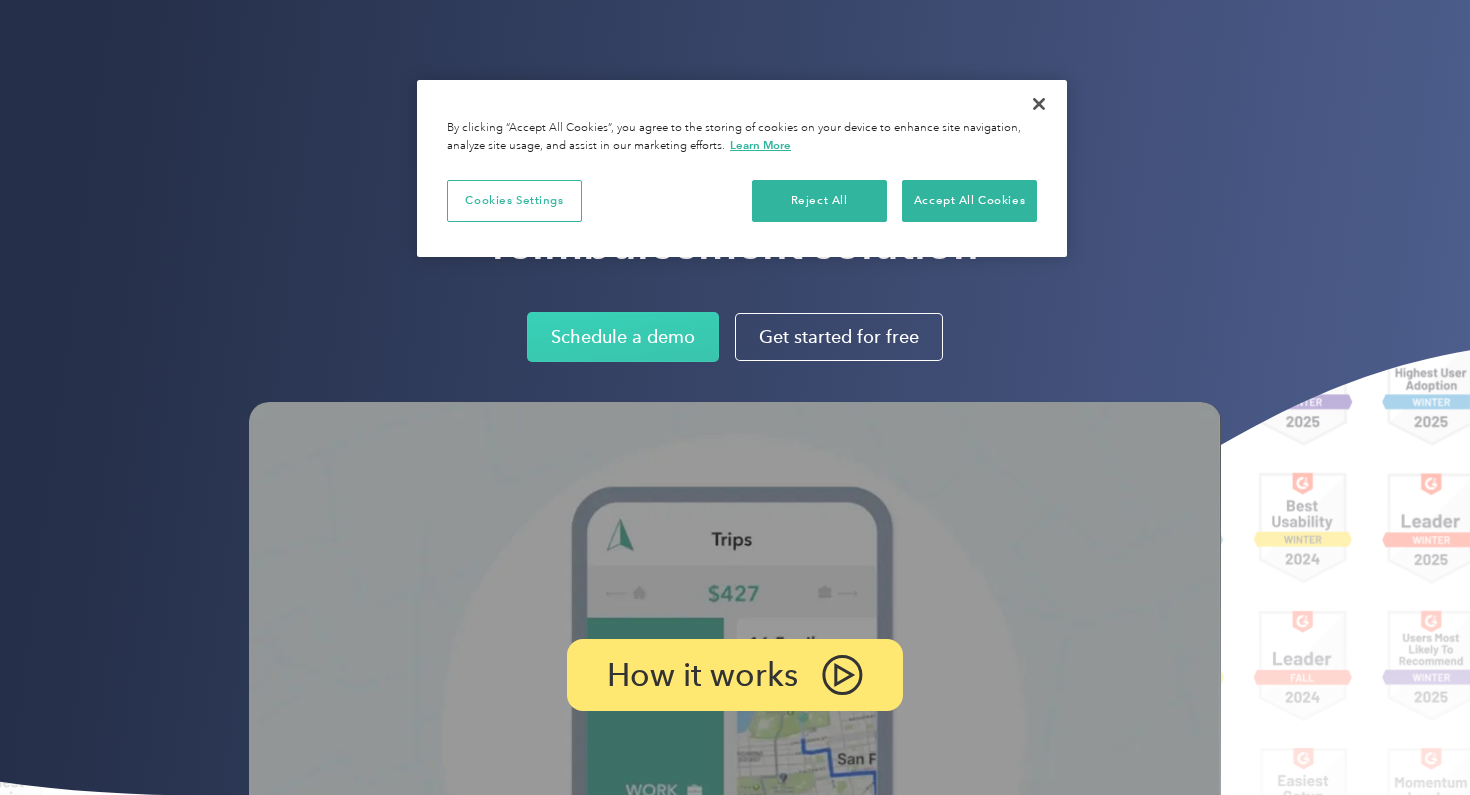 scroll, scrollTop: 0, scrollLeft: 0, axis: both 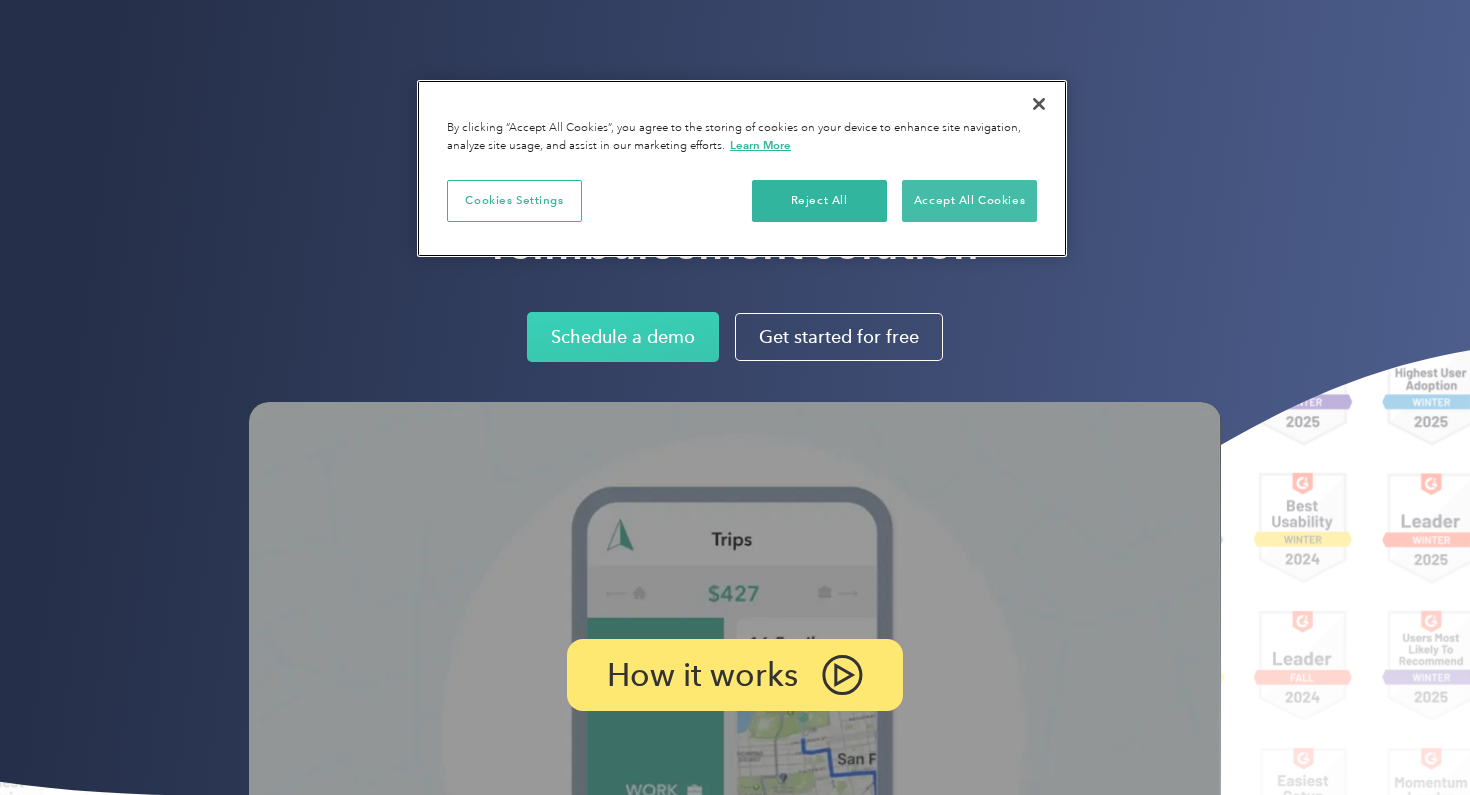 click on "Accept All Cookies" at bounding box center [969, 201] 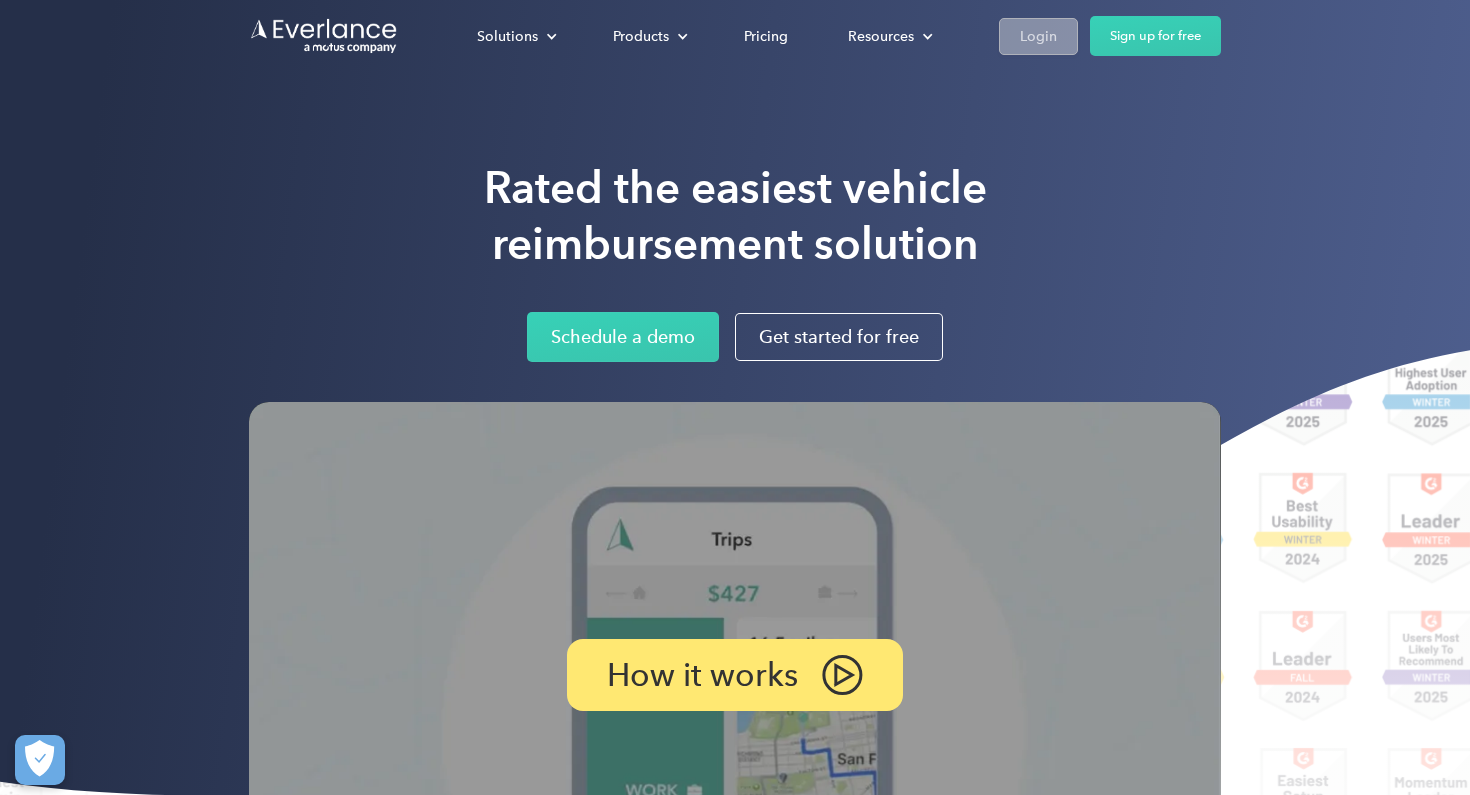 click on "Login" at bounding box center [1038, 36] 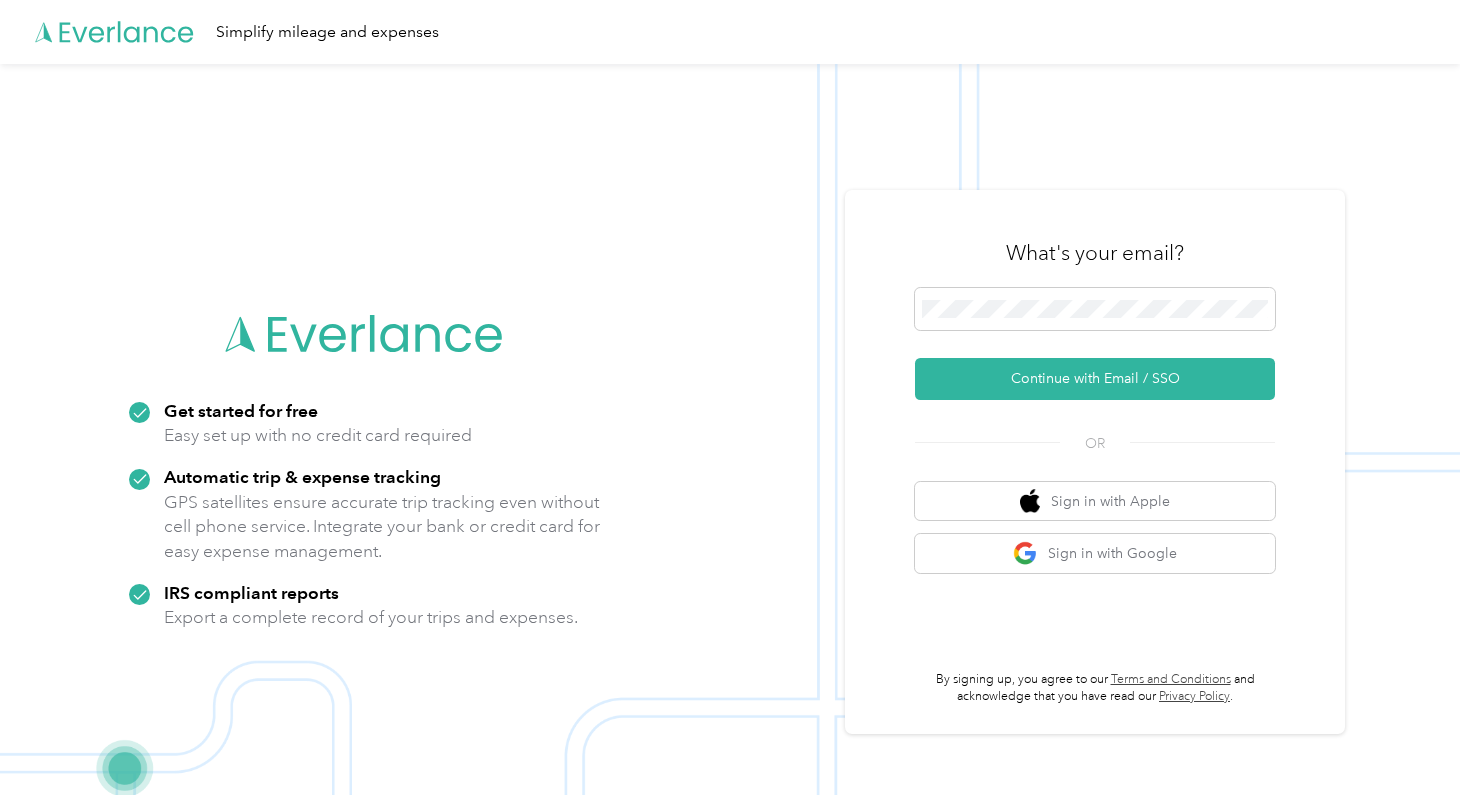 scroll, scrollTop: 0, scrollLeft: 0, axis: both 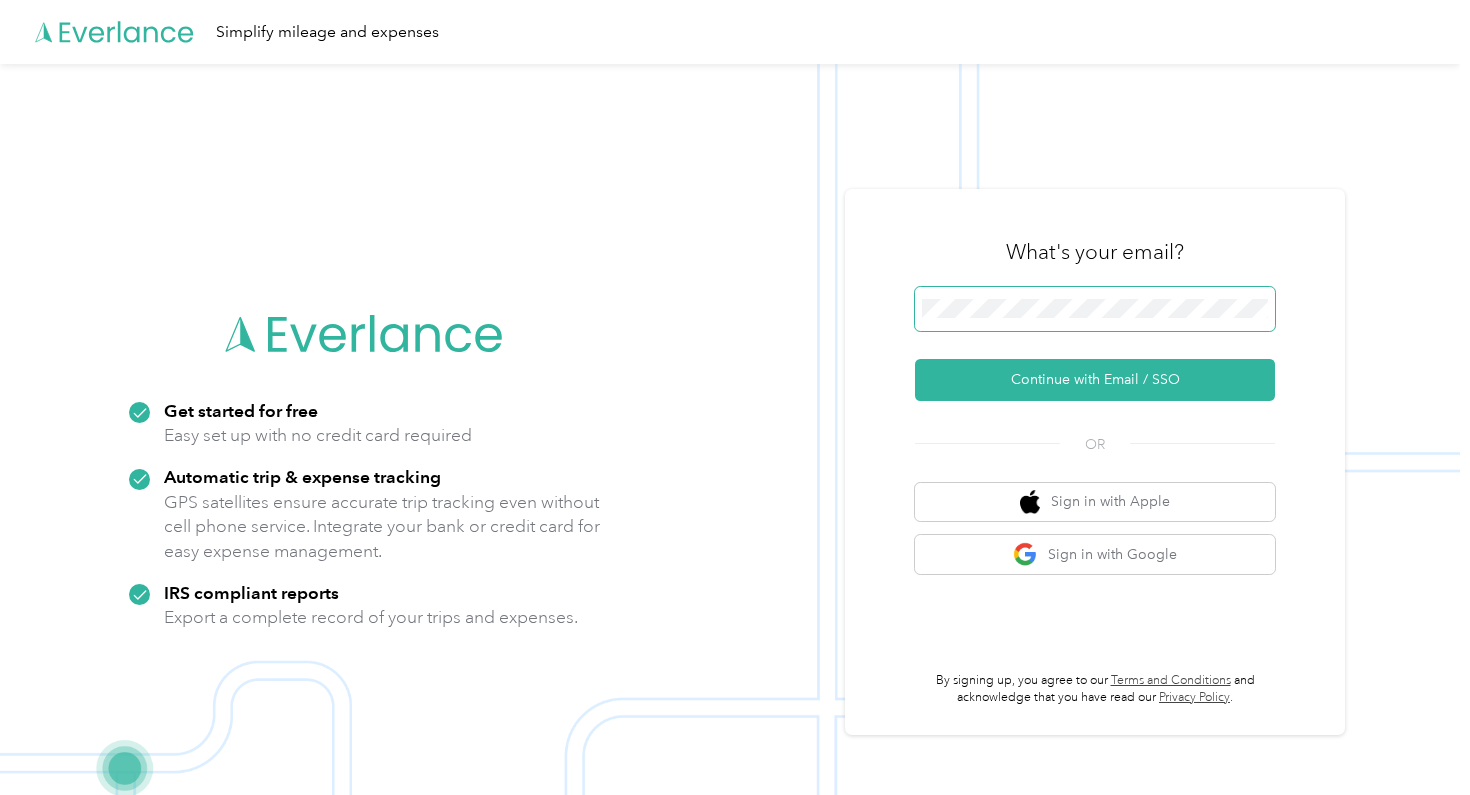 click on "Continue with Email / SSO" at bounding box center [1095, 380] 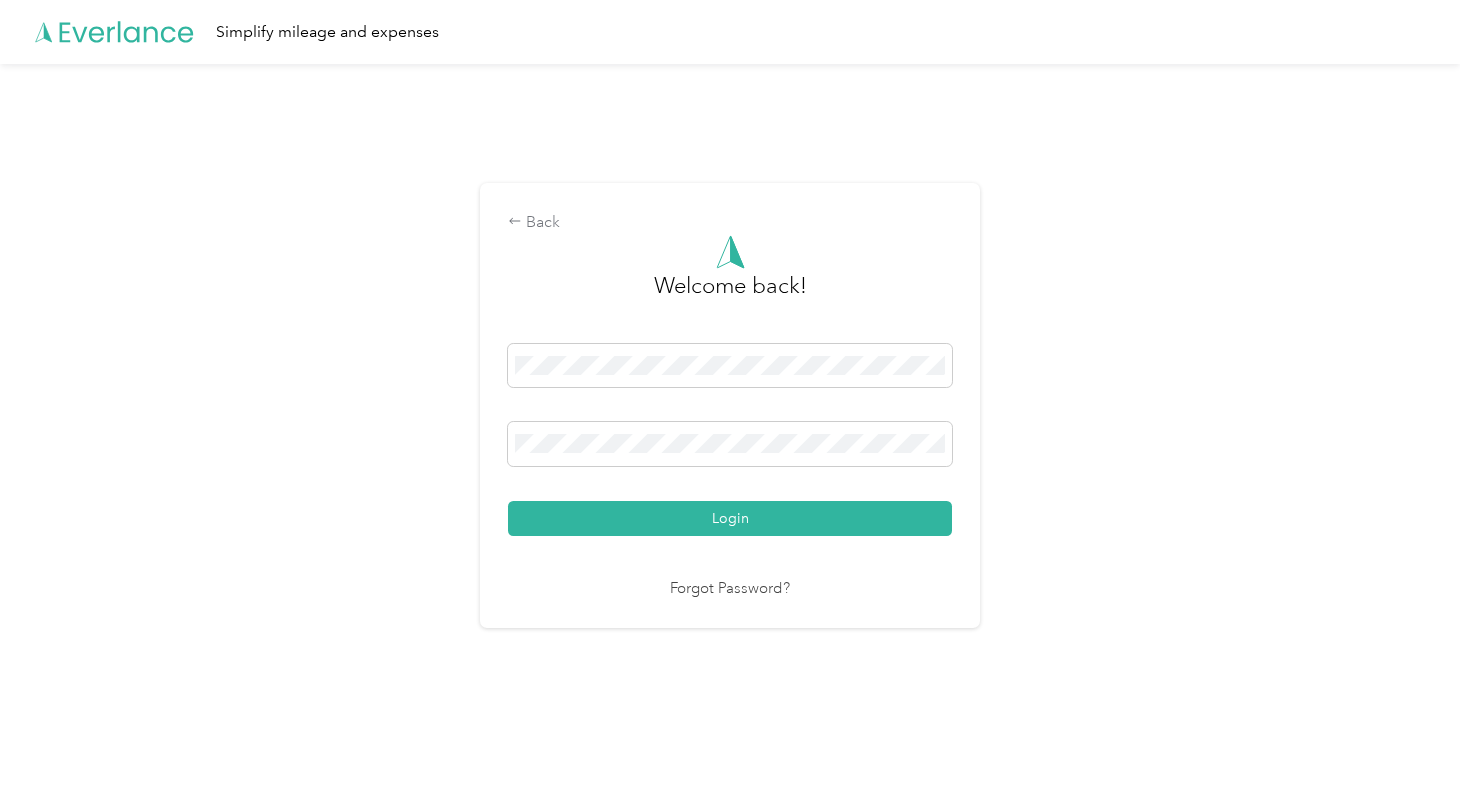 click on "Login" at bounding box center [730, 518] 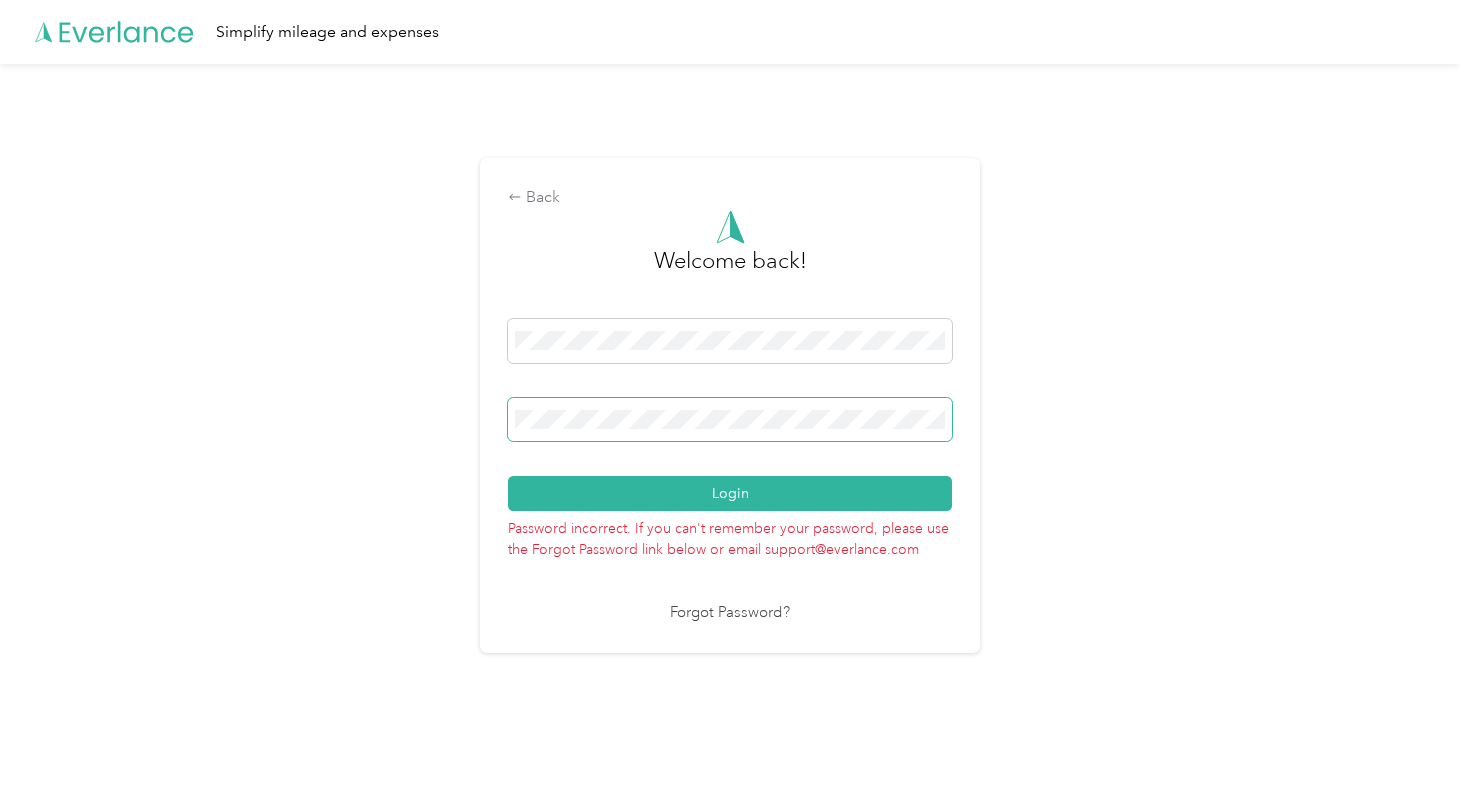 click on "Login" at bounding box center (730, 493) 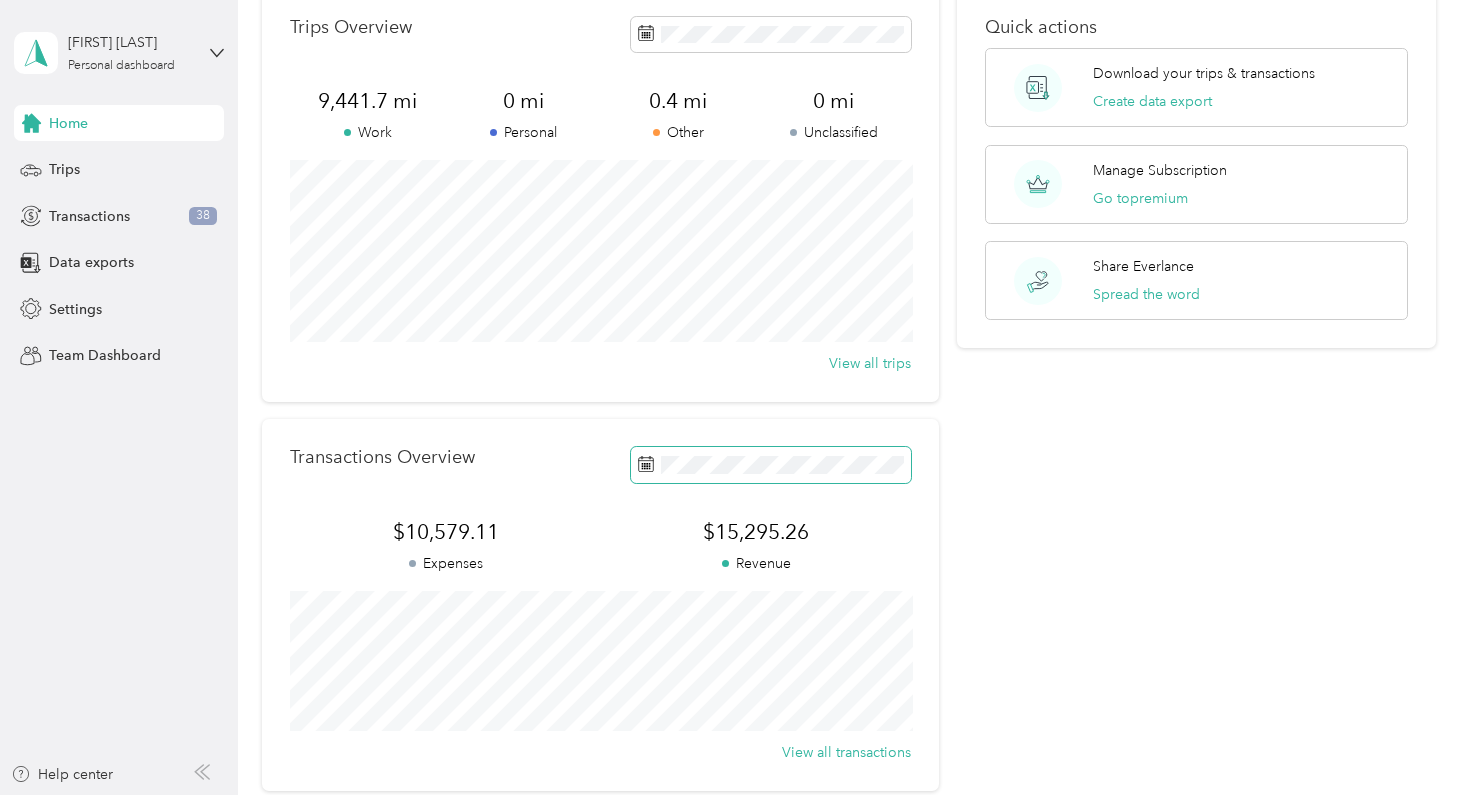 scroll, scrollTop: 104, scrollLeft: 0, axis: vertical 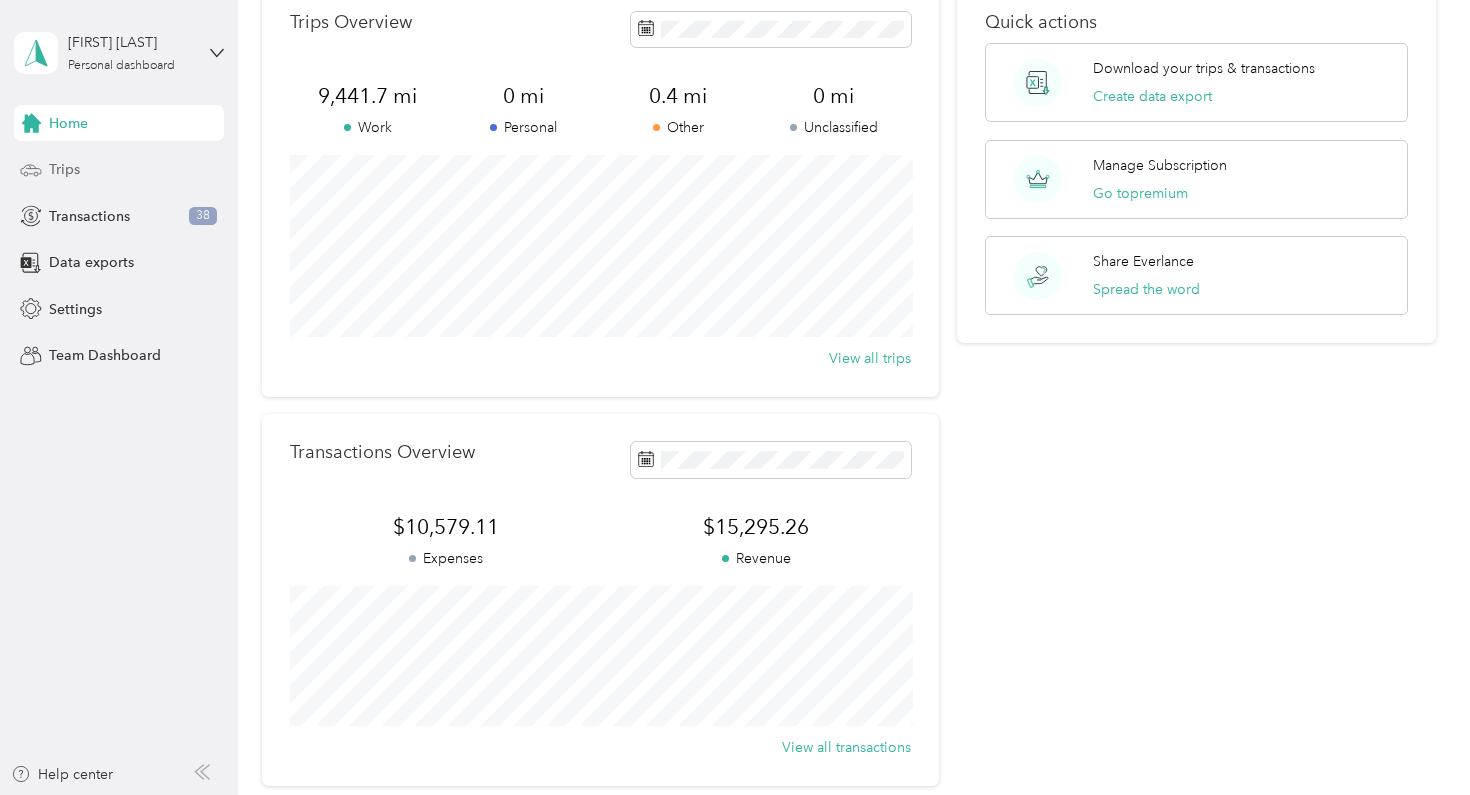 click on "Trips" at bounding box center (119, 170) 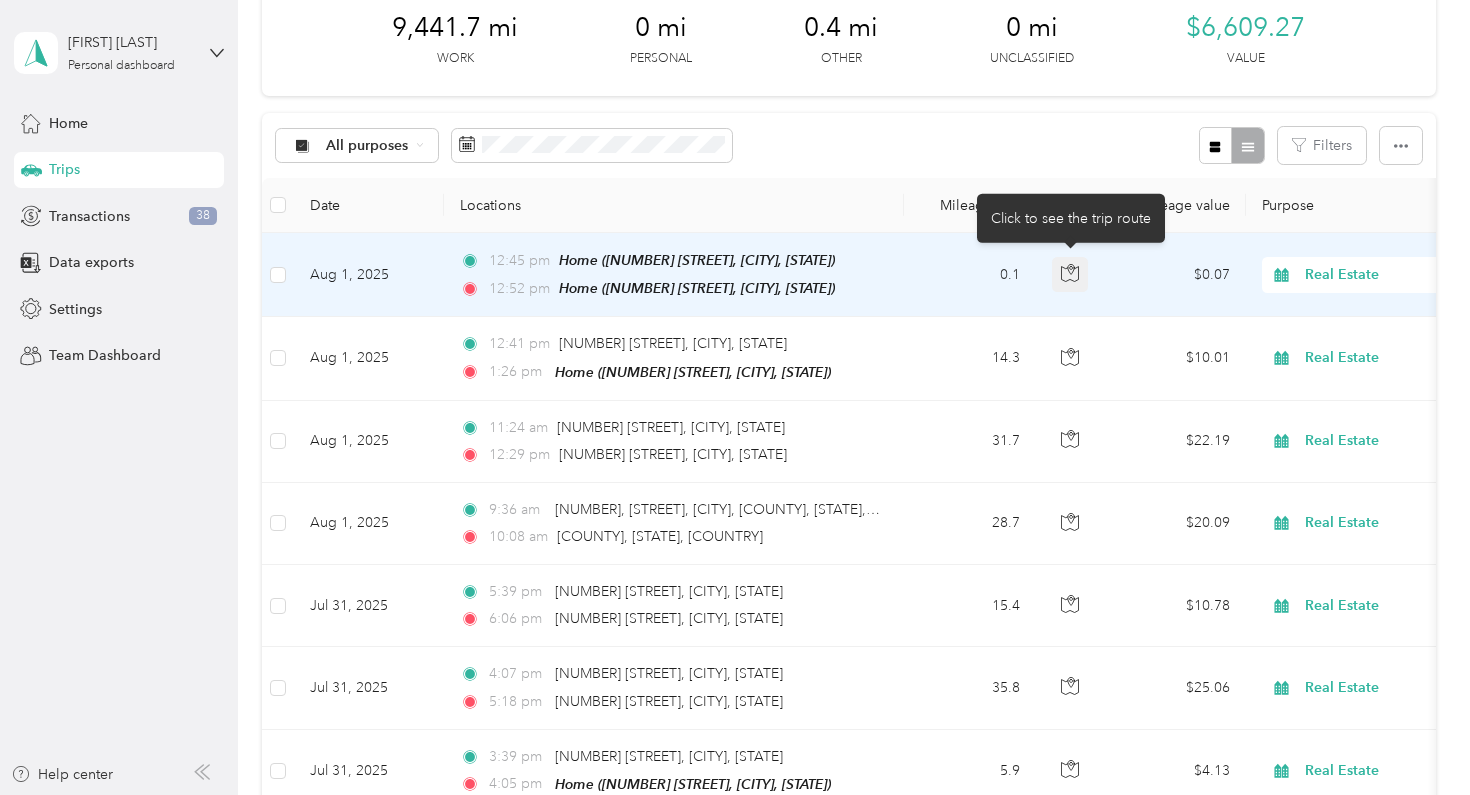click 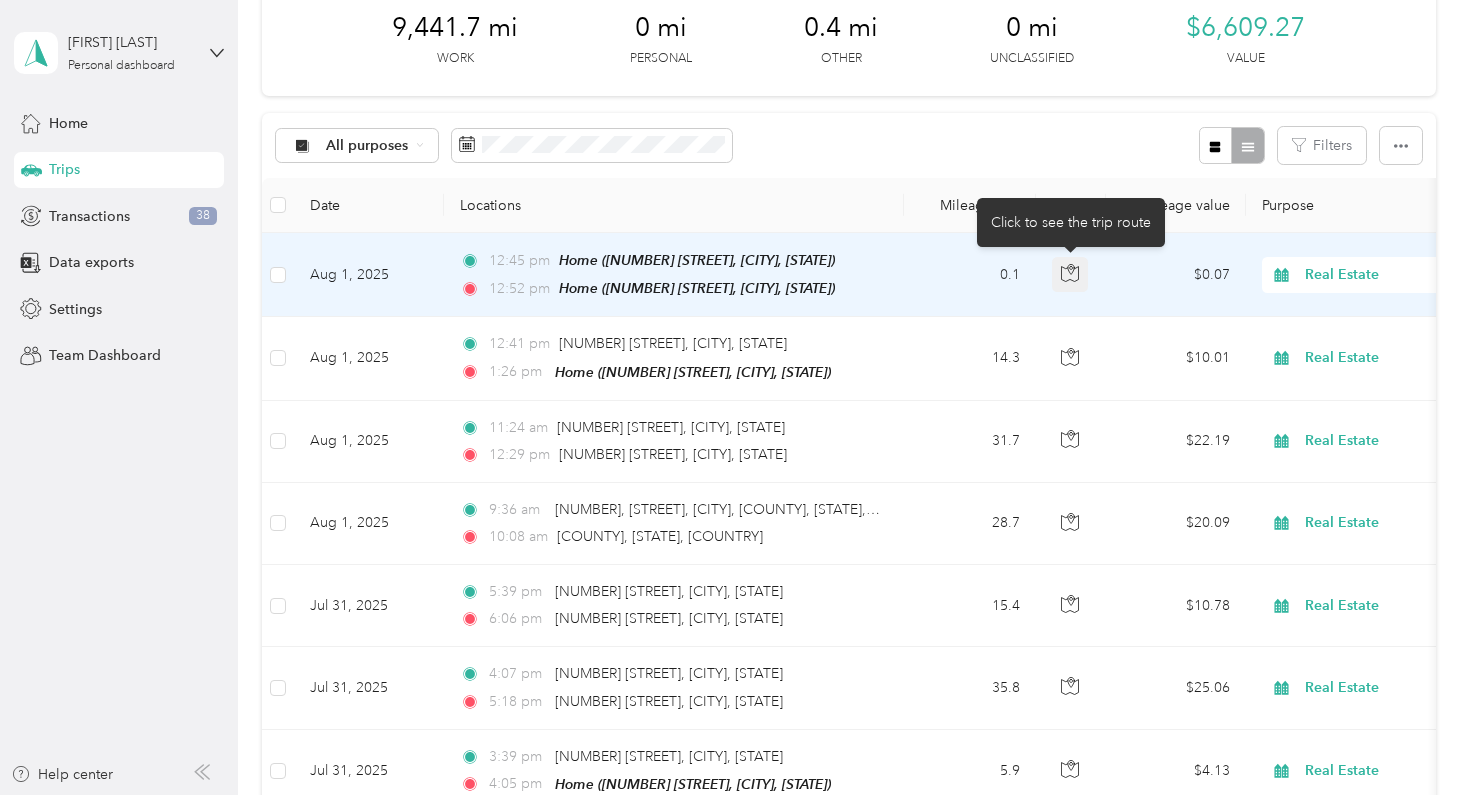 click 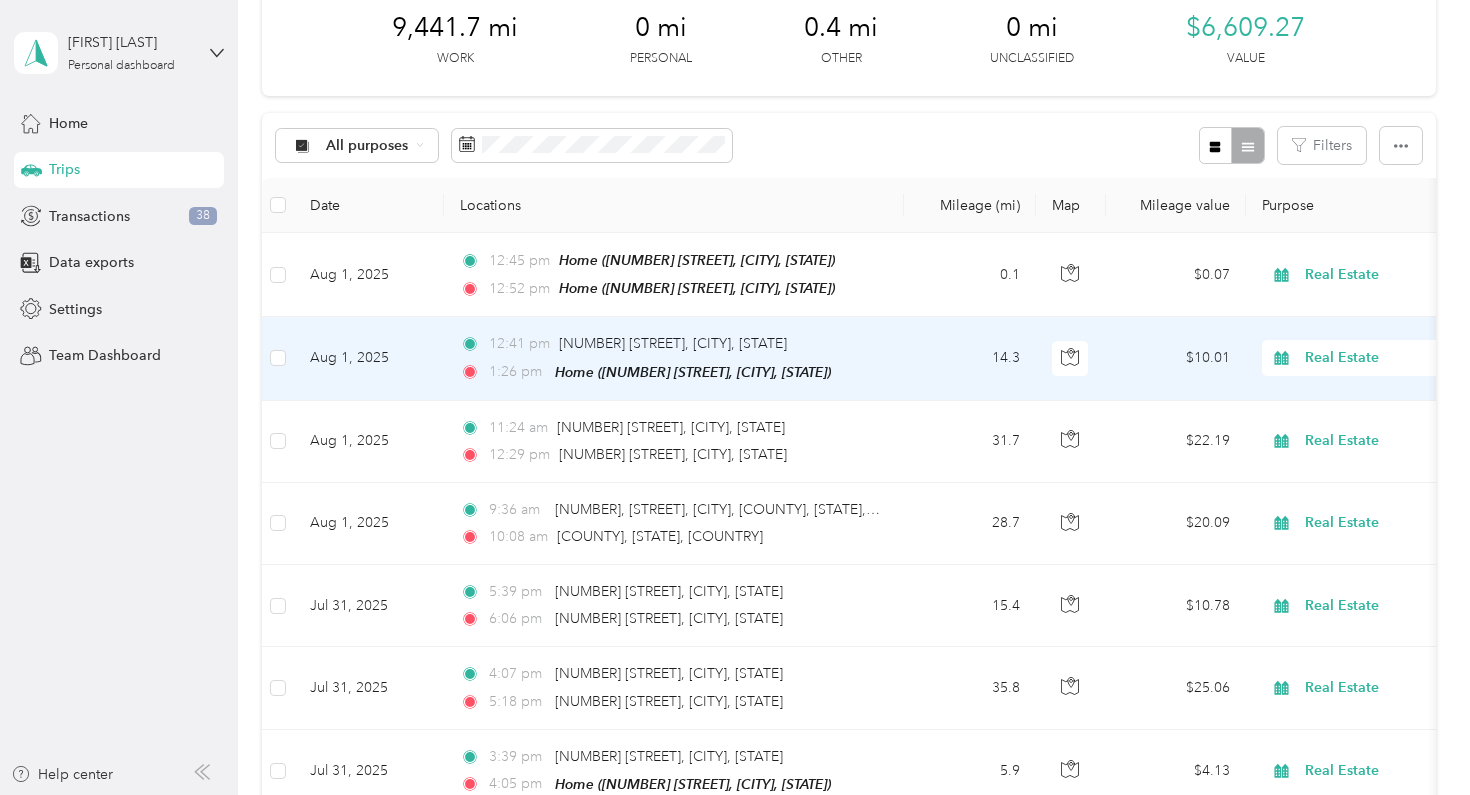 click at bounding box center [278, 358] 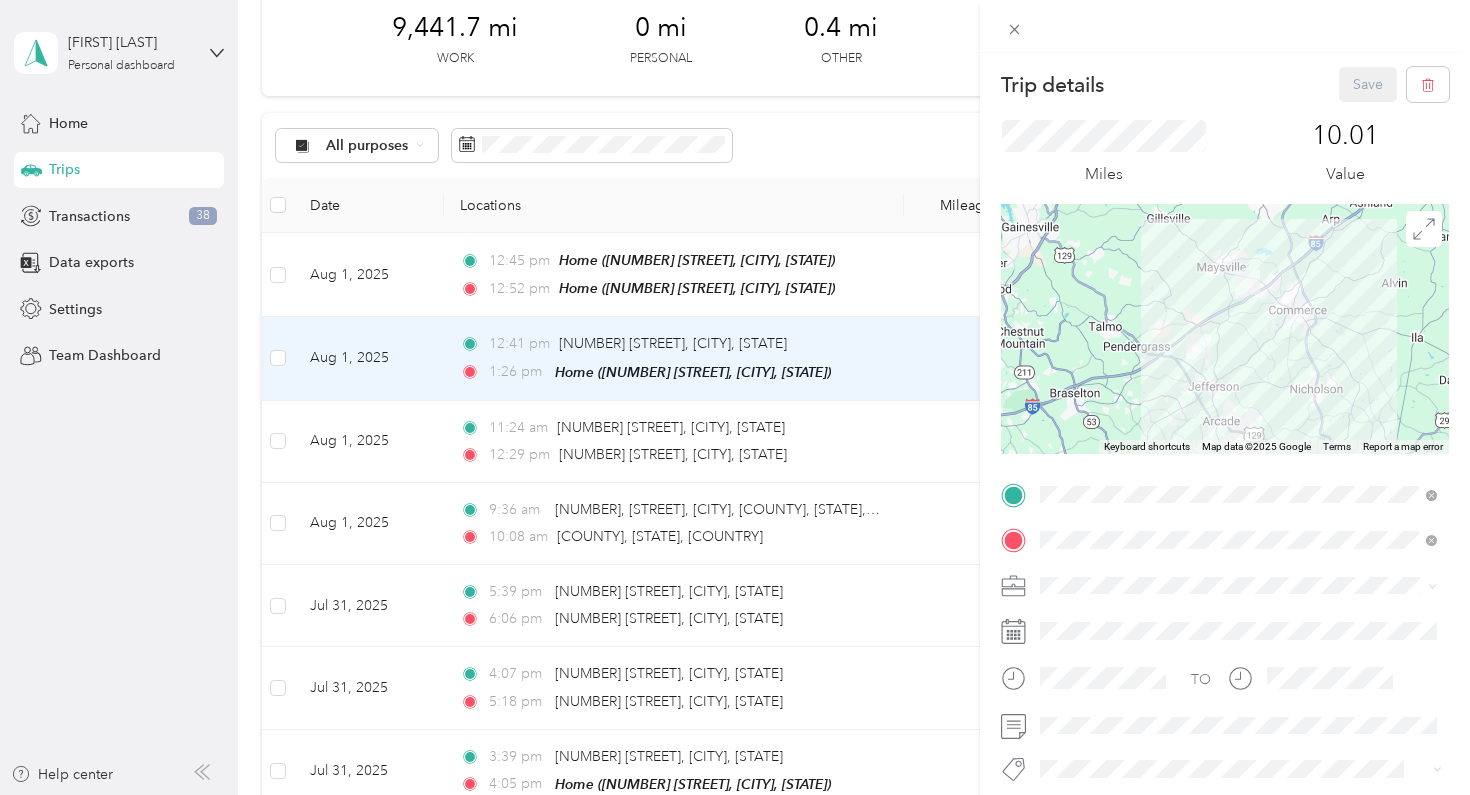 click on "Trip details Save This trip cannot be edited because it is either under review, approved, or paid. Contact your Team Manager to edit it. Miles 10.01 Value  ← Move left → Move right ↑ Move up ↓ Move down + Zoom in - Zoom out Home Jump left by 75% End Jump right by 75% Page Up Jump up by 75% Page Down Jump down by 75% Keyboard shortcuts Map Data Map data ©2025 Google Map data ©2025 Google 10 km  Click to toggle between metric and imperial units Terms Report a map error TO Add photo" at bounding box center (735, 397) 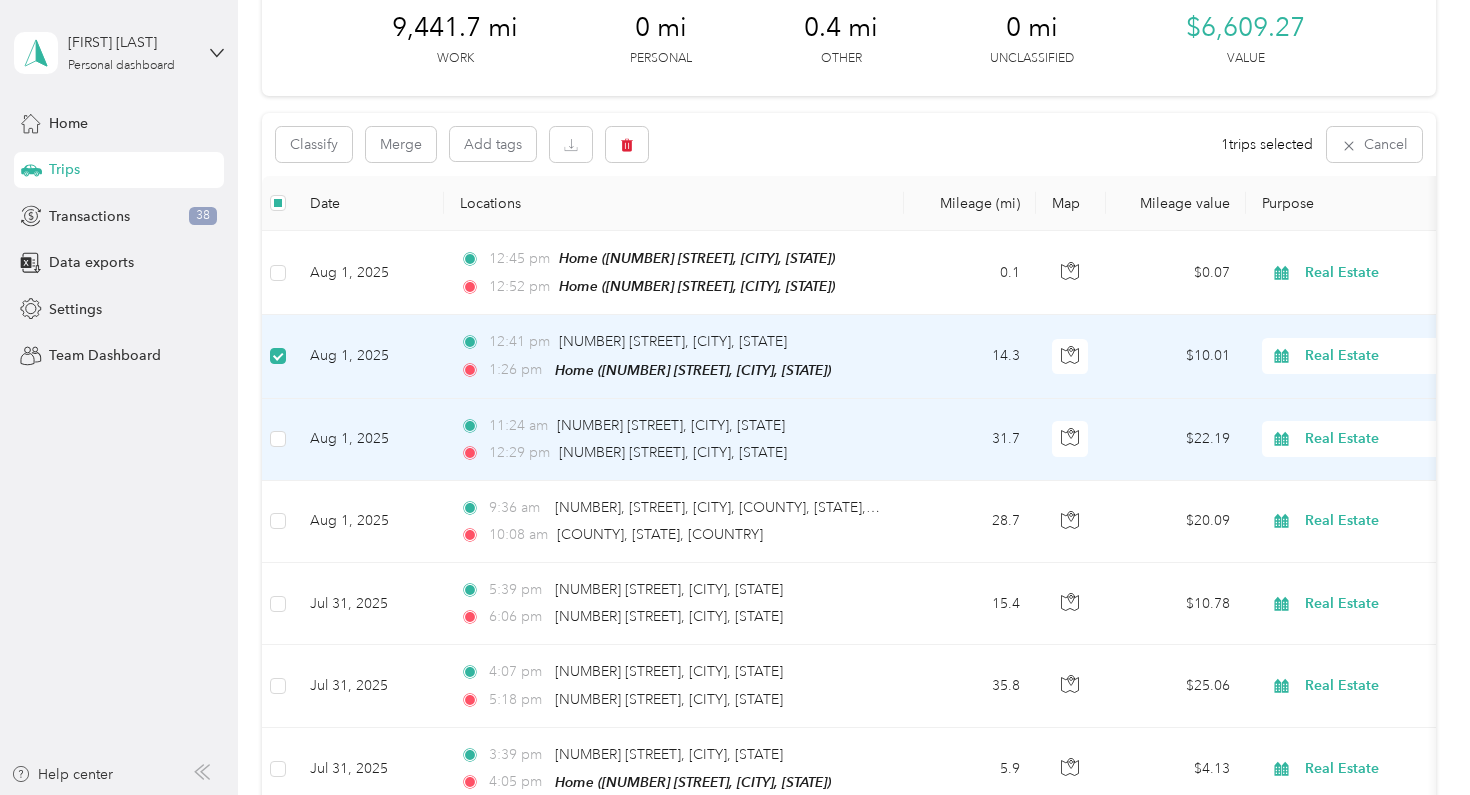 click at bounding box center (278, 440) 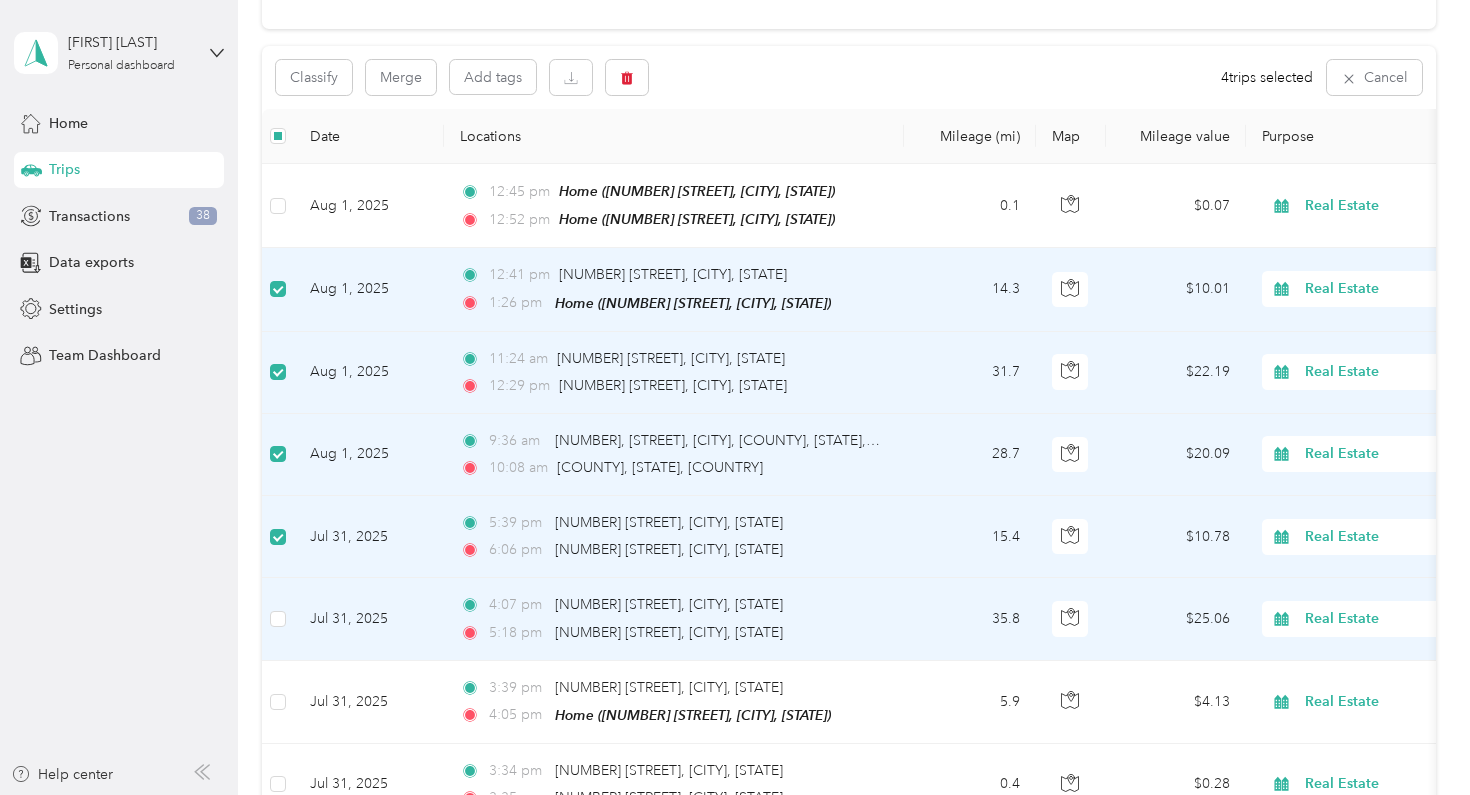 scroll, scrollTop: 207, scrollLeft: 0, axis: vertical 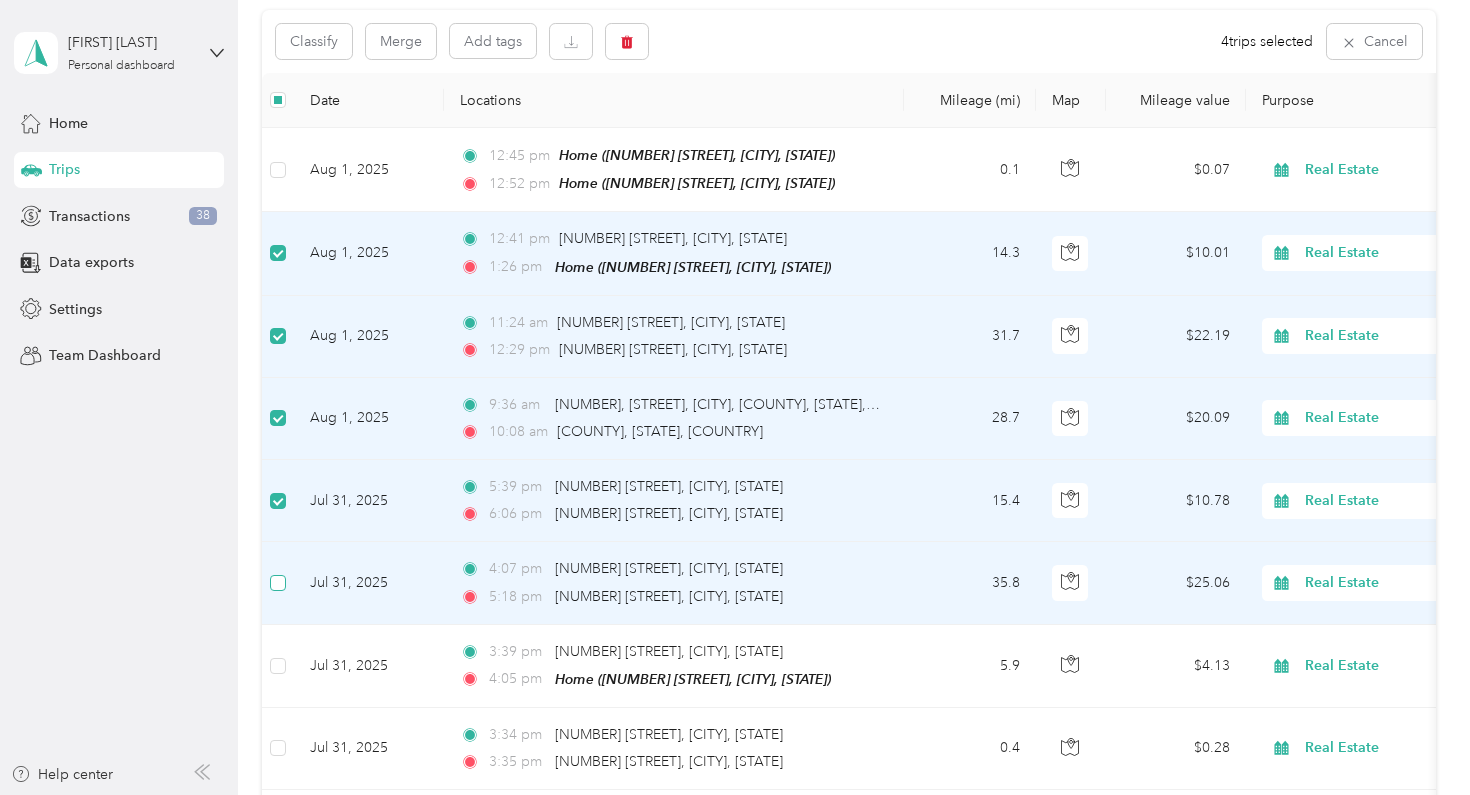 click at bounding box center [278, 583] 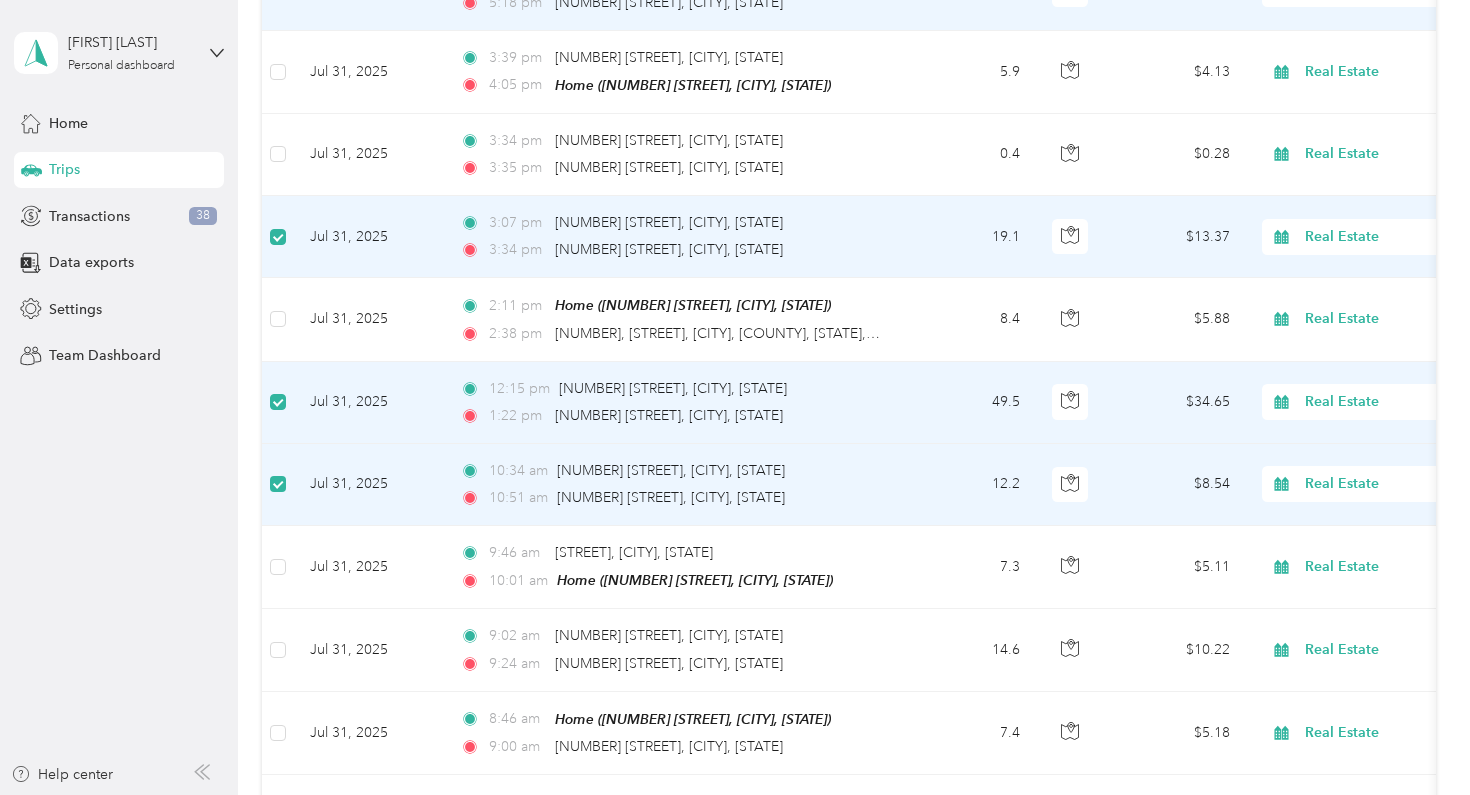 scroll, scrollTop: 813, scrollLeft: 0, axis: vertical 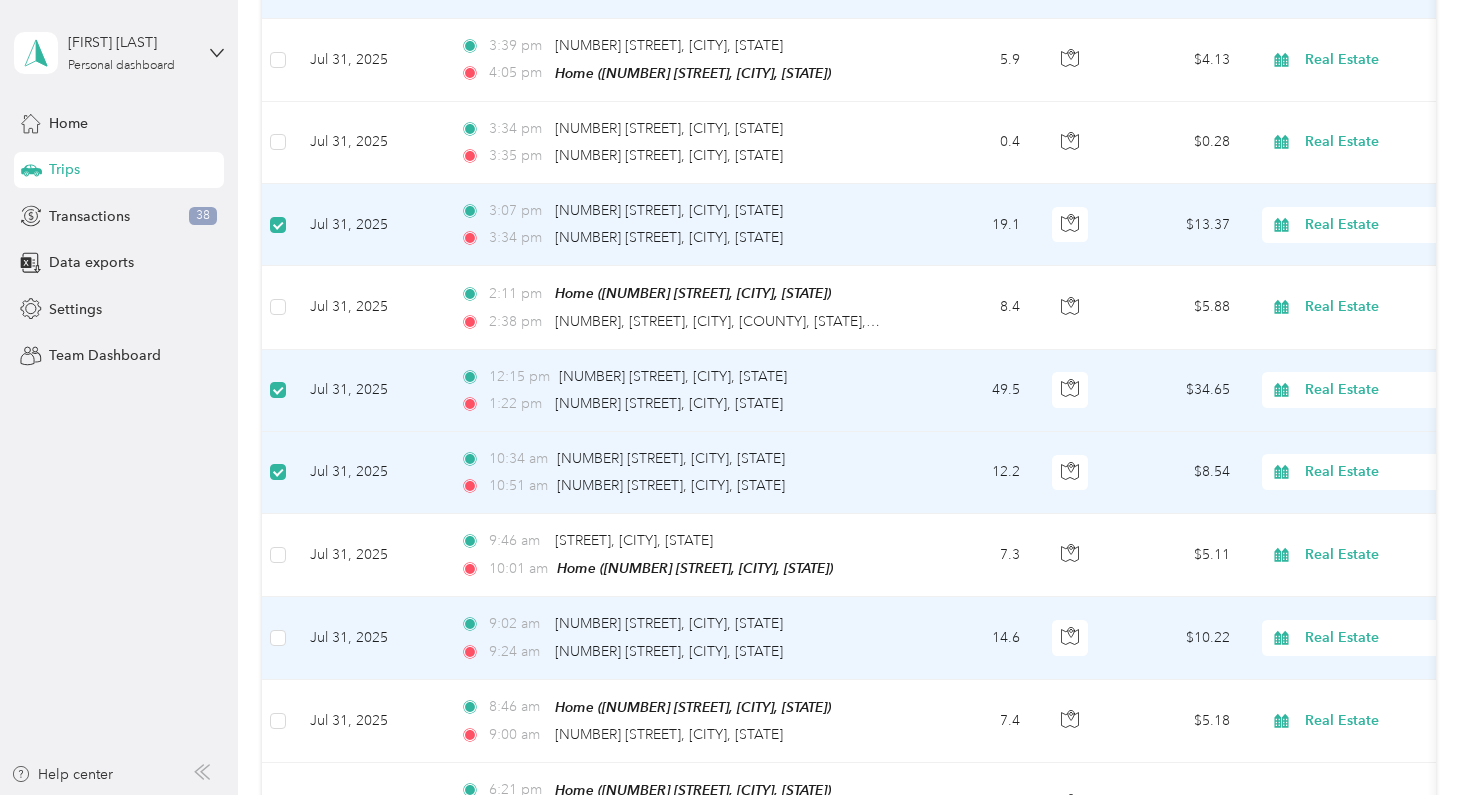 click at bounding box center (278, 638) 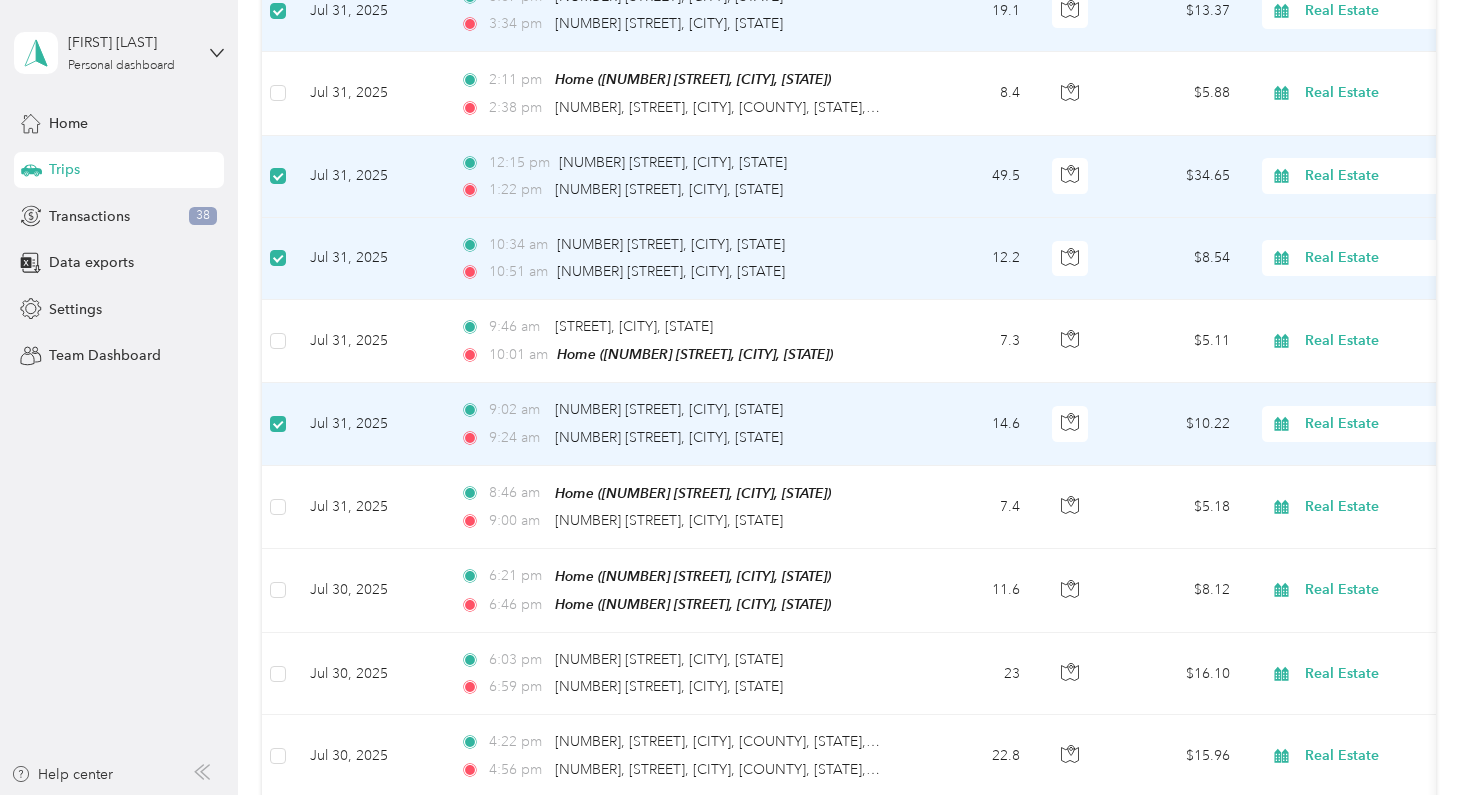 scroll, scrollTop: 1030, scrollLeft: 0, axis: vertical 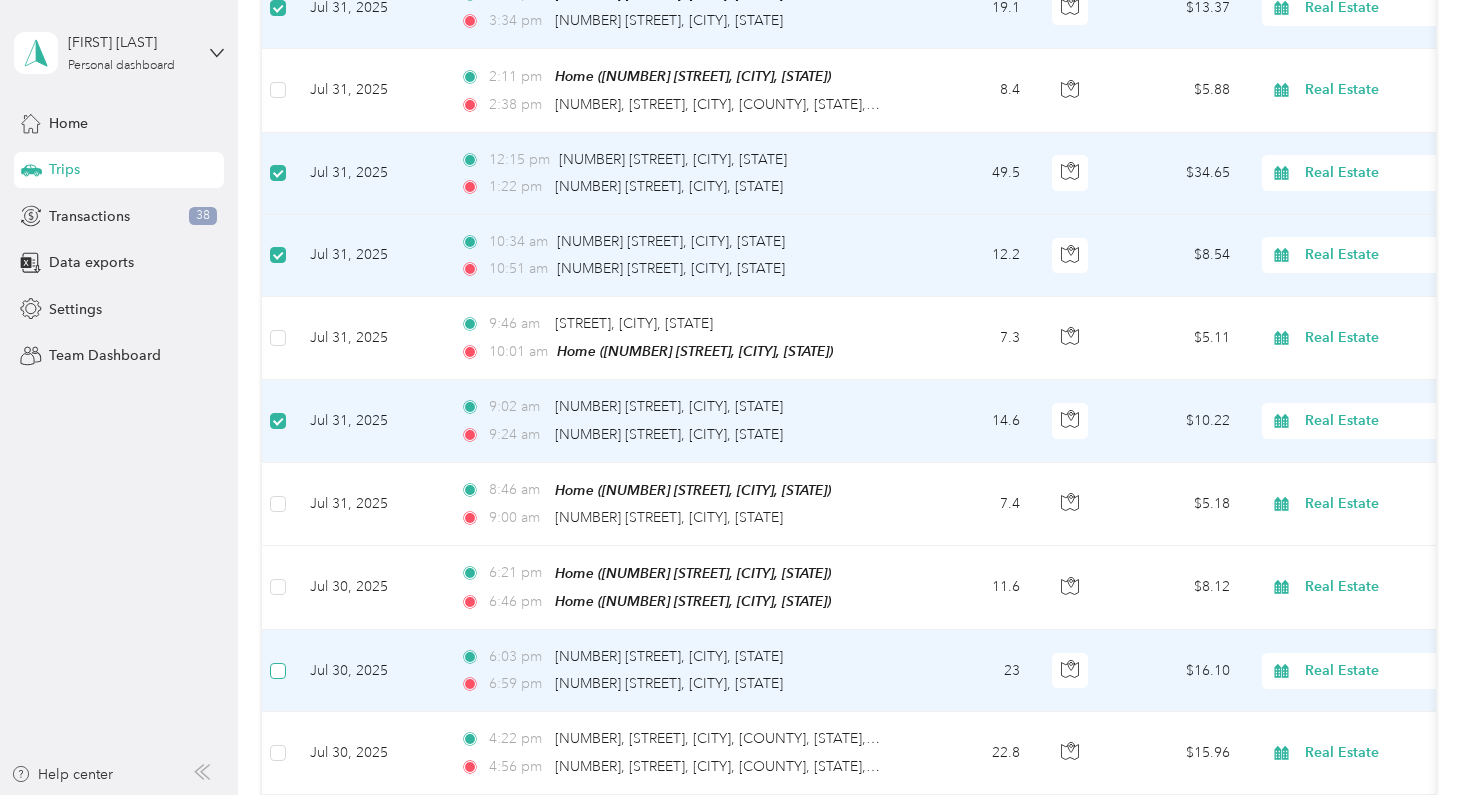 click at bounding box center [278, 671] 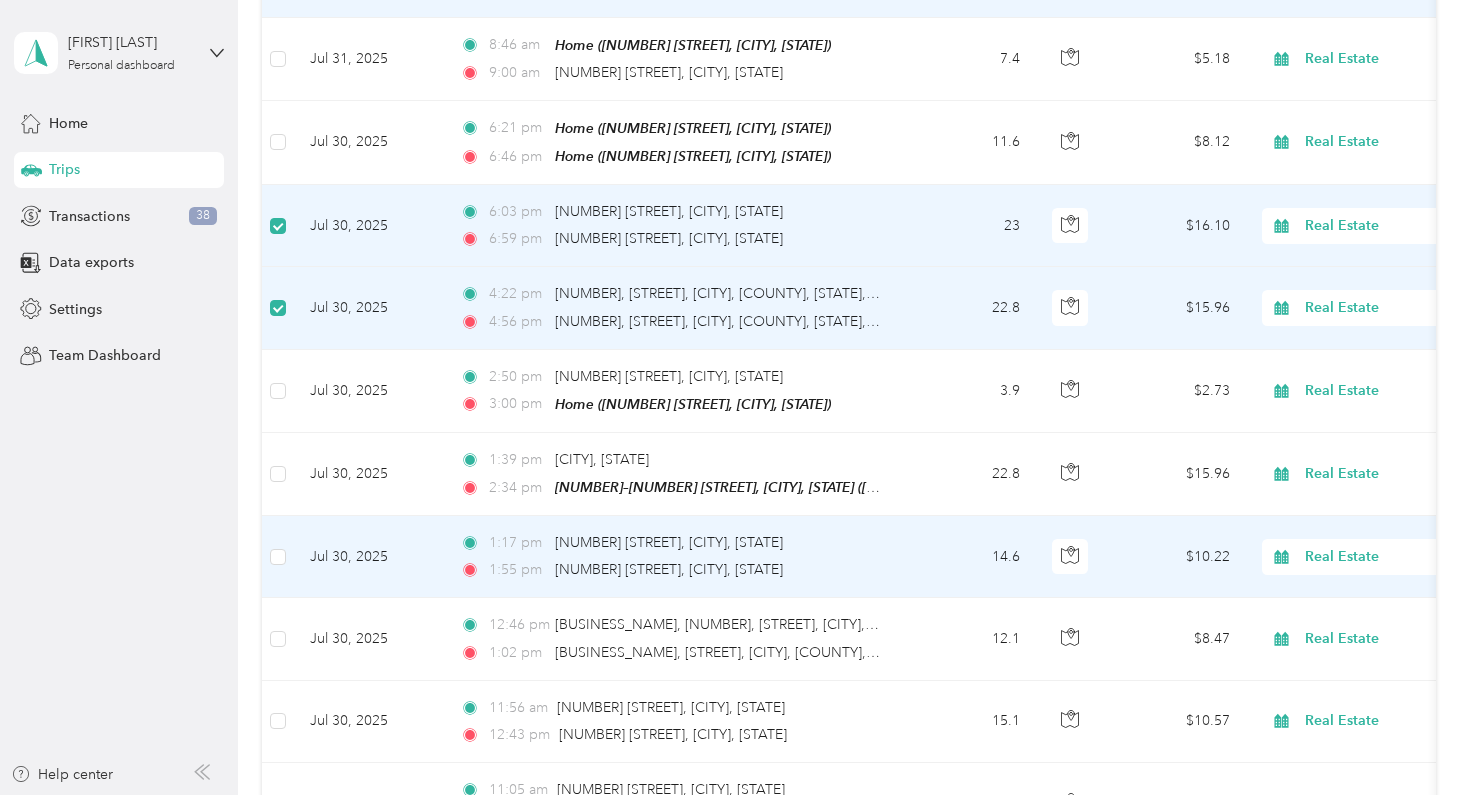 scroll, scrollTop: 1479, scrollLeft: 0, axis: vertical 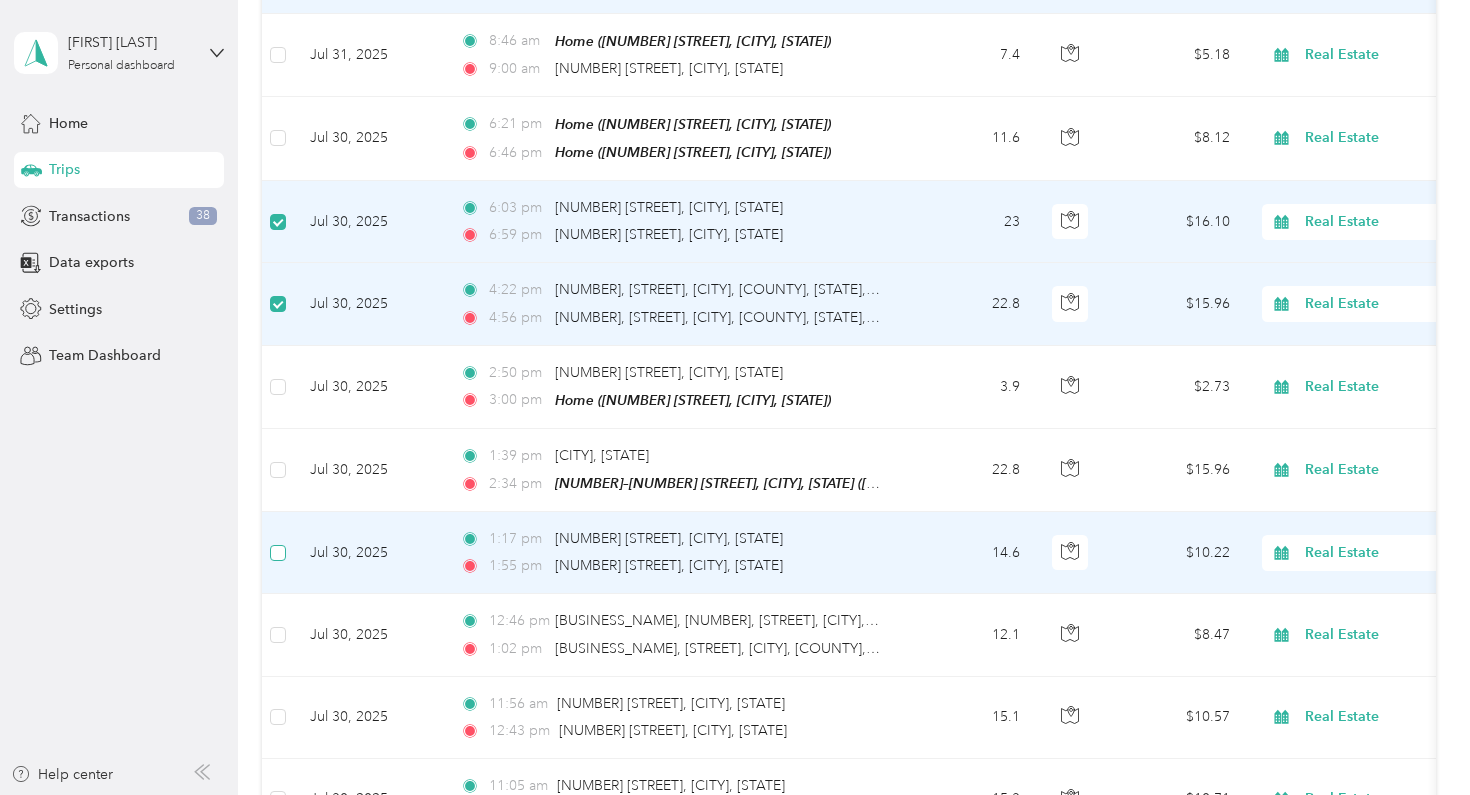 click at bounding box center (278, 553) 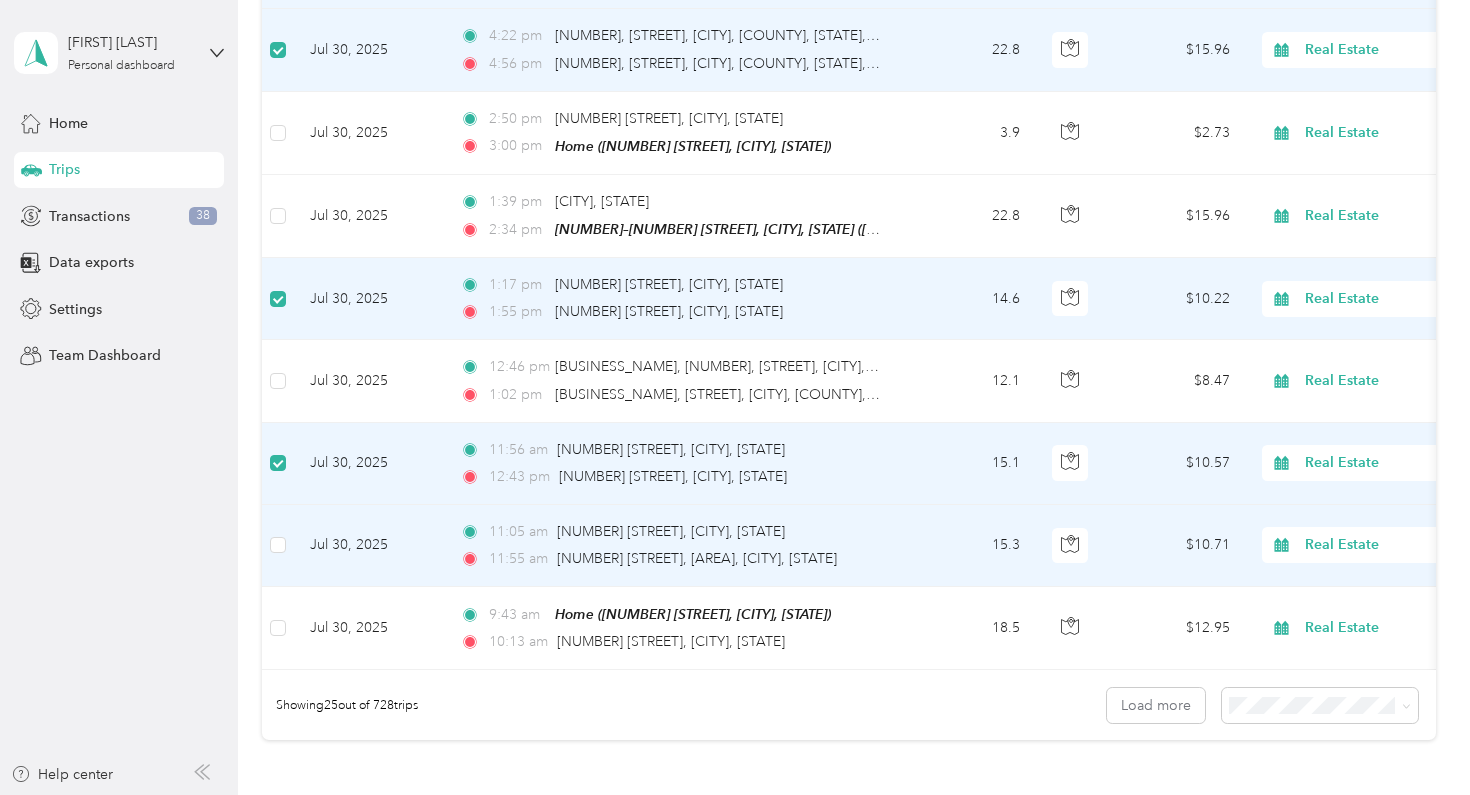 scroll, scrollTop: 1741, scrollLeft: 0, axis: vertical 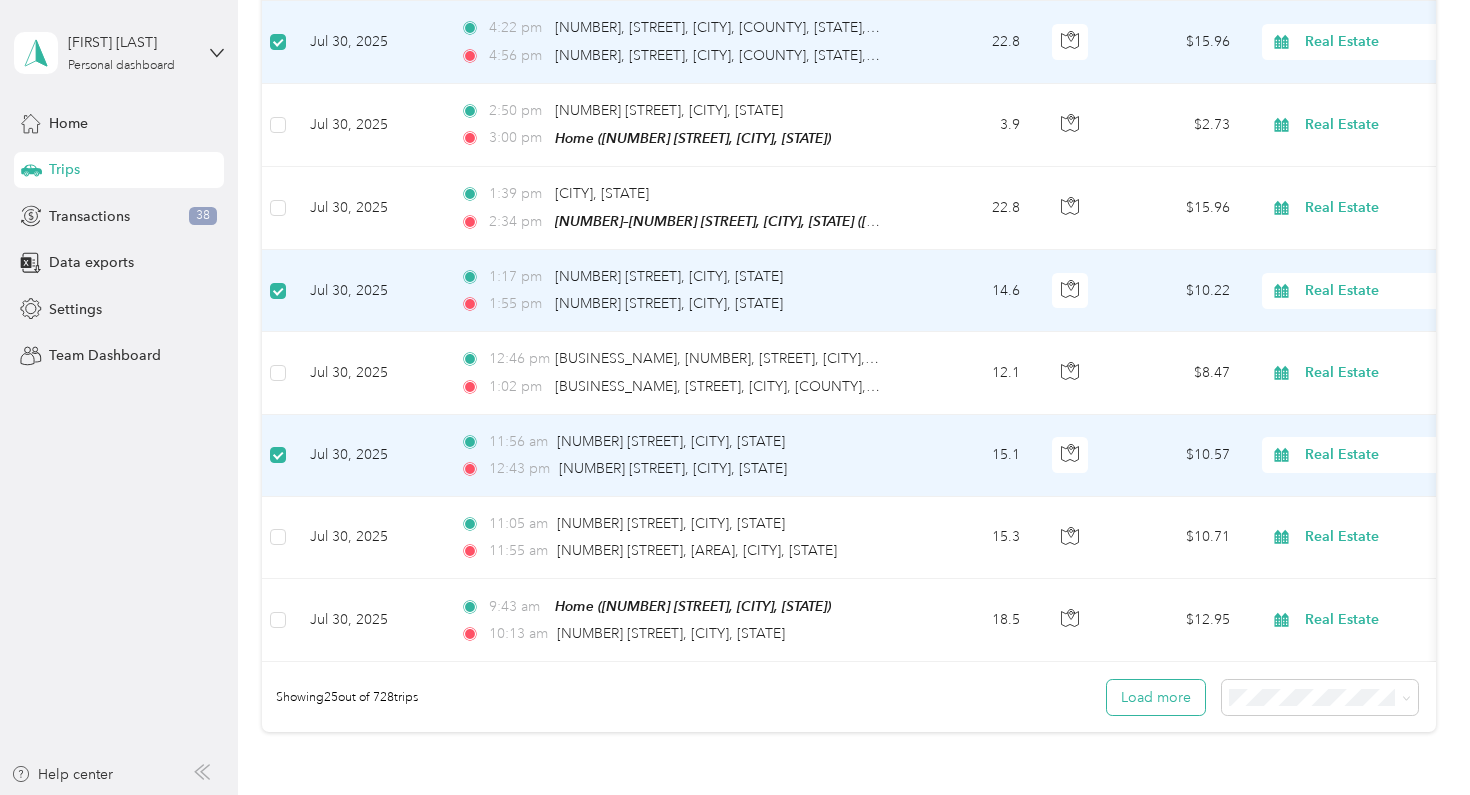click on "Load more" at bounding box center (1156, 697) 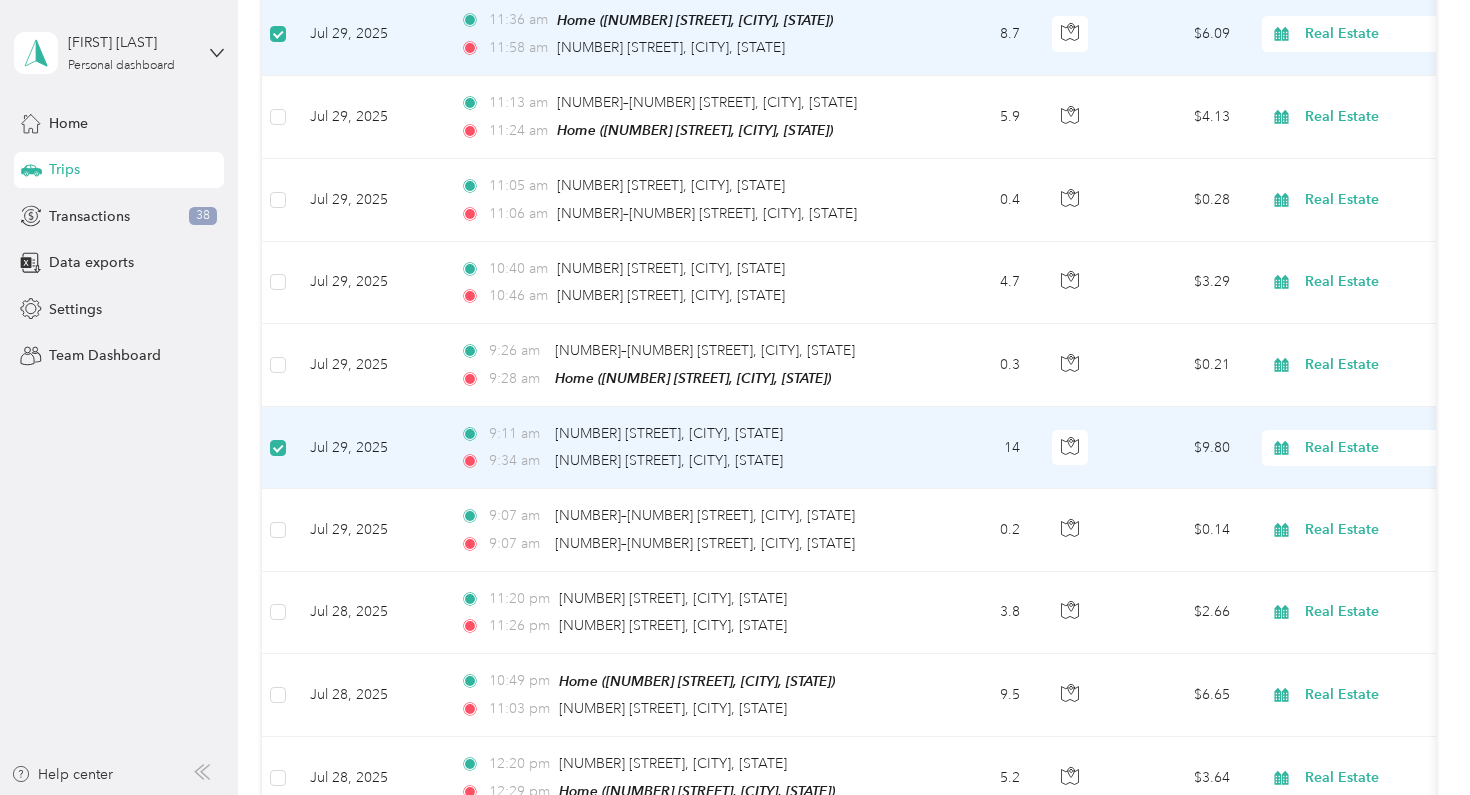 scroll, scrollTop: 2598, scrollLeft: 0, axis: vertical 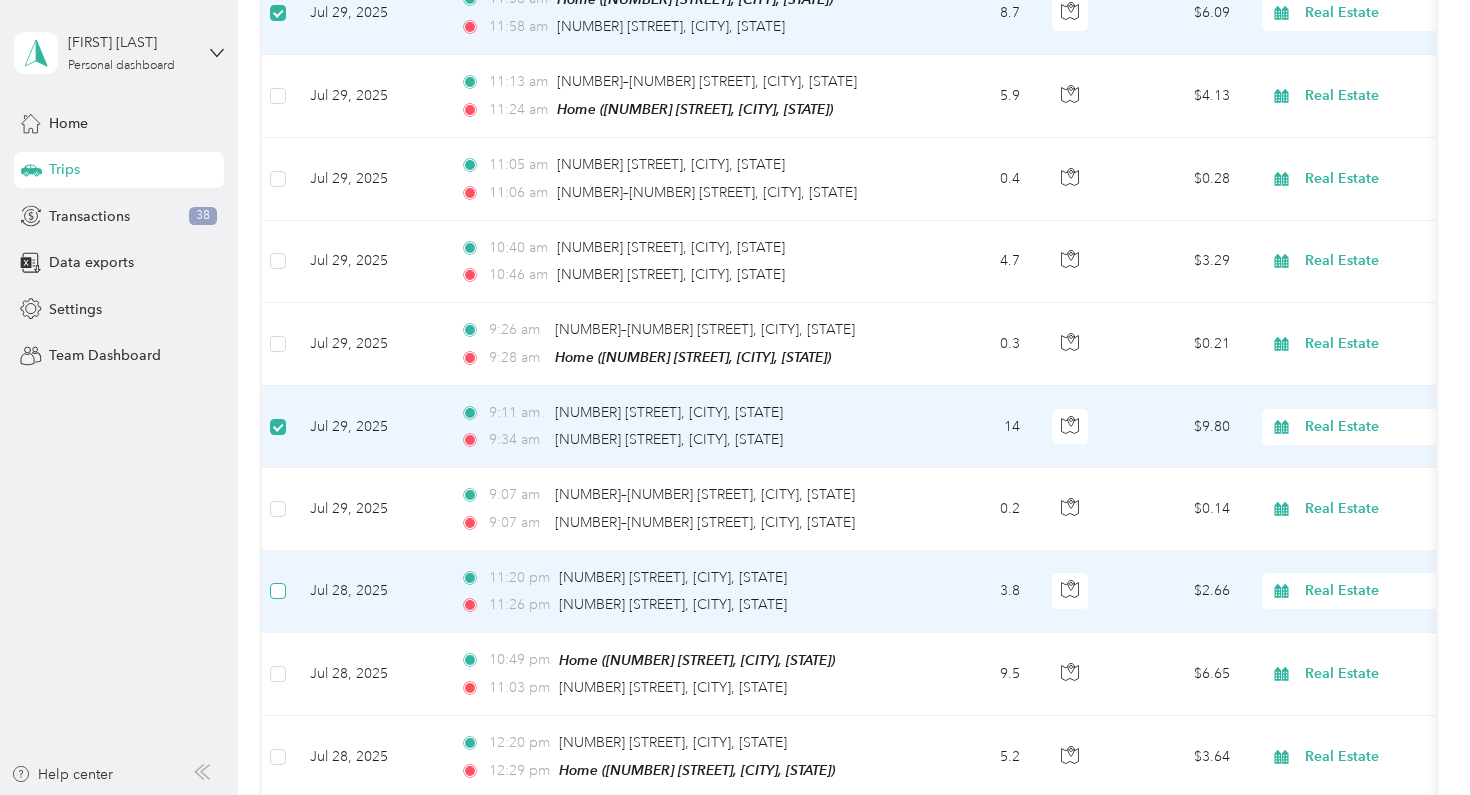 click at bounding box center (278, 591) 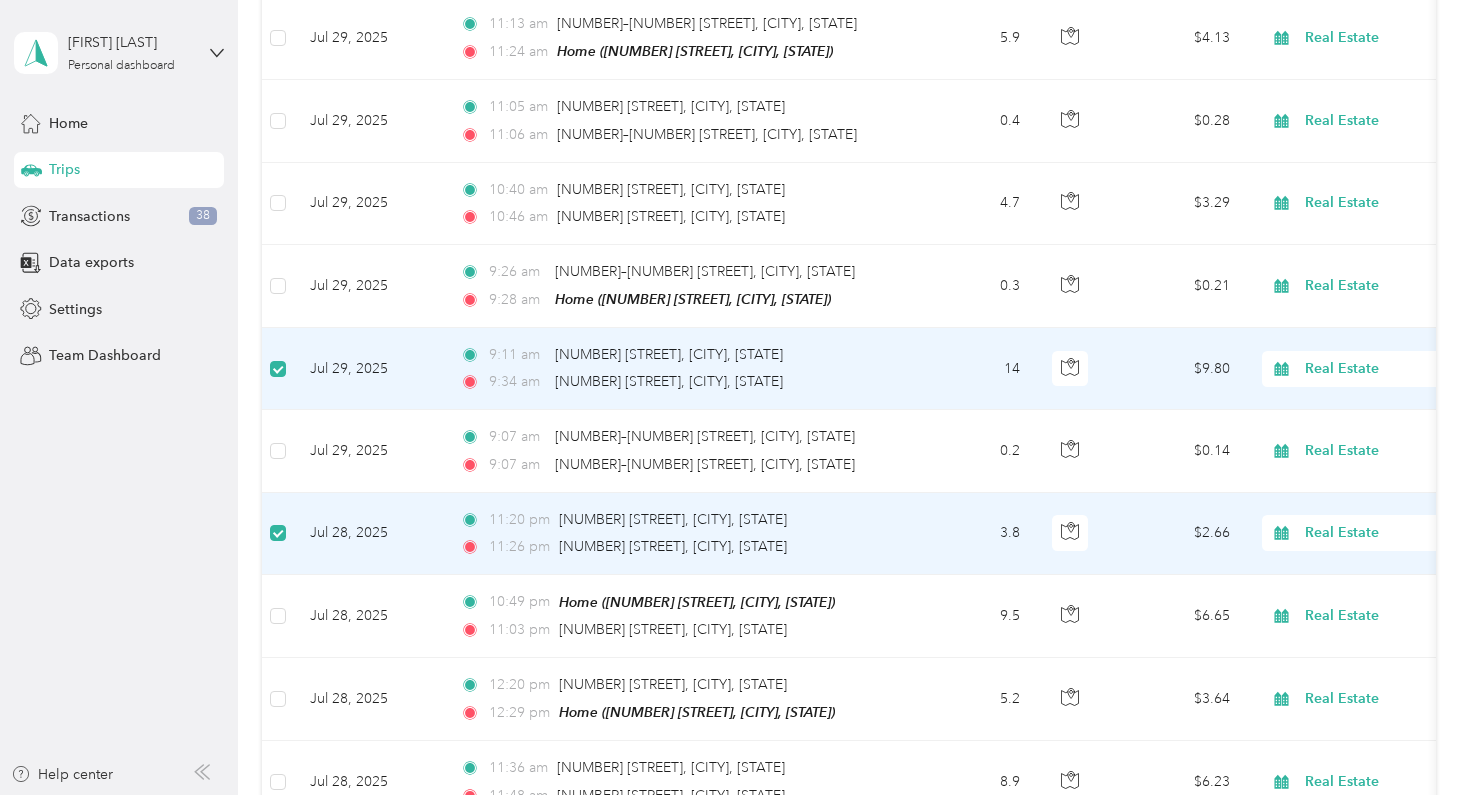 scroll, scrollTop: 2678, scrollLeft: 0, axis: vertical 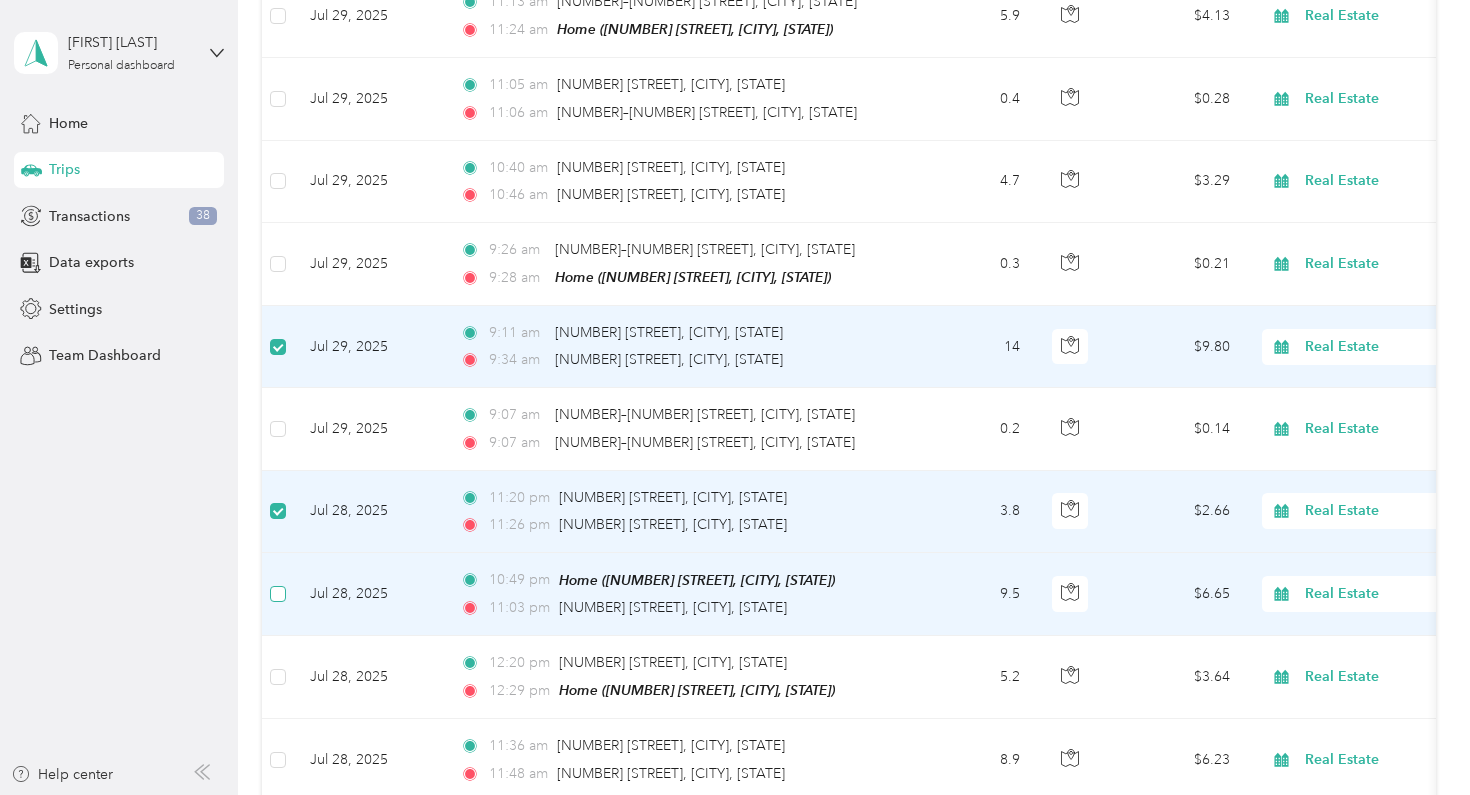 click at bounding box center [278, 594] 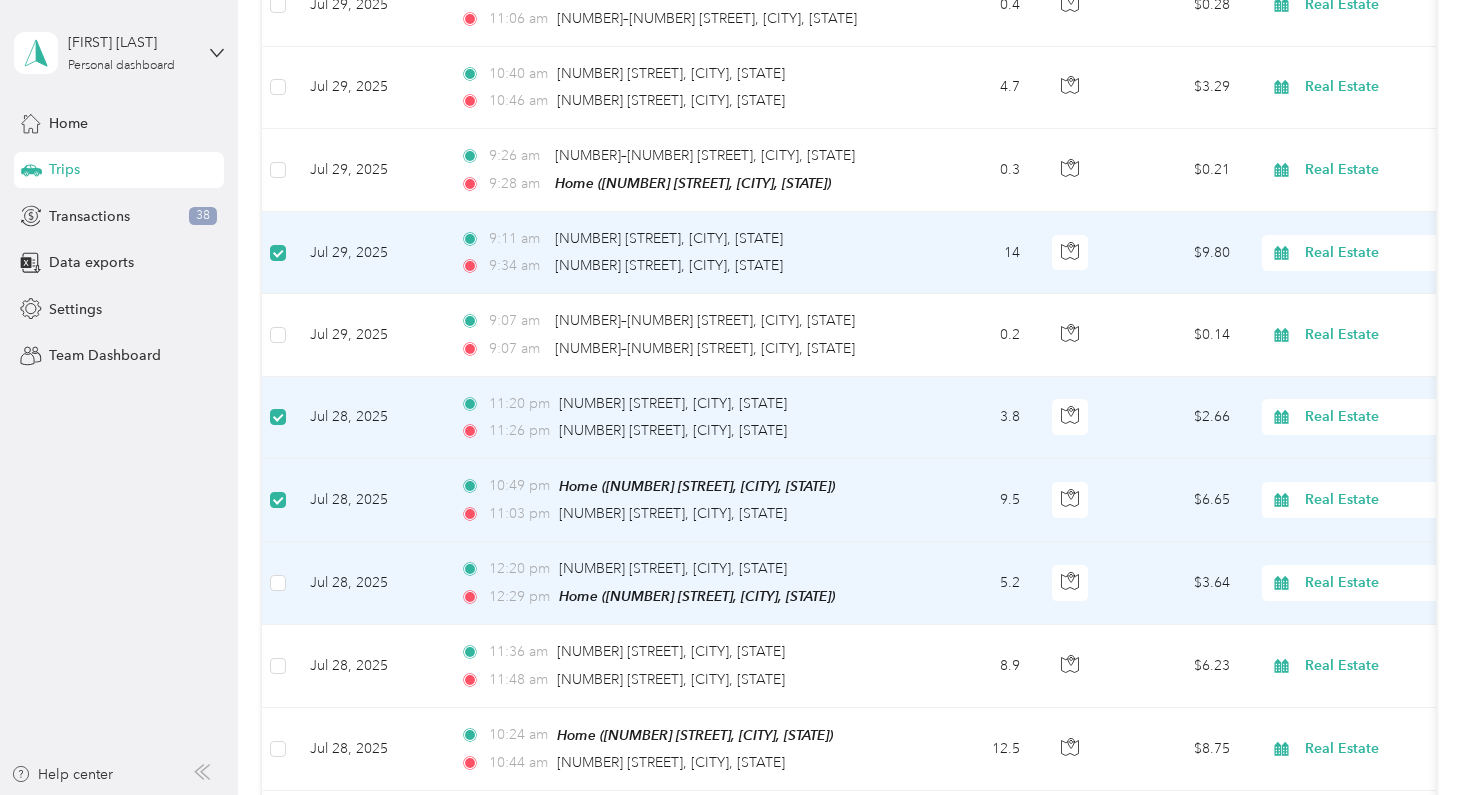 scroll, scrollTop: 2776, scrollLeft: 0, axis: vertical 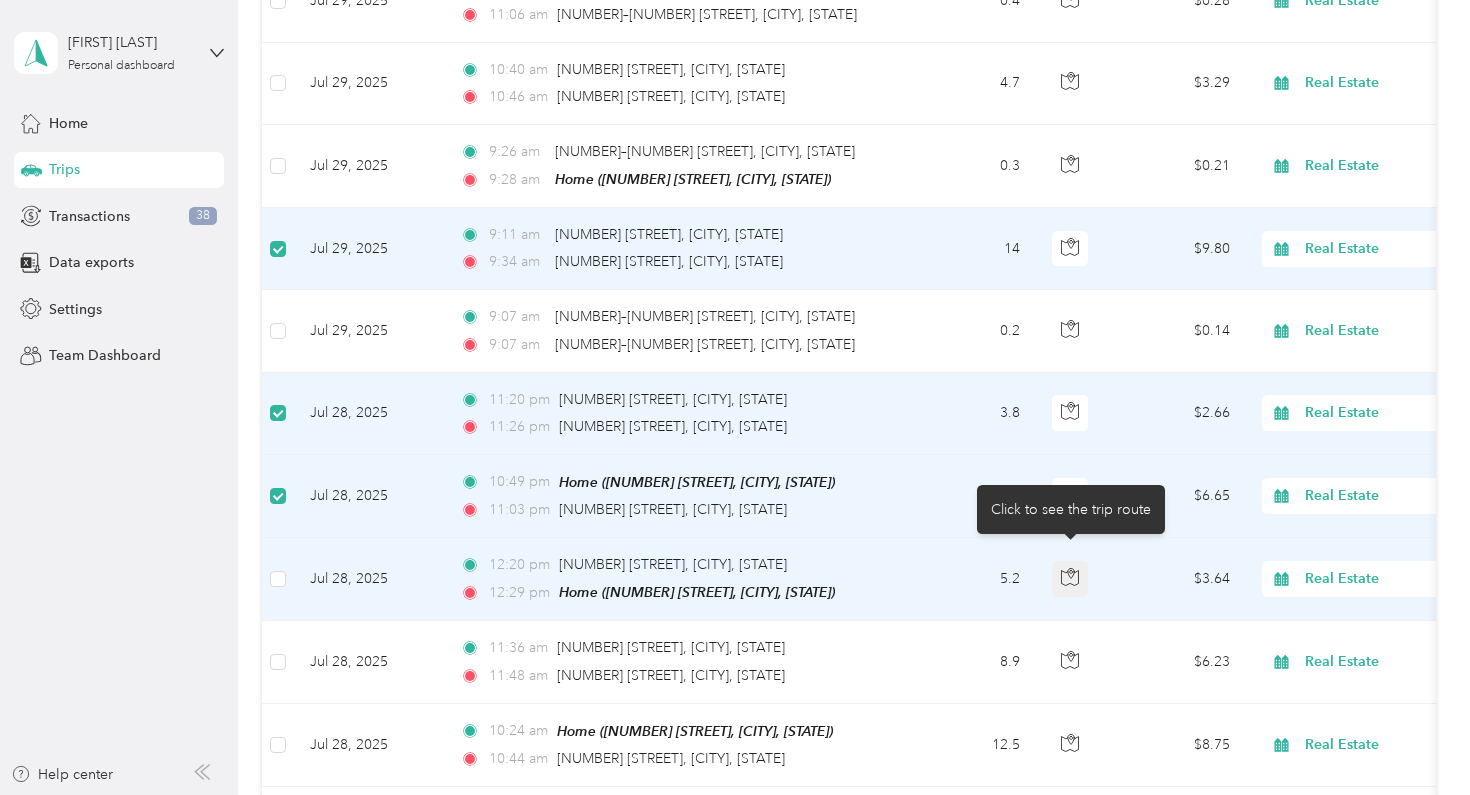 click 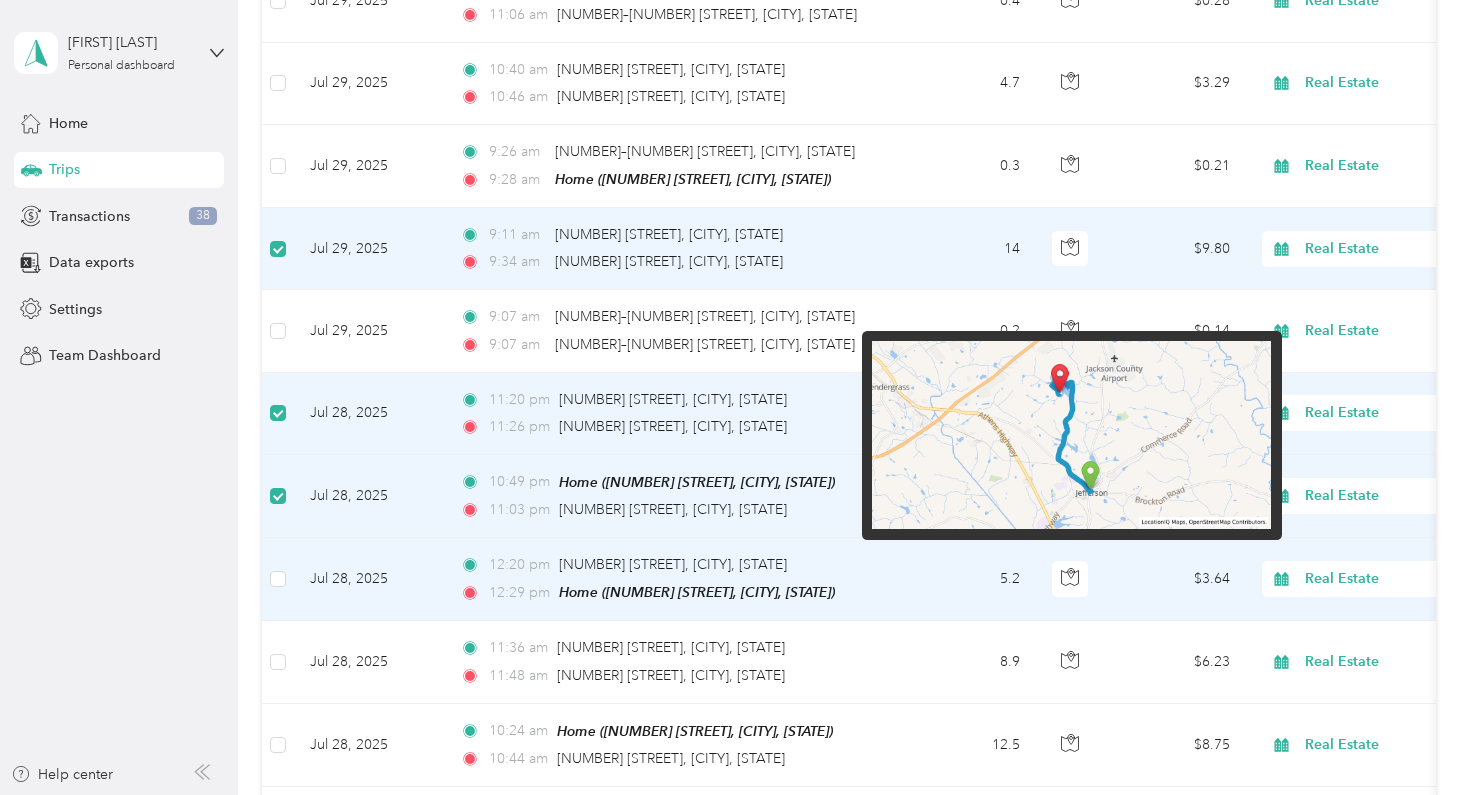 click at bounding box center [1071, 435] 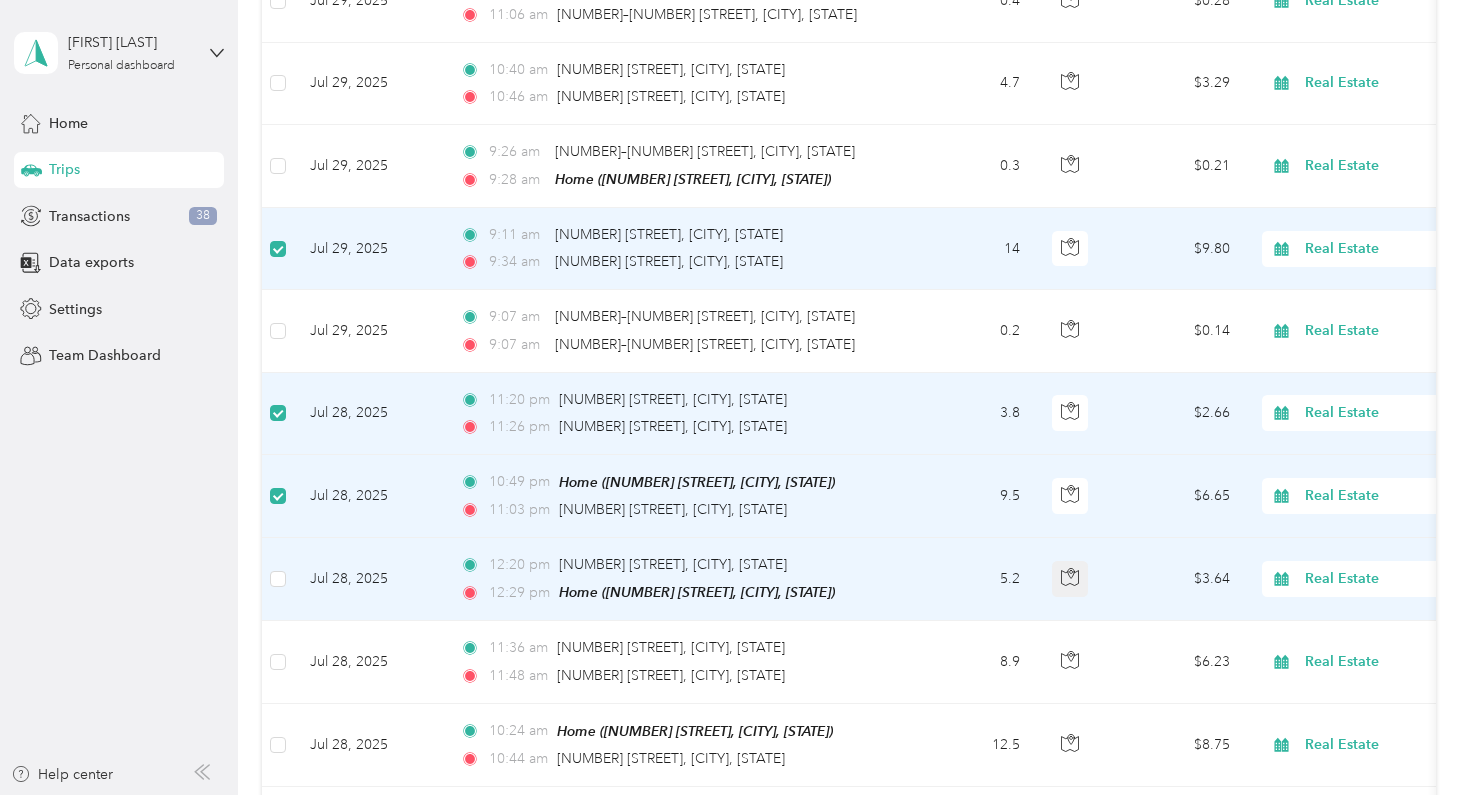 click 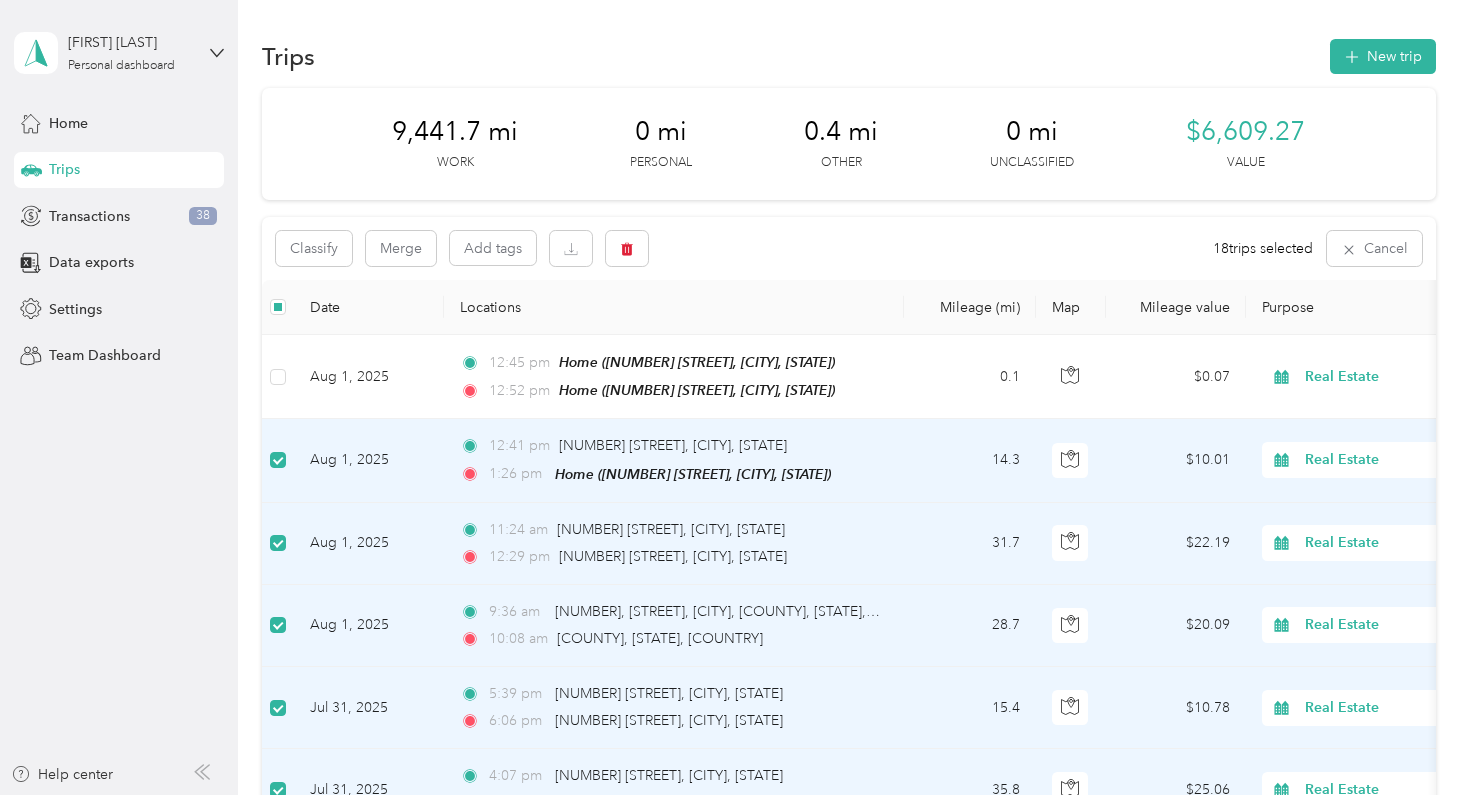 scroll, scrollTop: 0, scrollLeft: 0, axis: both 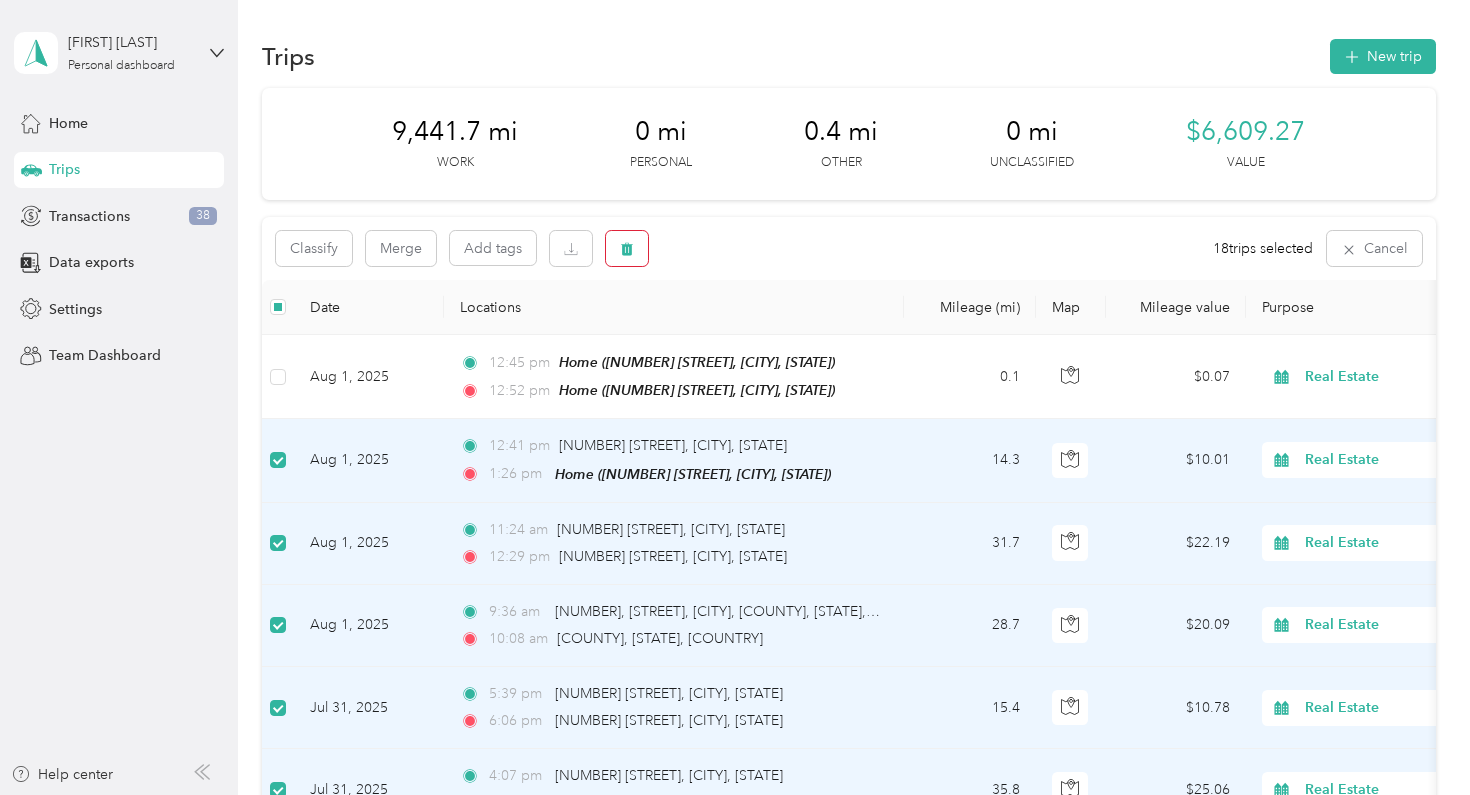 click at bounding box center [627, 248] 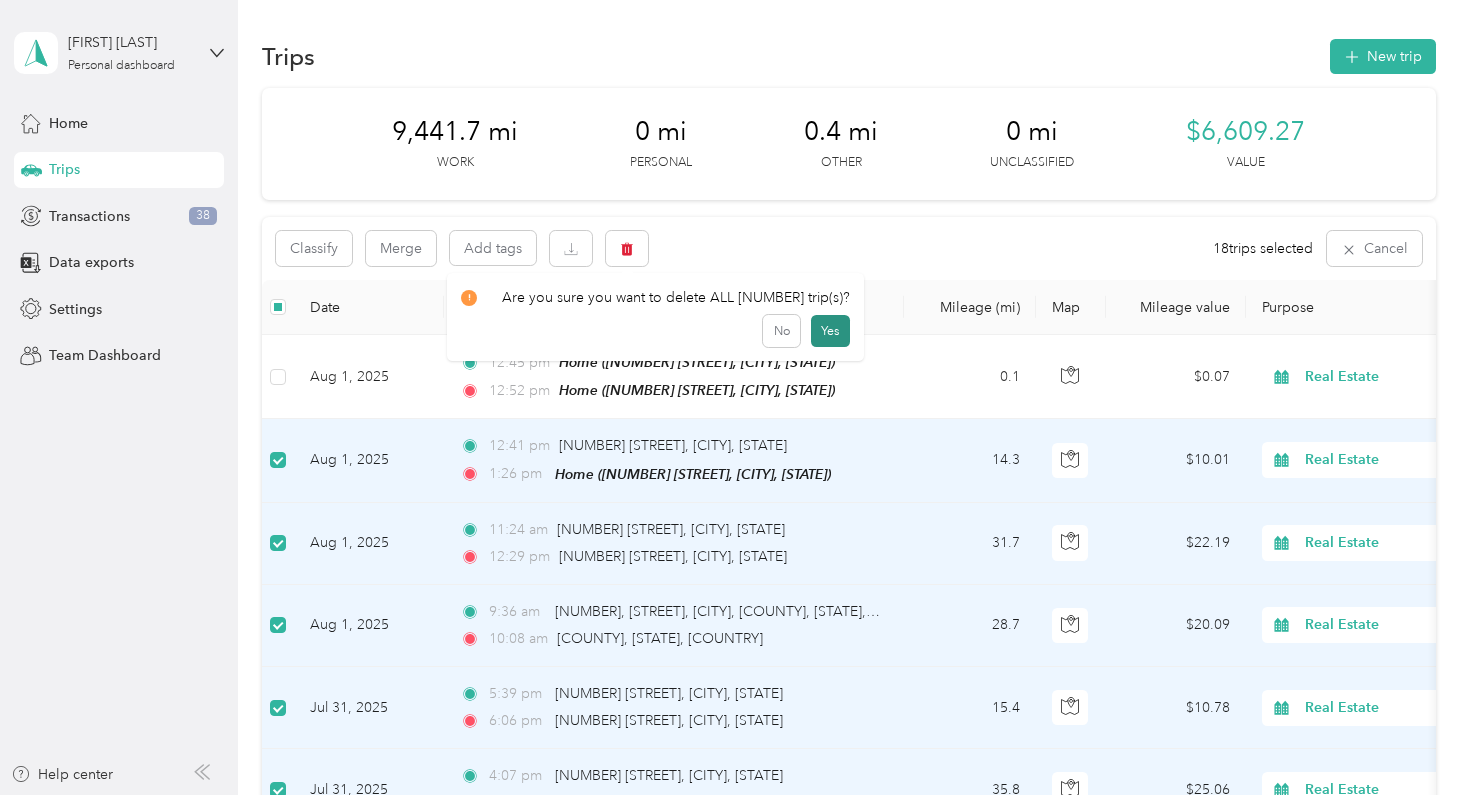 click on "Yes" at bounding box center [830, 331] 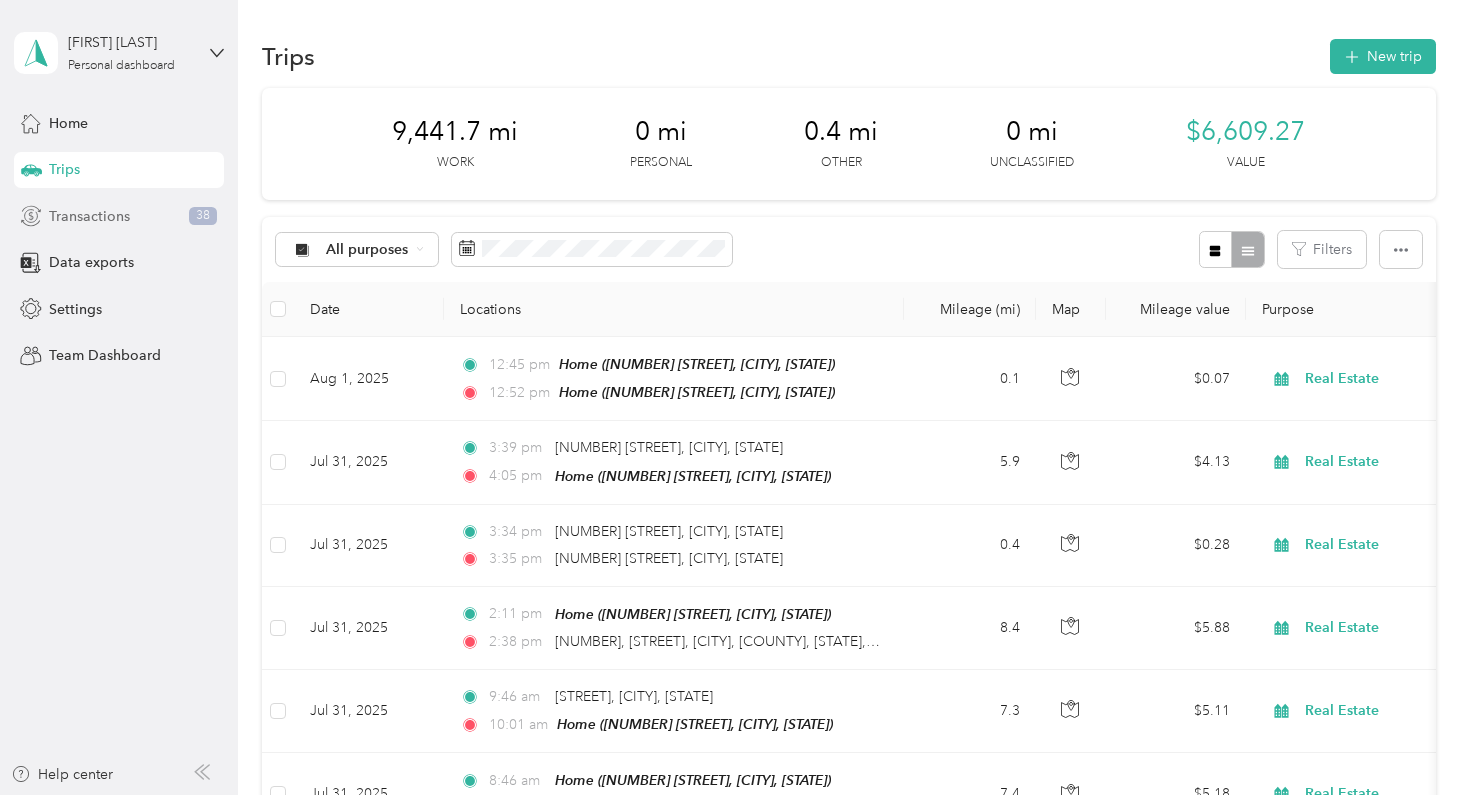 click on "Transactions" at bounding box center (89, 216) 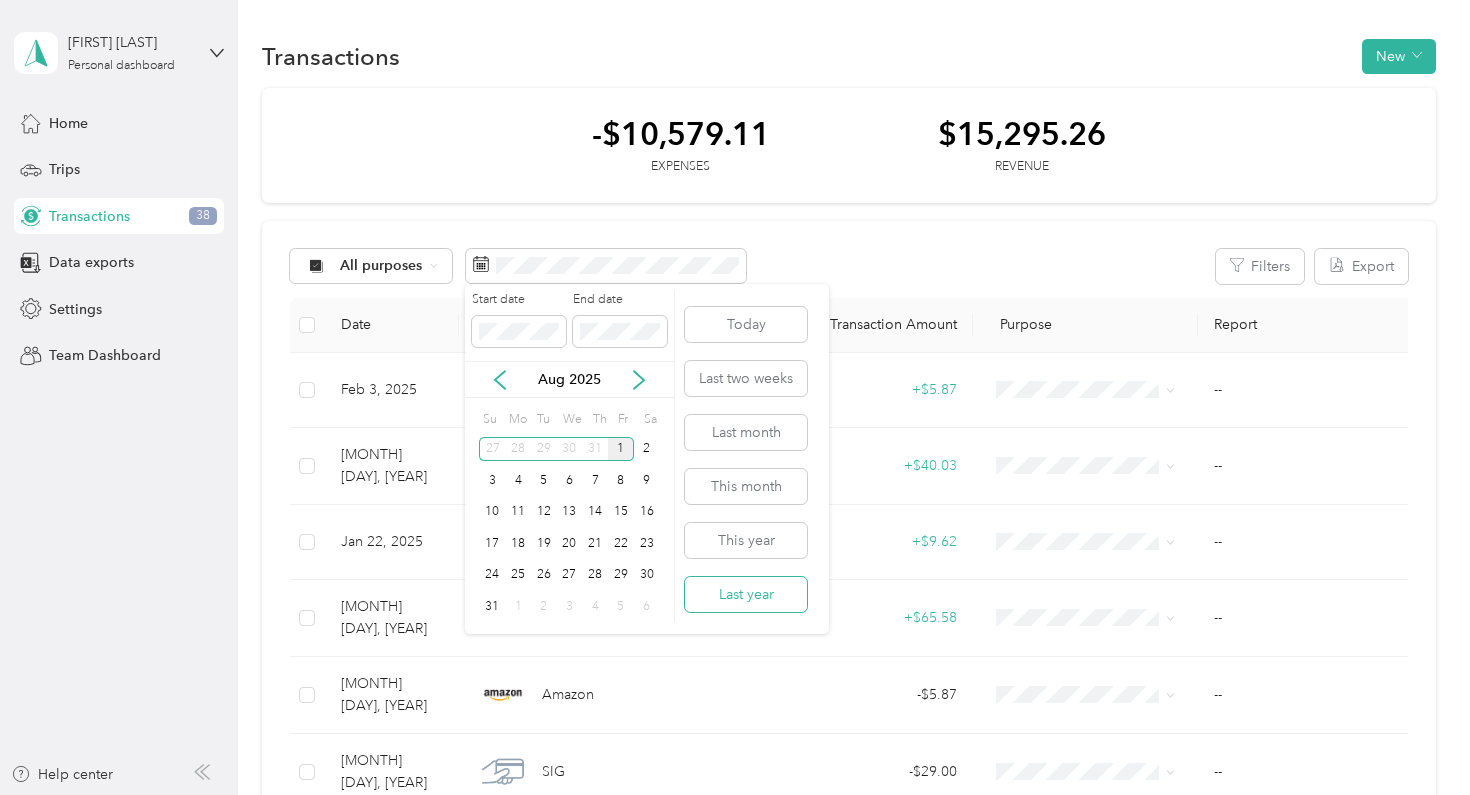 click on "Last year" at bounding box center [746, 594] 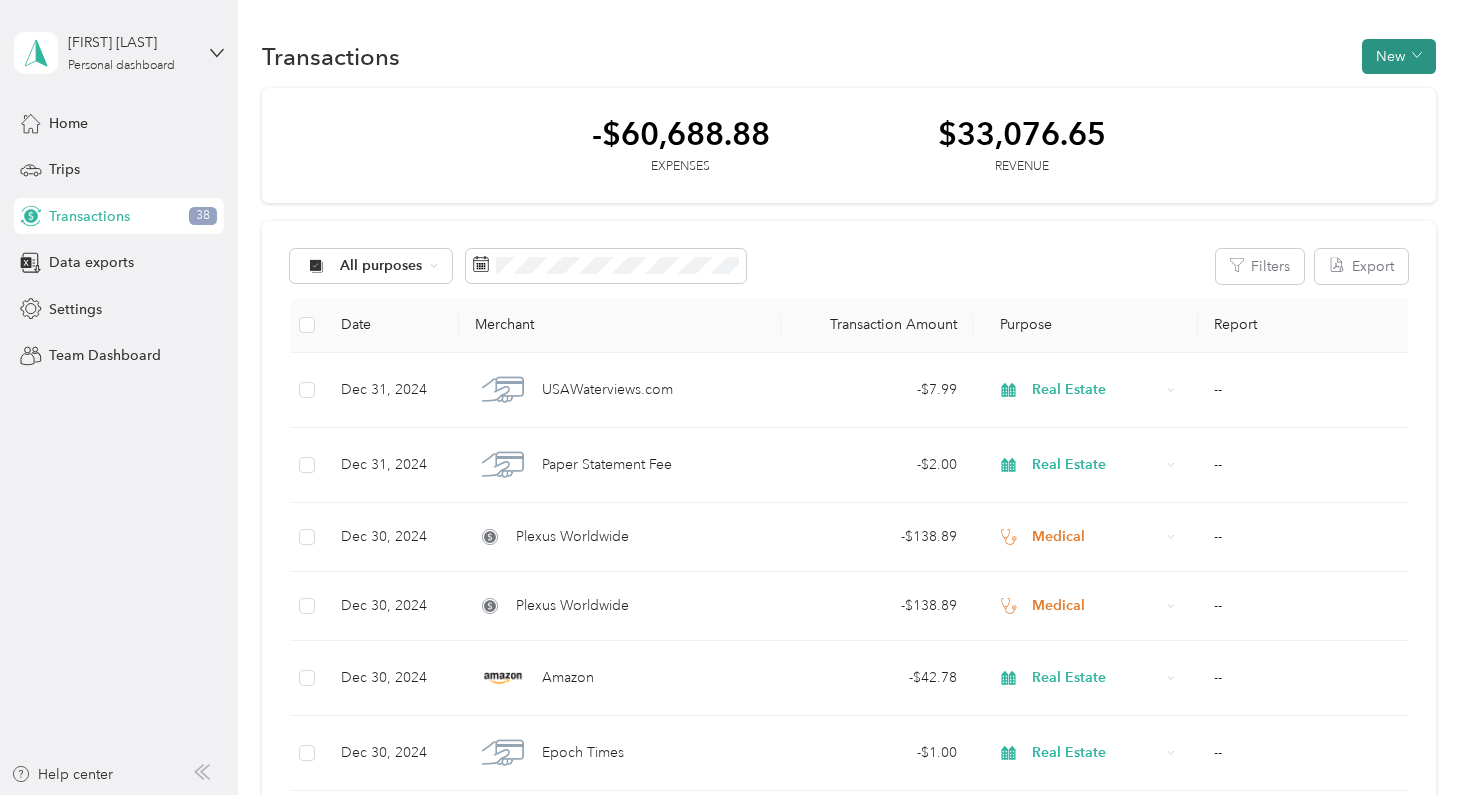scroll, scrollTop: 0, scrollLeft: 0, axis: both 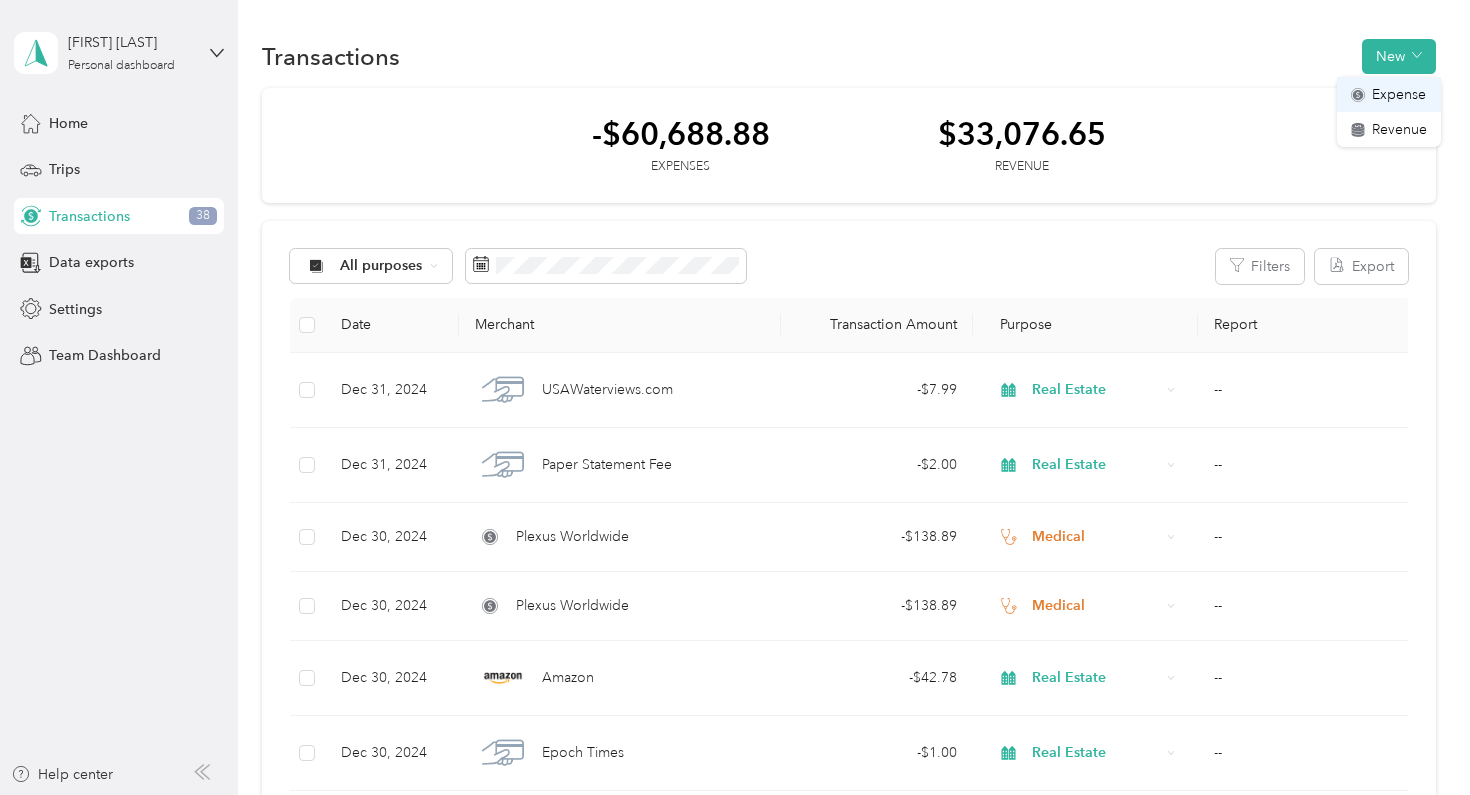 click on "Expense" at bounding box center [1399, 94] 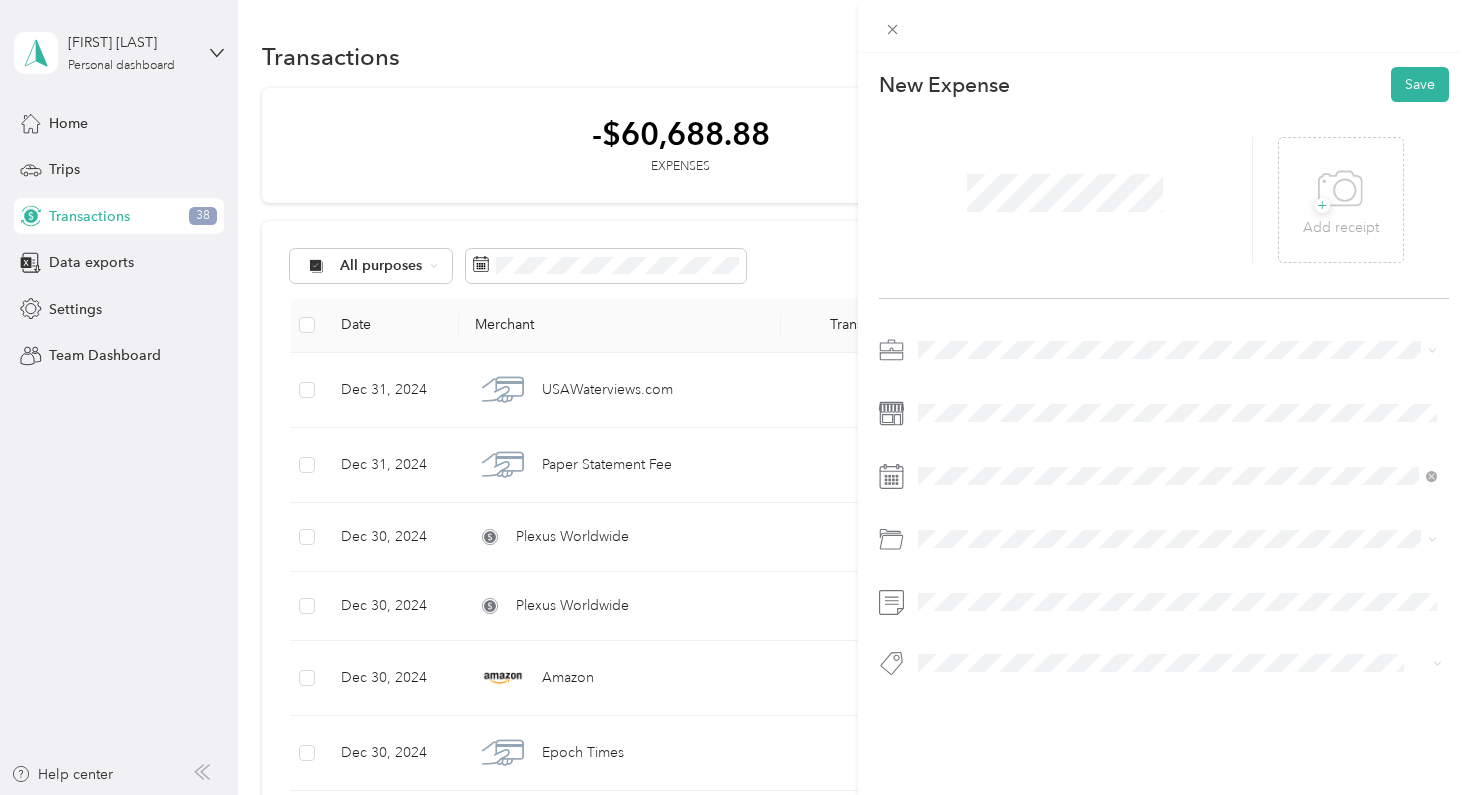 click on "Real Estate" at bounding box center (1178, 490) 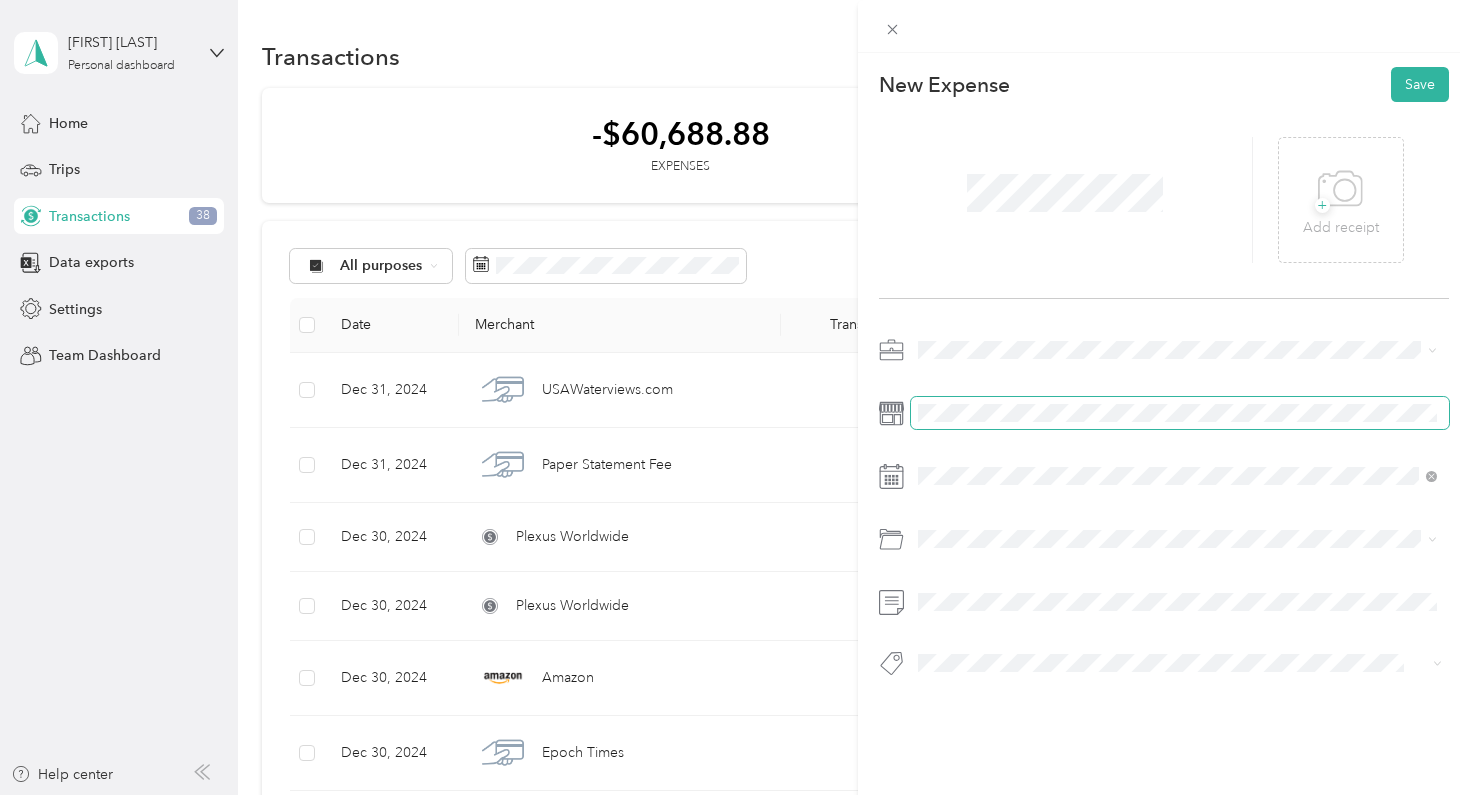 scroll, scrollTop: 0, scrollLeft: 0, axis: both 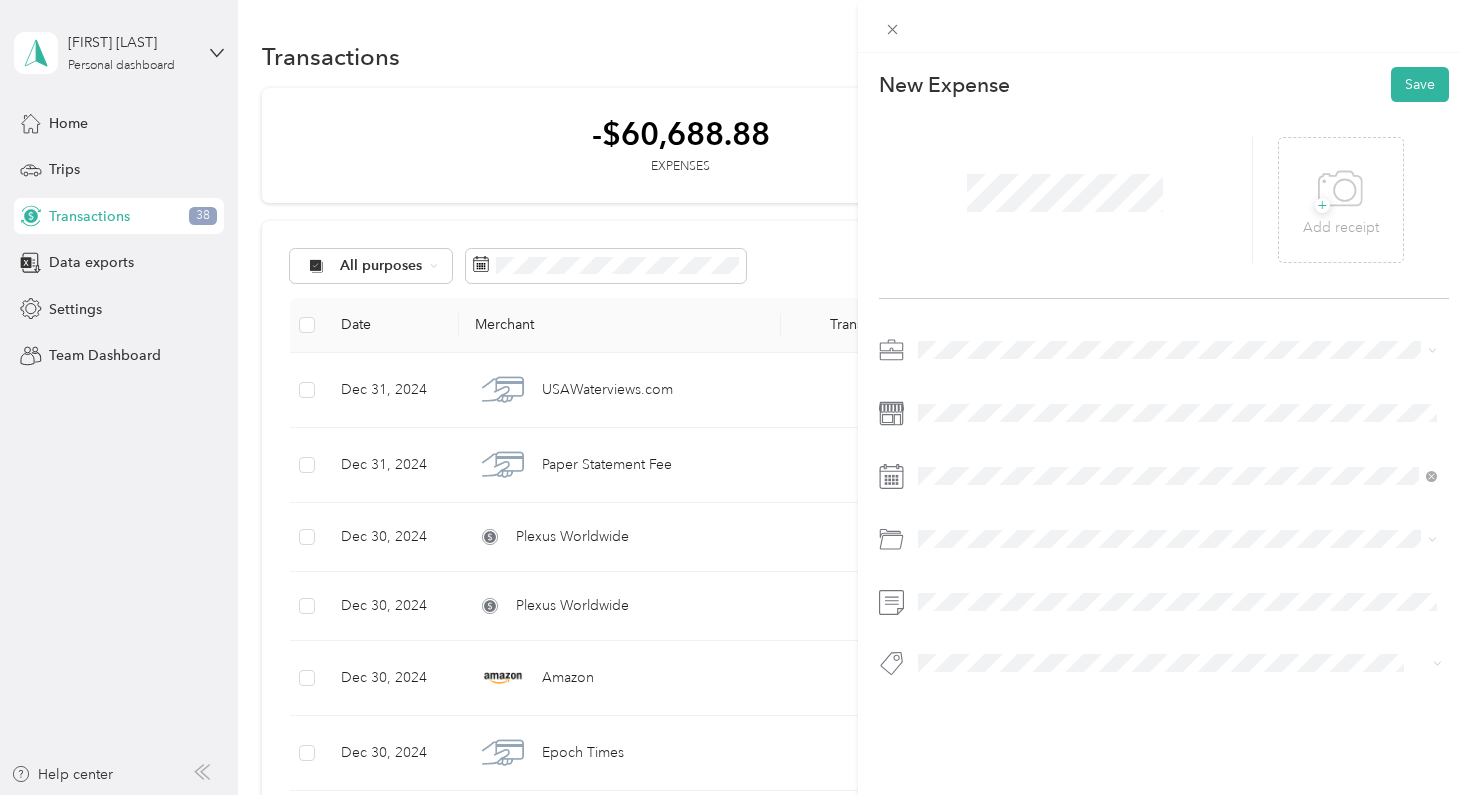 click on "This  expense  cannot be edited because it is either under review, approved, or paid. Contact your Team Manager to edit it. New Expense  Save + Add receipt" at bounding box center (735, 397) 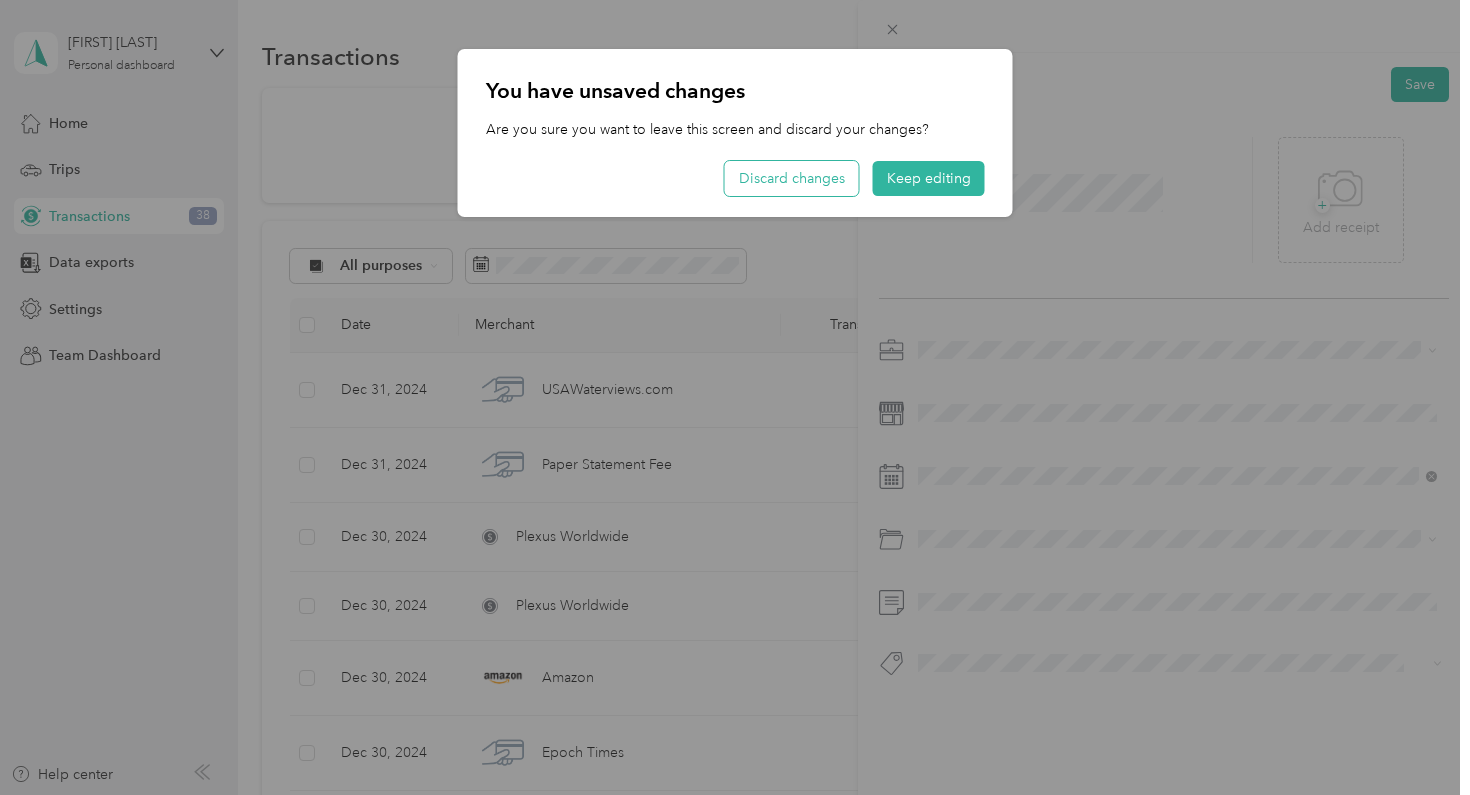 click on "Discard changes" at bounding box center (792, 178) 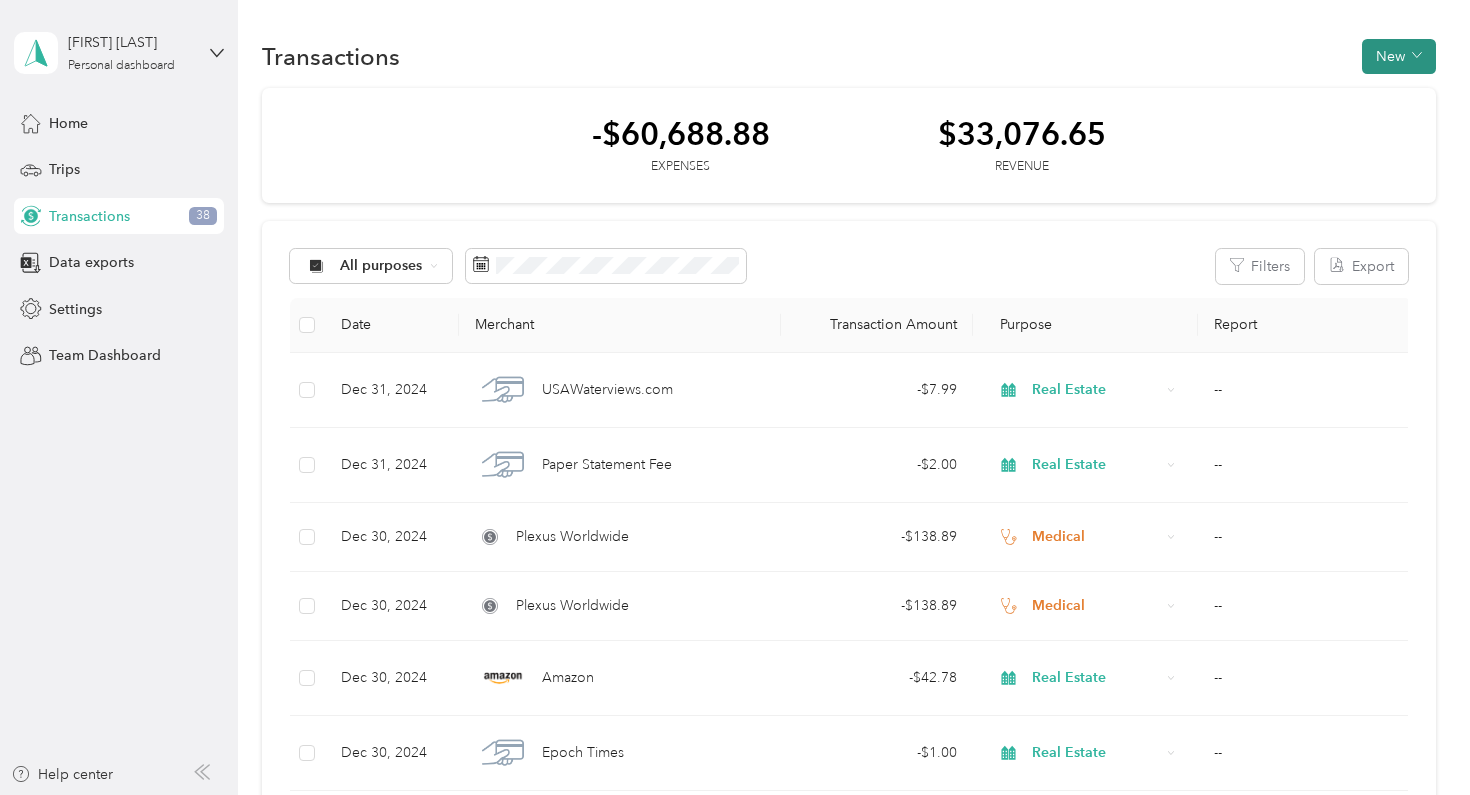 scroll, scrollTop: 0, scrollLeft: 0, axis: both 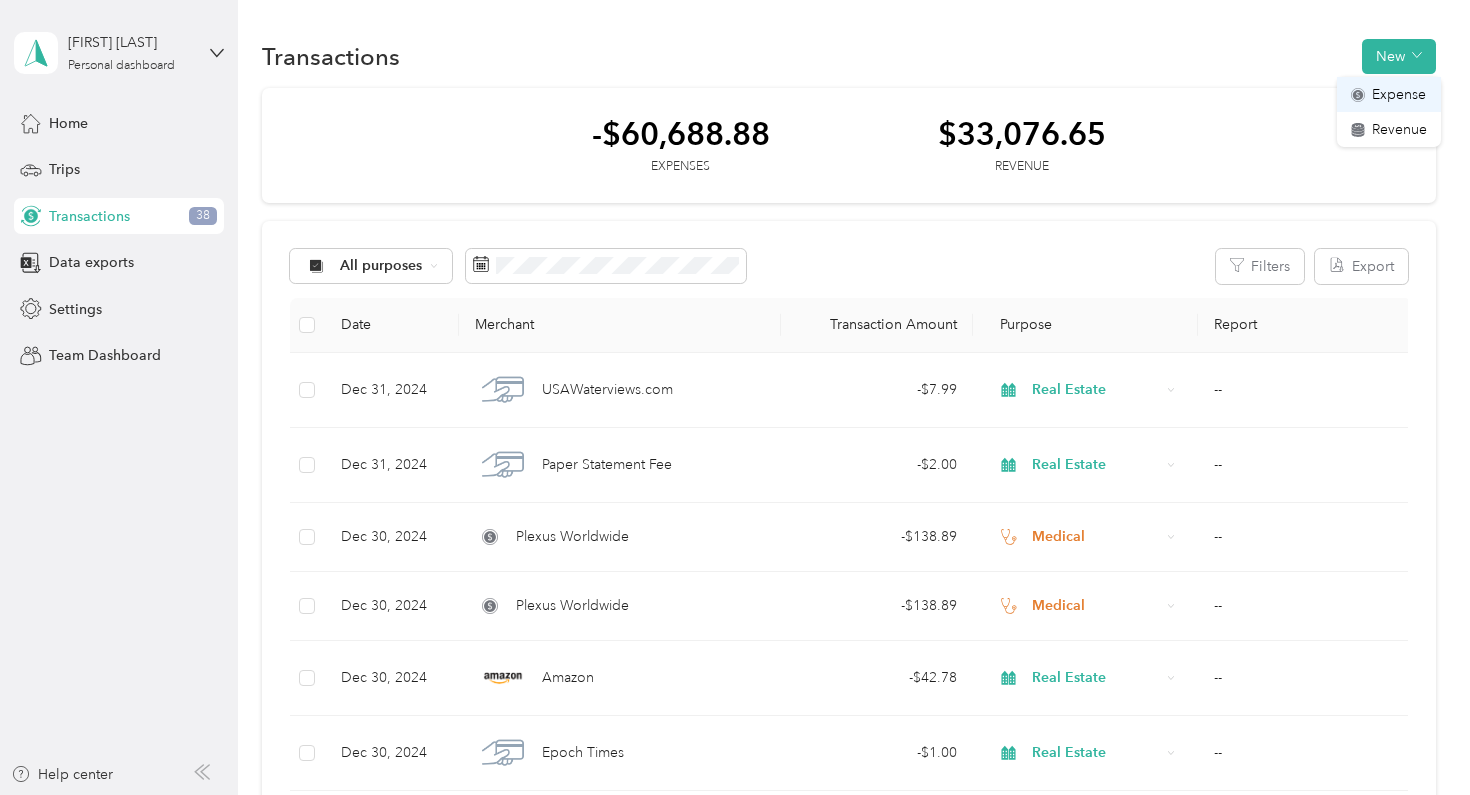 click on "Expense" at bounding box center (1399, 94) 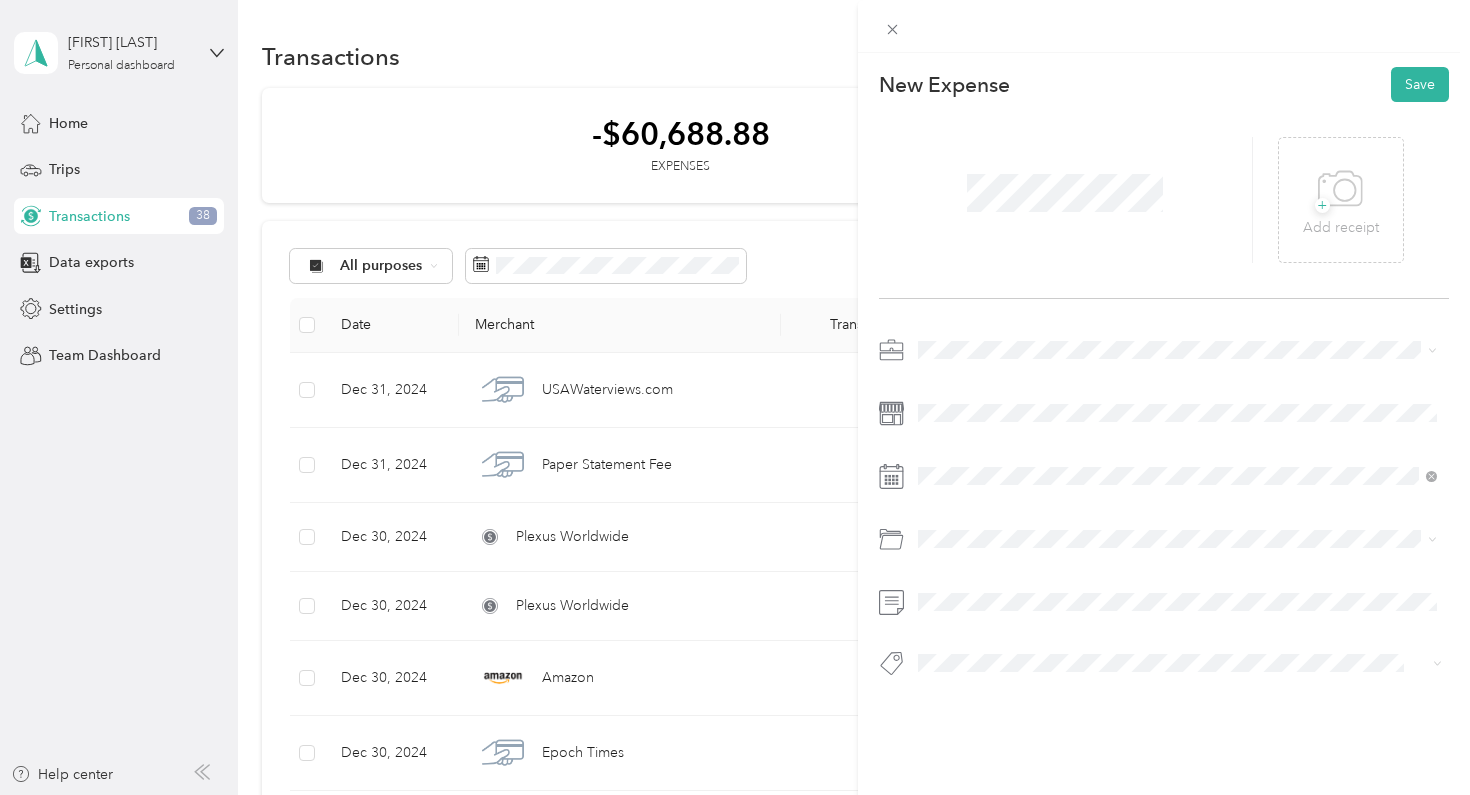 click on "Real Estate" at bounding box center [958, 489] 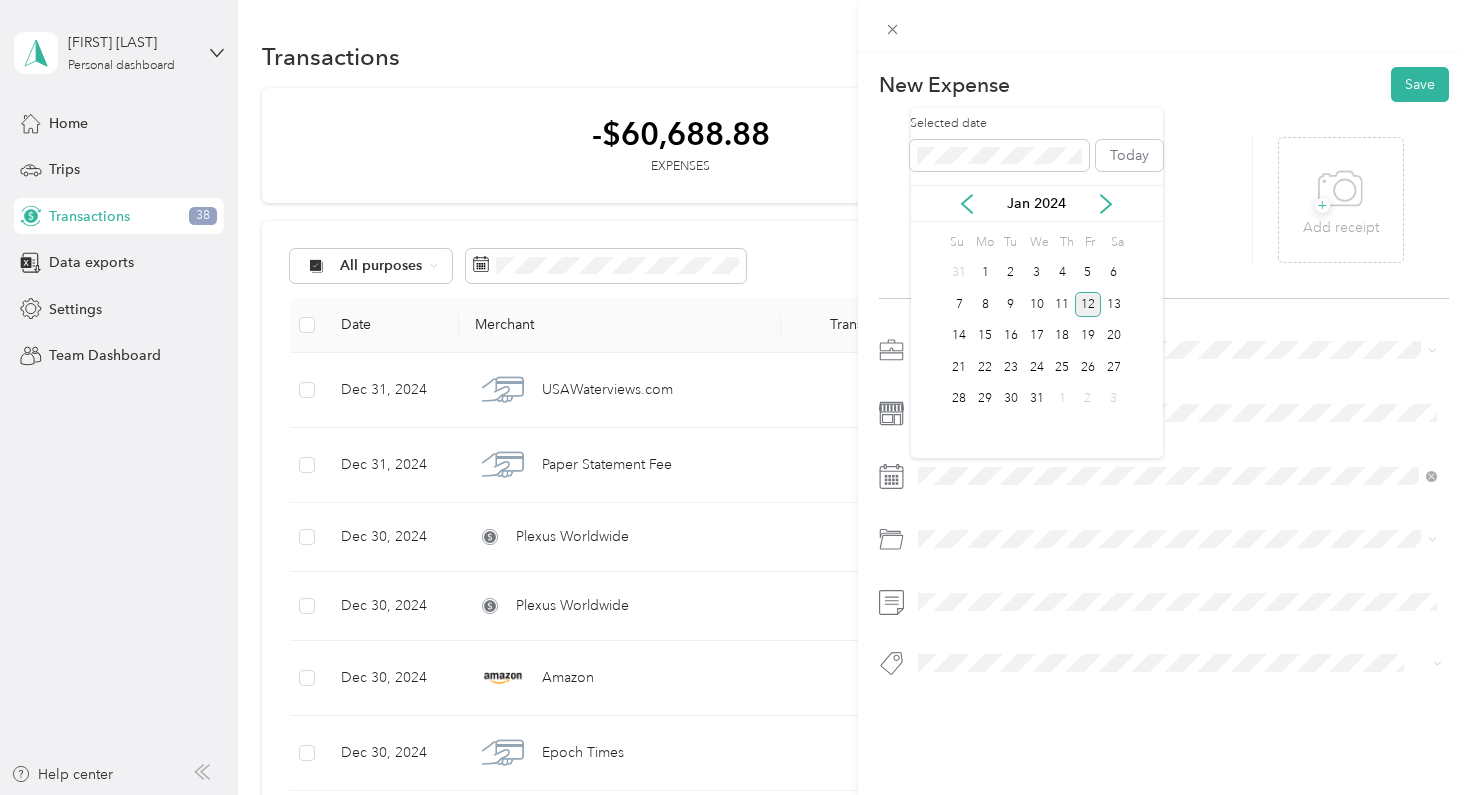 click on "12" at bounding box center [1088, 304] 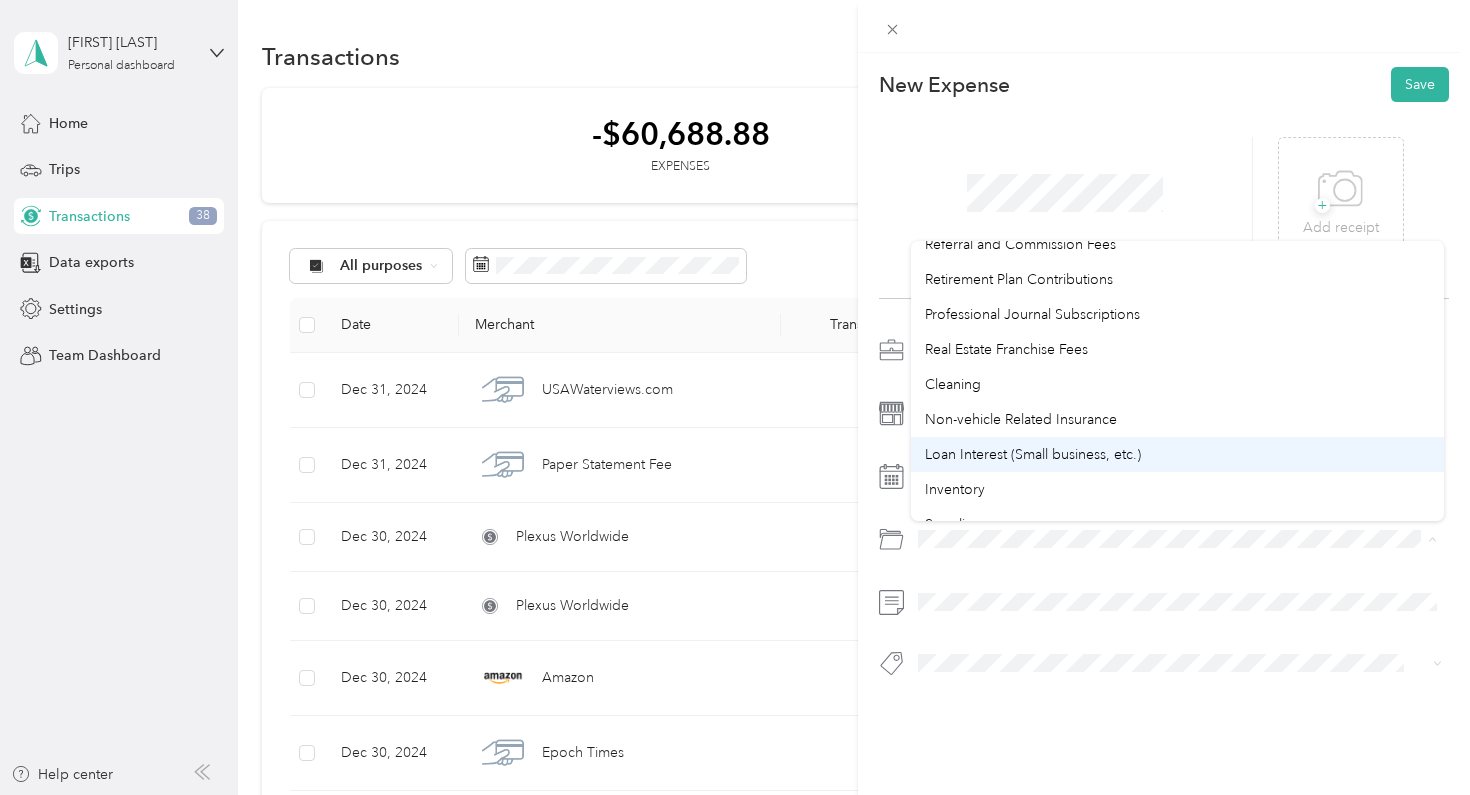 scroll, scrollTop: 1097, scrollLeft: 0, axis: vertical 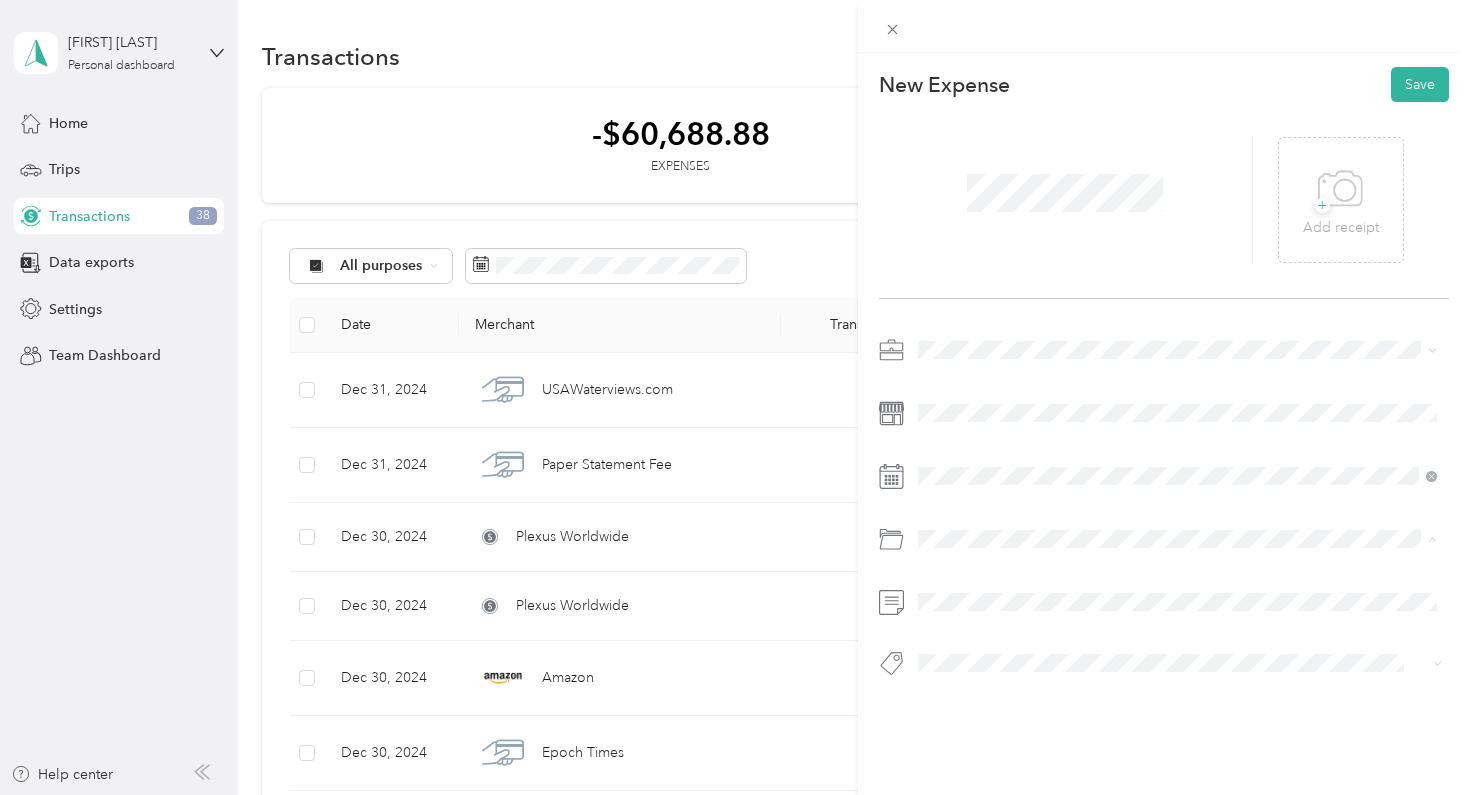 click on "Loan Interest (Small business, etc.)" at bounding box center (1033, 442) 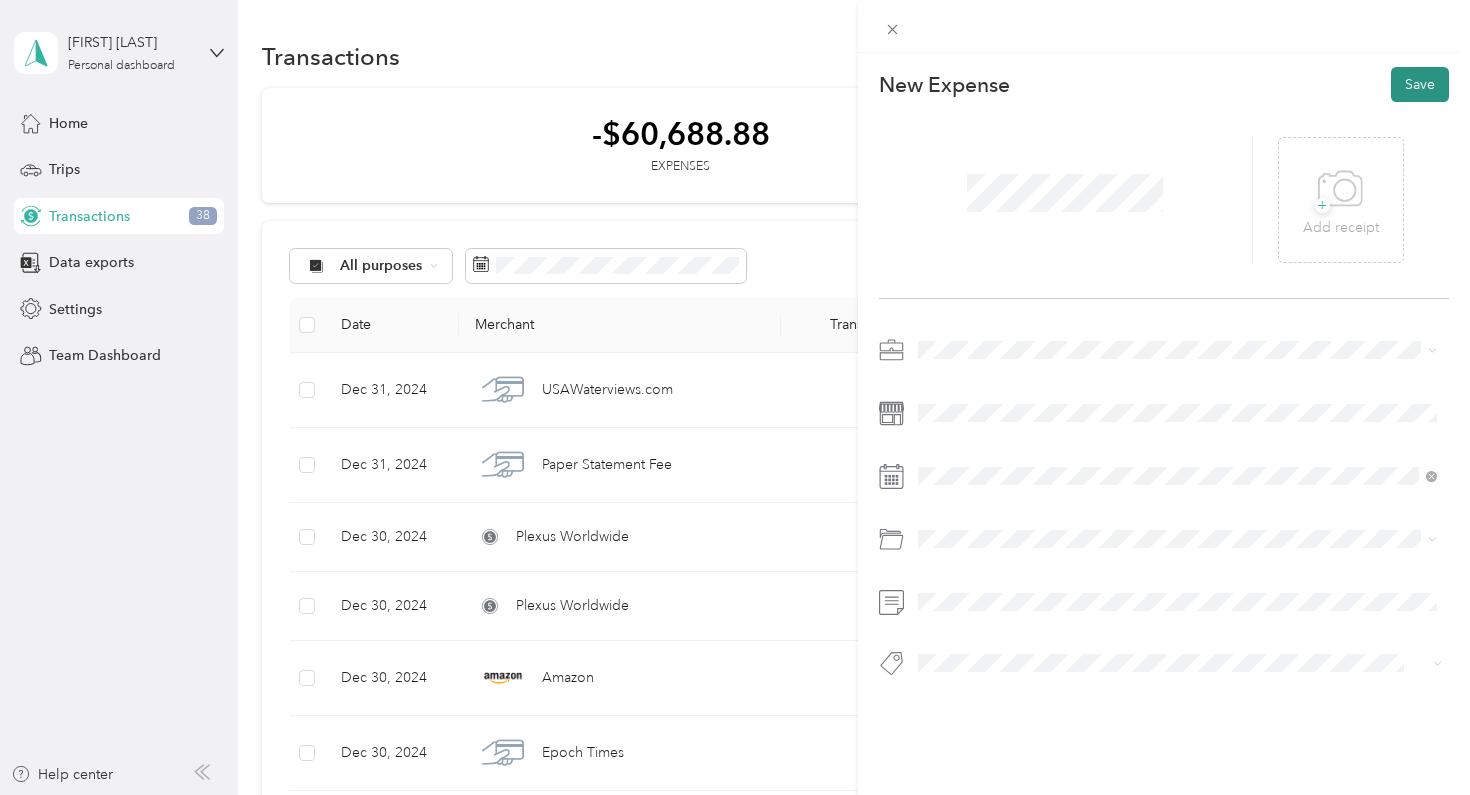 click on "Save" at bounding box center [1420, 84] 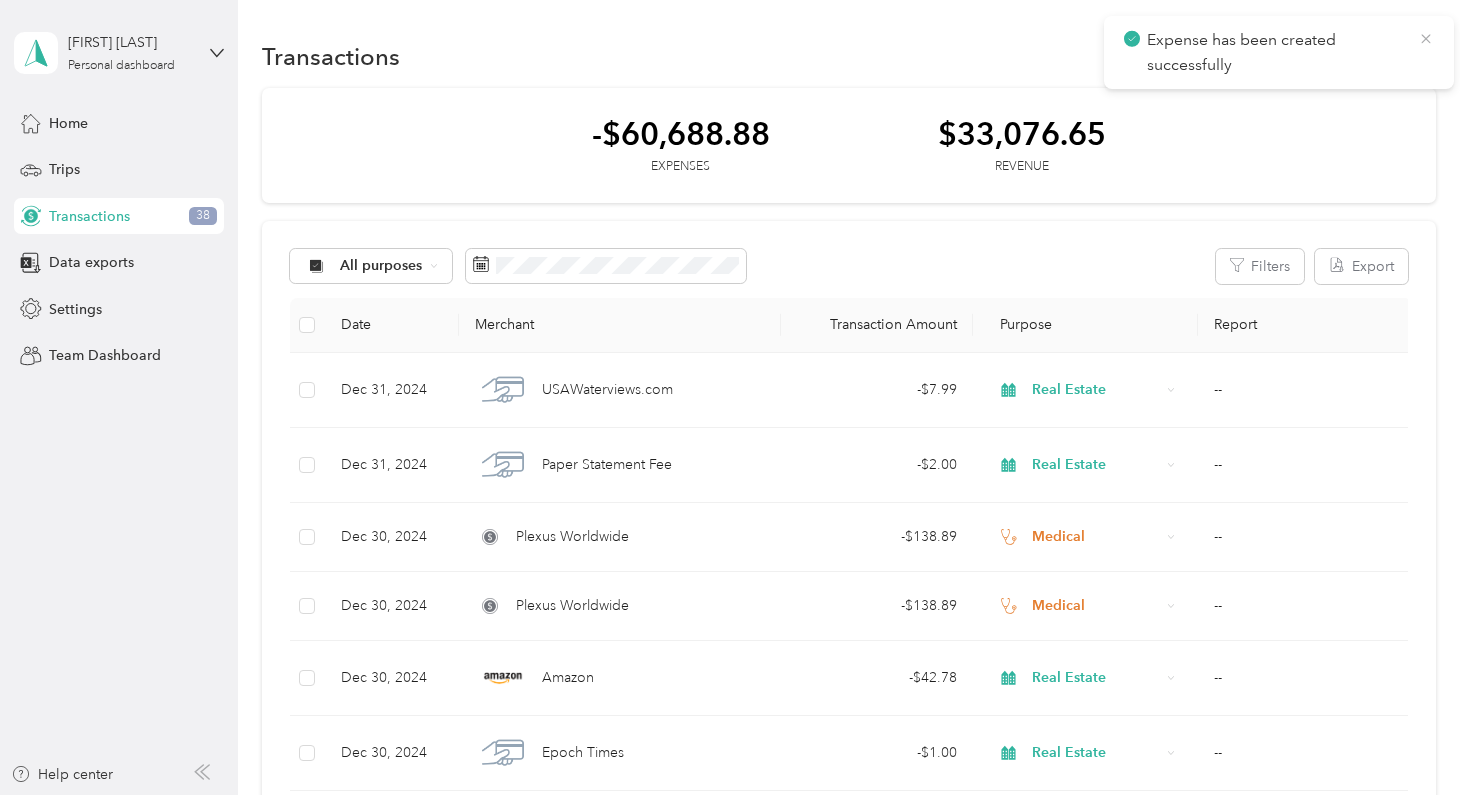 click 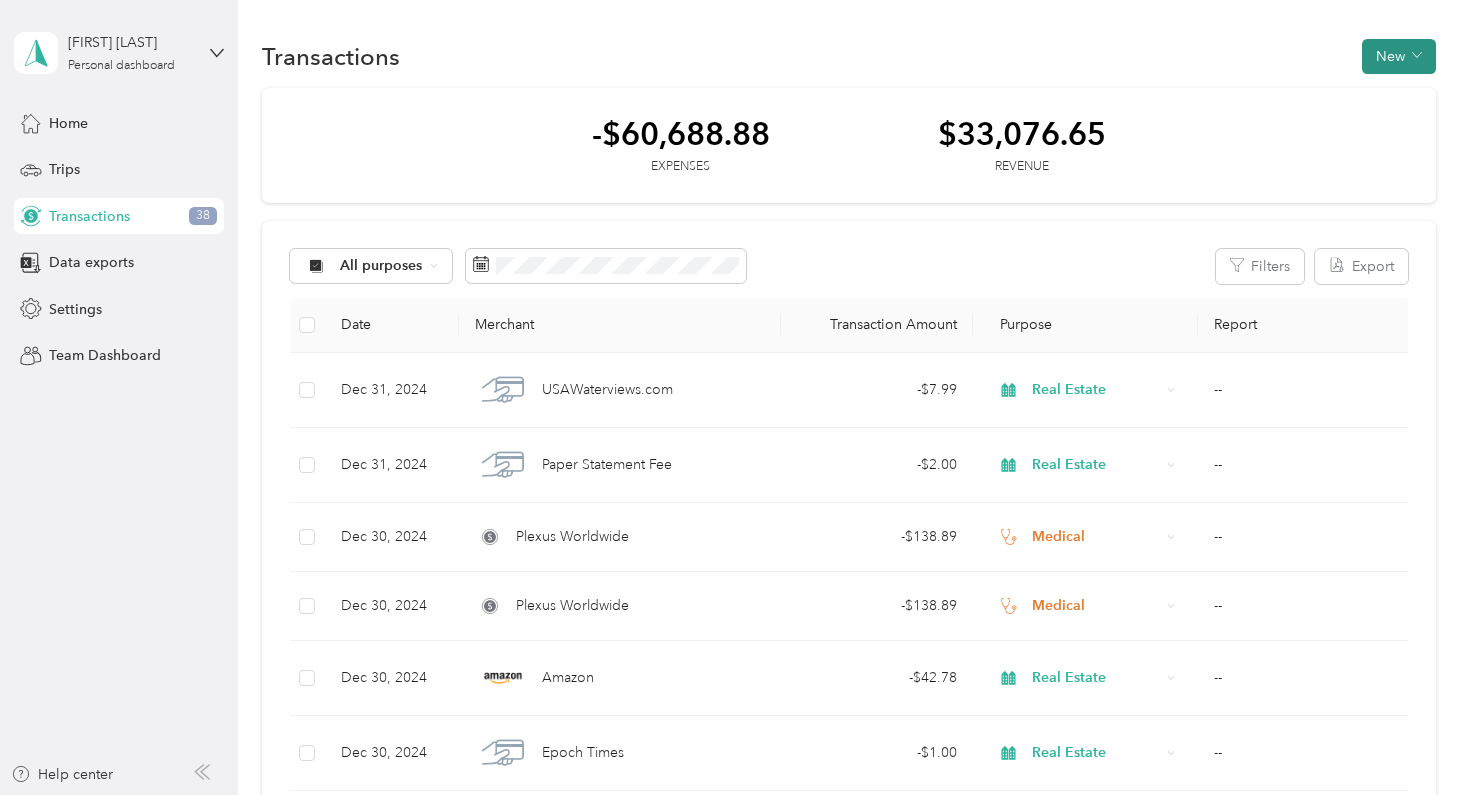 click on "New" at bounding box center (1399, 56) 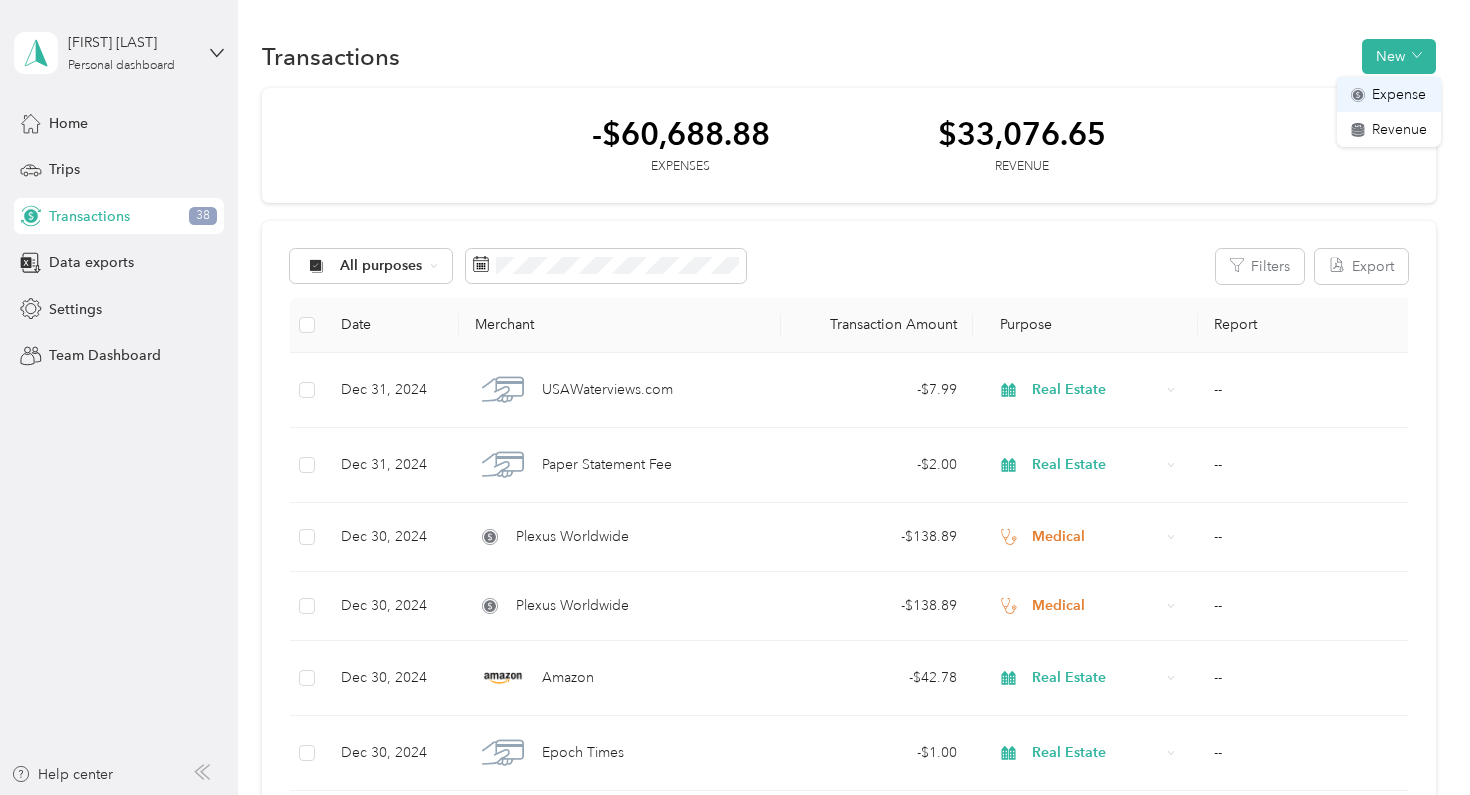 click on "Expense" at bounding box center [1399, 94] 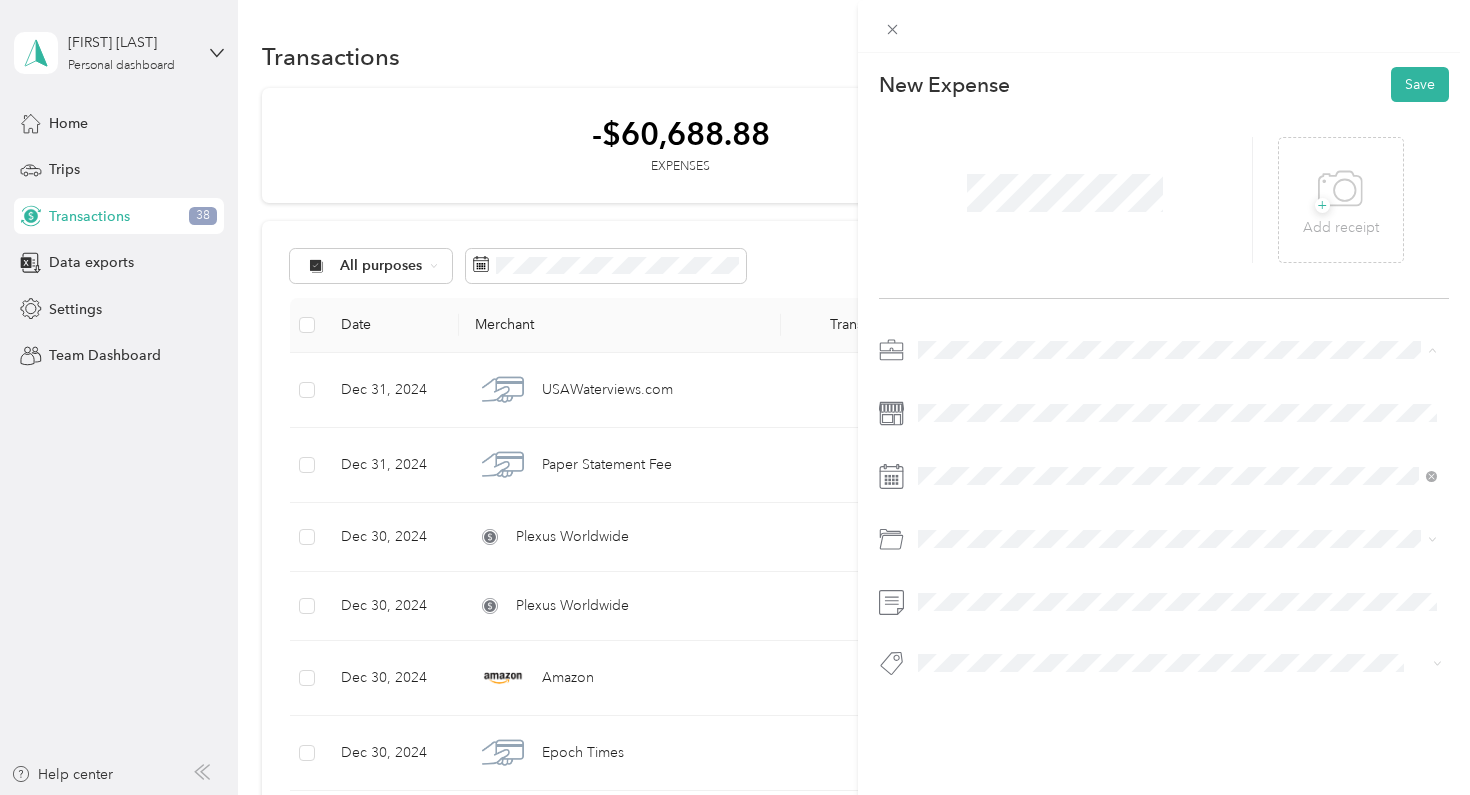 click on "Real Estate" at bounding box center (1178, 490) 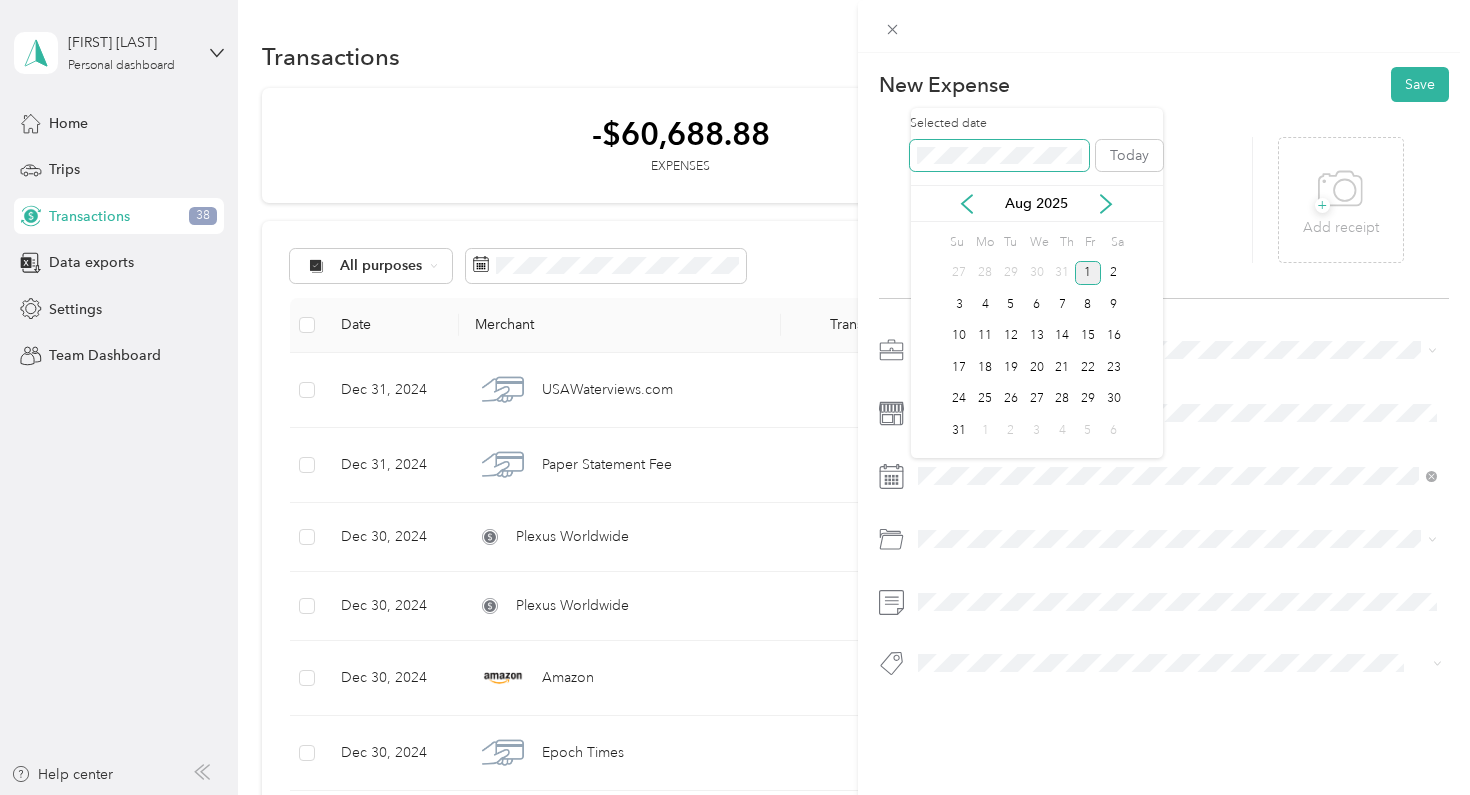 click at bounding box center (999, 156) 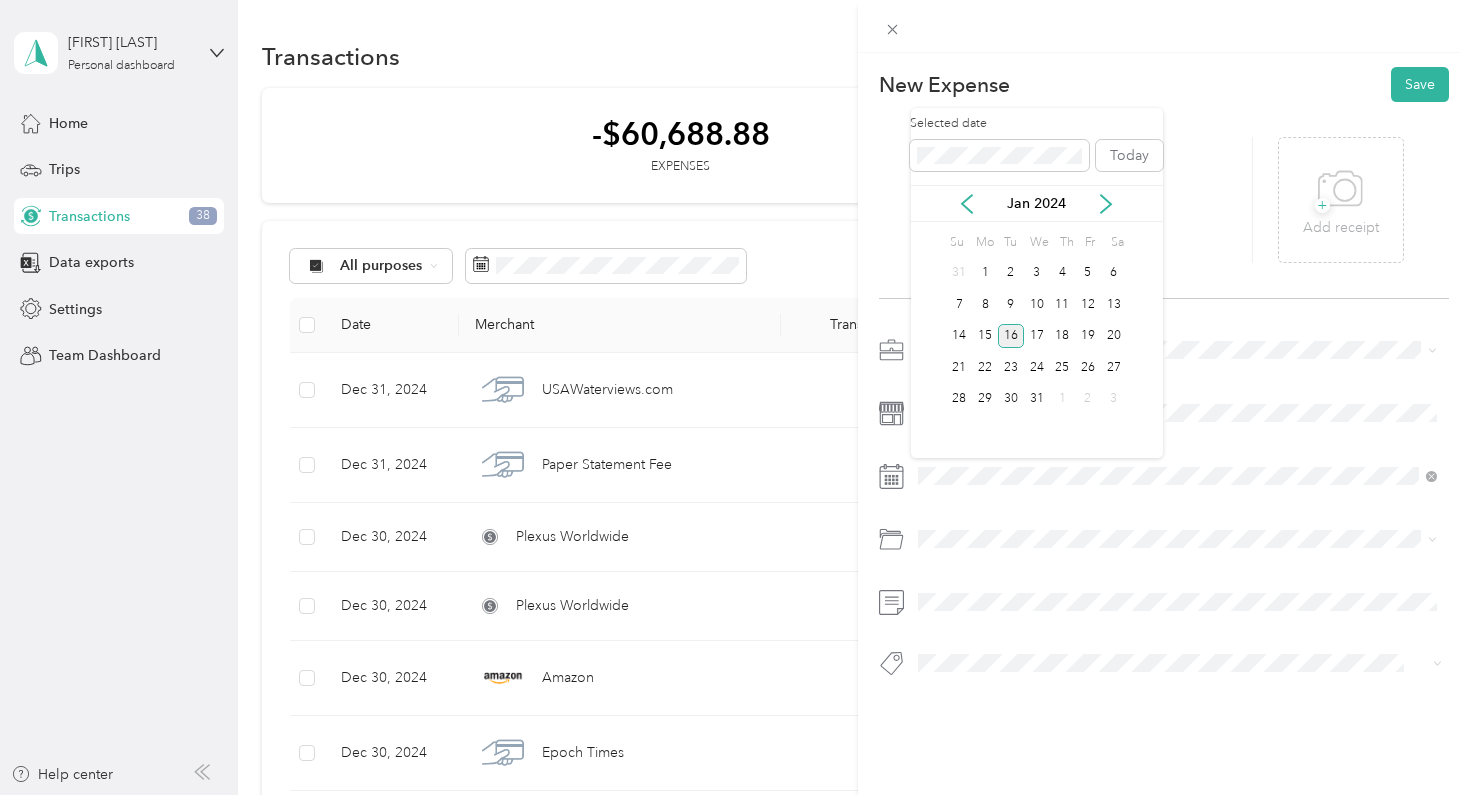 click on "16" at bounding box center [1011, 336] 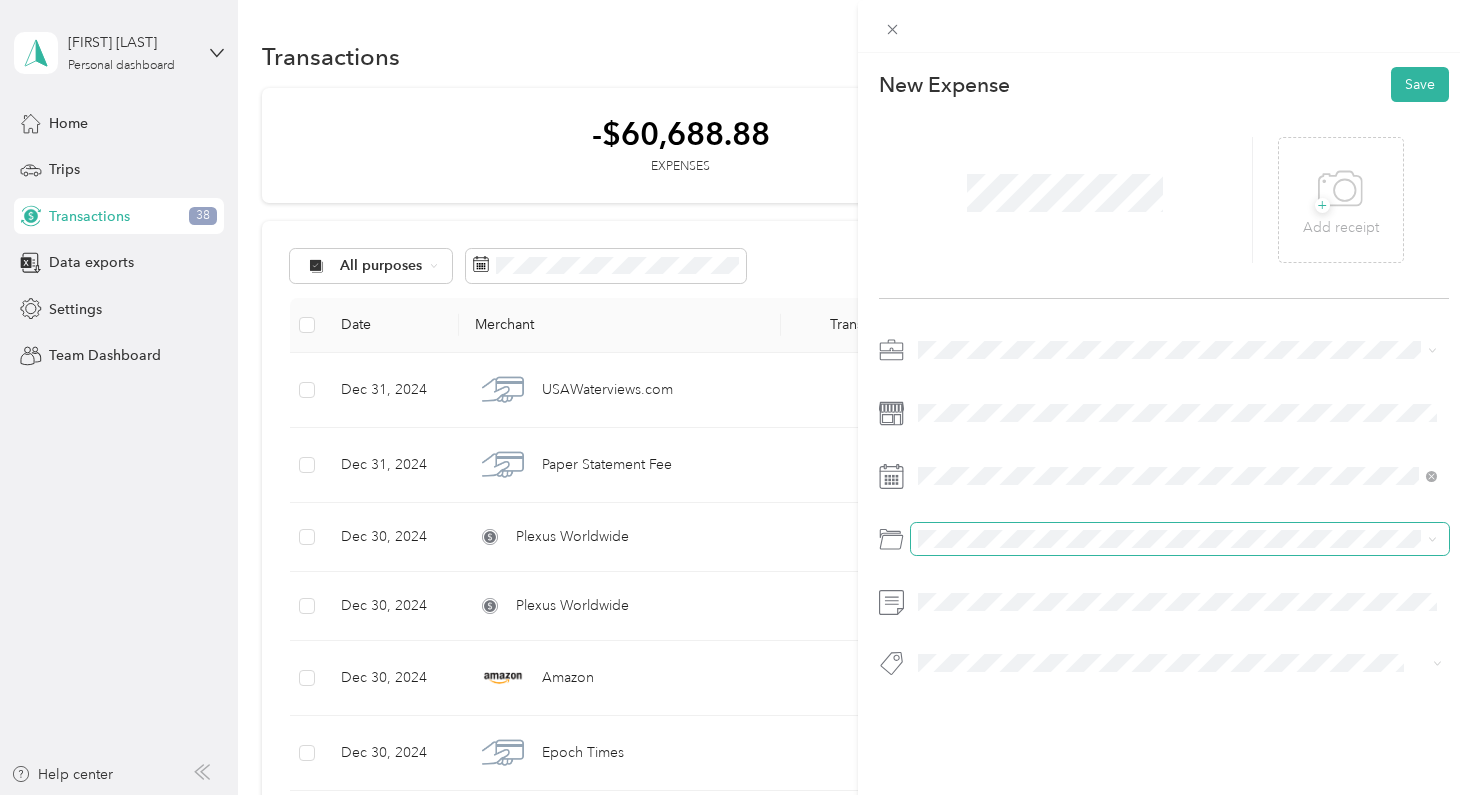 click at bounding box center (1180, 539) 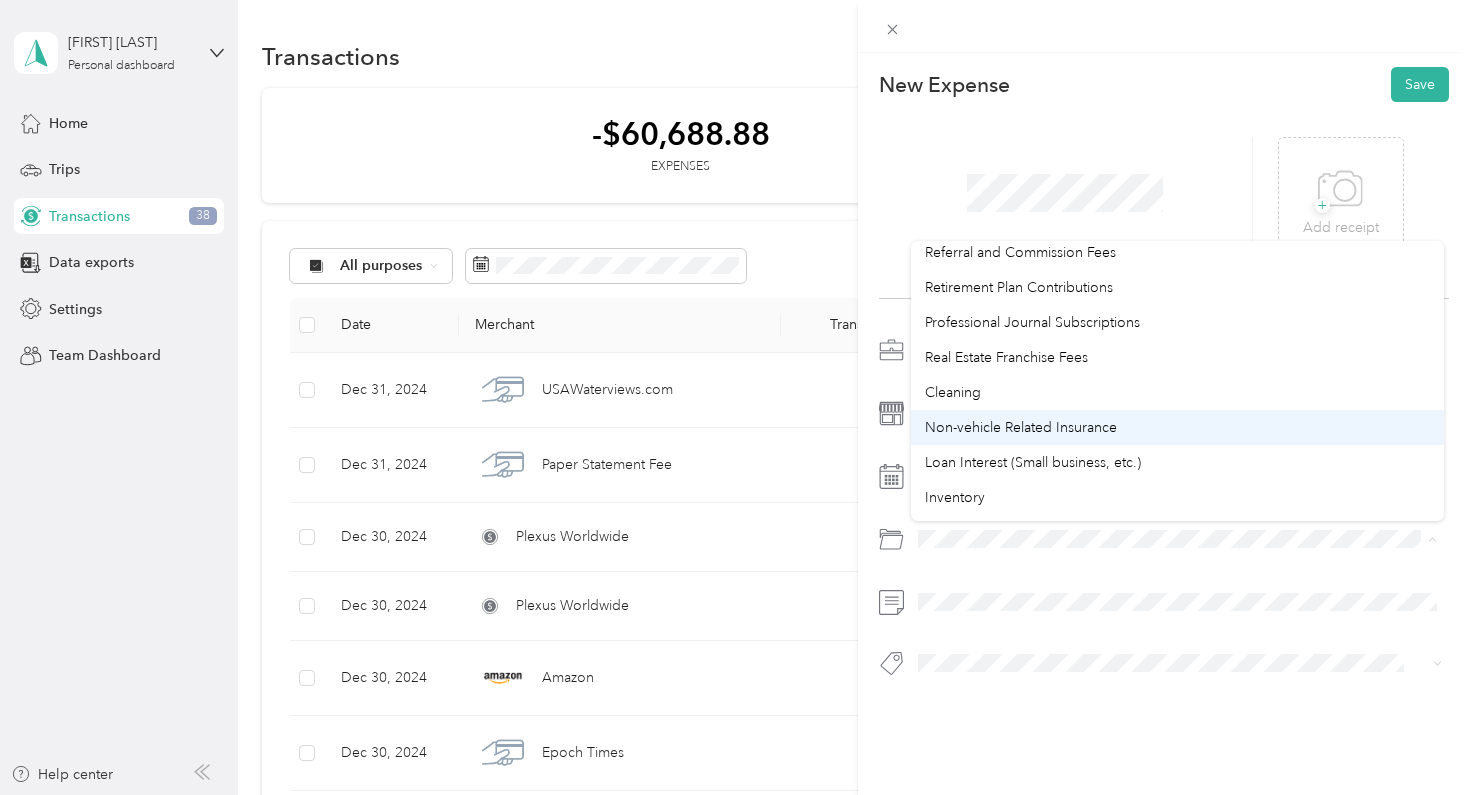 scroll, scrollTop: 1078, scrollLeft: 0, axis: vertical 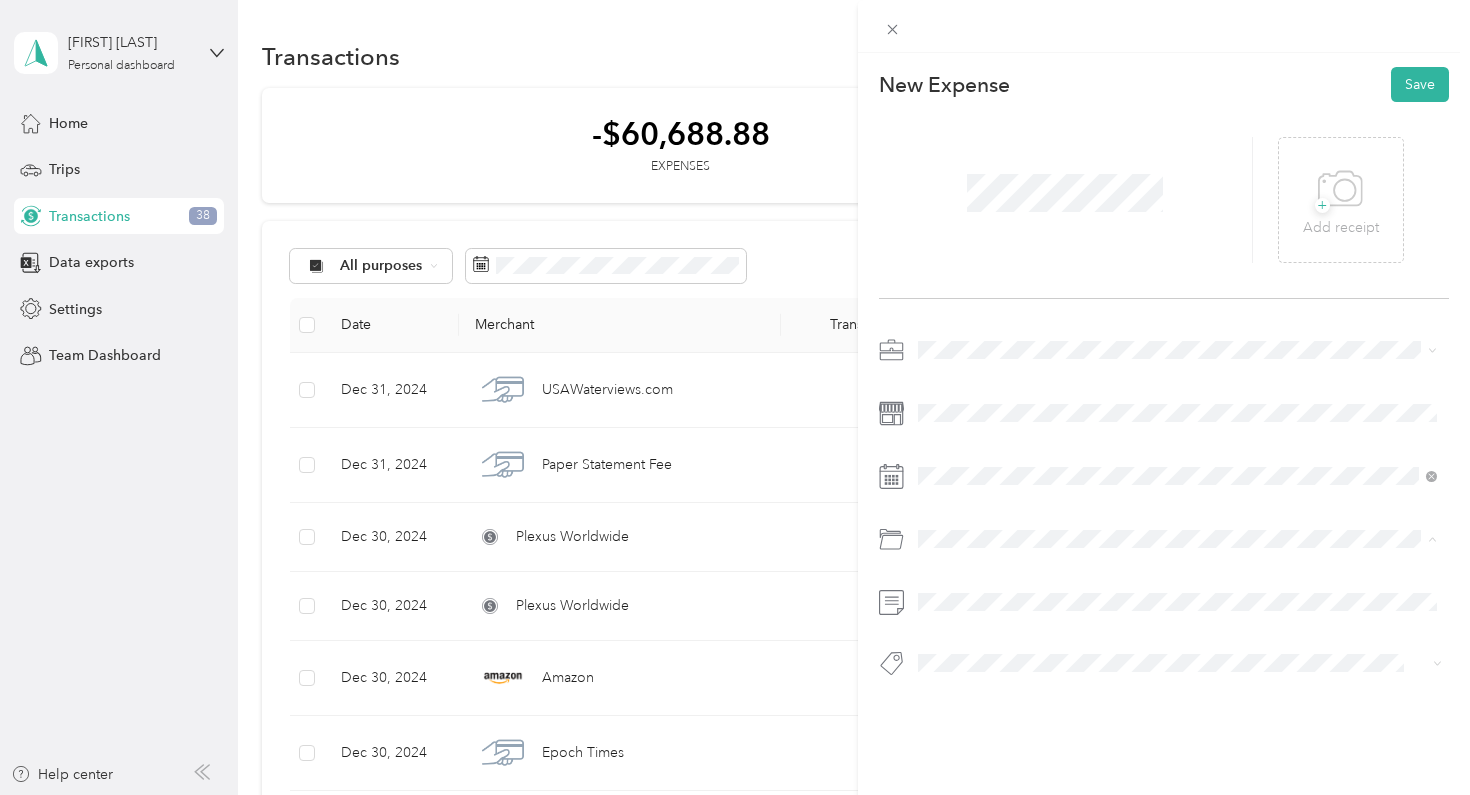 click on "Real Estate Franchise Fees" at bounding box center (1006, 356) 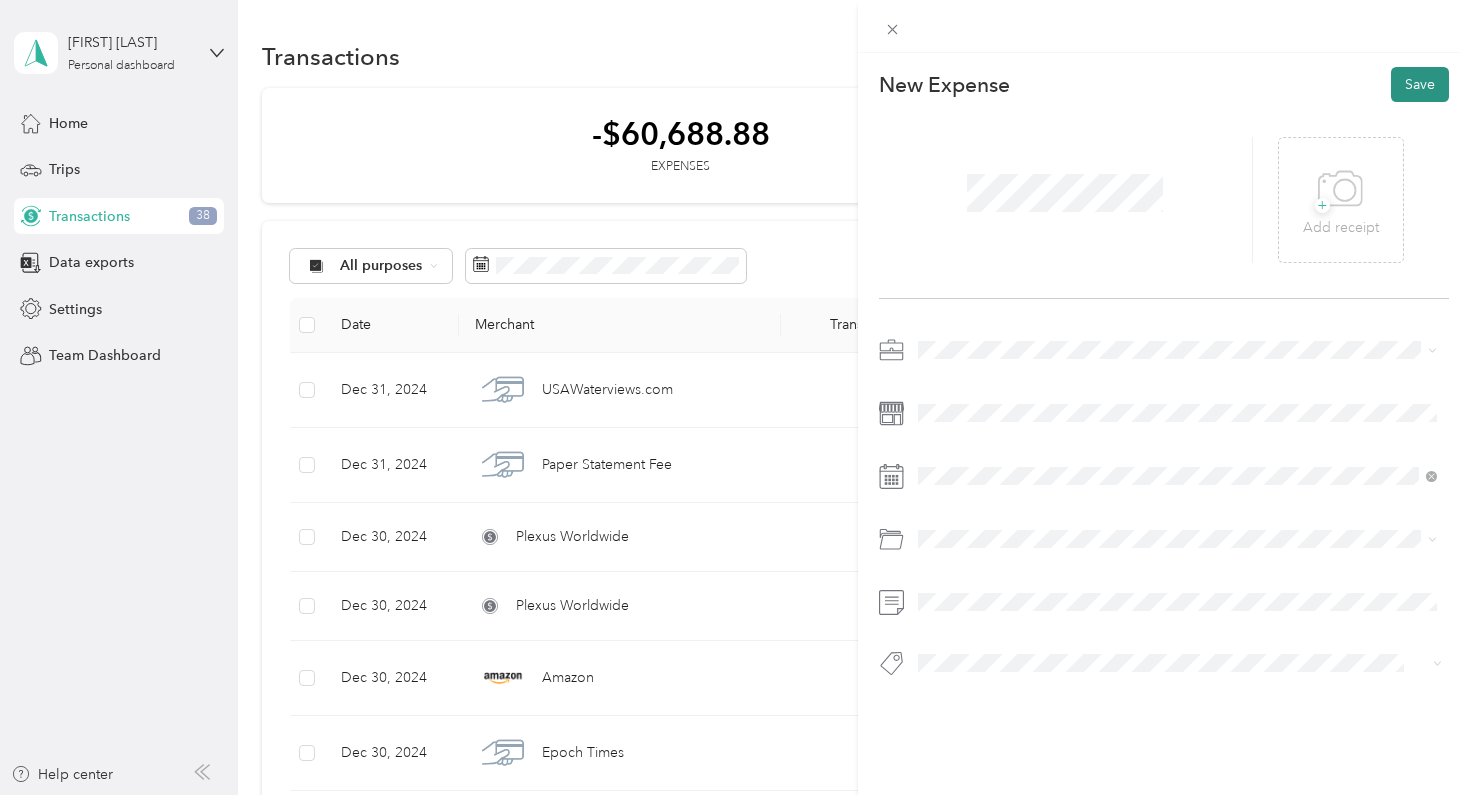 click on "Save" at bounding box center (1420, 84) 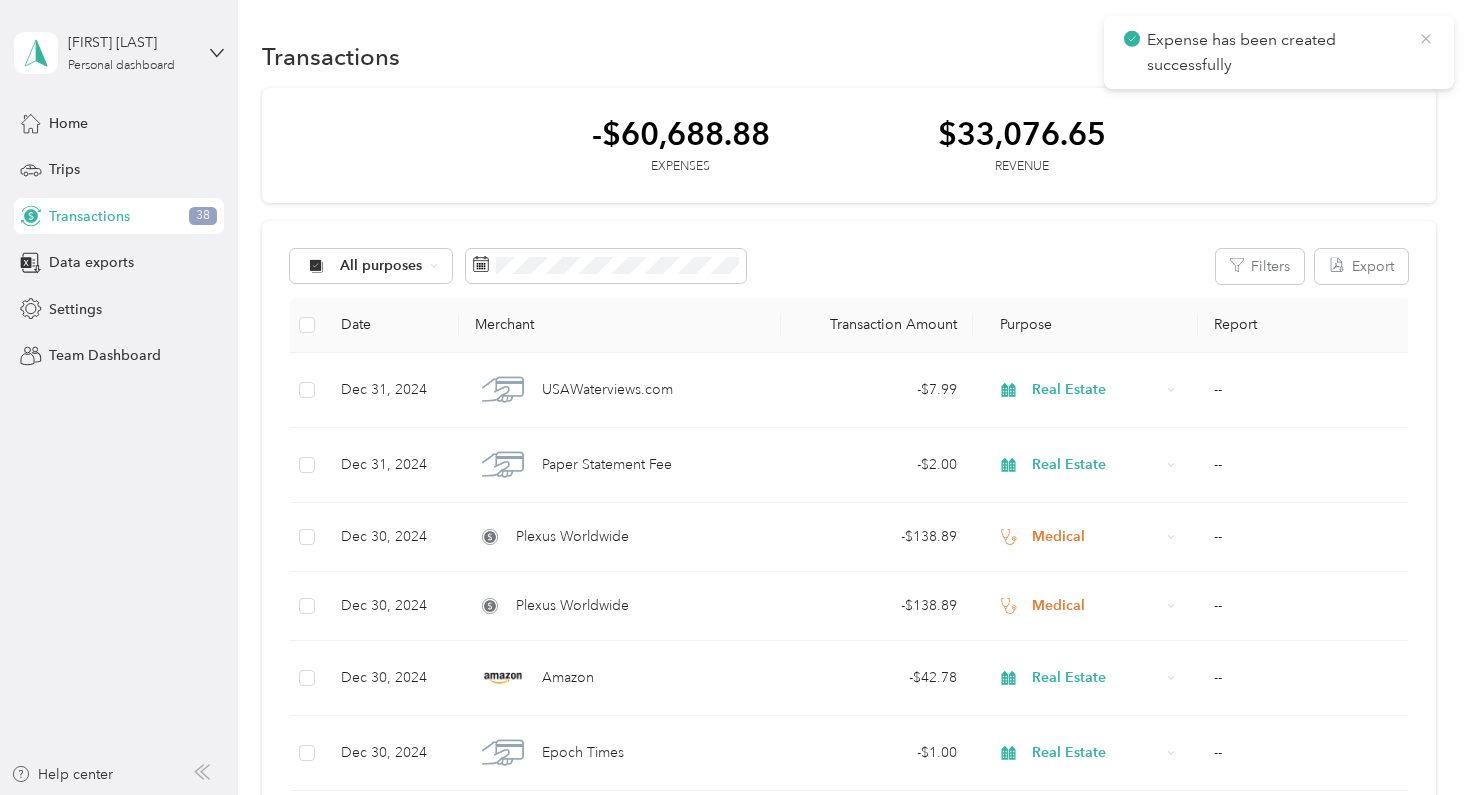 click 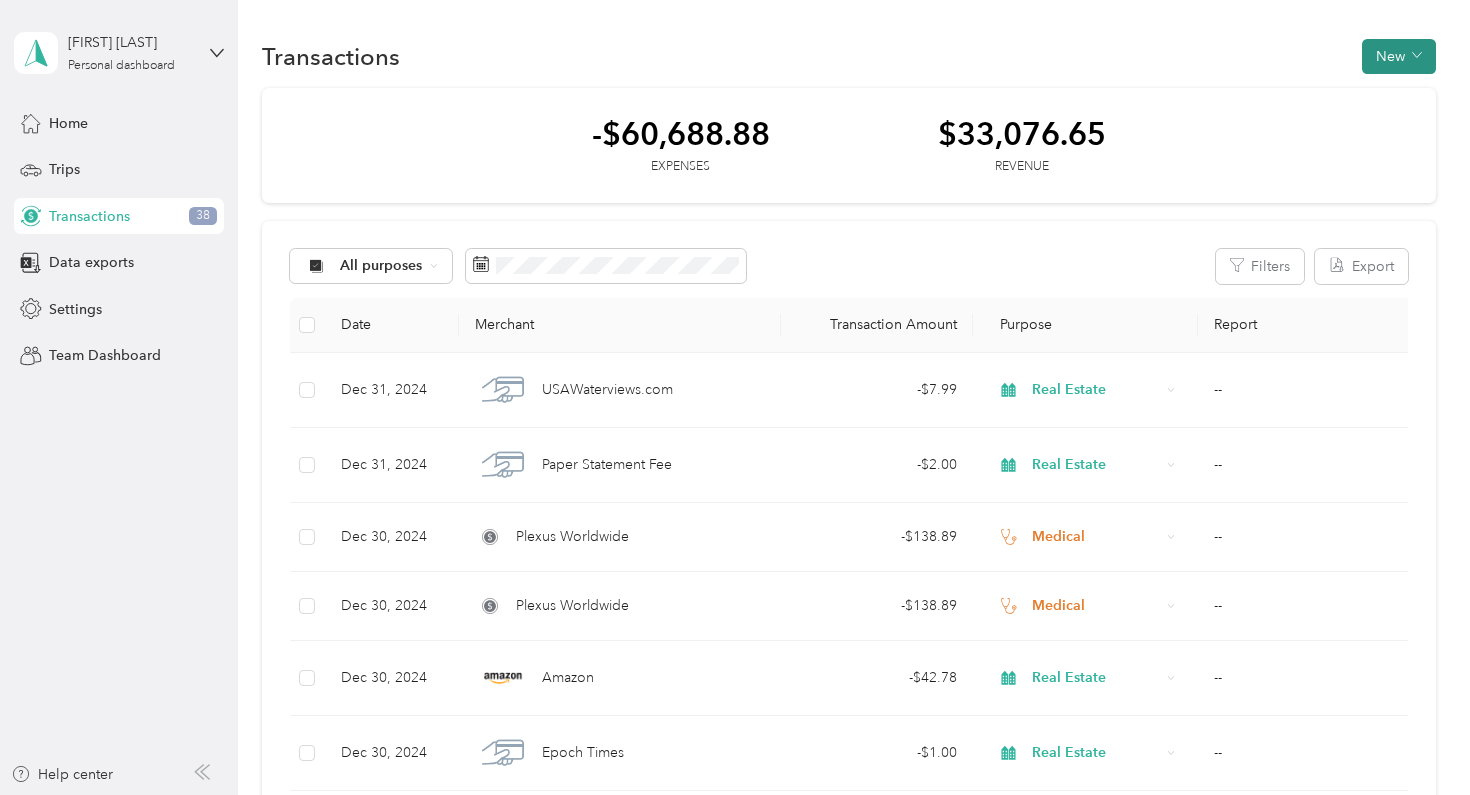 click on "New" at bounding box center (1399, 56) 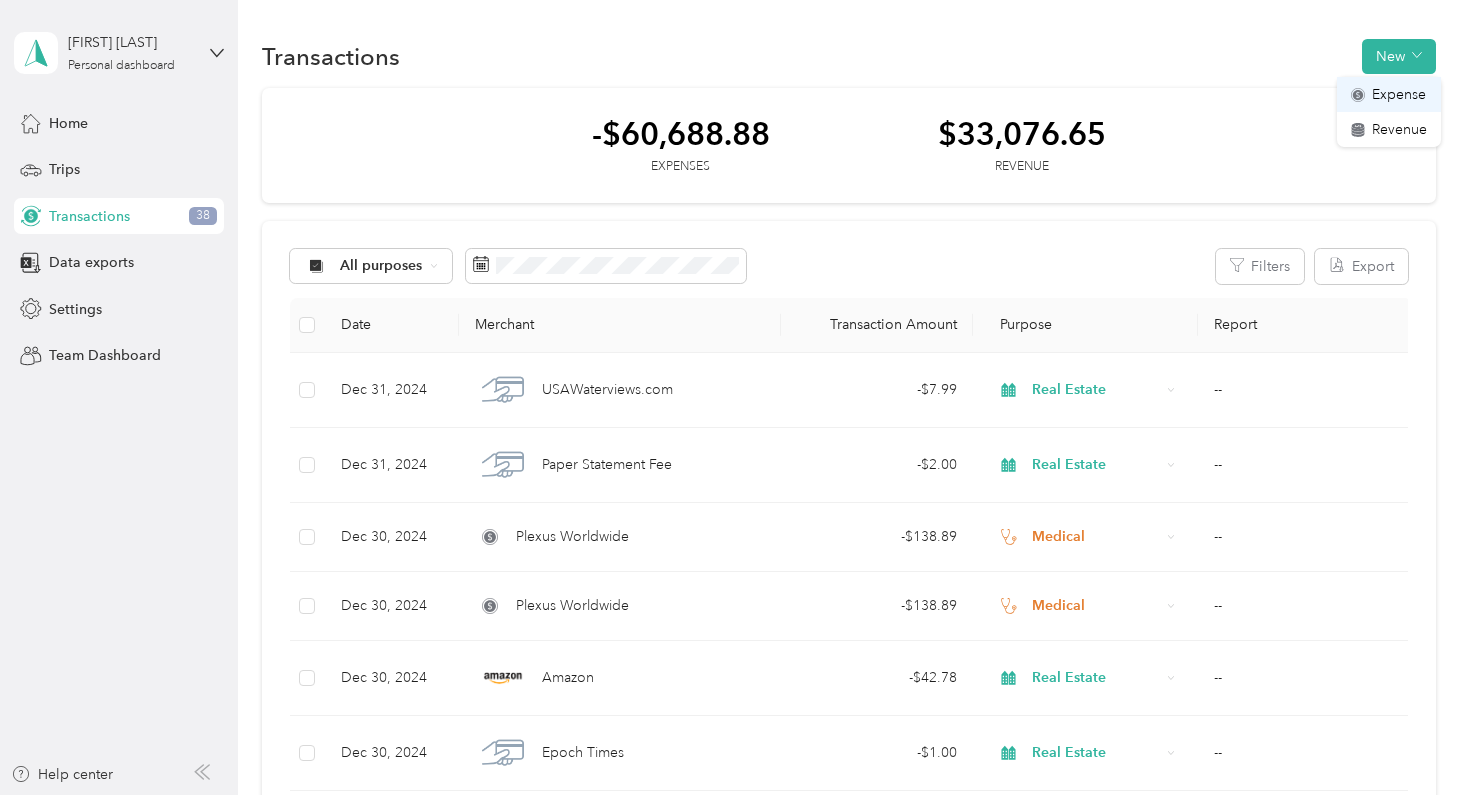 click on "Expense" at bounding box center (1399, 94) 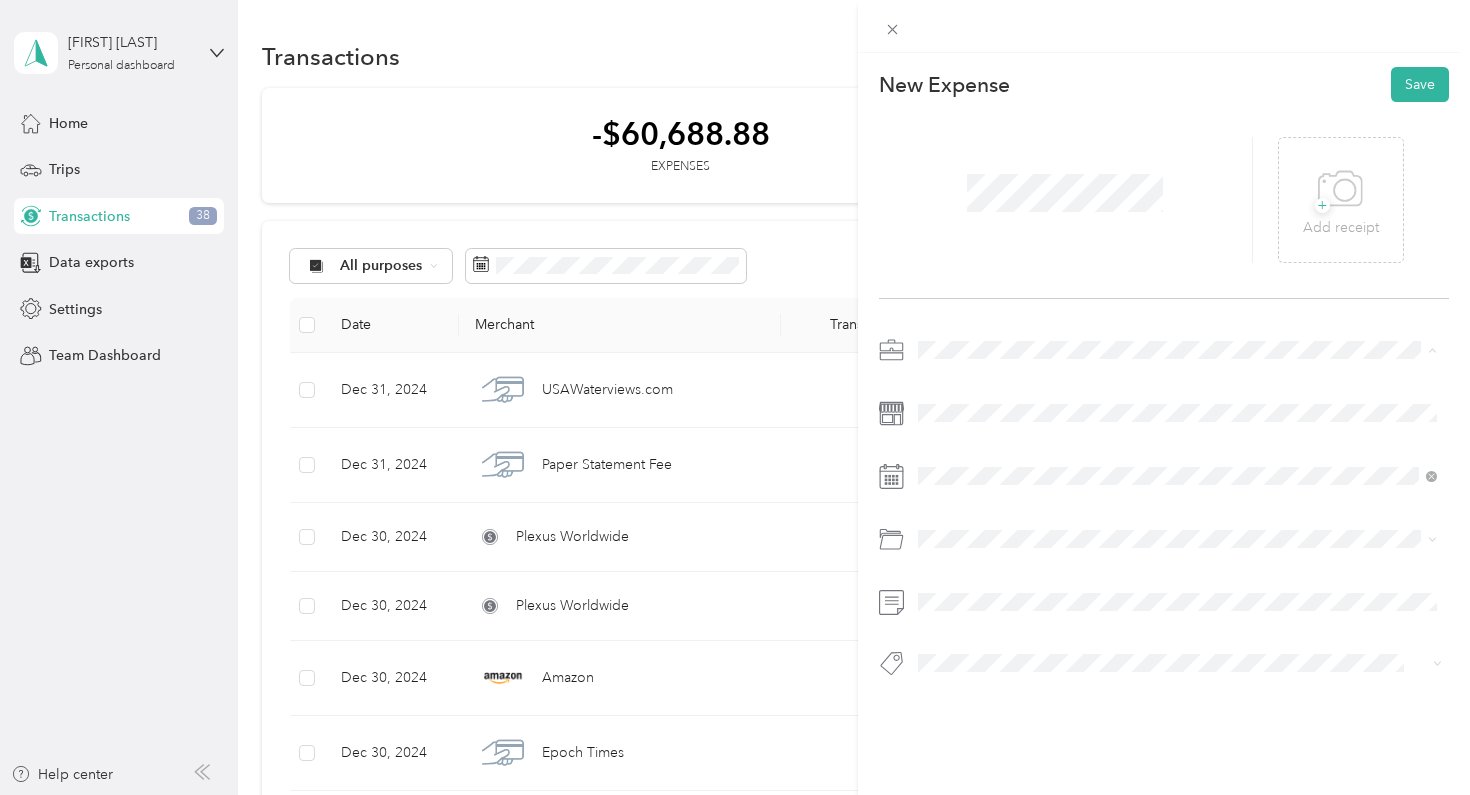 click on "Real Estate" at bounding box center (958, 490) 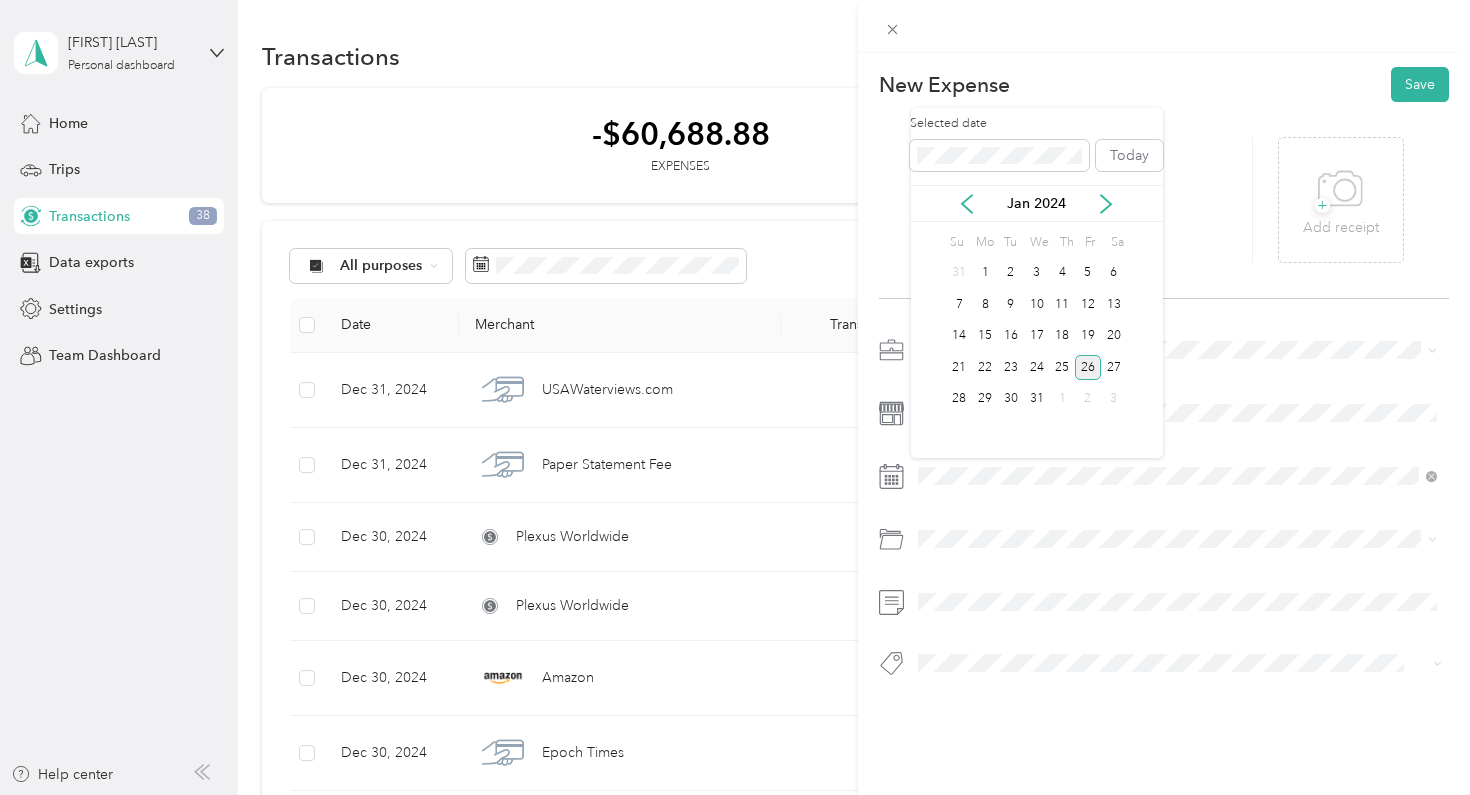 click on "26" at bounding box center [1088, 367] 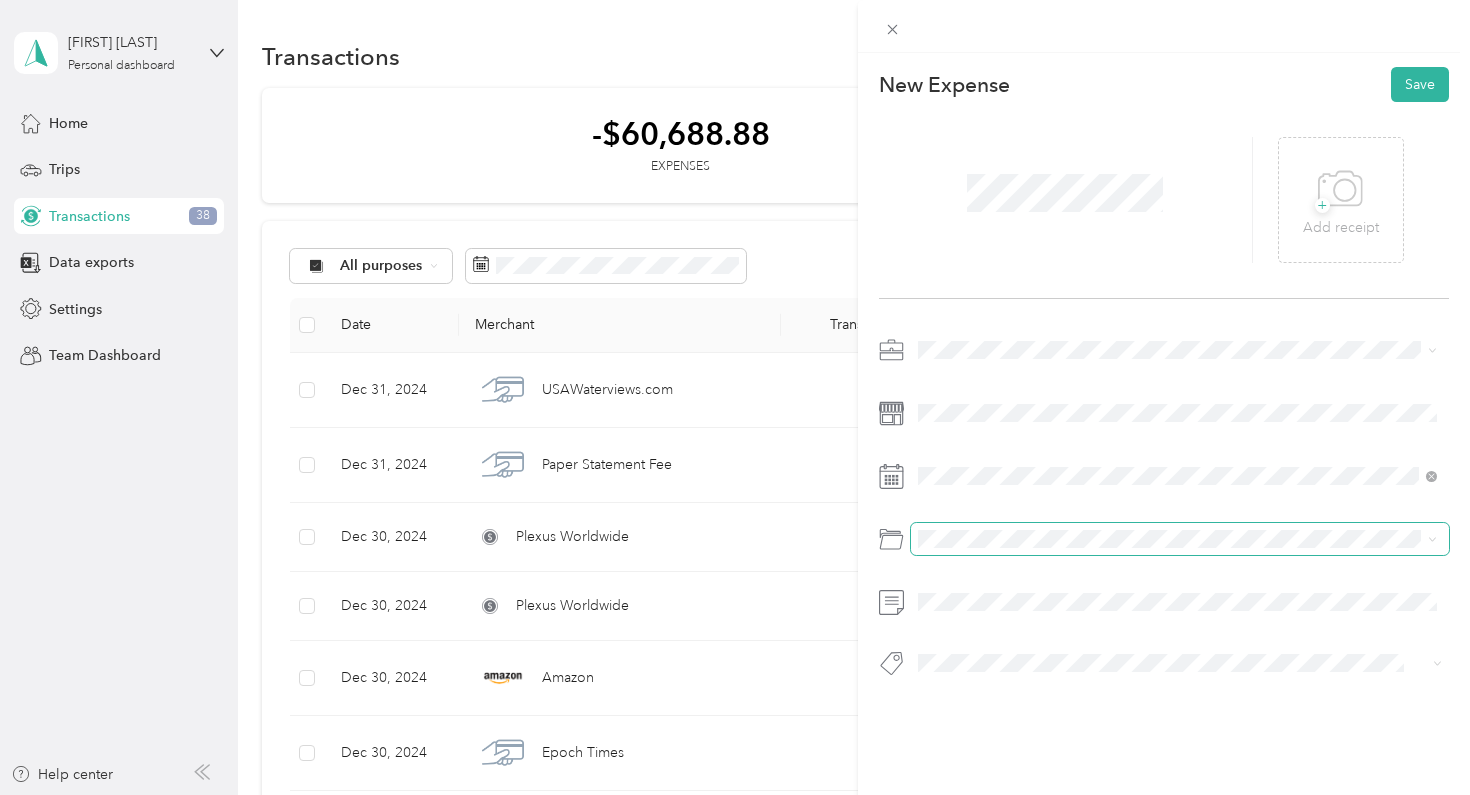 click at bounding box center [1180, 539] 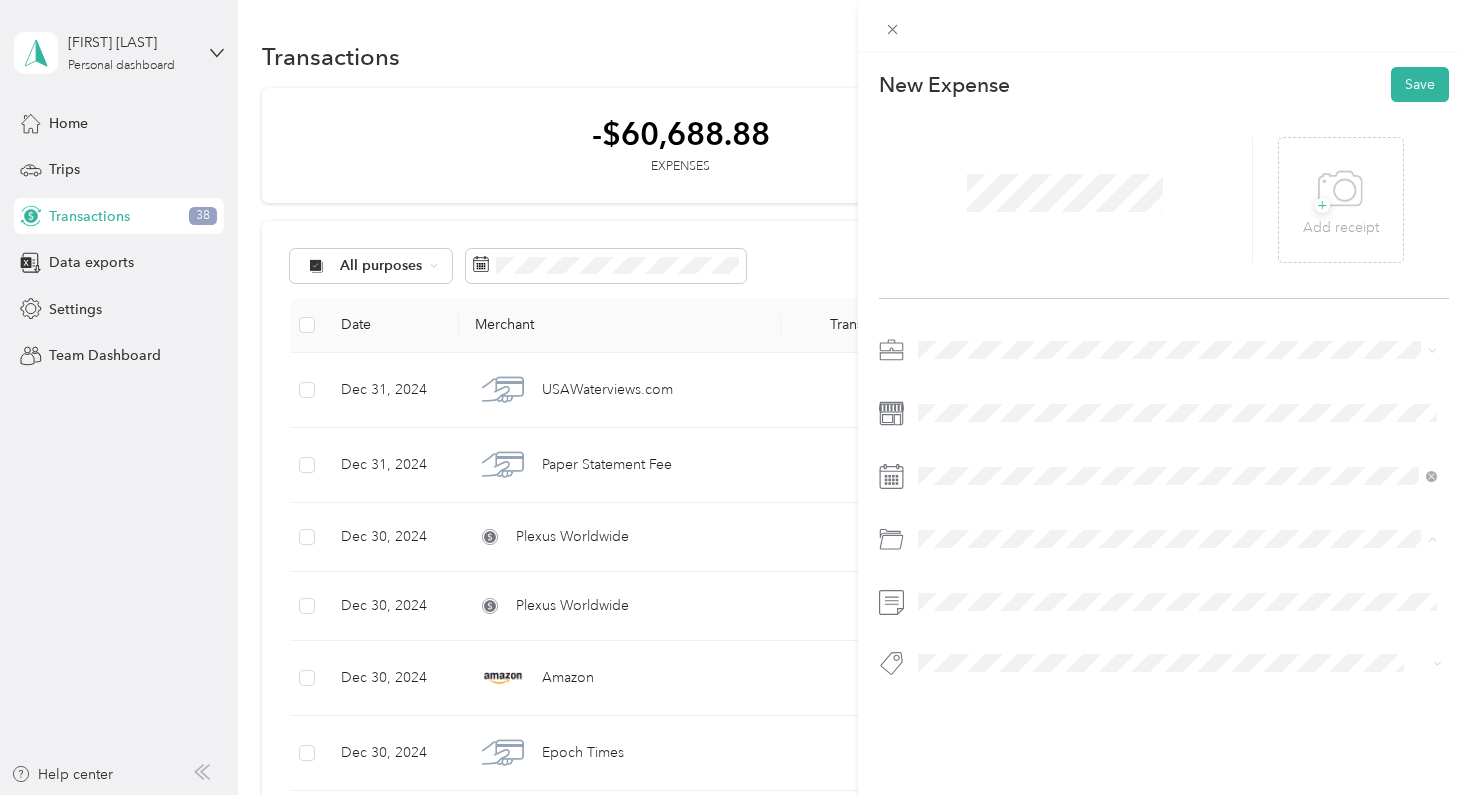 click on "Loan Interest (Small business, etc.)" at bounding box center (1178, 619) 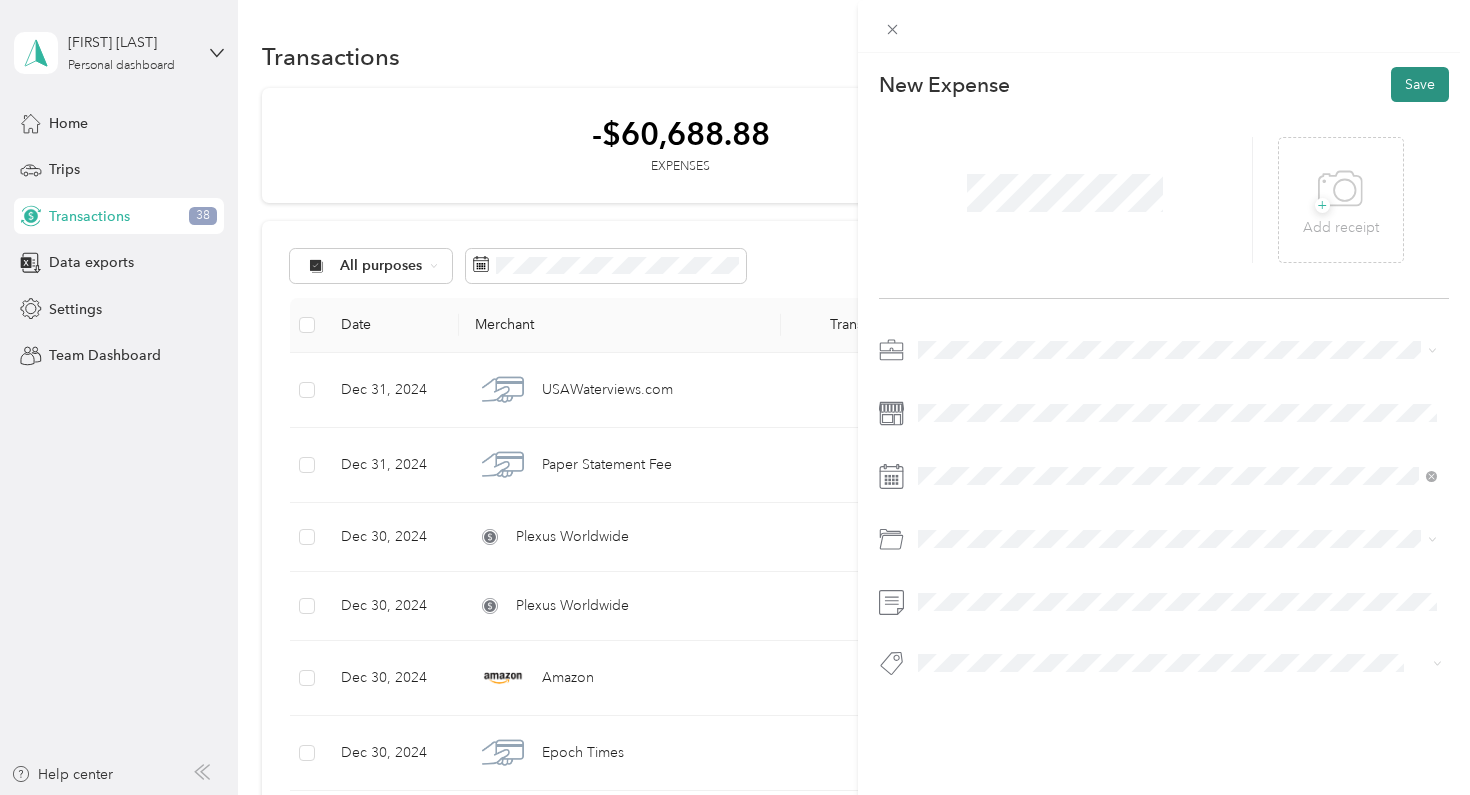 click on "Save" at bounding box center (1420, 84) 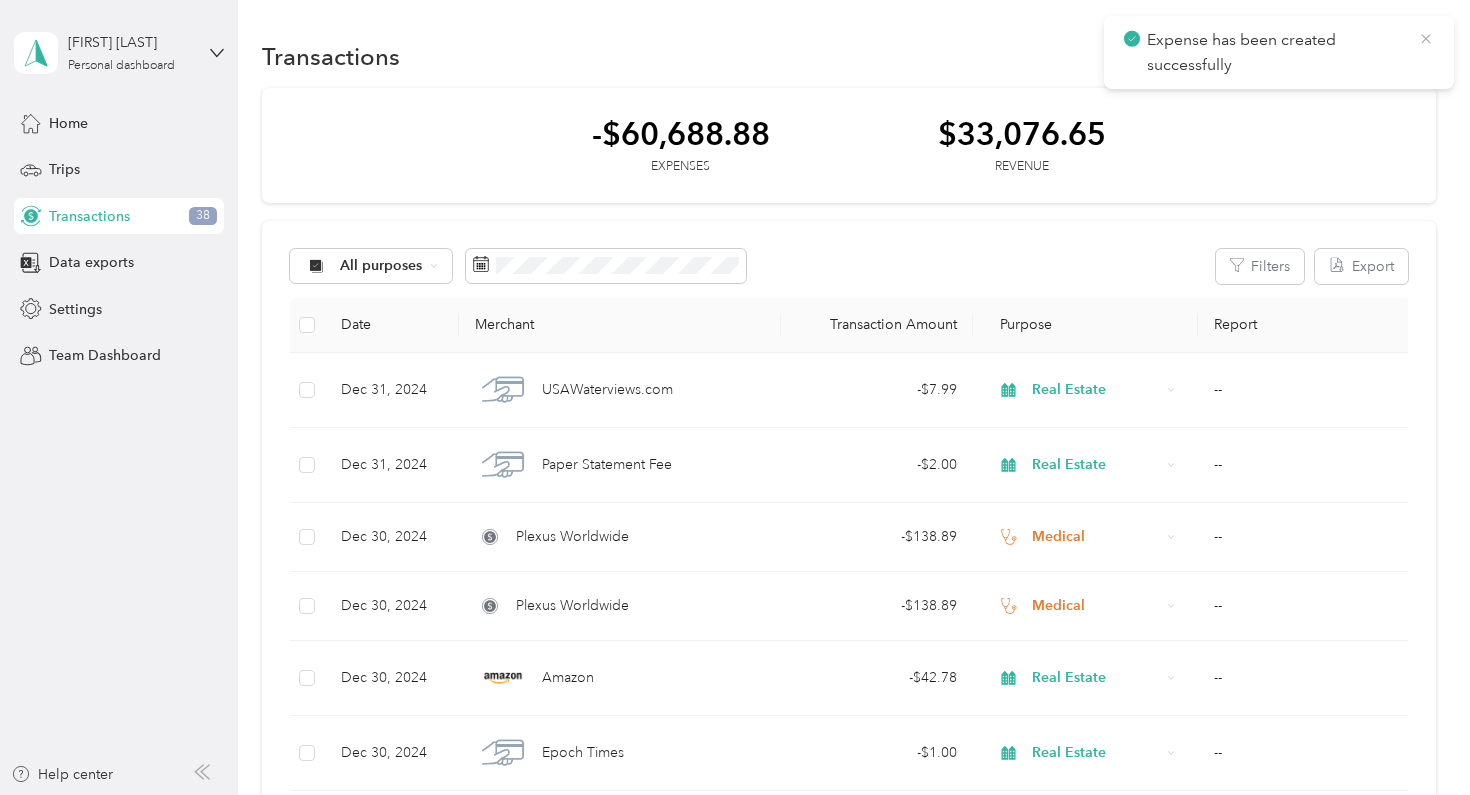 click 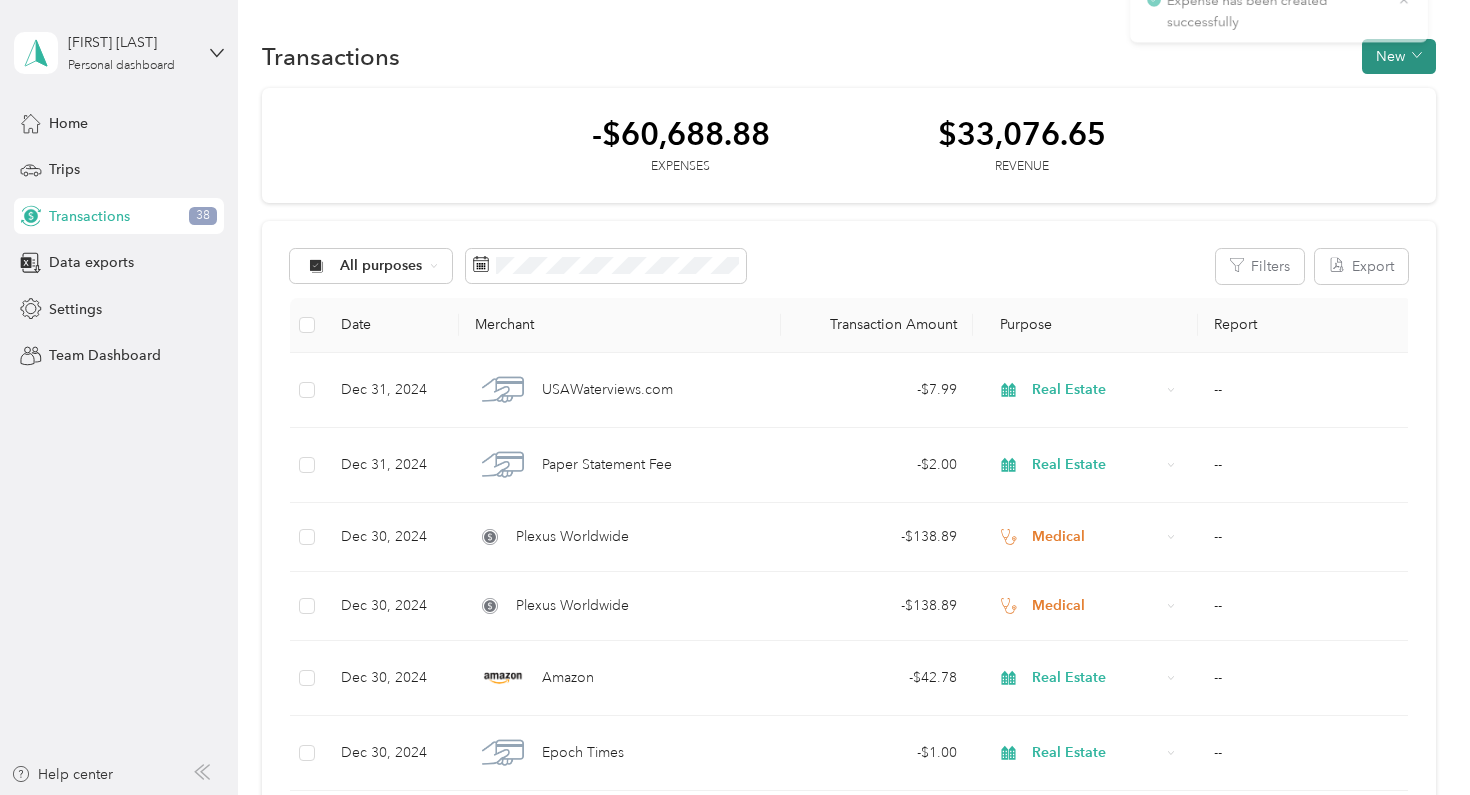 click 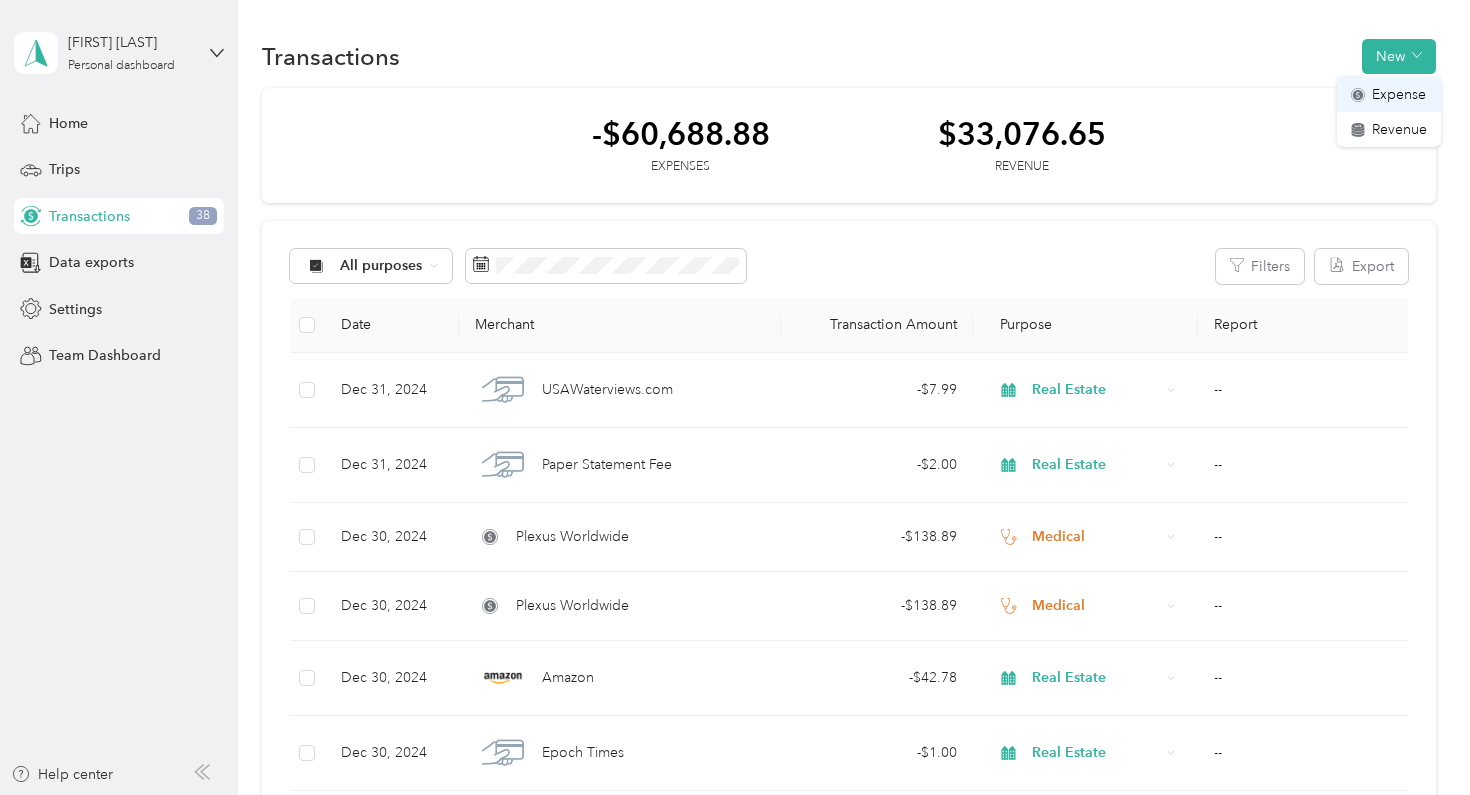 click on "Expense" at bounding box center (1399, 94) 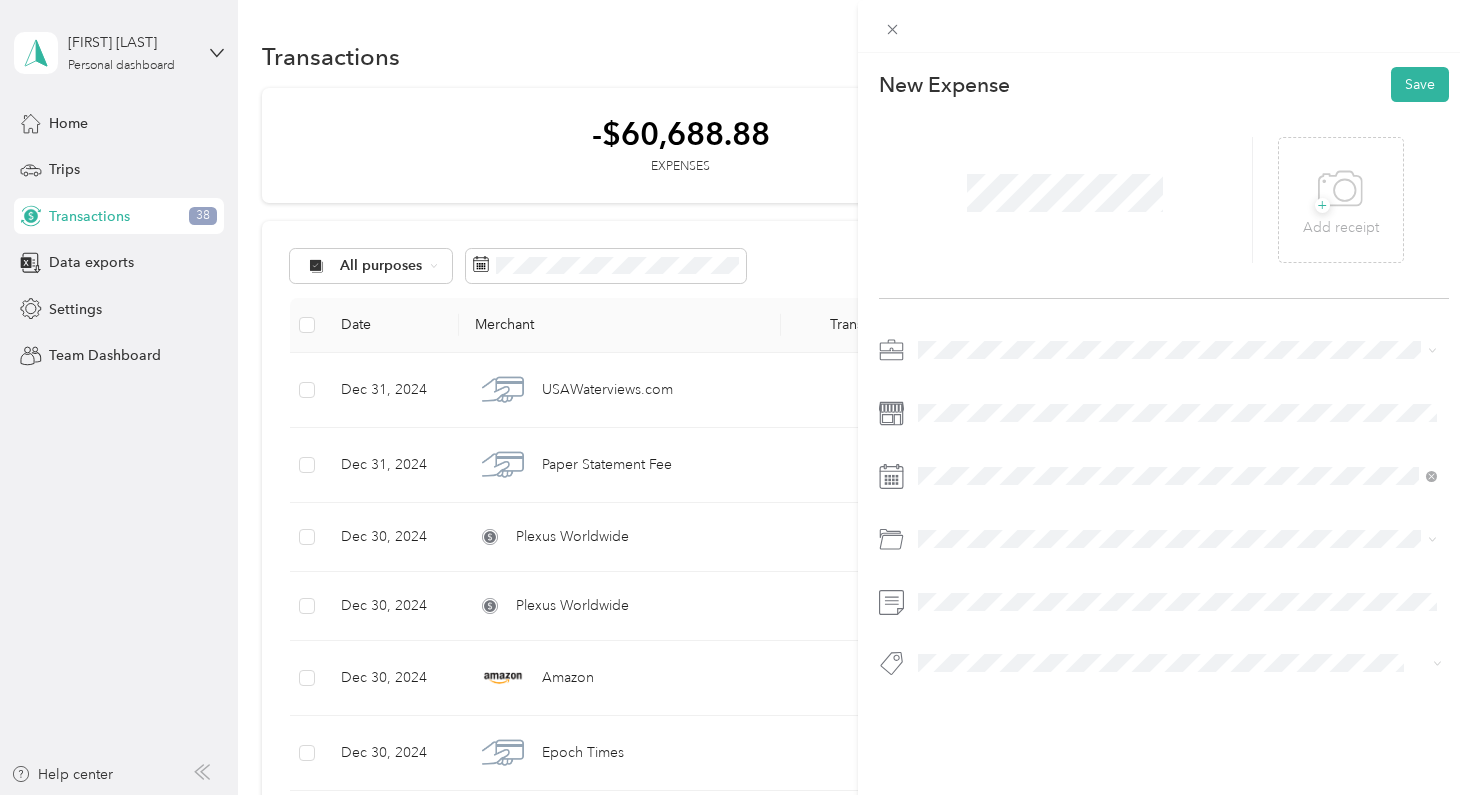 click on "Real Estate" at bounding box center (1178, 484) 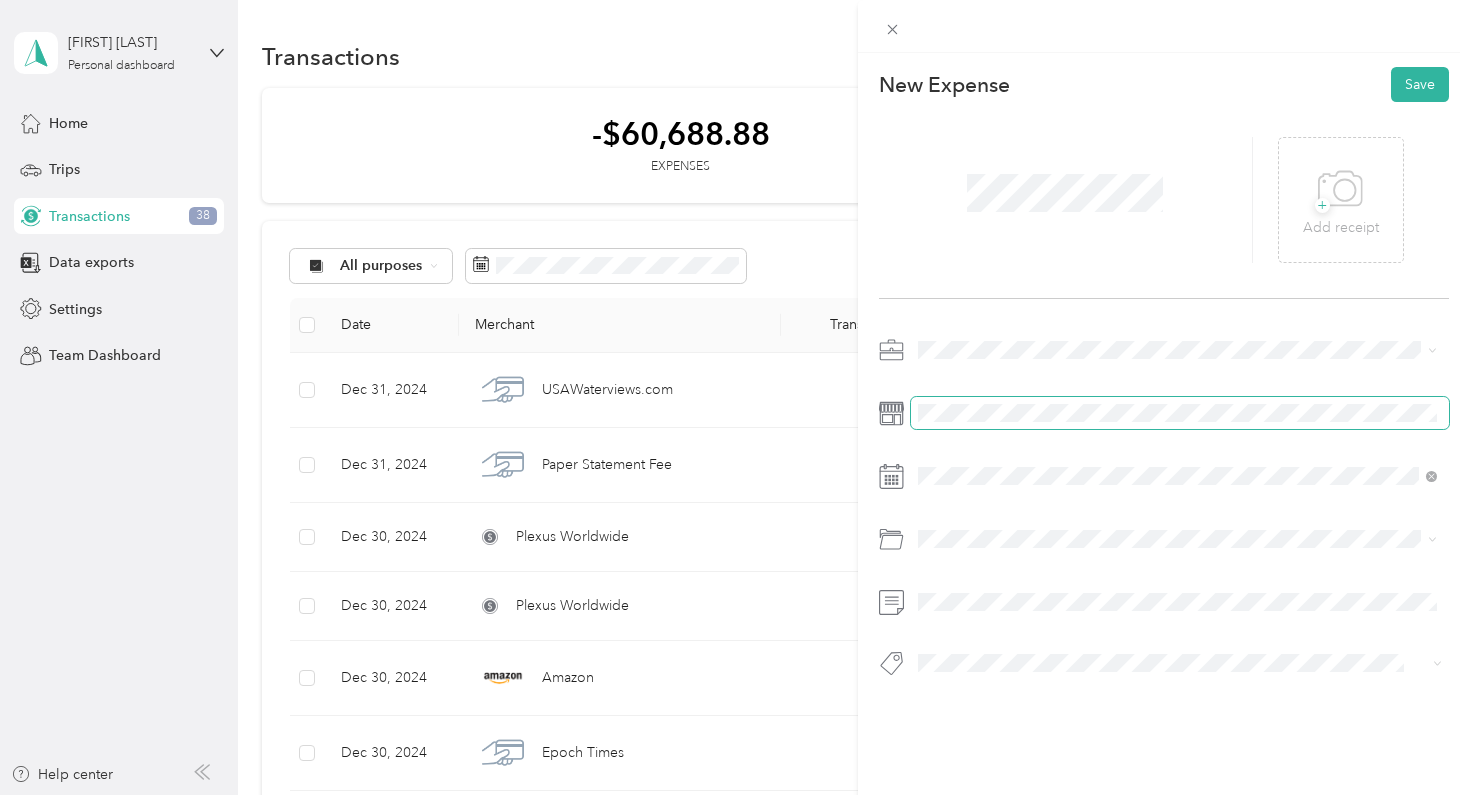 click at bounding box center (1180, 413) 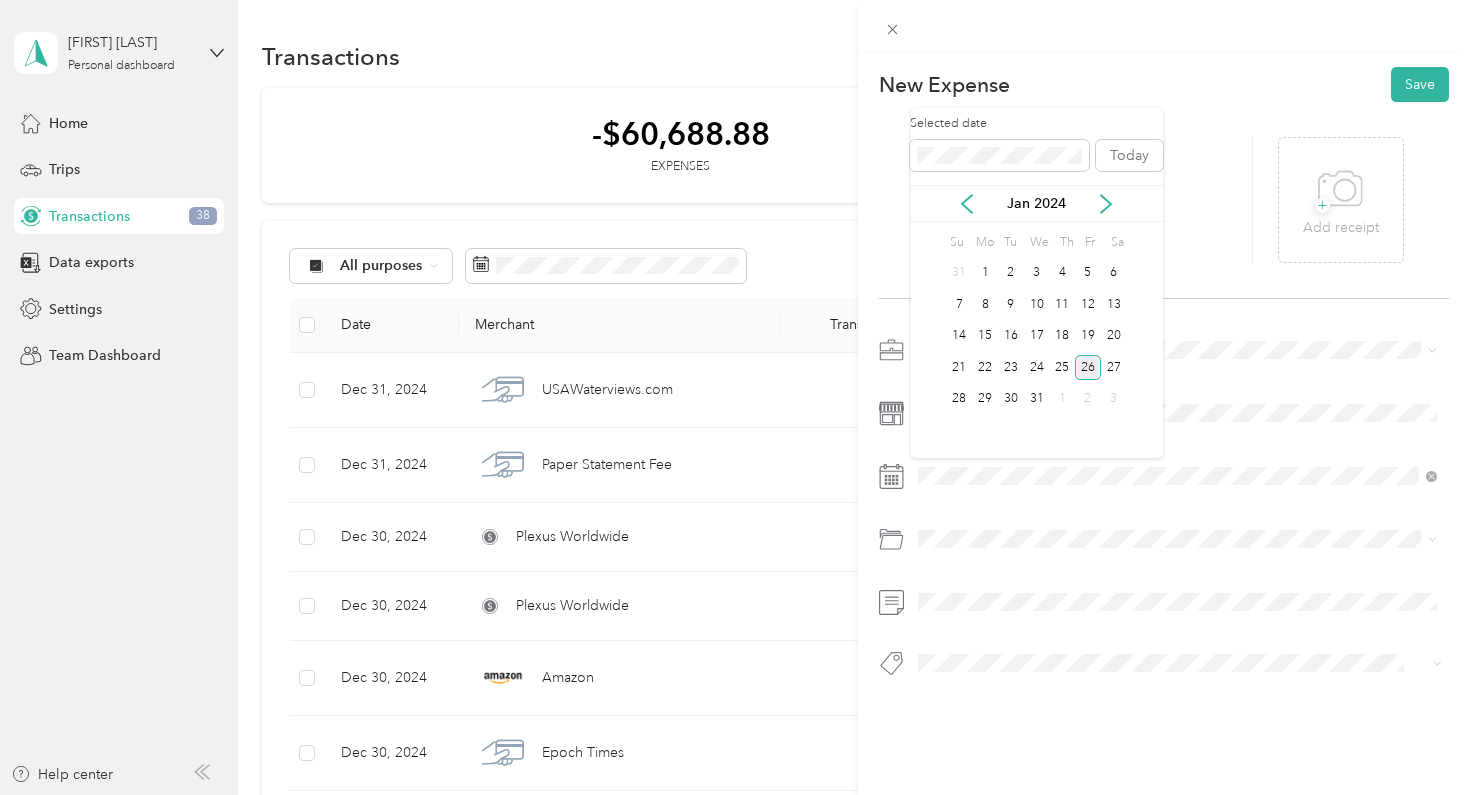 click on "26" at bounding box center [1088, 367] 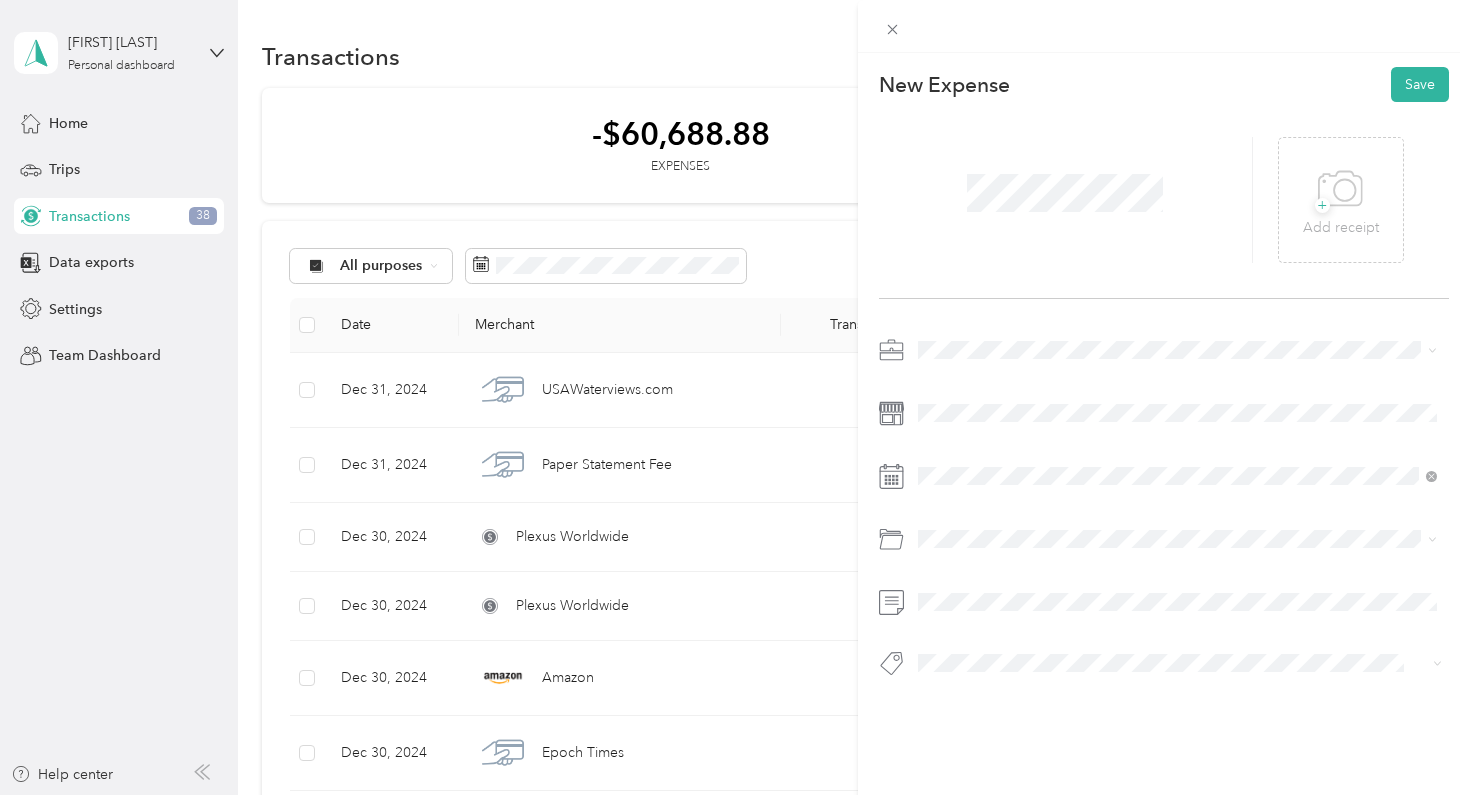 click on "Real Estate Franchise Fees" at bounding box center (1006, 618) 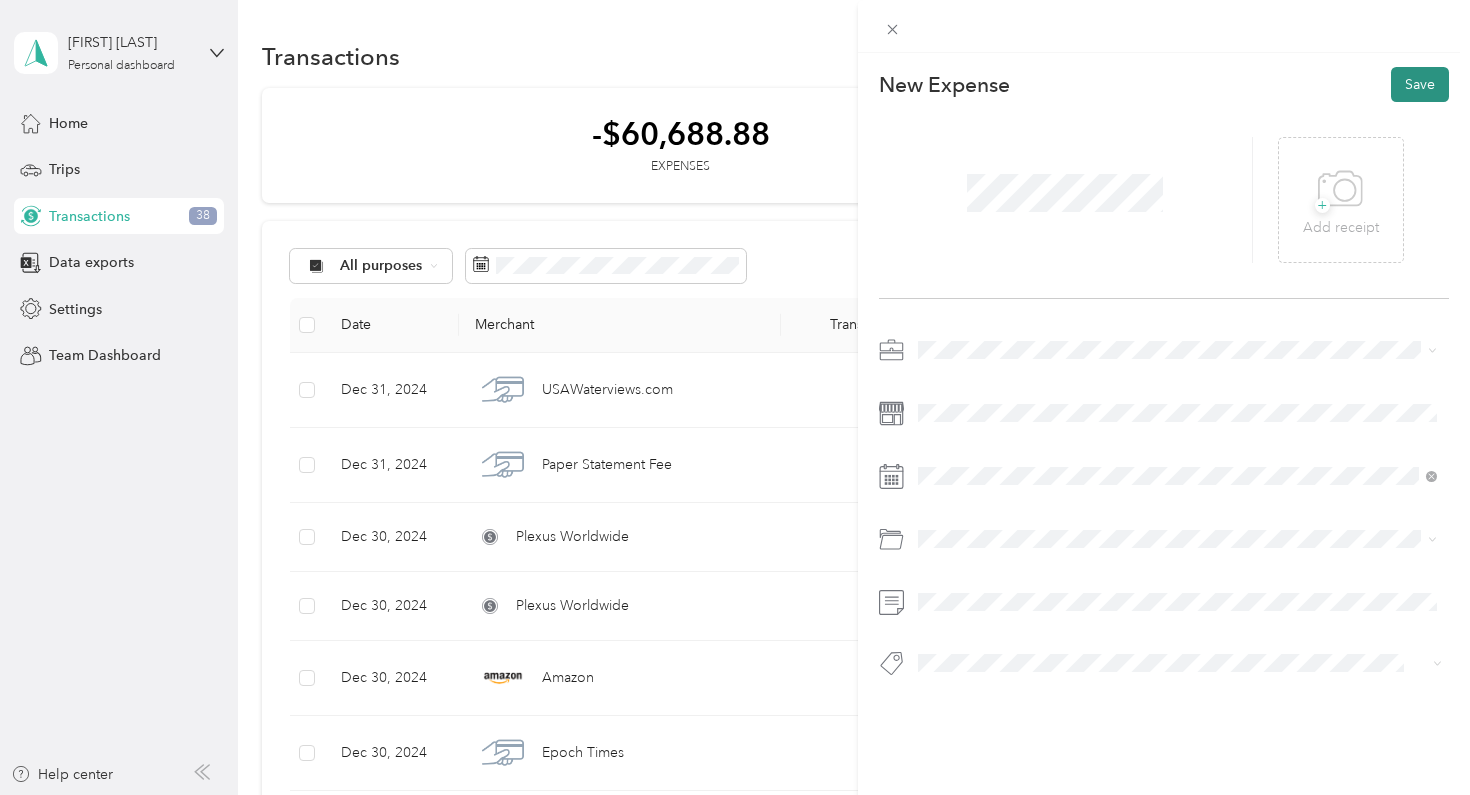 click on "Save" at bounding box center (1420, 84) 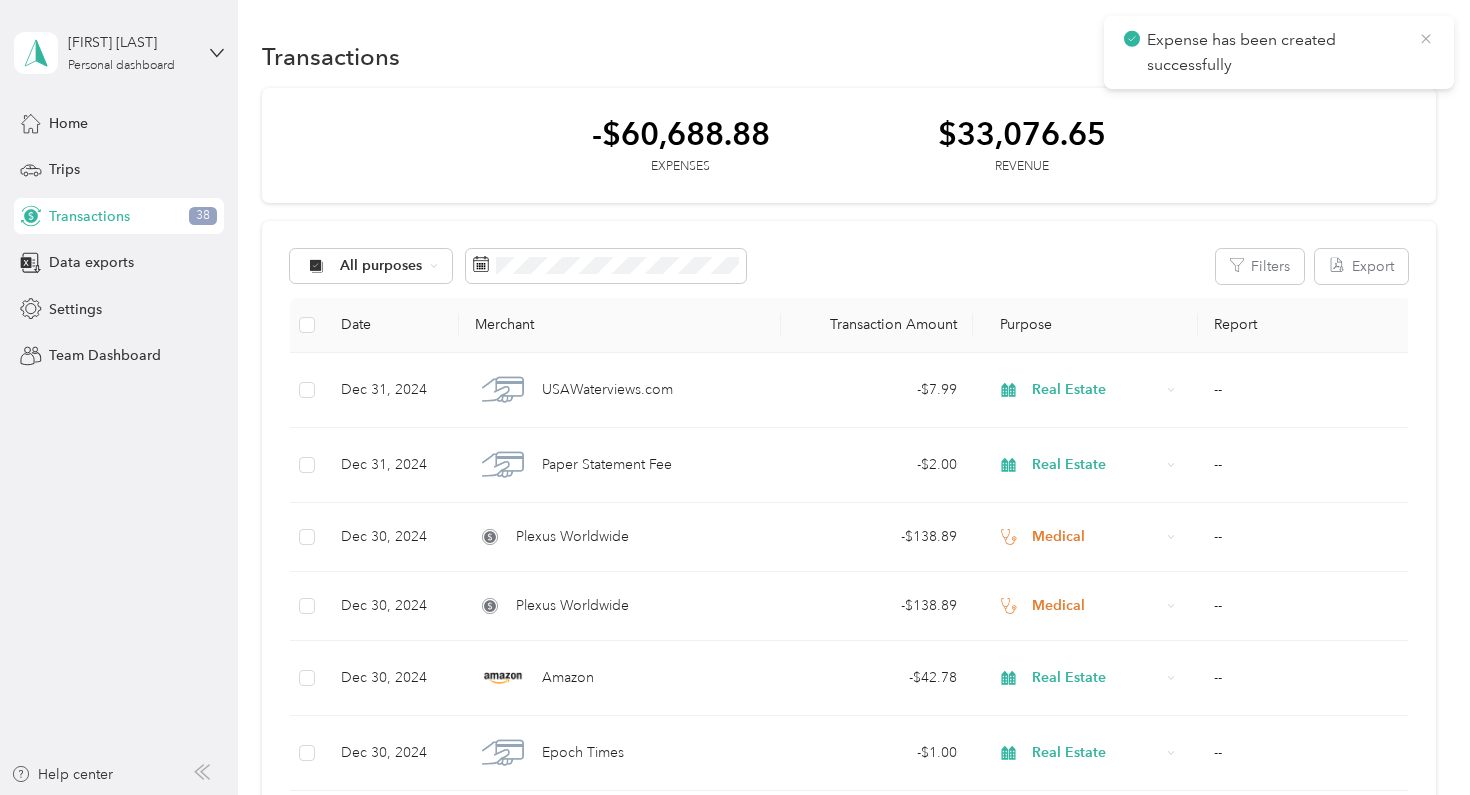 click 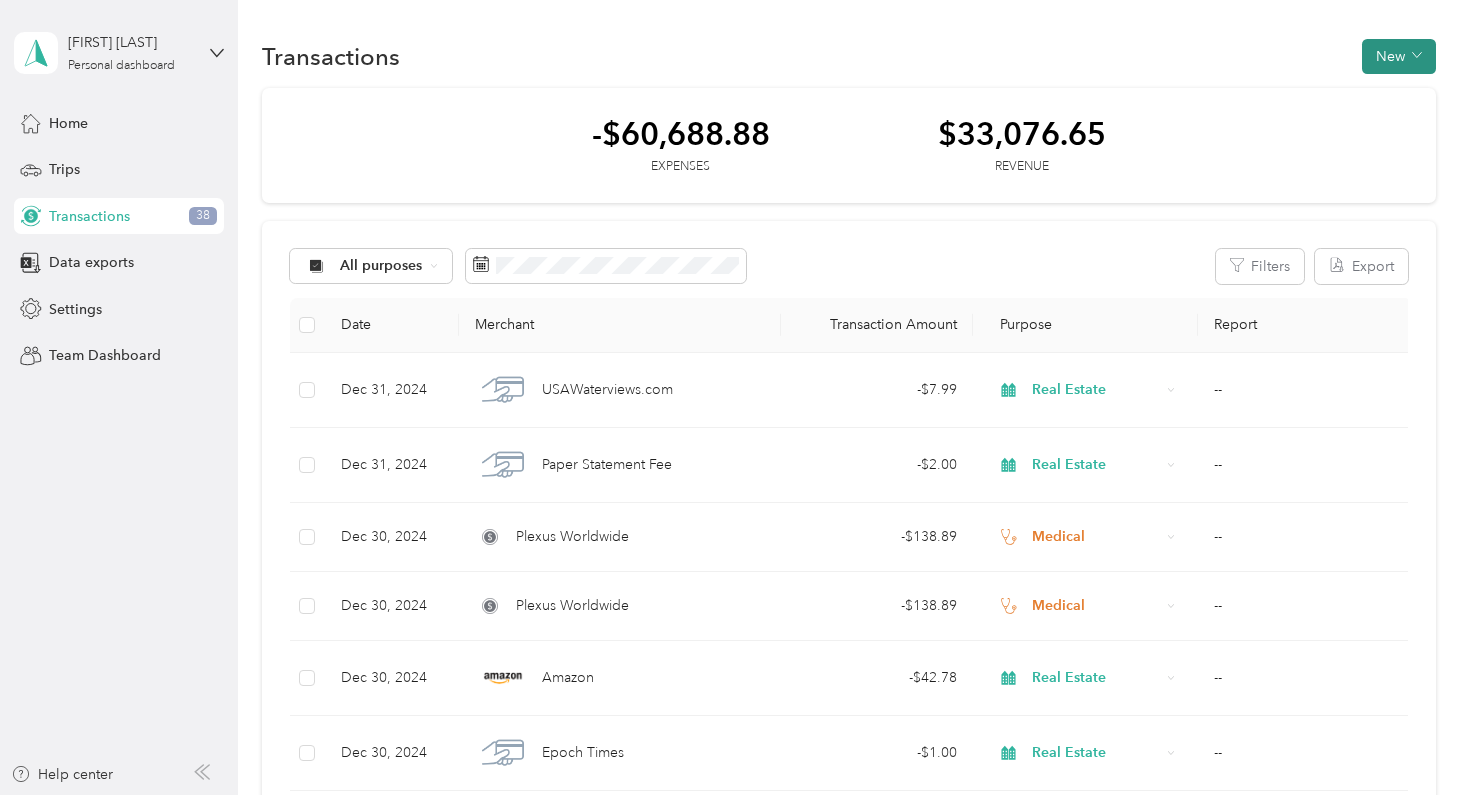 click on "New" at bounding box center (1399, 56) 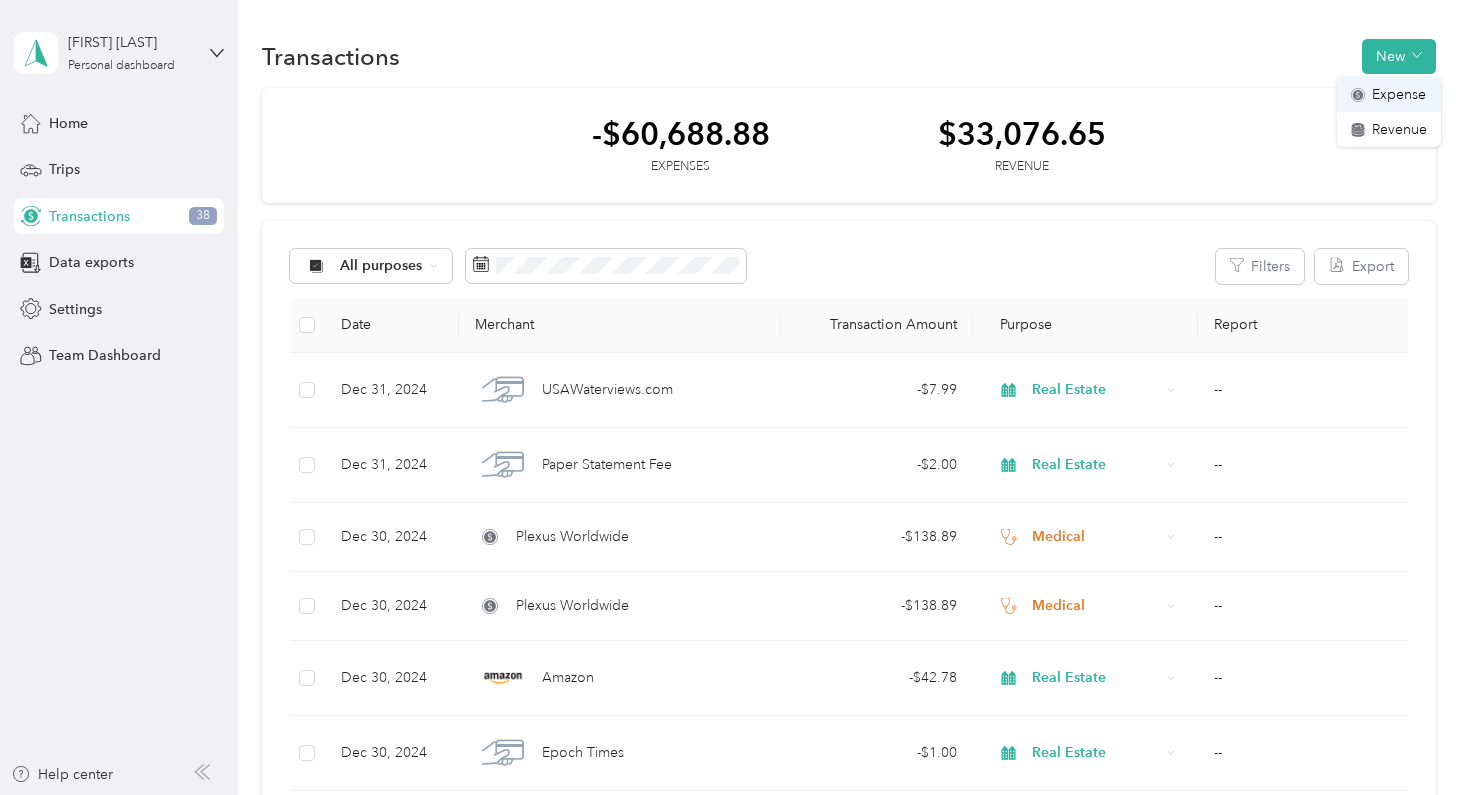 click on "Expense" at bounding box center (1399, 94) 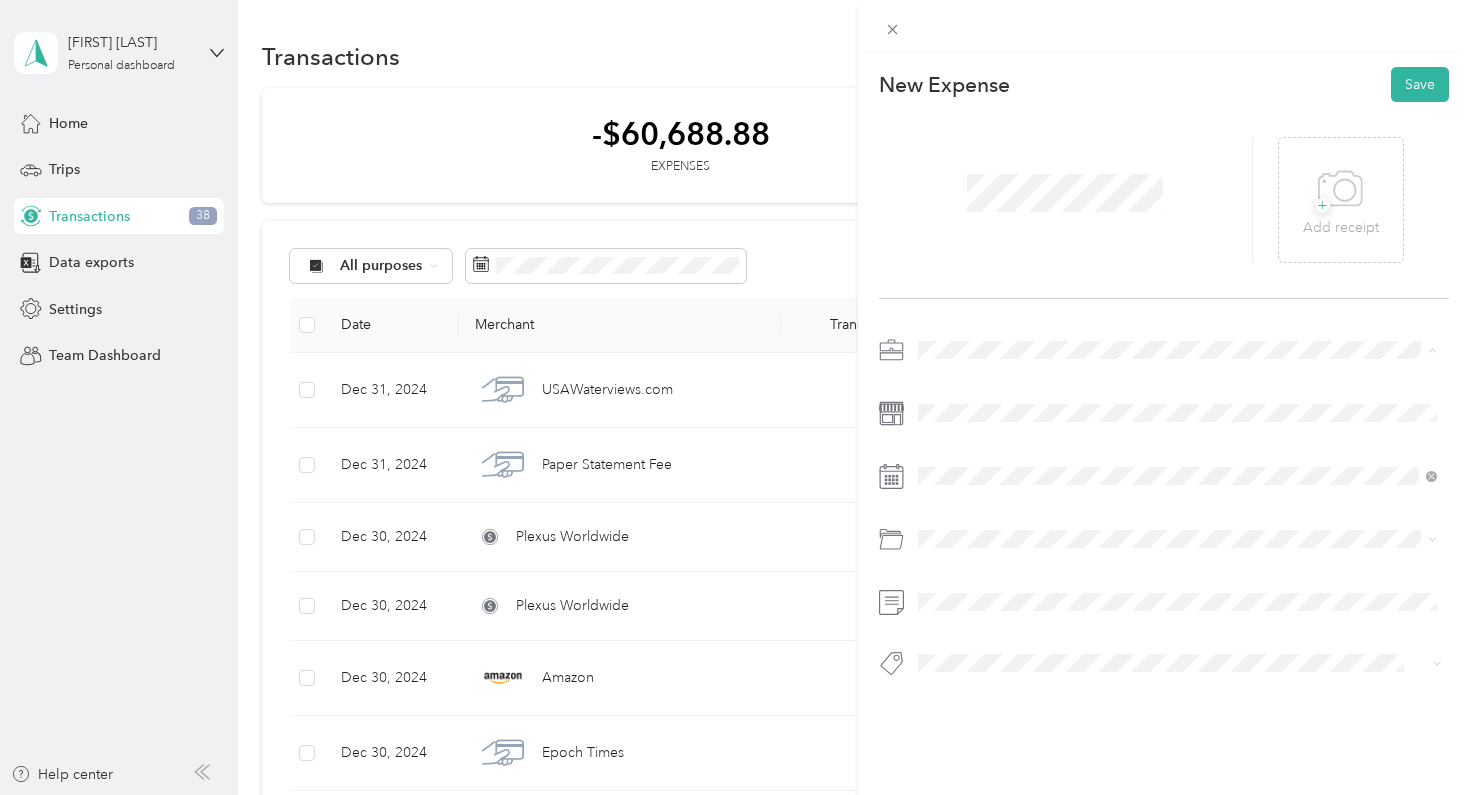 click on "Real Estate" at bounding box center (958, 490) 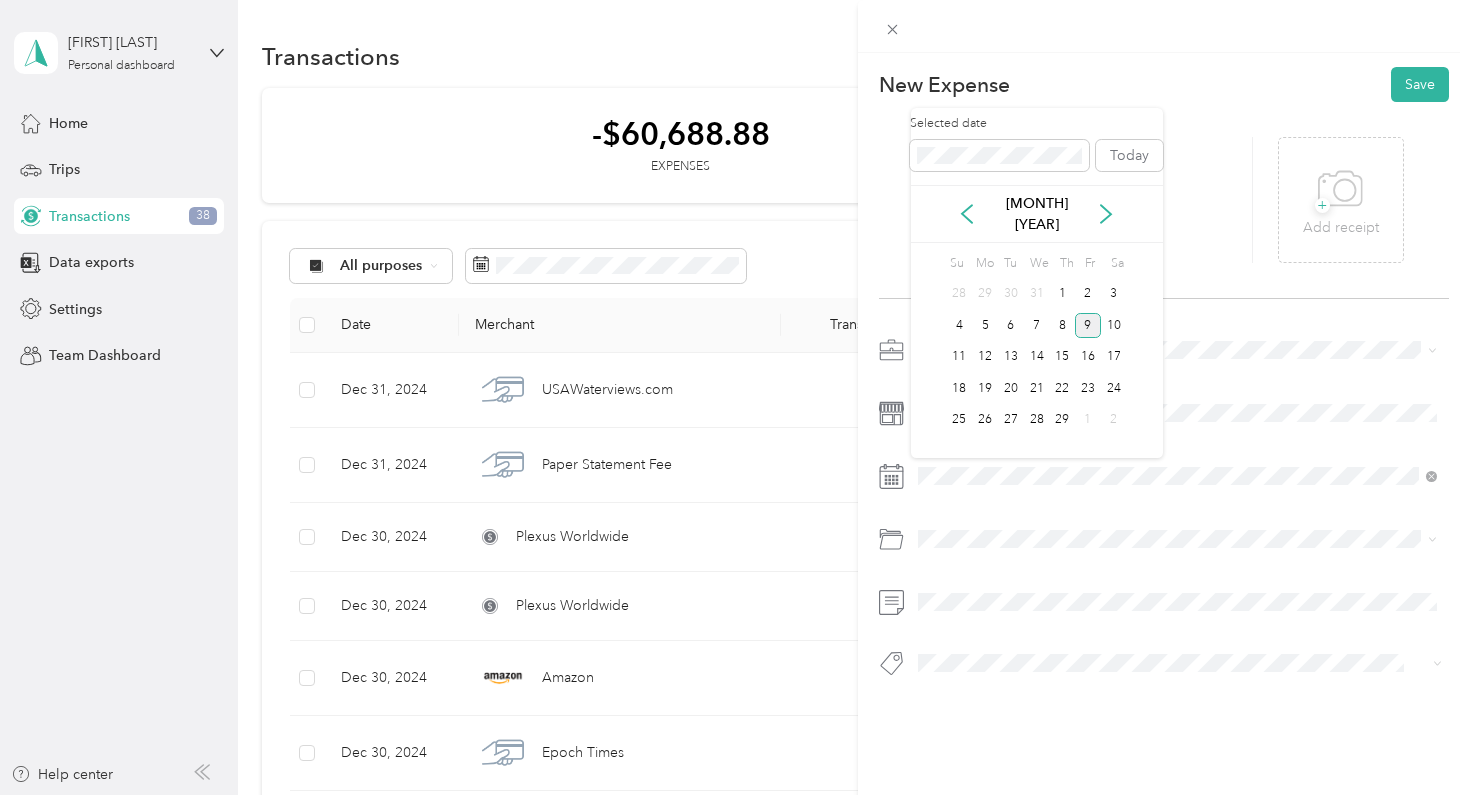 click on "9" at bounding box center (1088, 325) 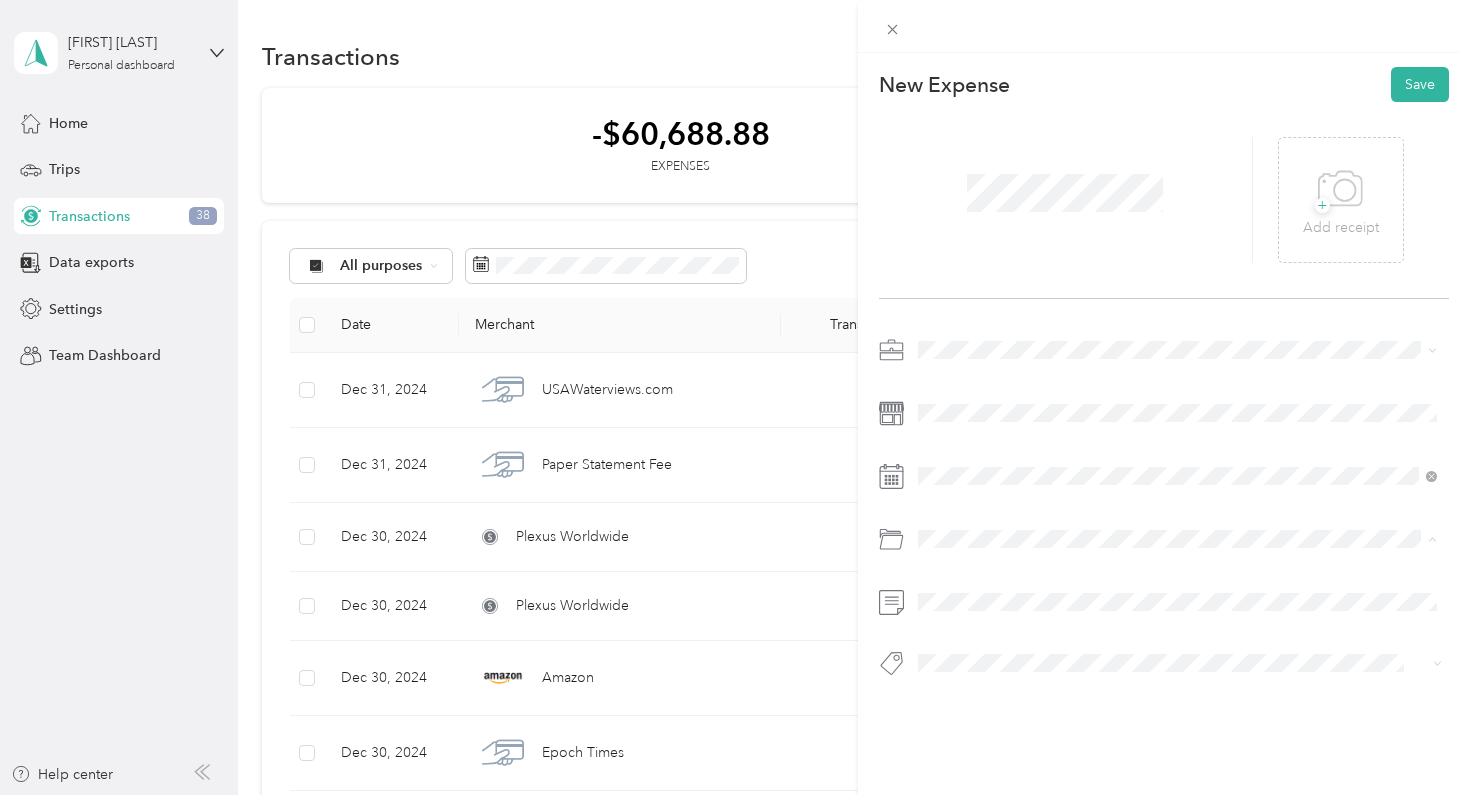 click on "Loan Interest (Small business, etc.)" at bounding box center [1033, 619] 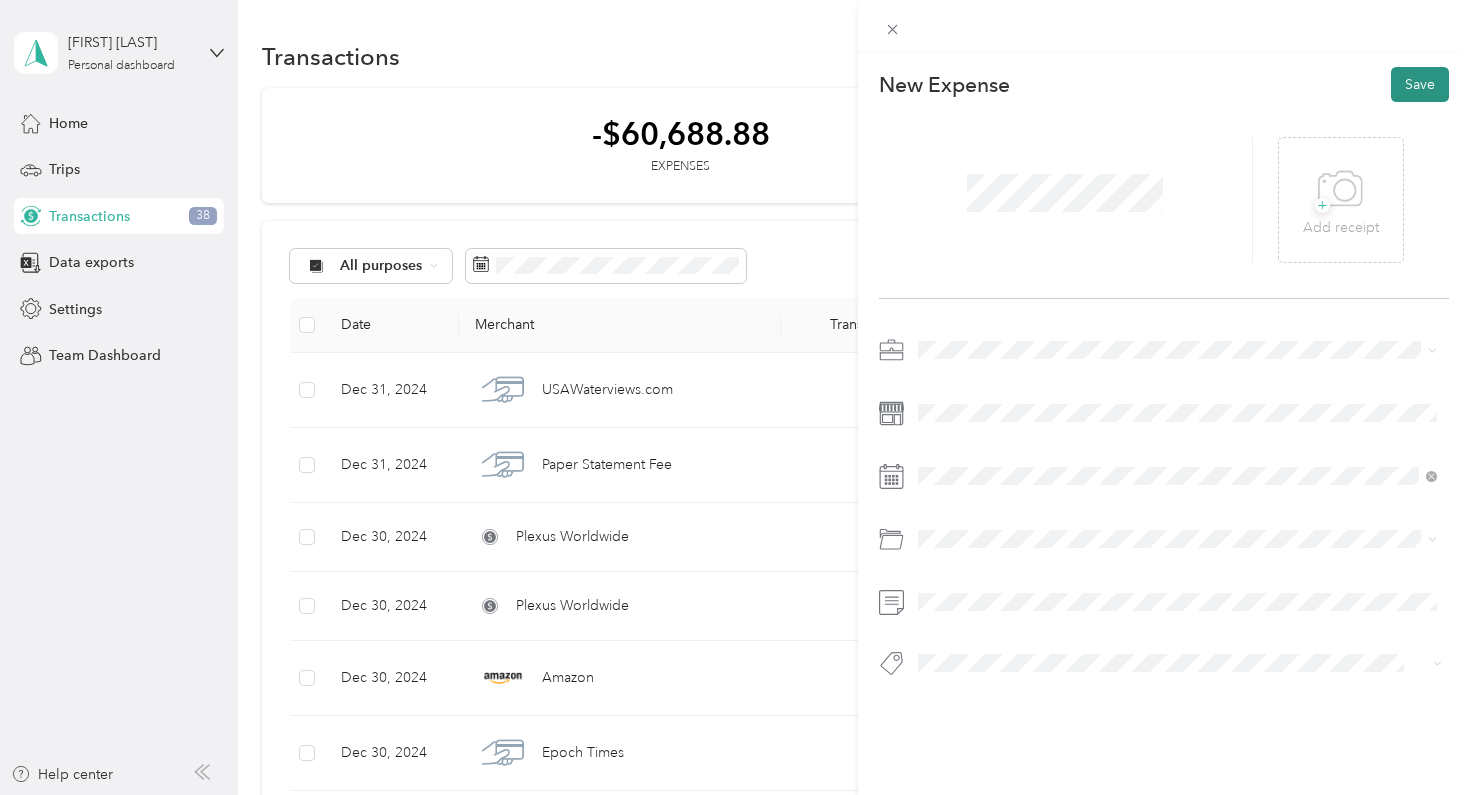 click on "Save" at bounding box center [1420, 84] 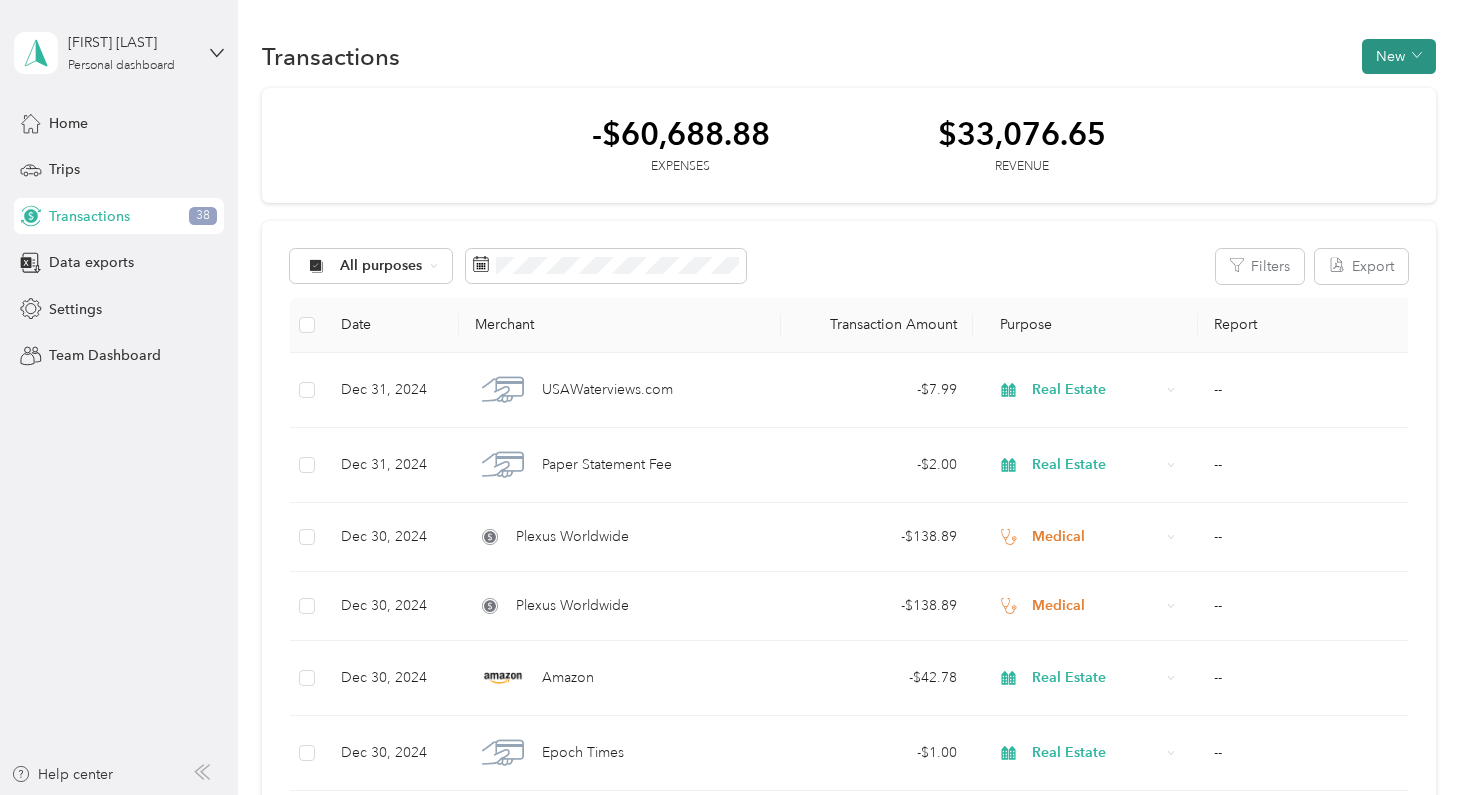 click on "New" at bounding box center (1399, 56) 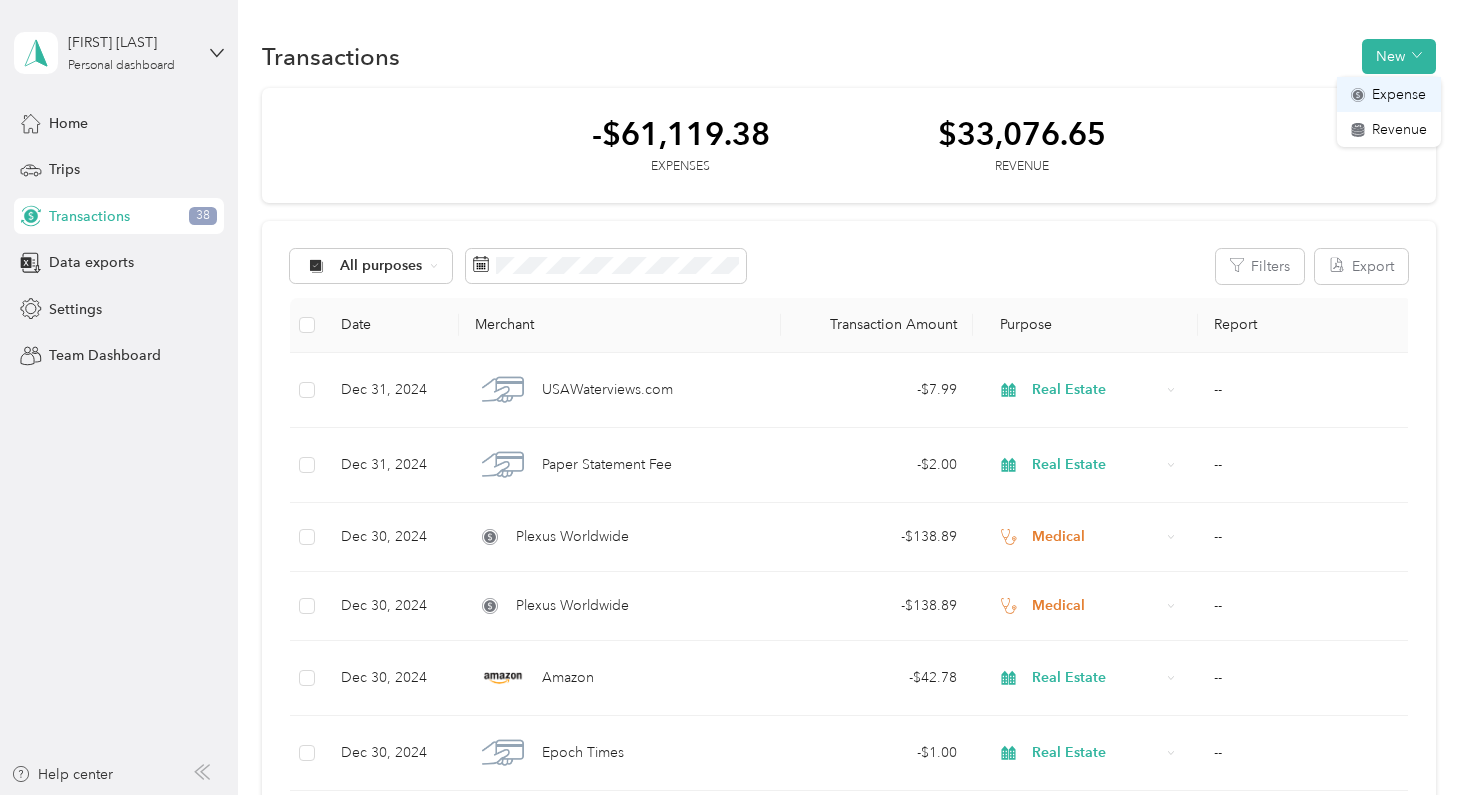 click on "Expense" at bounding box center (1399, 94) 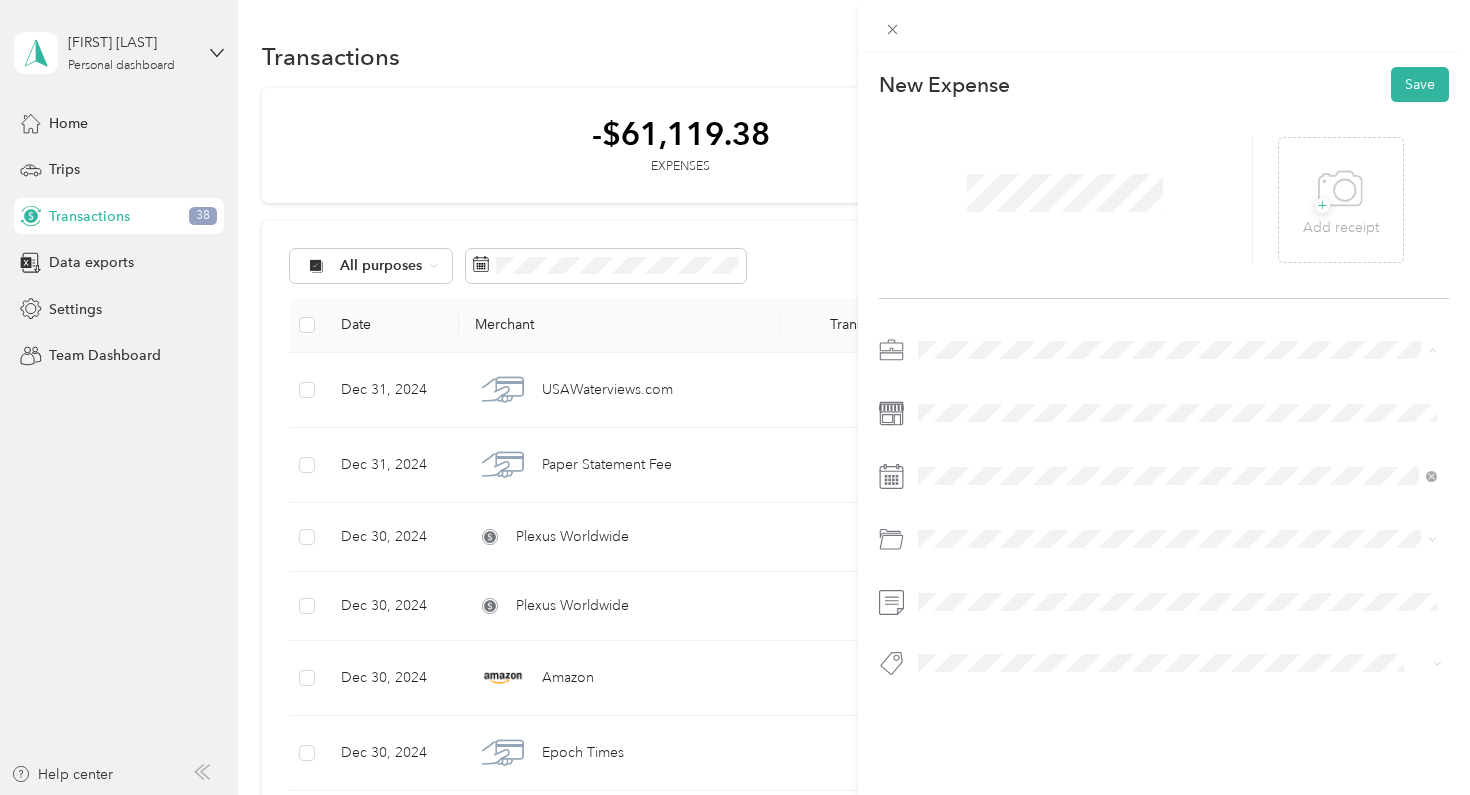 click on "Real Estate" at bounding box center [958, 490] 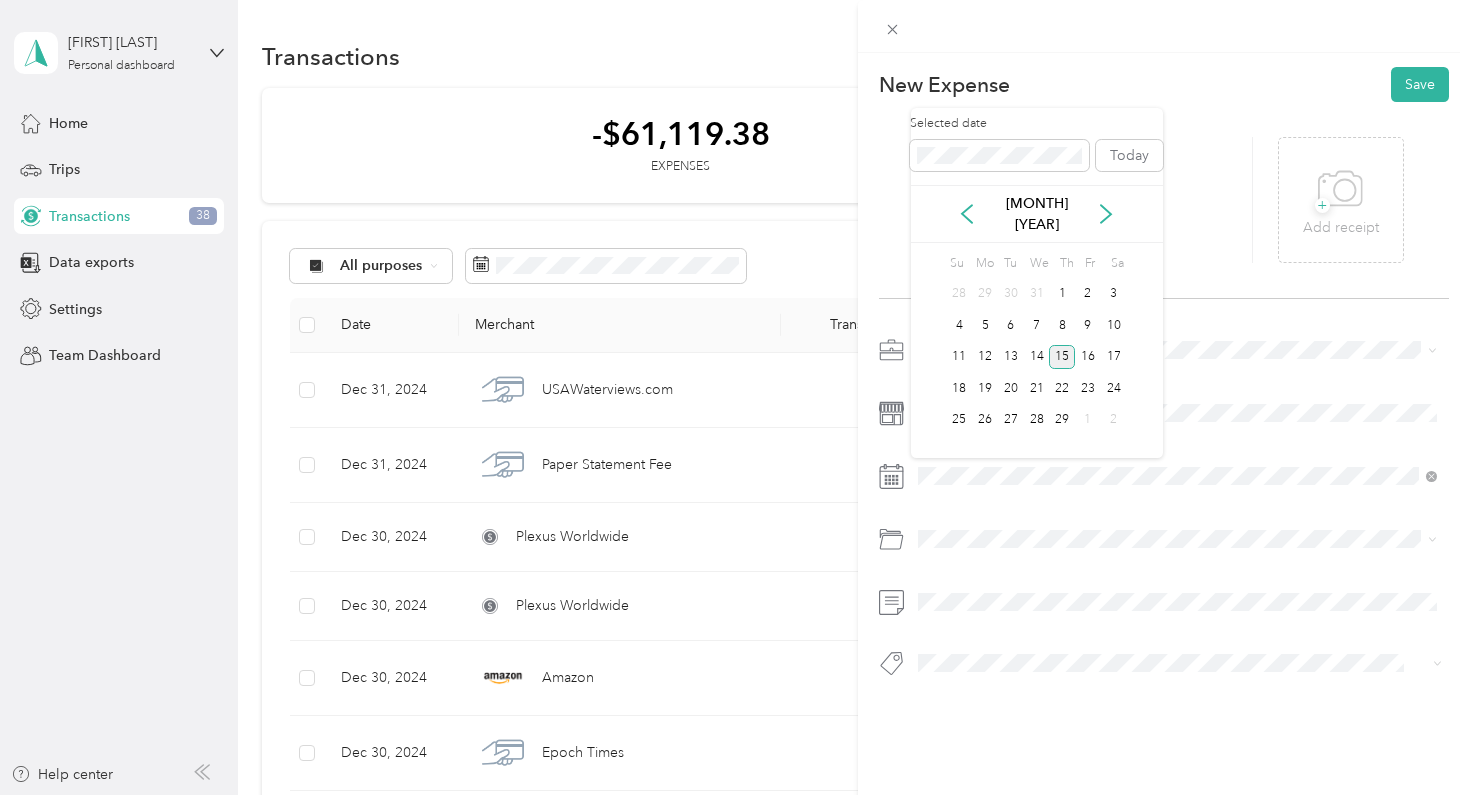 click on "15" at bounding box center (1062, 357) 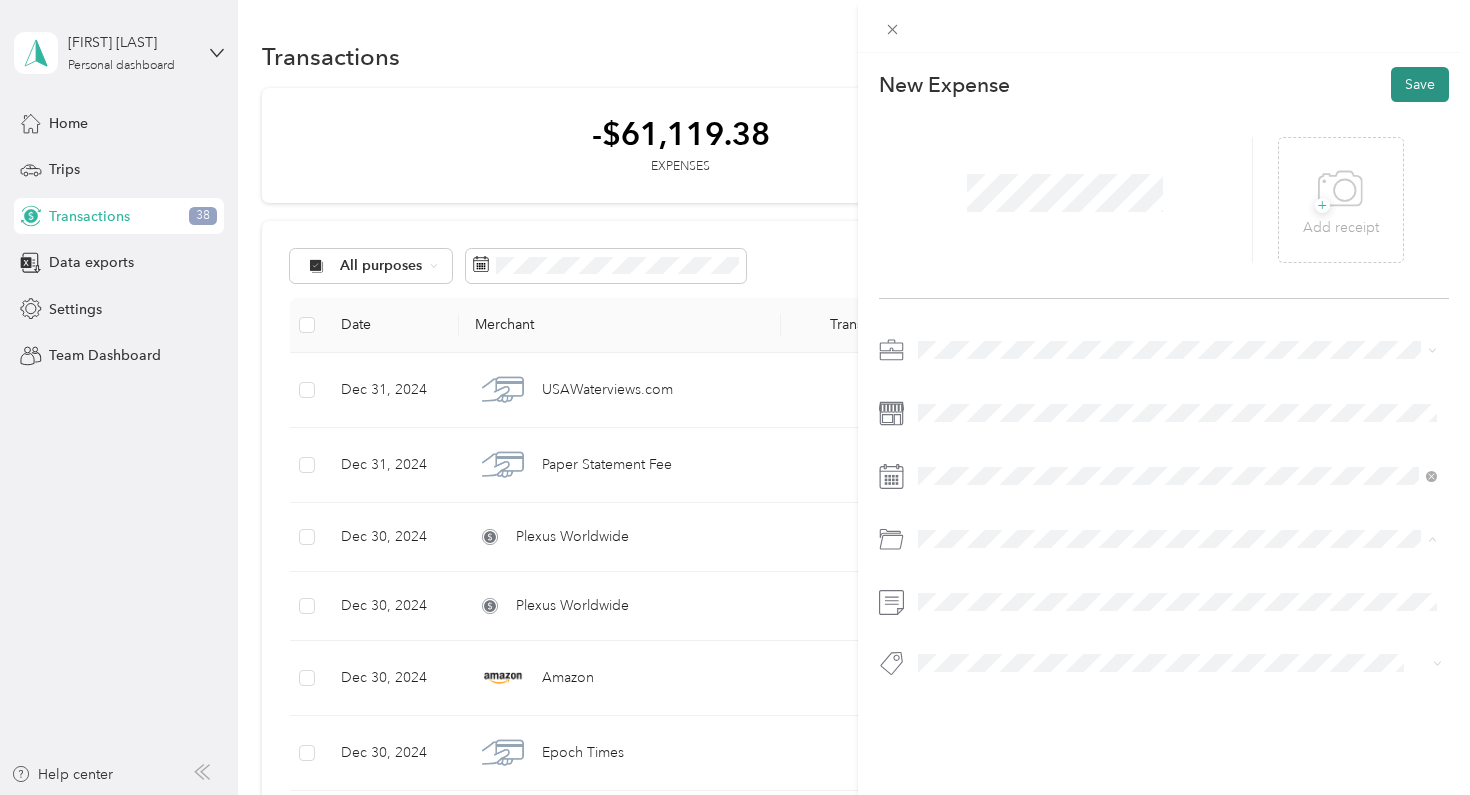 click on "Save" at bounding box center [1420, 84] 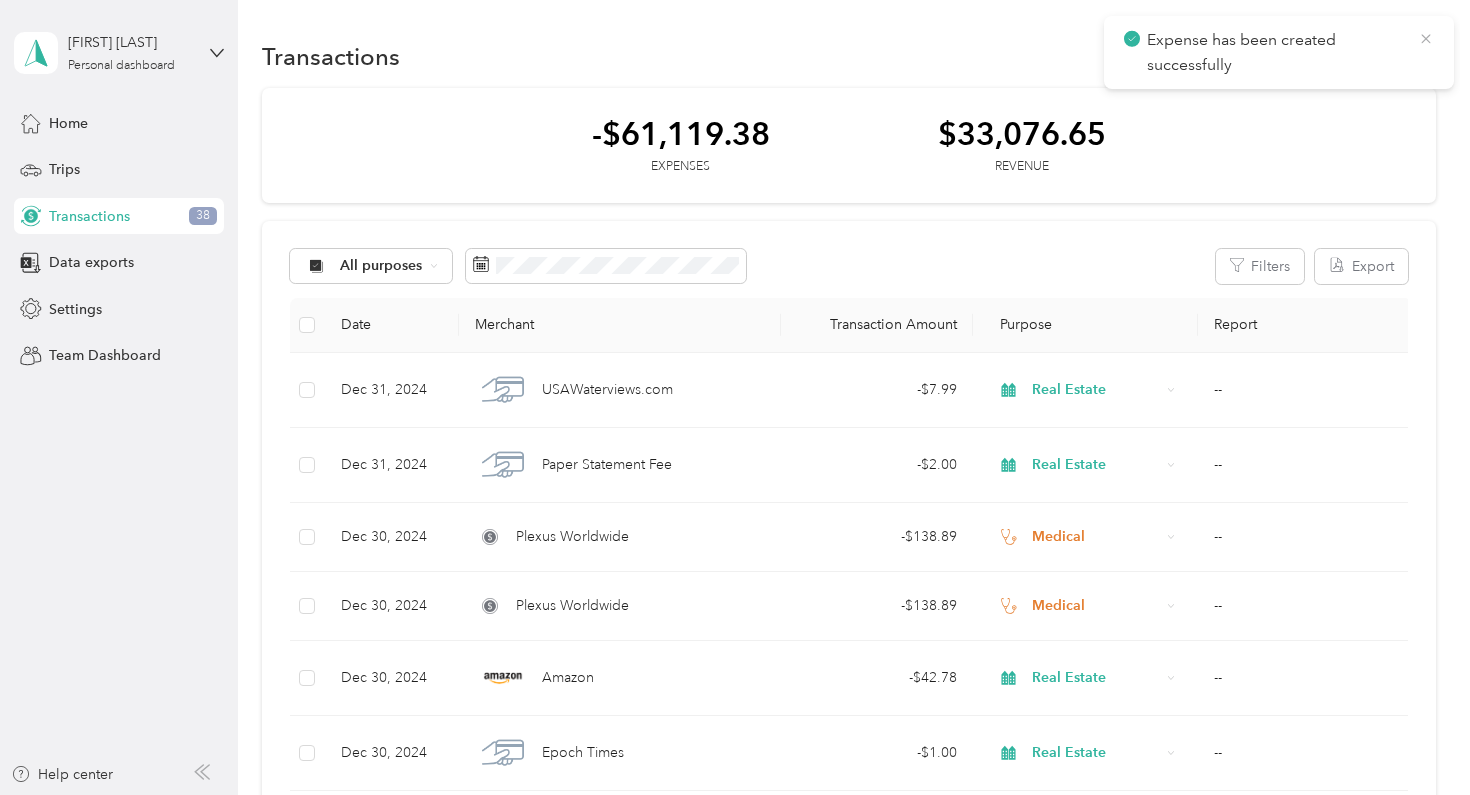 click 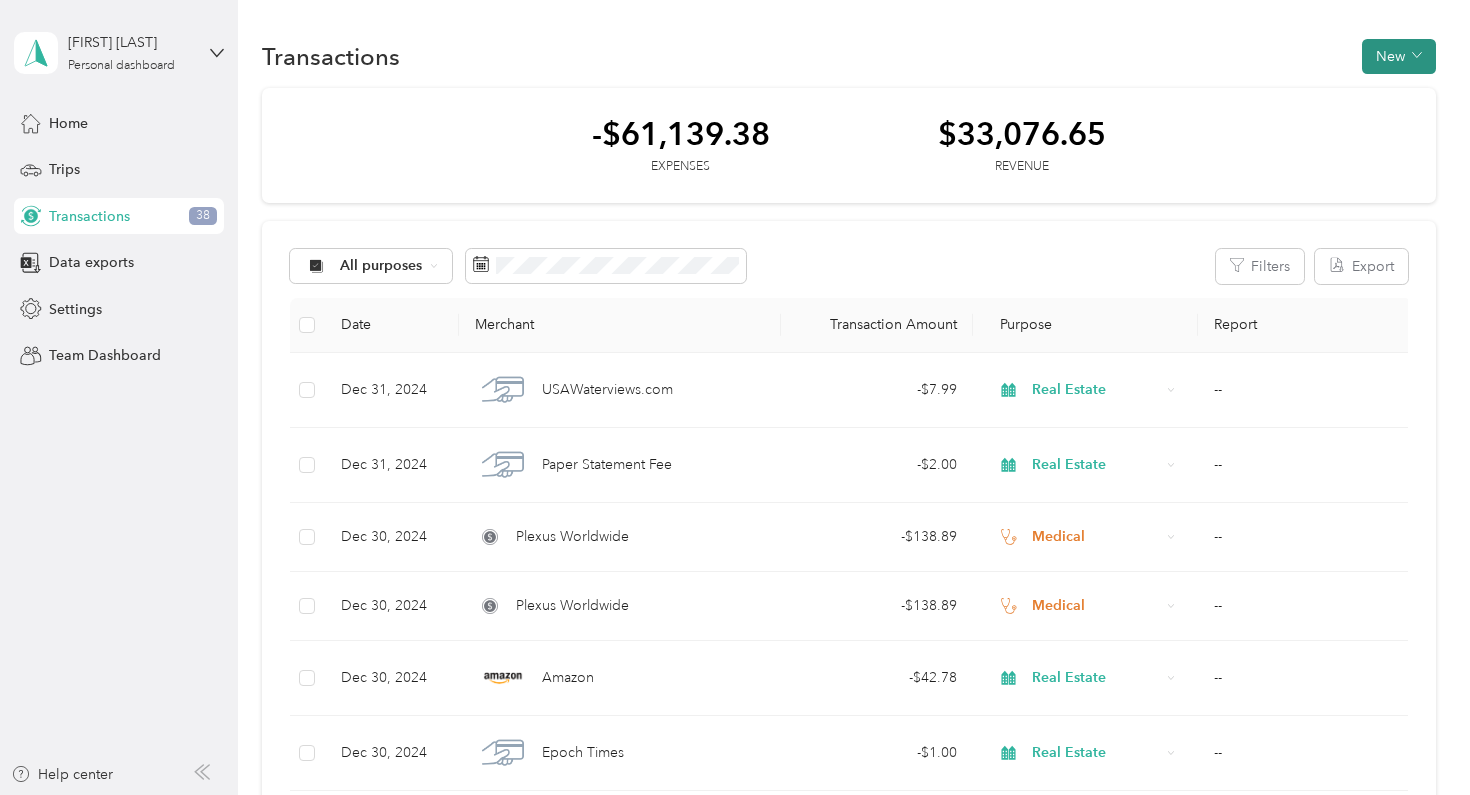 click on "New" at bounding box center (1399, 56) 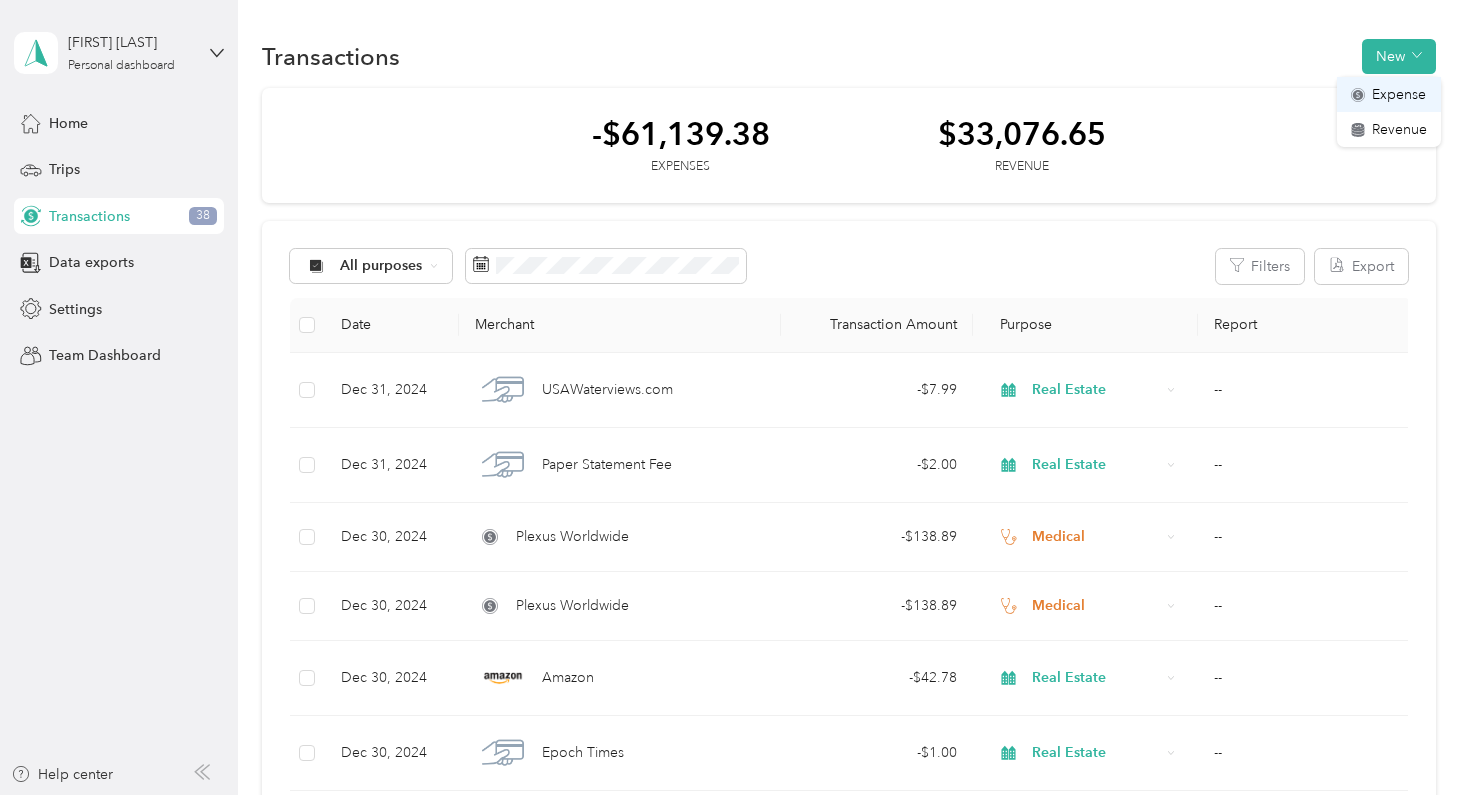 click on "Expense" at bounding box center (1399, 94) 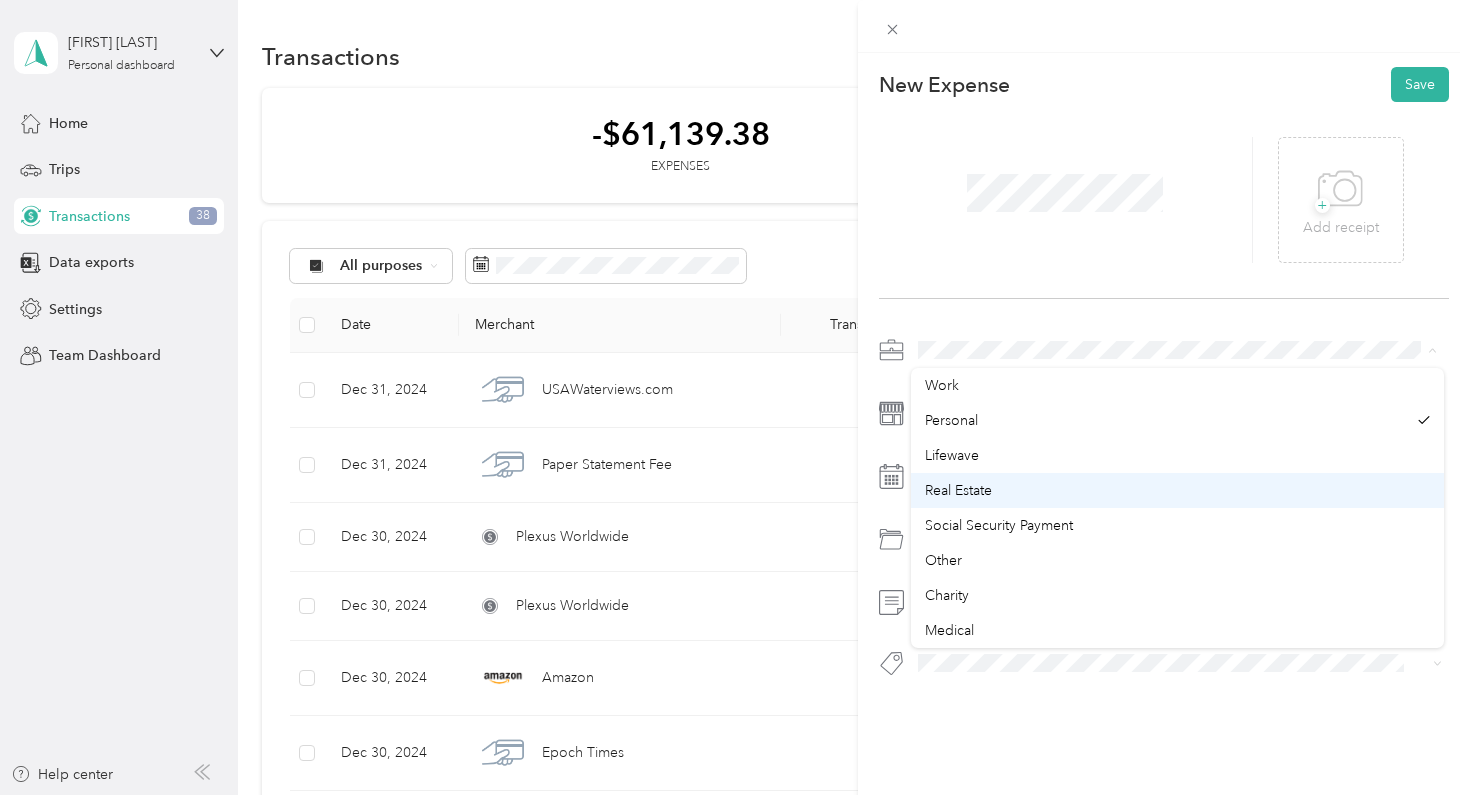 click on "Real Estate" at bounding box center [958, 490] 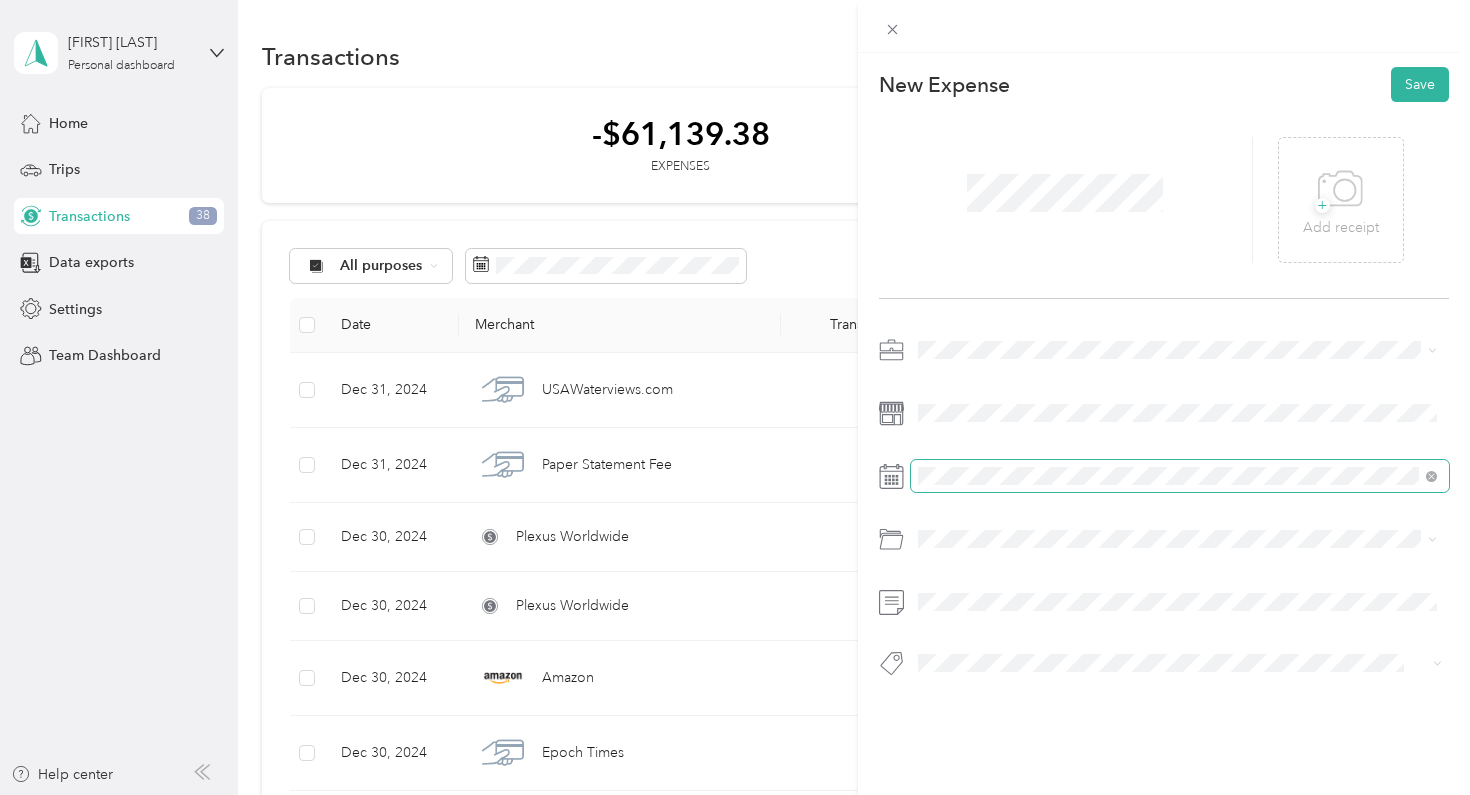 click at bounding box center (1180, 476) 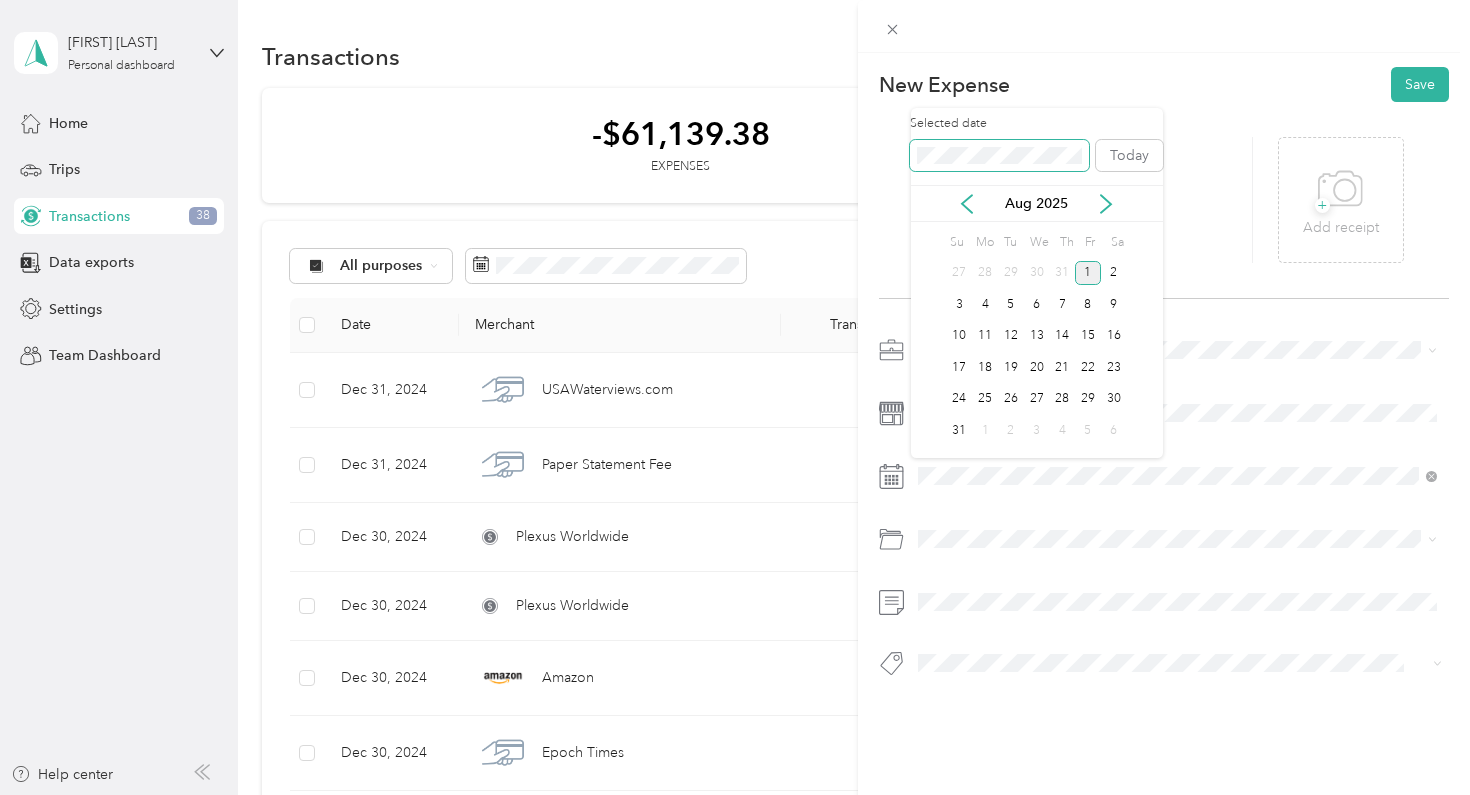 click at bounding box center (999, 156) 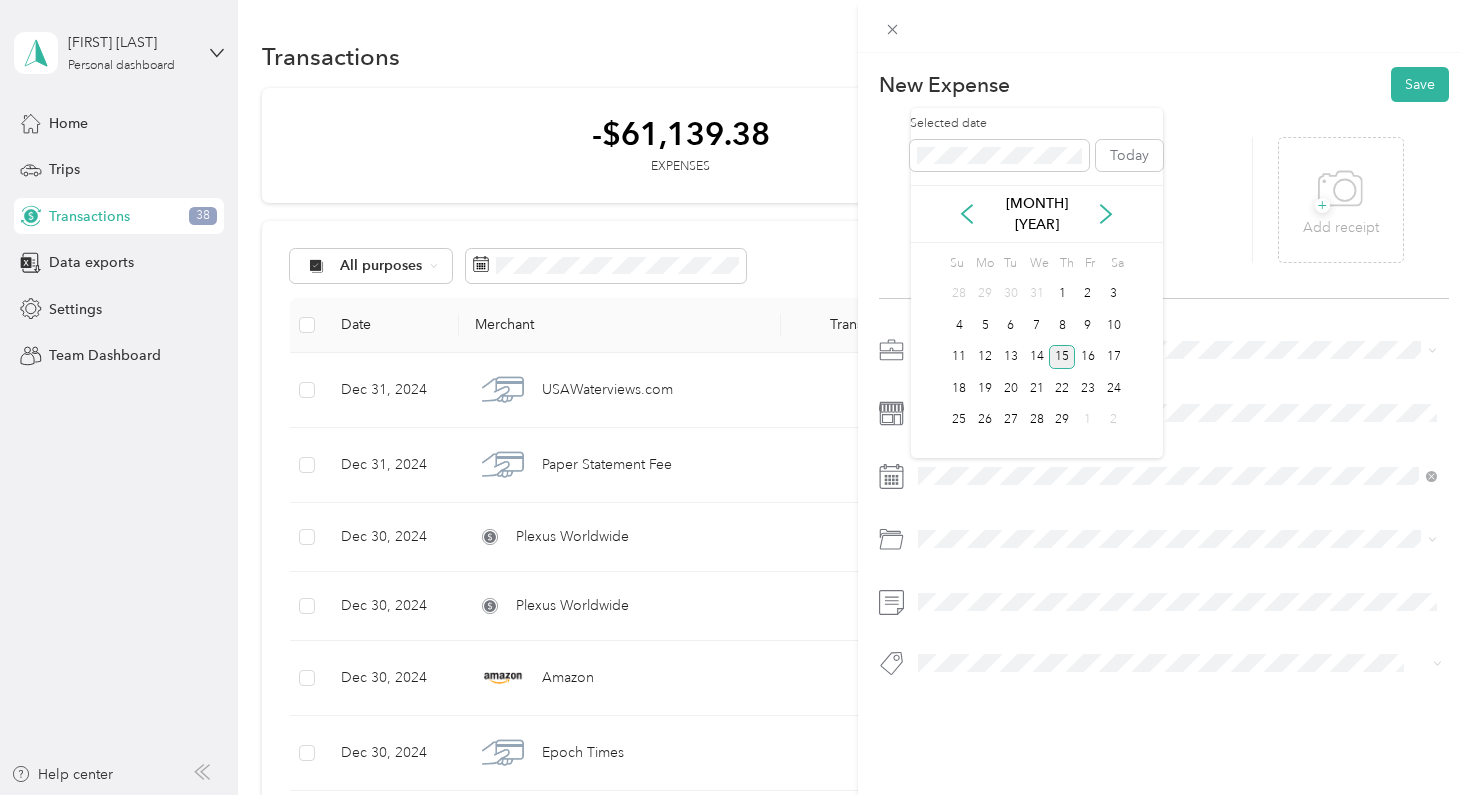 click on "15" at bounding box center [1062, 357] 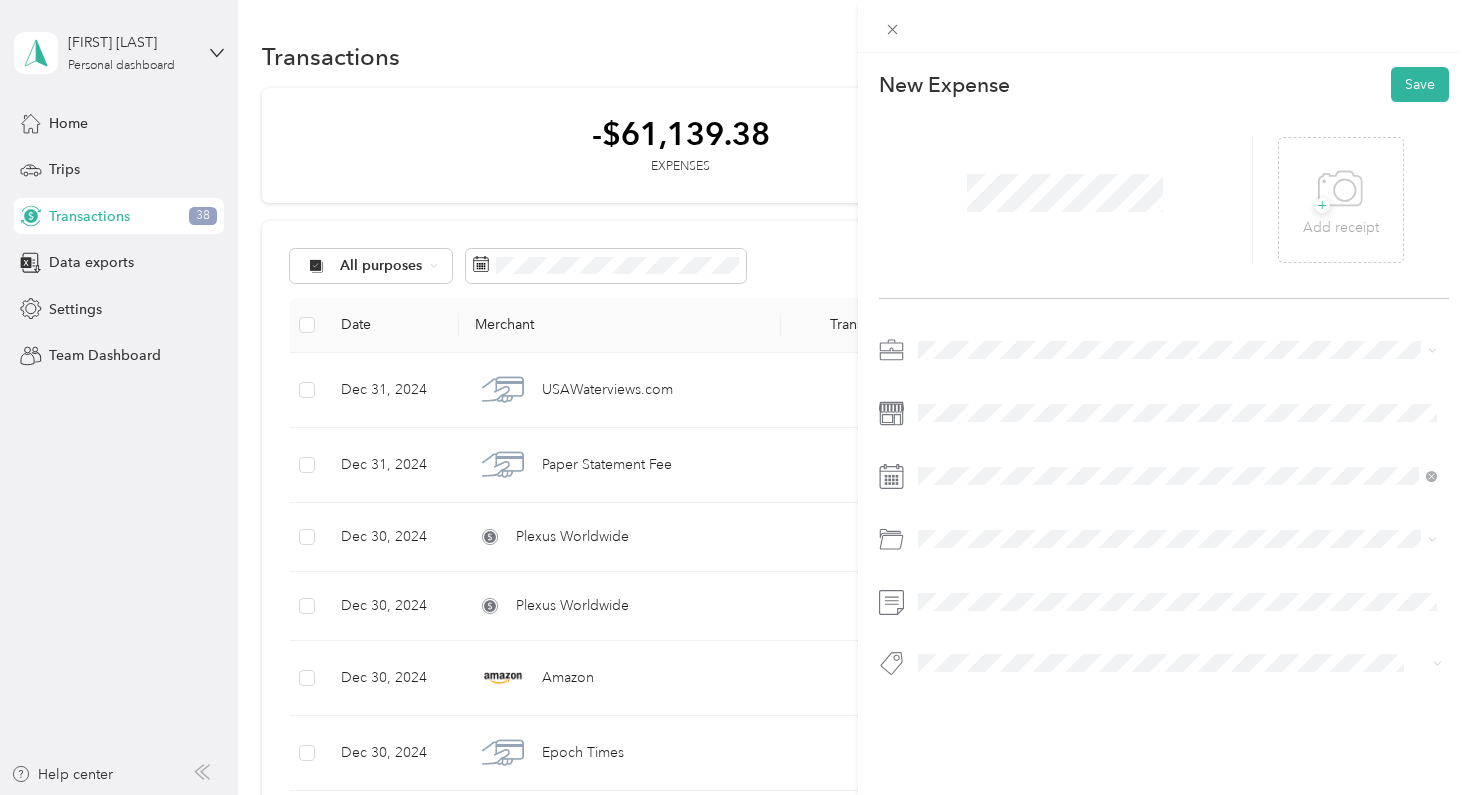 click on "Education and Training" at bounding box center (1178, 653) 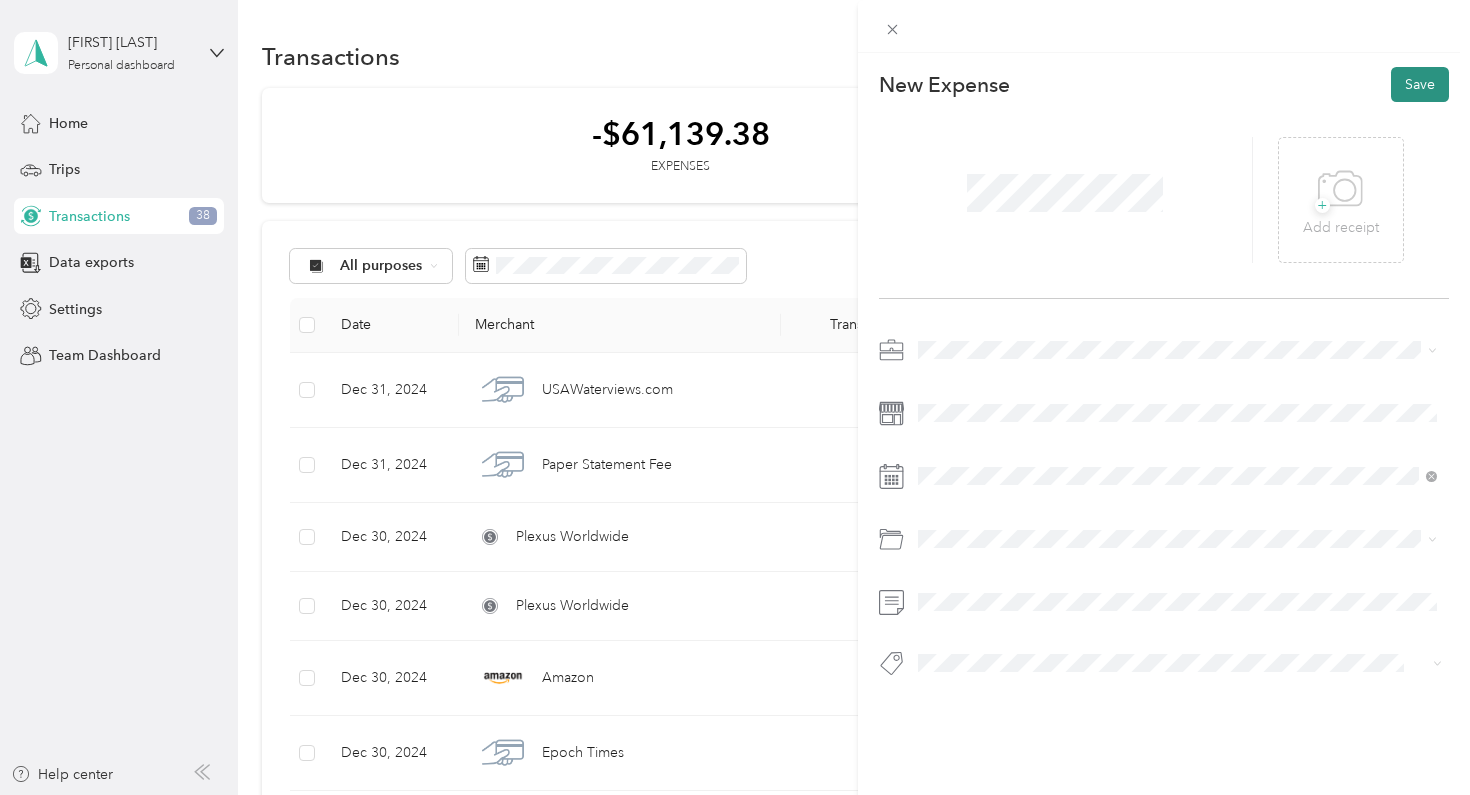 click on "Save" at bounding box center [1420, 84] 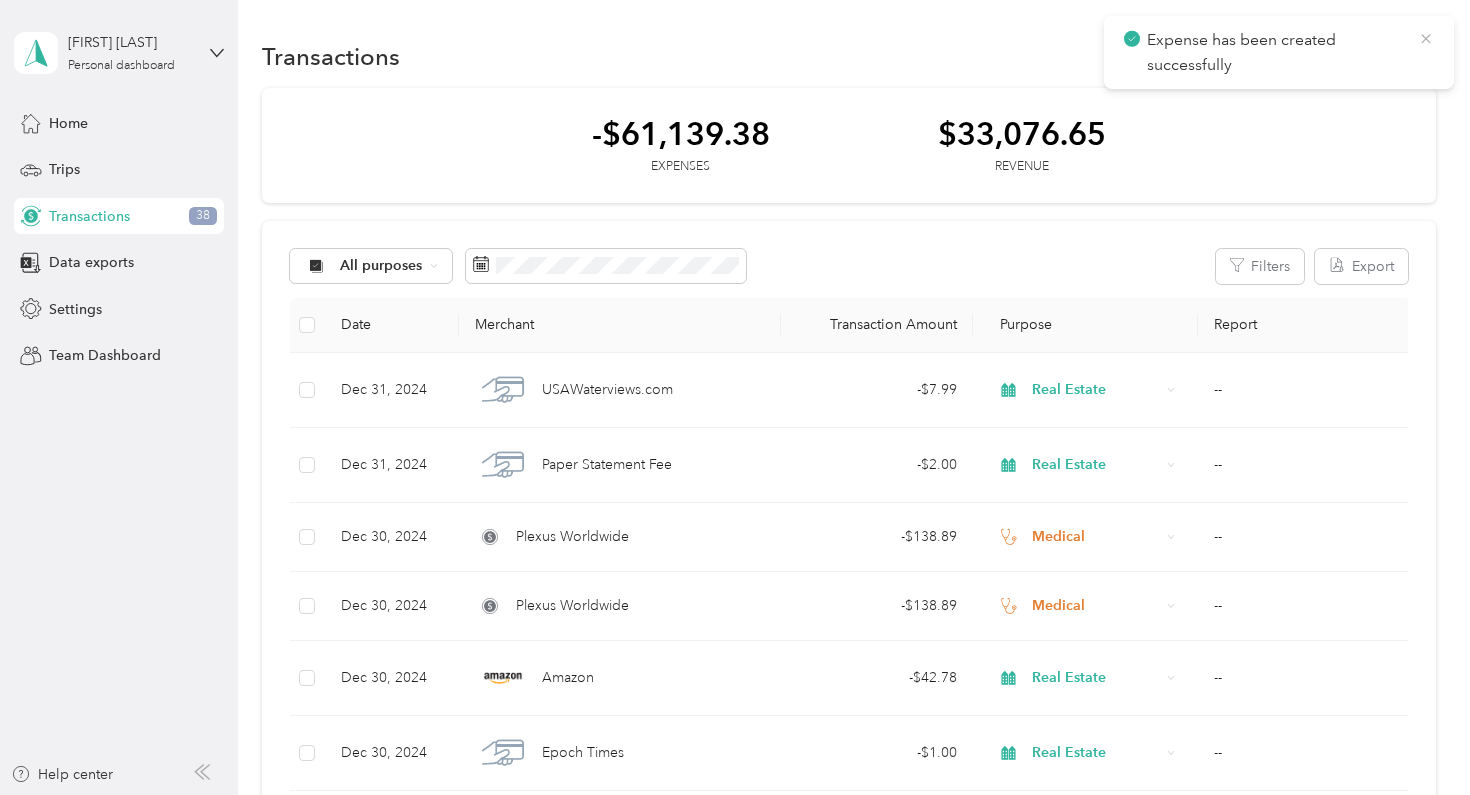 click 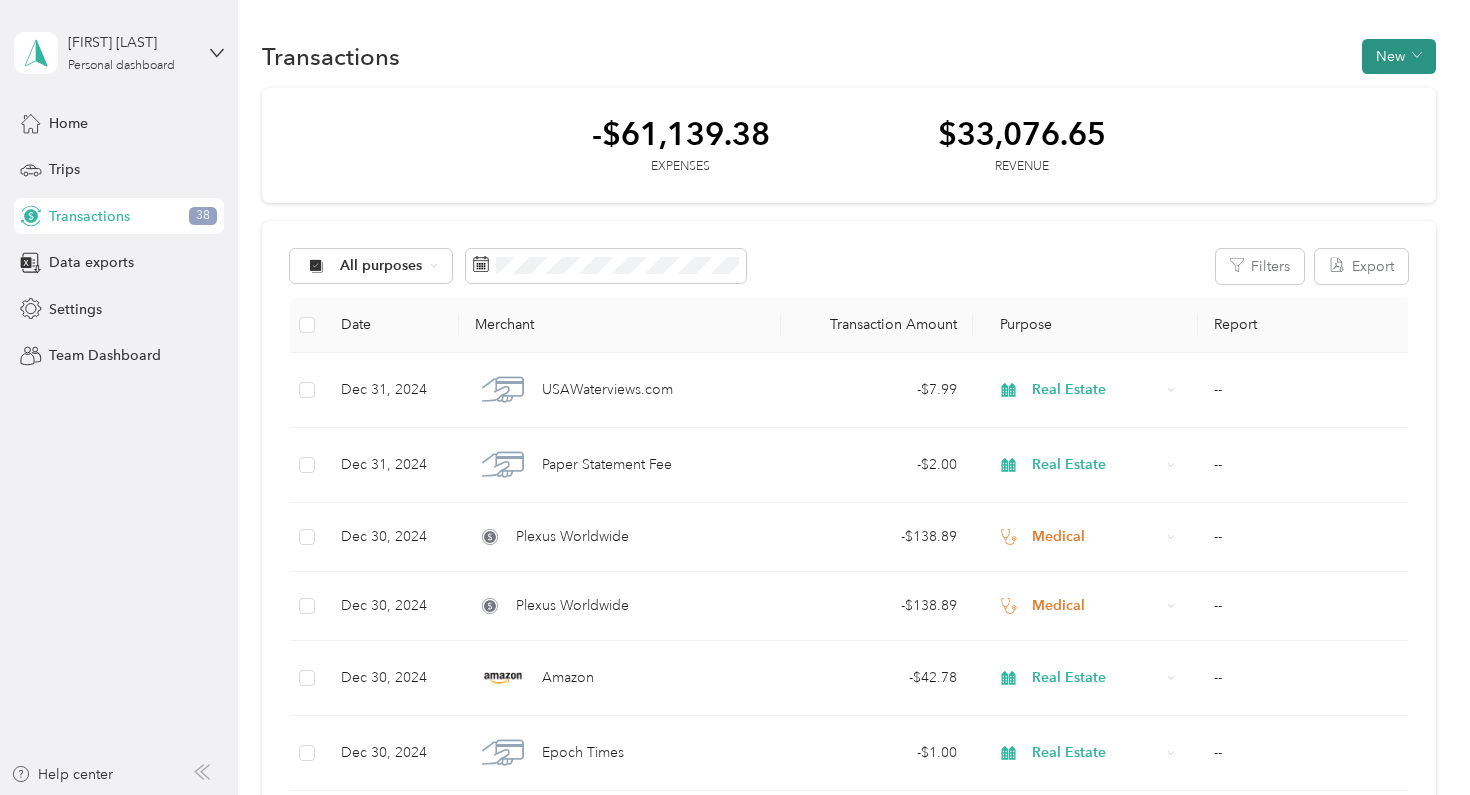 click on "New" at bounding box center [1399, 56] 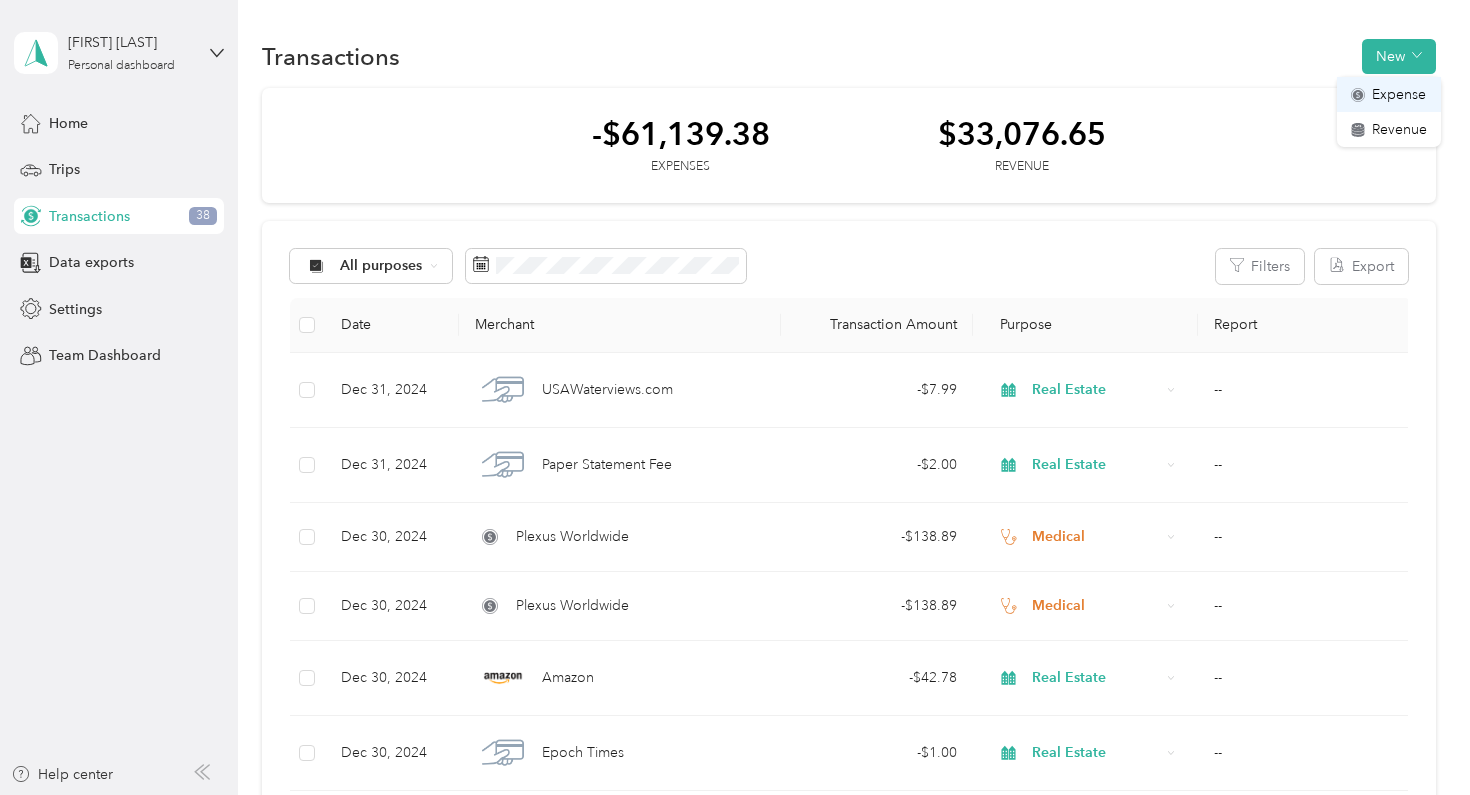 click on "Expense" at bounding box center [1399, 94] 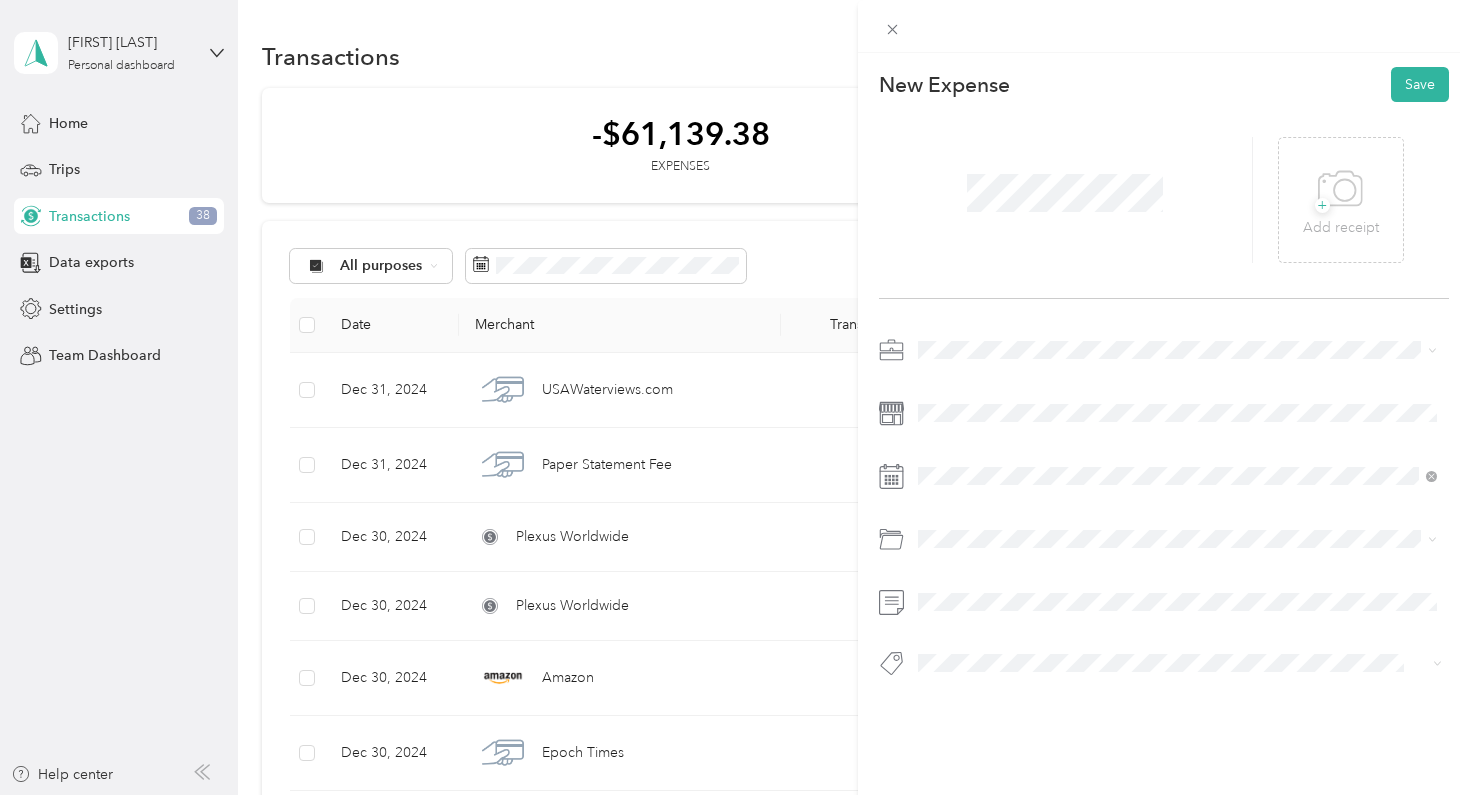 click on "Work Personal Lifewave Real Estate Social Security Payment Other Charity Medical Moving Commute Walking Church" at bounding box center [1178, 507] 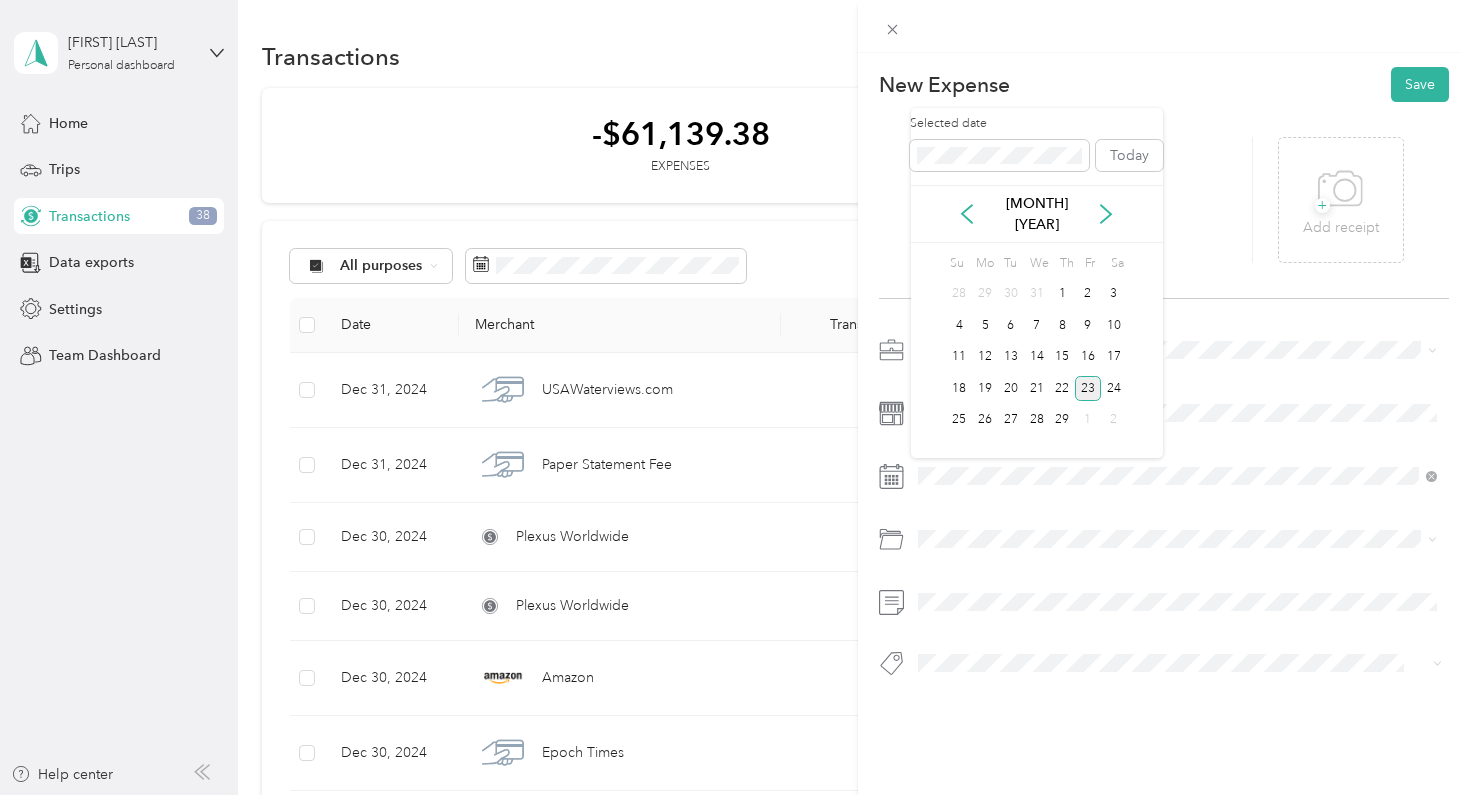 click on "23" at bounding box center [1088, 388] 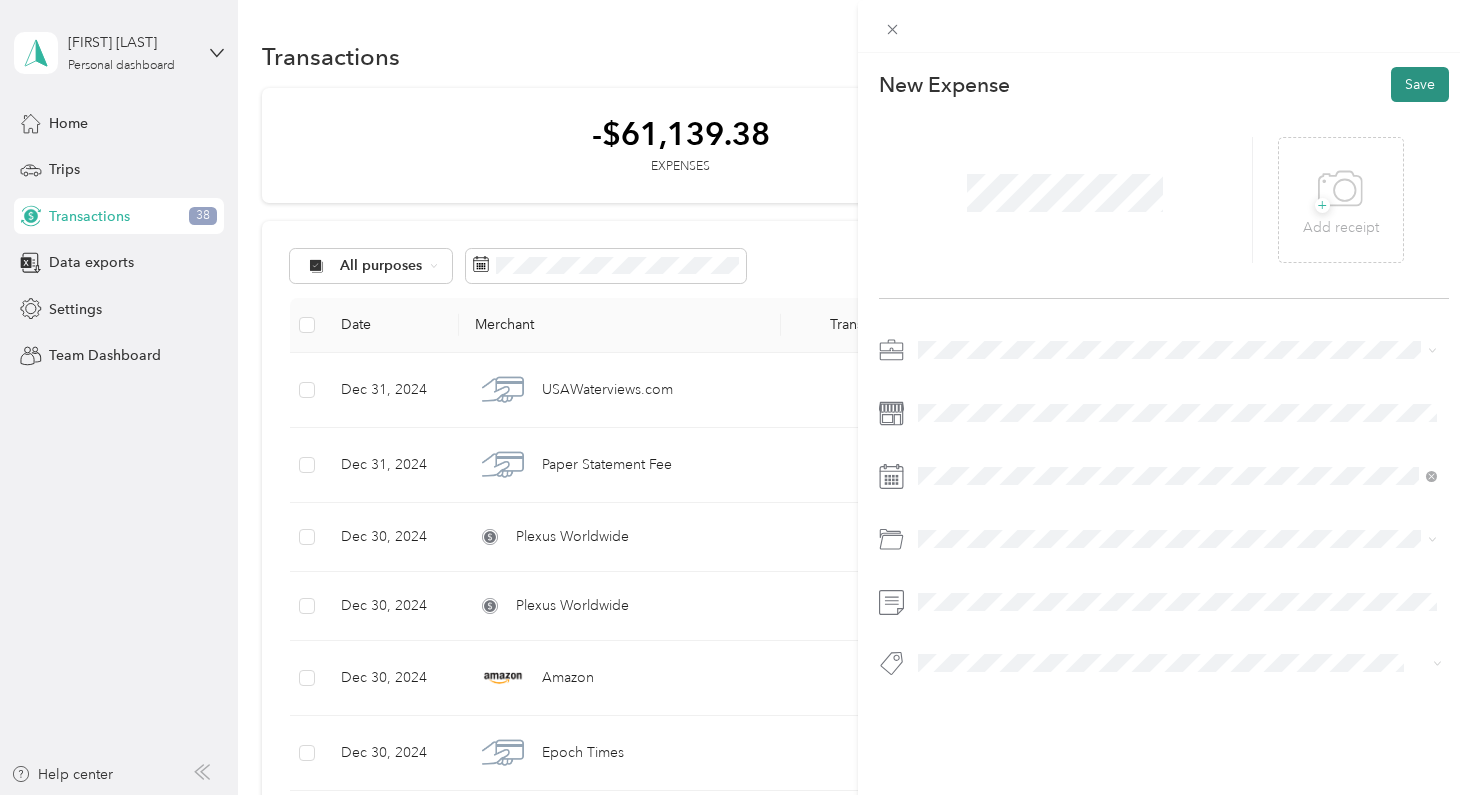 click on "Save" at bounding box center (1420, 84) 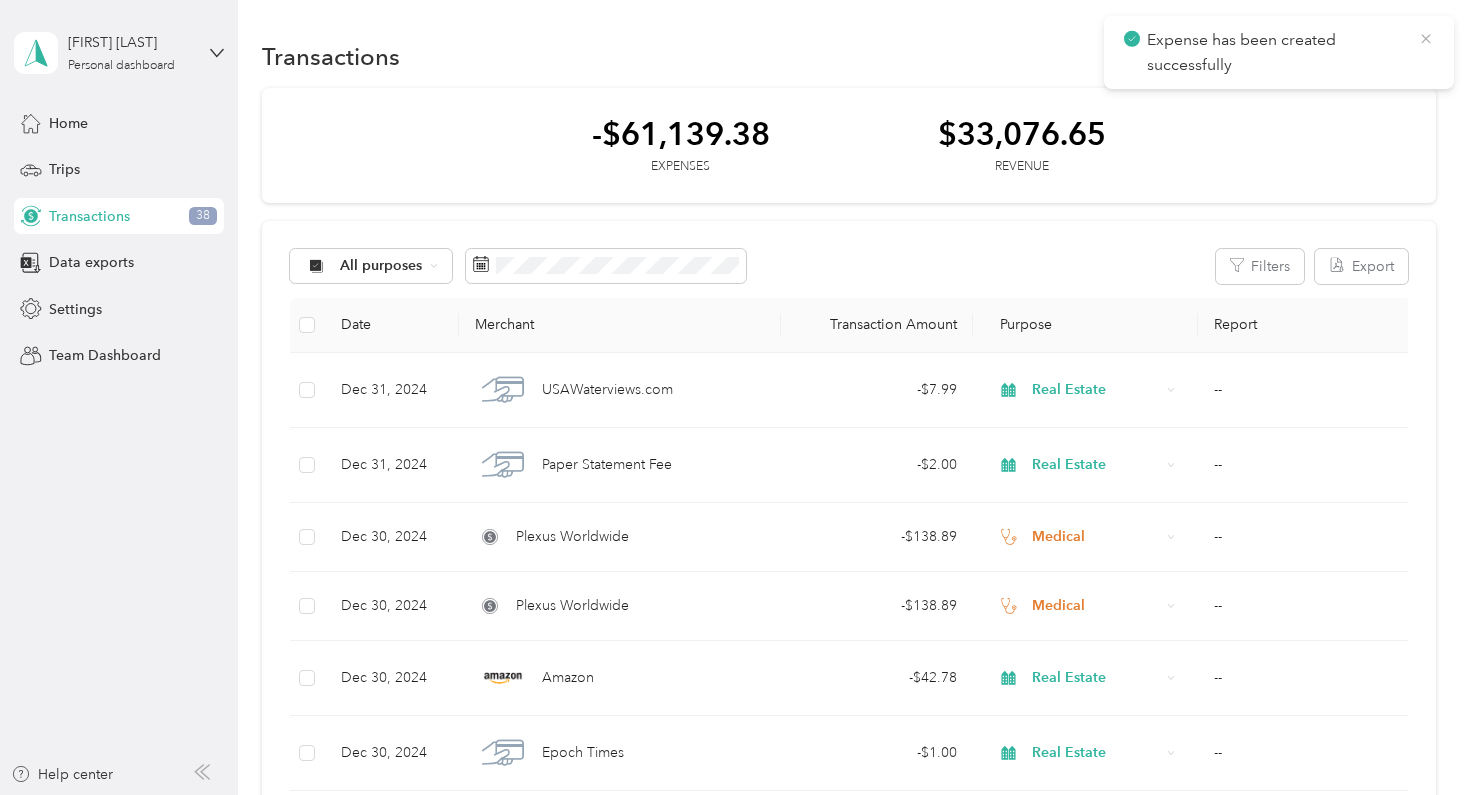 click 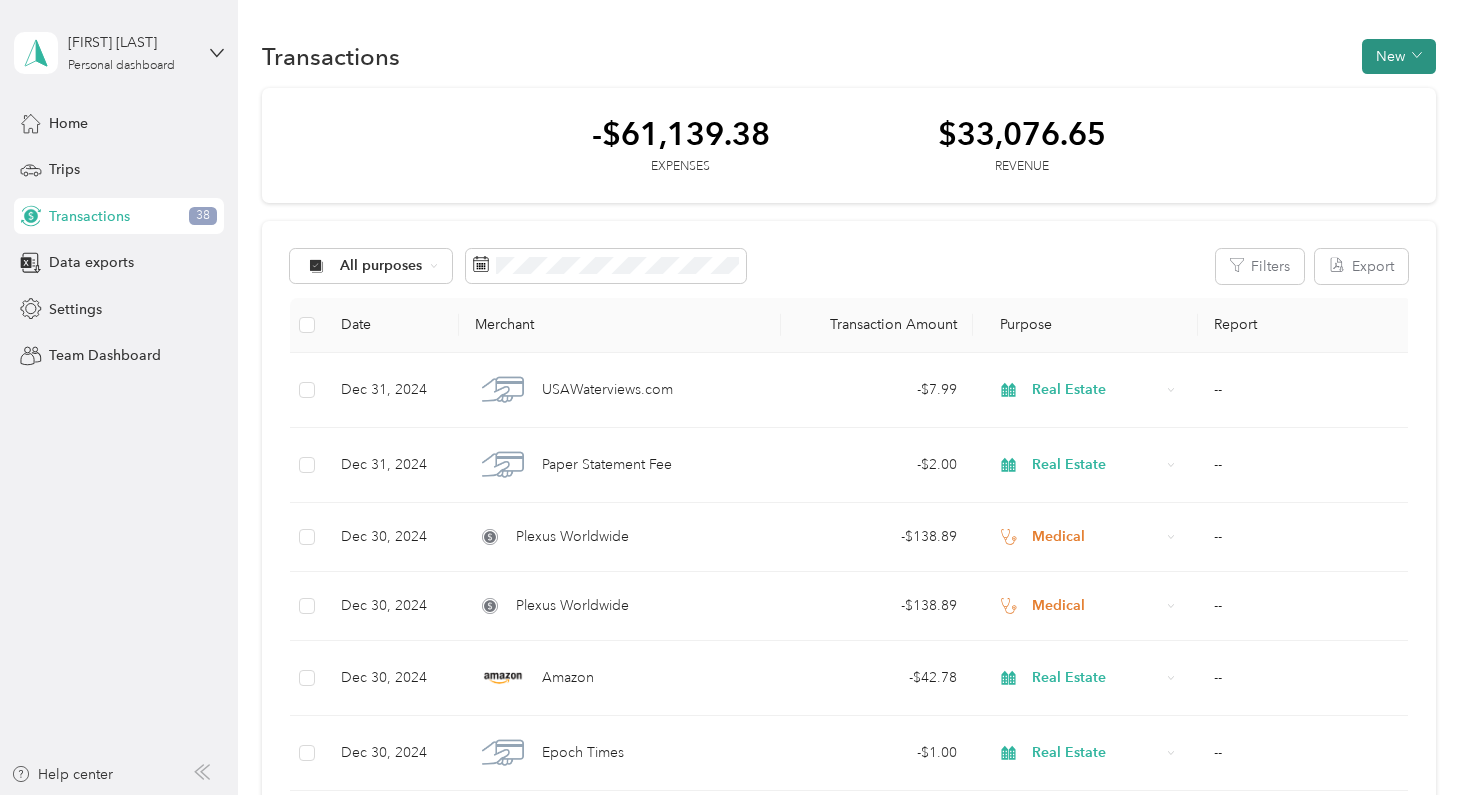 click on "New" at bounding box center (1399, 56) 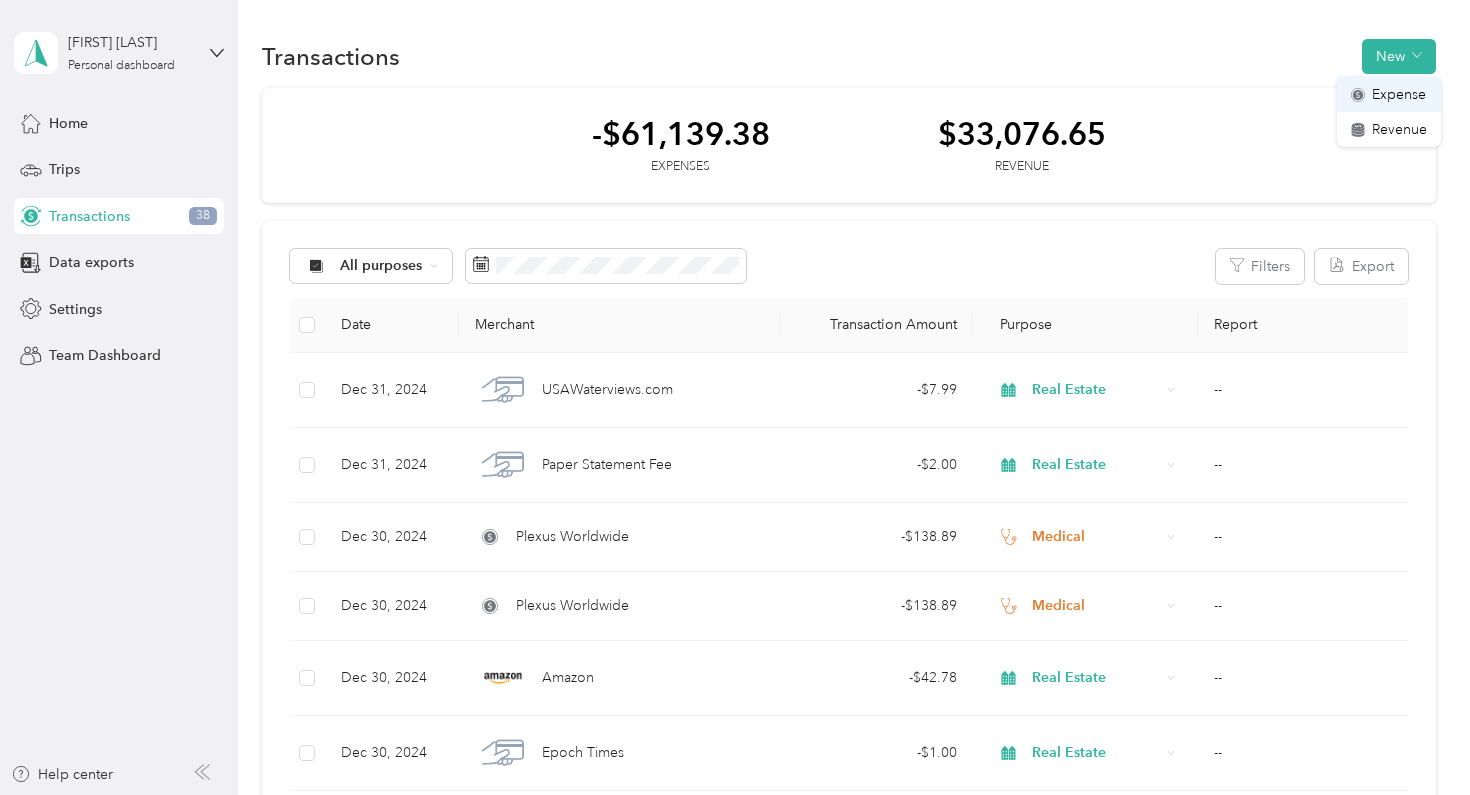 click on "Expense" at bounding box center [1399, 94] 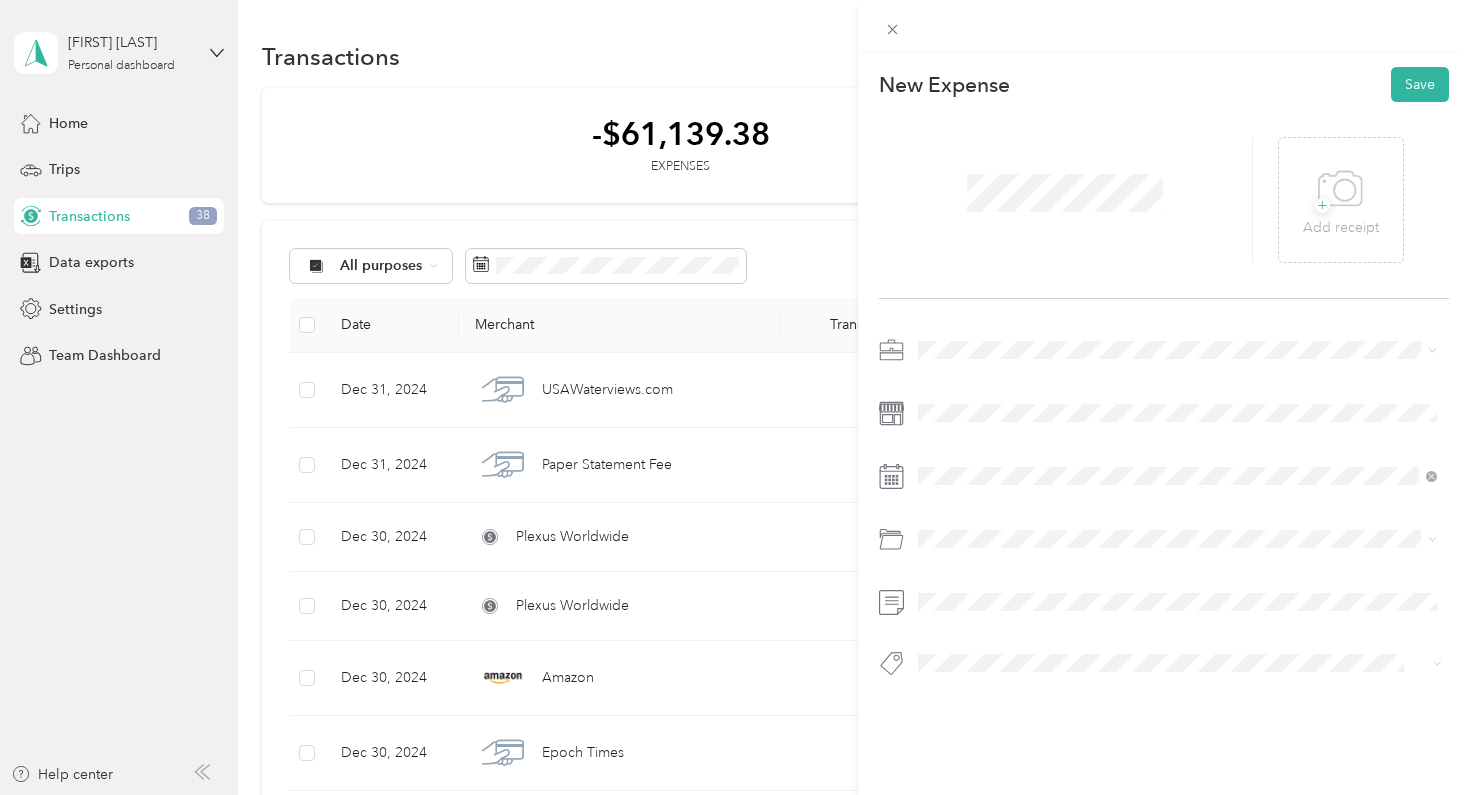 click at bounding box center [1164, 512] 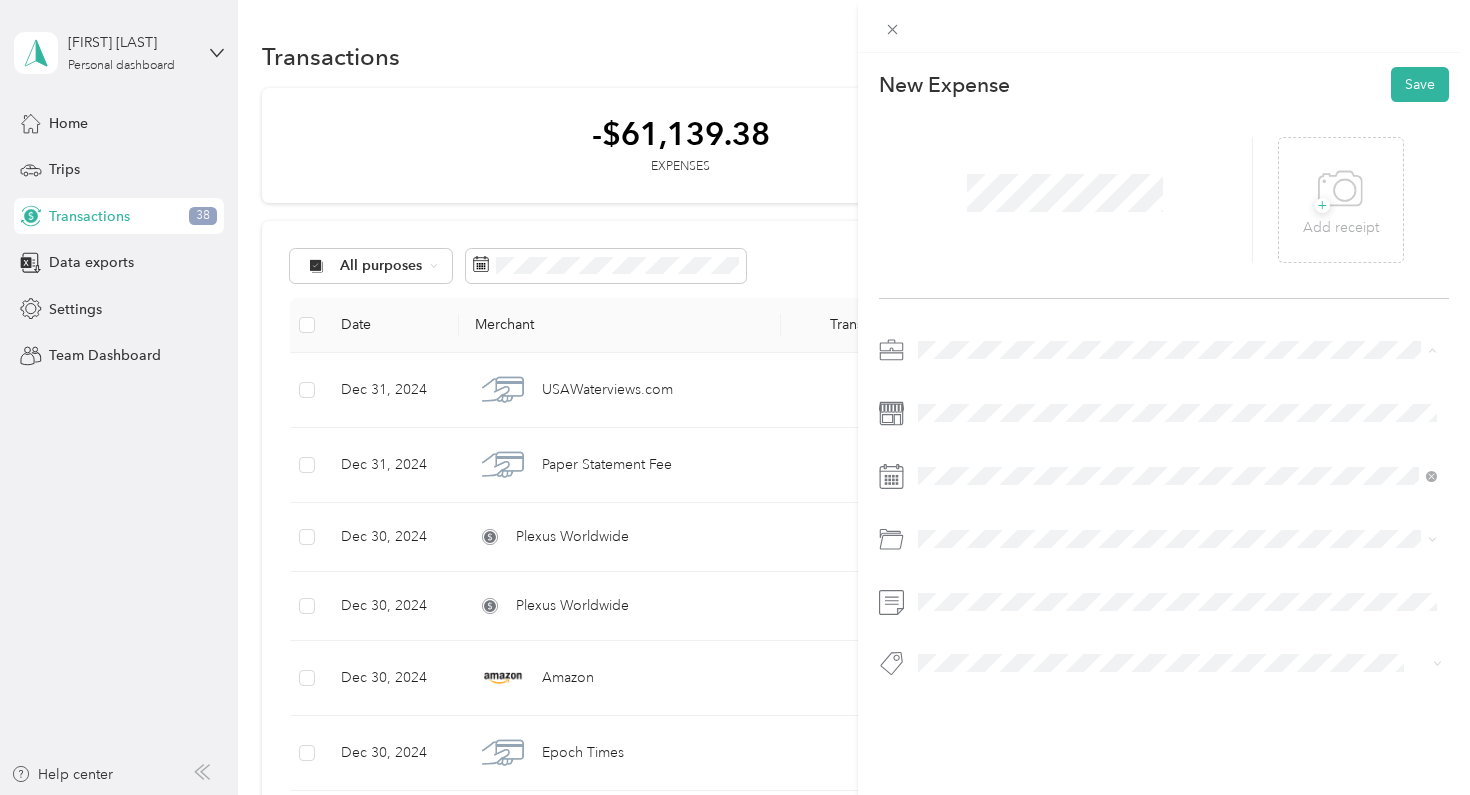 click on "Real Estate" at bounding box center [958, 490] 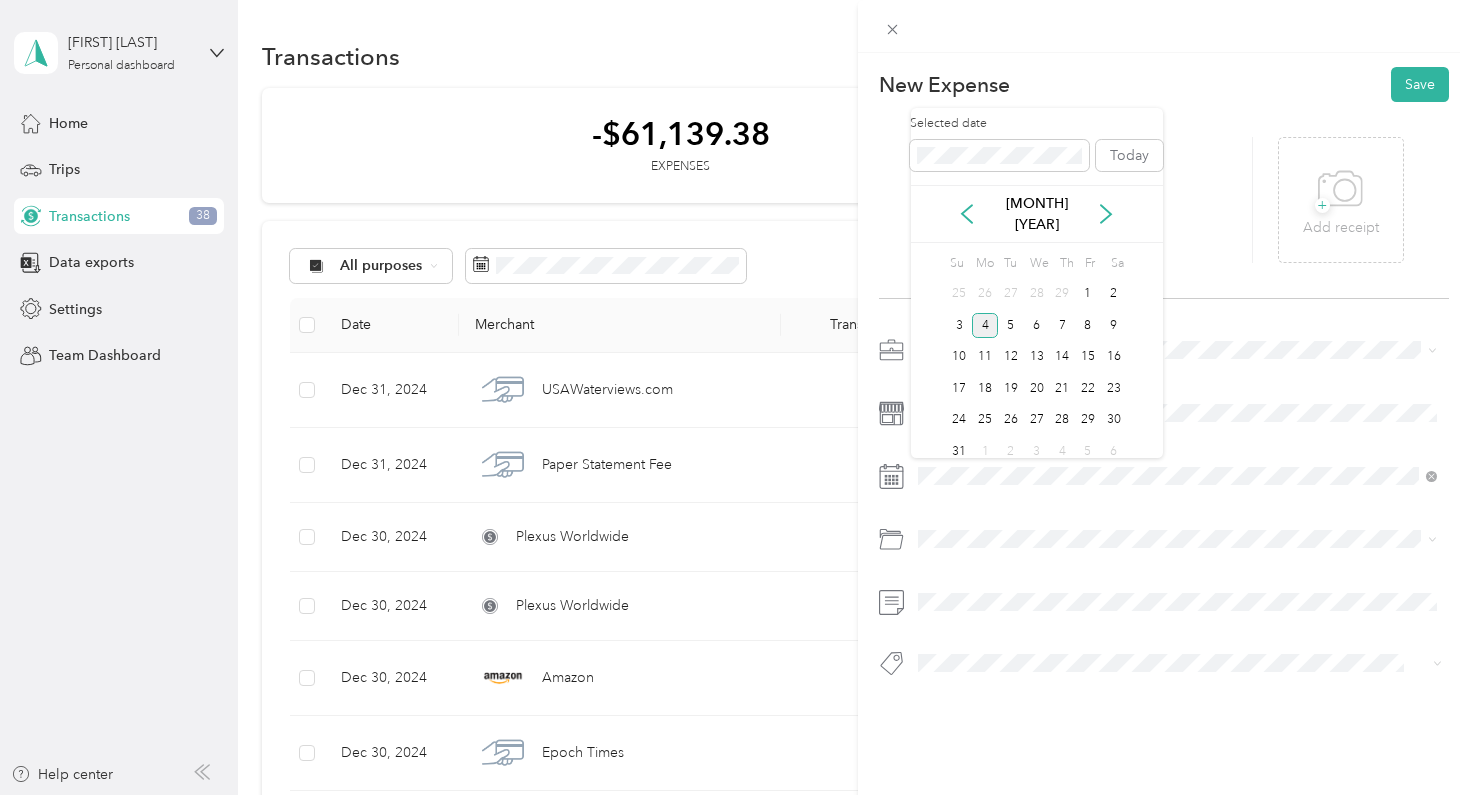 click on "4" at bounding box center (985, 325) 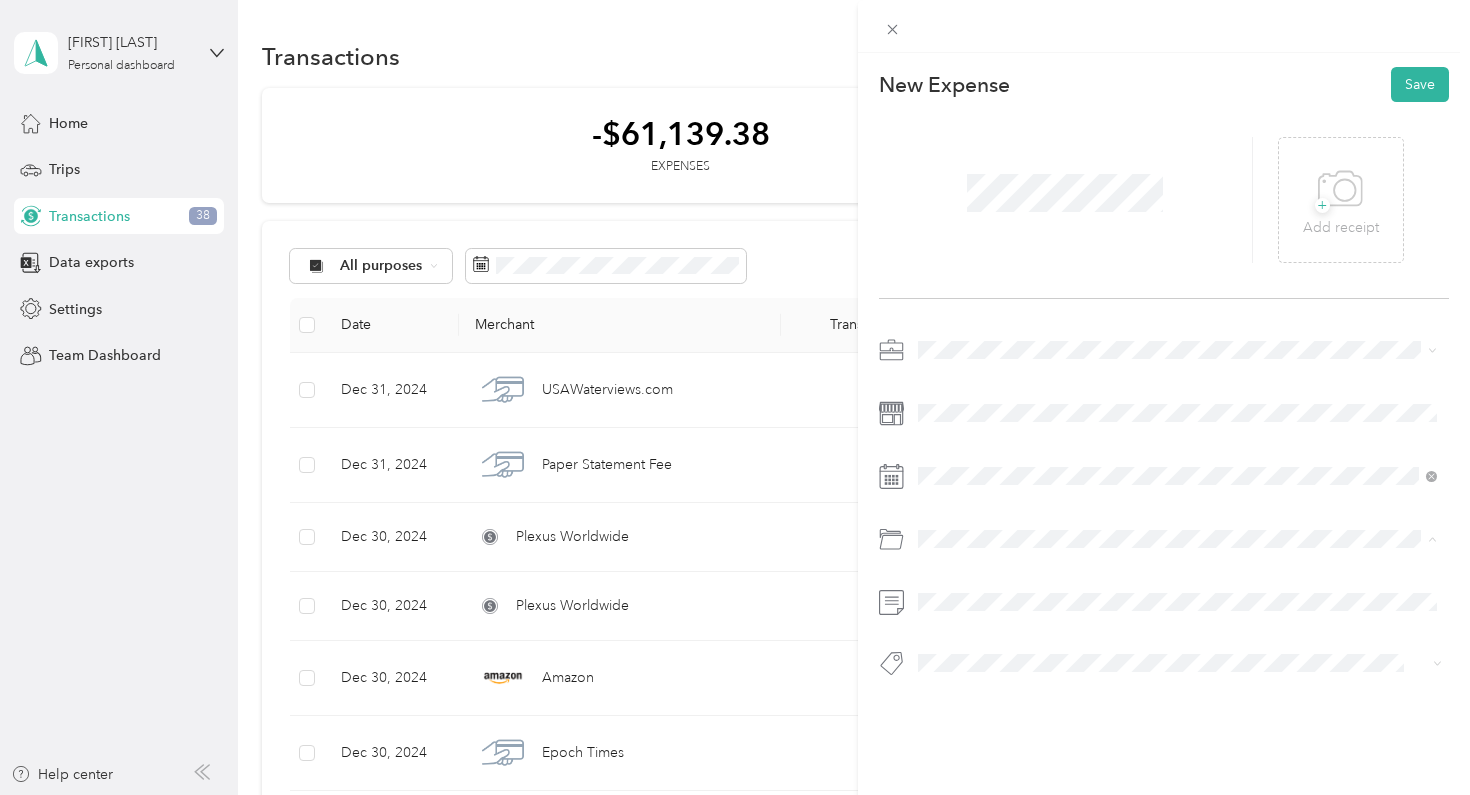 click on "This  expense  cannot be edited because it is either under review, approved, or paid. Contact your Team Manager to edit it. New Expense  Save + Add receipt Default categories Real Estate Franchise Fees" at bounding box center (730, 795) 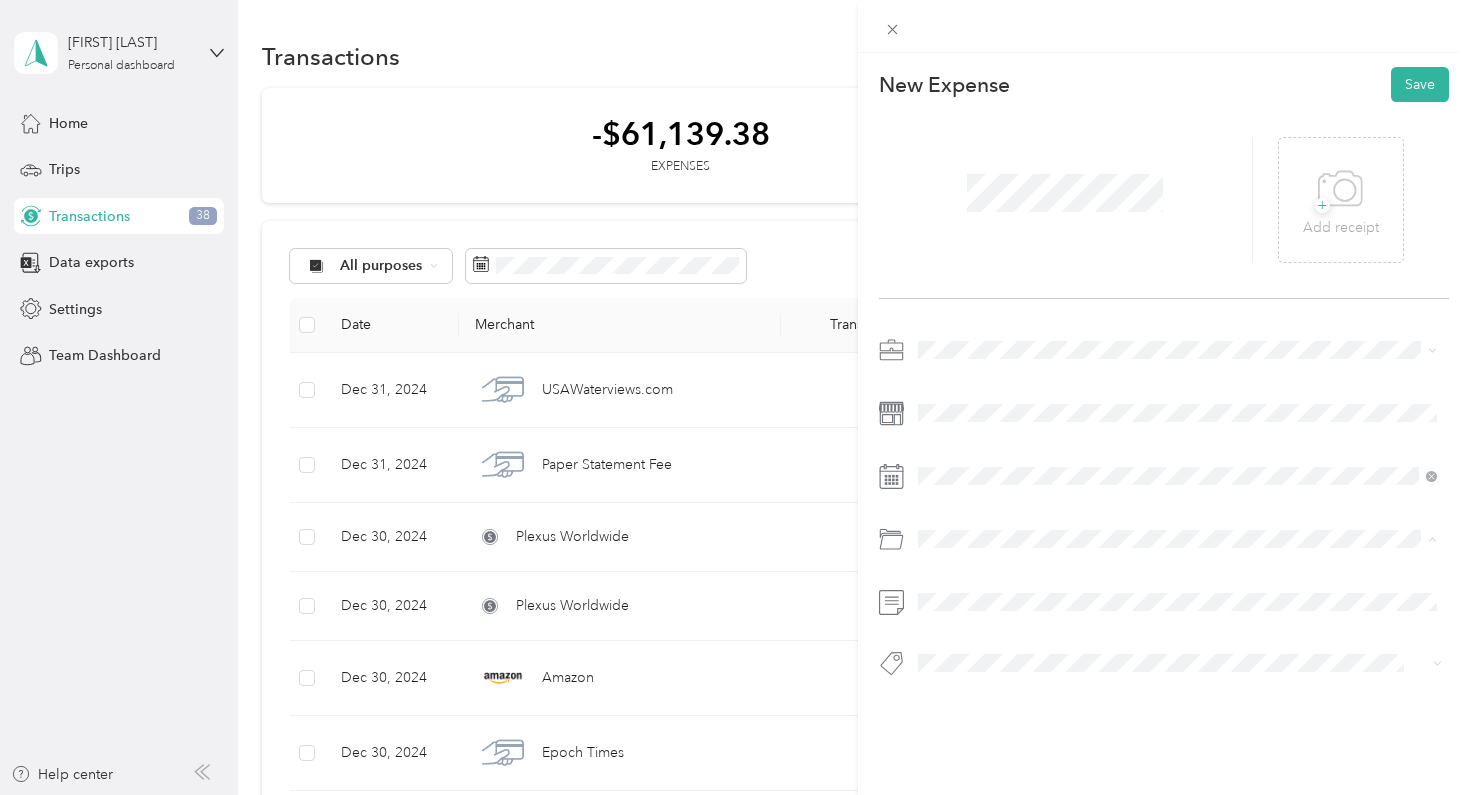click on "Real Estate Franchise Fees" at bounding box center [1178, 619] 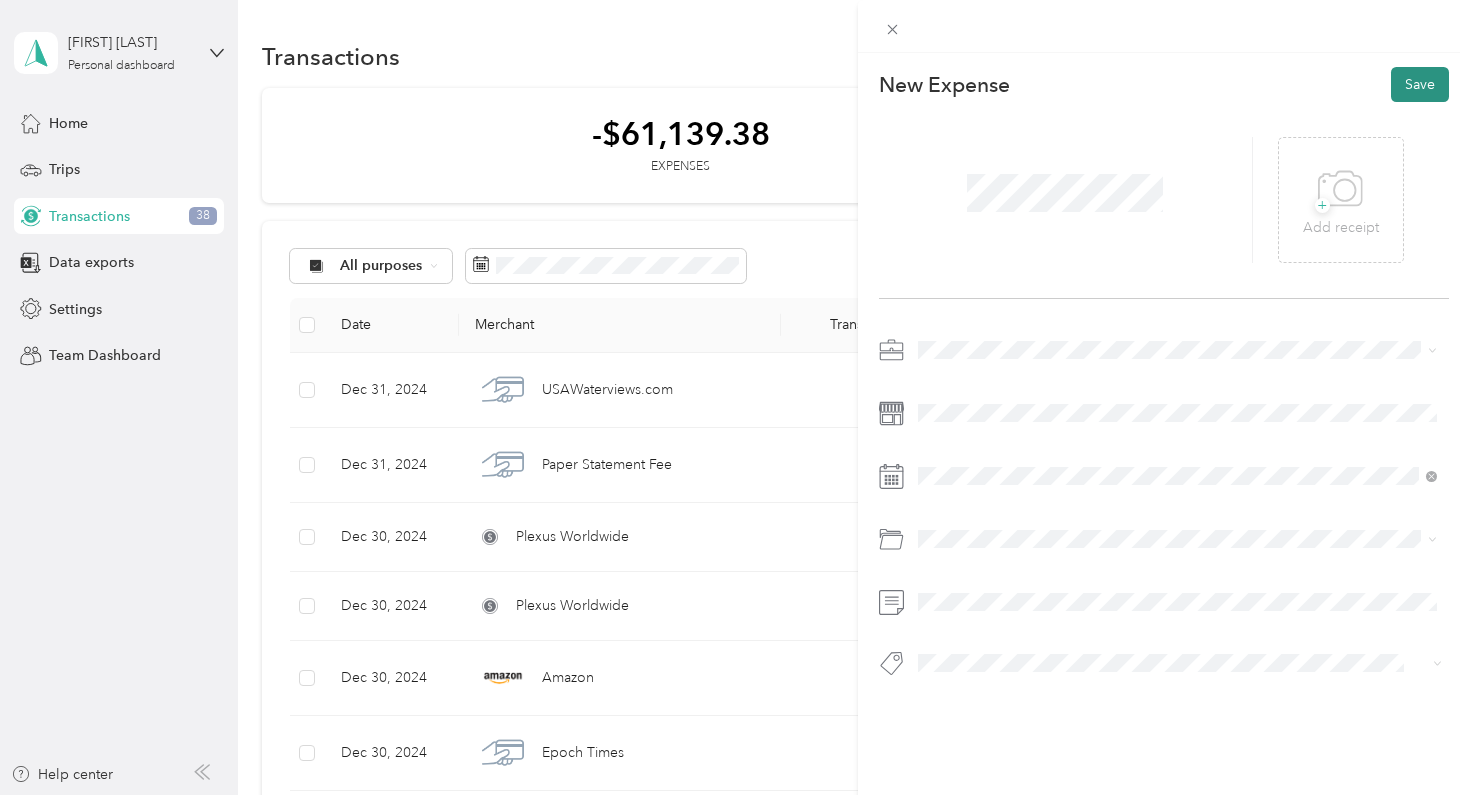 click on "Save" at bounding box center (1420, 84) 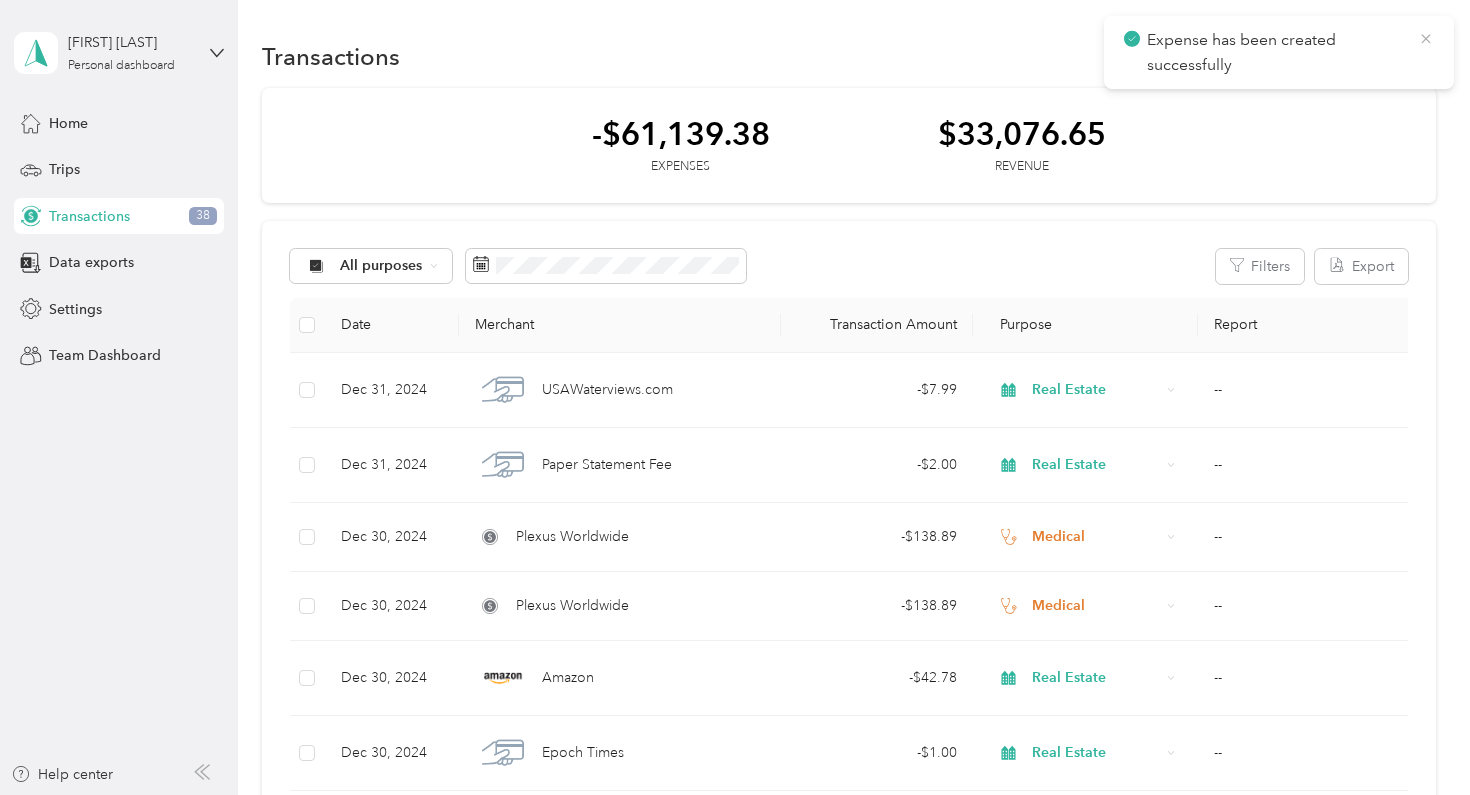 click 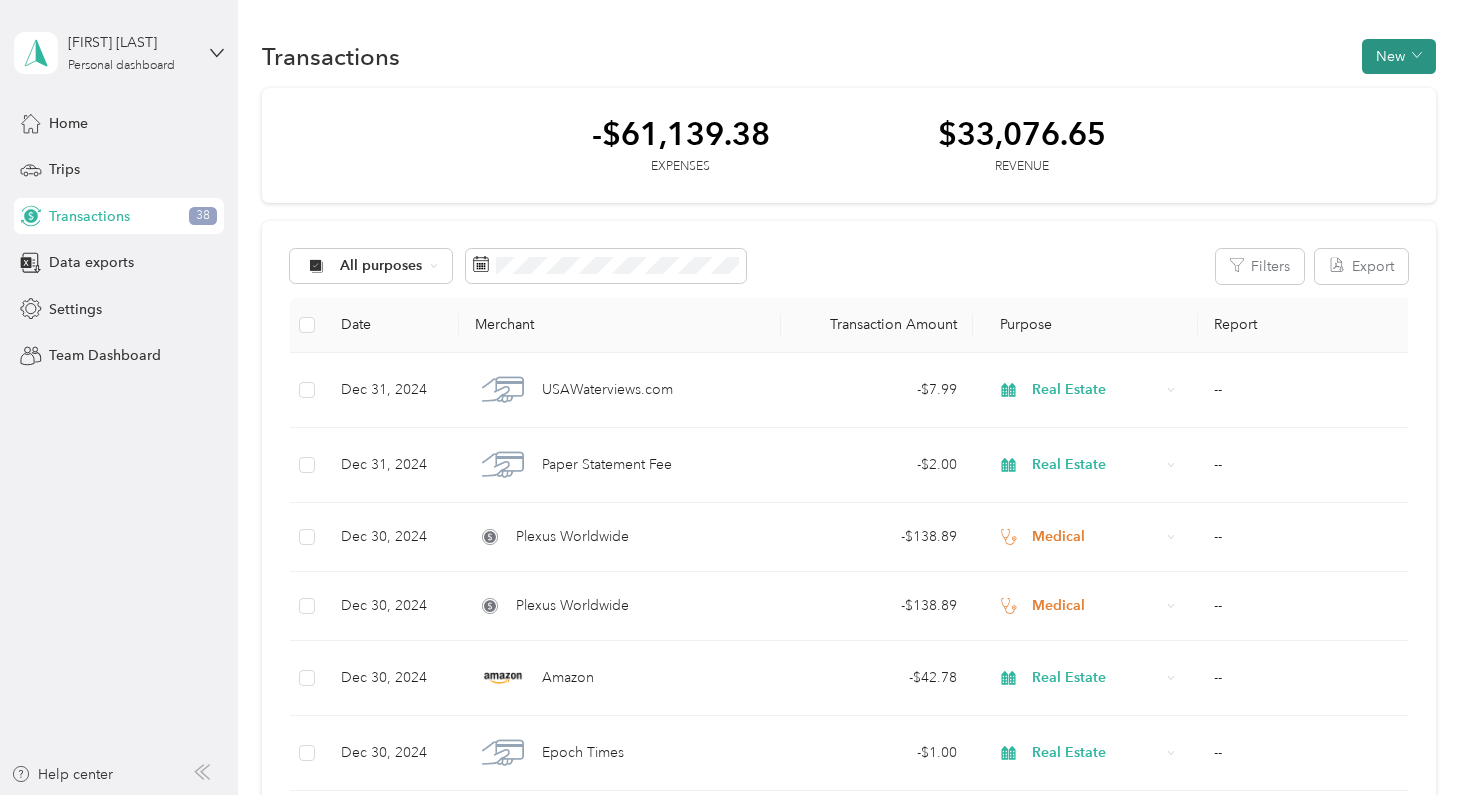 click on "New" at bounding box center [1399, 56] 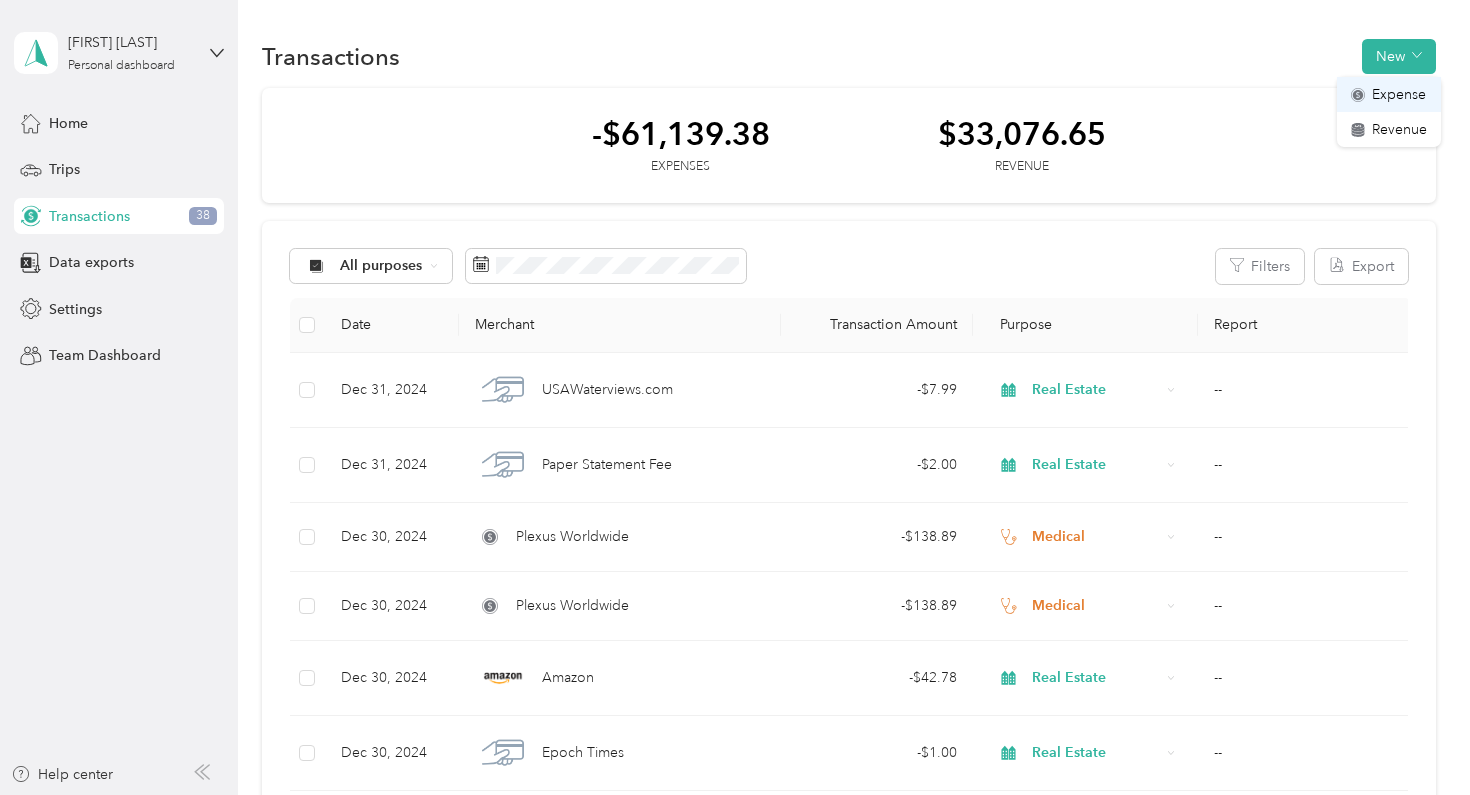 click on "Expense" at bounding box center [1399, 94] 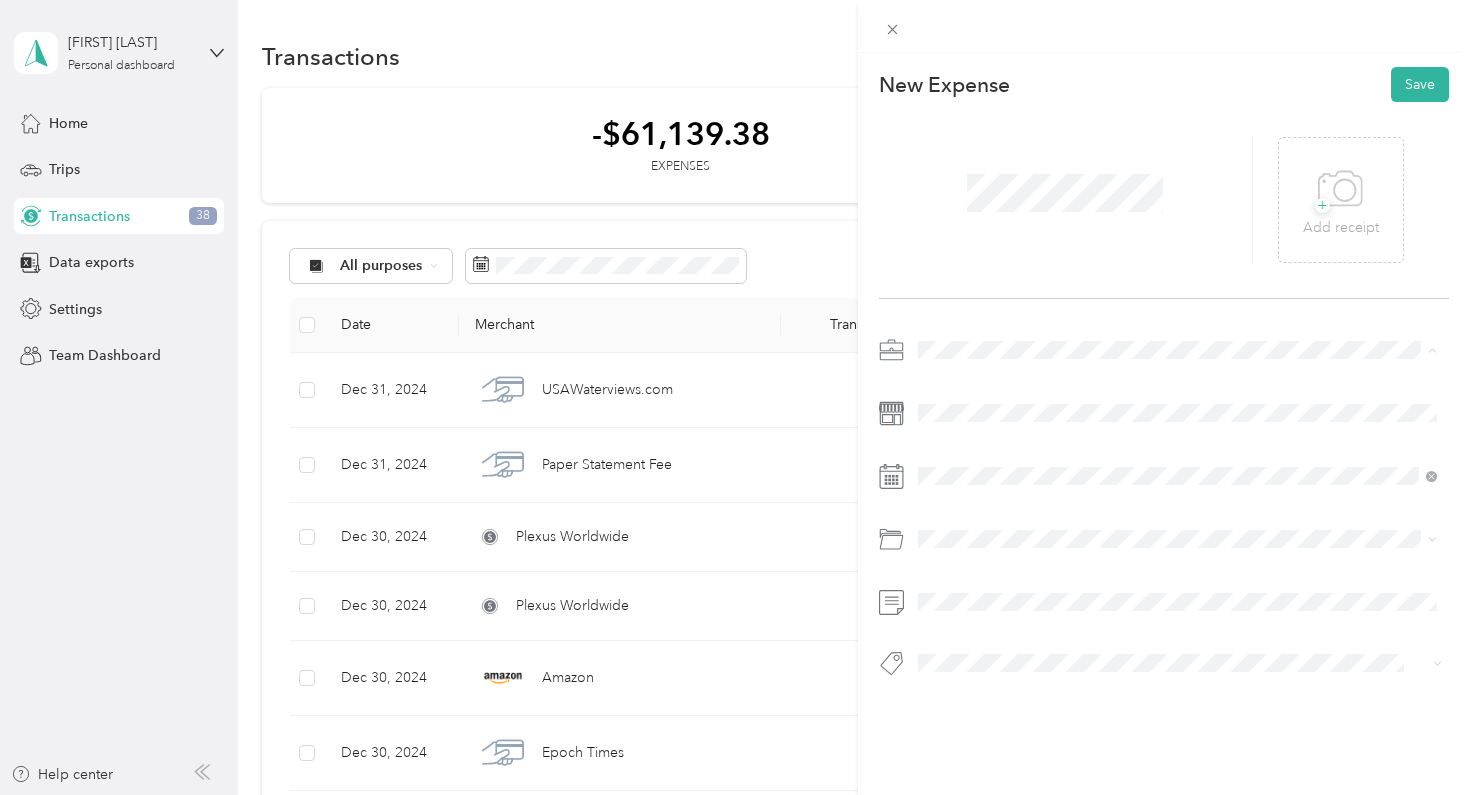 click on "Real Estate" at bounding box center [1178, 490] 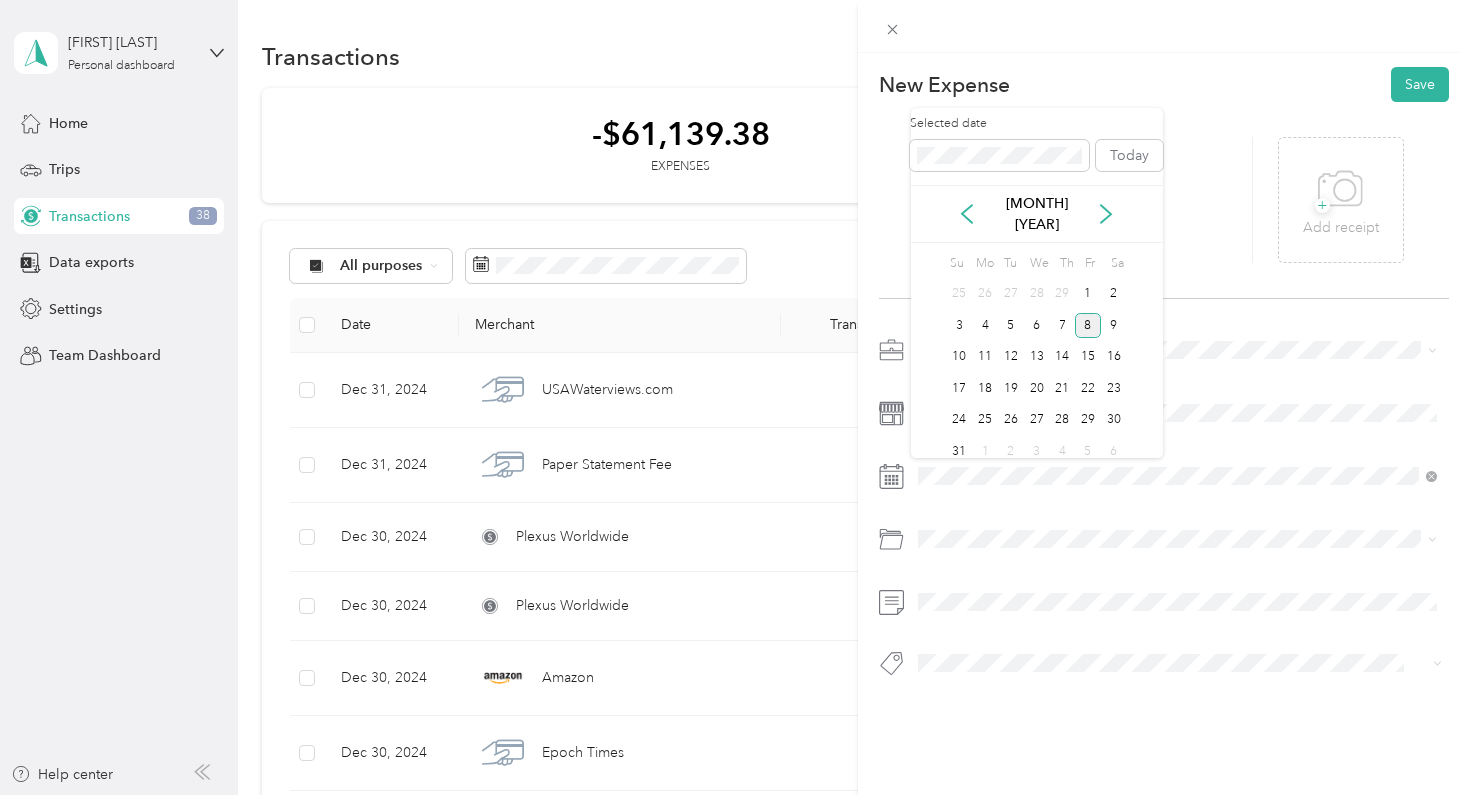click on "8" at bounding box center (1088, 325) 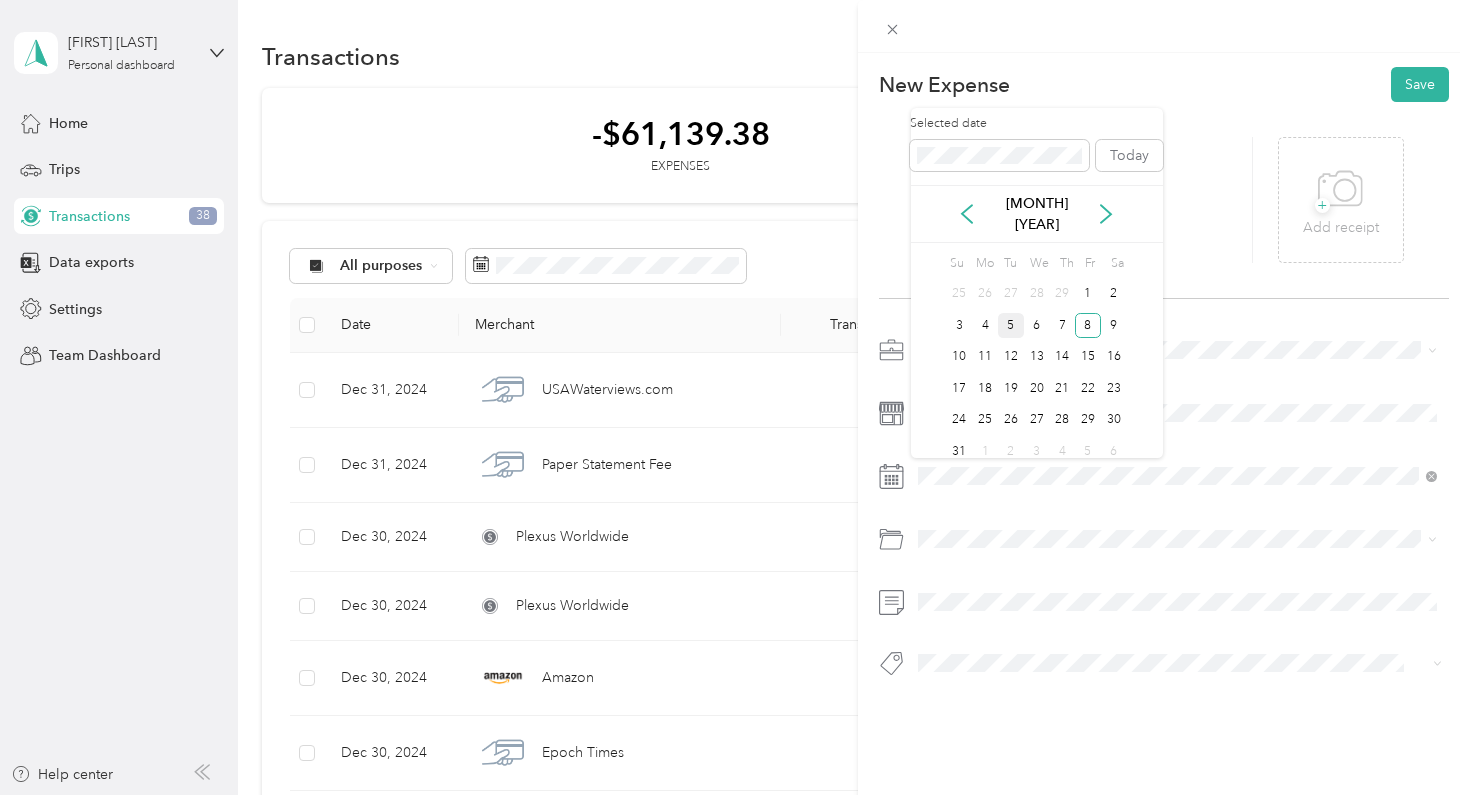 click on "5" at bounding box center [1011, 325] 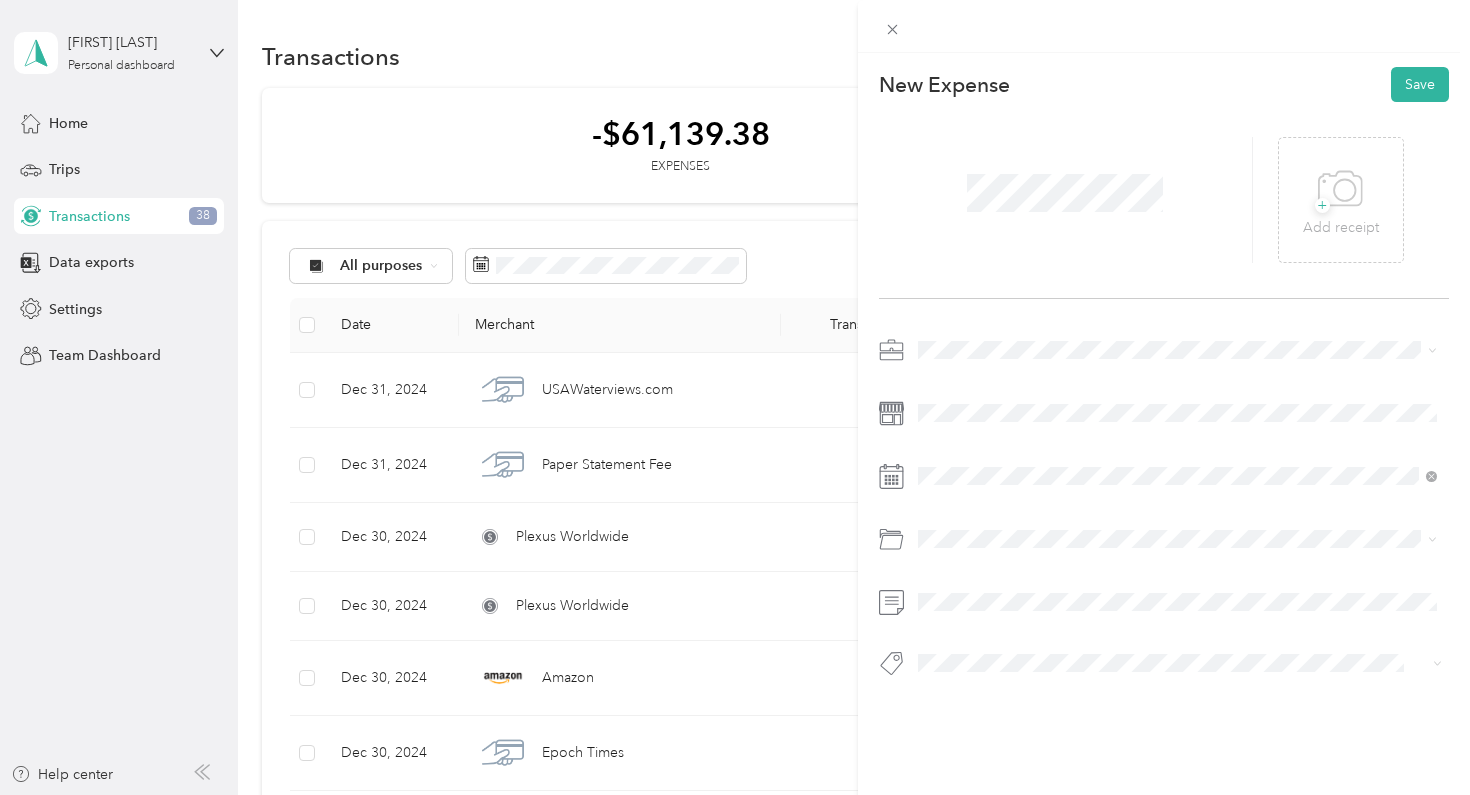 click on "Gasoline" at bounding box center (952, 614) 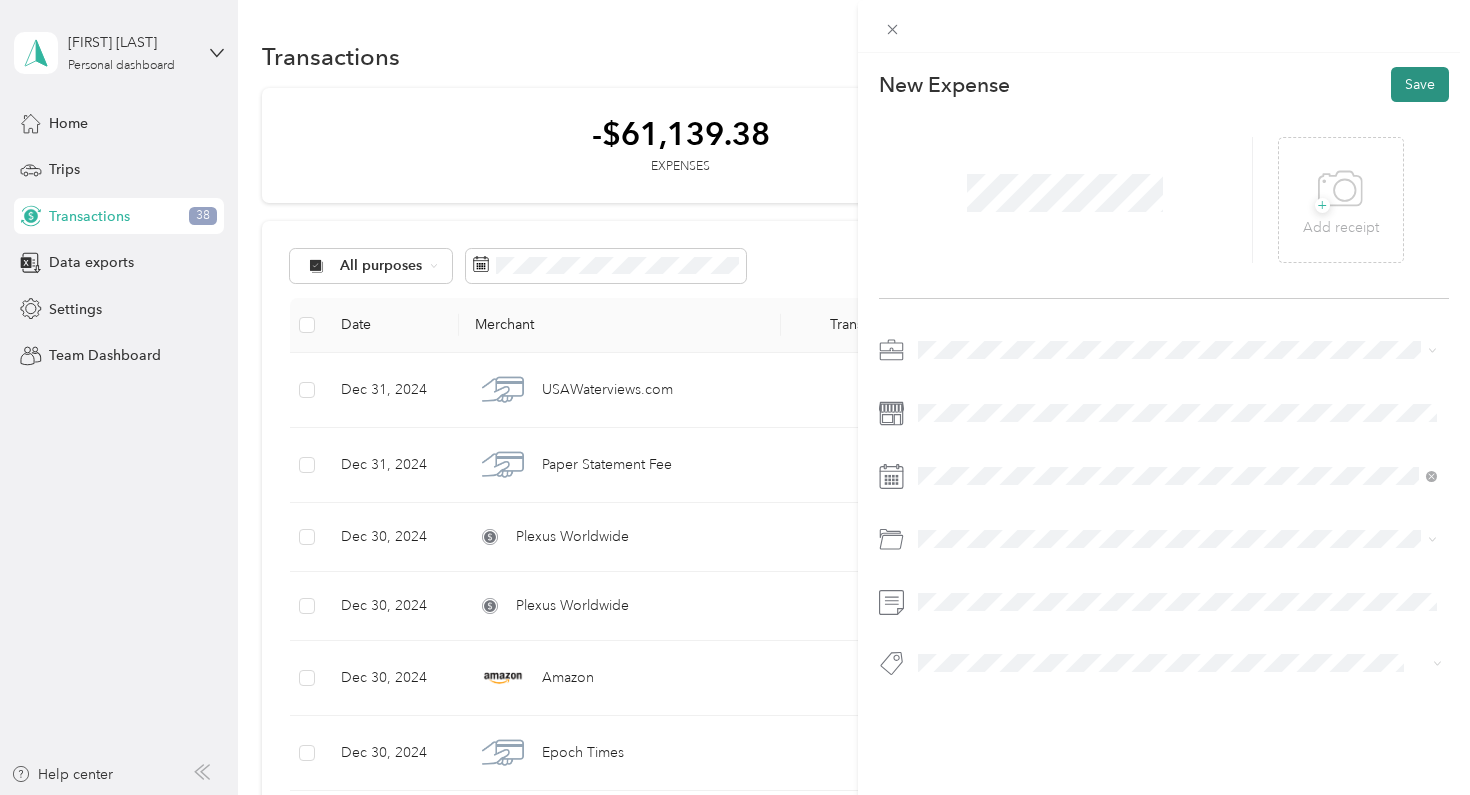 click on "Save" at bounding box center (1420, 84) 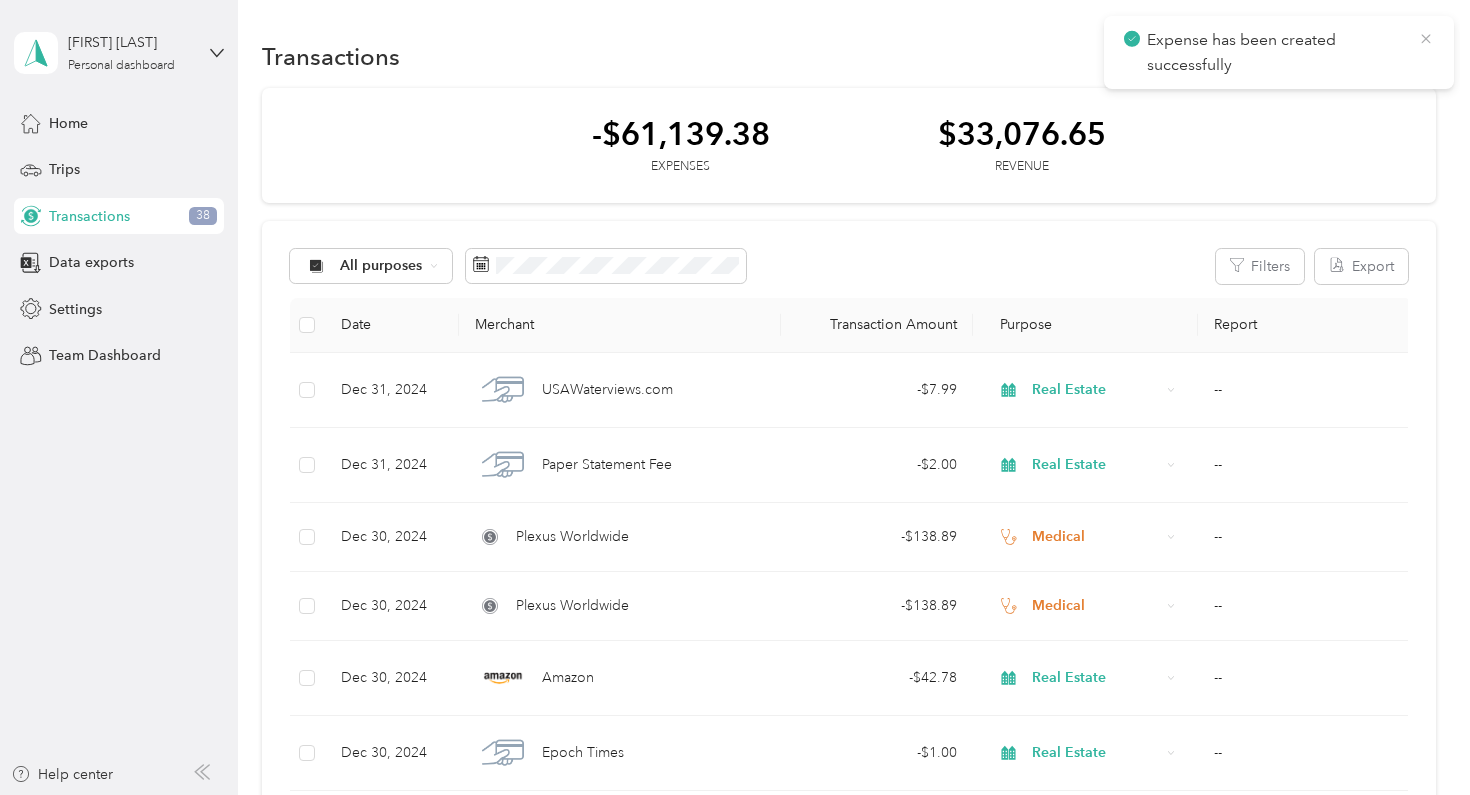 click 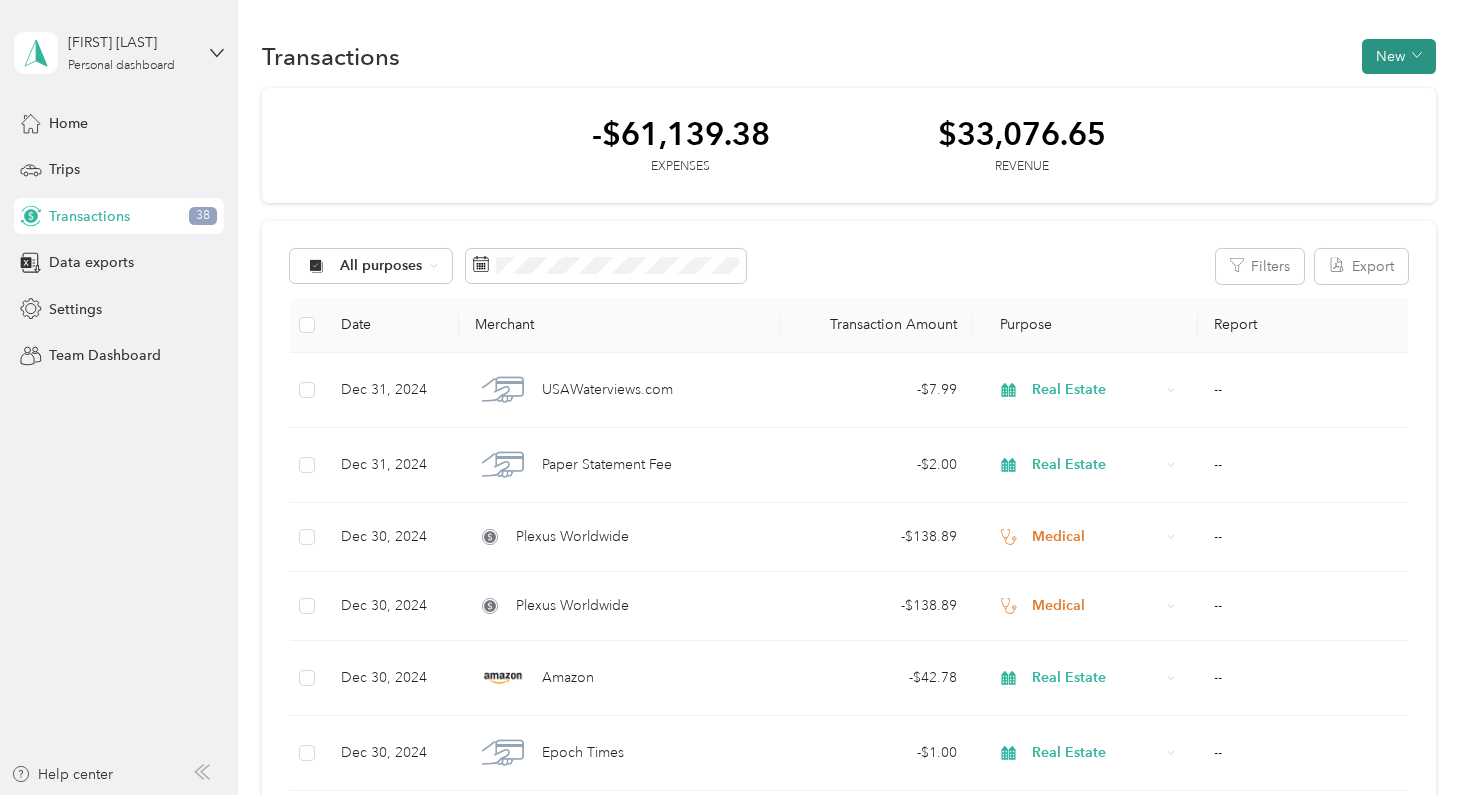click on "New" at bounding box center (1399, 56) 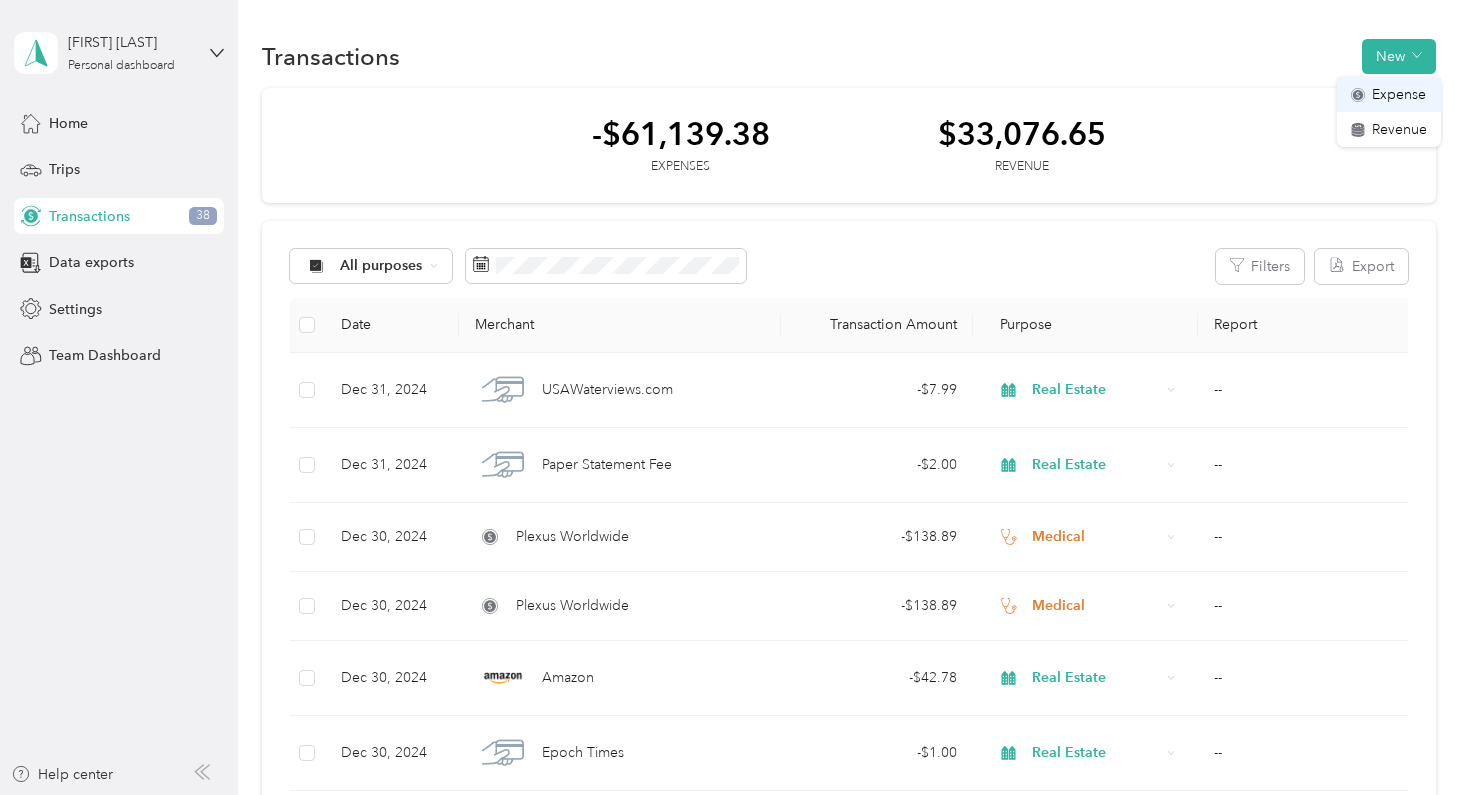 click on "Expense" at bounding box center (1389, 94) 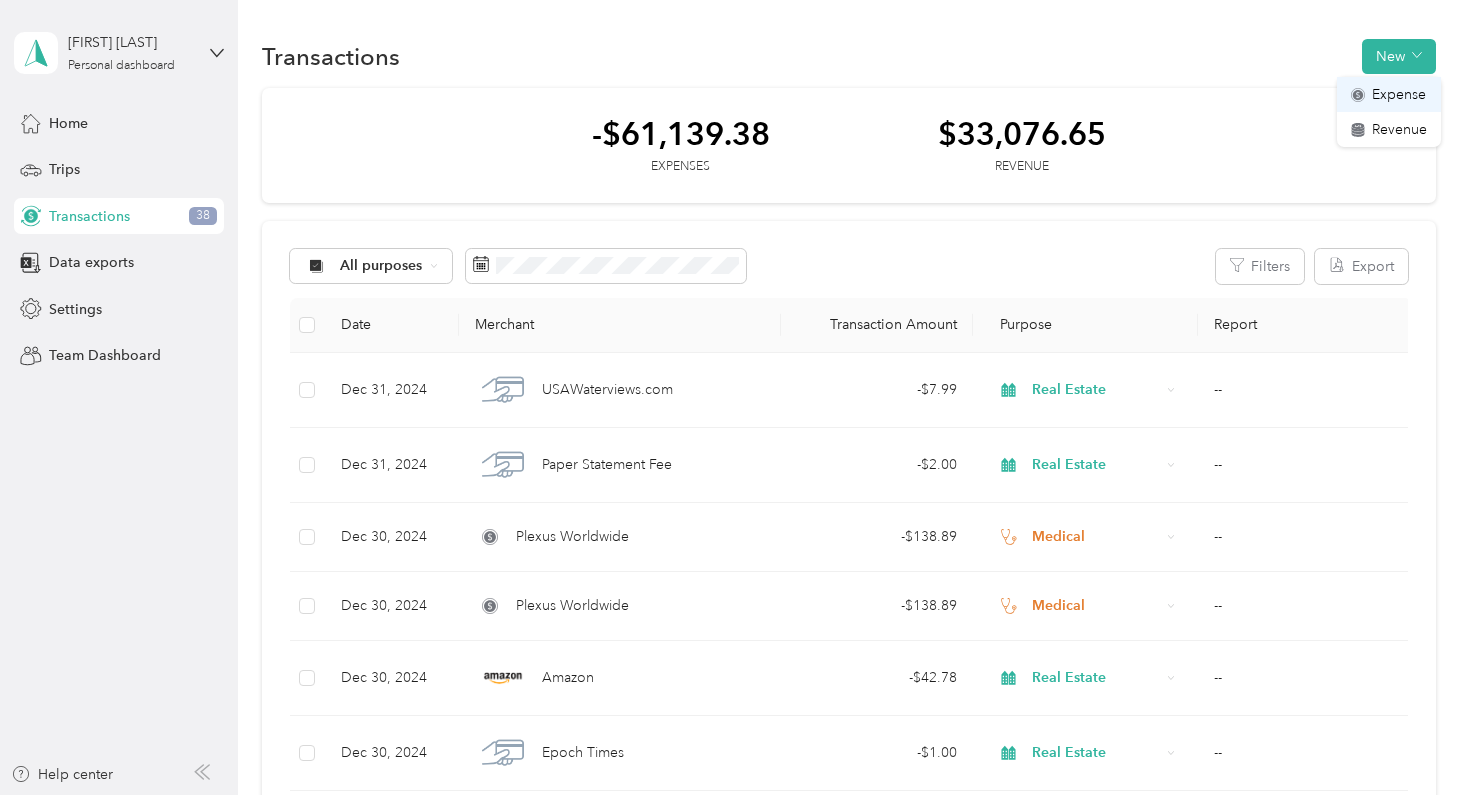 click on "Expense" at bounding box center (1399, 94) 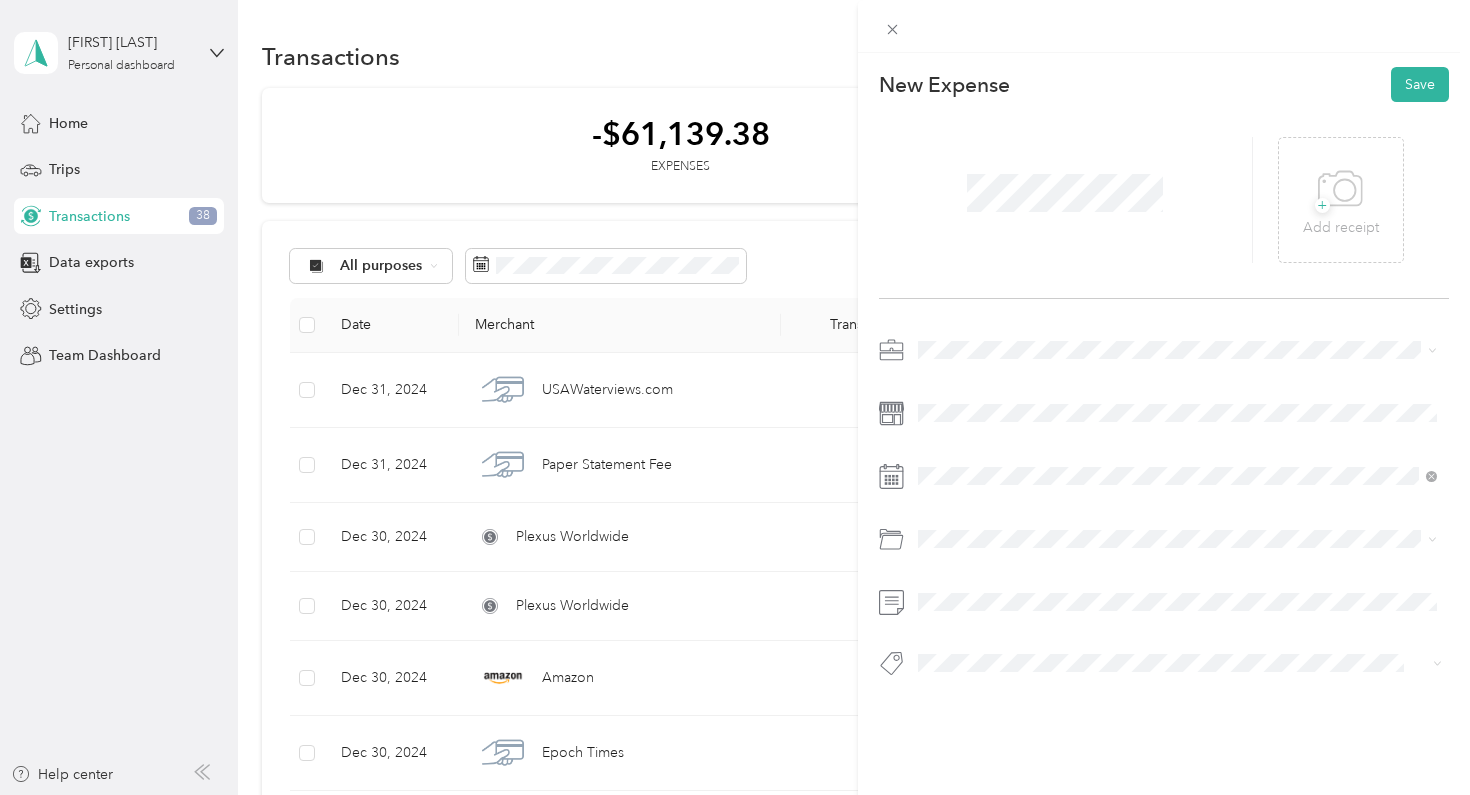 click at bounding box center [1180, 350] 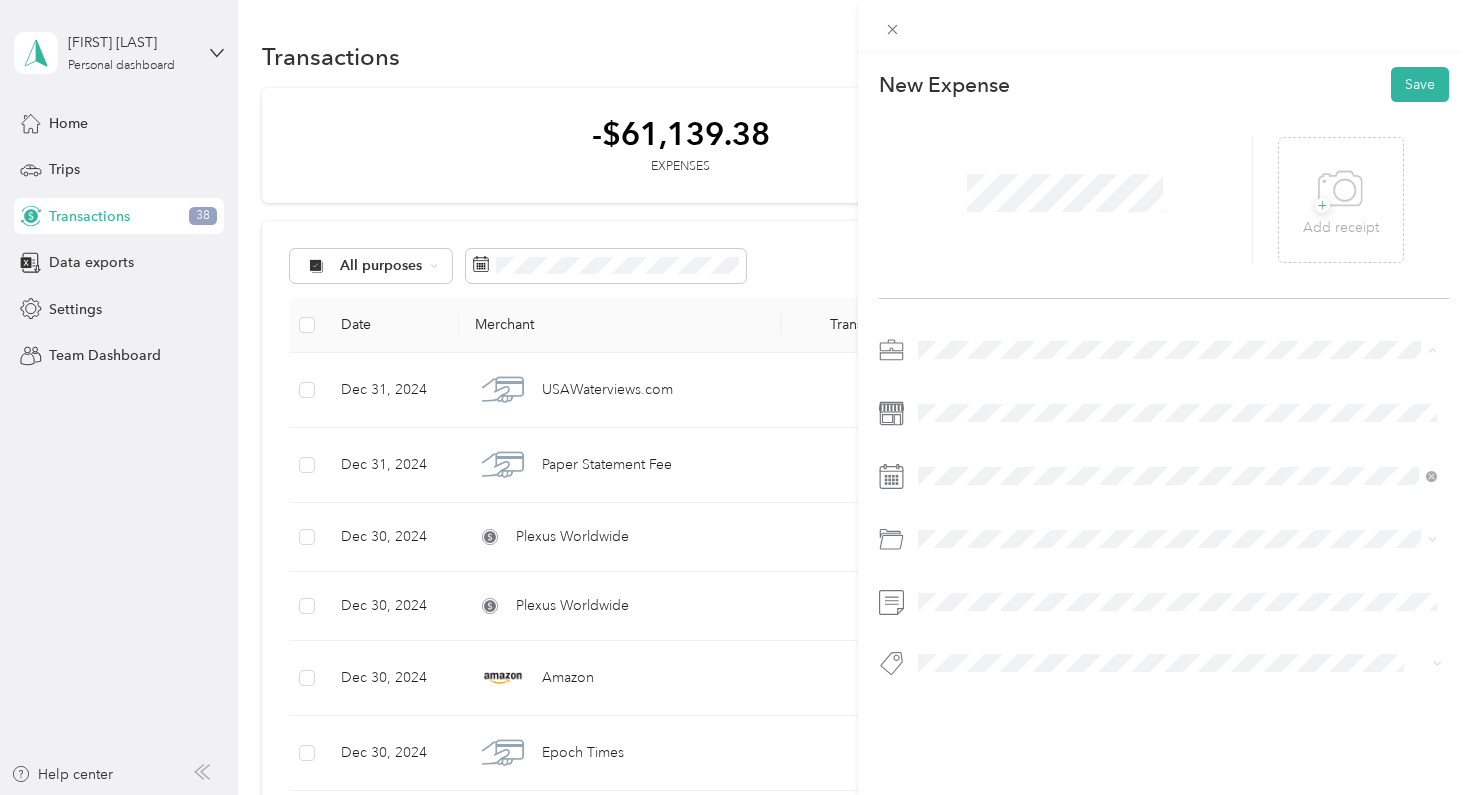 click on "Real Estate" at bounding box center [958, 490] 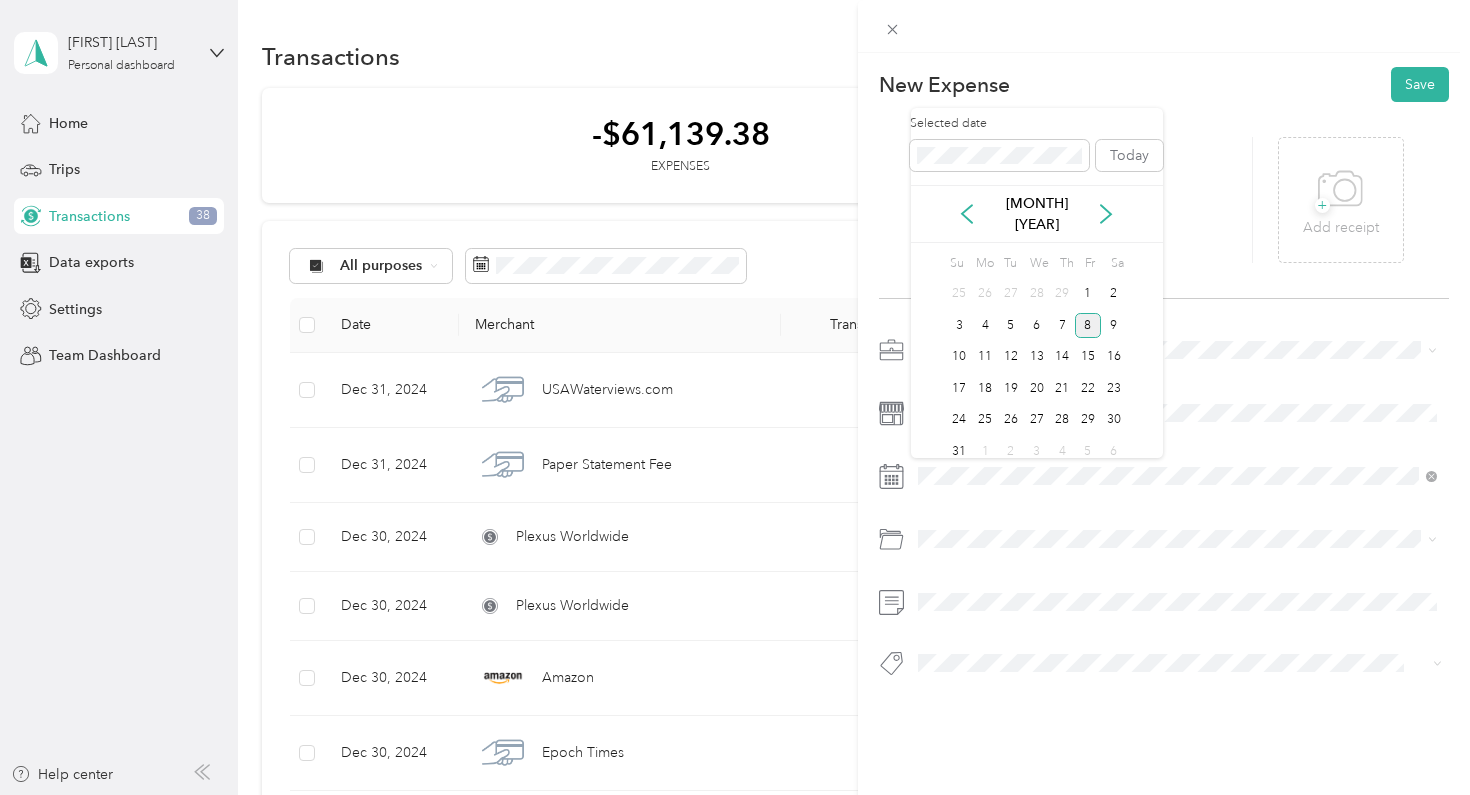 click on "8" at bounding box center [1088, 325] 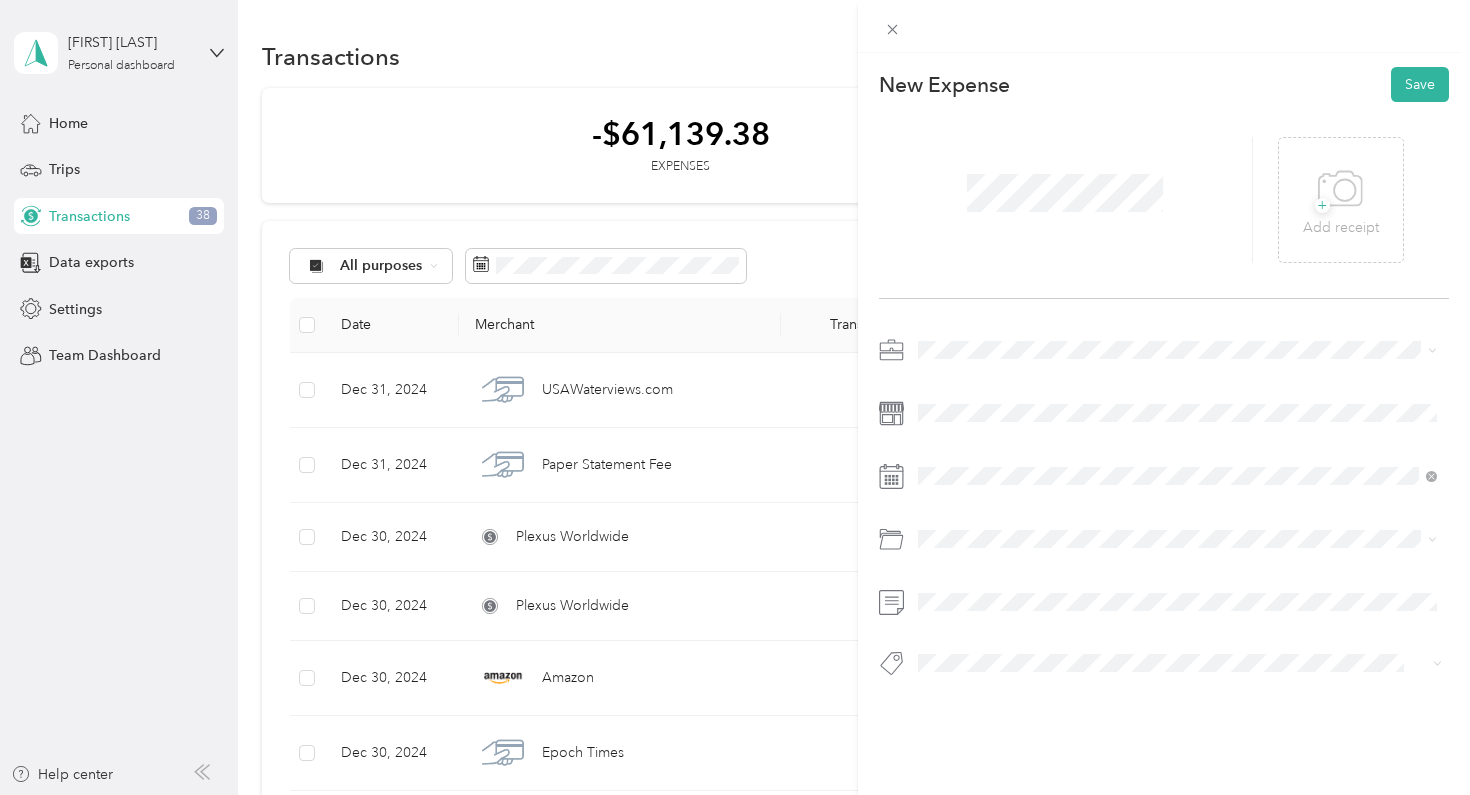 click on "Loan Interest (Small business, etc.)" at bounding box center (1033, 619) 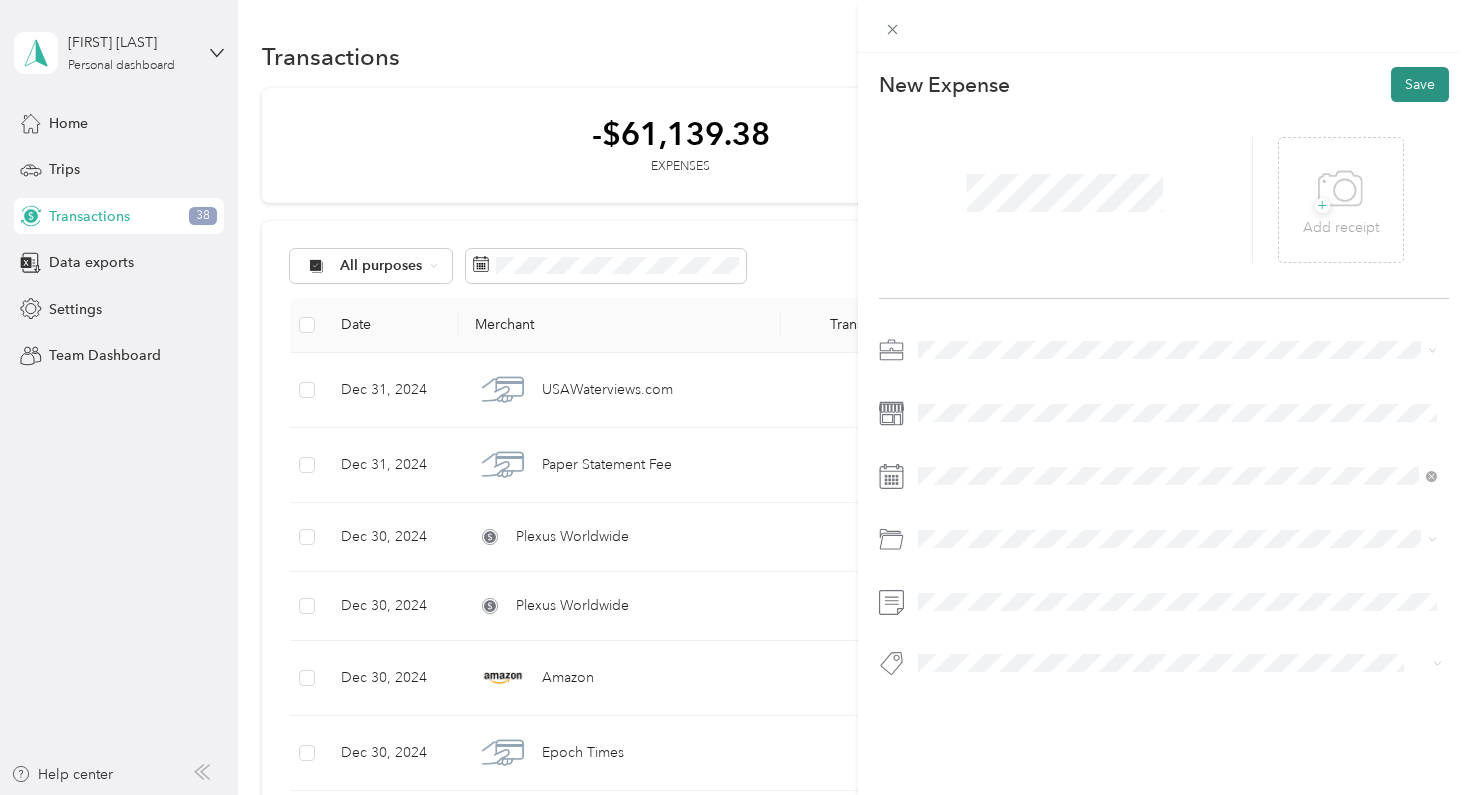 click on "Save" at bounding box center [1420, 84] 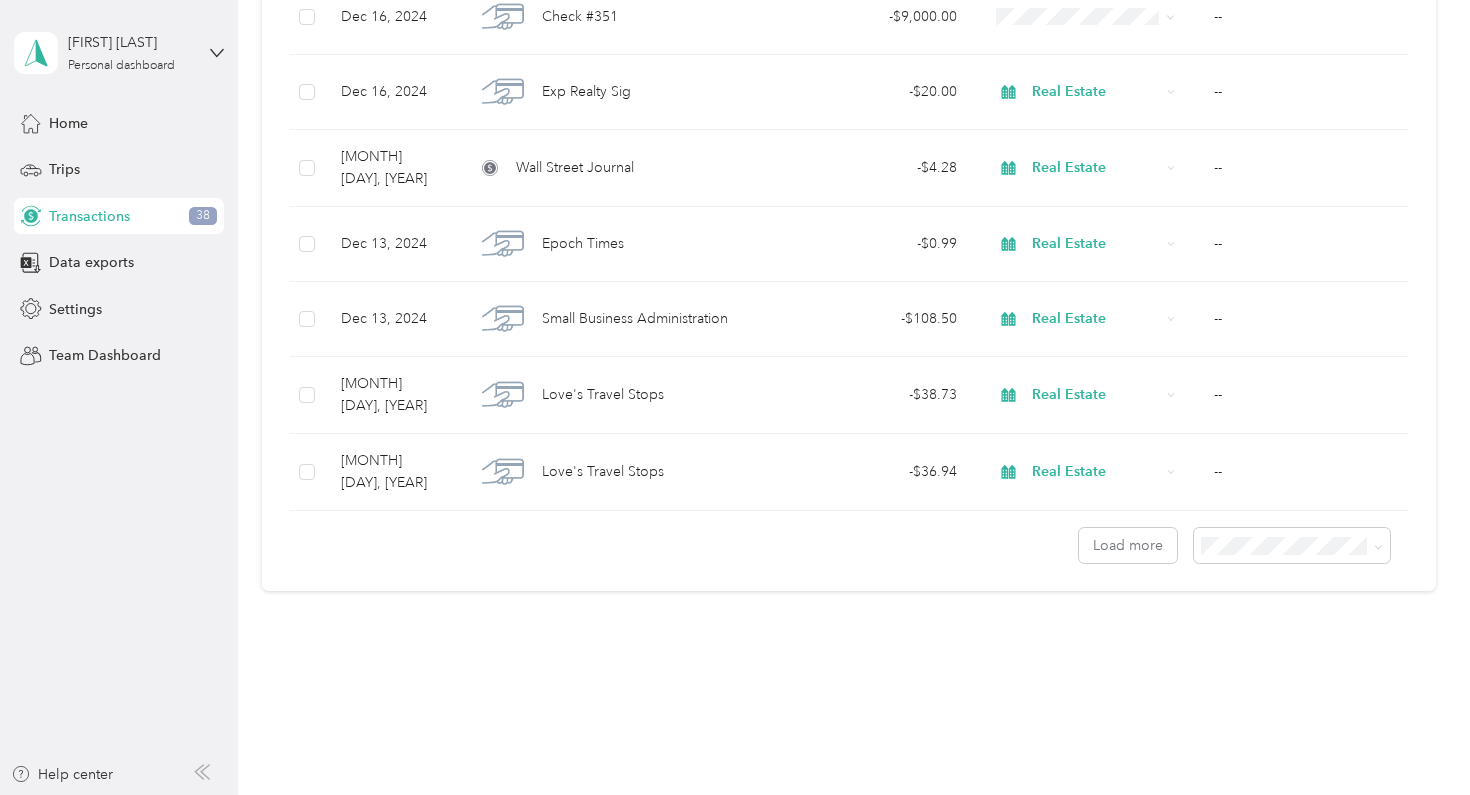 scroll, scrollTop: 1683, scrollLeft: 0, axis: vertical 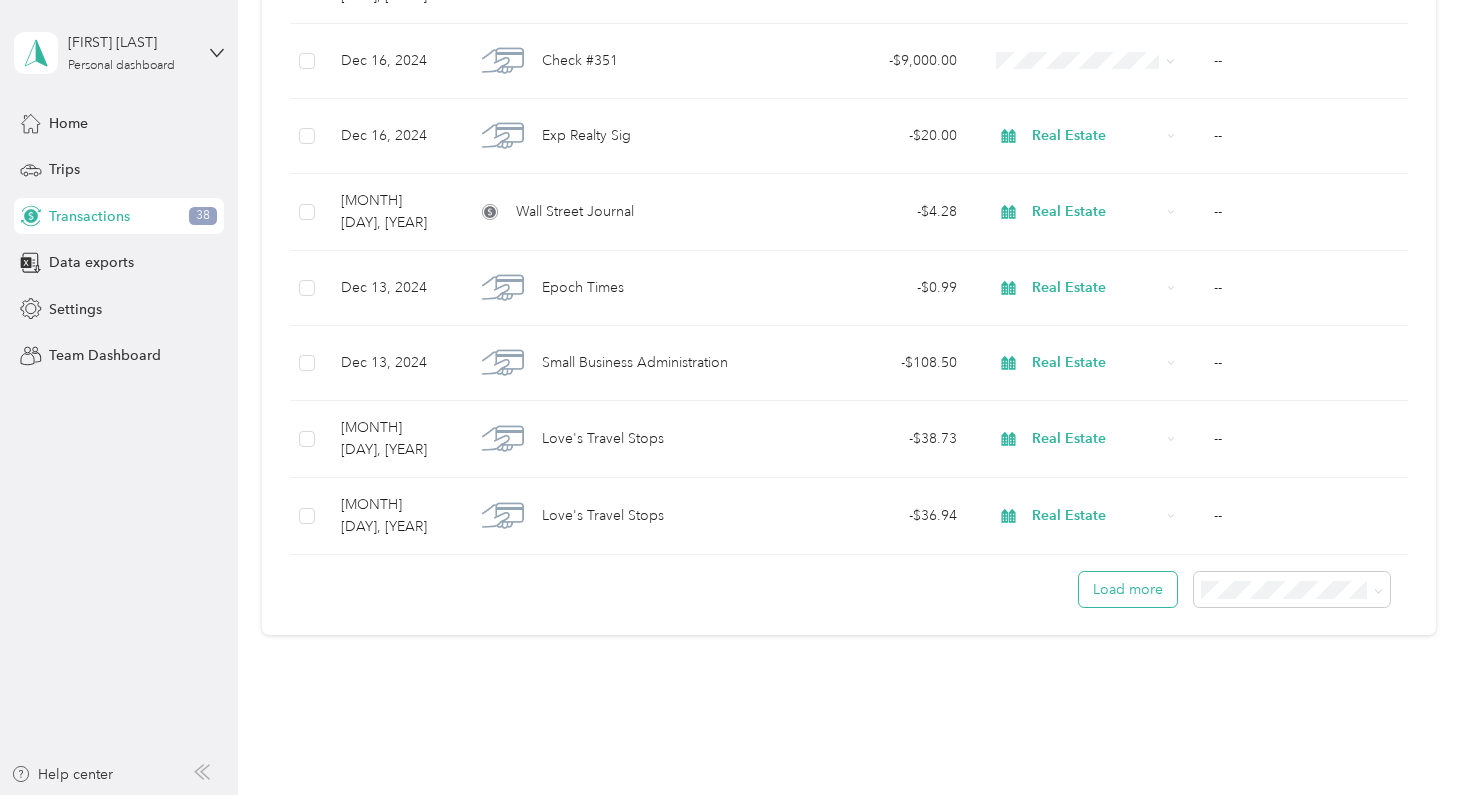 click on "Load more" at bounding box center [1128, 589] 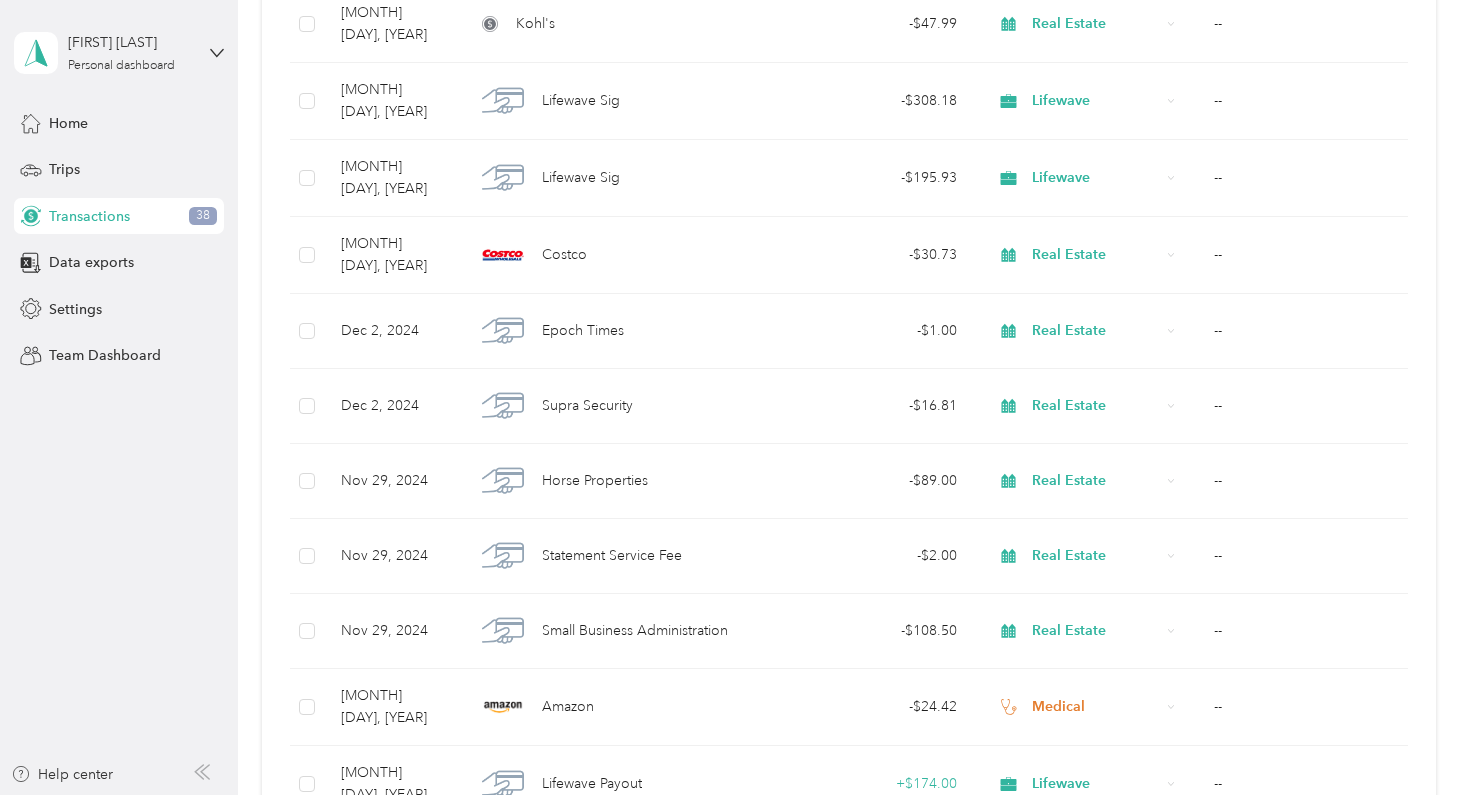 scroll, scrollTop: 3540, scrollLeft: 0, axis: vertical 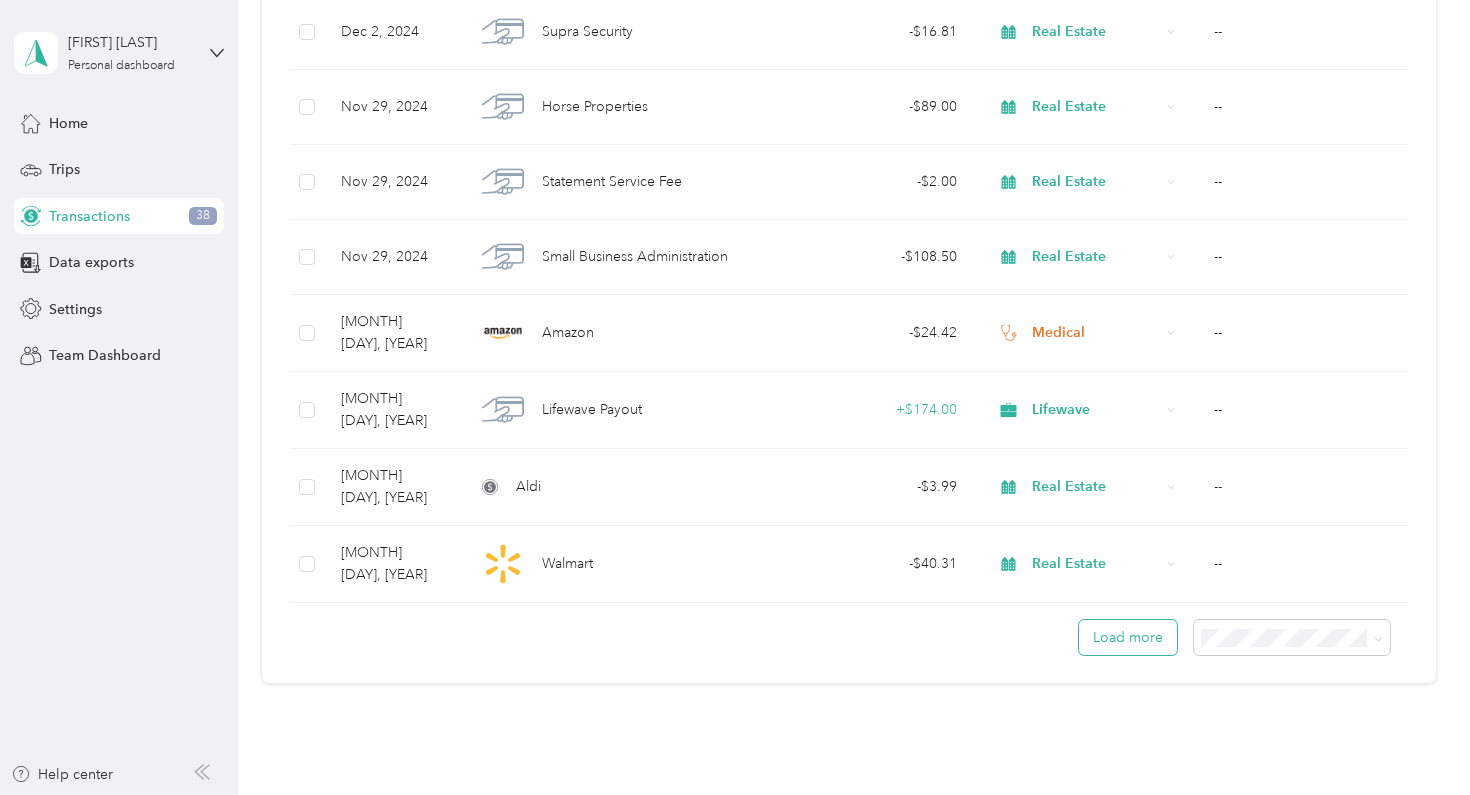 click on "Load more" at bounding box center [1128, 637] 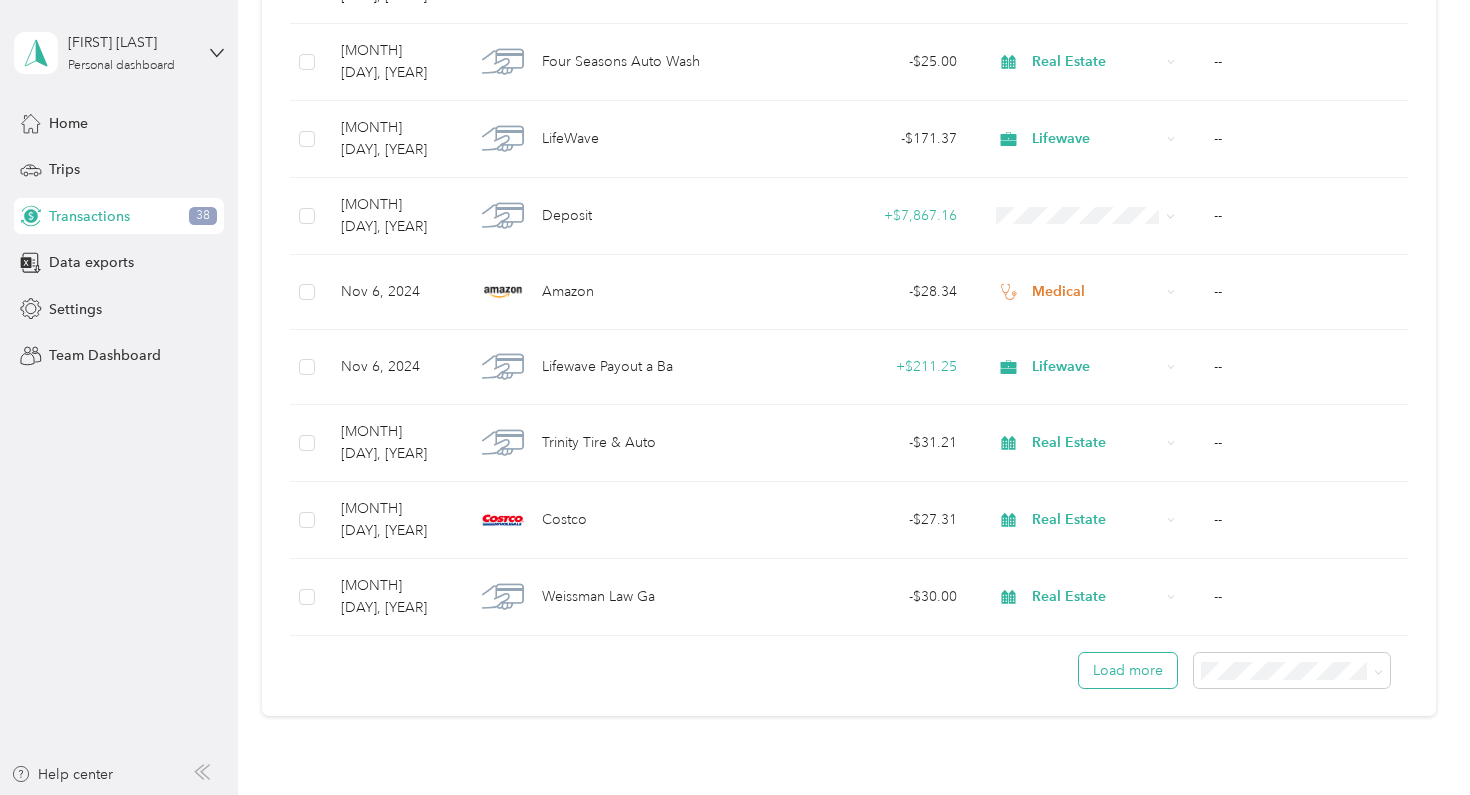 scroll, scrollTop: 5403, scrollLeft: 0, axis: vertical 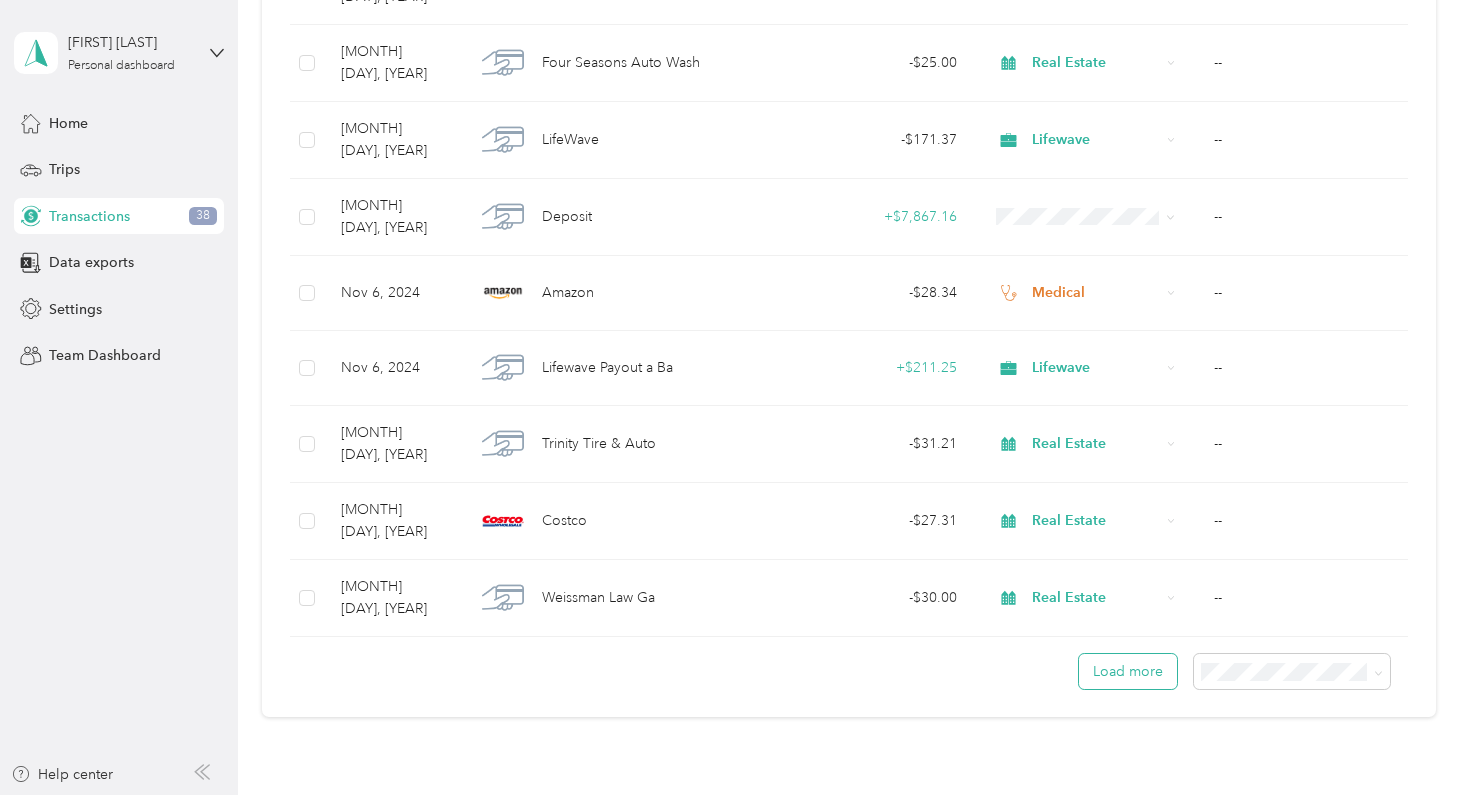 click on "Load more" at bounding box center [1128, 671] 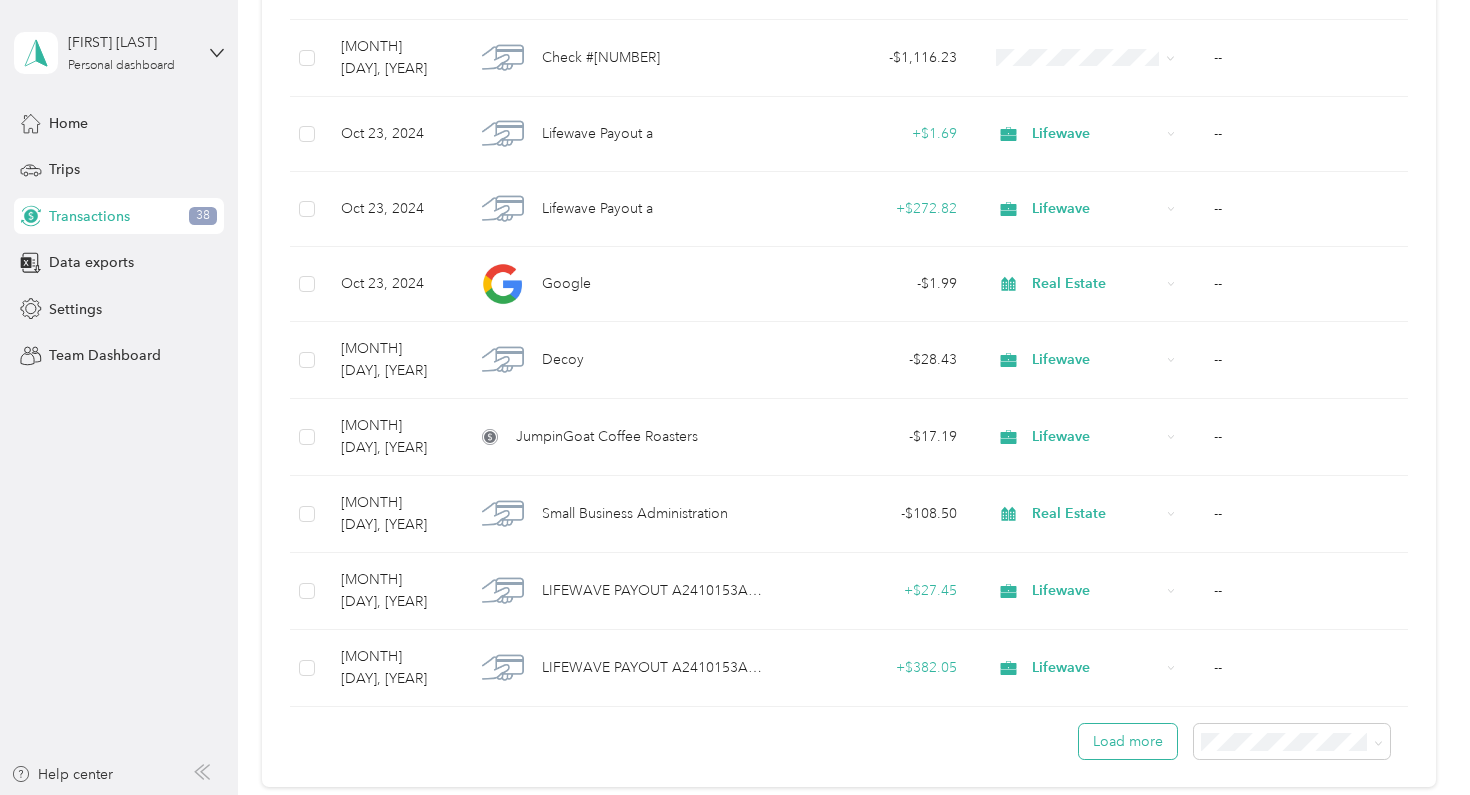 scroll, scrollTop: 7236, scrollLeft: 0, axis: vertical 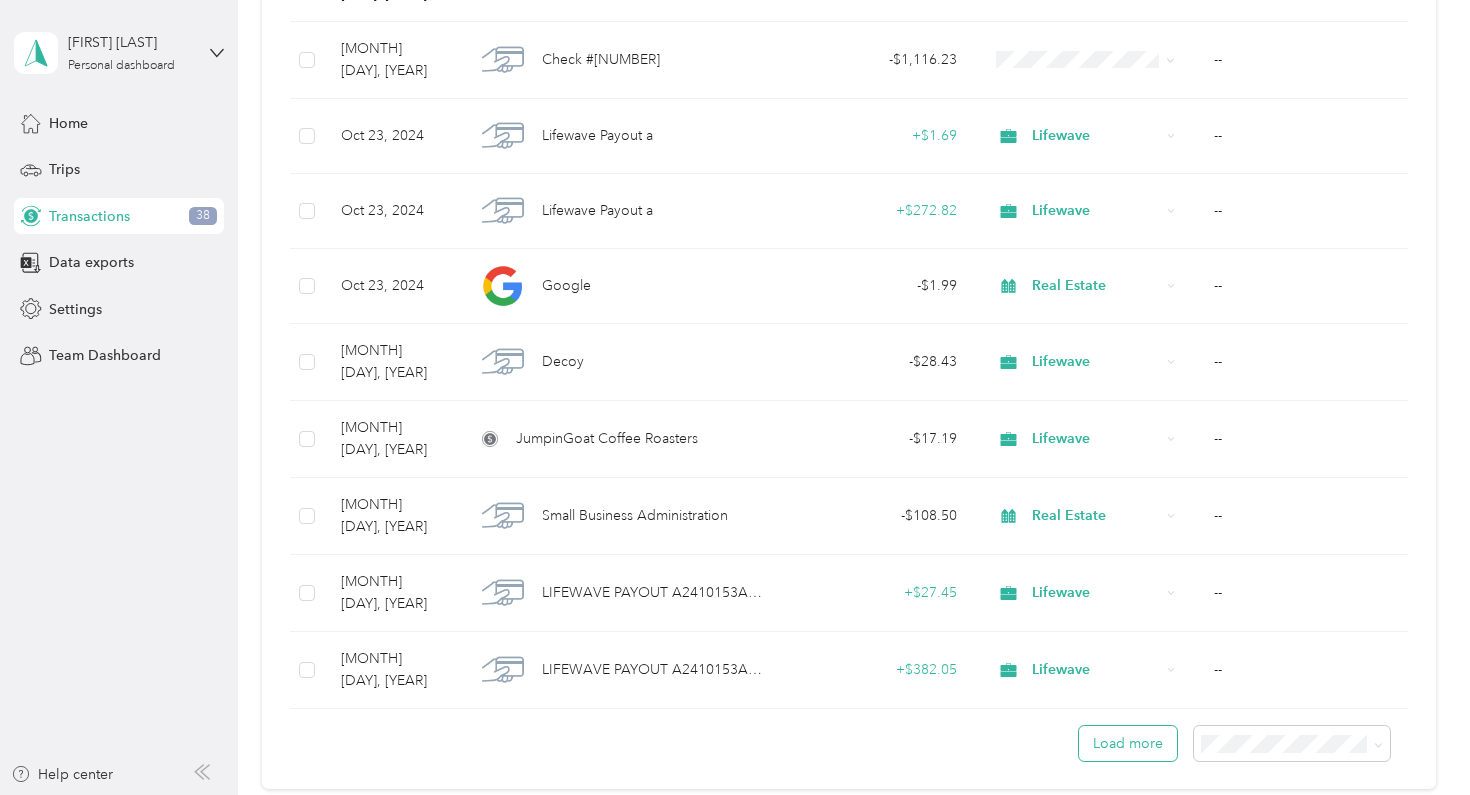 click on "Load more" at bounding box center [1128, 743] 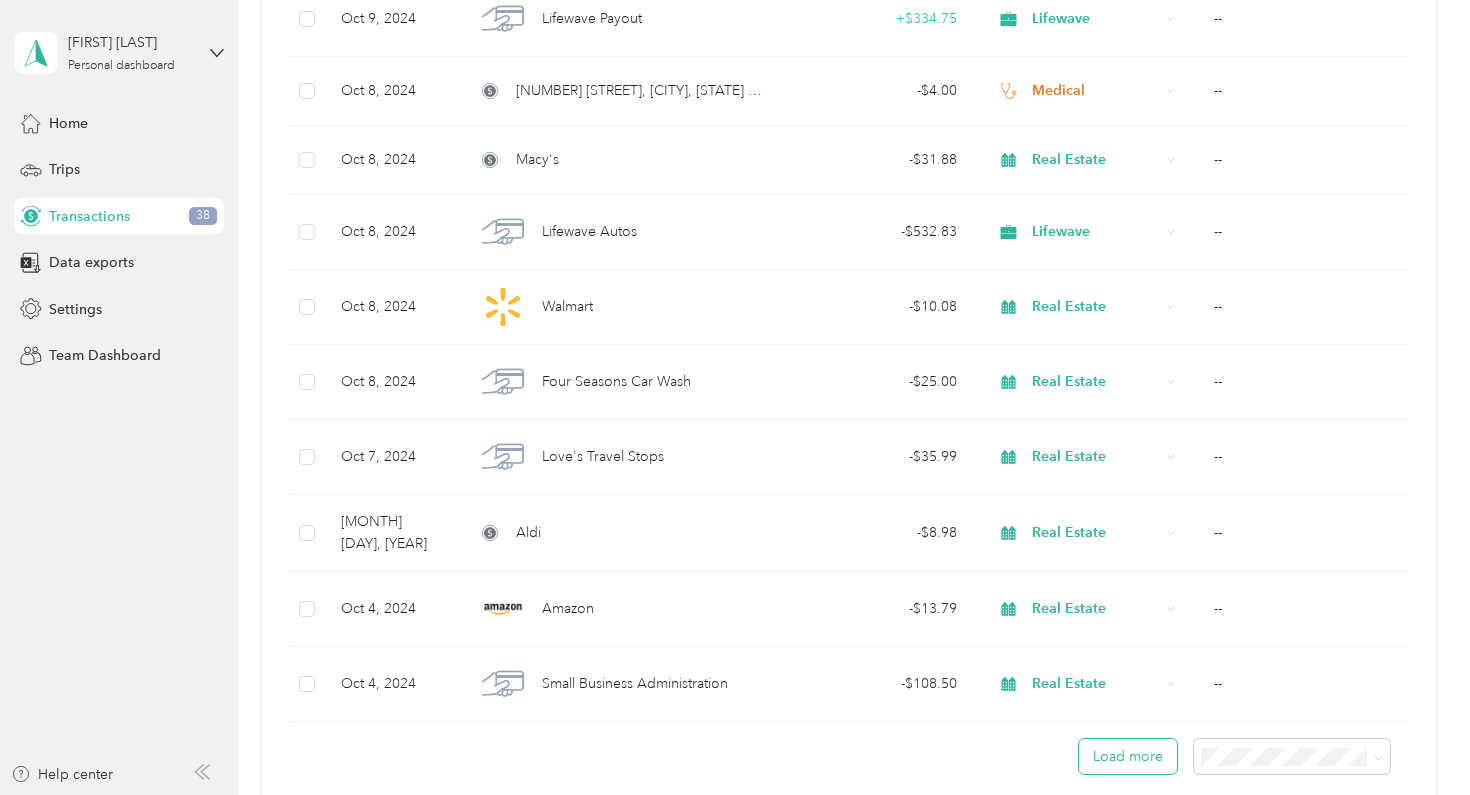 scroll, scrollTop: 9063, scrollLeft: 0, axis: vertical 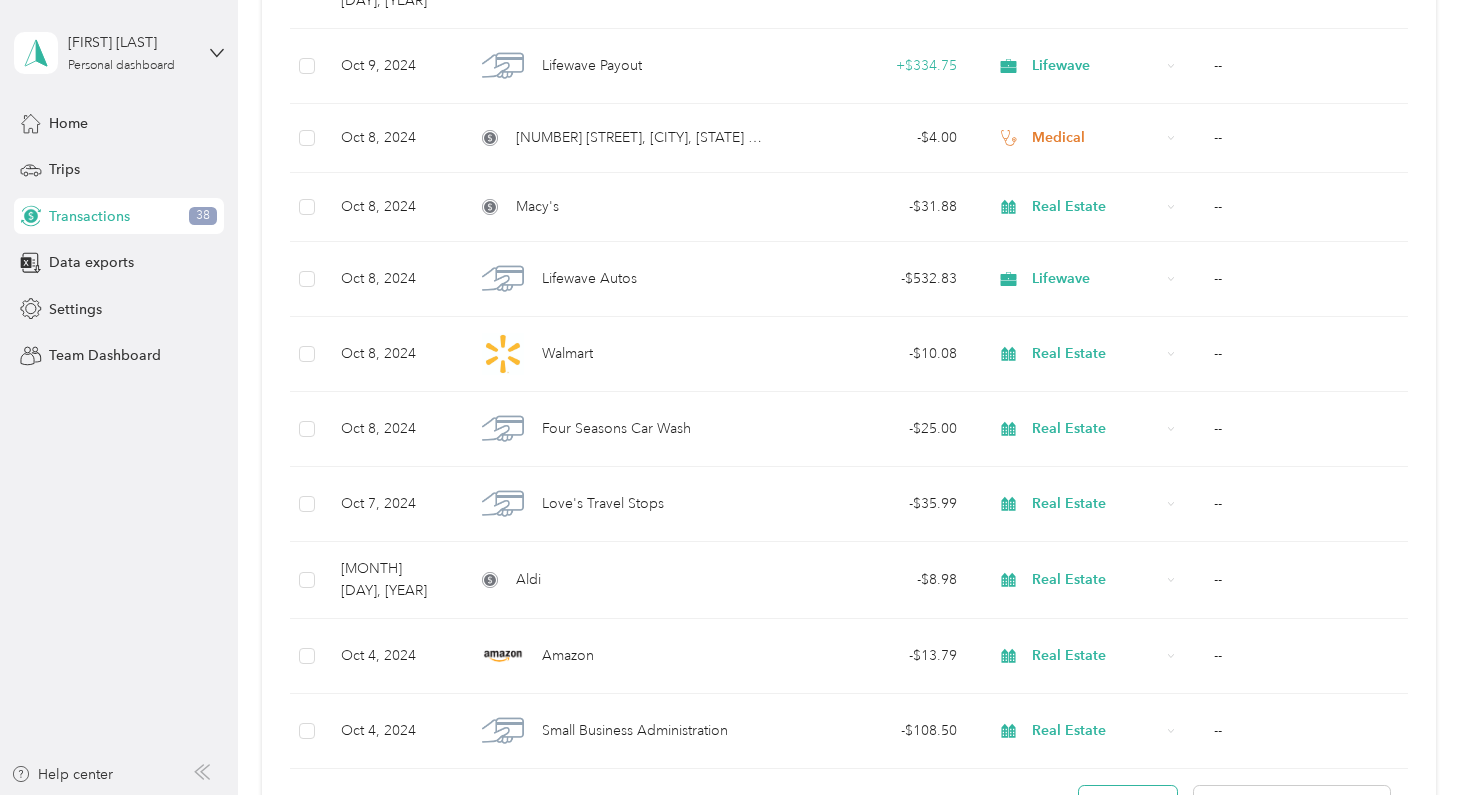 click on "Load more" at bounding box center [1128, 803] 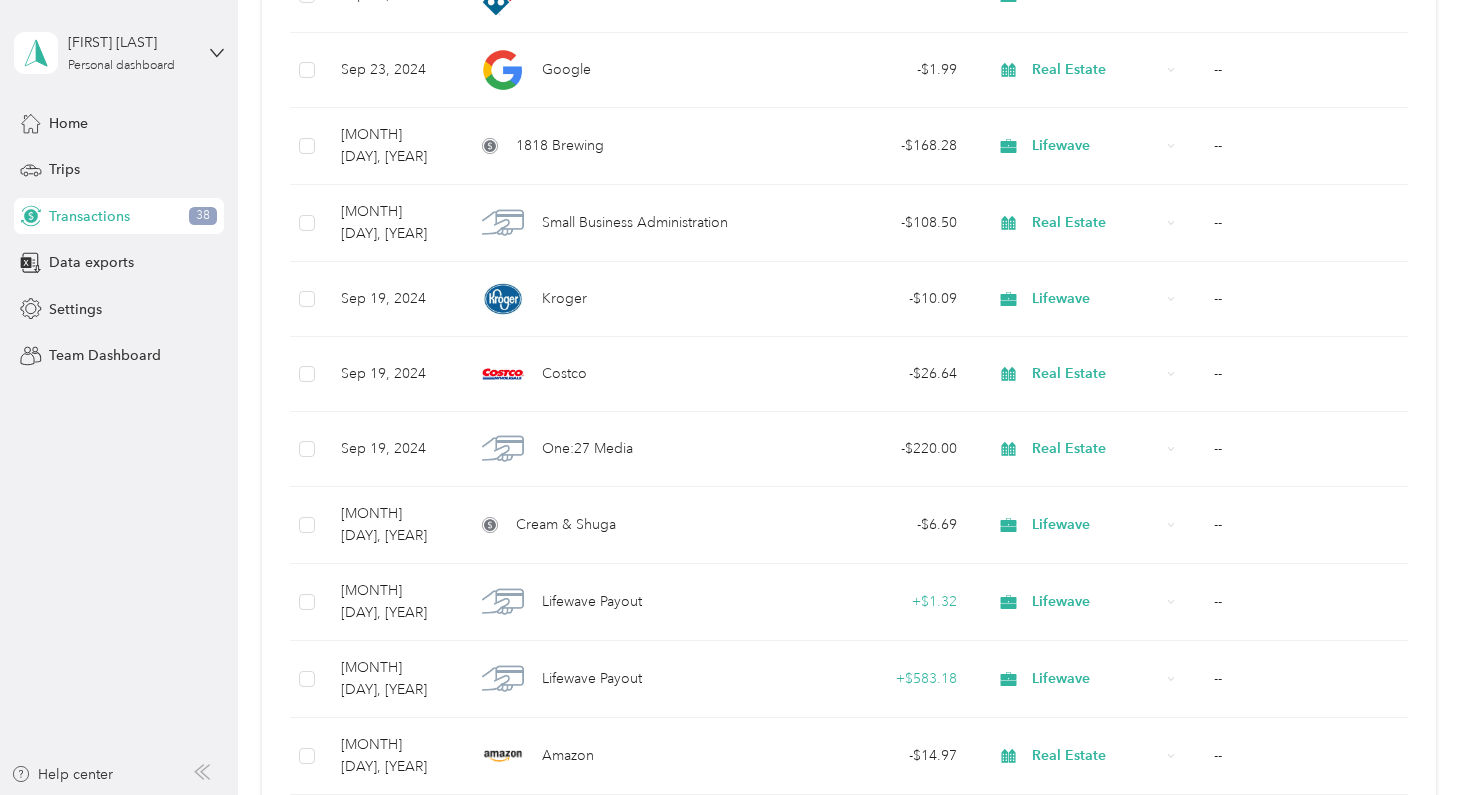 scroll, scrollTop: 10939, scrollLeft: 0, axis: vertical 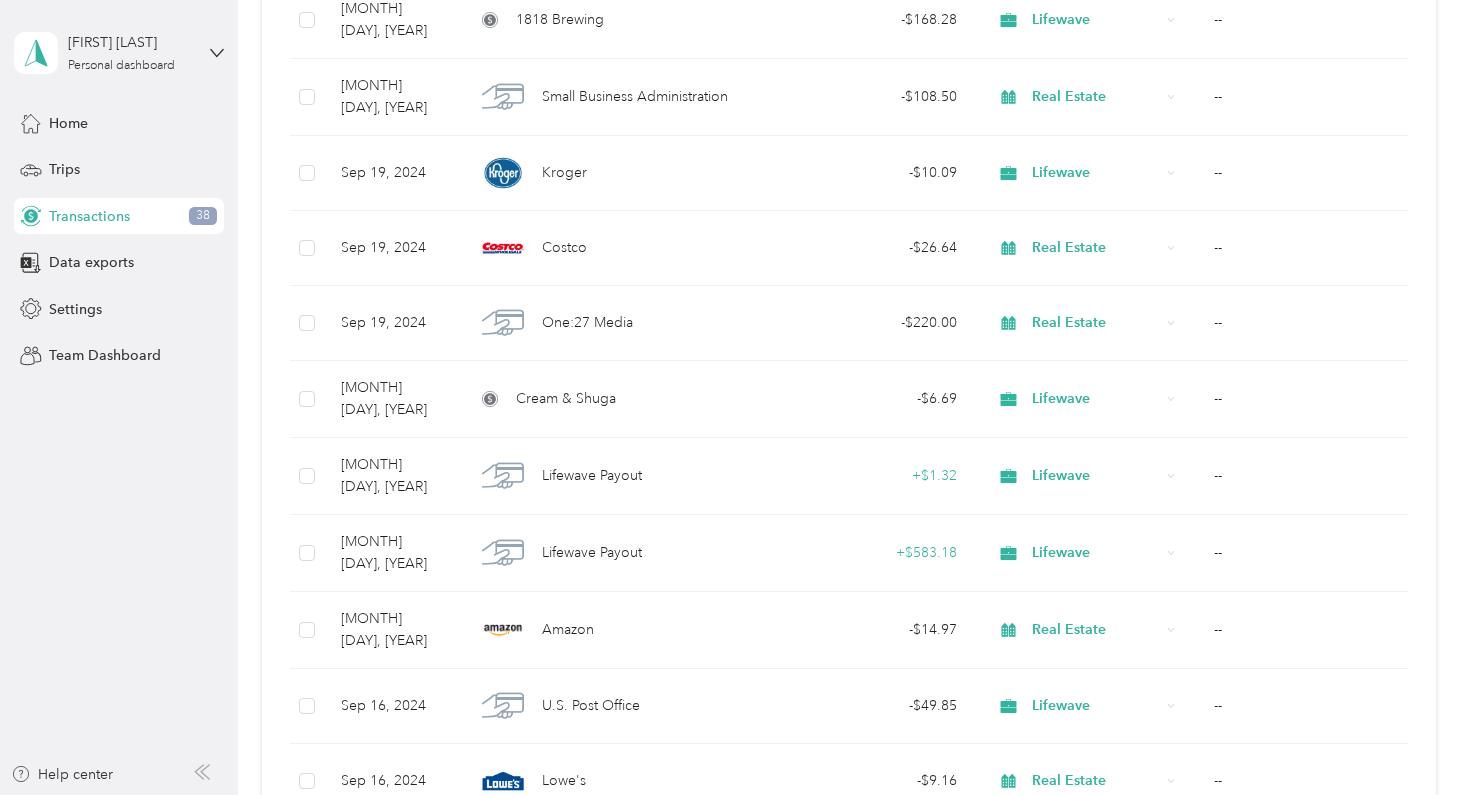 click on "Load more" at bounding box center (1128, 853) 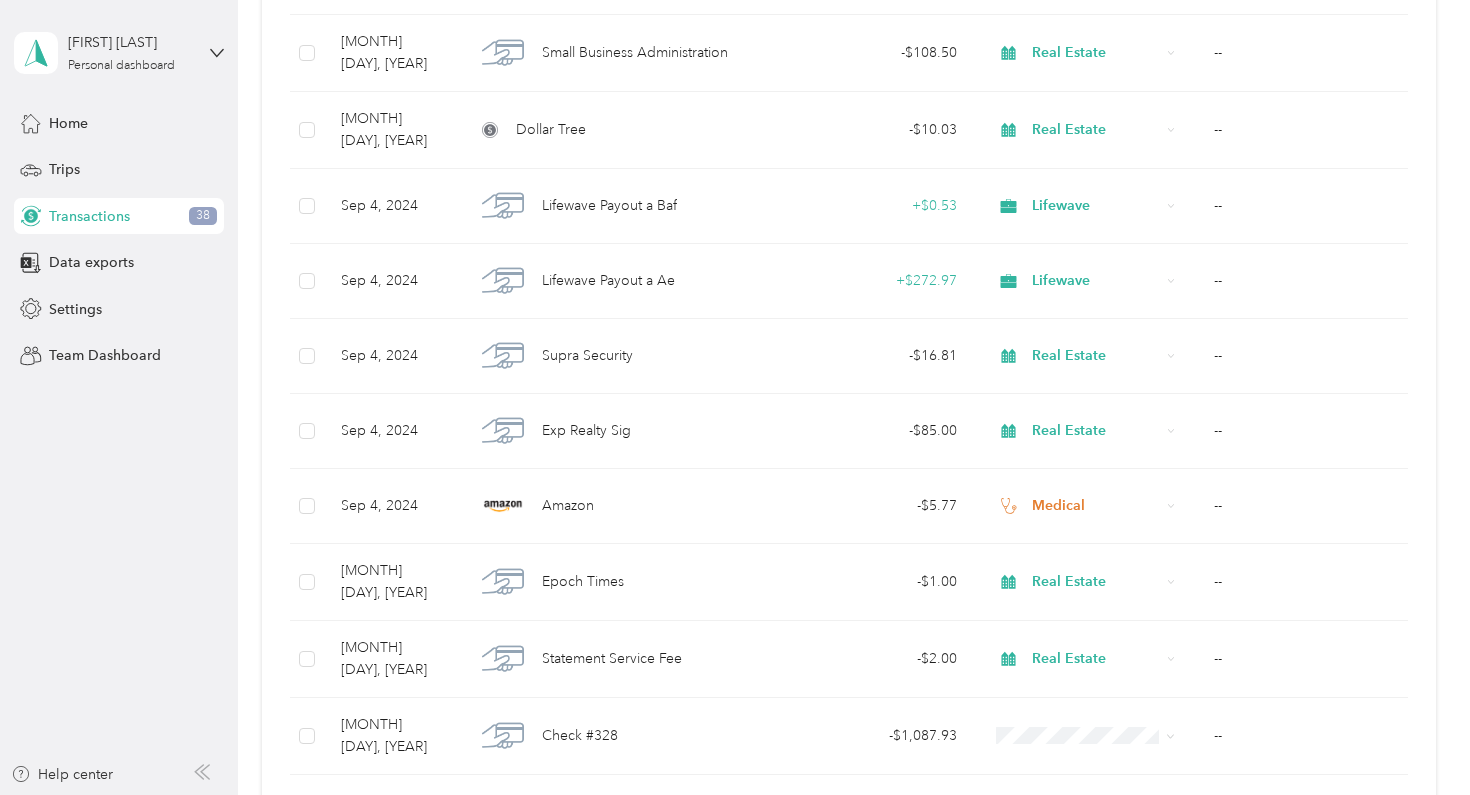 scroll, scrollTop: 12765, scrollLeft: 0, axis: vertical 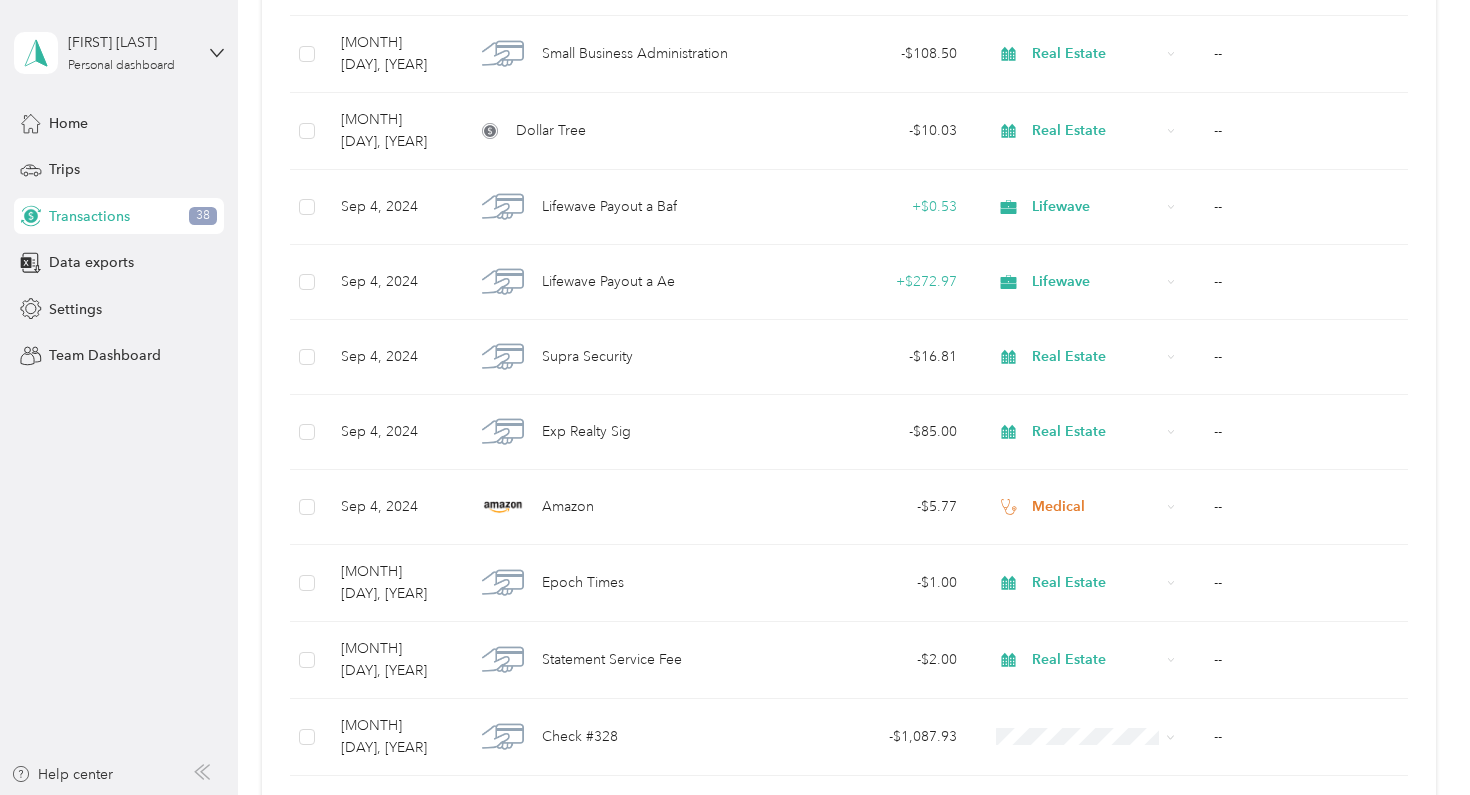 click on "Load more" at bounding box center [1128, 887] 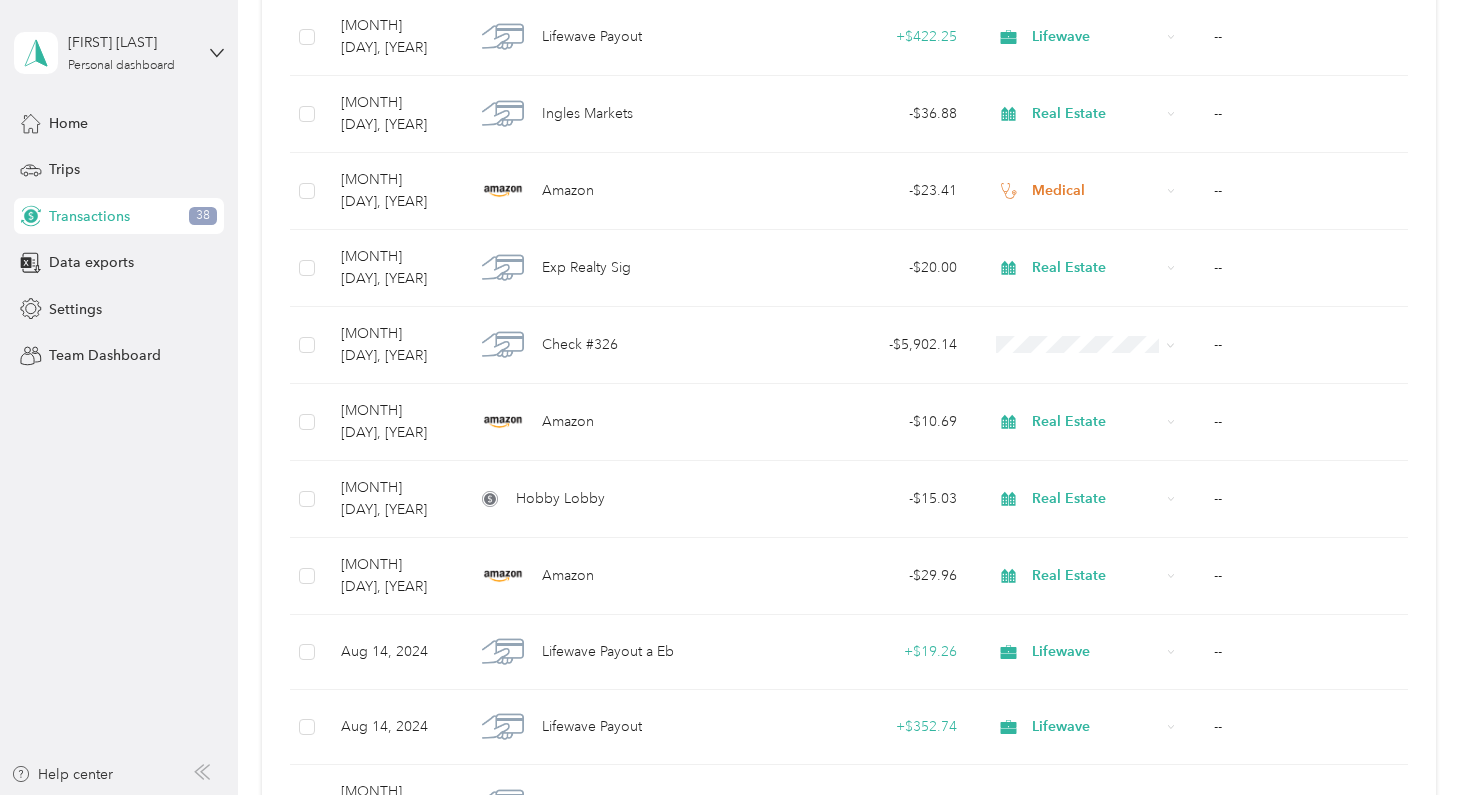 scroll, scrollTop: 14616, scrollLeft: 0, axis: vertical 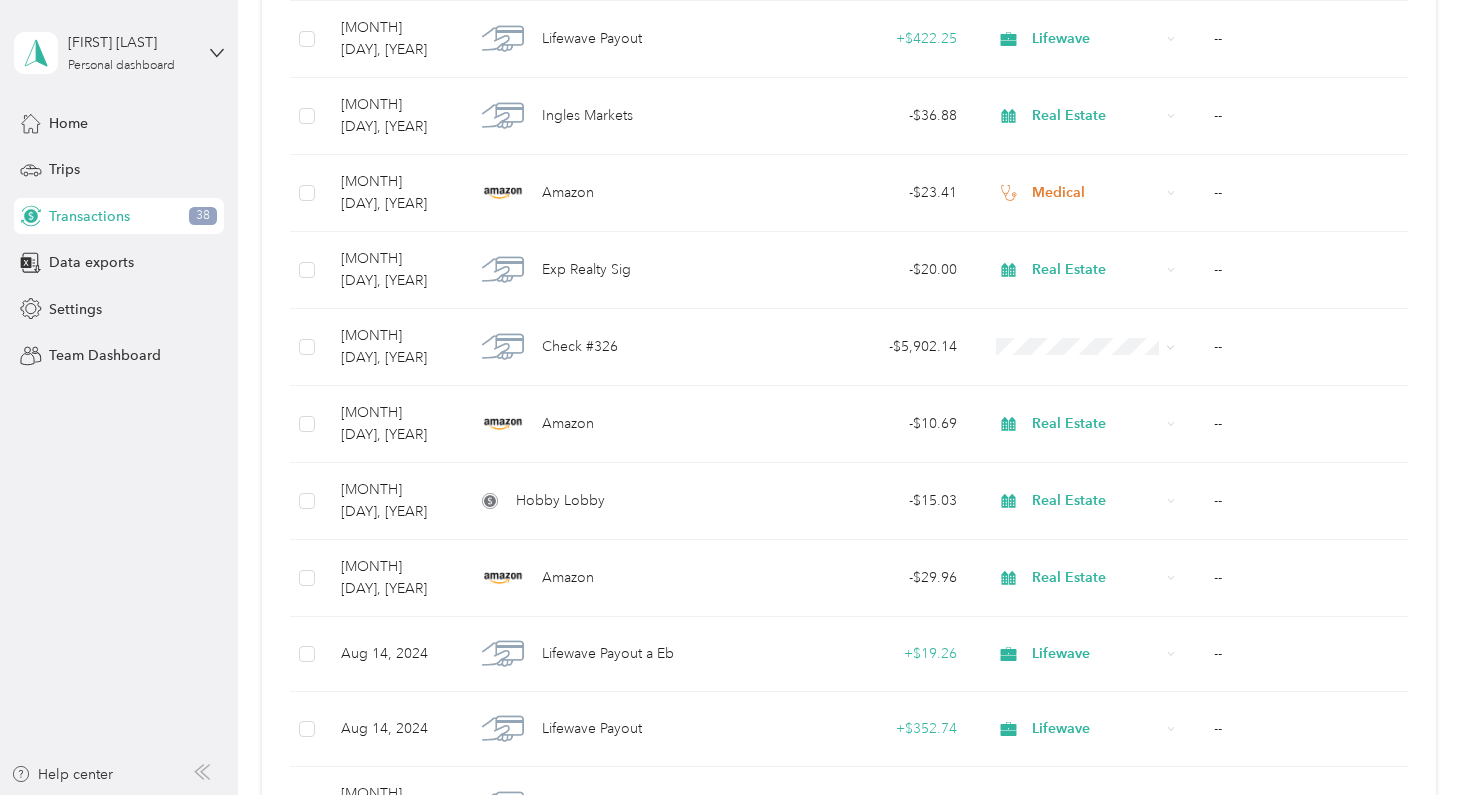 click on "Load more" at bounding box center (1128, 953) 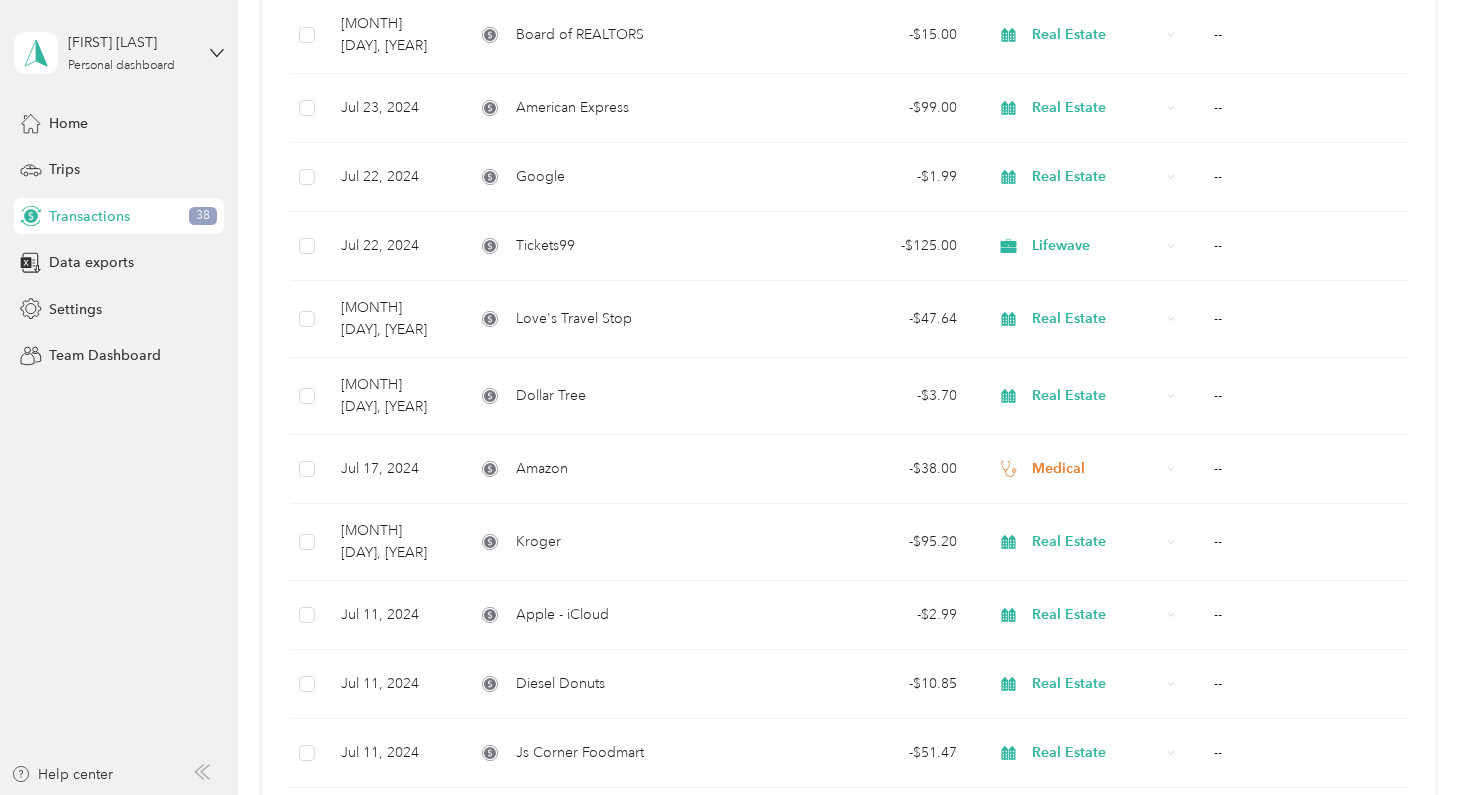 scroll, scrollTop: 16353, scrollLeft: 0, axis: vertical 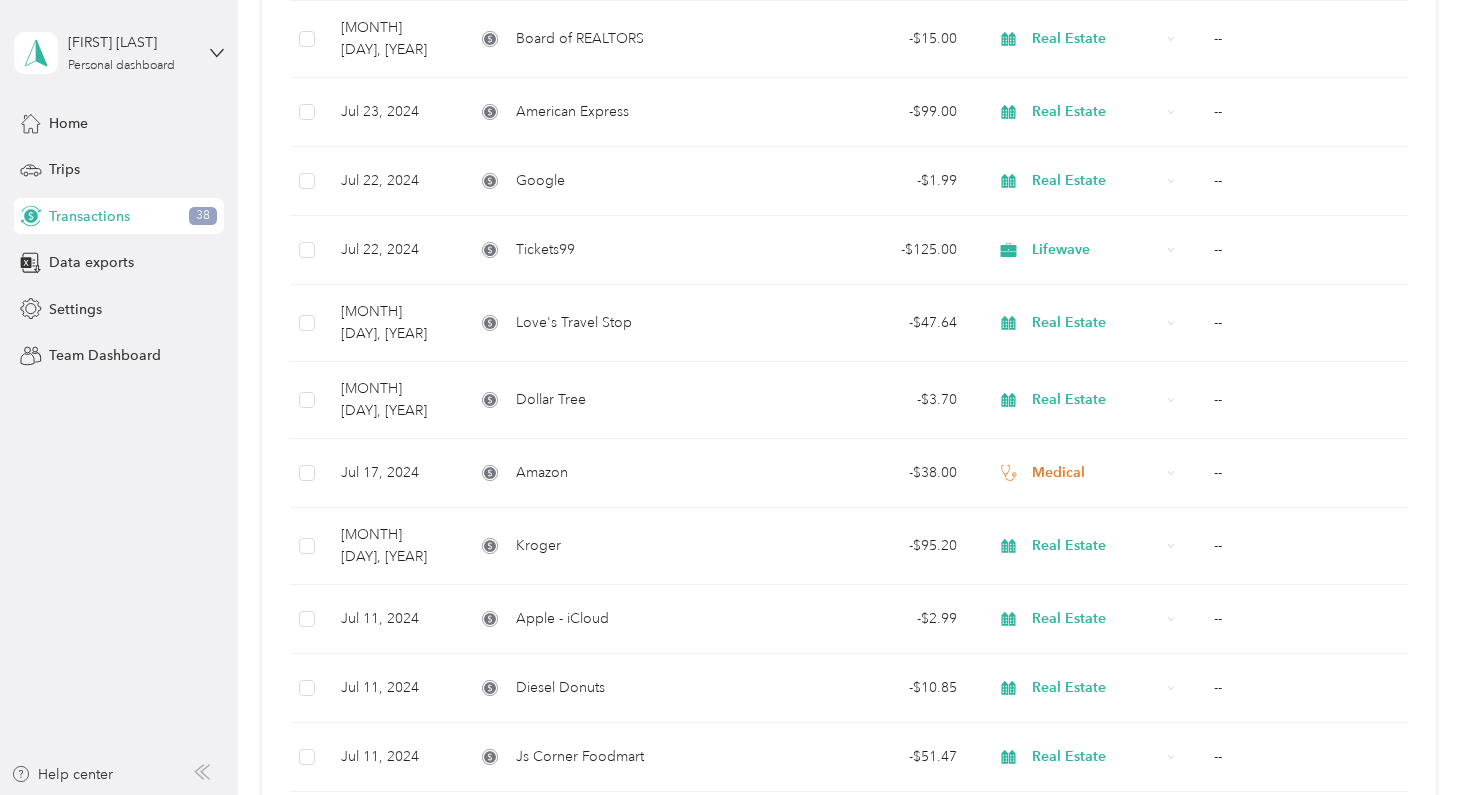 click on "Load more" at bounding box center [1128, 1049] 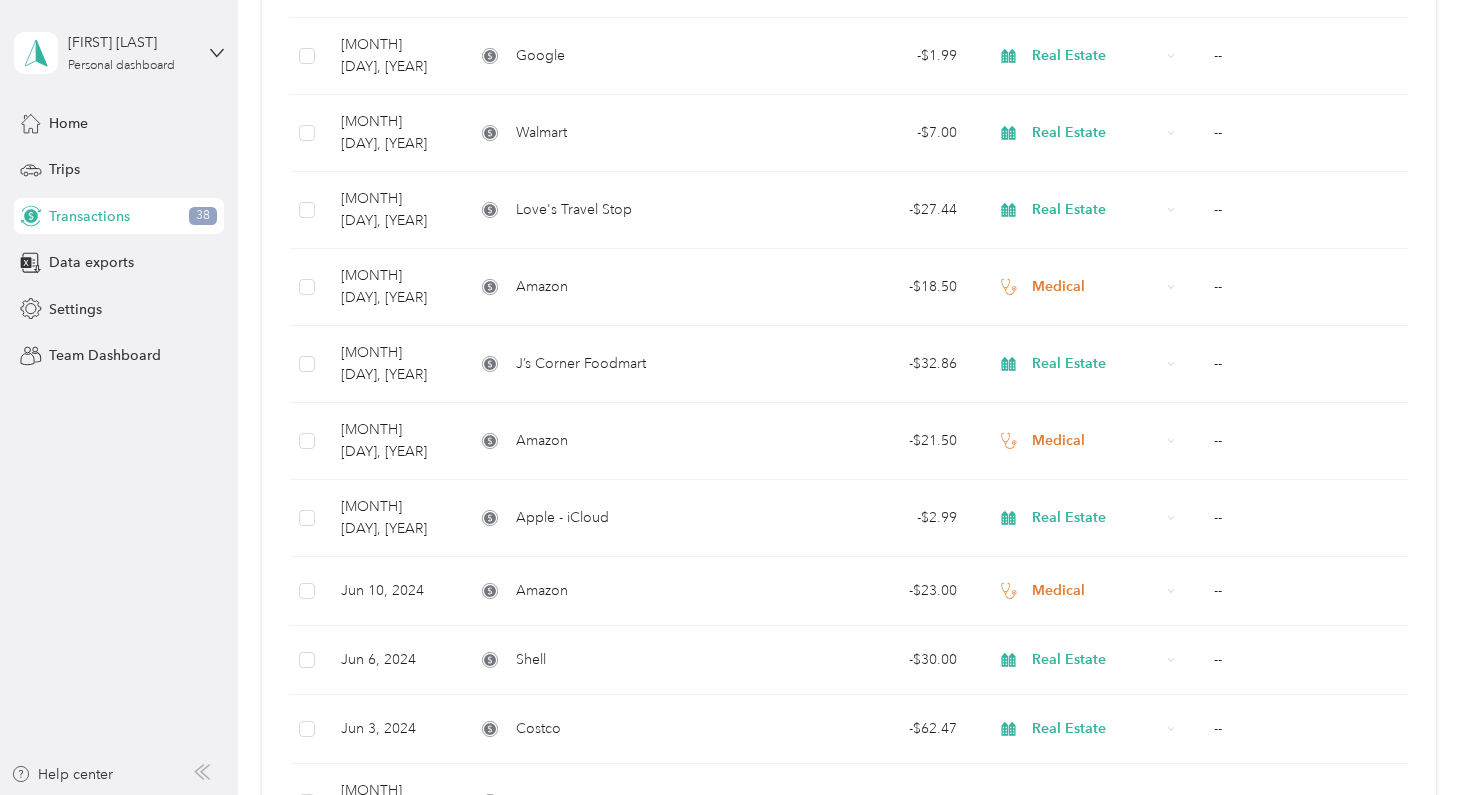 scroll, scrollTop: 18078, scrollLeft: 0, axis: vertical 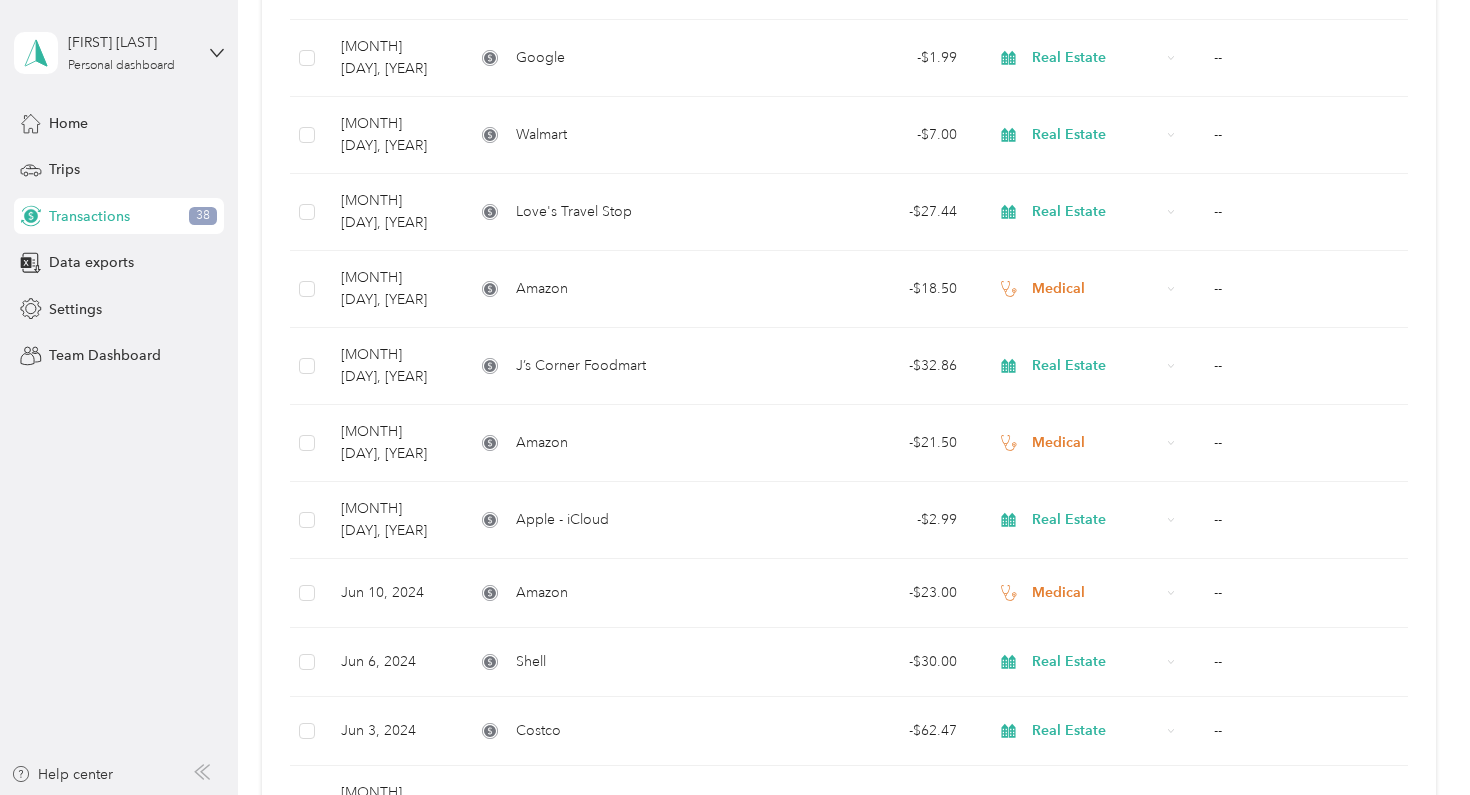 click on "Load more" at bounding box center [1128, 1177] 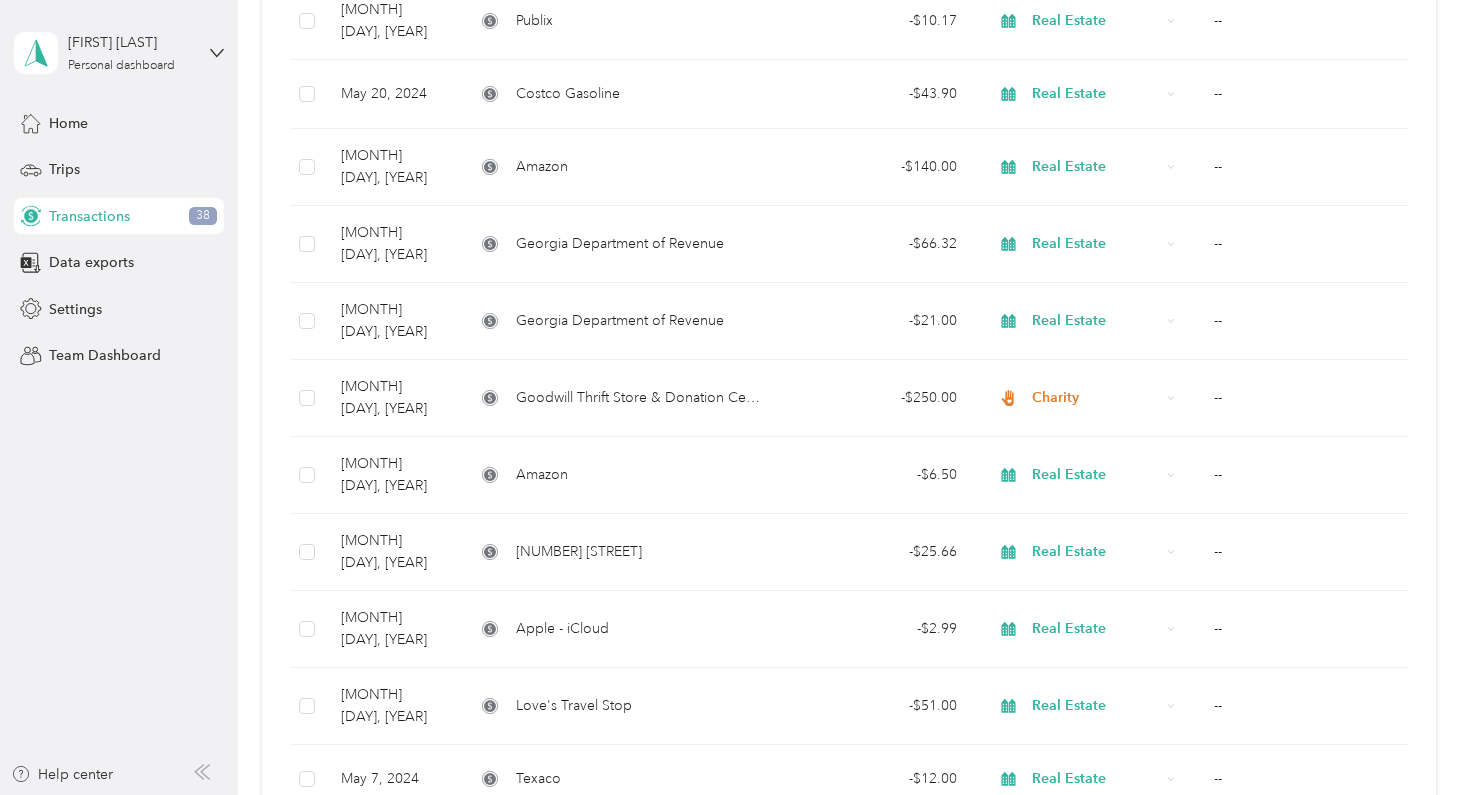 scroll, scrollTop: 19803, scrollLeft: 0, axis: vertical 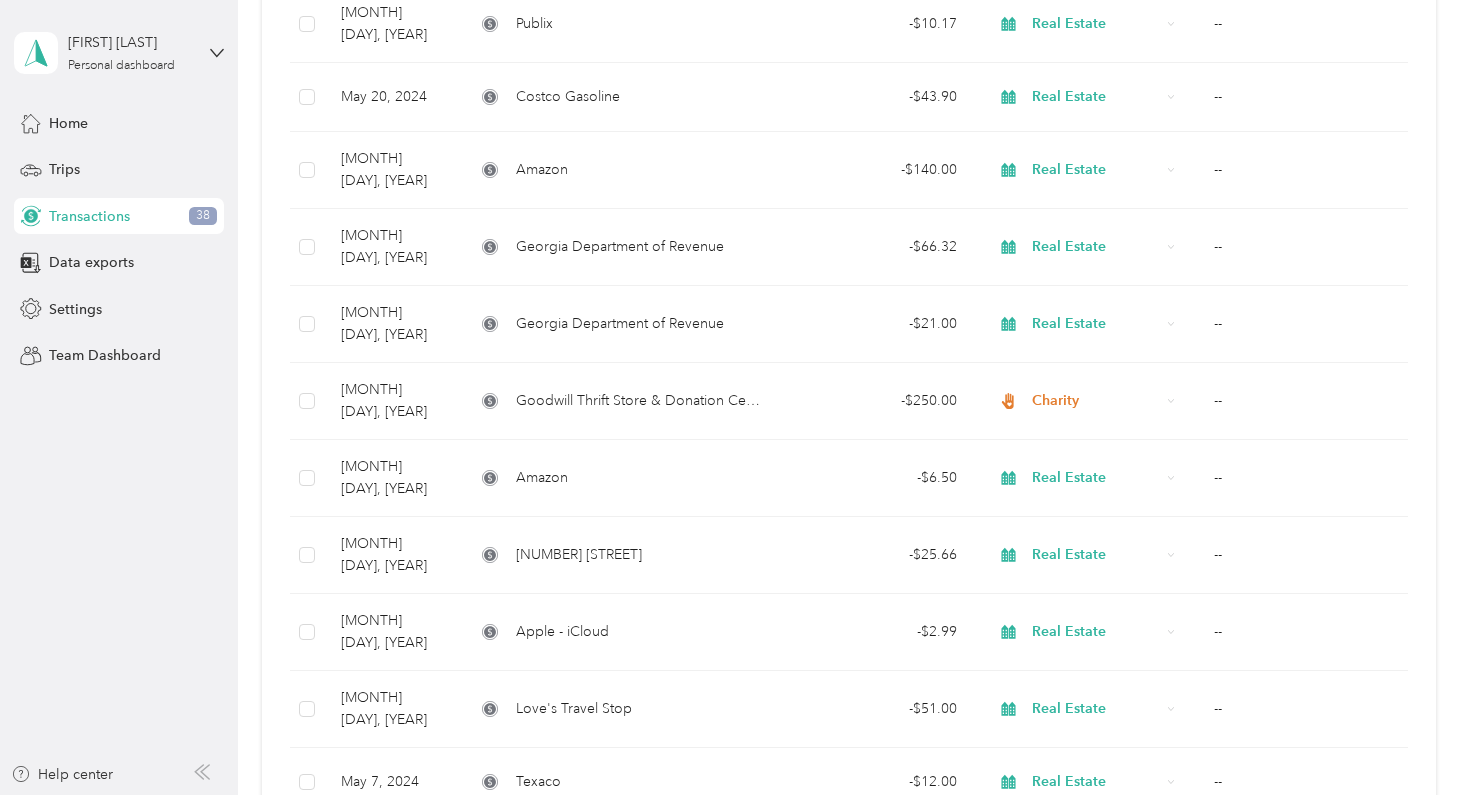 click on "Load more" at bounding box center [1128, 1305] 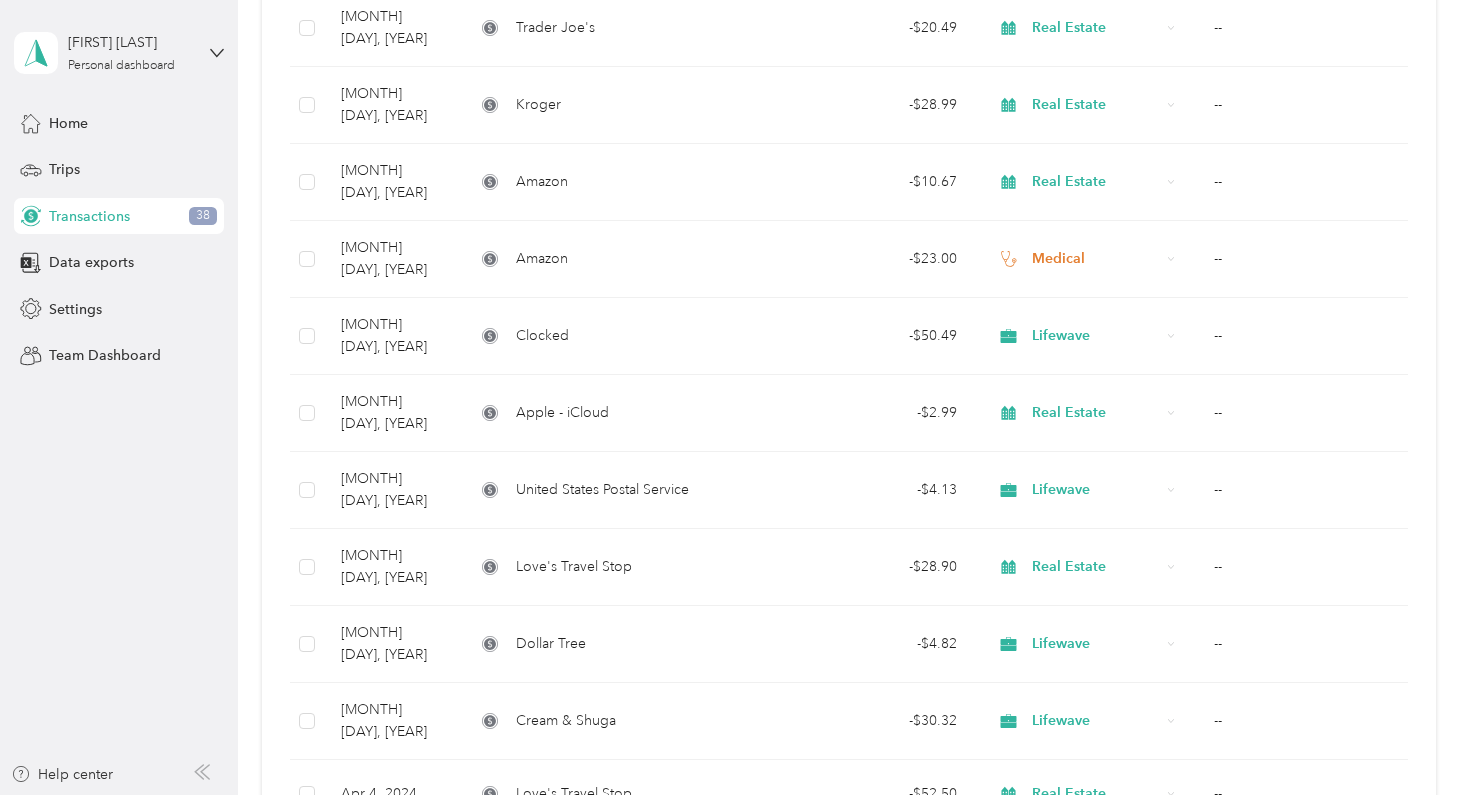 scroll, scrollTop: 21528, scrollLeft: 0, axis: vertical 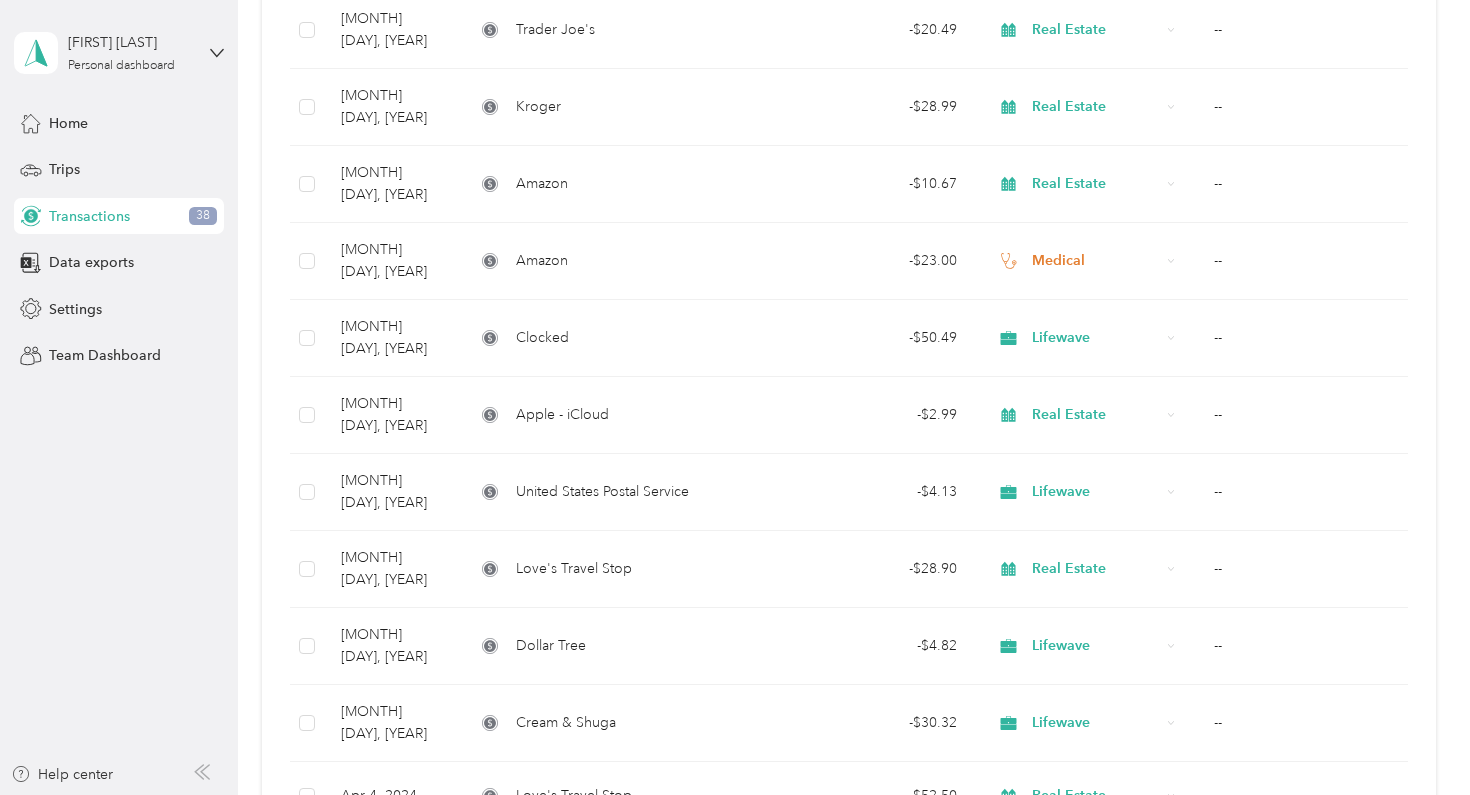 click on "Load more" at bounding box center [1128, 1449] 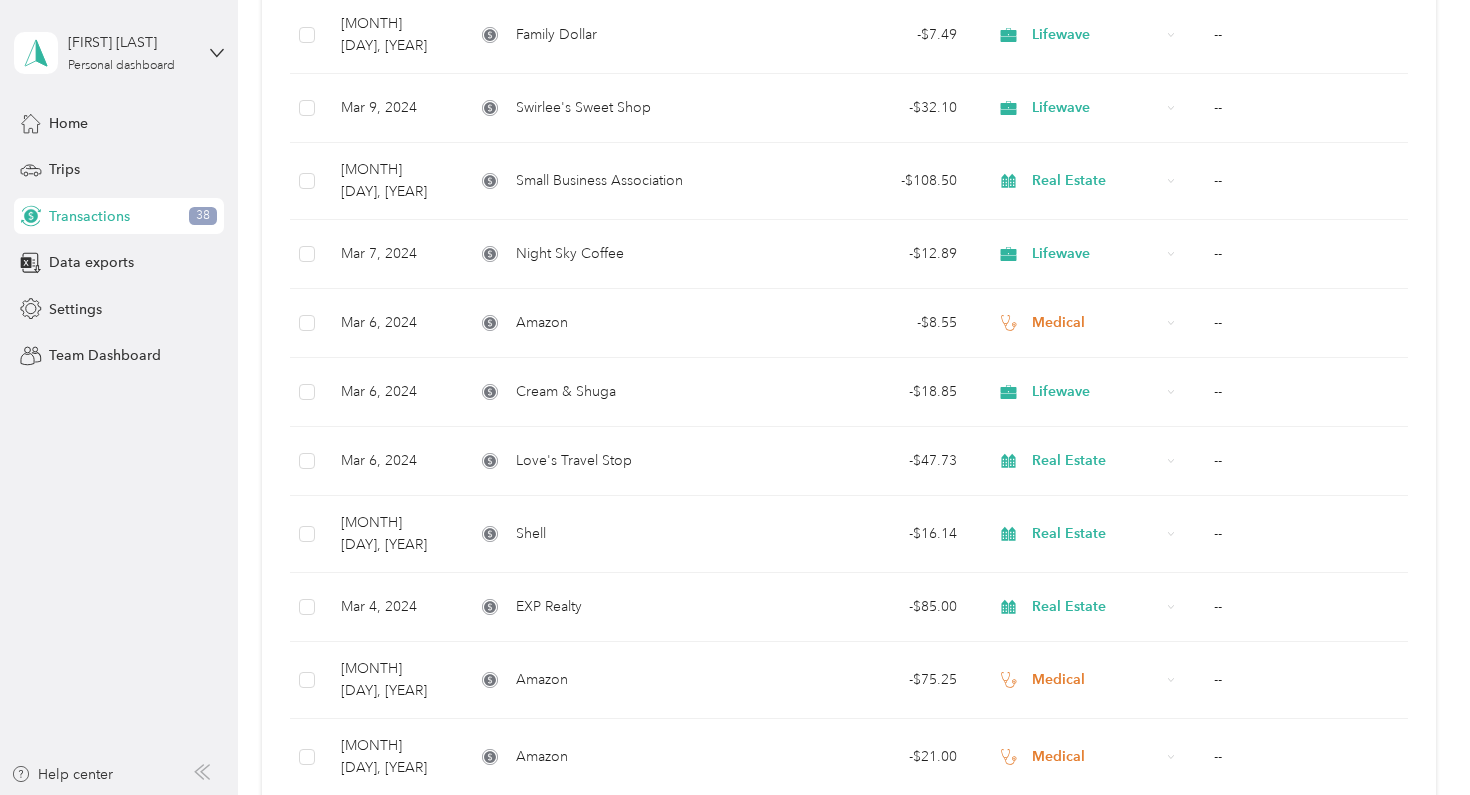 scroll, scrollTop: 23253, scrollLeft: 0, axis: vertical 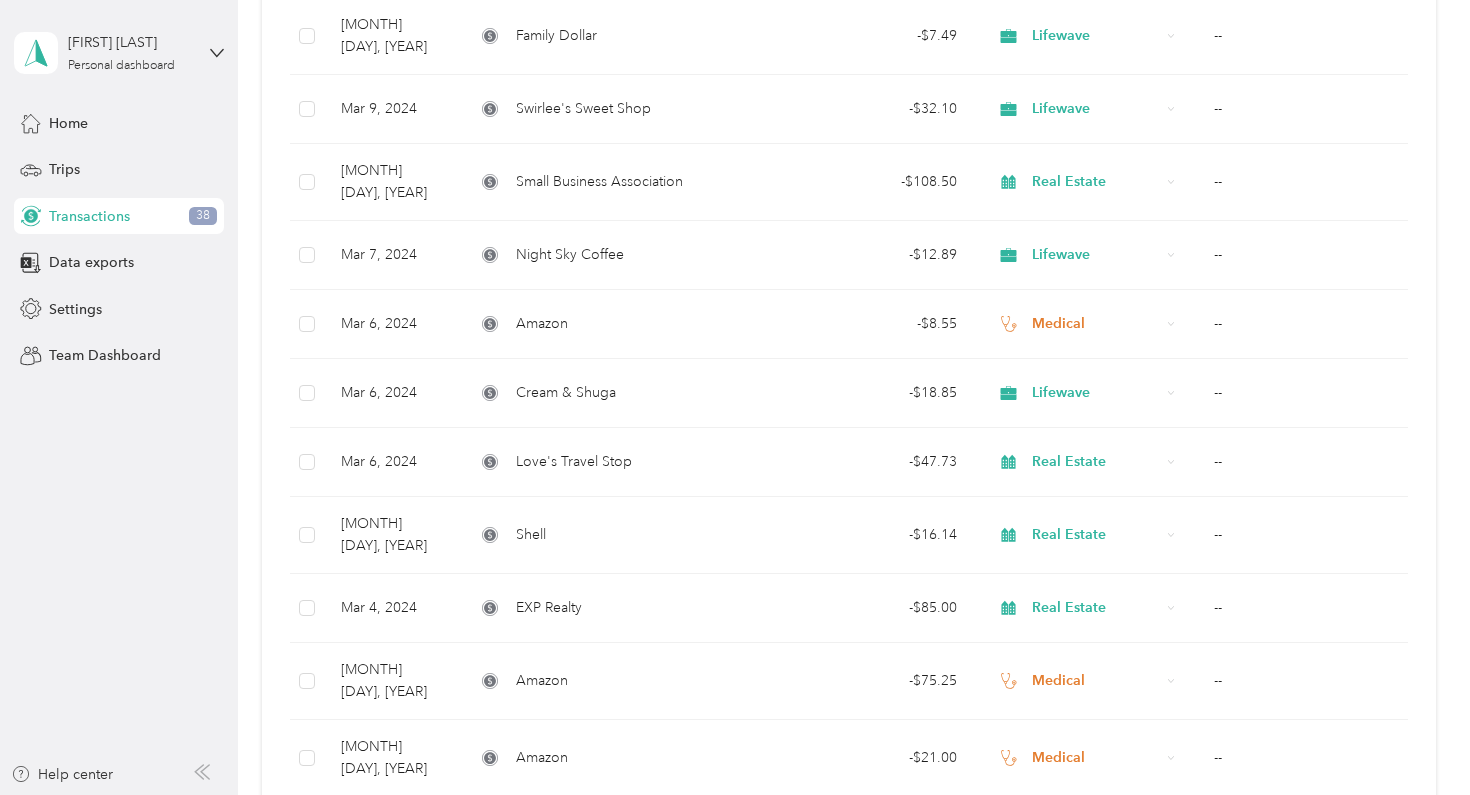 click on "Load more" at bounding box center [1128, 1545] 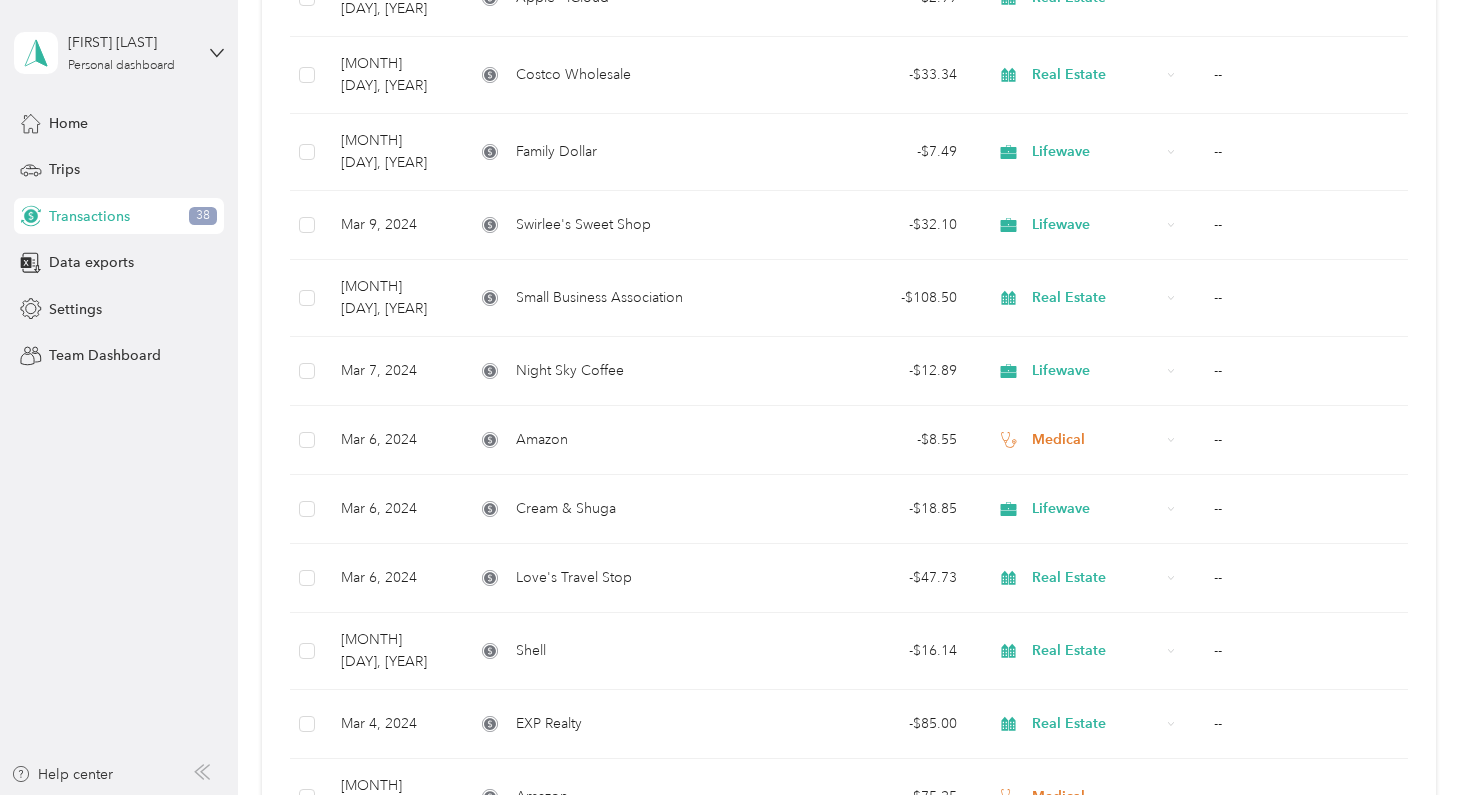 scroll, scrollTop: 23132, scrollLeft: 0, axis: vertical 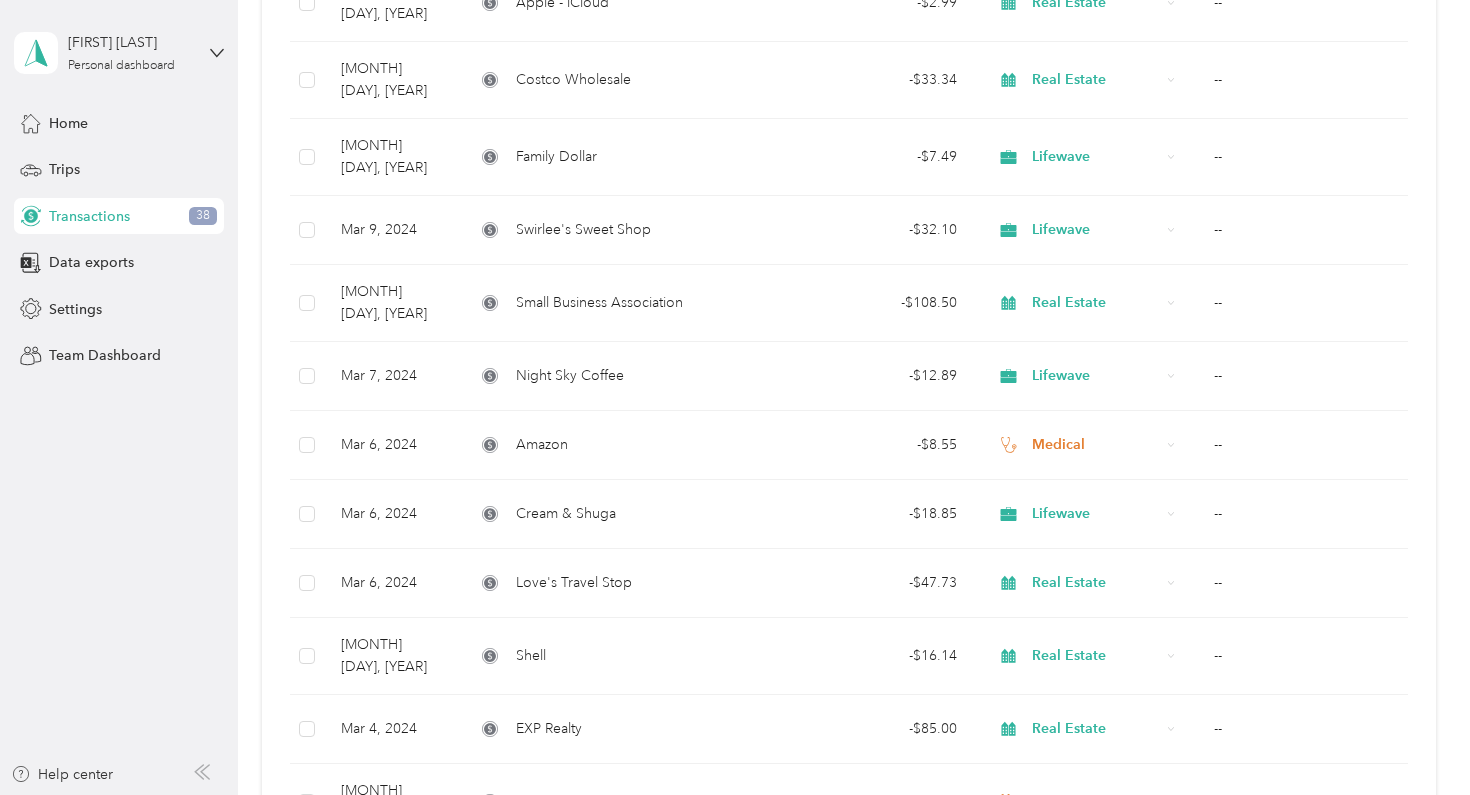 click on "Personal" at bounding box center [1096, 1183] 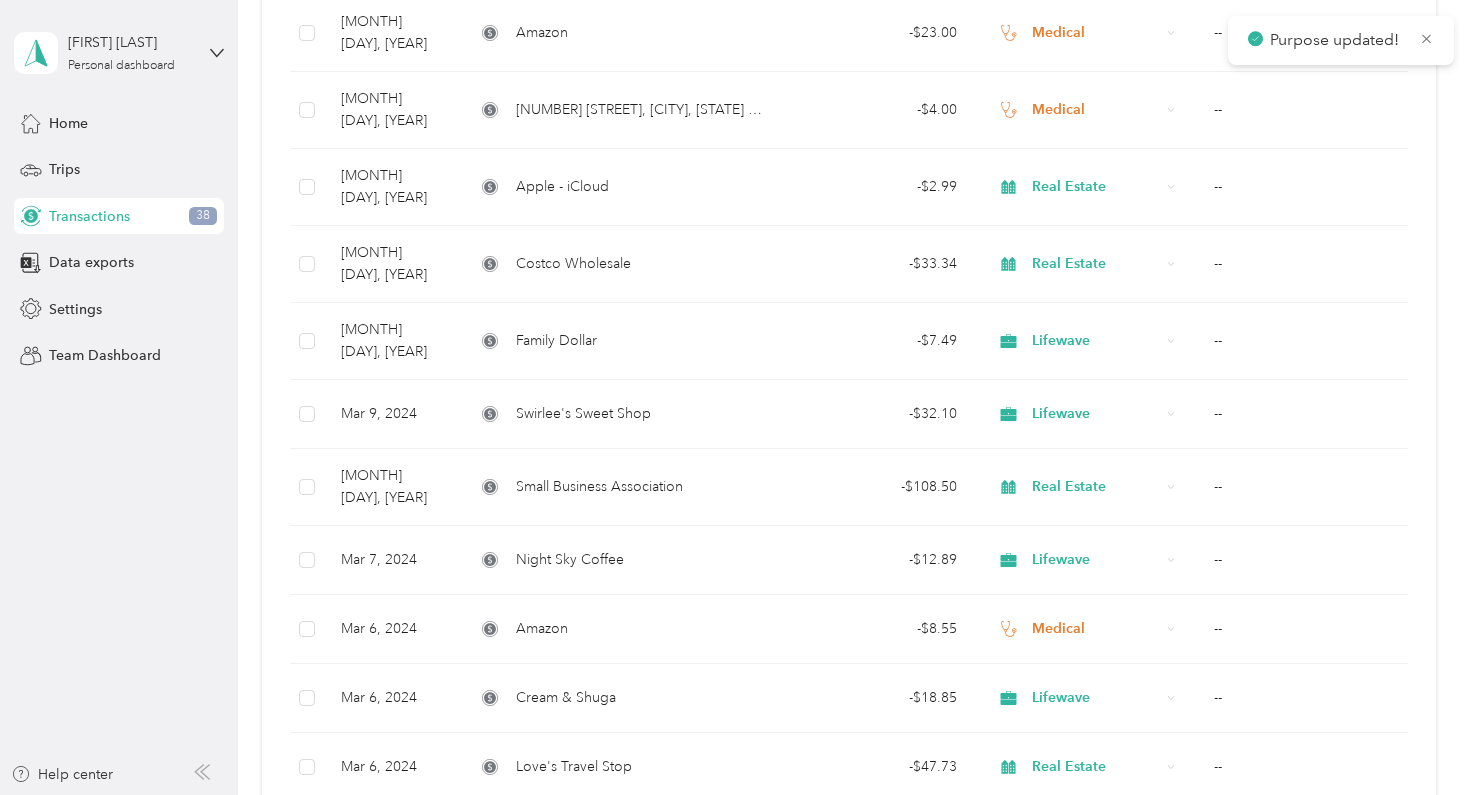 scroll 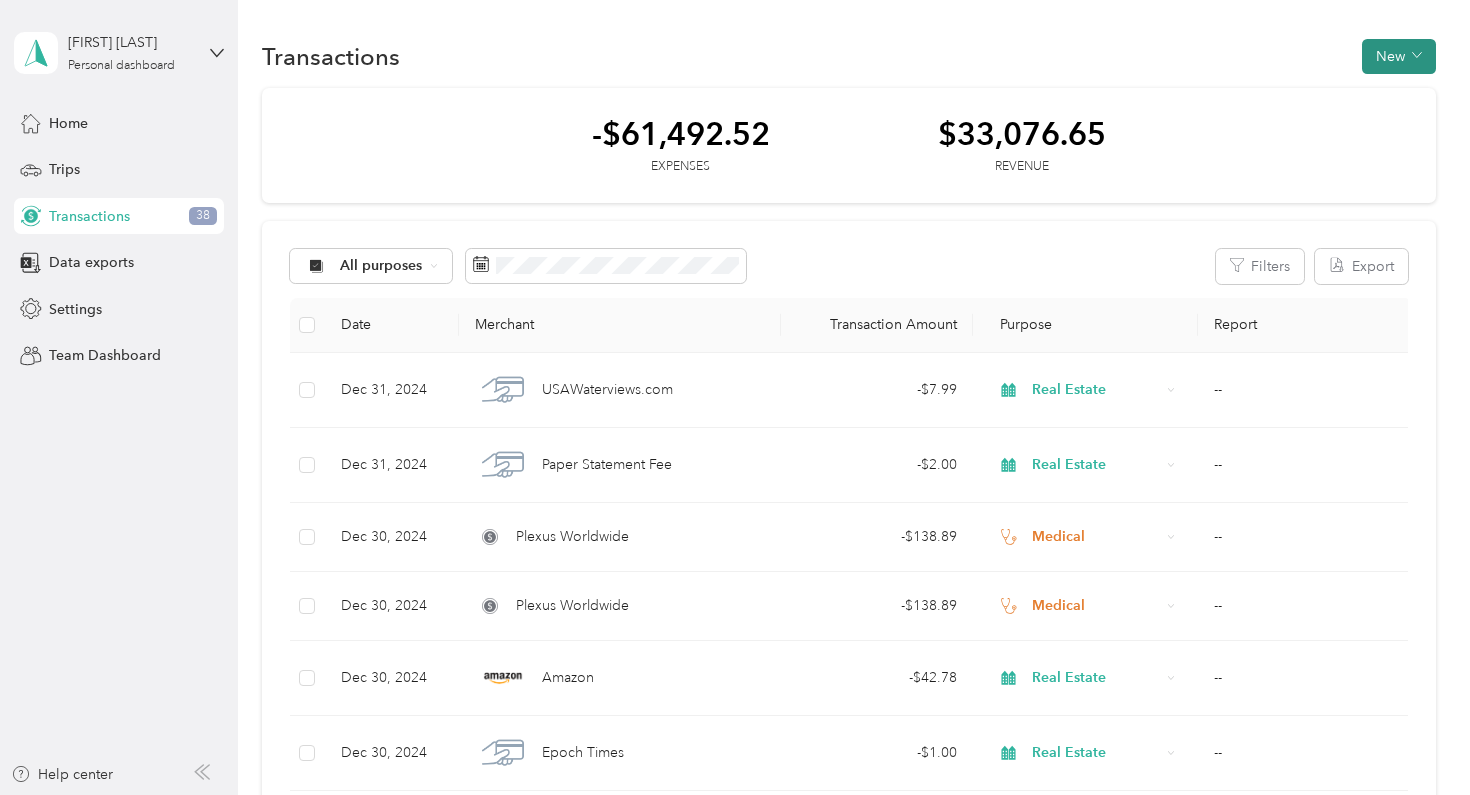 click on "New" at bounding box center [1399, 56] 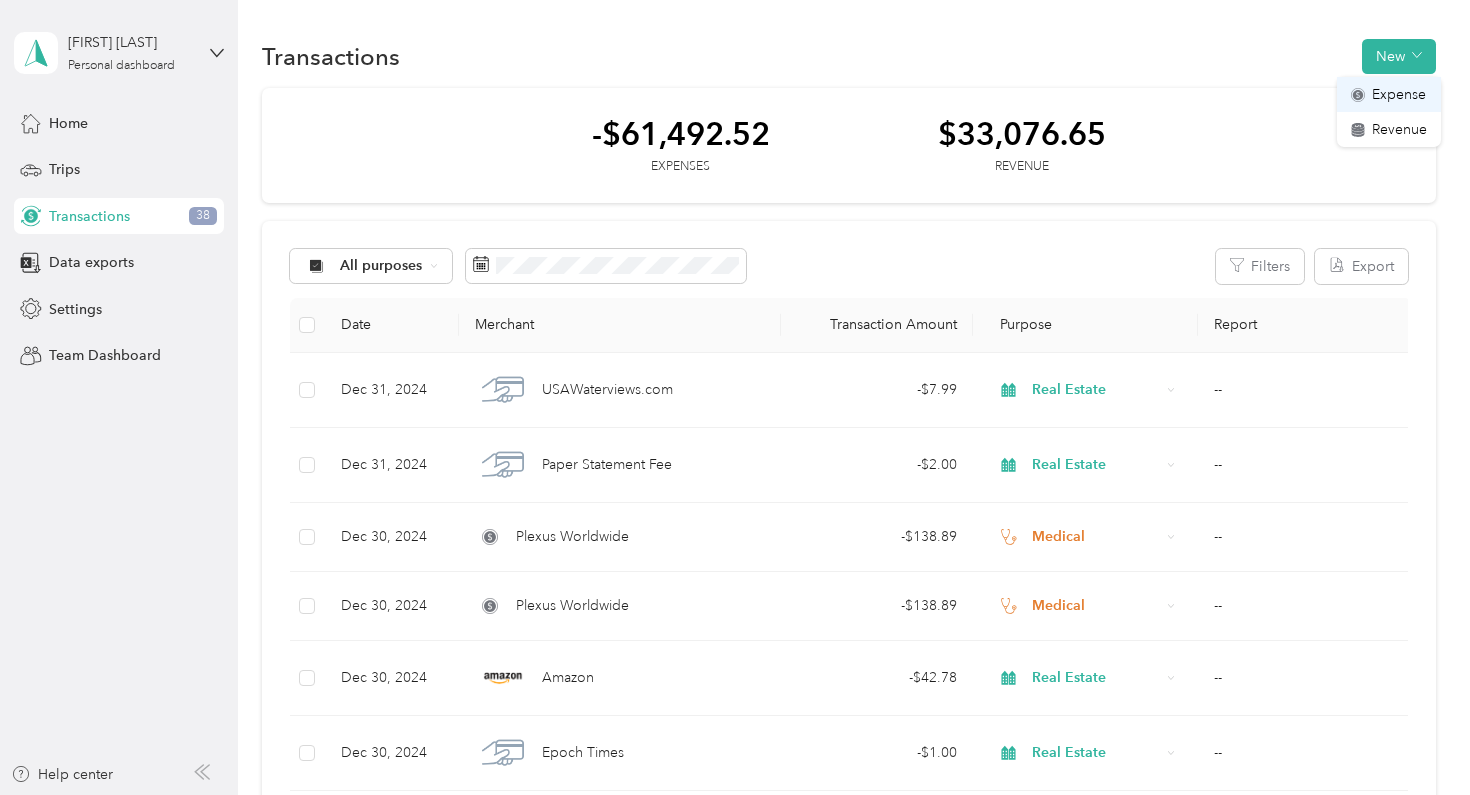 click on "Expense" at bounding box center [1399, 94] 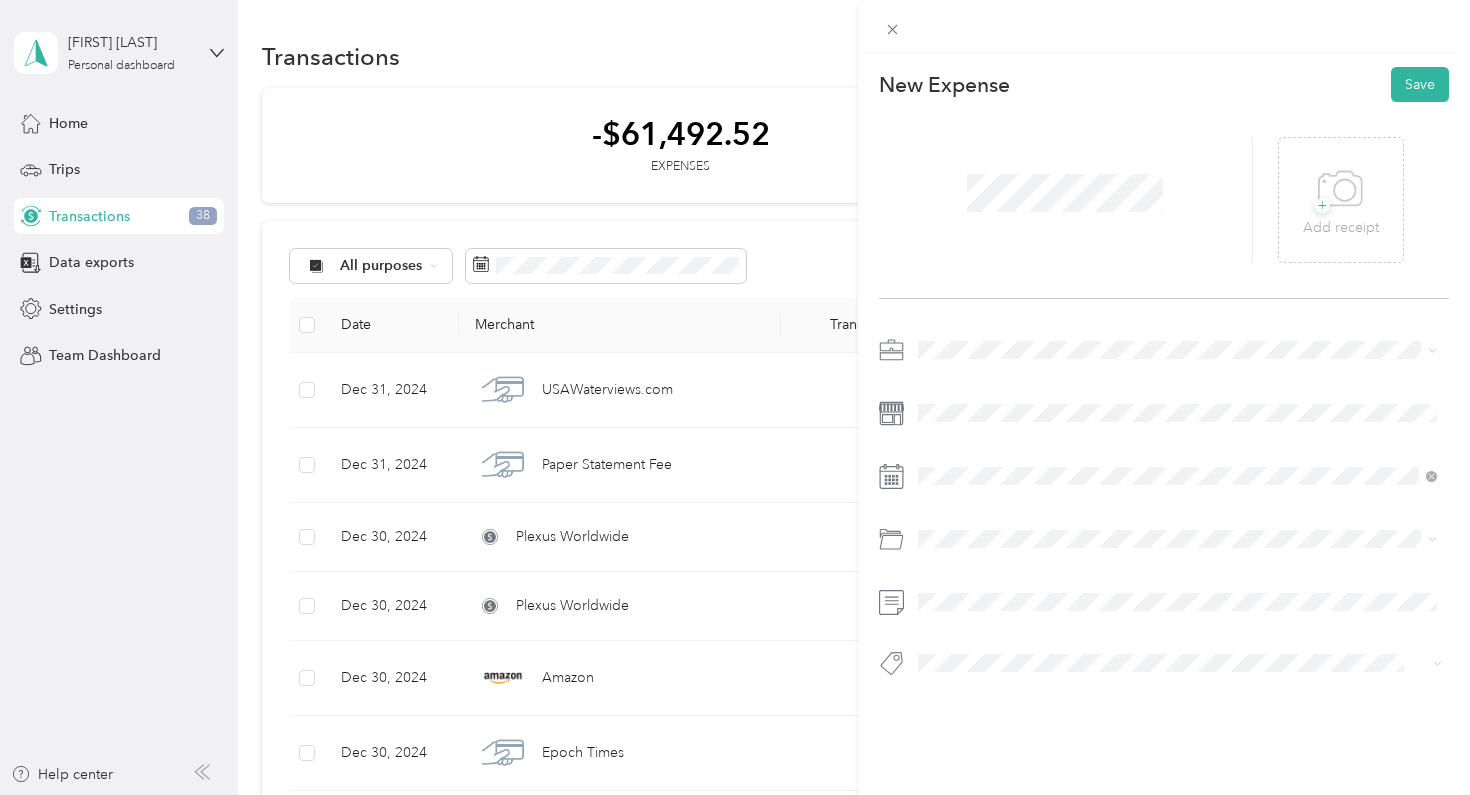 click at bounding box center [1180, 350] 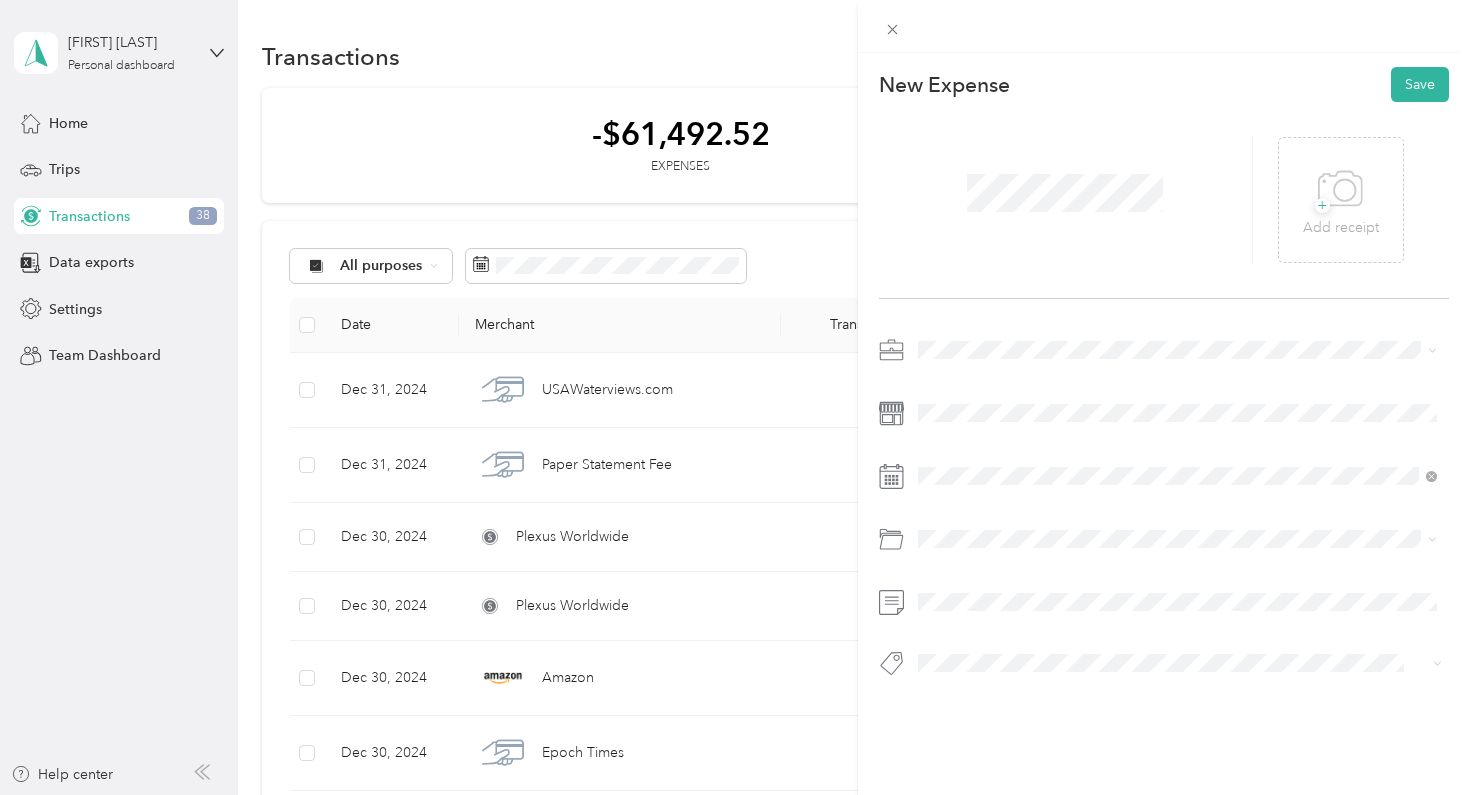 click on "Real Estate" at bounding box center [1178, 488] 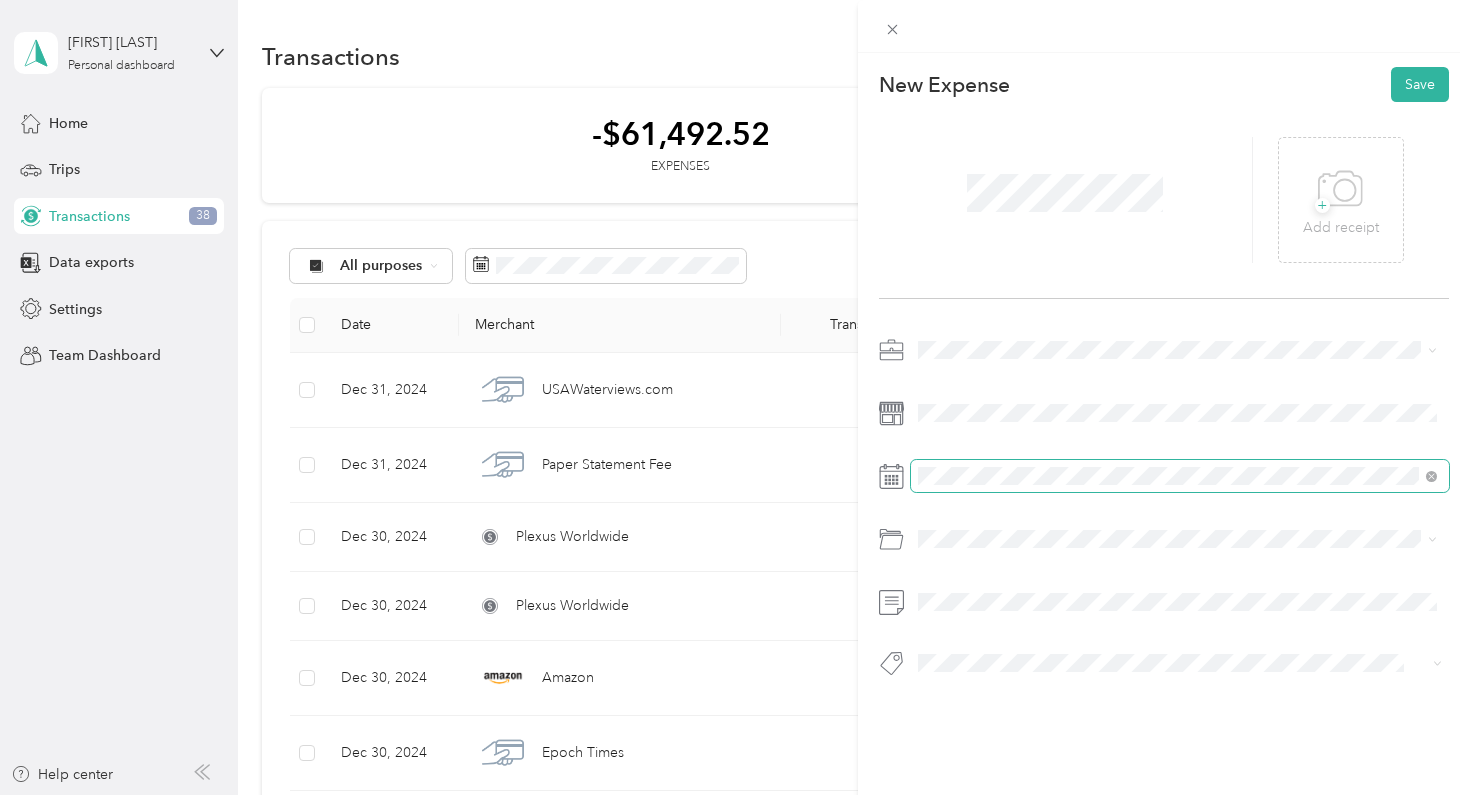 click at bounding box center [1180, 476] 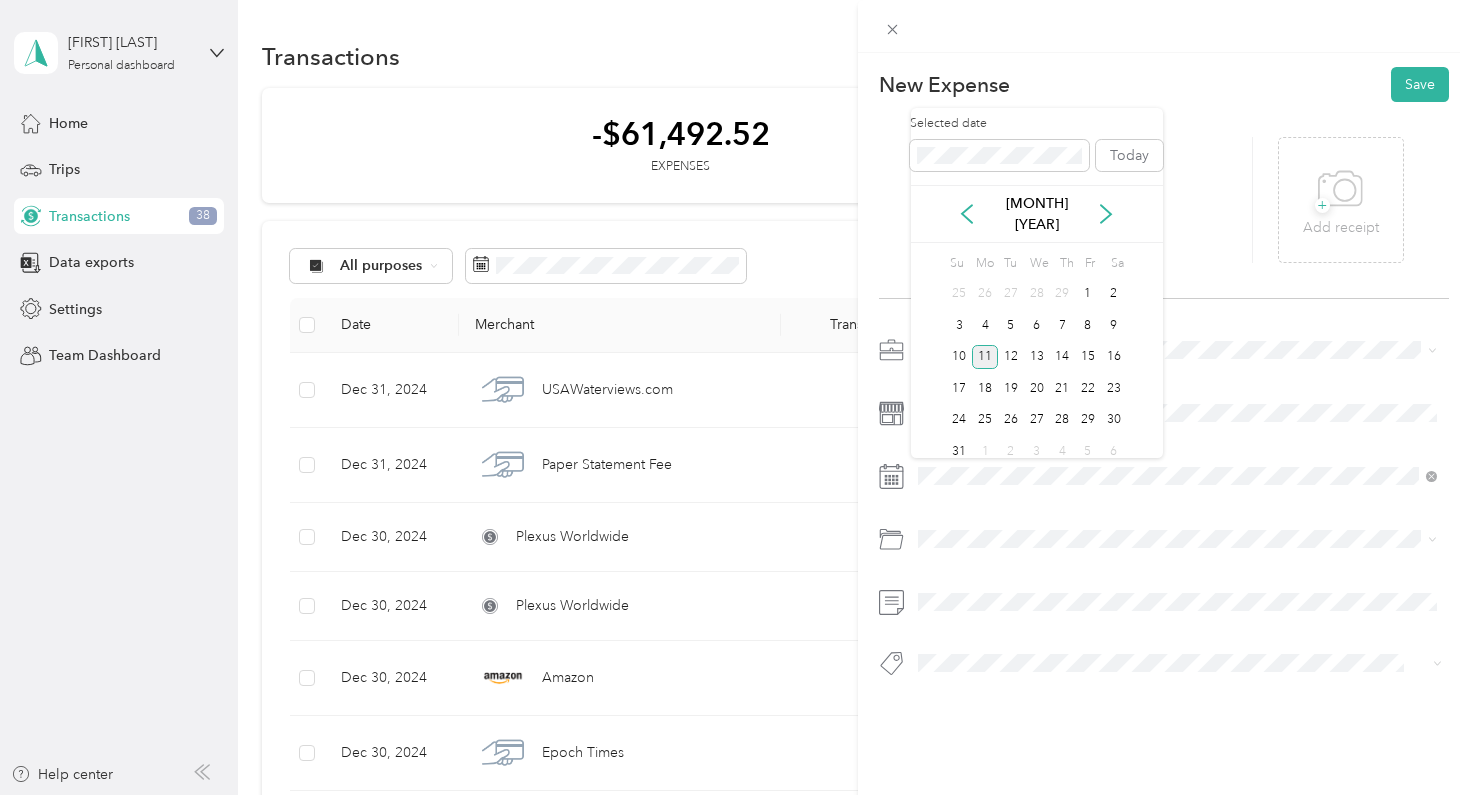 click on "11" at bounding box center (985, 357) 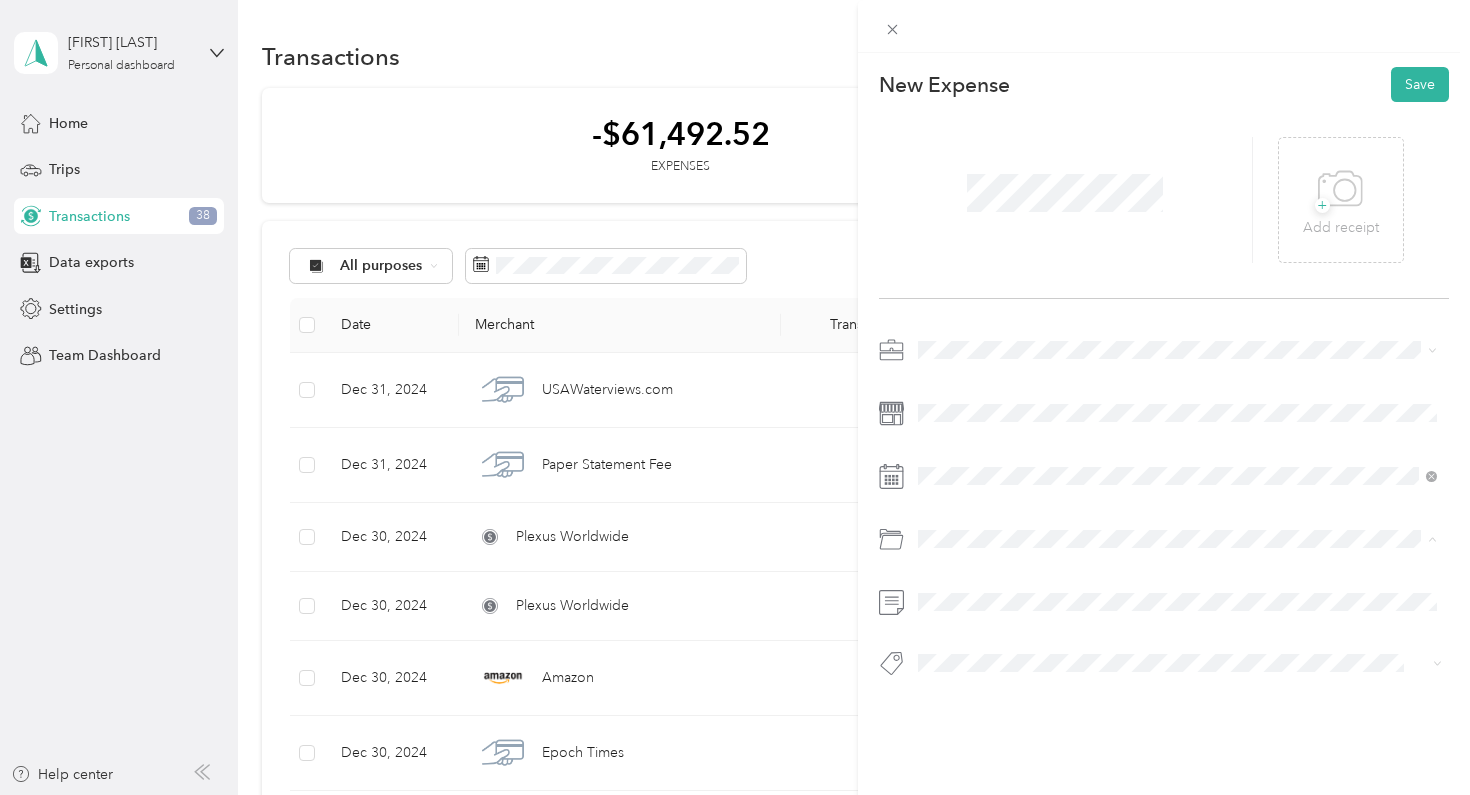 click on "Education and Training" at bounding box center [1178, 654] 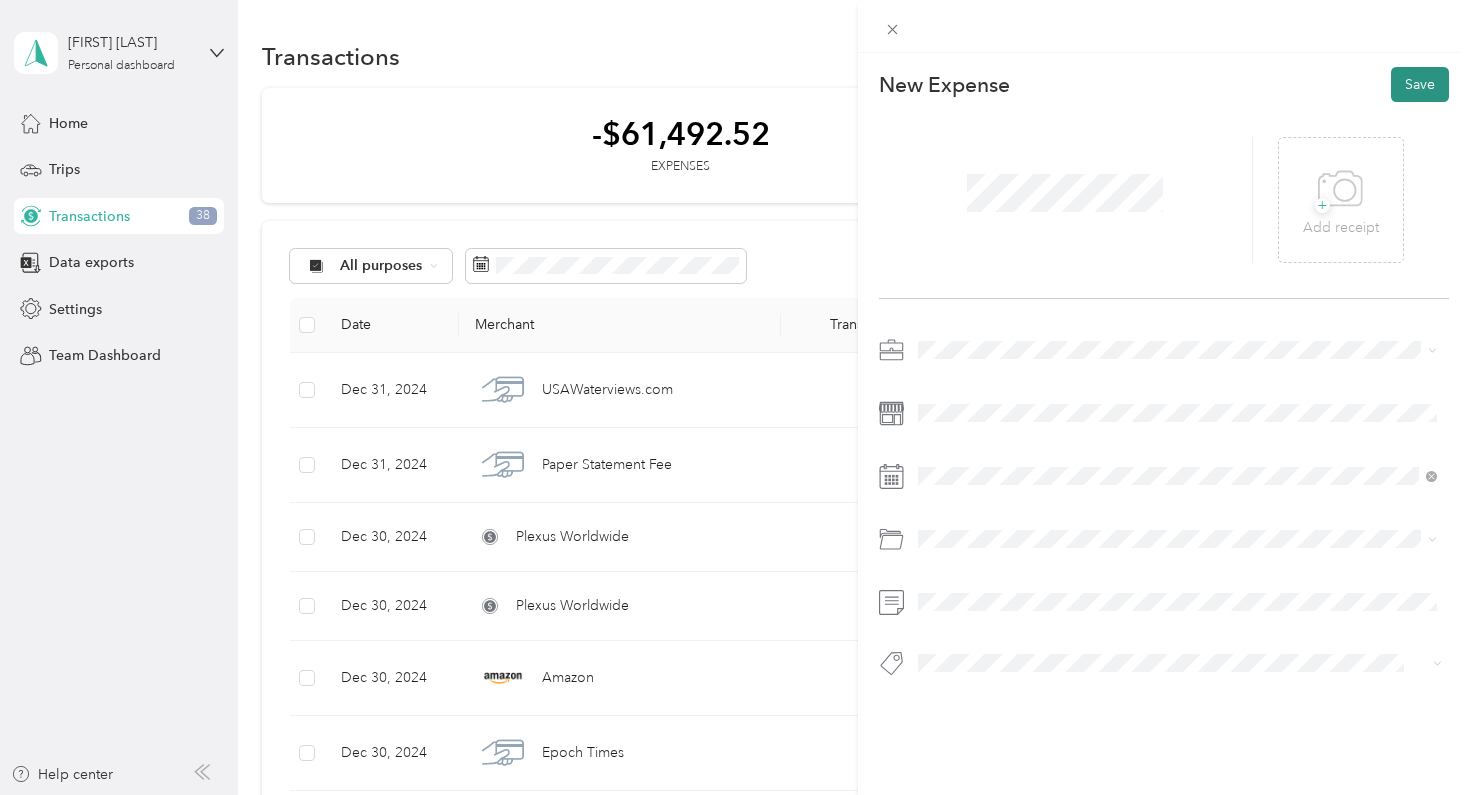click on "Save" at bounding box center [1420, 84] 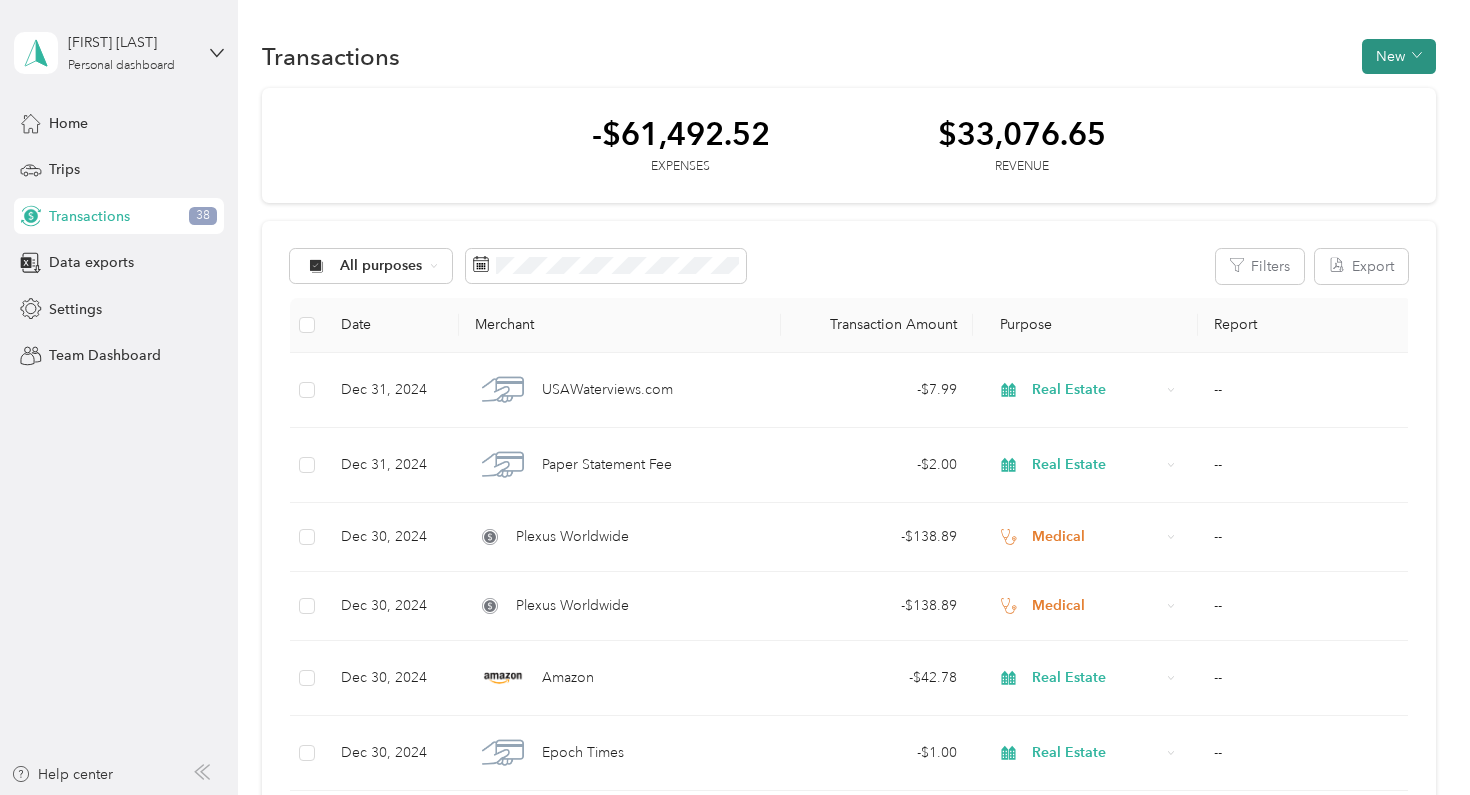 click 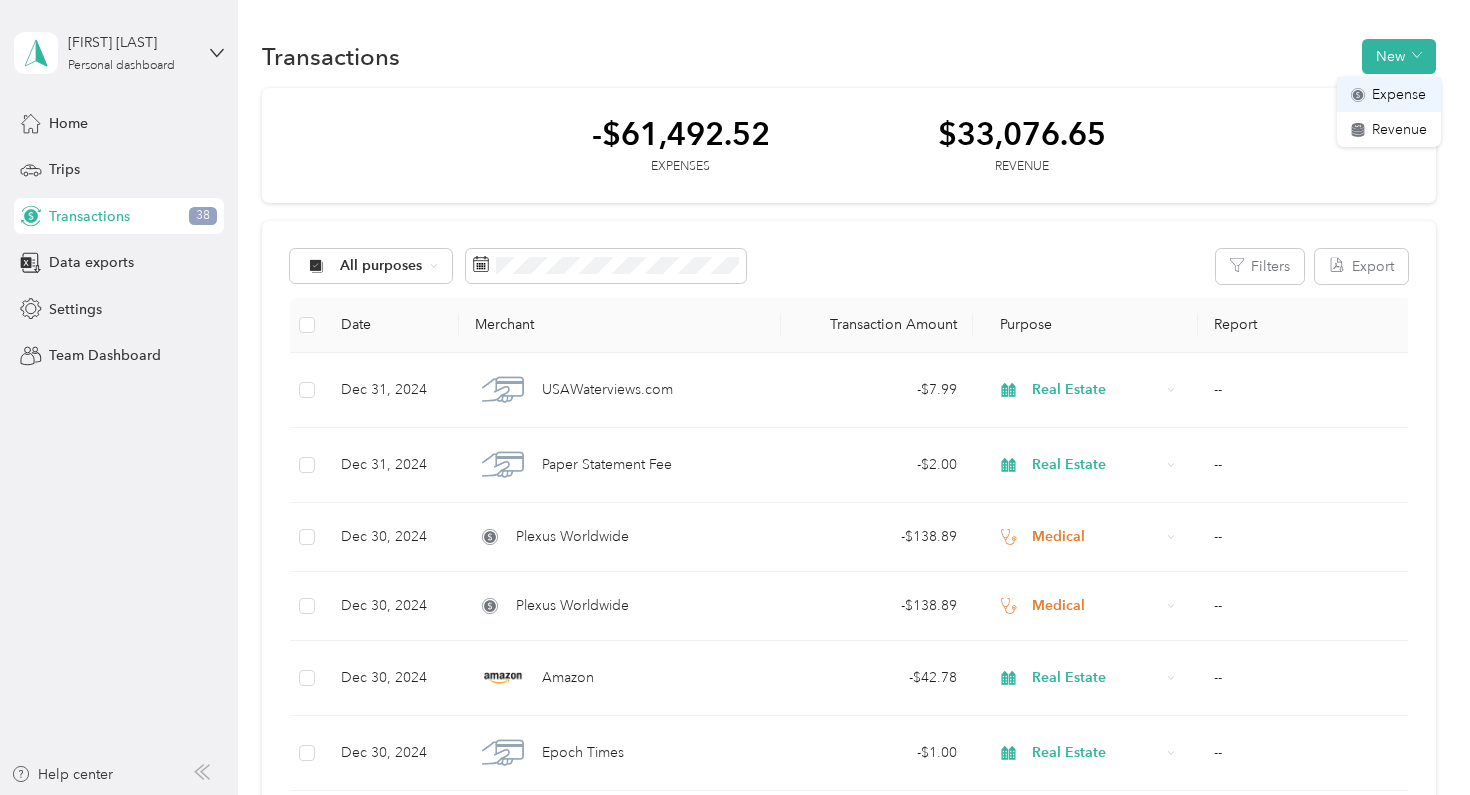 click on "Expense" at bounding box center (1399, 94) 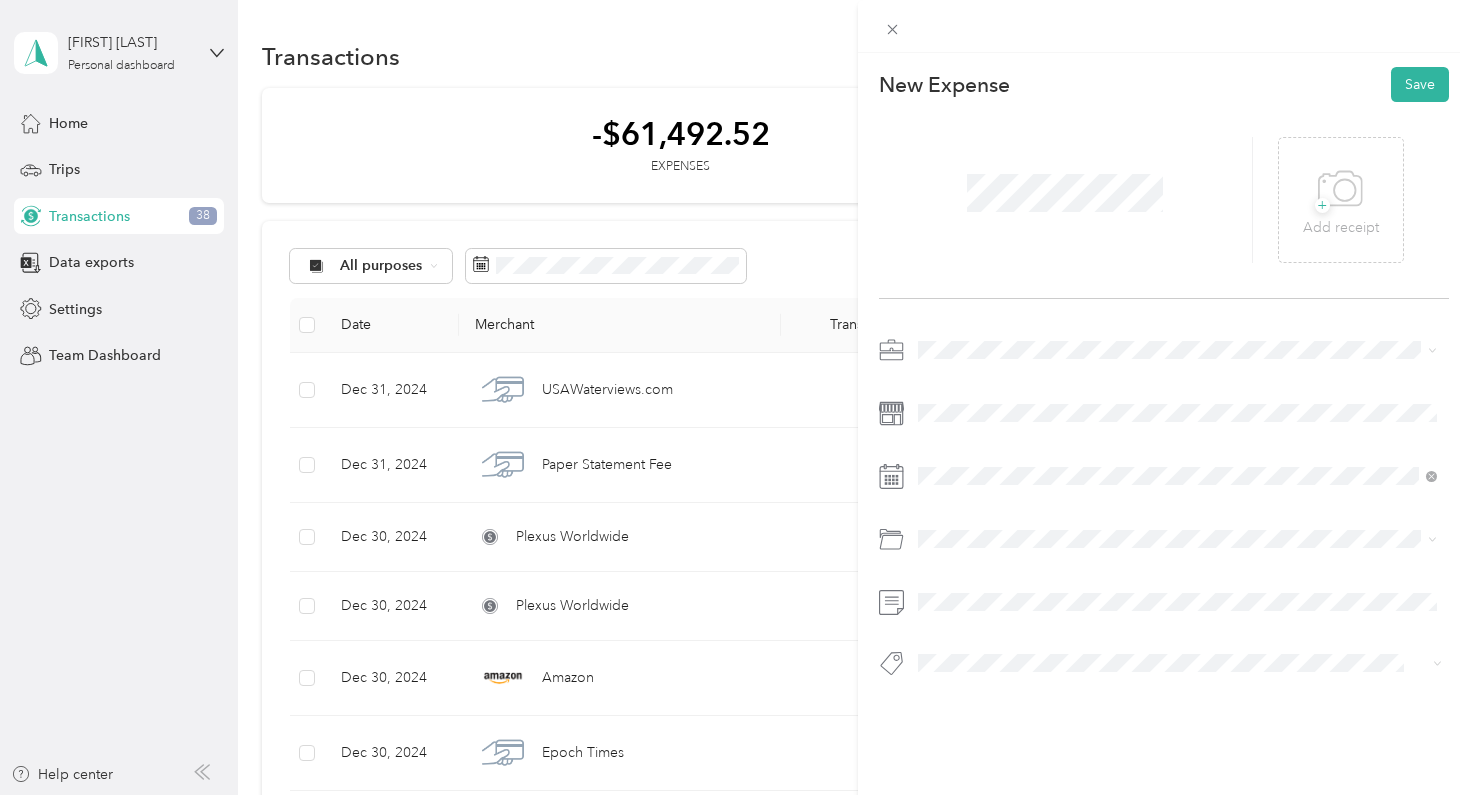click on "Real Estate" at bounding box center [958, 490] 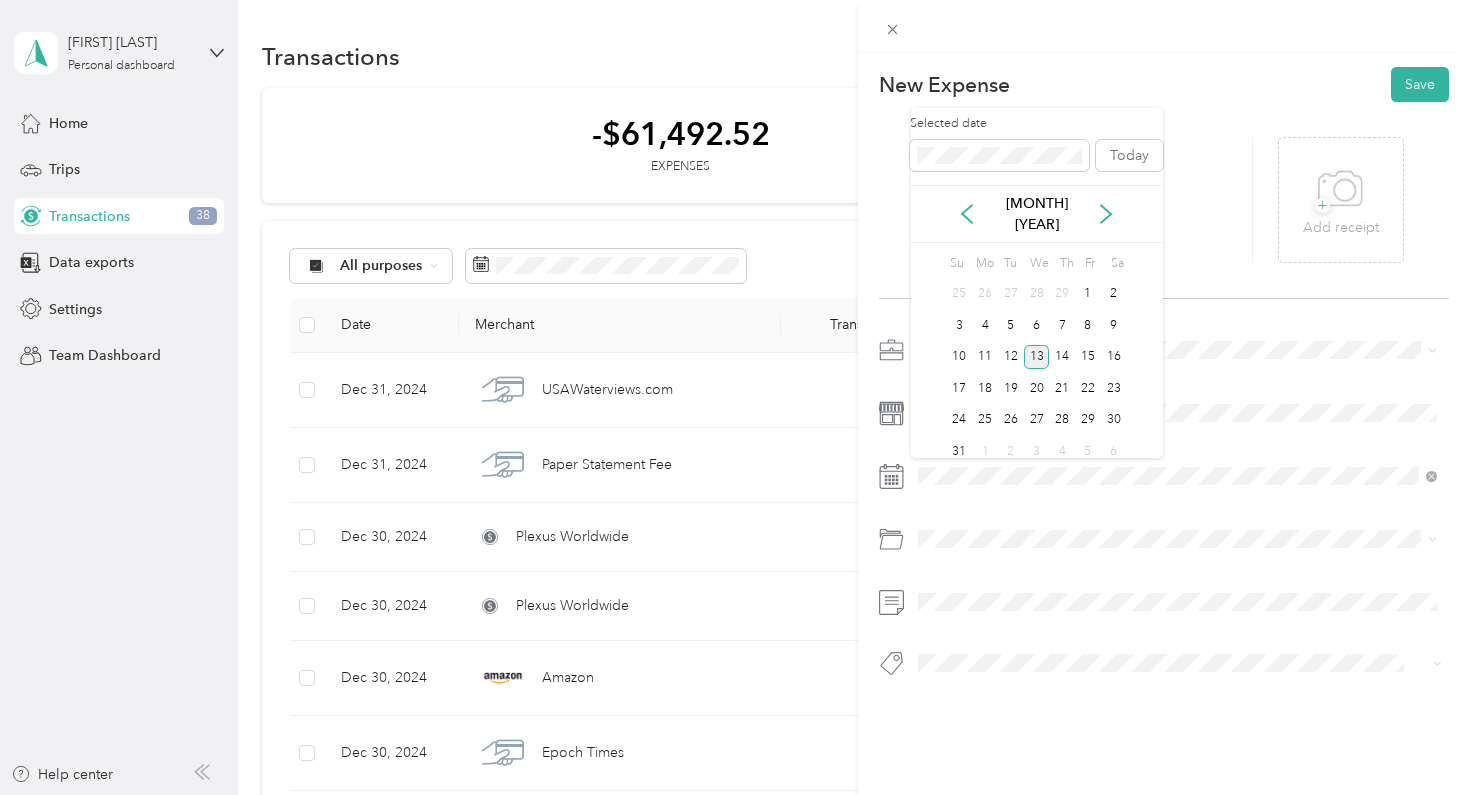 click on "13" at bounding box center (1037, 357) 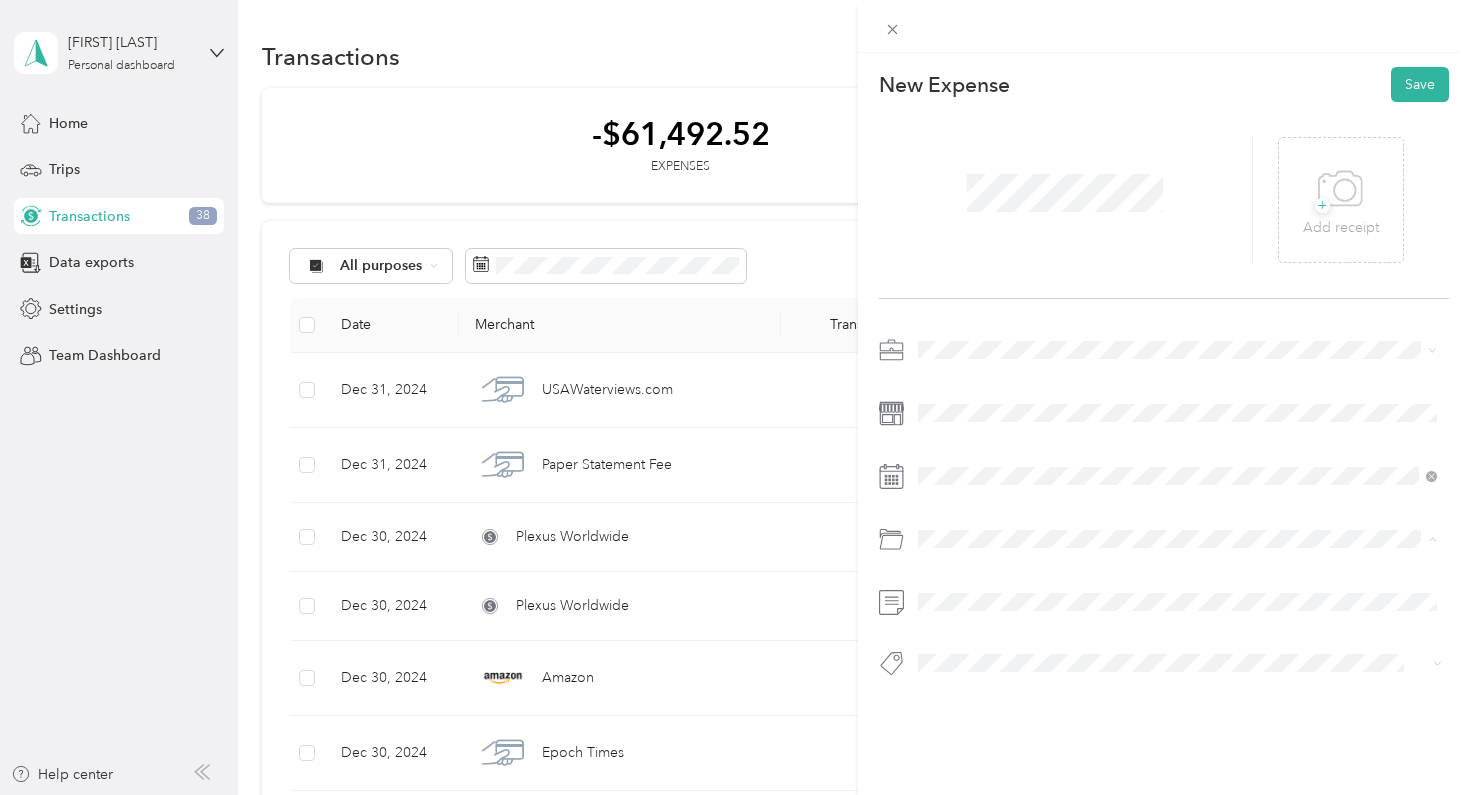 click on "This  expense  cannot be edited because it is either under review, approved, or paid. Contact your Team Manager to edit it. New Expense  Save + Add receipt Default categories Legal / Professional Services Professional Dues and Fees Professional Journal Subscriptions" at bounding box center [730, 795] 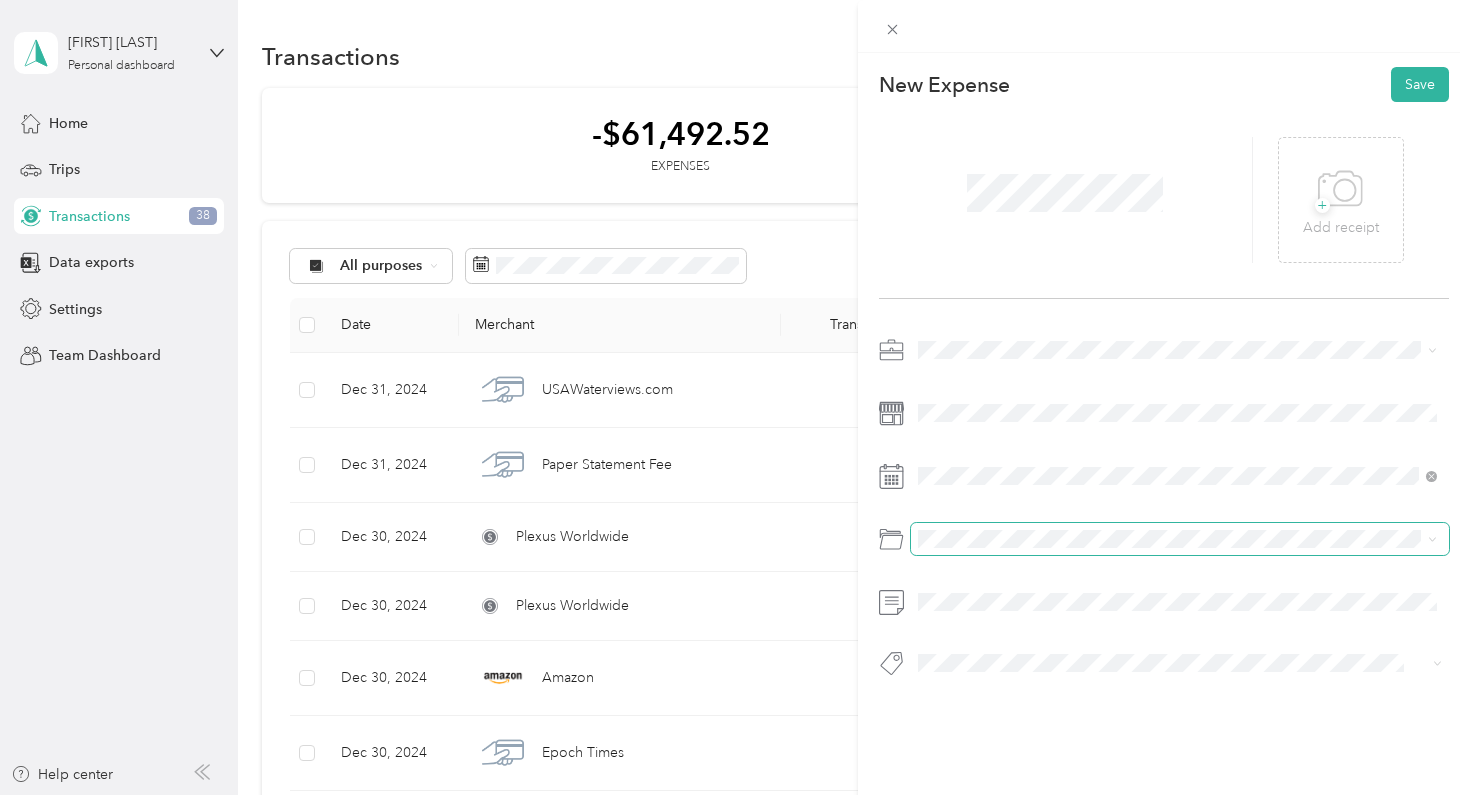 click at bounding box center [1180, 539] 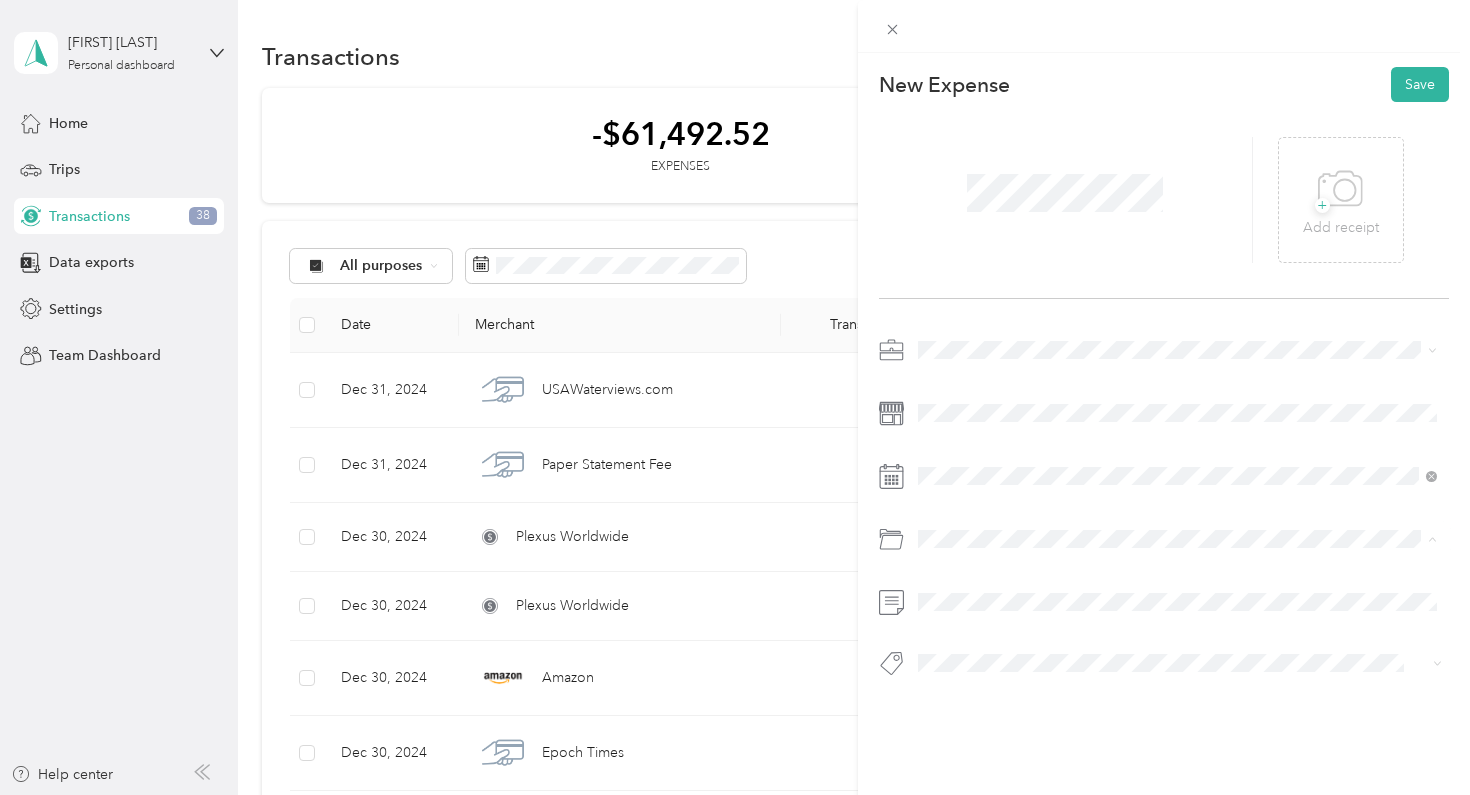 click on "Professional Journal Subscriptions" at bounding box center [1032, 689] 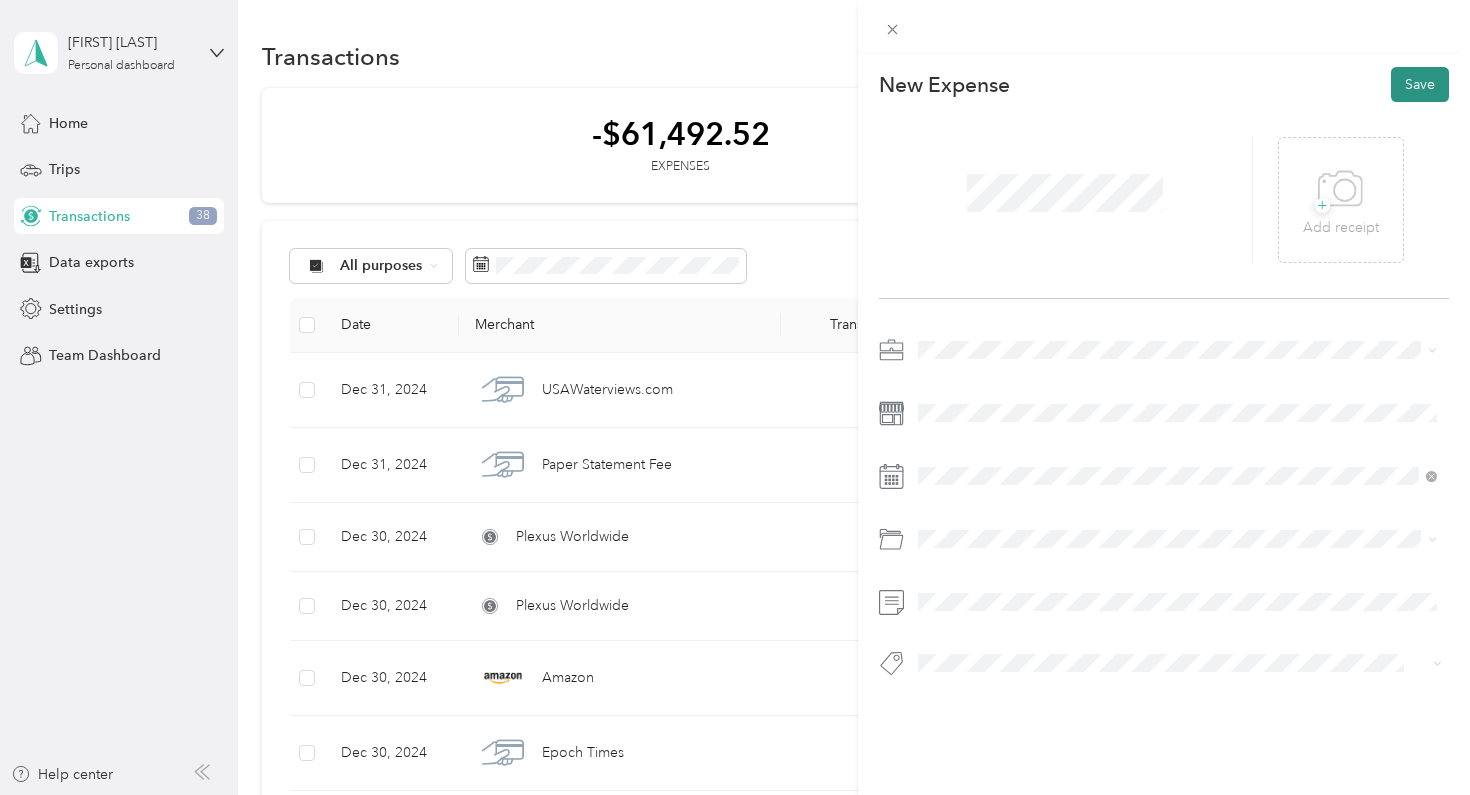 click on "Save" at bounding box center [1420, 84] 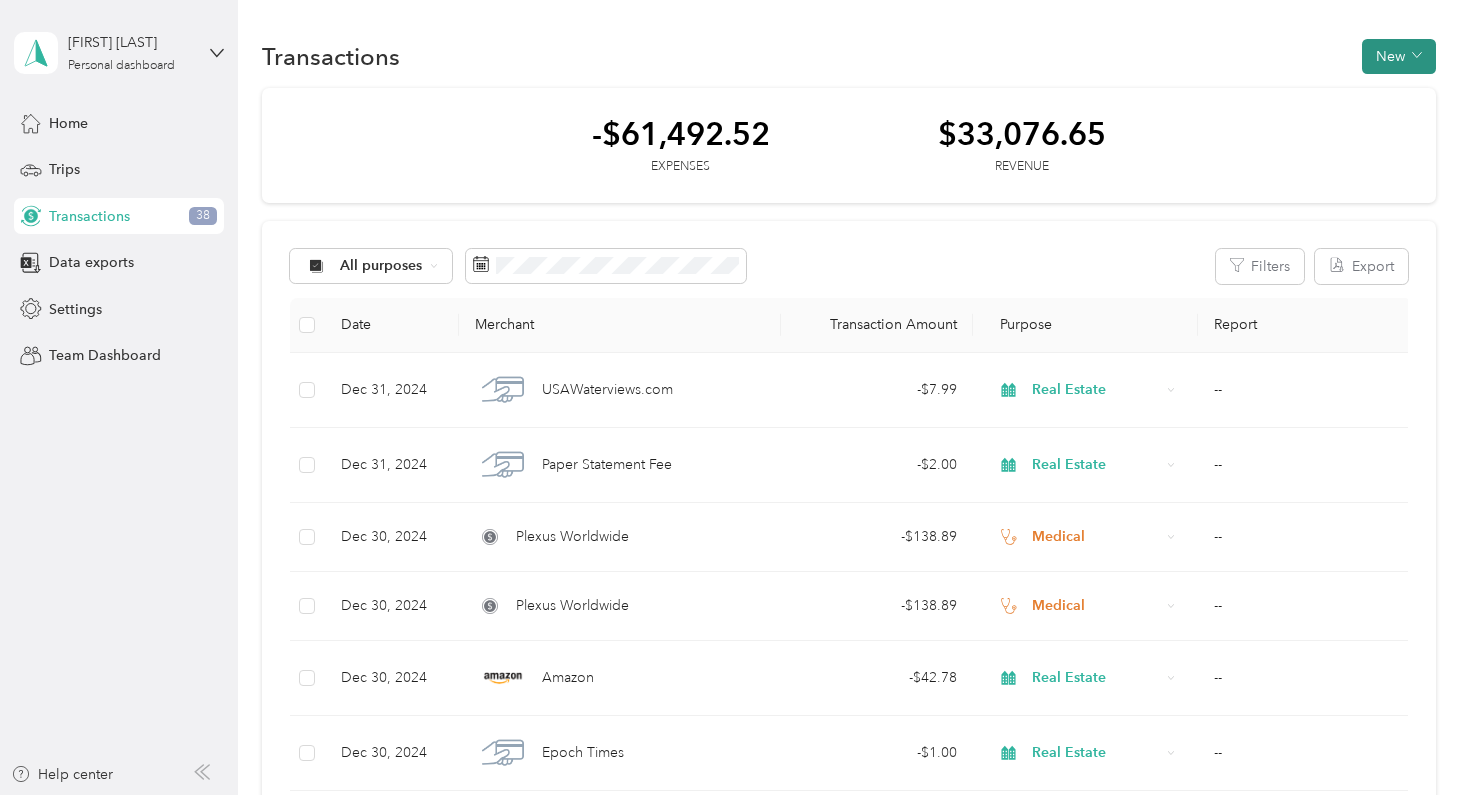 click on "New" at bounding box center [1399, 56] 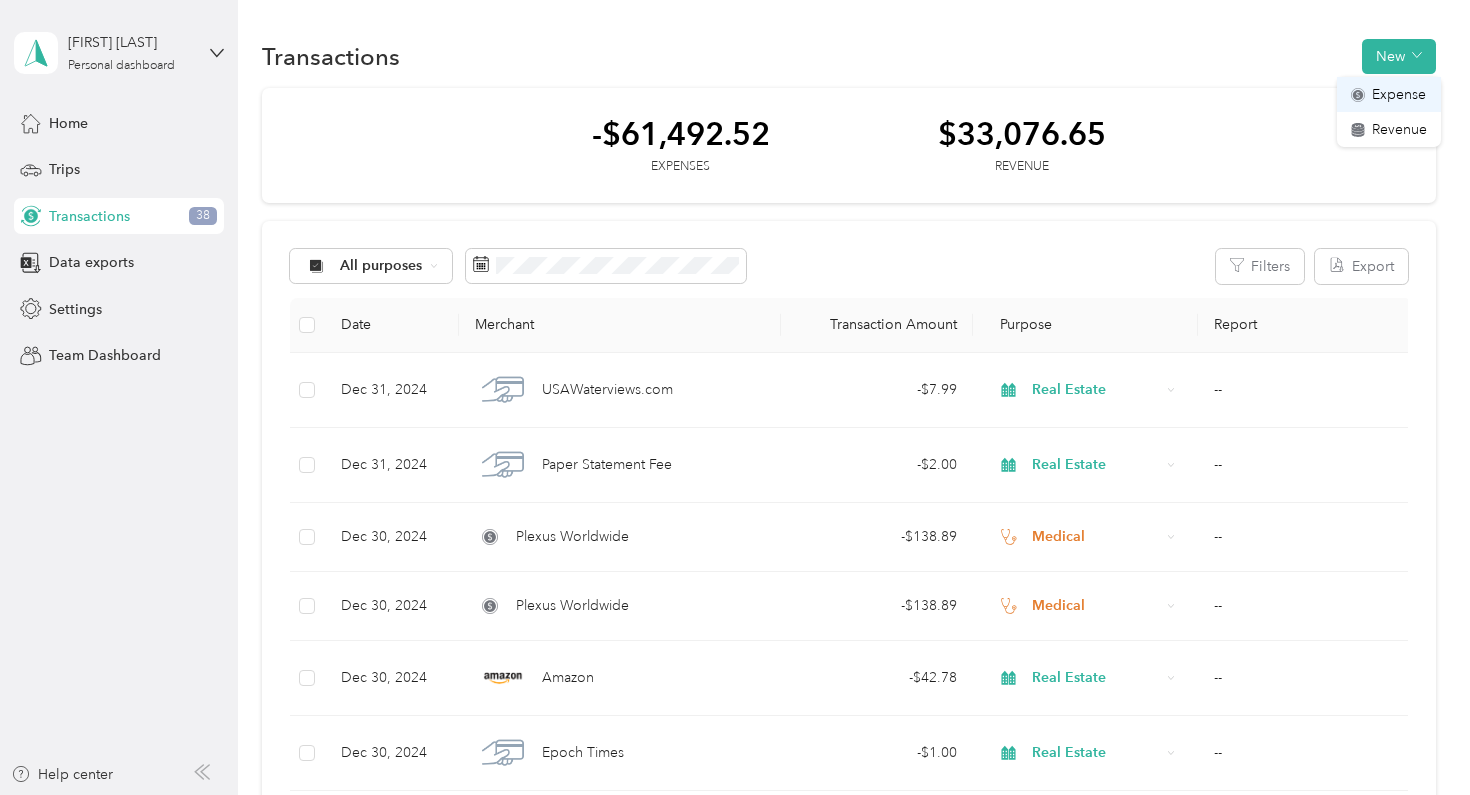 click on "Expense" at bounding box center (1399, 94) 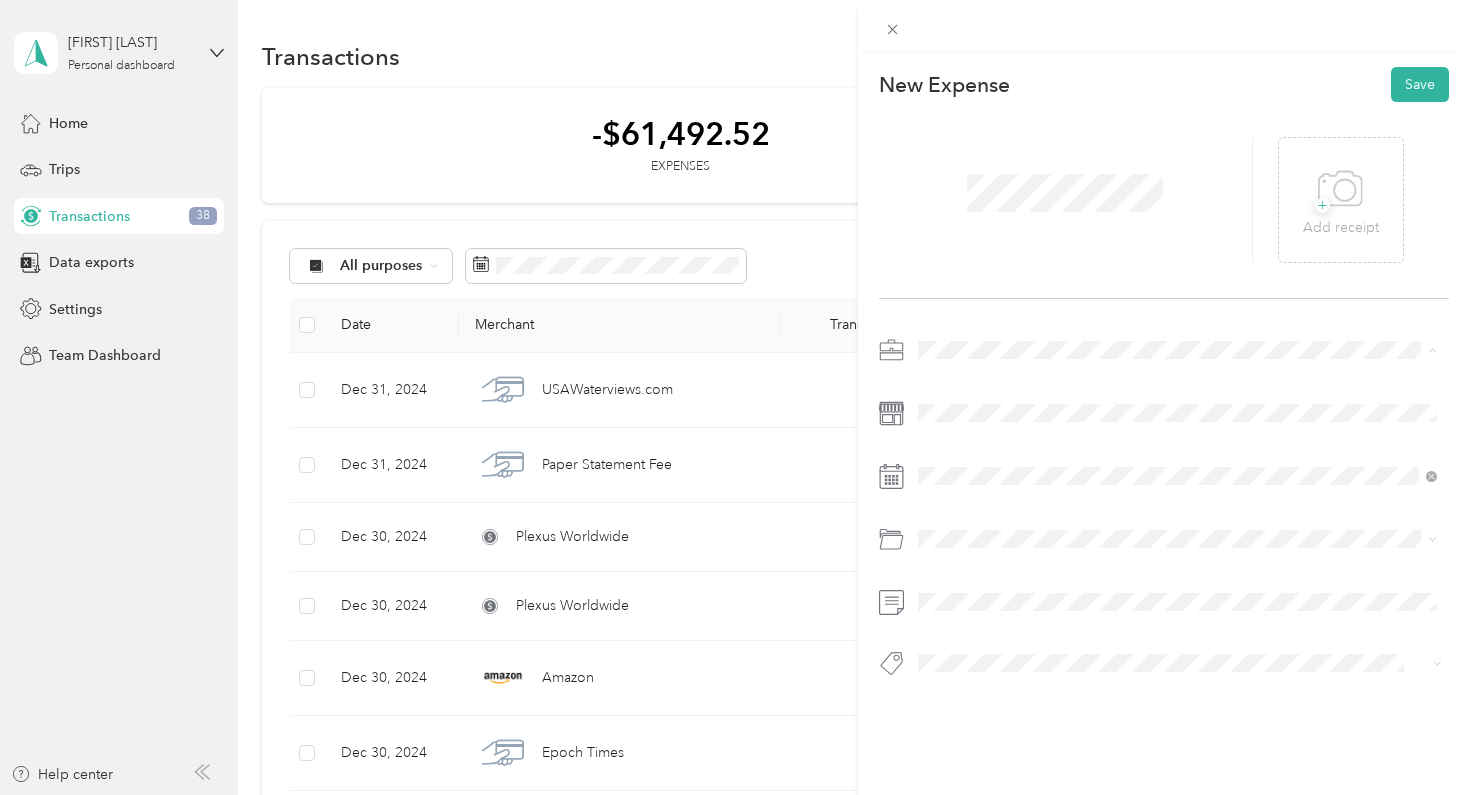 click on "Work Personal Lifewave Real Estate Social Security Payment Other Charity Medical Moving Commute Walking Church" at bounding box center (1178, 508) 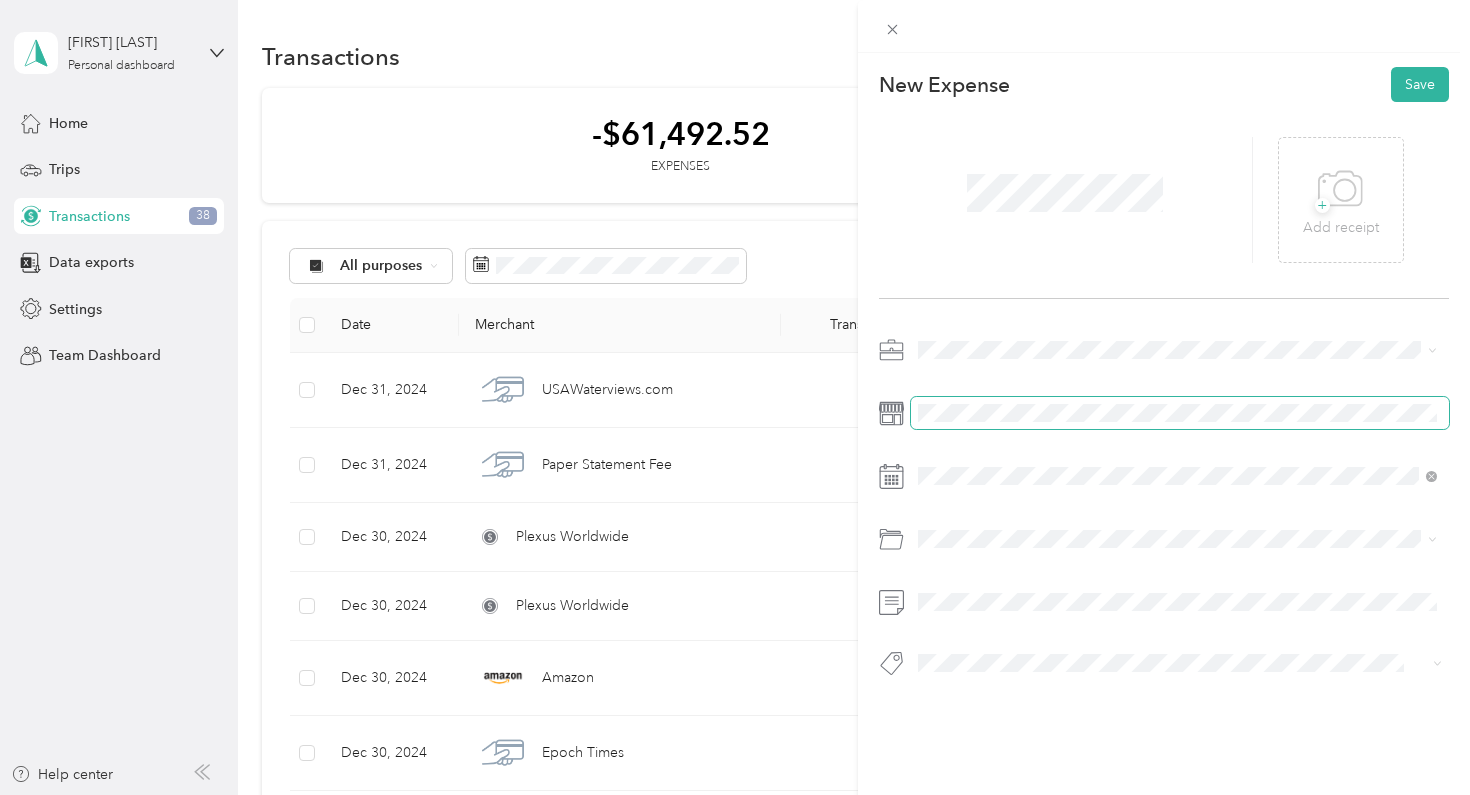 click at bounding box center (1180, 413) 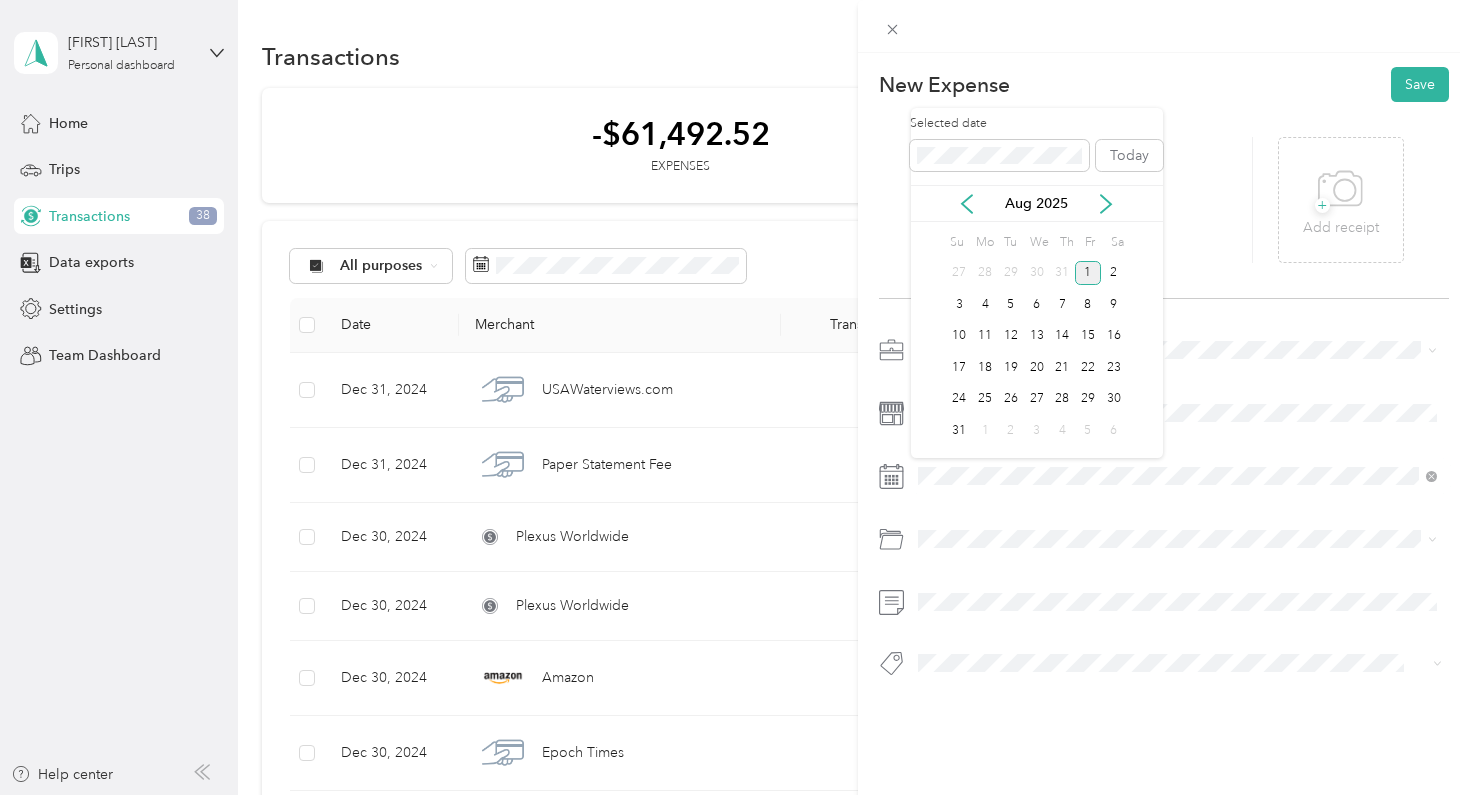 click on "Selected date   Today" at bounding box center (1037, 150) 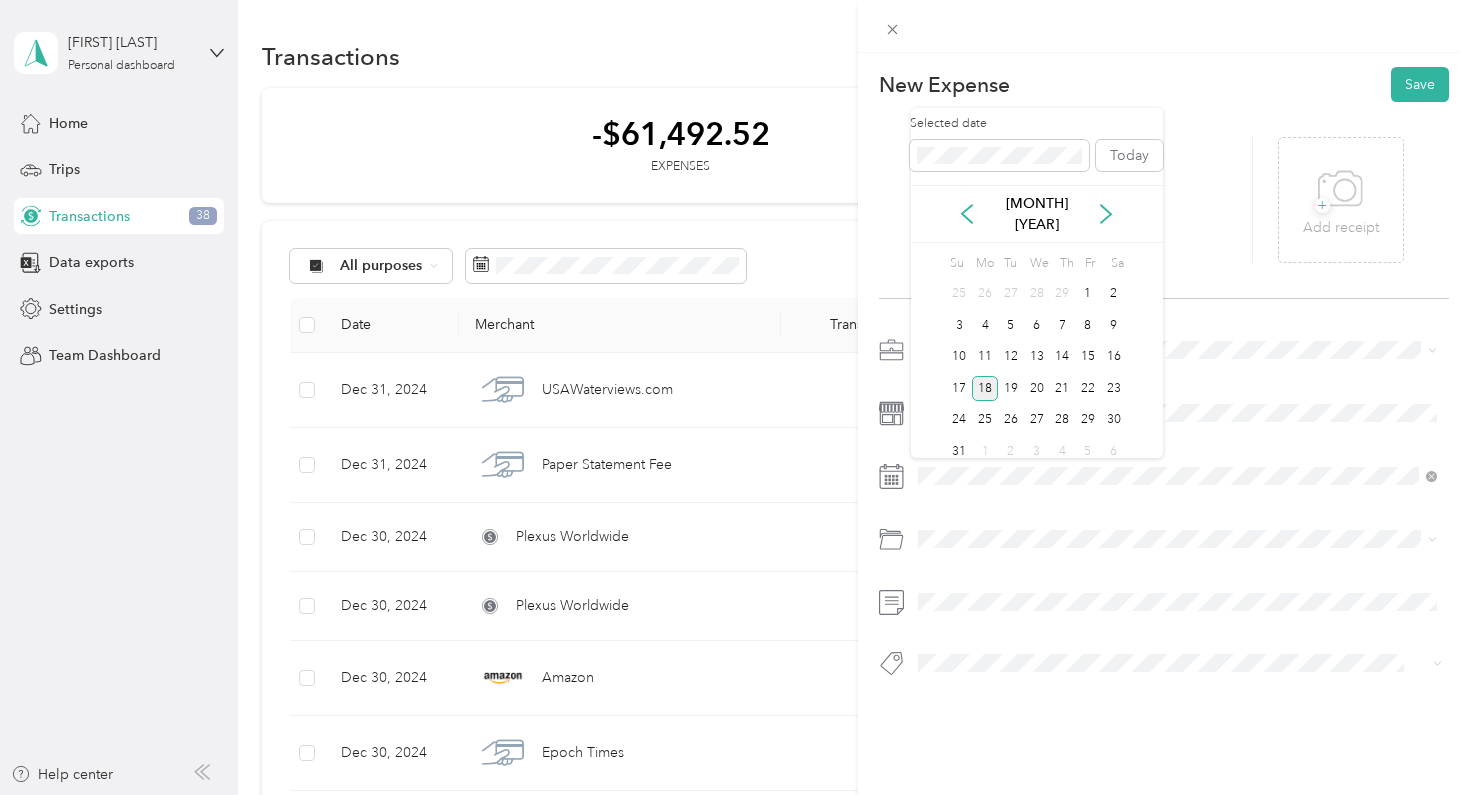 click on "18" at bounding box center [985, 388] 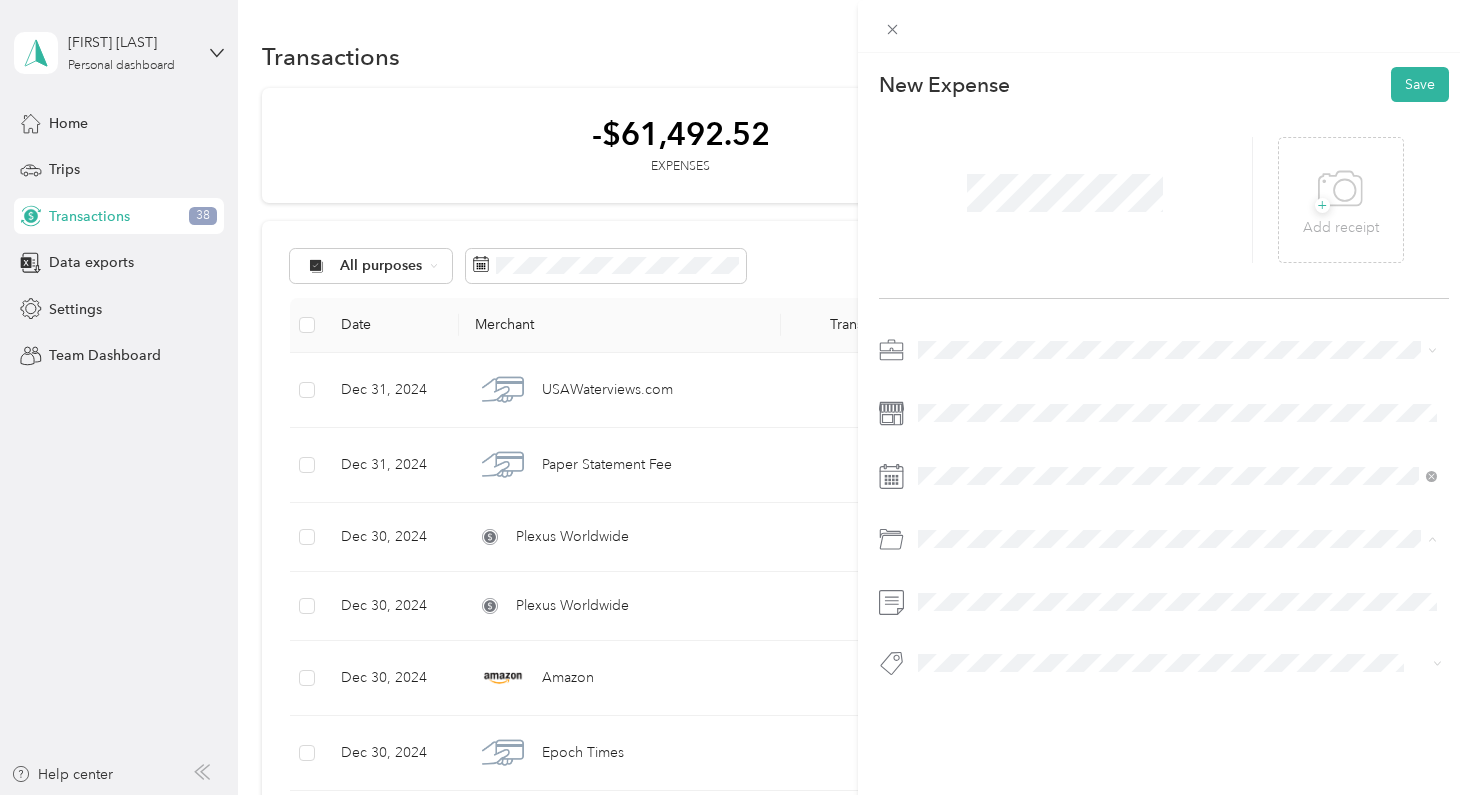 click on "Real Estate Franchise Fees" at bounding box center (1178, 619) 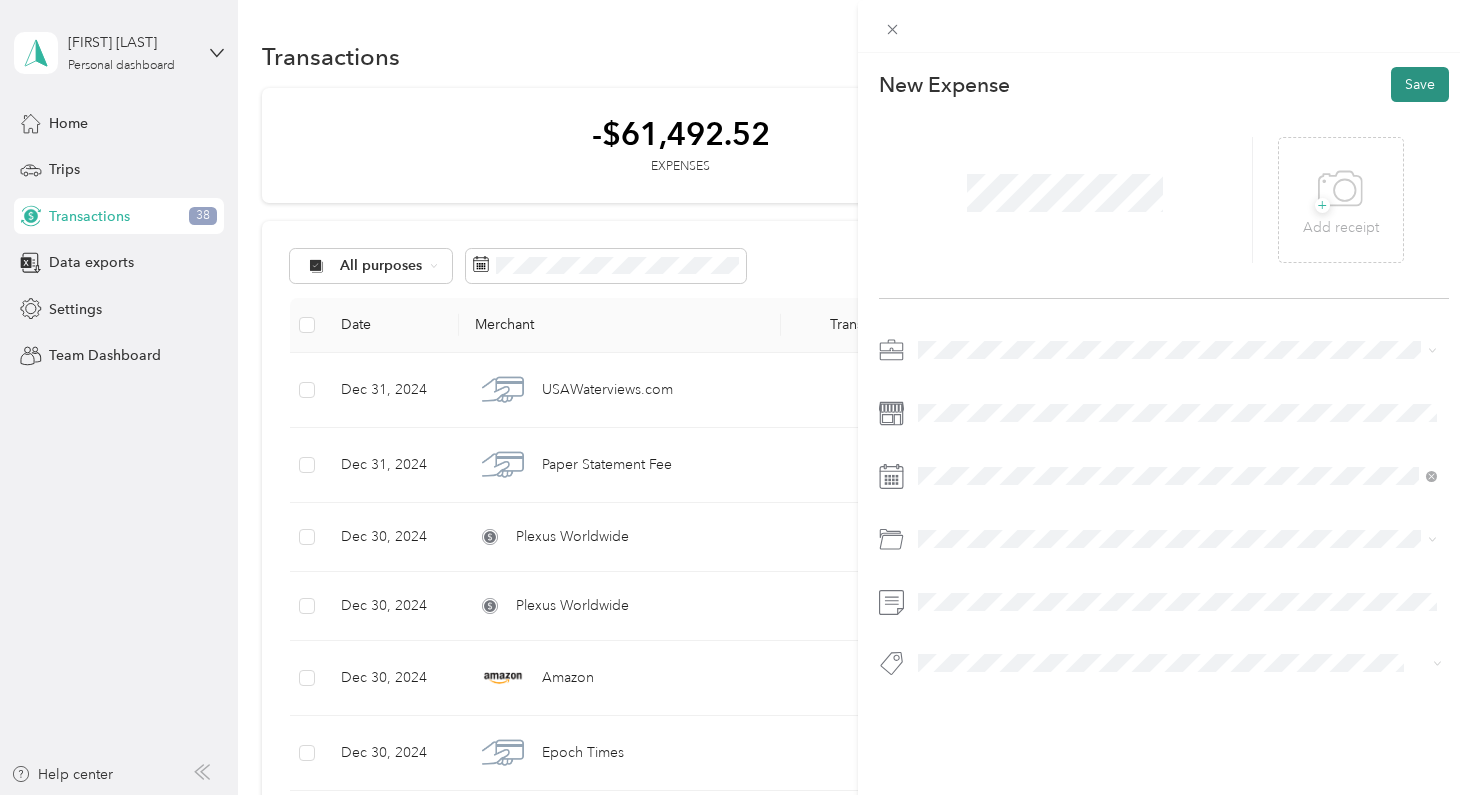 click on "Save" at bounding box center (1420, 84) 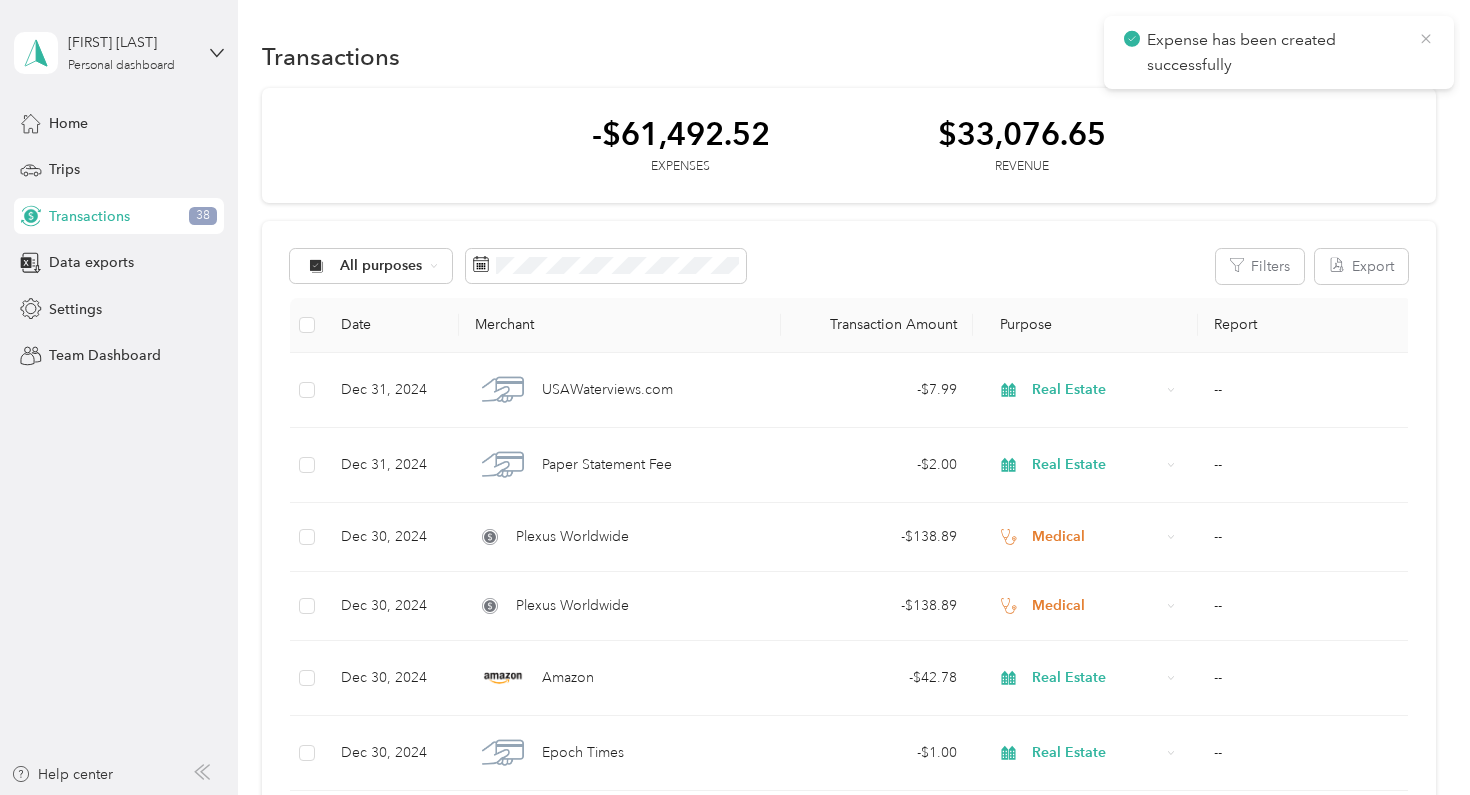 click 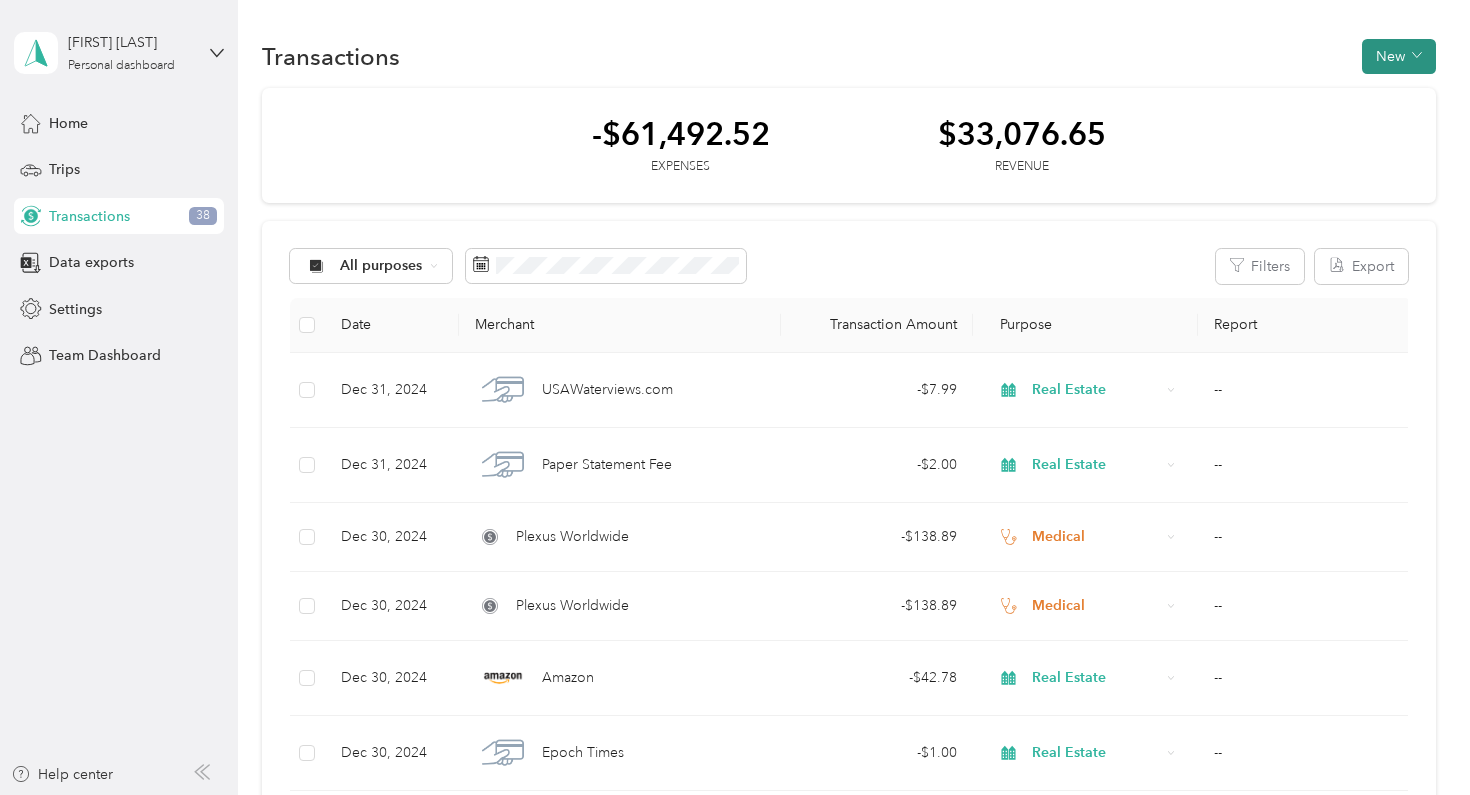 click on "New" at bounding box center [1399, 56] 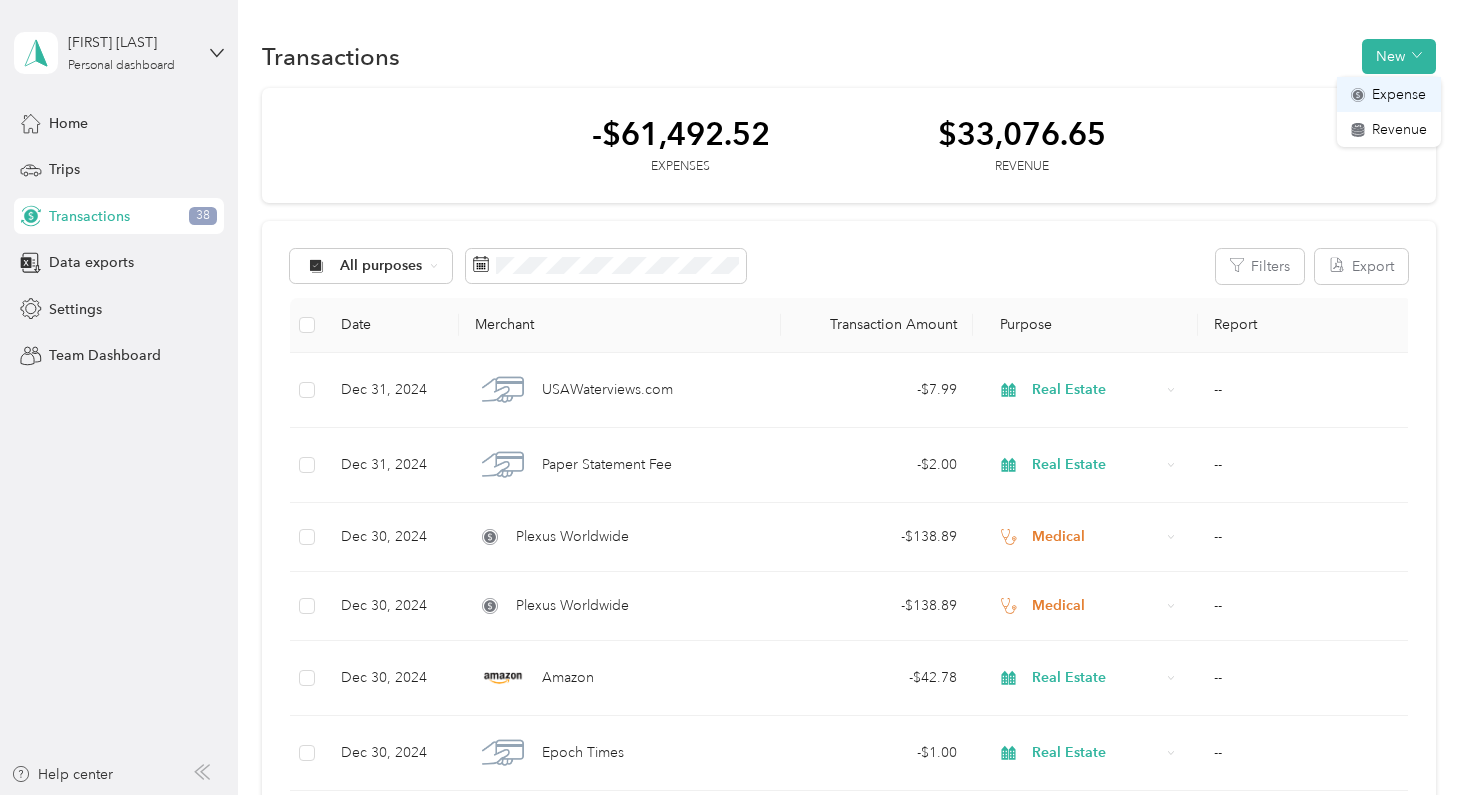 click on "Expense" at bounding box center [1389, 94] 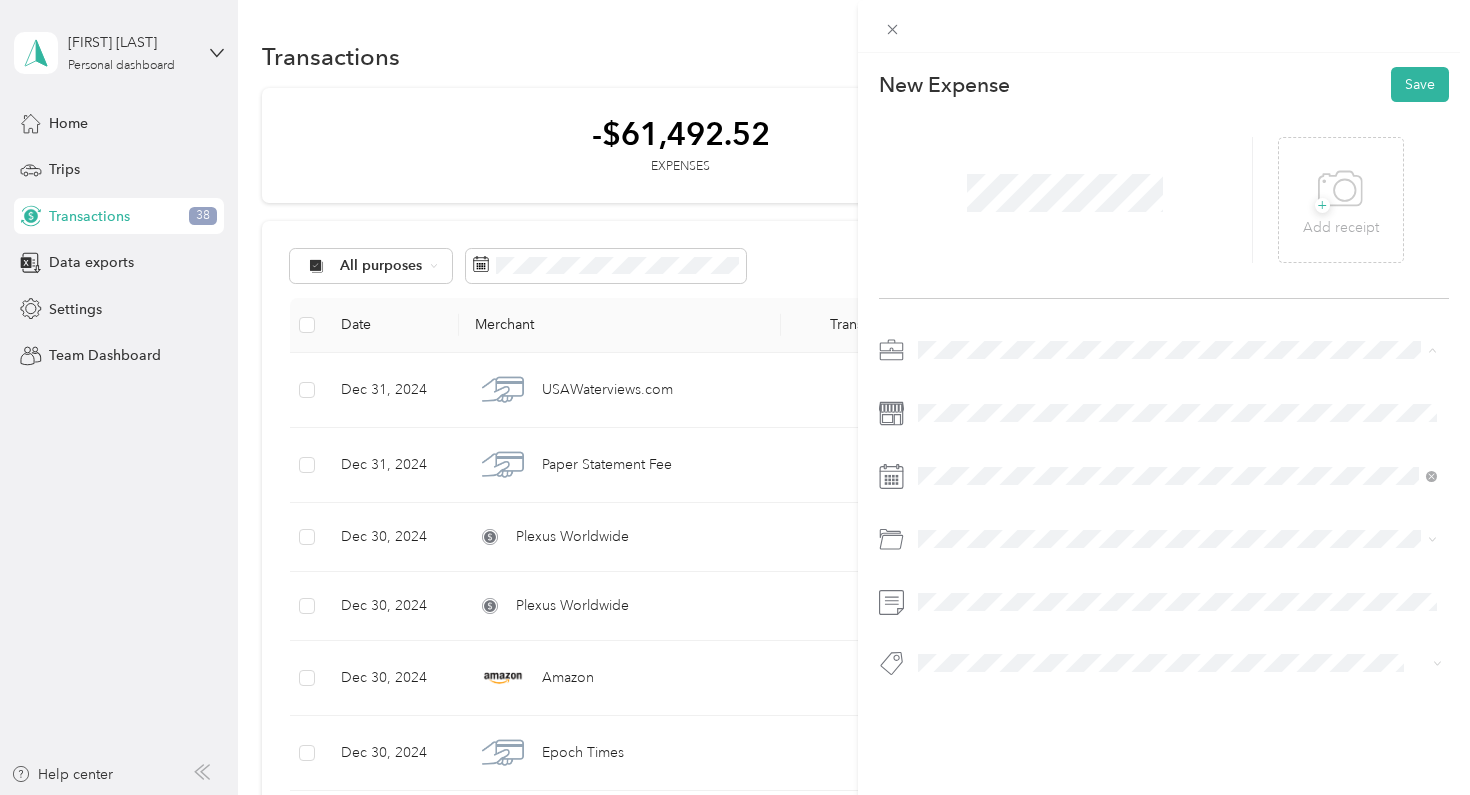 click on "Real Estate" at bounding box center (958, 490) 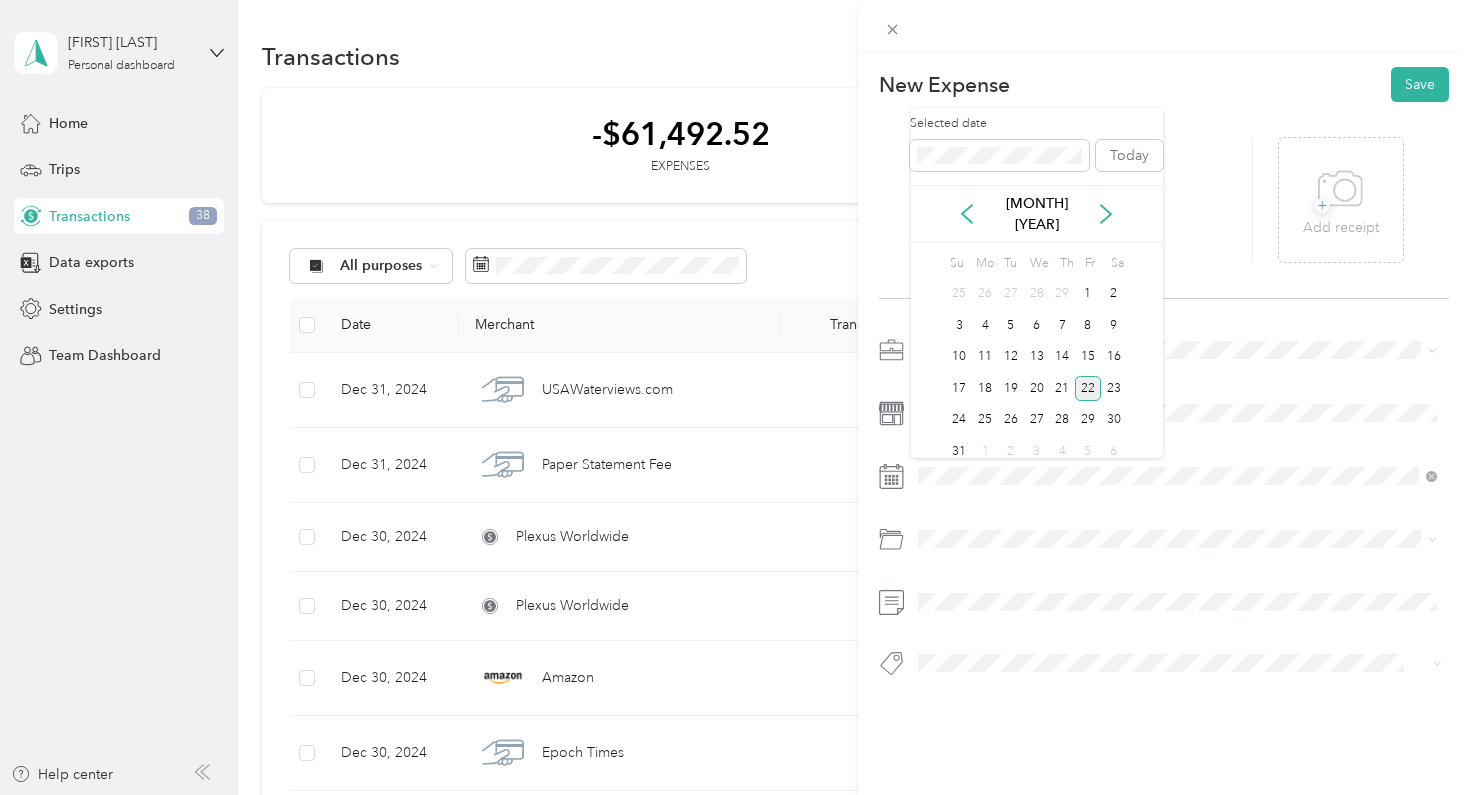 click on "22" at bounding box center (1088, 388) 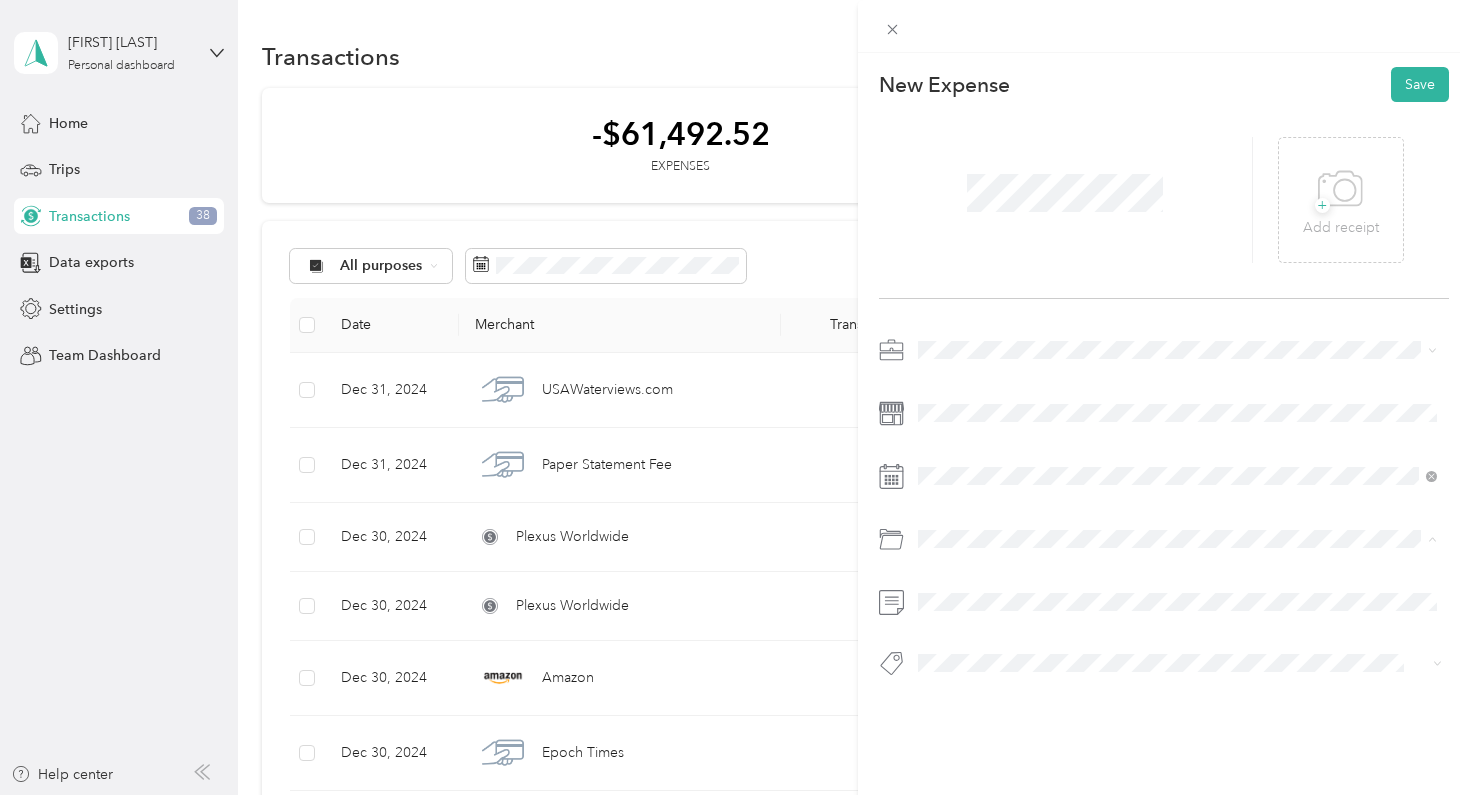click on "This  expense  cannot be edited because it is either under review, approved, or paid. Contact your Team Manager to edit it. New Expense  Save + Add receipt Default categories Loan Interest (Small business, etc.)" at bounding box center [730, 795] 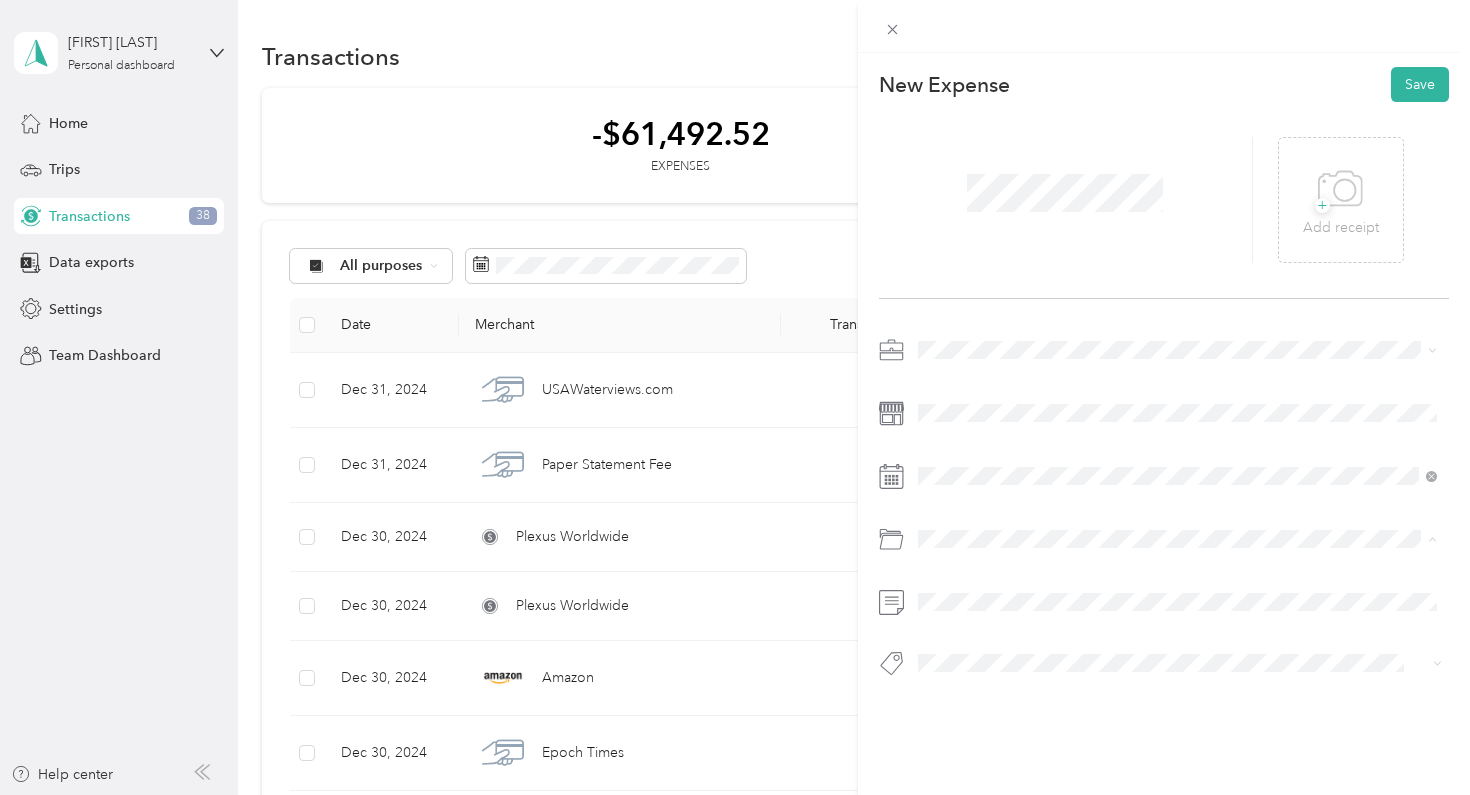 click on "Loan Interest (Small business, etc.)" at bounding box center (1033, 619) 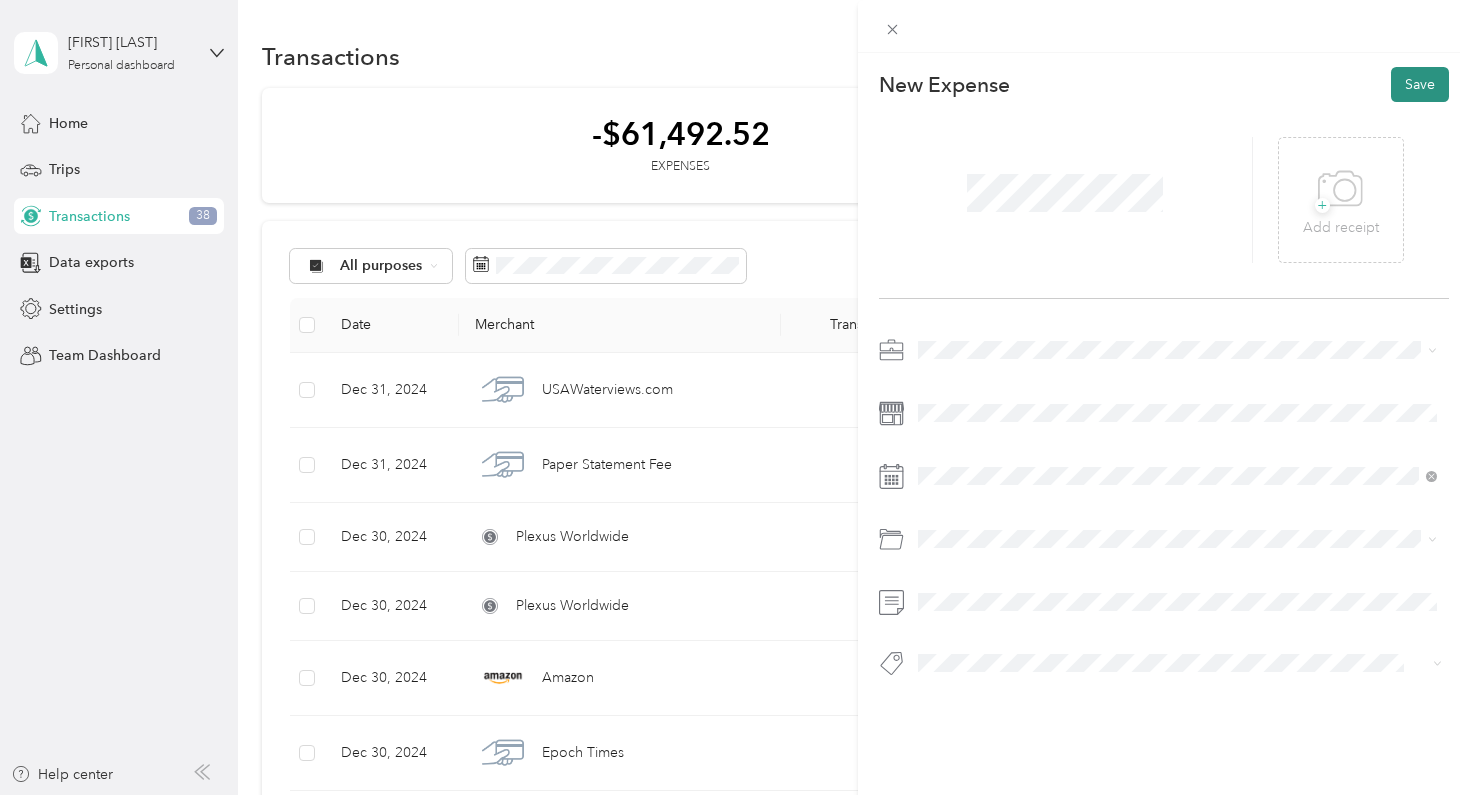 click on "Save" at bounding box center (1420, 84) 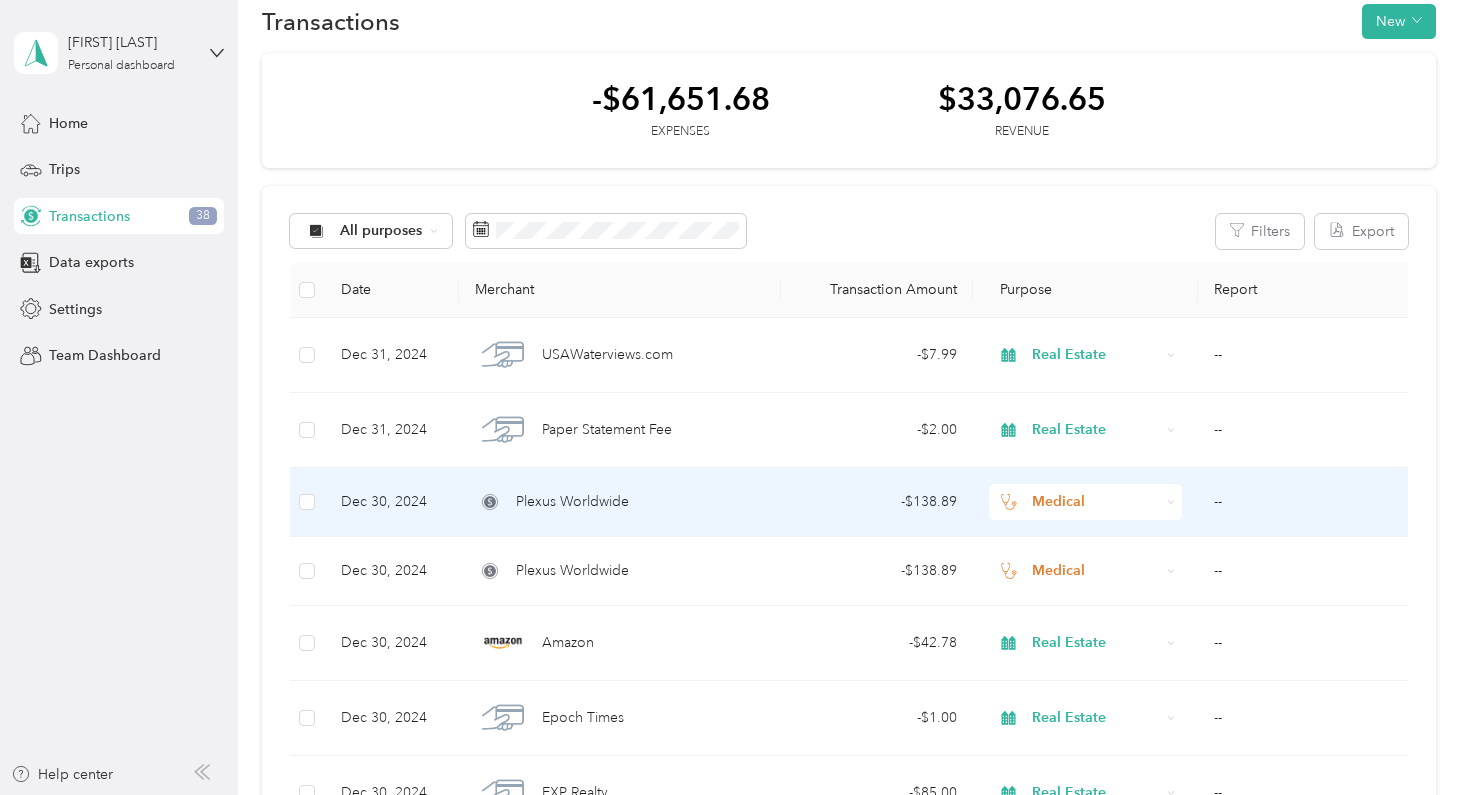 scroll, scrollTop: 39, scrollLeft: 0, axis: vertical 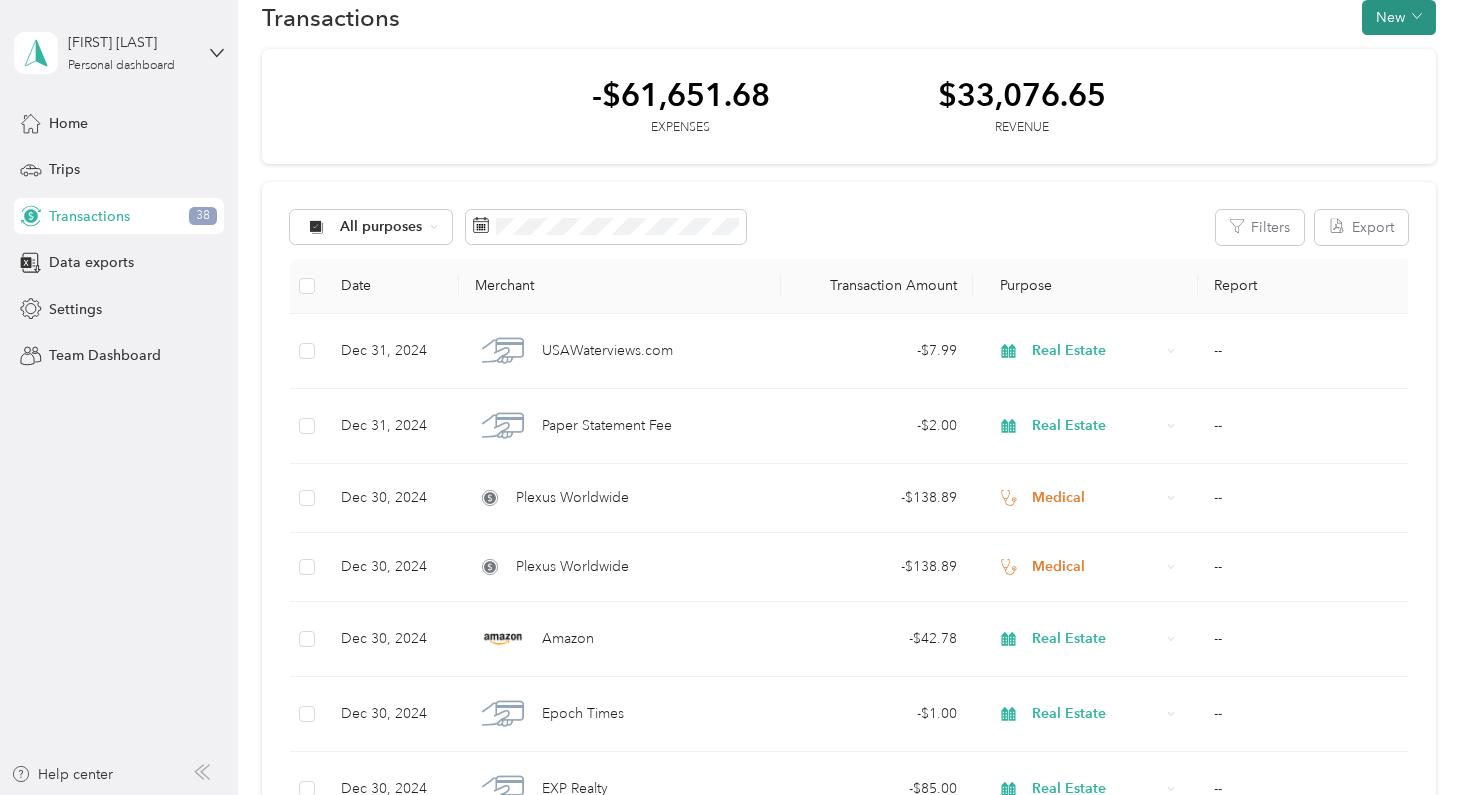 click on "New" at bounding box center (1399, 17) 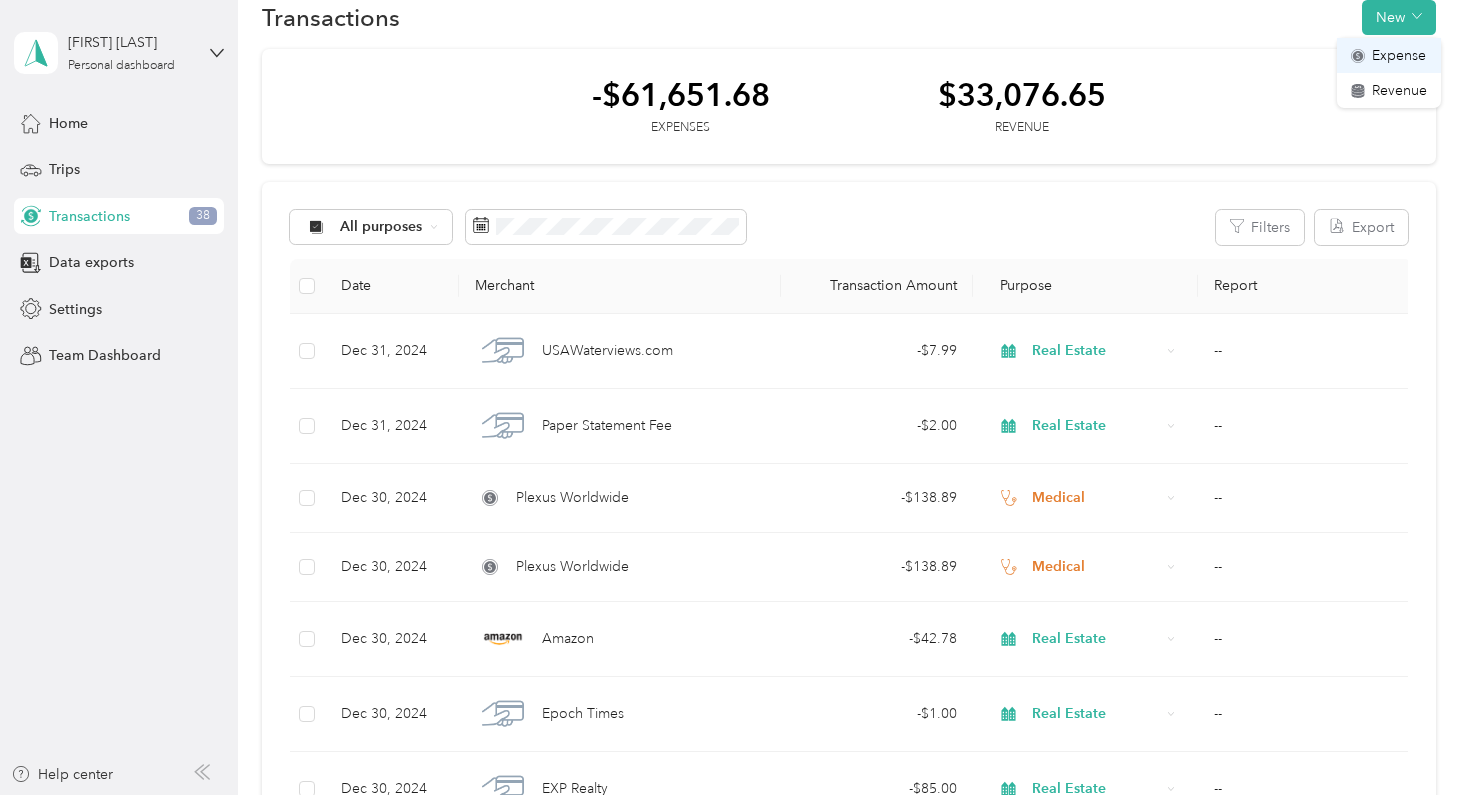 click on "Expense" at bounding box center [1399, 55] 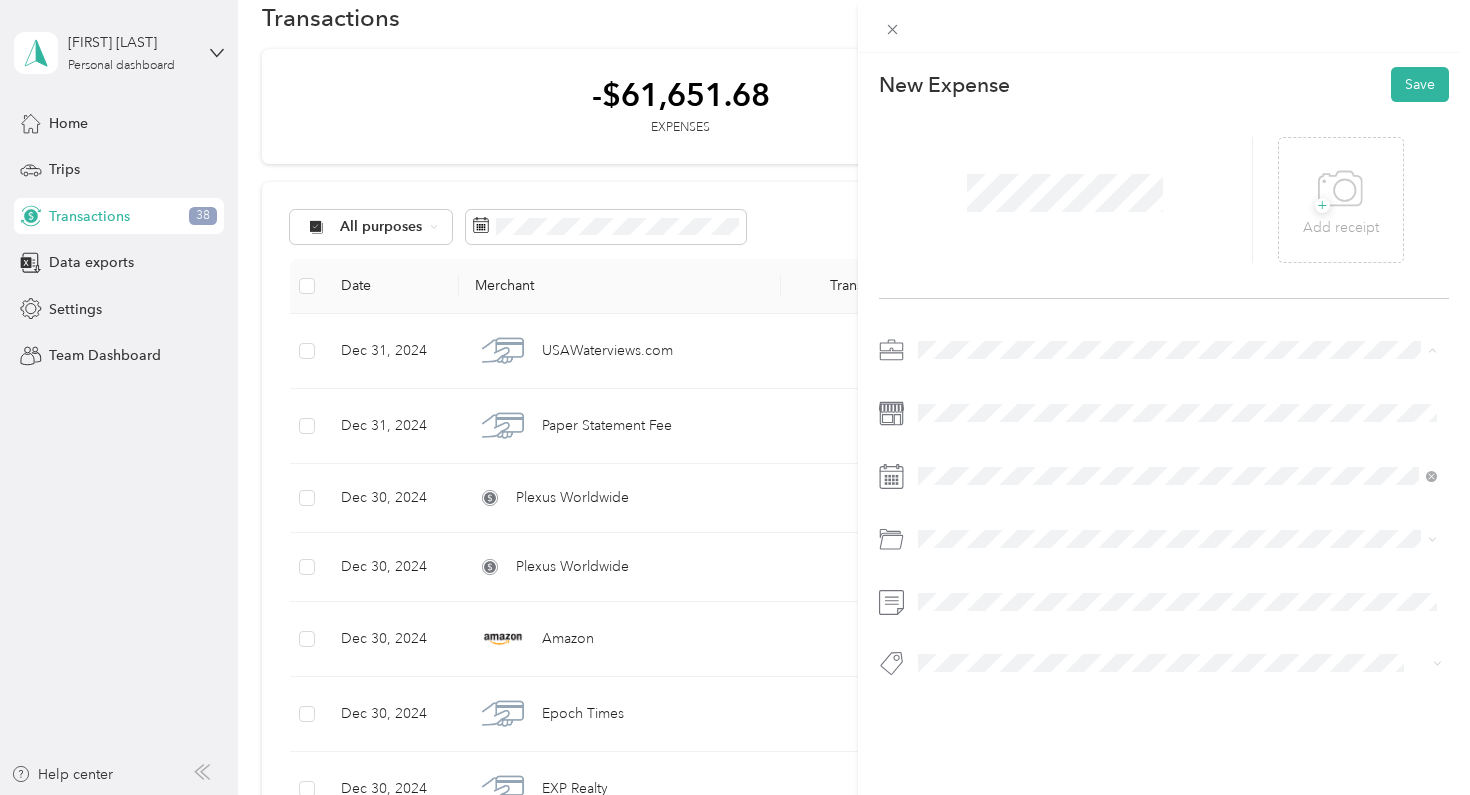 click on "Real Estate" at bounding box center (1178, 490) 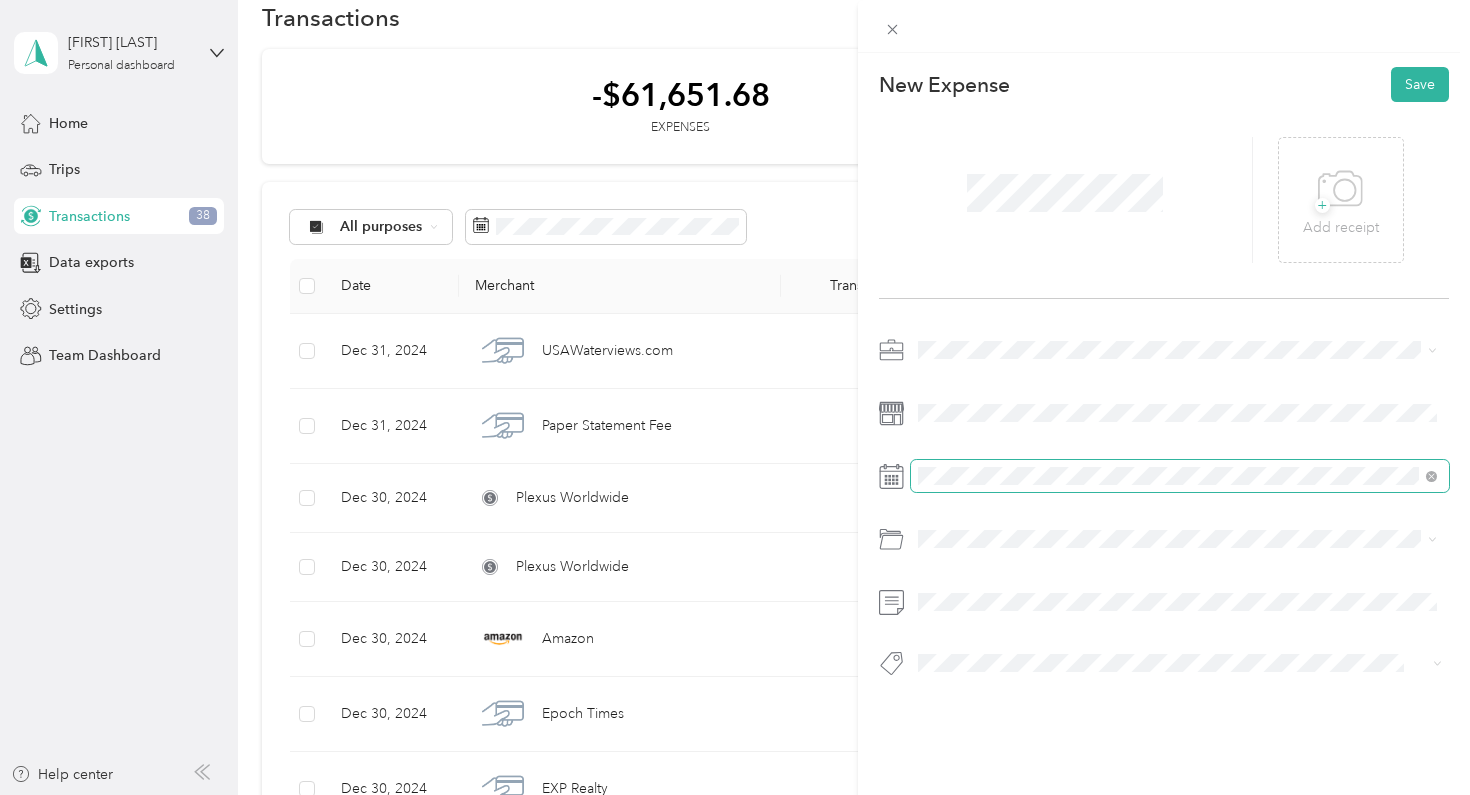 click at bounding box center (1180, 476) 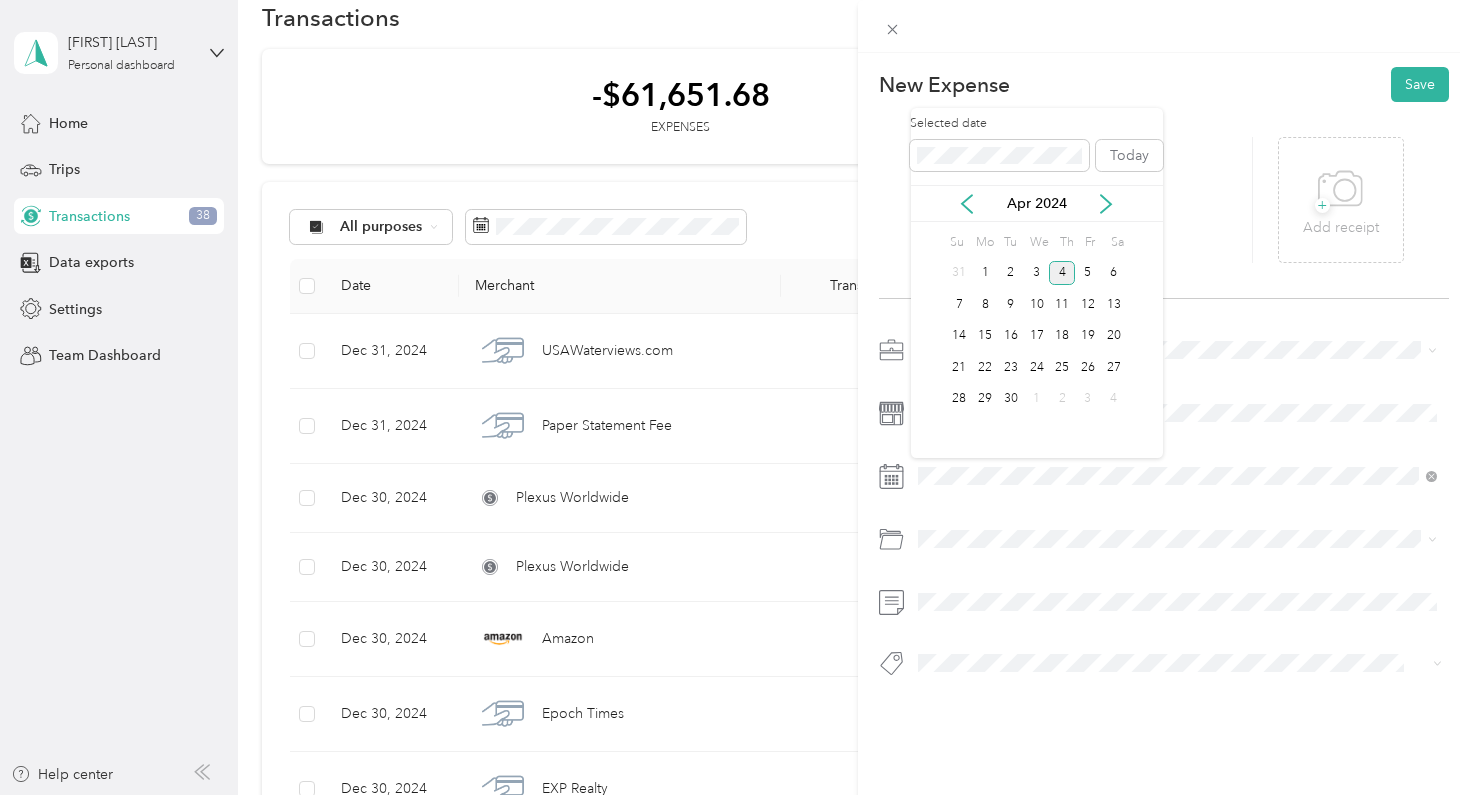 click on "4" at bounding box center (1062, 273) 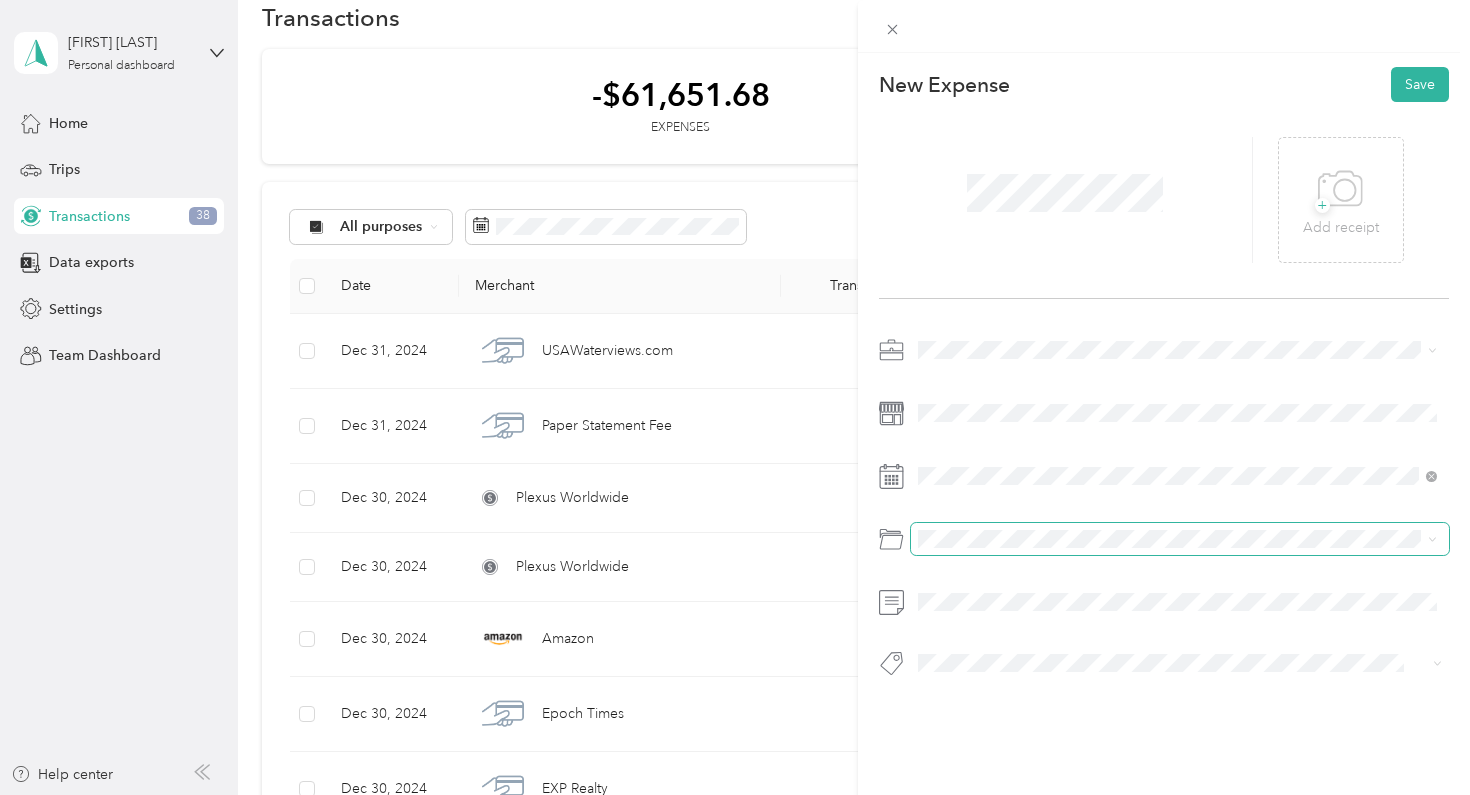 click at bounding box center [1180, 539] 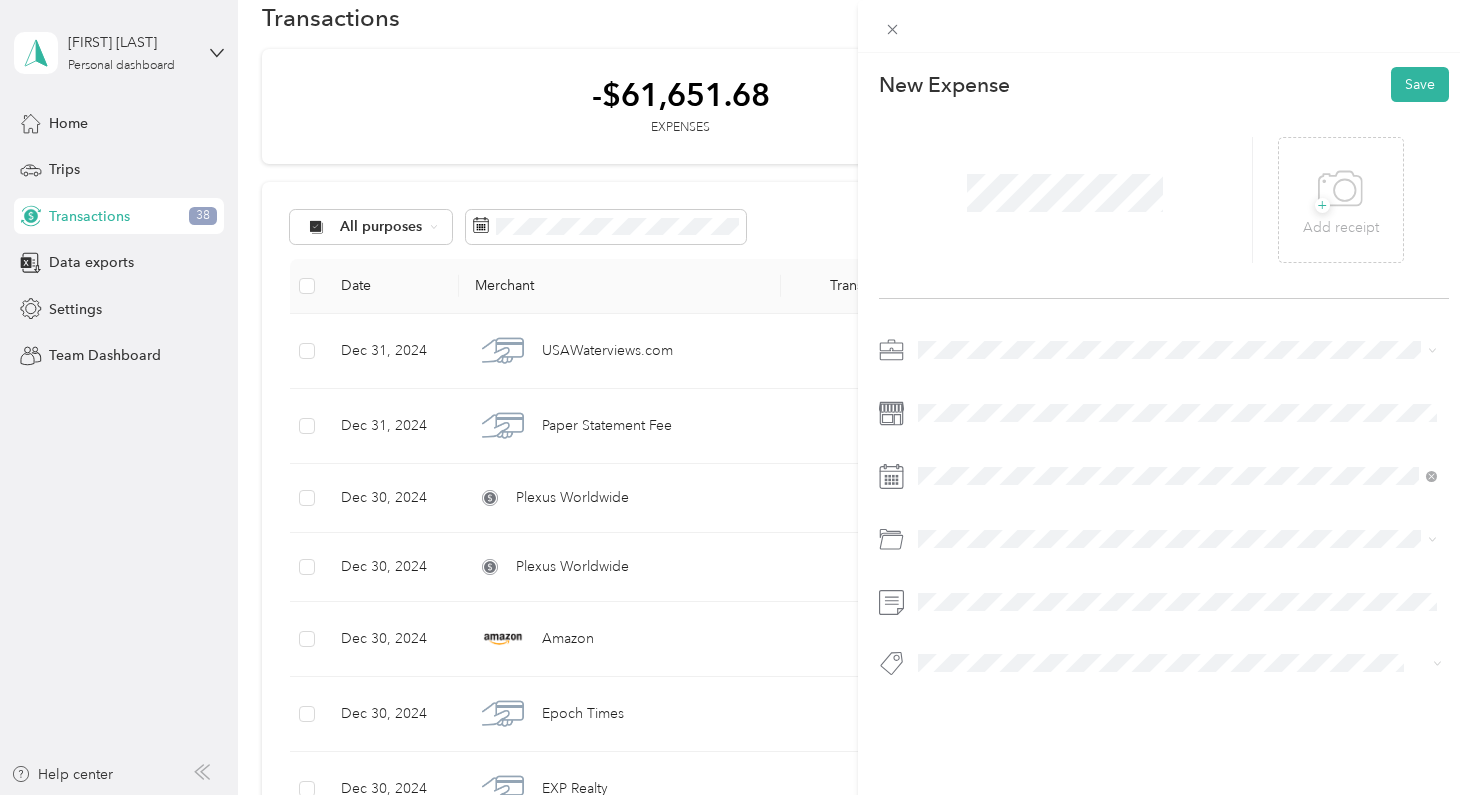 click on "Real Estate Franchise Fees" at bounding box center (1006, 617) 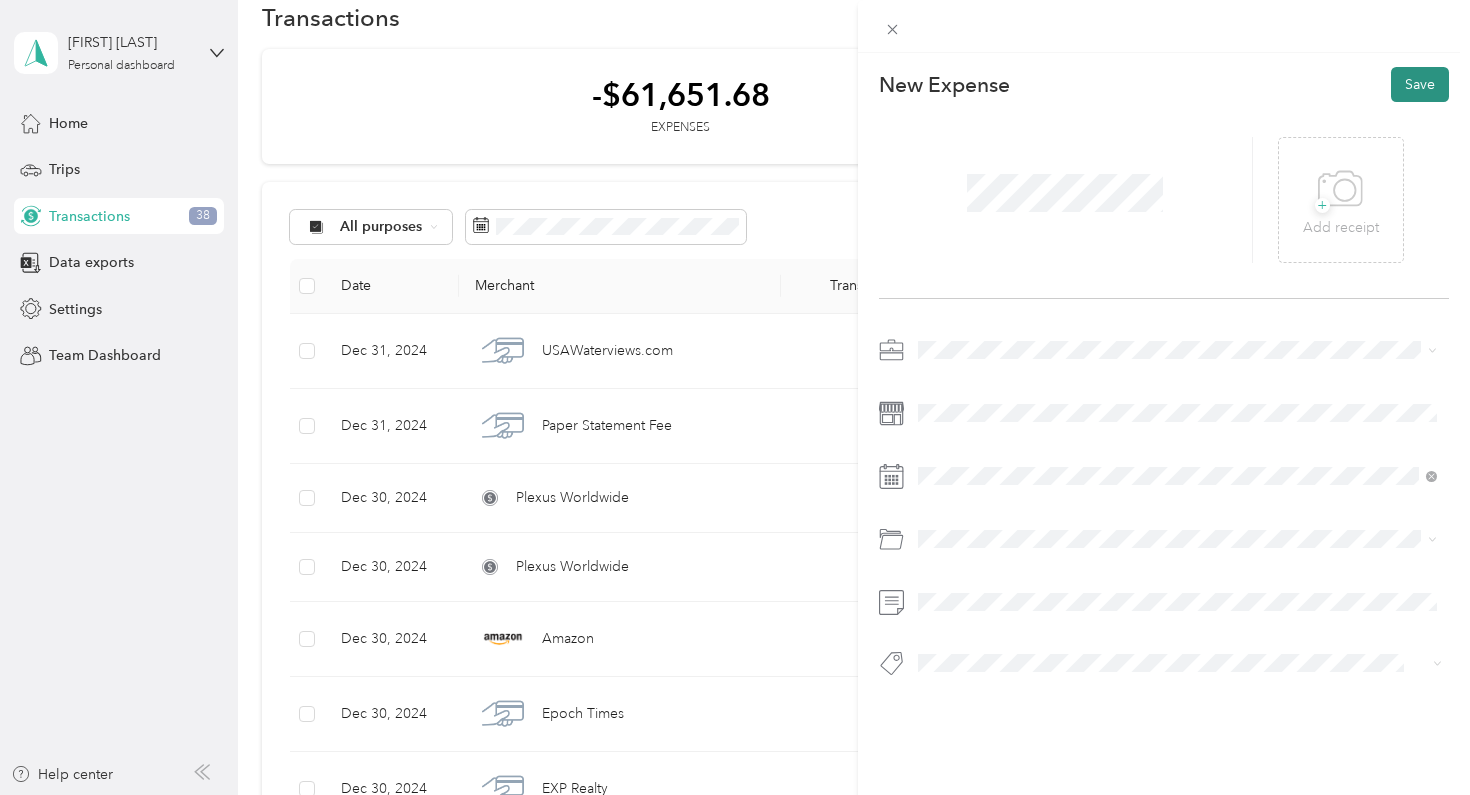 click on "Save" at bounding box center (1420, 84) 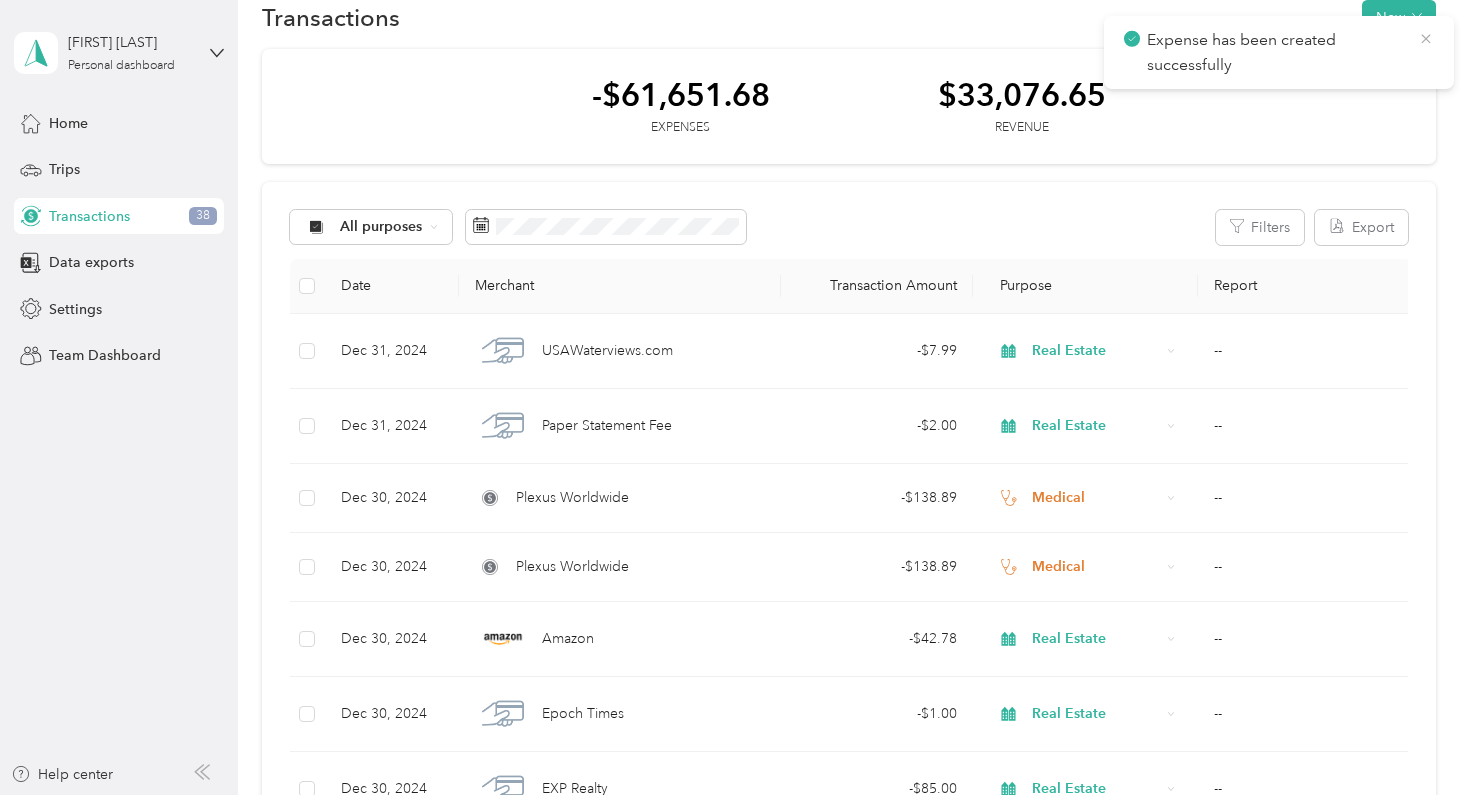 click 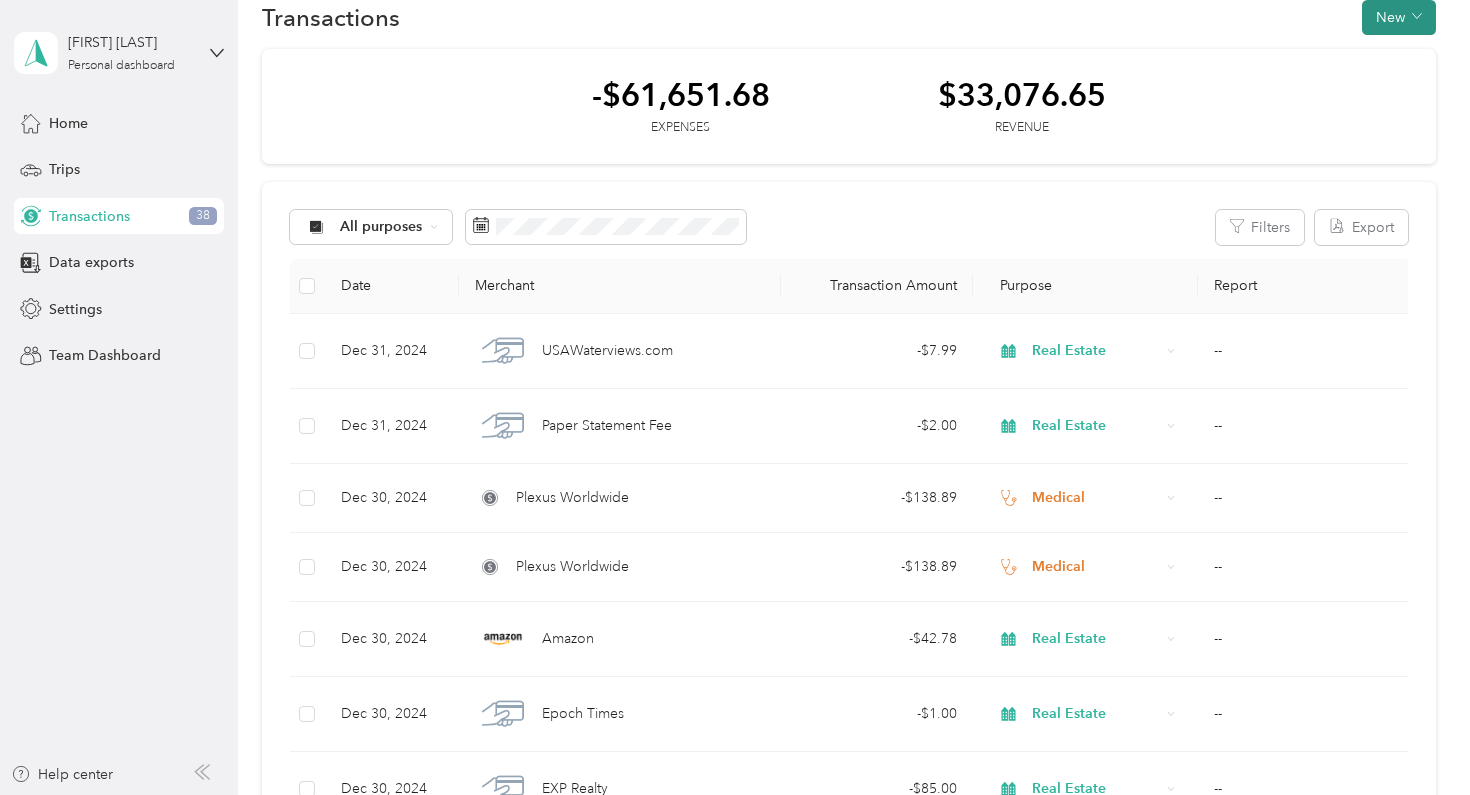 click on "New" at bounding box center (1399, 17) 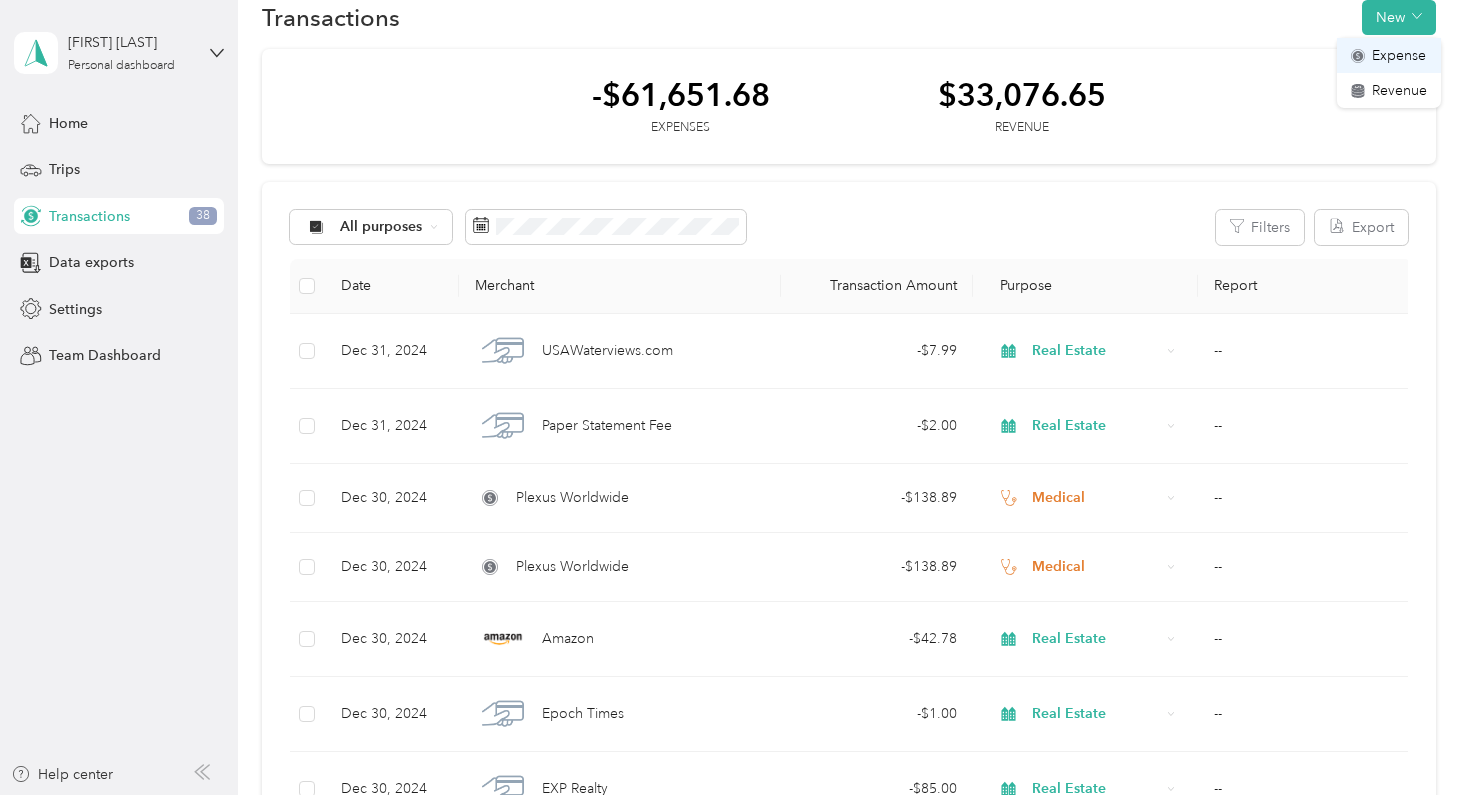click on "Expense" at bounding box center [1399, 55] 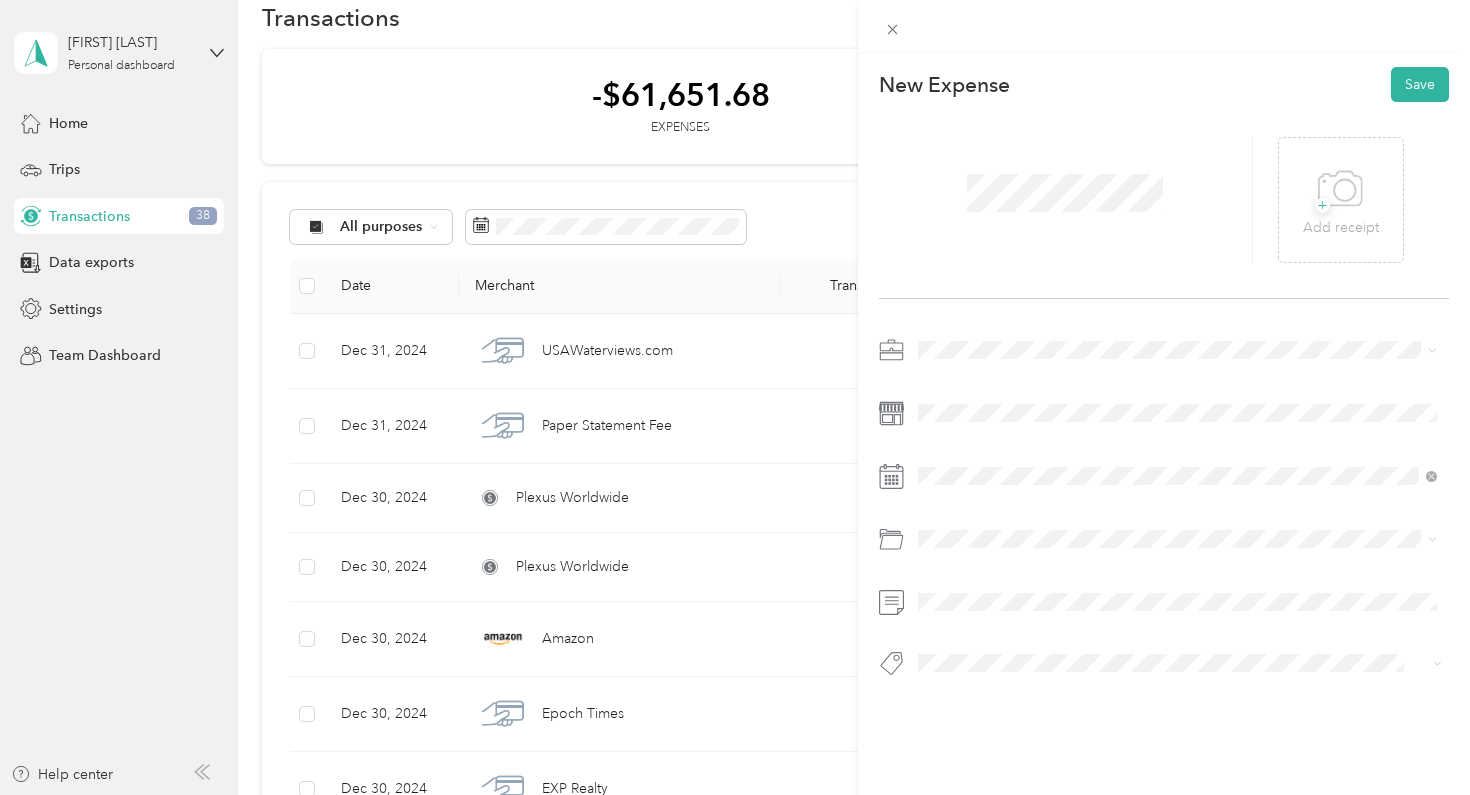click on "Real Estate" at bounding box center [958, 486] 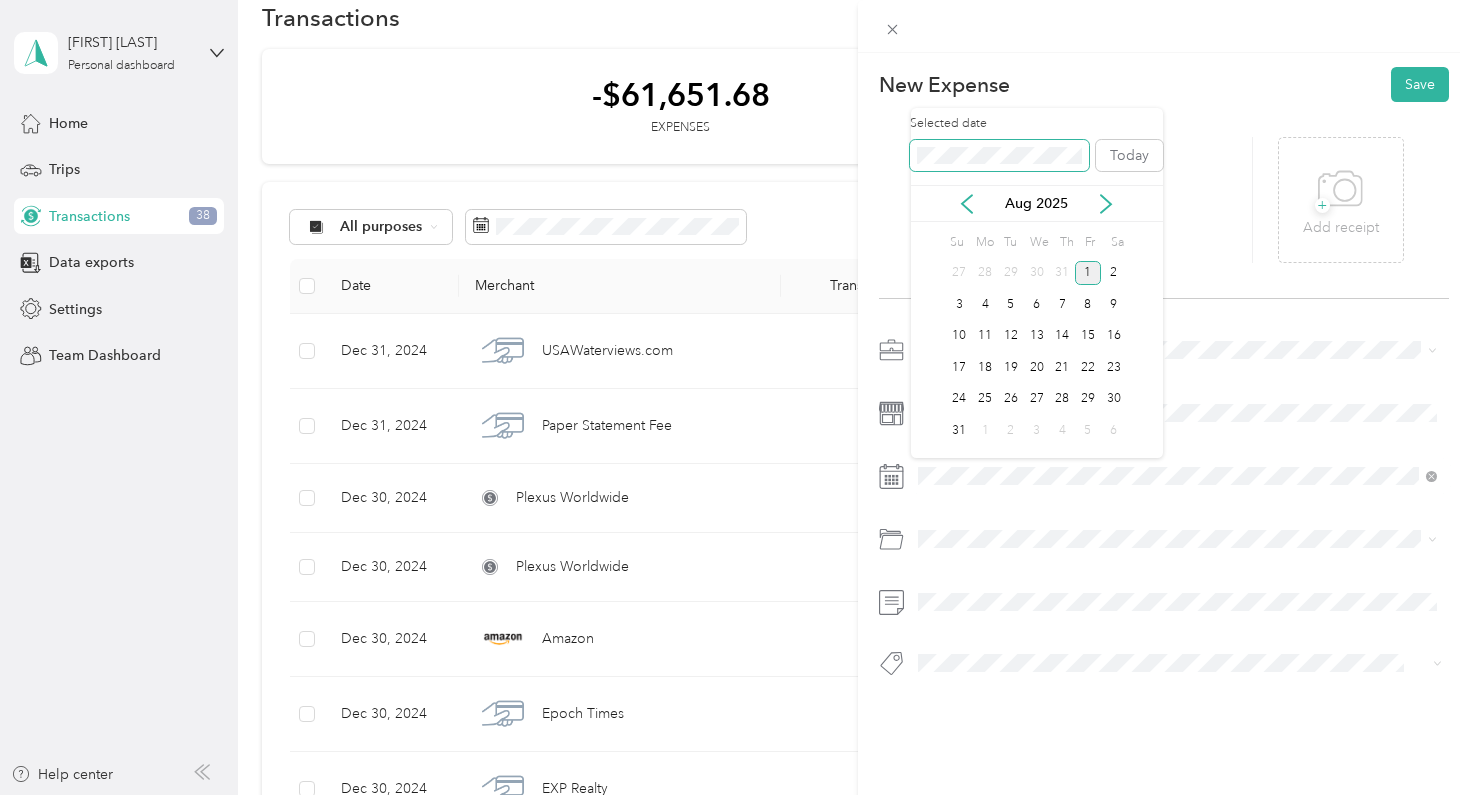 click at bounding box center [999, 156] 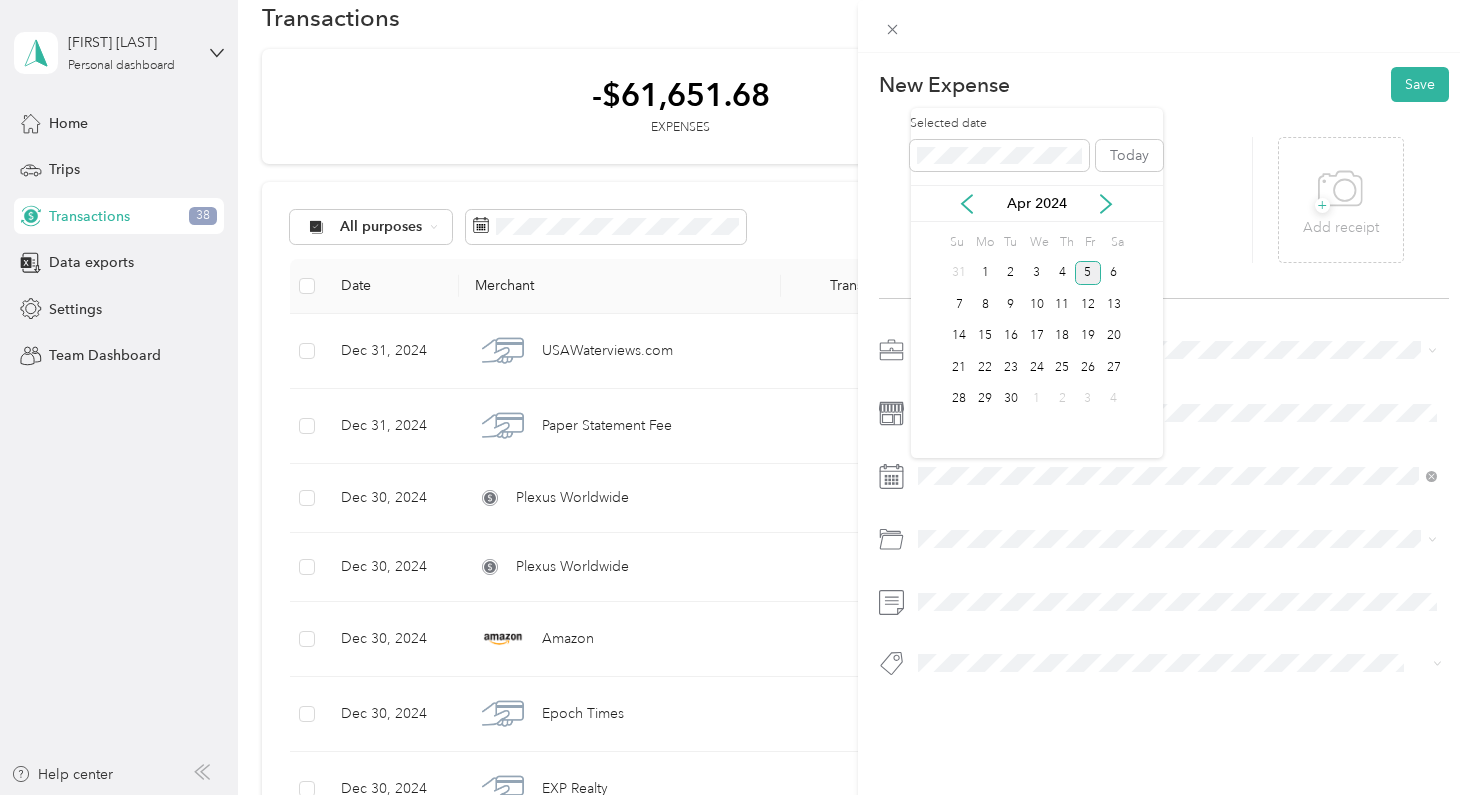 click on "5" at bounding box center (1088, 273) 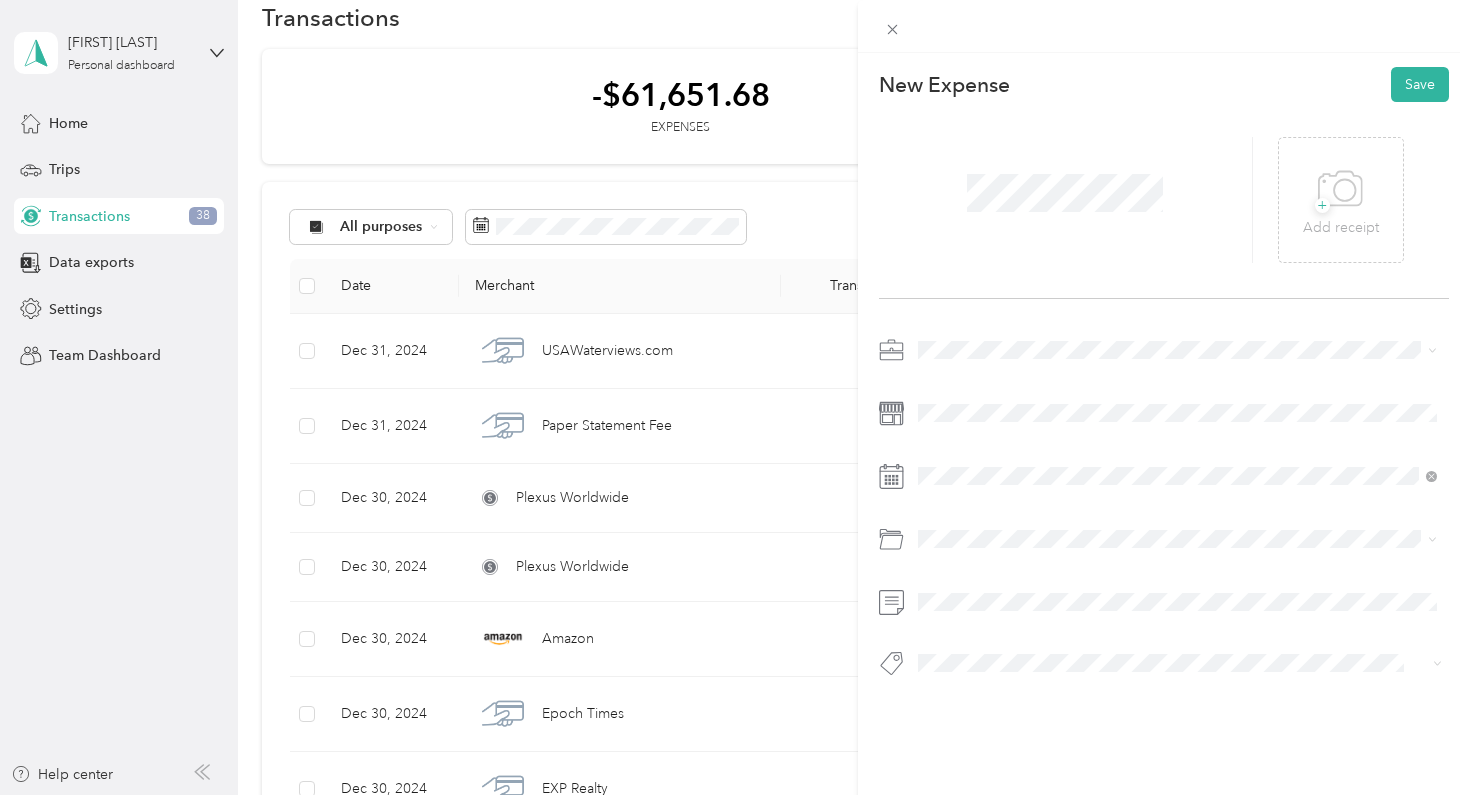 click on "Loan Interest (Small business, etc.)" at bounding box center (1033, 618) 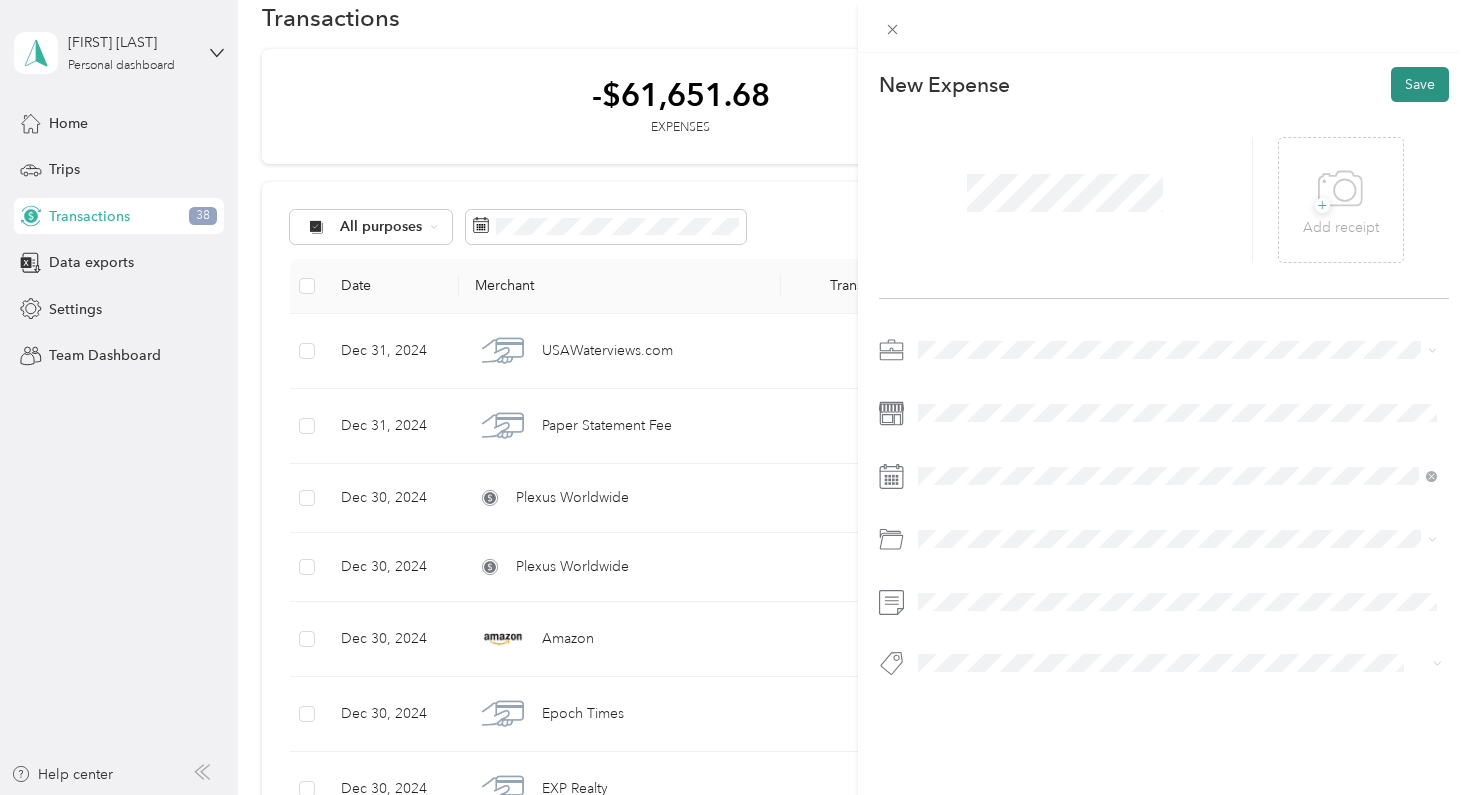 click on "Save" at bounding box center [1420, 84] 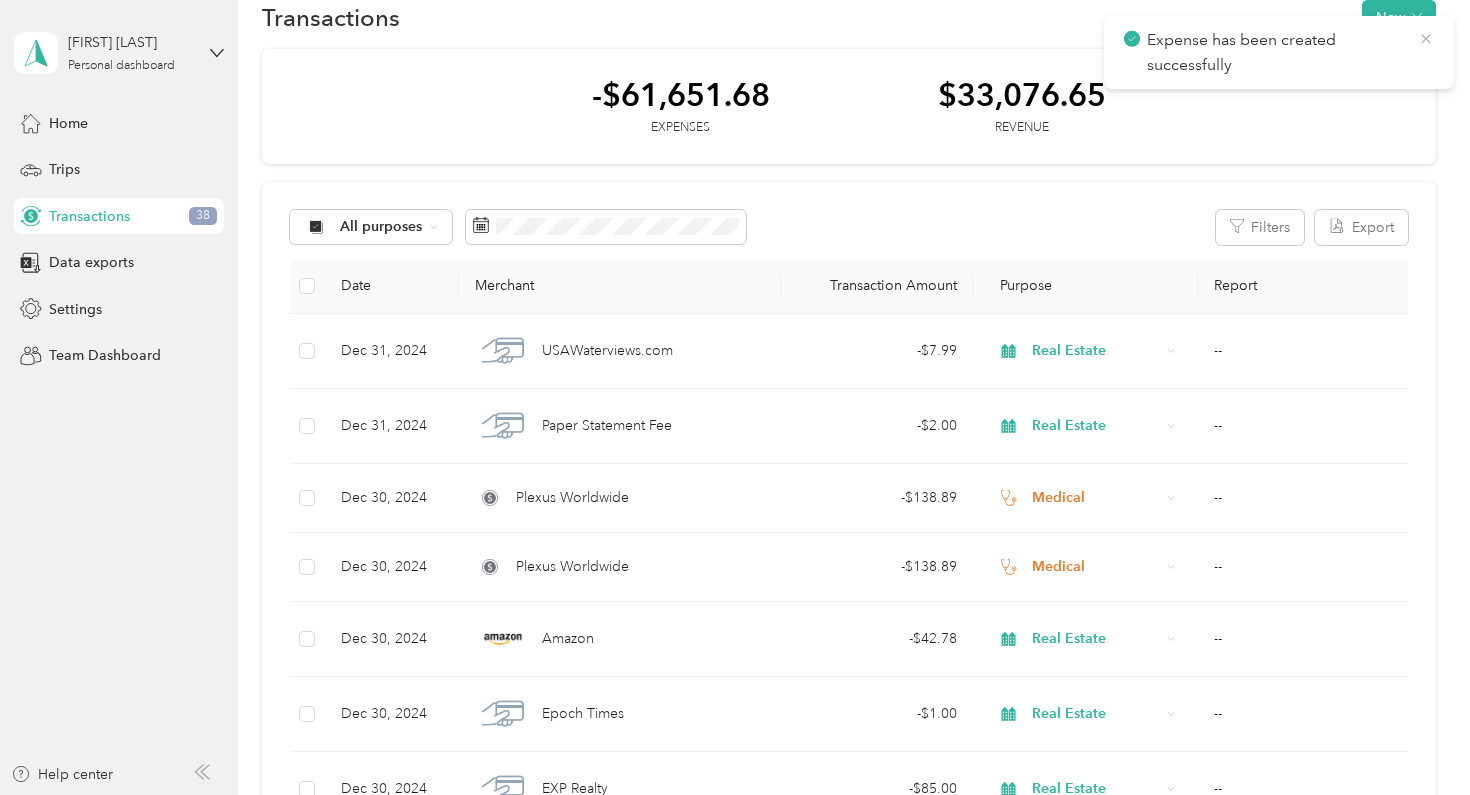 click 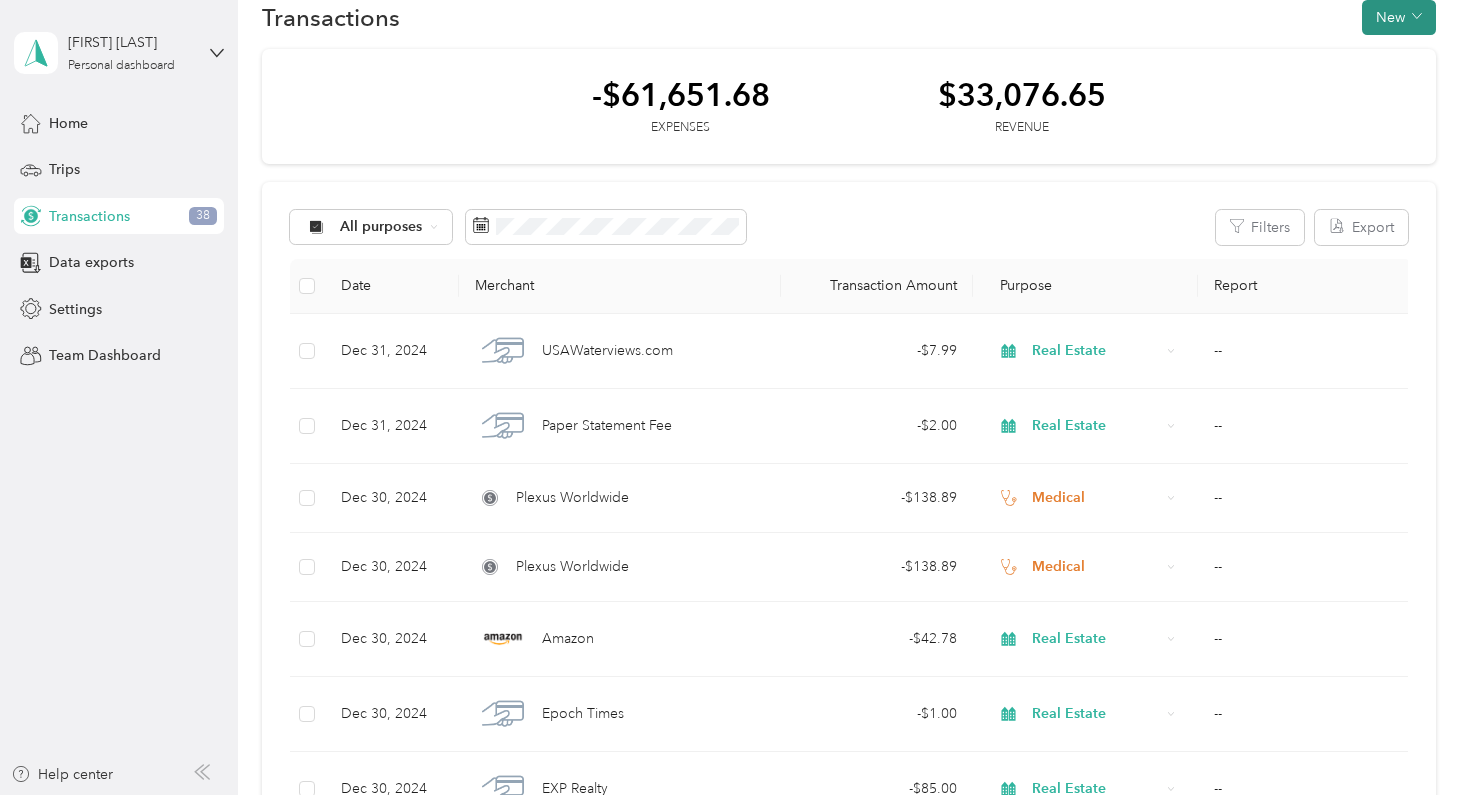 click on "New" at bounding box center (1399, 17) 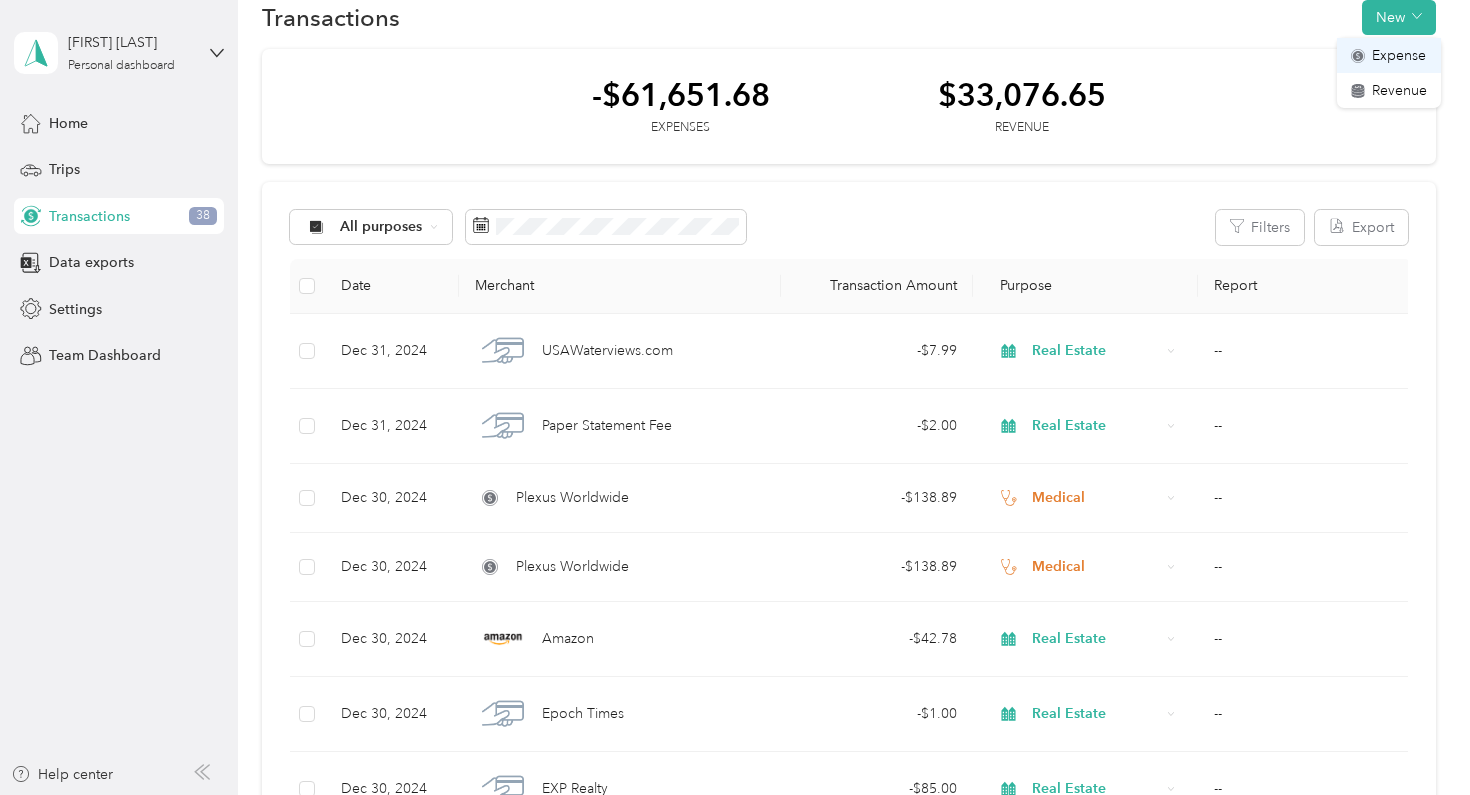 click on "Expense" at bounding box center [1389, 55] 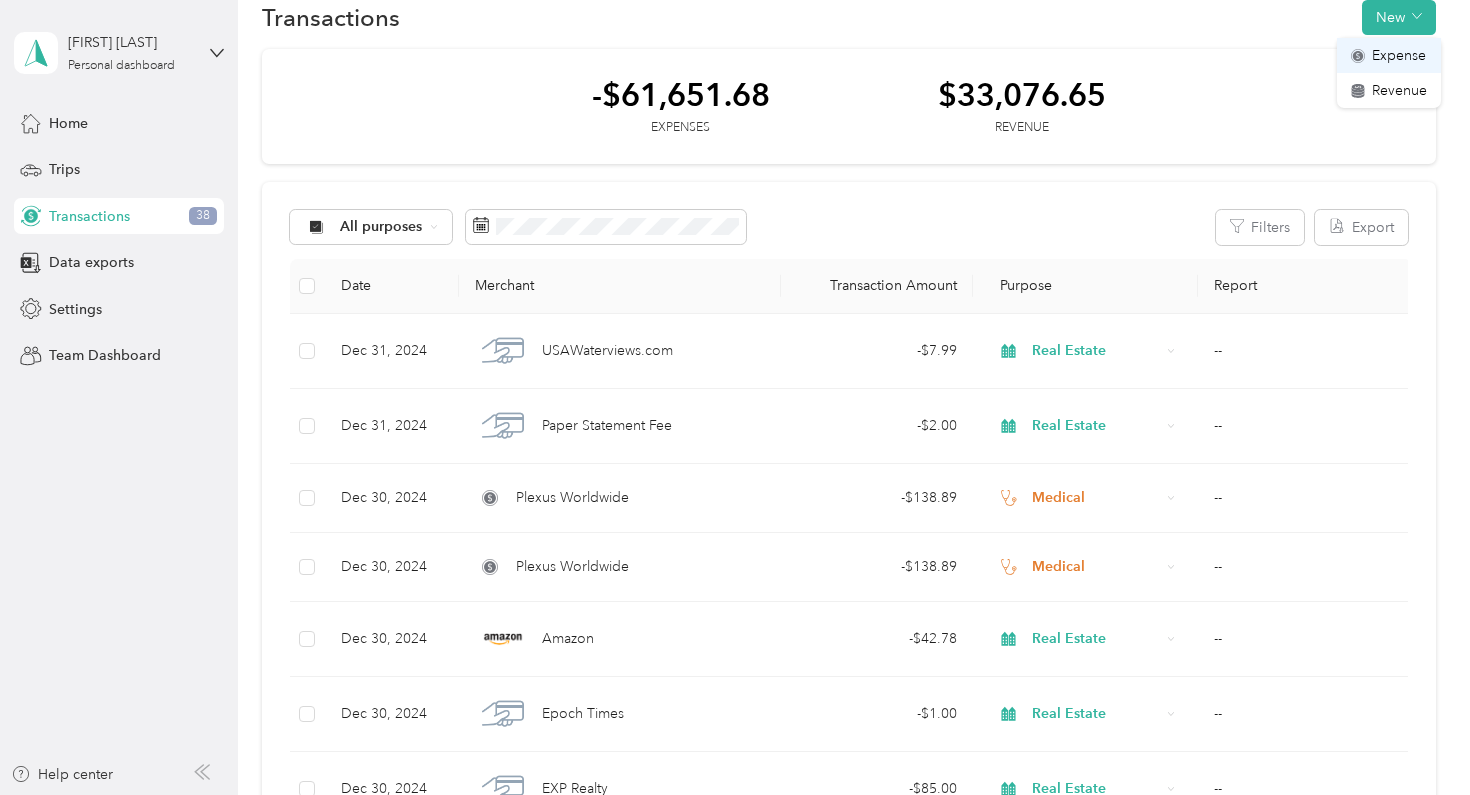 click on "Expense" at bounding box center [1399, 55] 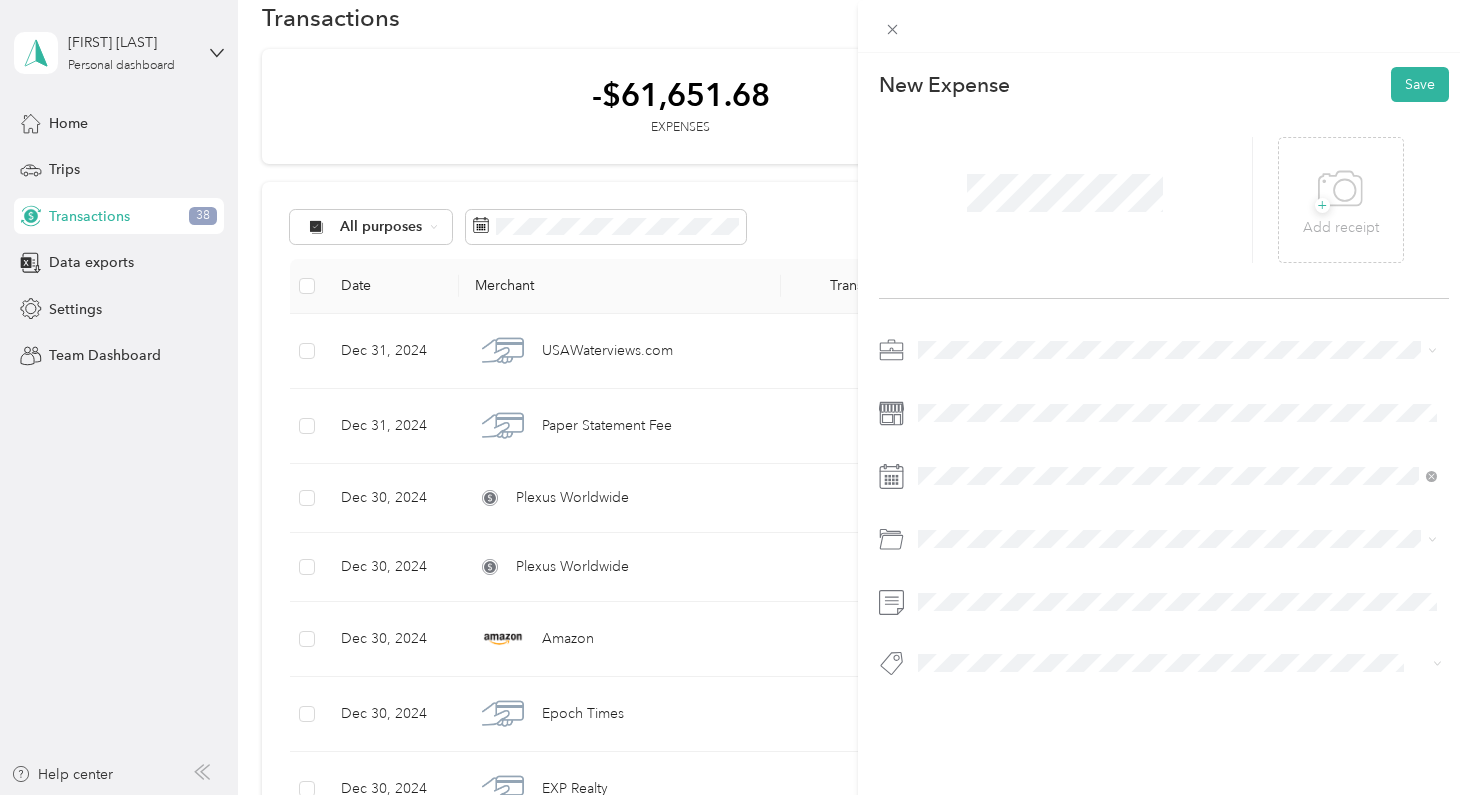click on "Real Estate" at bounding box center [958, 488] 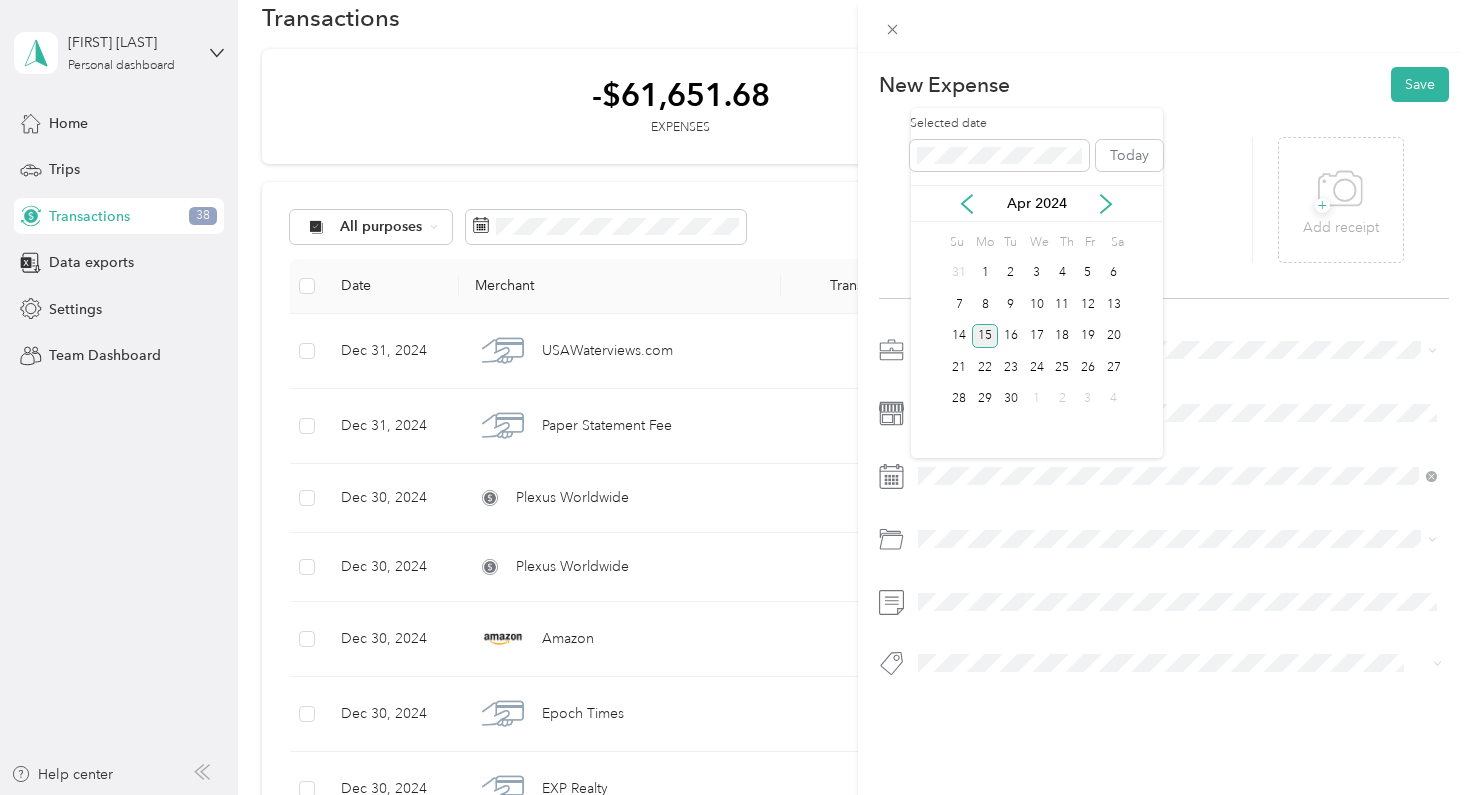 click on "15" at bounding box center [985, 336] 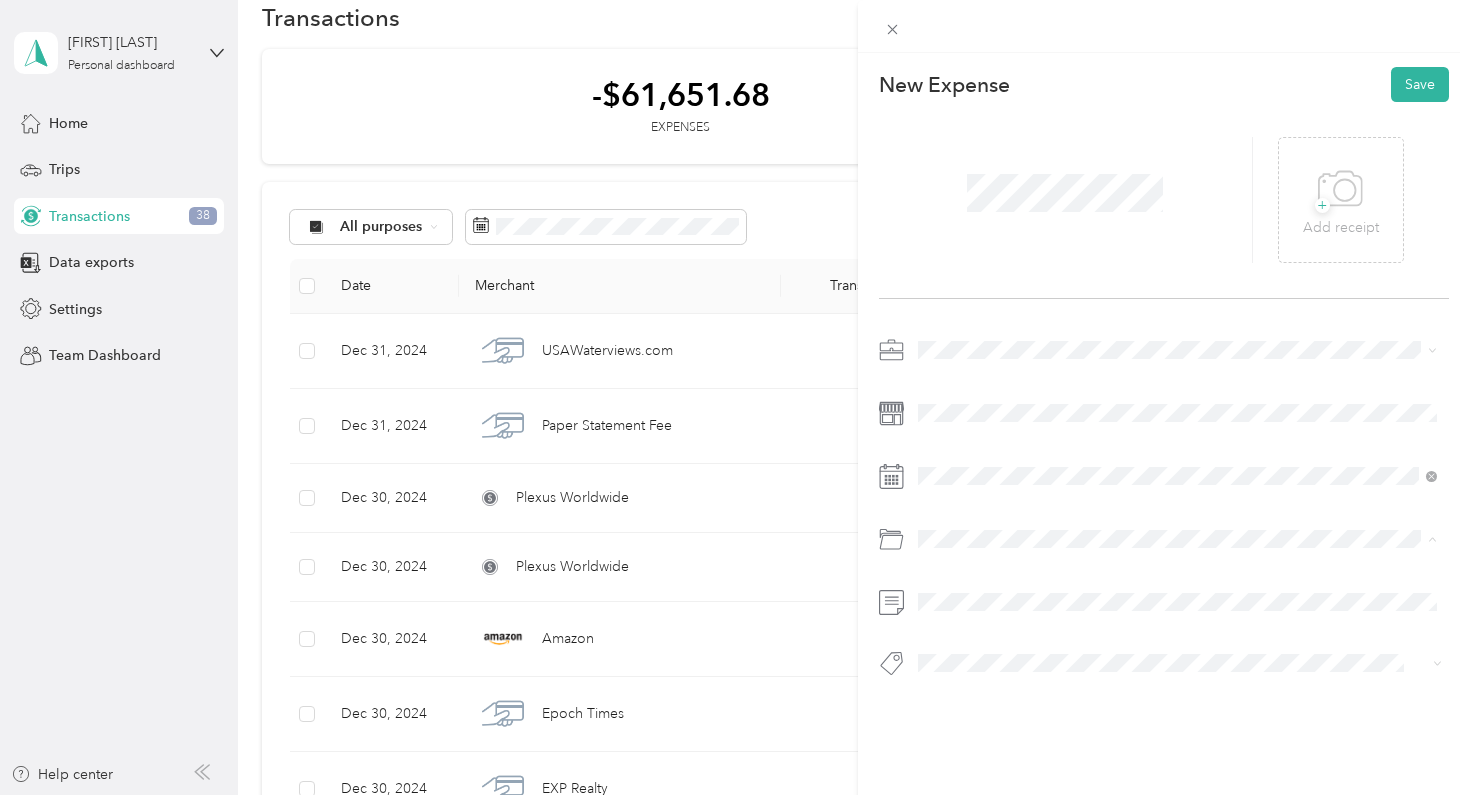 click on "This  expense  cannot be edited because it is either under review, approved, or paid. Contact your Team Manager to edit it. New Expense  Save + Add receipt Default categories Professional Journal Subscriptions" at bounding box center [730, 795] 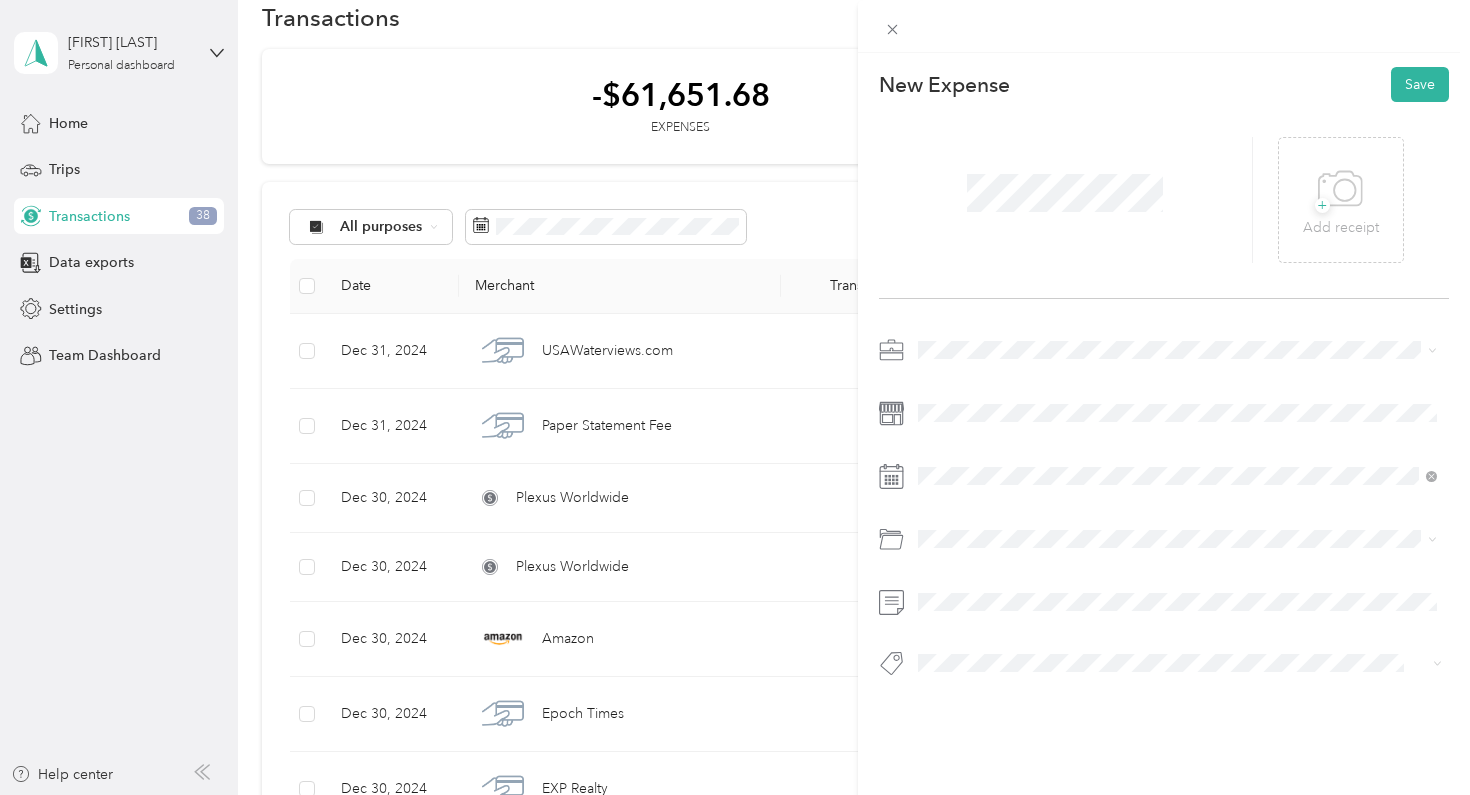 click at bounding box center [1164, 512] 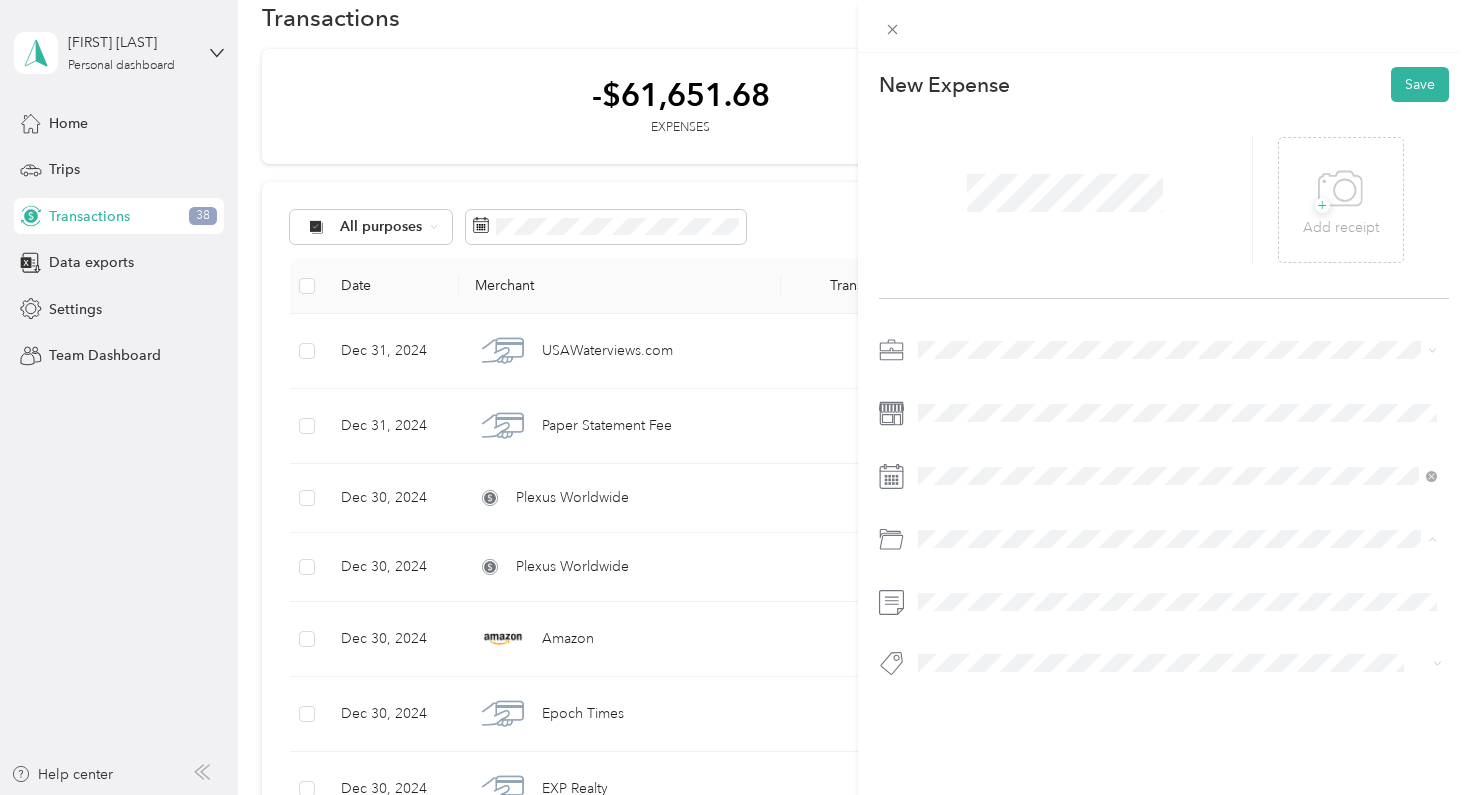 click on "Professional Journal Subscriptions" at bounding box center (1178, 619) 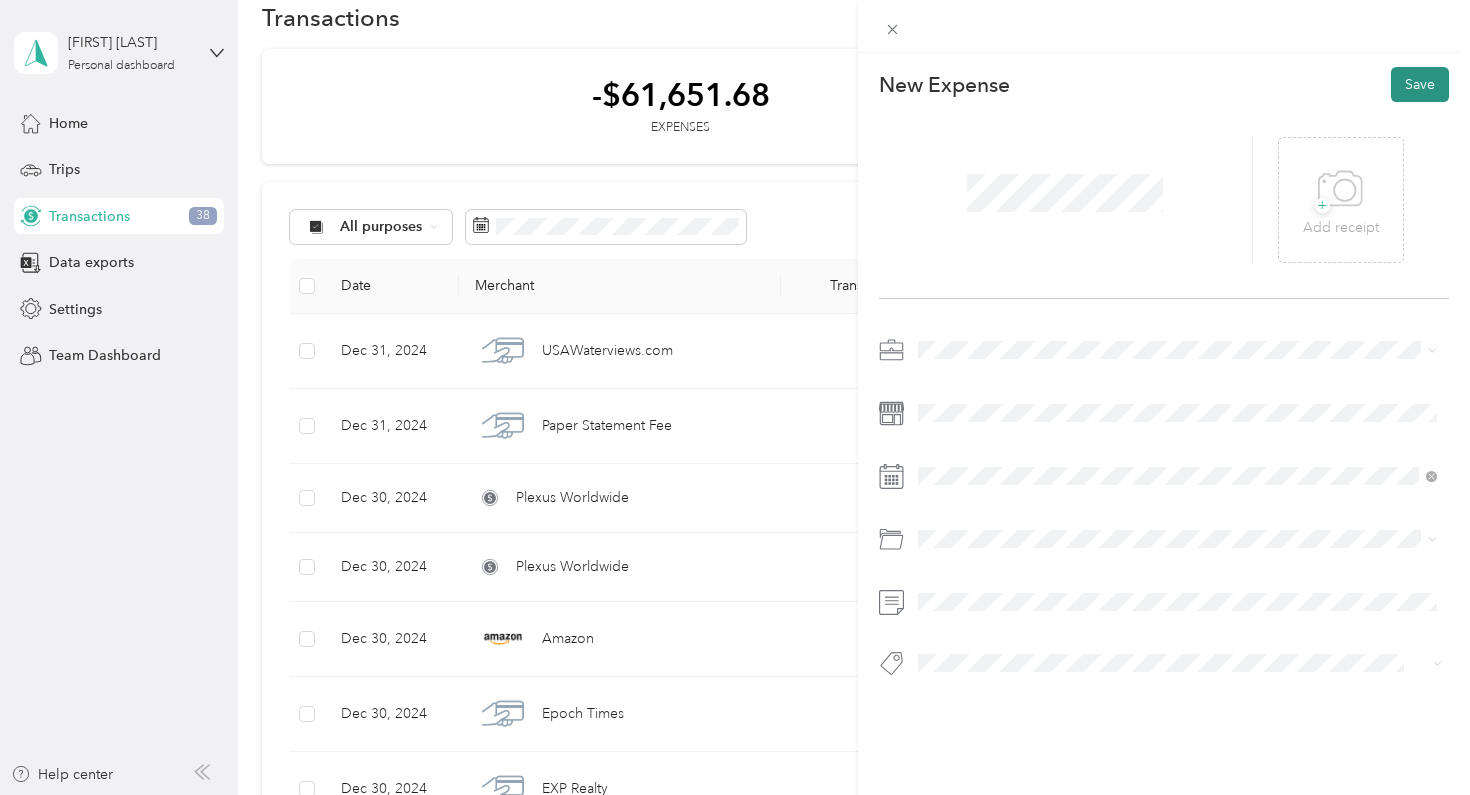click on "Save" at bounding box center [1420, 84] 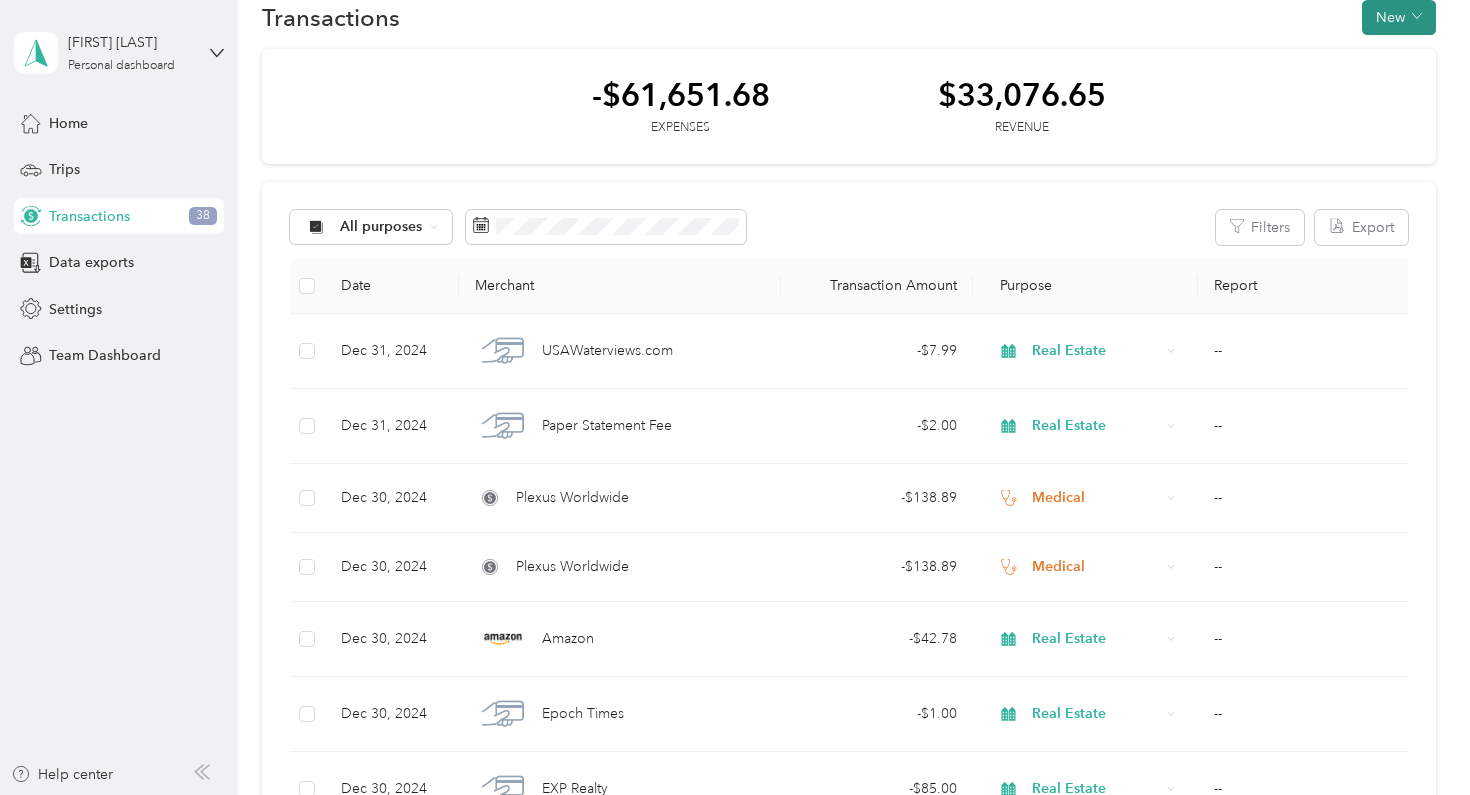 click on "New" at bounding box center (1399, 17) 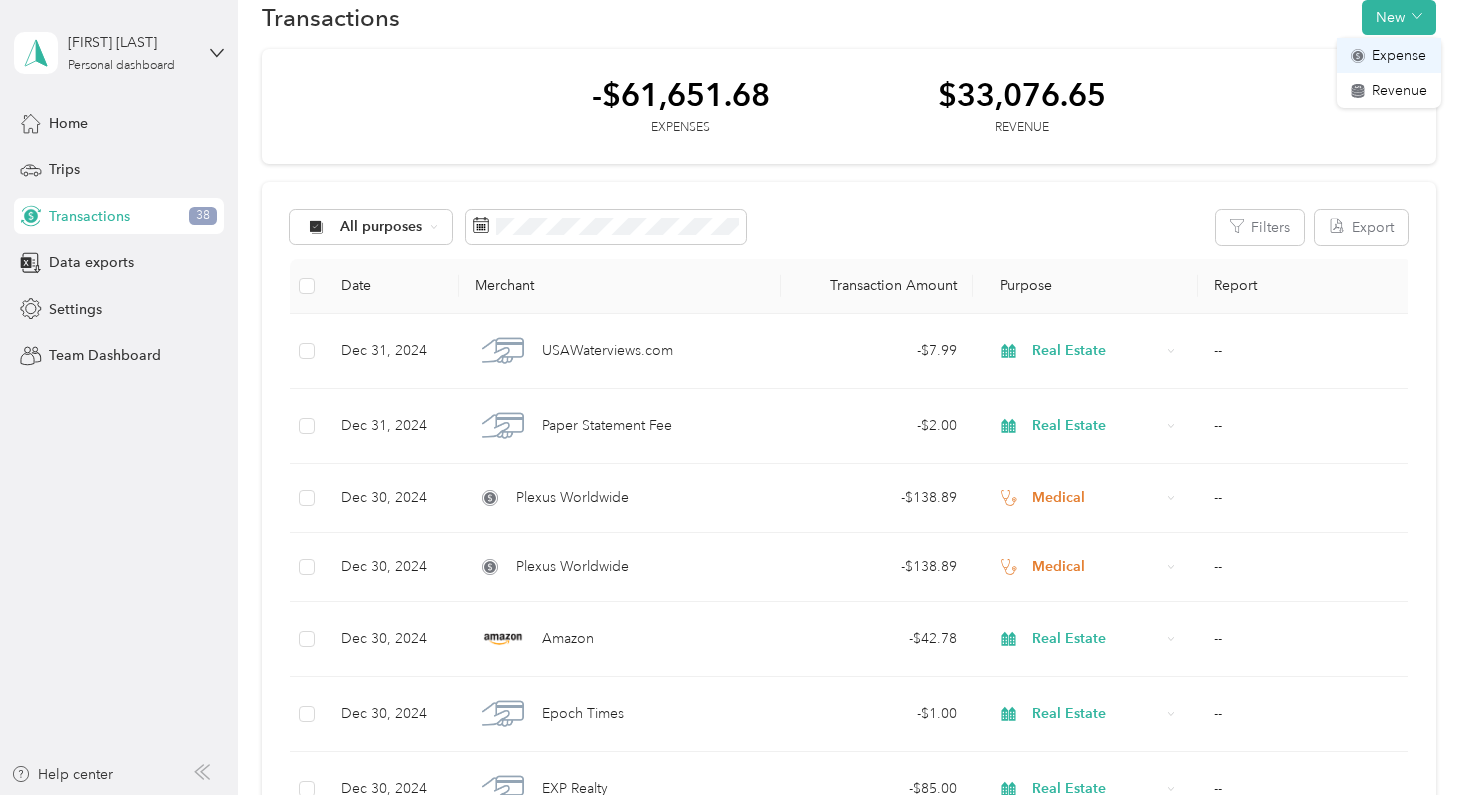click on "Expense" at bounding box center (1399, 55) 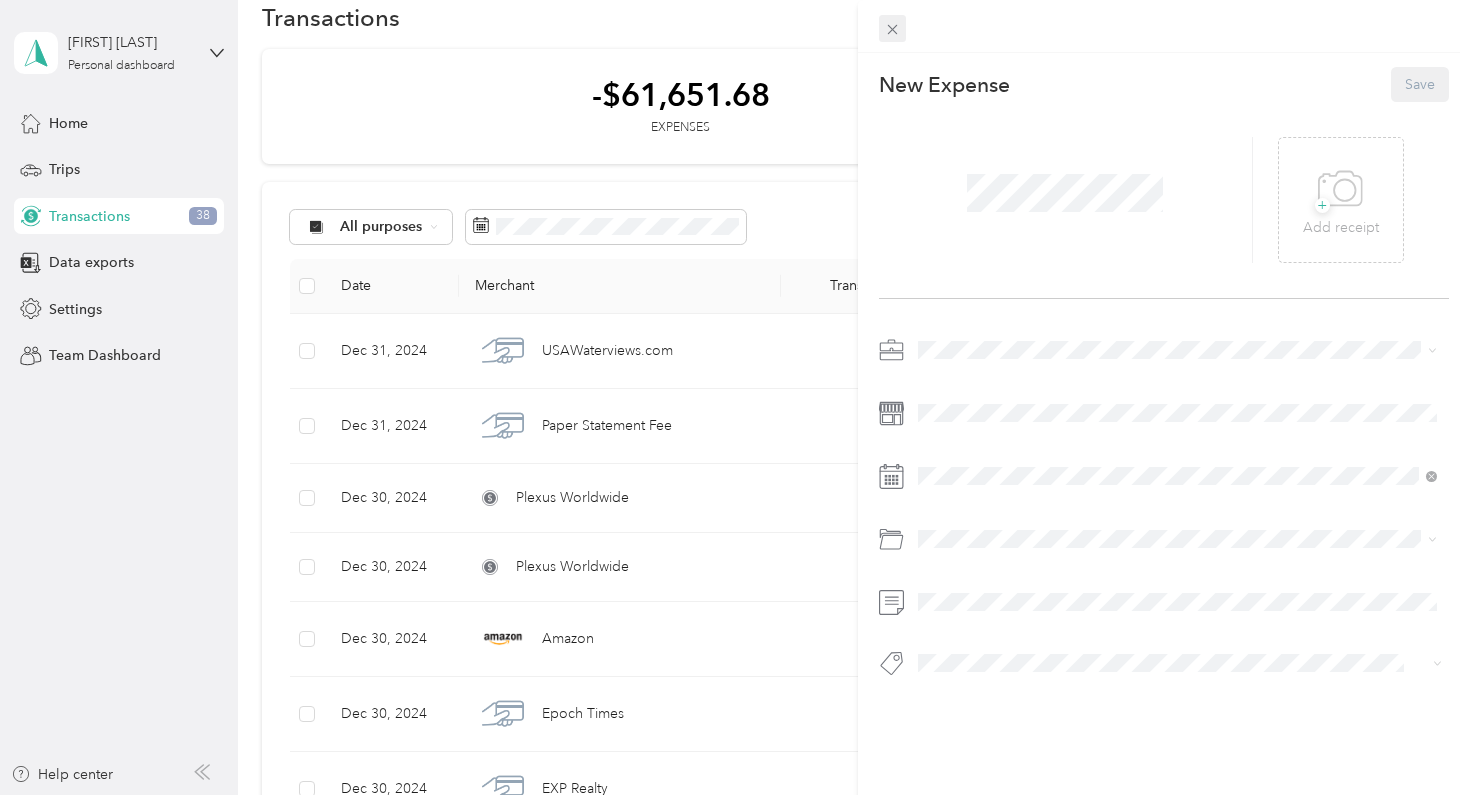 click 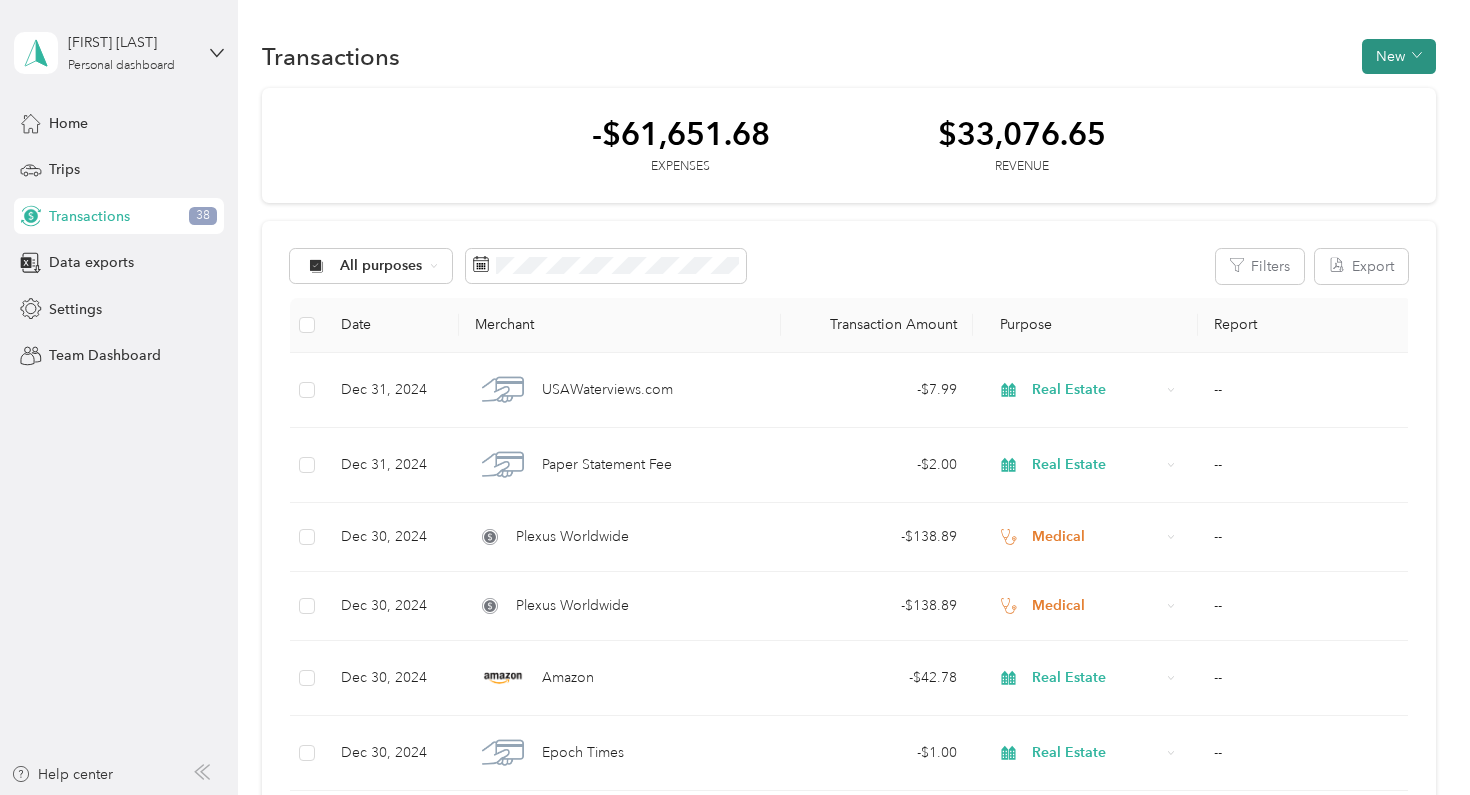 scroll, scrollTop: 0, scrollLeft: 0, axis: both 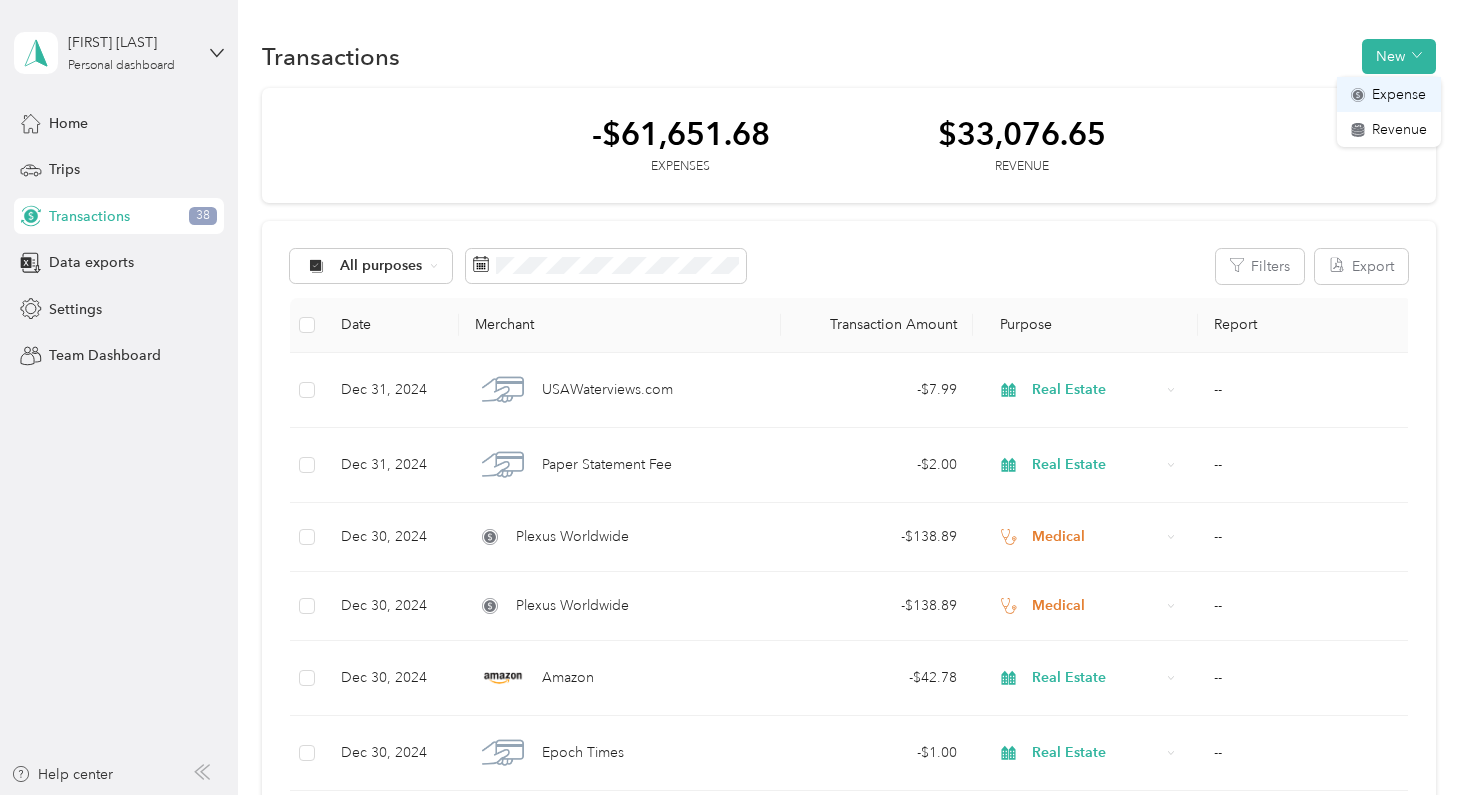 click on "Expense" at bounding box center [1399, 94] 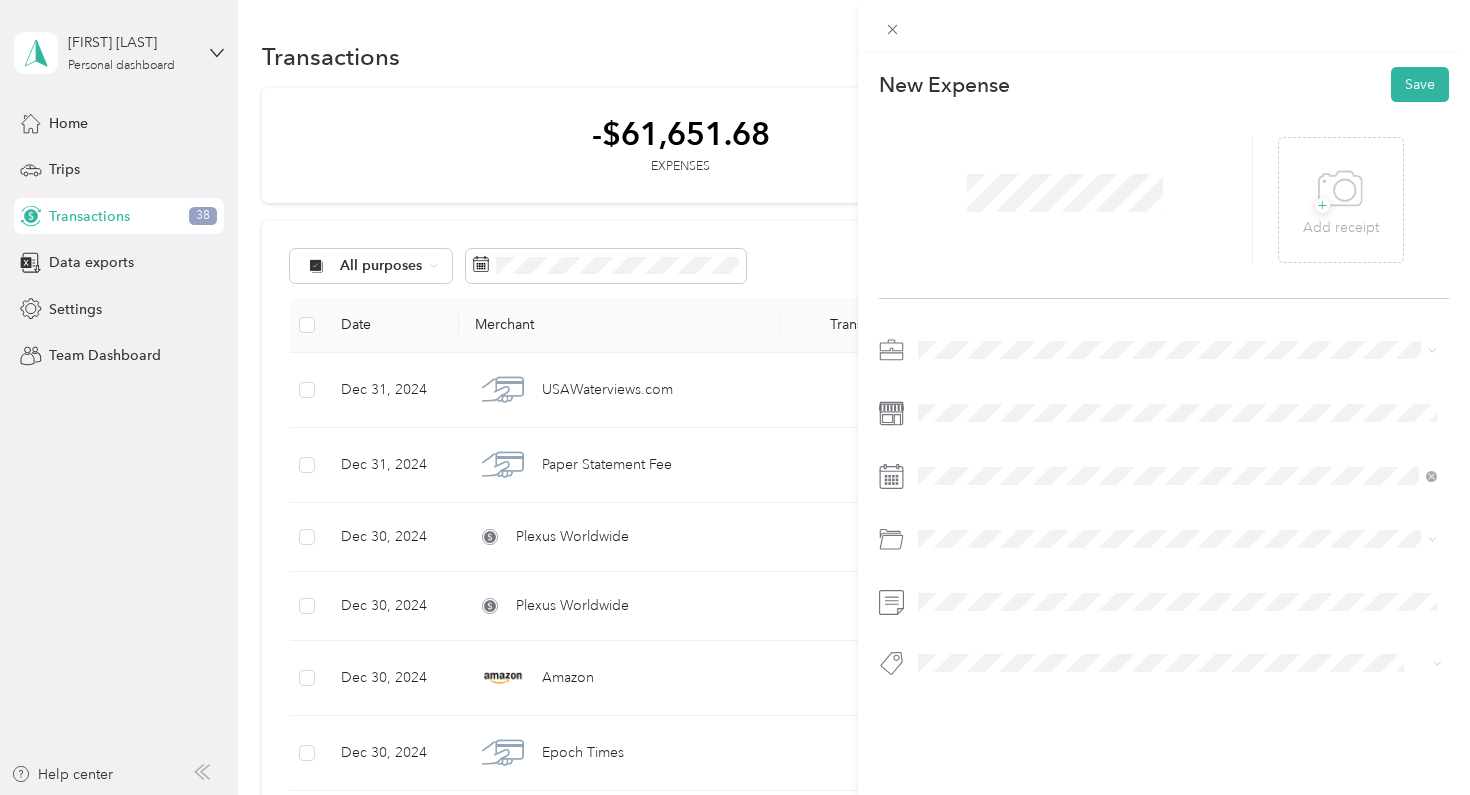 click at bounding box center [1180, 350] 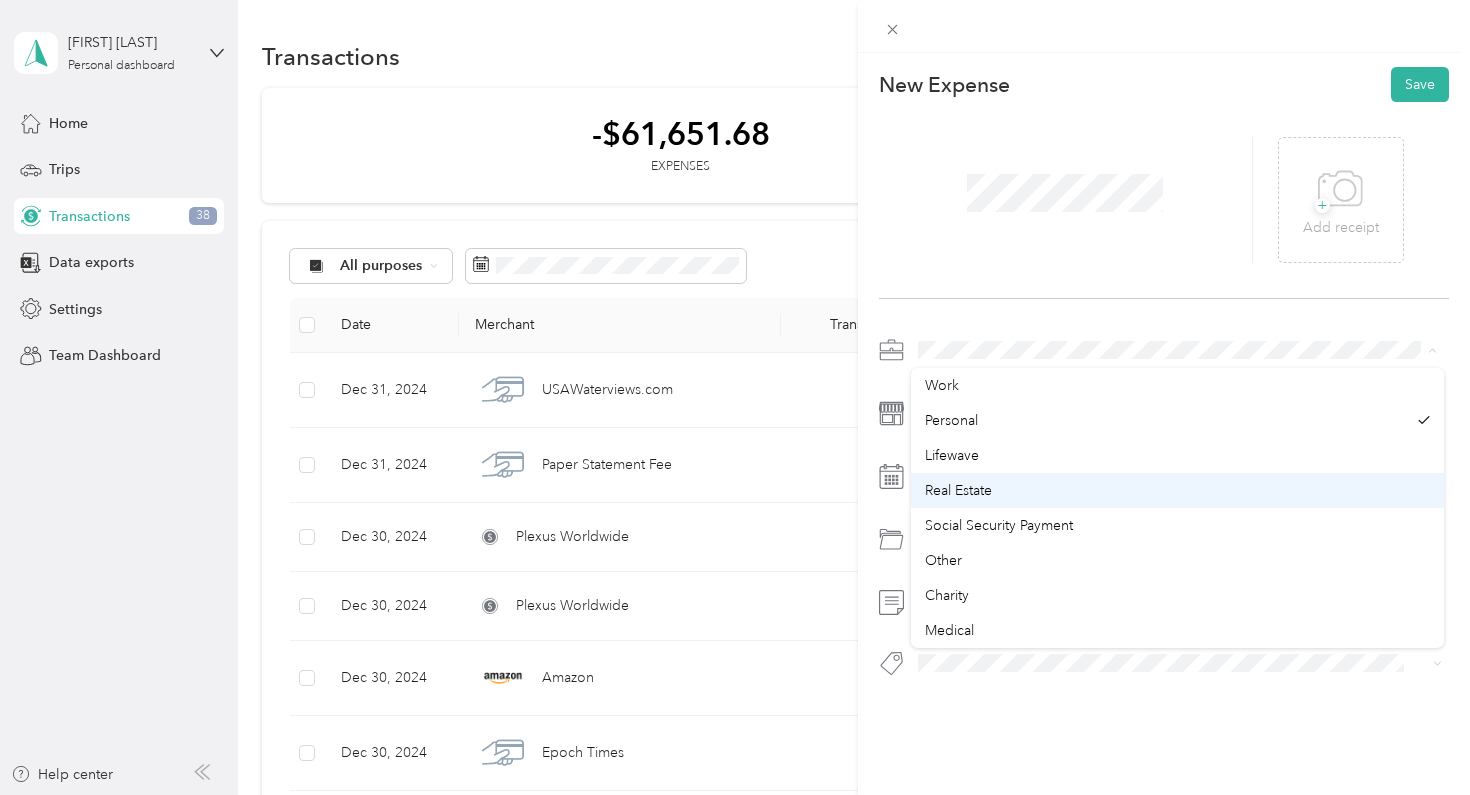 click on "Real Estate" at bounding box center [958, 490] 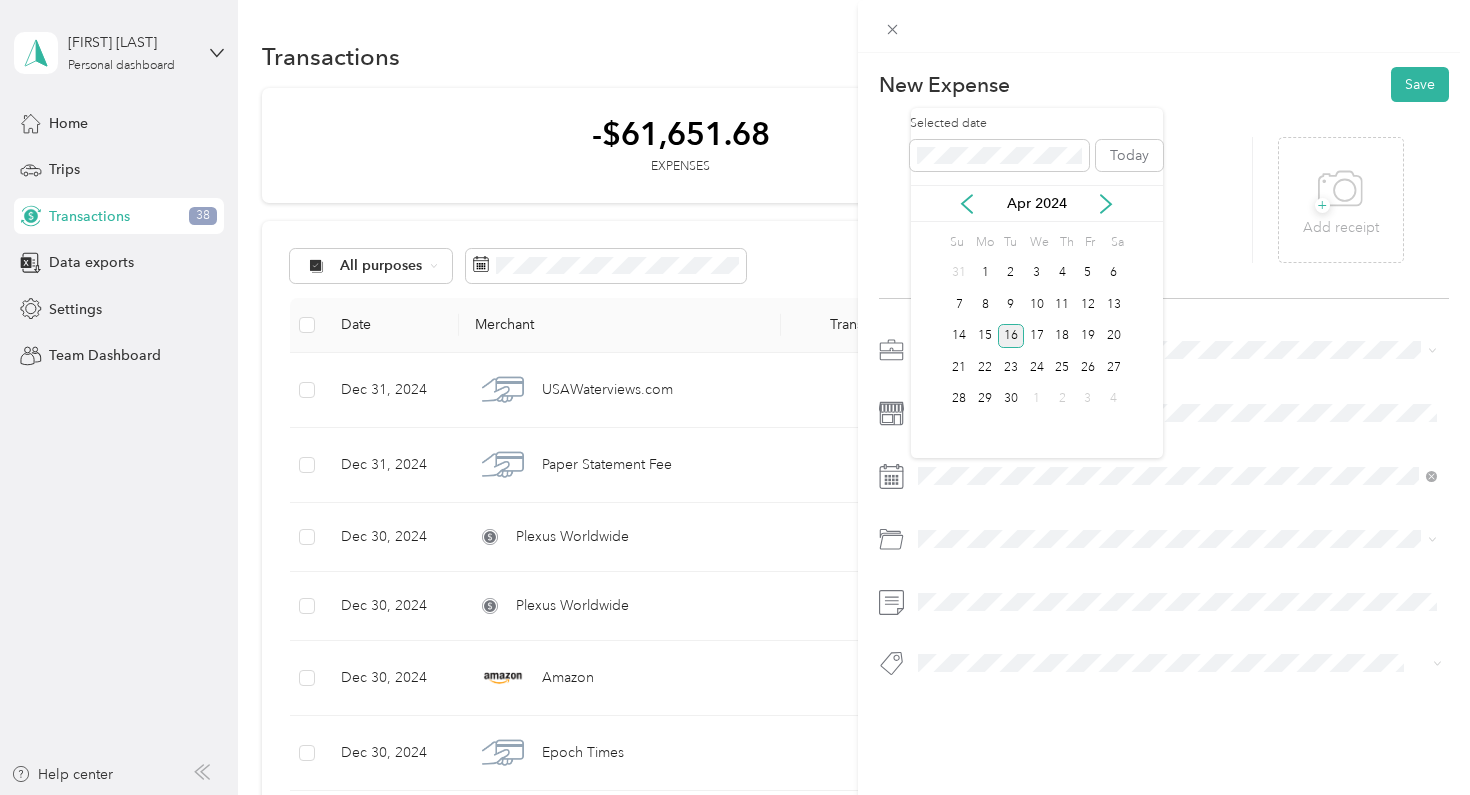click on "16" at bounding box center [1011, 336] 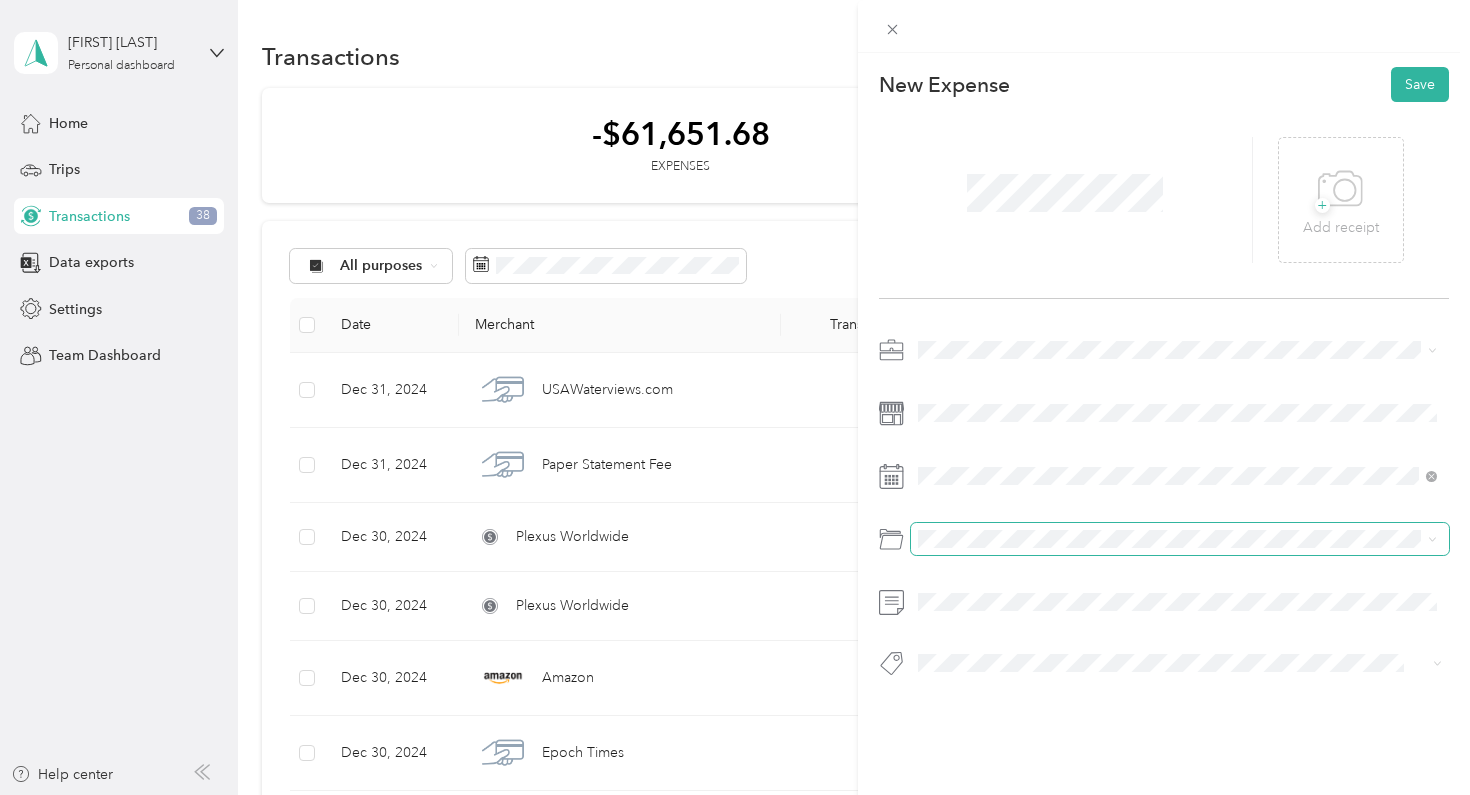 click at bounding box center [1180, 539] 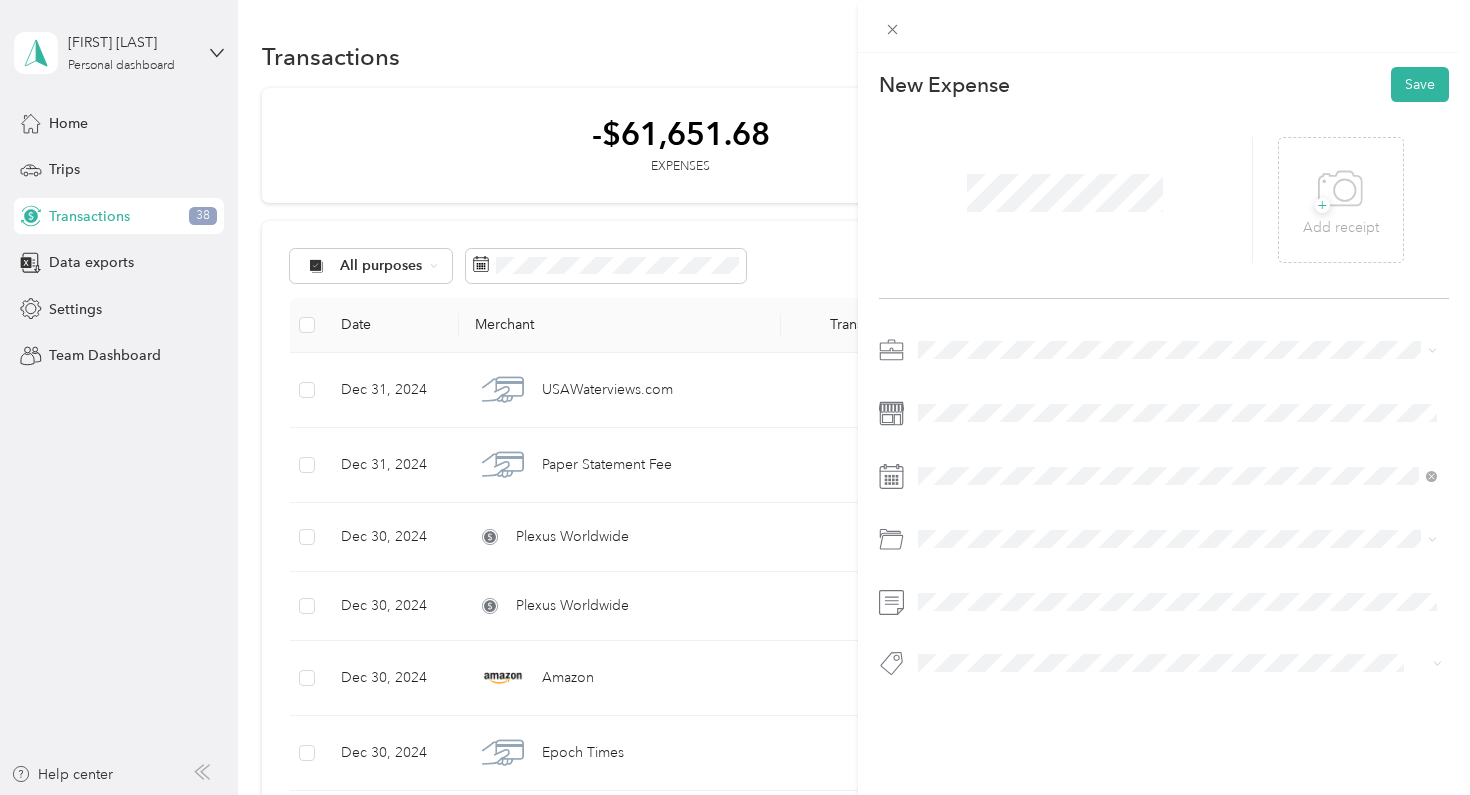 click on "Real Estate Franchise Fees" at bounding box center (1006, 615) 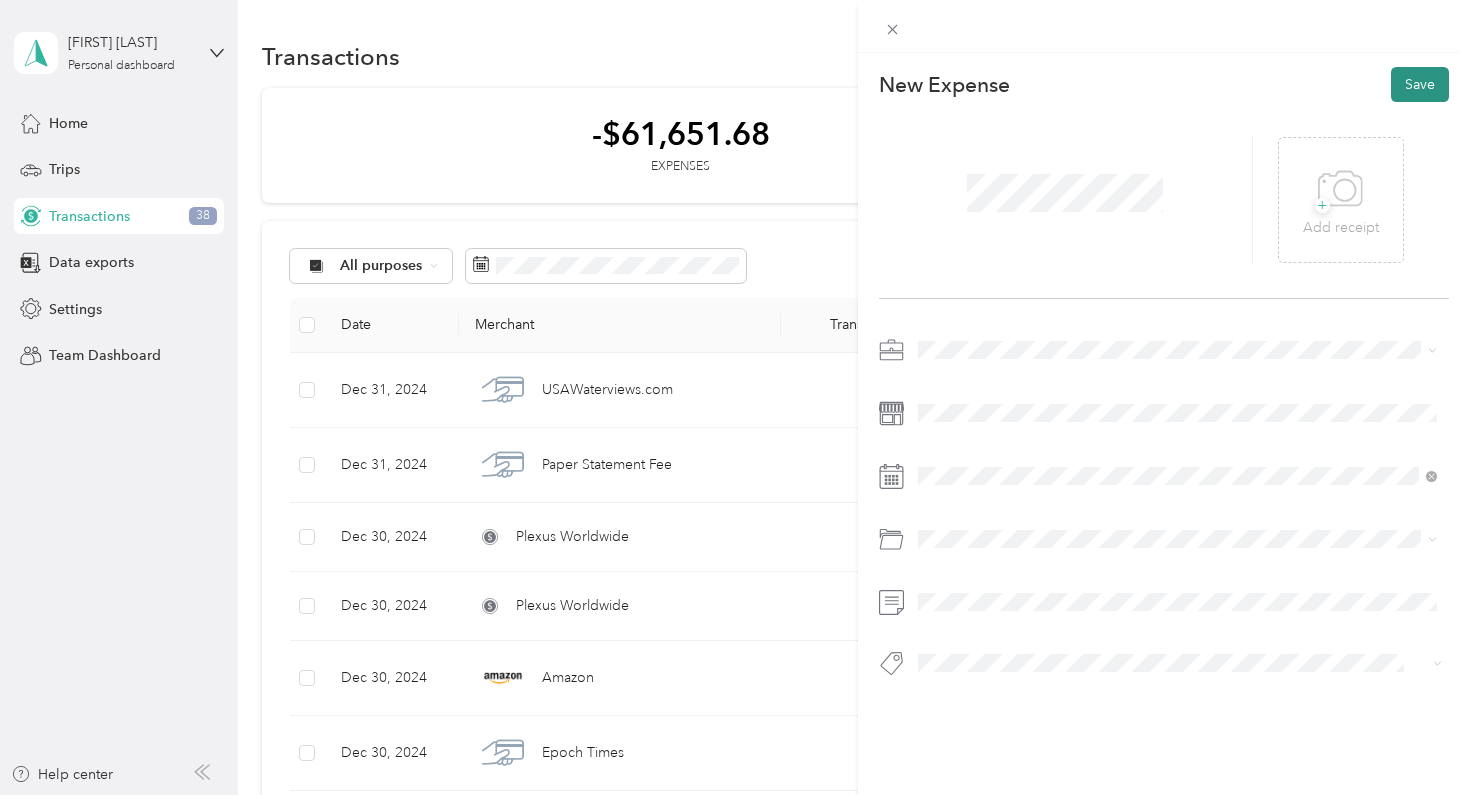 click on "Save" at bounding box center [1420, 84] 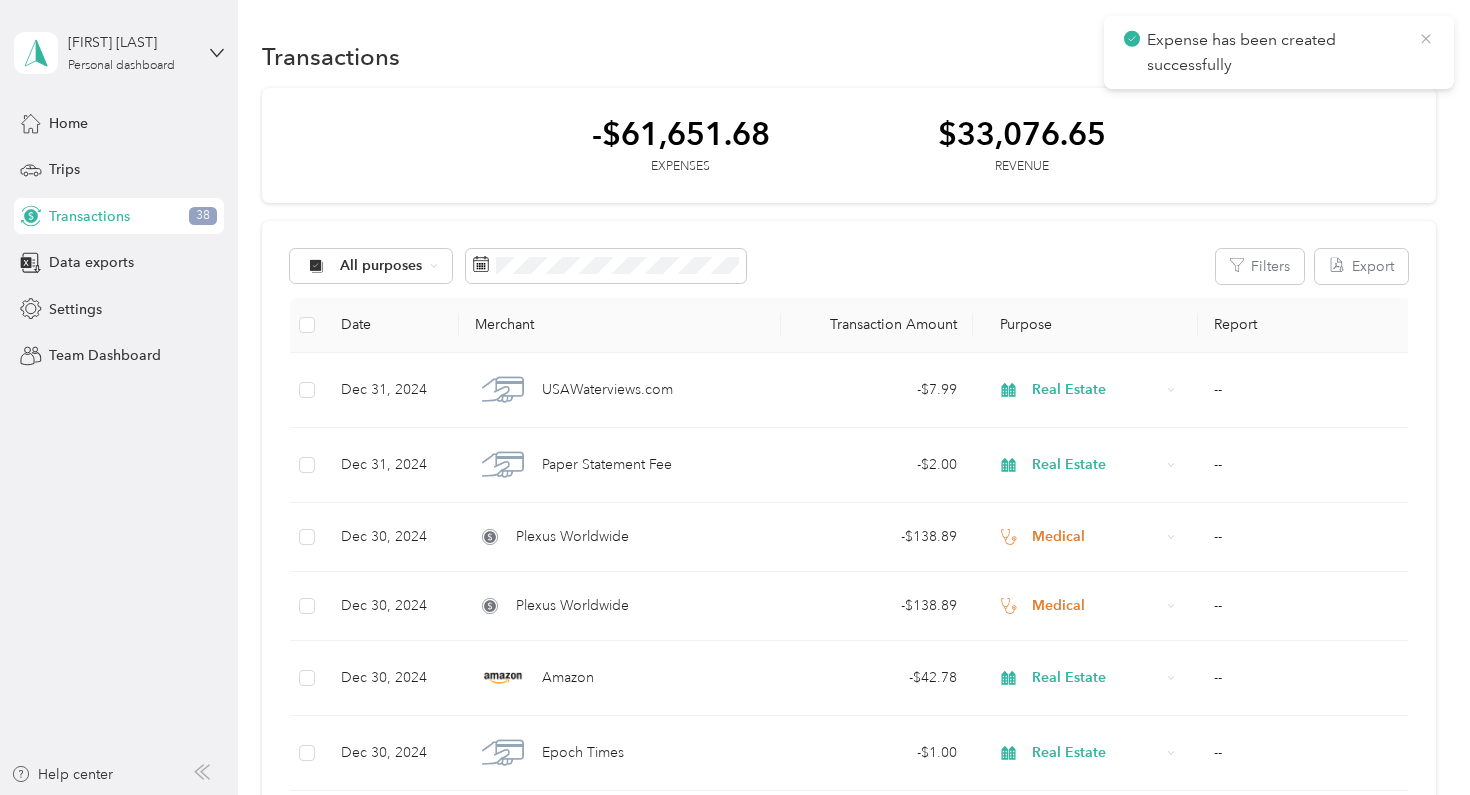 click 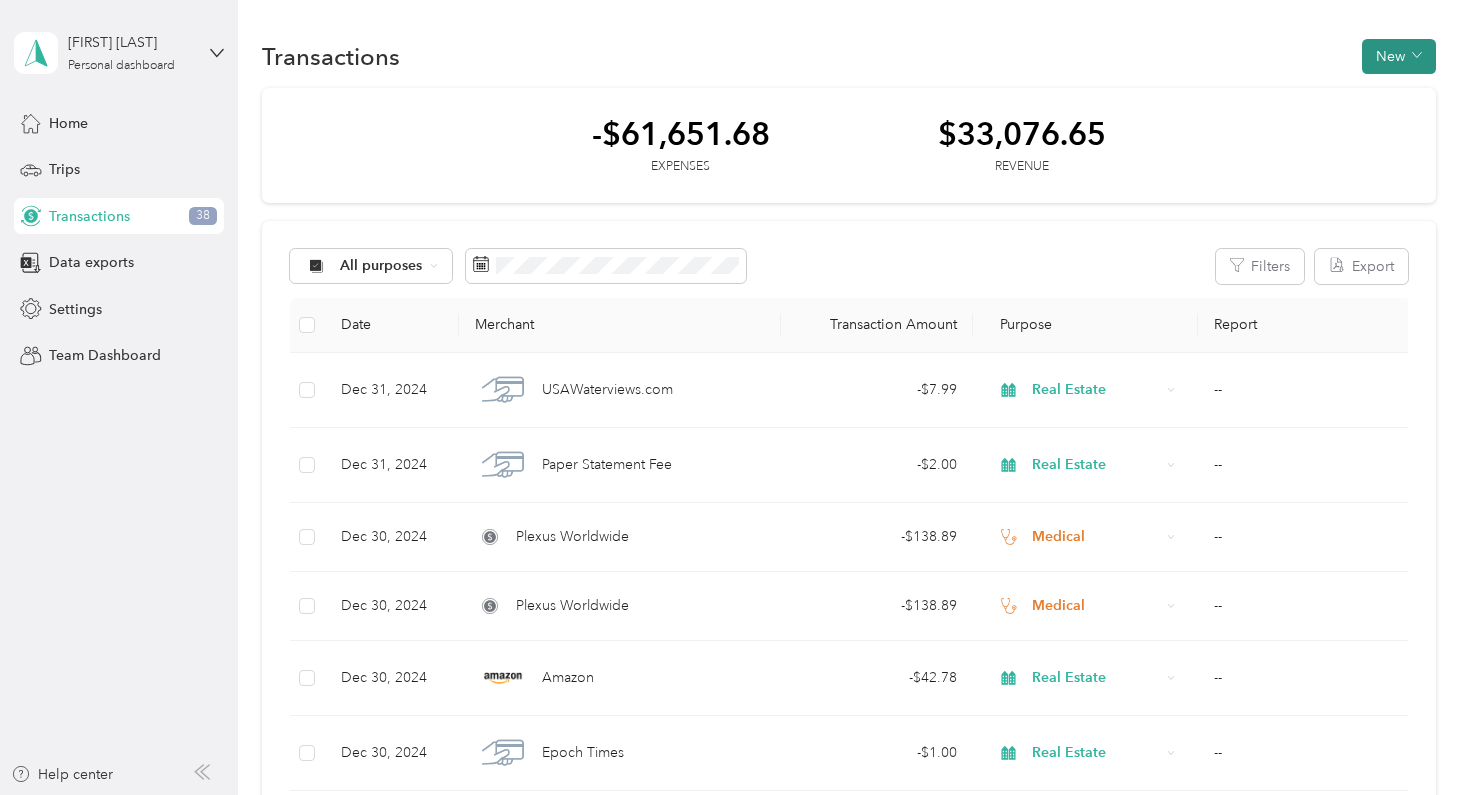 click on "New" at bounding box center (1399, 56) 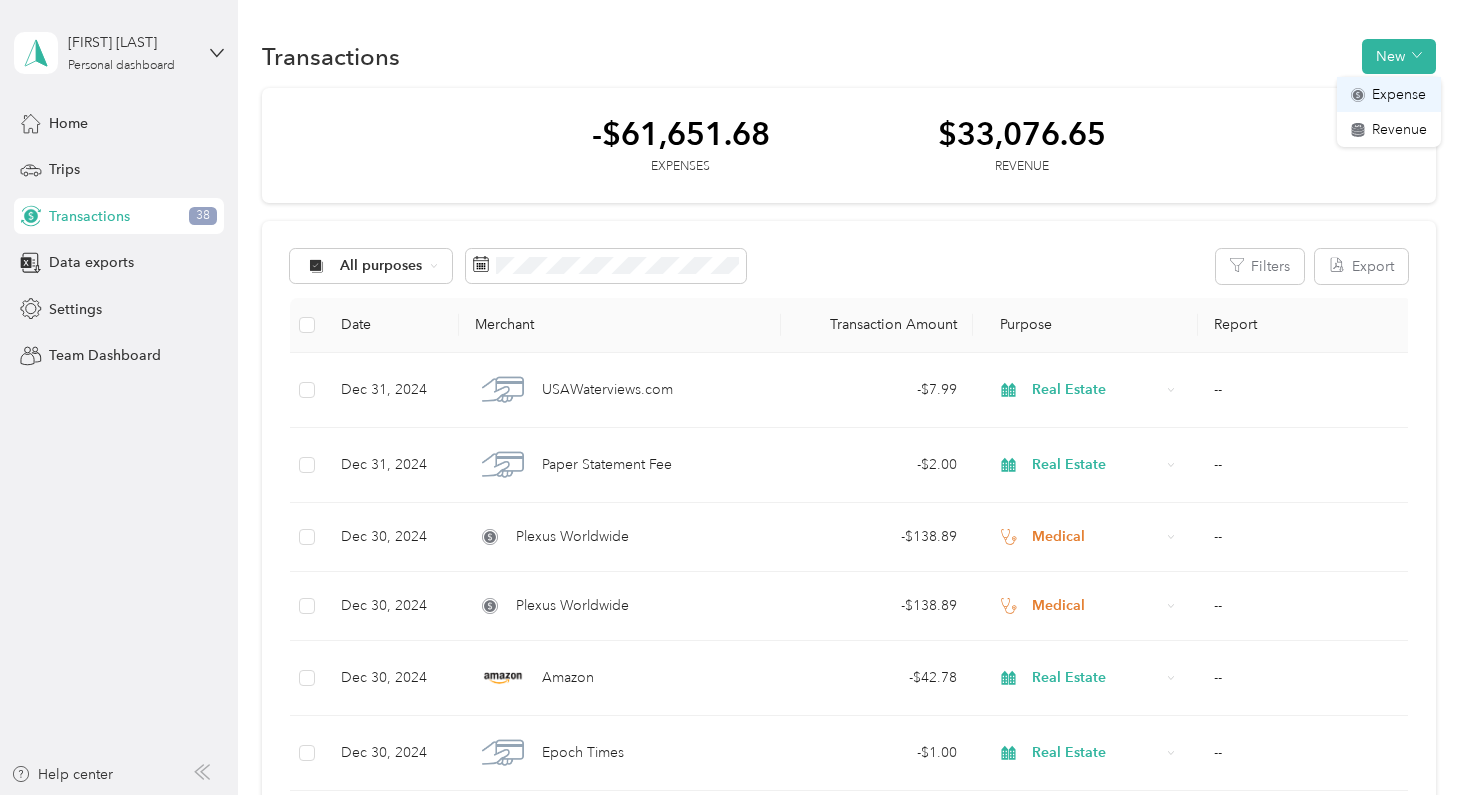 click on "Expense" at bounding box center (1399, 94) 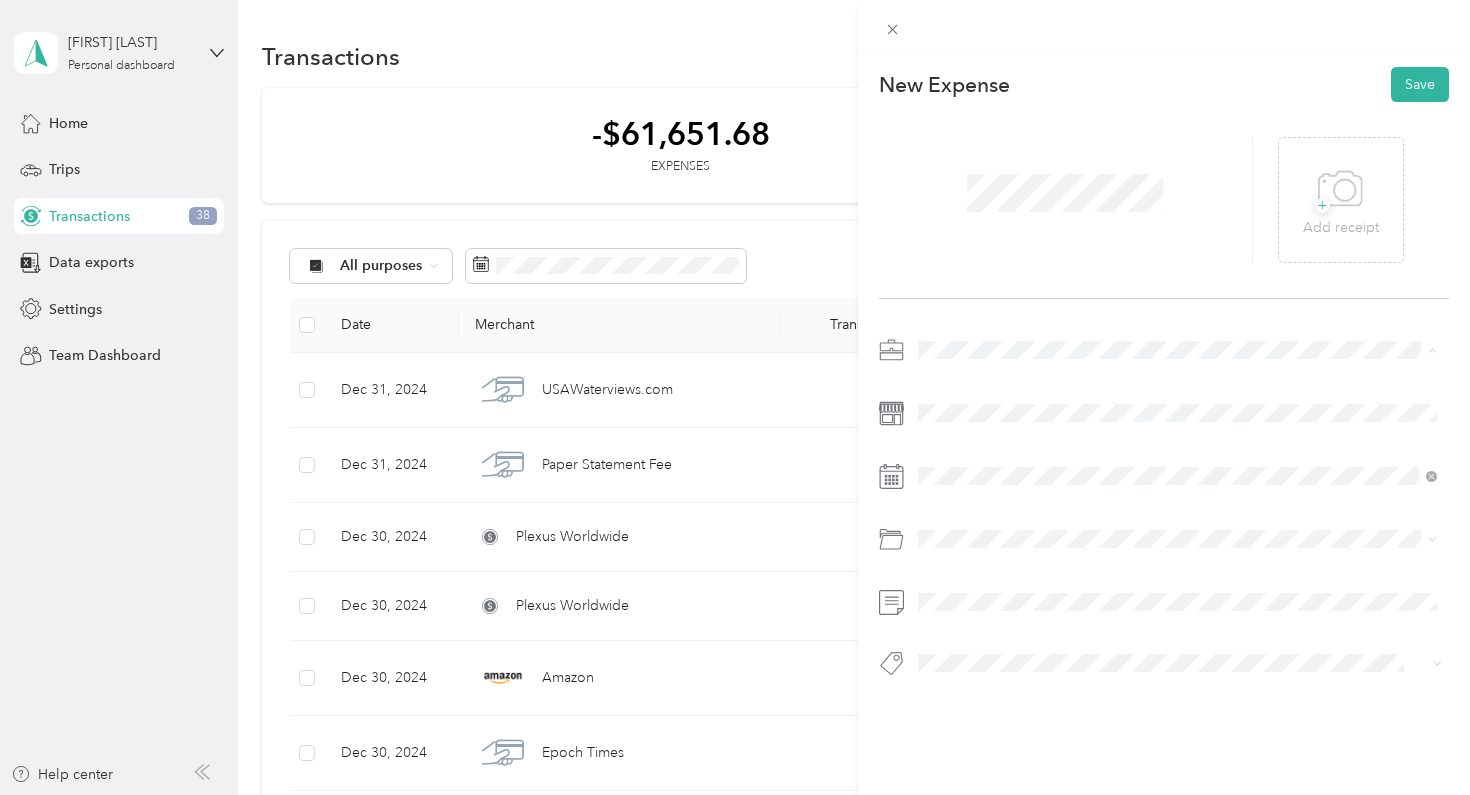 click on "Real Estate" at bounding box center [1178, 490] 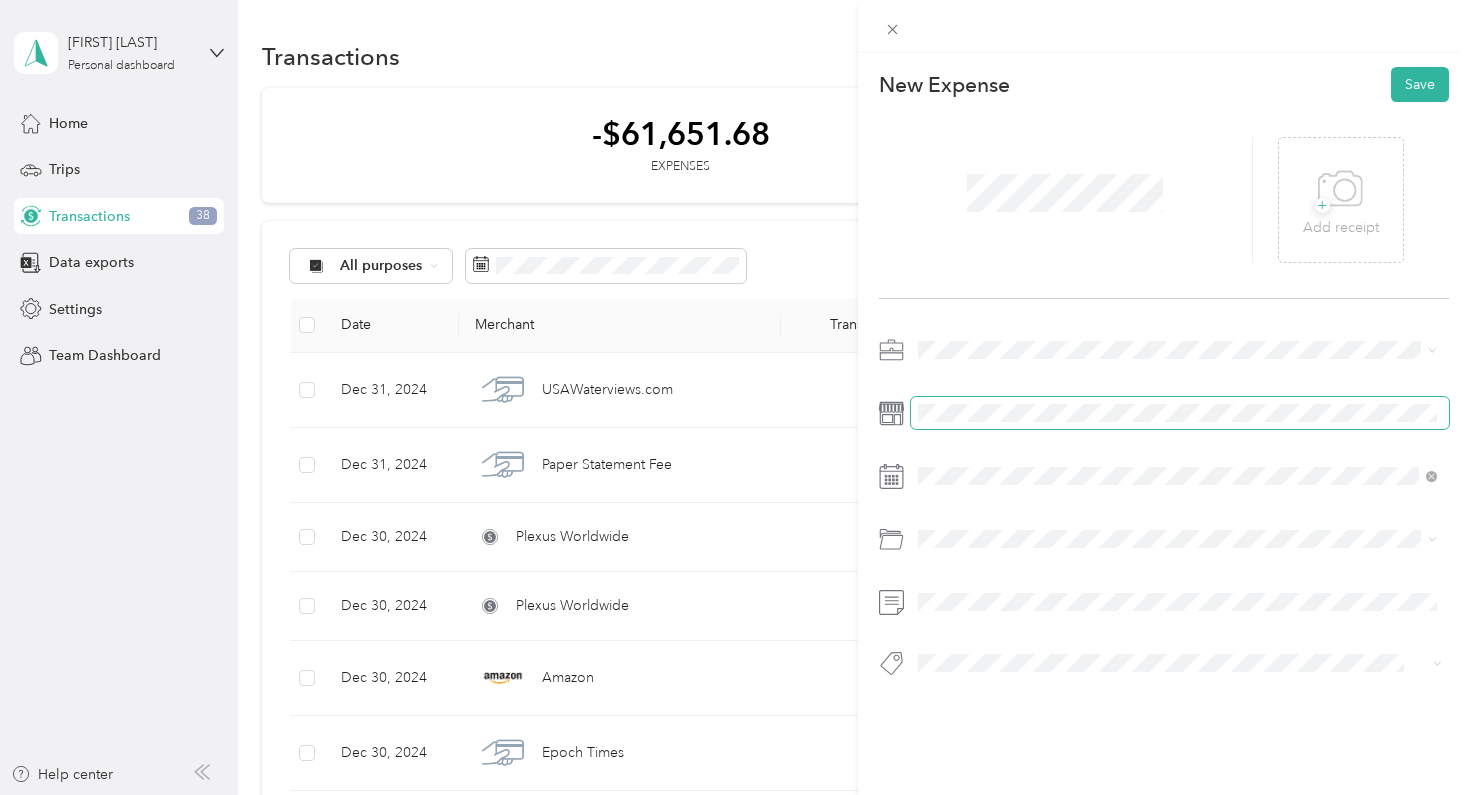click at bounding box center [1180, 413] 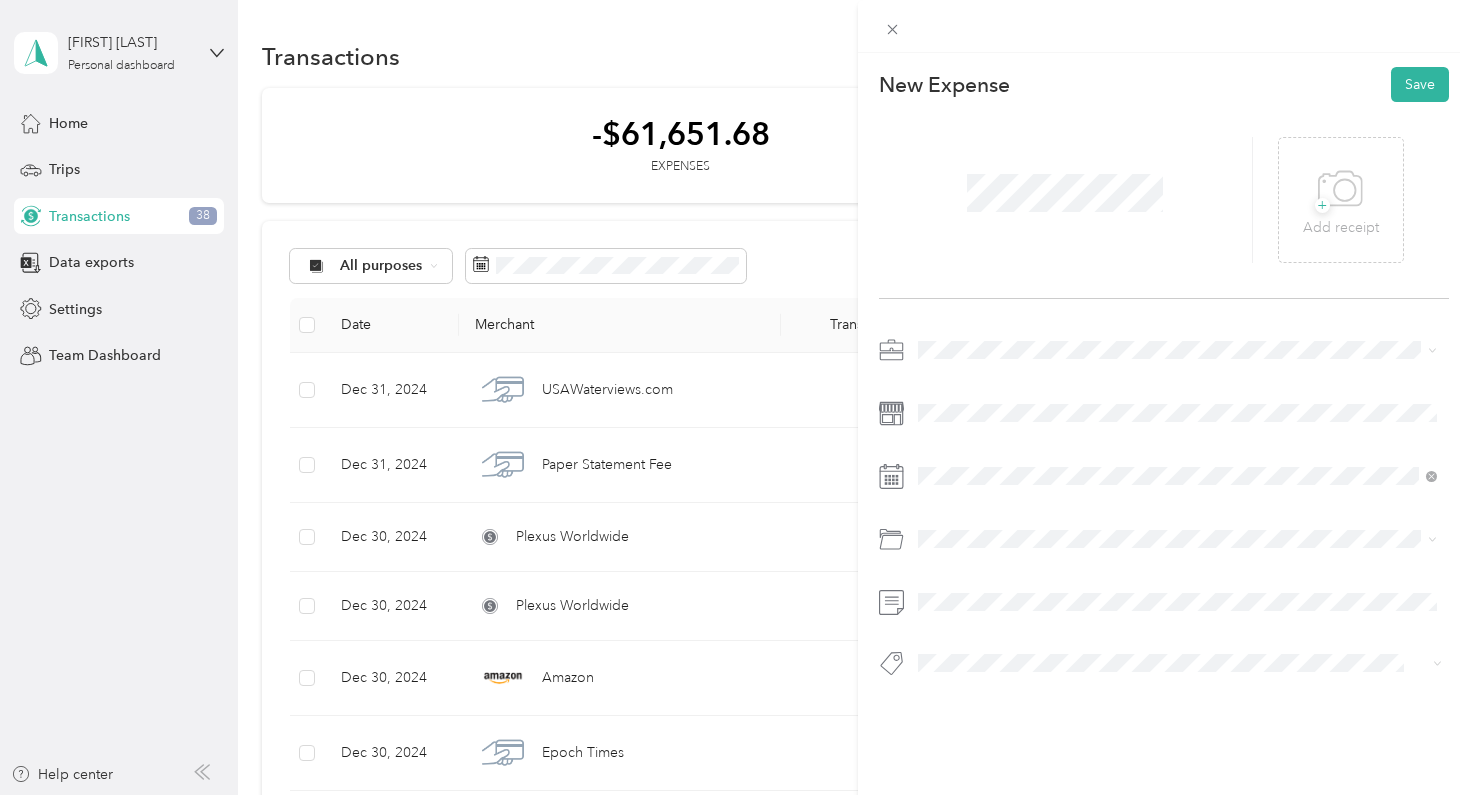 drag, startPoint x: 955, startPoint y: 422, endPoint x: 974, endPoint y: 493, distance: 73.4983 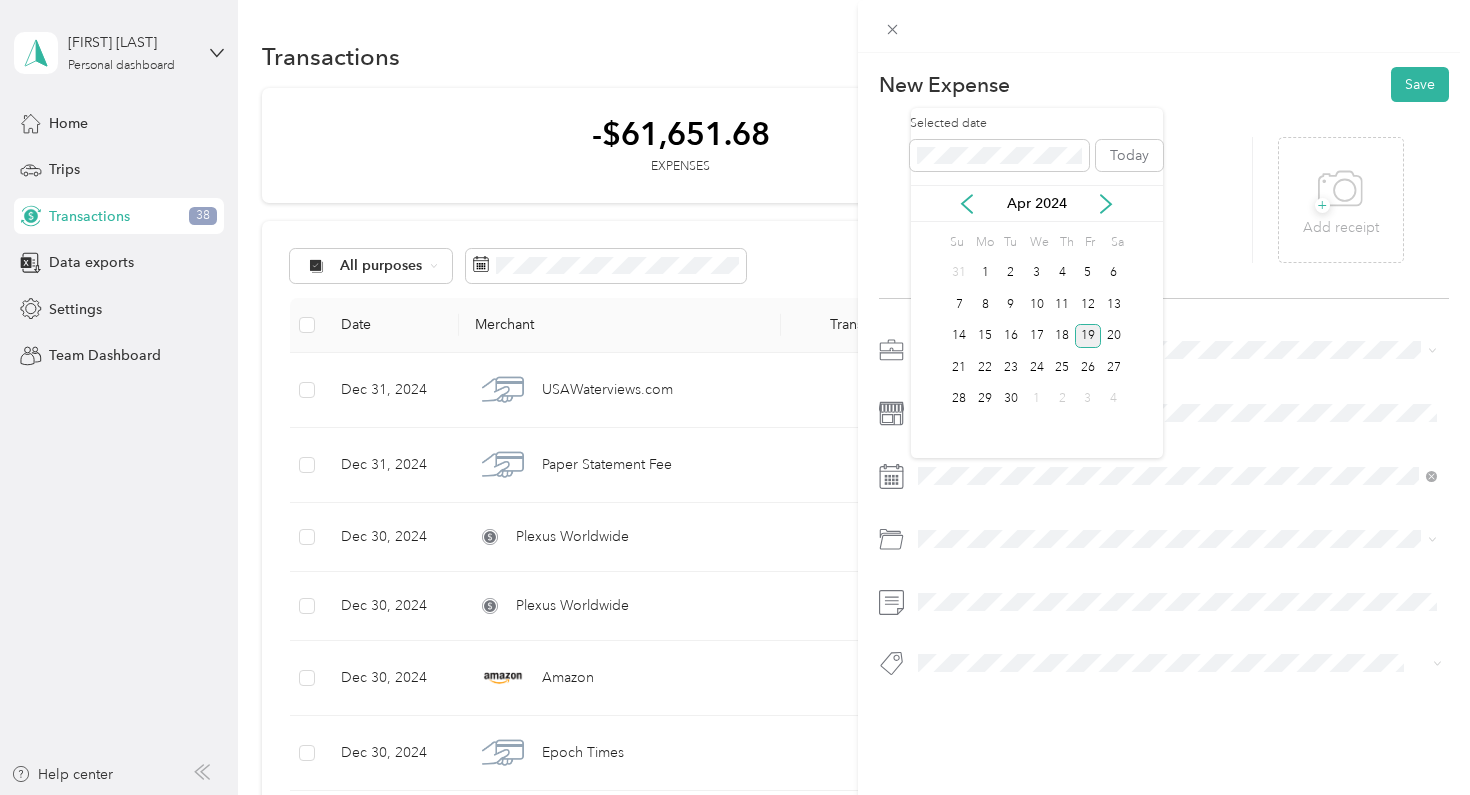 click on "19" at bounding box center (1088, 336) 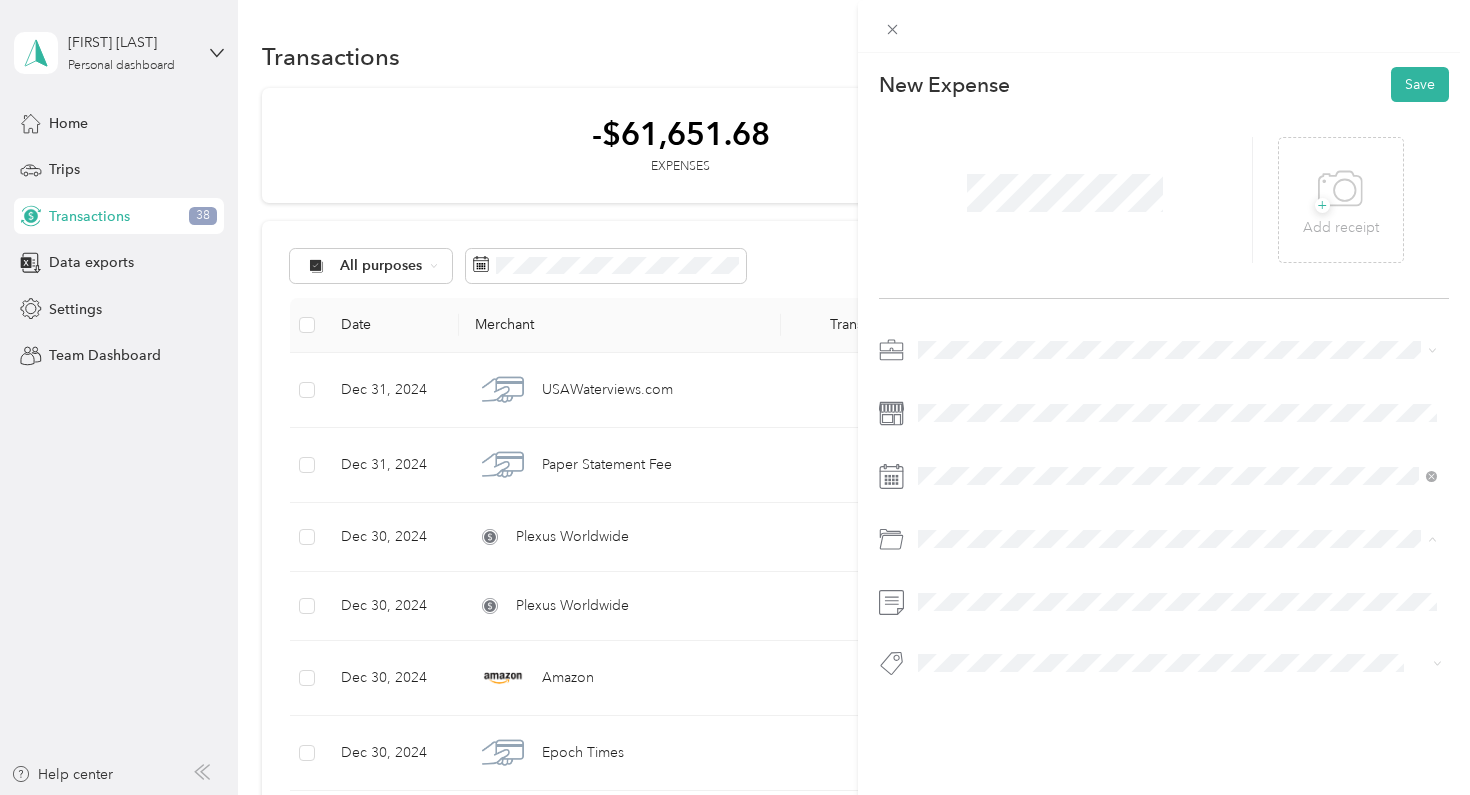 click on "Loan Interest (Small business, etc.)" at bounding box center [1033, 619] 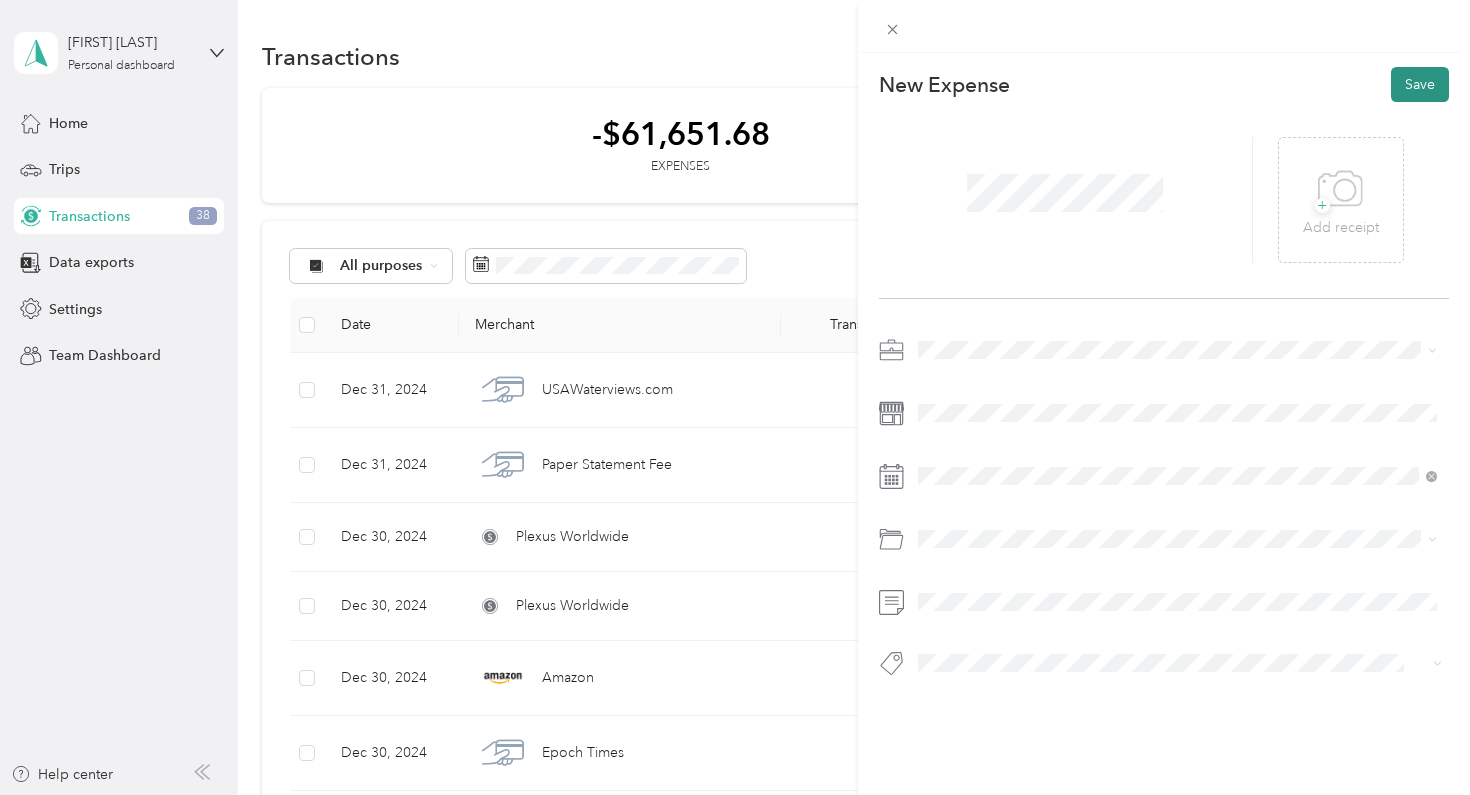click on "Save" at bounding box center (1420, 84) 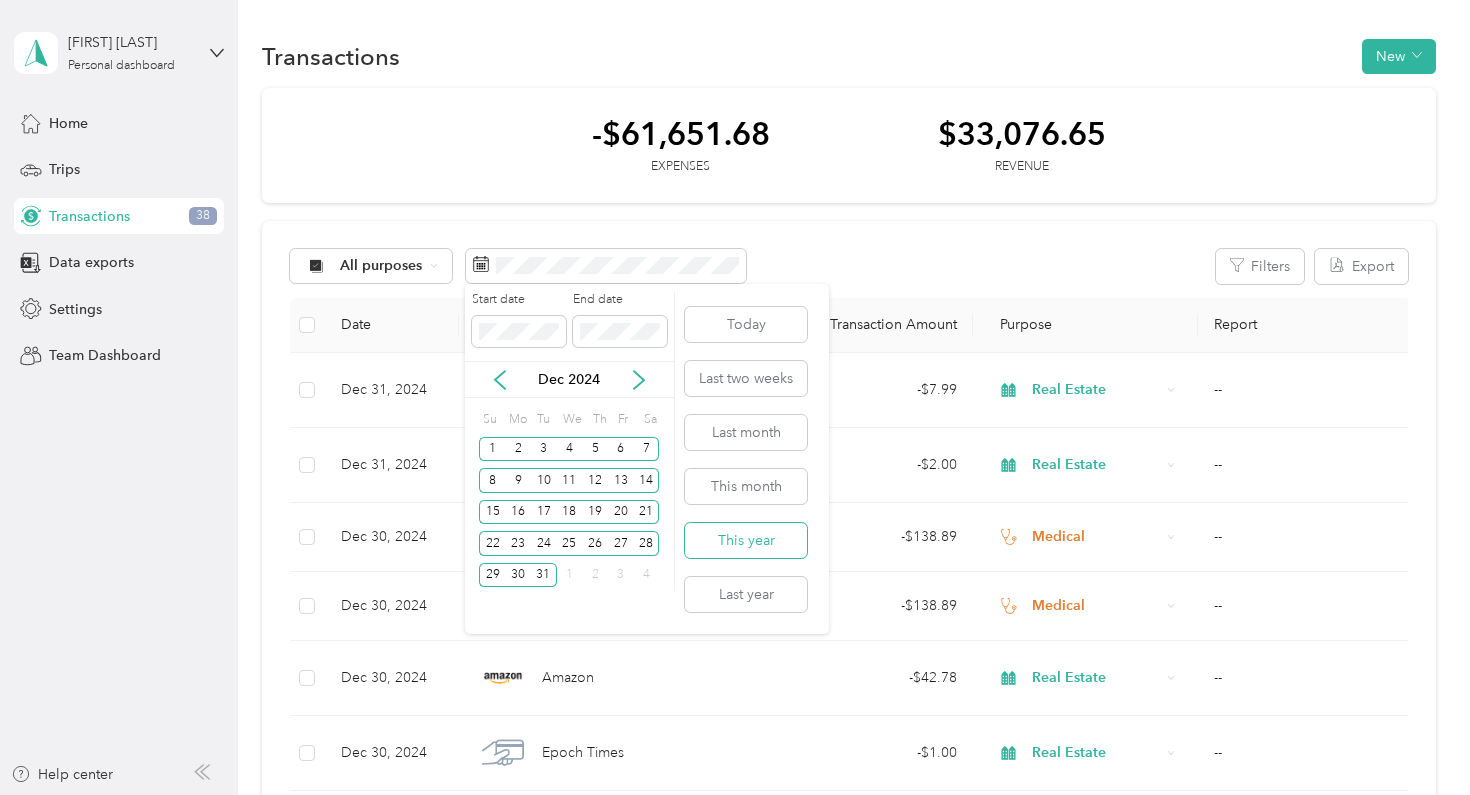 click on "This year" at bounding box center (746, 540) 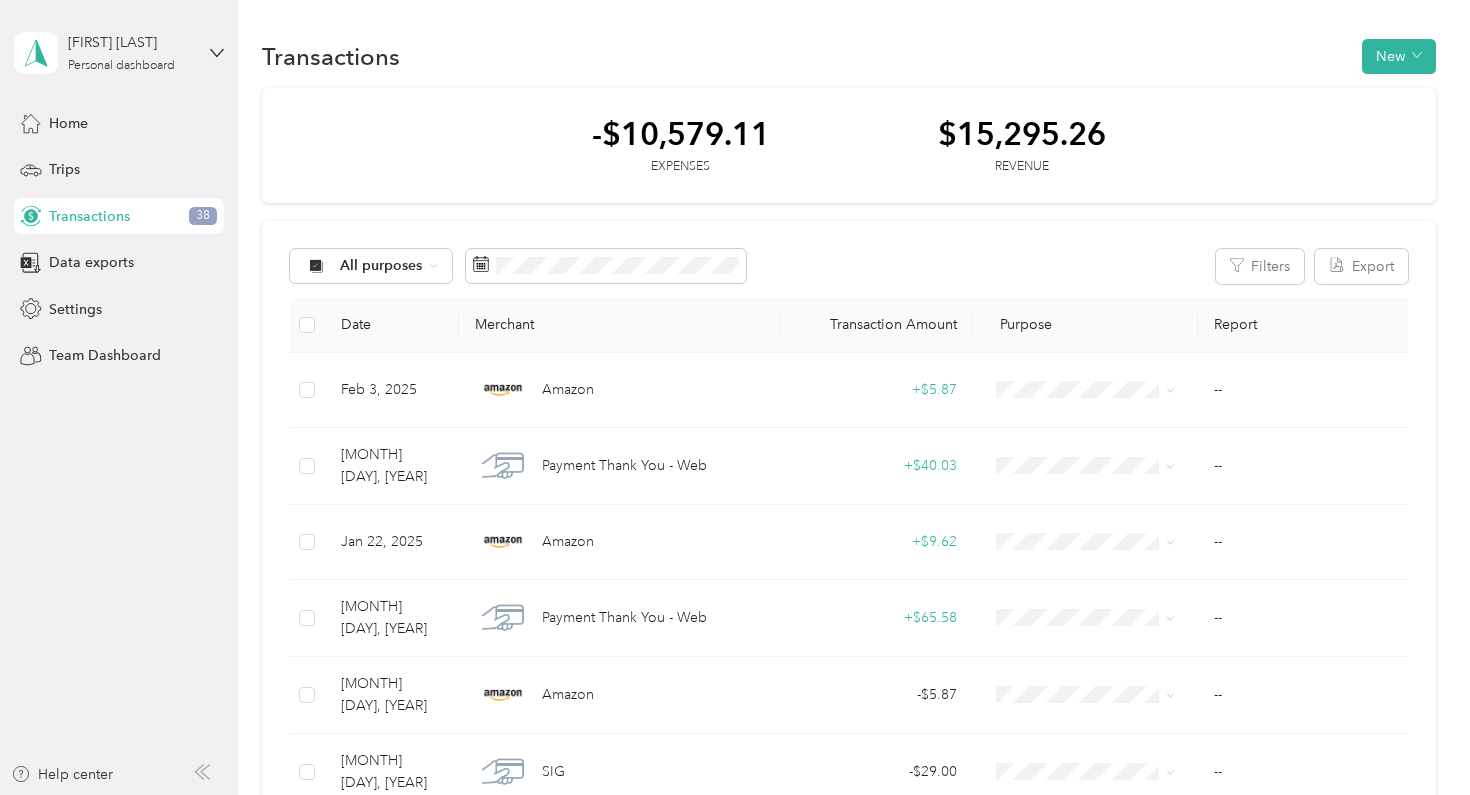 scroll, scrollTop: 0, scrollLeft: 0, axis: both 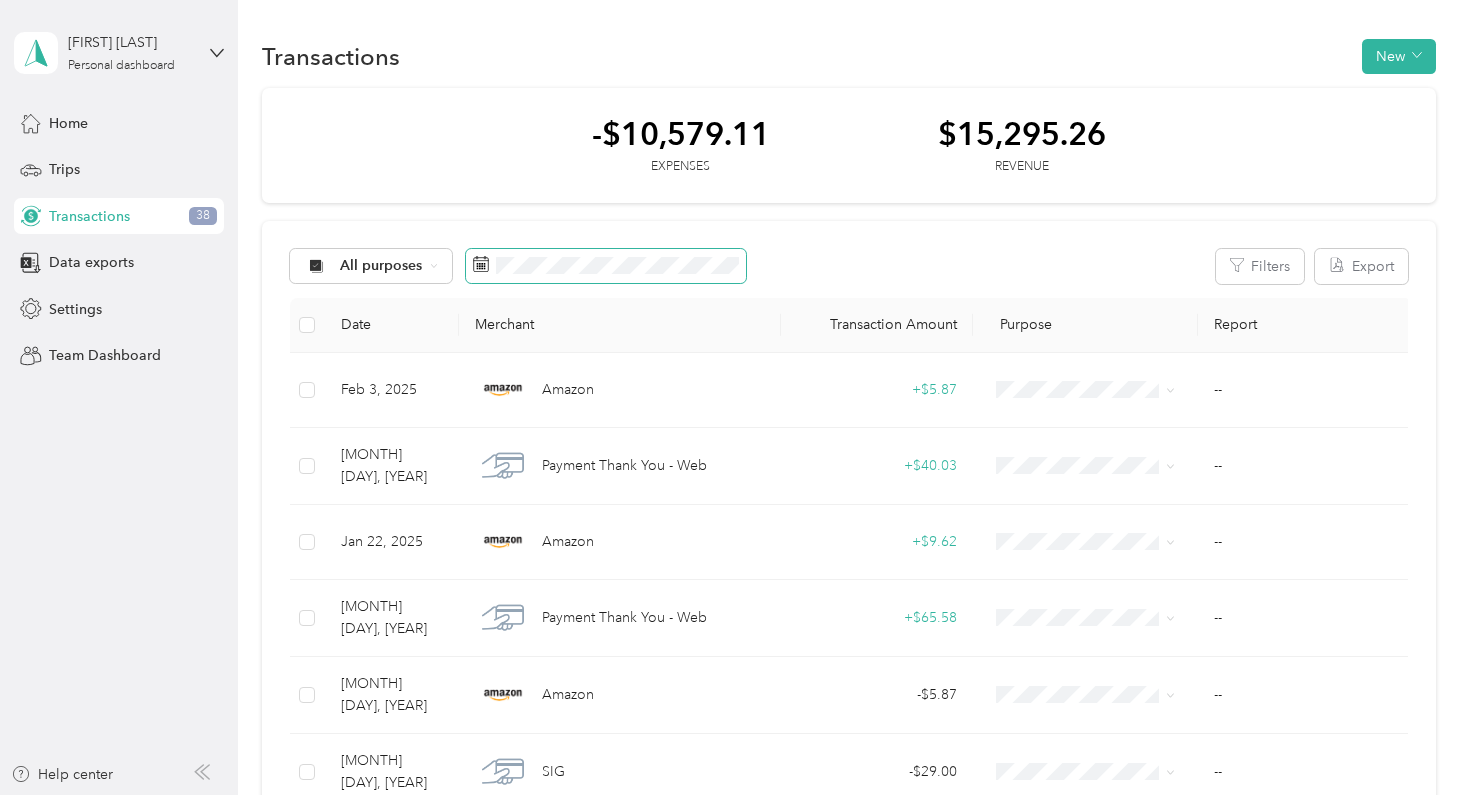 click at bounding box center (606, 266) 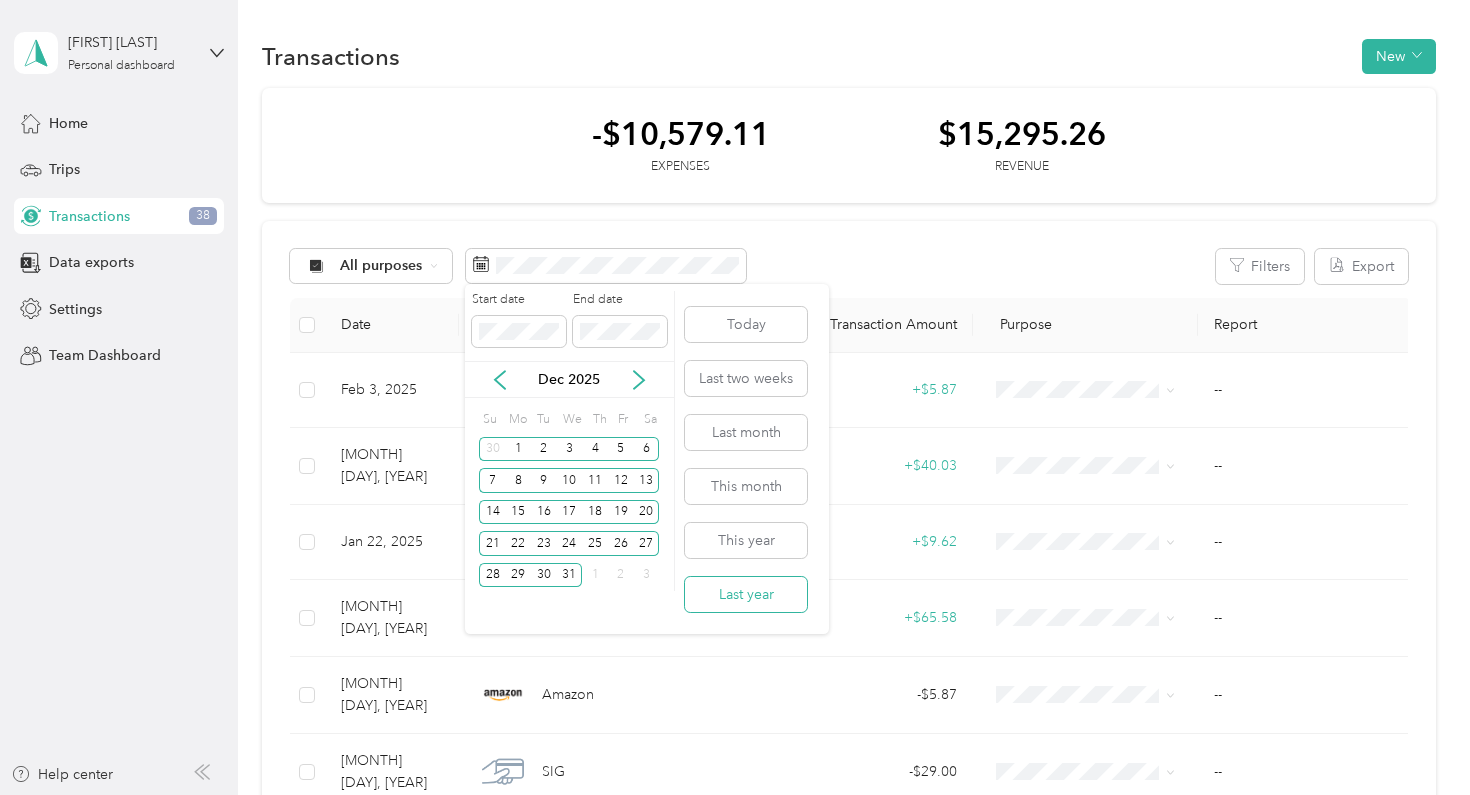 click on "Last year" at bounding box center (746, 594) 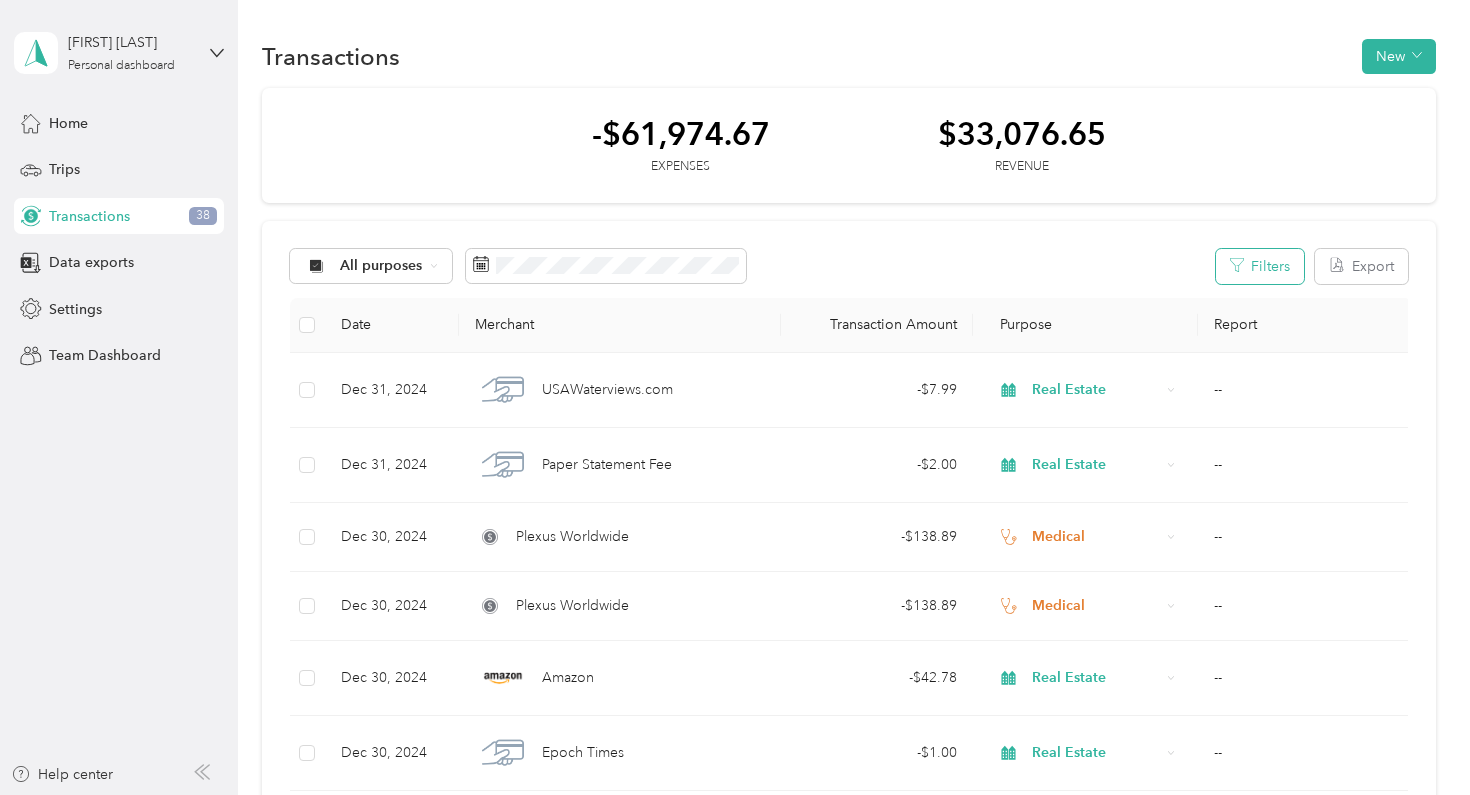 click on "Filters" at bounding box center [1260, 266] 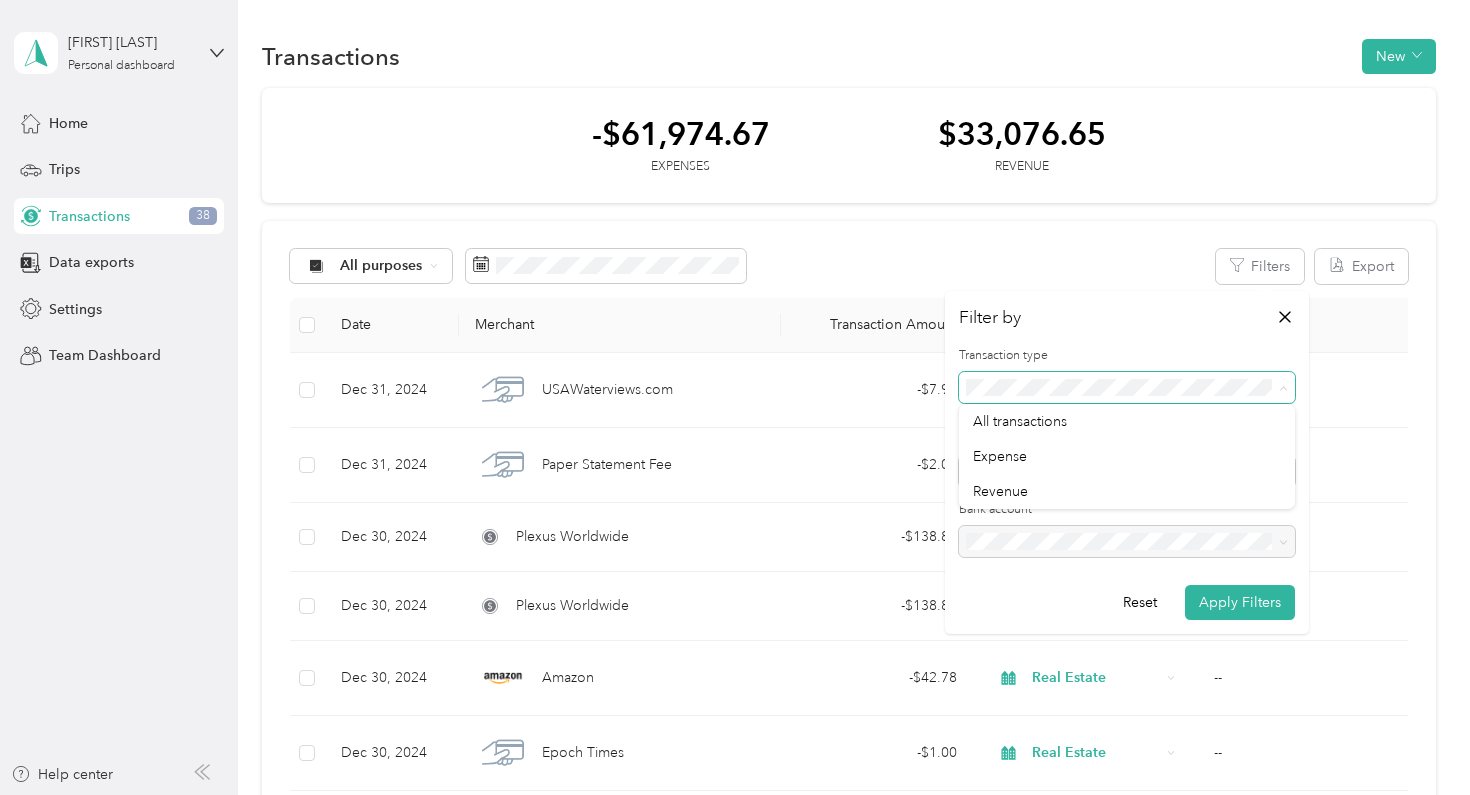 click at bounding box center [1127, 388] 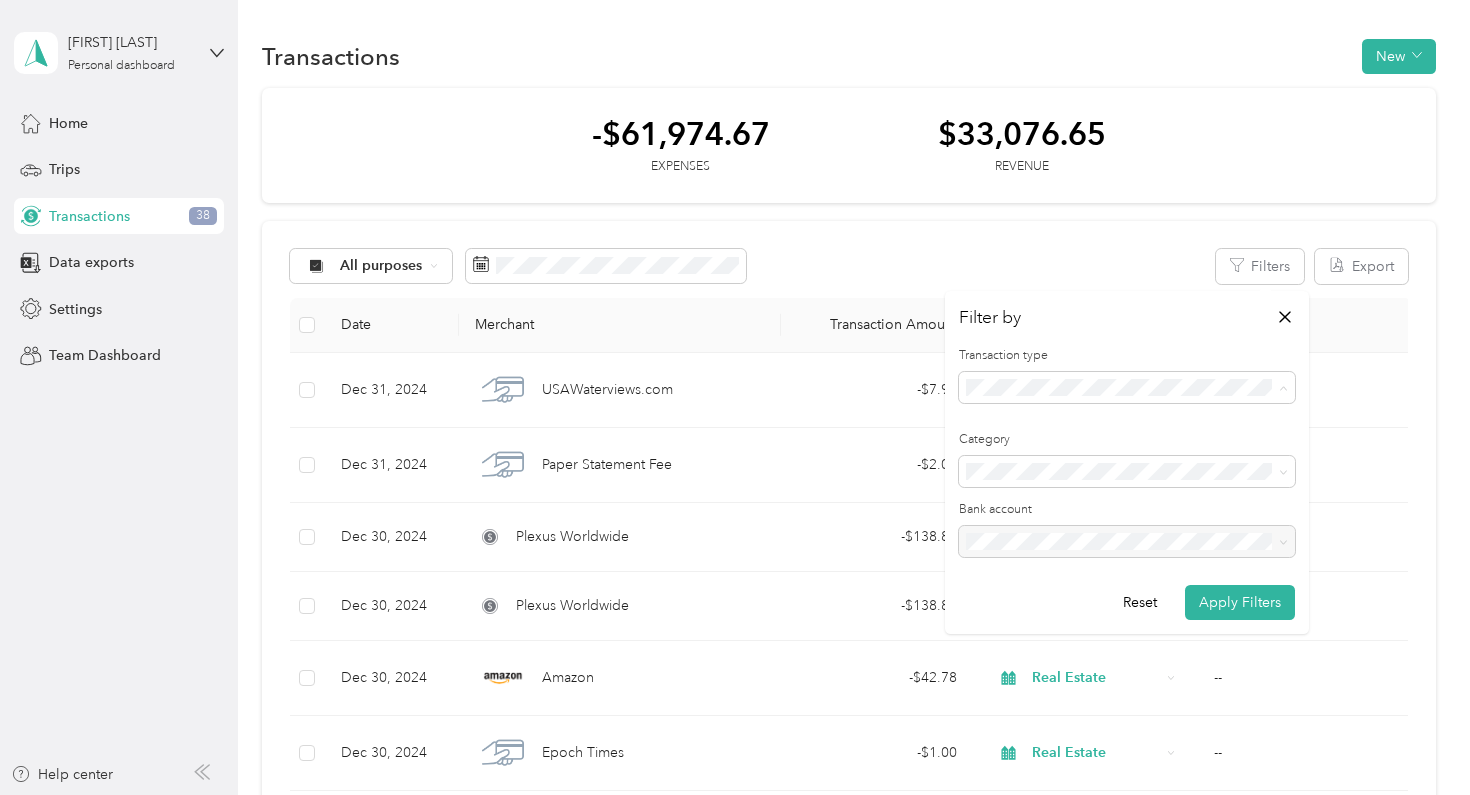 click on "Expense" at bounding box center (1127, 456) 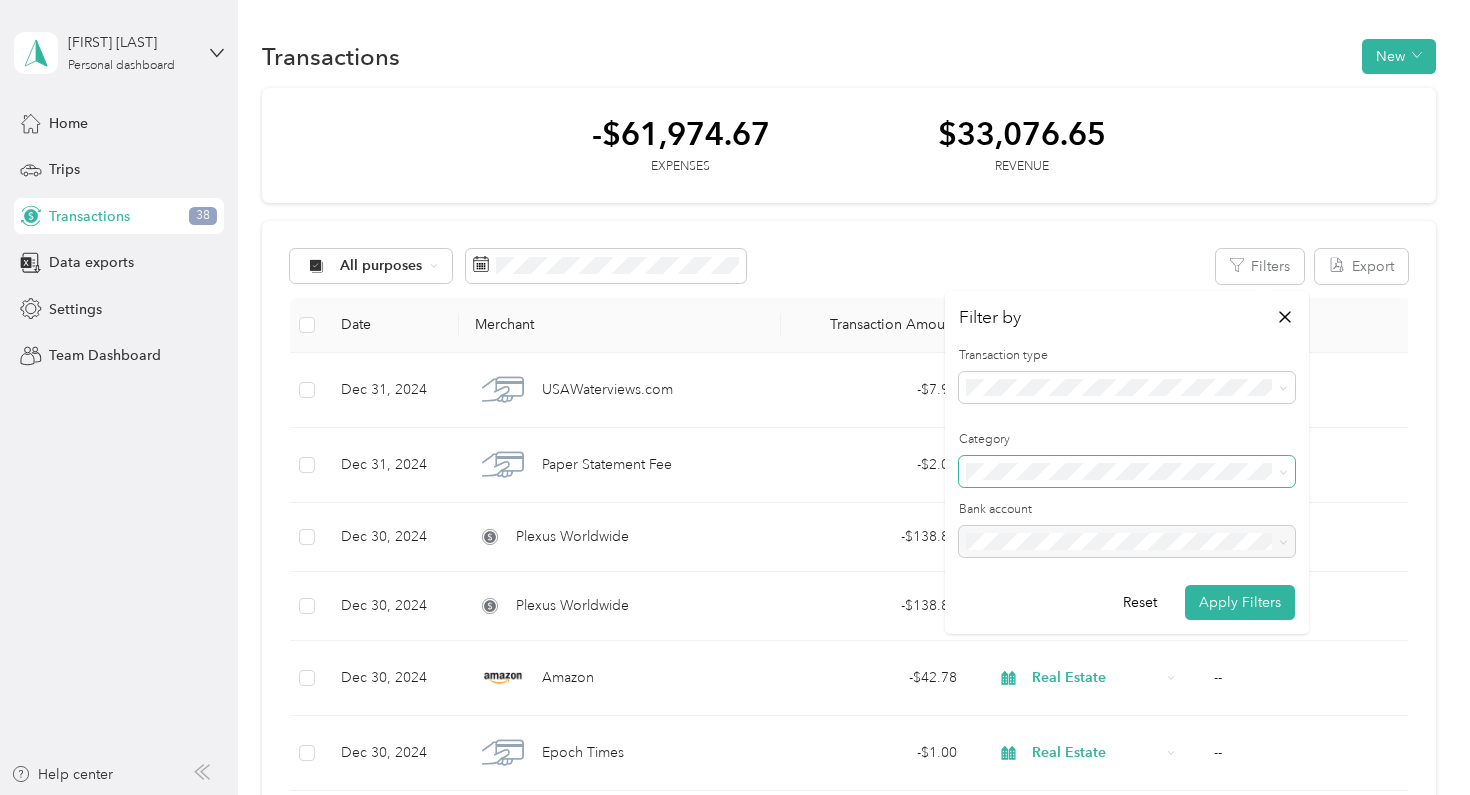 click at bounding box center [1127, 472] 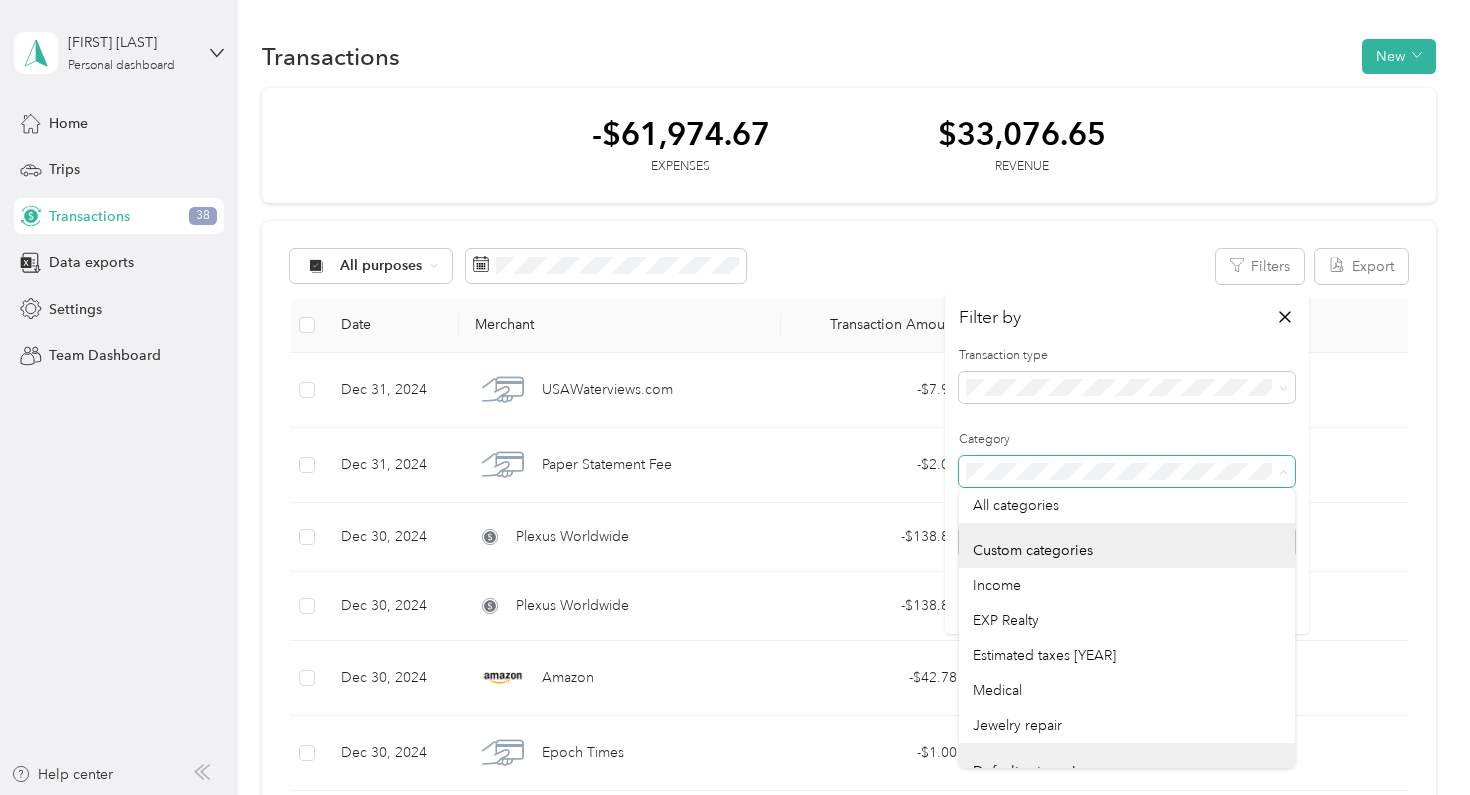 scroll, scrollTop: 0, scrollLeft: 0, axis: both 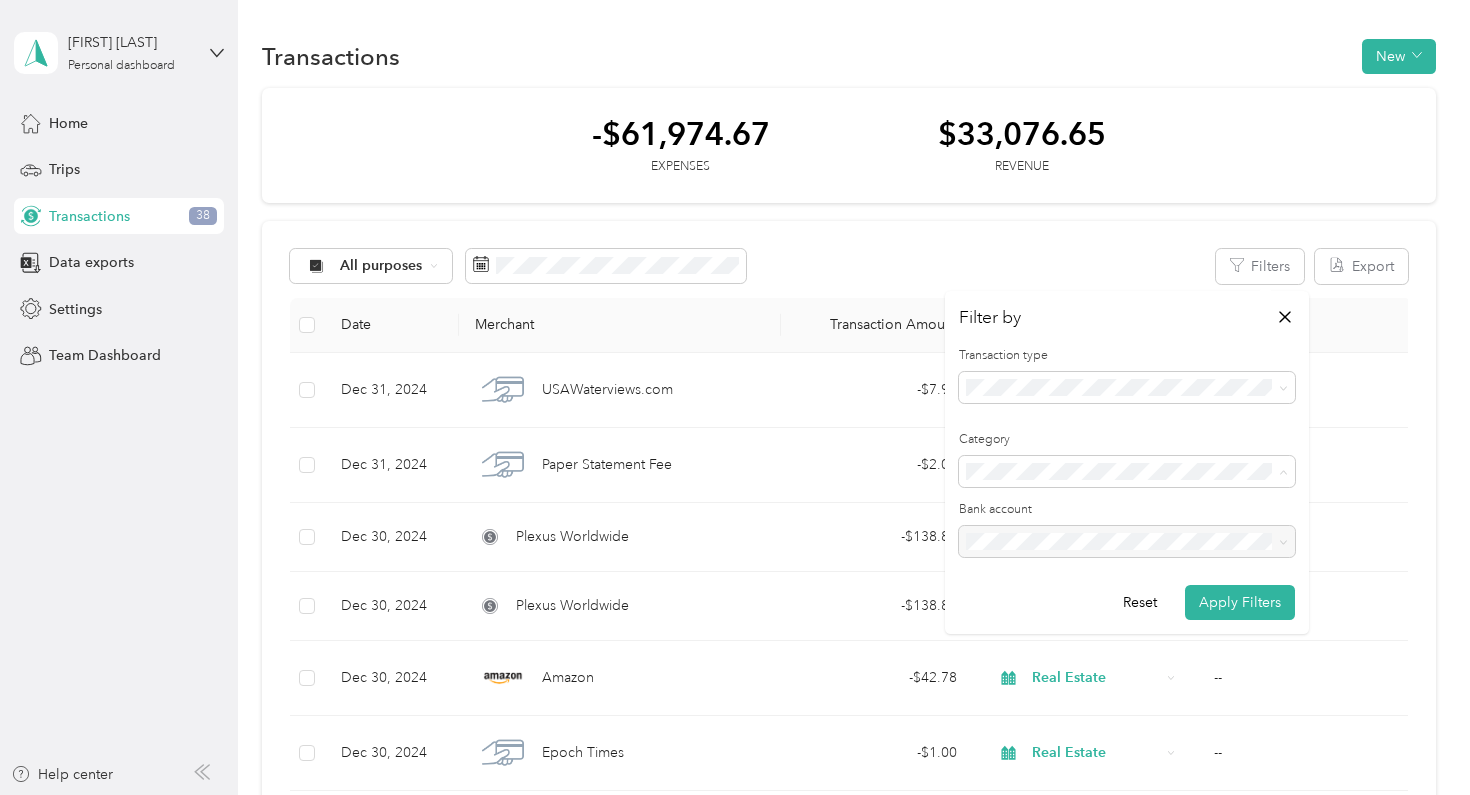 click on "Professional Dues and Fees" at bounding box center (1127, 620) 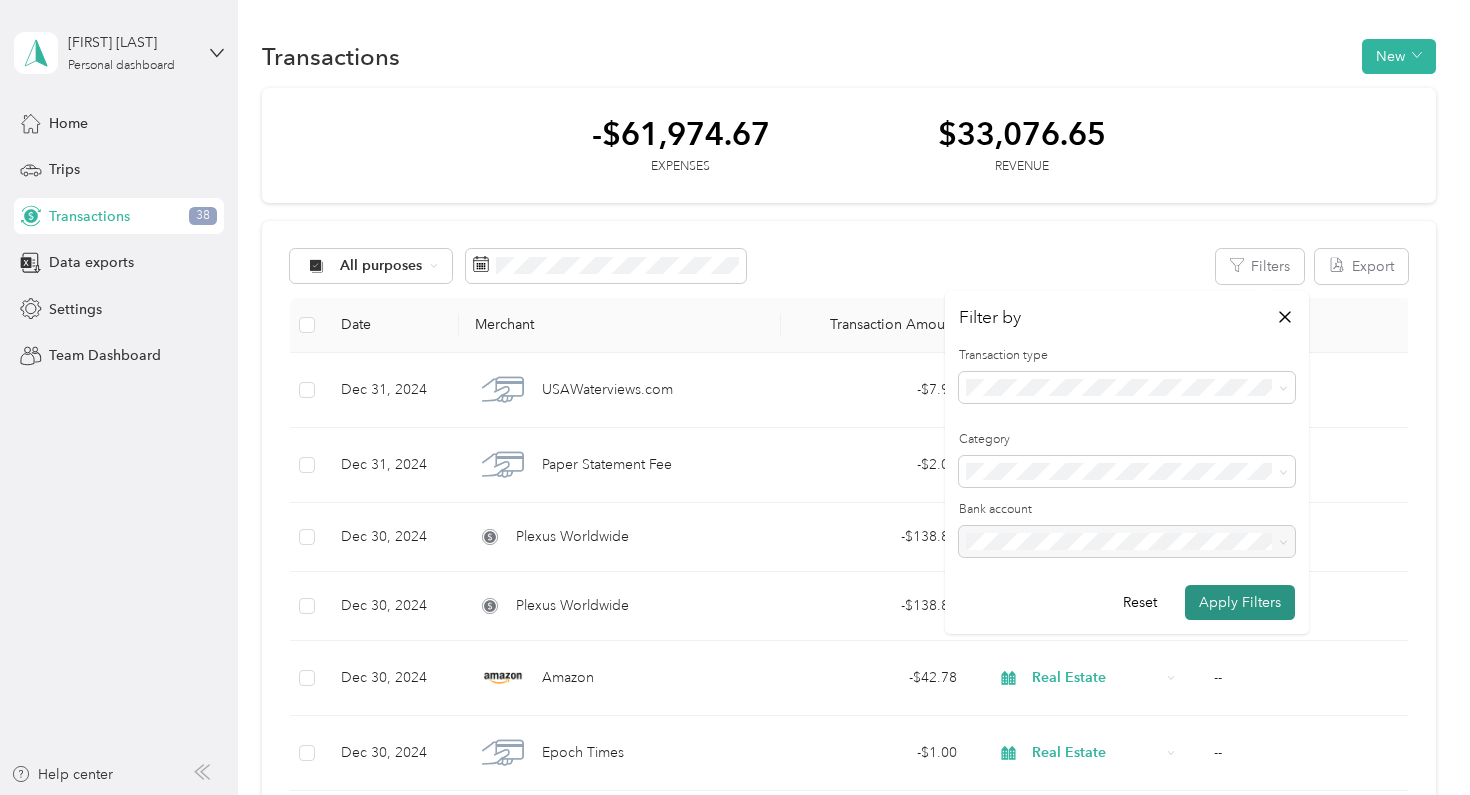 click on "Apply Filters" at bounding box center (1240, 602) 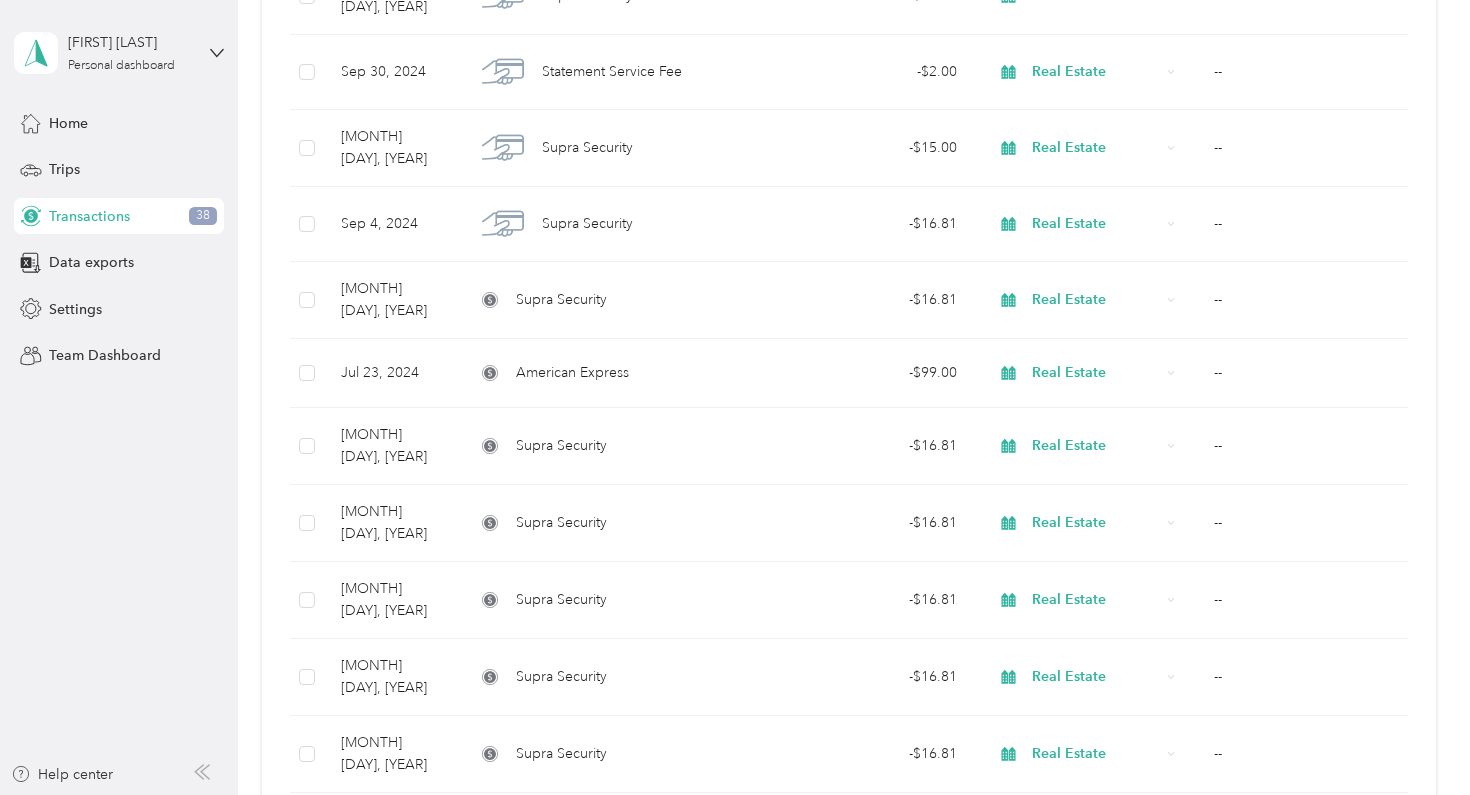 scroll, scrollTop: 858, scrollLeft: 0, axis: vertical 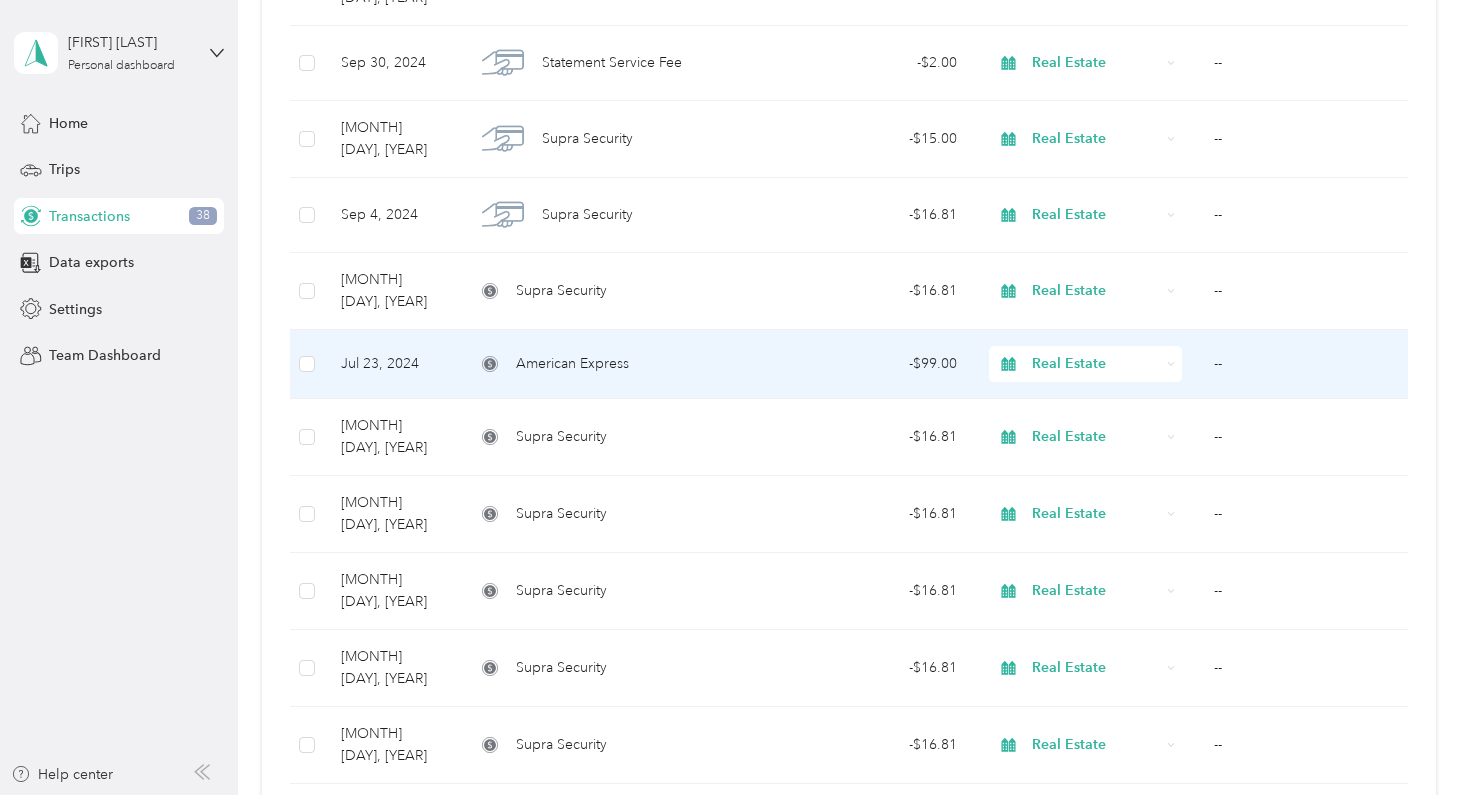click on "--" at bounding box center (1305, 364) 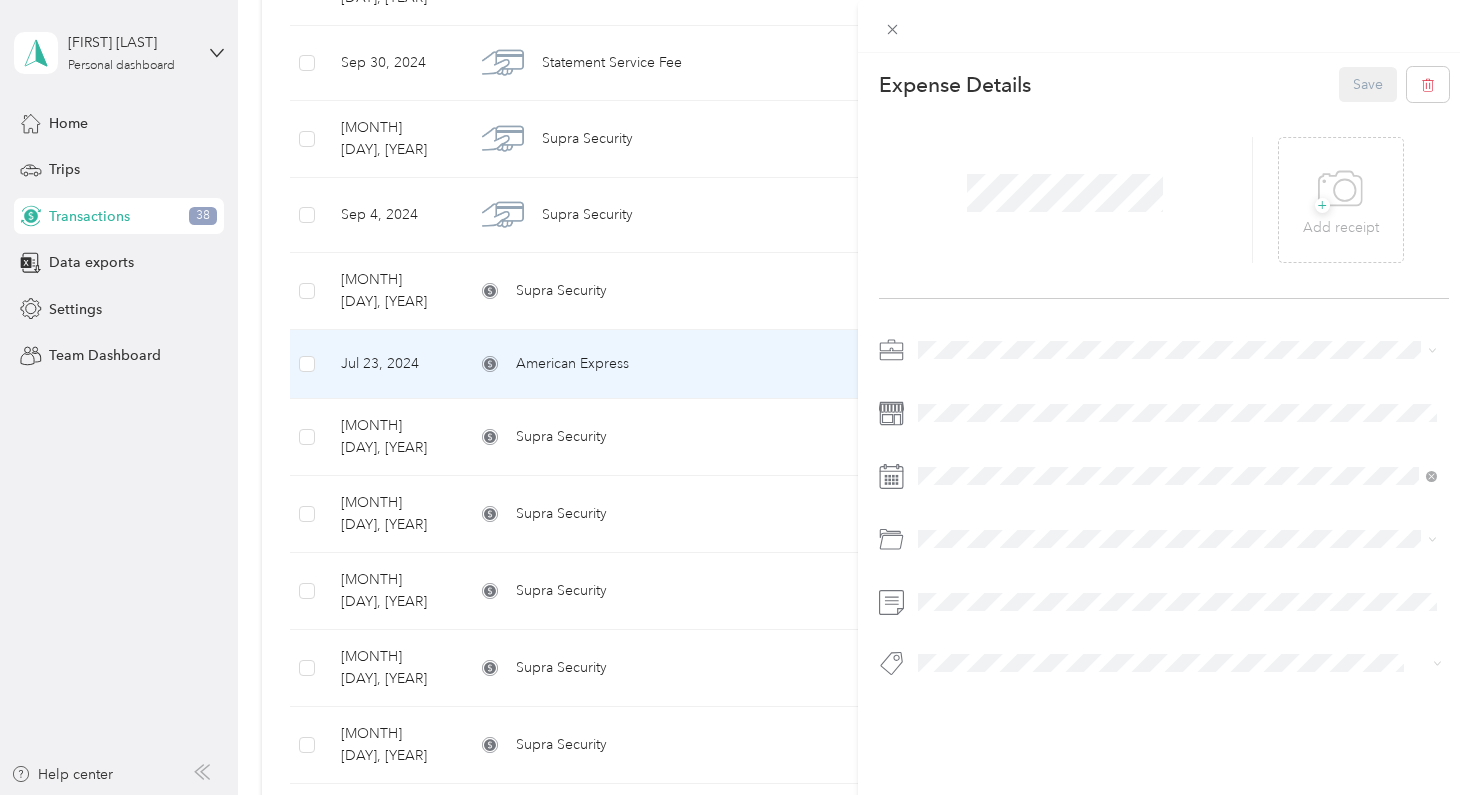 click on "This  expense  cannot be edited because it is either under review, approved, or paid. Contact your Team Manager to edit it.  Expense Details Save + Add receipt" at bounding box center (735, 397) 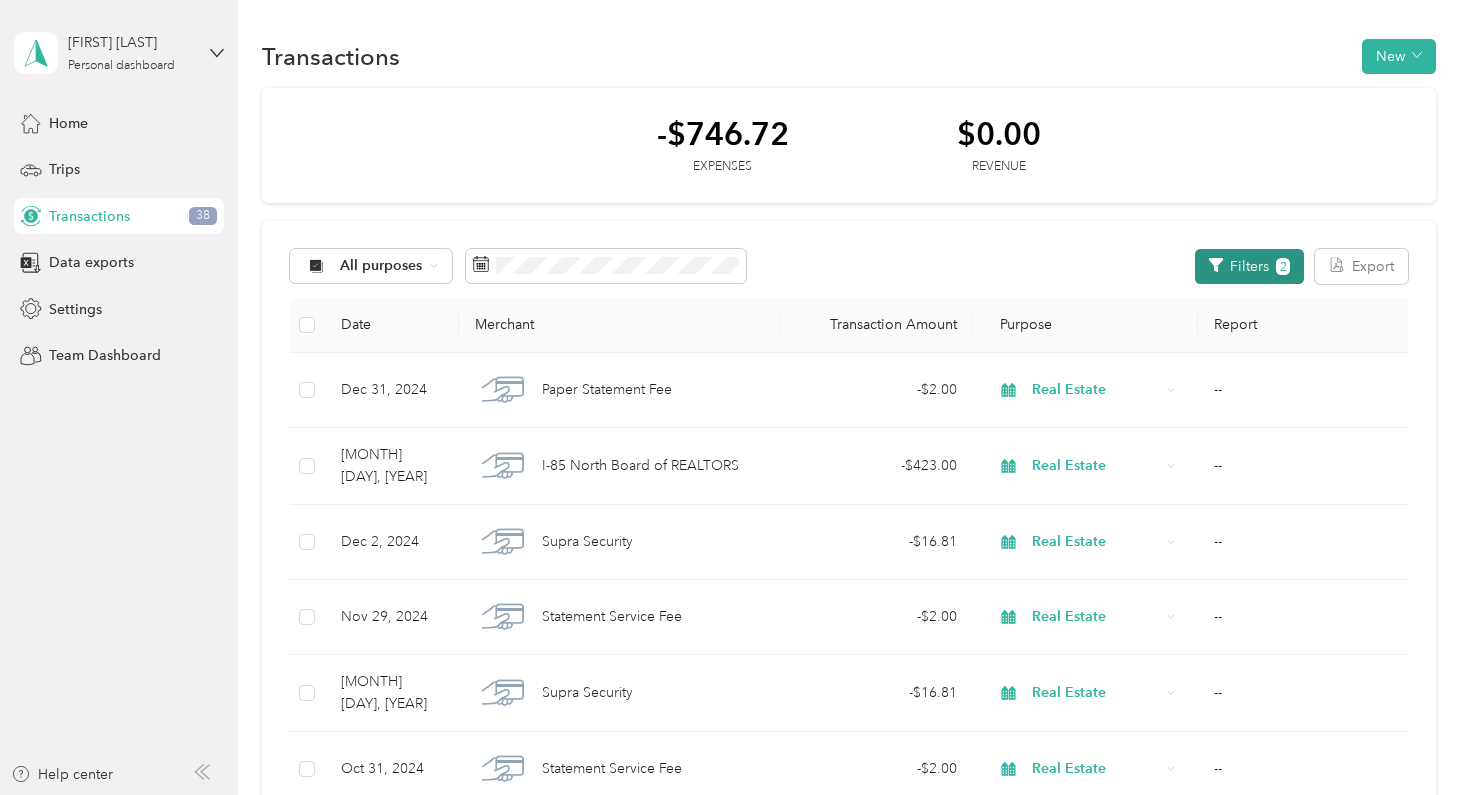 scroll, scrollTop: 0, scrollLeft: 0, axis: both 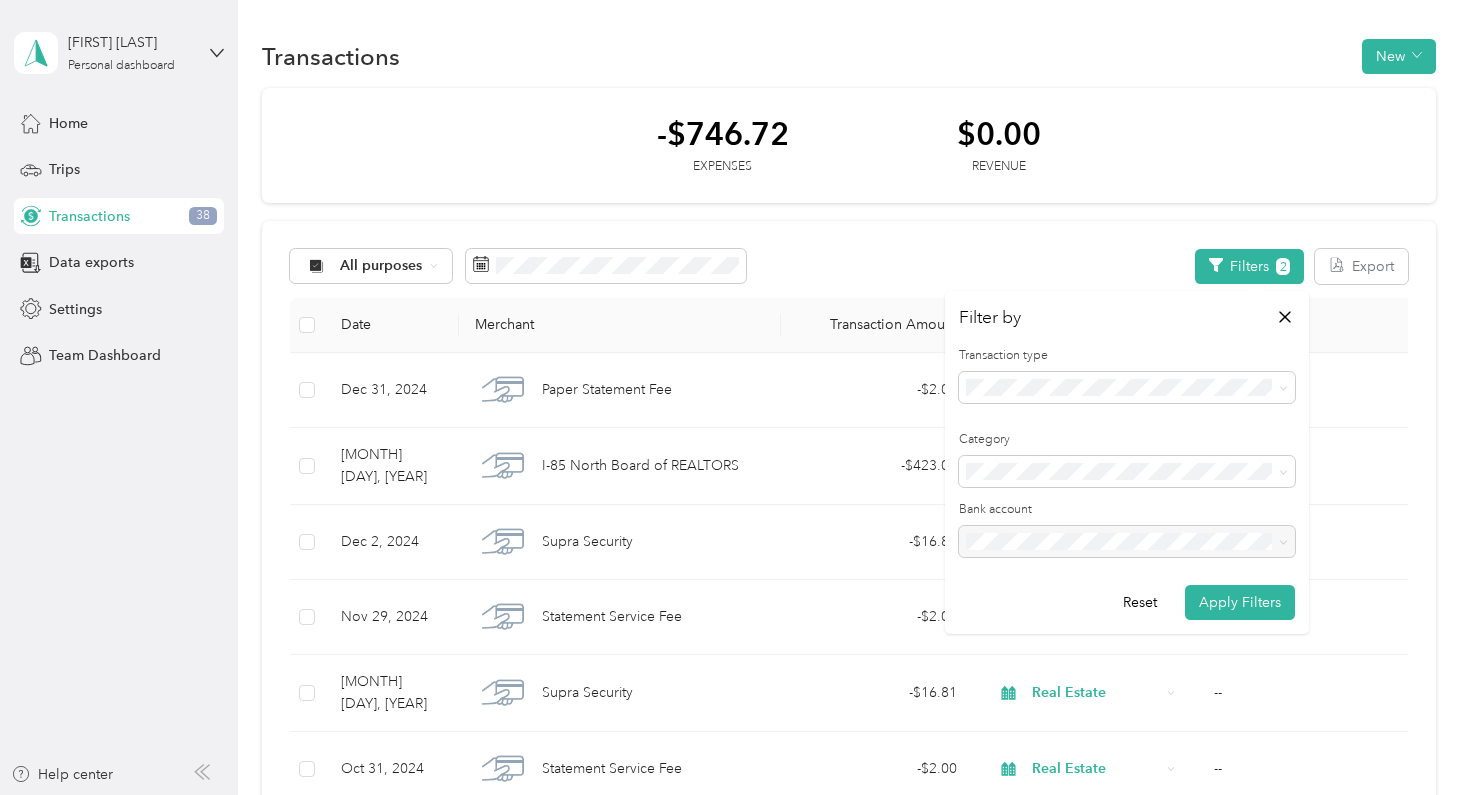 click on "Car Maintenance and Repairs" at bounding box center [1127, 670] 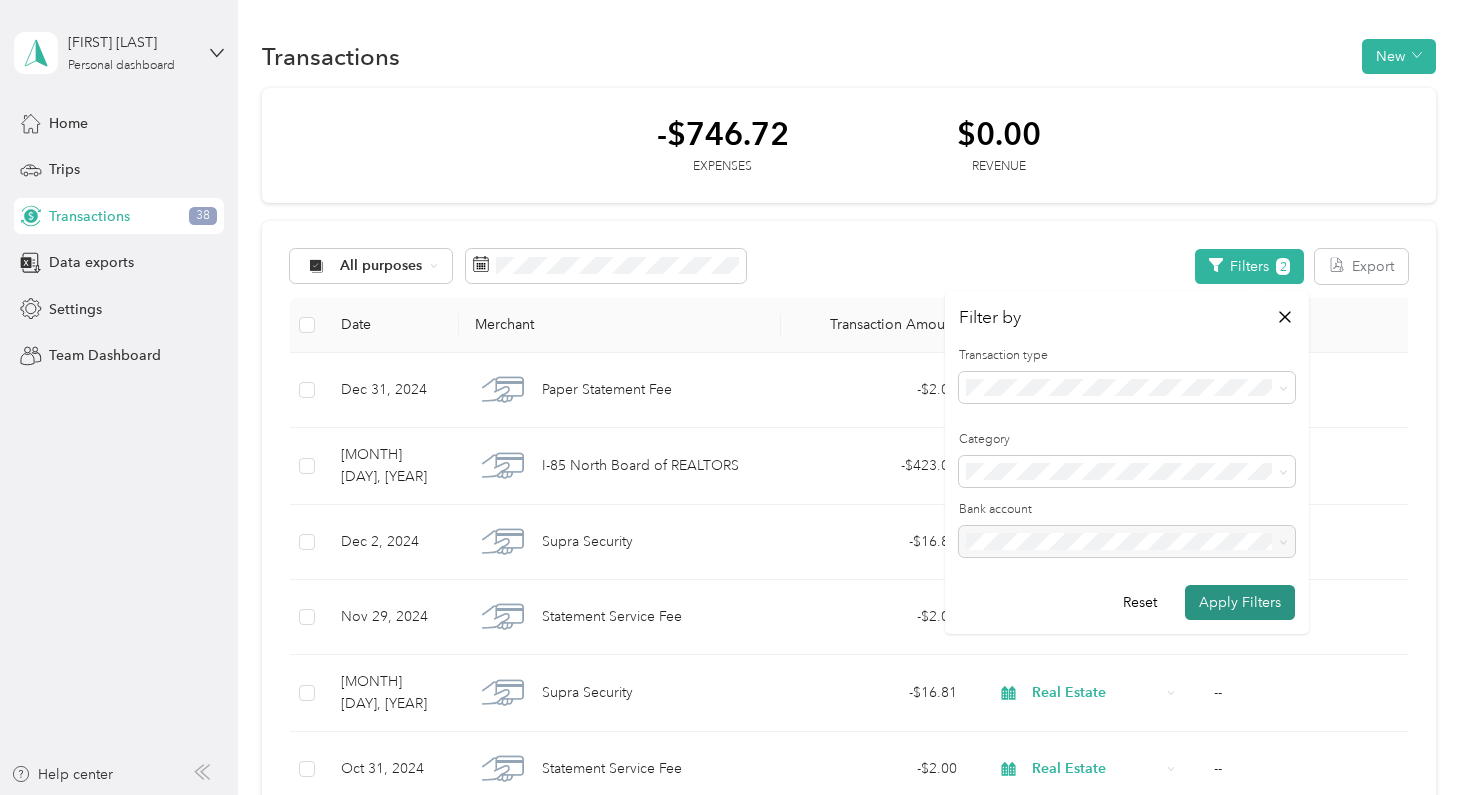 click on "Apply Filters" at bounding box center [1240, 602] 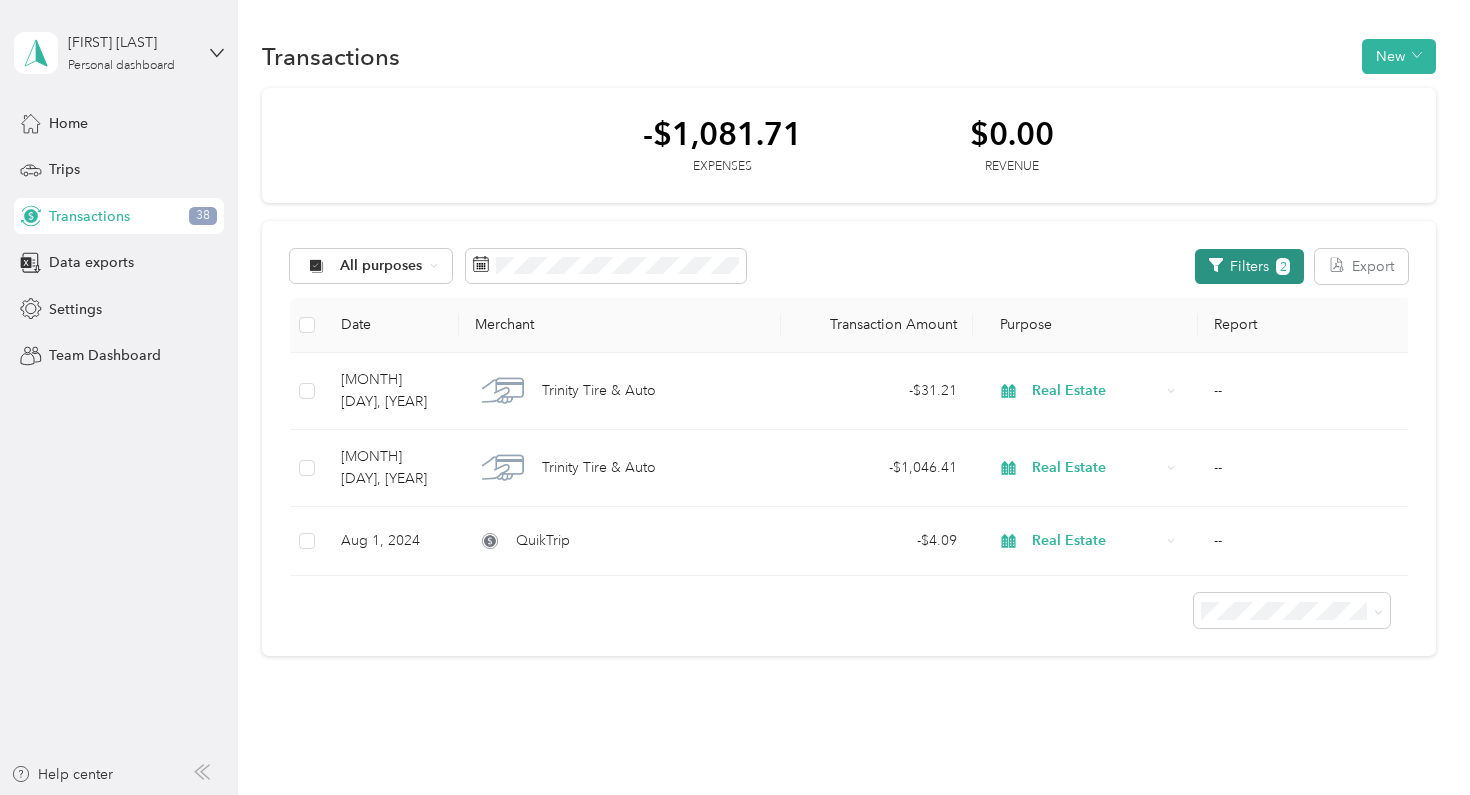 click on "2" at bounding box center [1283, 266] 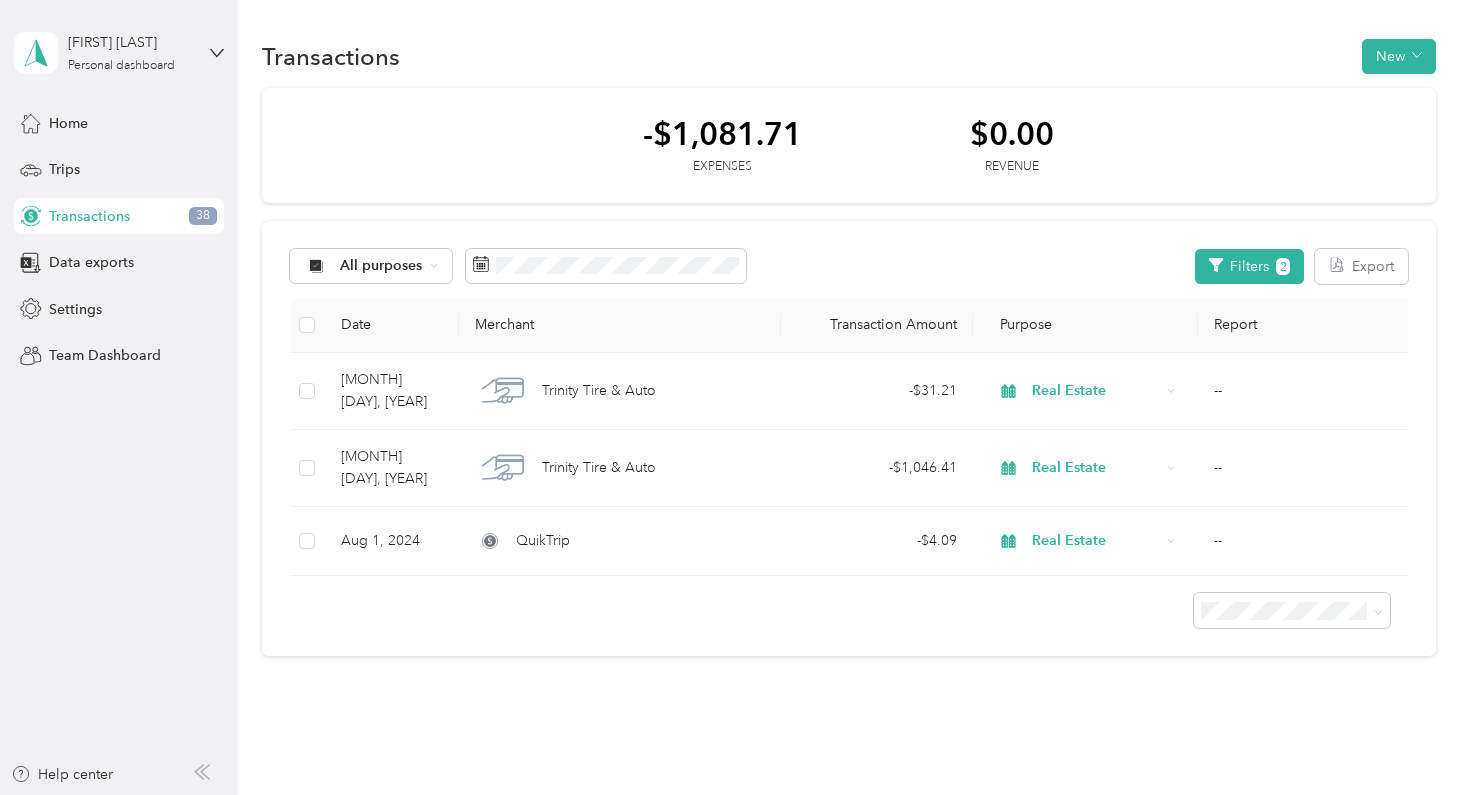 click on "All purposes Filters 2 Export Date Merchant Transaction Amount Purpose Report             Nov 5, 2024 Trinity Tire & Auto -  $31.21   Real Estate -- Aug 27, 2024 Trinity Tire & Auto -  $1,046.41   Real Estate -- Aug 1, 2024 QuikTrip -  $4.09   Real Estate --" at bounding box center (848, 439) 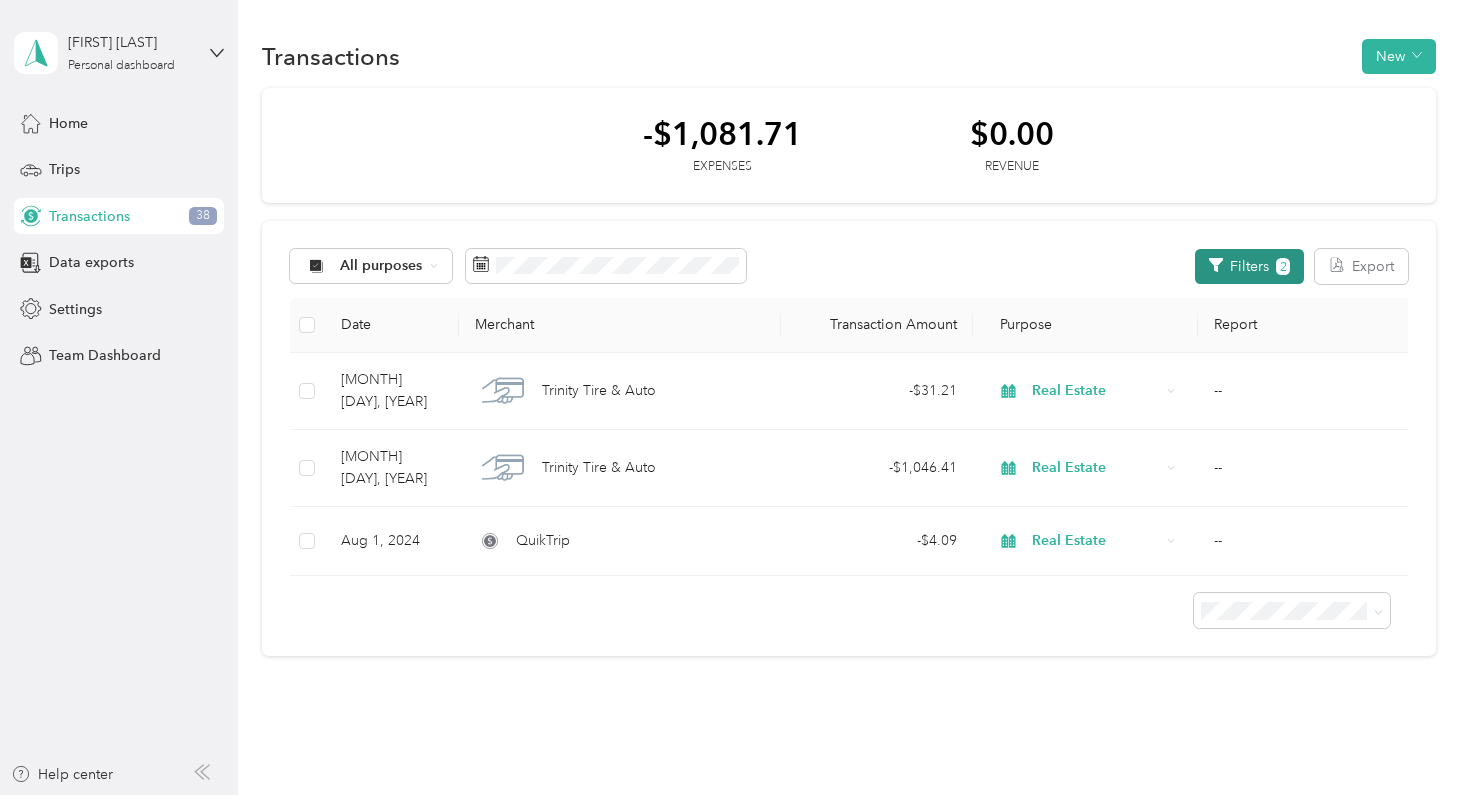 click on "2" at bounding box center (1283, 266) 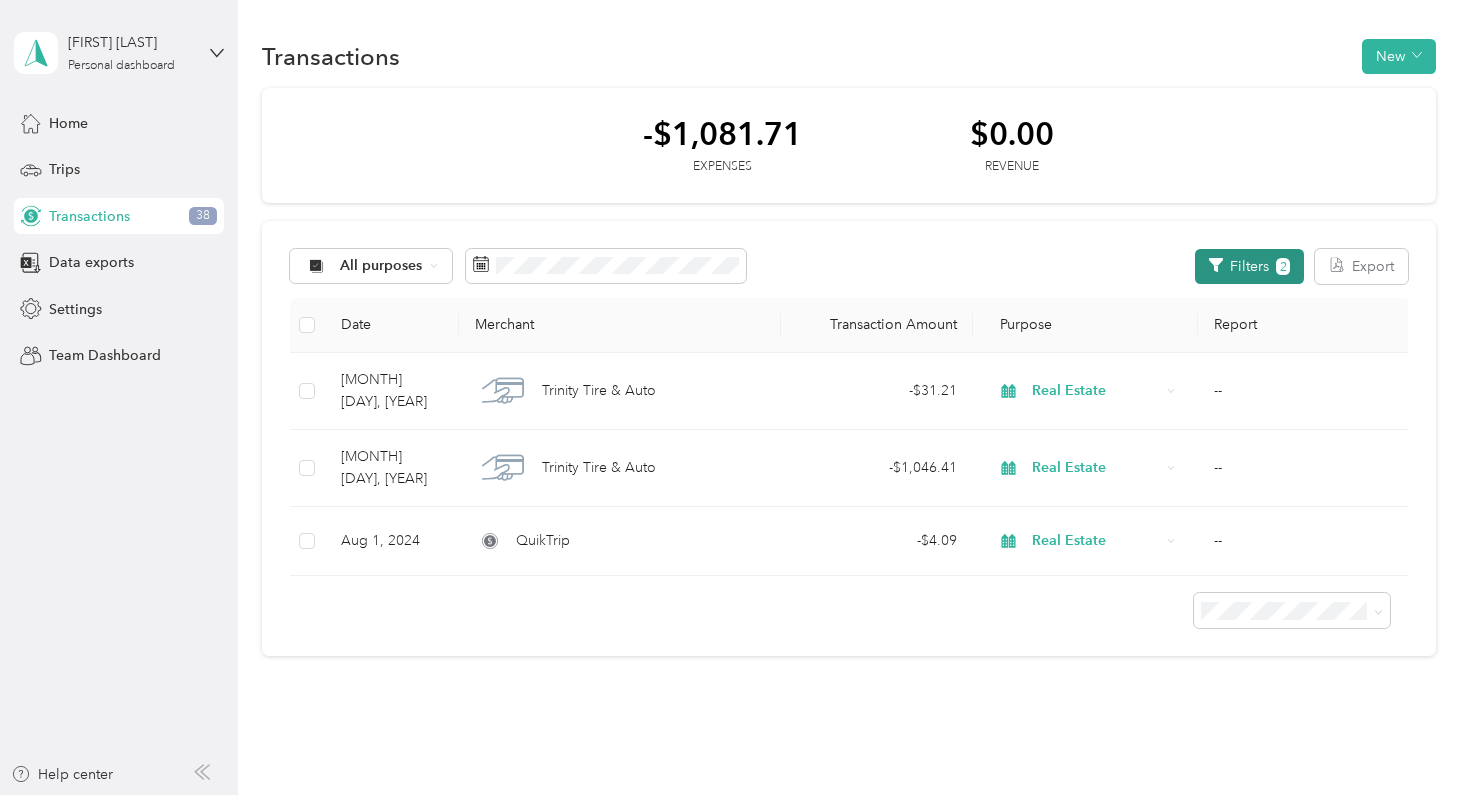 click on "2" at bounding box center [1283, 266] 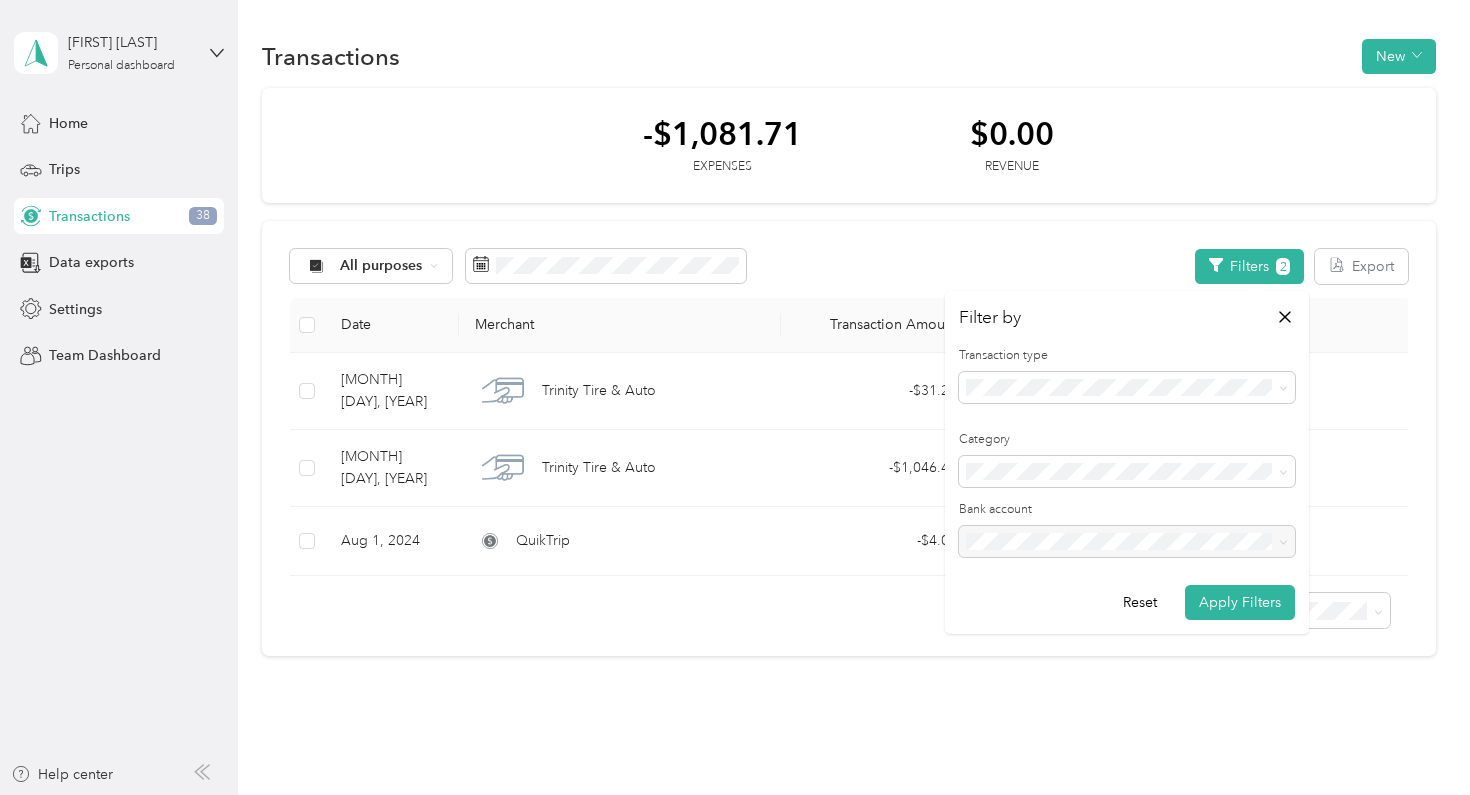 click on "Category" at bounding box center [1127, 459] 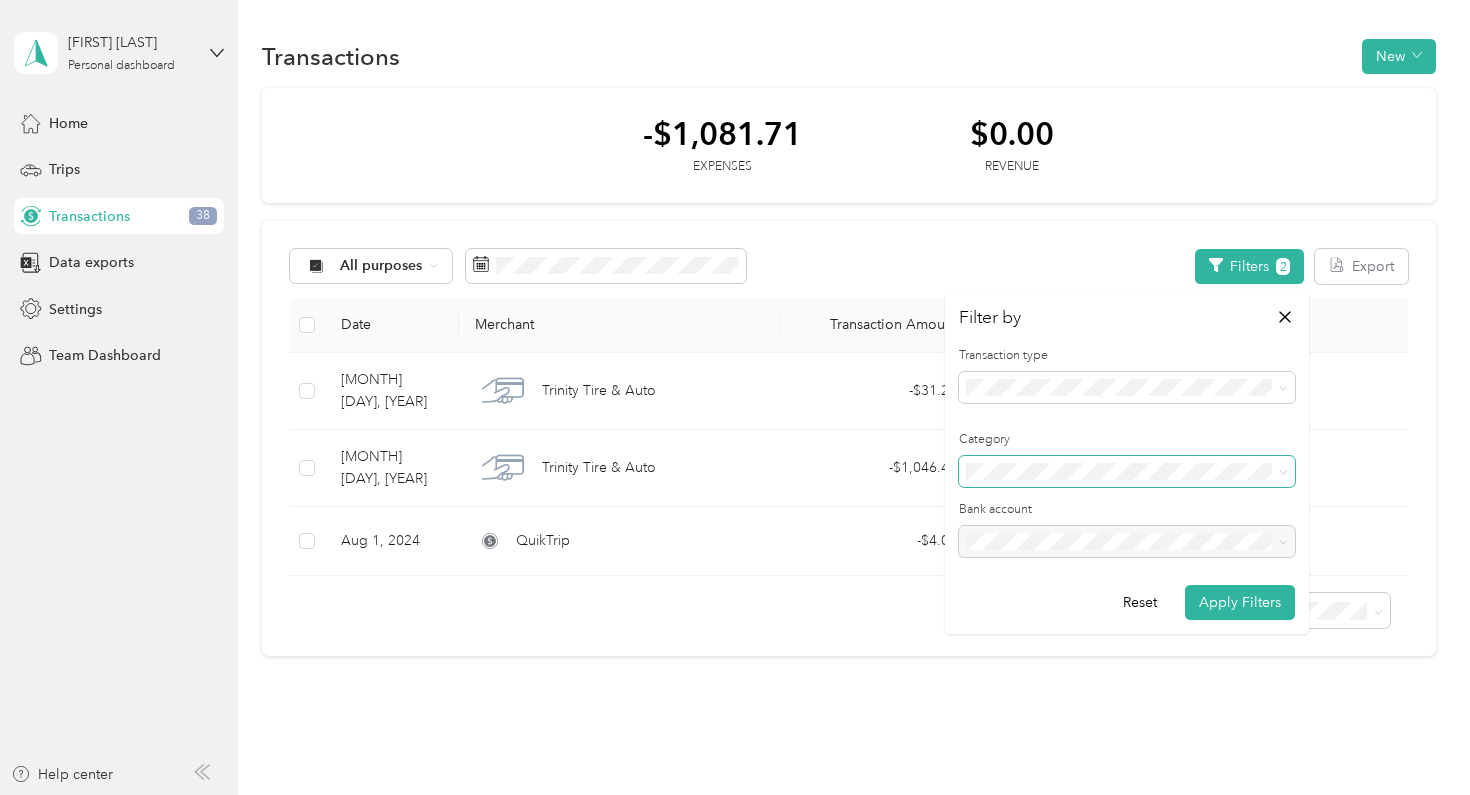 click at bounding box center (1127, 472) 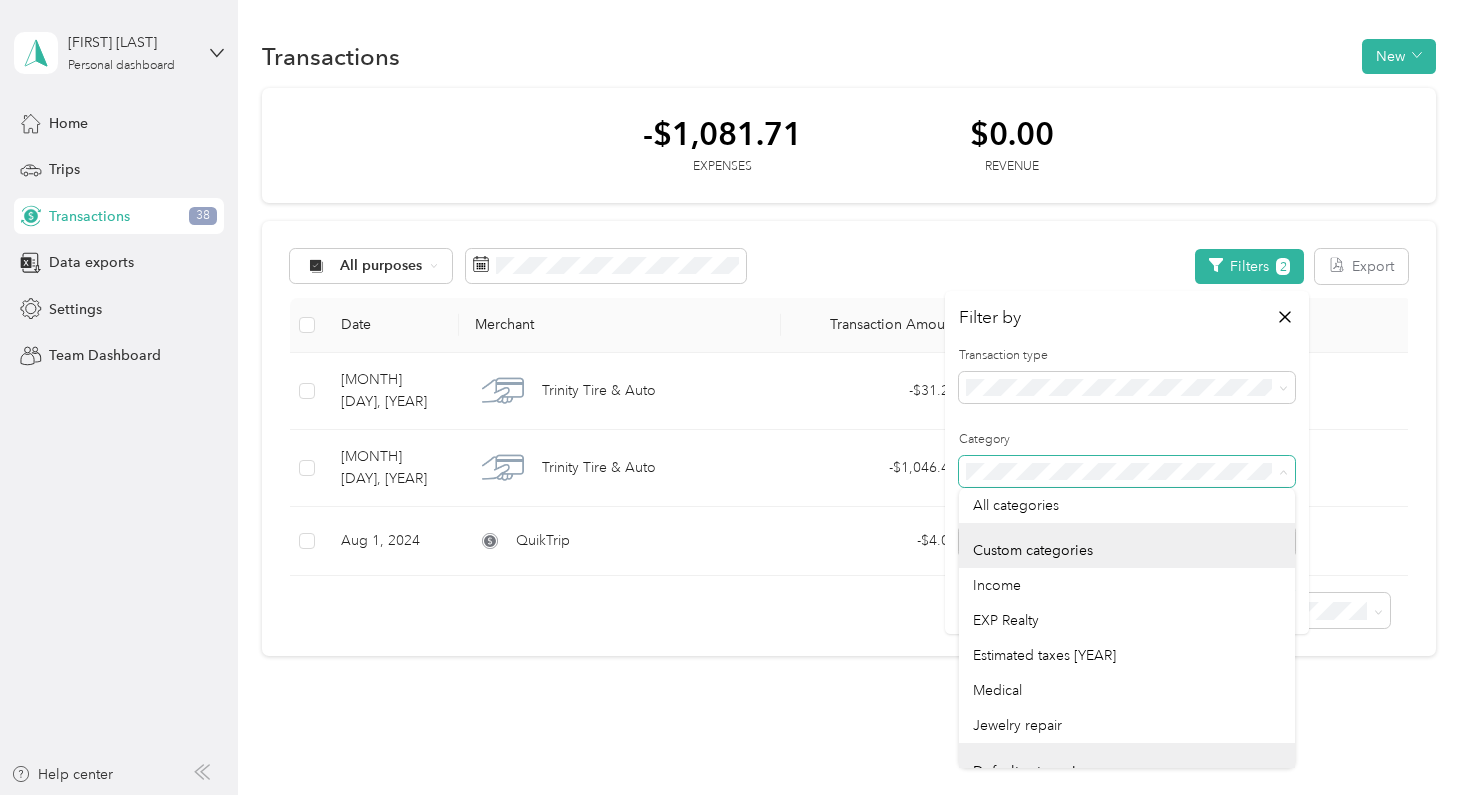 scroll, scrollTop: 0, scrollLeft: 0, axis: both 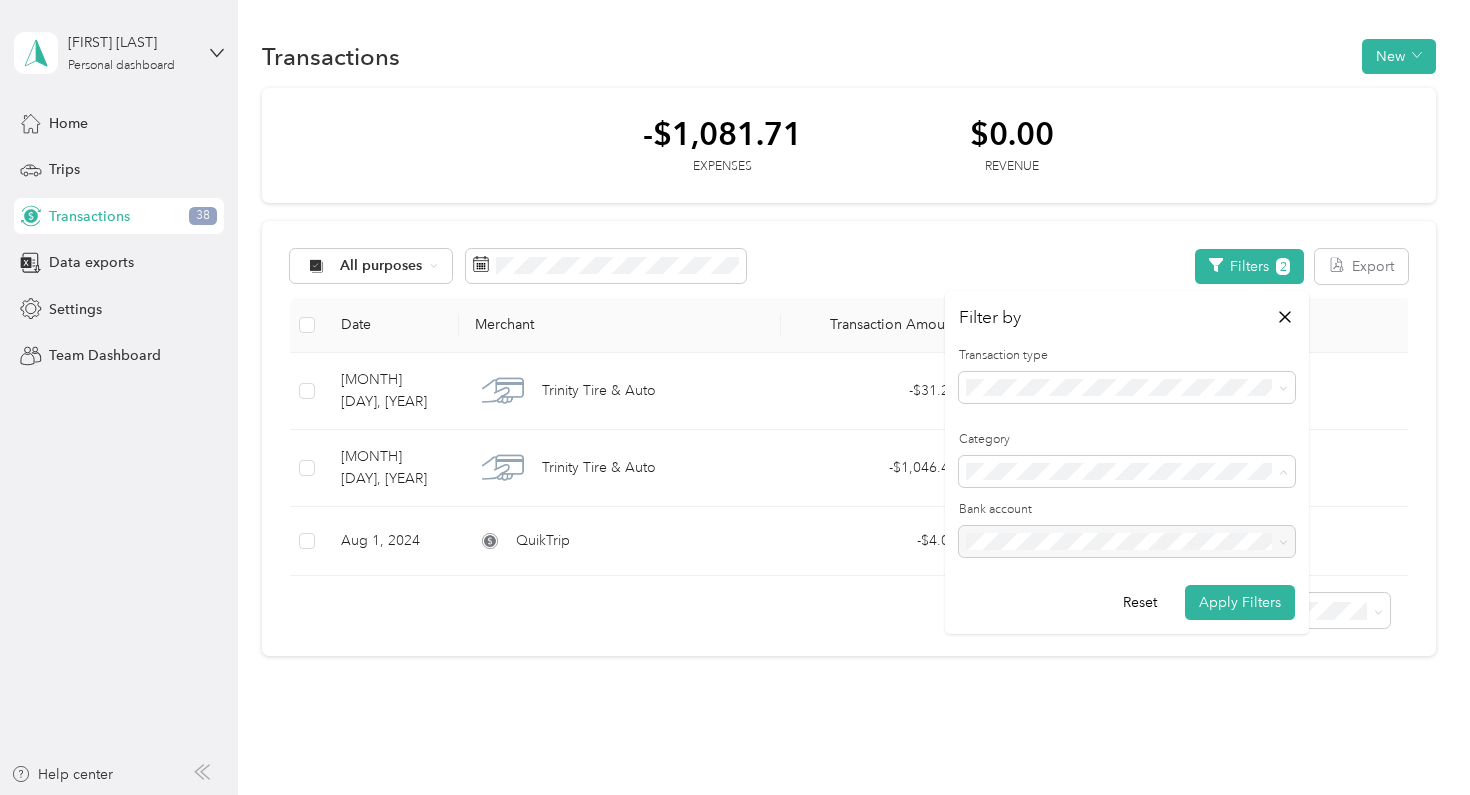 click on "Other Vehicle Related Expenses" at bounding box center (1127, 729) 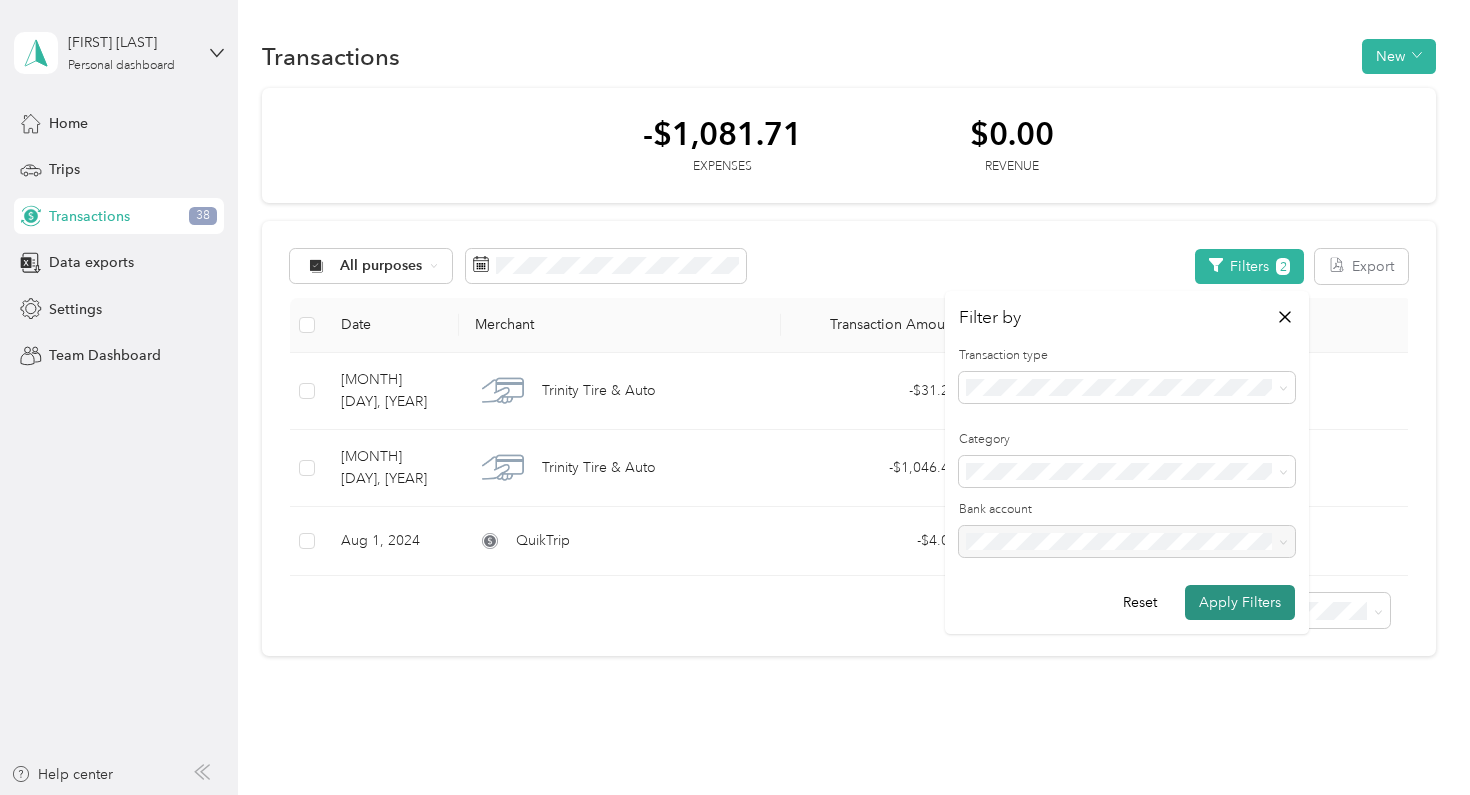 click on "Apply Filters" at bounding box center [1240, 602] 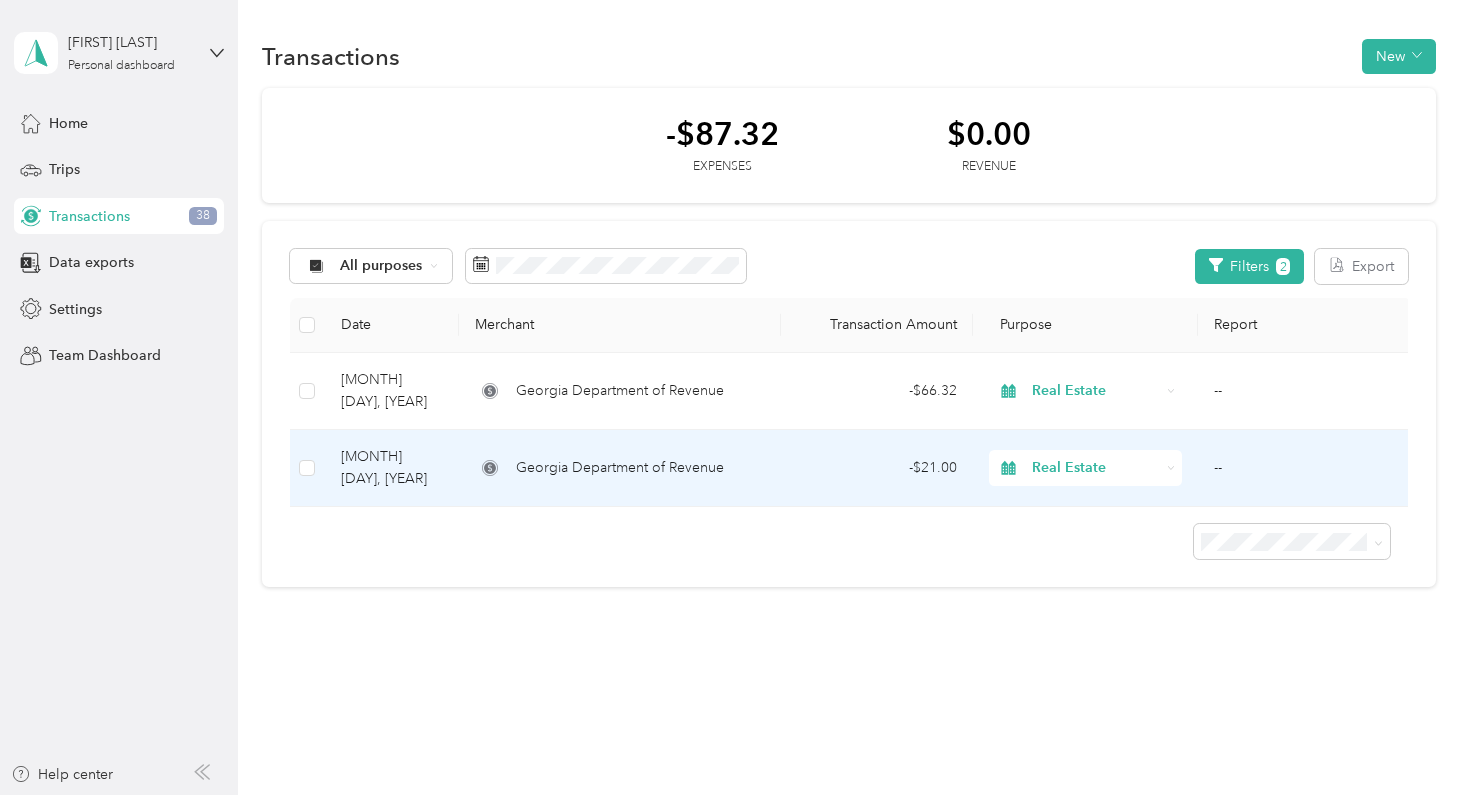 click on "--" at bounding box center [1305, 468] 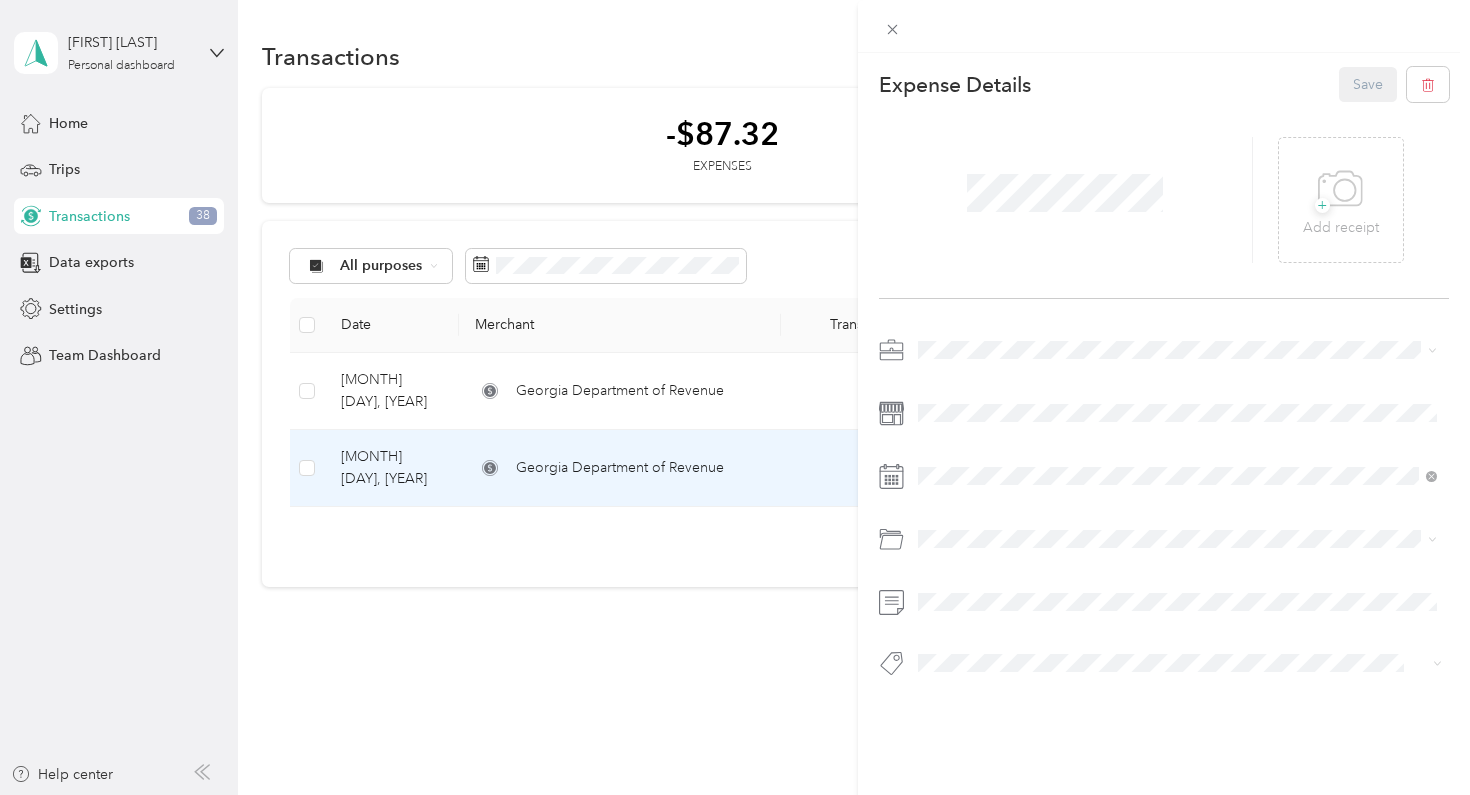 click on "This  expense  cannot be edited because it is either under review, approved, or paid. Contact your Team Manager to edit it.  Expense Details Save + Add receipt" at bounding box center [735, 397] 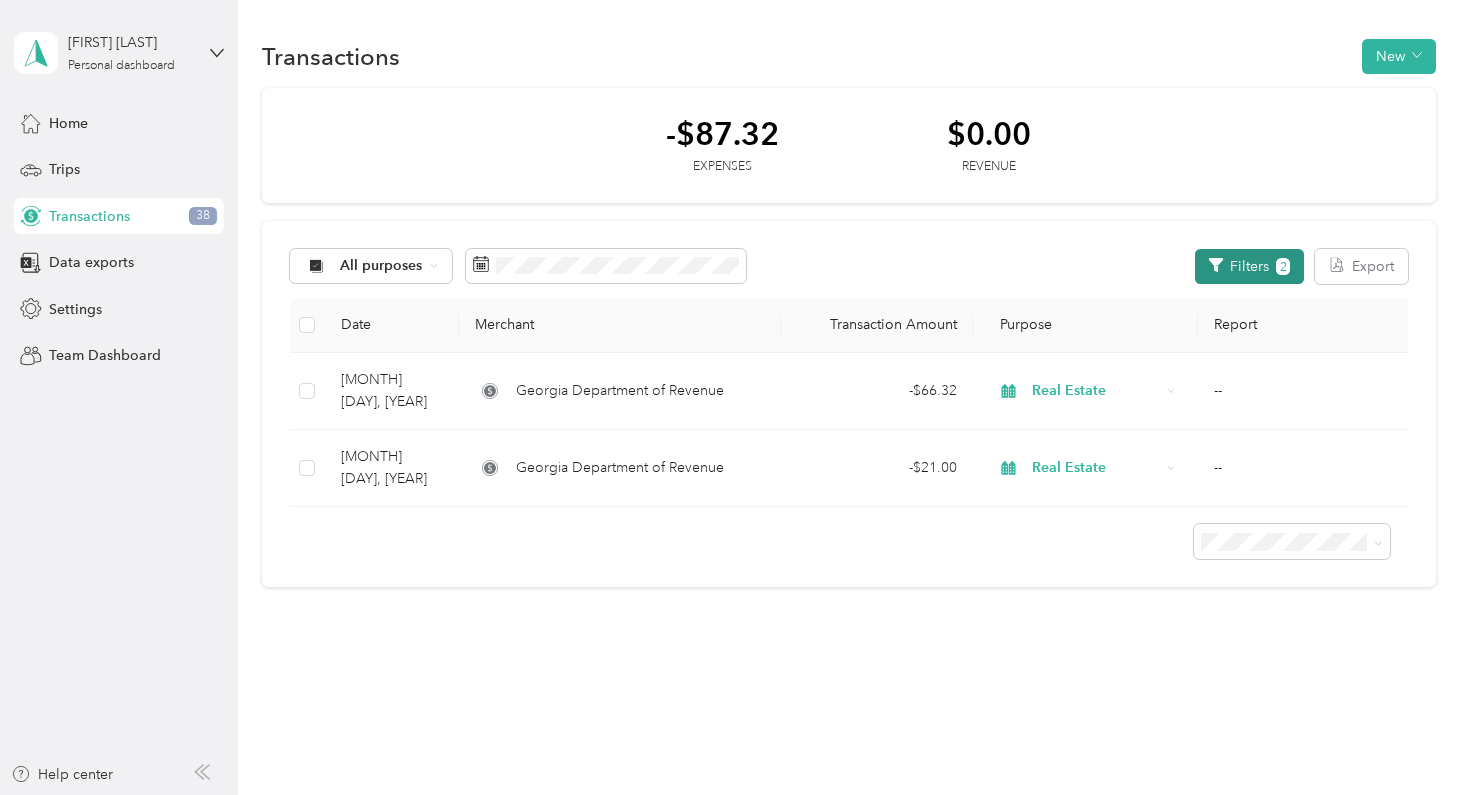 click 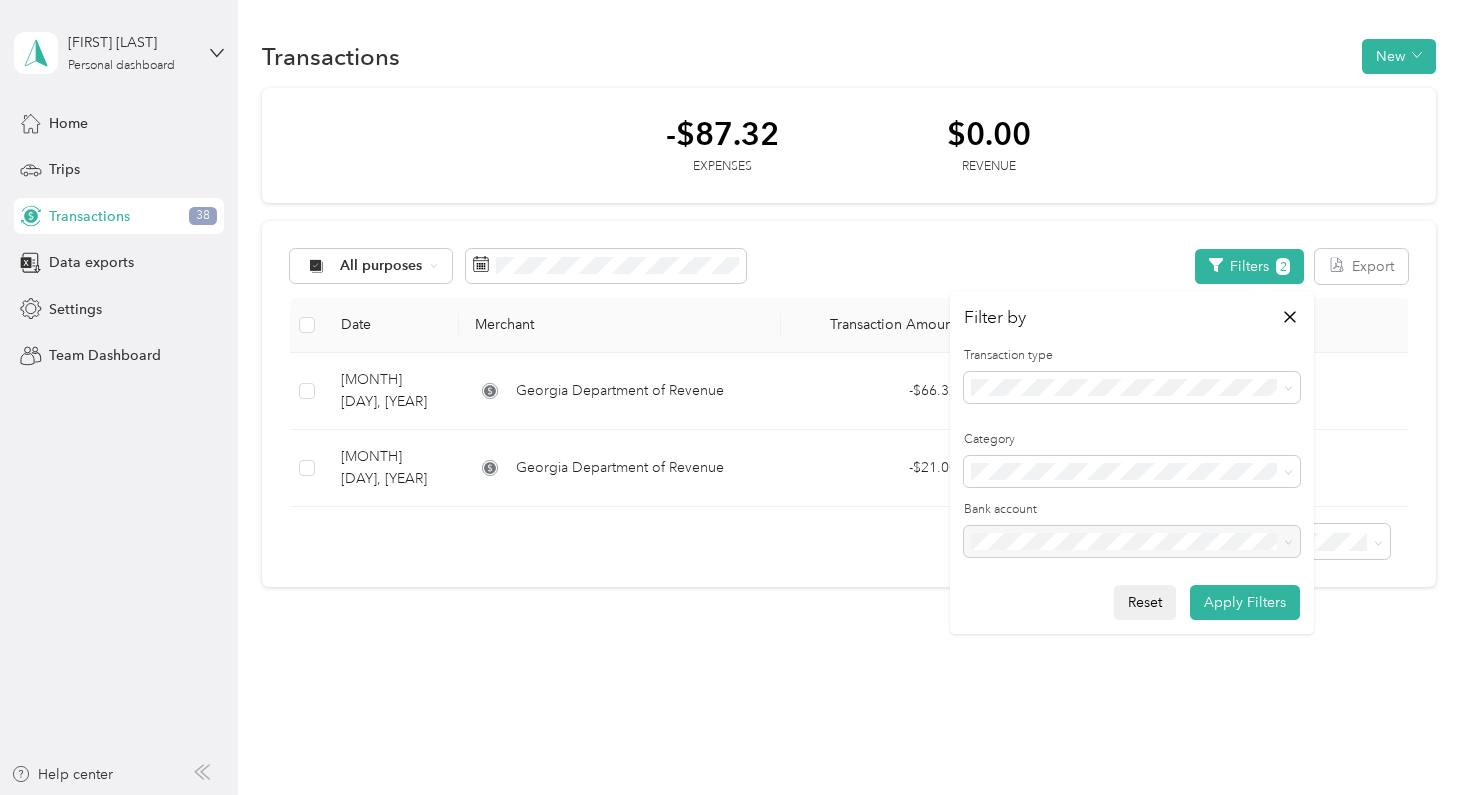 click on "Reset" at bounding box center (1145, 602) 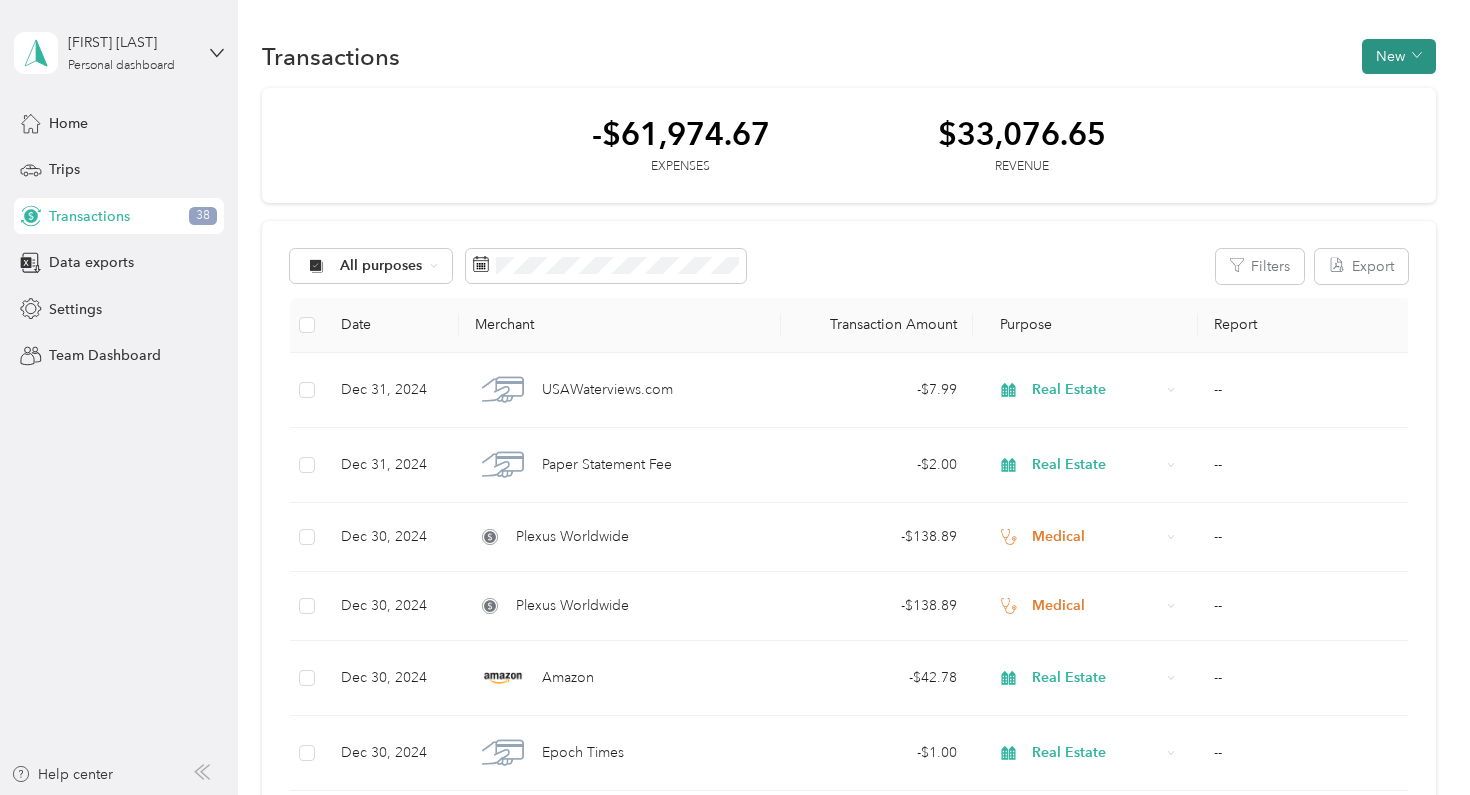 click on "New" at bounding box center (1399, 56) 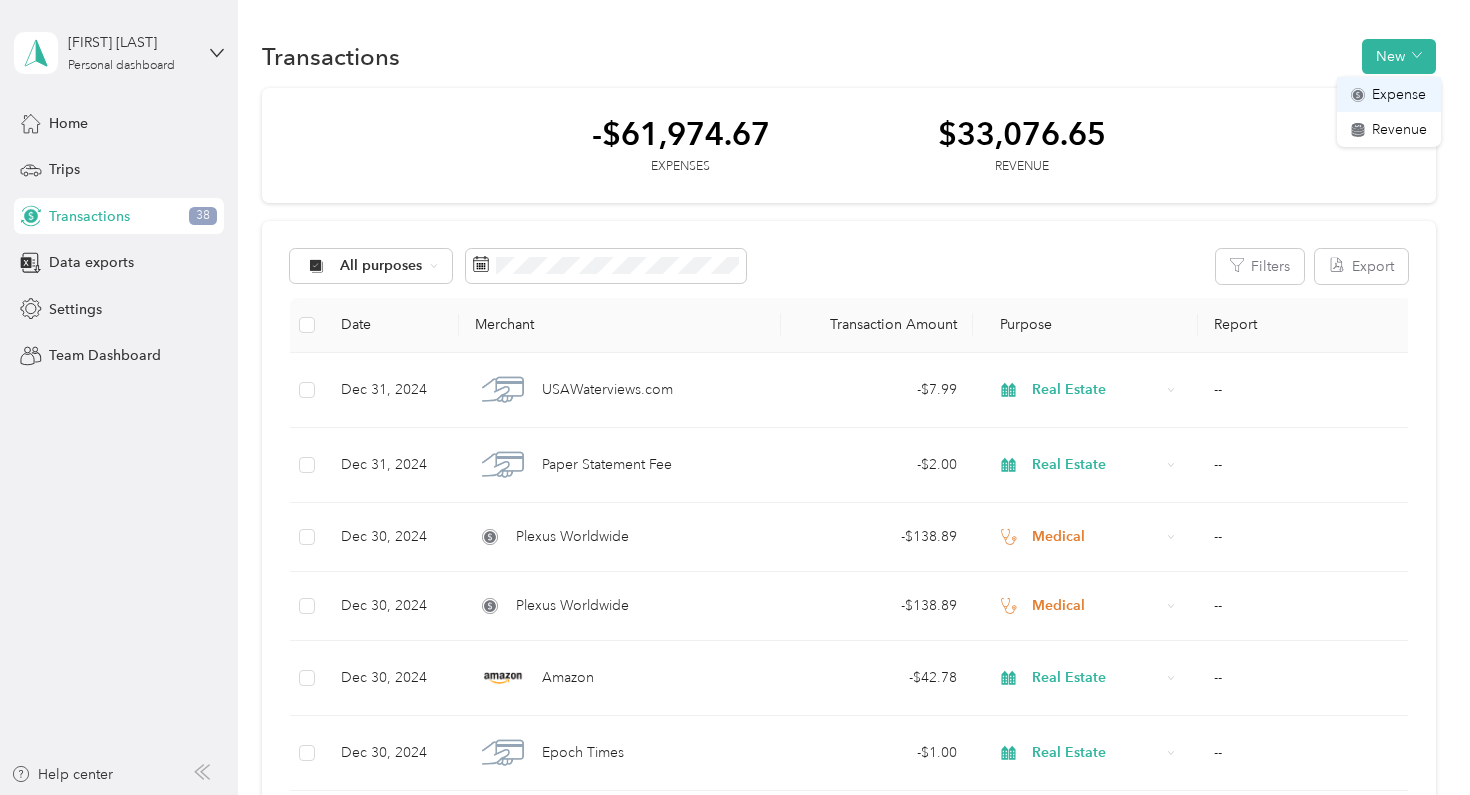 click on "Expense" at bounding box center [1389, 94] 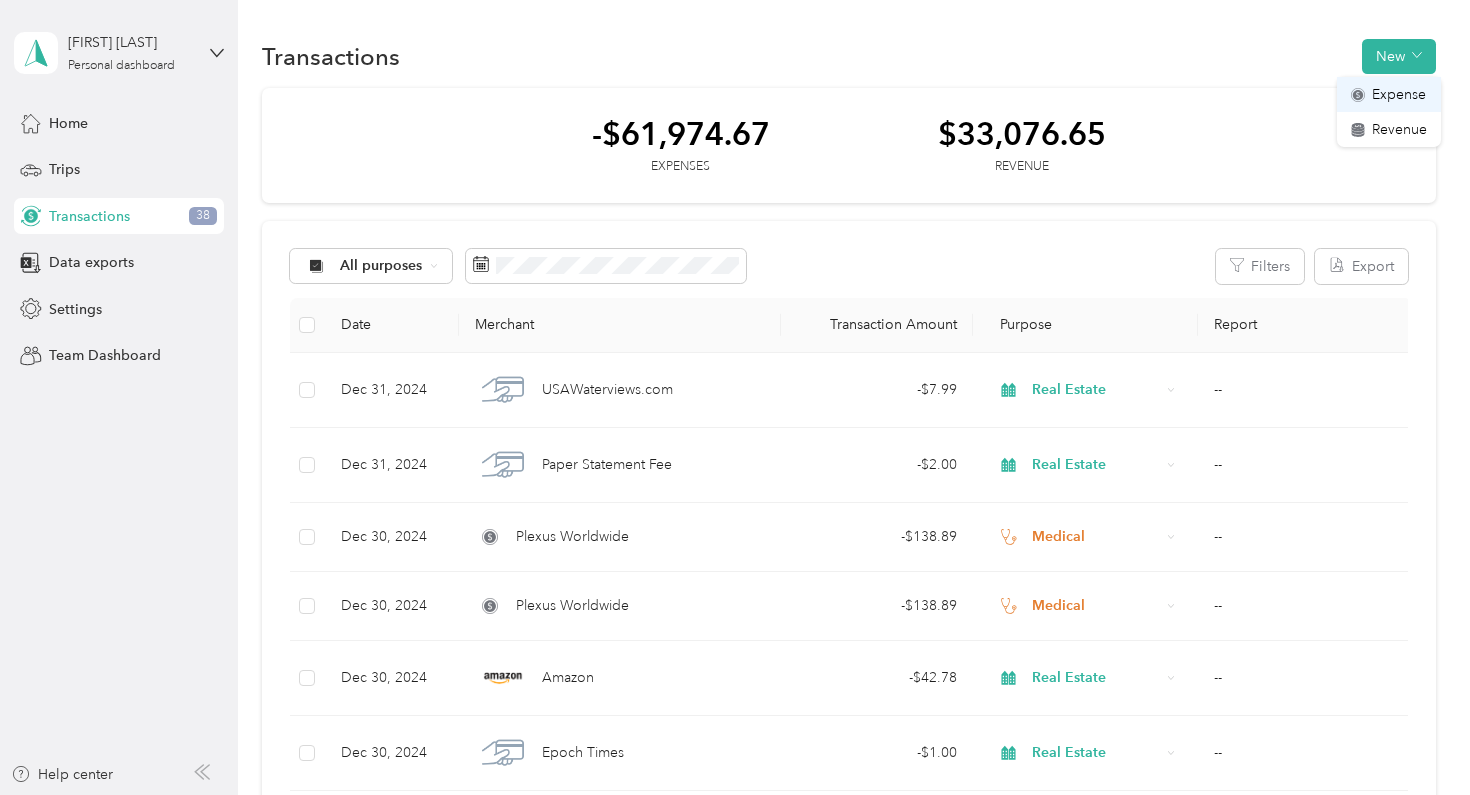 click on "Expense" at bounding box center (1399, 94) 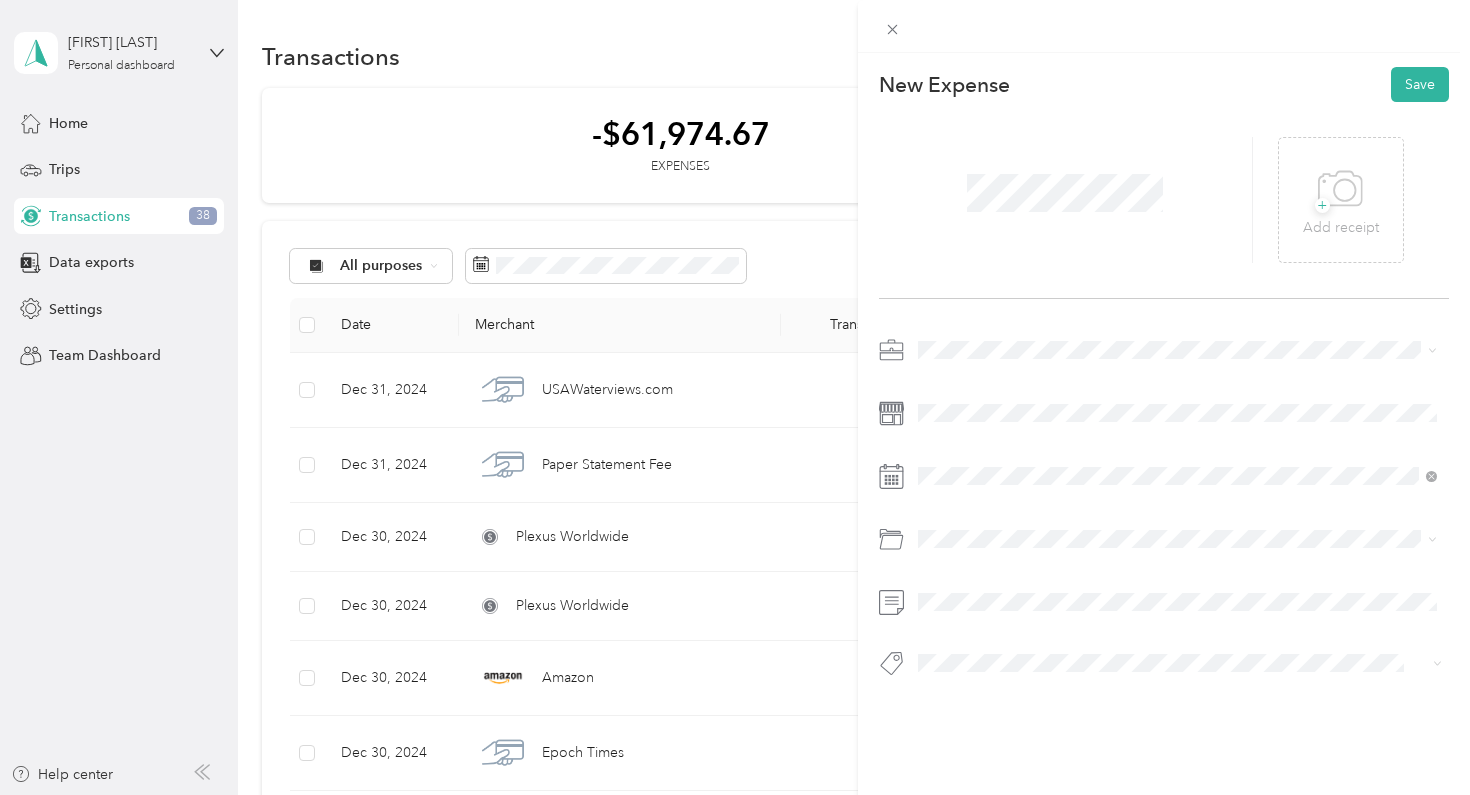 click on "Real Estate" at bounding box center (958, 486) 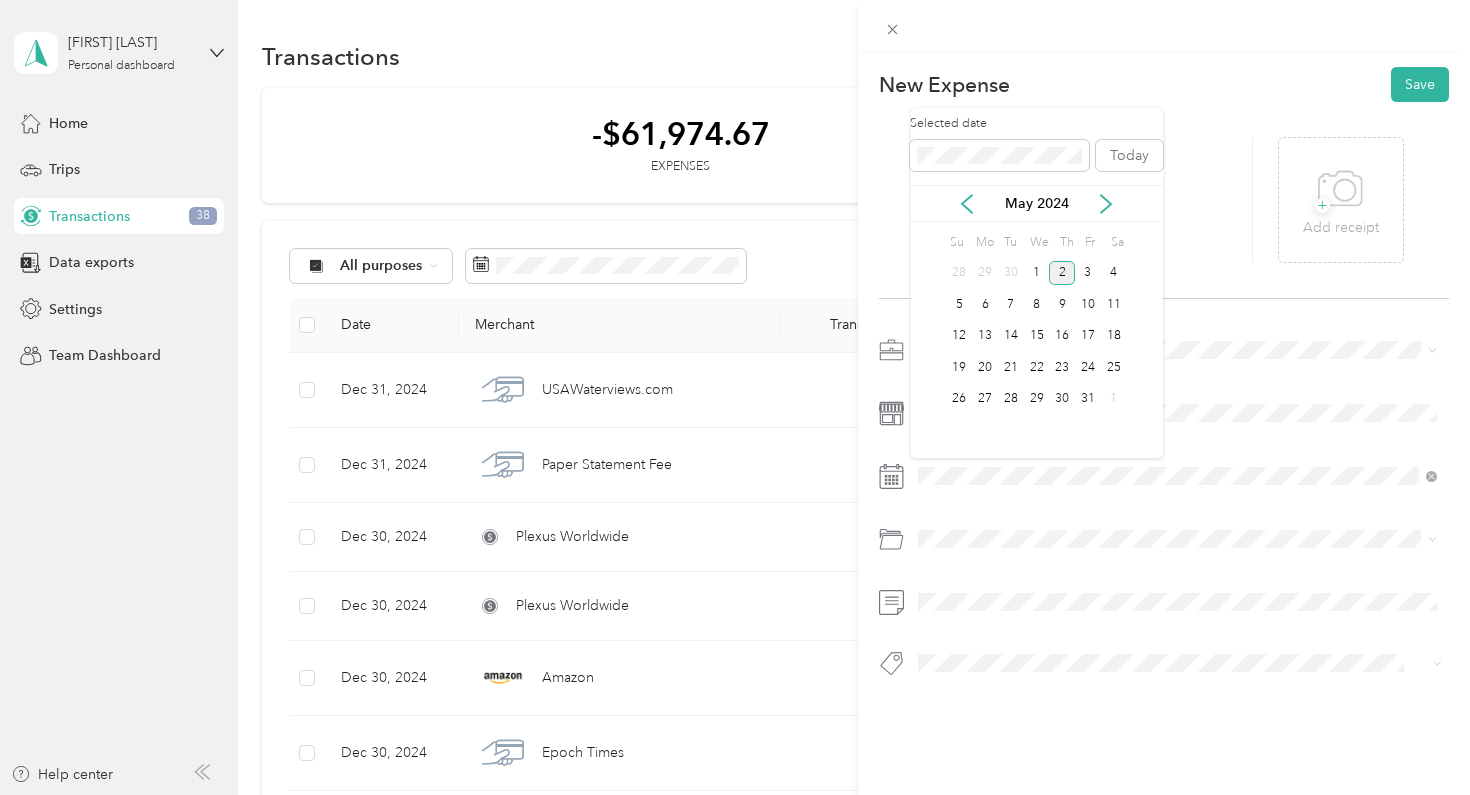 click on "2" at bounding box center [1062, 273] 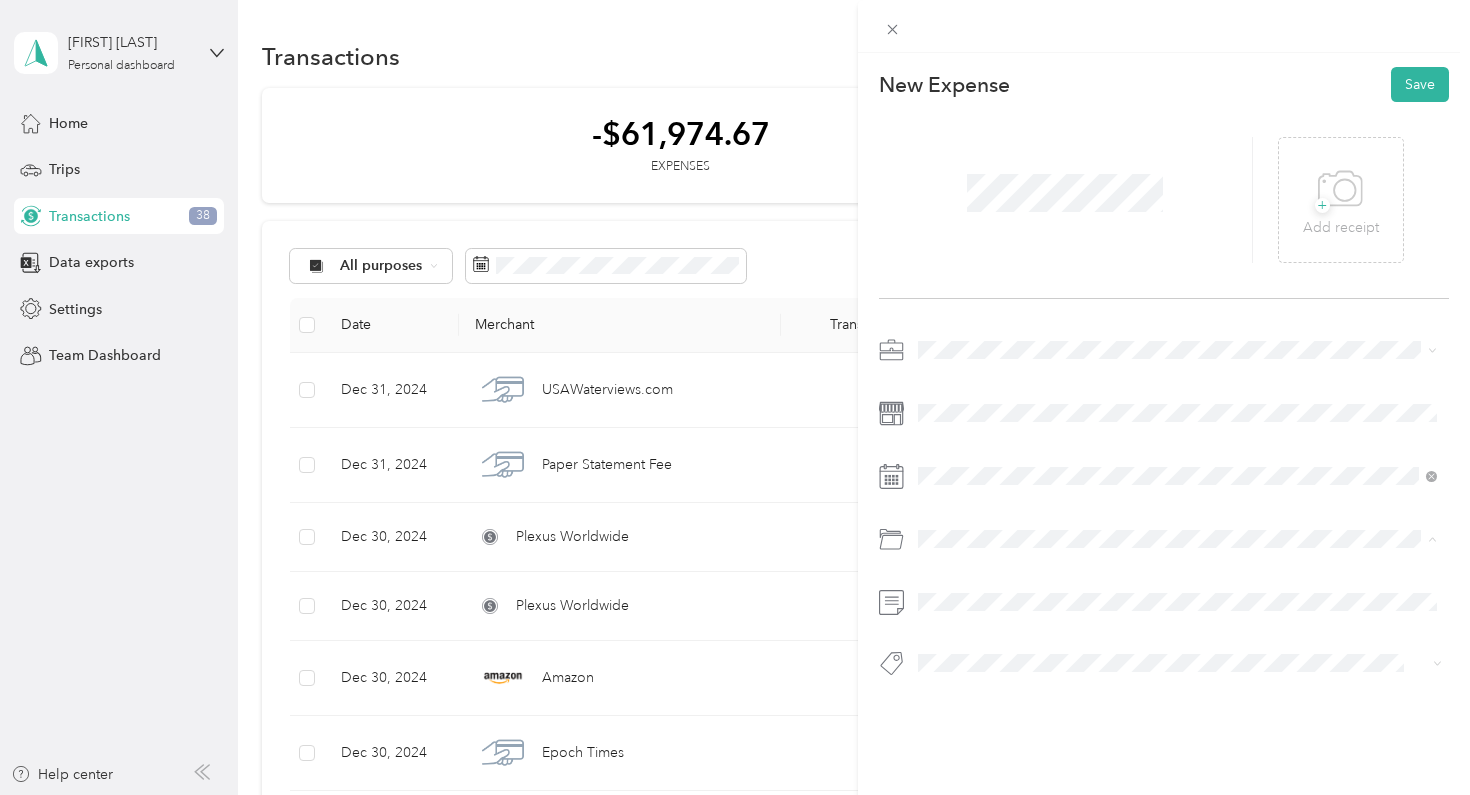 click on "Education and Training" at bounding box center [1178, 654] 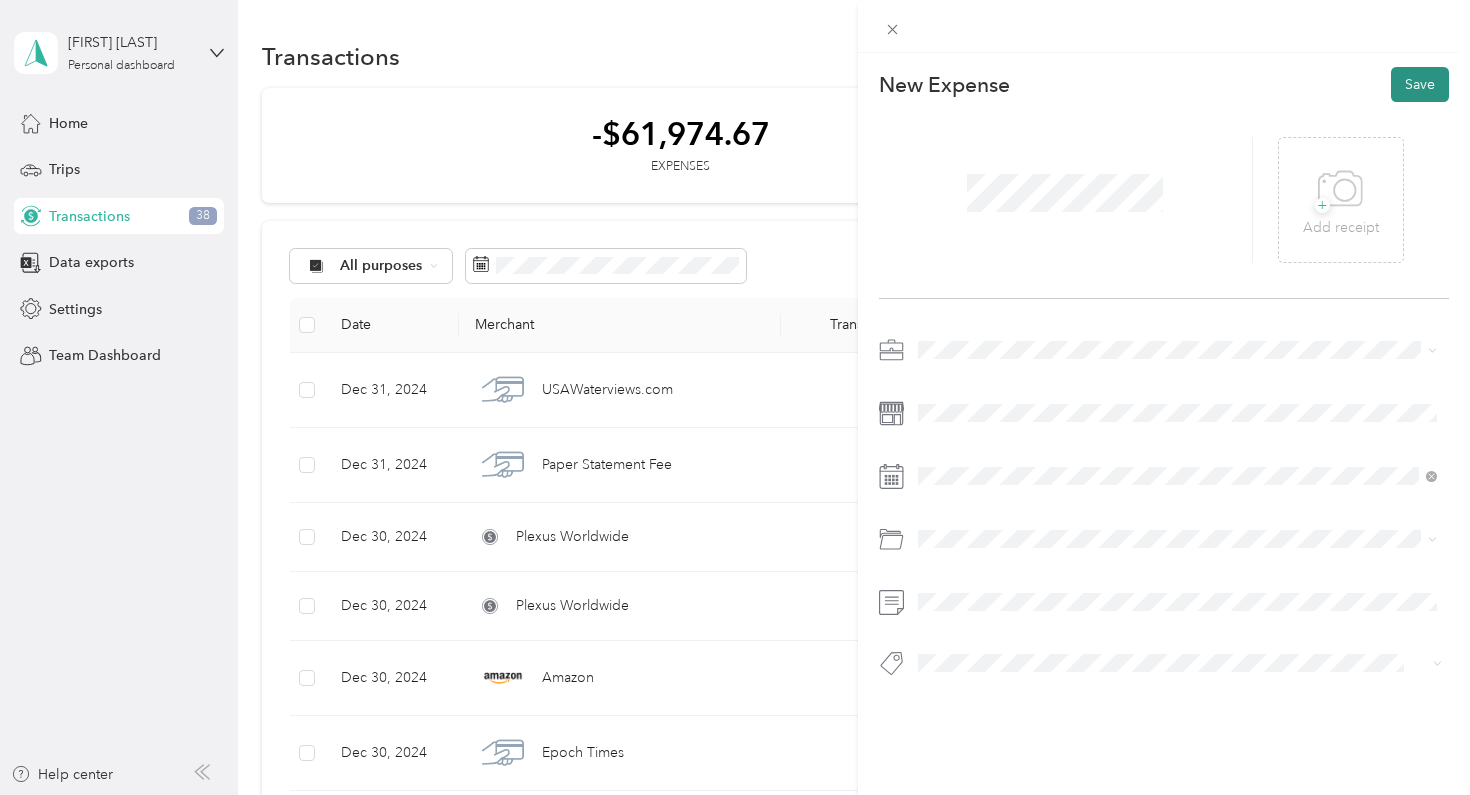 click on "Save" at bounding box center (1420, 84) 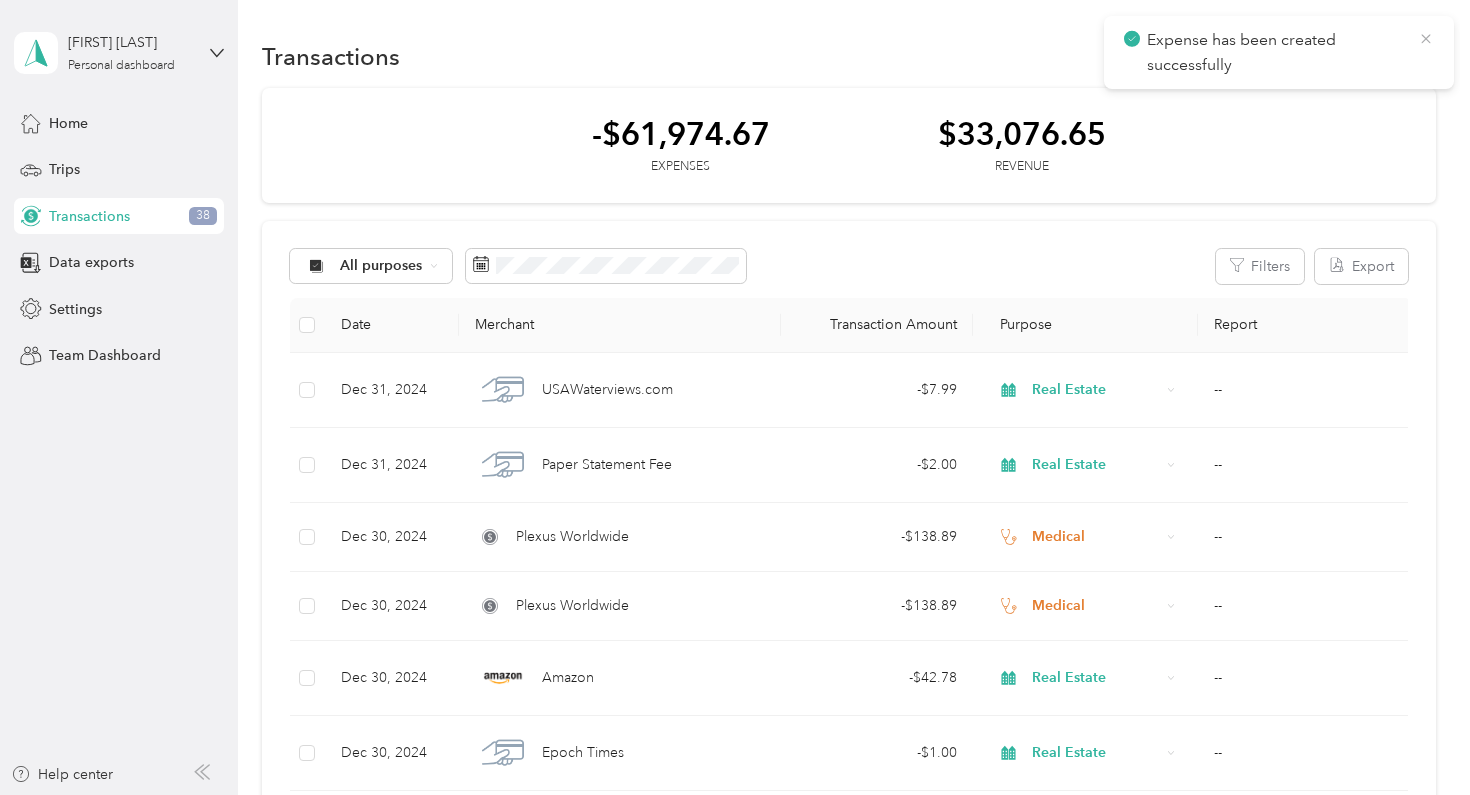 click 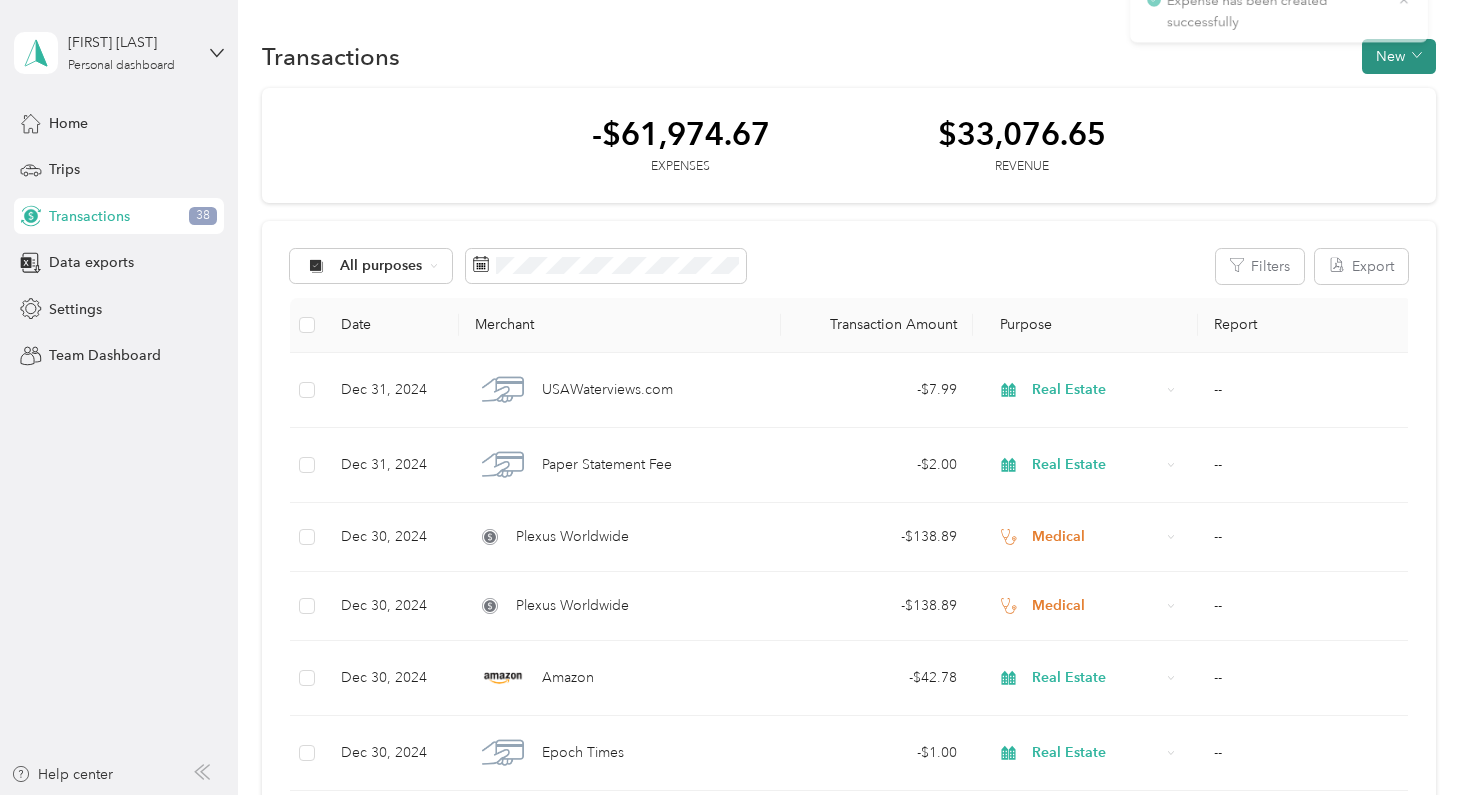 click on "New" at bounding box center (1399, 56) 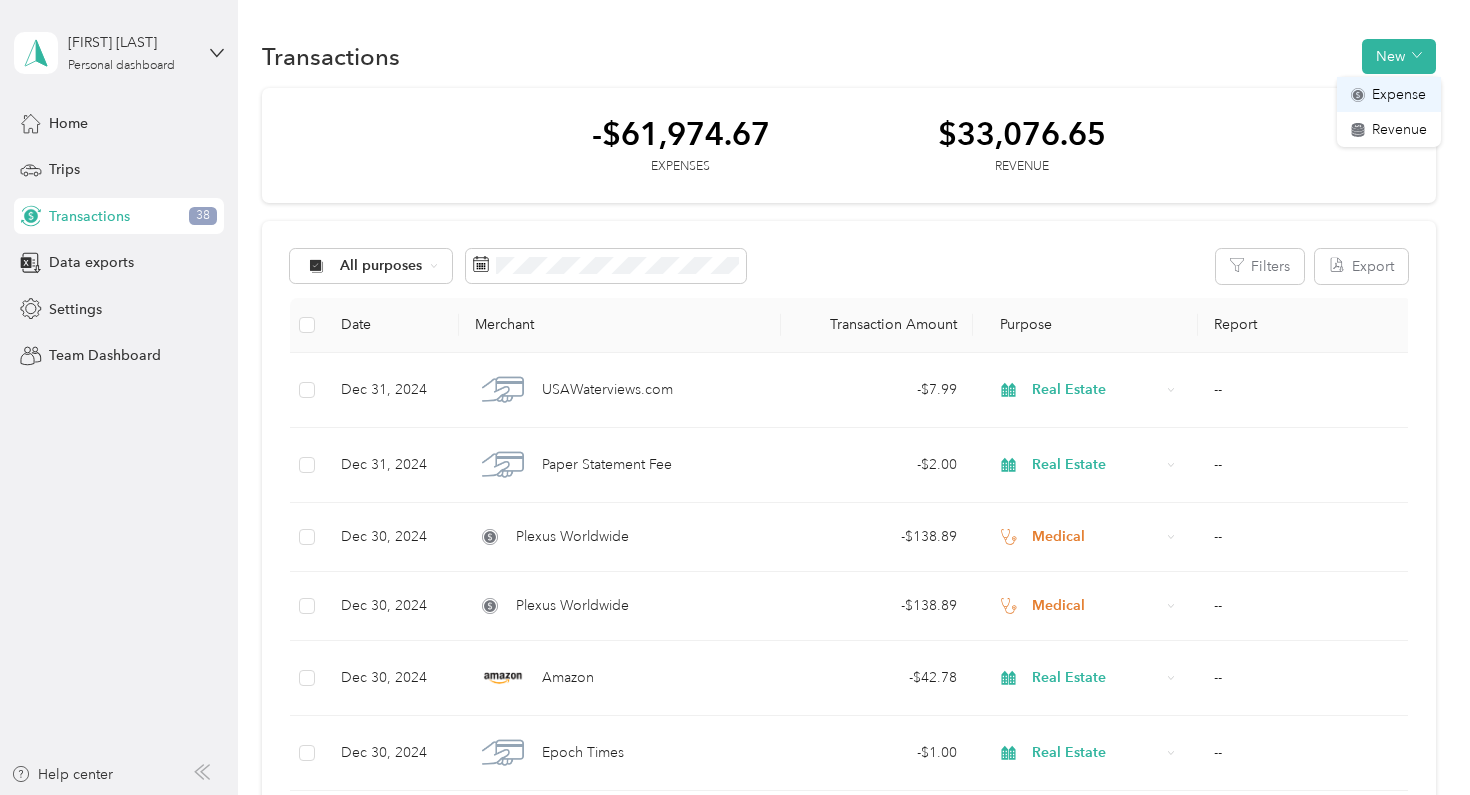 click on "Expense" at bounding box center [1399, 94] 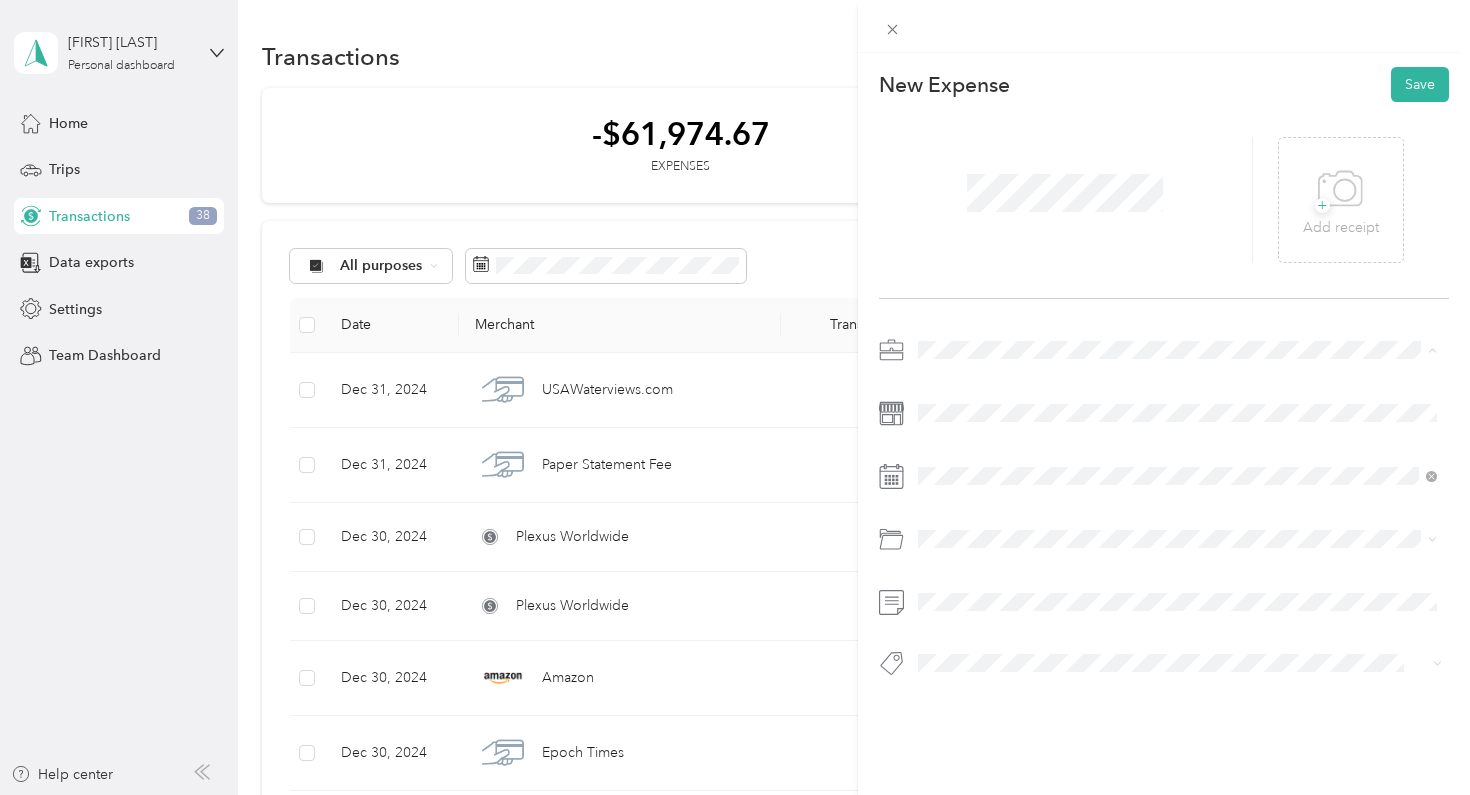 click on "Real Estate" at bounding box center (1178, 490) 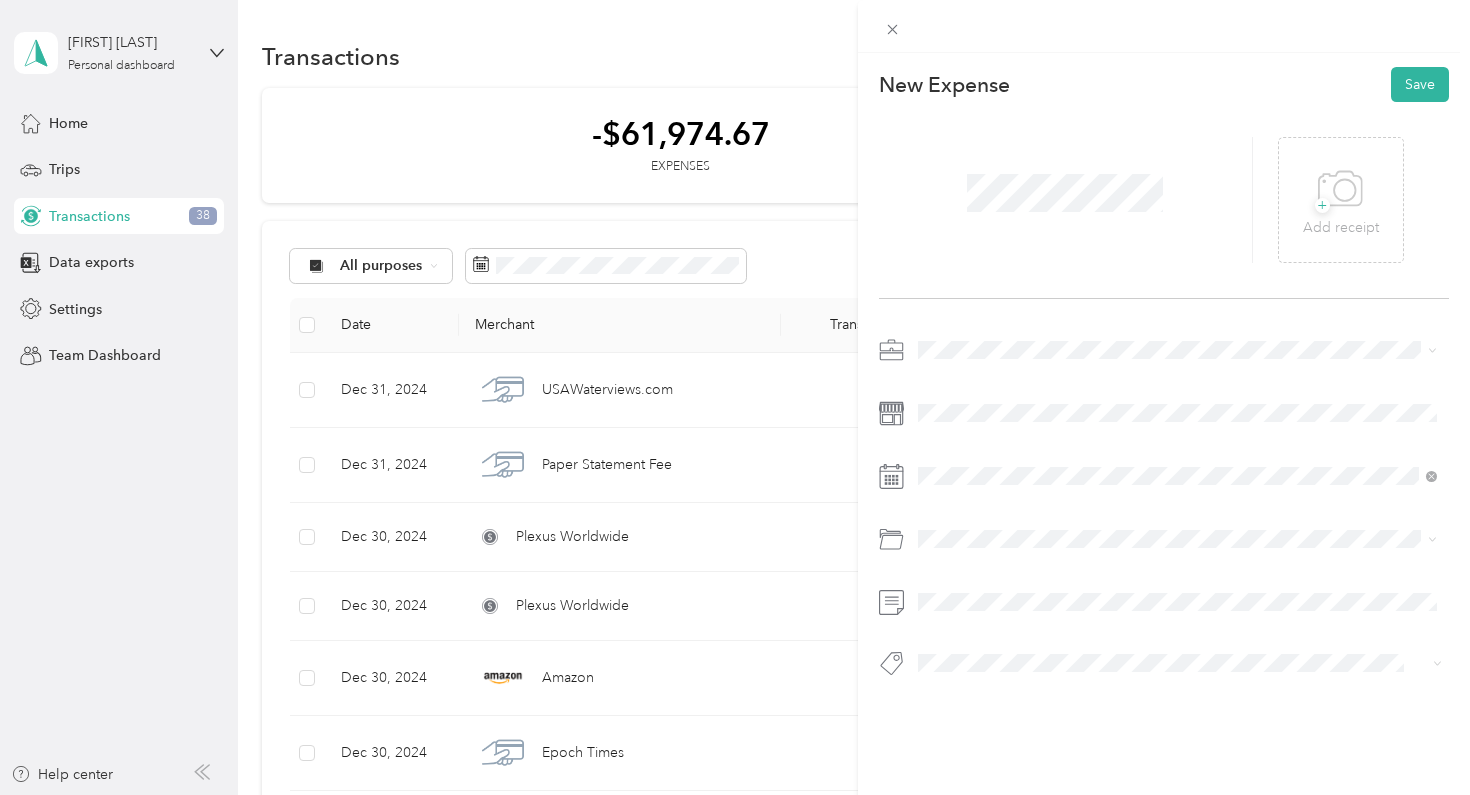 click at bounding box center (1164, 512) 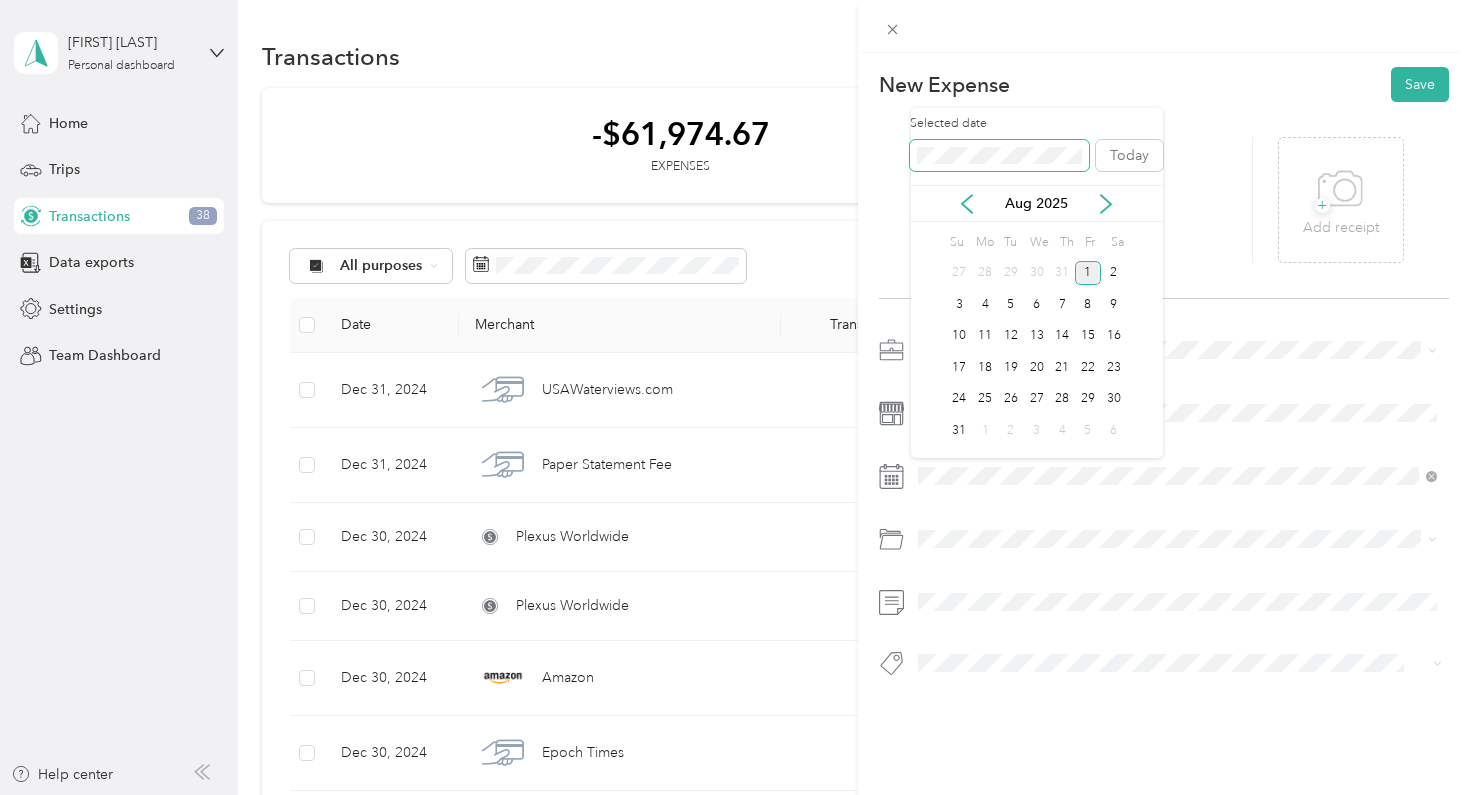 click at bounding box center [999, 156] 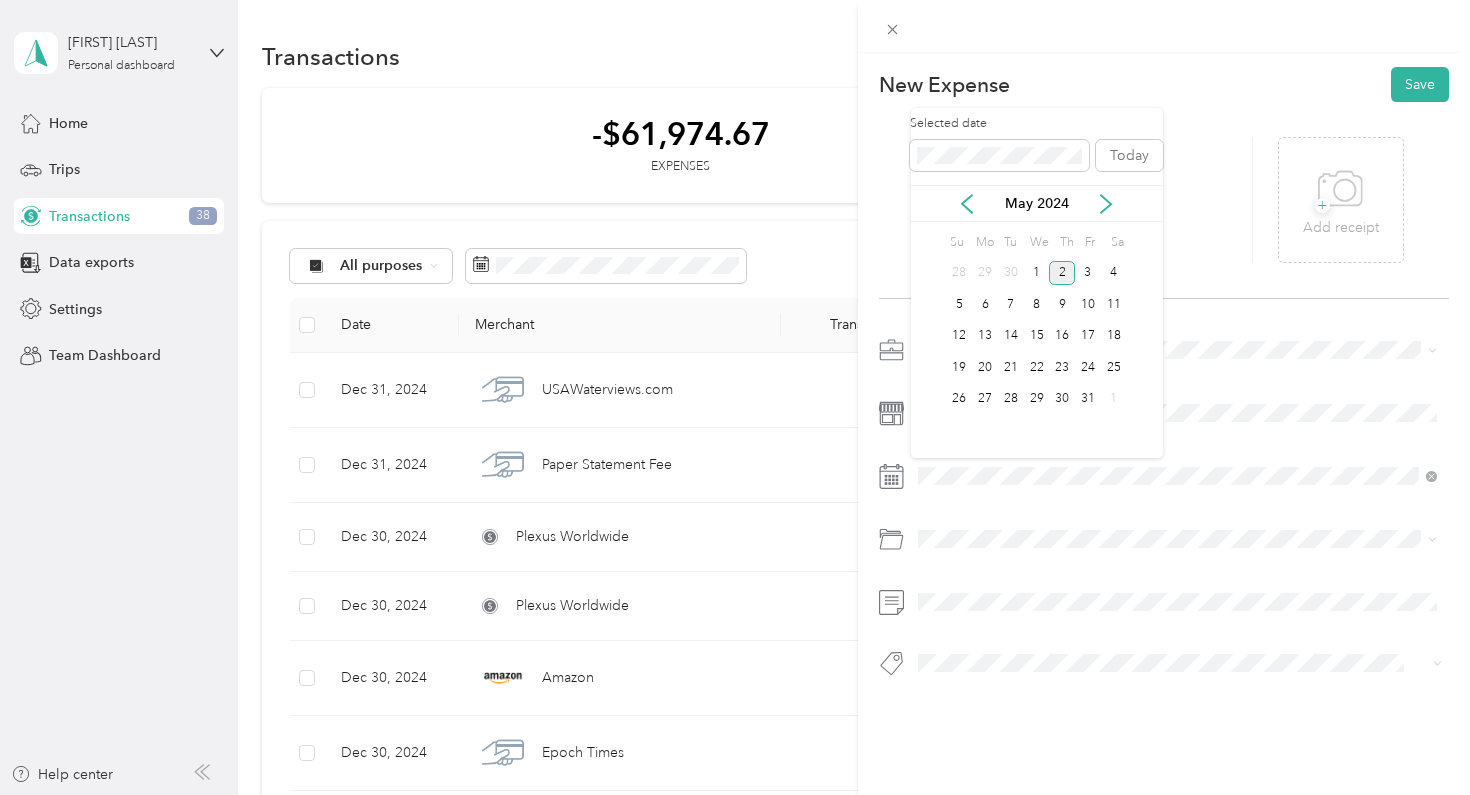 click on "2" at bounding box center [1062, 273] 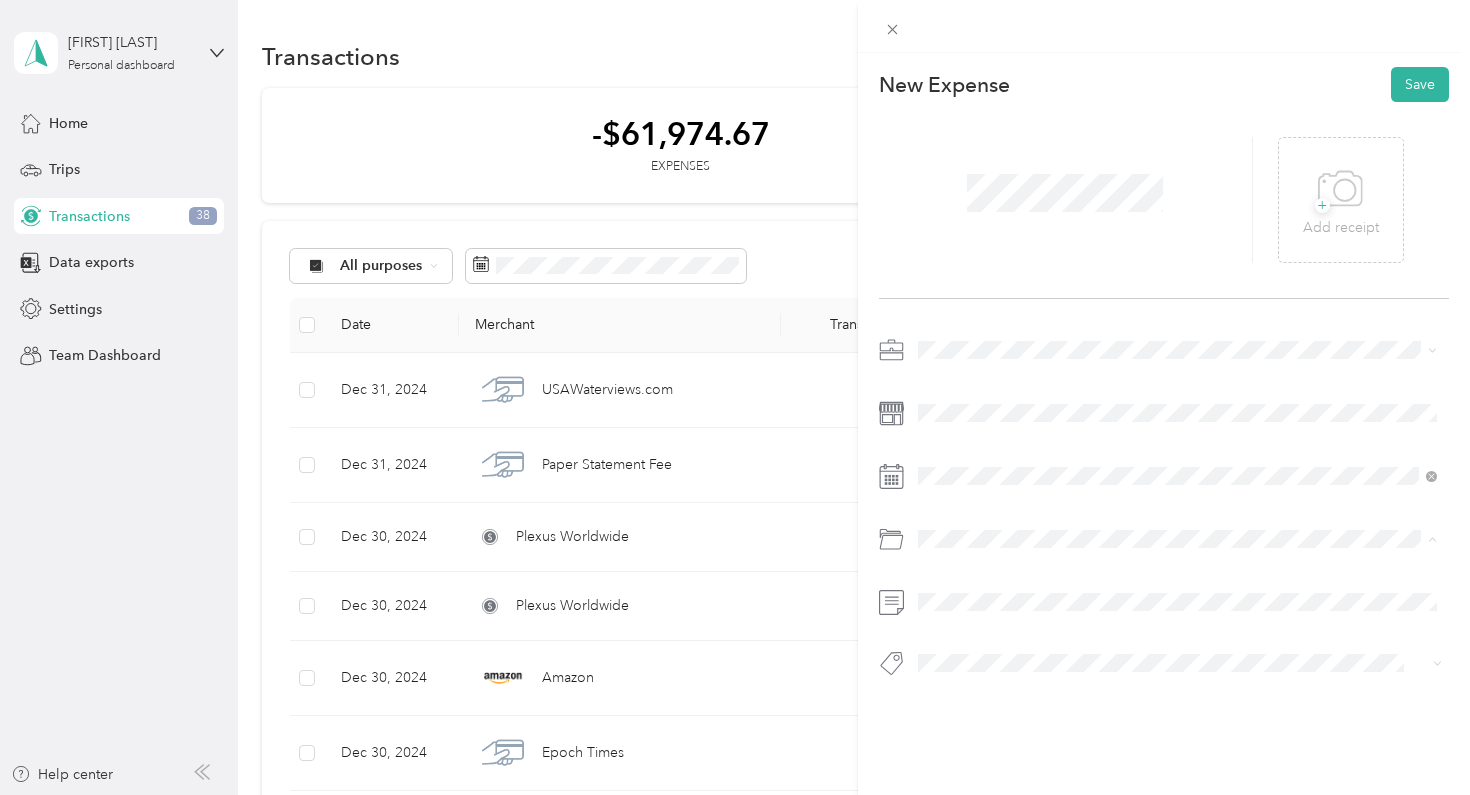 click on "Loan Interest (Small business, etc.)" at bounding box center [1178, 619] 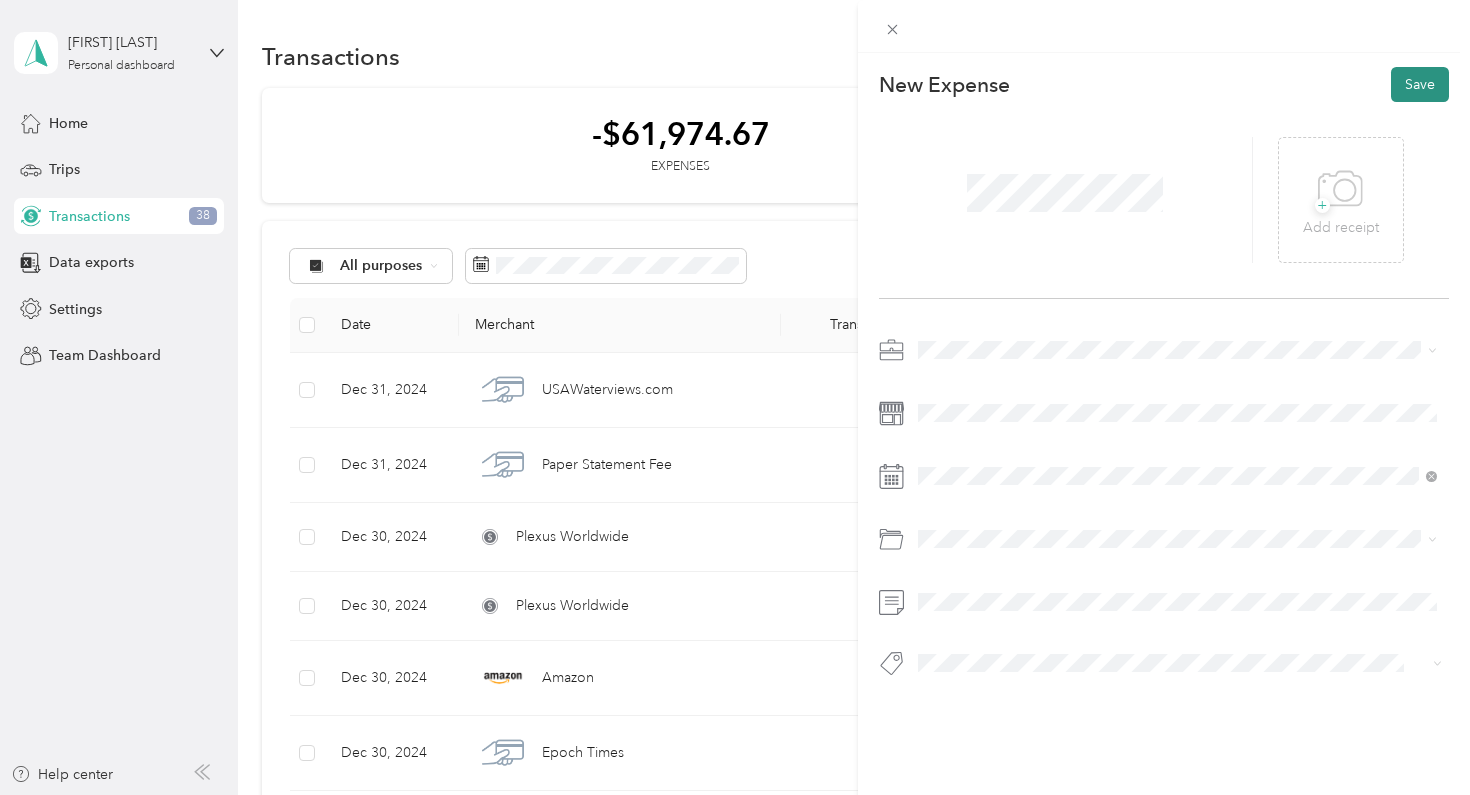 click on "Save" at bounding box center (1420, 84) 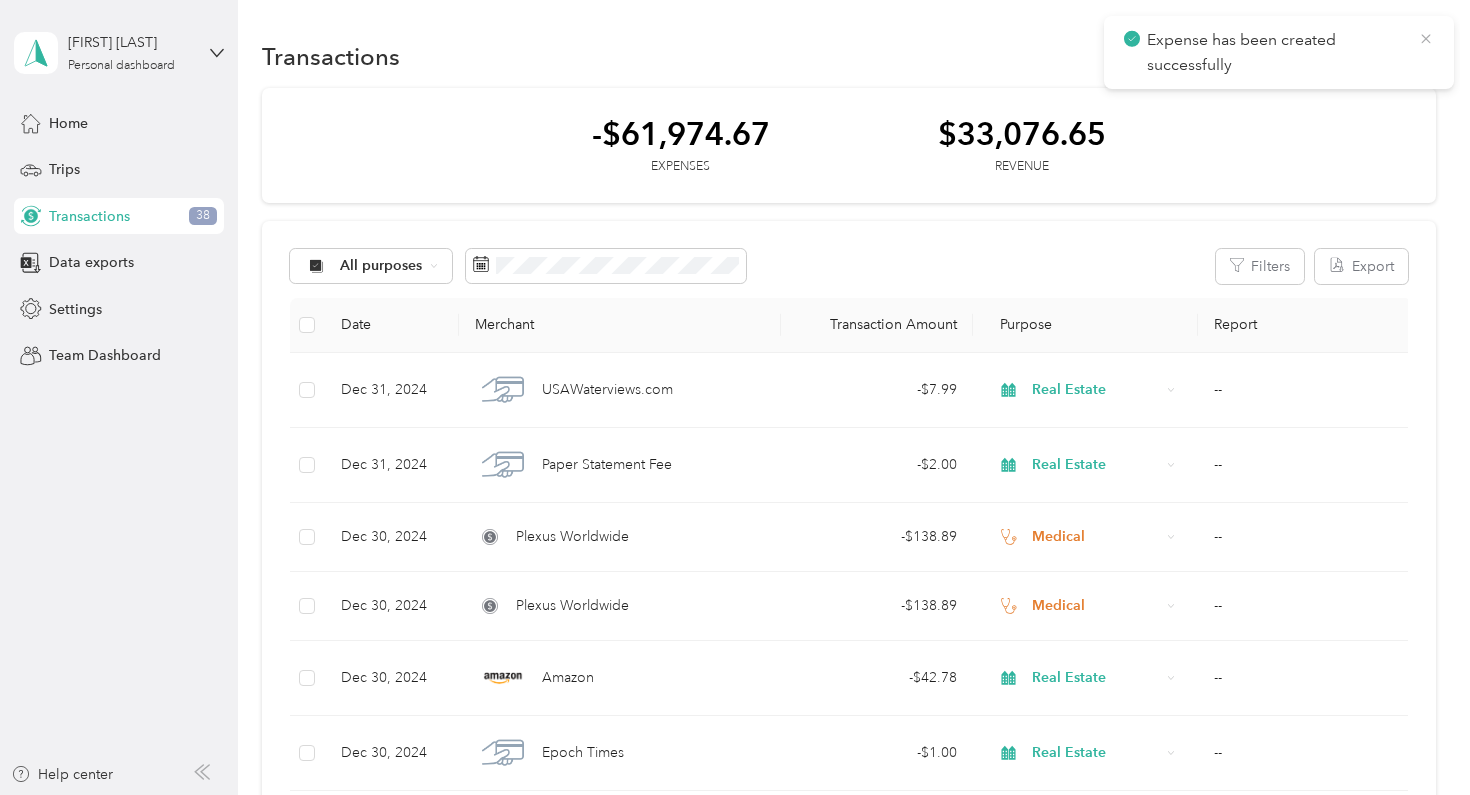 click 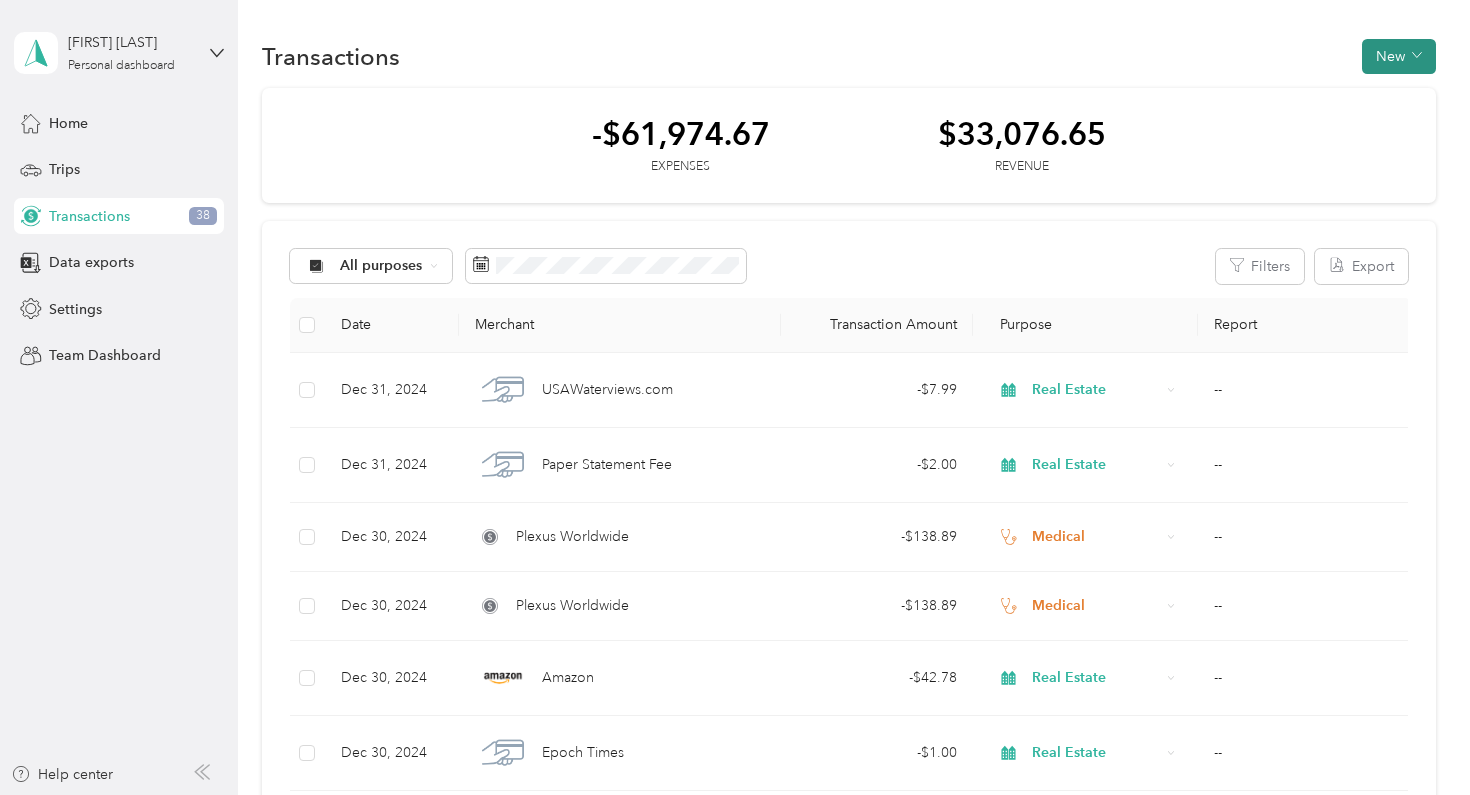 click on "New" at bounding box center (1399, 56) 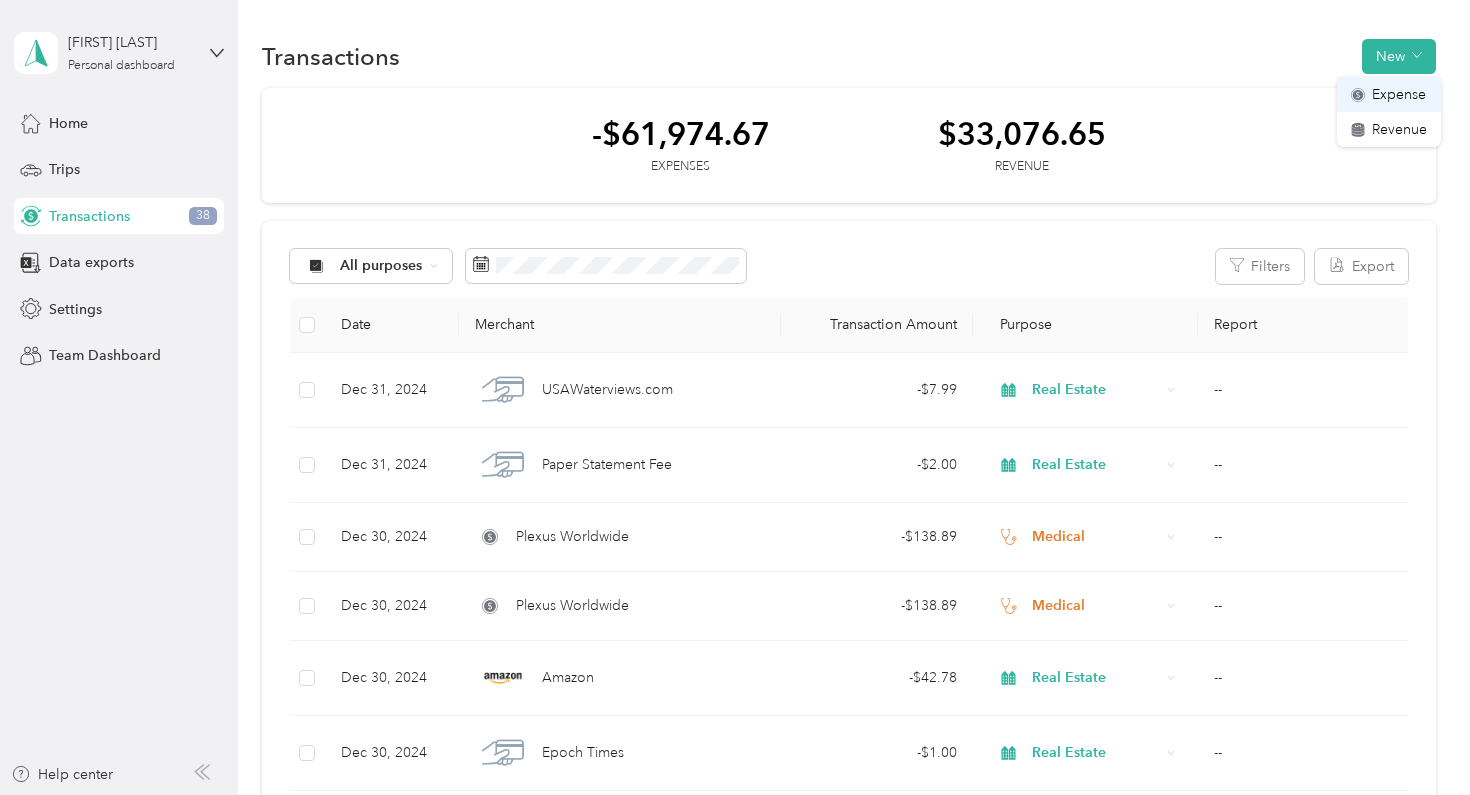 click on "Expense" at bounding box center (1399, 94) 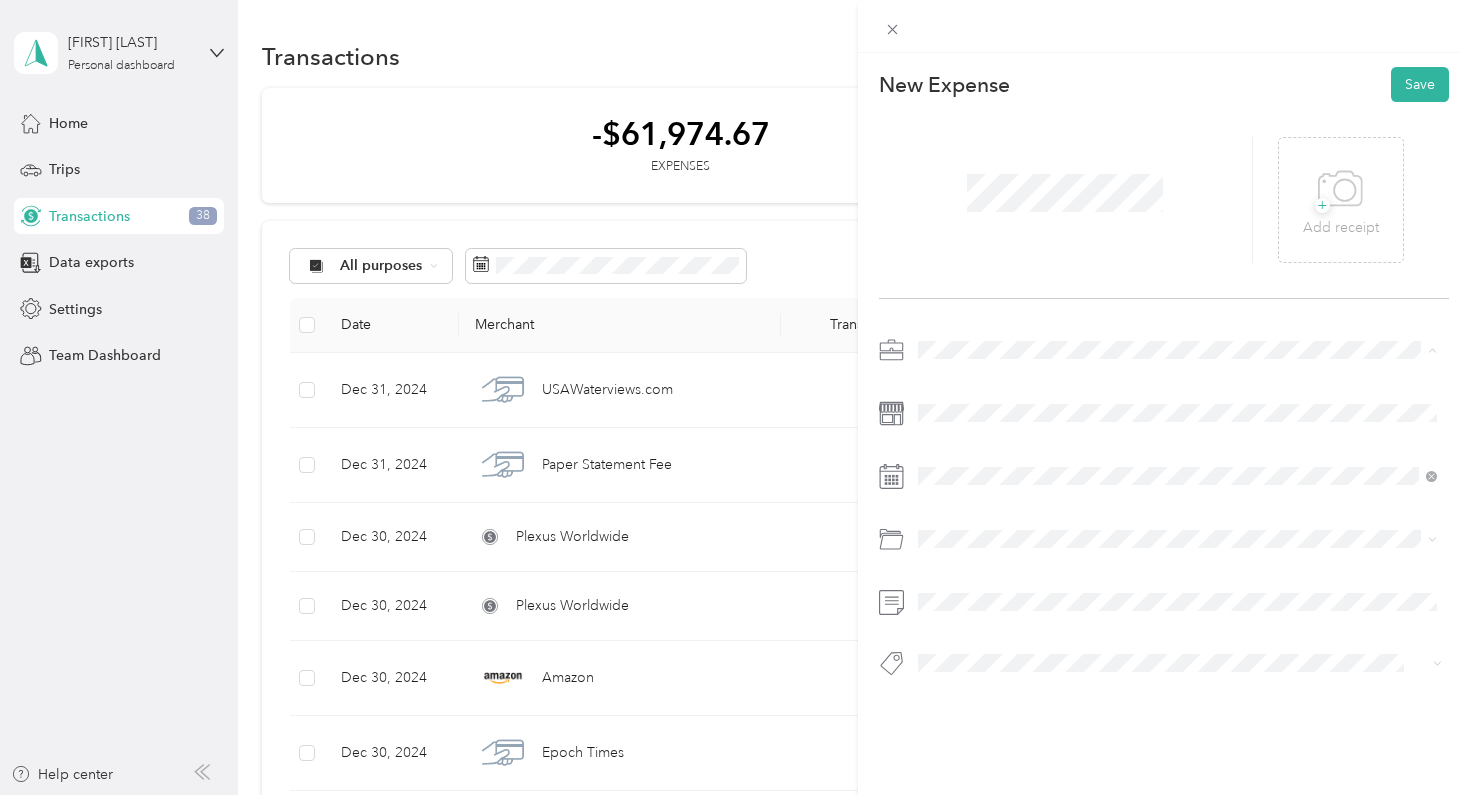 click on "Real Estate" at bounding box center (958, 490) 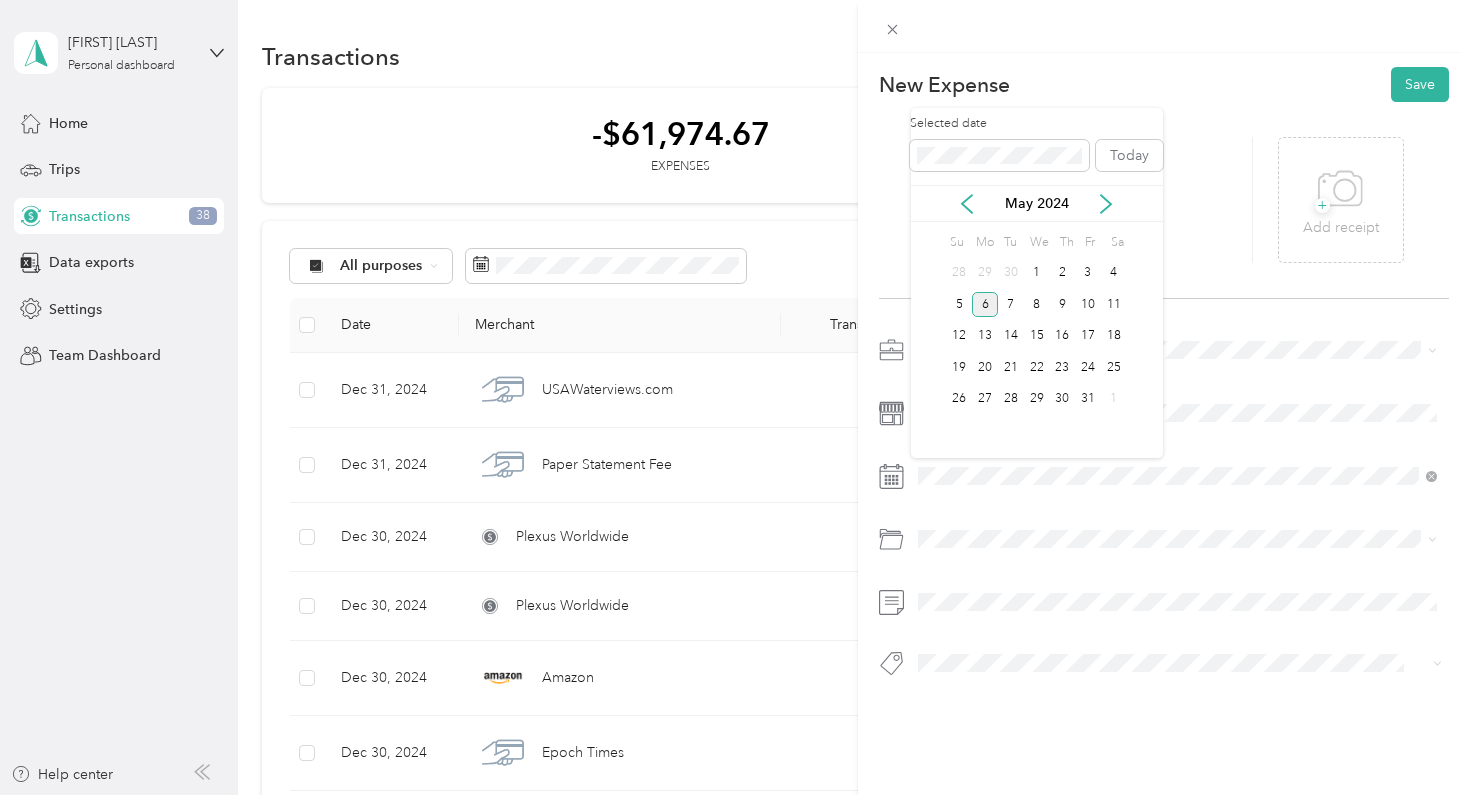 click on "6" at bounding box center (985, 304) 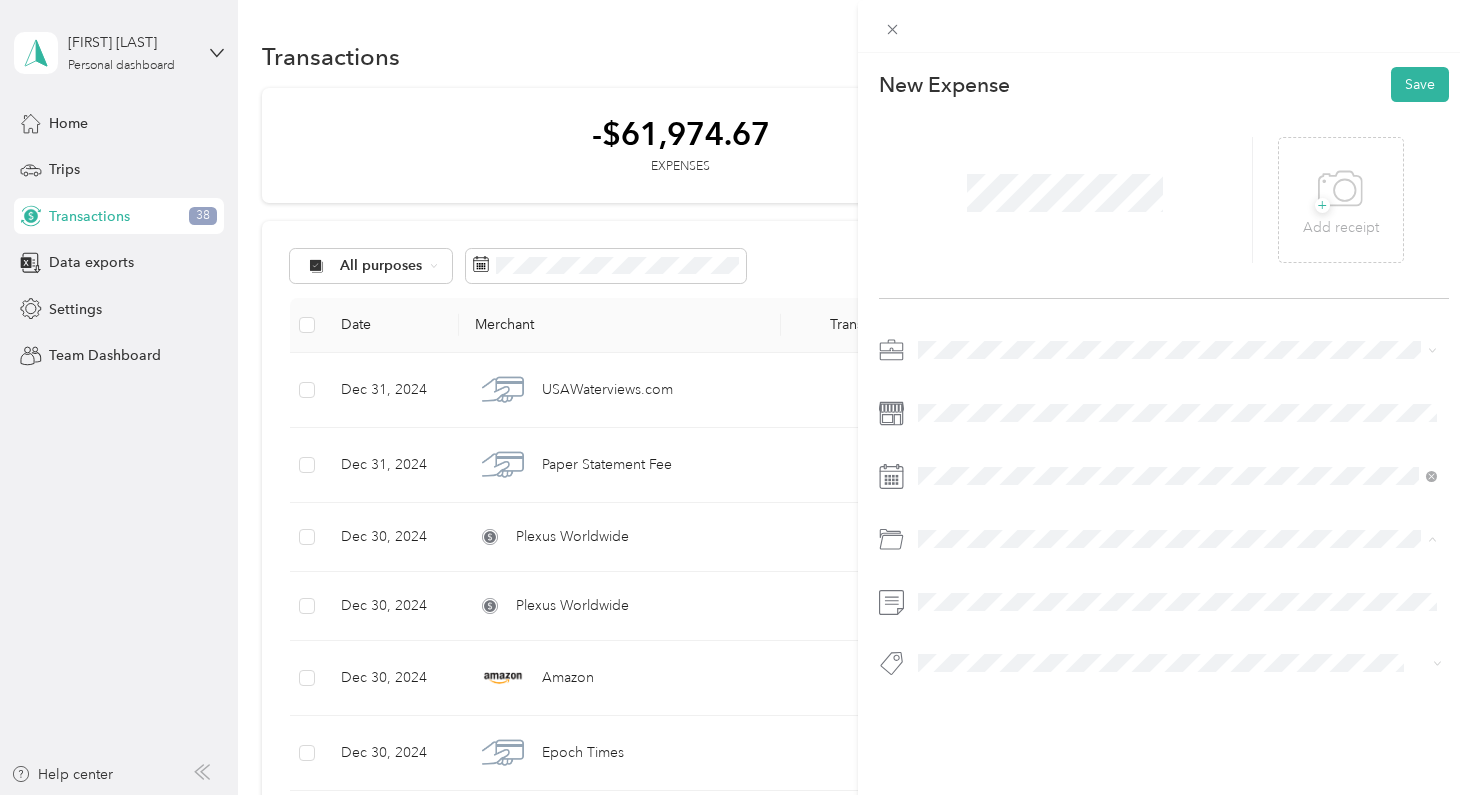click on "Real Estate Franchise Fees" at bounding box center (1006, 619) 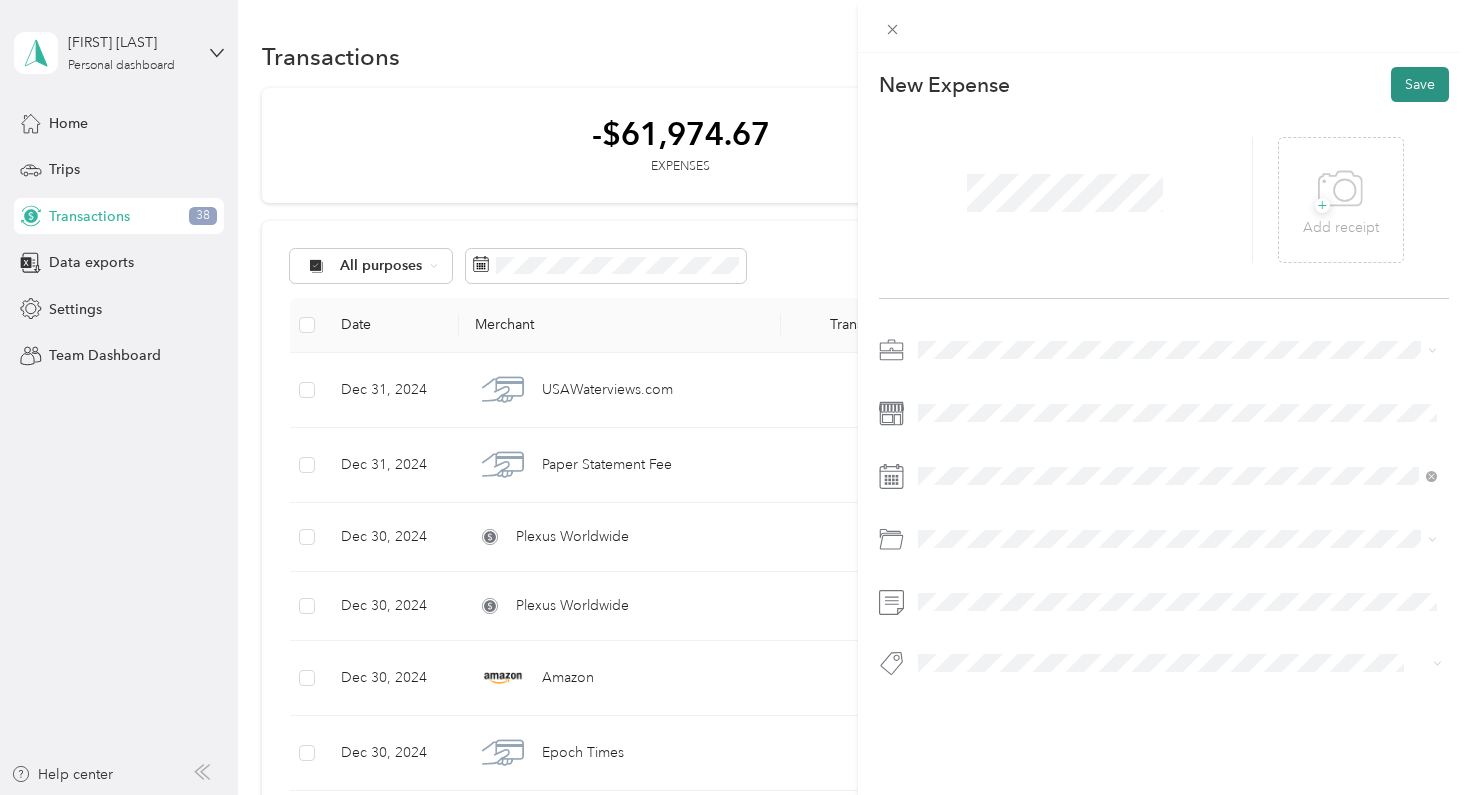 click on "Save" at bounding box center [1420, 84] 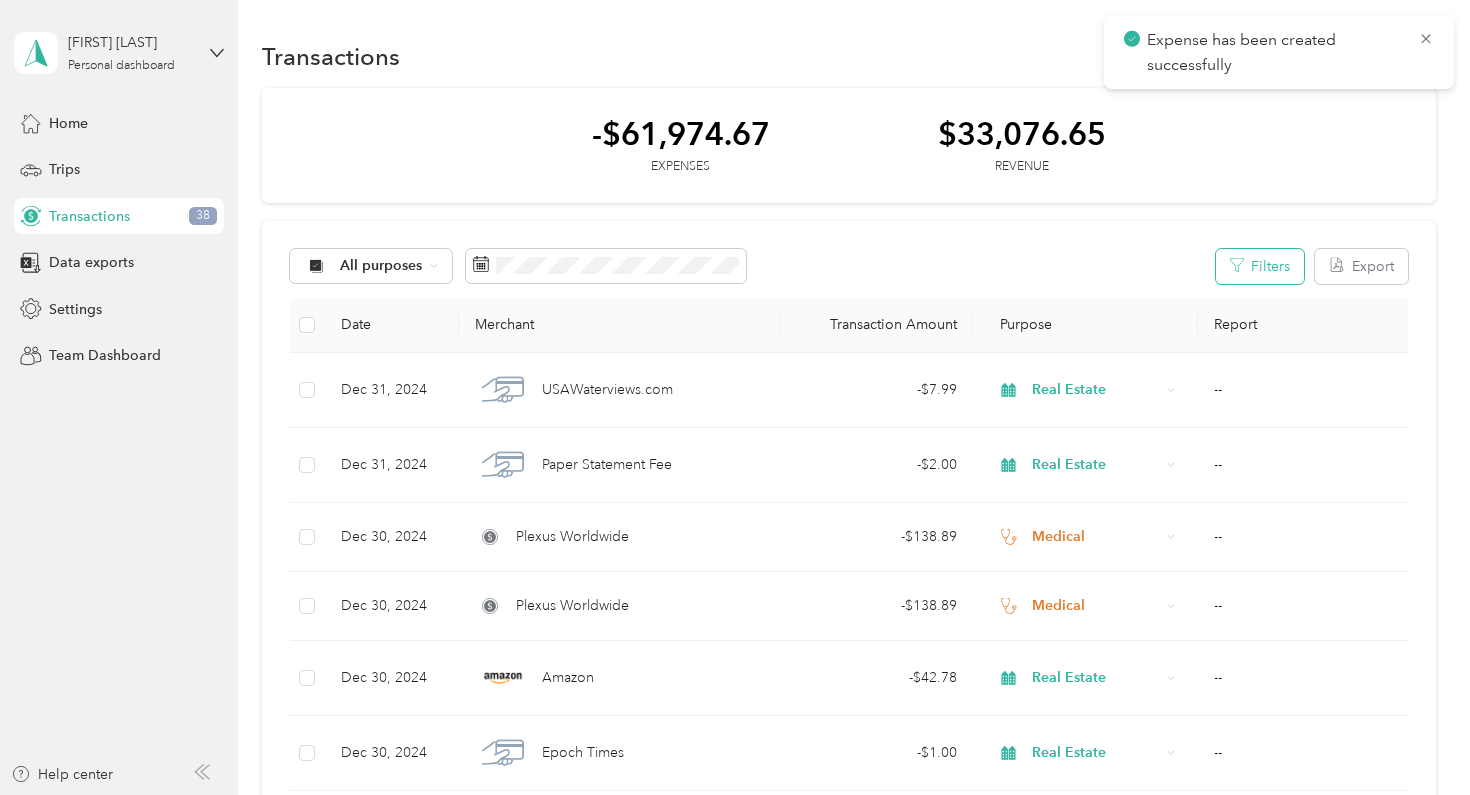 click on "Filters" at bounding box center [1260, 266] 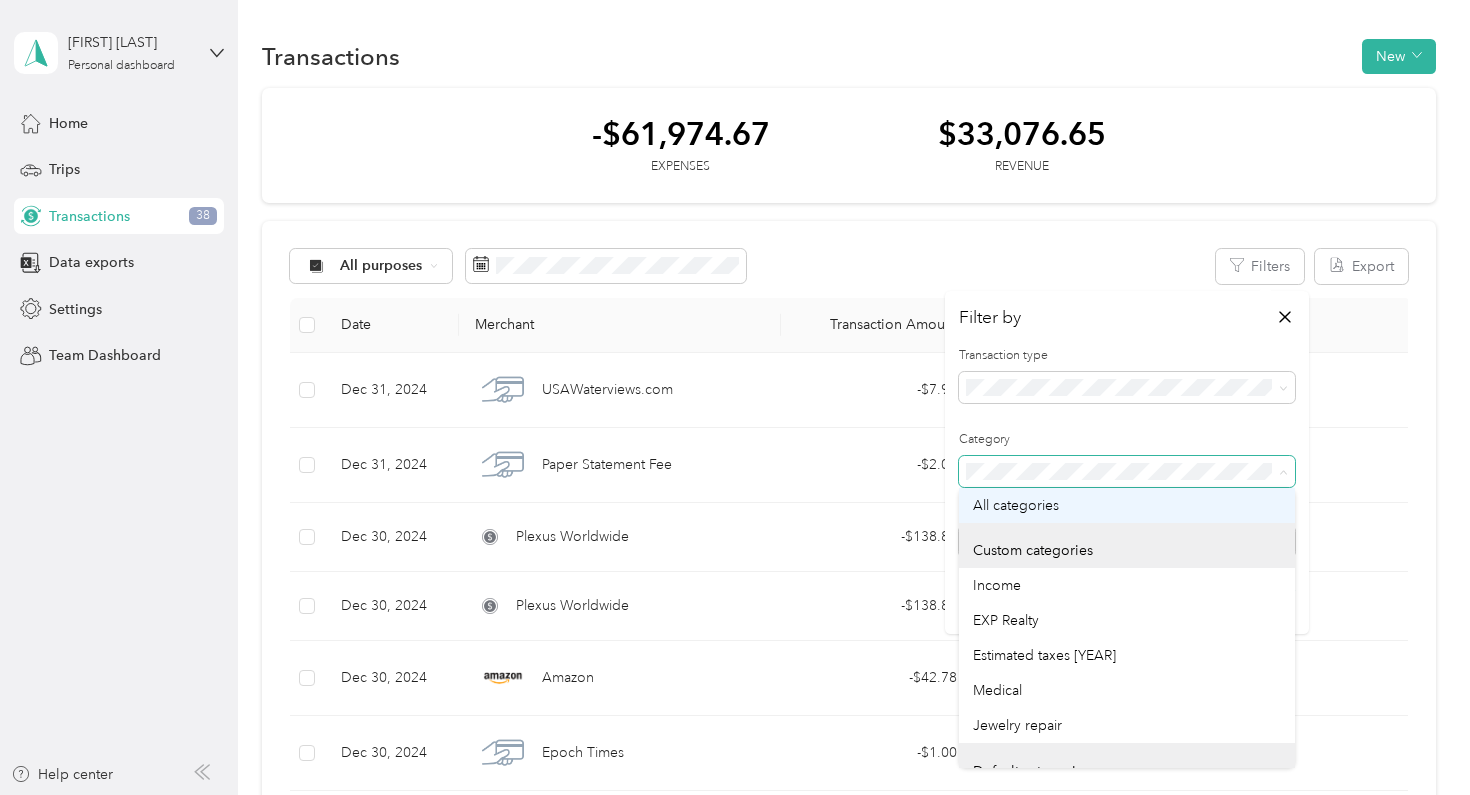 scroll, scrollTop: 0, scrollLeft: 0, axis: both 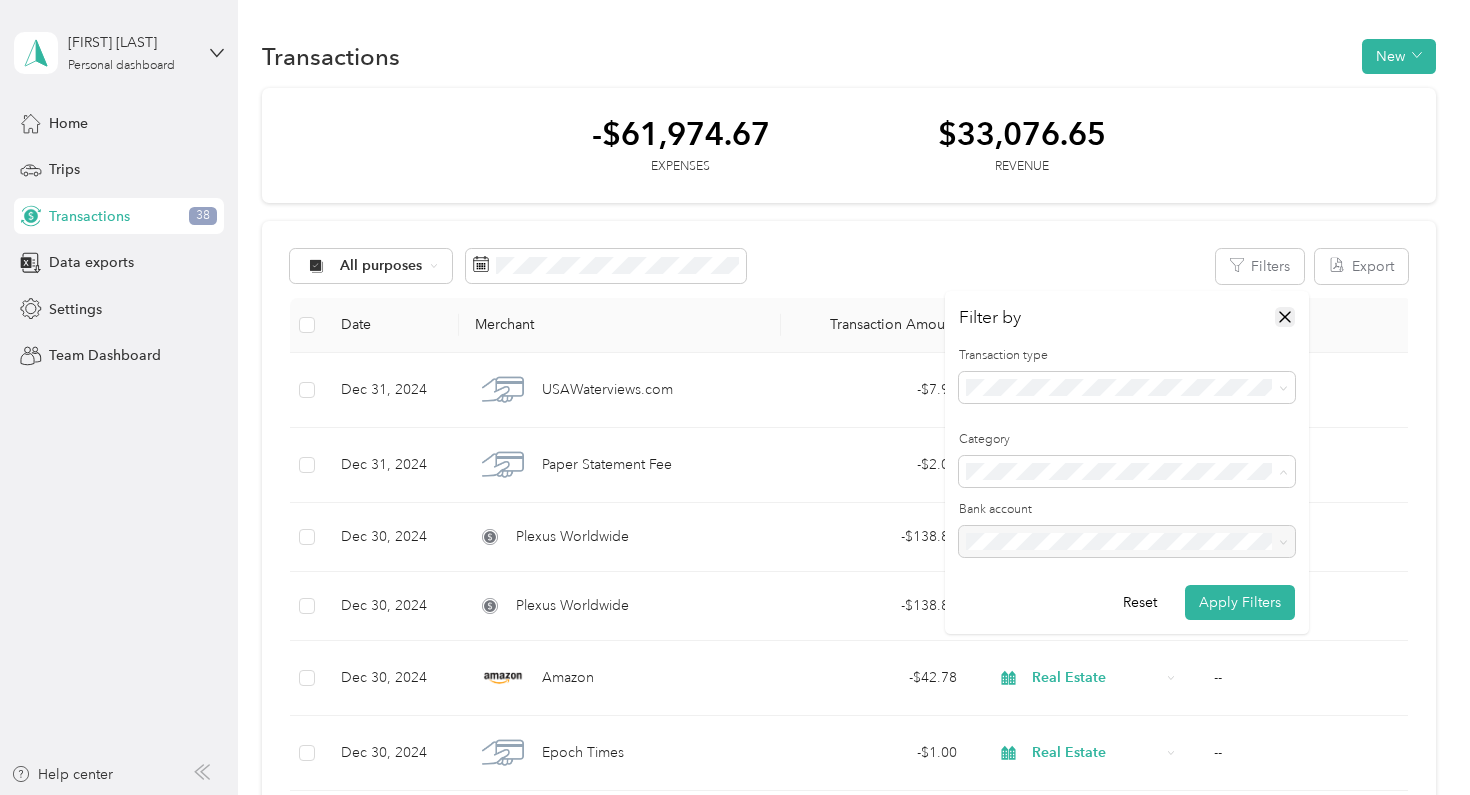 click 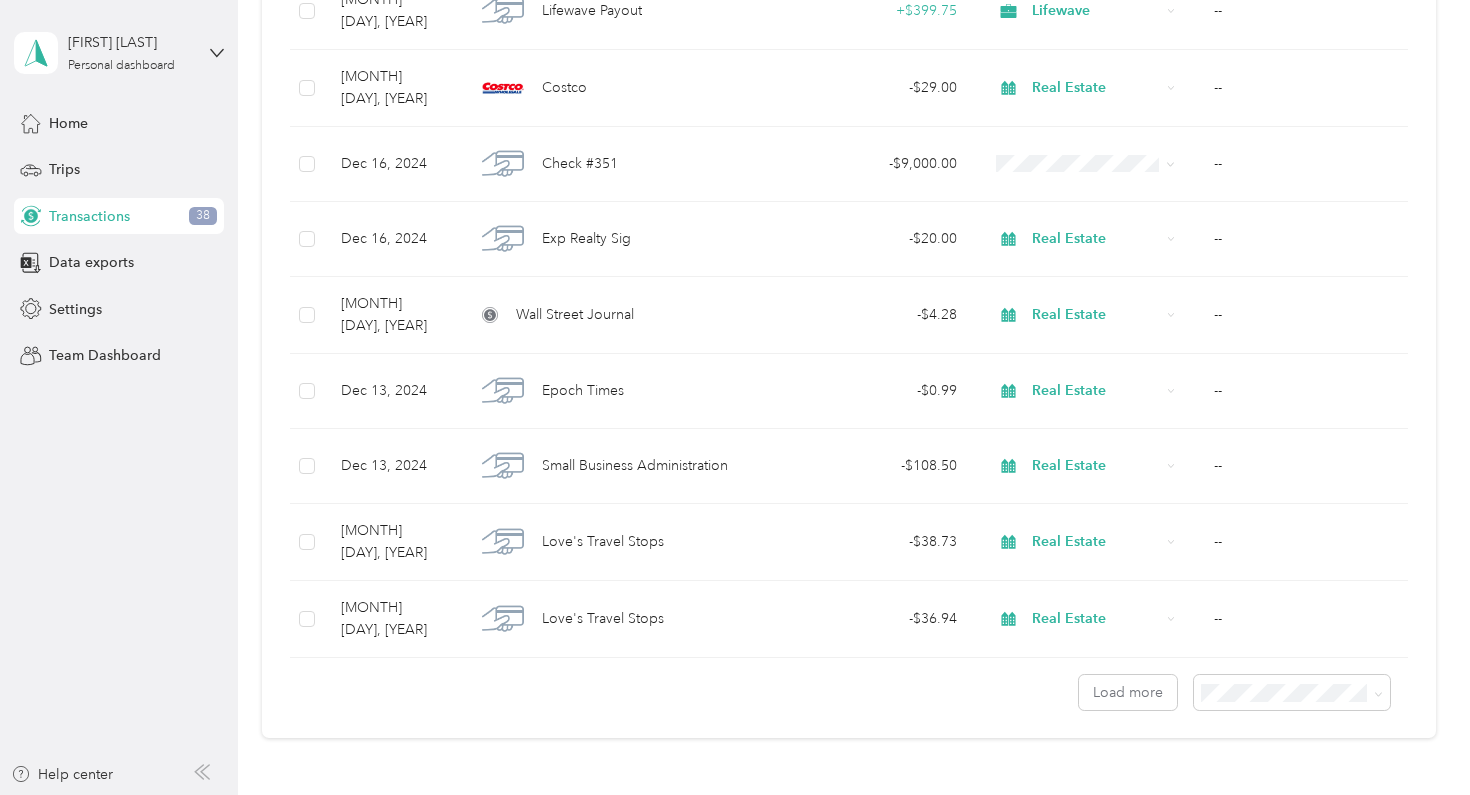 scroll, scrollTop: 1683, scrollLeft: 0, axis: vertical 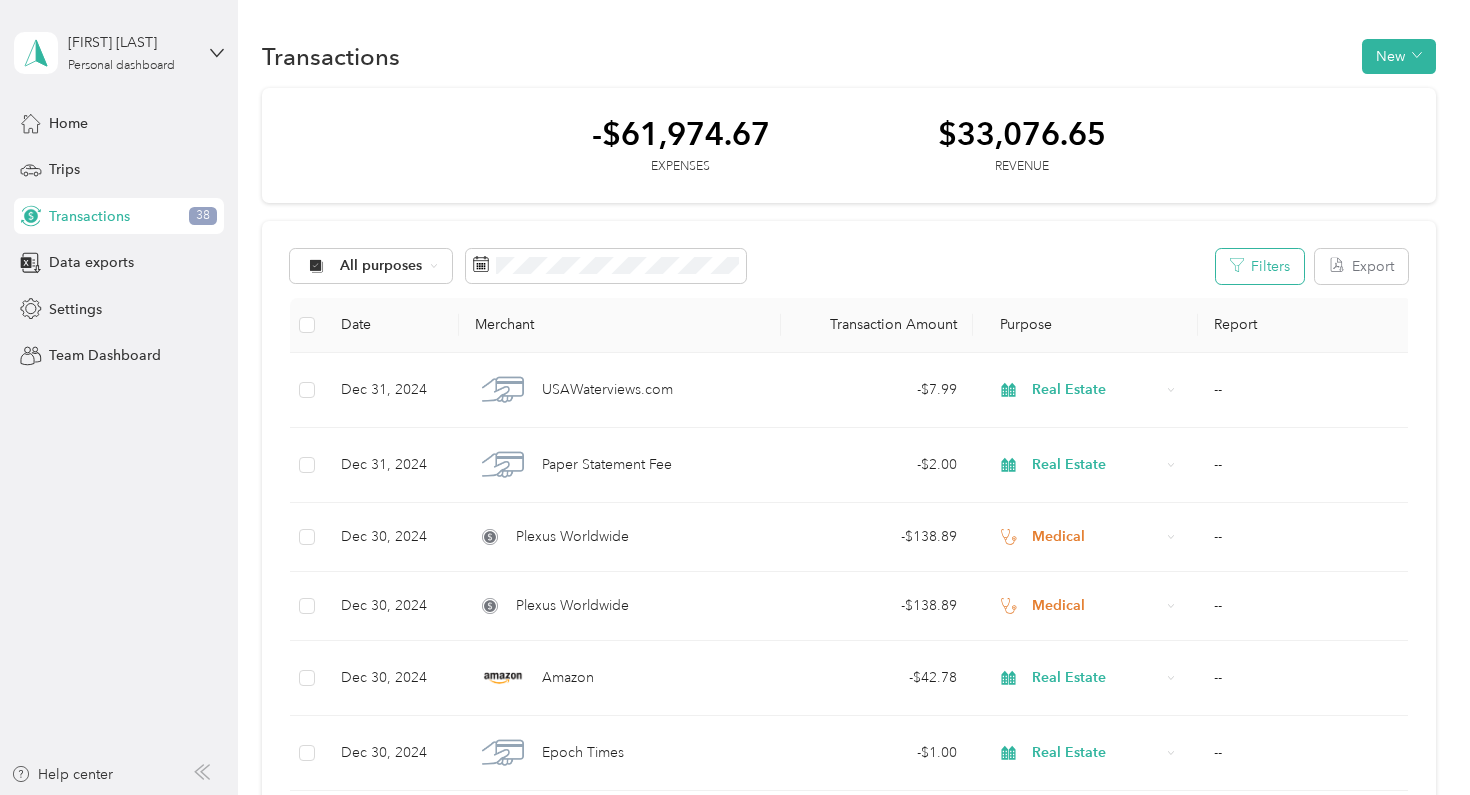 click on "Filters" at bounding box center [1260, 266] 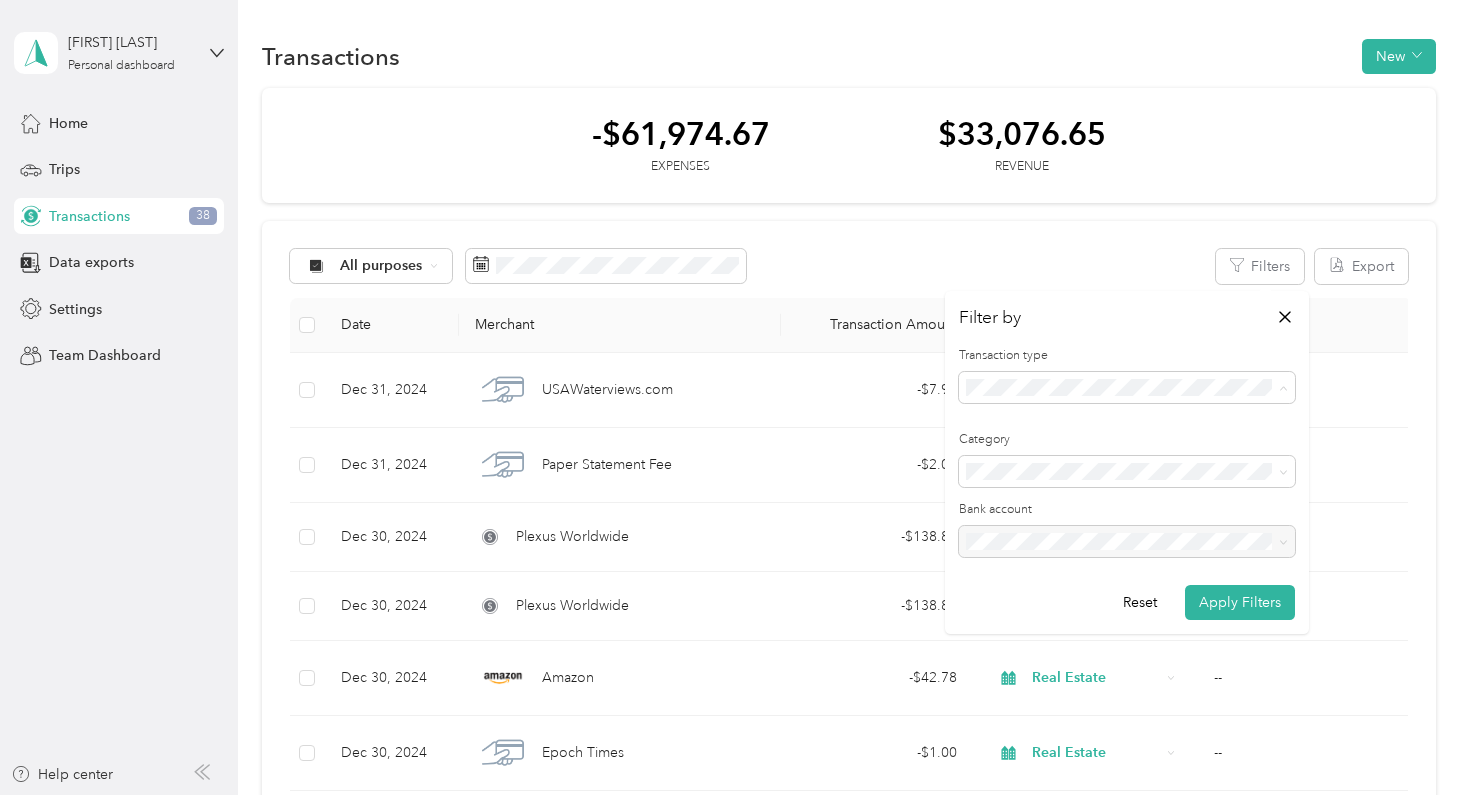 click on "Expense" at bounding box center [1127, 456] 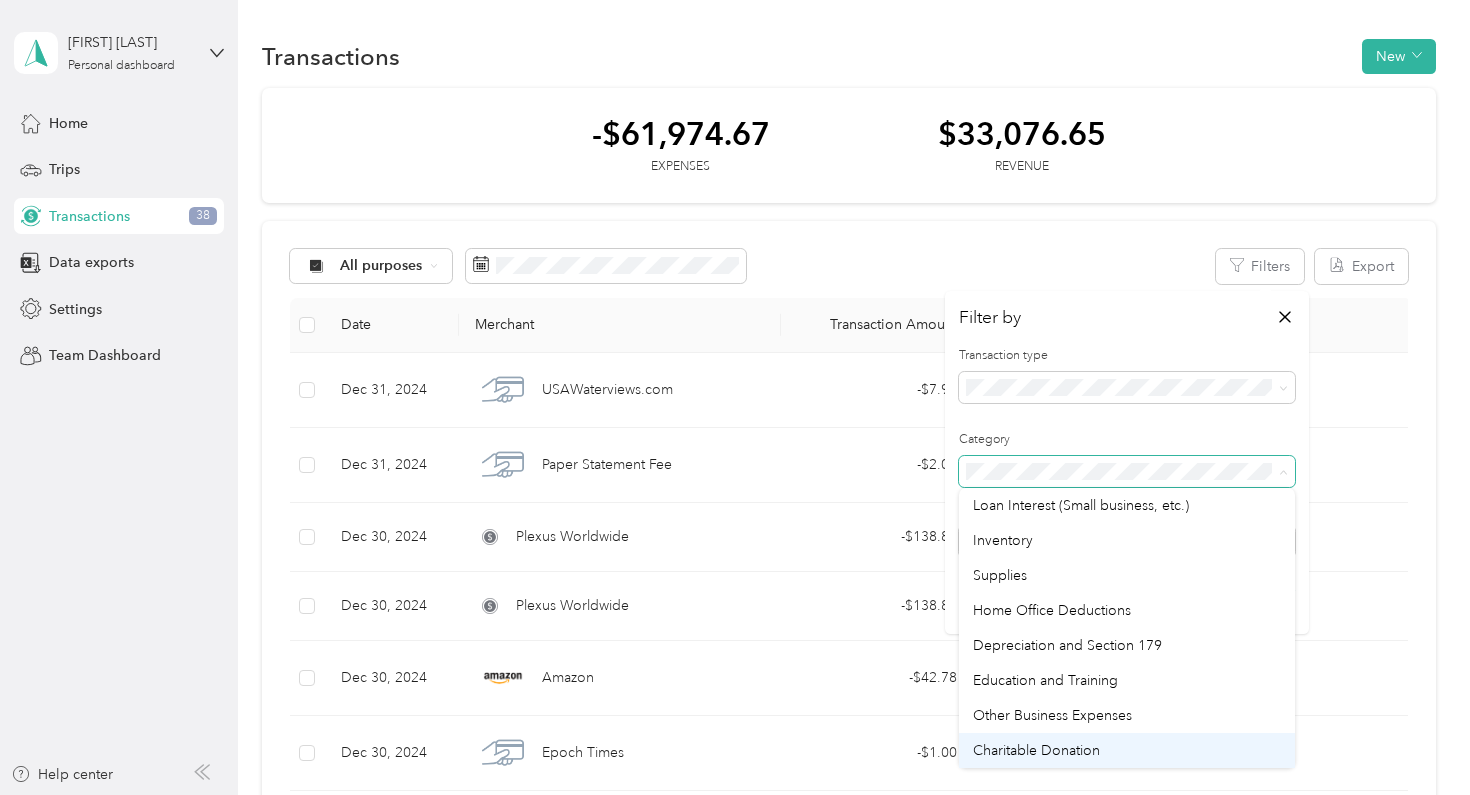 scroll, scrollTop: 1316, scrollLeft: 0, axis: vertical 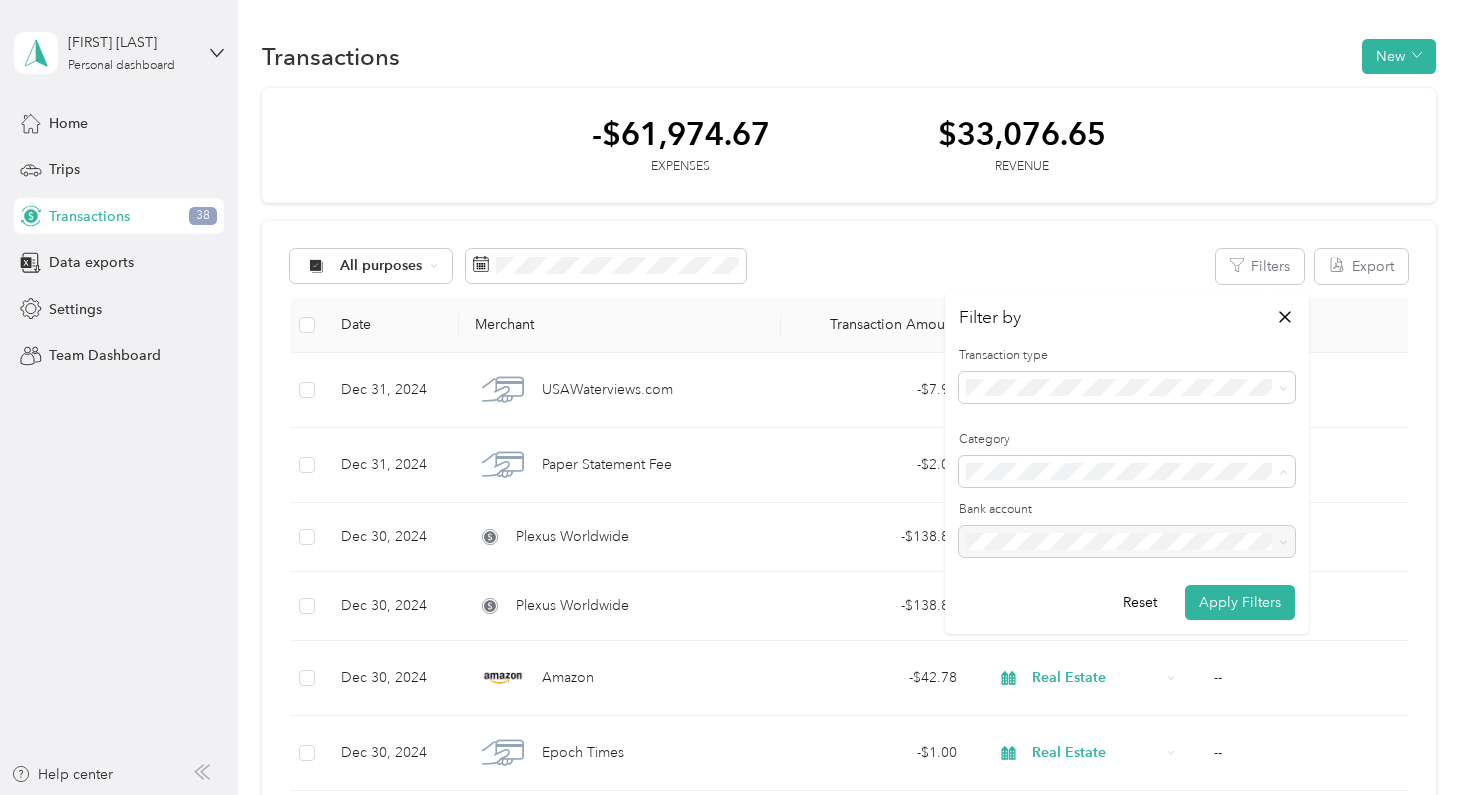 click on "Charitable Donation" at bounding box center [1127, 750] 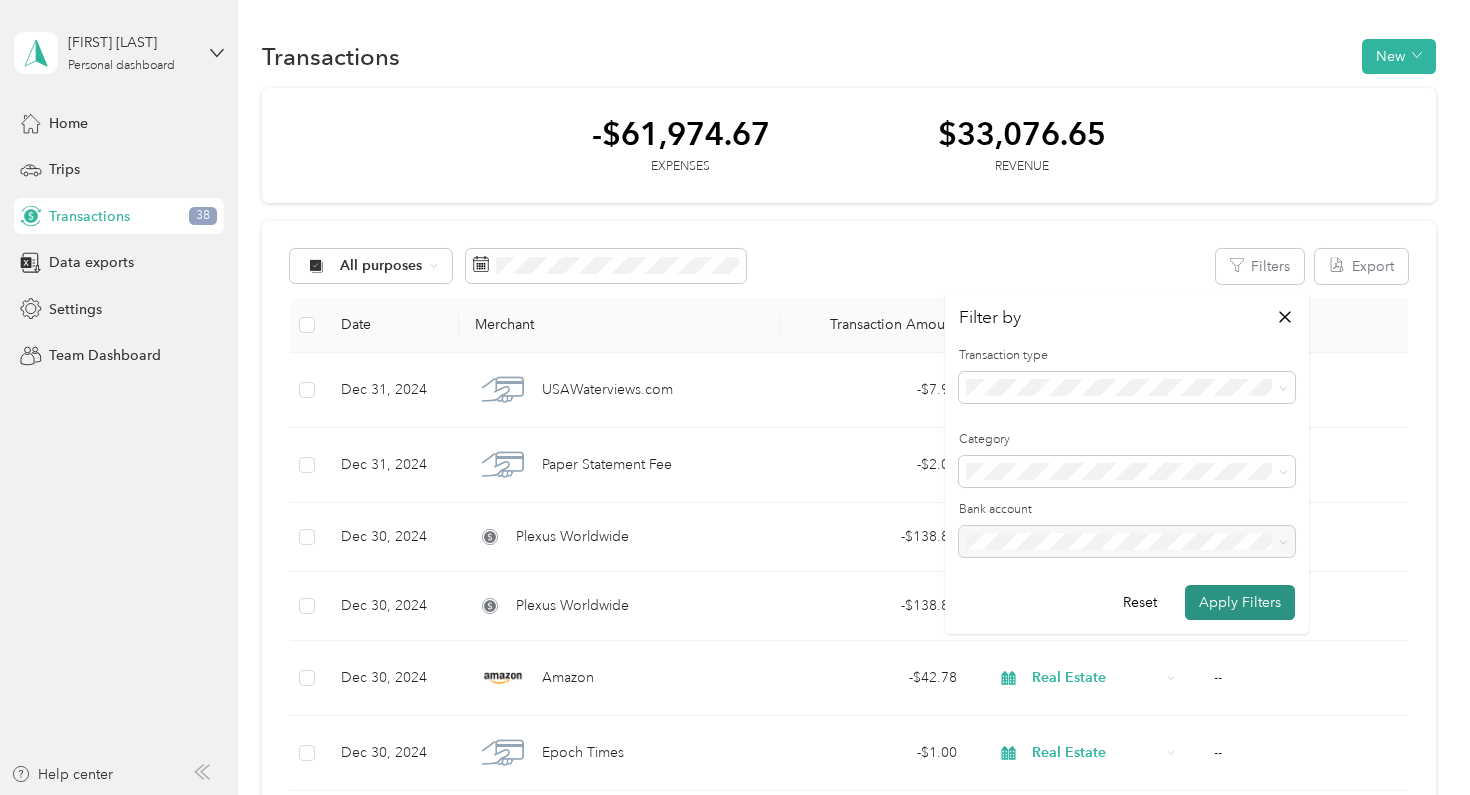 click on "Apply Filters" at bounding box center (1240, 602) 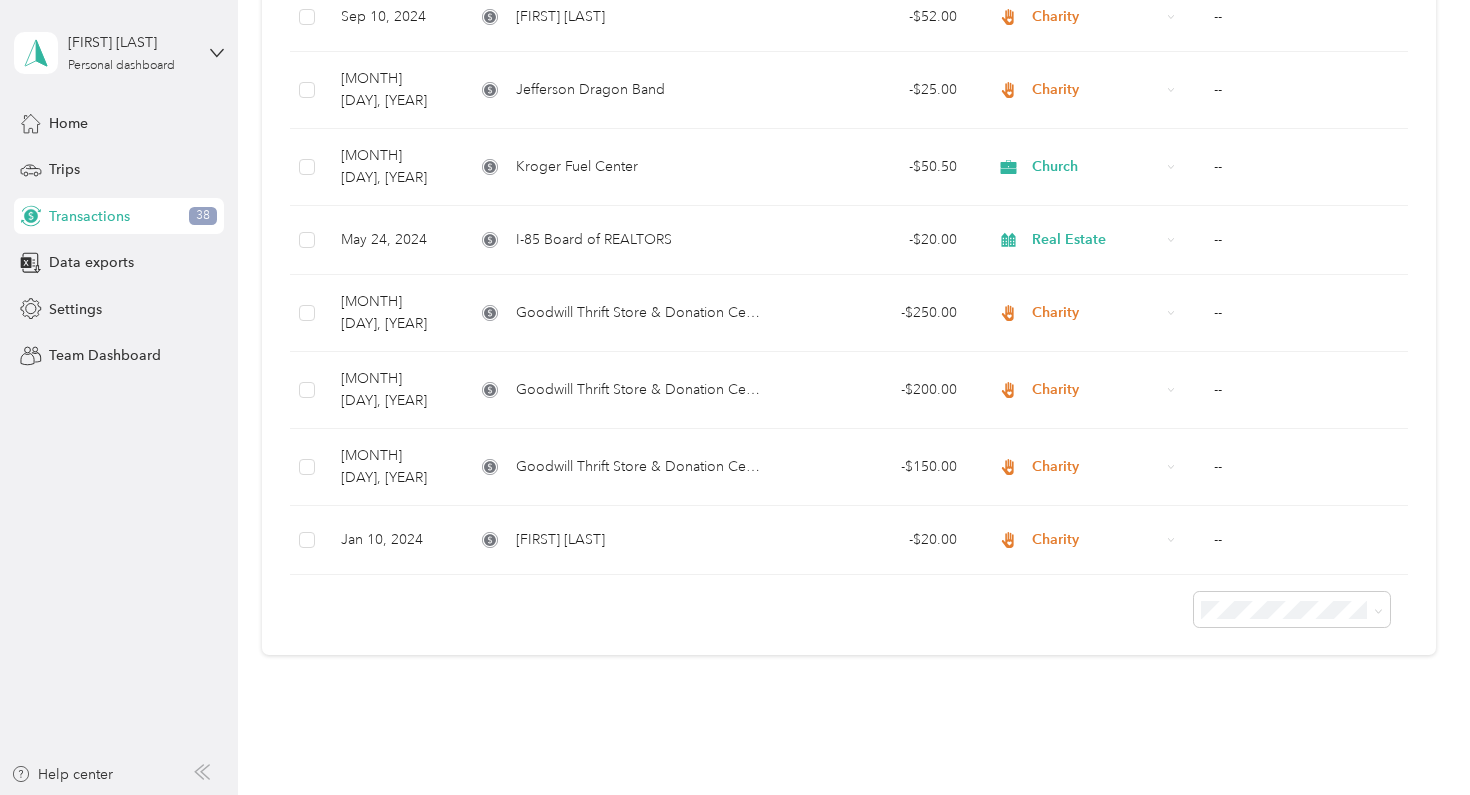 scroll, scrollTop: 672, scrollLeft: 0, axis: vertical 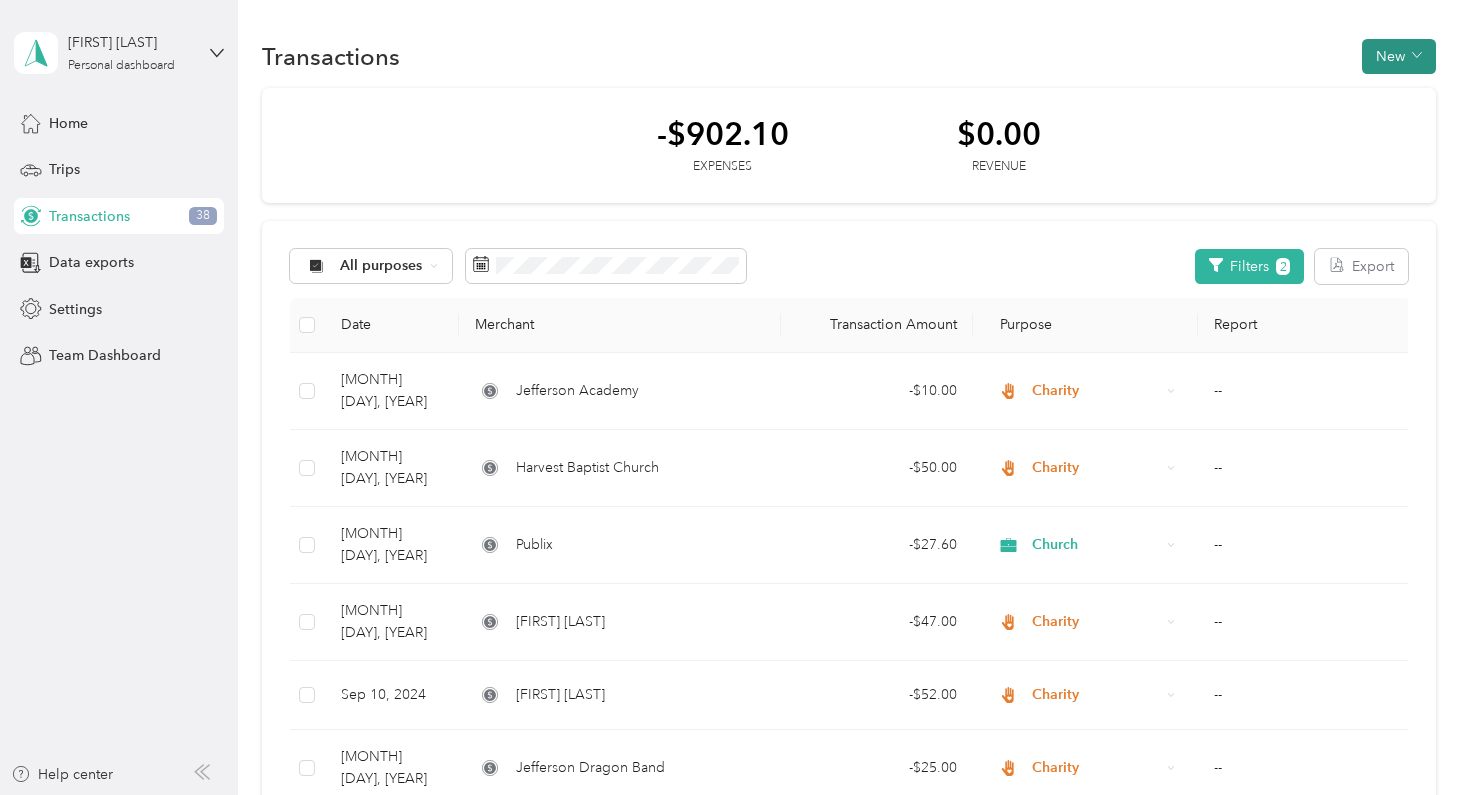 click on "New" at bounding box center [1399, 56] 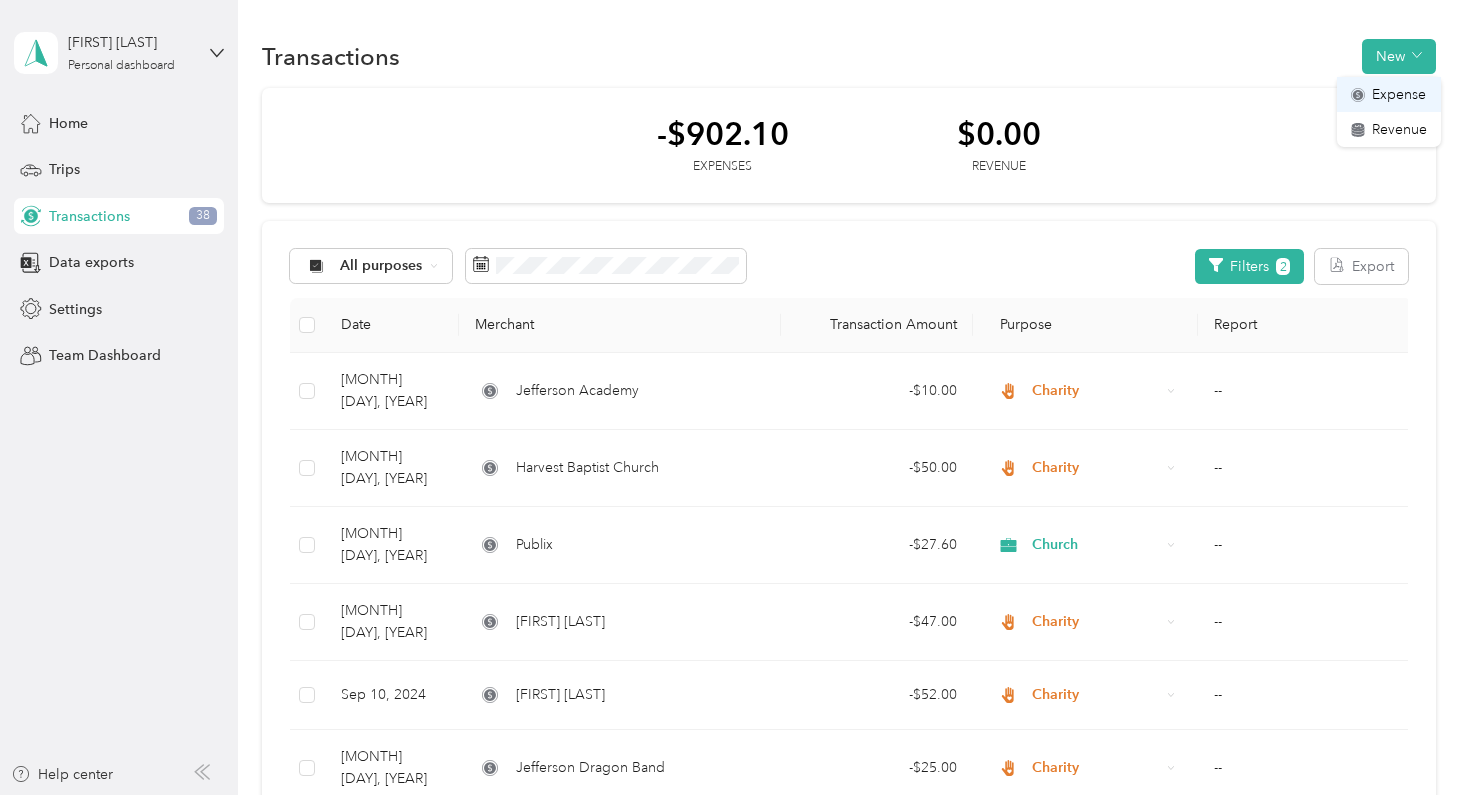 click on "Expense" at bounding box center [1399, 94] 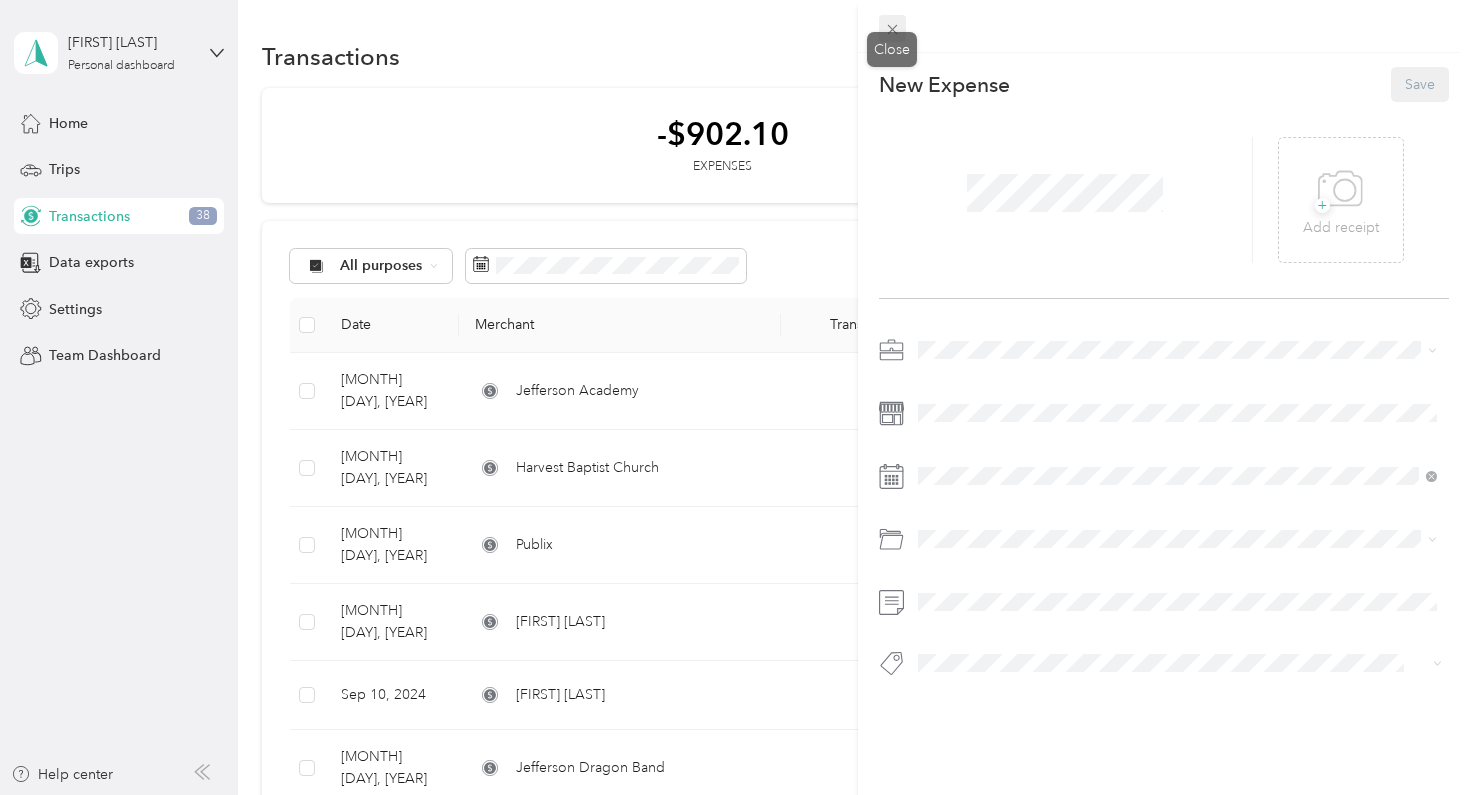 click at bounding box center [893, 29] 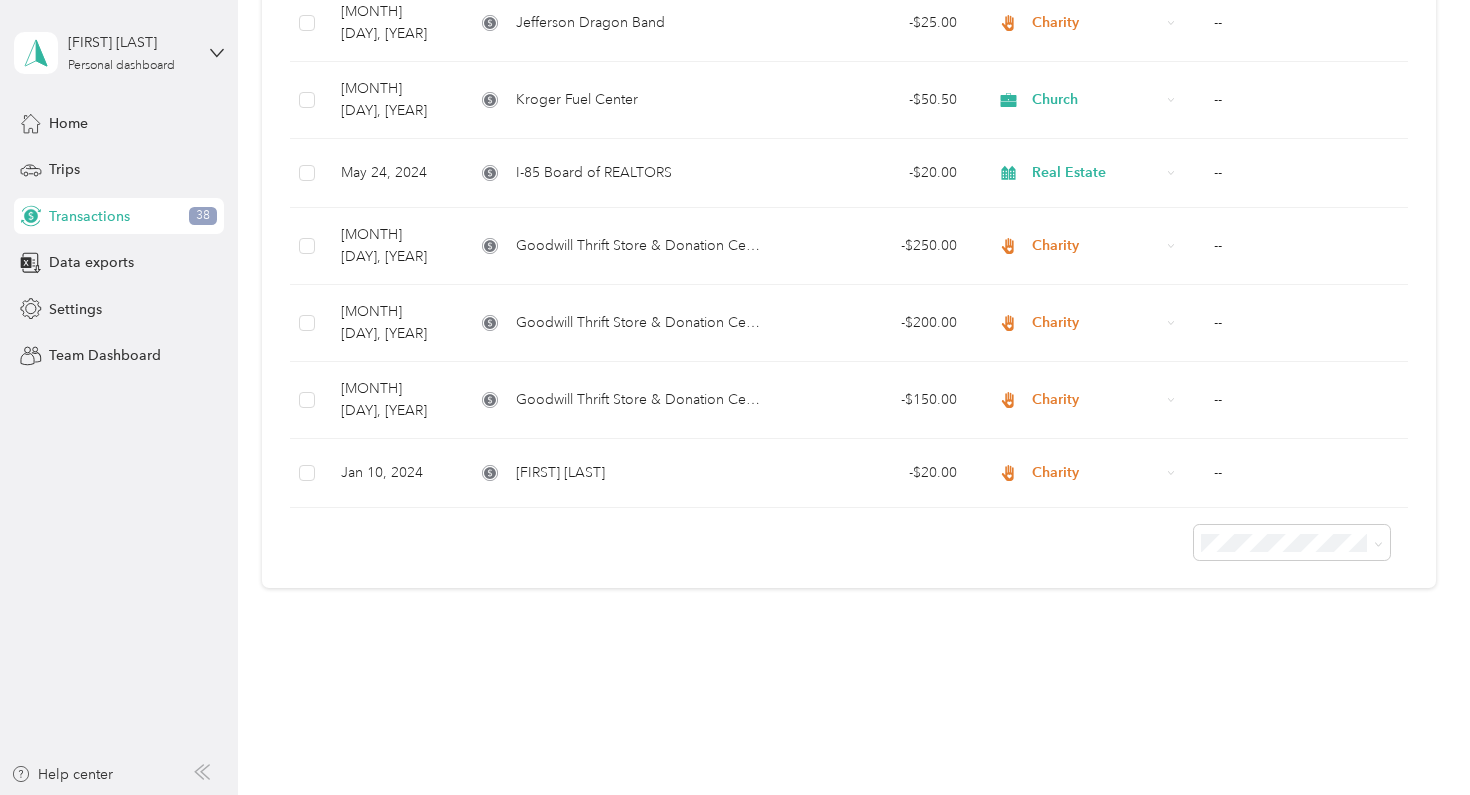 scroll, scrollTop: 714, scrollLeft: 0, axis: vertical 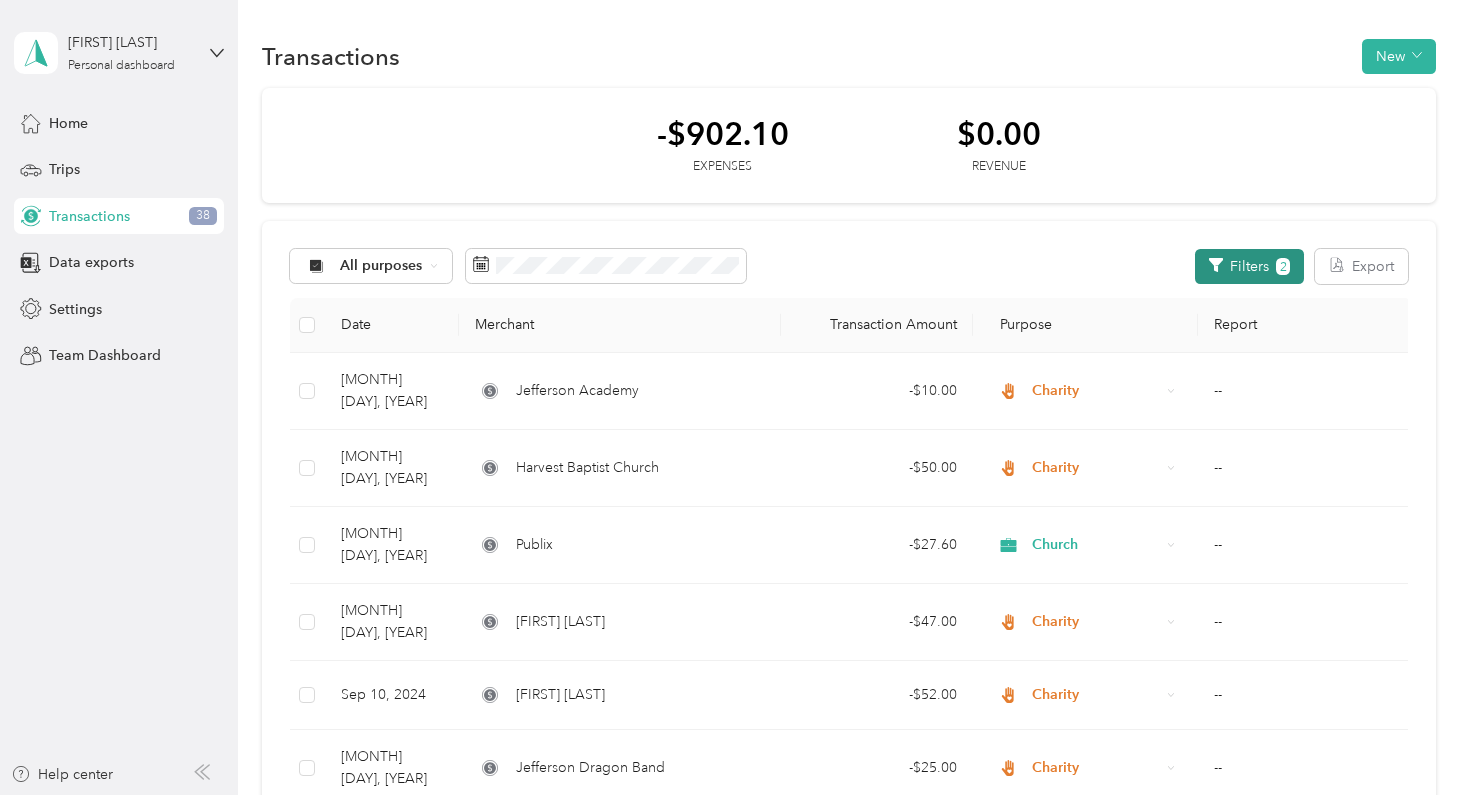 click on "Filters 2" at bounding box center (1249, 266) 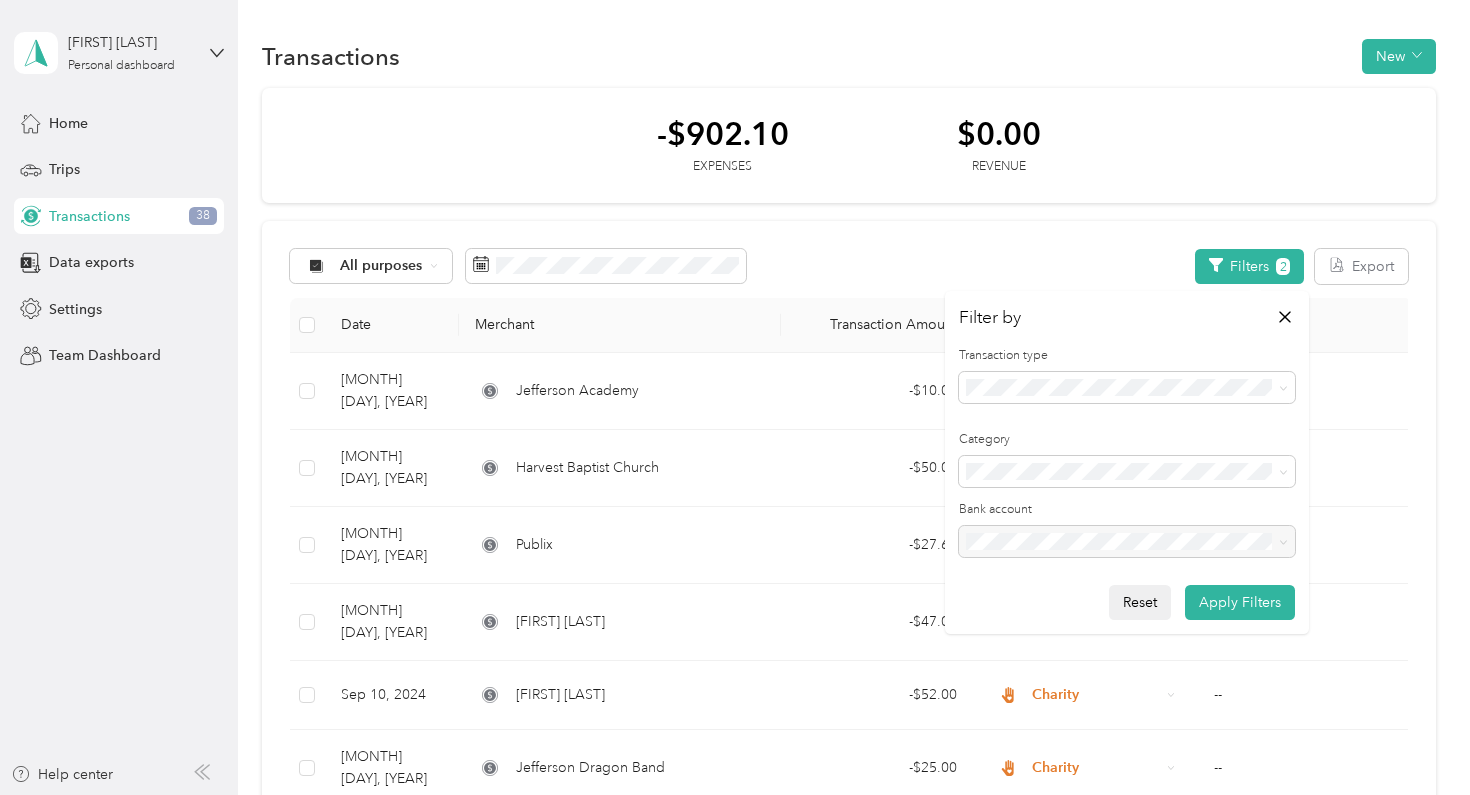 click on "Reset" at bounding box center (1140, 602) 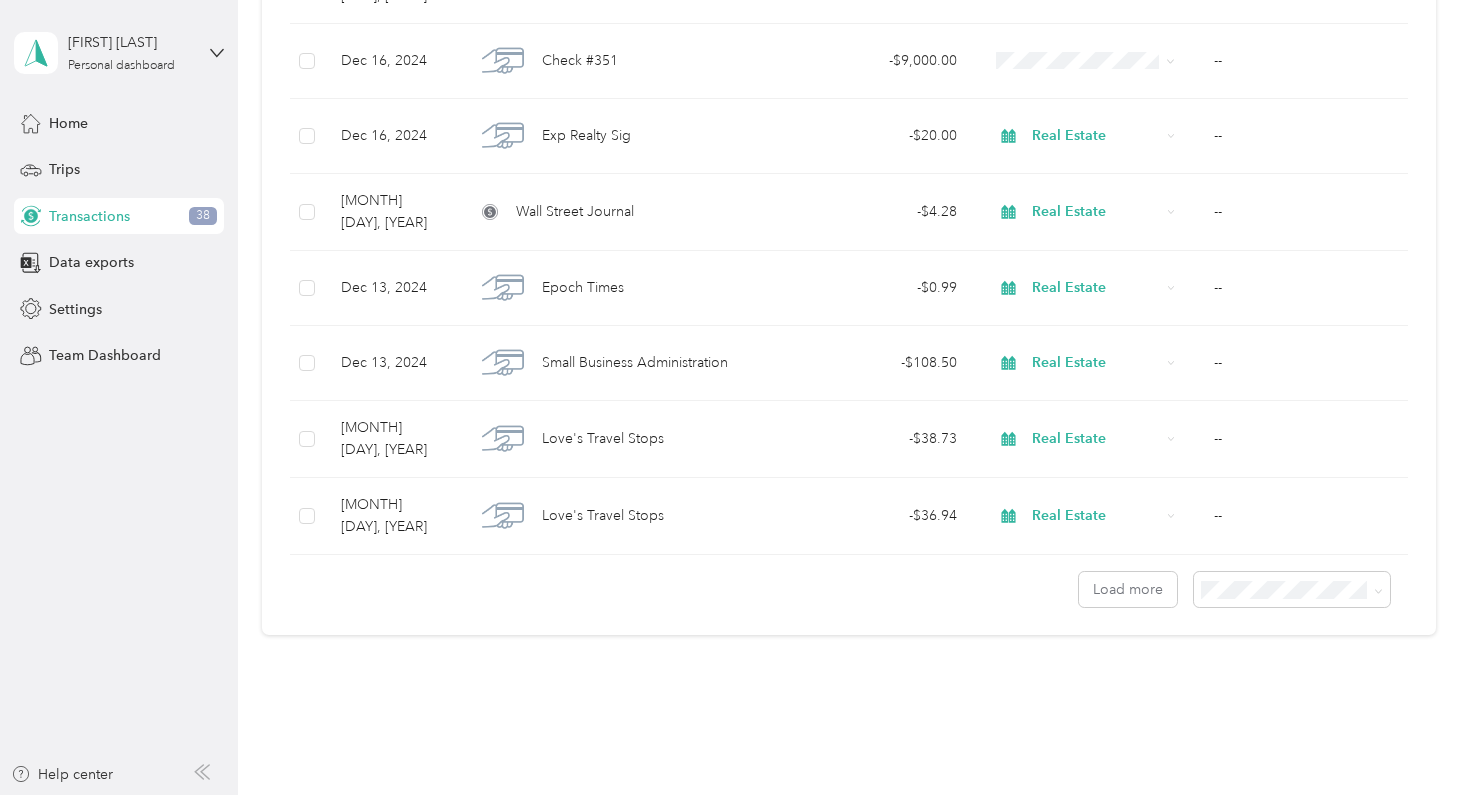 scroll, scrollTop: 1683, scrollLeft: 0, axis: vertical 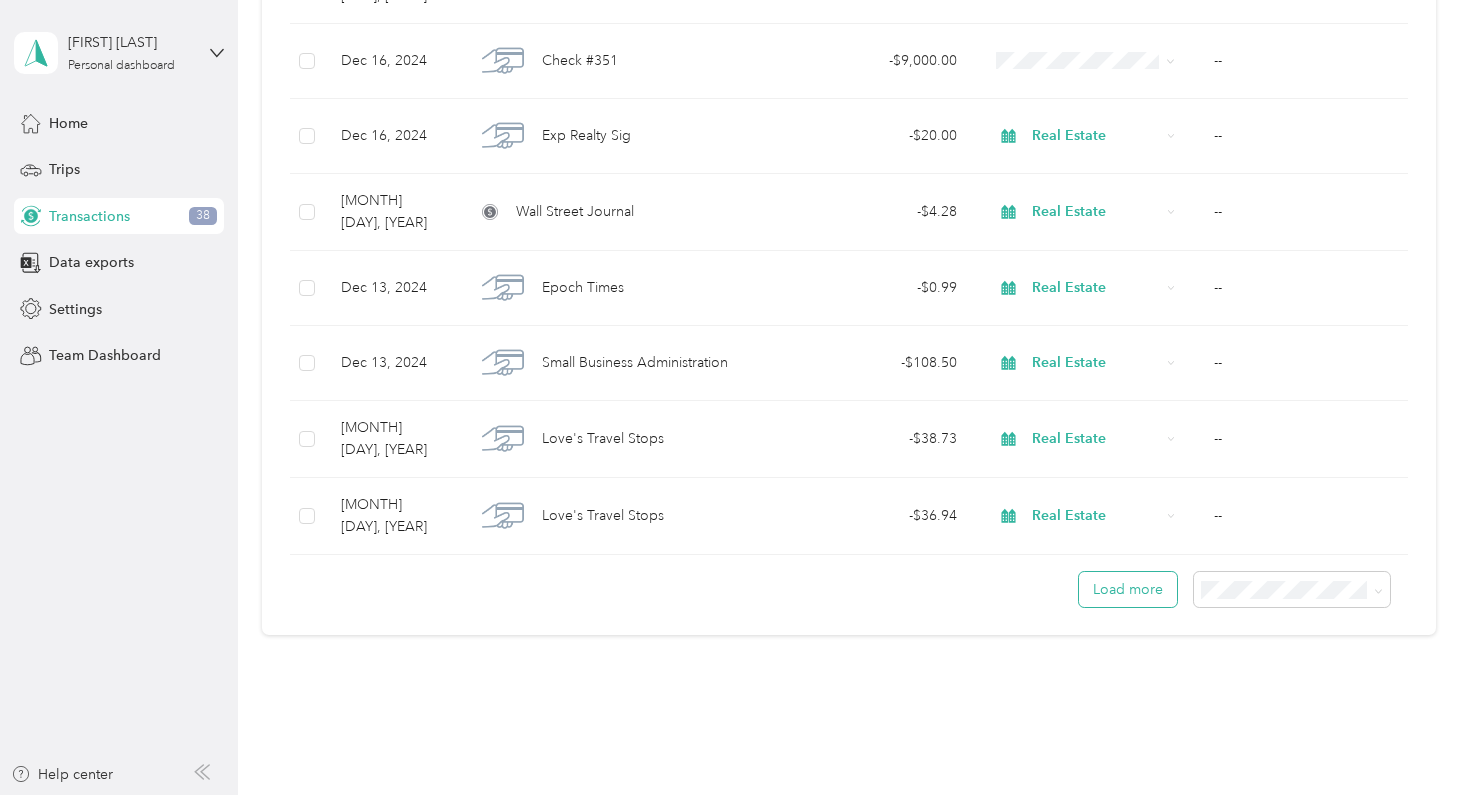 click on "Load more" at bounding box center [1128, 589] 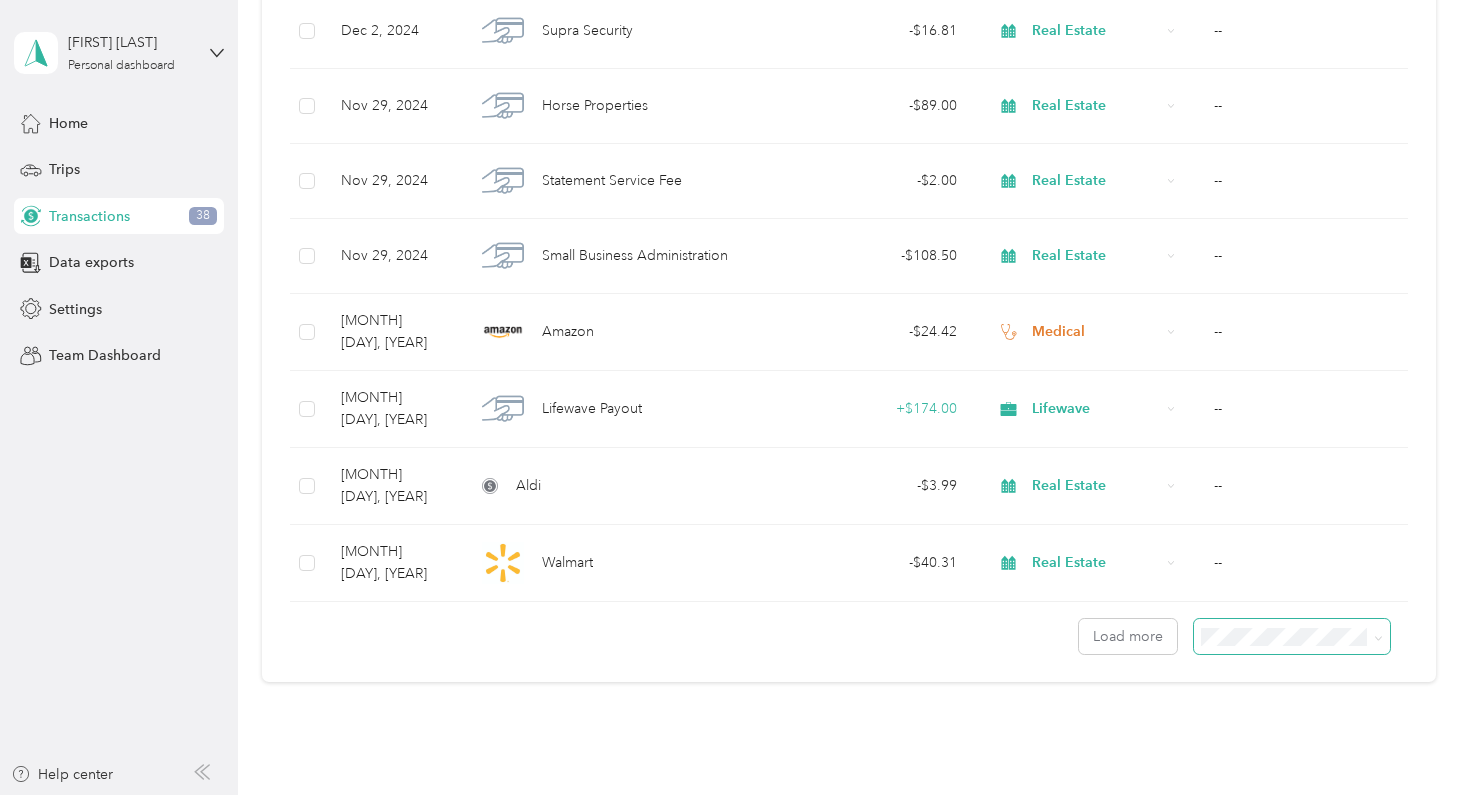 scroll, scrollTop: 3540, scrollLeft: 0, axis: vertical 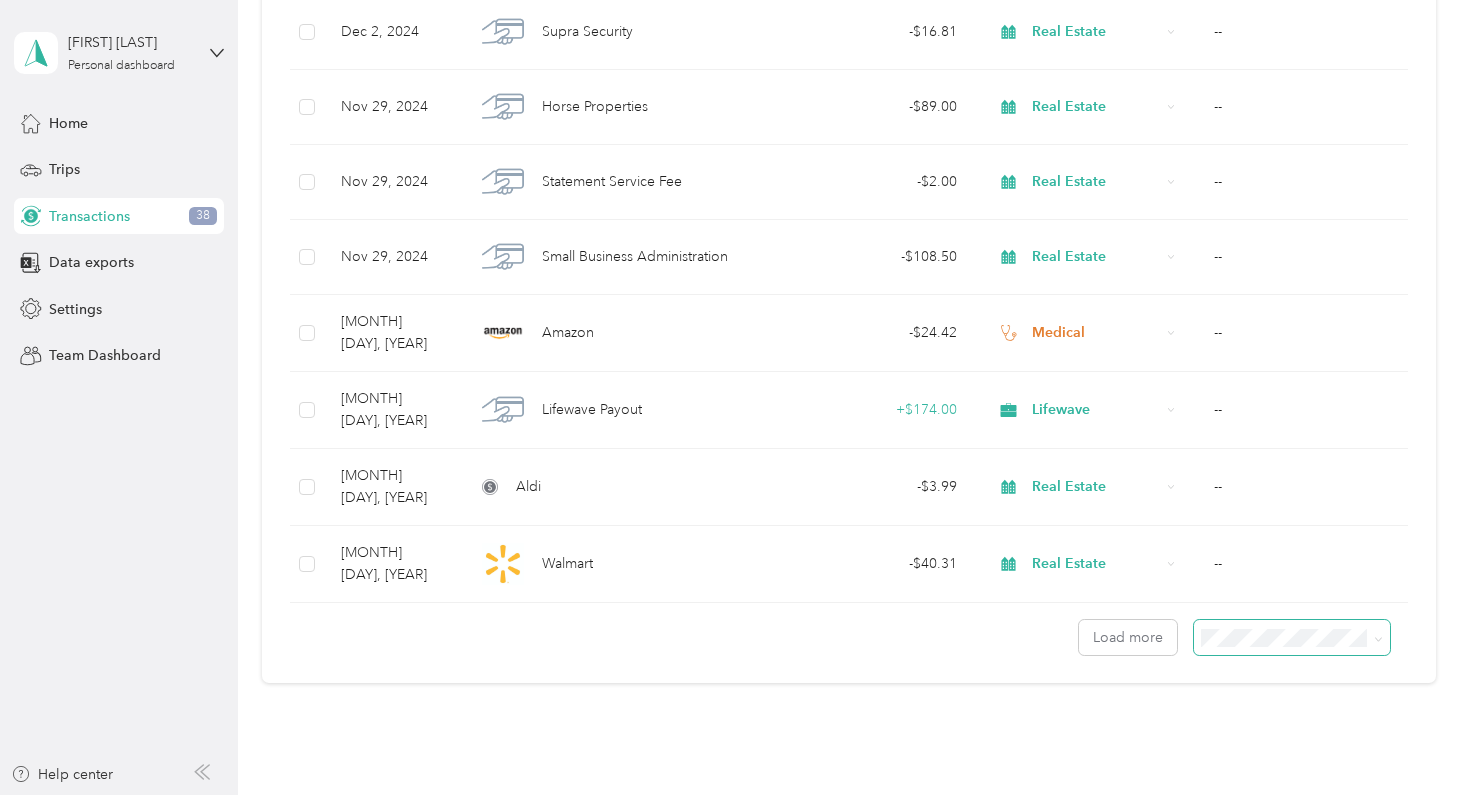 click at bounding box center [1292, 637] 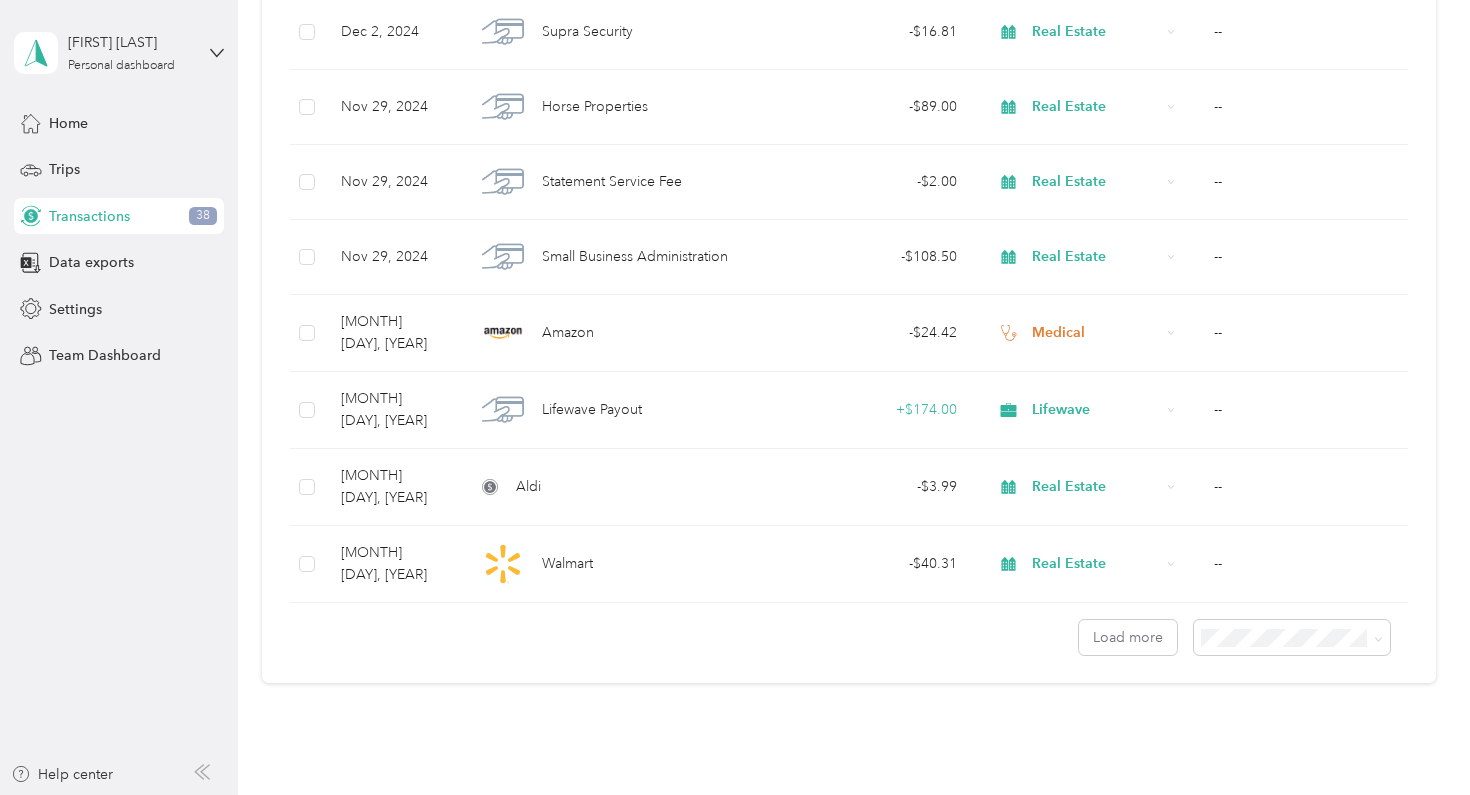click on "All purposes Filters Export Date Merchant Transaction Amount Purpose Report             [MONTH] [DAY], [YEAR] USAWaterviews.com -  $7.99   Real Estate -- [MONTH] [DAY], [YEAR] Paper Statement Fee -  $2.00   Real Estate -- [MONTH] [DAY], [YEAR] Plexus Worldwide -  $138.89 Medical -- [MONTH] [DAY], [YEAR] Plexus Worldwide -  $138.89 Medical -- [MONTH] [DAY], [YEAR] Amazon -  $42.78   Real Estate -- [MONTH] [DAY], [YEAR] Epoch Times -  $1.00   Real Estate -- [MONTH] [DAY], [YEAR] EXP Realty -  $85.00   Real Estate -- [MONTH] [DAY], [YEAR] Small Business Administration -  $108.50   Real Estate -- [MONTH] [DAY], [YEAR] Costco -  $9.40   Real Estate -- [MONTH] [DAY], [YEAR] Lifewave Payout +  $294.14 Lifewave -- [MONTH] [DAY], [YEAR] Love's Travel Stops -  $39.82   Real Estate -- [MONTH] [DAY], [YEAR] Piggly Wiggly -  $24.00   Real Estate -- [MONTH] [DAY], [YEAR] PrissEllie's Gifts and Decor -  $9.10   Real Estate -- [MONTH] [DAY], [YEAR] Google -  $1.99   Real Estate -- [MONTH] [DAY], [YEAR] Dollar Tree -  $2.68   Real Estate -- [MONTH] [DAY], [YEAR] Four Seasons Auto Wash -  $108.00   Real Estate -- [MONTH] [DAY], [YEAR] Lifewave Payout +  $399.75 Lifewave" at bounding box center (848, -1318) 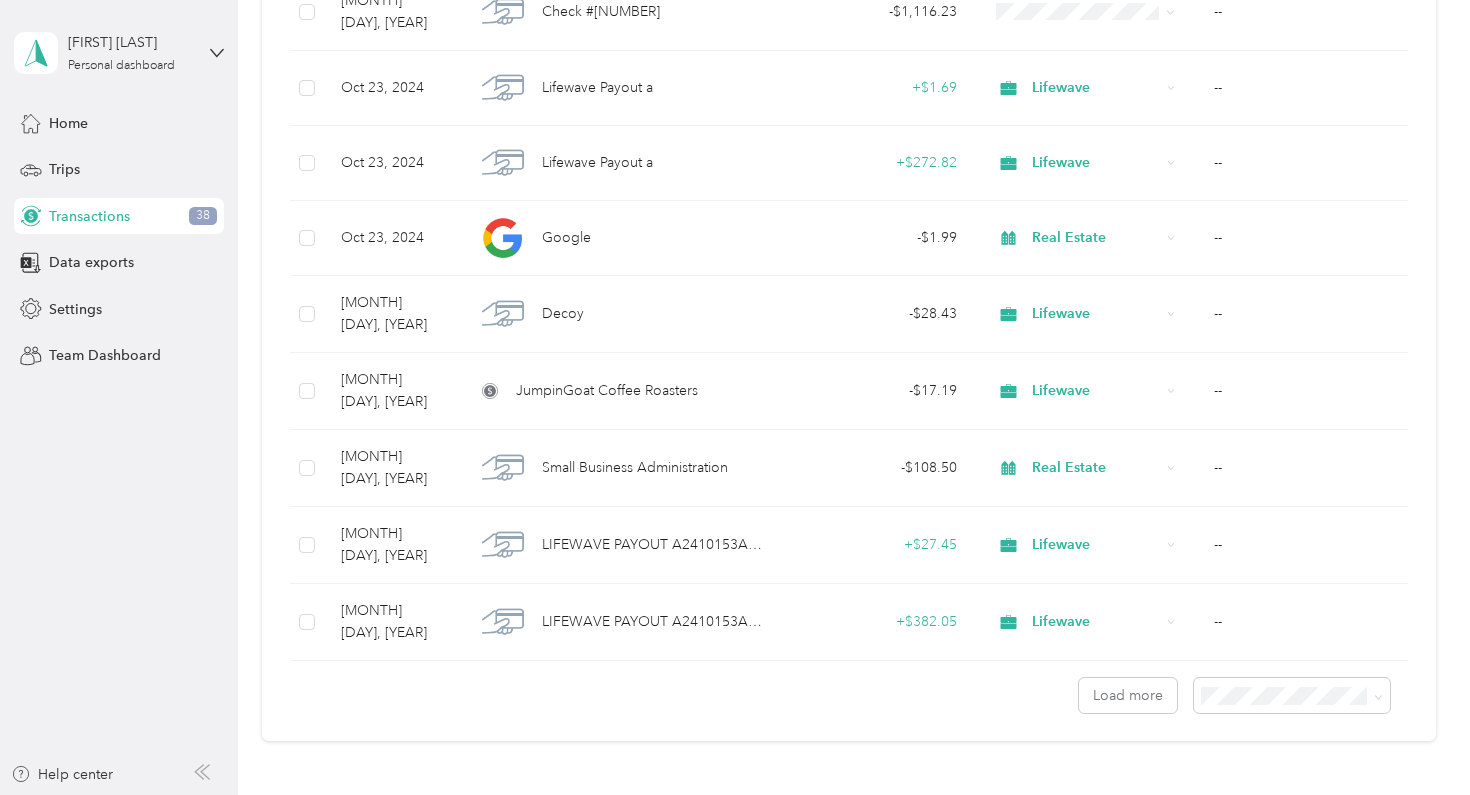 scroll, scrollTop: 7236, scrollLeft: 0, axis: vertical 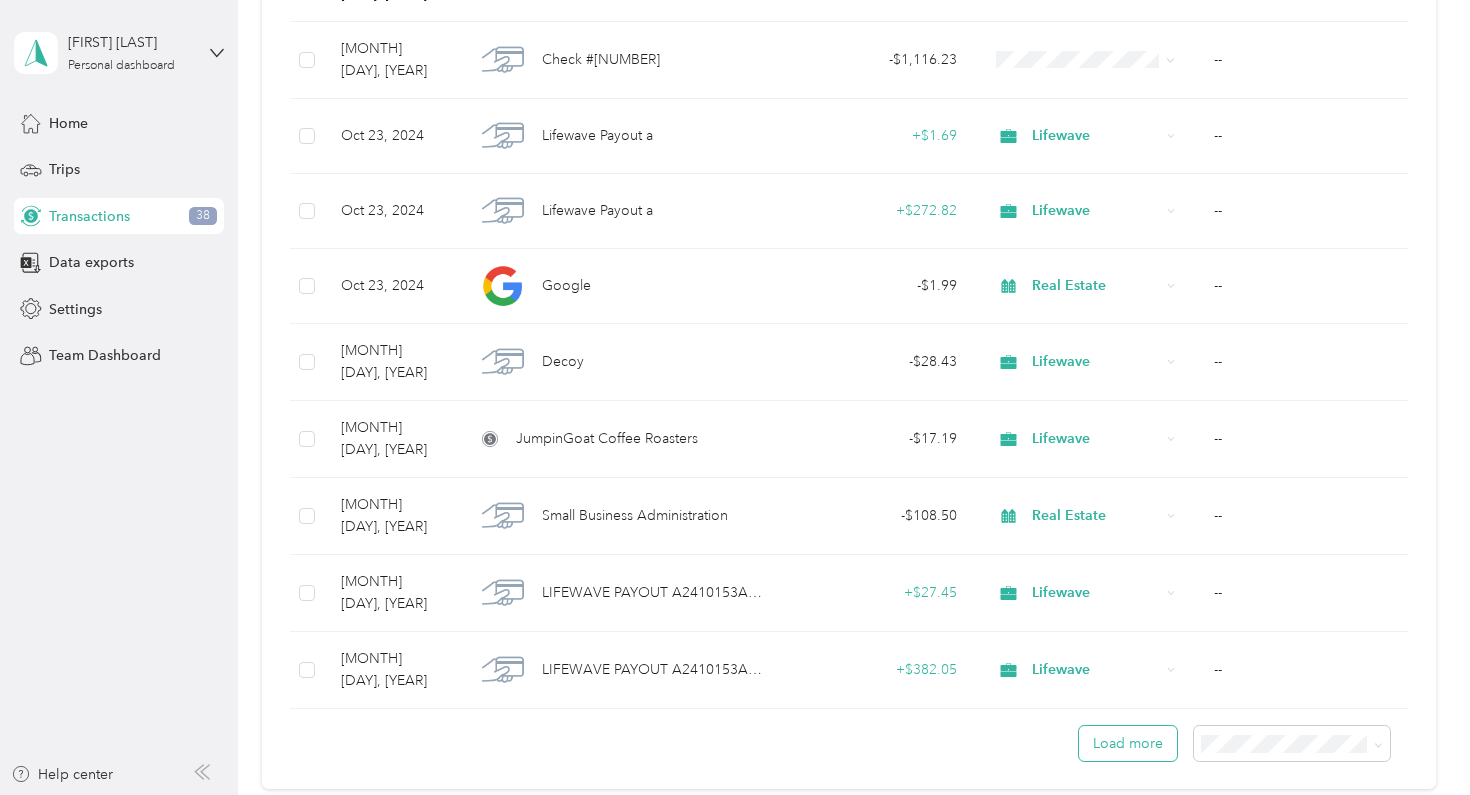 click on "Load more" at bounding box center [1128, 743] 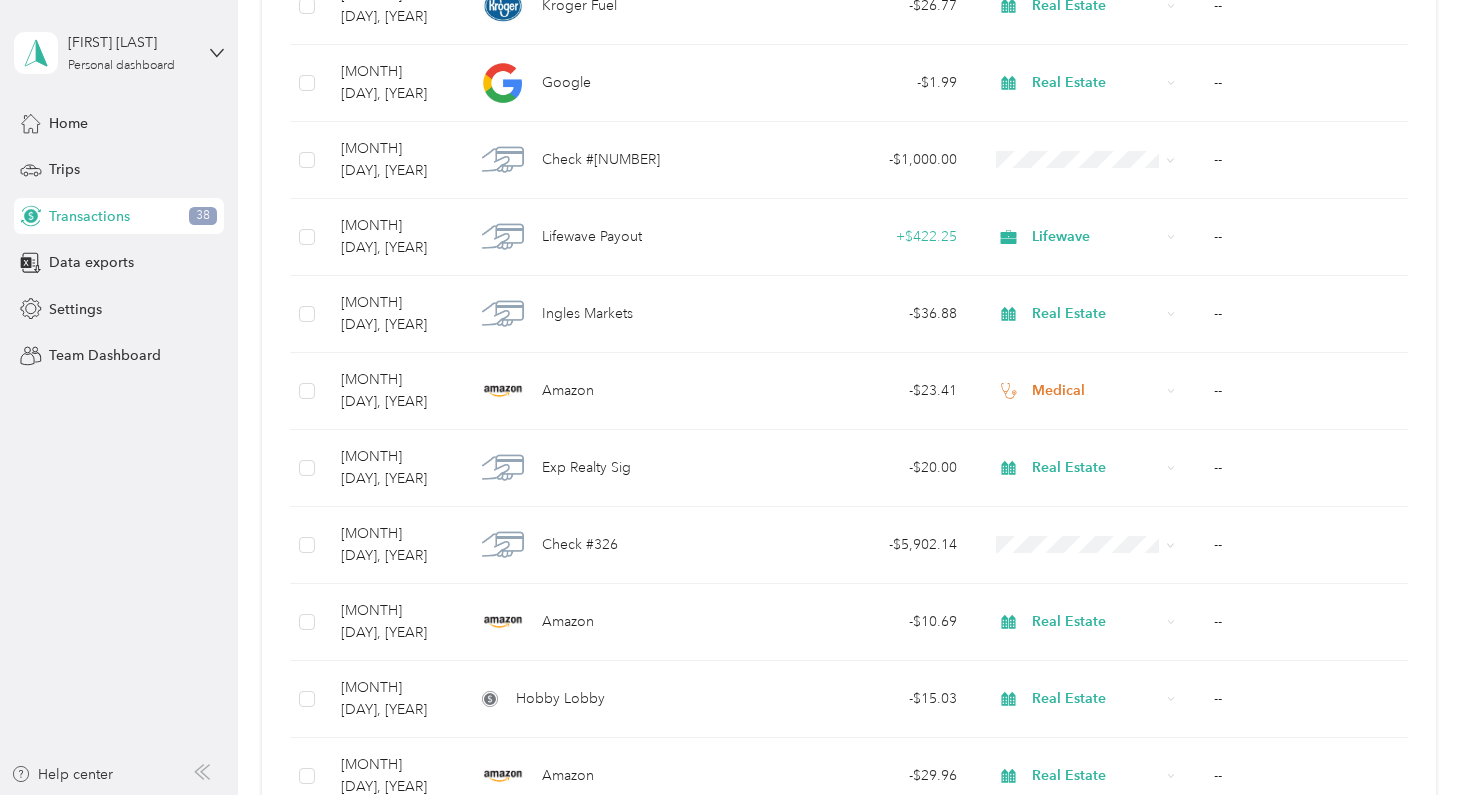 scroll, scrollTop: 14654, scrollLeft: 0, axis: vertical 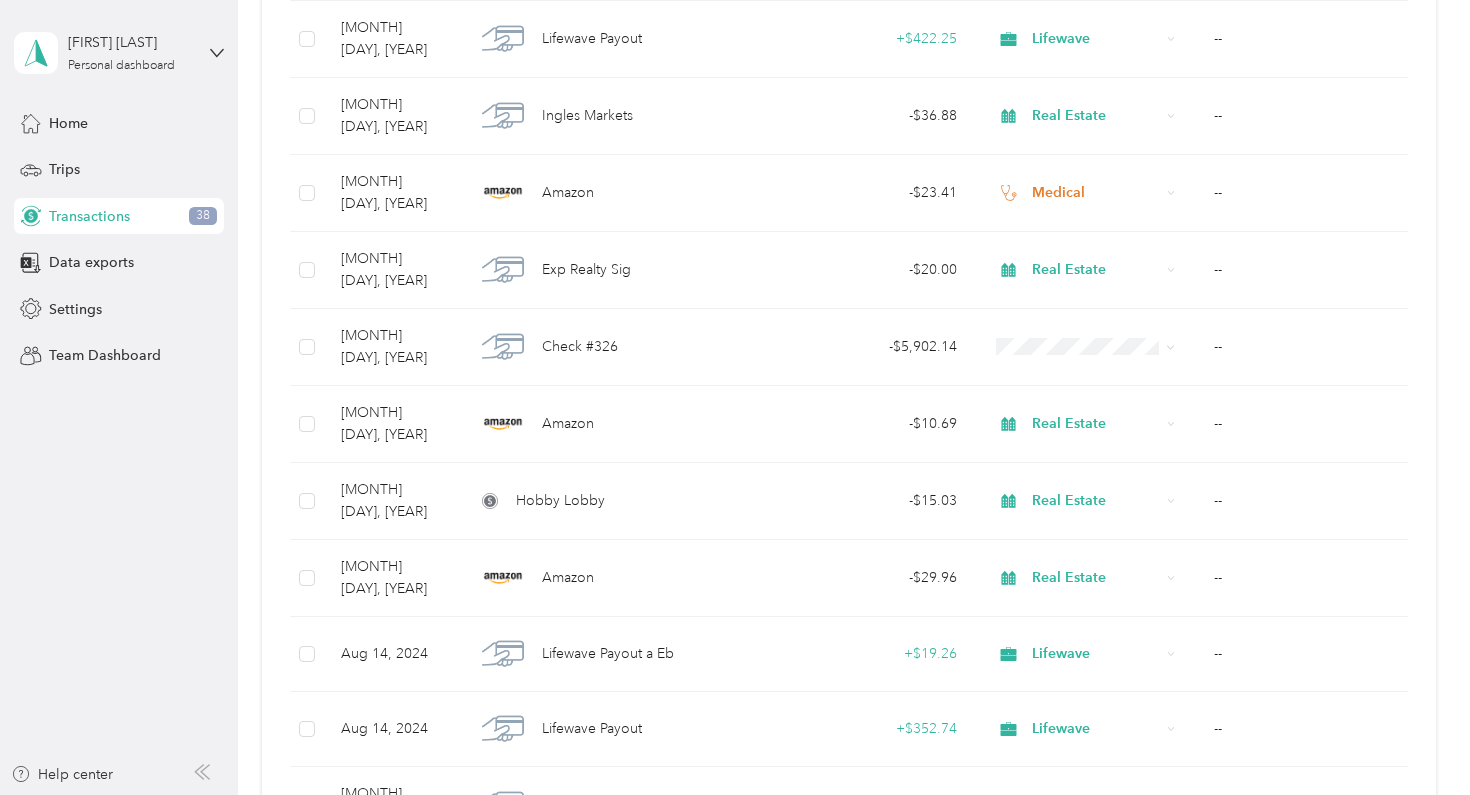 click on "Load more" at bounding box center [1128, 953] 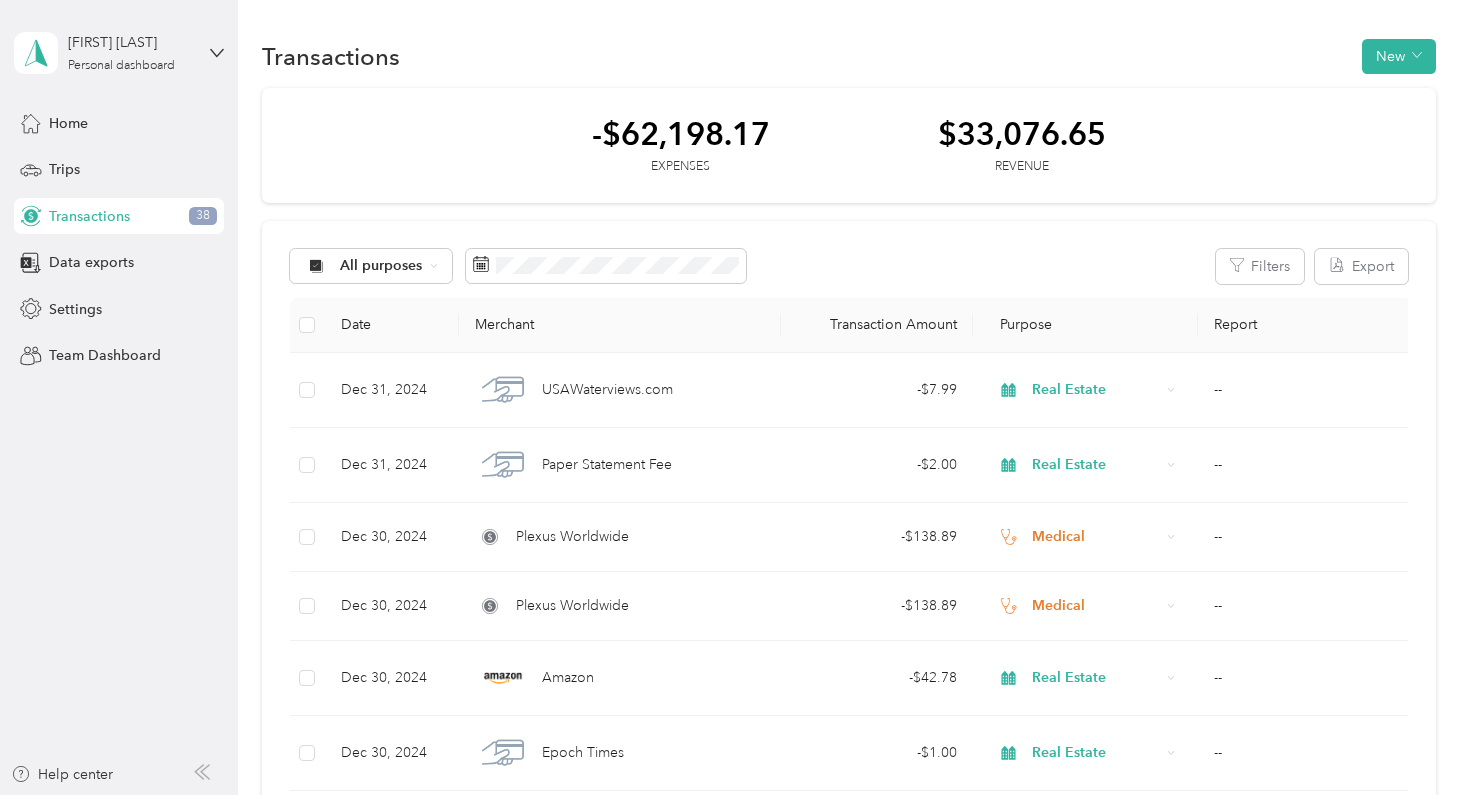 scroll, scrollTop: 0, scrollLeft: 0, axis: both 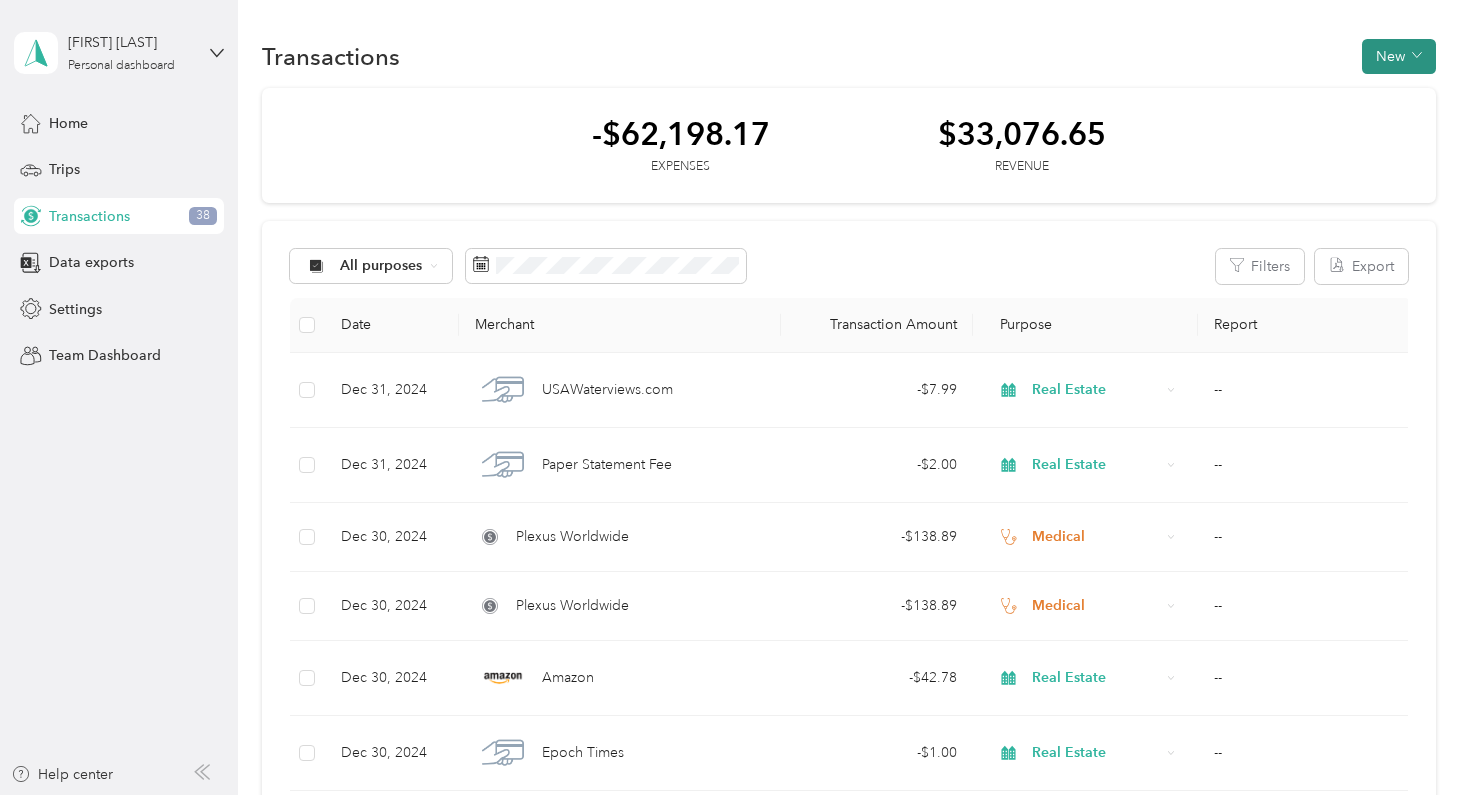 click on "New" at bounding box center [1399, 56] 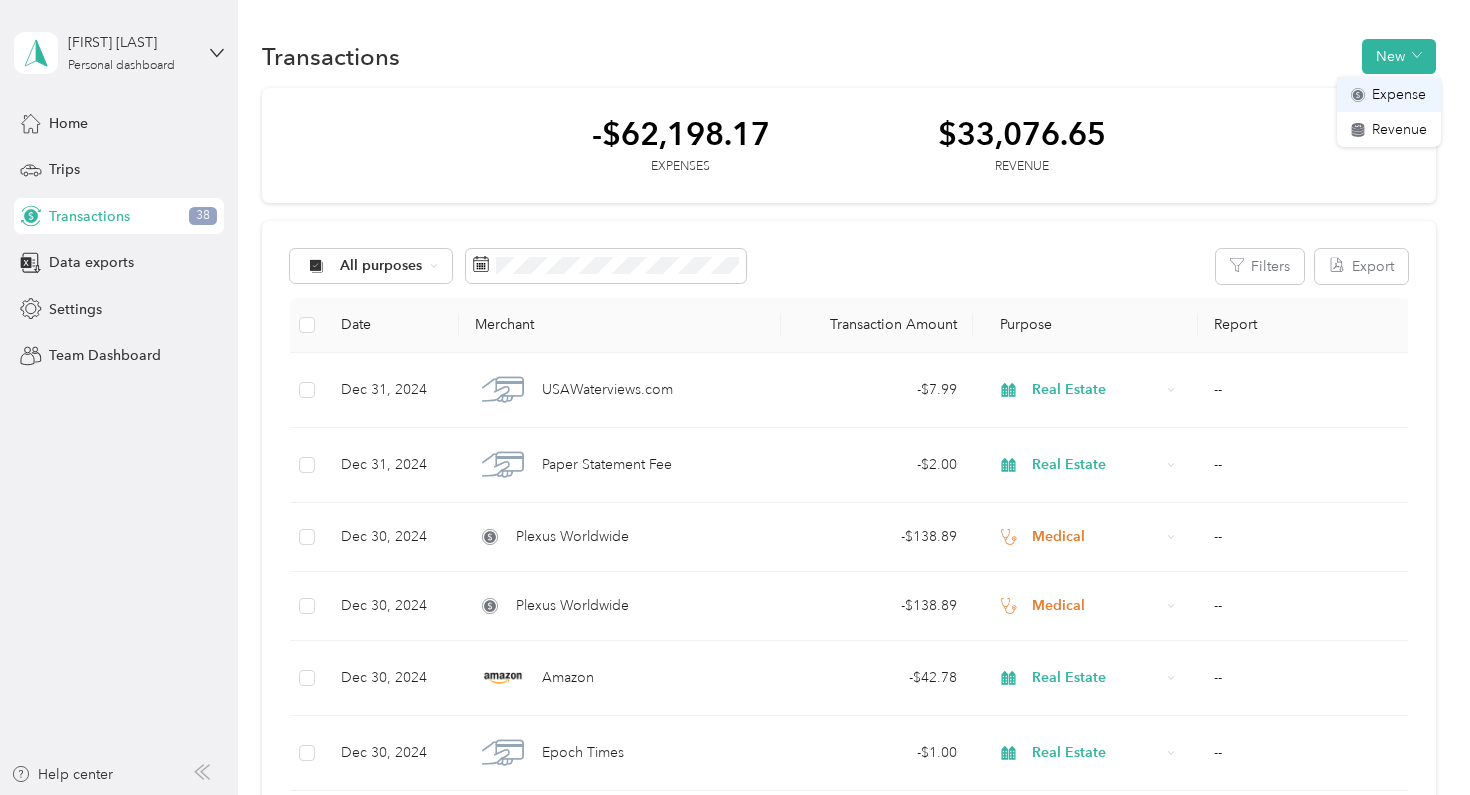 click on "Expense" at bounding box center [1399, 94] 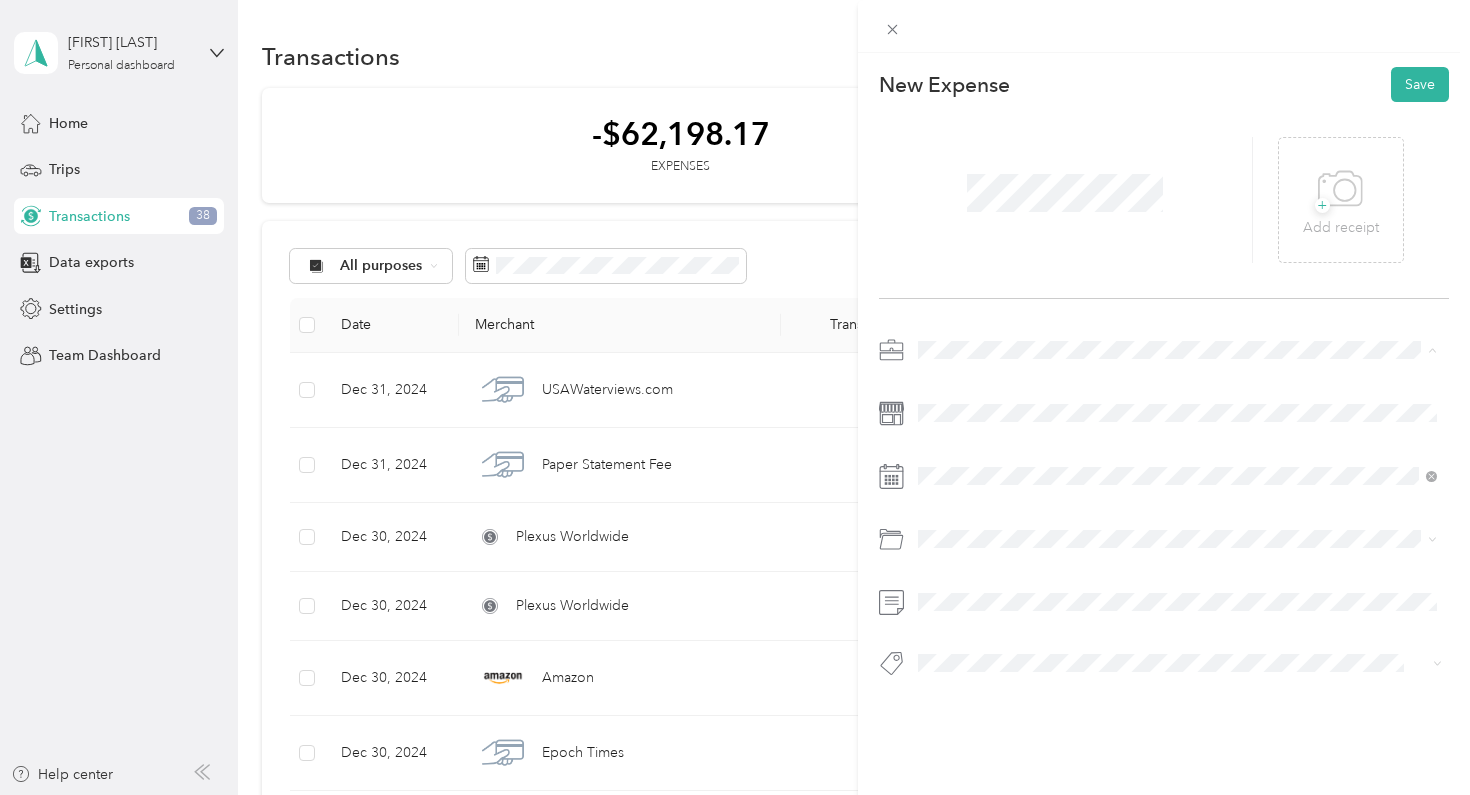 click on "Real Estate" at bounding box center (958, 490) 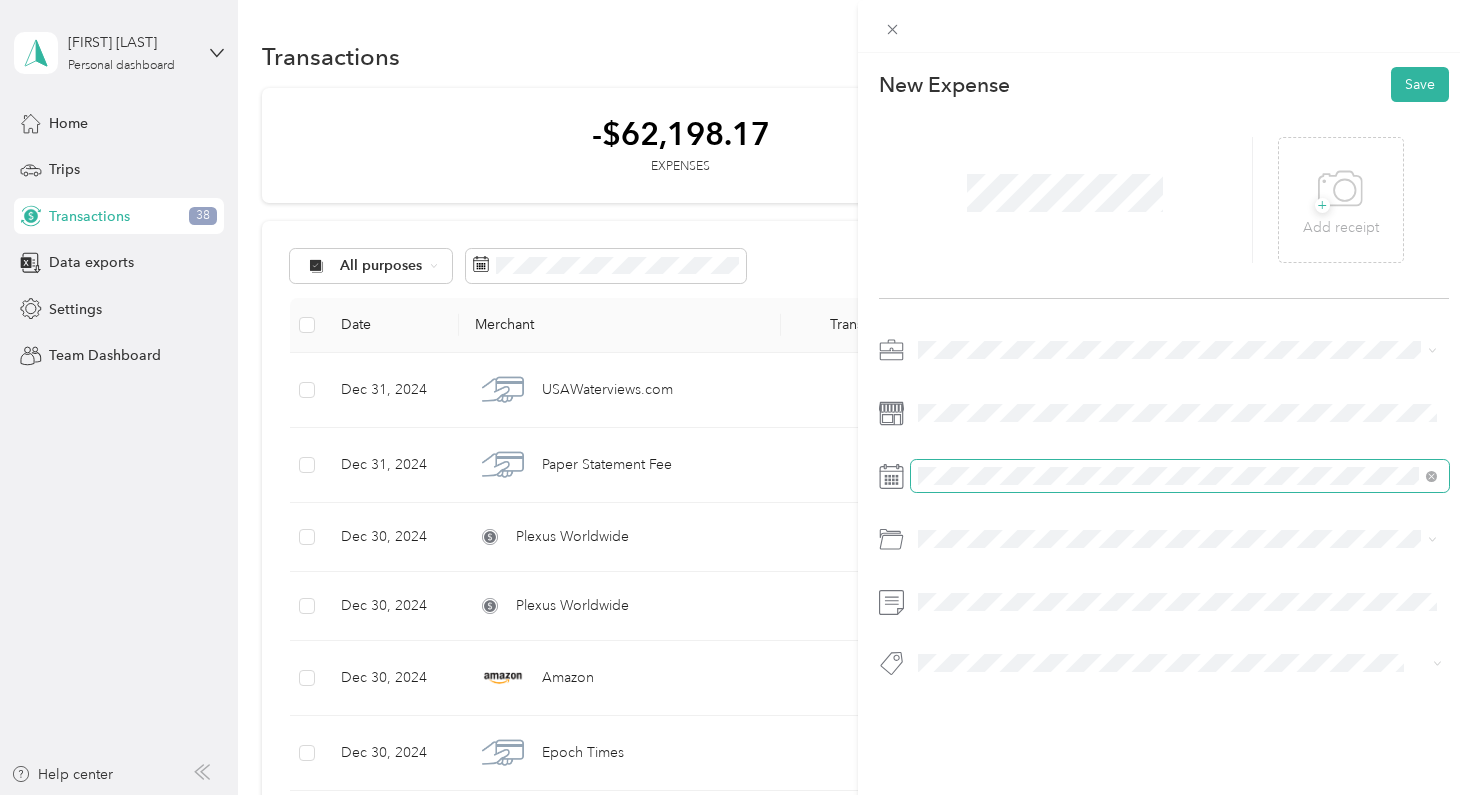 click at bounding box center [1180, 476] 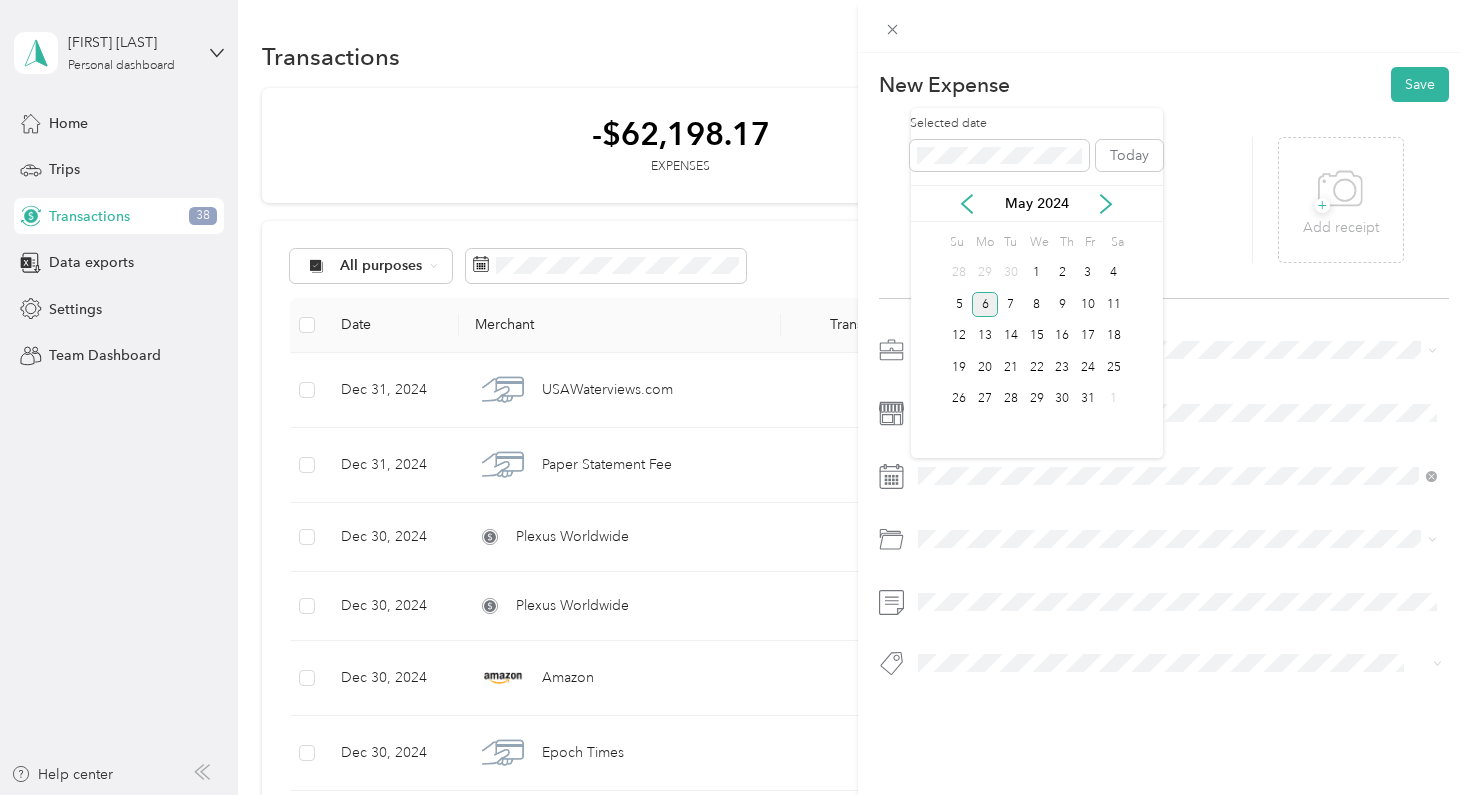 click on "6" at bounding box center [985, 304] 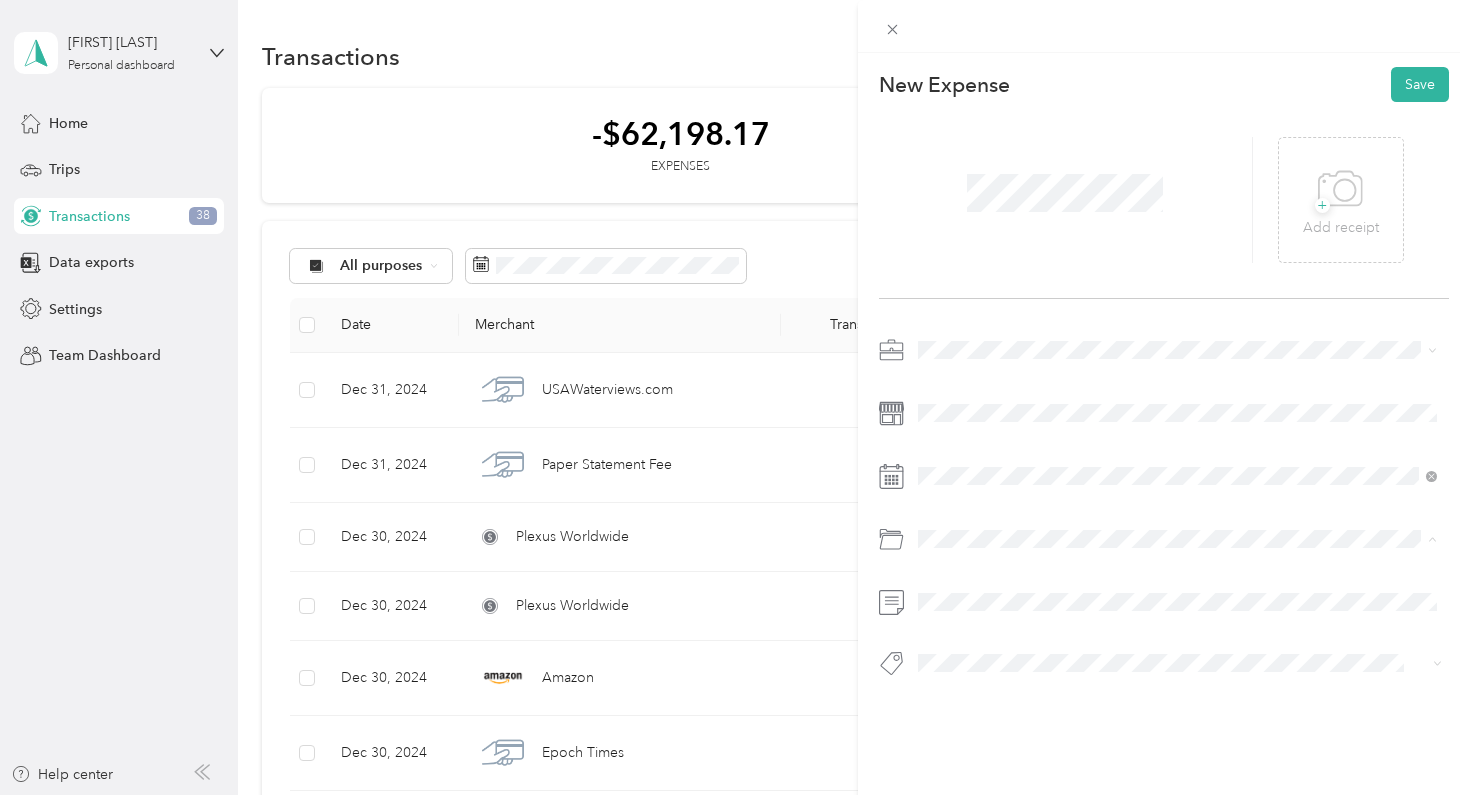 click on "Education and Training" at bounding box center [1178, 654] 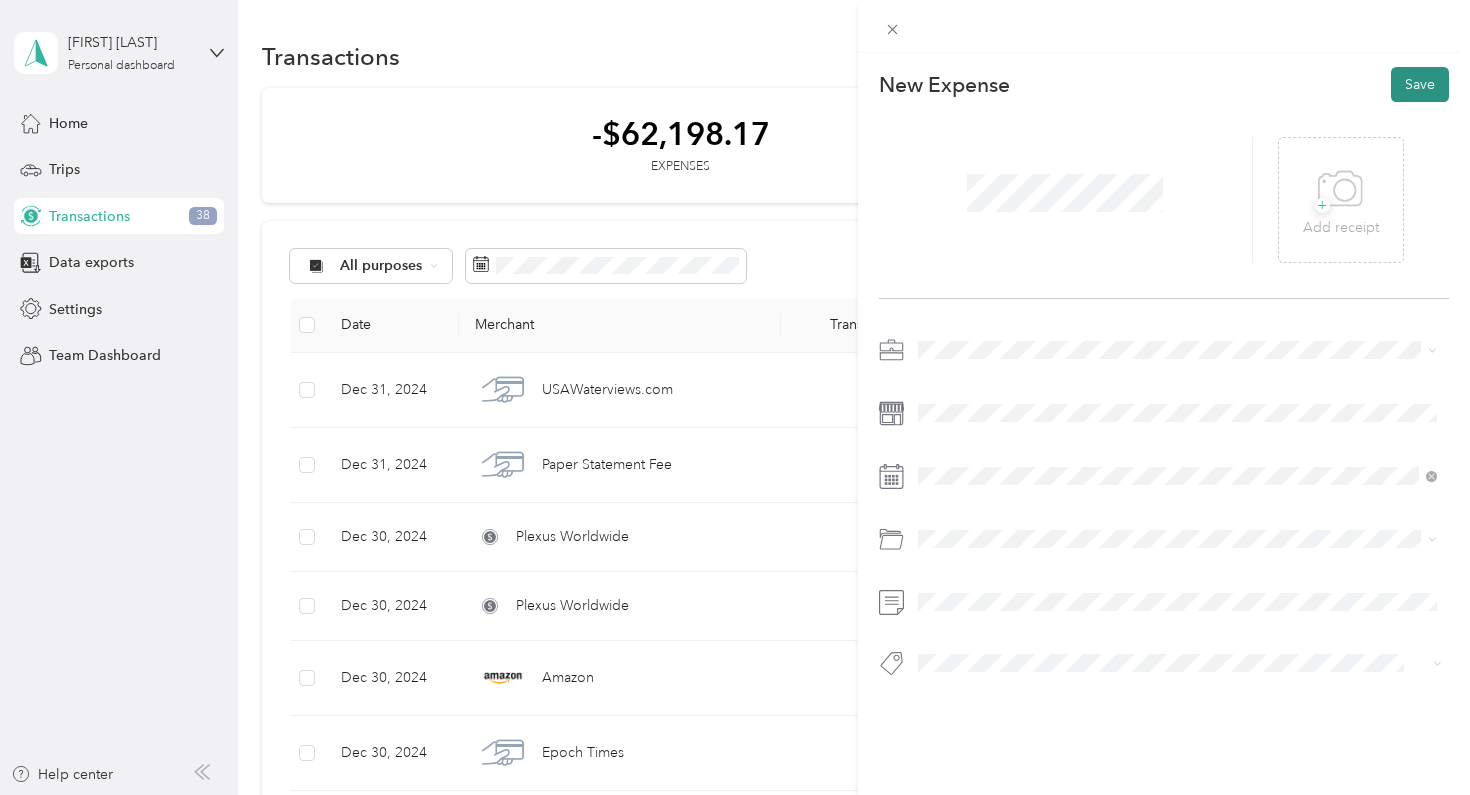 click on "Save" at bounding box center (1420, 84) 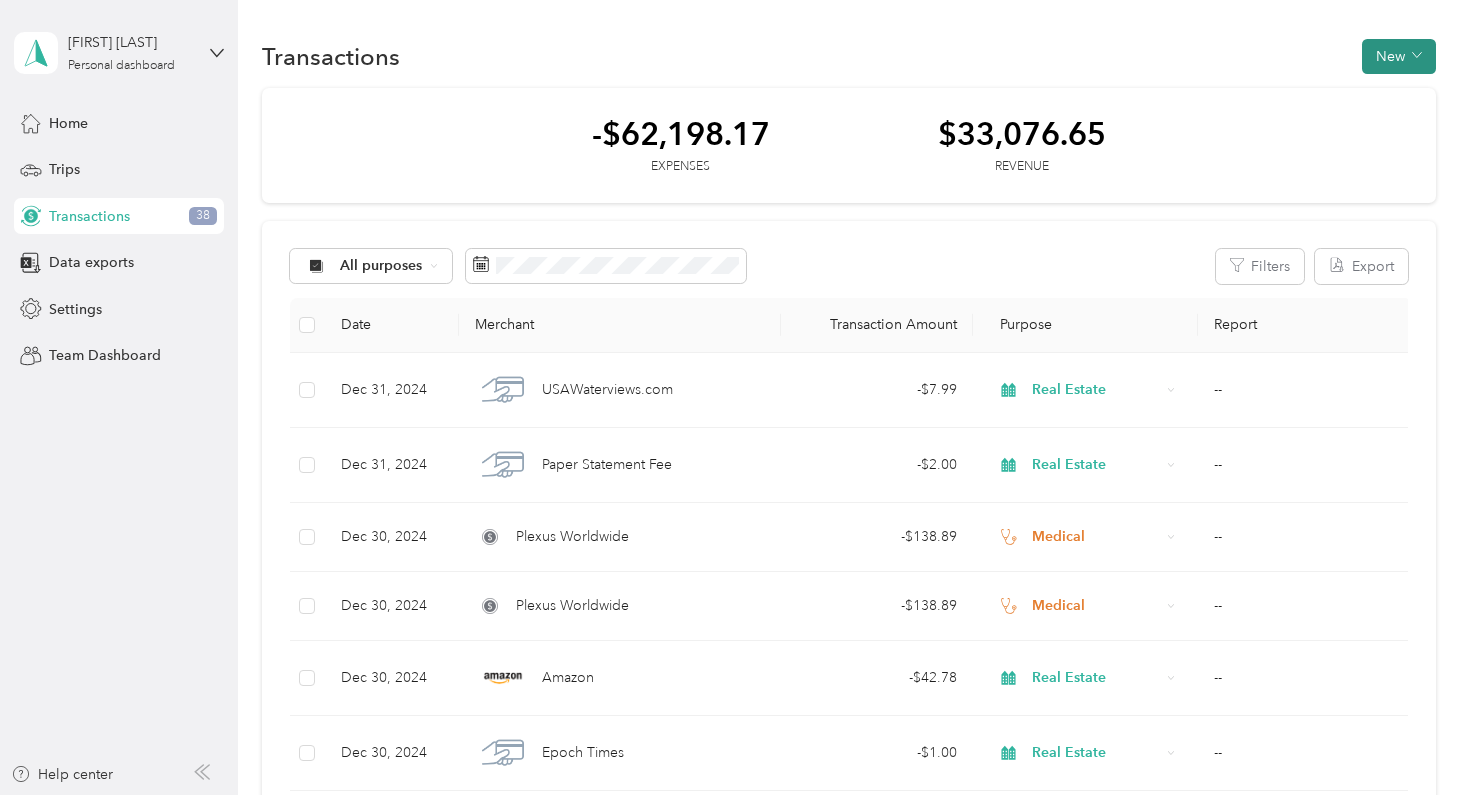 click on "New" at bounding box center [1399, 56] 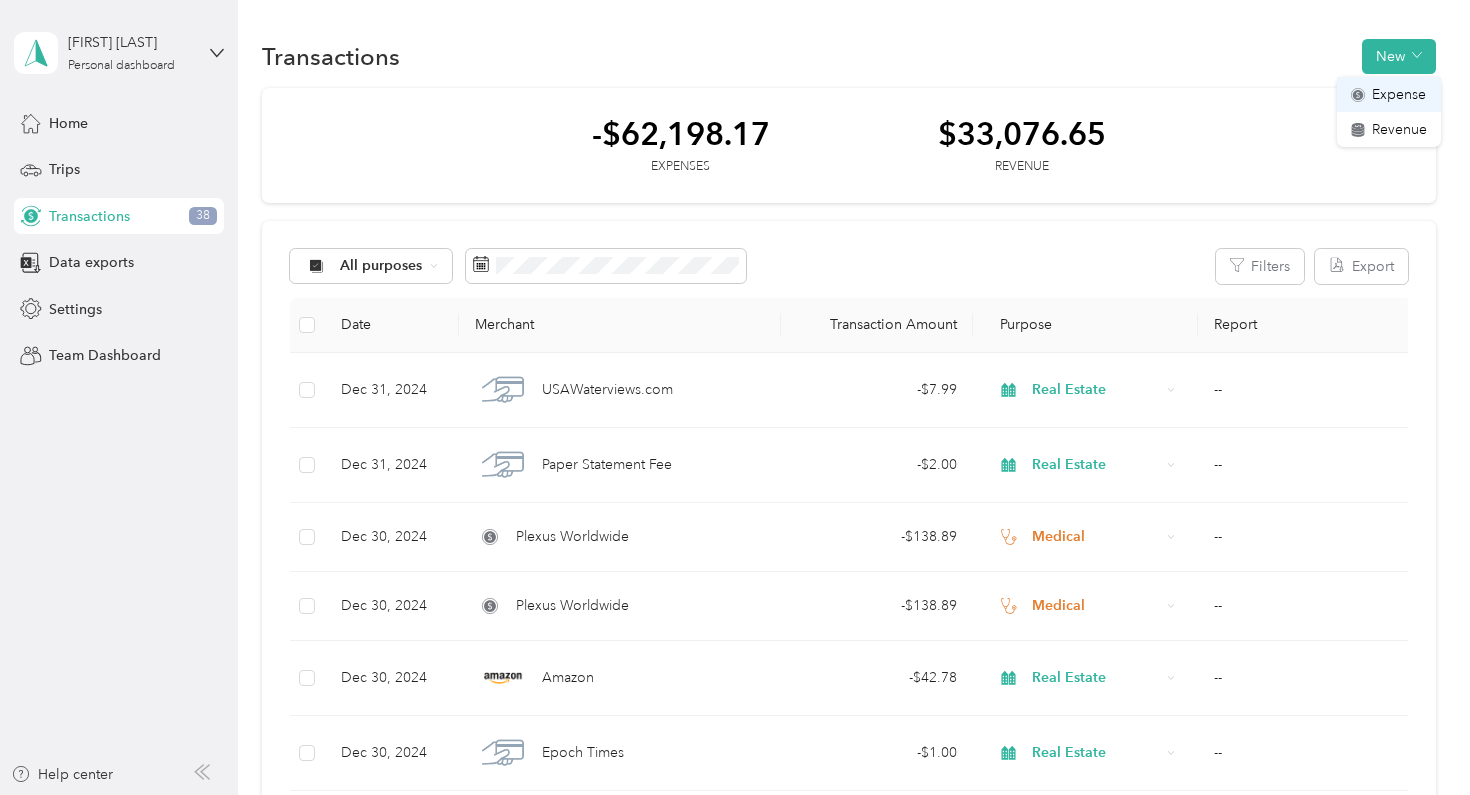 click on "Expense" at bounding box center (1399, 94) 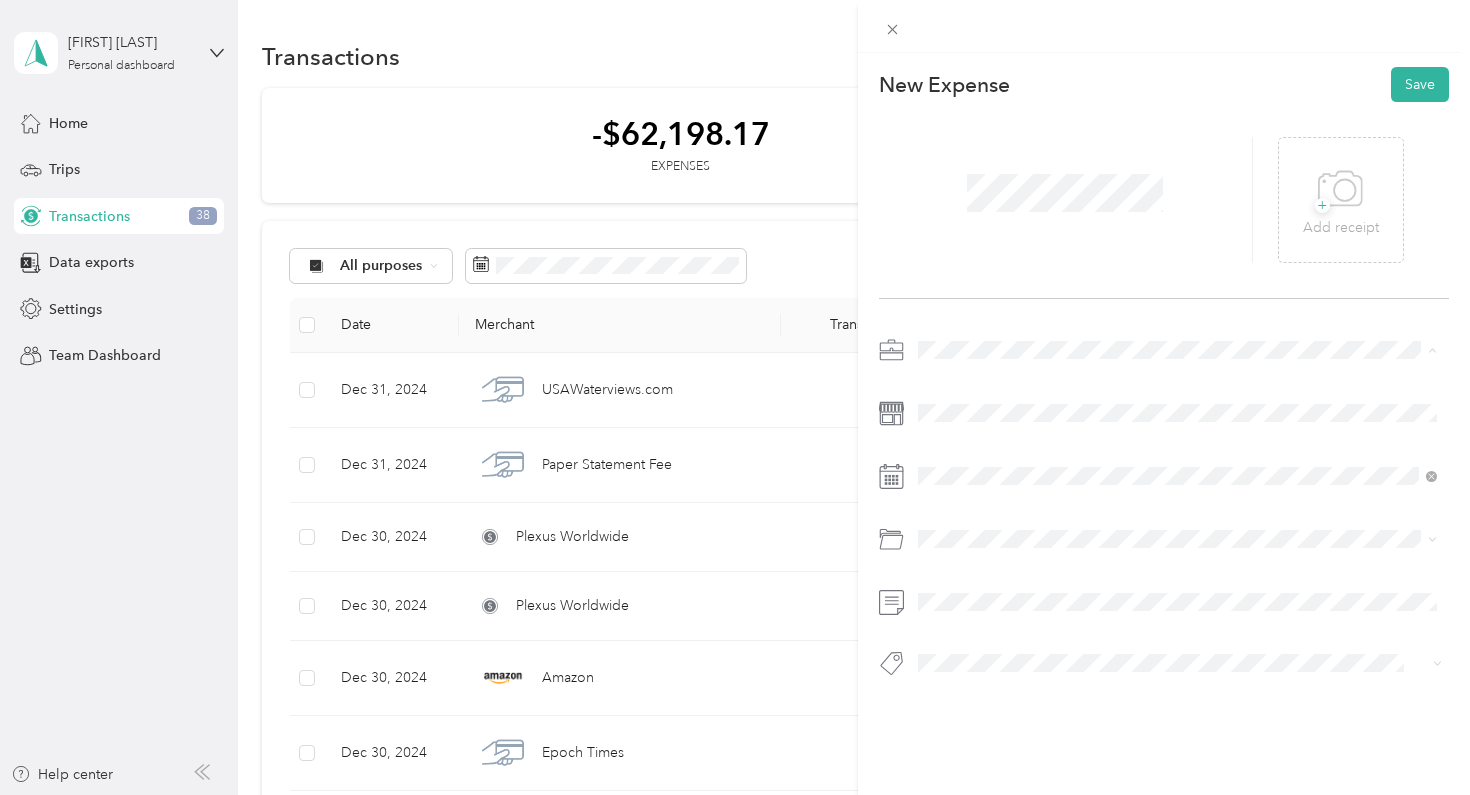 click on "Real Estate" at bounding box center (1178, 490) 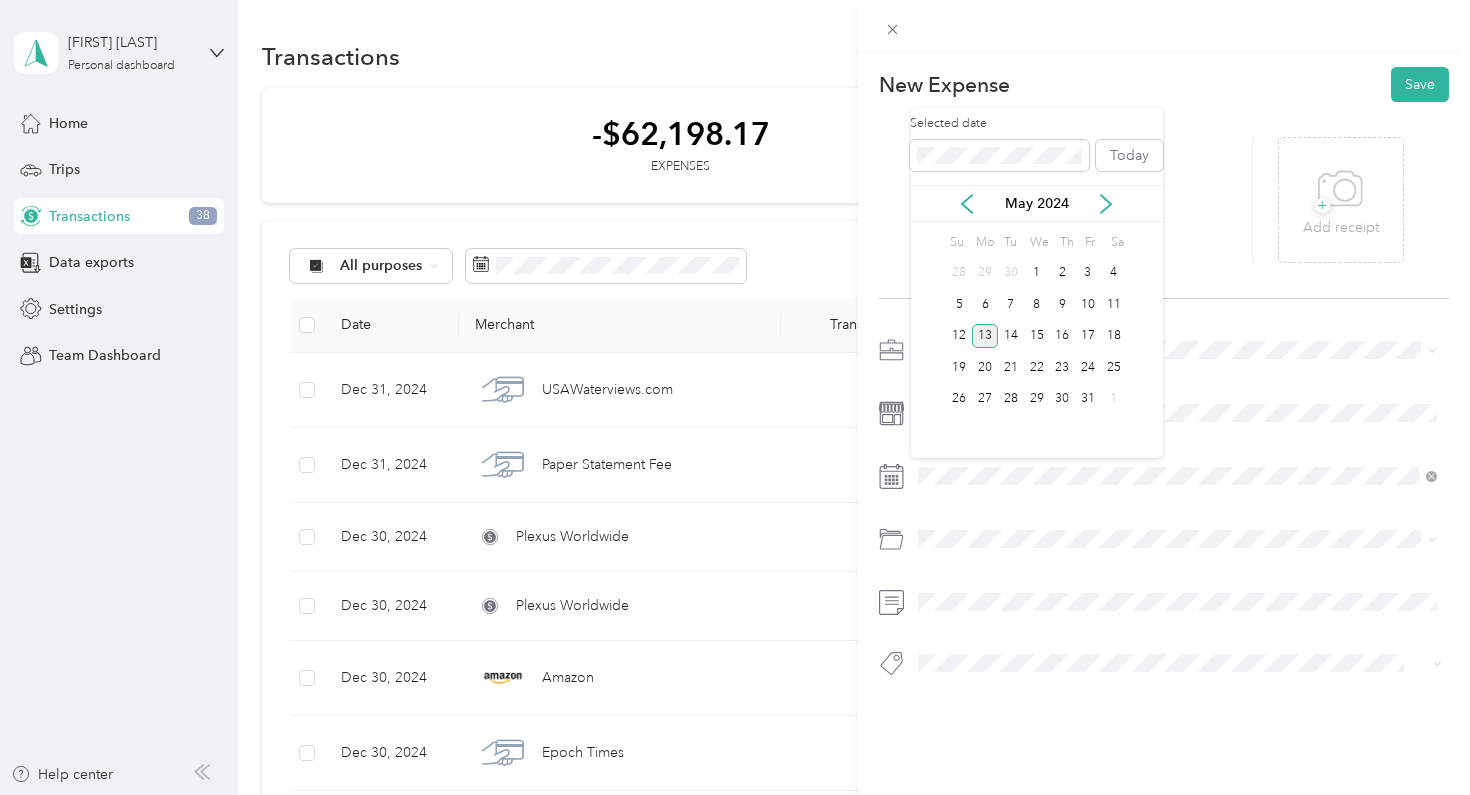 click on "13" at bounding box center (985, 336) 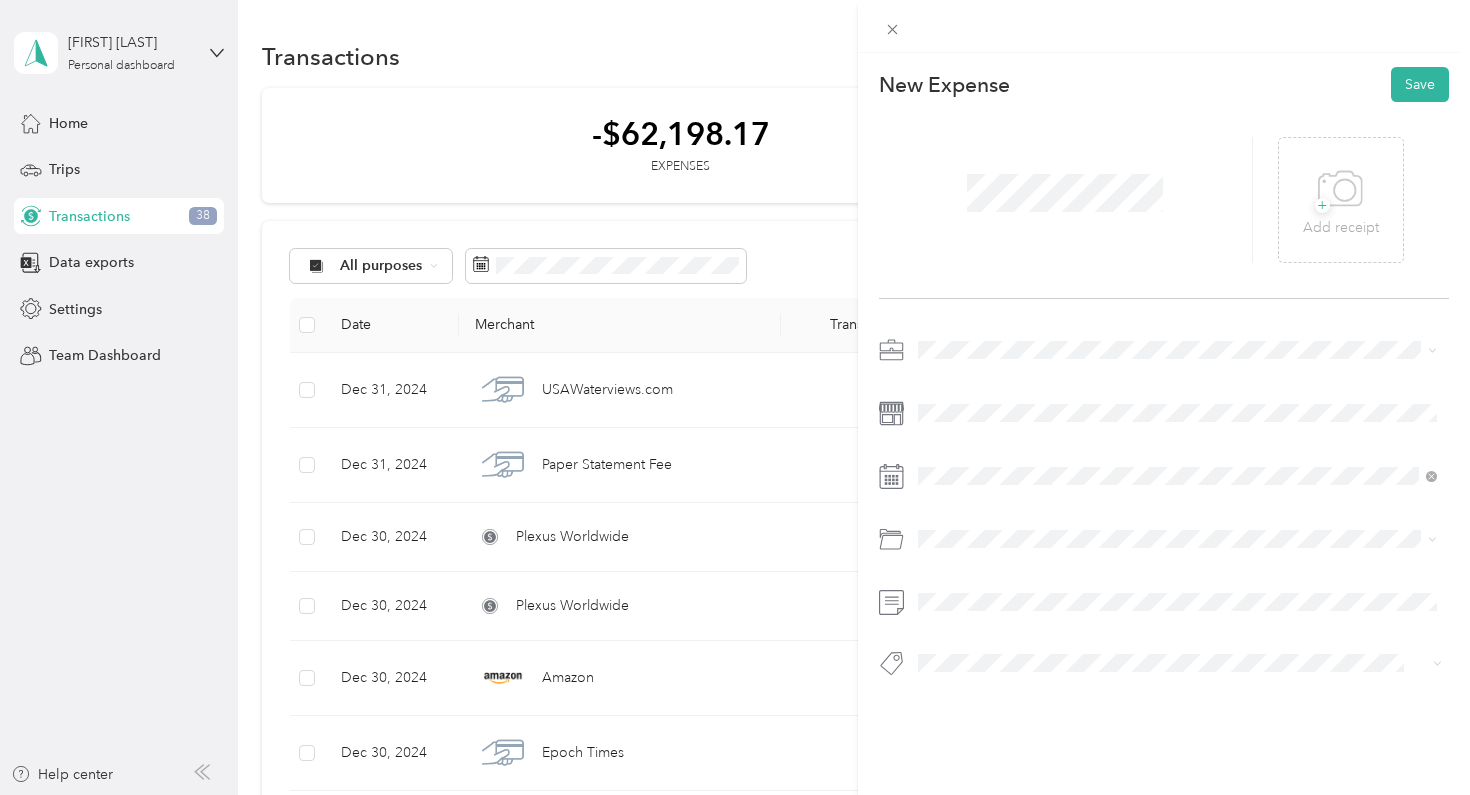 click on "Professional Journal Subscriptions" at bounding box center [1178, 617] 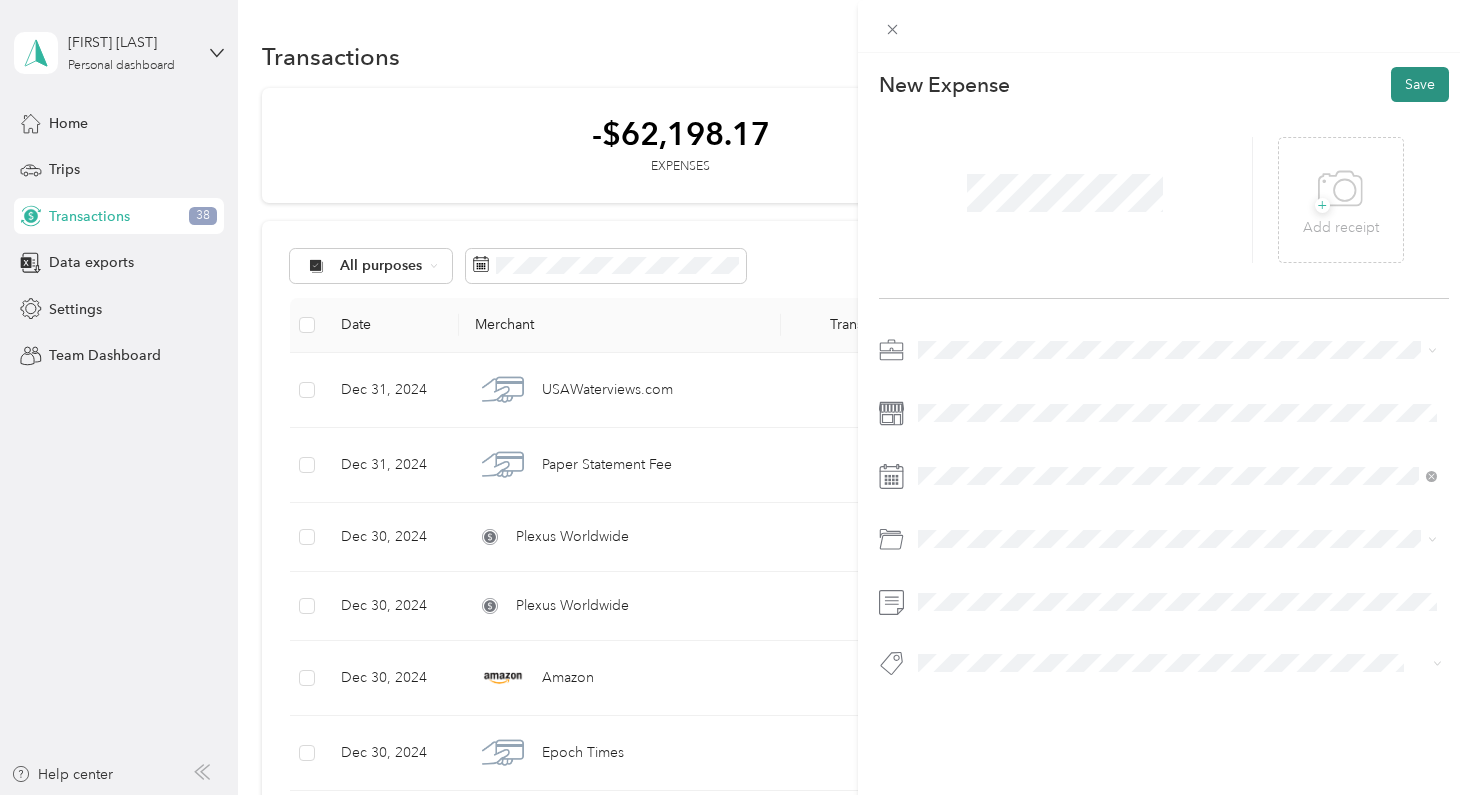 click on "Save" at bounding box center [1420, 84] 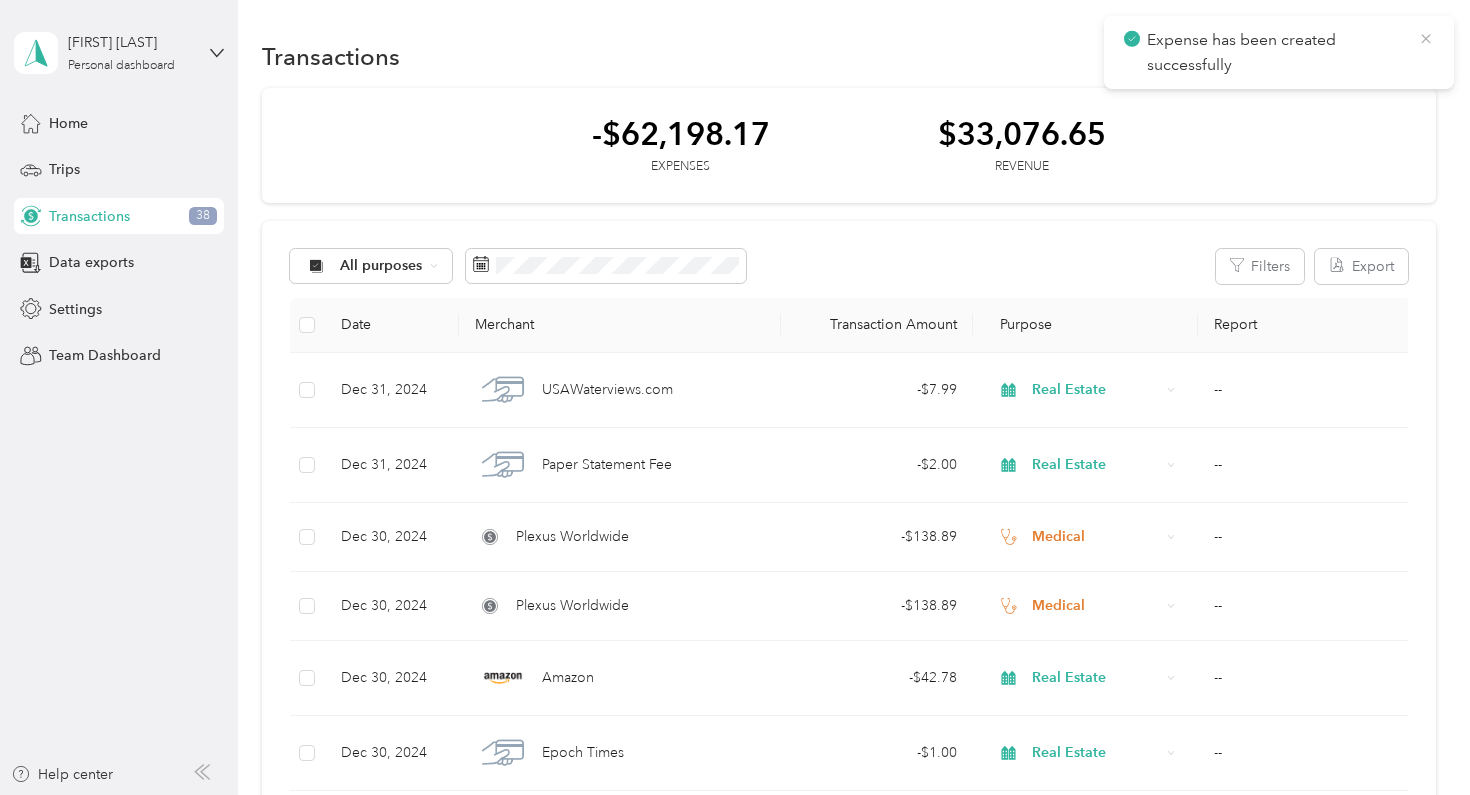 click 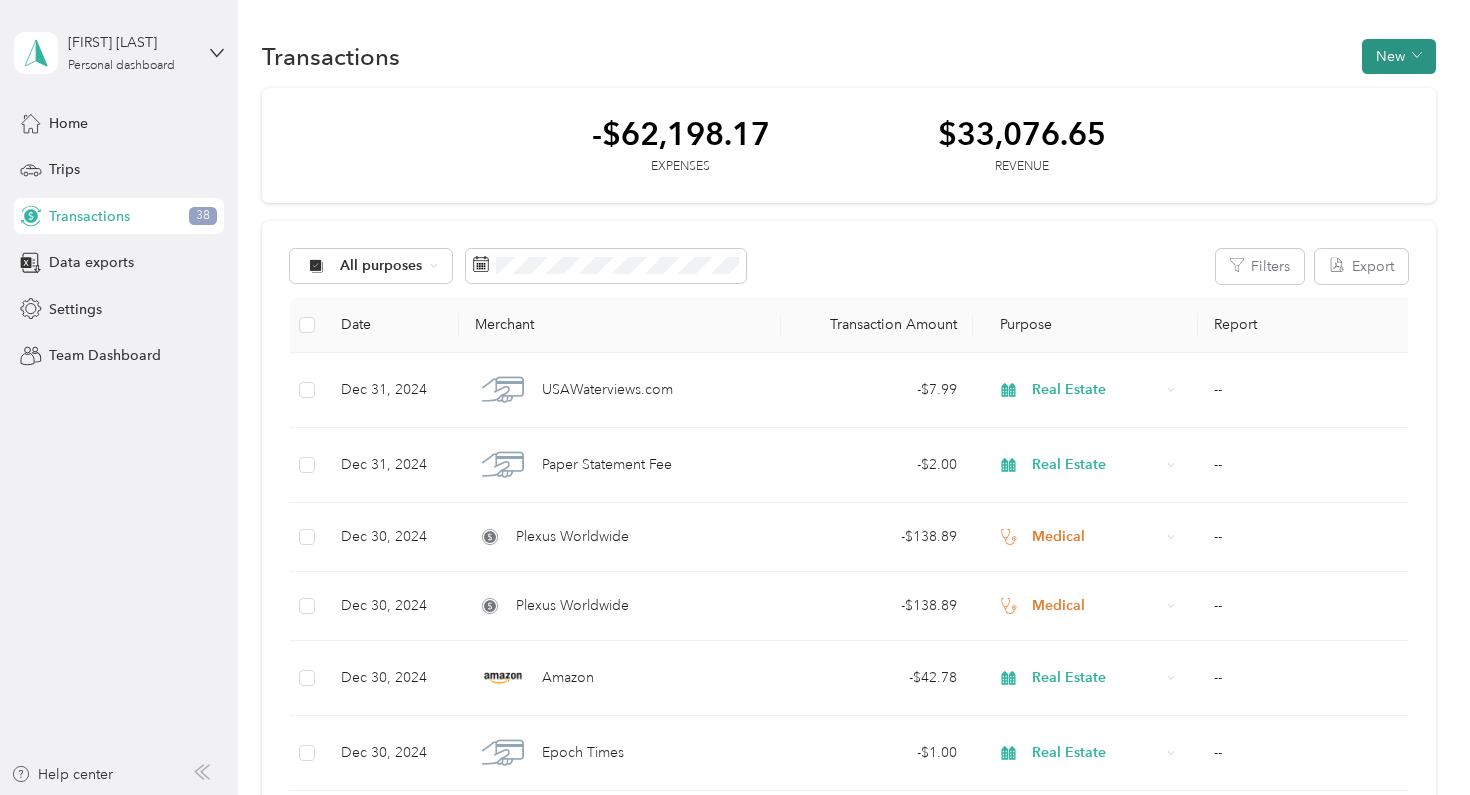 click on "New" at bounding box center (1399, 56) 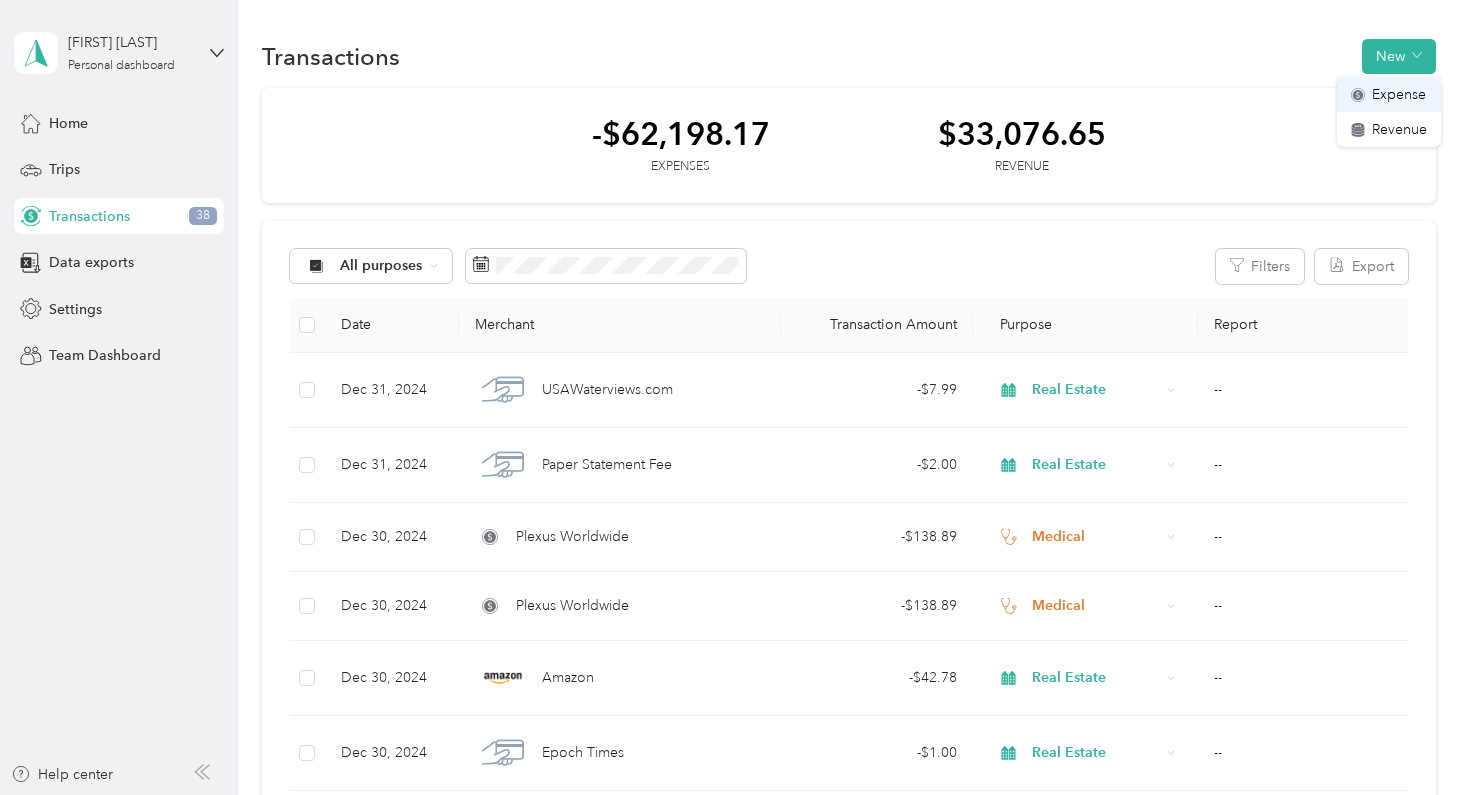 click on "Expense" at bounding box center (1399, 94) 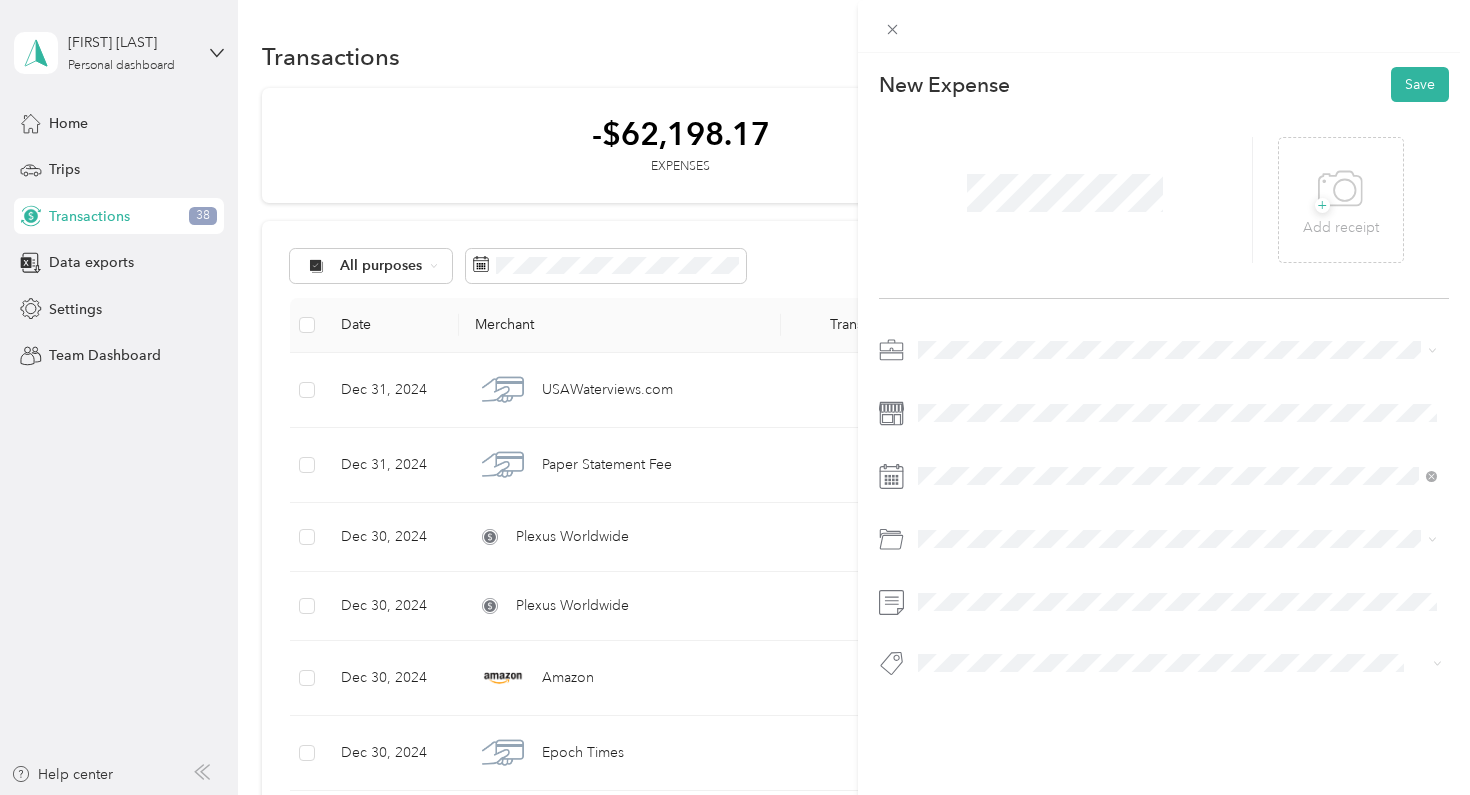 click at bounding box center (1180, 350) 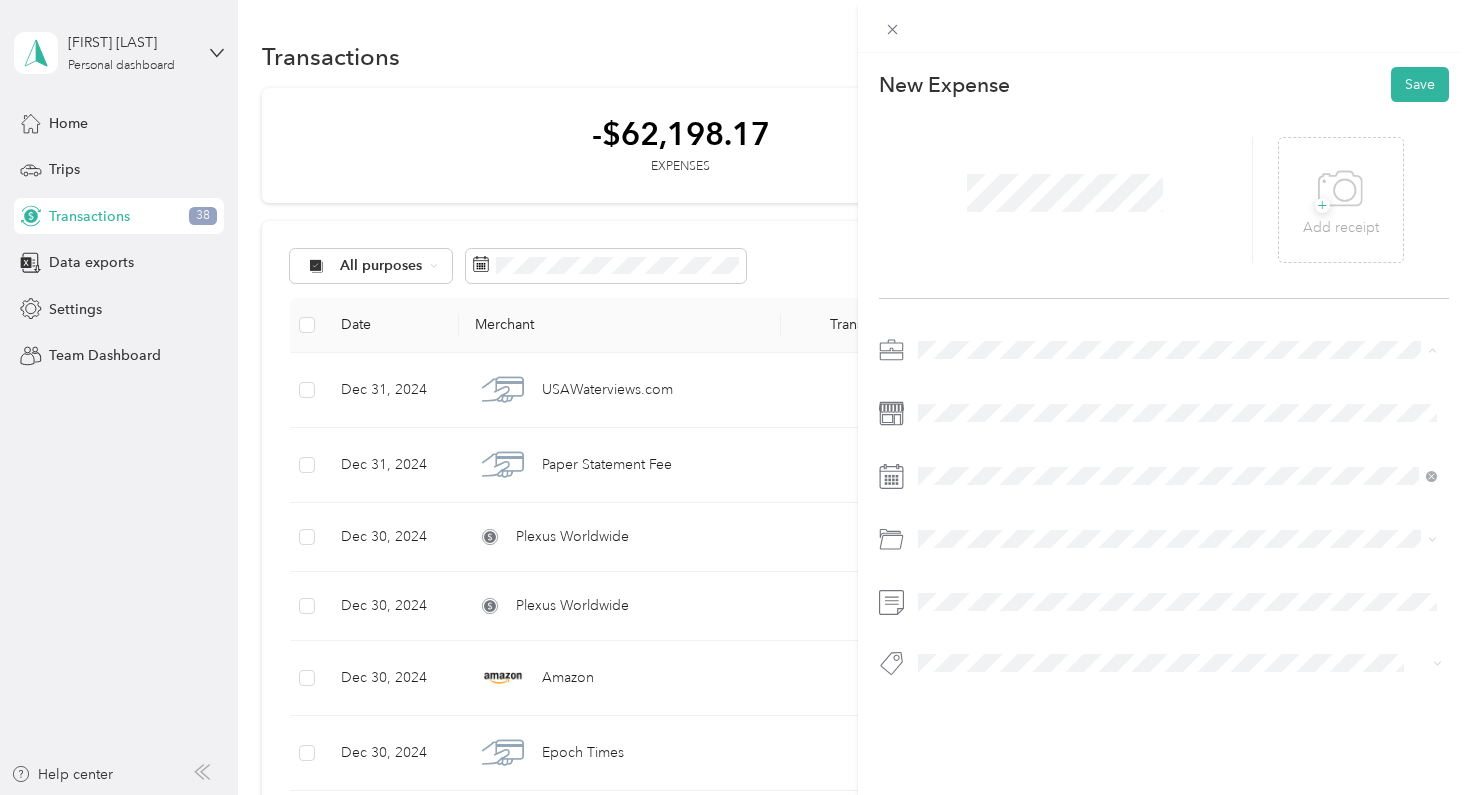click on "Real Estate" at bounding box center [1178, 490] 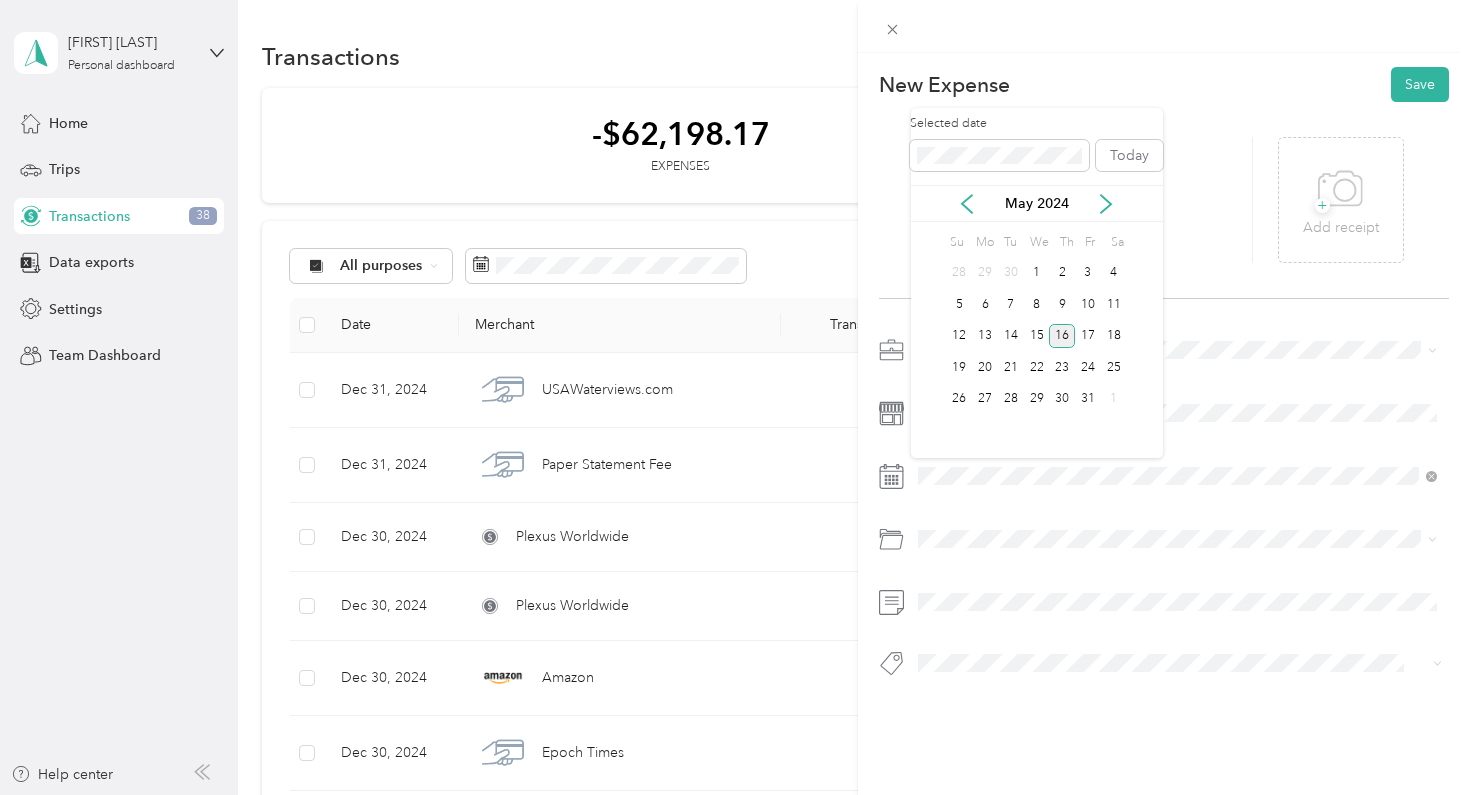click on "16" at bounding box center (1062, 336) 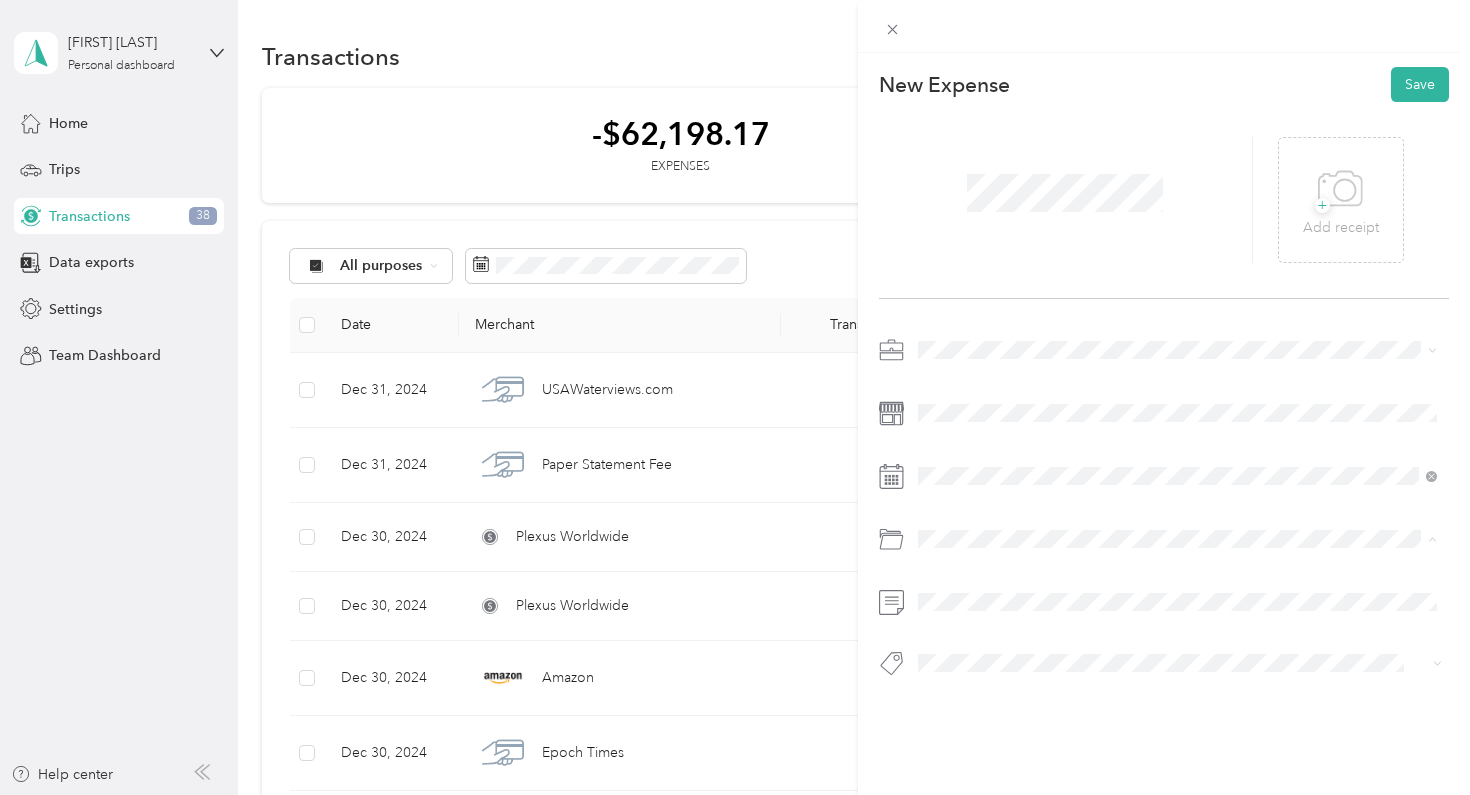 drag, startPoint x: 968, startPoint y: 576, endPoint x: 991, endPoint y: 627, distance: 55.946404 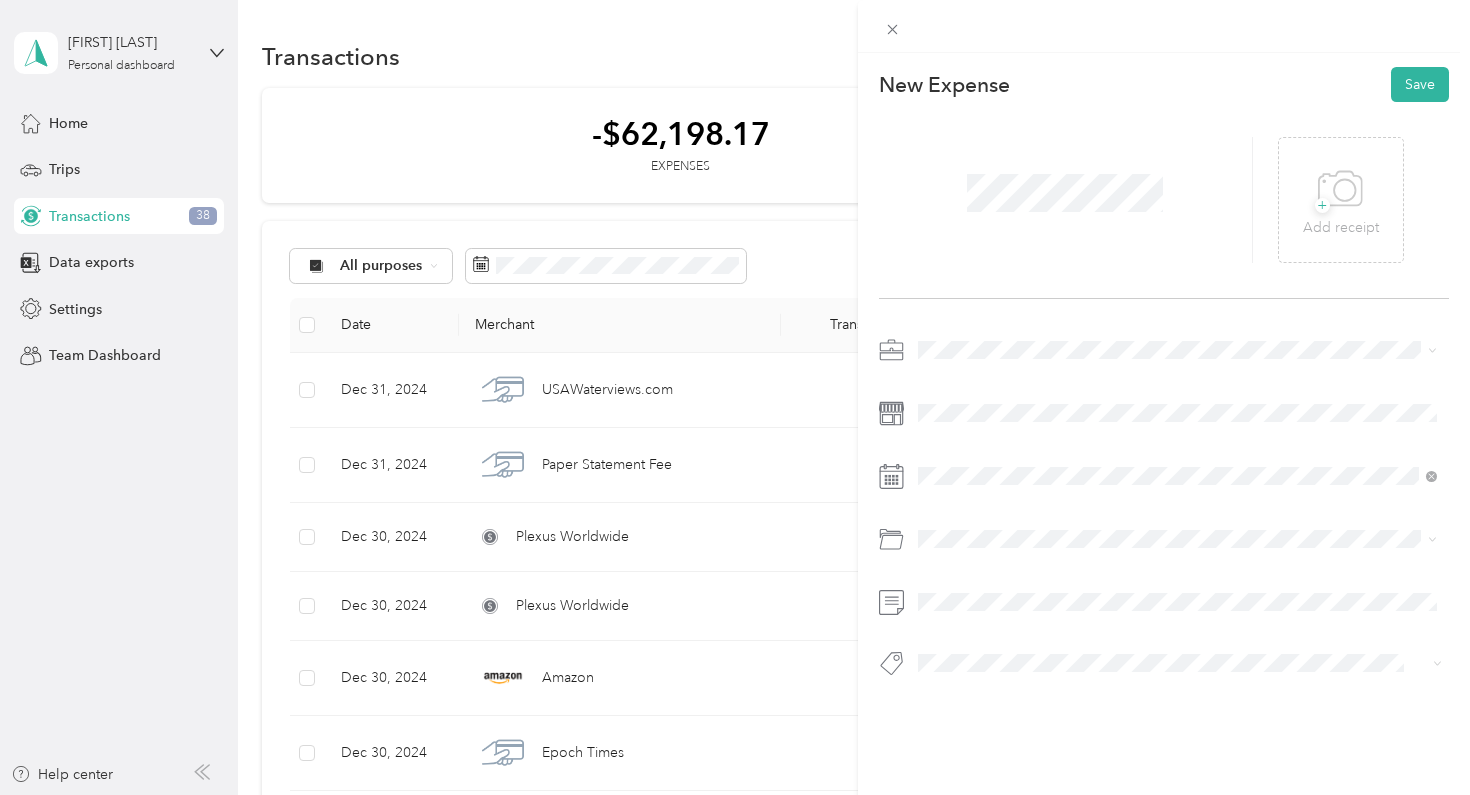 click on "Real Estate Franchise Fees" at bounding box center (1178, 615) 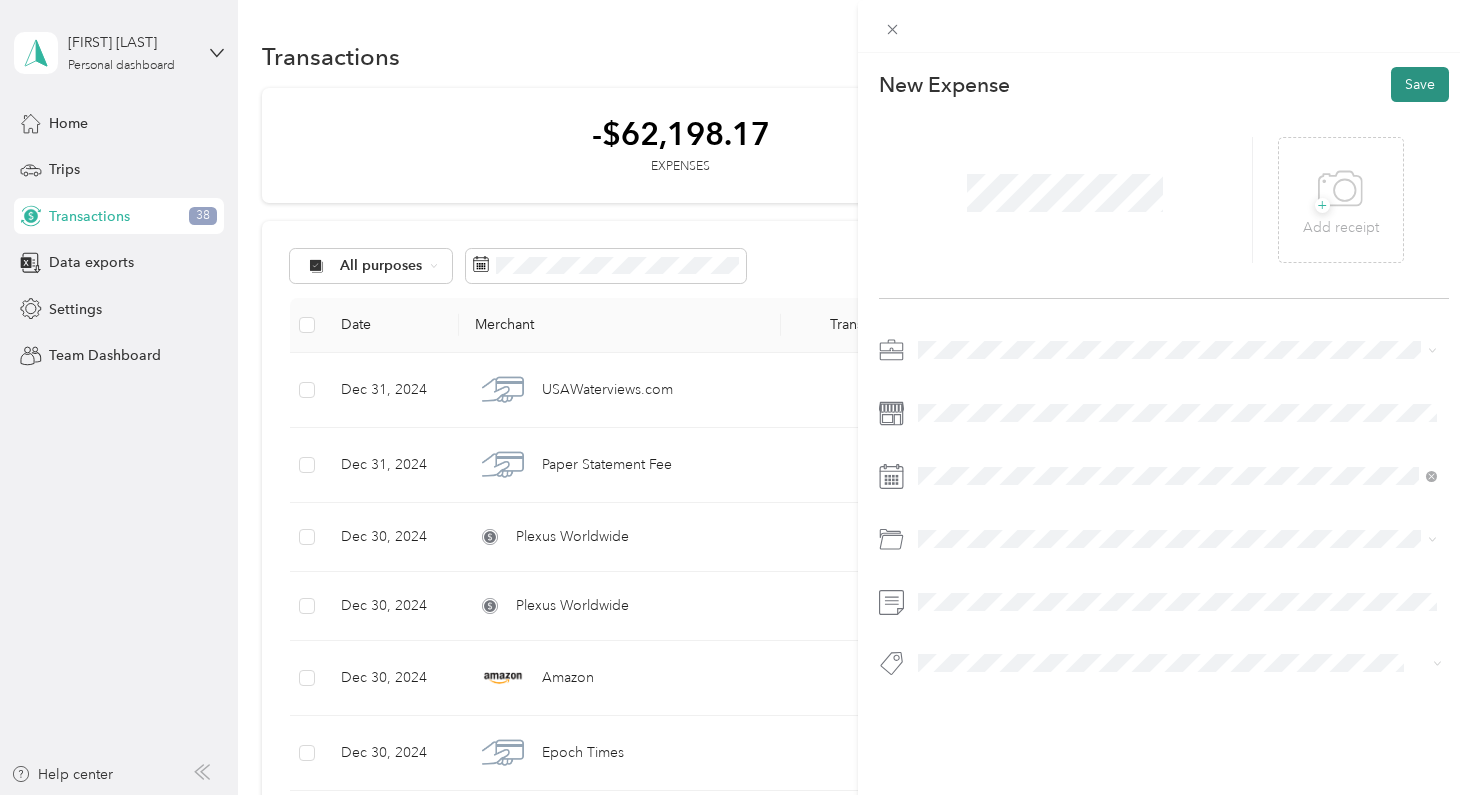 click on "Save" at bounding box center (1420, 84) 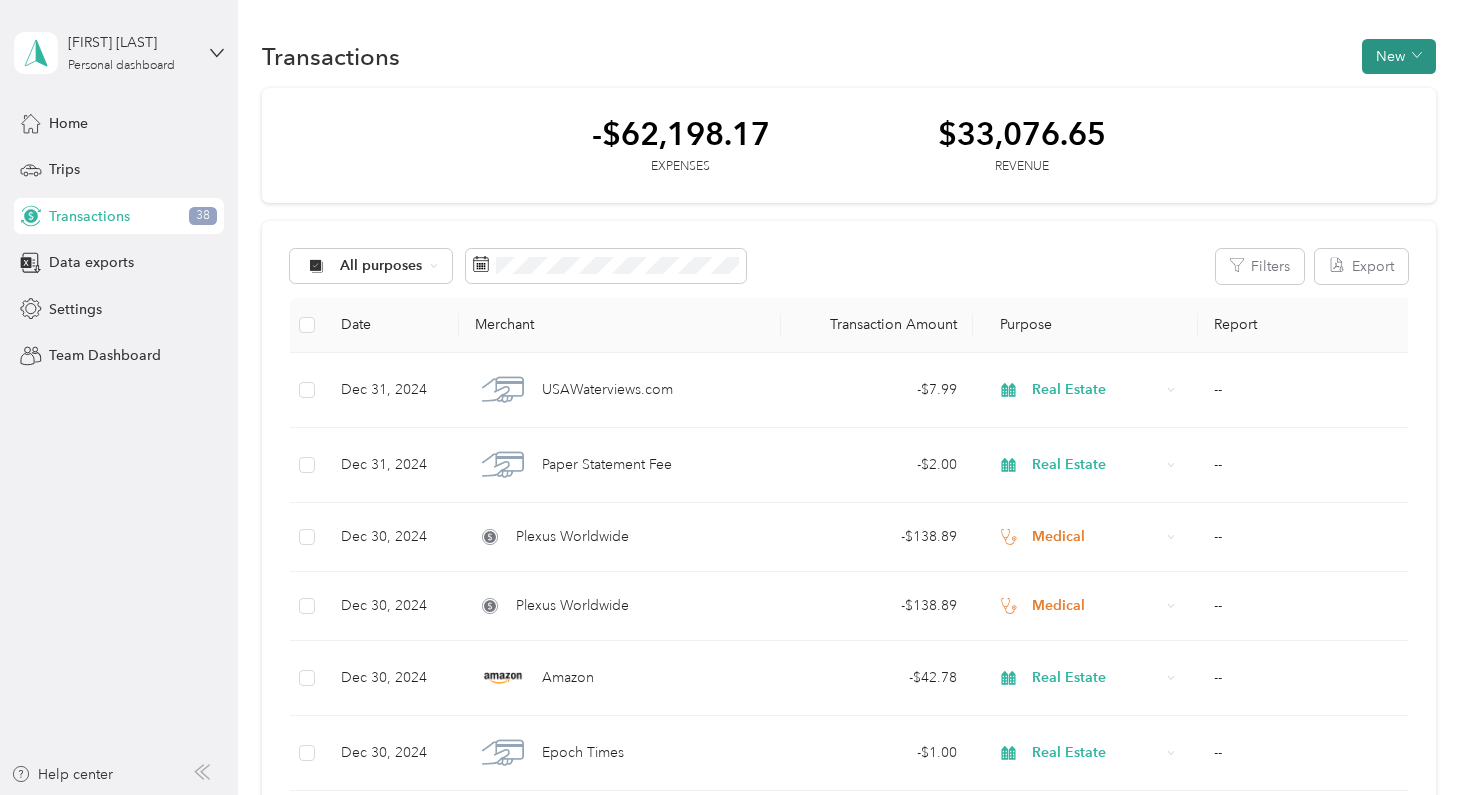 click on "New" at bounding box center [1399, 56] 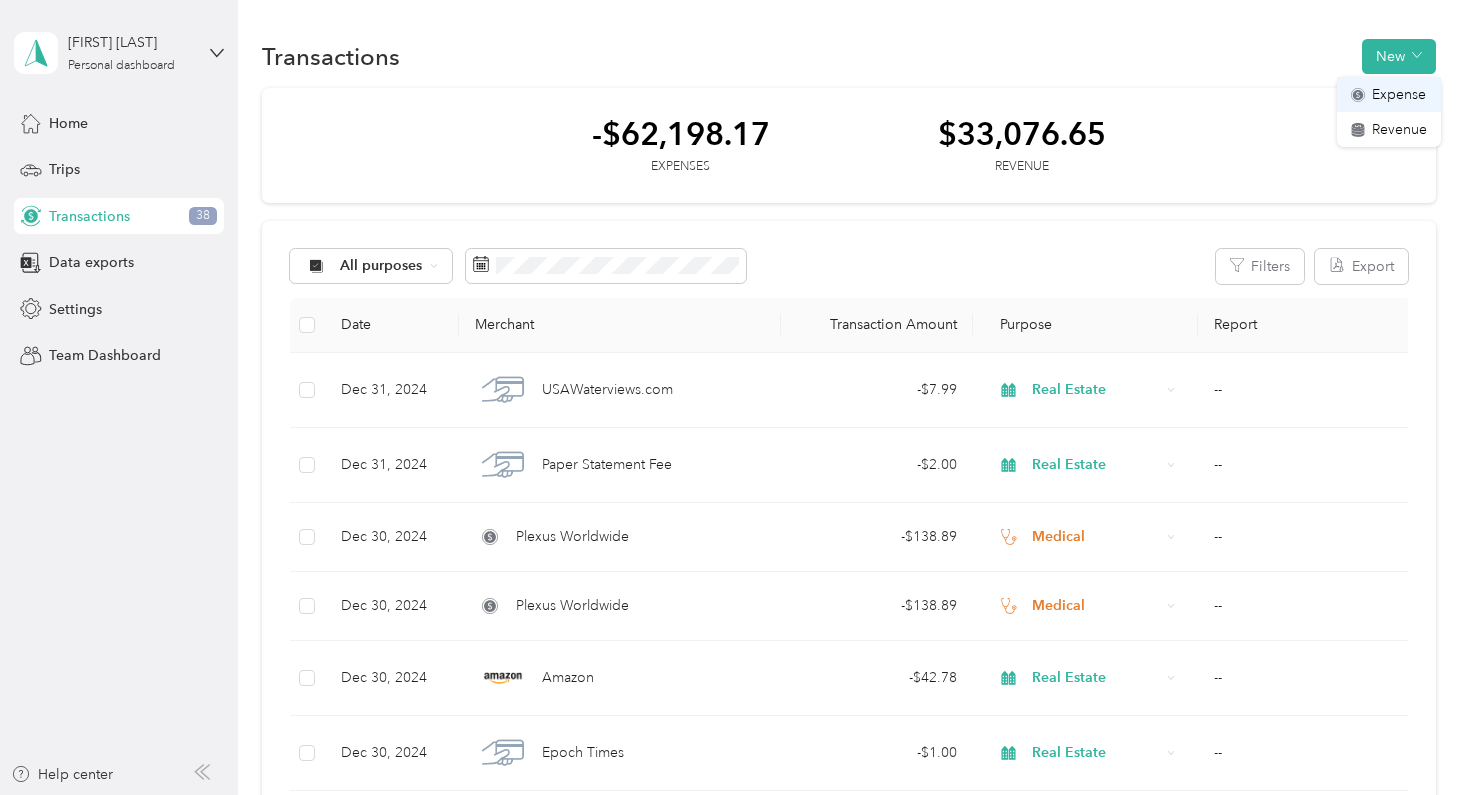 click on "Expense" at bounding box center (1399, 94) 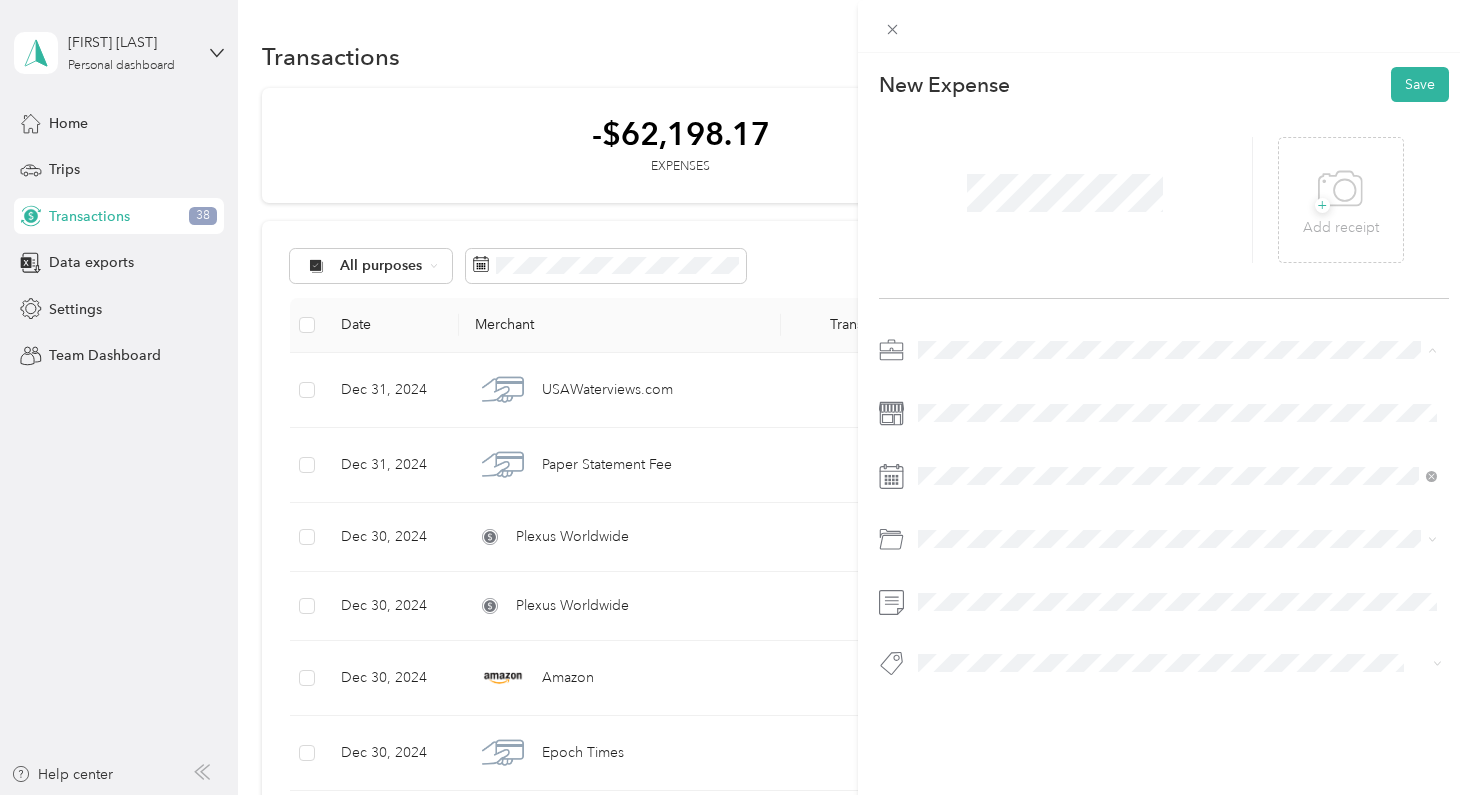 click on "Real Estate" at bounding box center [958, 490] 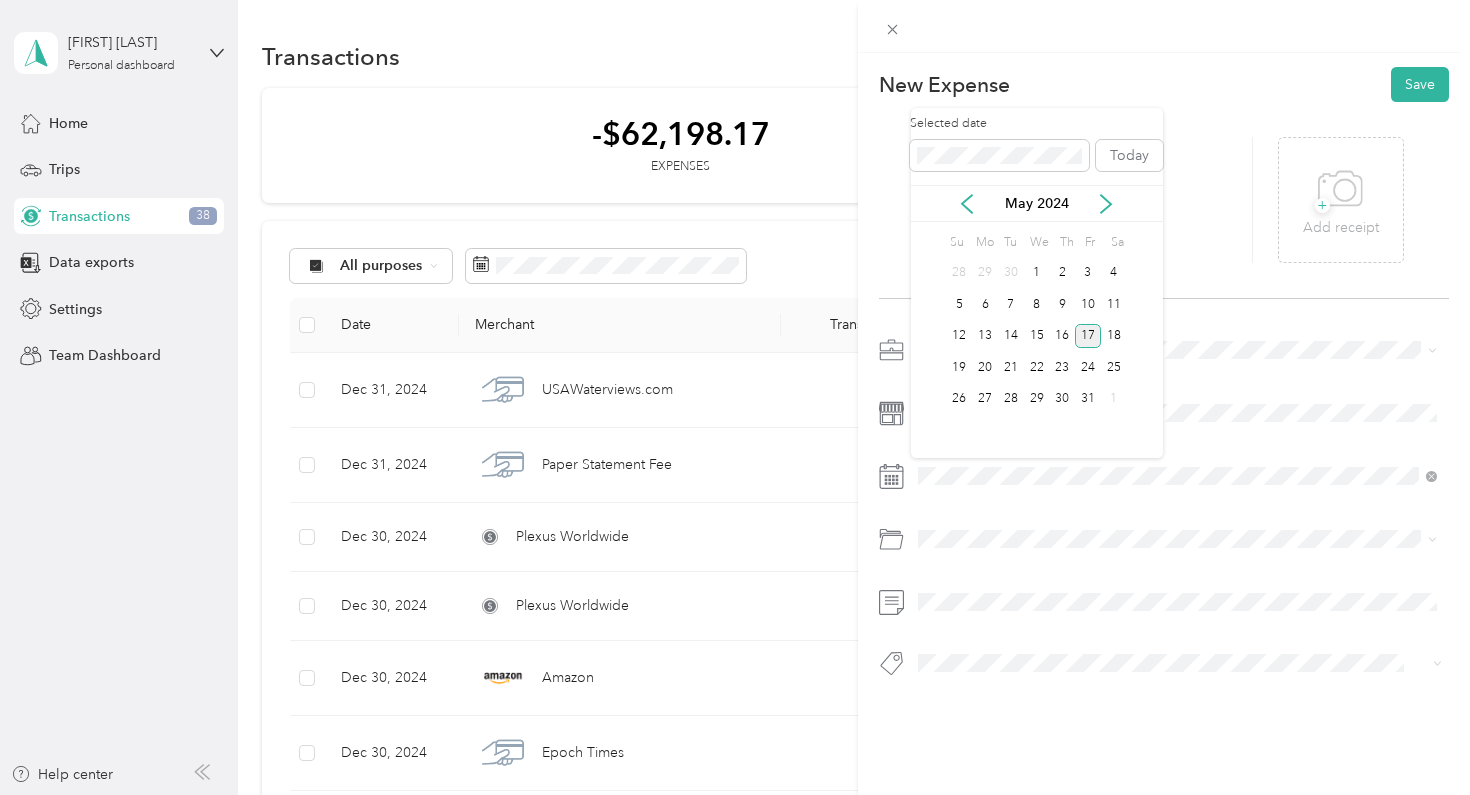 click on "17" at bounding box center [1088, 336] 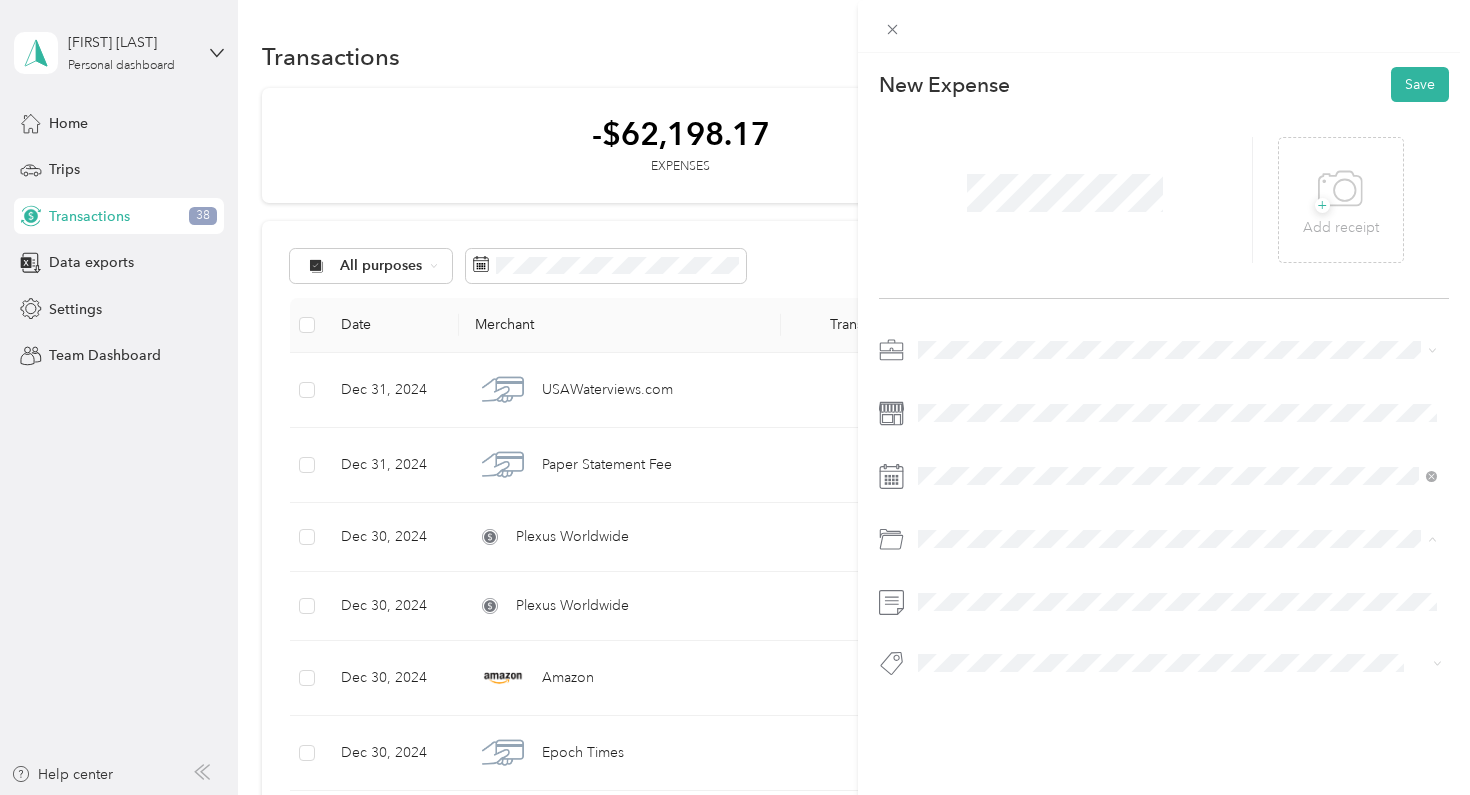 click on "Loan Interest (Small business, etc.)" at bounding box center (1033, 619) 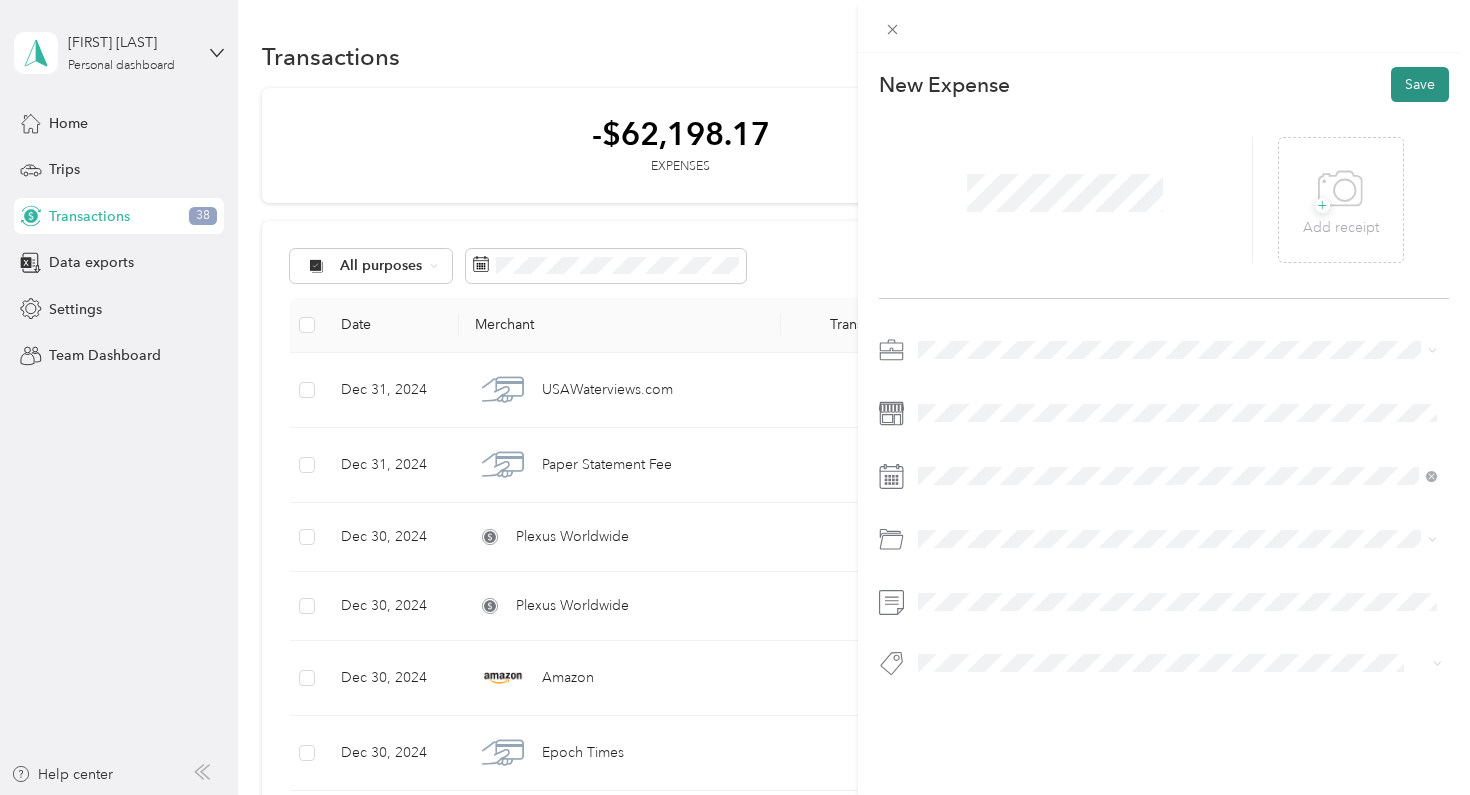 click on "Save" at bounding box center (1420, 84) 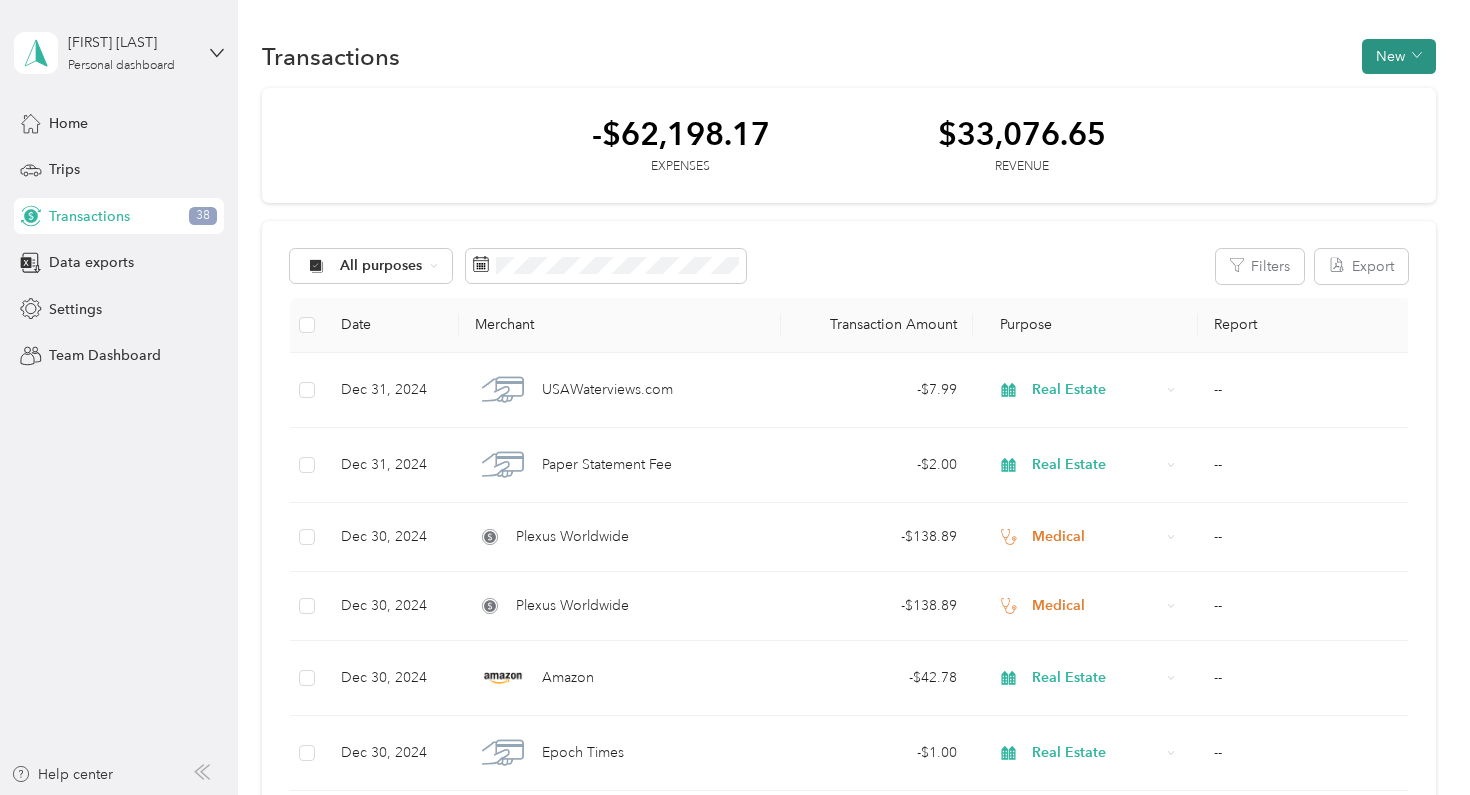 click on "New" at bounding box center [1399, 56] 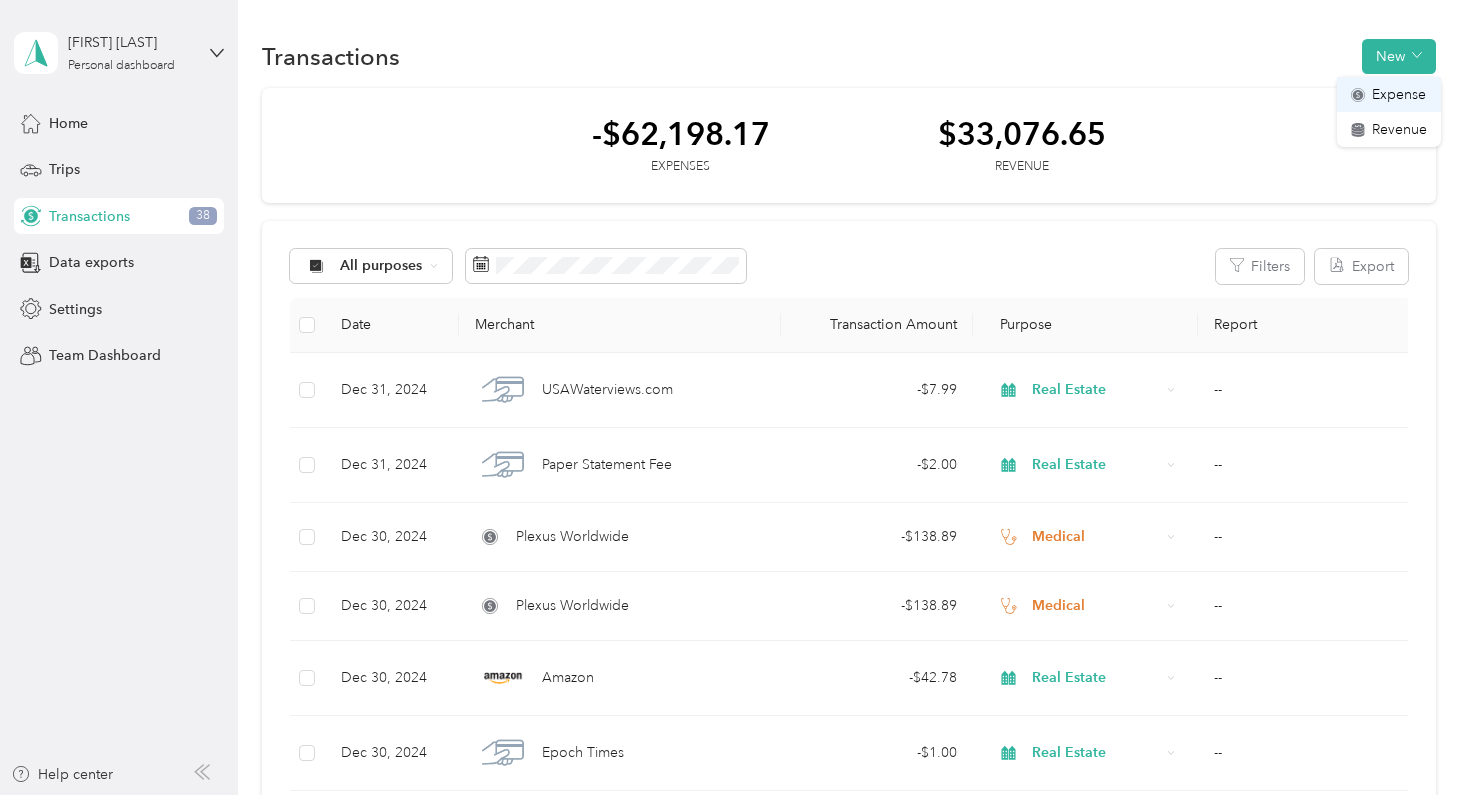 click on "Expense" at bounding box center [1399, 94] 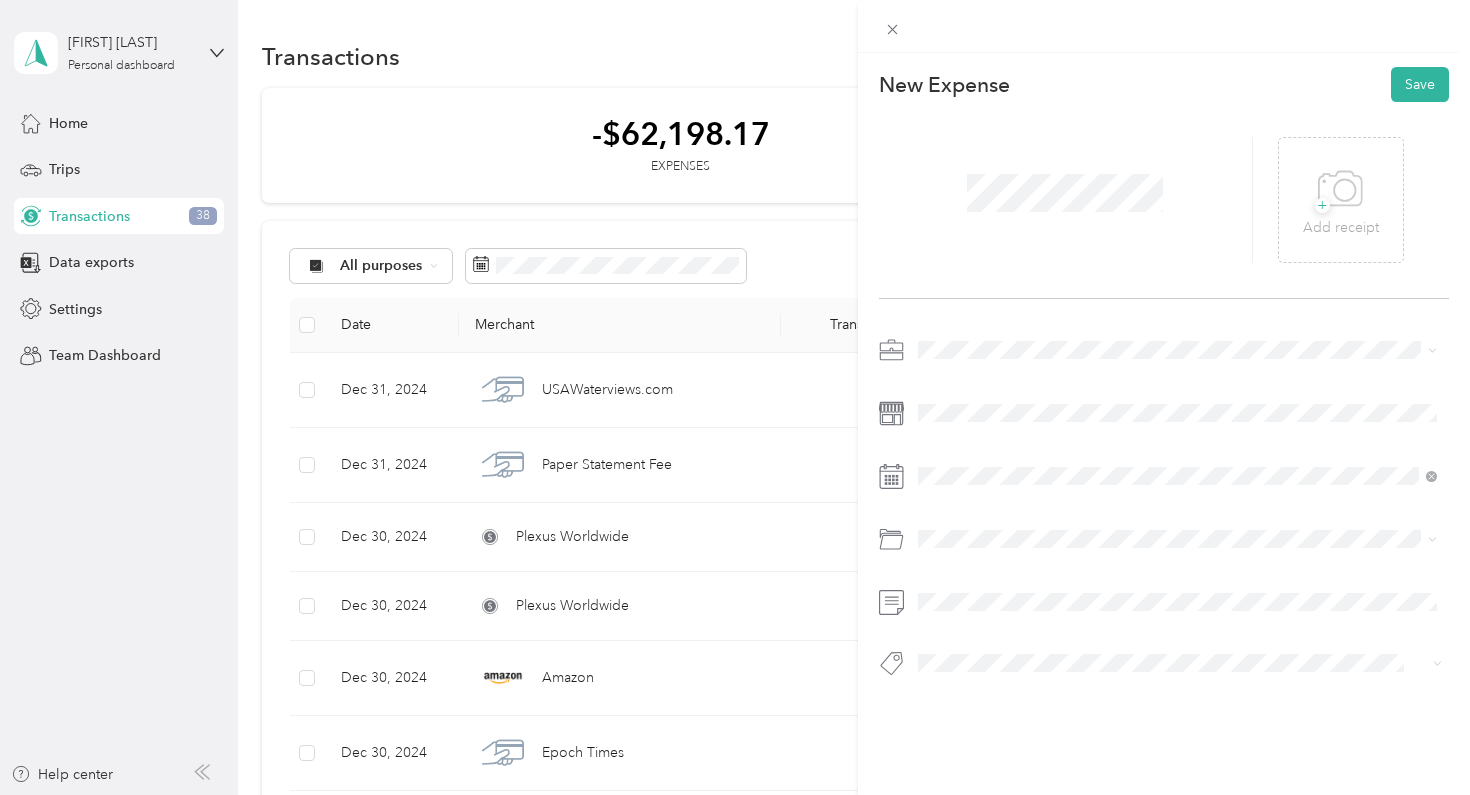 click on "Real Estate" at bounding box center [1178, 484] 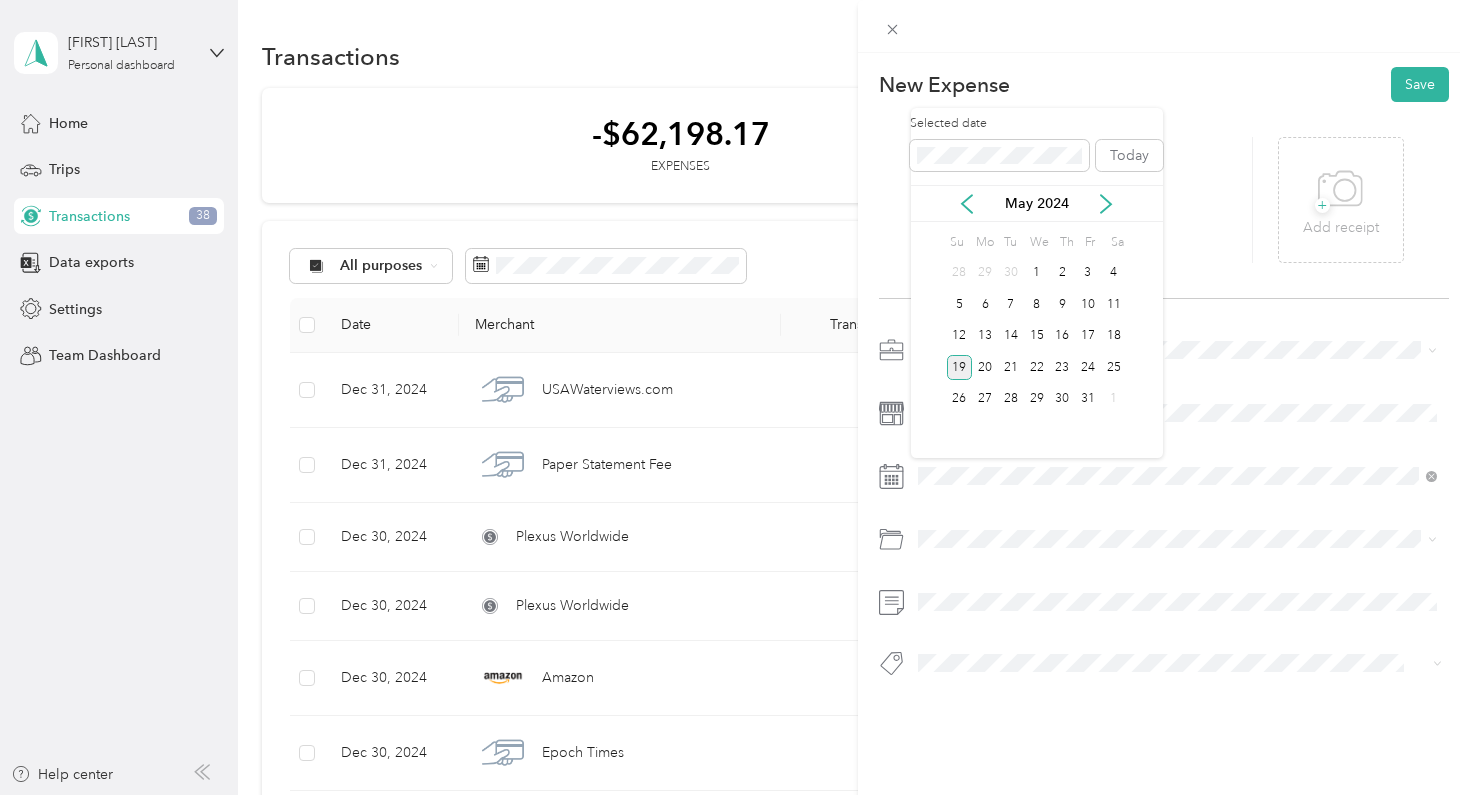 click on "19" at bounding box center [960, 367] 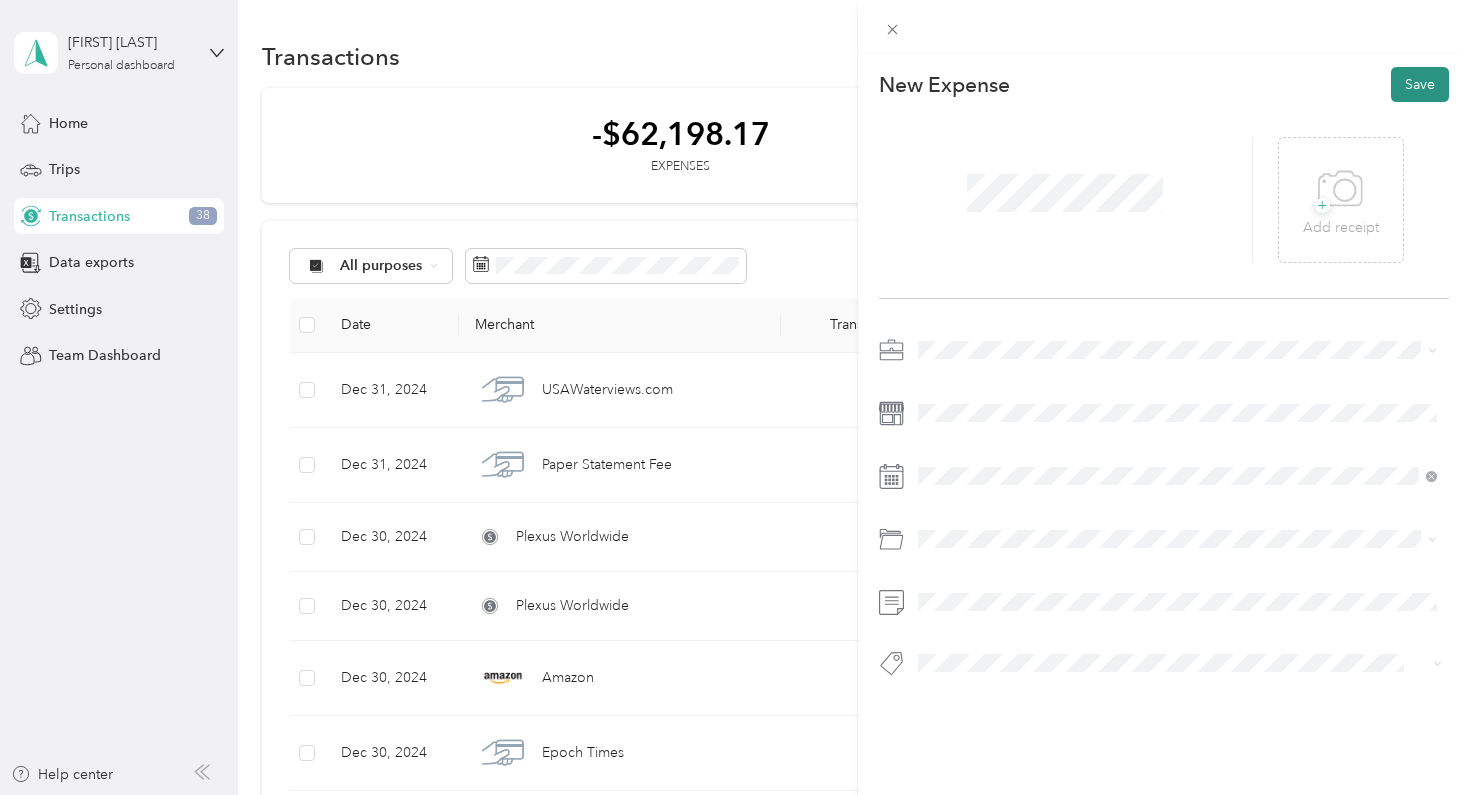 click on "Save" at bounding box center (1420, 84) 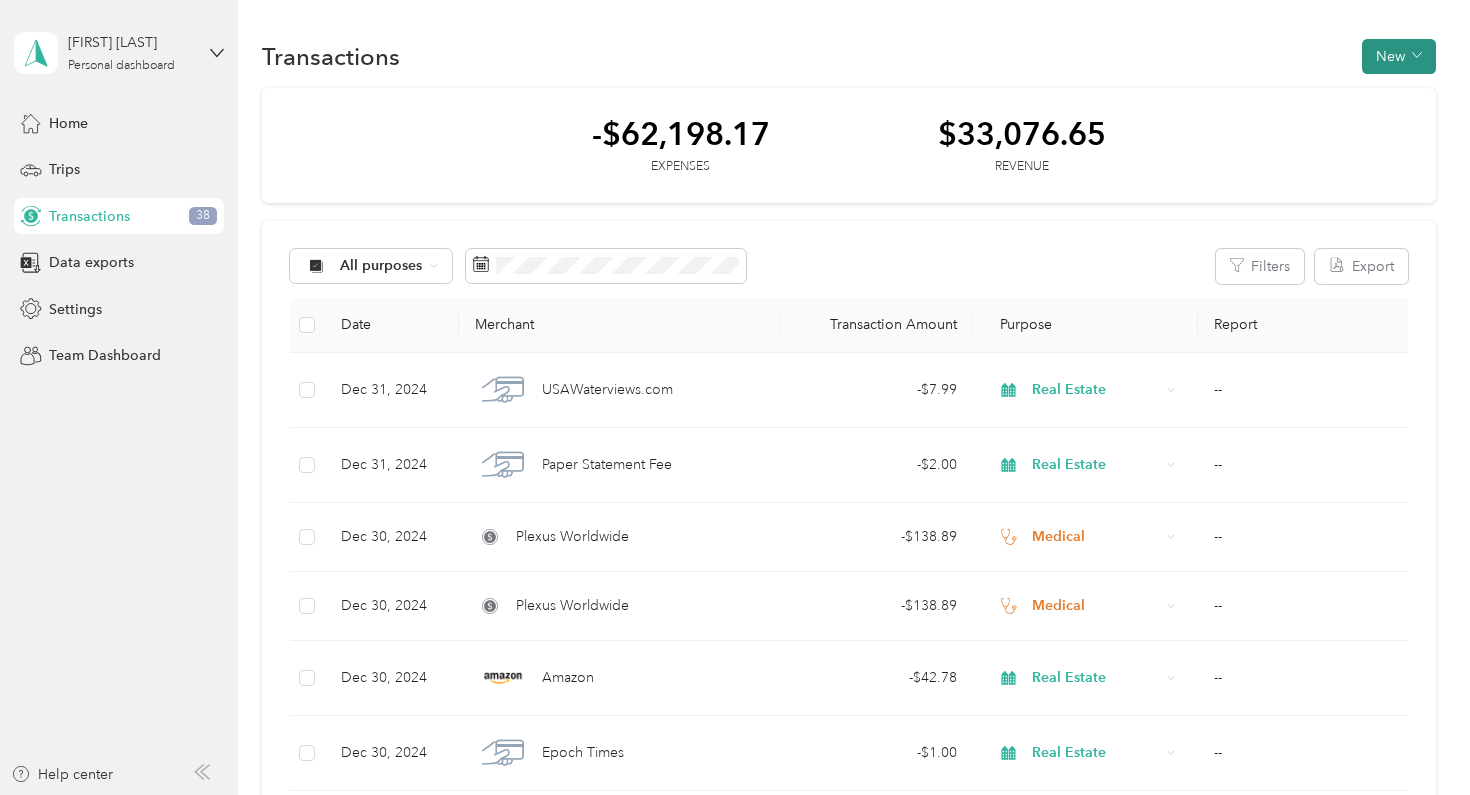 click on "New" at bounding box center (1399, 56) 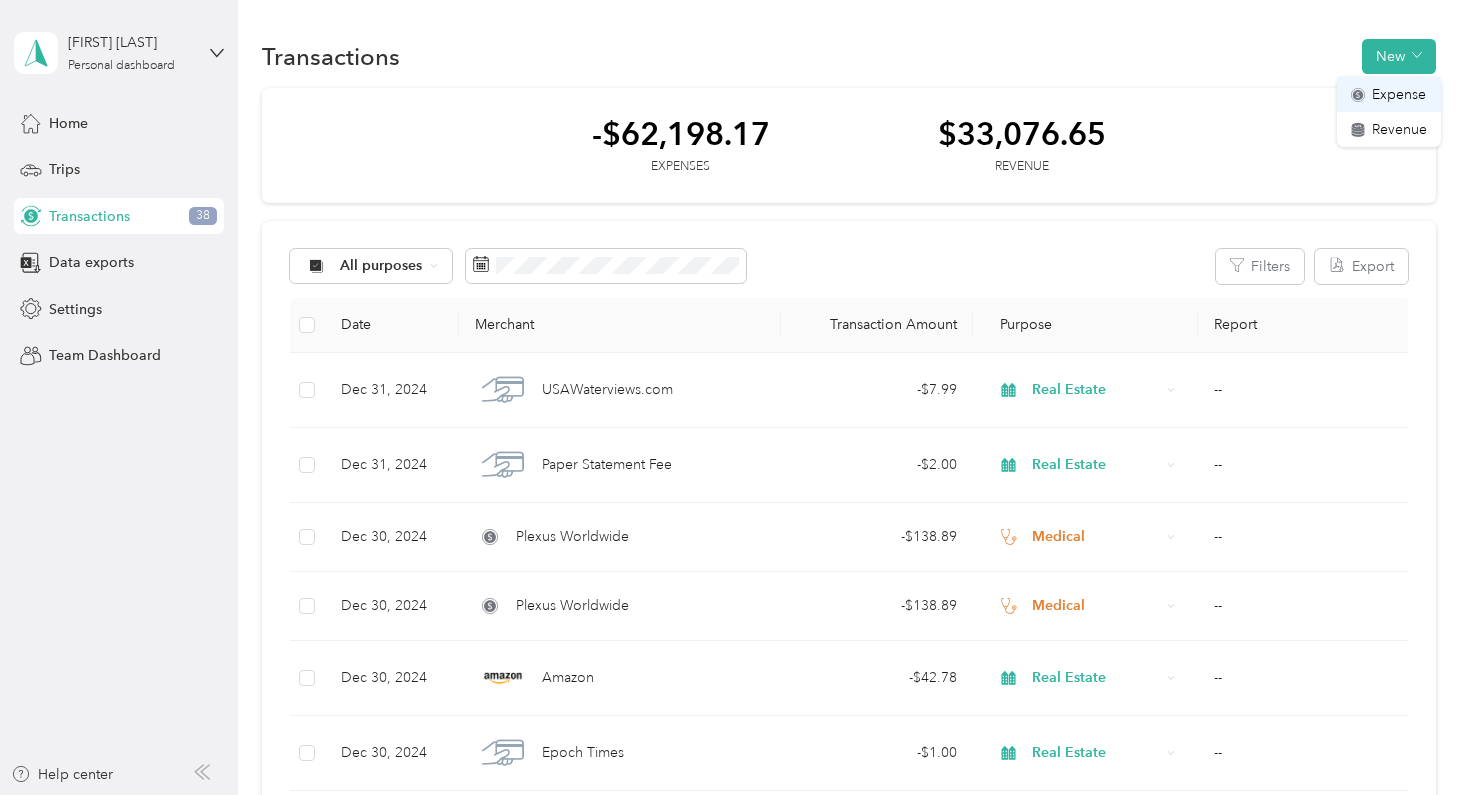 click on "Expense" at bounding box center (1399, 94) 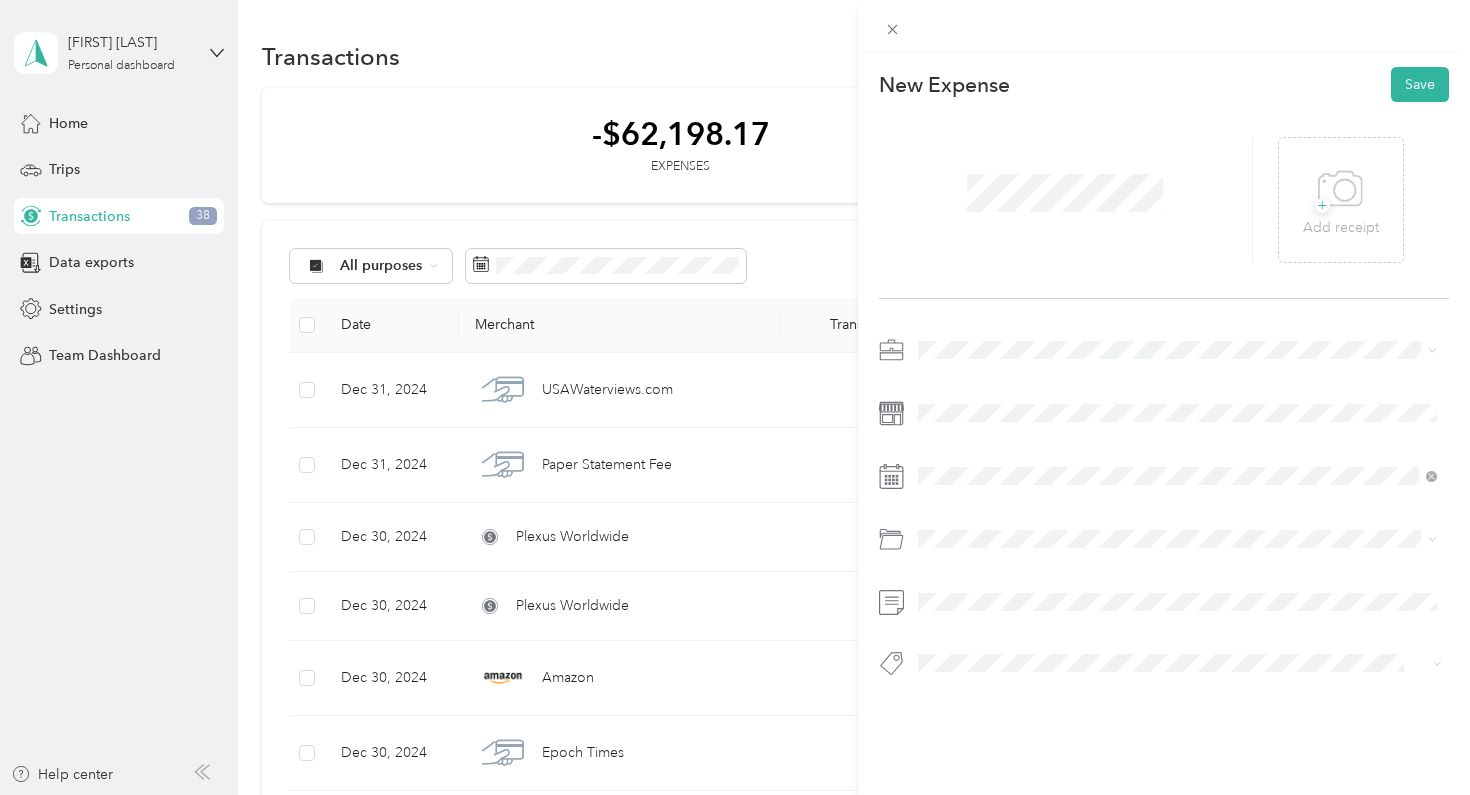 click on "Real Estate" at bounding box center [958, 490] 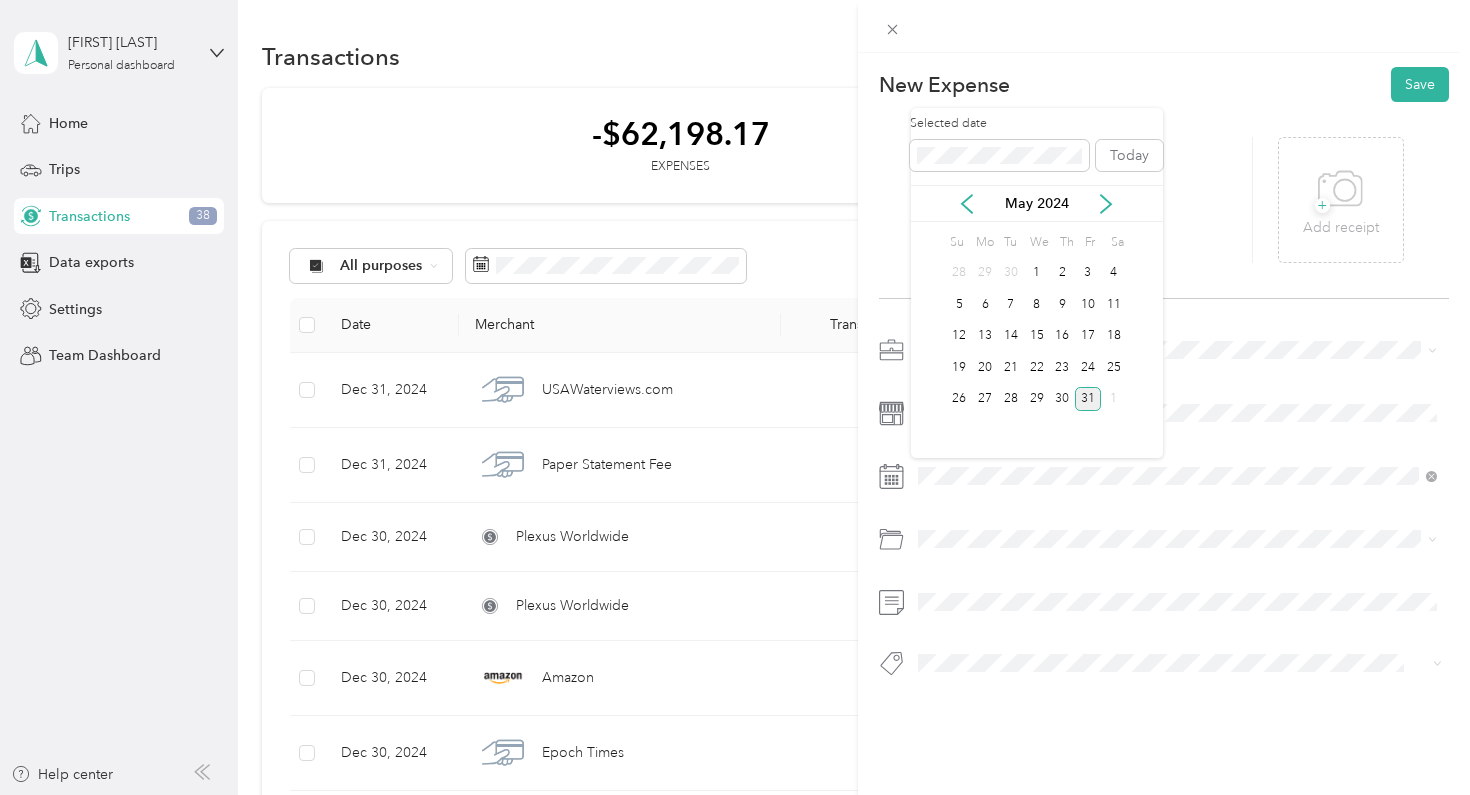 click on "31" at bounding box center (1088, 399) 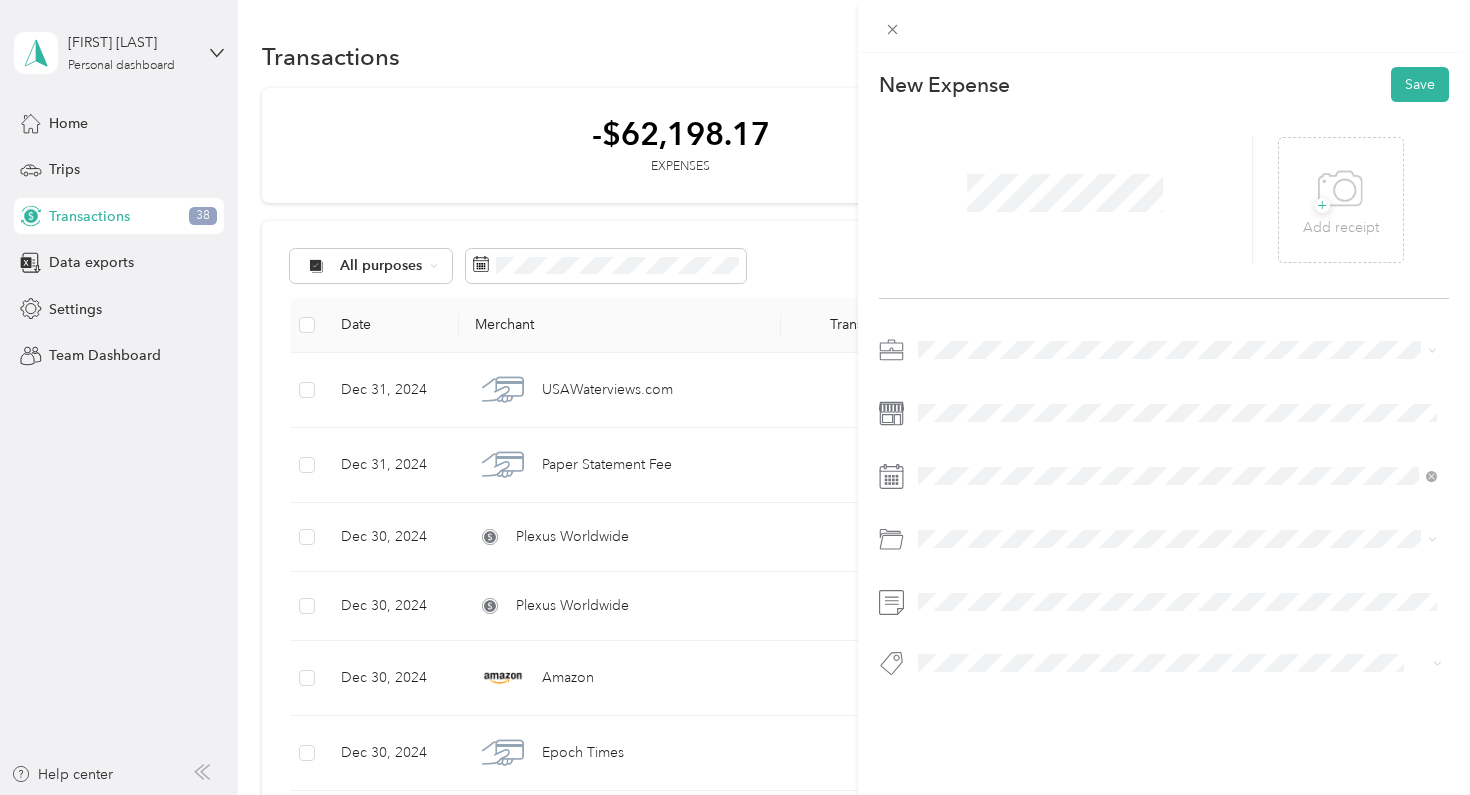 click on "Loan Interest (Small business, etc.)" at bounding box center [1033, 619] 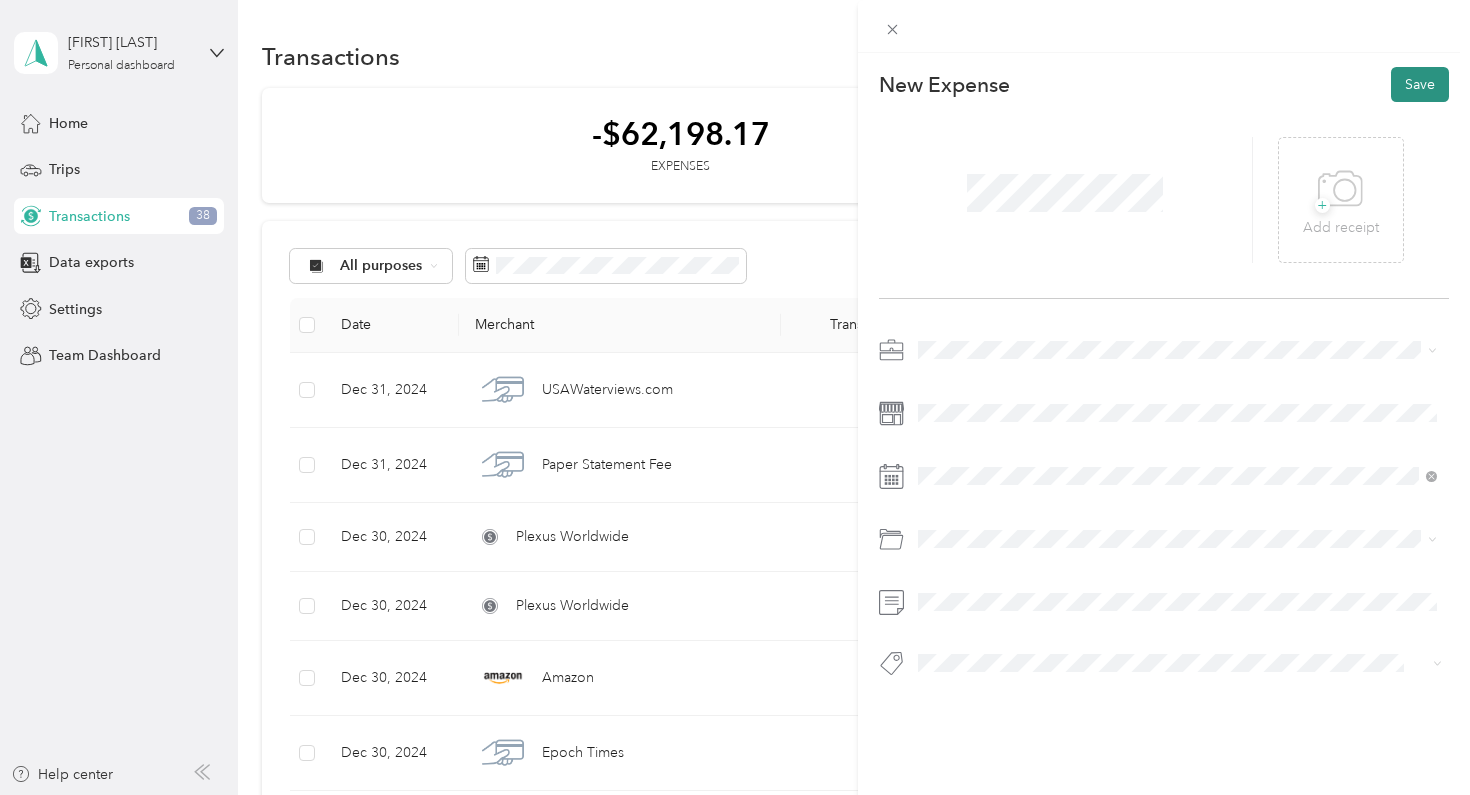 click on "Save" at bounding box center (1420, 84) 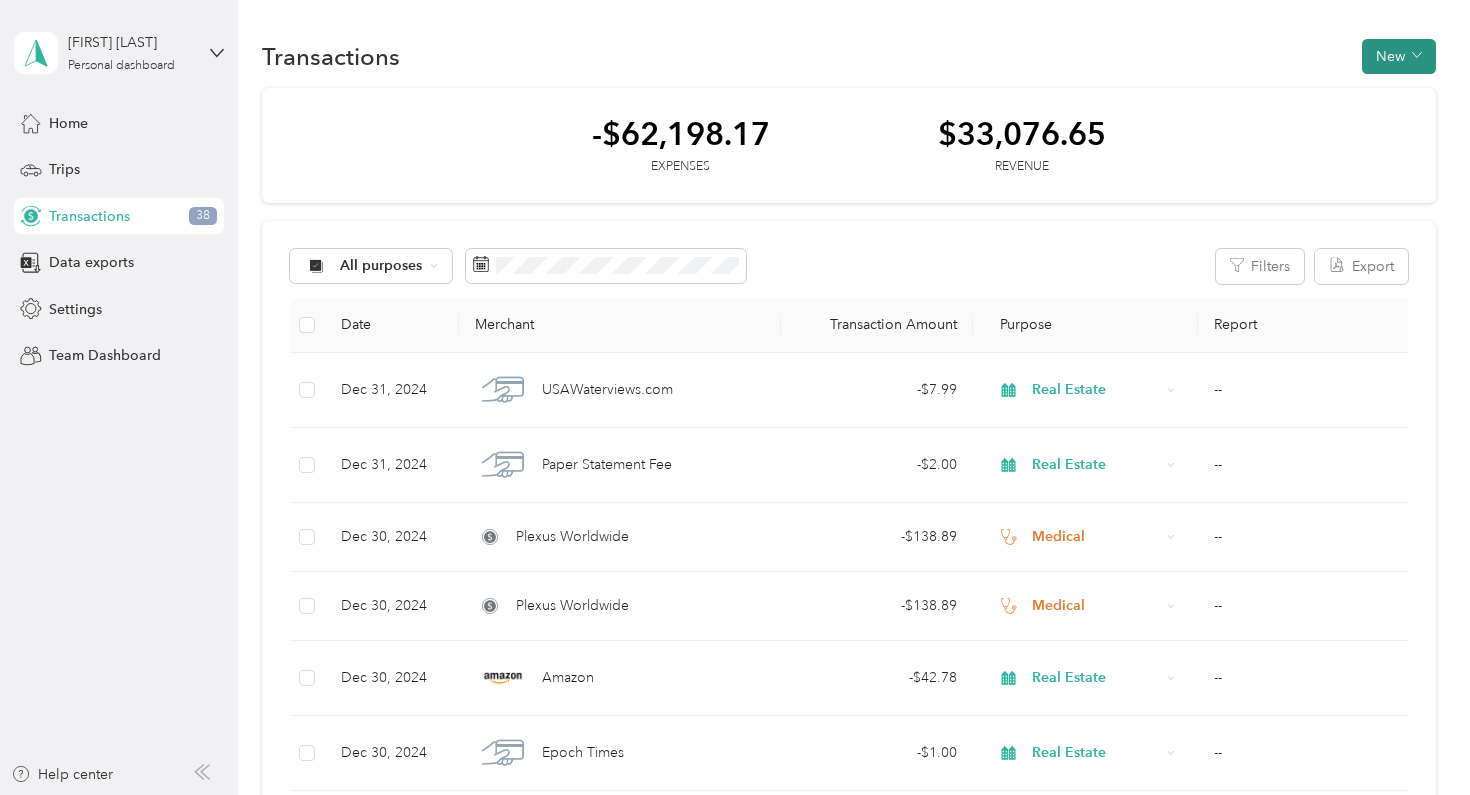 click on "New" at bounding box center [1399, 56] 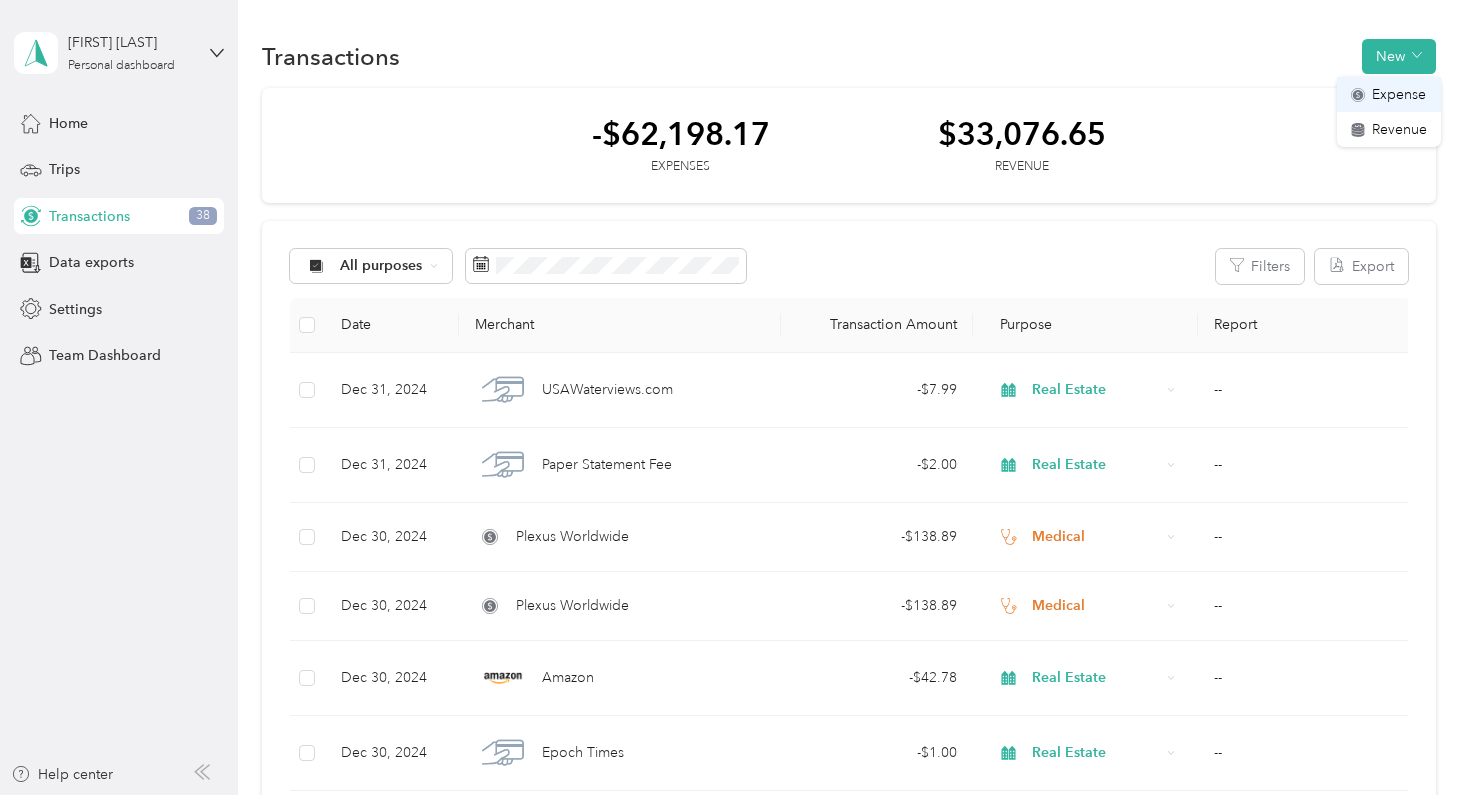click on "Expense" at bounding box center (1399, 94) 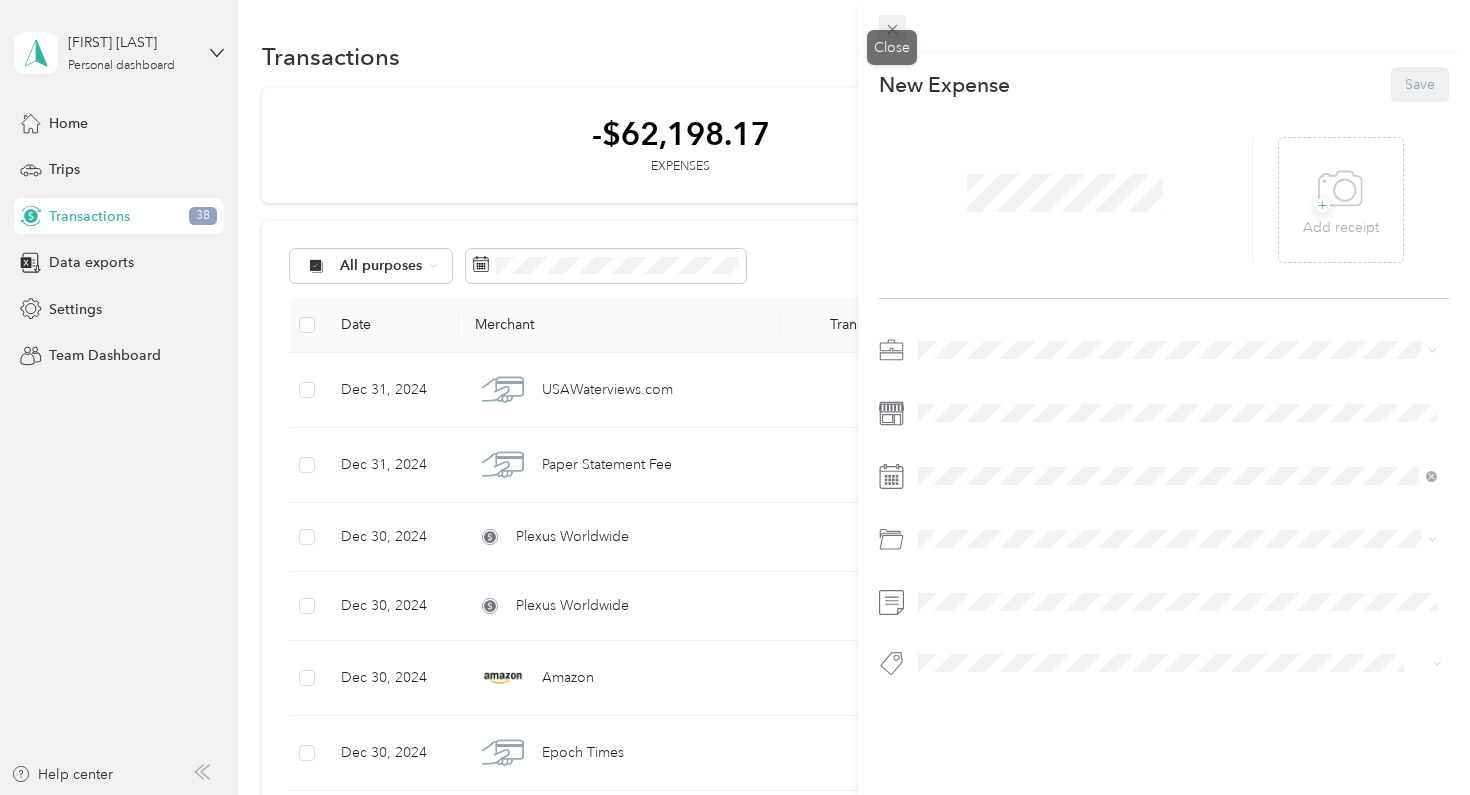click 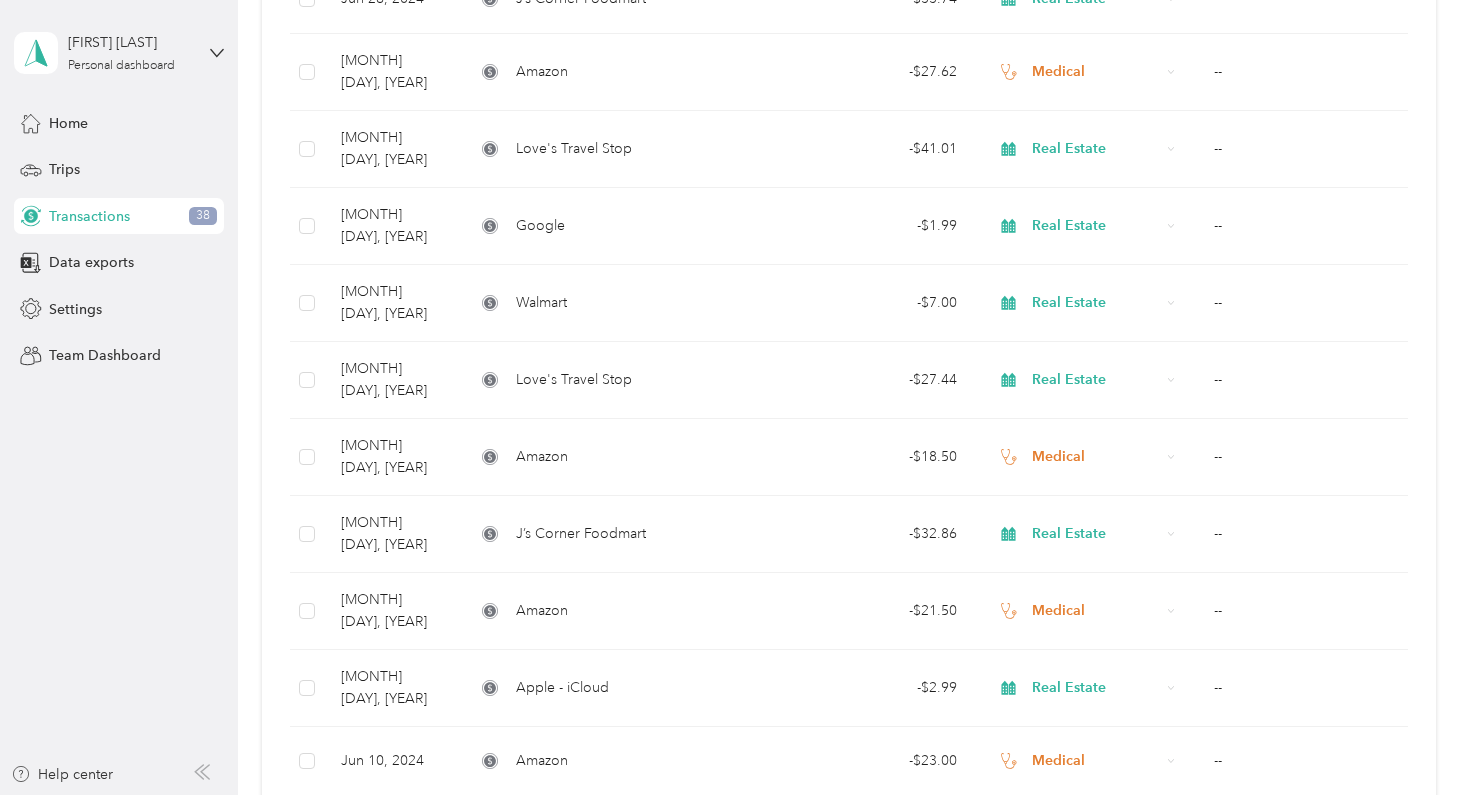 scroll, scrollTop: 17888, scrollLeft: 0, axis: vertical 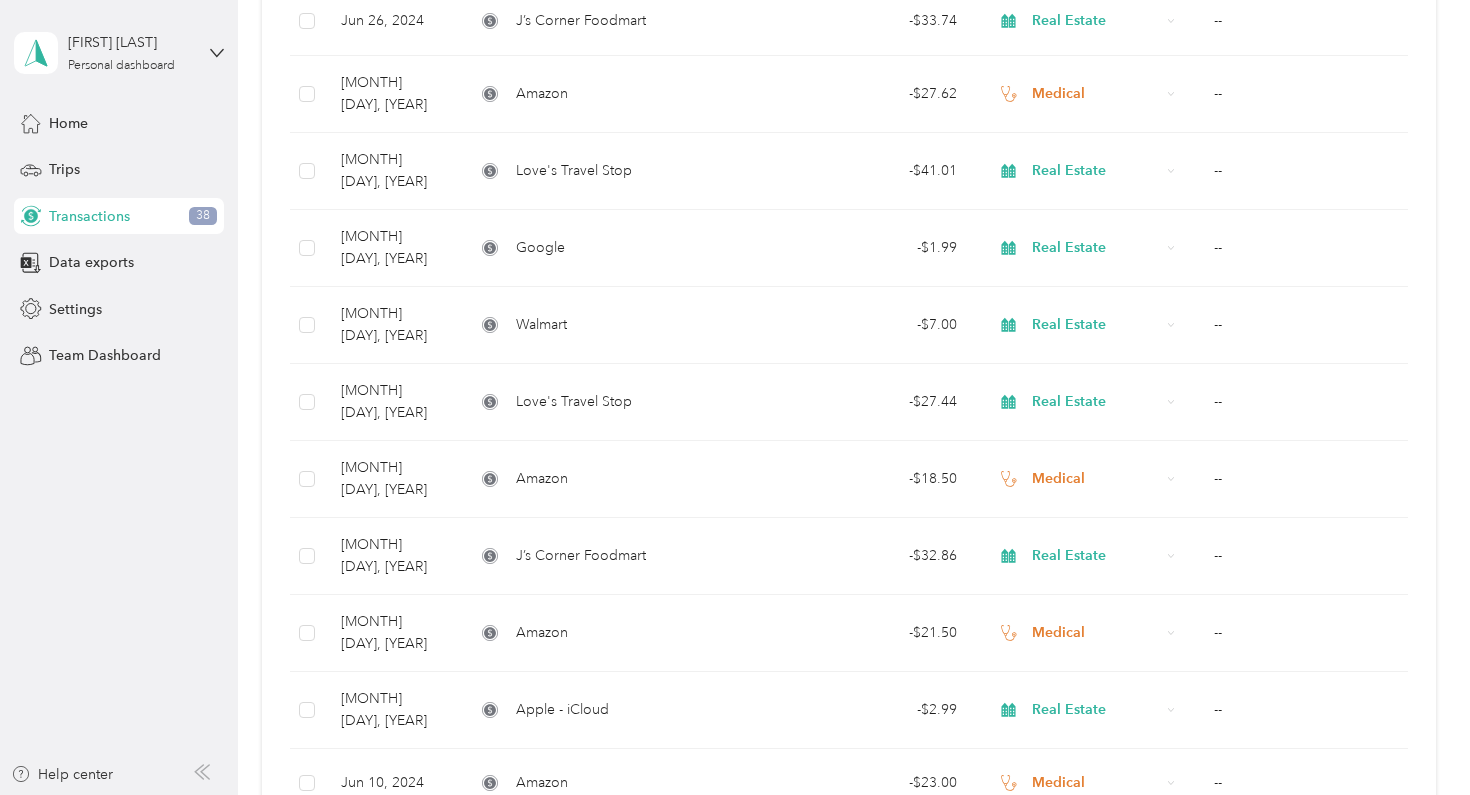 click on "-  $62.47" at bounding box center [877, 921] 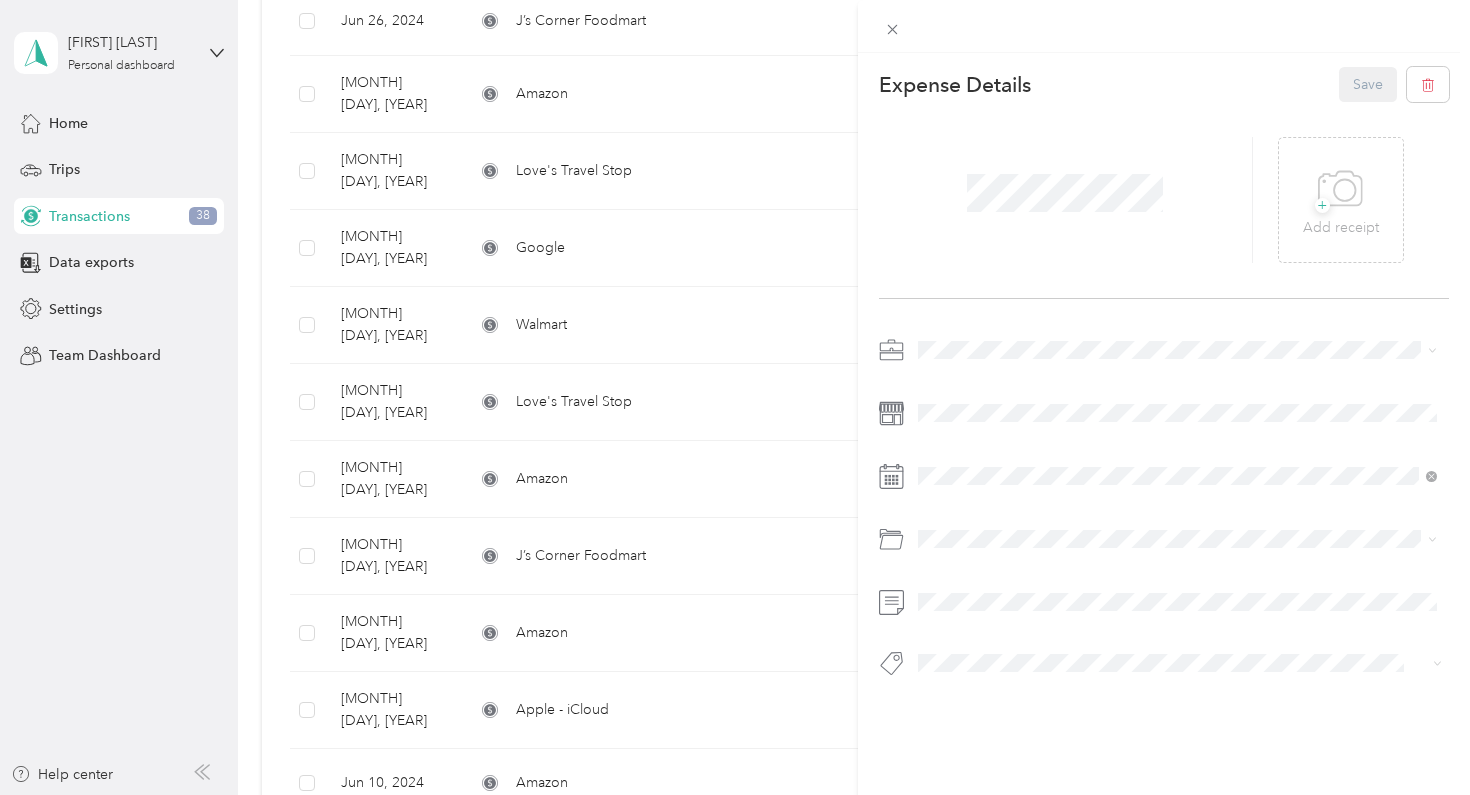 scroll, scrollTop: 0, scrollLeft: 0, axis: both 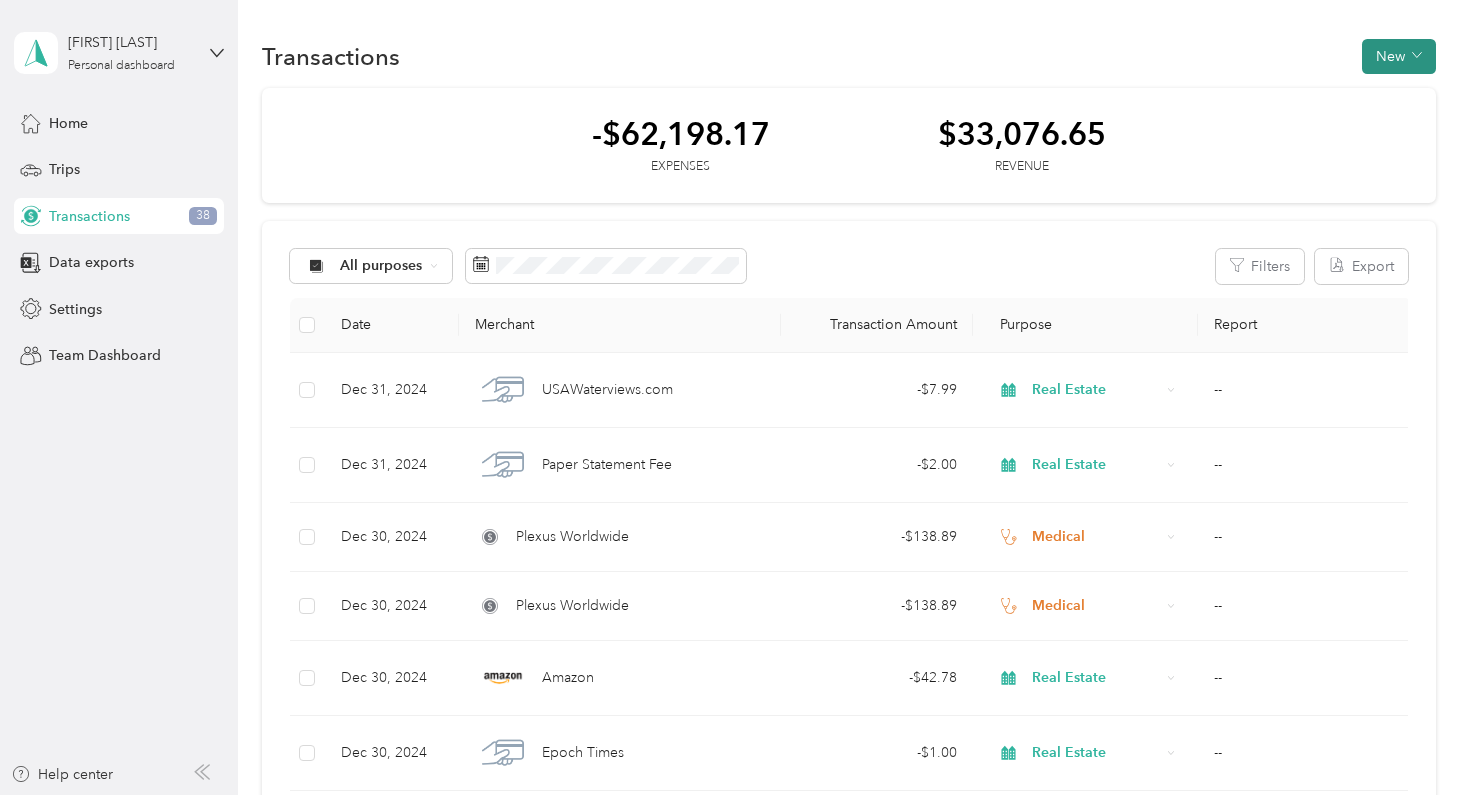 click on "New" at bounding box center (1399, 56) 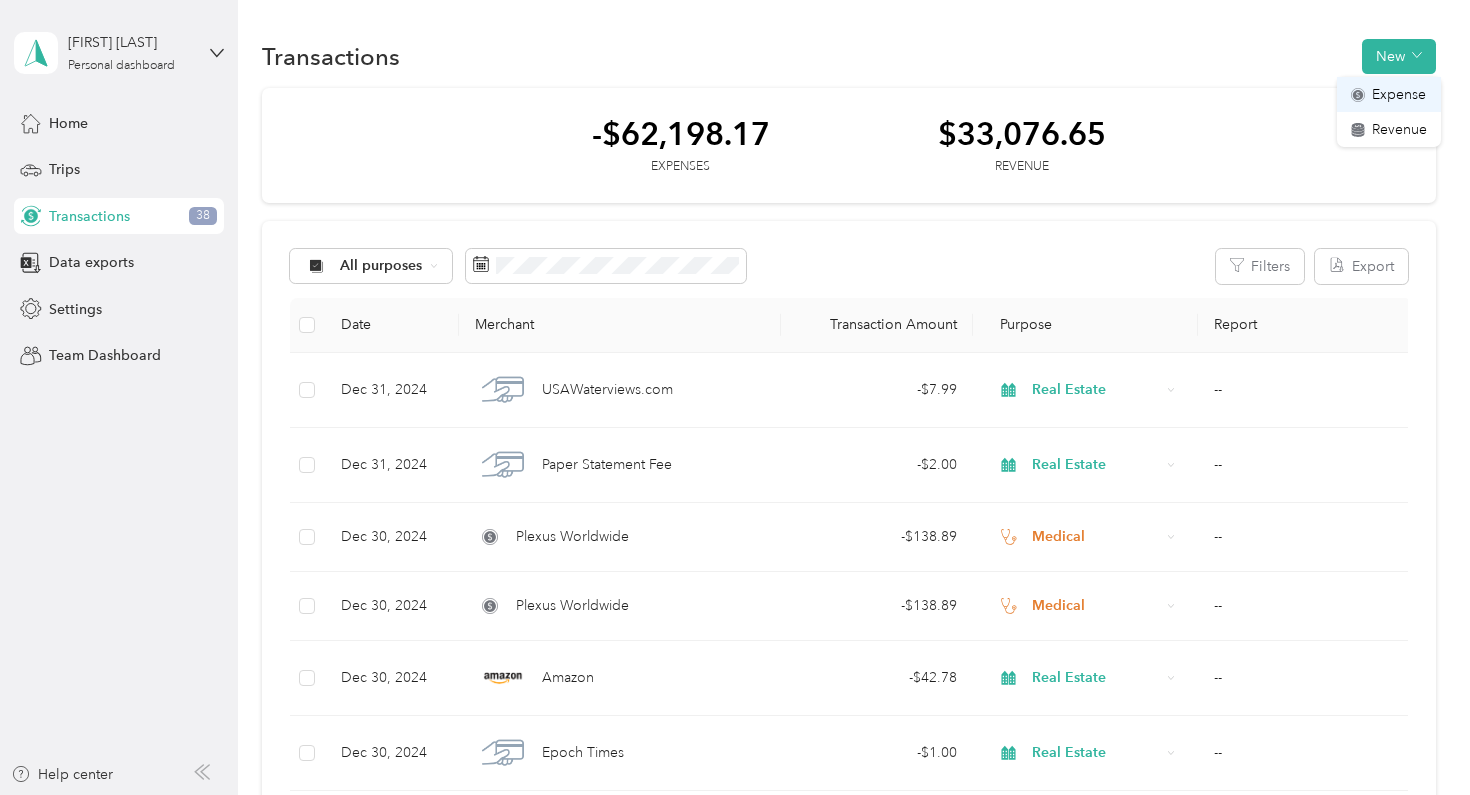 click on "Expense" at bounding box center [1399, 94] 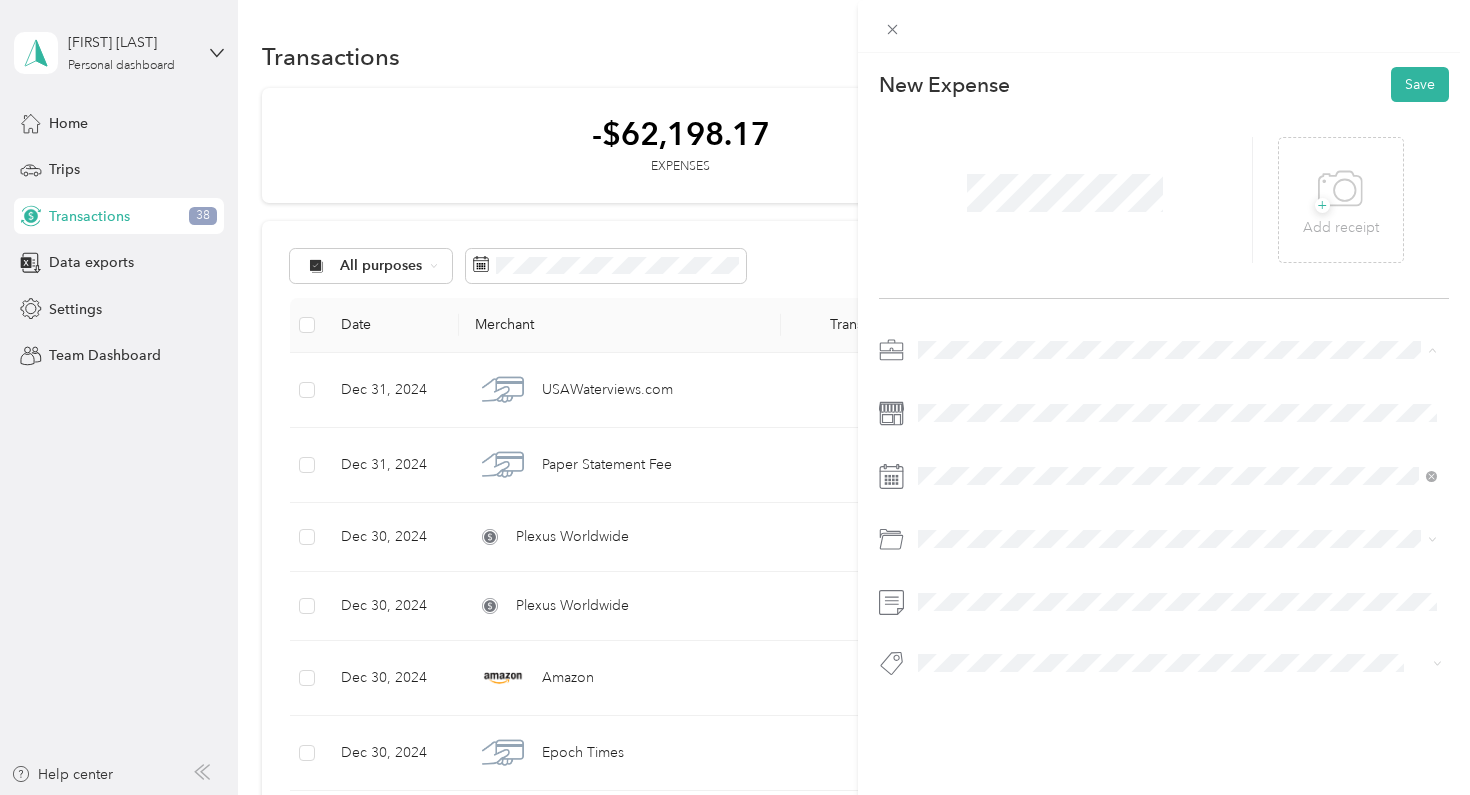 click on "Real Estate" at bounding box center (958, 490) 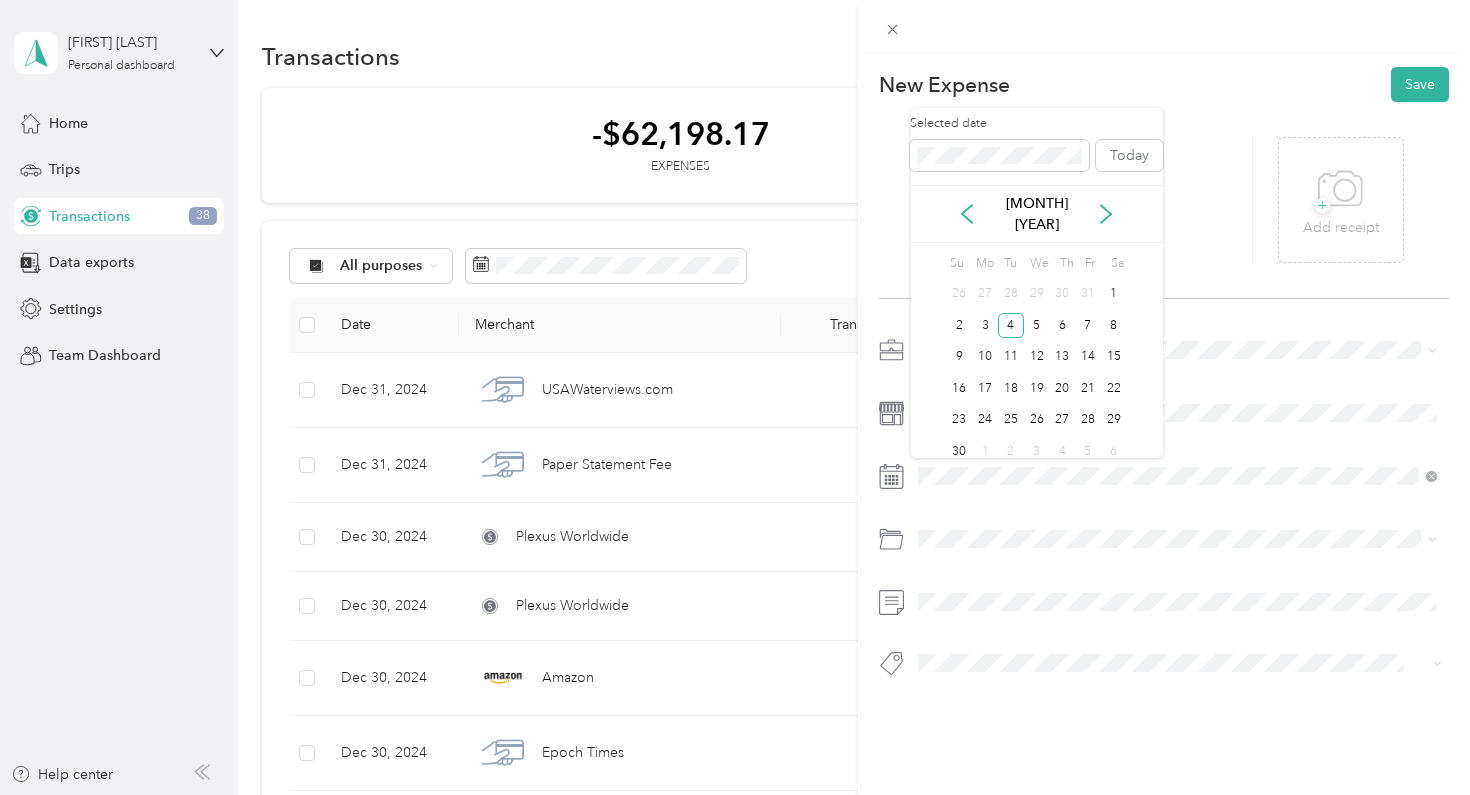 click on "4" at bounding box center [1011, 326] 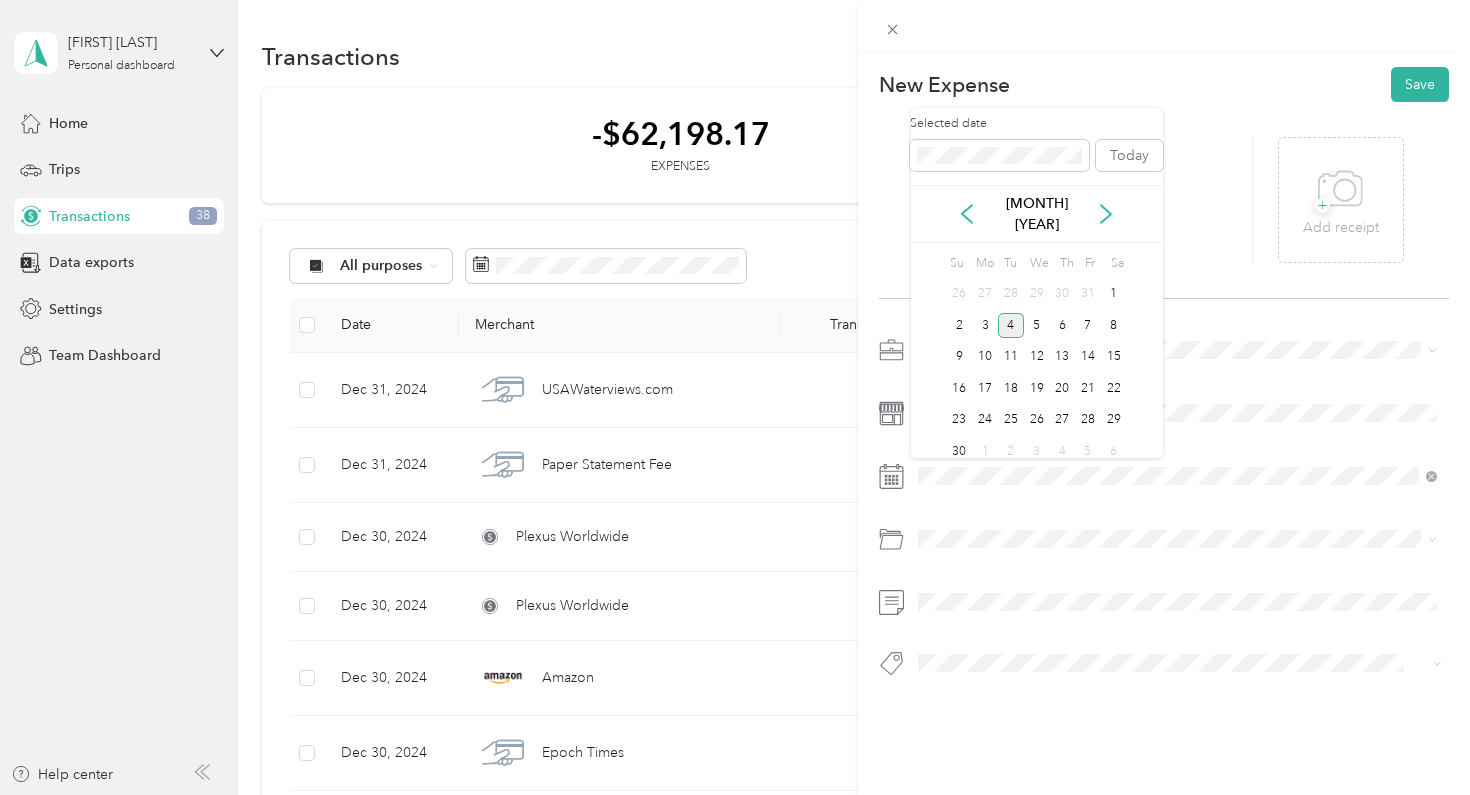 click on "4" at bounding box center (1011, 325) 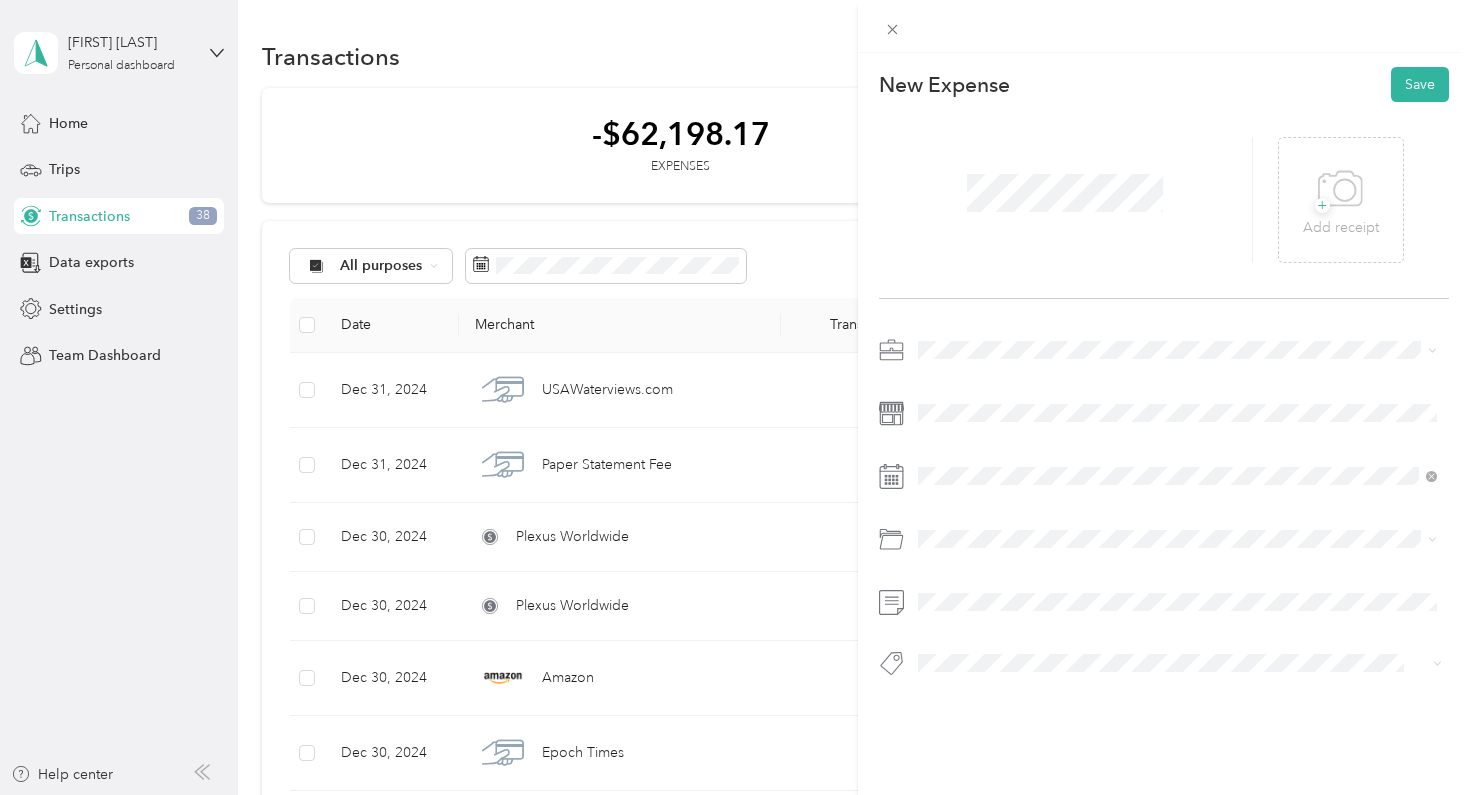 click on "Real Estate Franchise Fees" at bounding box center [1006, 615] 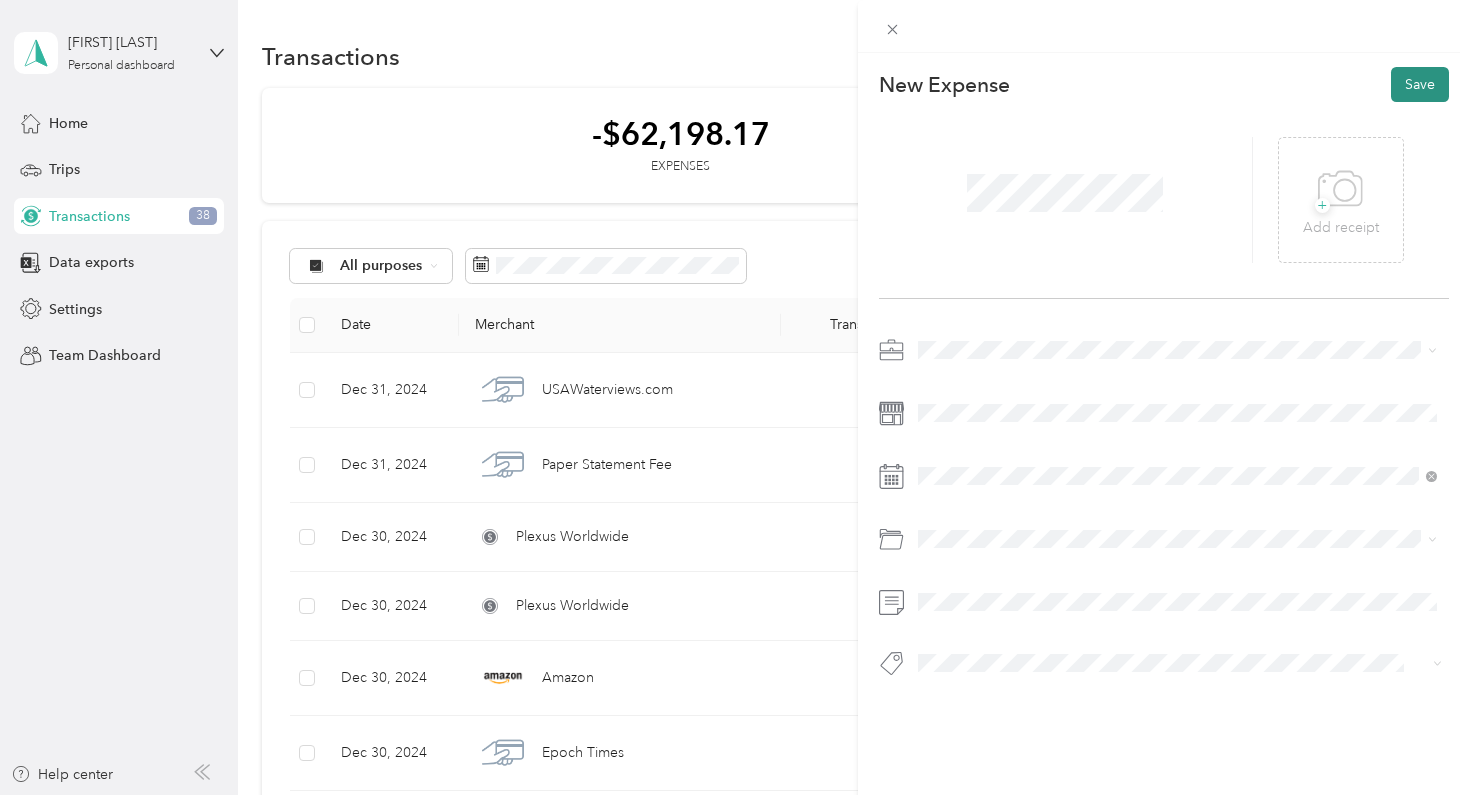 click on "Save" at bounding box center [1420, 84] 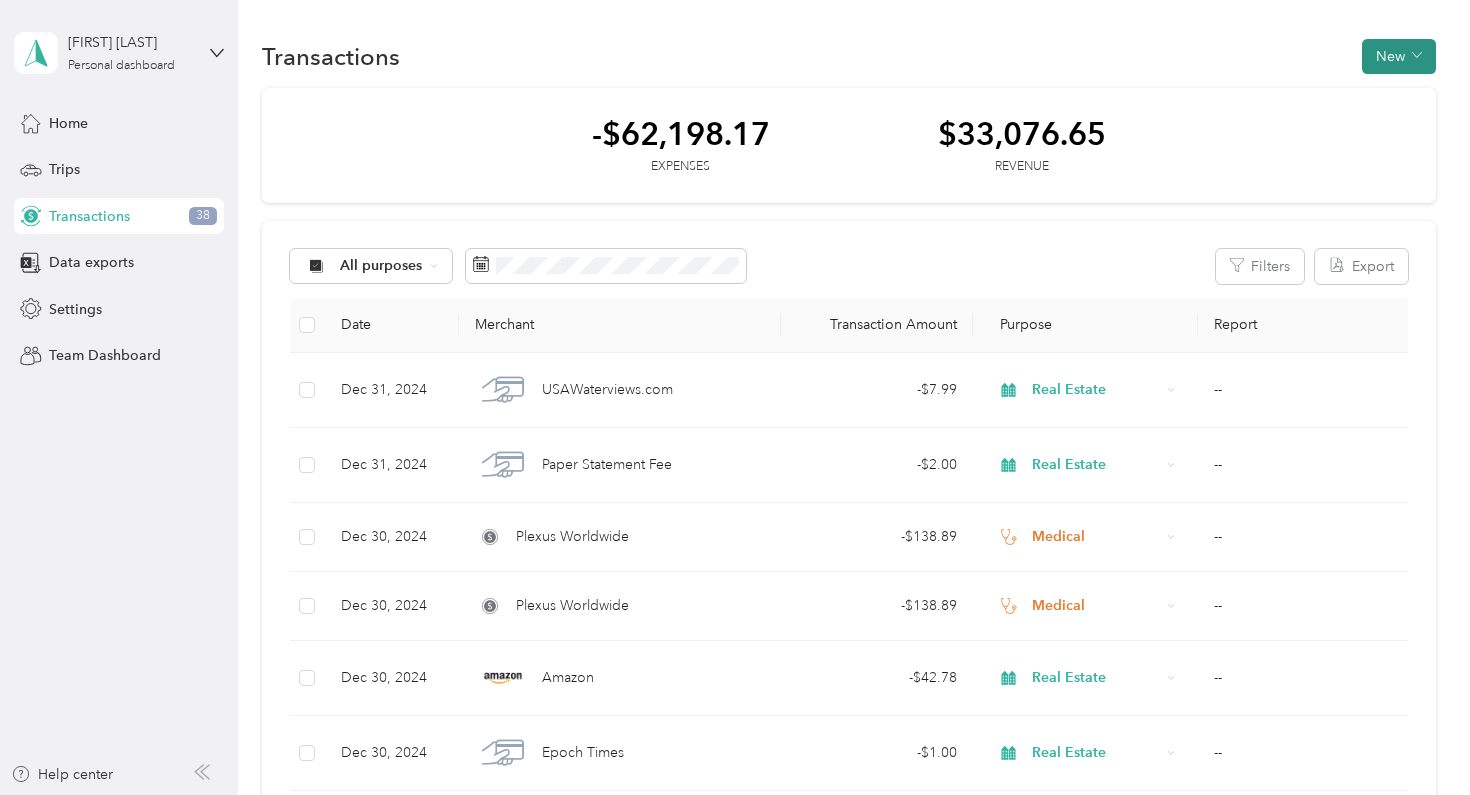 click on "New" at bounding box center [1399, 56] 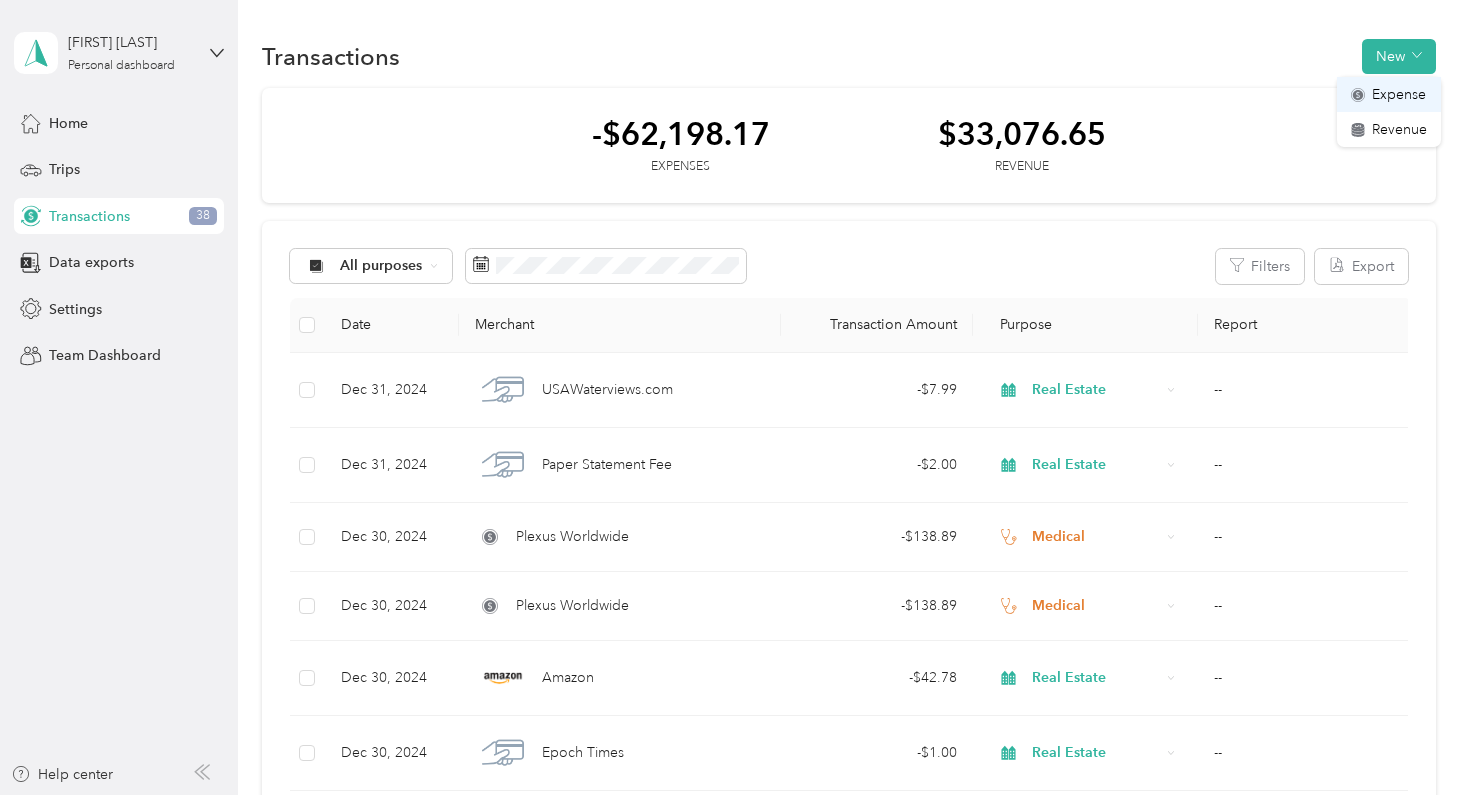 click on "Expense" at bounding box center [1389, 94] 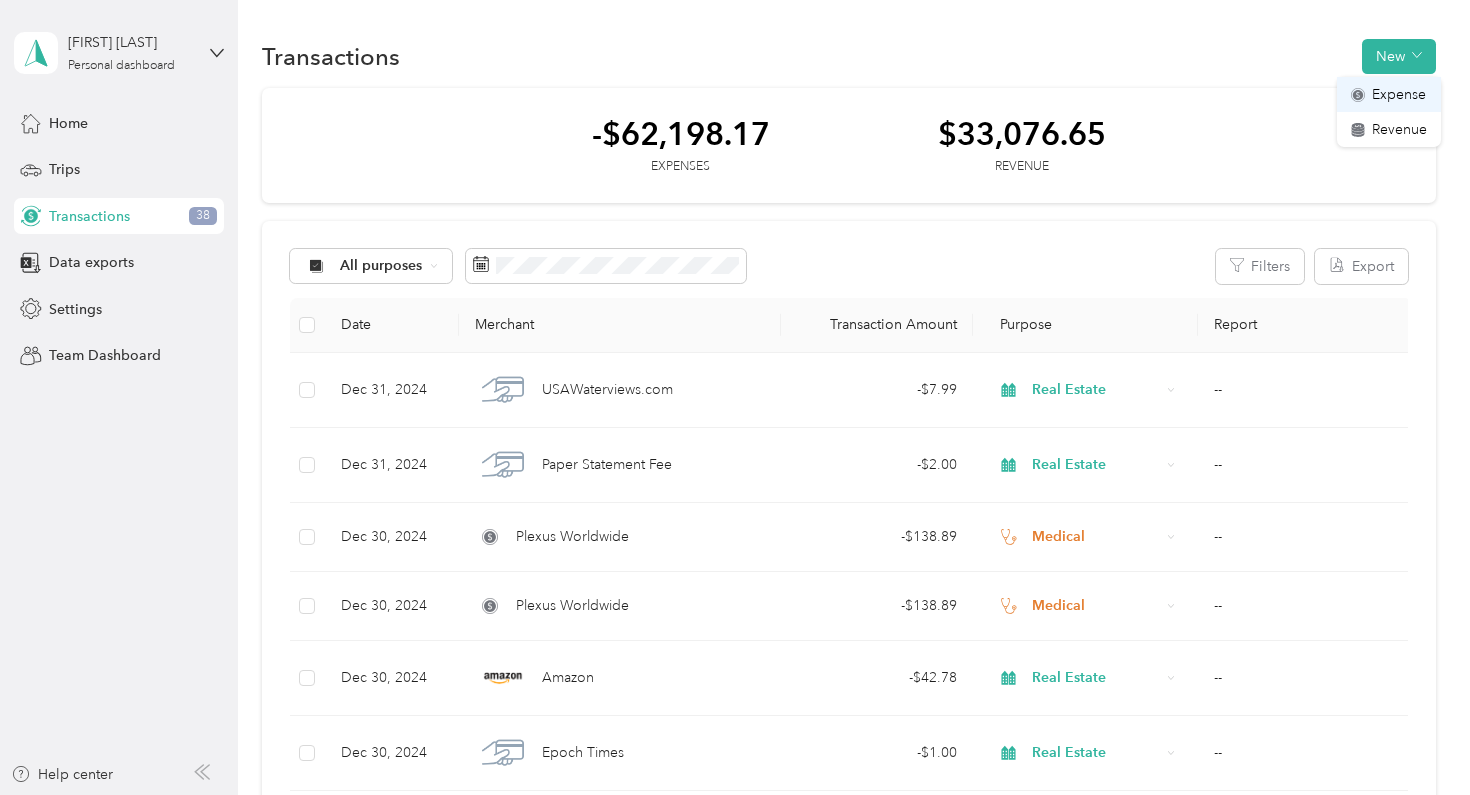 click on "Expense" at bounding box center [1399, 94] 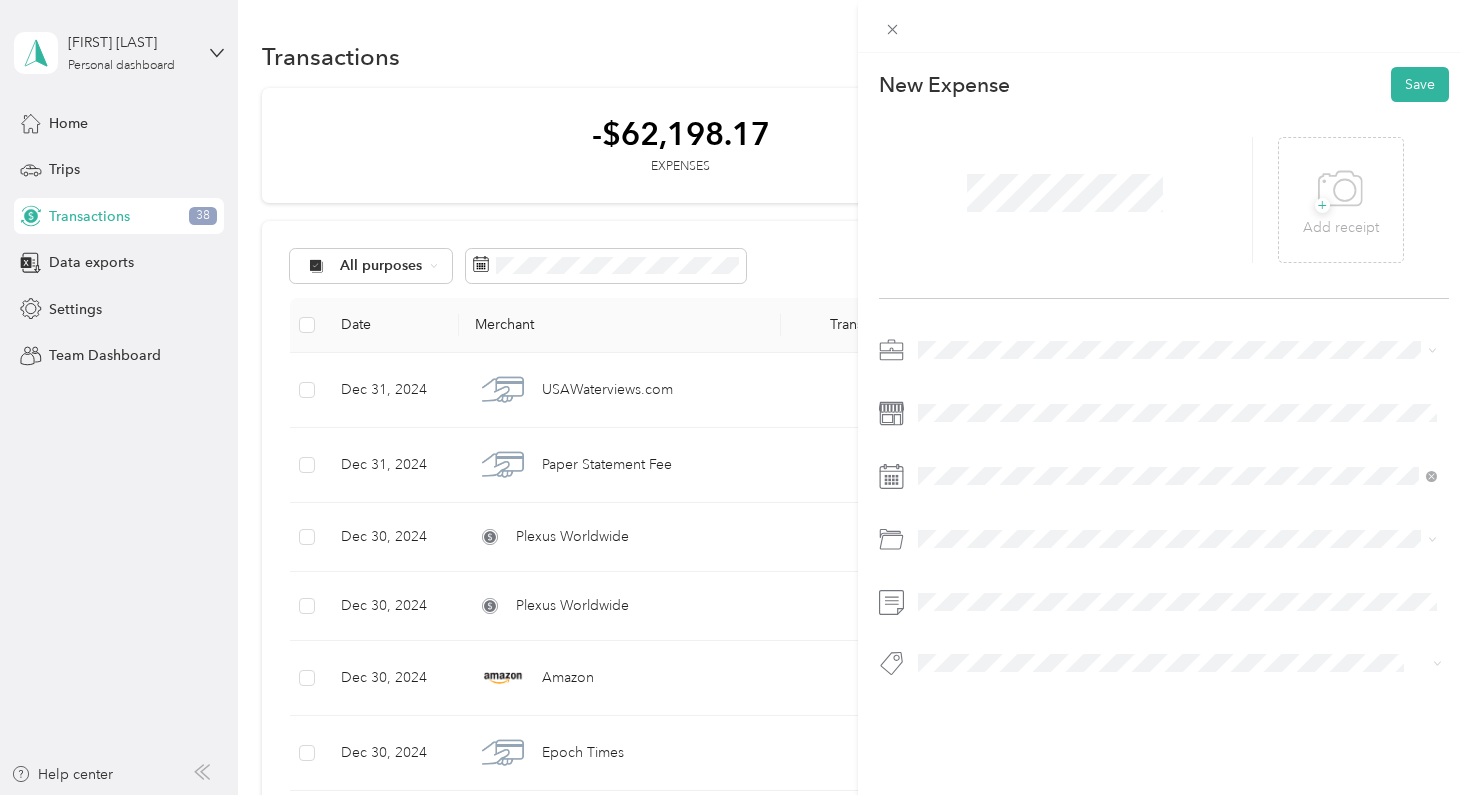 click on "Real Estate" at bounding box center [1178, 486] 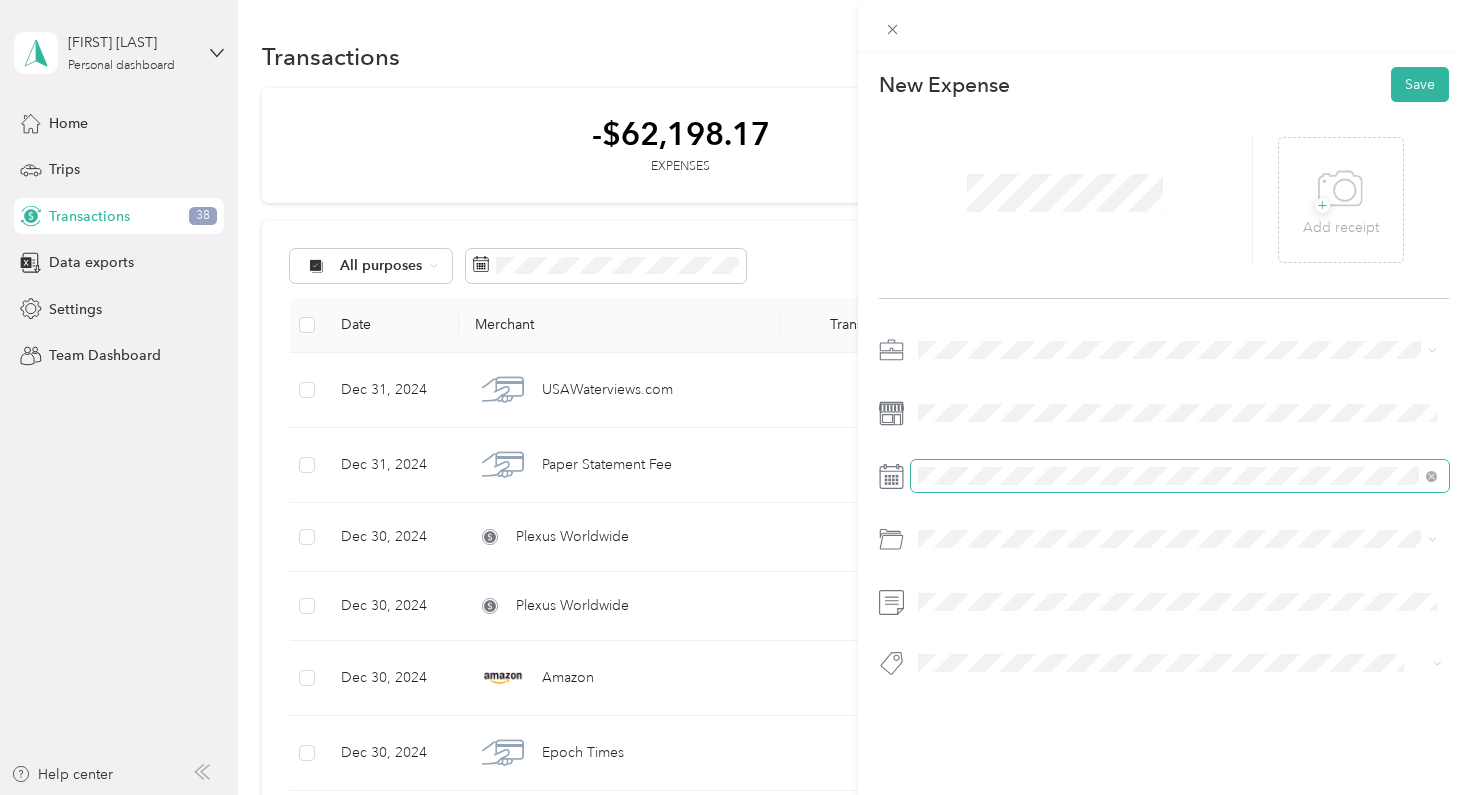 click at bounding box center (1180, 476) 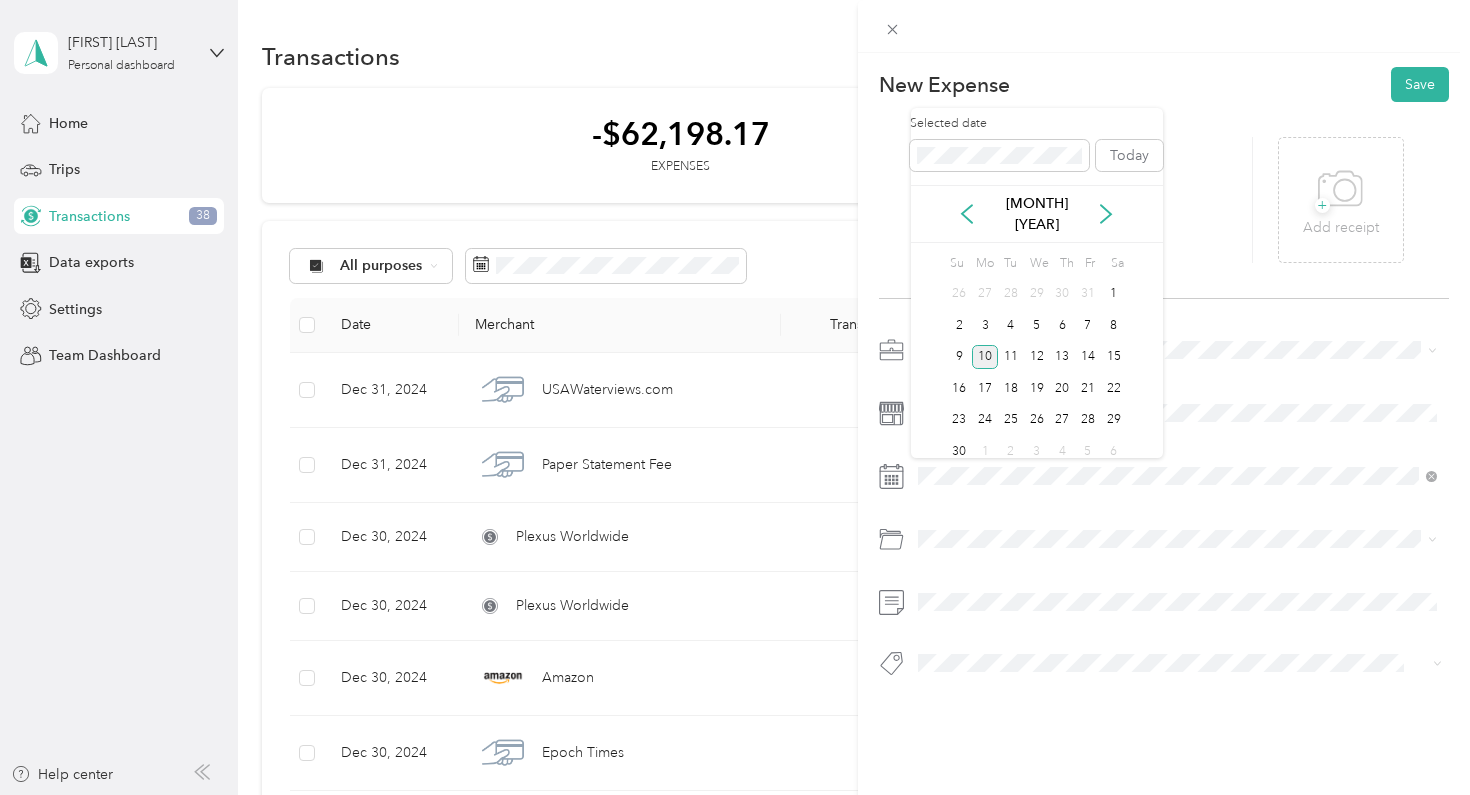 click on "10" at bounding box center (985, 357) 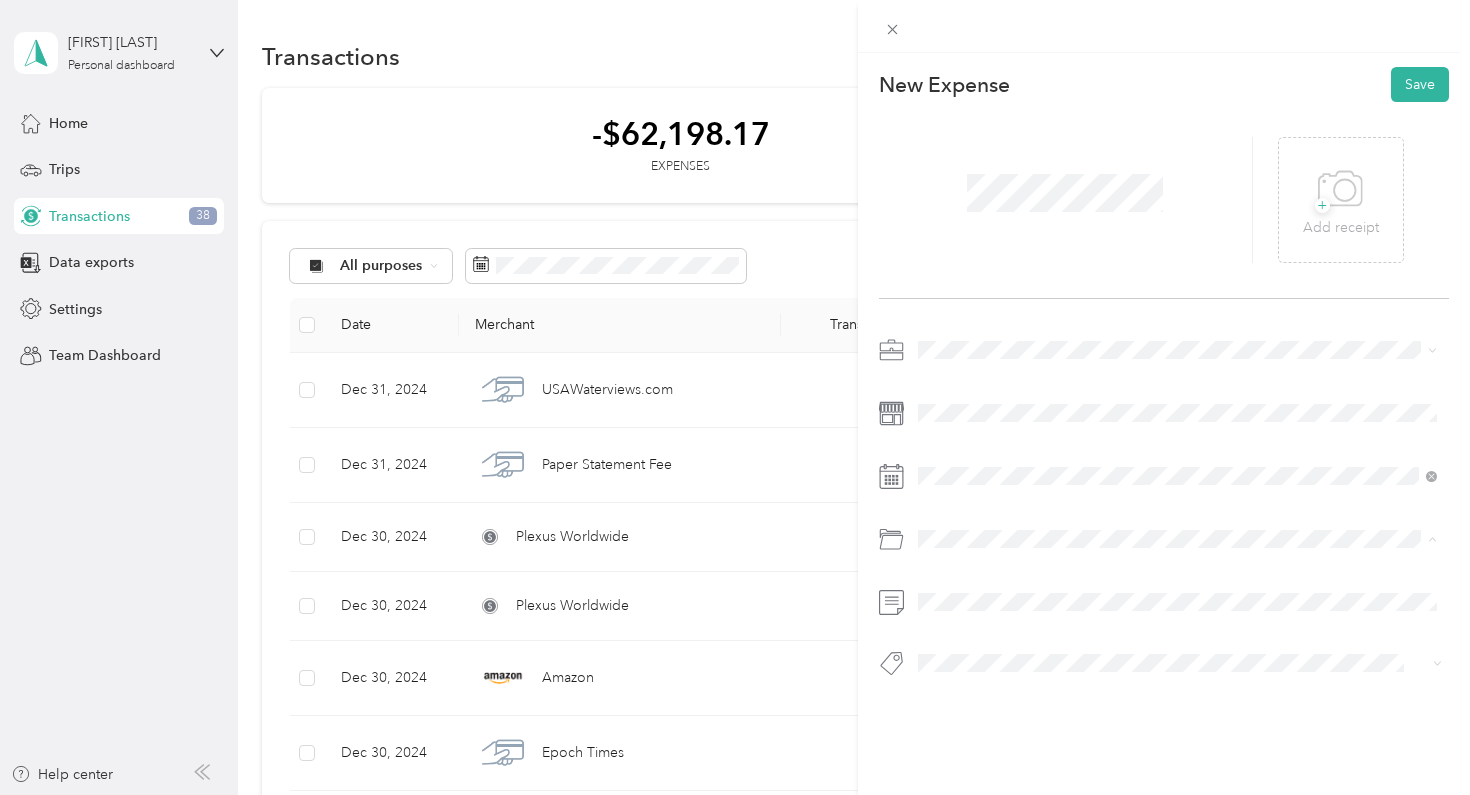 click on "Professional Journal Subscriptions" at bounding box center [1032, 619] 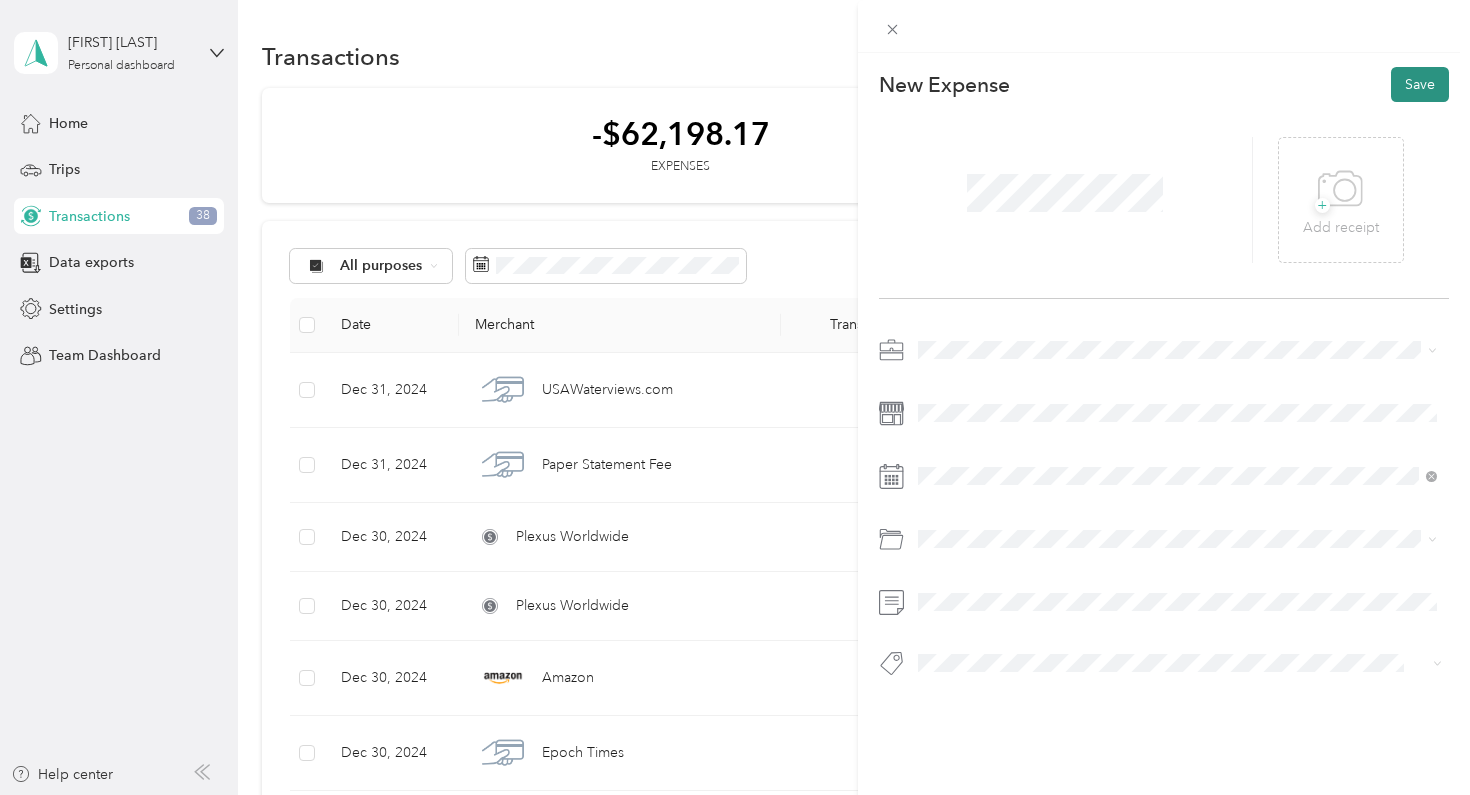 click on "Save" at bounding box center (1420, 84) 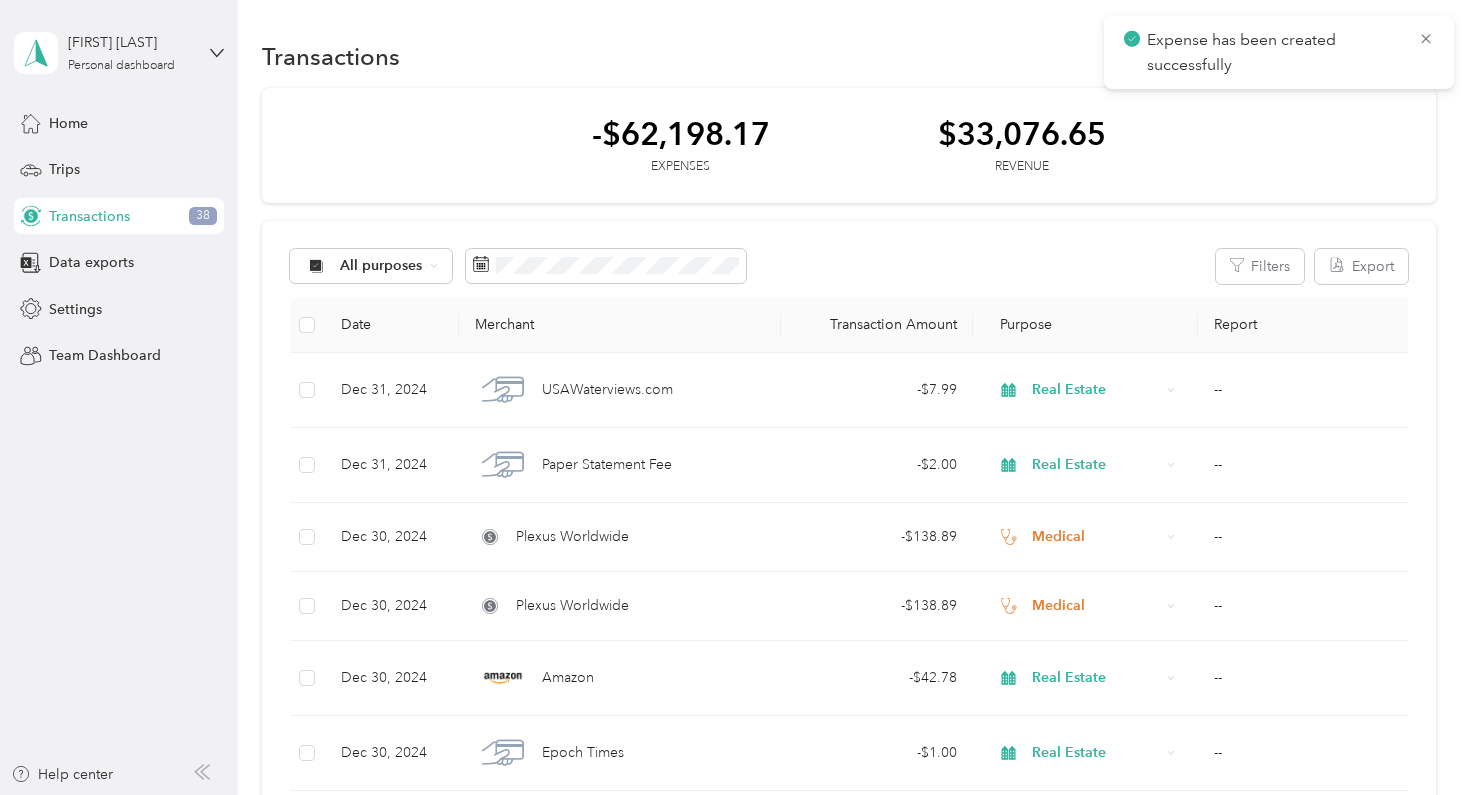 click on "Expense has been created successfully" at bounding box center [1279, 52] 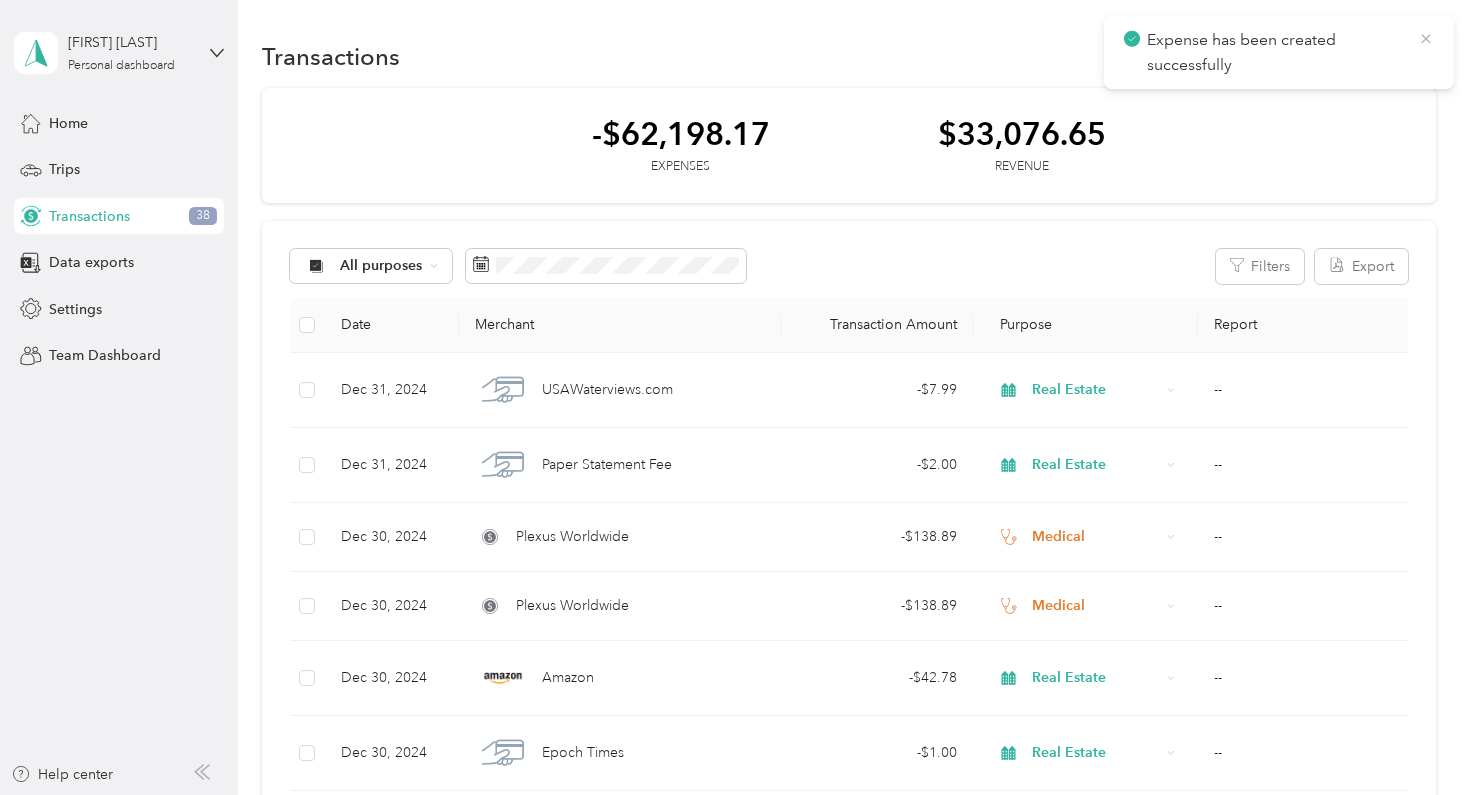 click 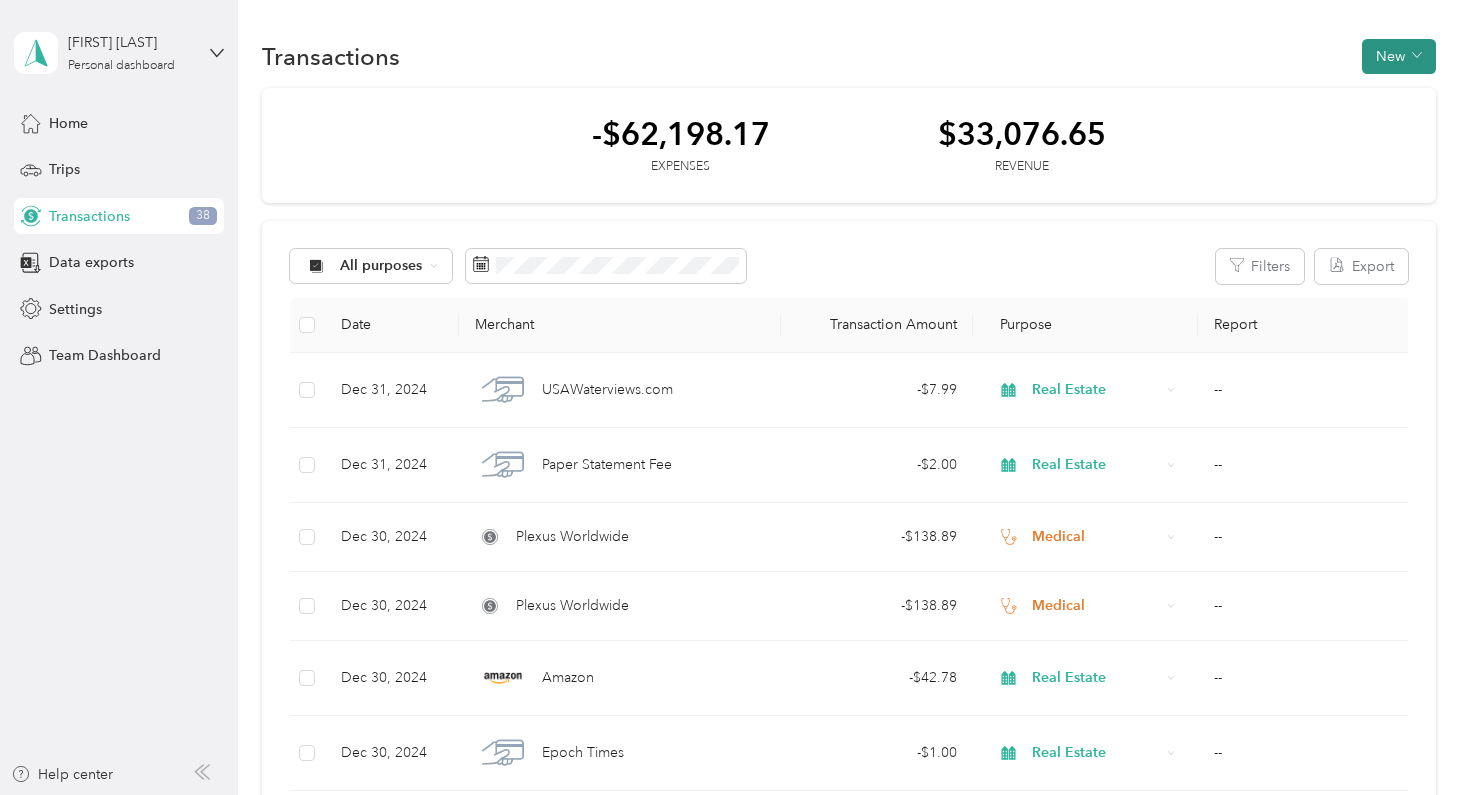 click 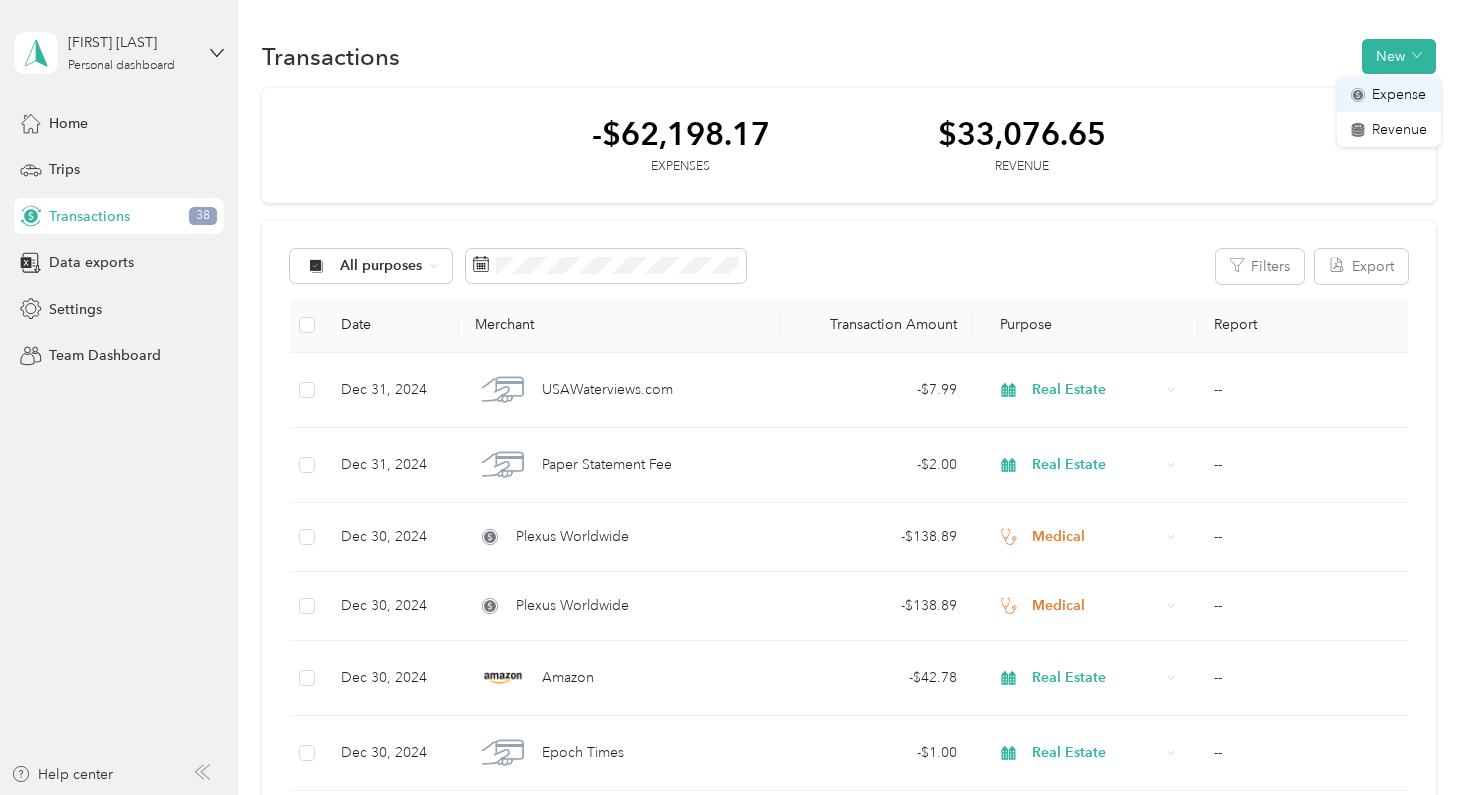 click on "Expense" at bounding box center [1399, 94] 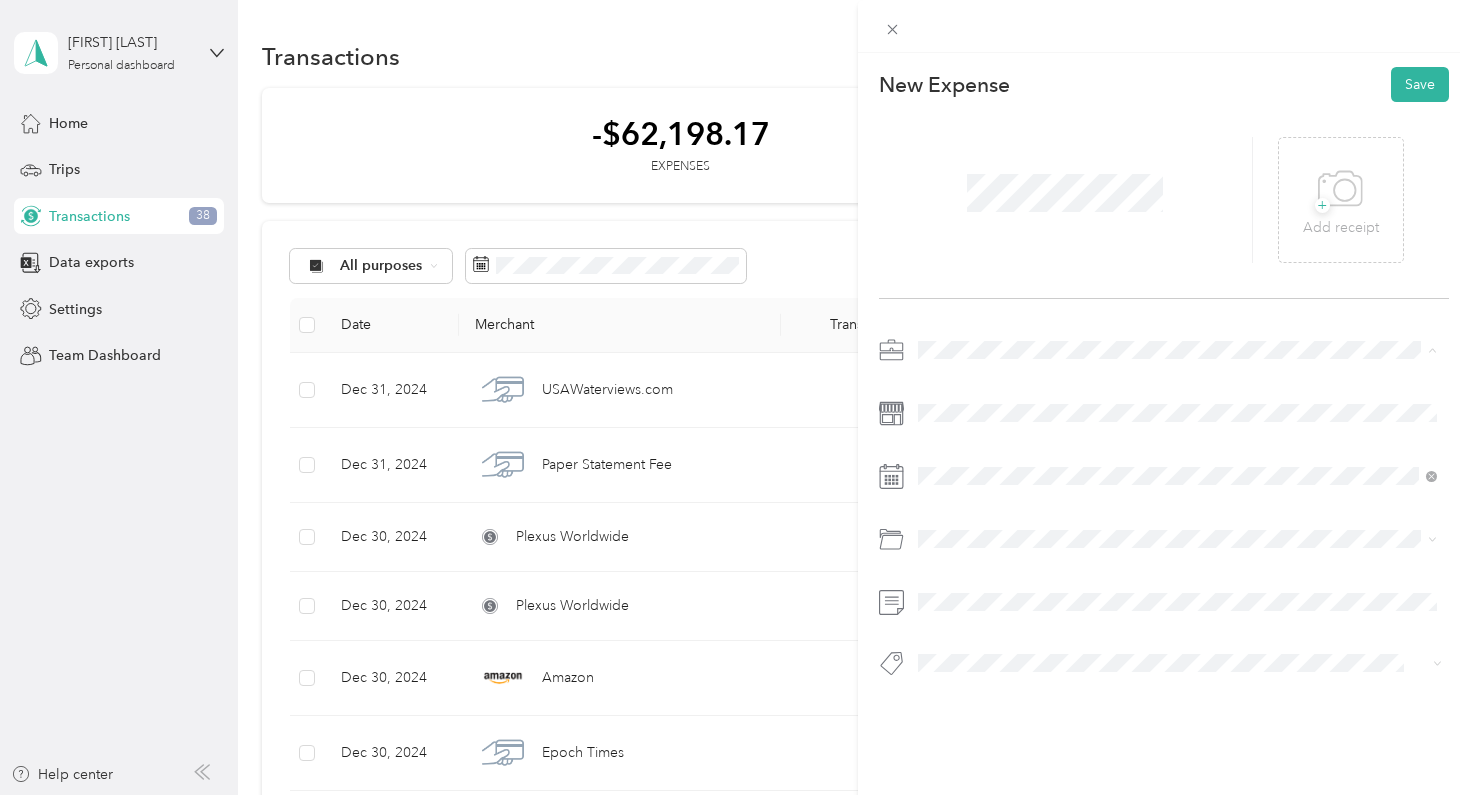 click on "Real Estate" at bounding box center (1178, 490) 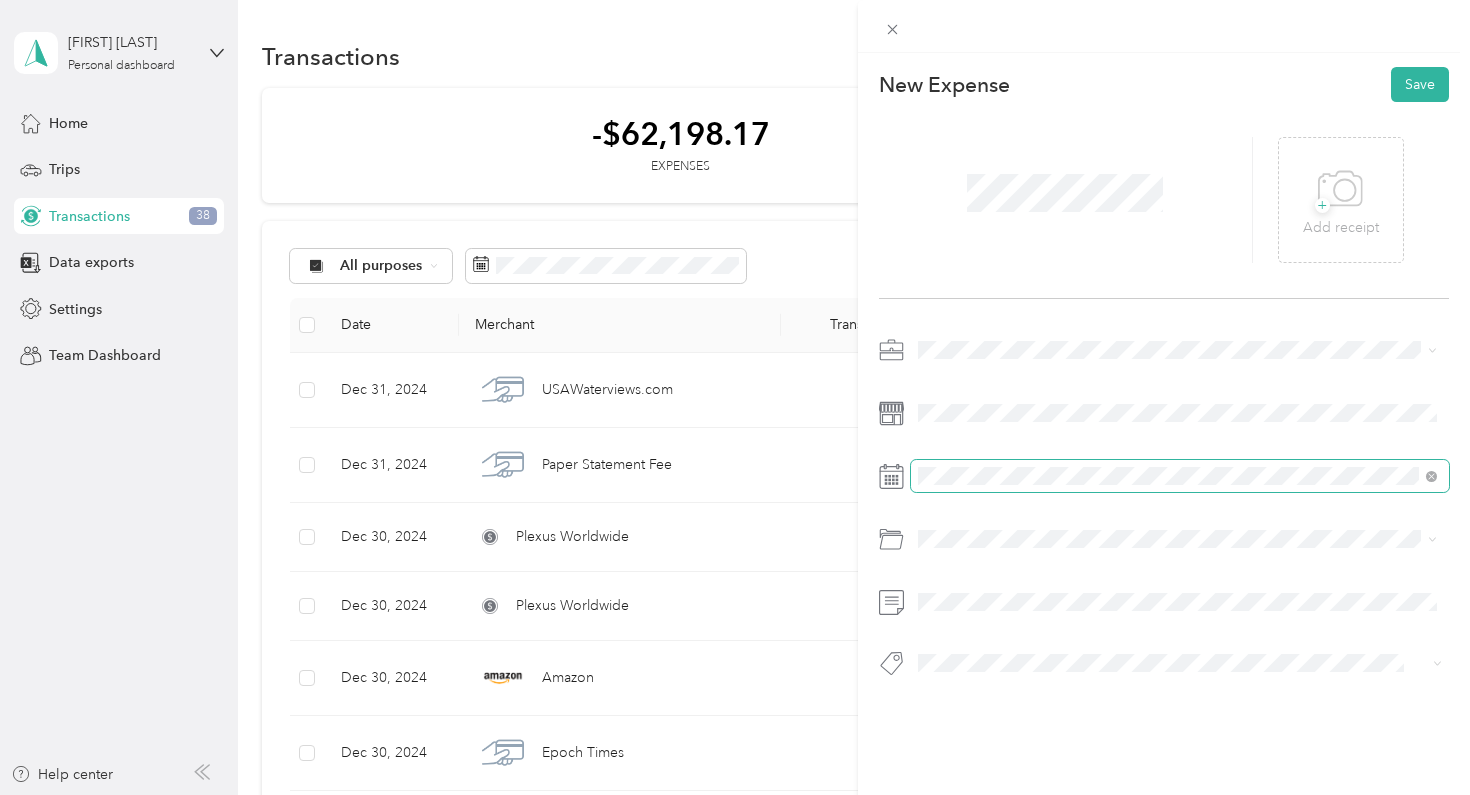 click at bounding box center (1180, 476) 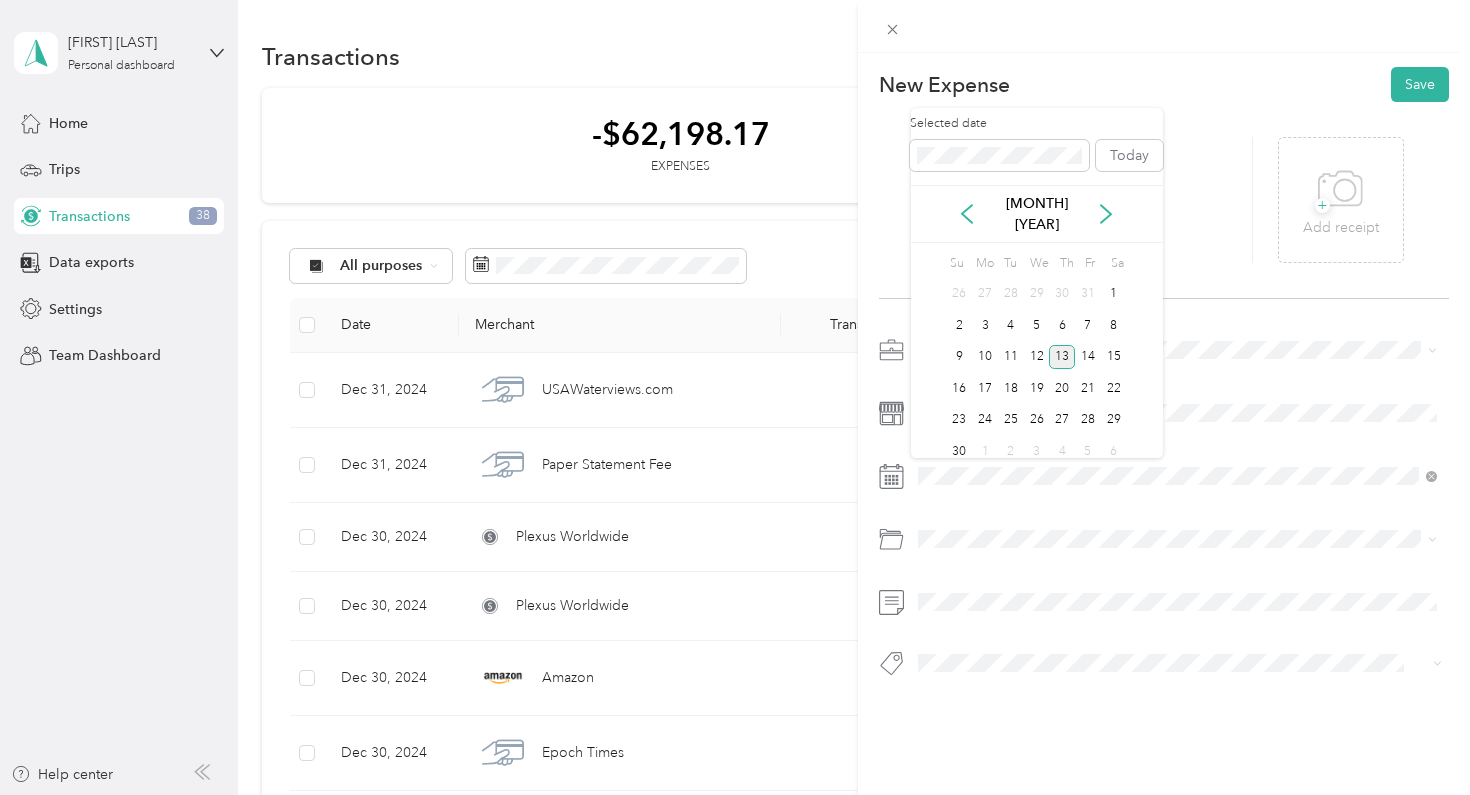 click on "13" at bounding box center [1062, 357] 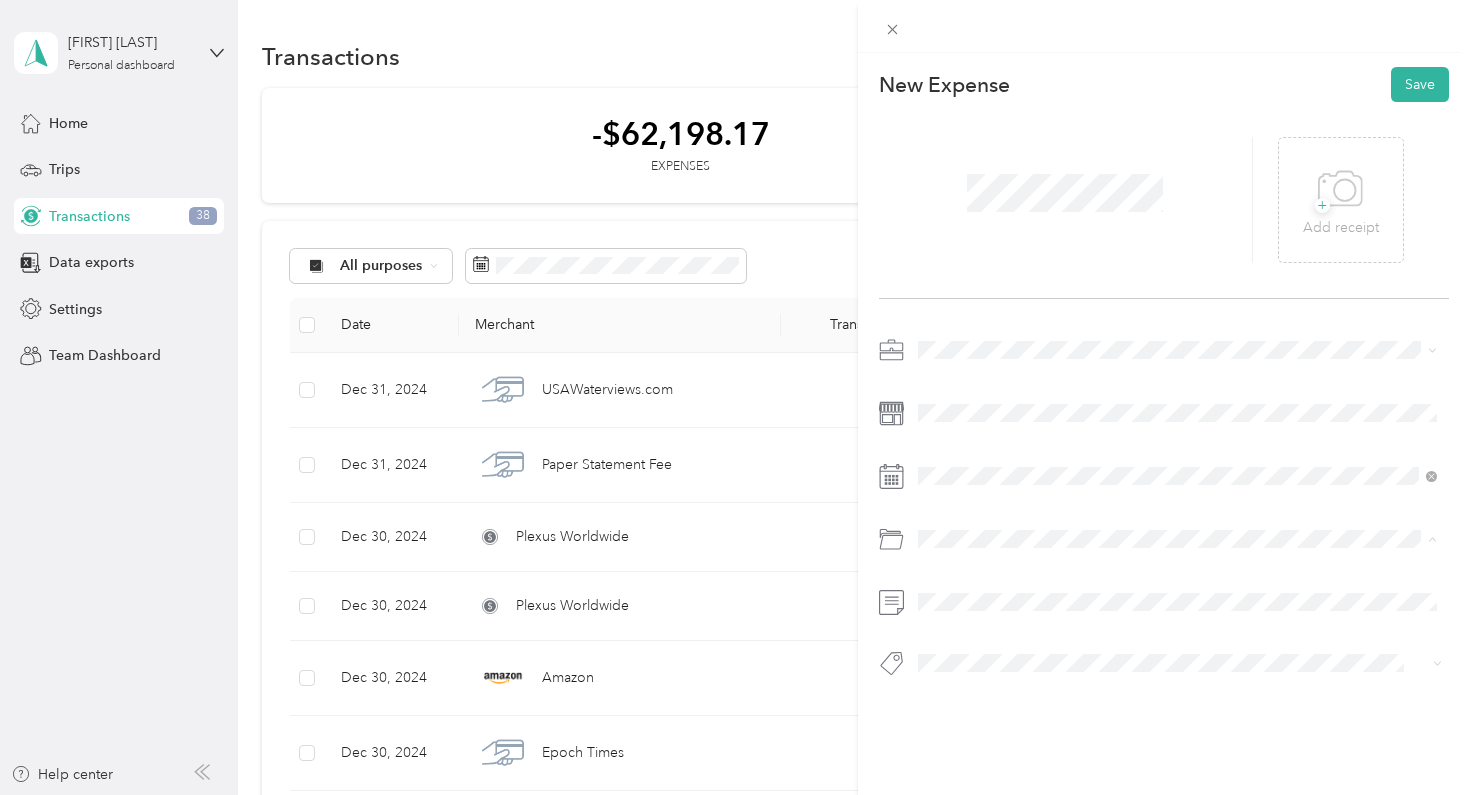click on "Professional Journal Subscriptions" at bounding box center (1032, 619) 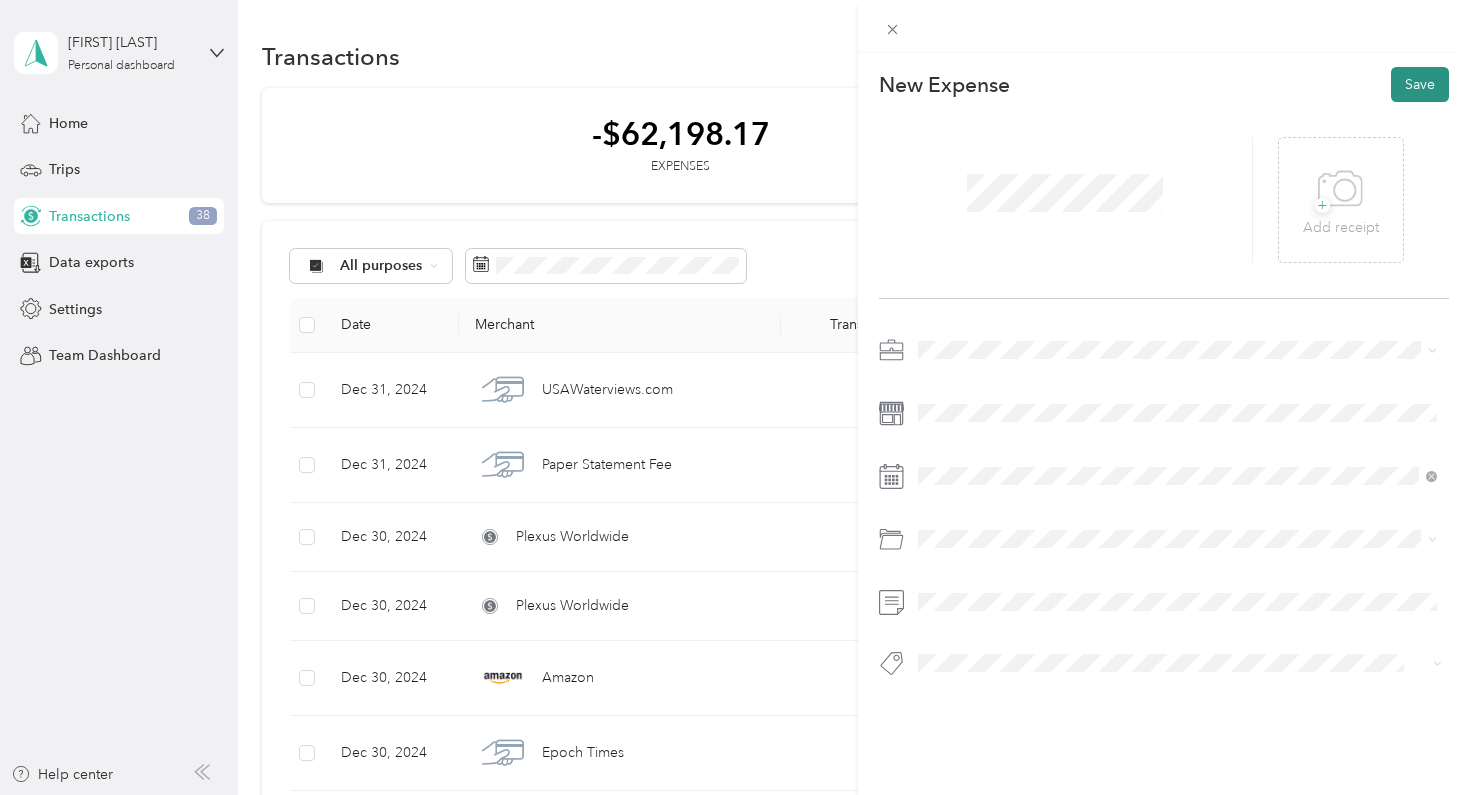 click on "Save" at bounding box center [1420, 84] 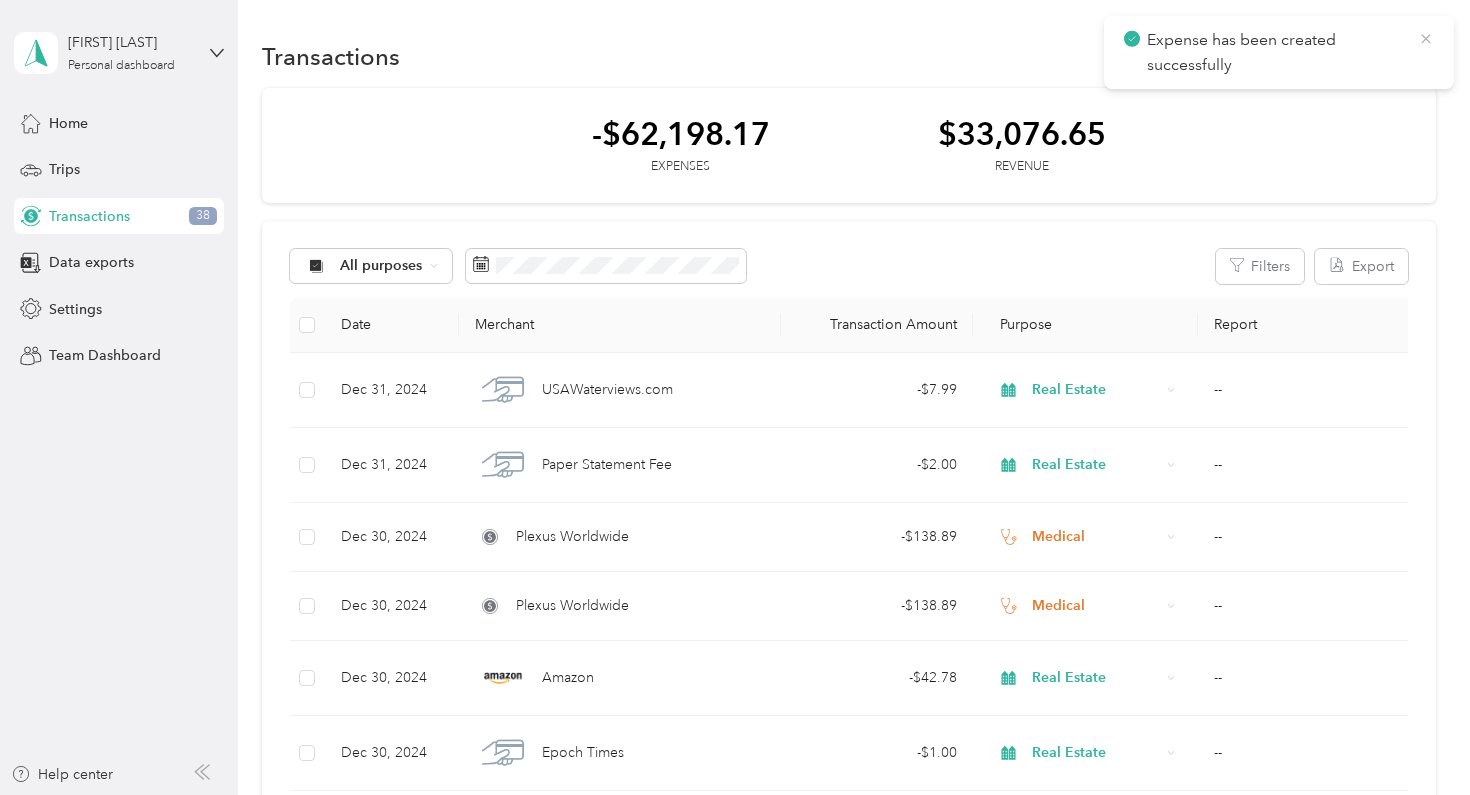 click 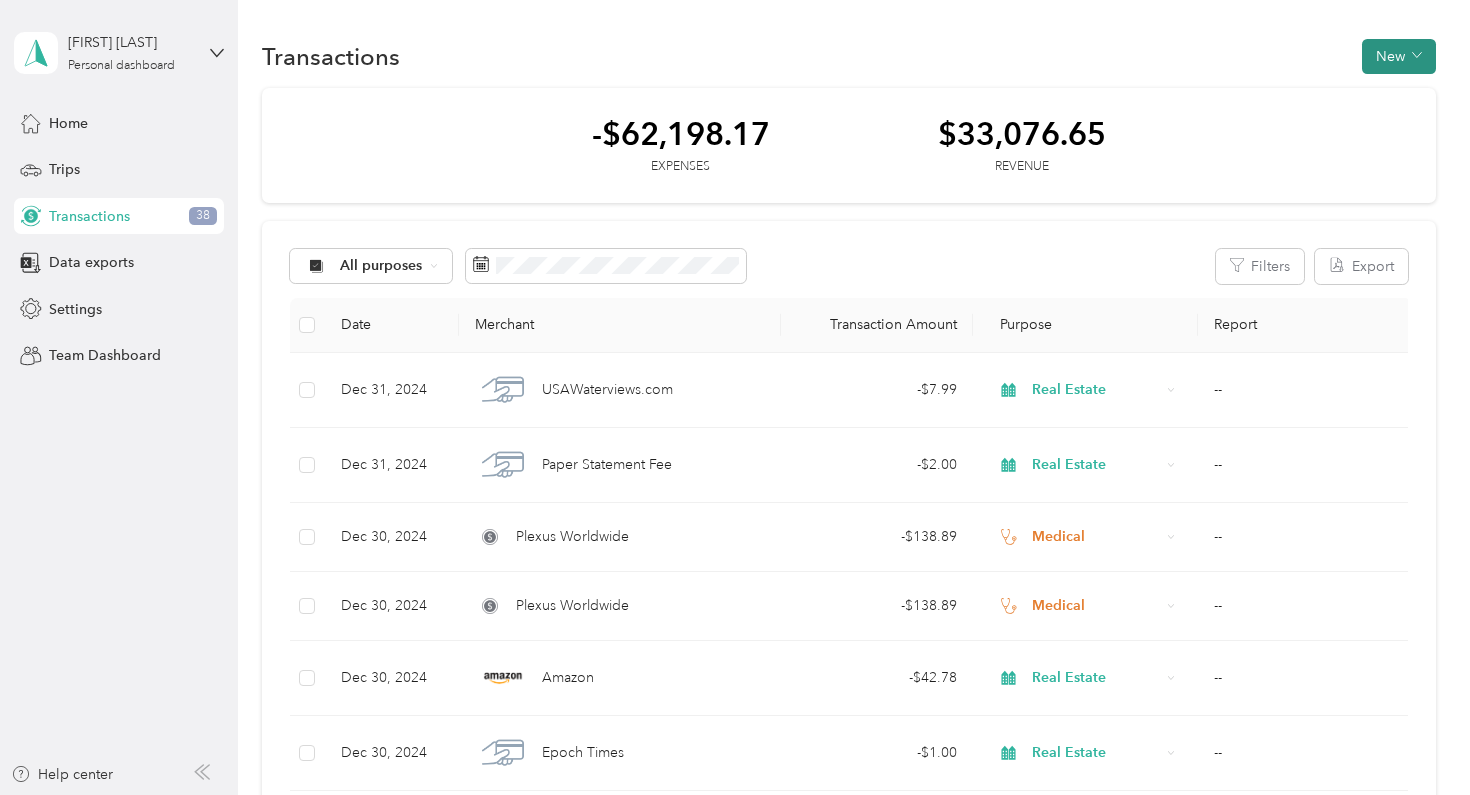 click 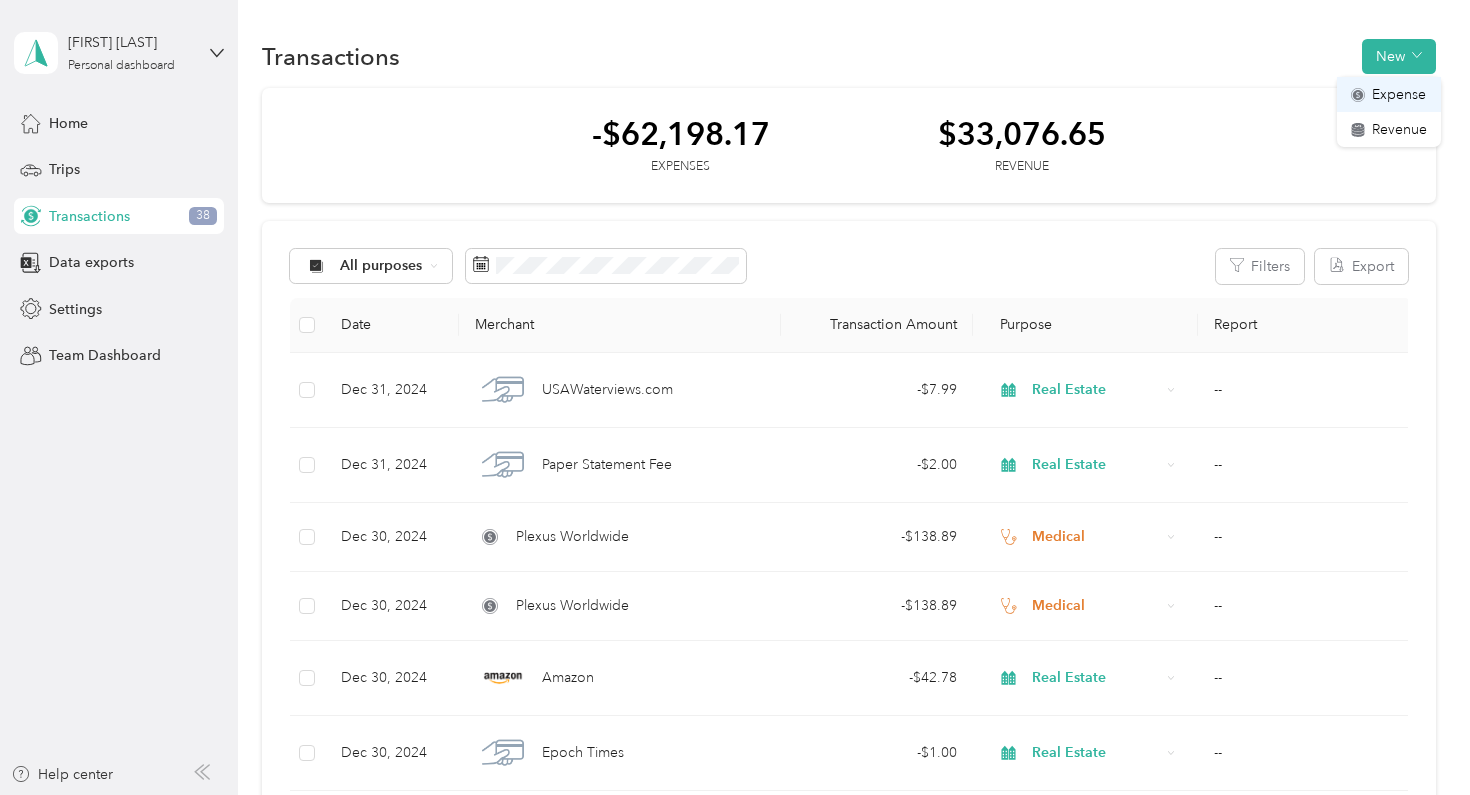 click on "Expense" at bounding box center [1389, 94] 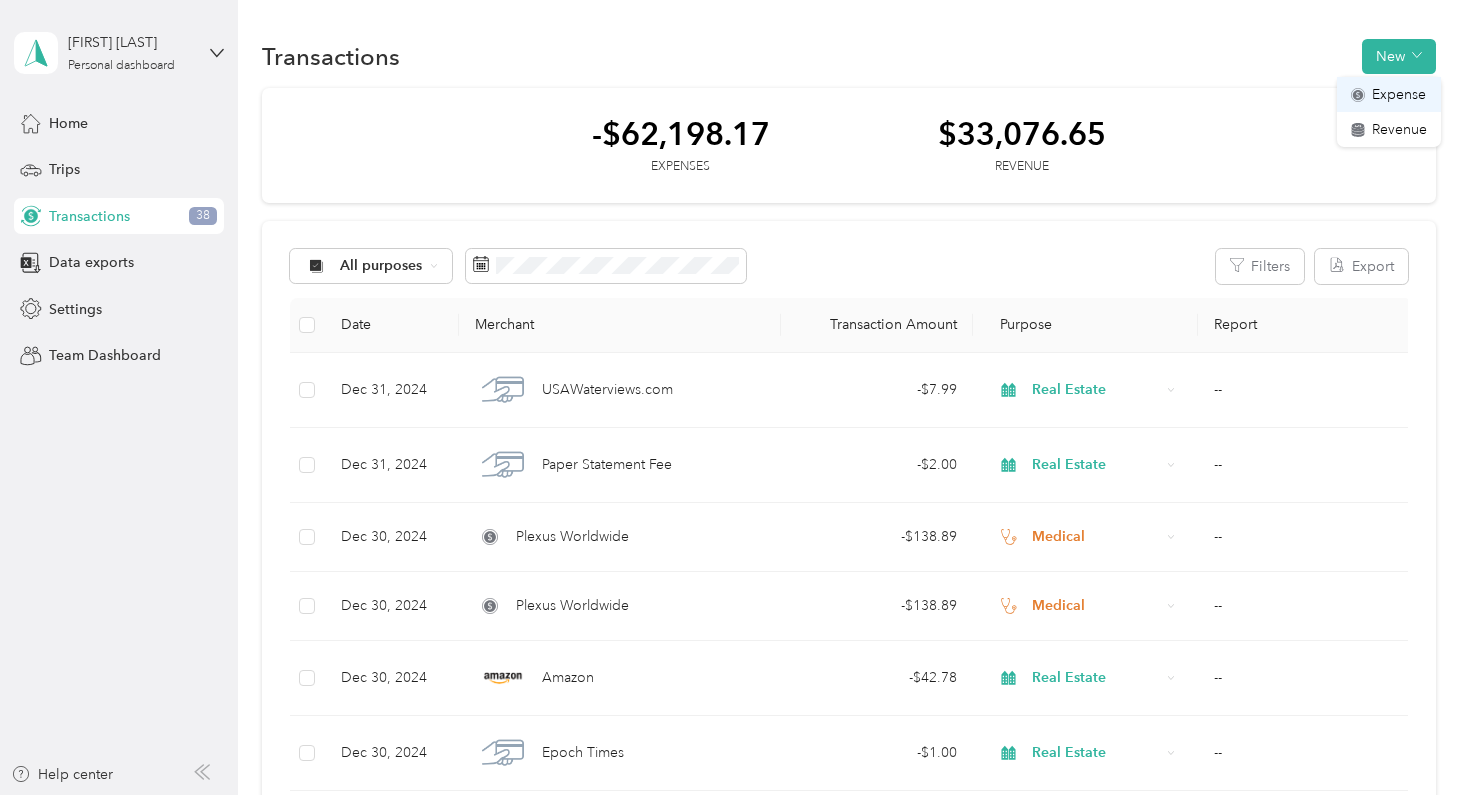 click on "Expense" at bounding box center [1389, 94] 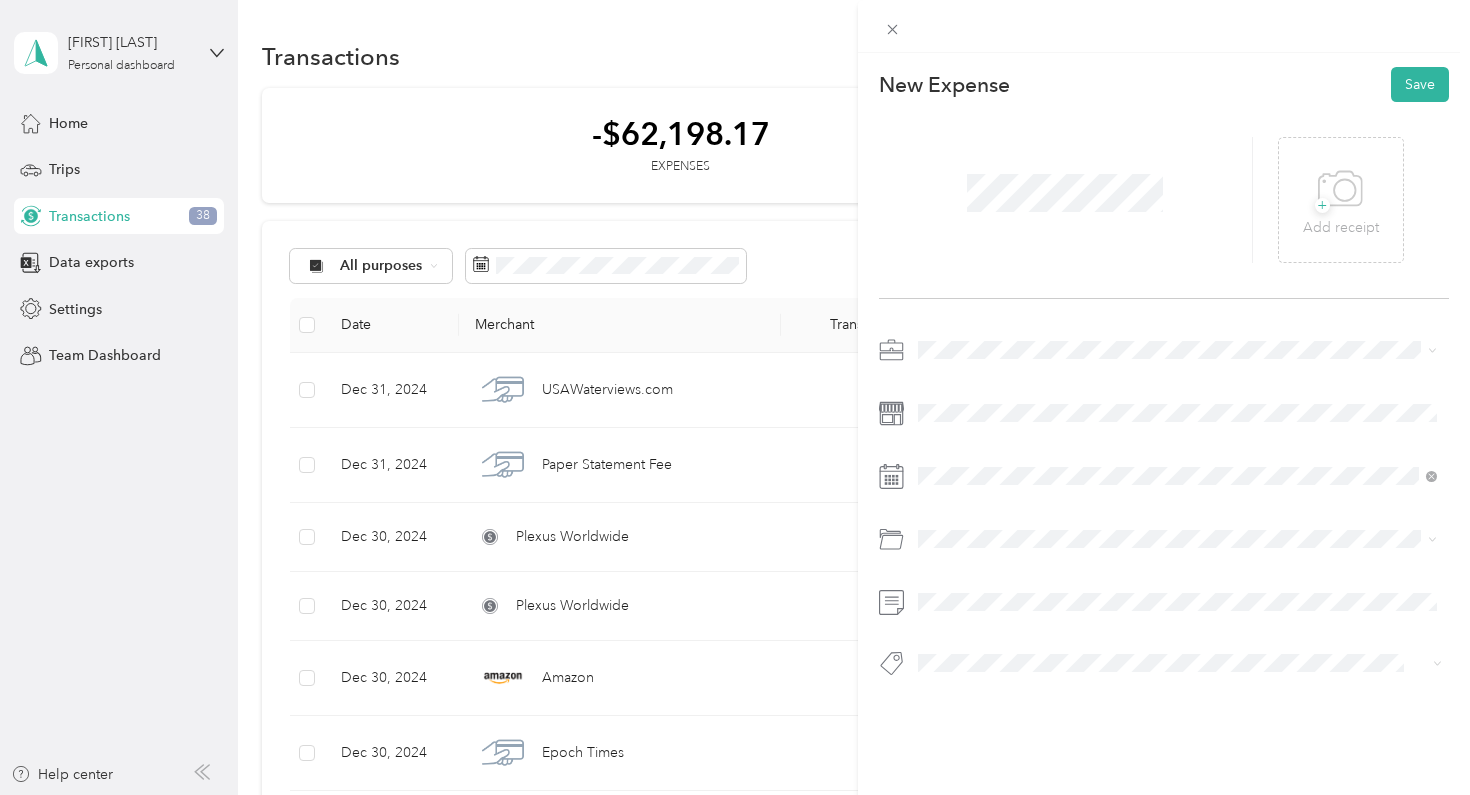 click at bounding box center [1180, 350] 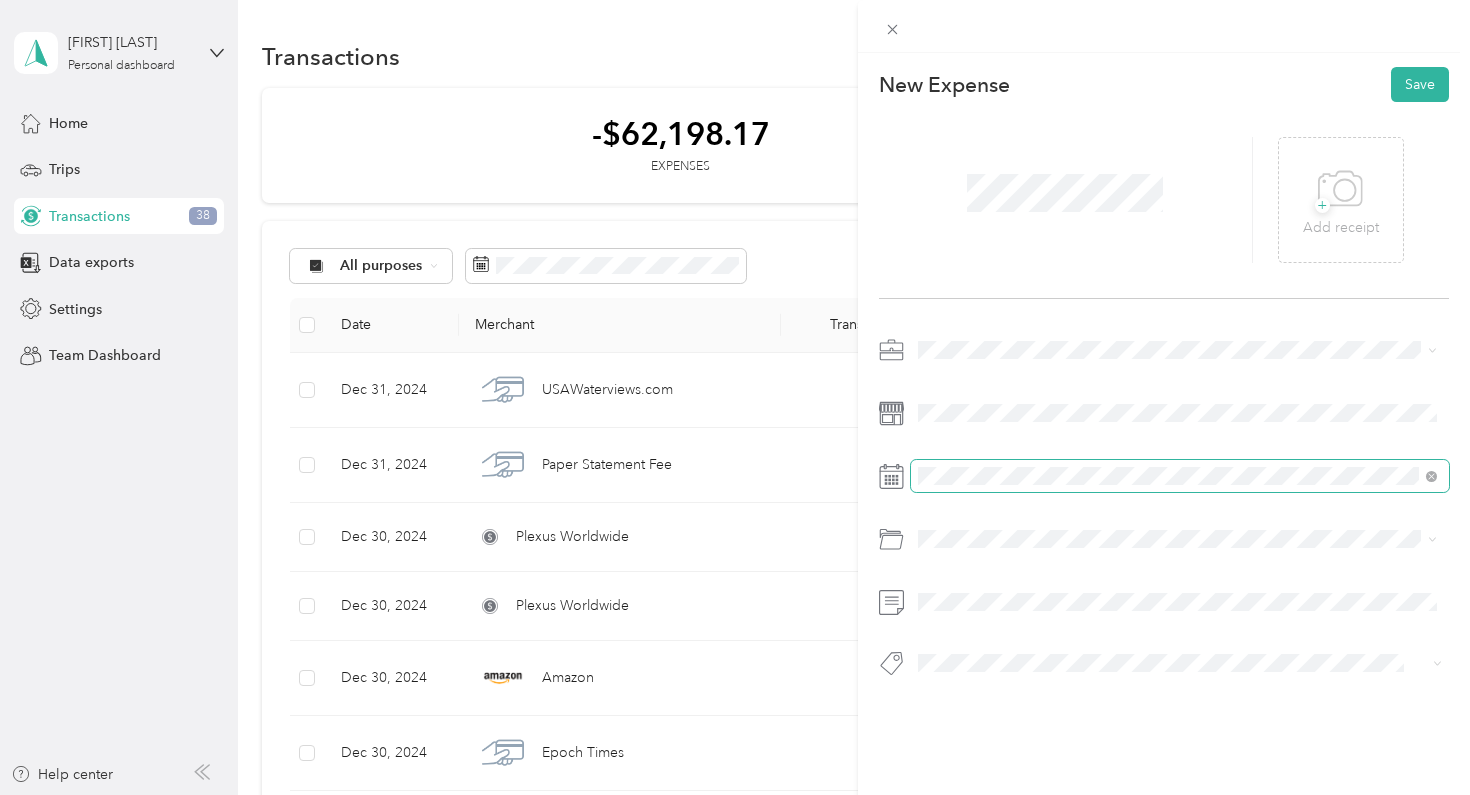 click at bounding box center (1180, 476) 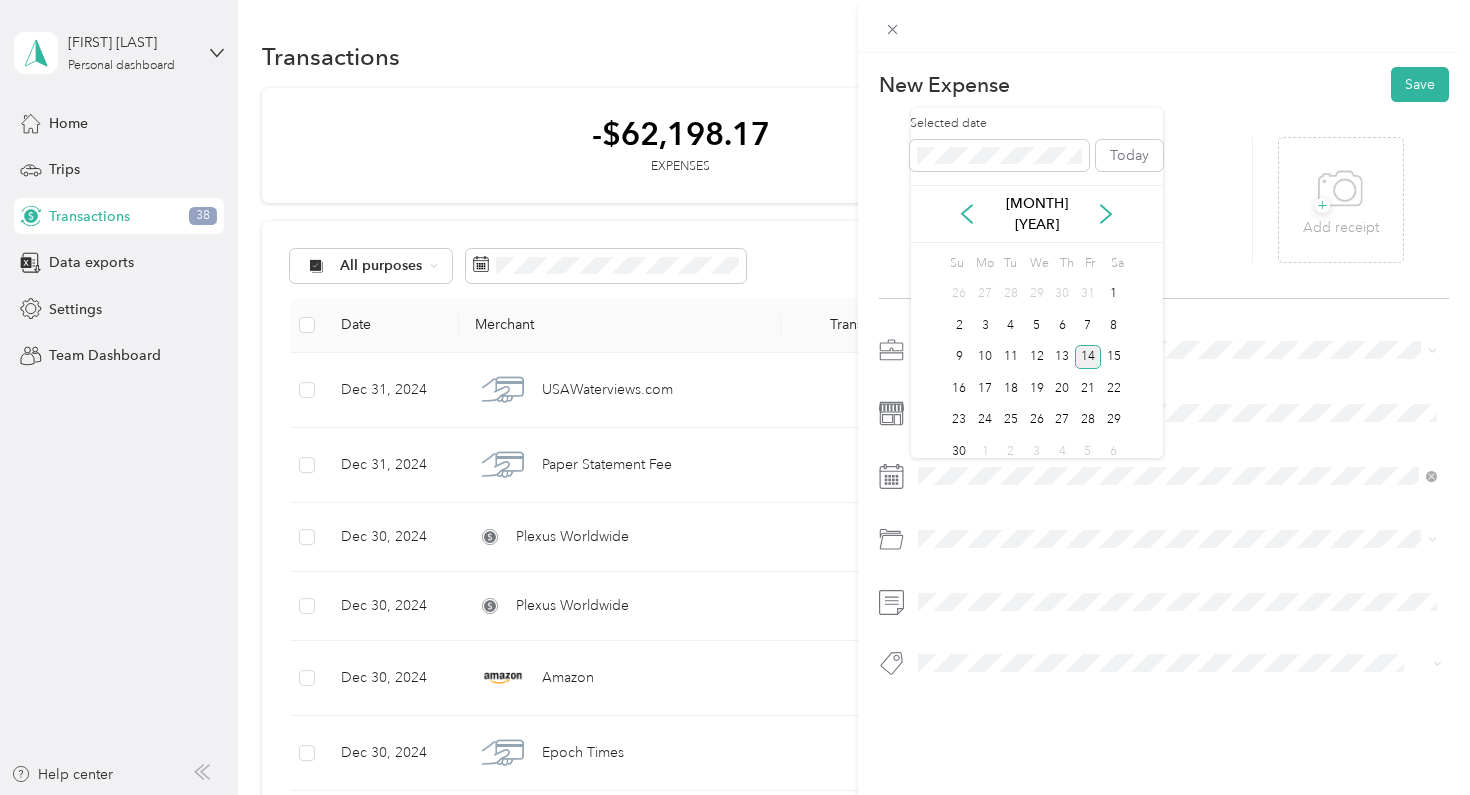 click on "14" at bounding box center (1088, 357) 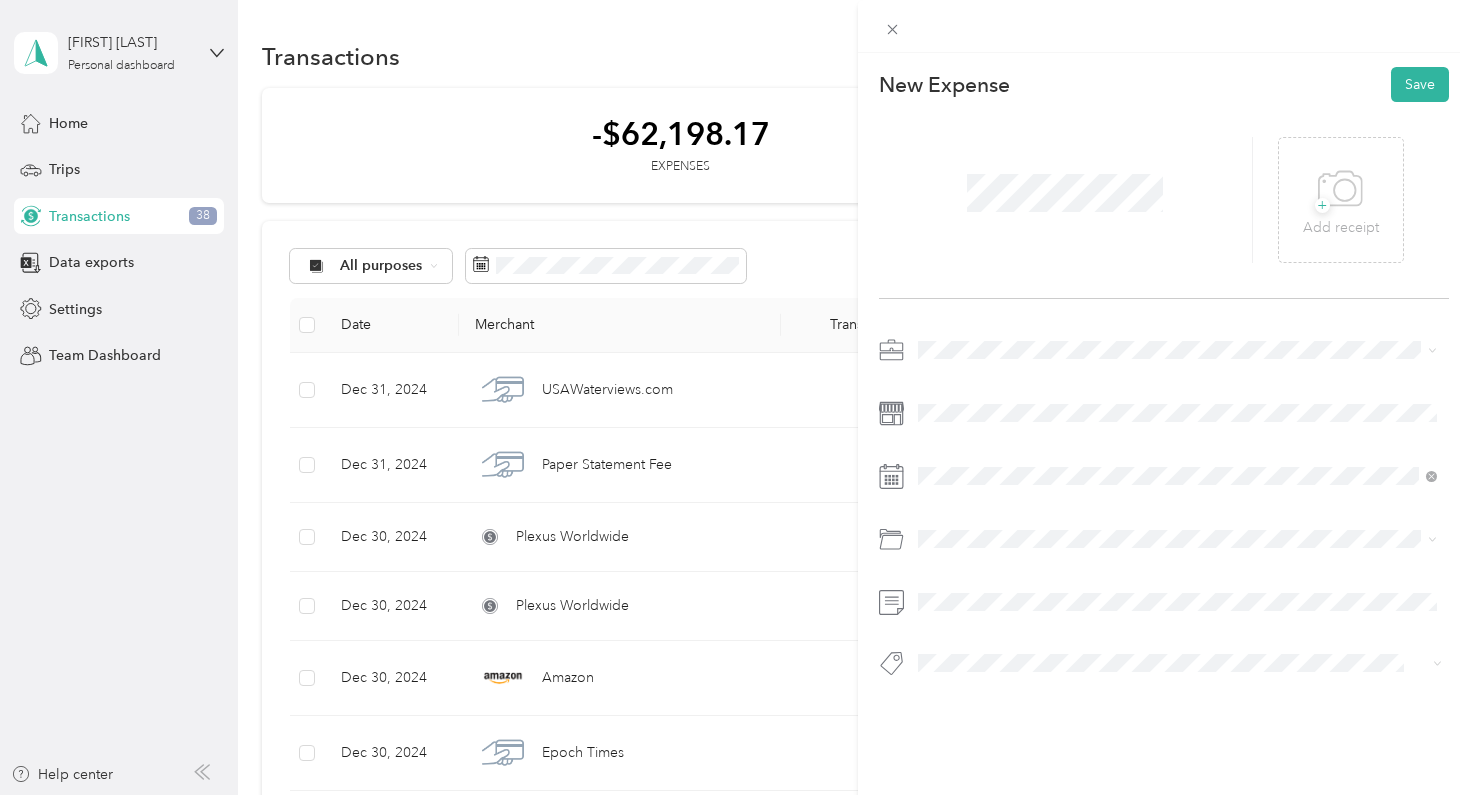 click on "Loan Interest (Small business, etc.)" at bounding box center (1033, 615) 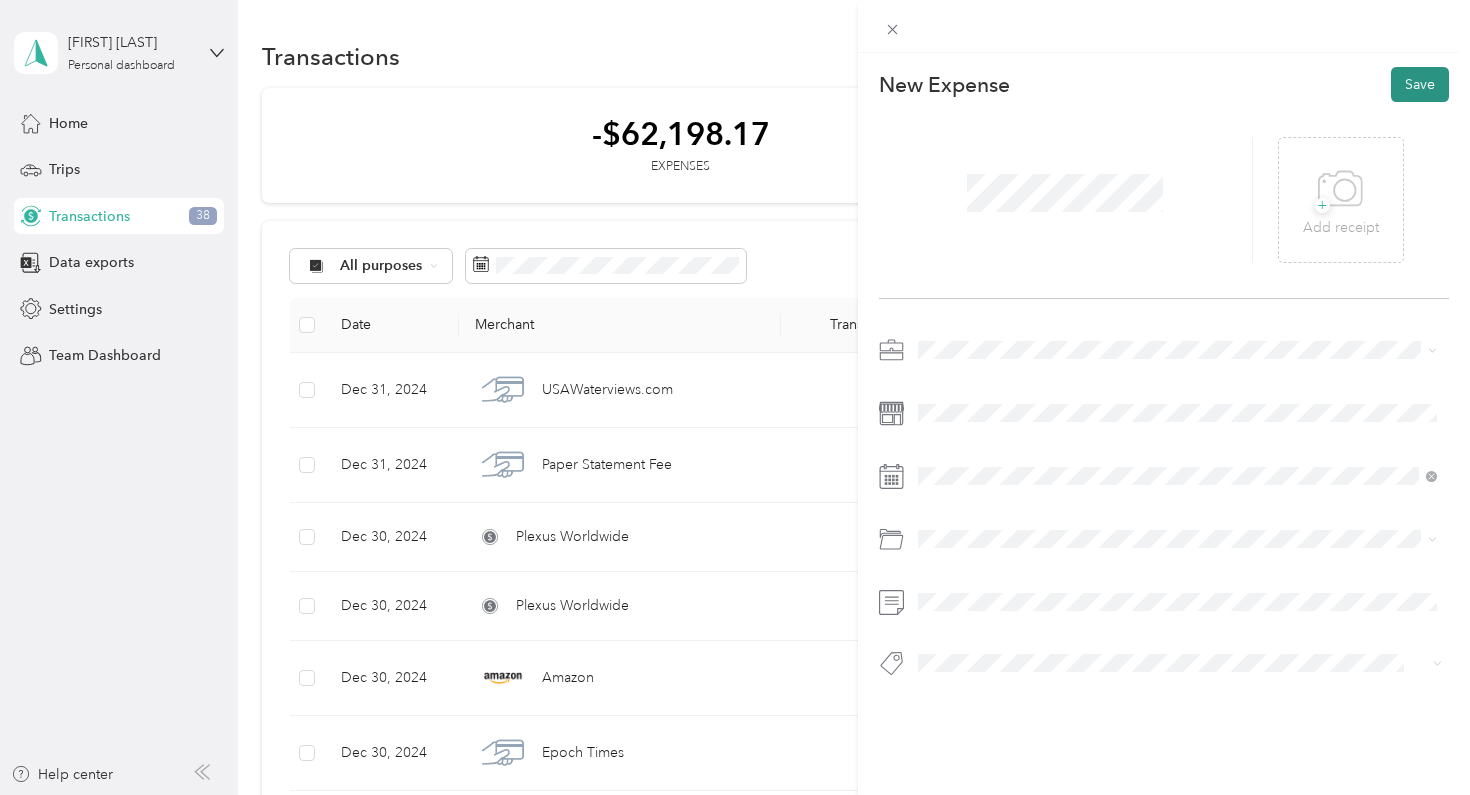 click on "Save" at bounding box center (1420, 84) 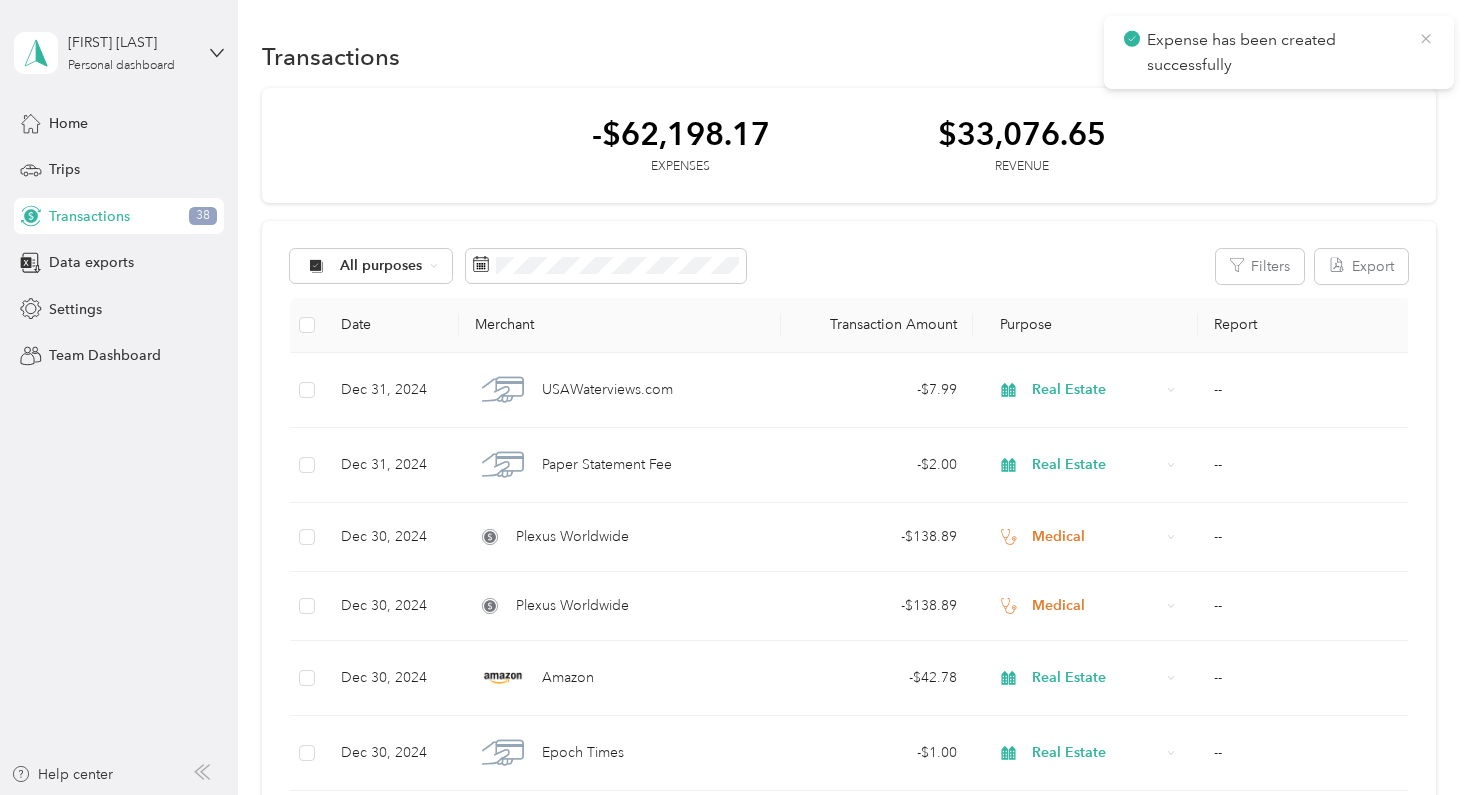 click 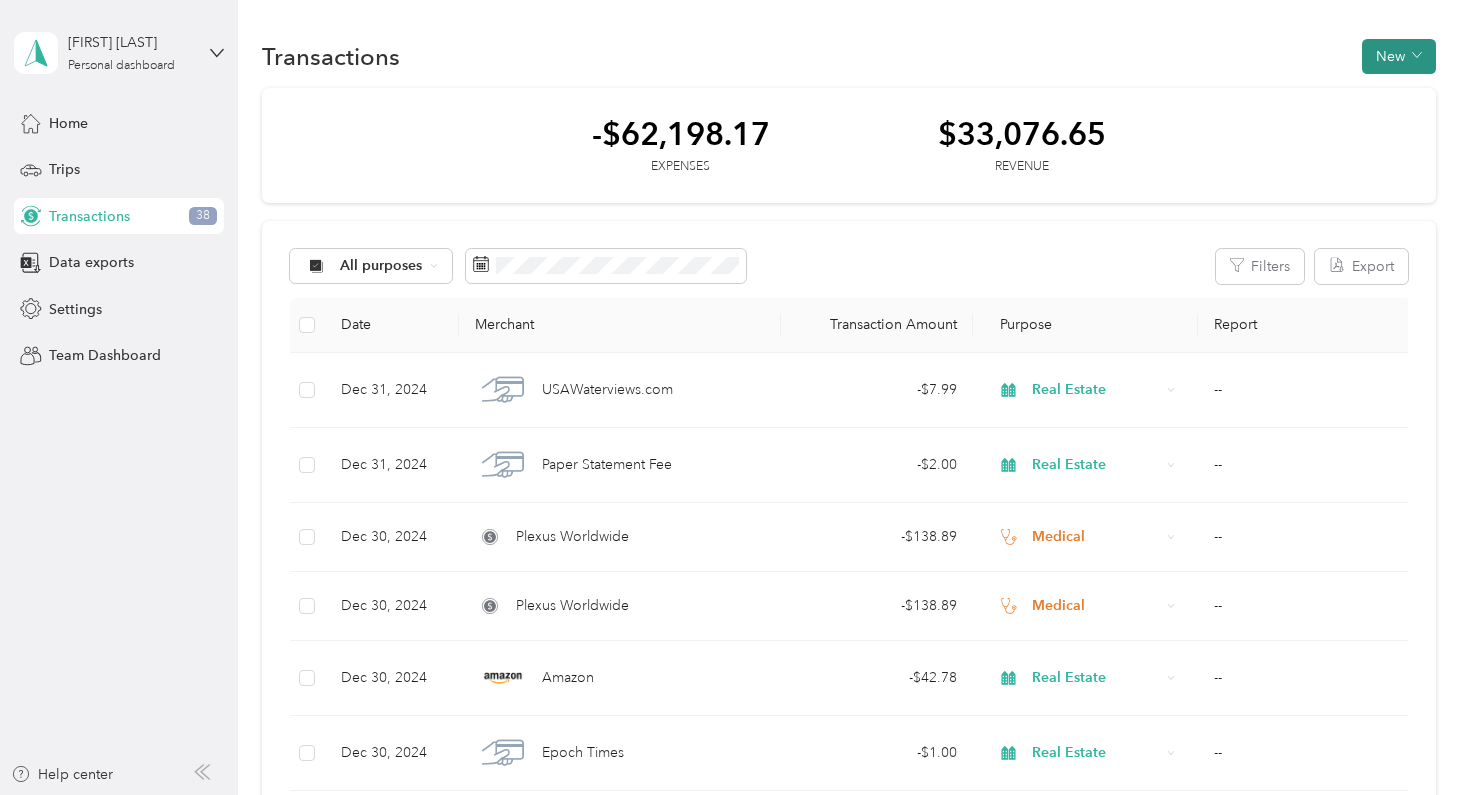 click on "New" at bounding box center (1399, 56) 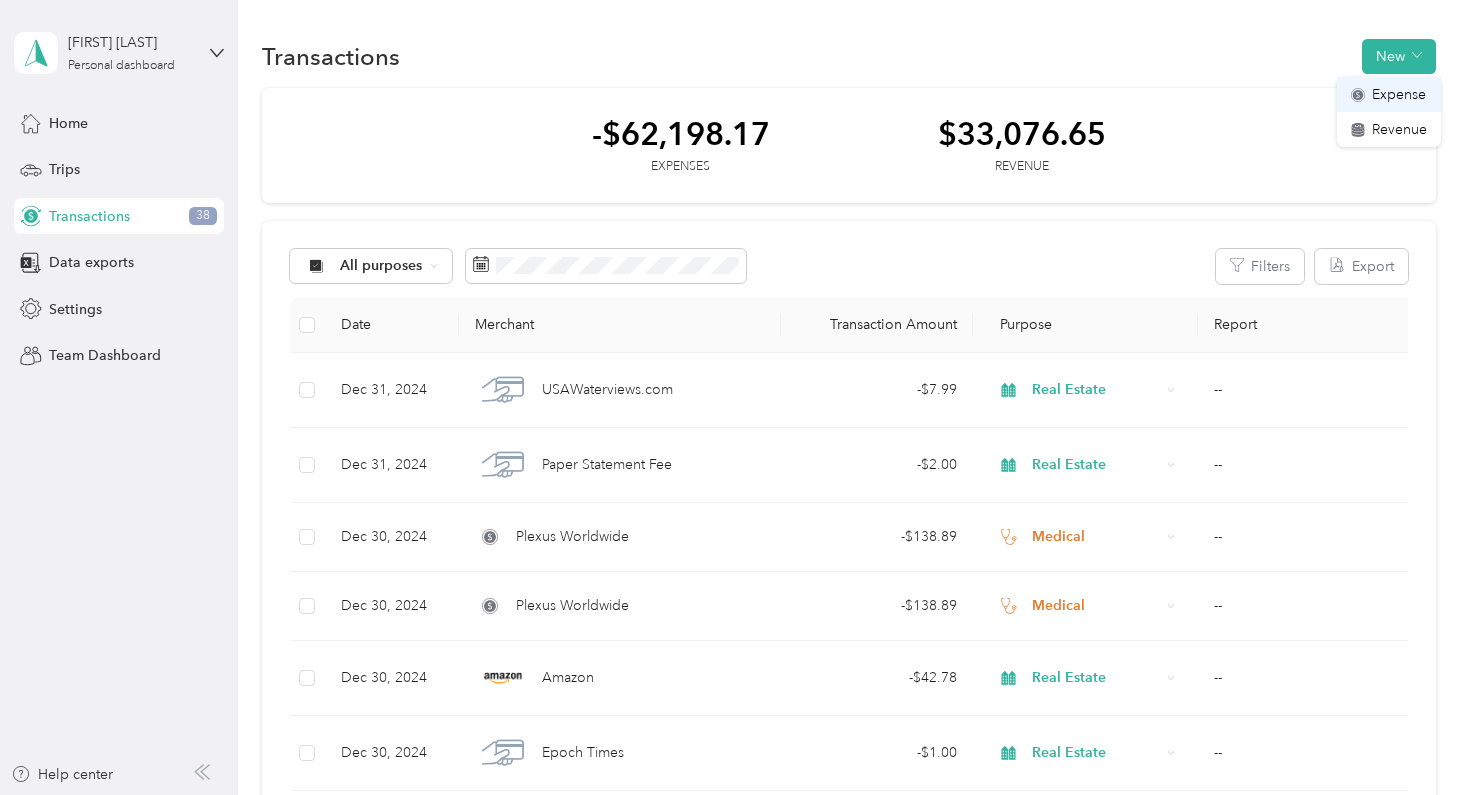 click on "Expense" at bounding box center [1399, 94] 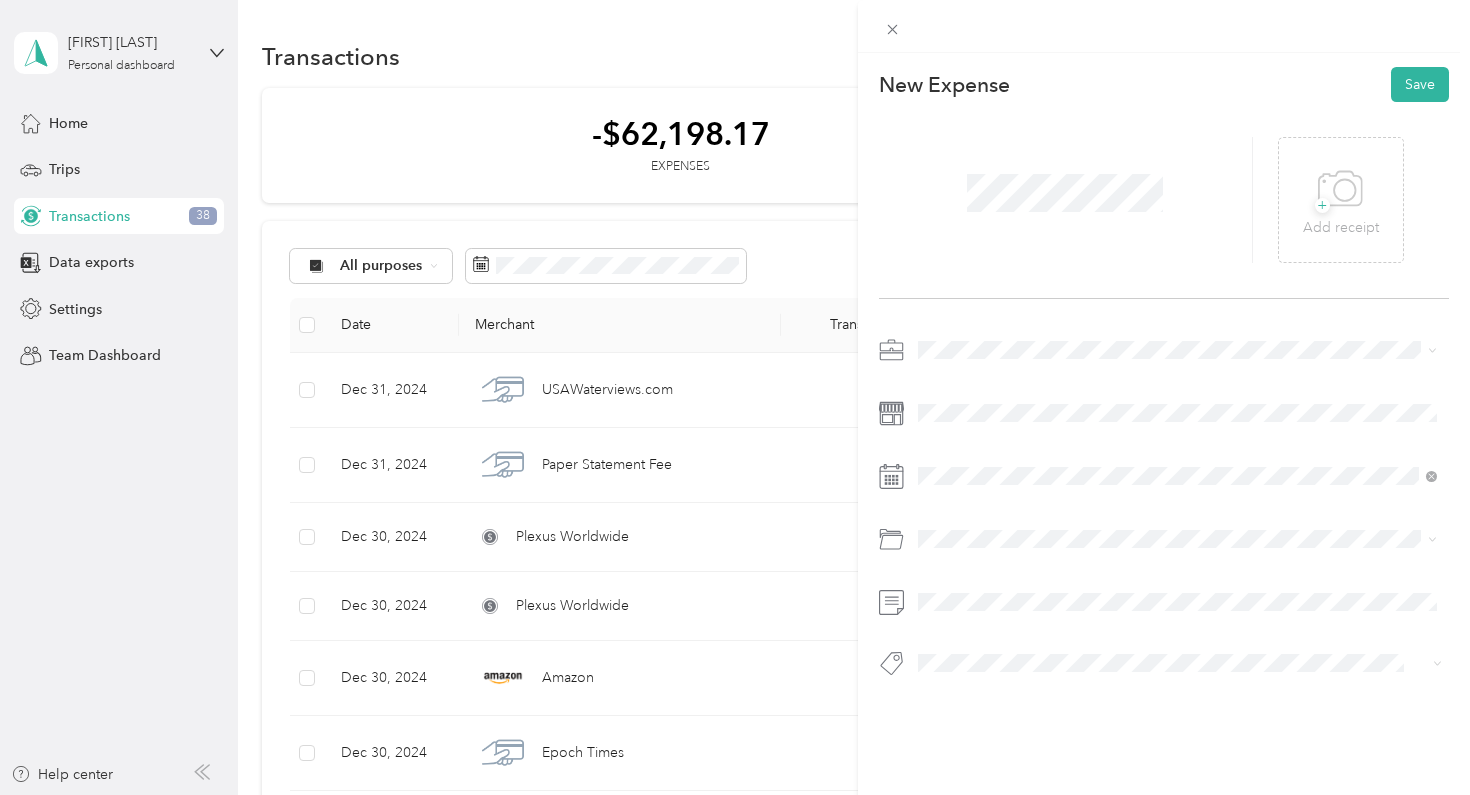 click on "Real Estate" at bounding box center (1178, 486) 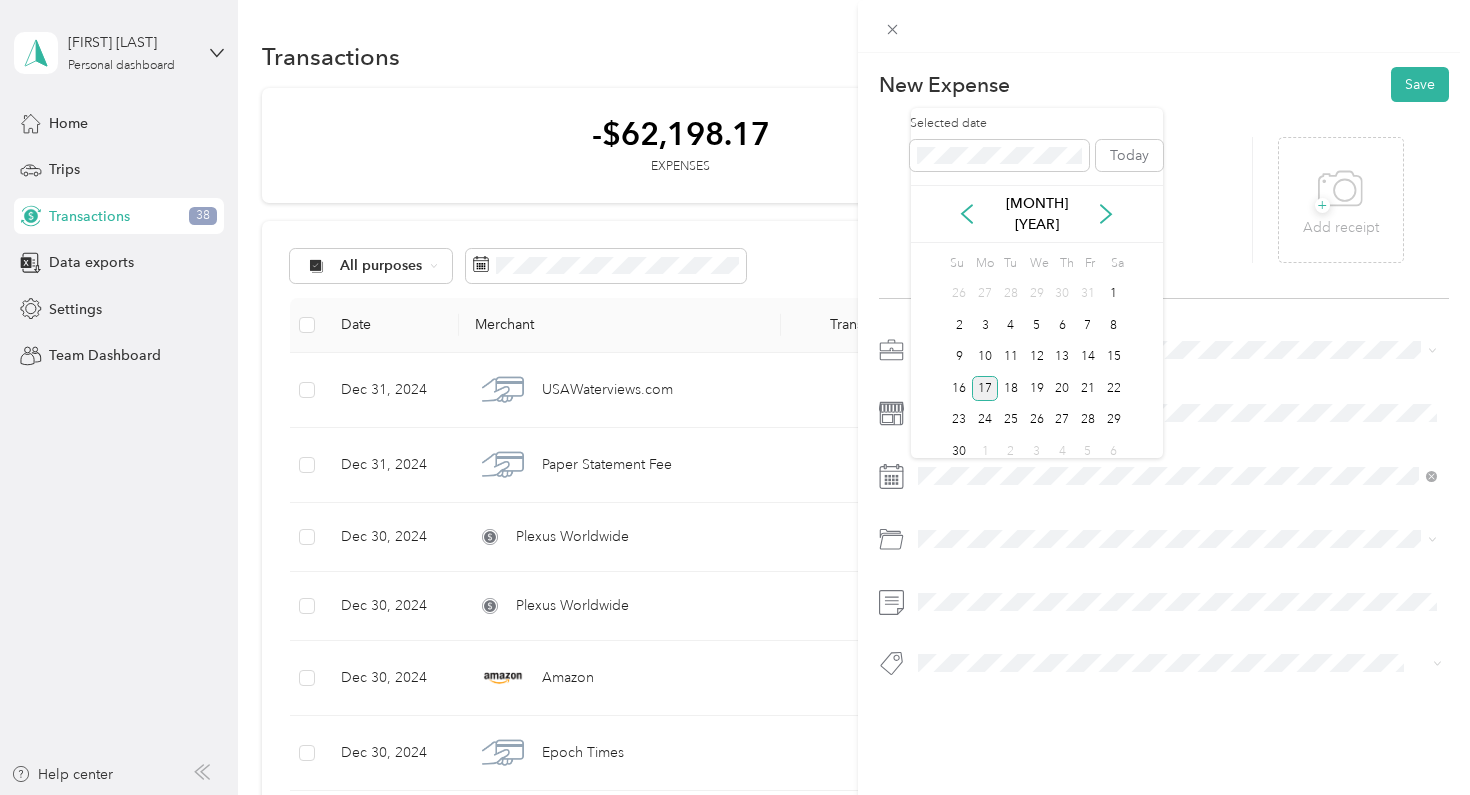 click on "17" at bounding box center (985, 388) 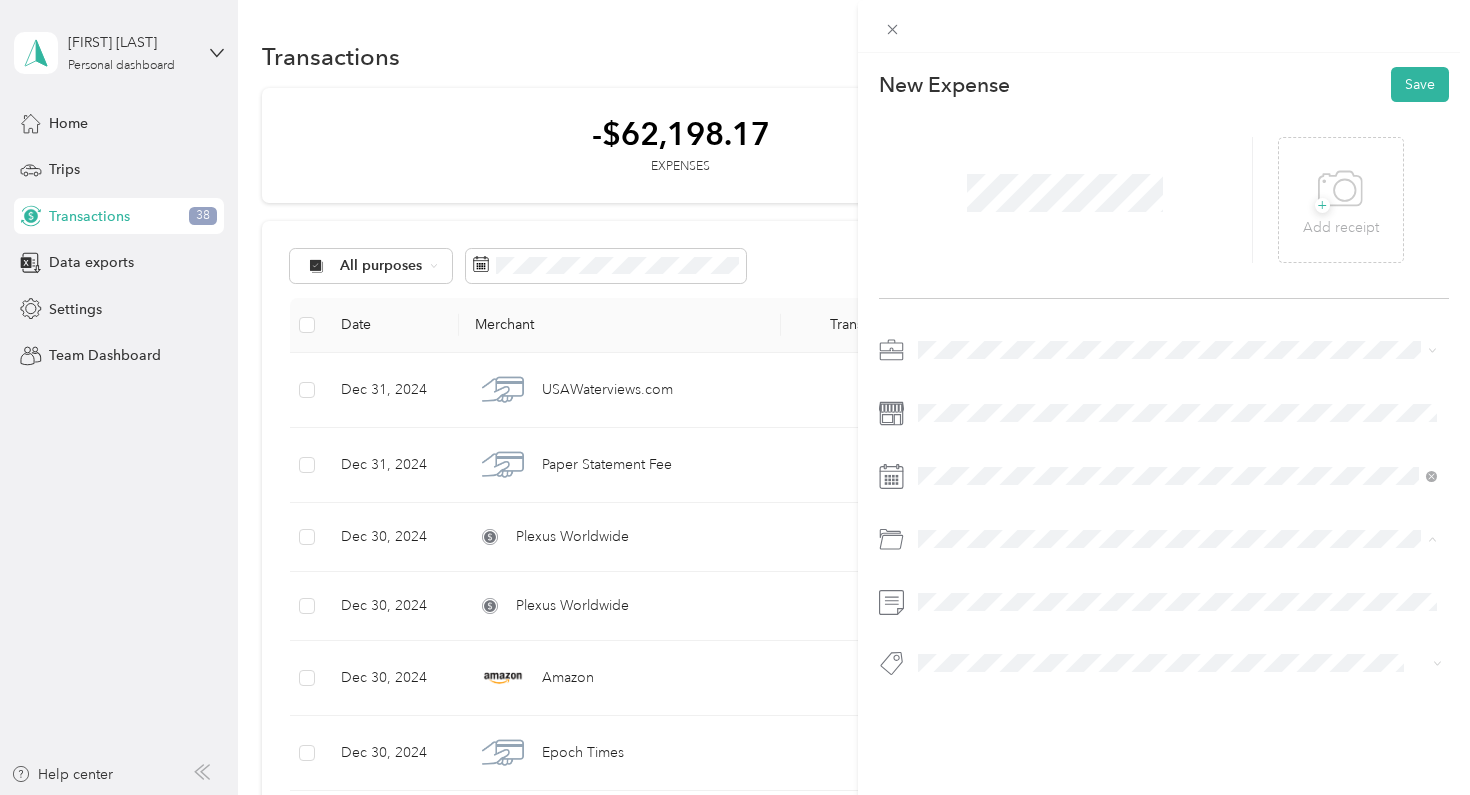 click on "Real Estate Franchise Fees" at bounding box center (1178, 619) 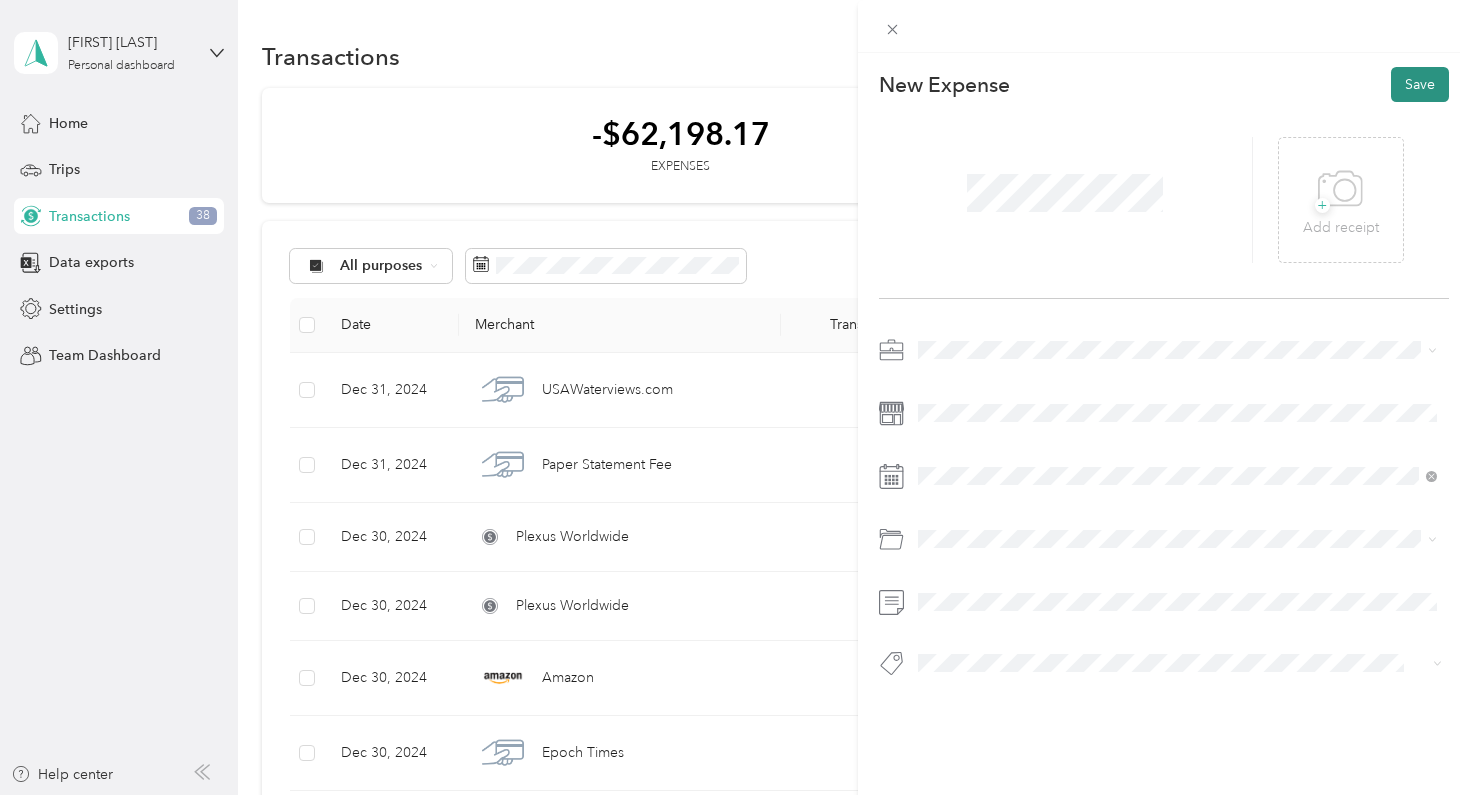 click on "Save" at bounding box center [1420, 84] 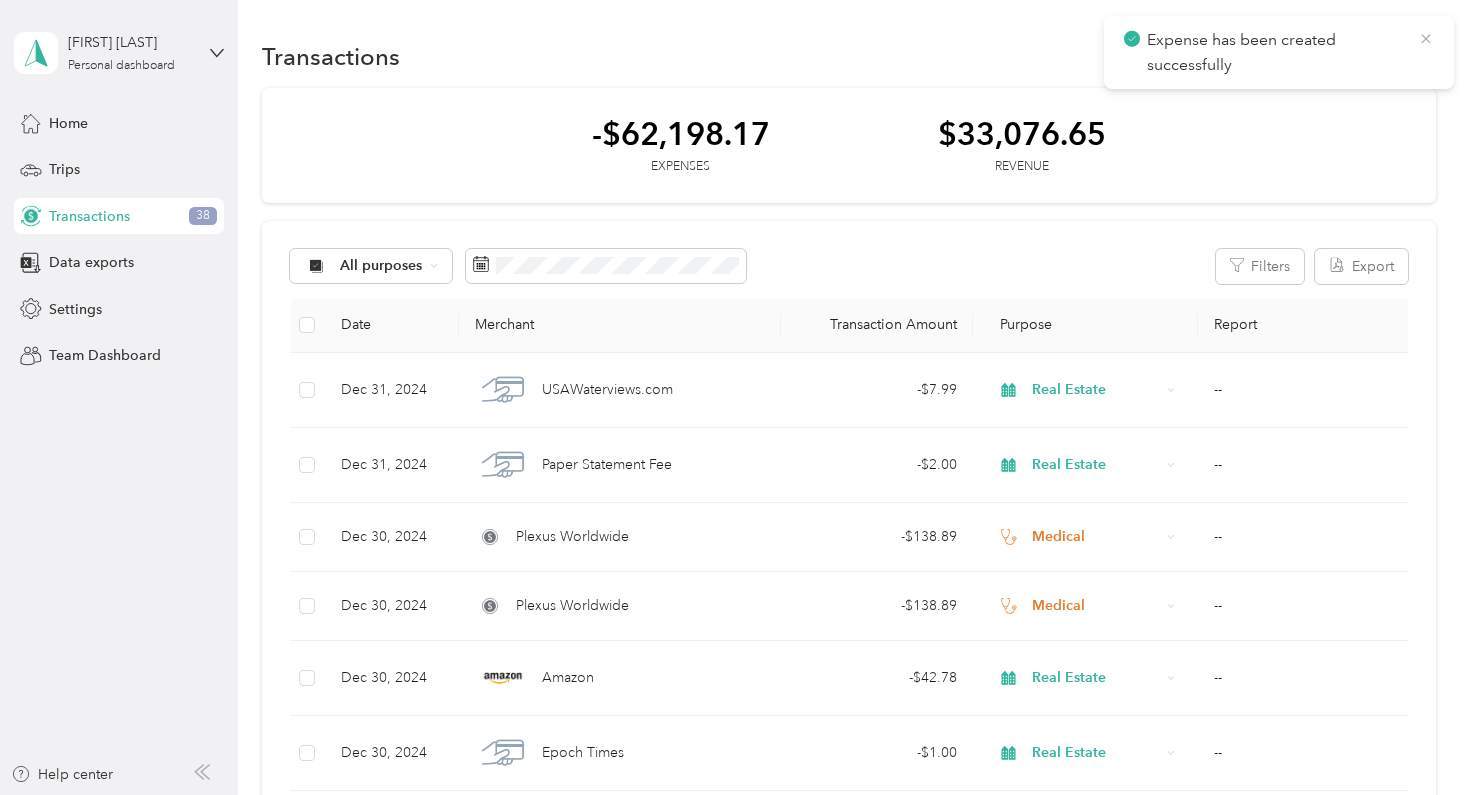 click 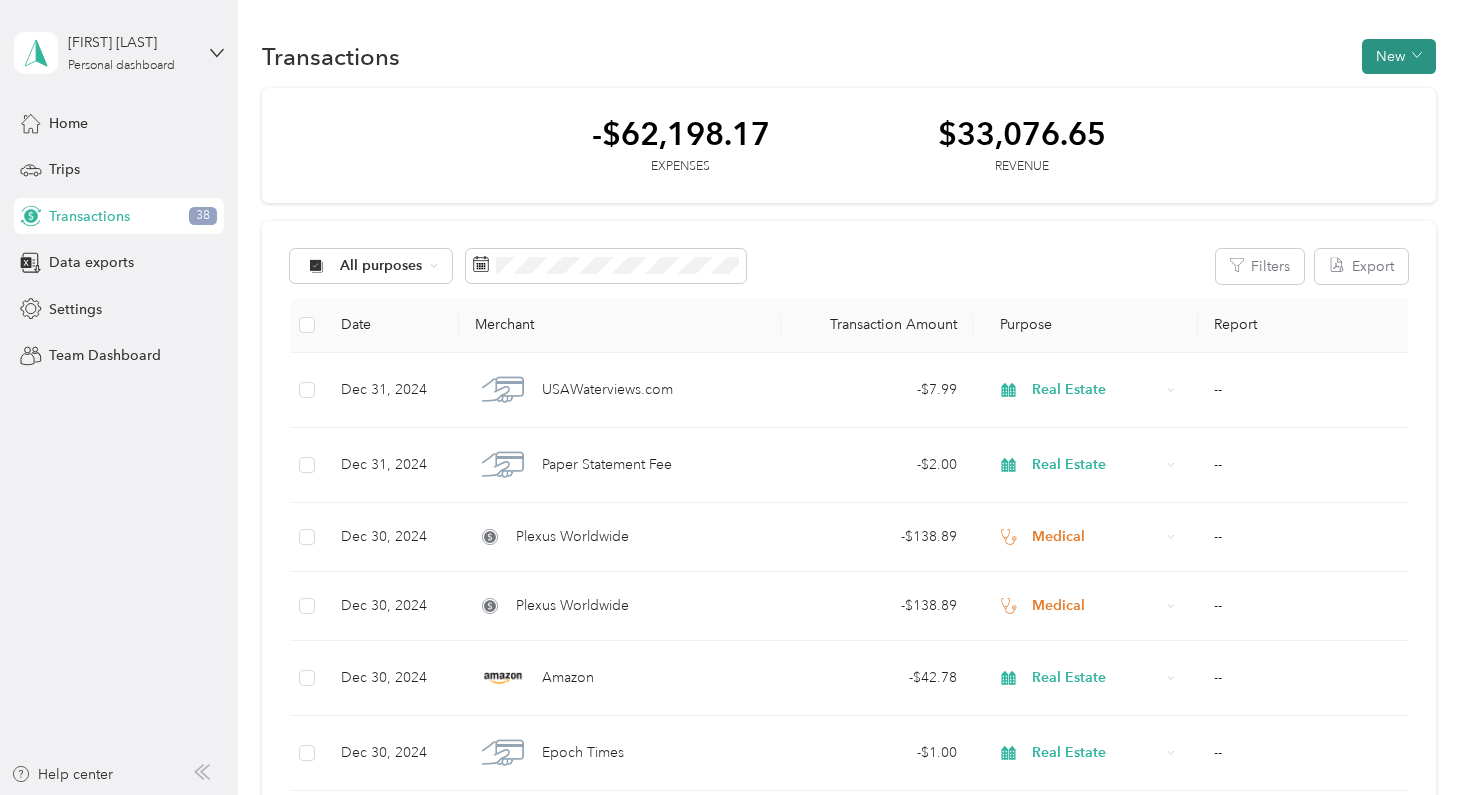 click on "New" at bounding box center [1399, 56] 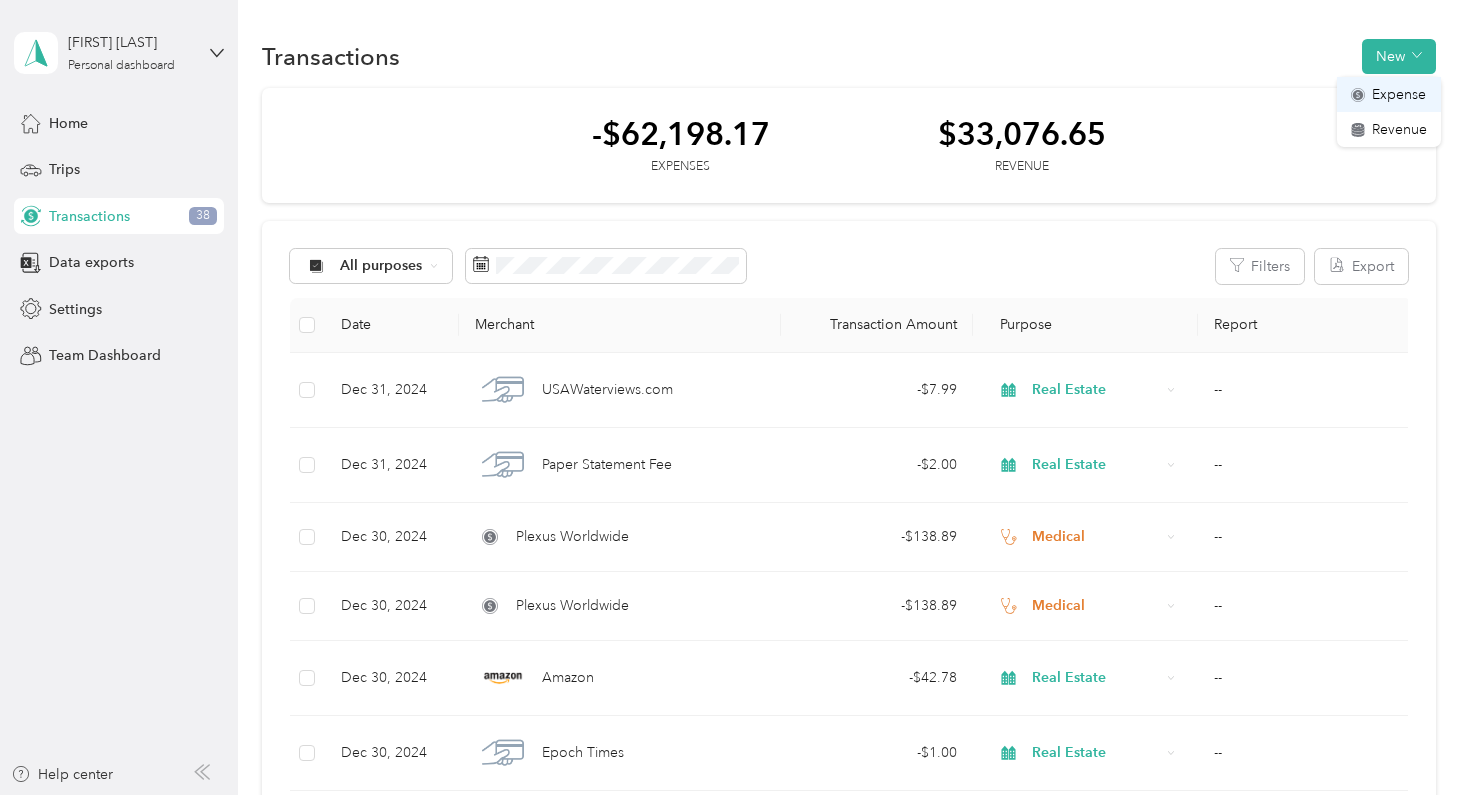 click on "Expense" at bounding box center (1399, 94) 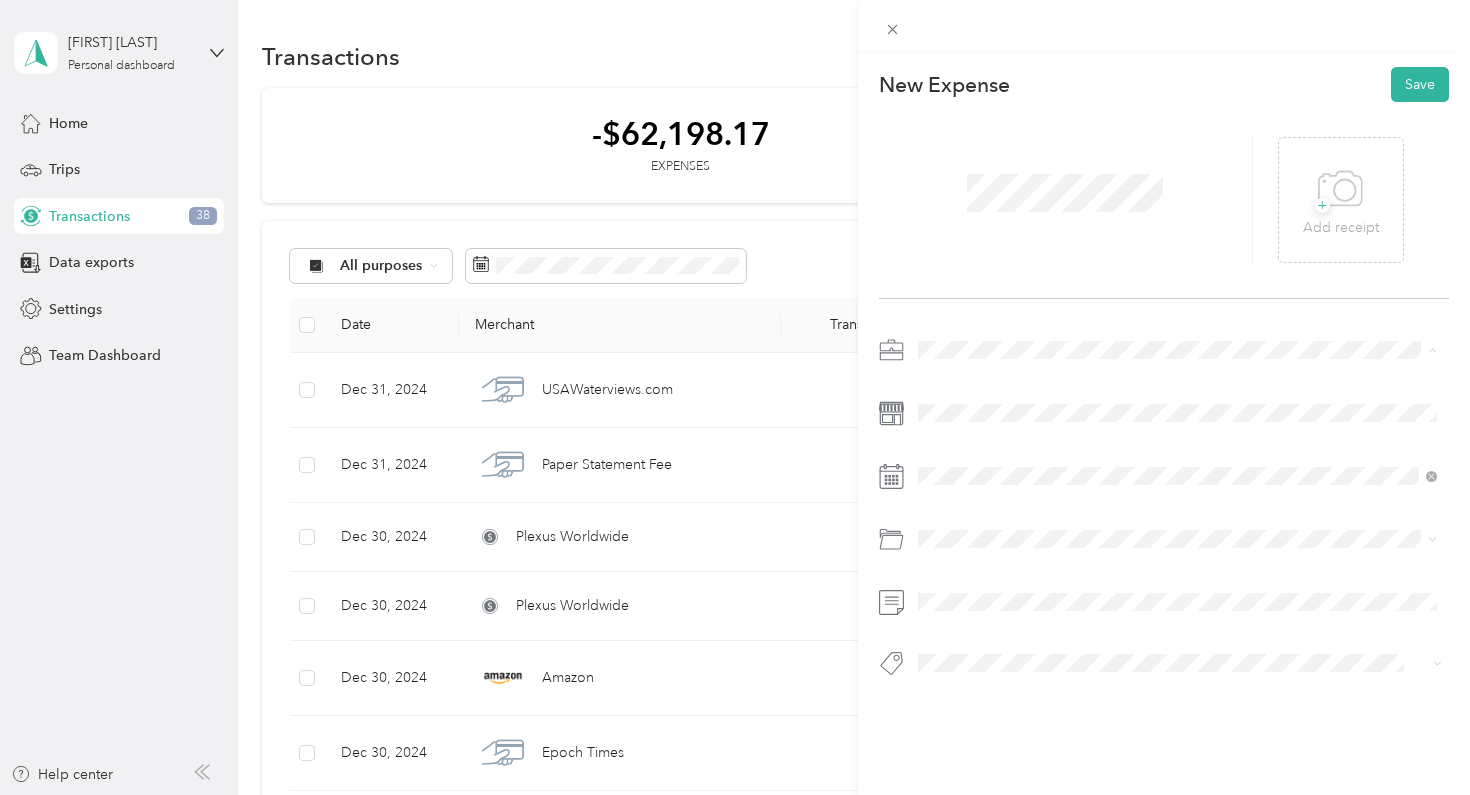 click on "Real Estate" at bounding box center [1178, 490] 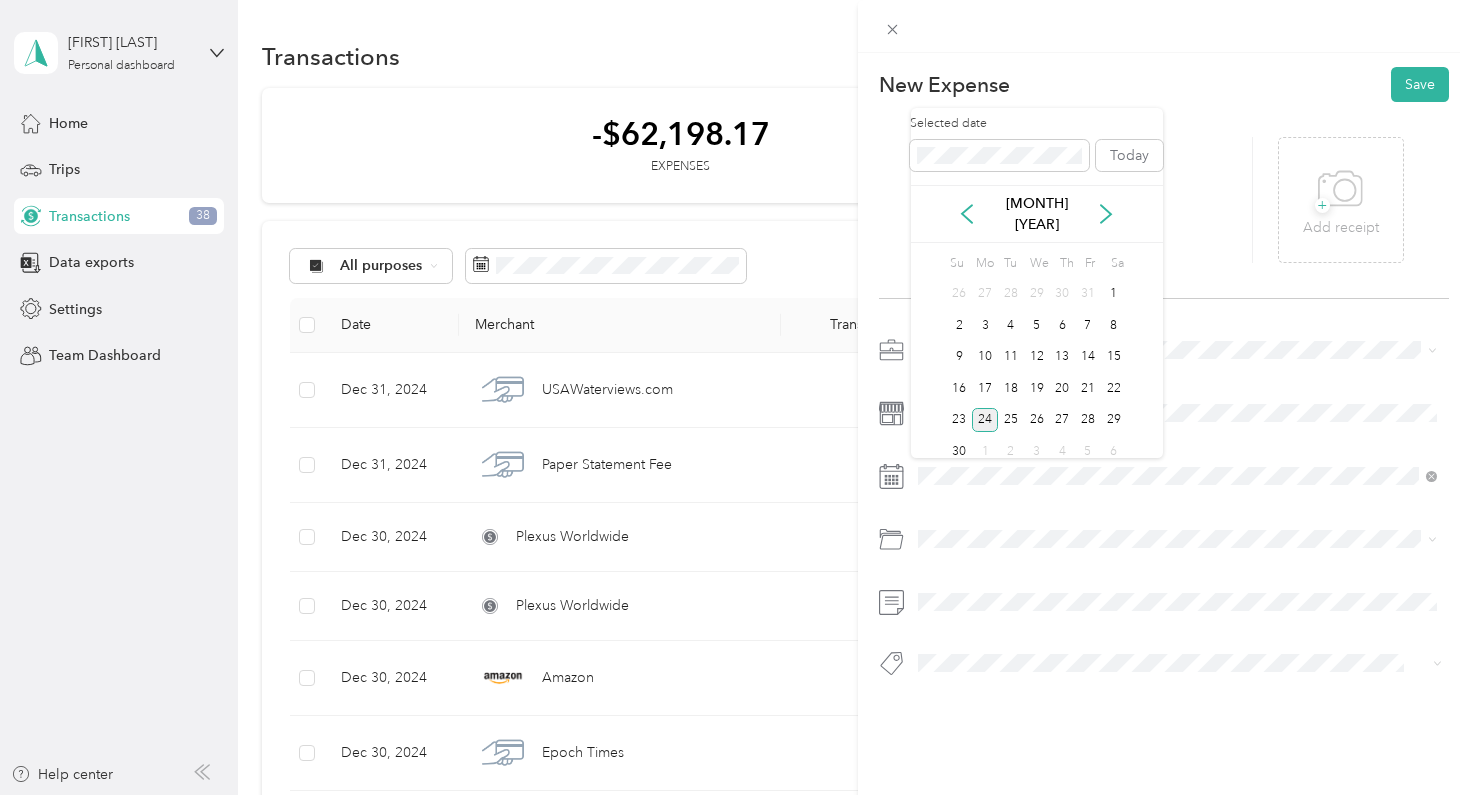 click on "24" at bounding box center (985, 420) 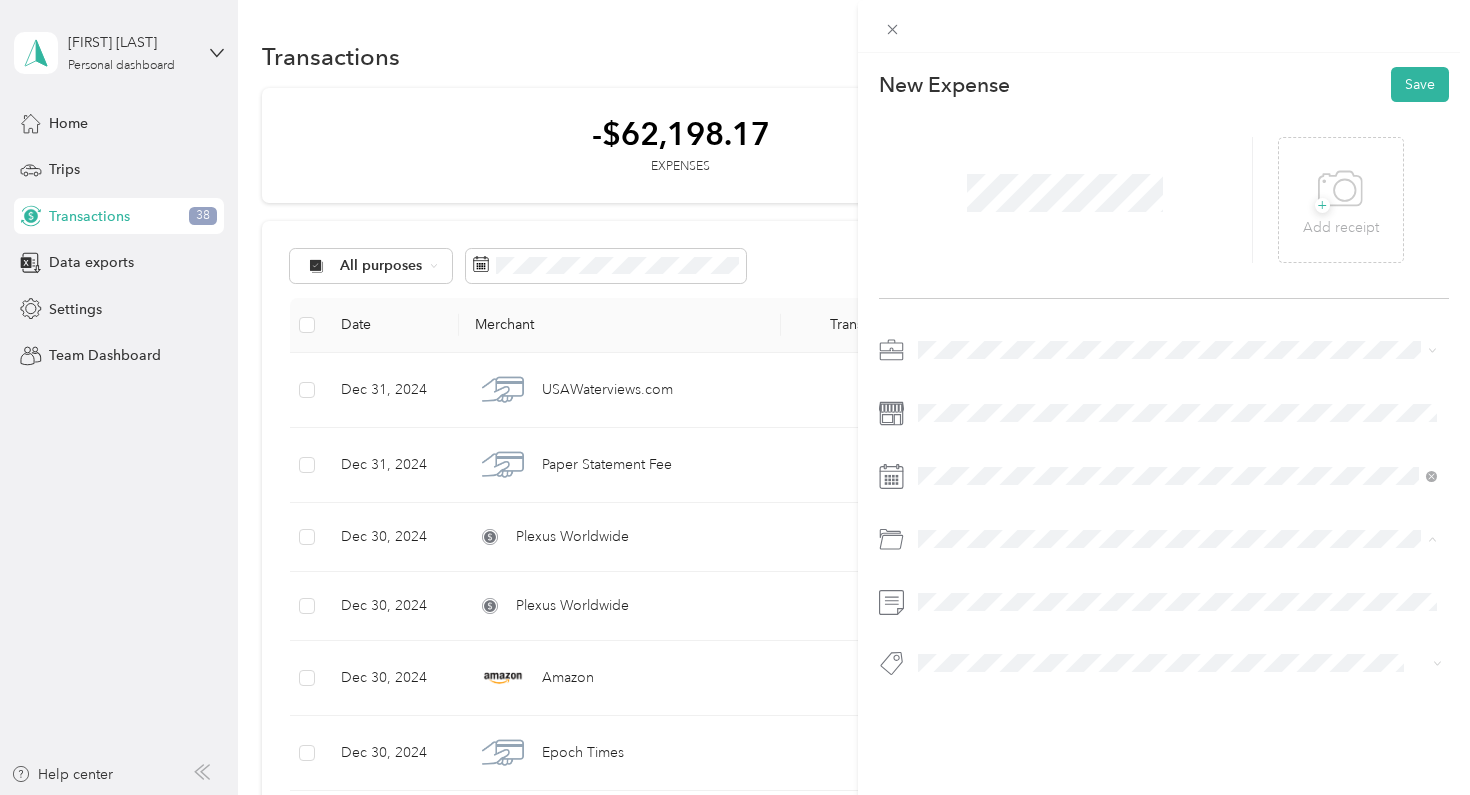 click on "Car Wash / Cleaning" at bounding box center (1178, 724) 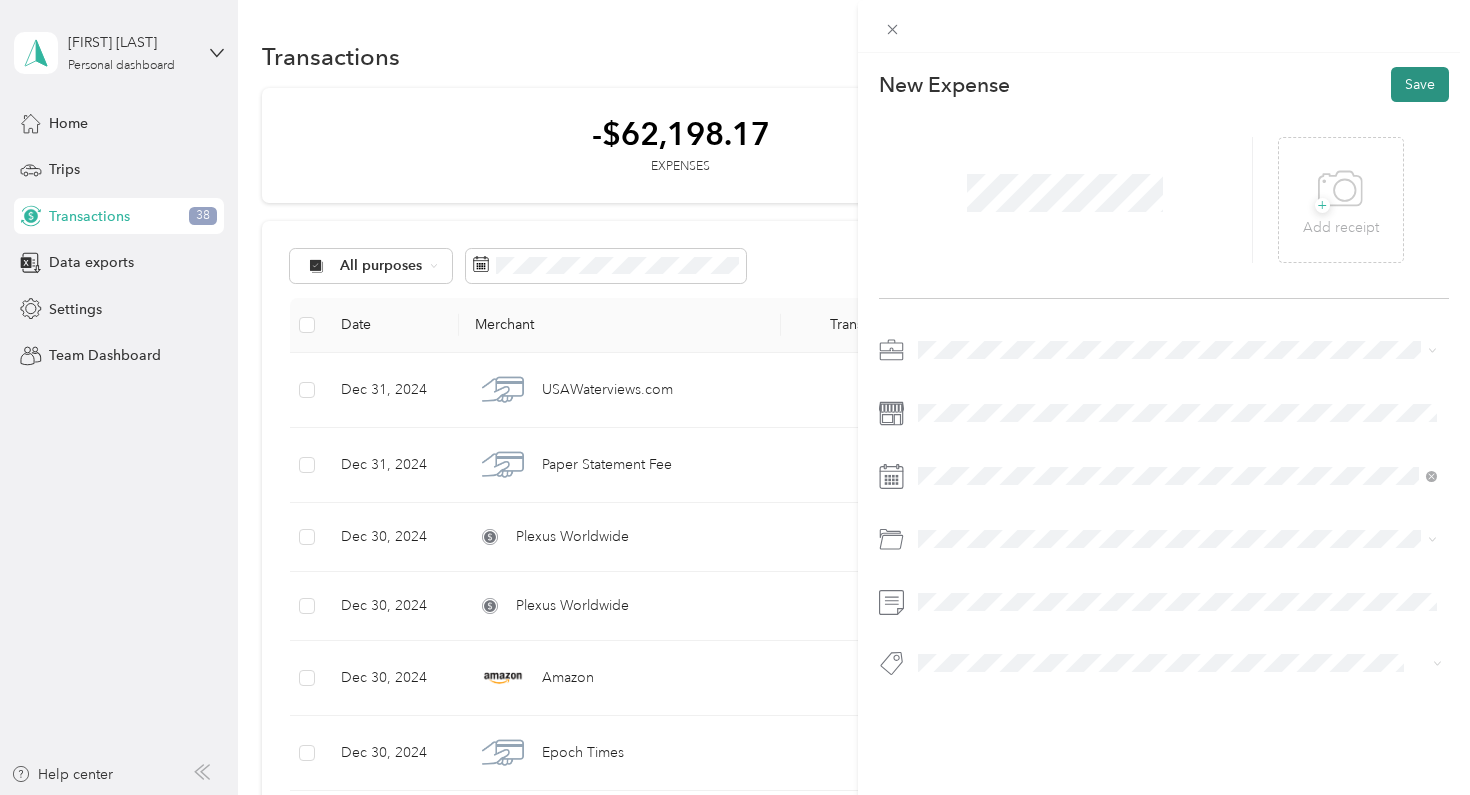 click on "Save" at bounding box center [1420, 84] 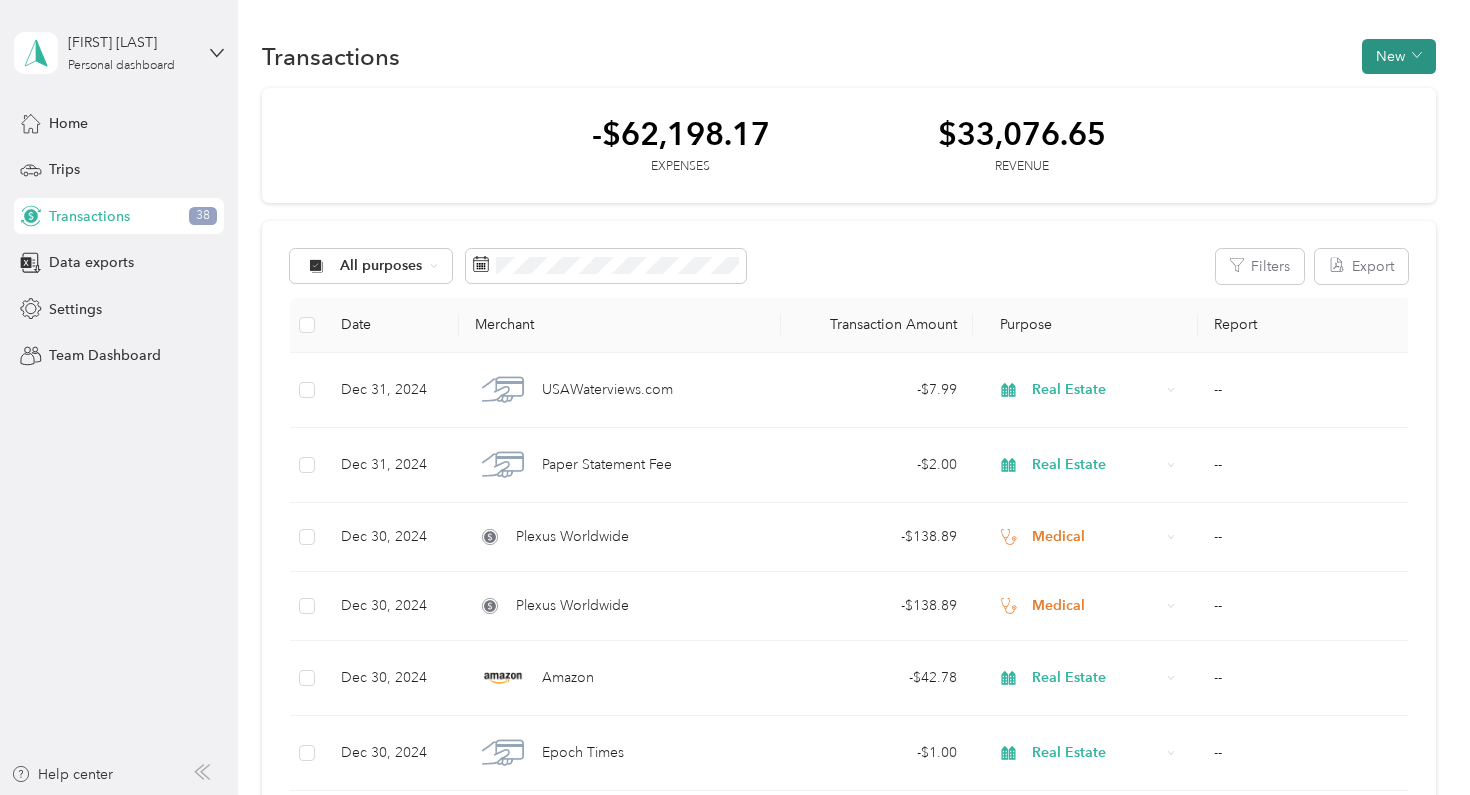 click on "New" at bounding box center (1399, 56) 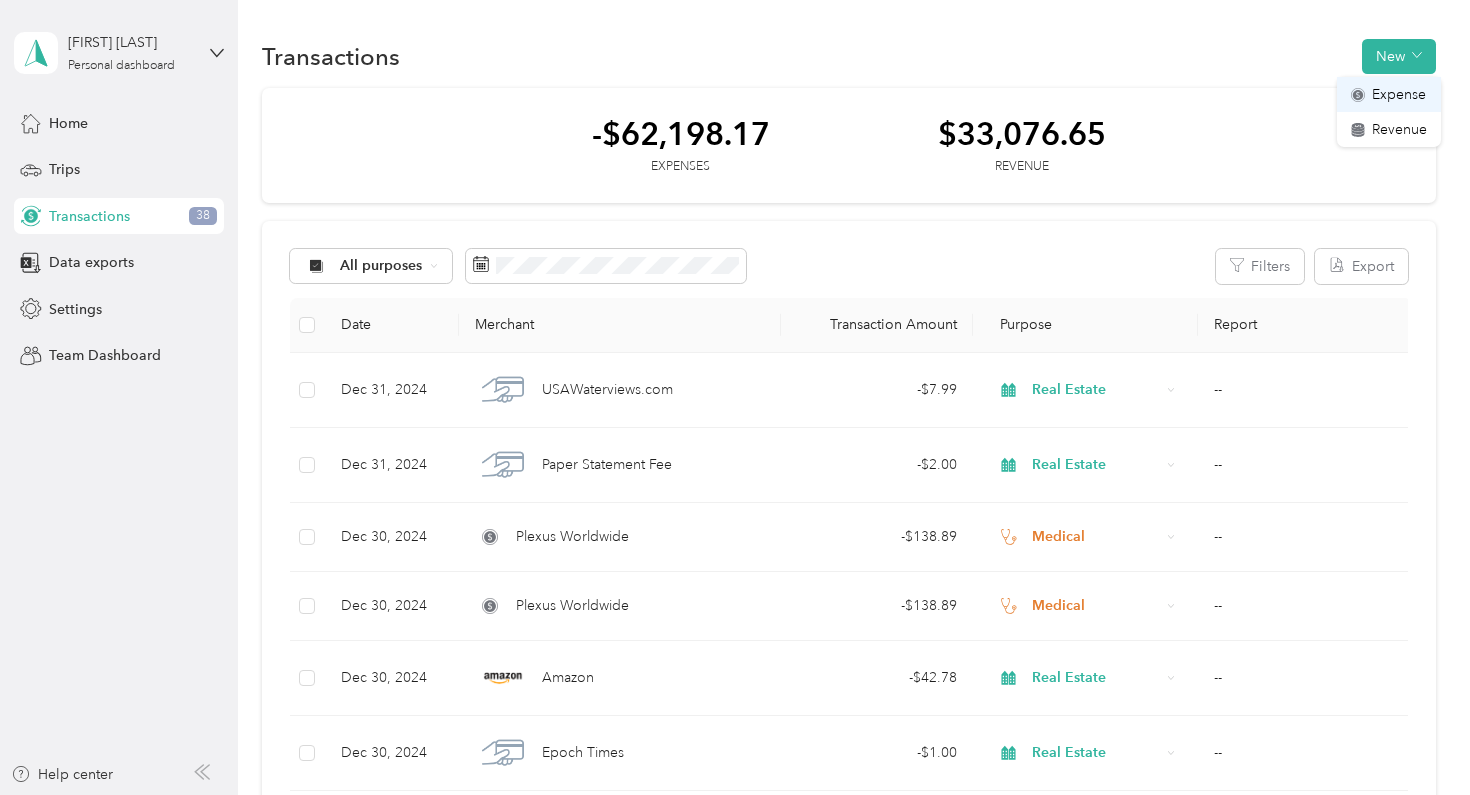 click on "Expense" at bounding box center (1399, 94) 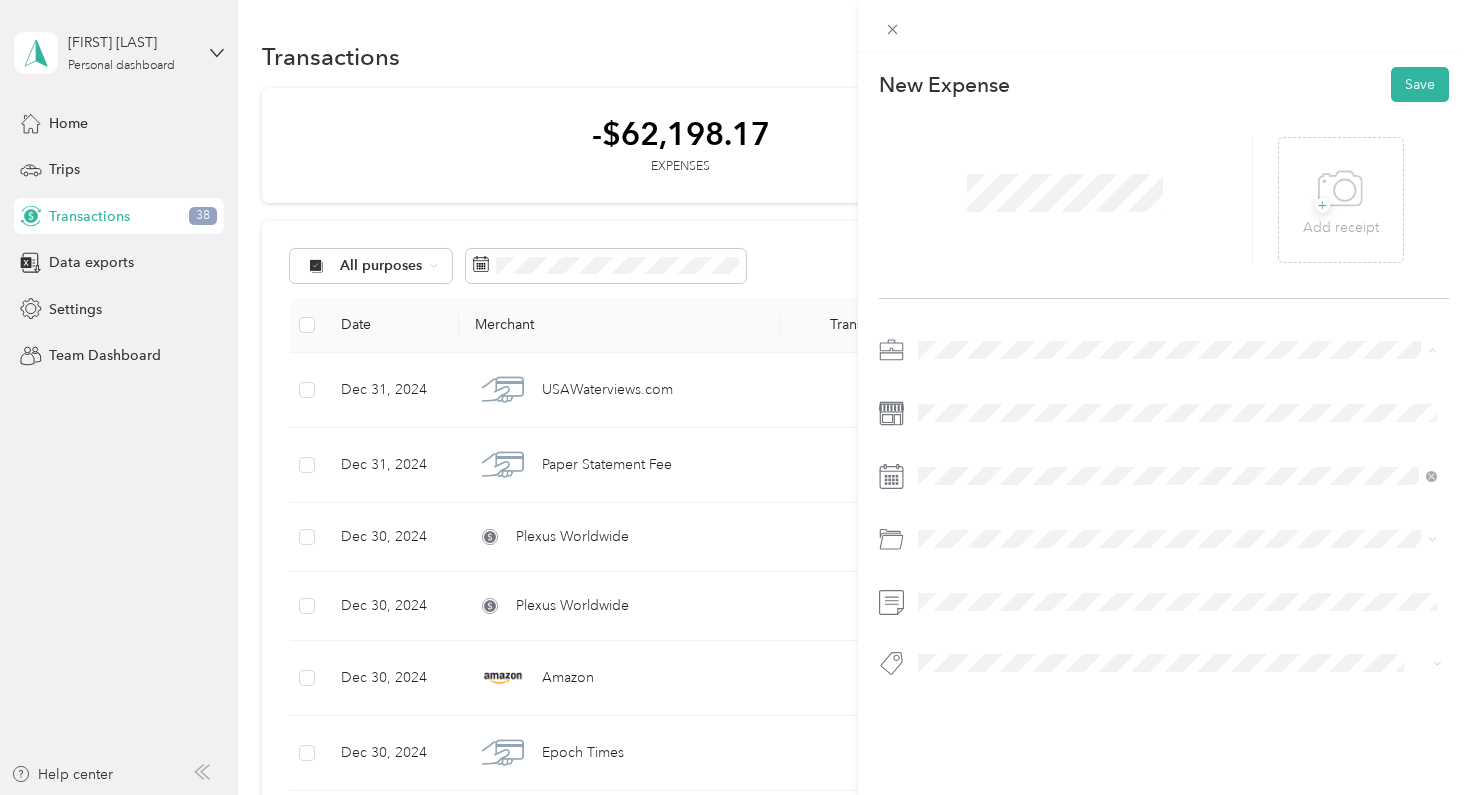 click on "Real Estate" at bounding box center [958, 490] 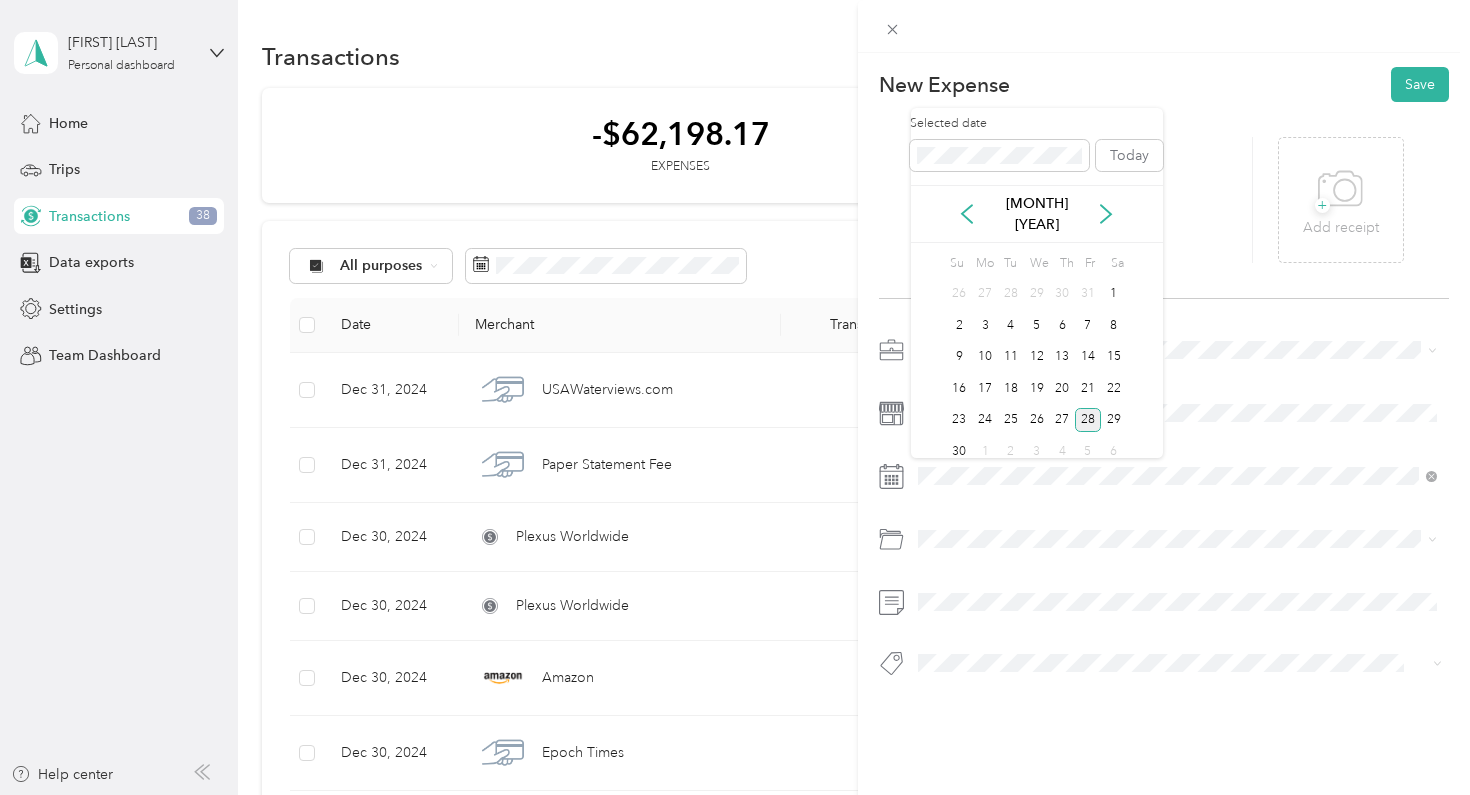 click on "28" at bounding box center [1088, 420] 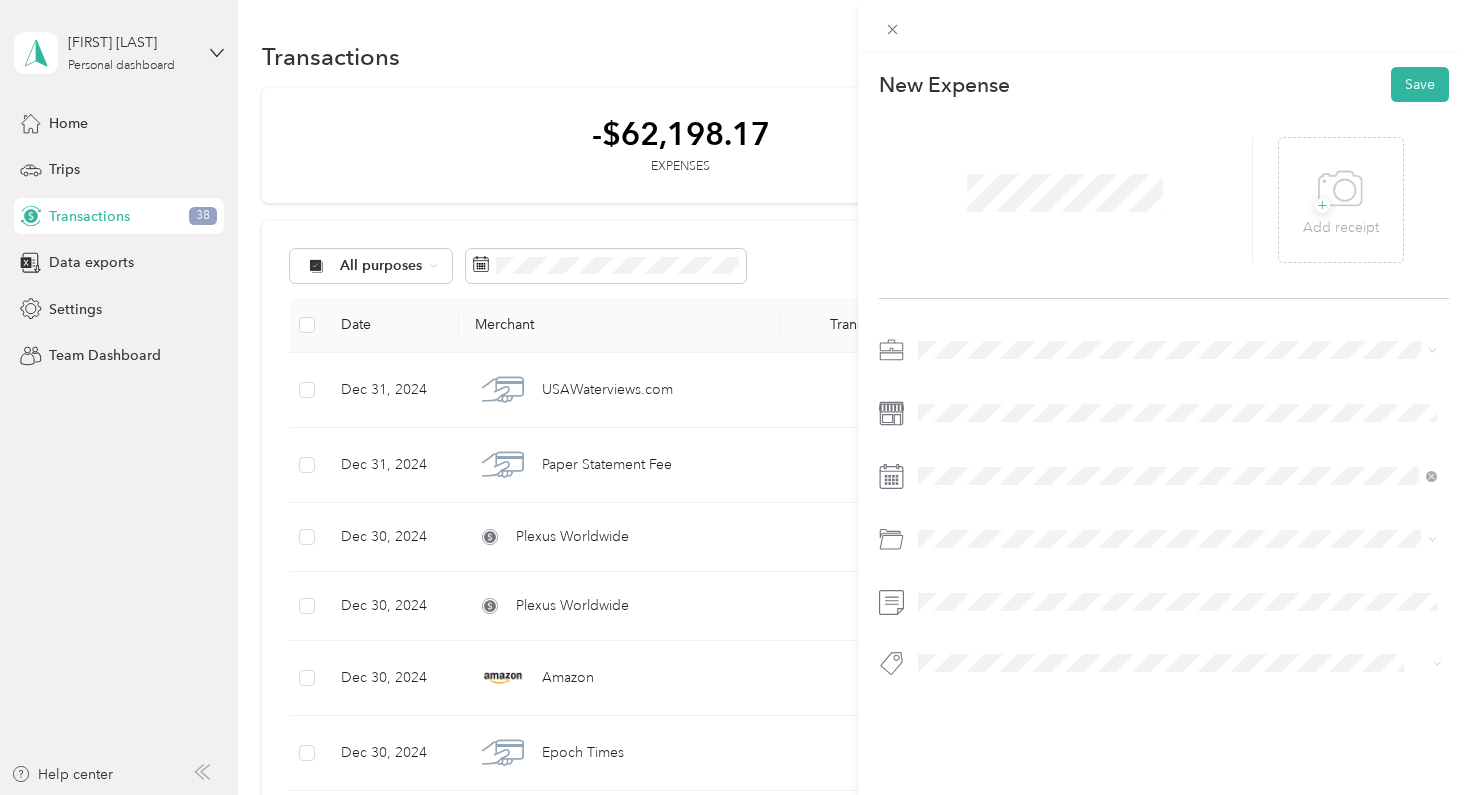 click at bounding box center (1164, 512) 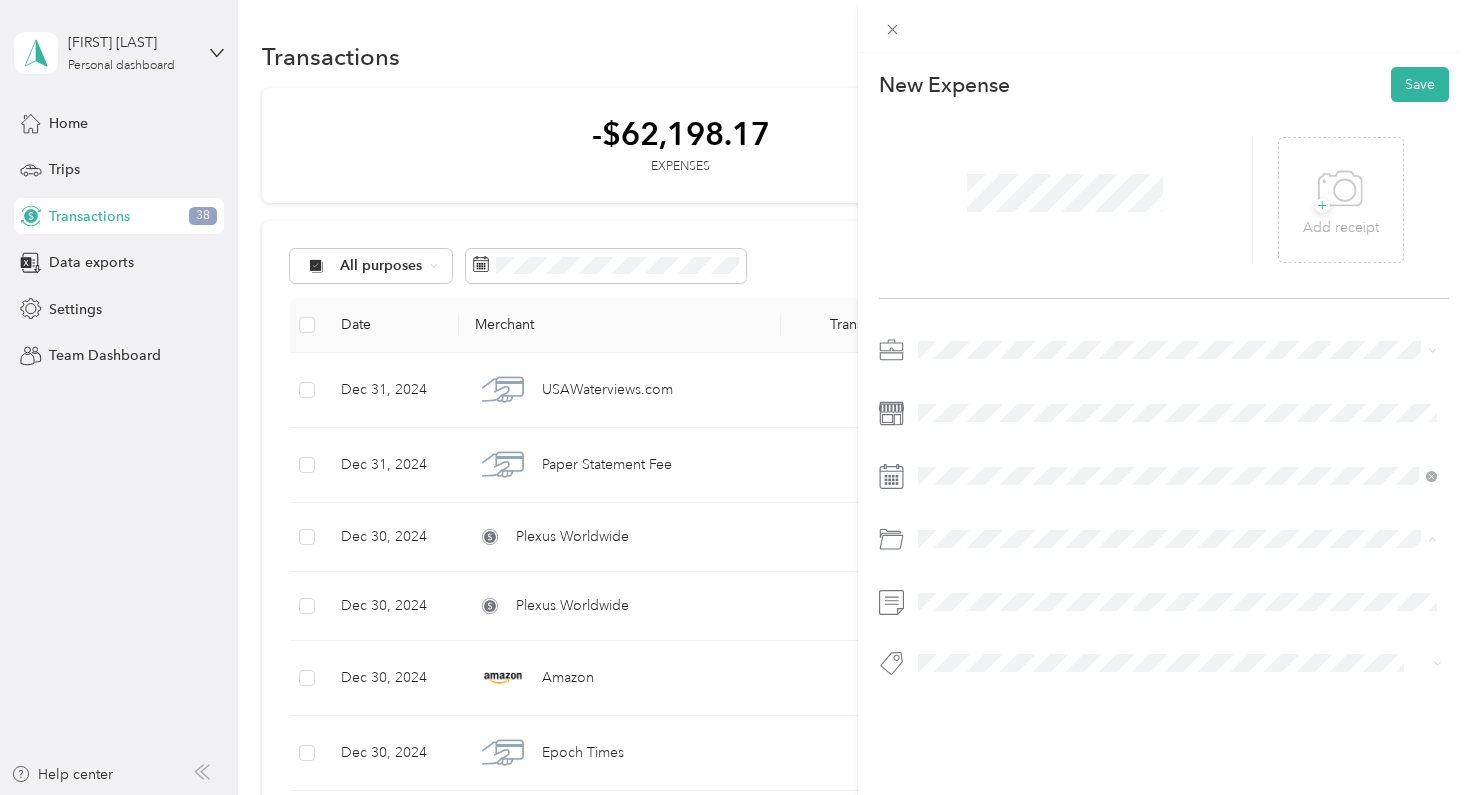 click on "Loan Interest (Small business, etc.)" at bounding box center (1033, 619) 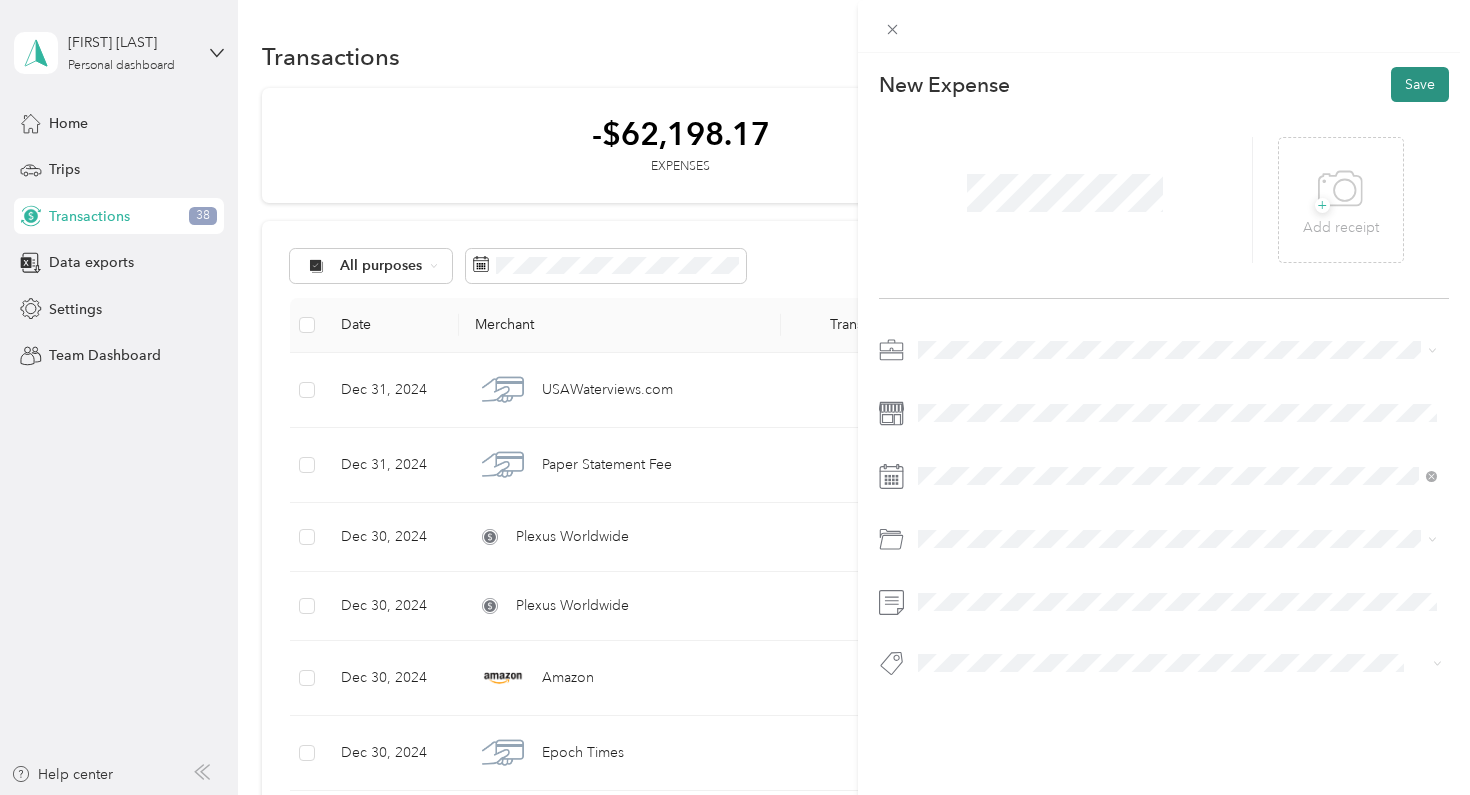 click on "Save" at bounding box center (1420, 84) 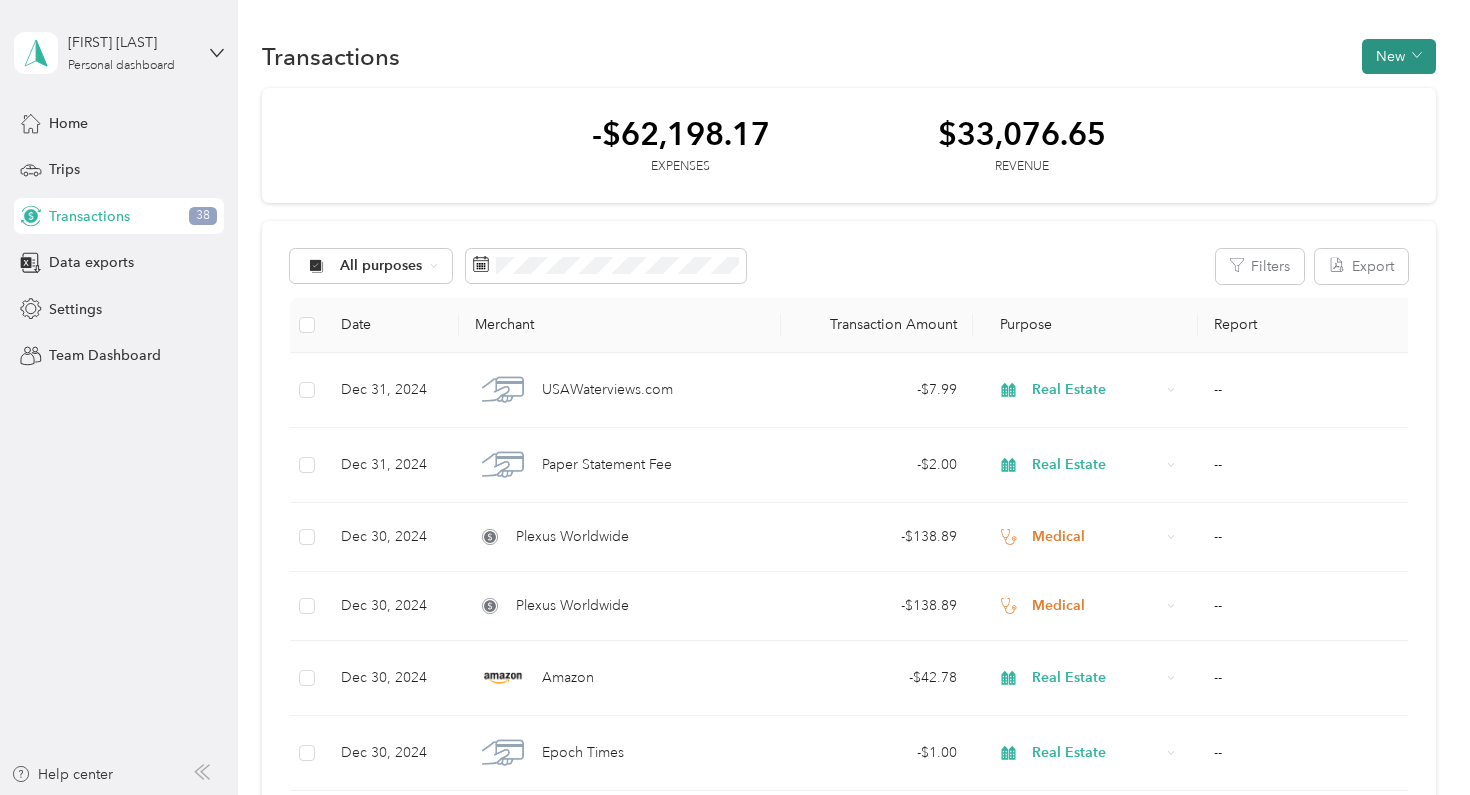 click at bounding box center (1417, 56) 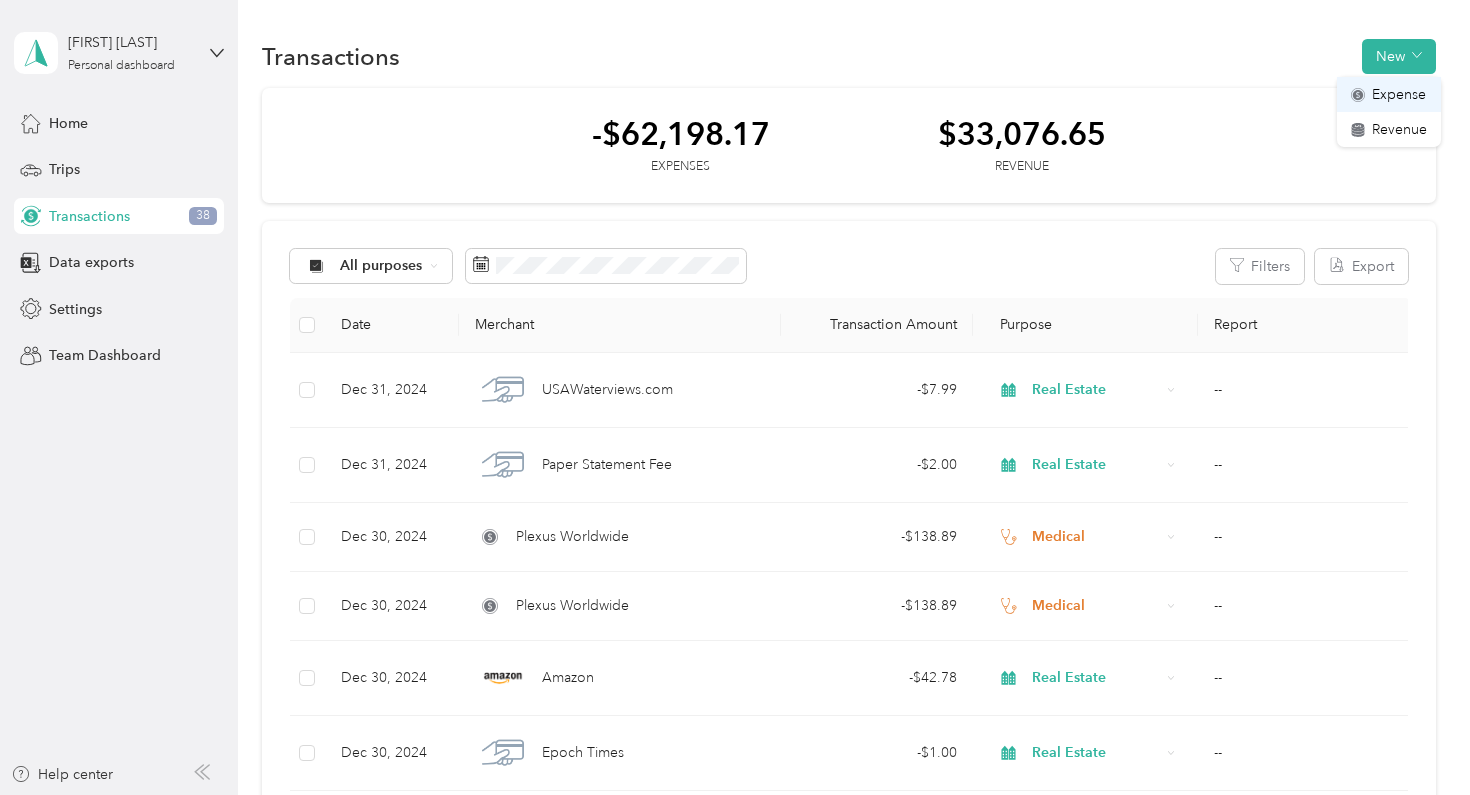 click on "Expense" at bounding box center [1399, 94] 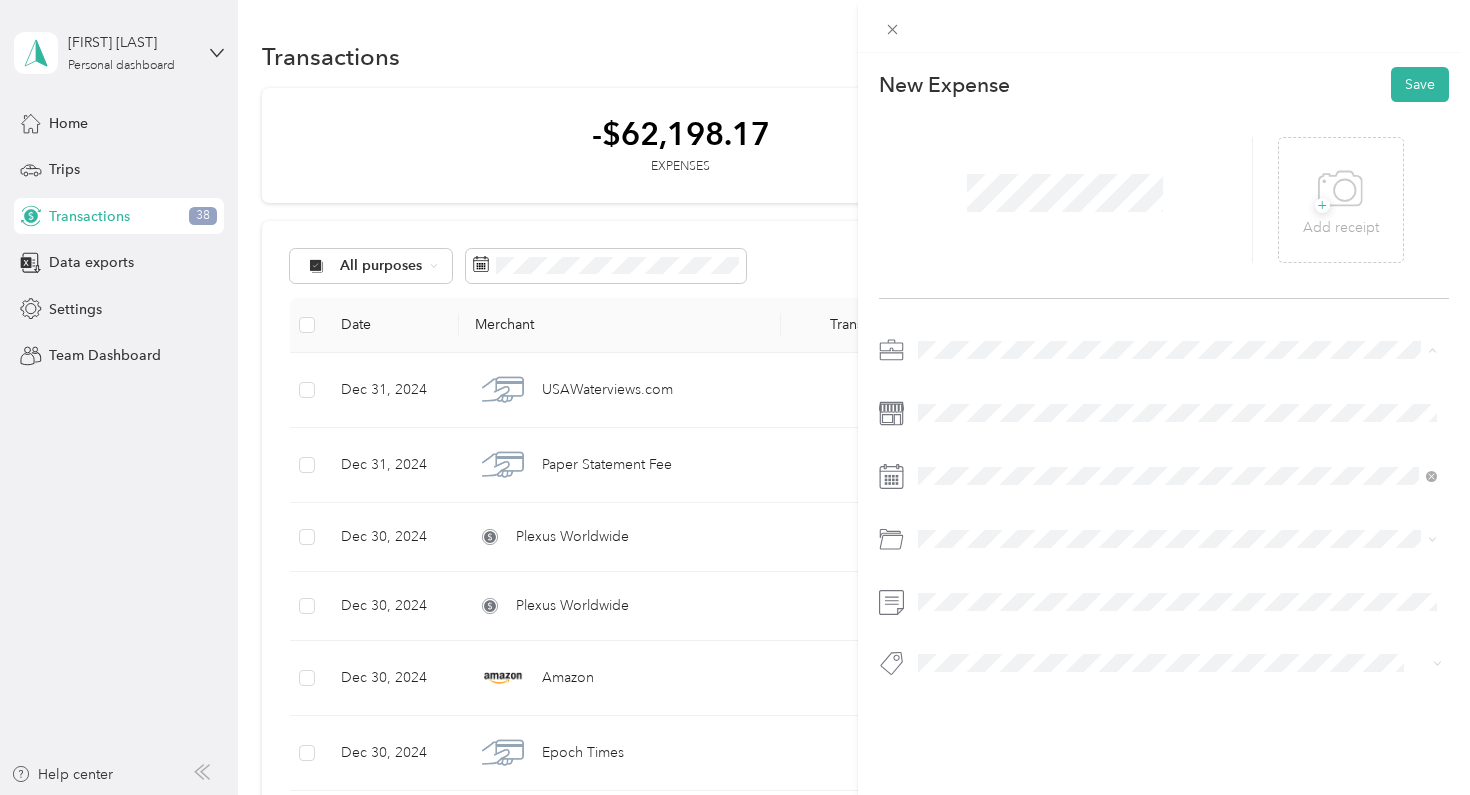 click on "Real Estate" at bounding box center [1178, 490] 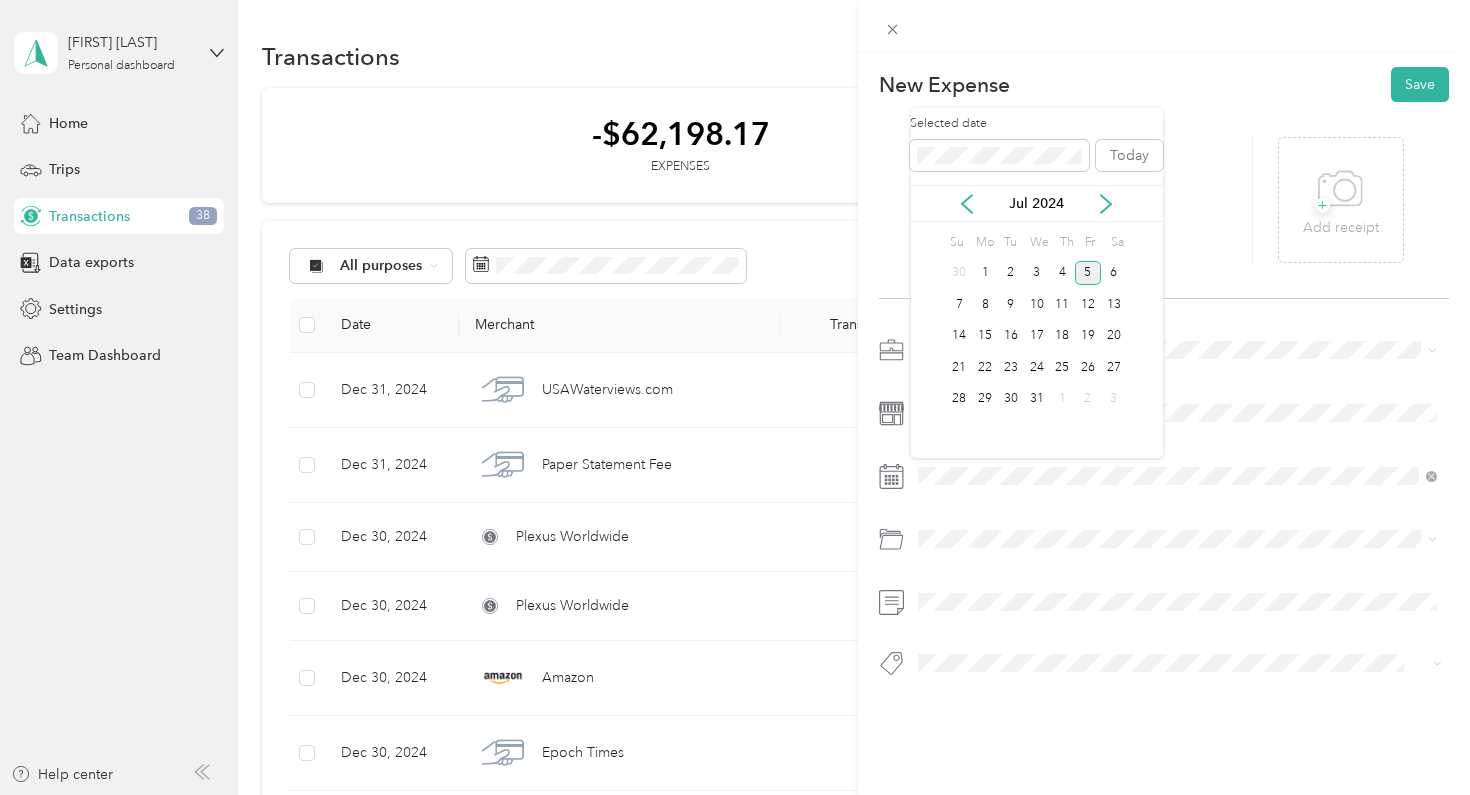 click on "5" at bounding box center (1088, 273) 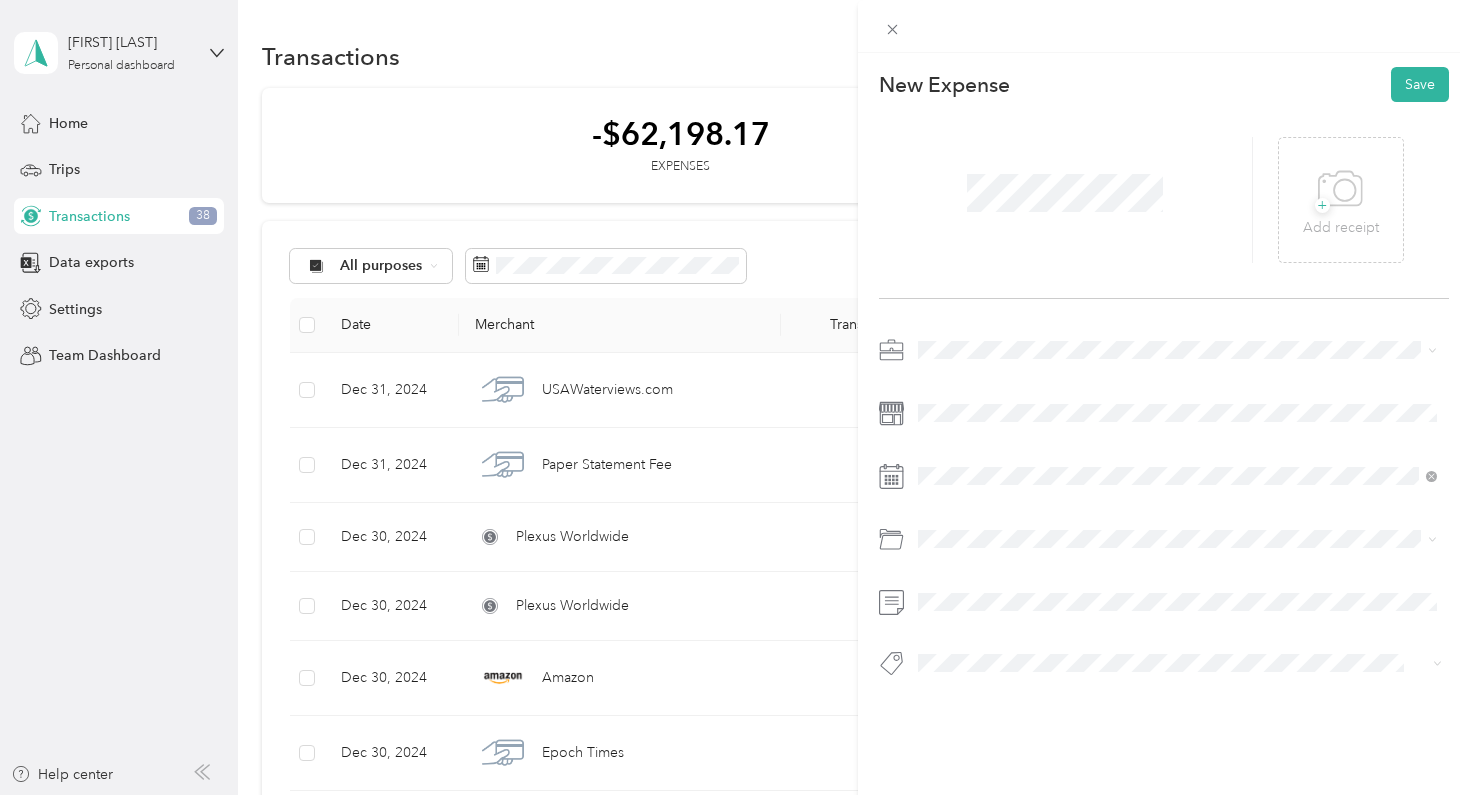 click at bounding box center (1164, 512) 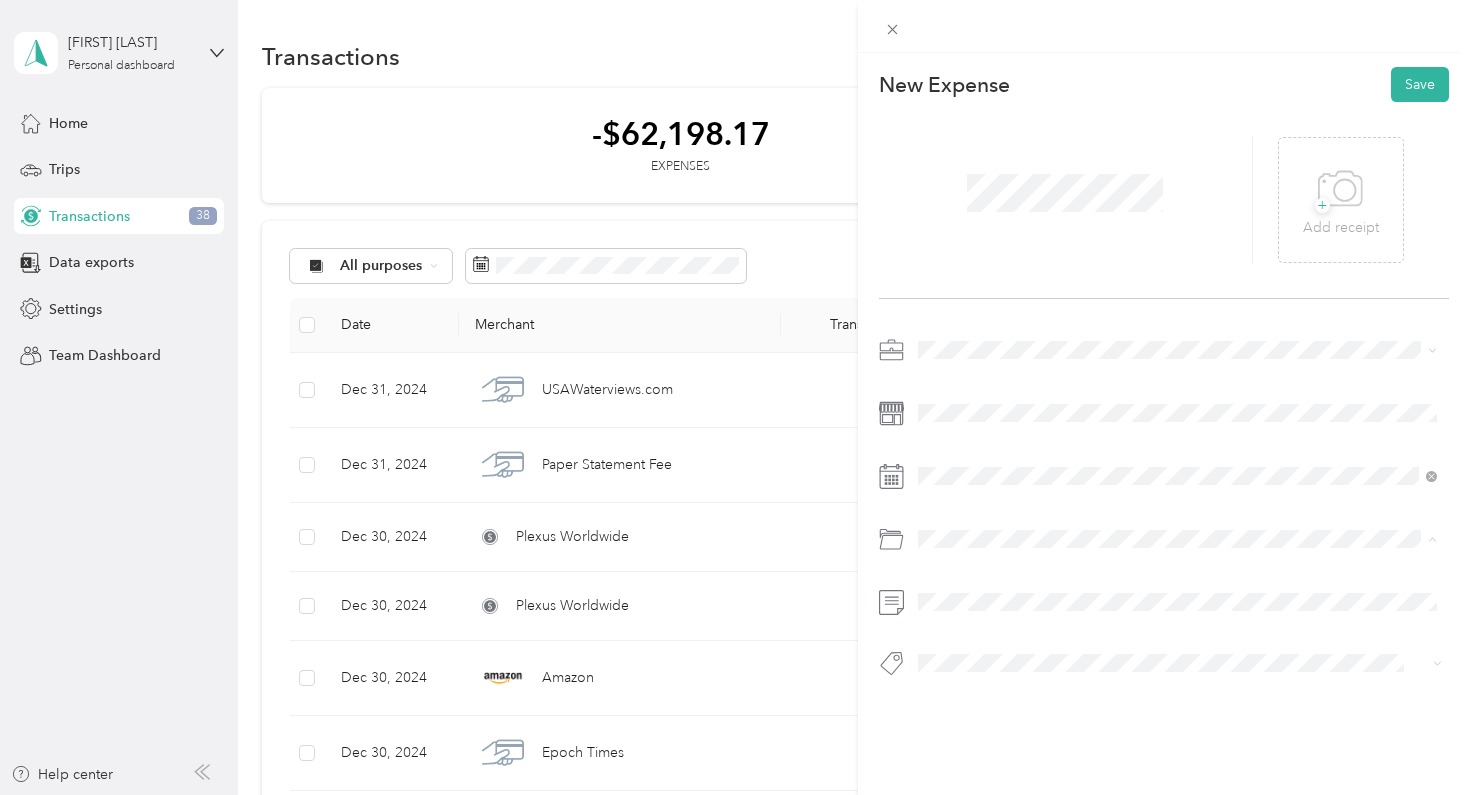 click on "Real Estate Franchise Fees" at bounding box center [1178, 619] 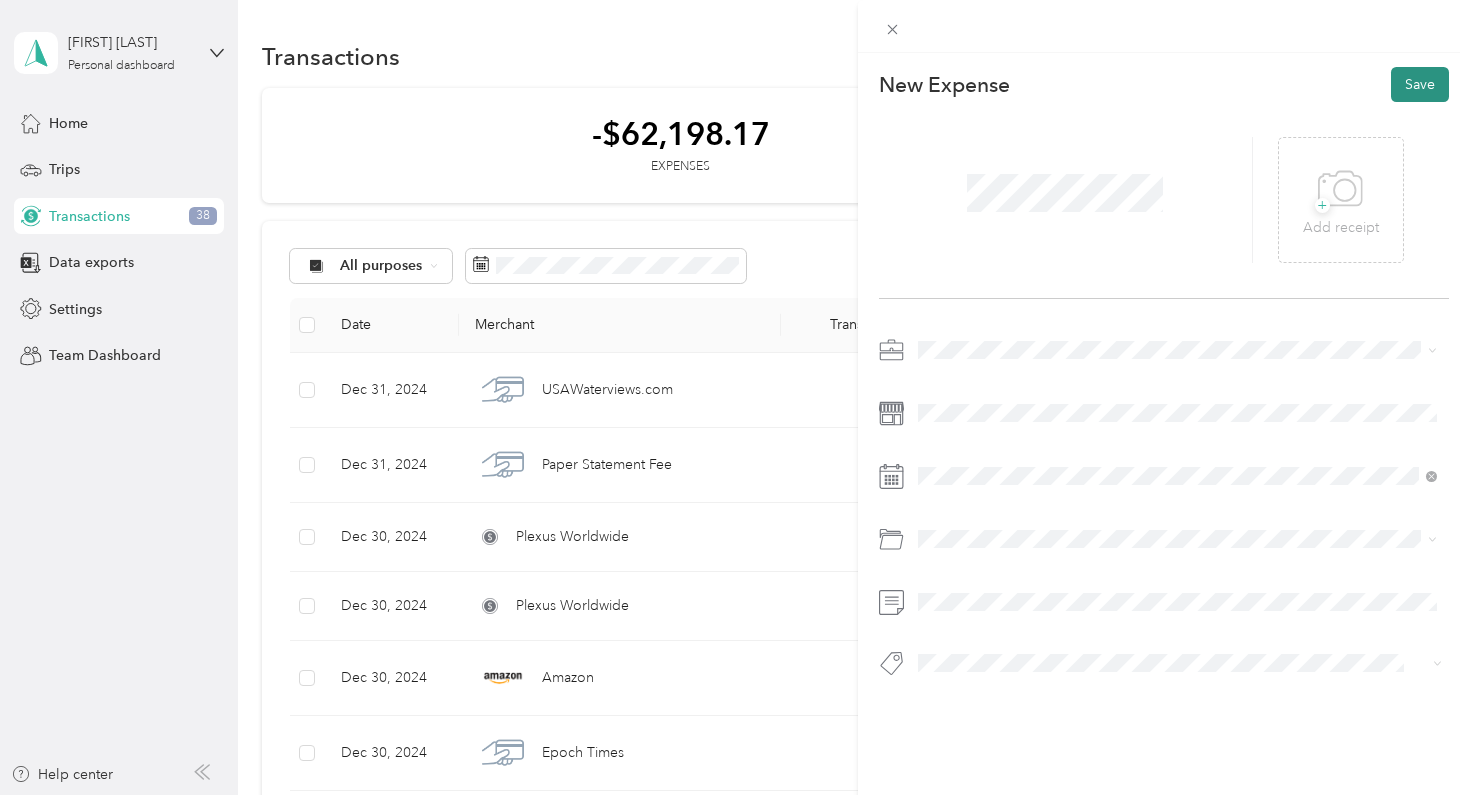 click on "Save" at bounding box center [1420, 84] 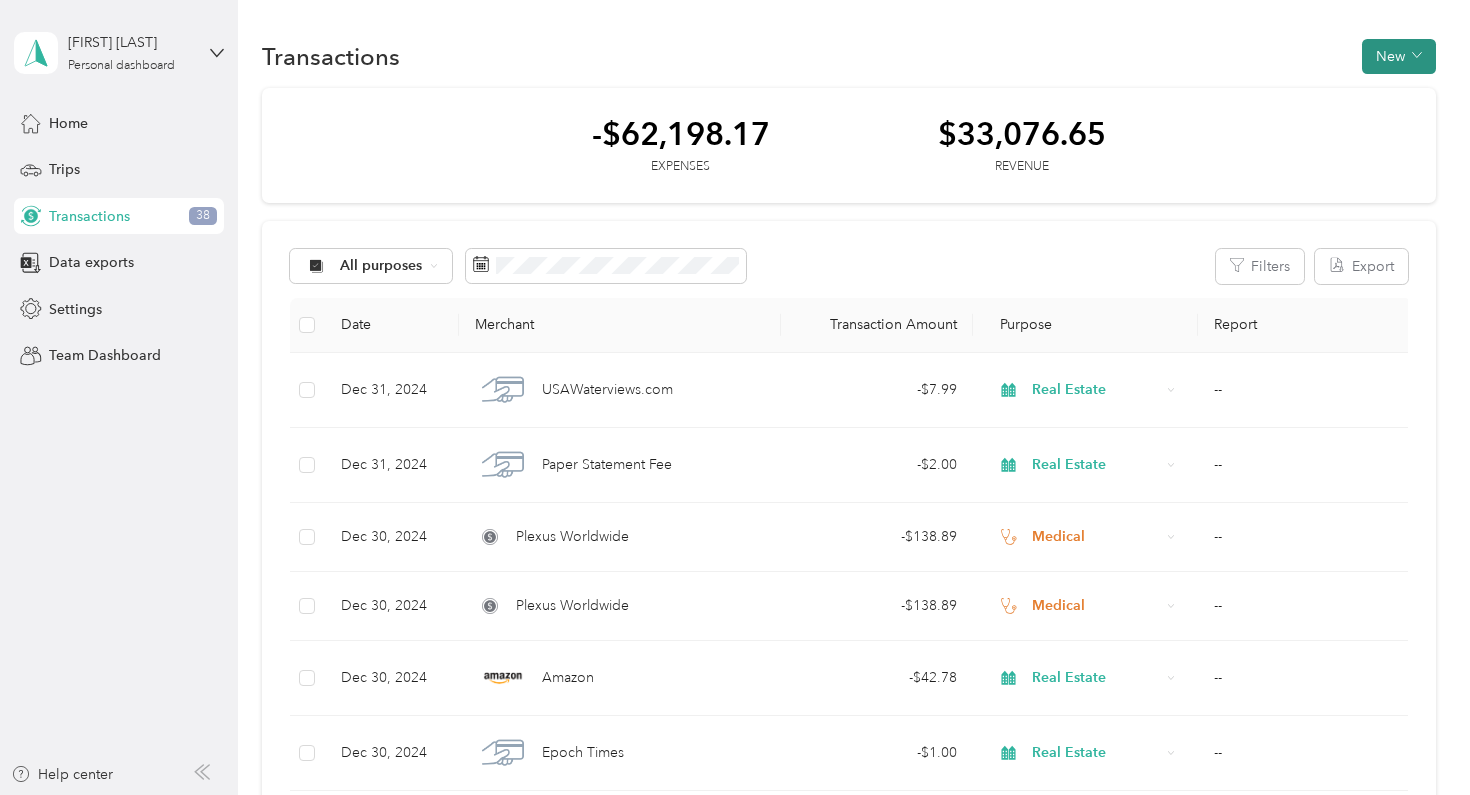 click on "New" at bounding box center [1399, 56] 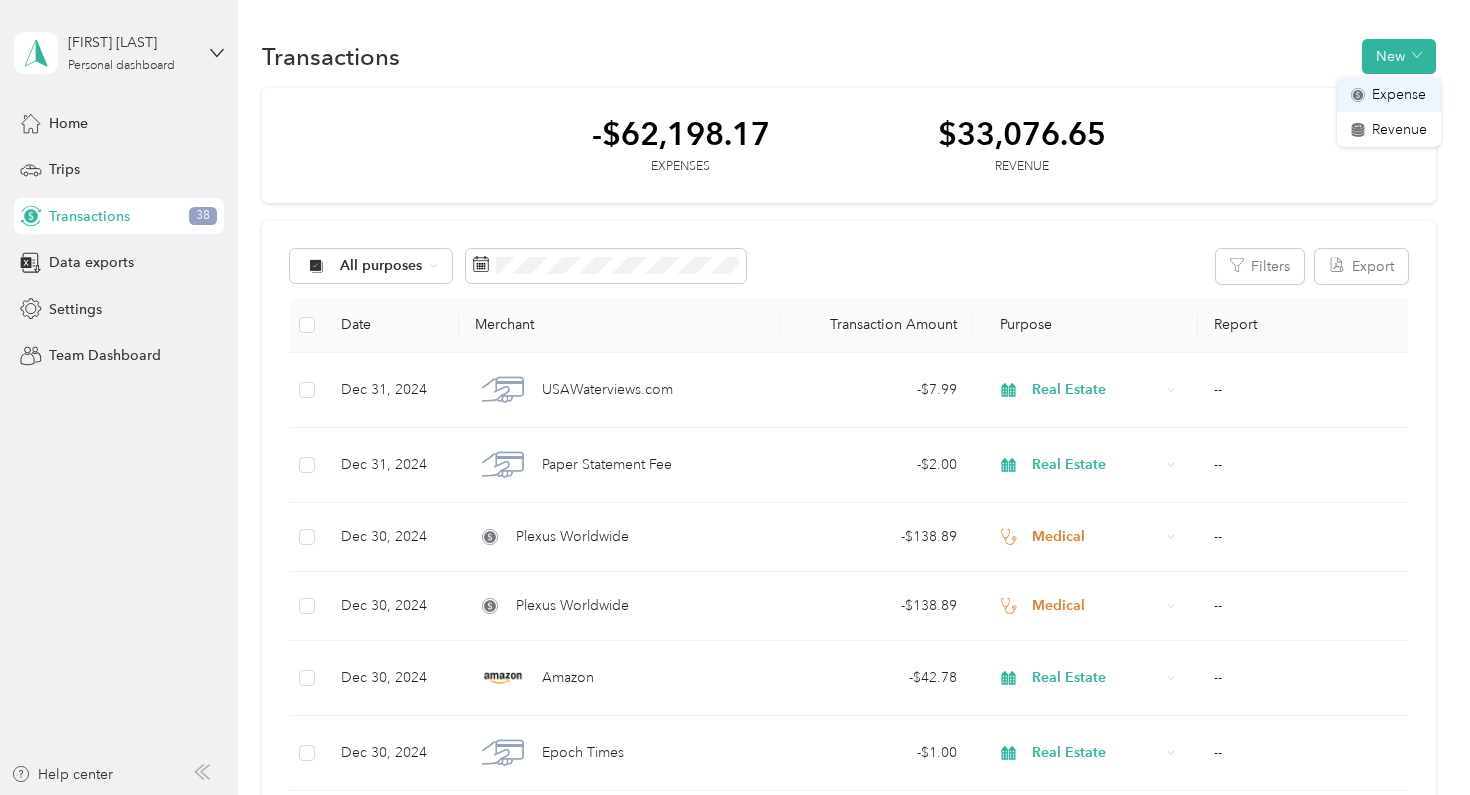 click on "Expense" at bounding box center (1399, 94) 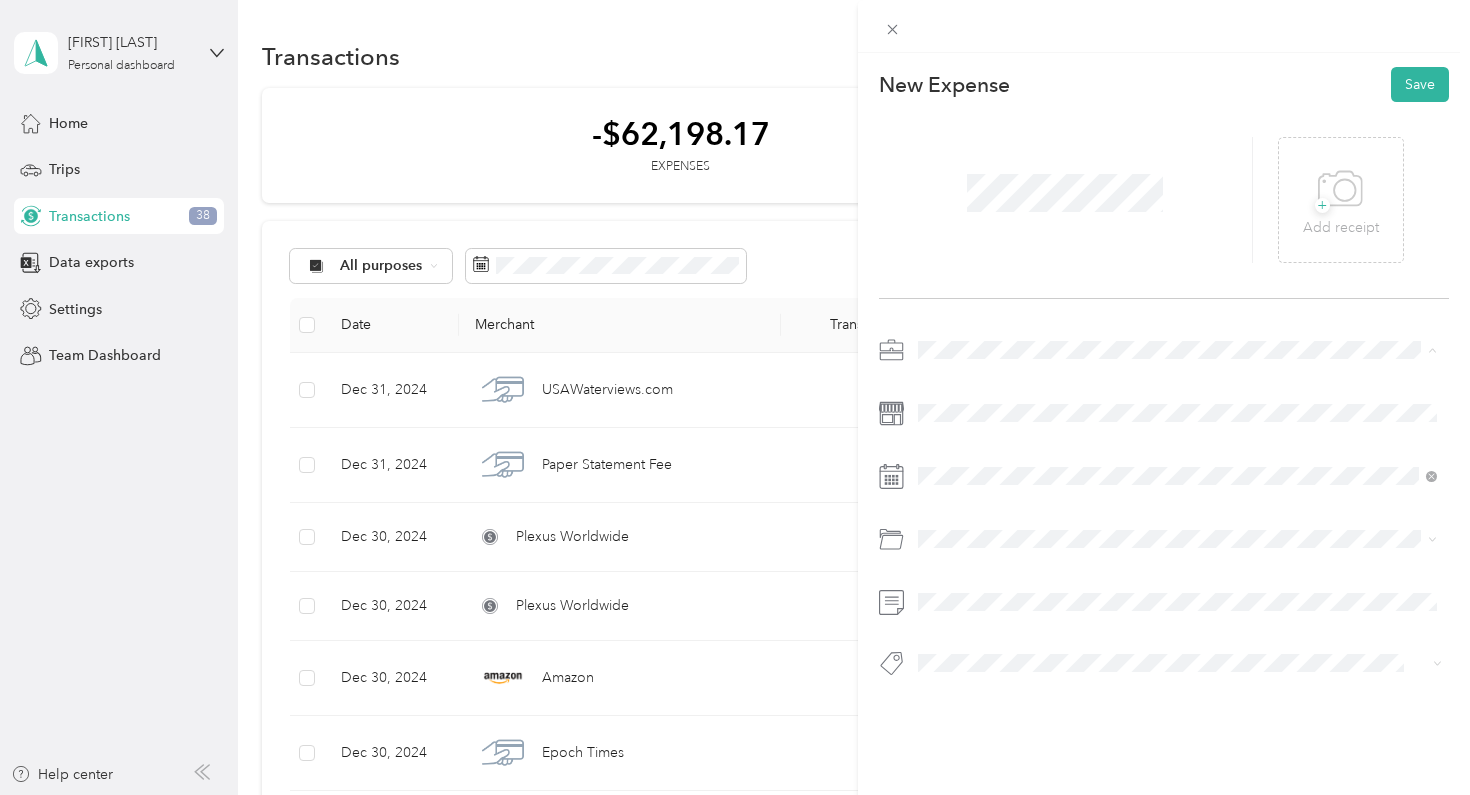 click on "Real Estate" at bounding box center [1178, 490] 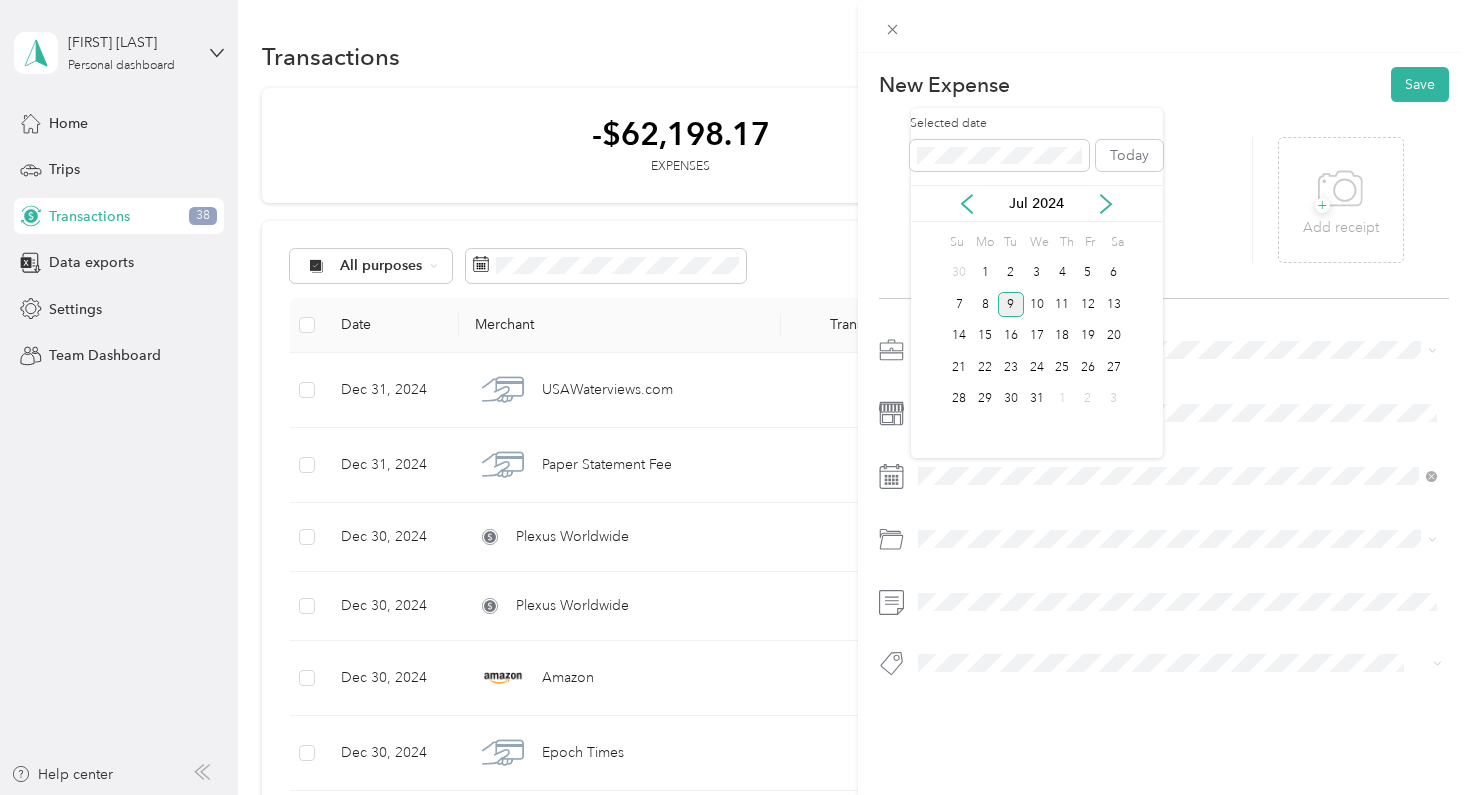 click on "9" at bounding box center [1011, 304] 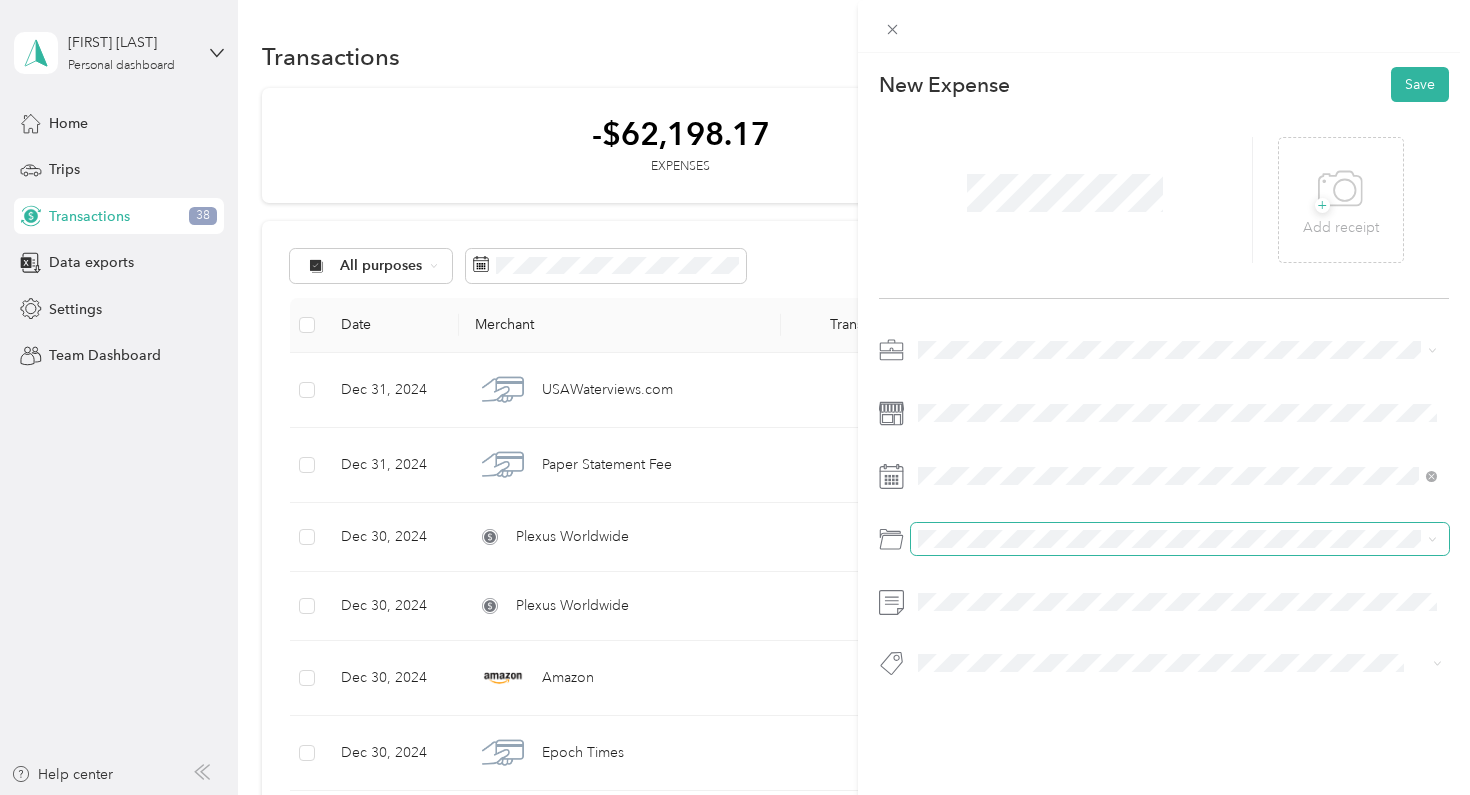 click at bounding box center [1180, 539] 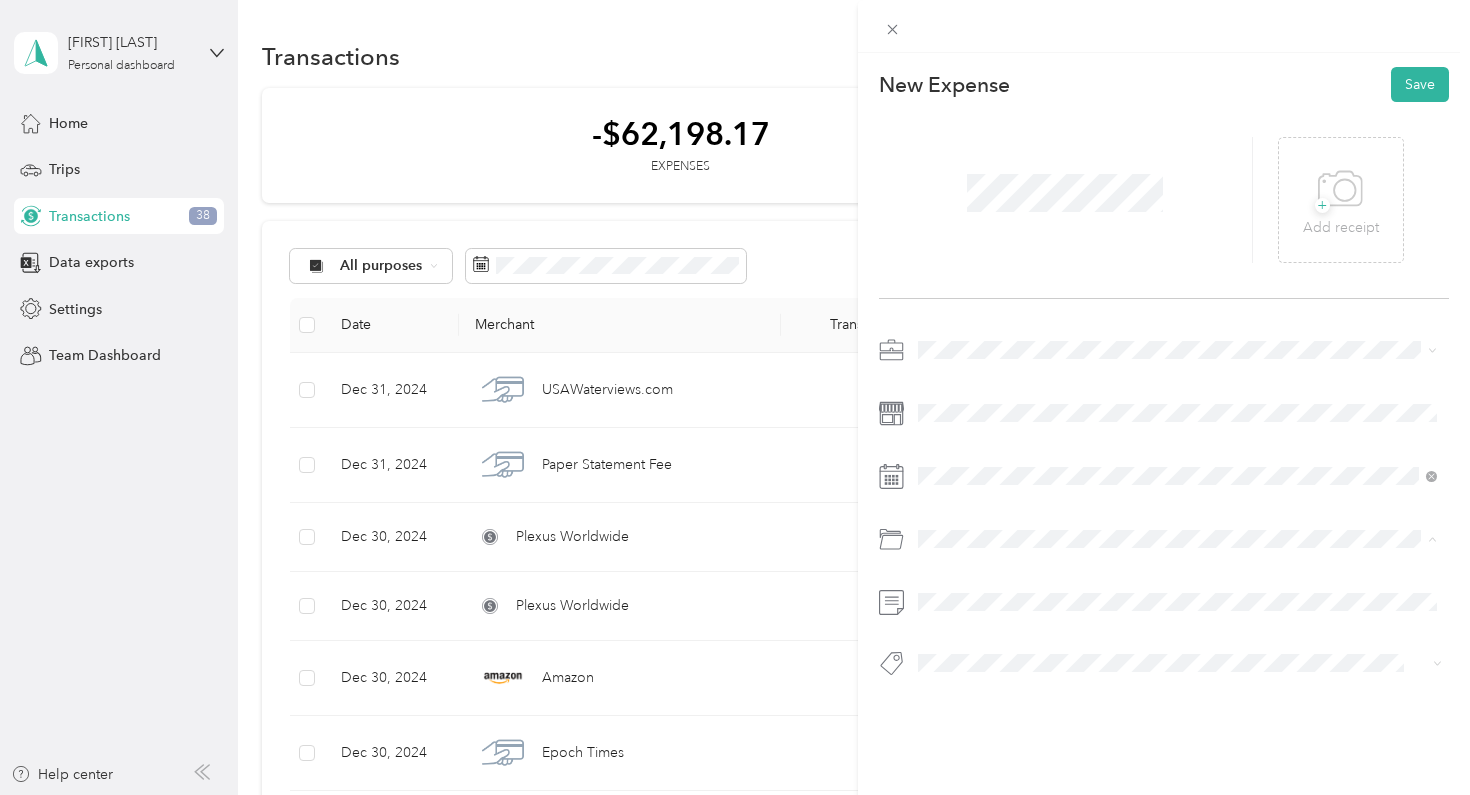 click on "Professional Journal Subscriptions" at bounding box center [1178, 619] 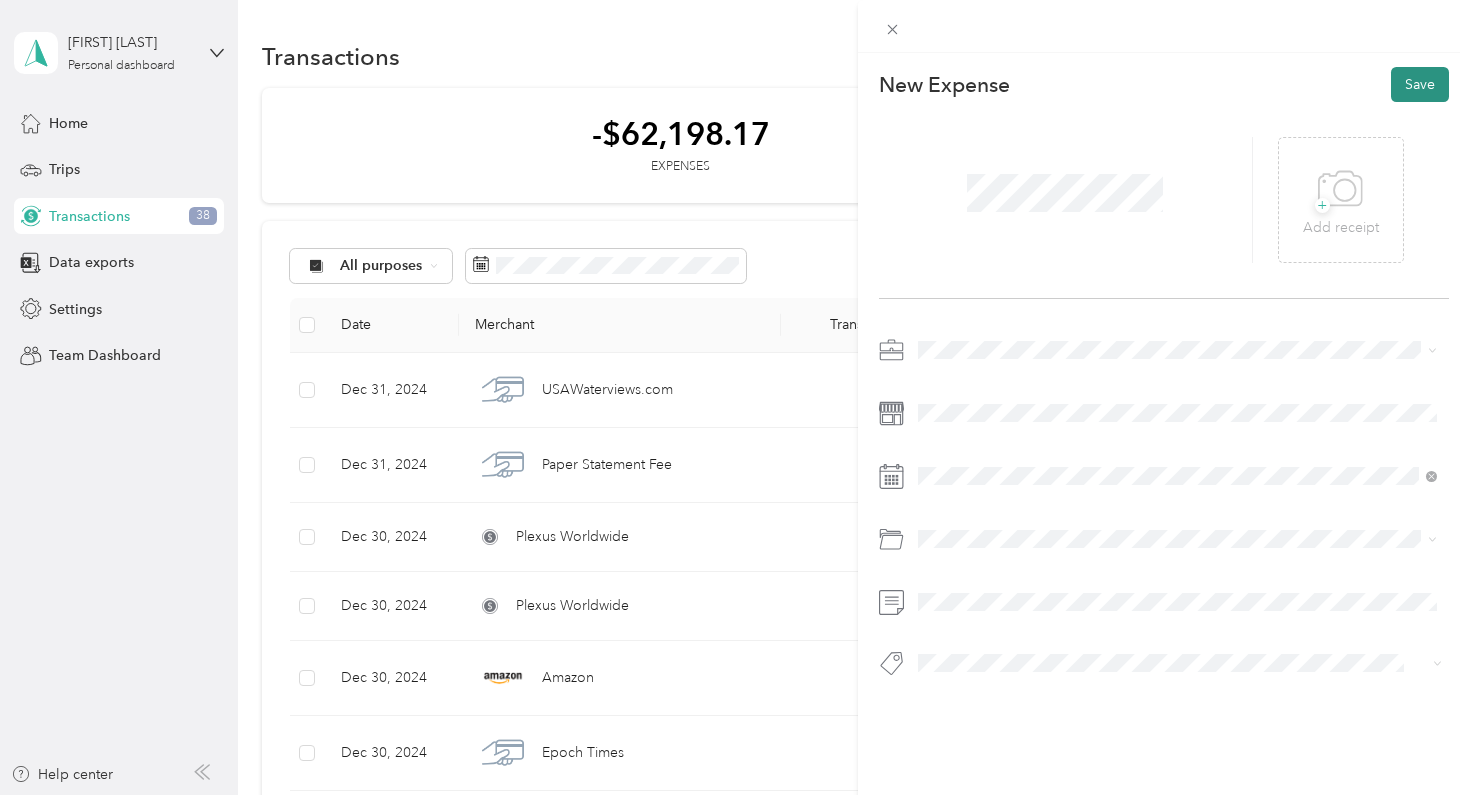 click on "Save" at bounding box center [1420, 84] 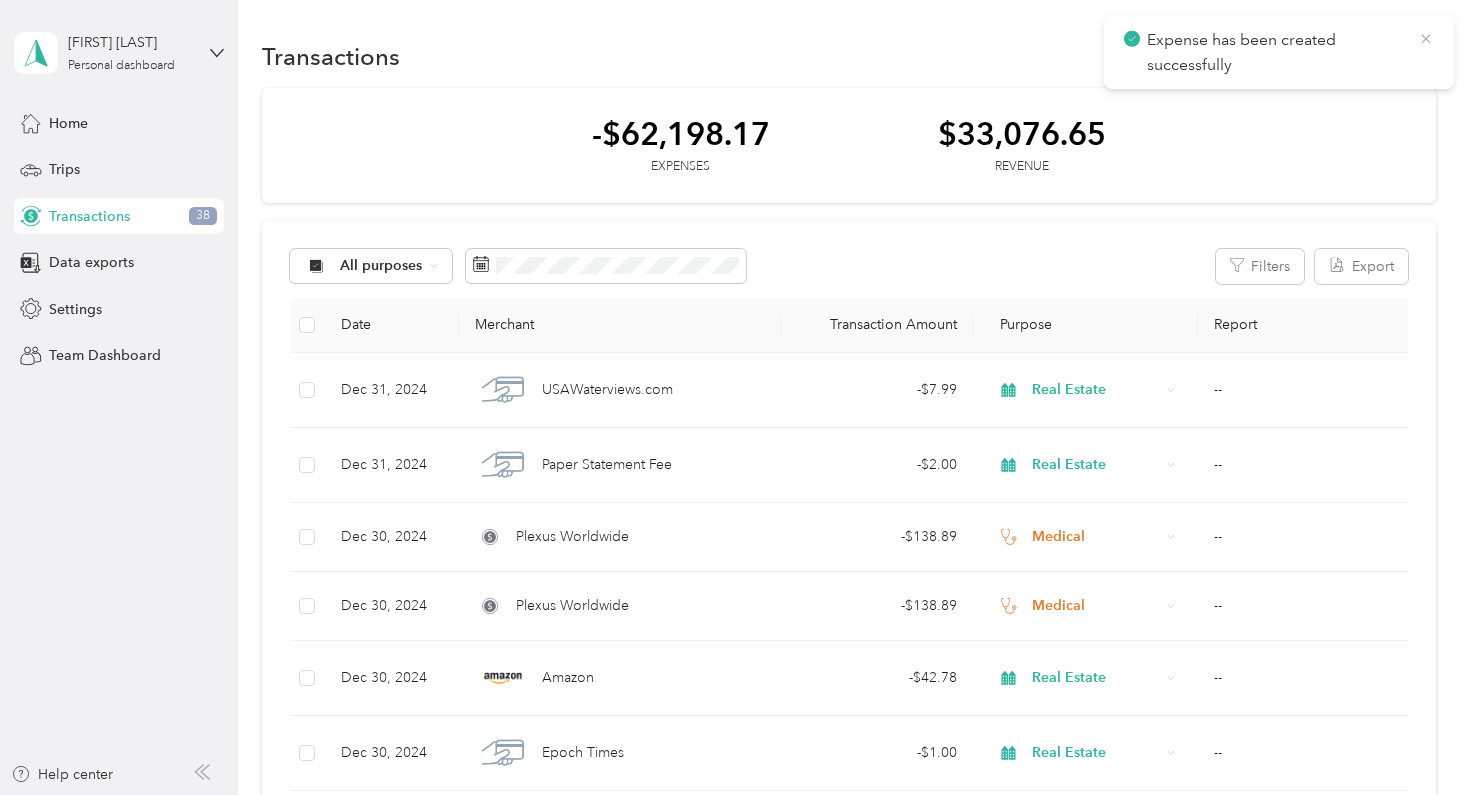 click 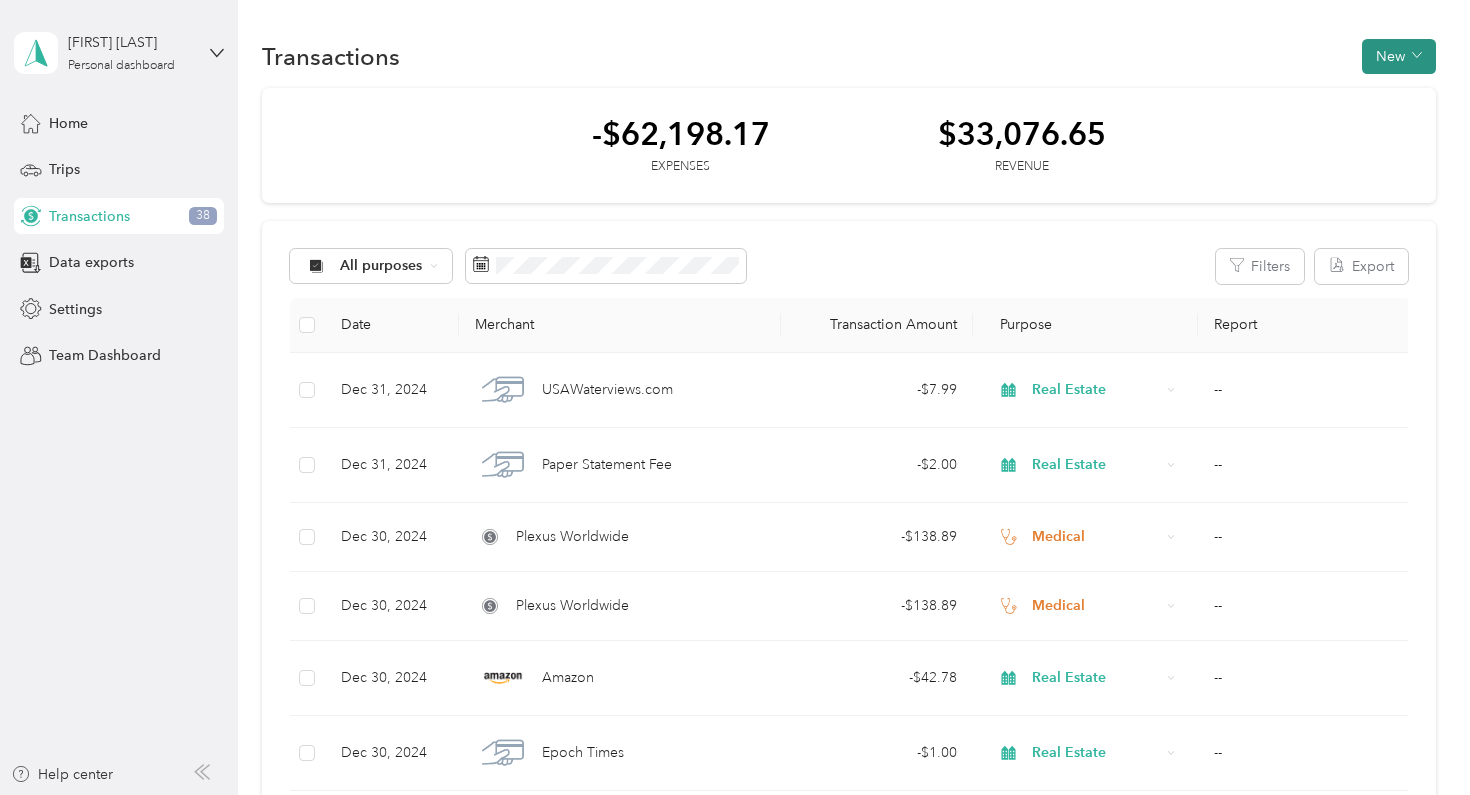 click 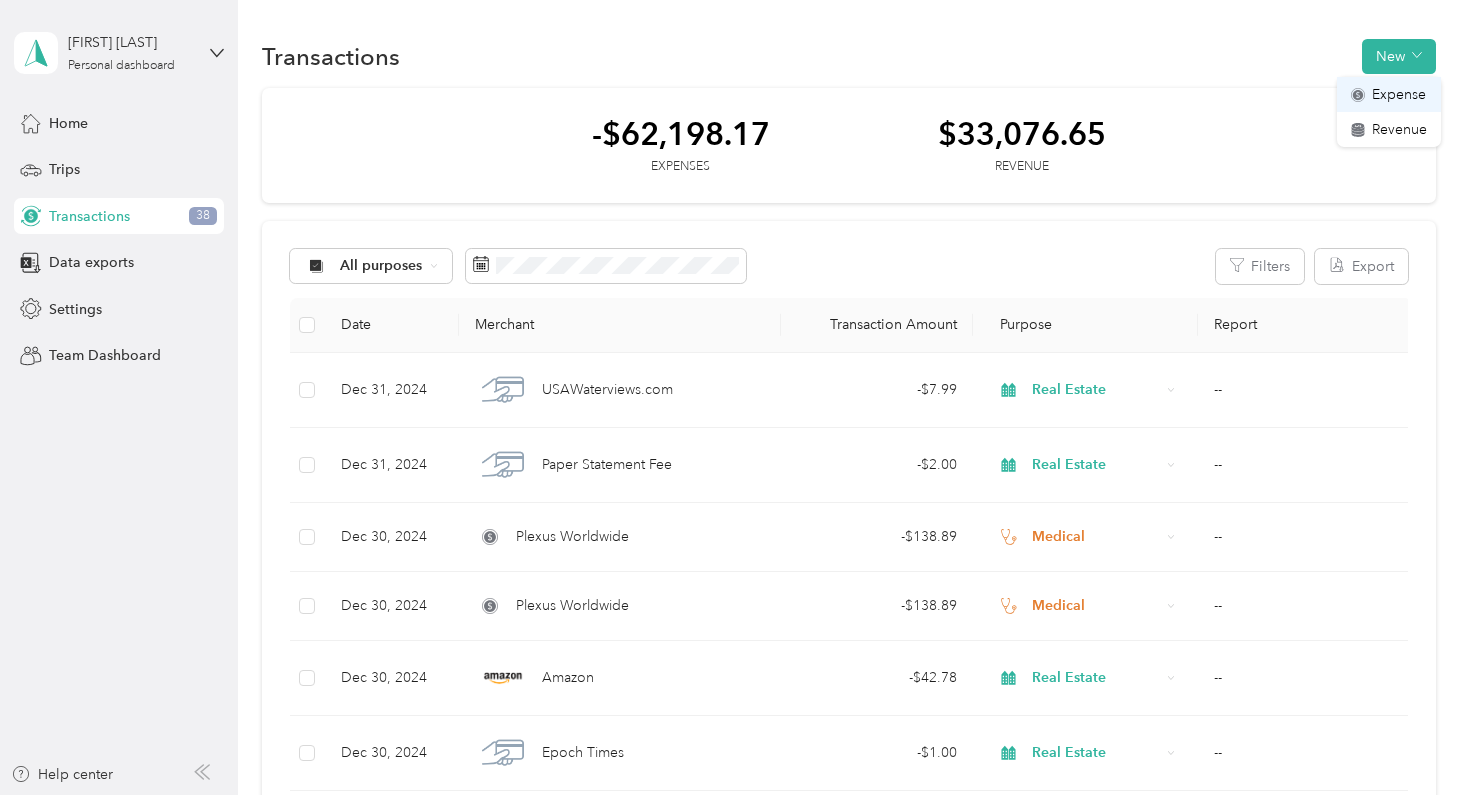 click on "Expense" at bounding box center [1399, 94] 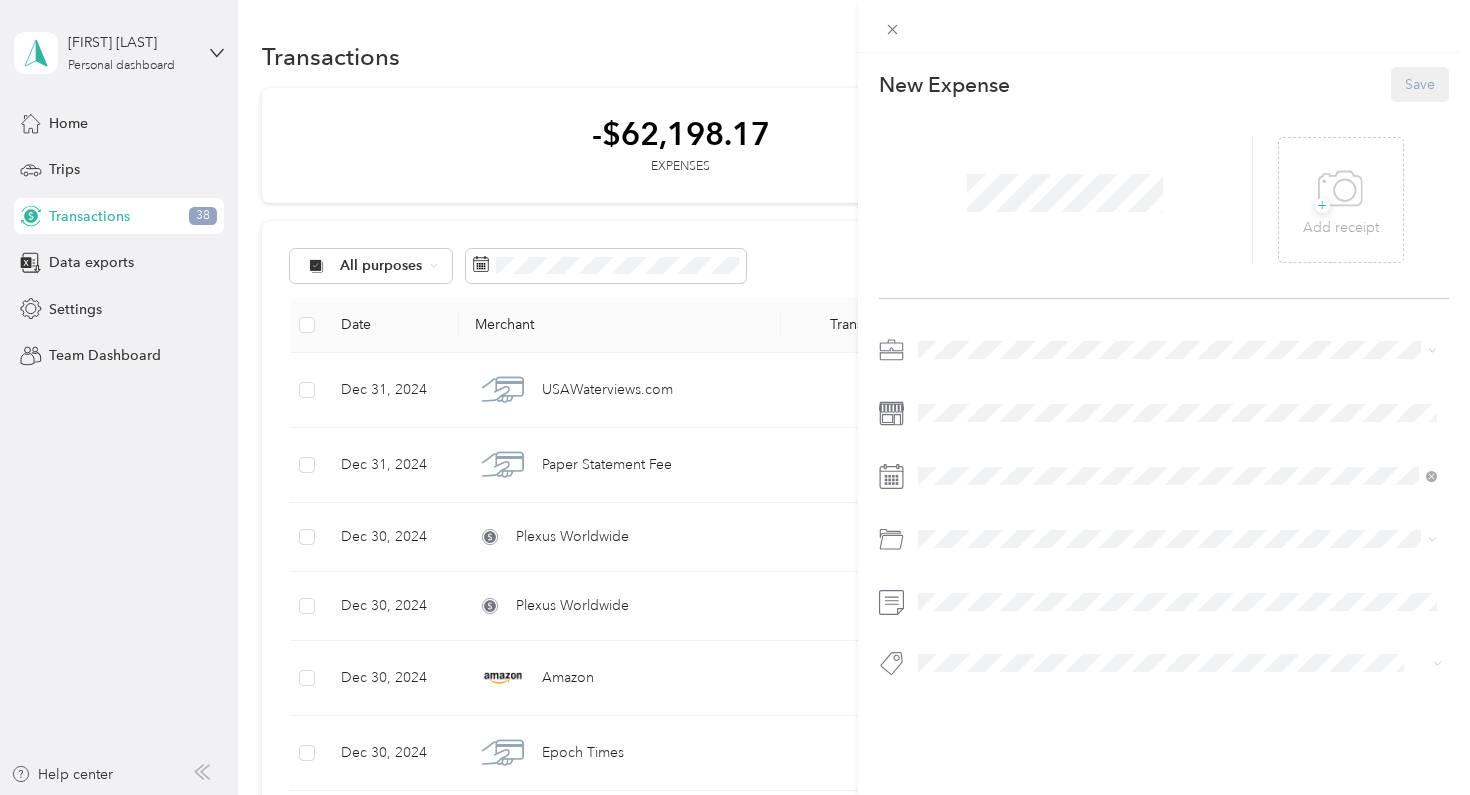 click at bounding box center (1065, 193) 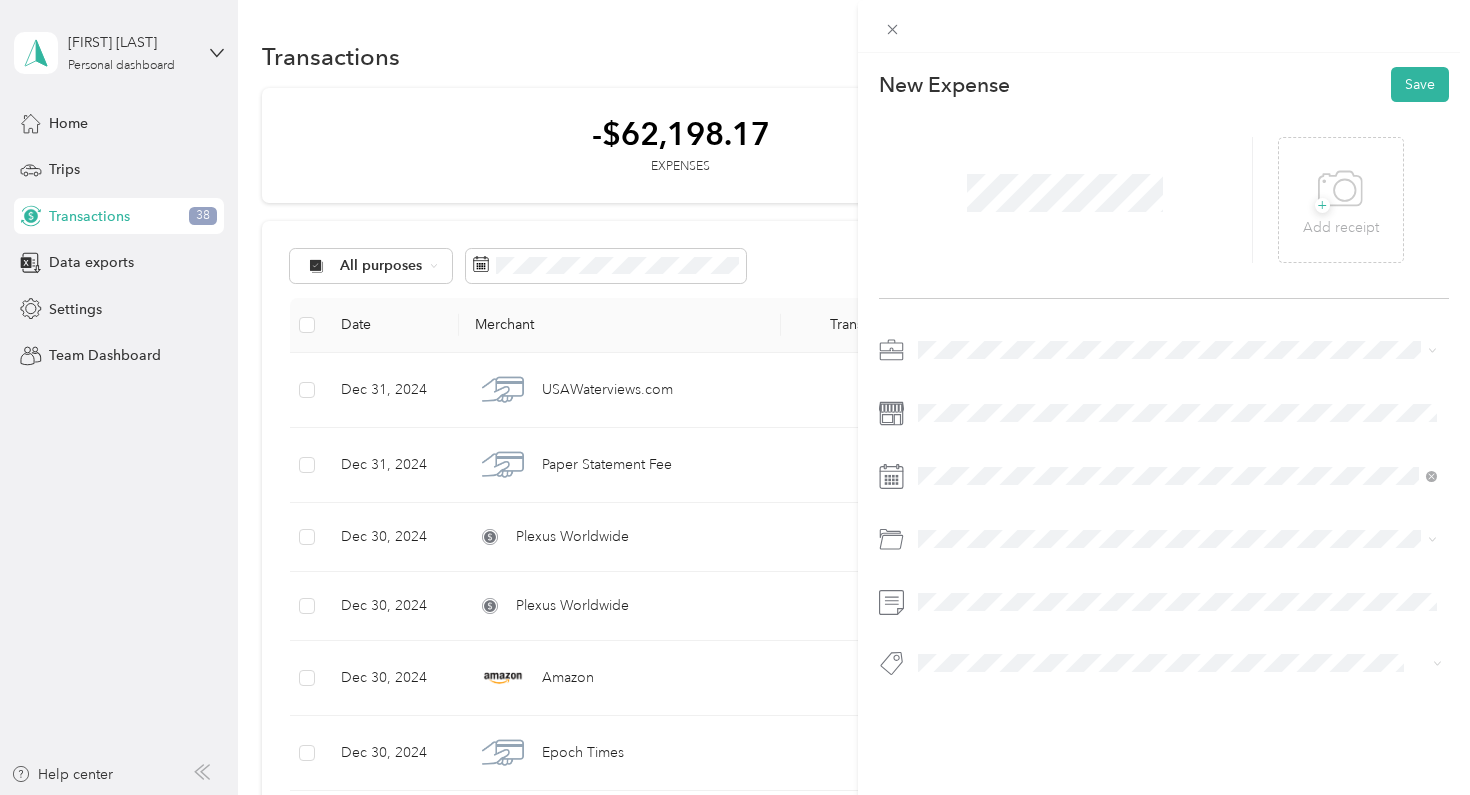 click at bounding box center (1180, 350) 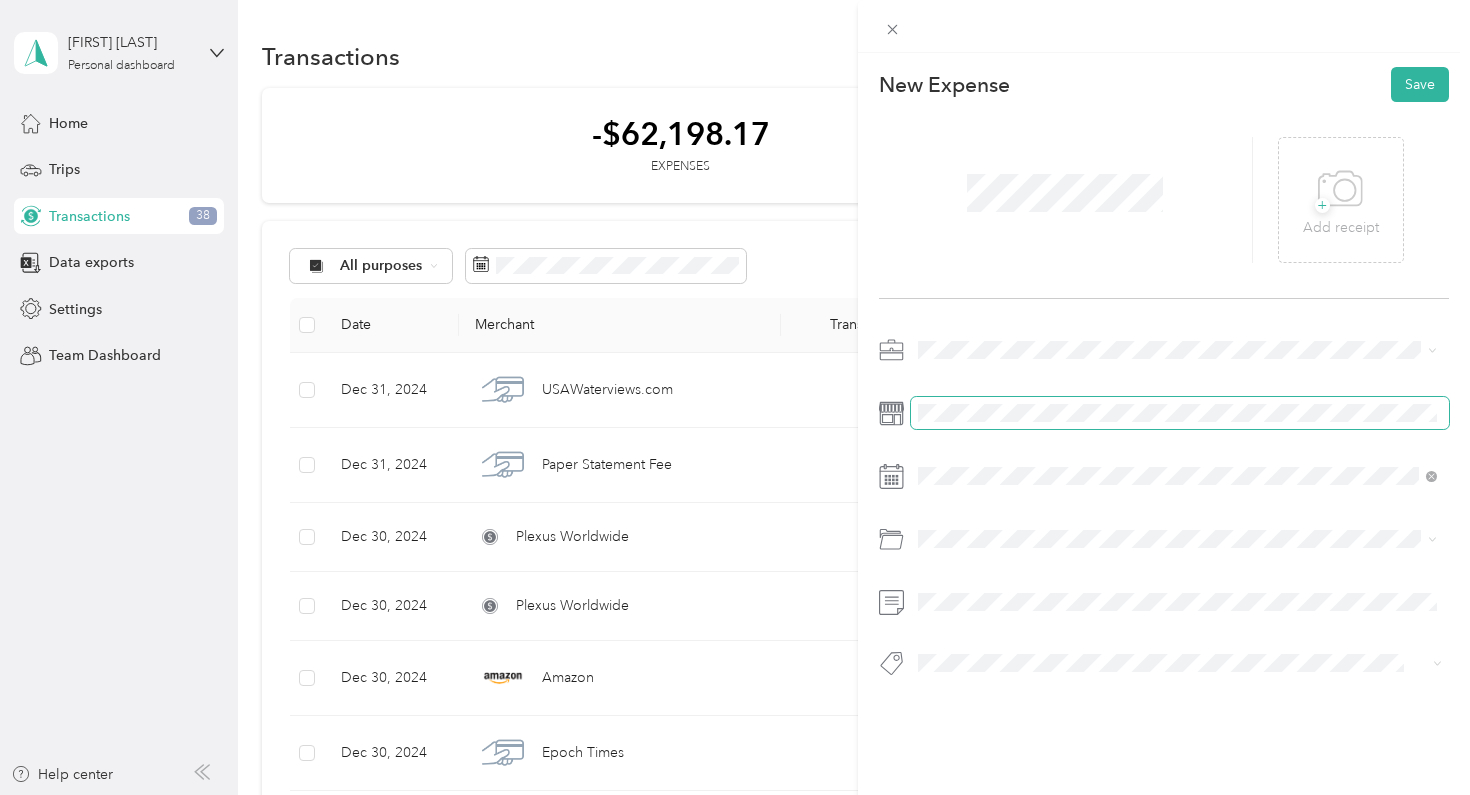 click at bounding box center [1180, 413] 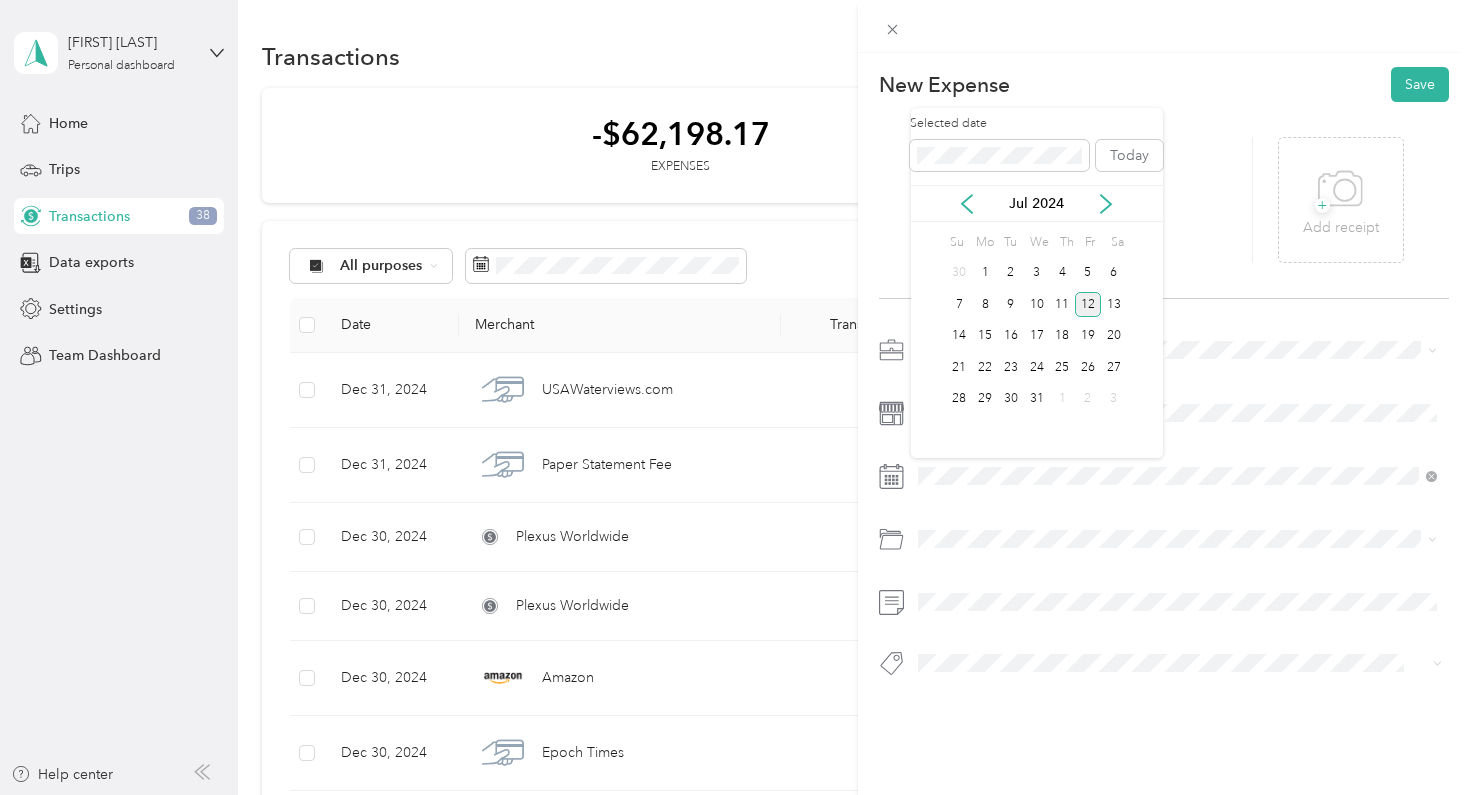 click on "12" at bounding box center (1088, 304) 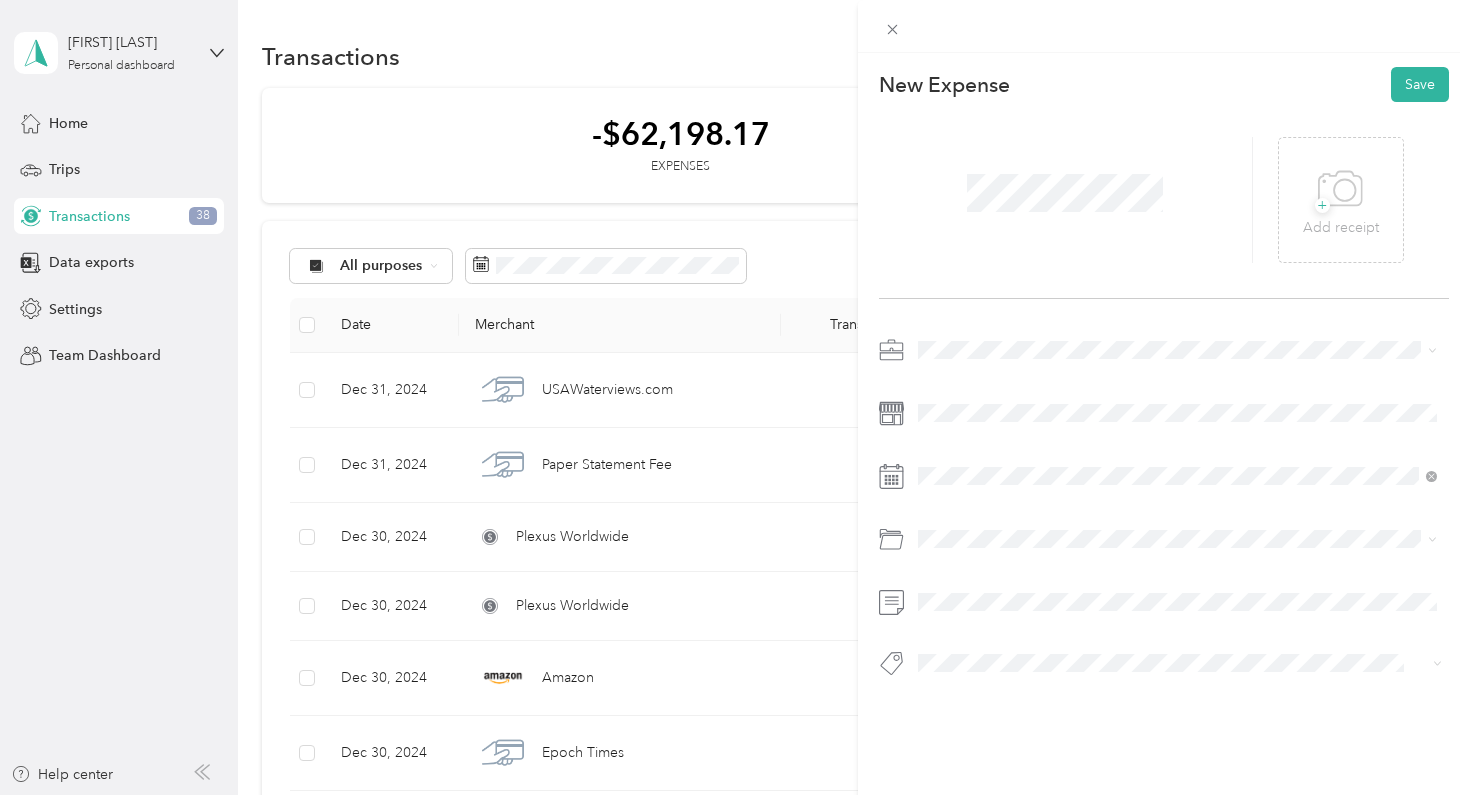 click on "Professional Journal Subscriptions" at bounding box center [1032, 619] 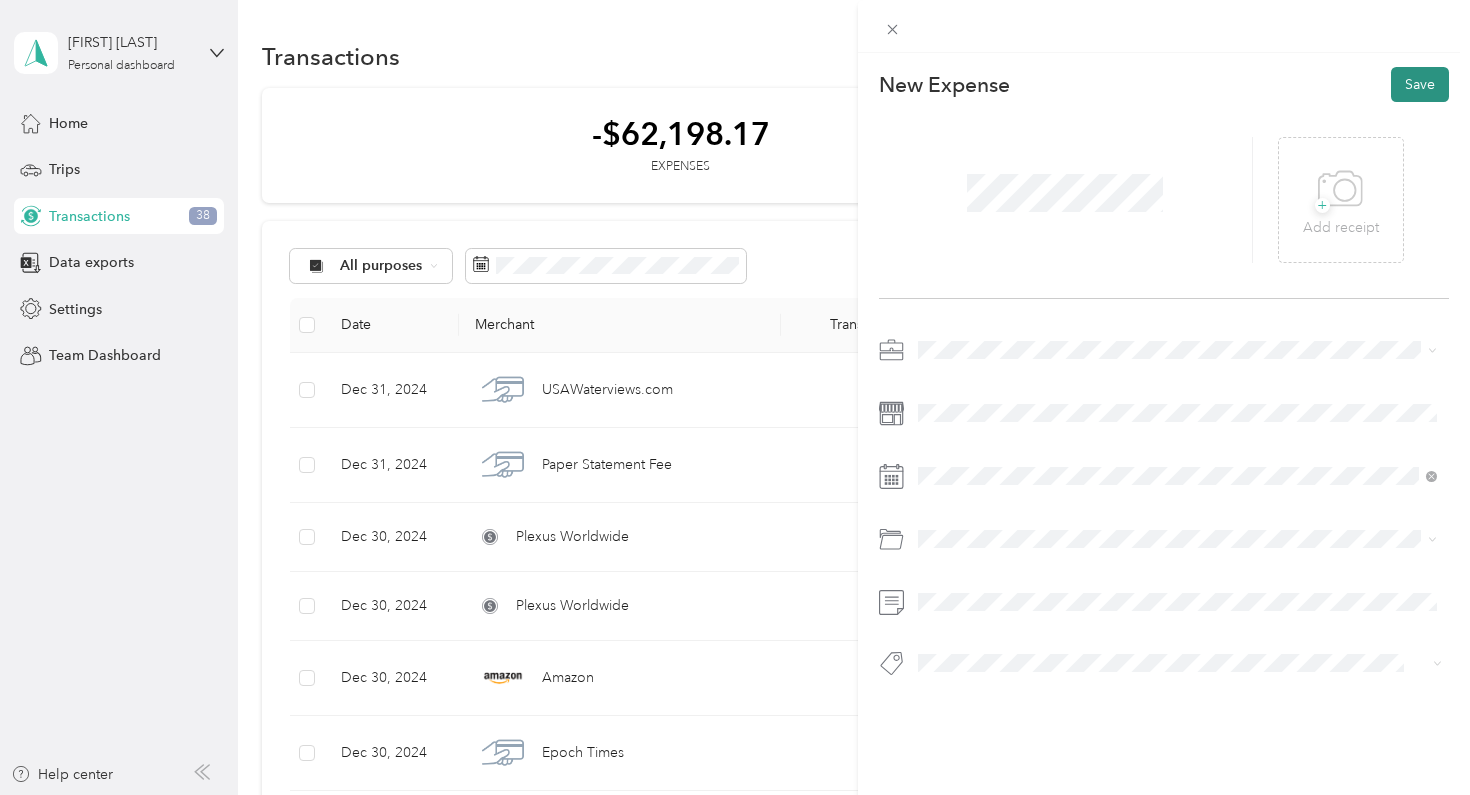 click on "Save" at bounding box center [1420, 84] 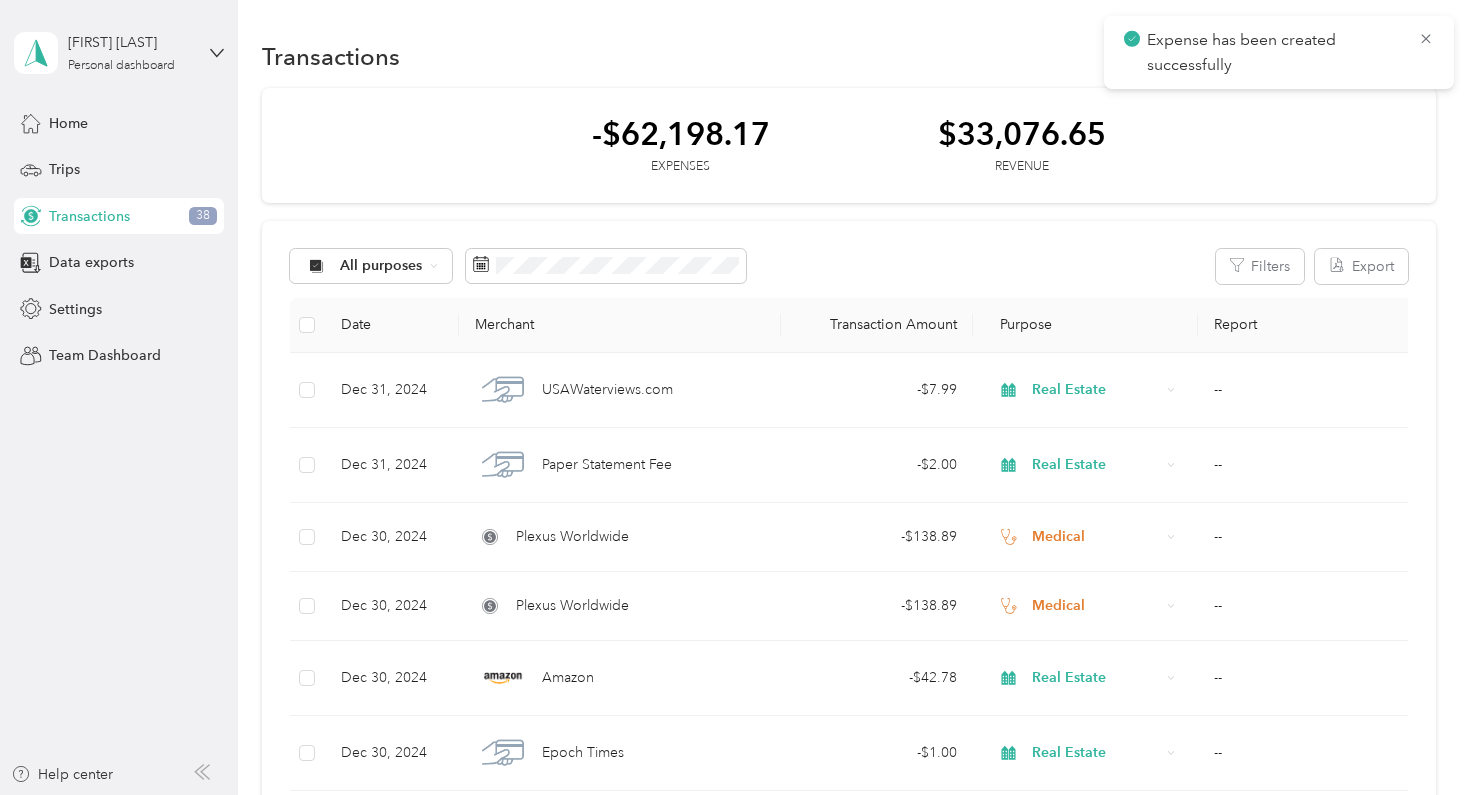 scroll, scrollTop: 0, scrollLeft: 0, axis: both 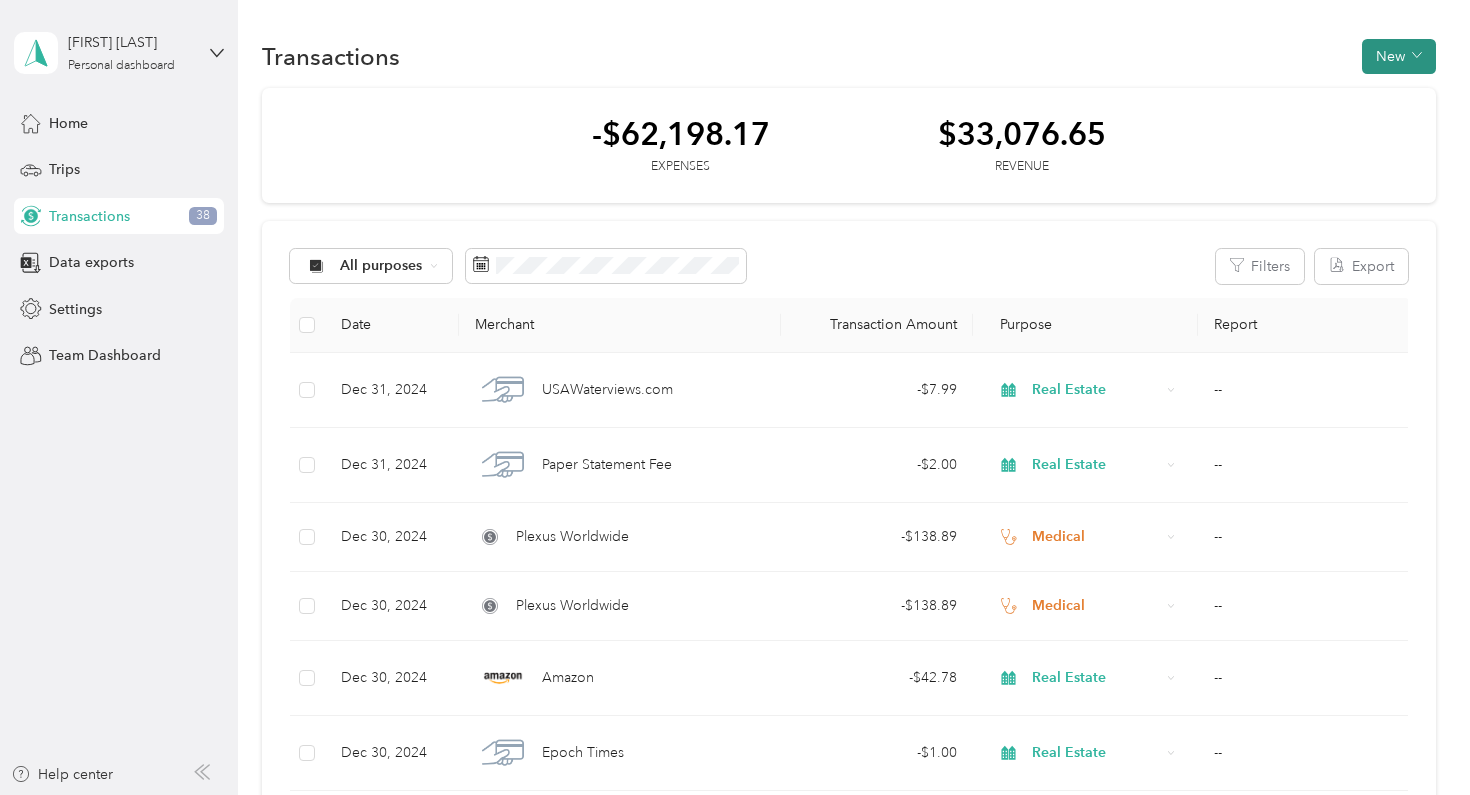click on "New" at bounding box center [1399, 56] 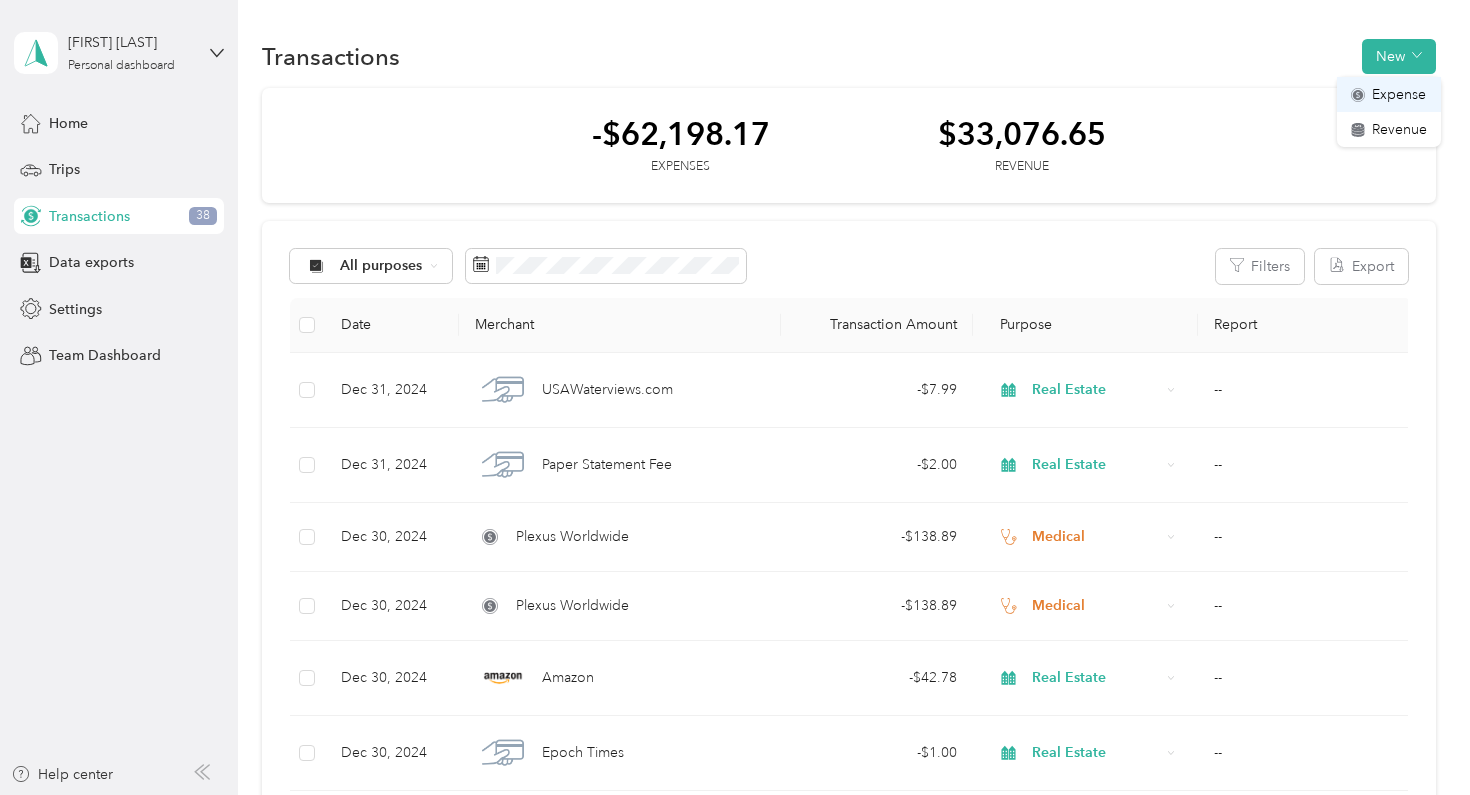 click on "Expense" at bounding box center [1399, 94] 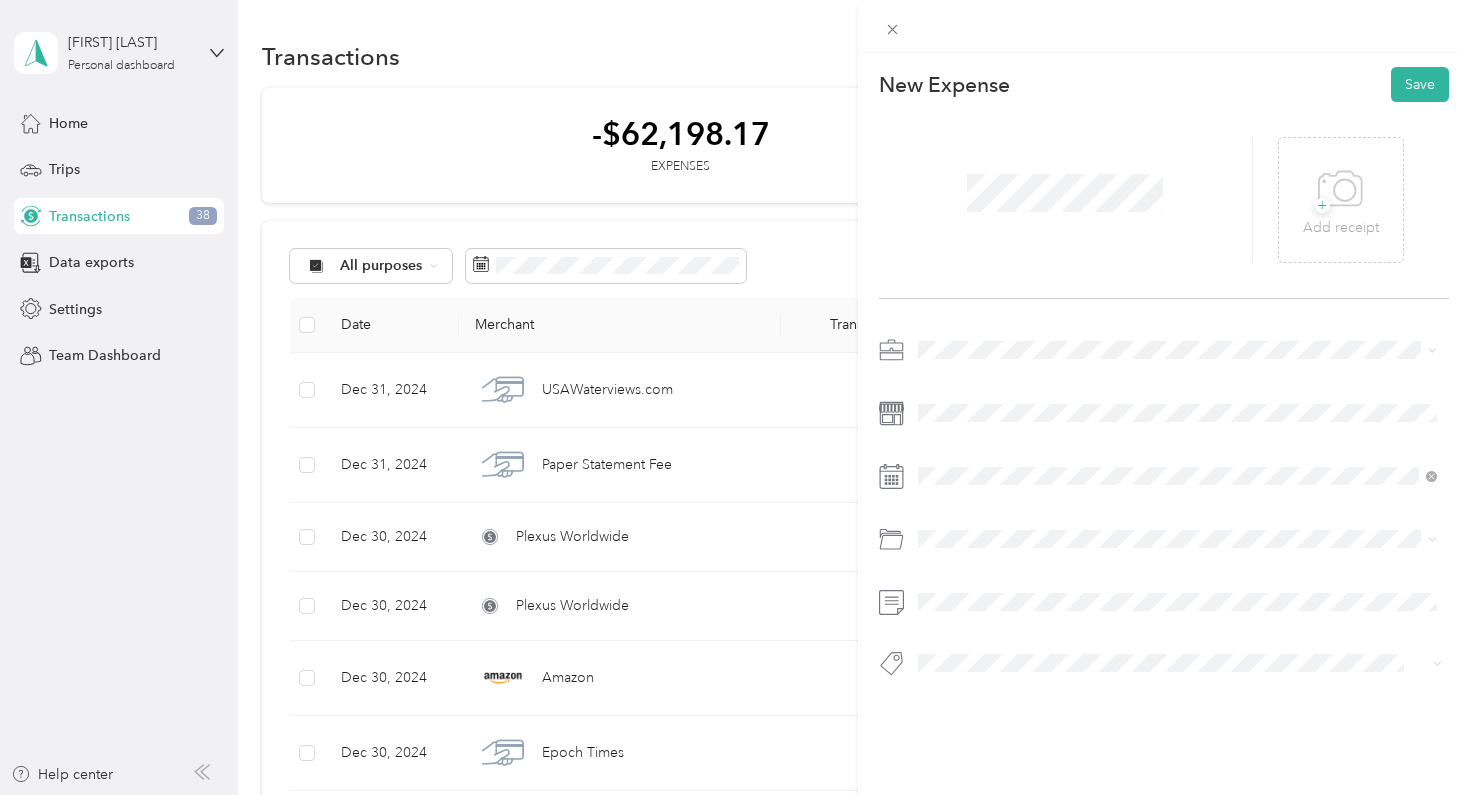 click at bounding box center (1180, 350) 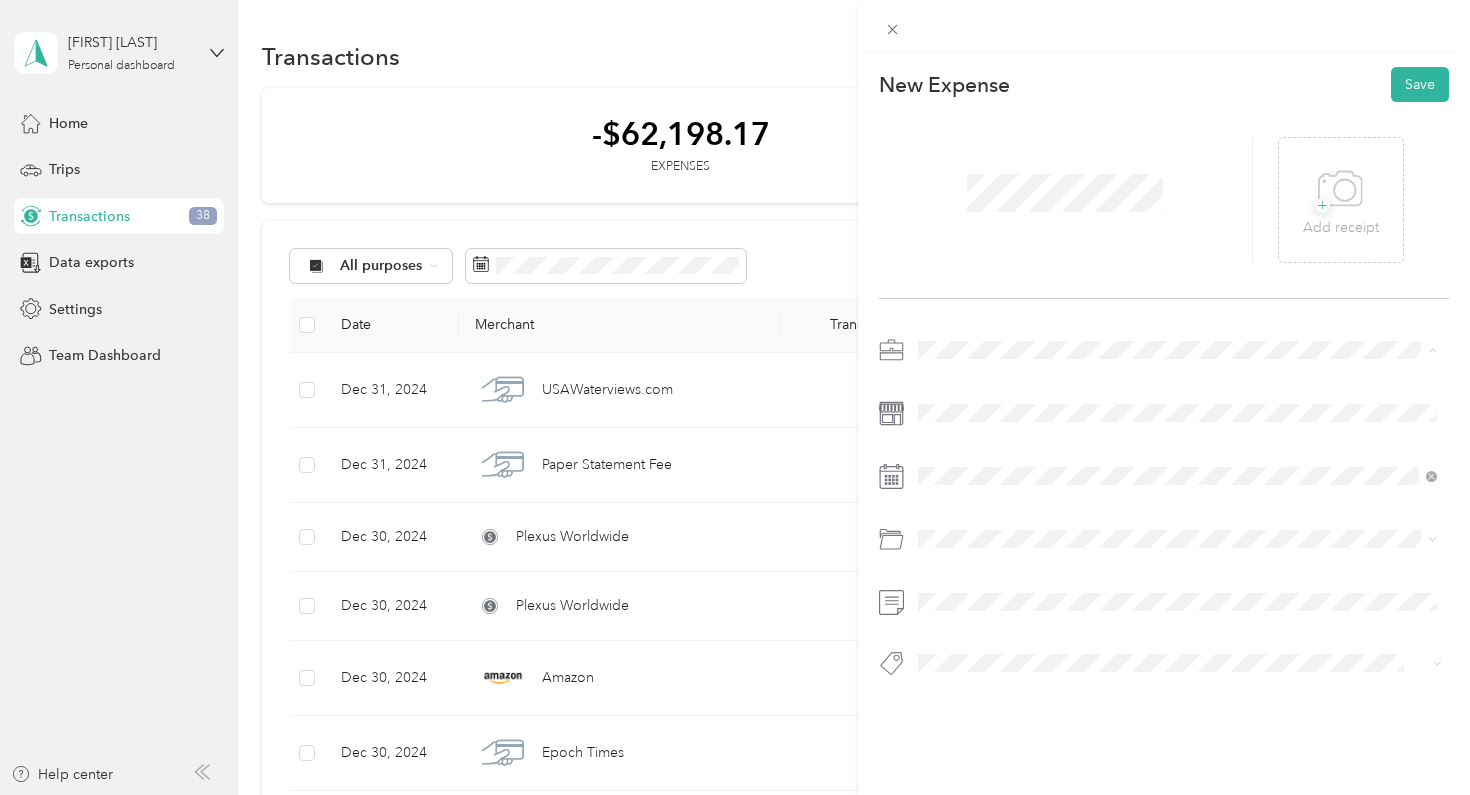 click on "Real Estate" at bounding box center (958, 490) 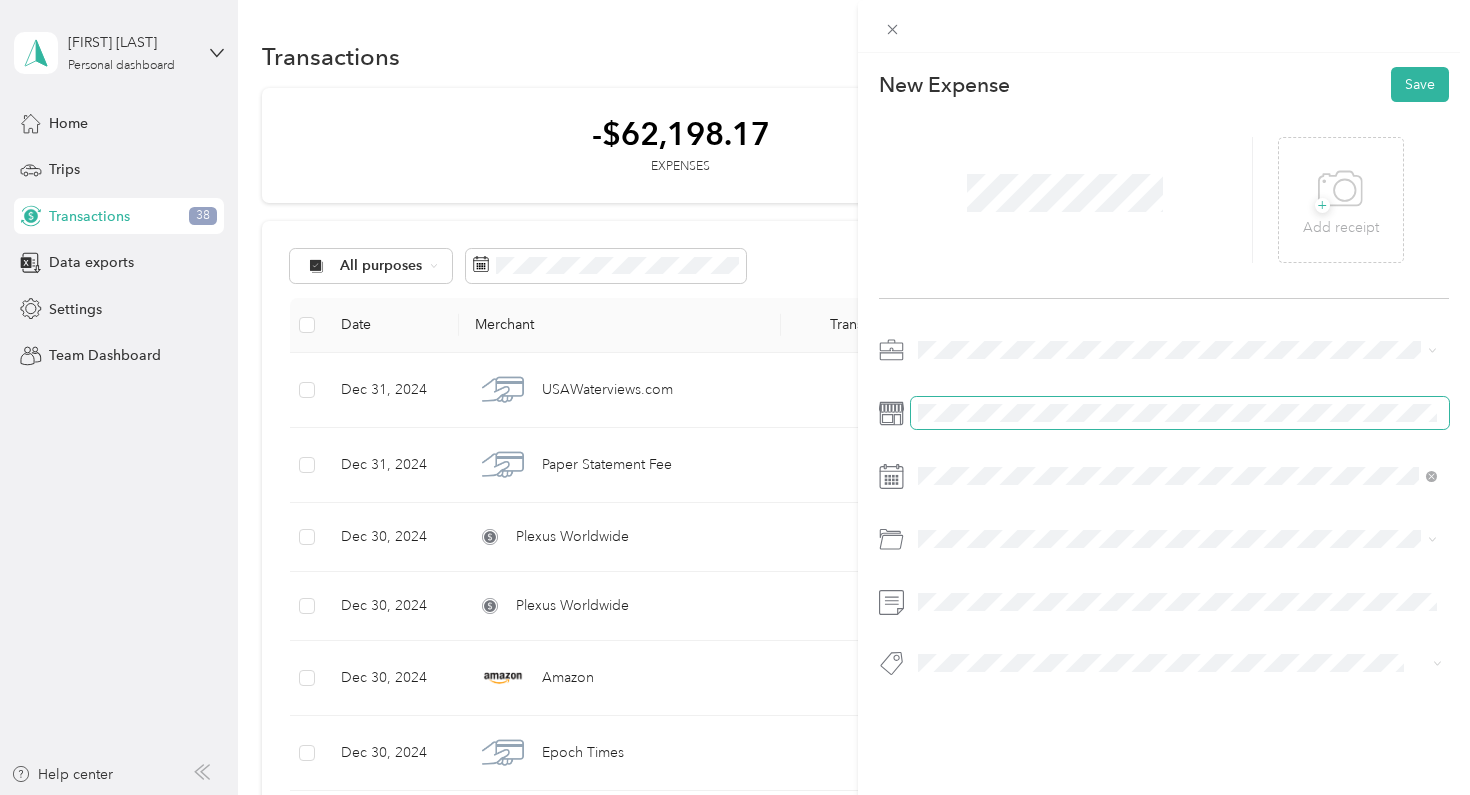 click at bounding box center [1180, 413] 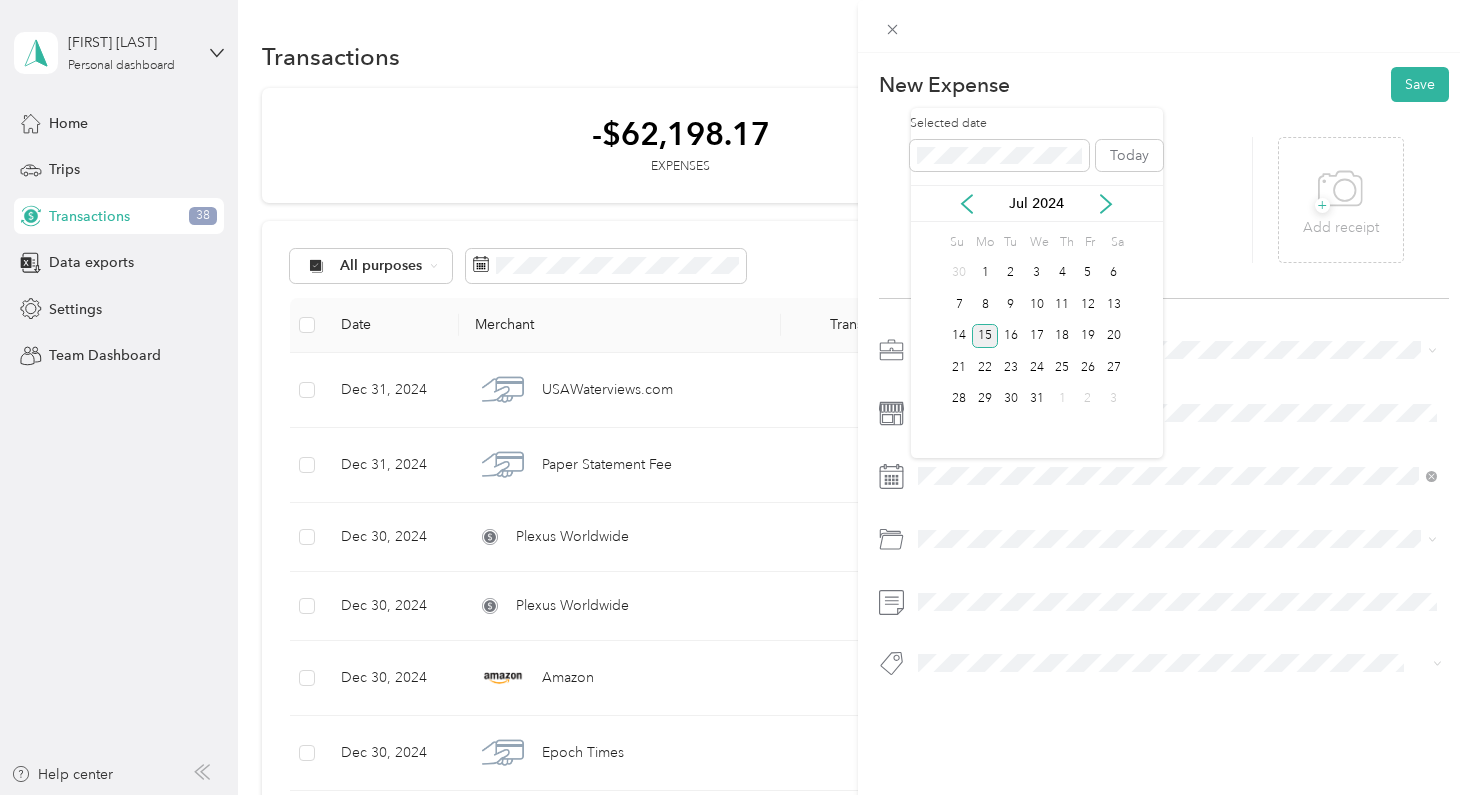 click on "15" at bounding box center [985, 336] 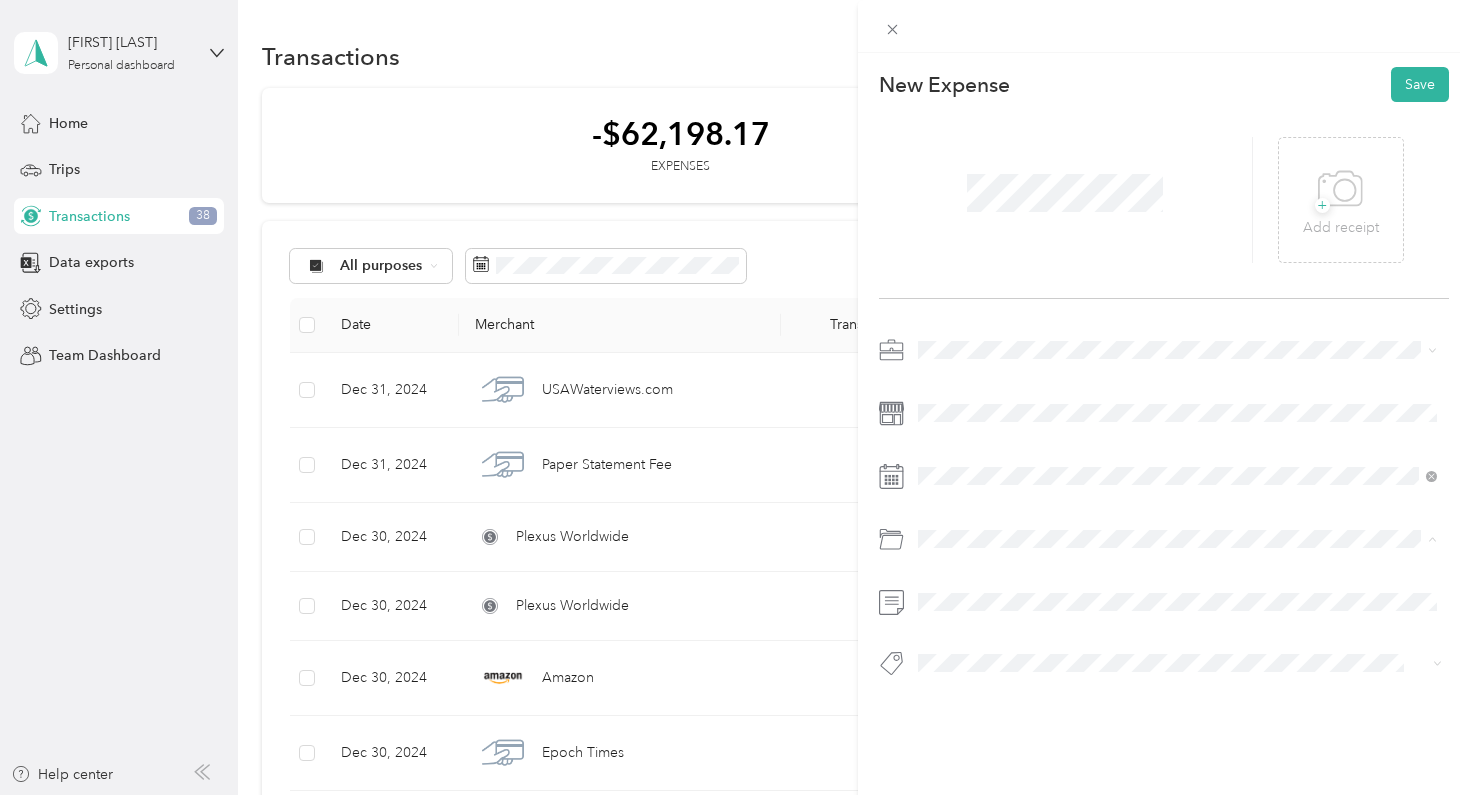 click on "Professional Journal Subscriptions" at bounding box center (1178, 619) 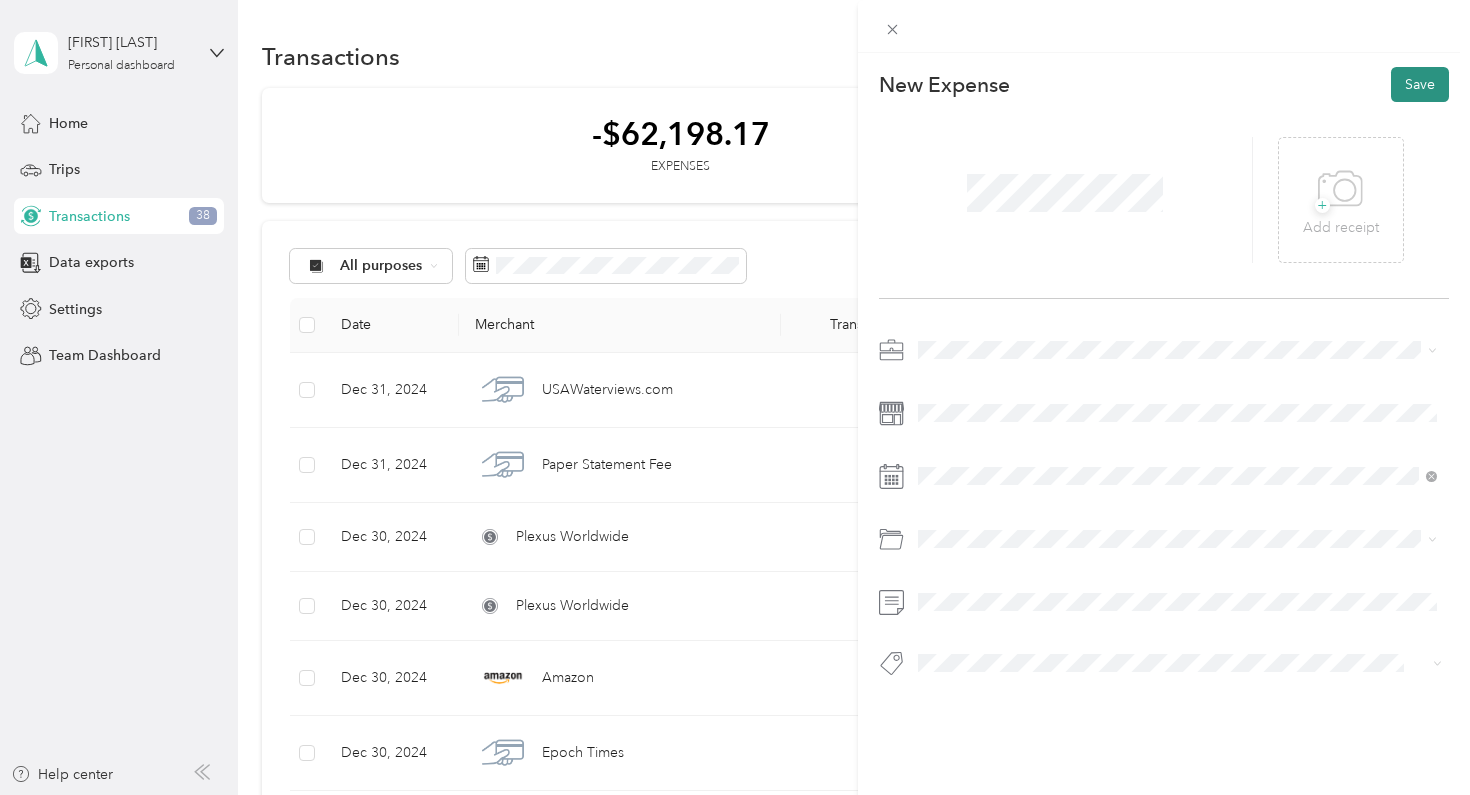 click on "Save" at bounding box center (1420, 84) 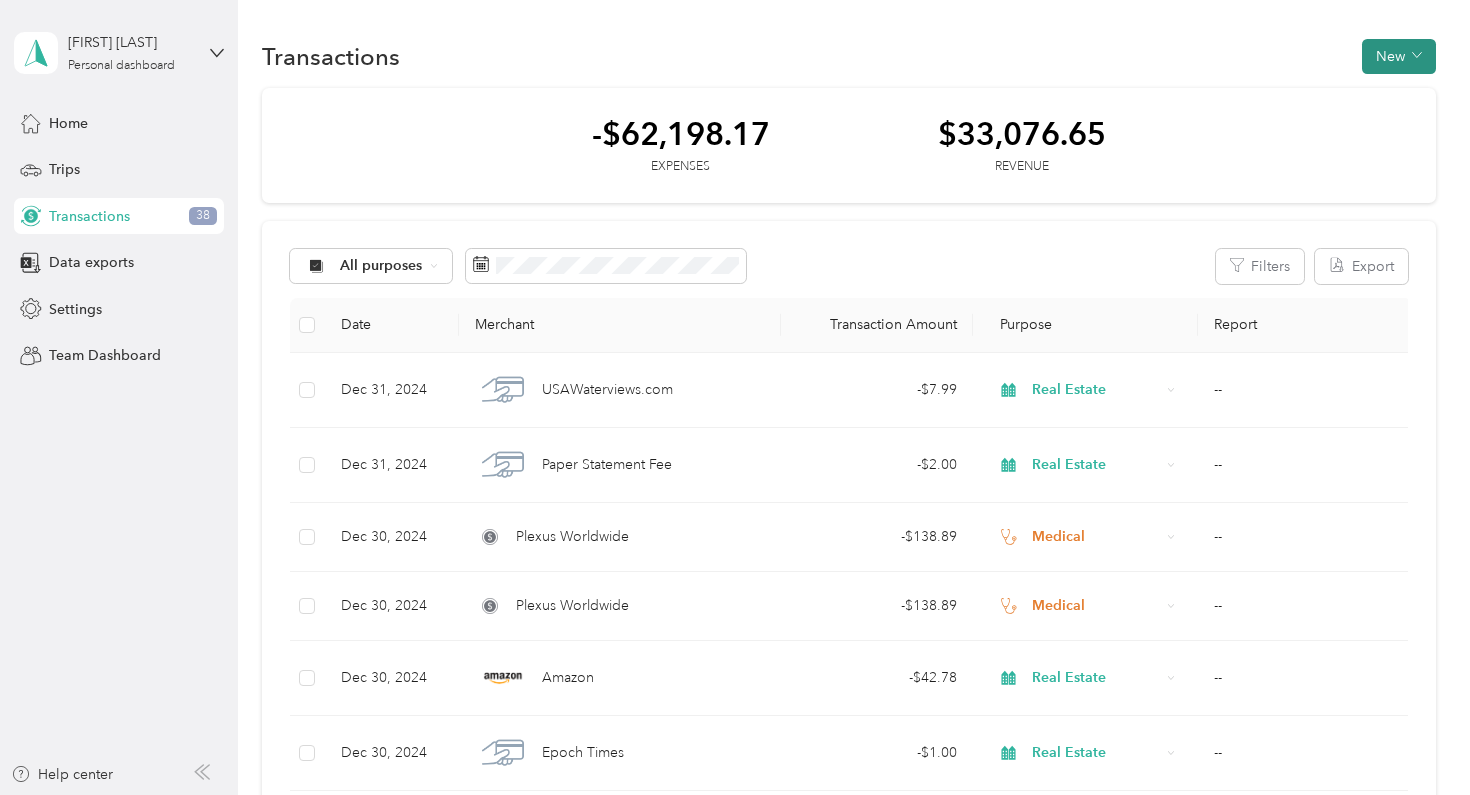 click on "New" at bounding box center [1399, 56] 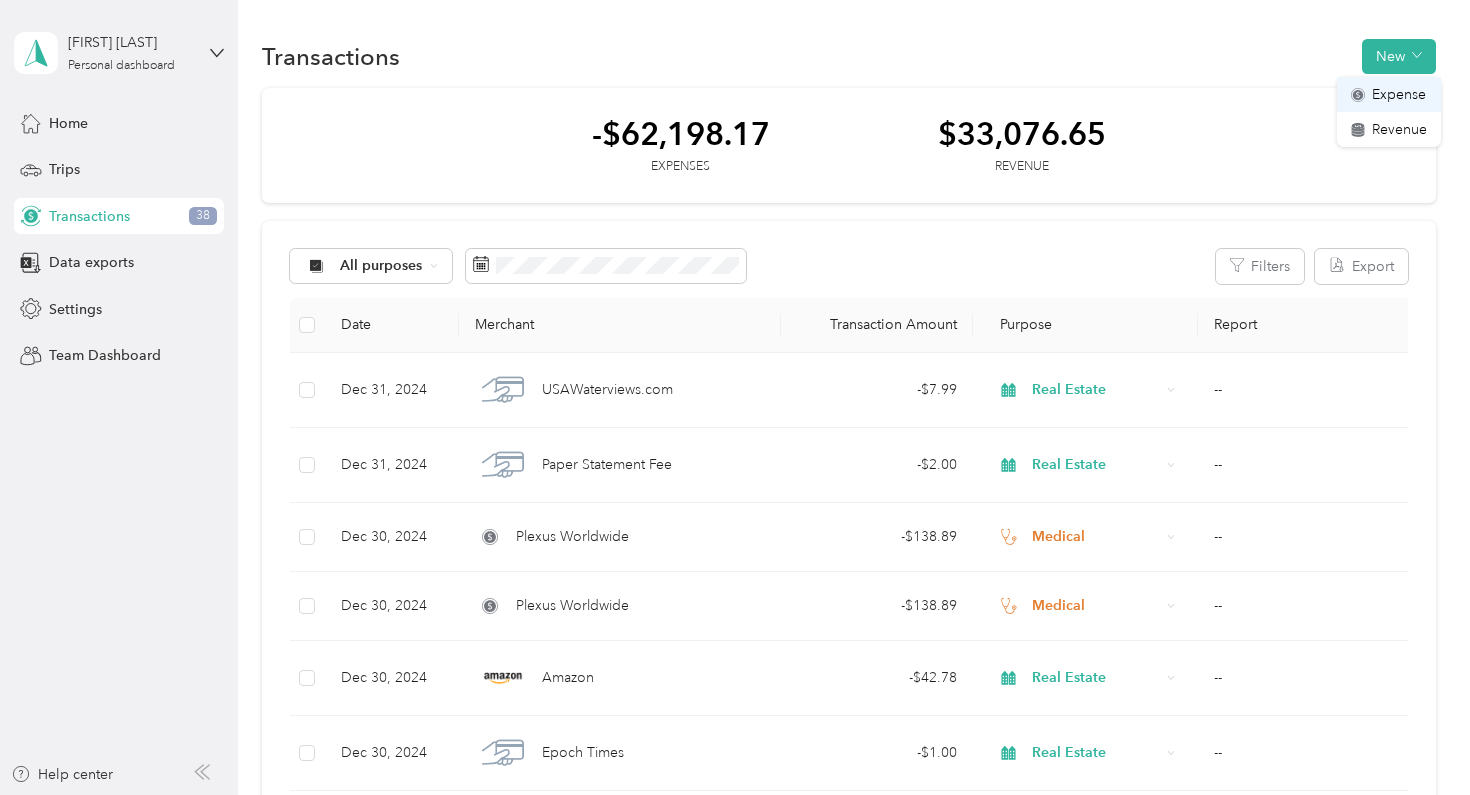 click on "Expense" at bounding box center (1399, 94) 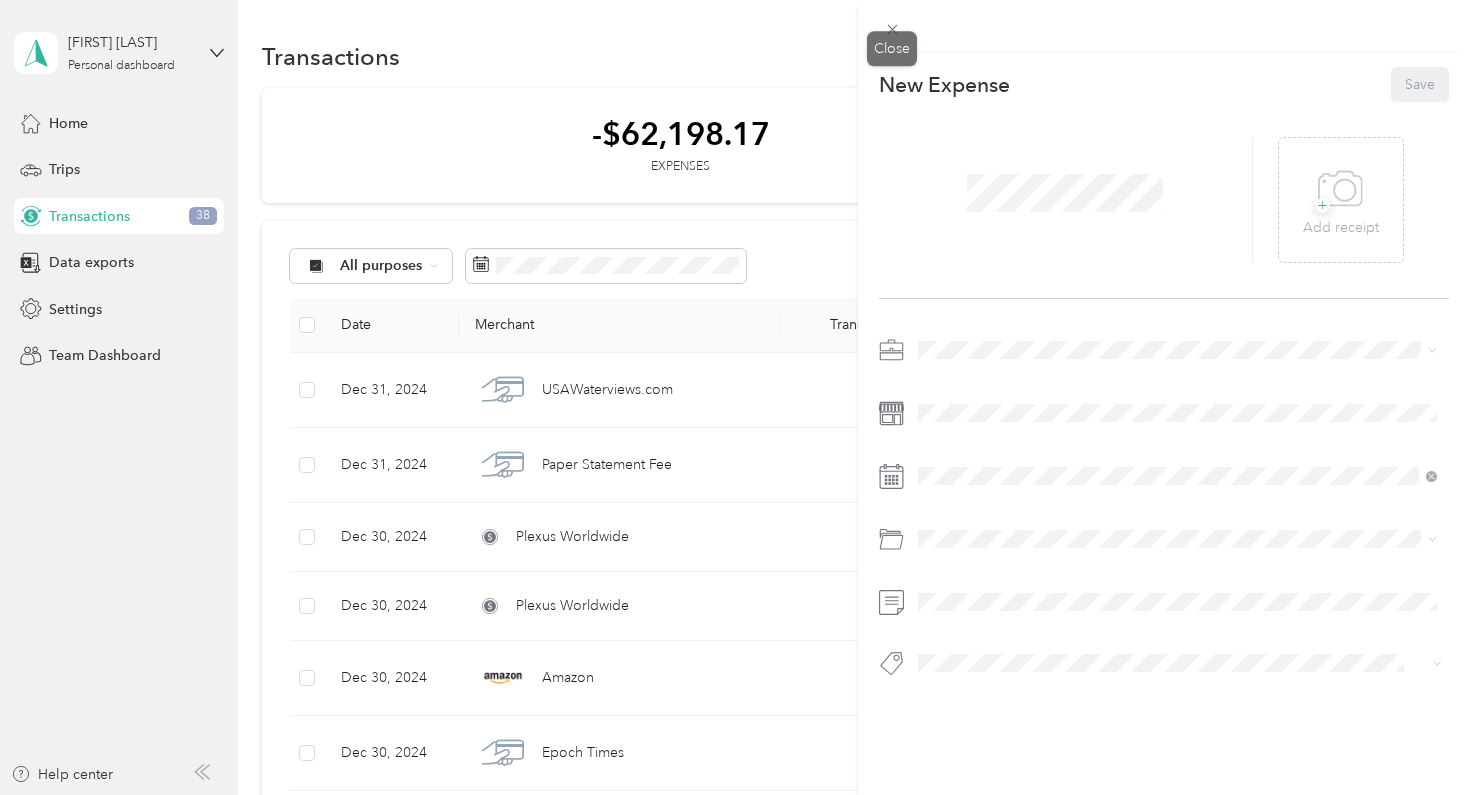click on "This  expense  cannot be edited because it is either under review, approved, or paid. Contact your Team Manager to edit it. New Expense  Save + Add receipt Close" at bounding box center [730, 795] 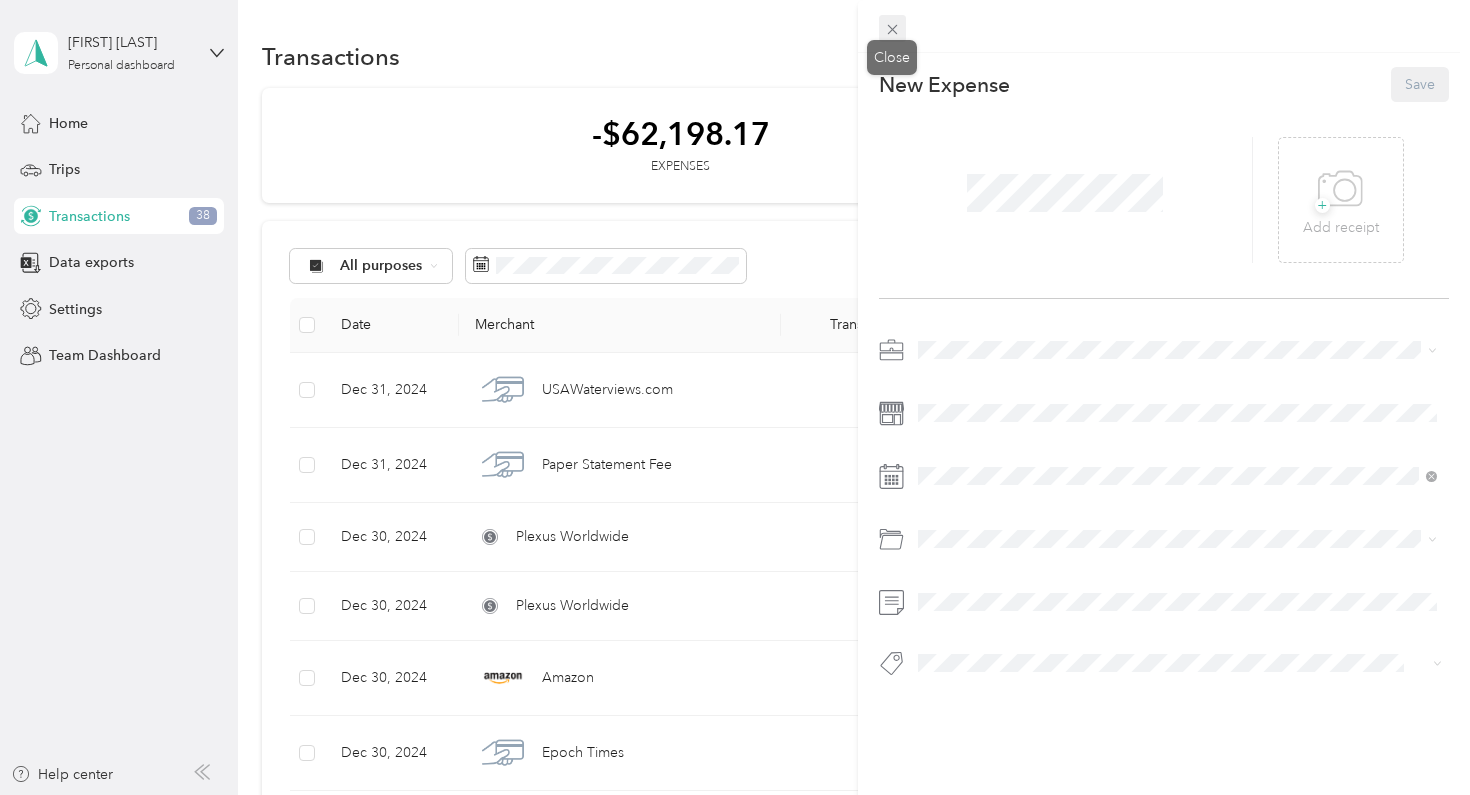 click 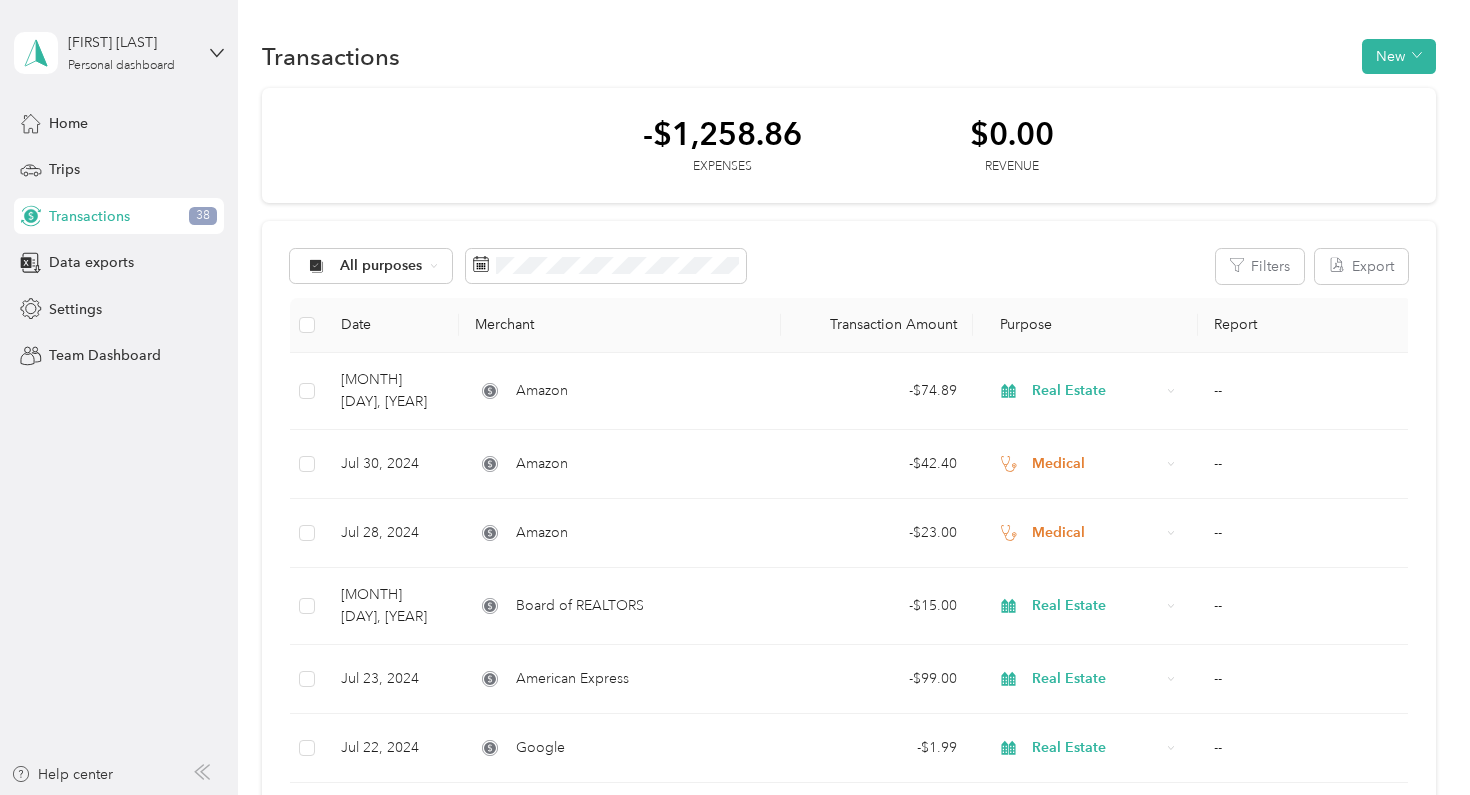 click on "All purposes Filters Export" at bounding box center [848, 266] 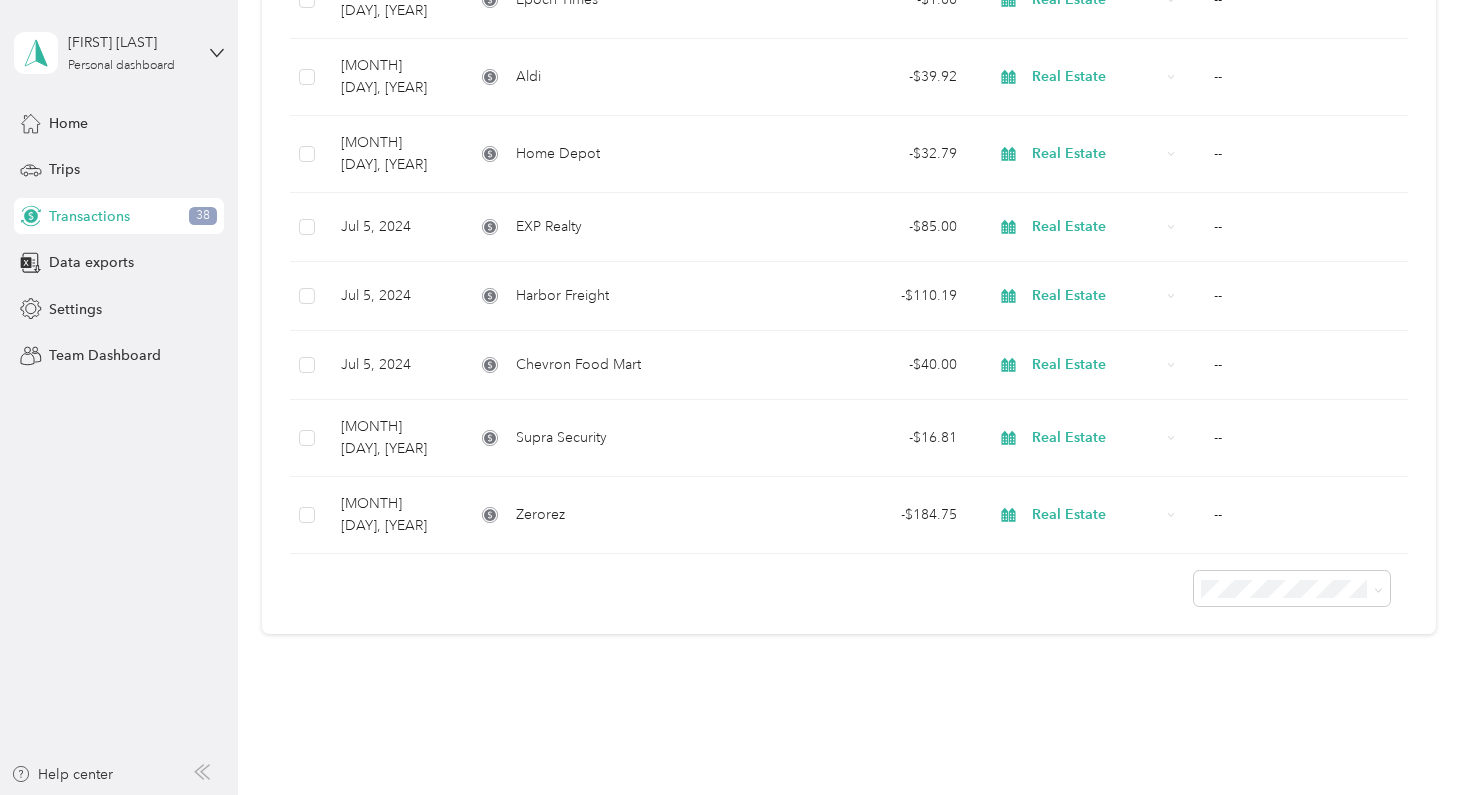 scroll, scrollTop: 1569, scrollLeft: 0, axis: vertical 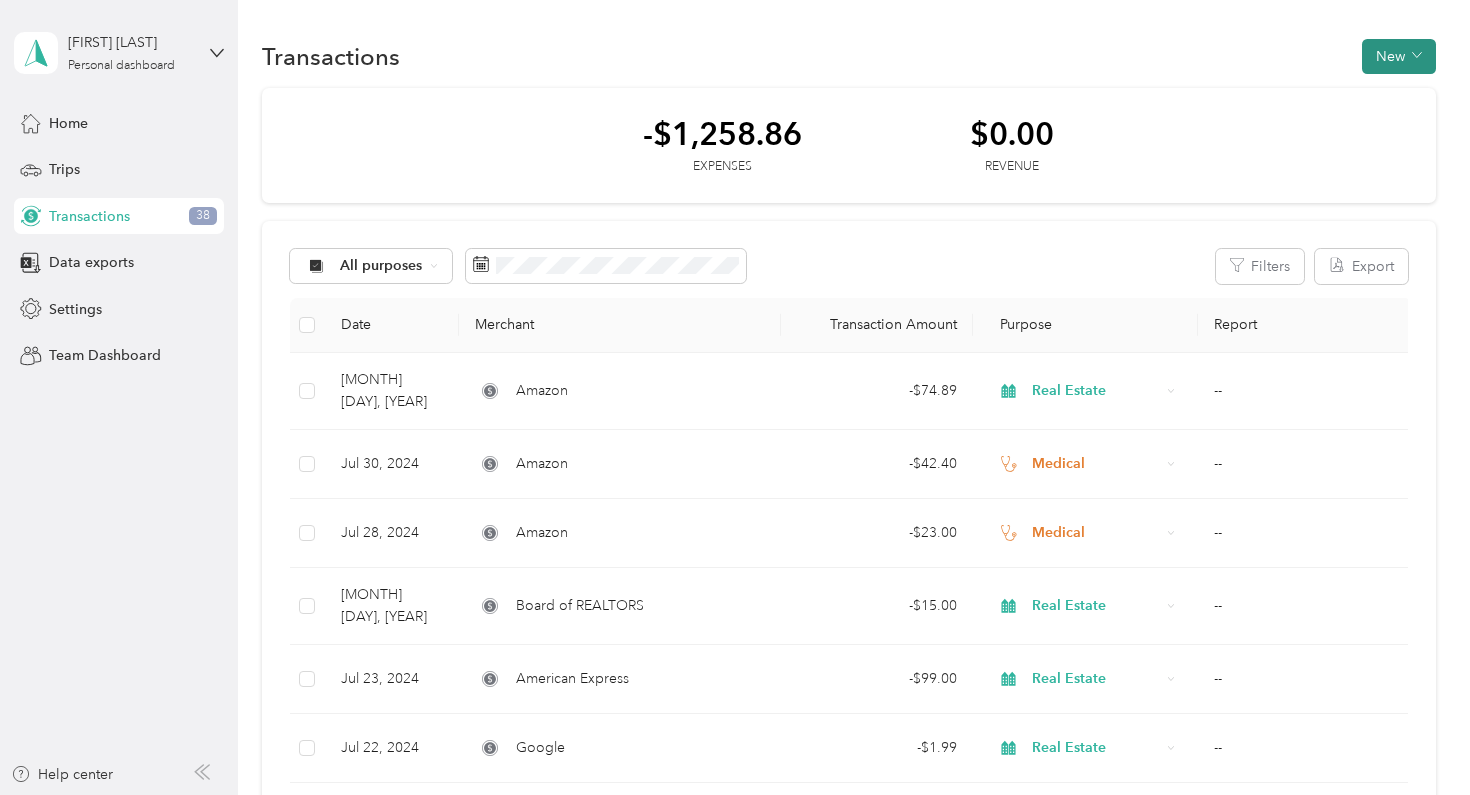 click on "New" at bounding box center [1399, 56] 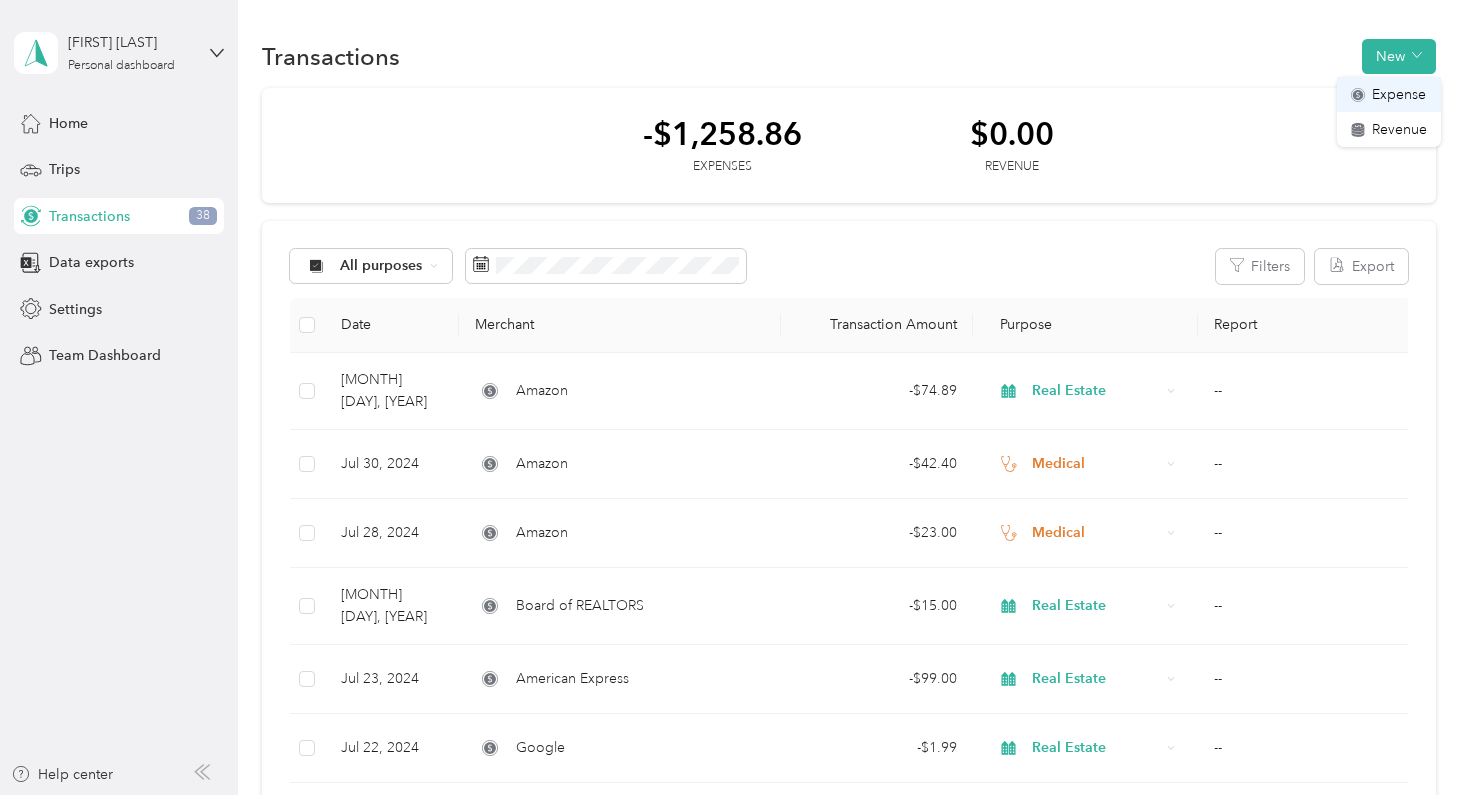 click on "Expense" at bounding box center [1399, 94] 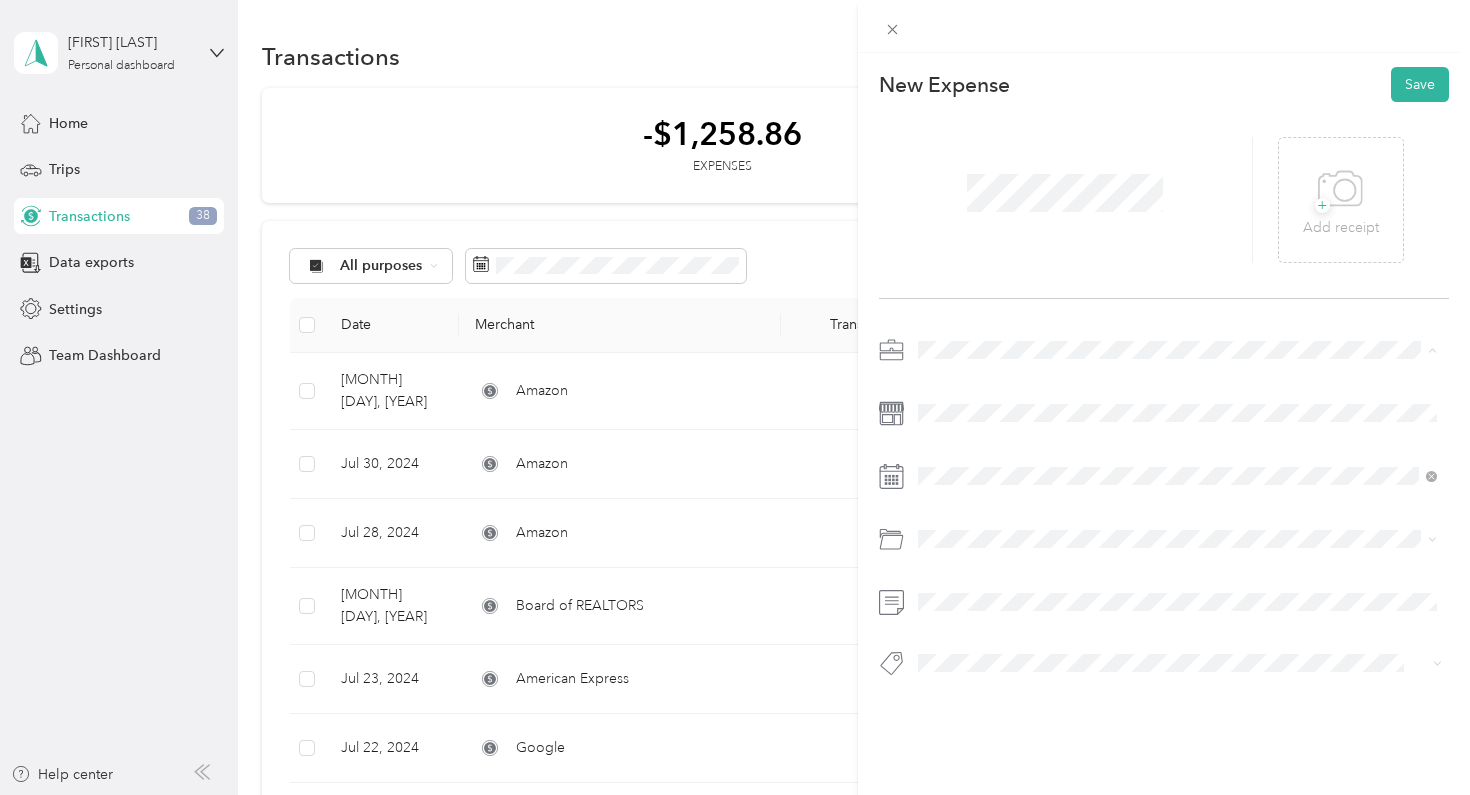 click on "Real Estate" at bounding box center (958, 490) 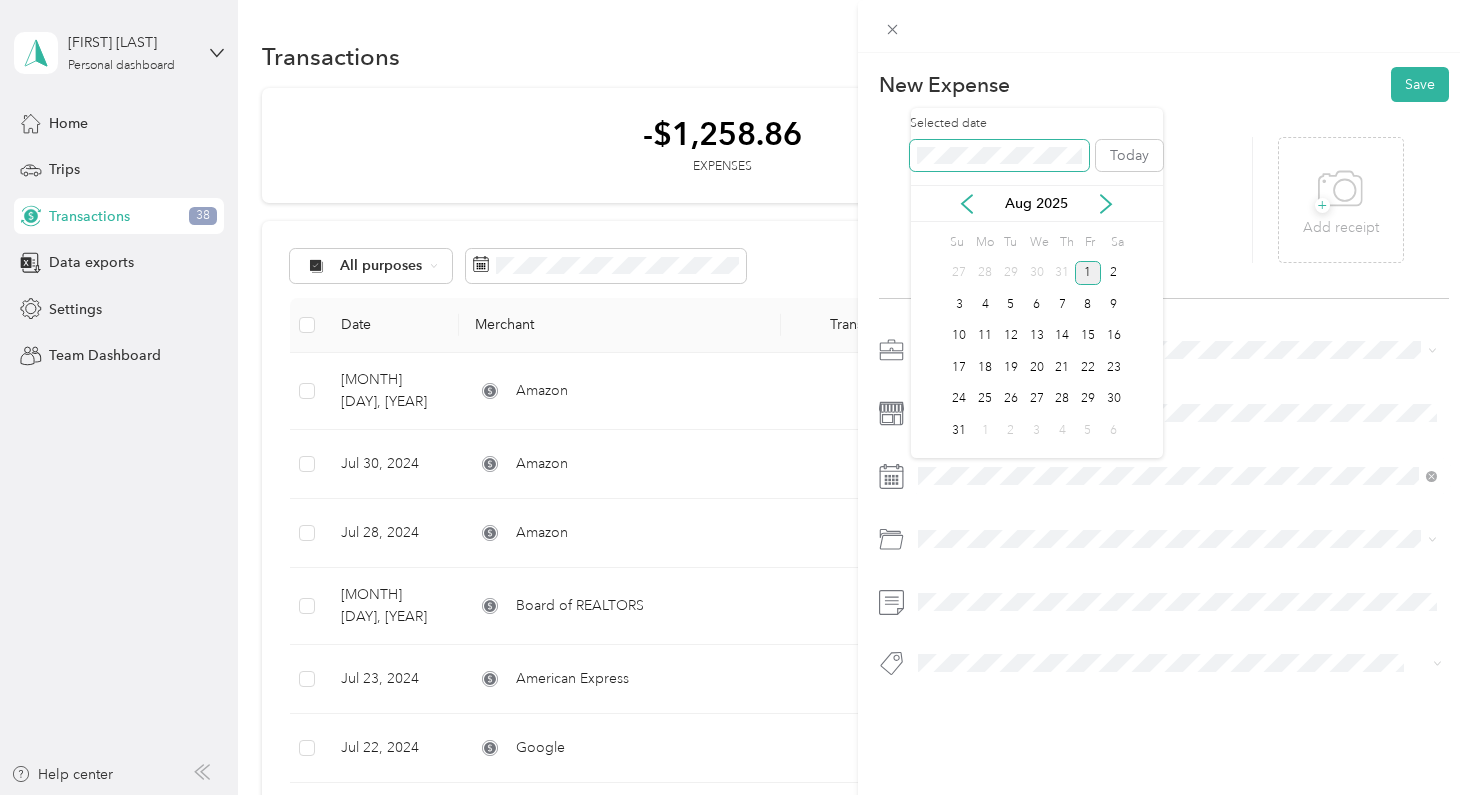 click at bounding box center [999, 156] 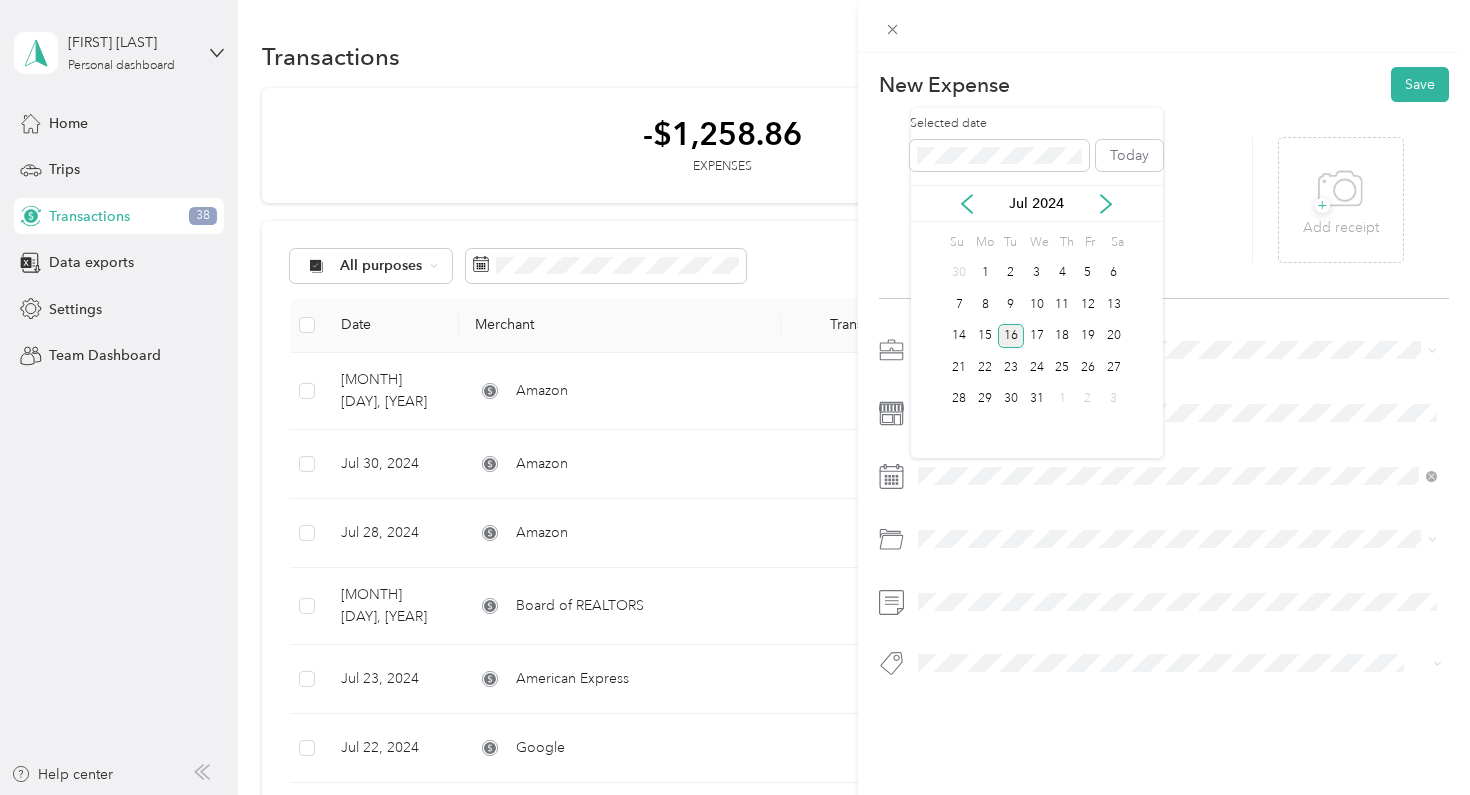 click on "16" at bounding box center [1011, 336] 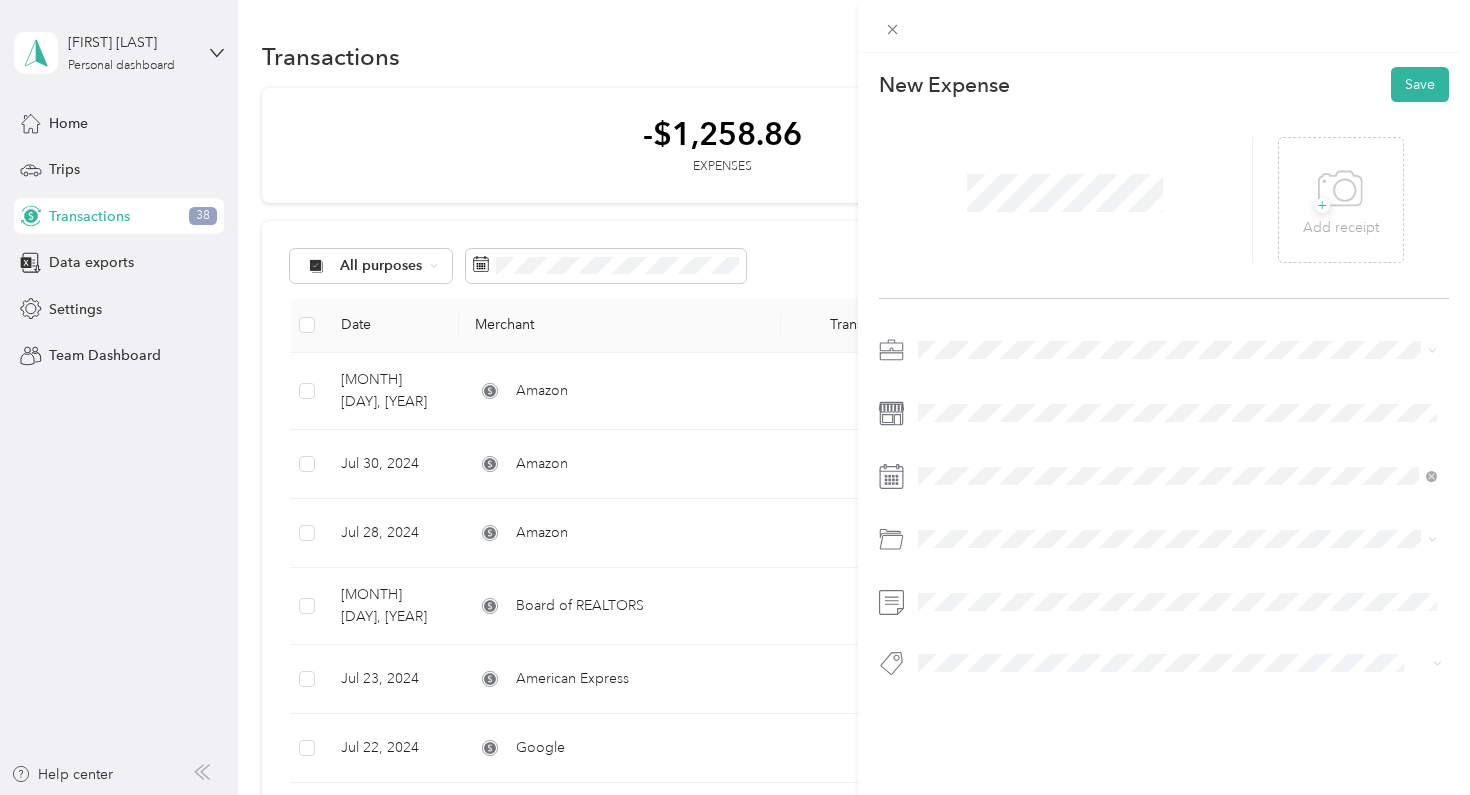 click on "Real Estate Franchise Fees" at bounding box center [1006, 617] 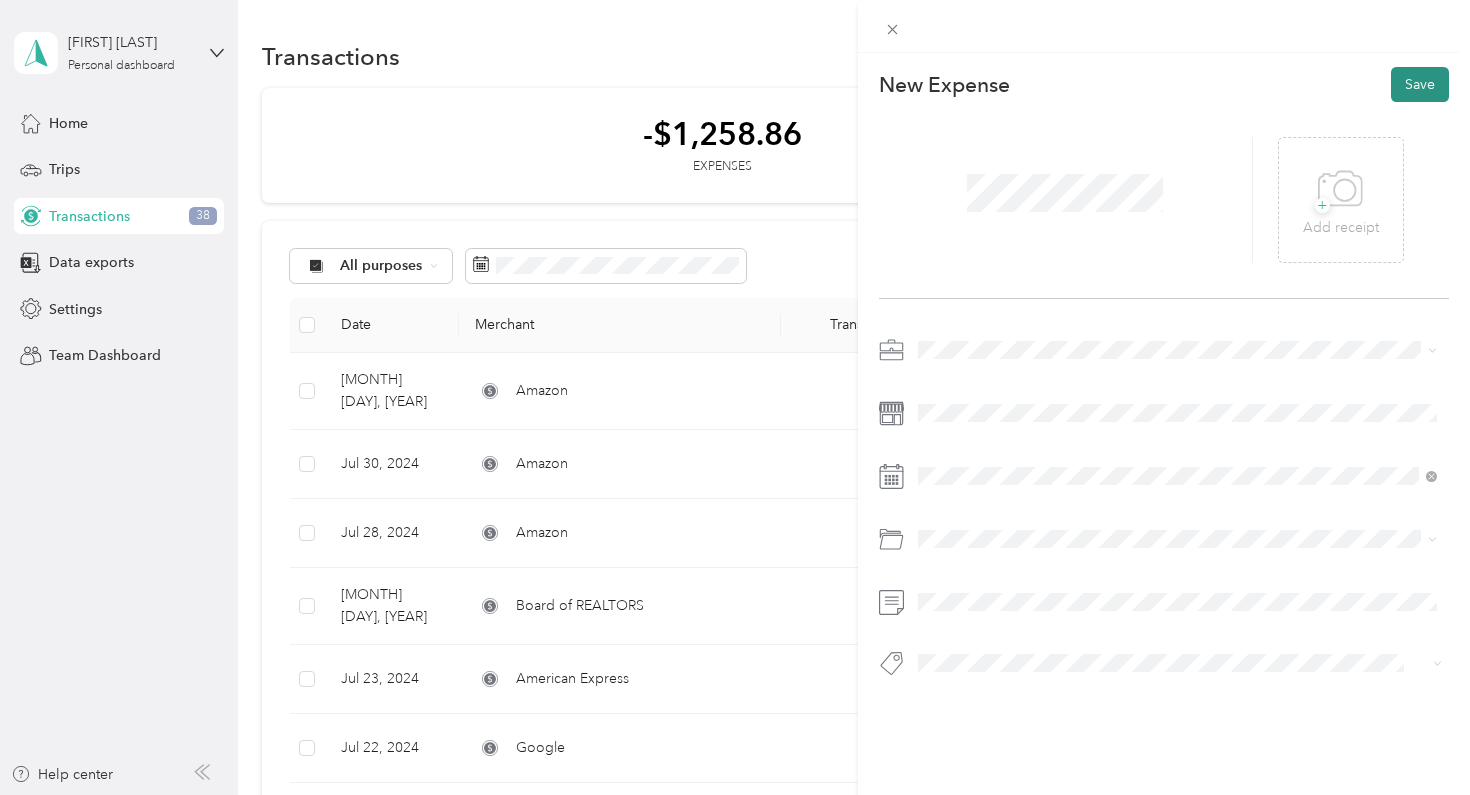 click on "Save" at bounding box center (1420, 84) 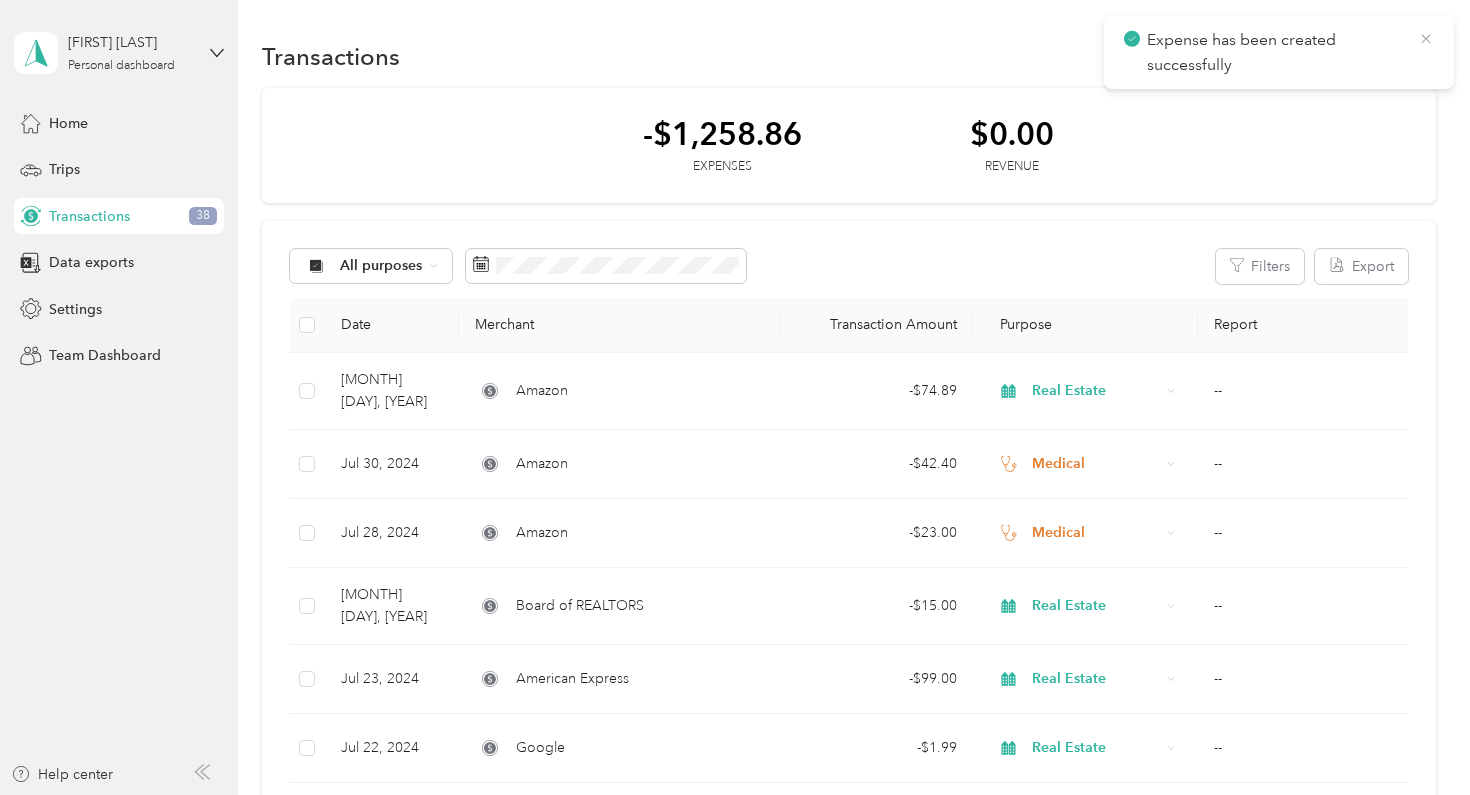 click 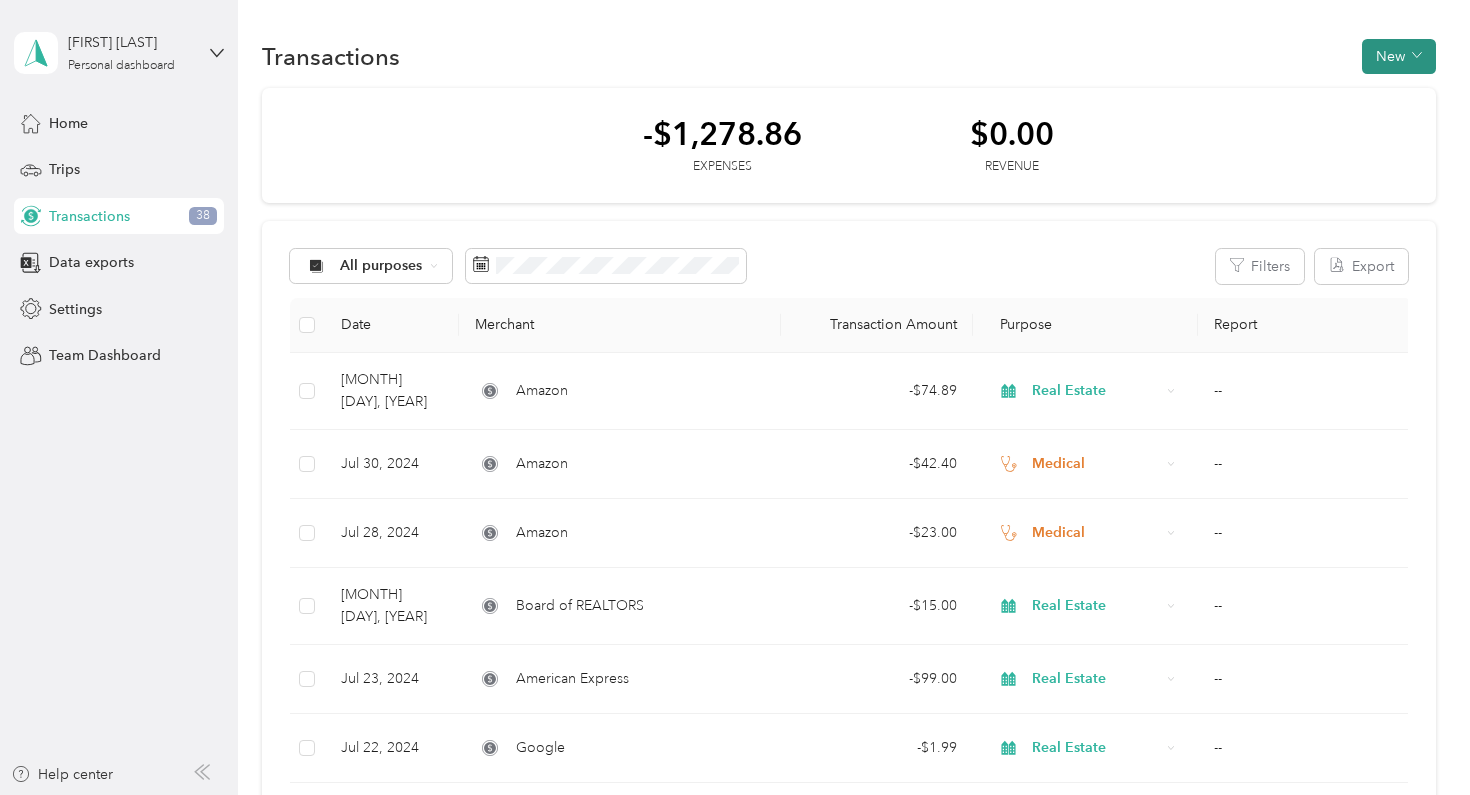 scroll, scrollTop: 0, scrollLeft: 0, axis: both 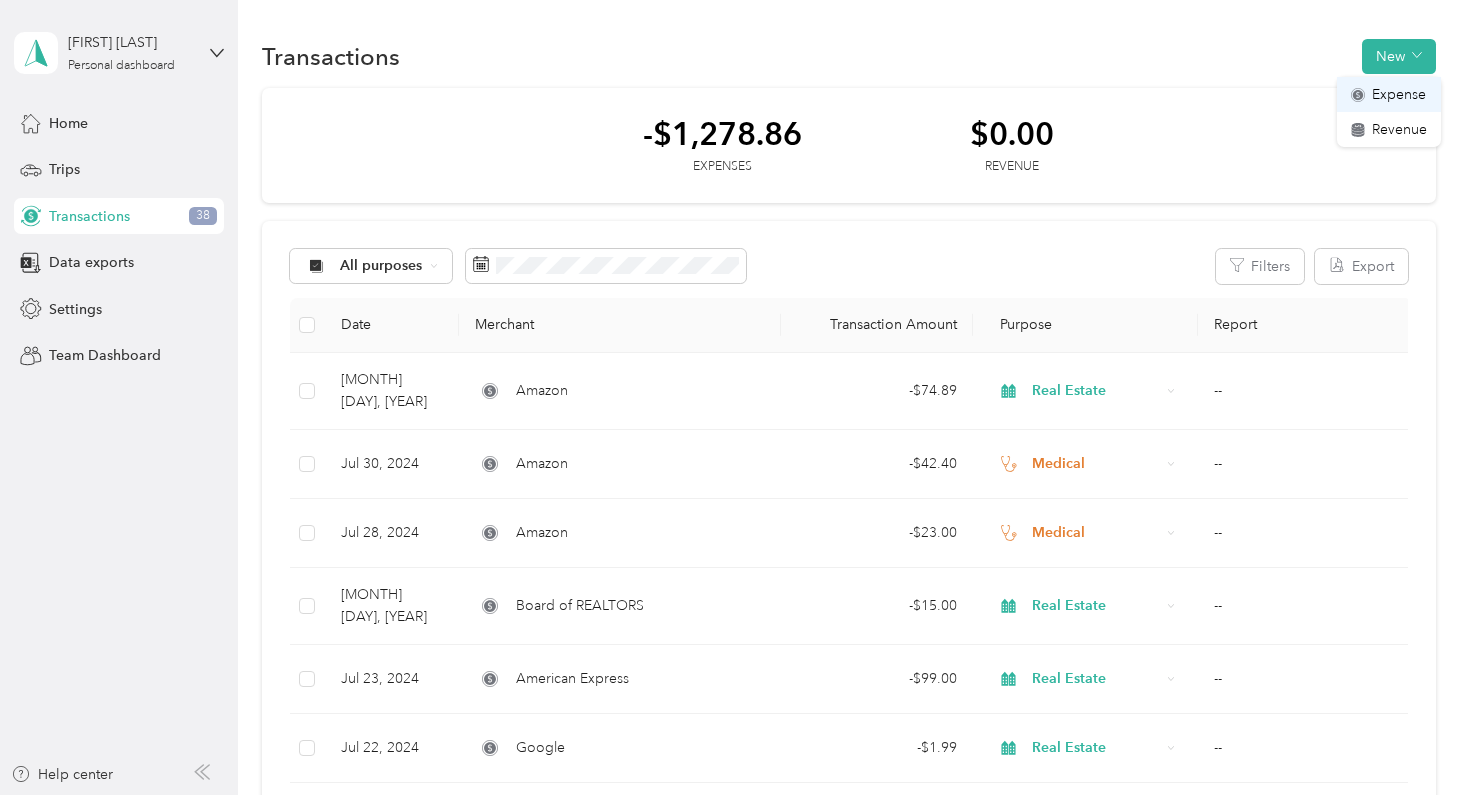 click on "Expense" at bounding box center (1399, 94) 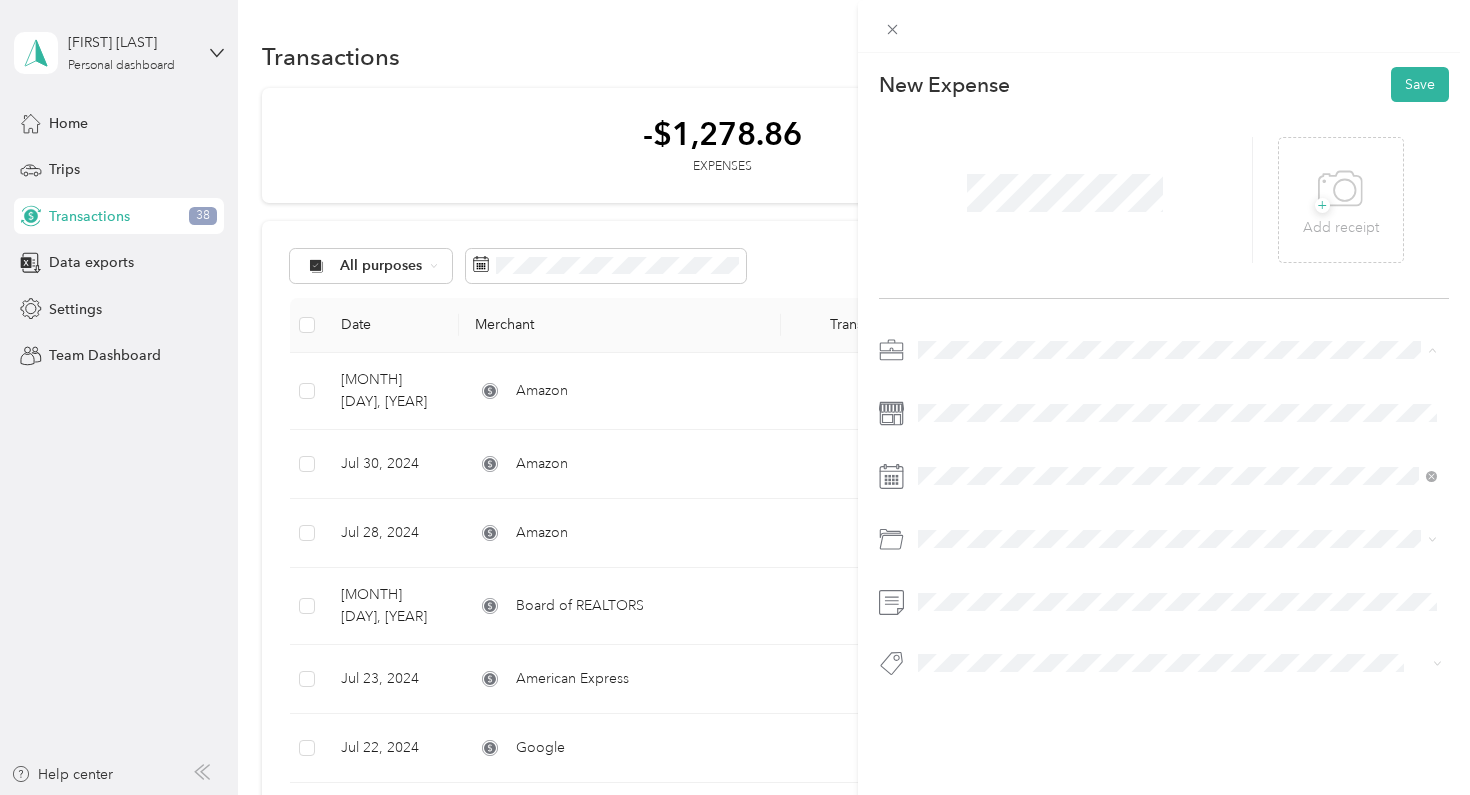 click on "Real Estate" at bounding box center (1178, 490) 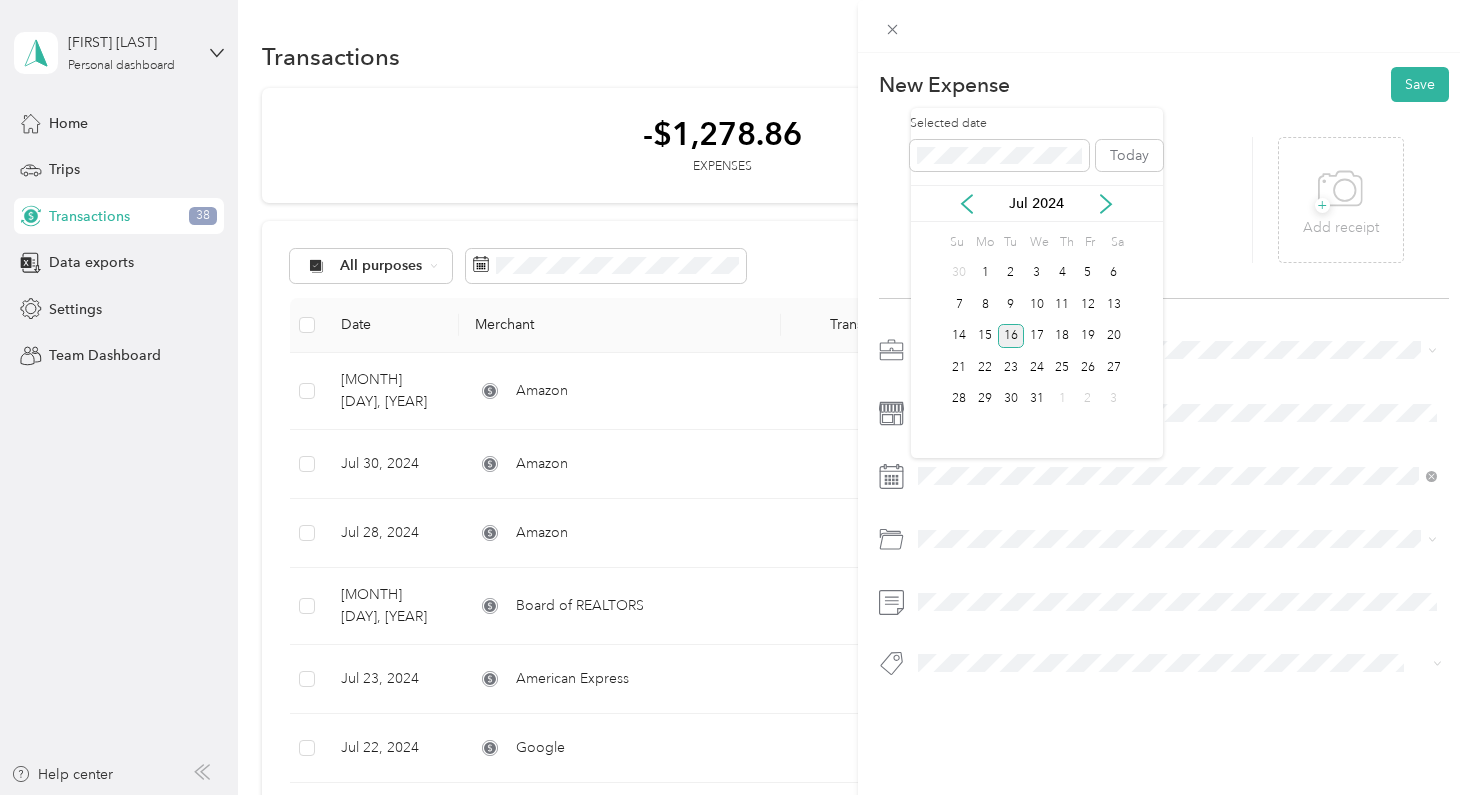 click on "16" at bounding box center [1011, 336] 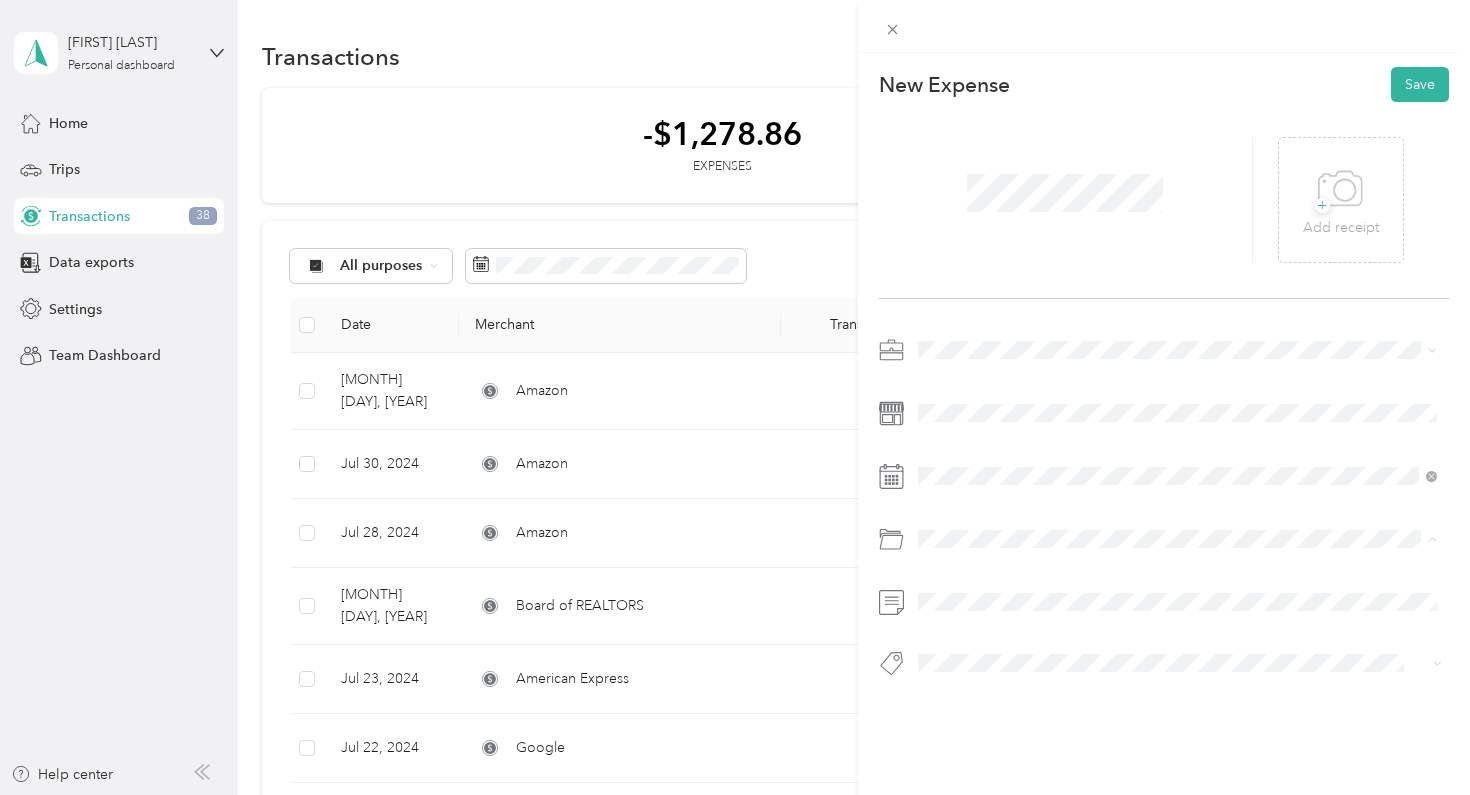 click on "Real Estate Franchise Fees" at bounding box center [1178, 619] 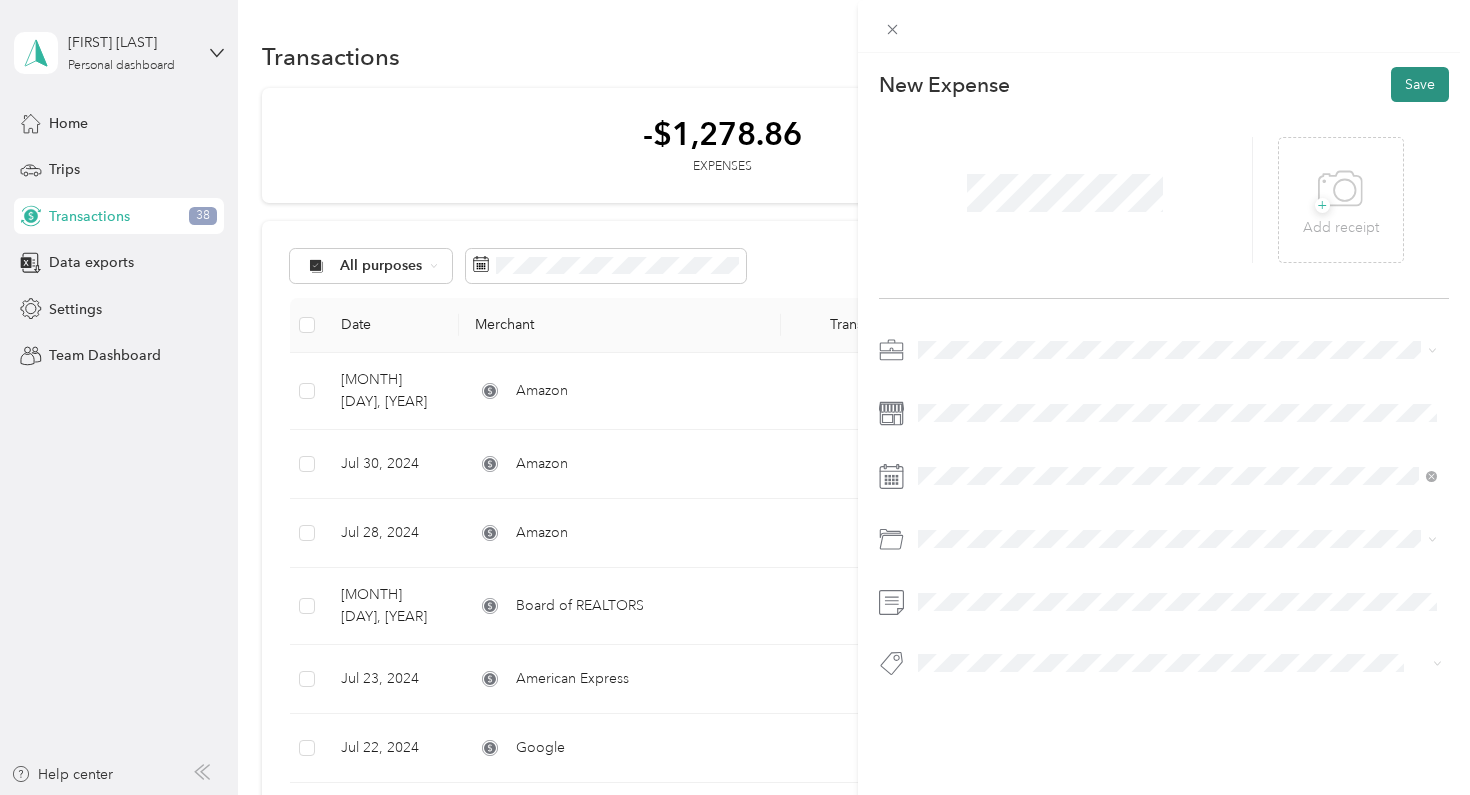 click on "Save" at bounding box center [1420, 84] 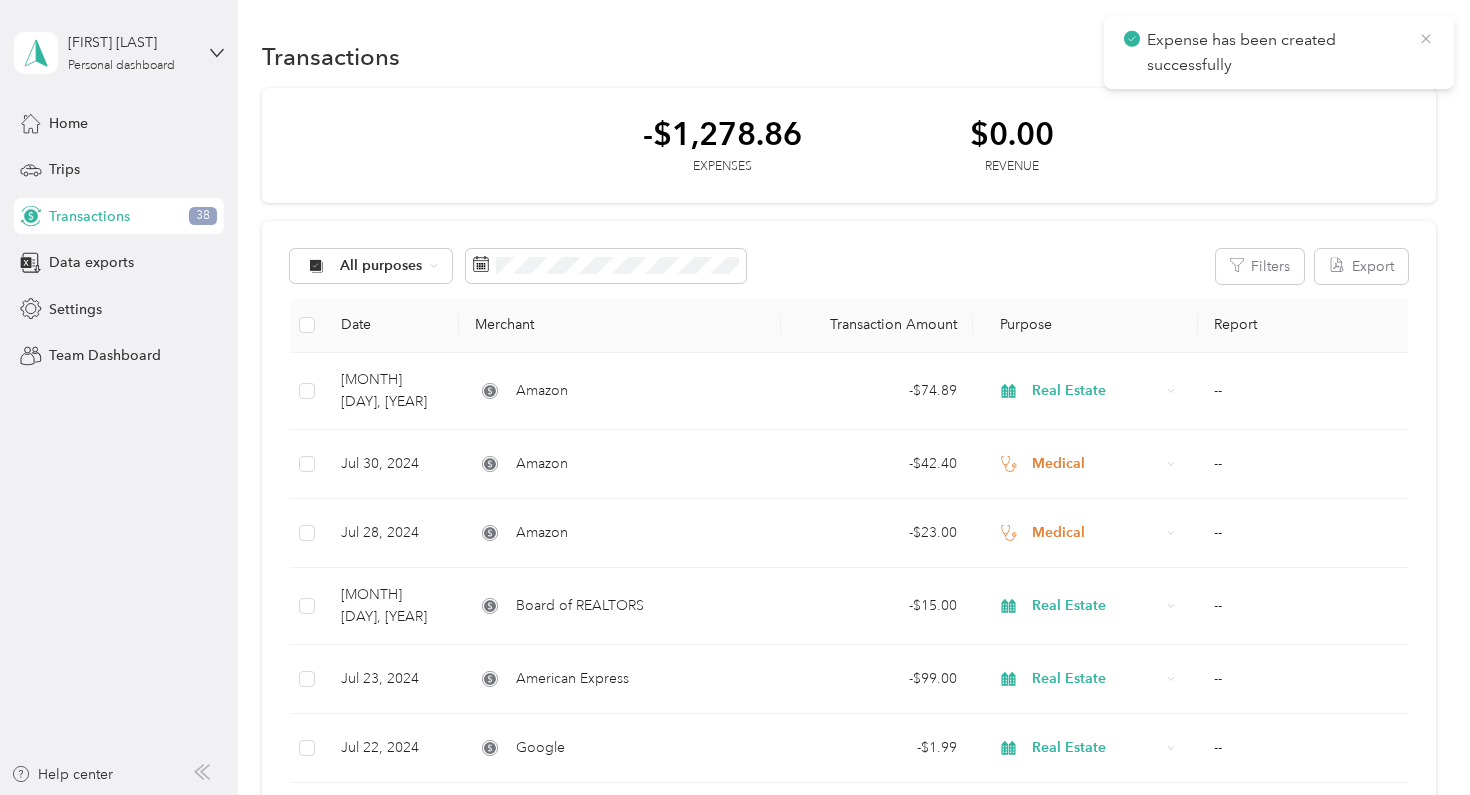 click 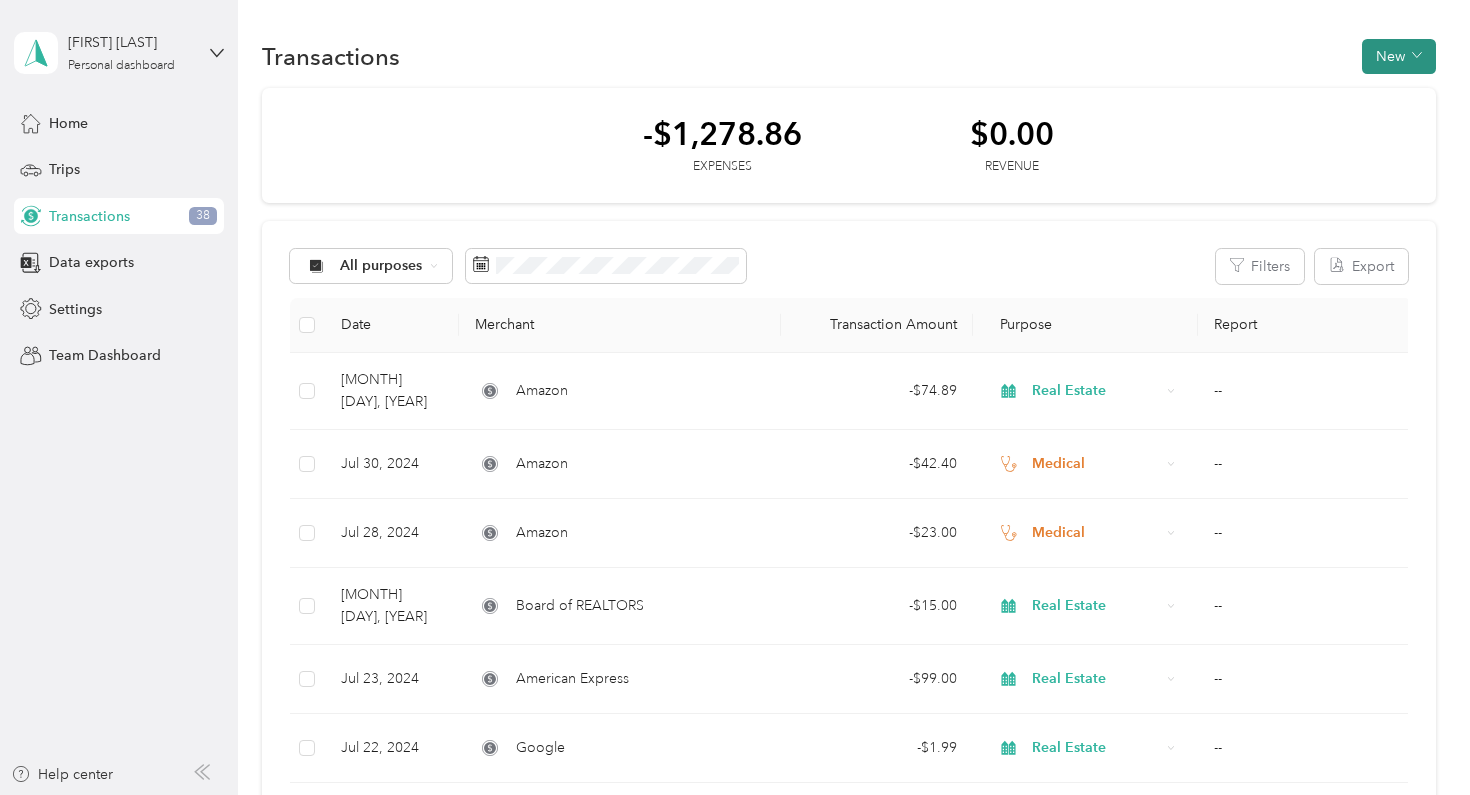 click on "New" at bounding box center (1399, 56) 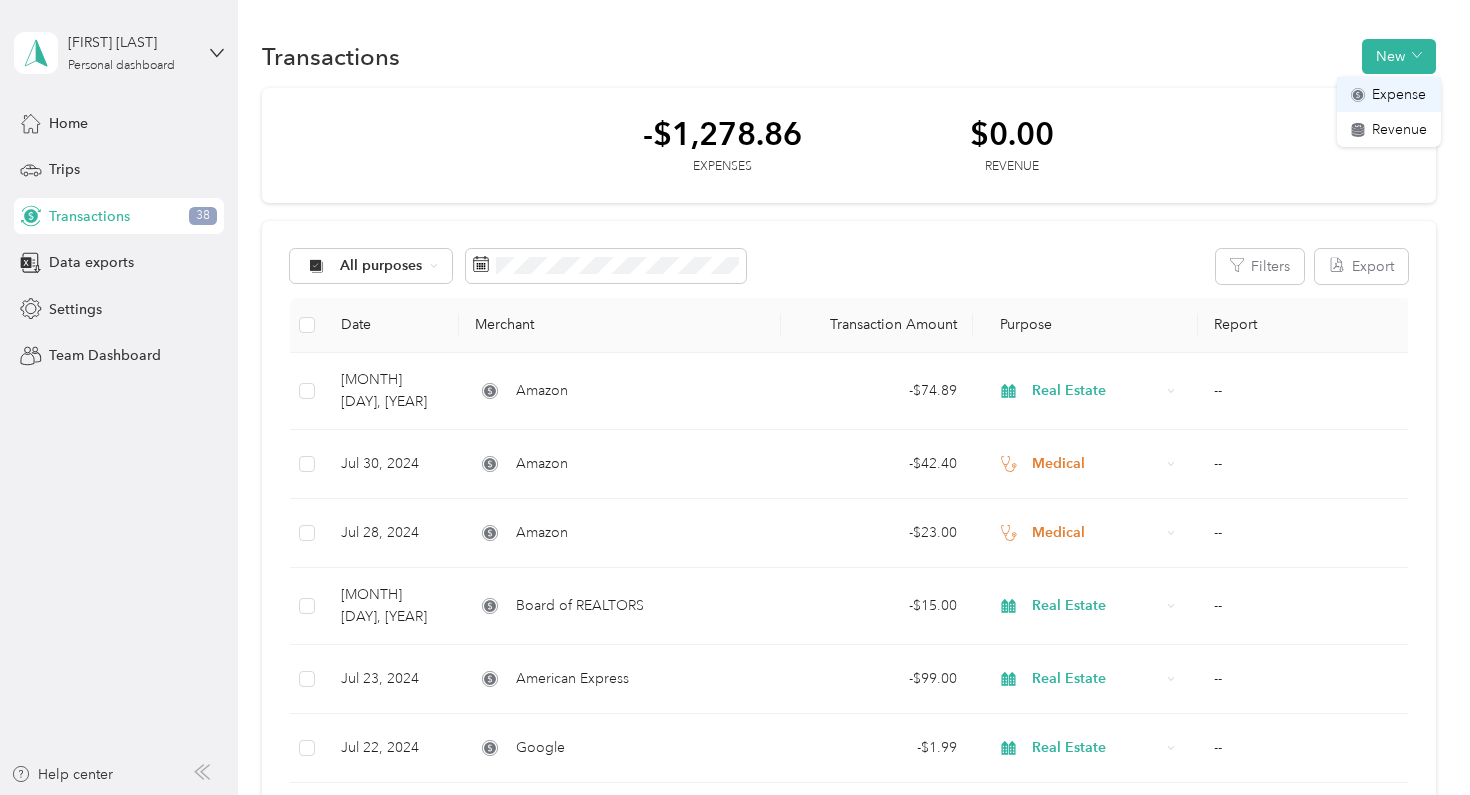 click on "Expense" at bounding box center (1389, 94) 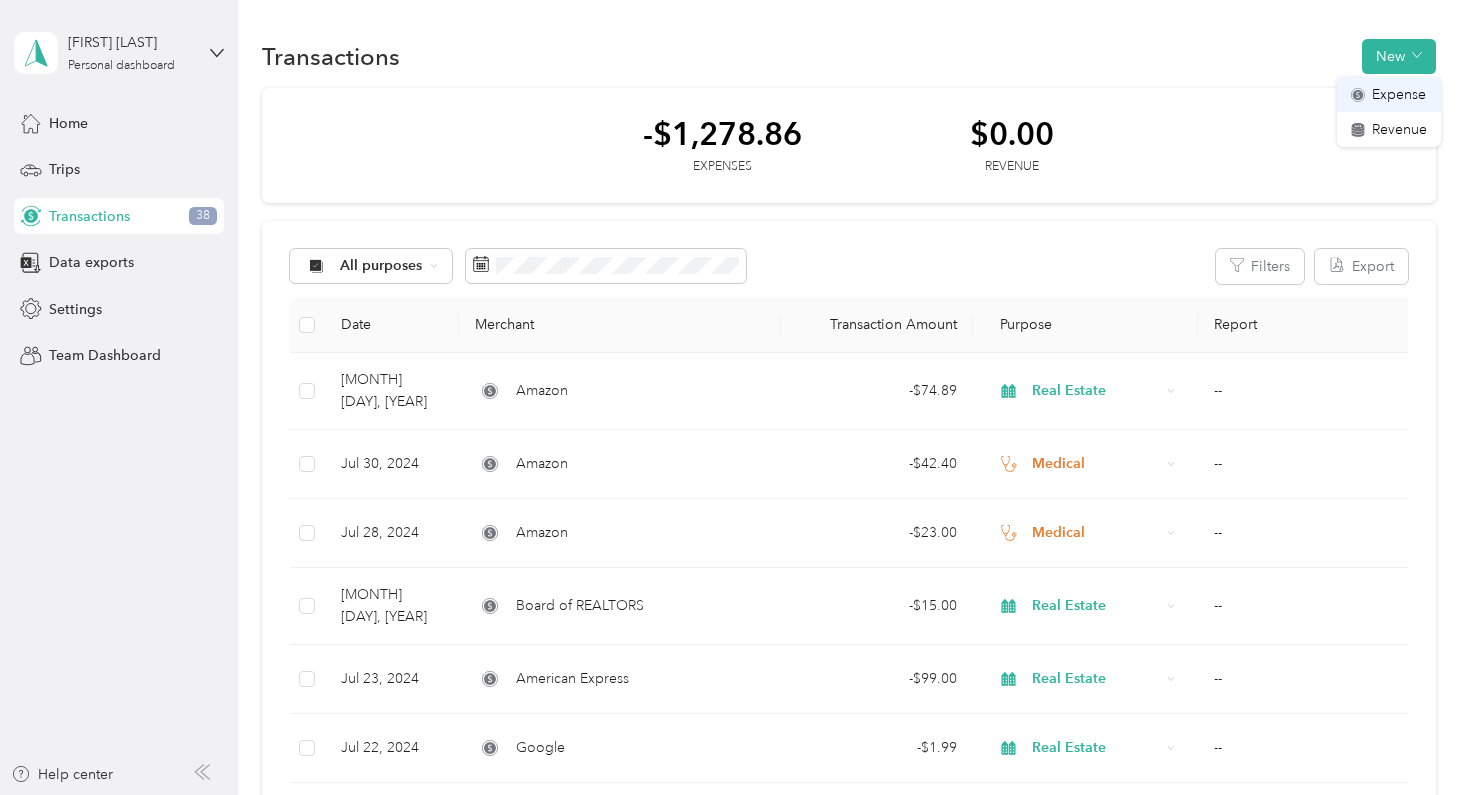 click on "Expense" at bounding box center [1399, 94] 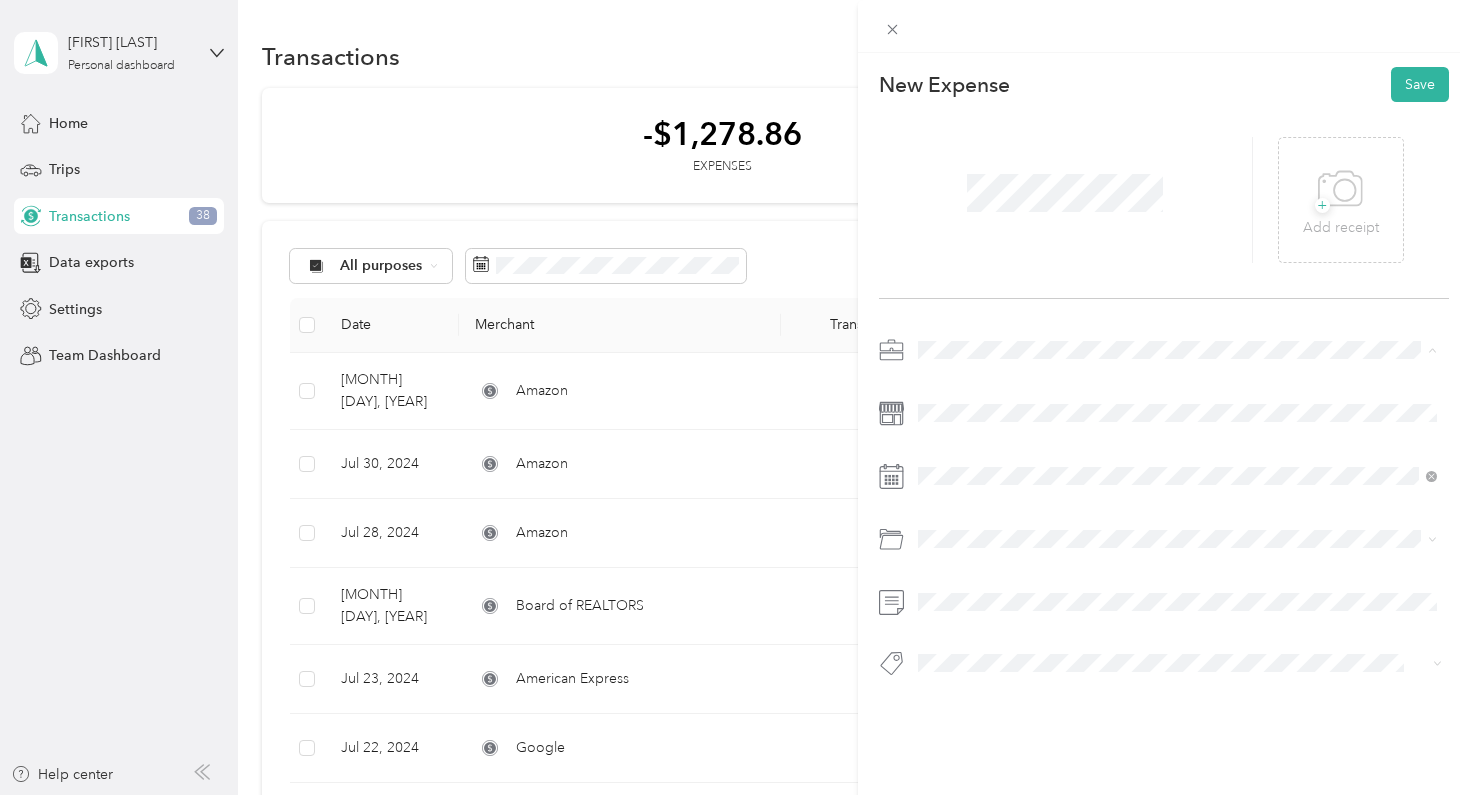 click on "Real Estate" at bounding box center [1178, 490] 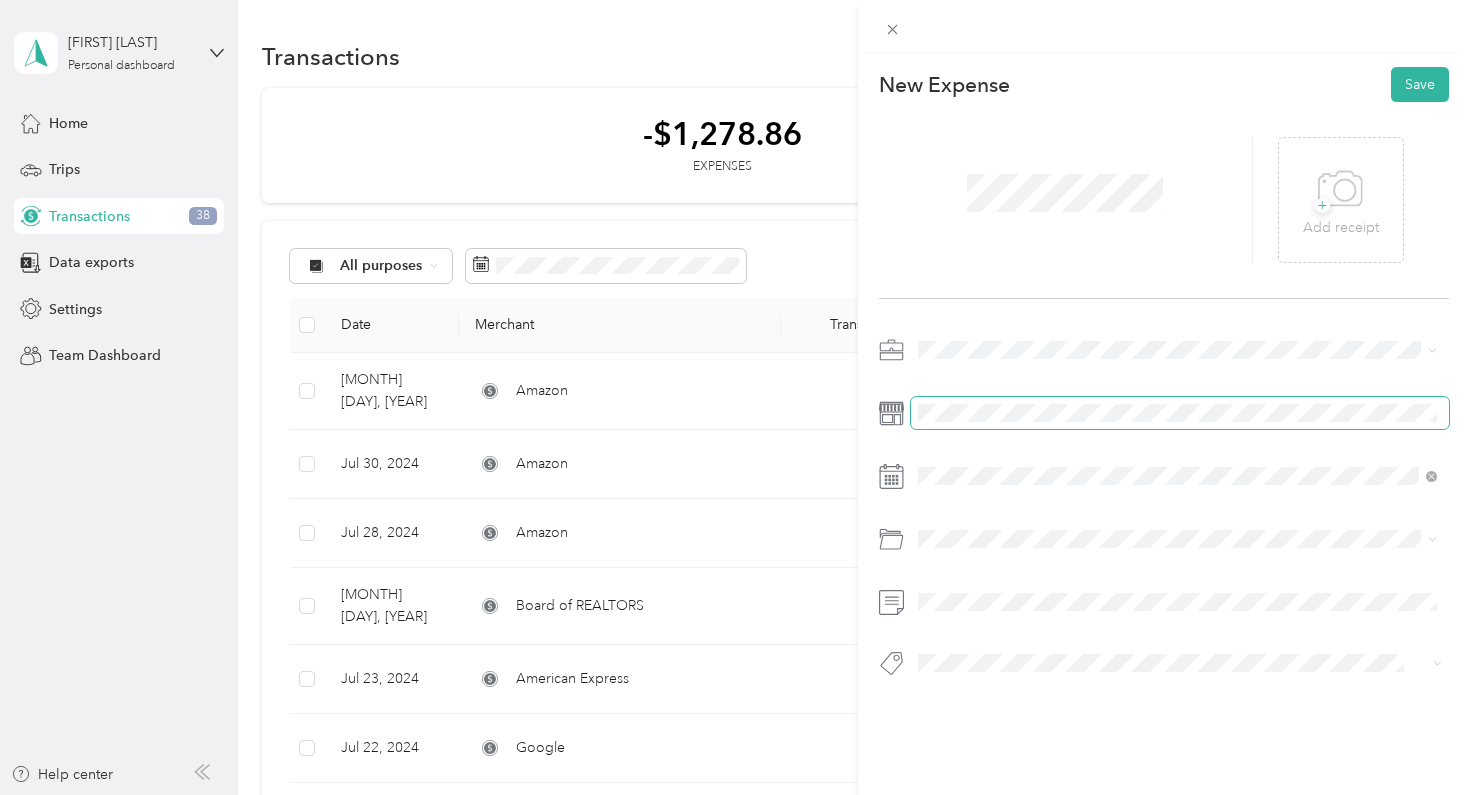 click at bounding box center [1180, 413] 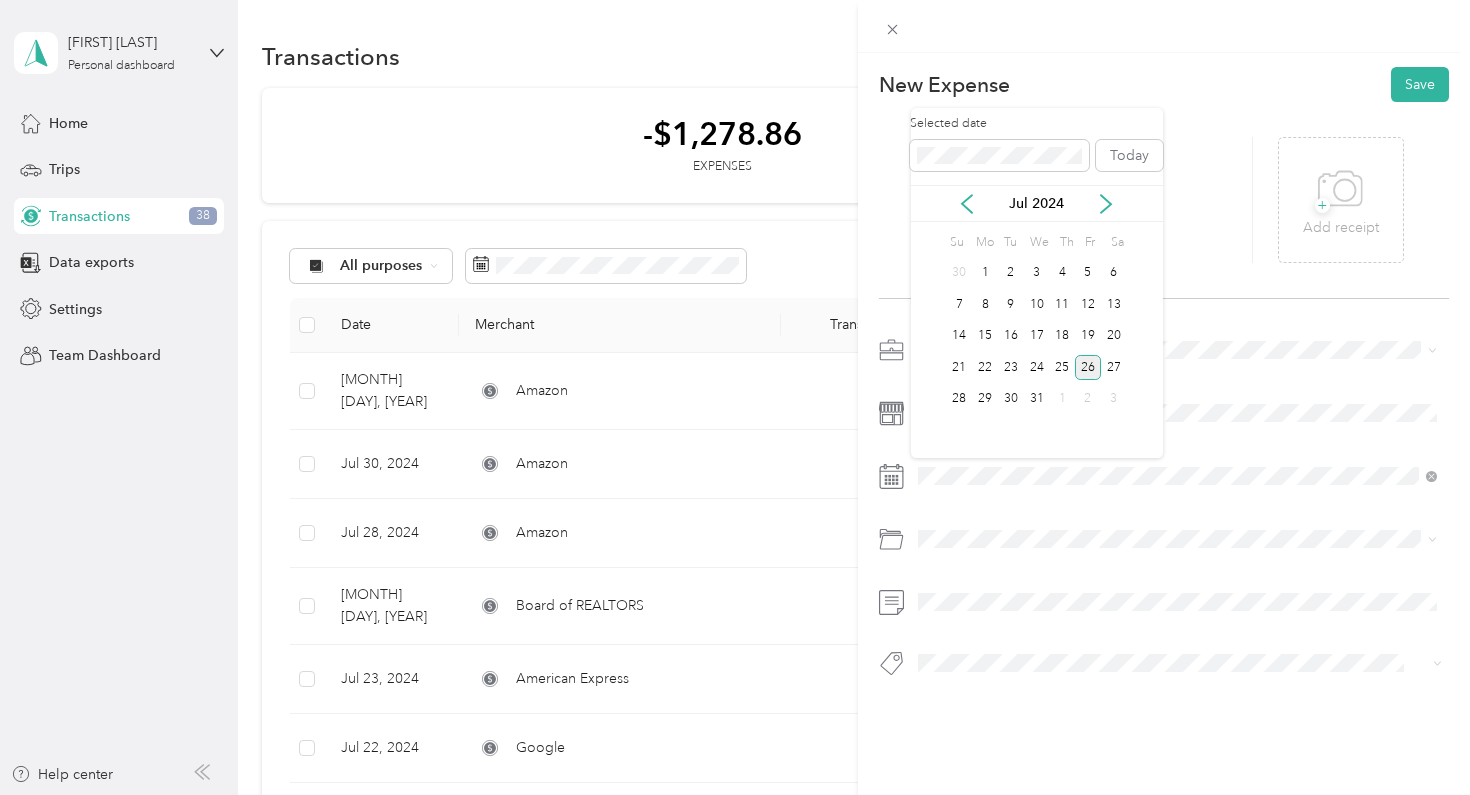 click on "26" at bounding box center [1088, 367] 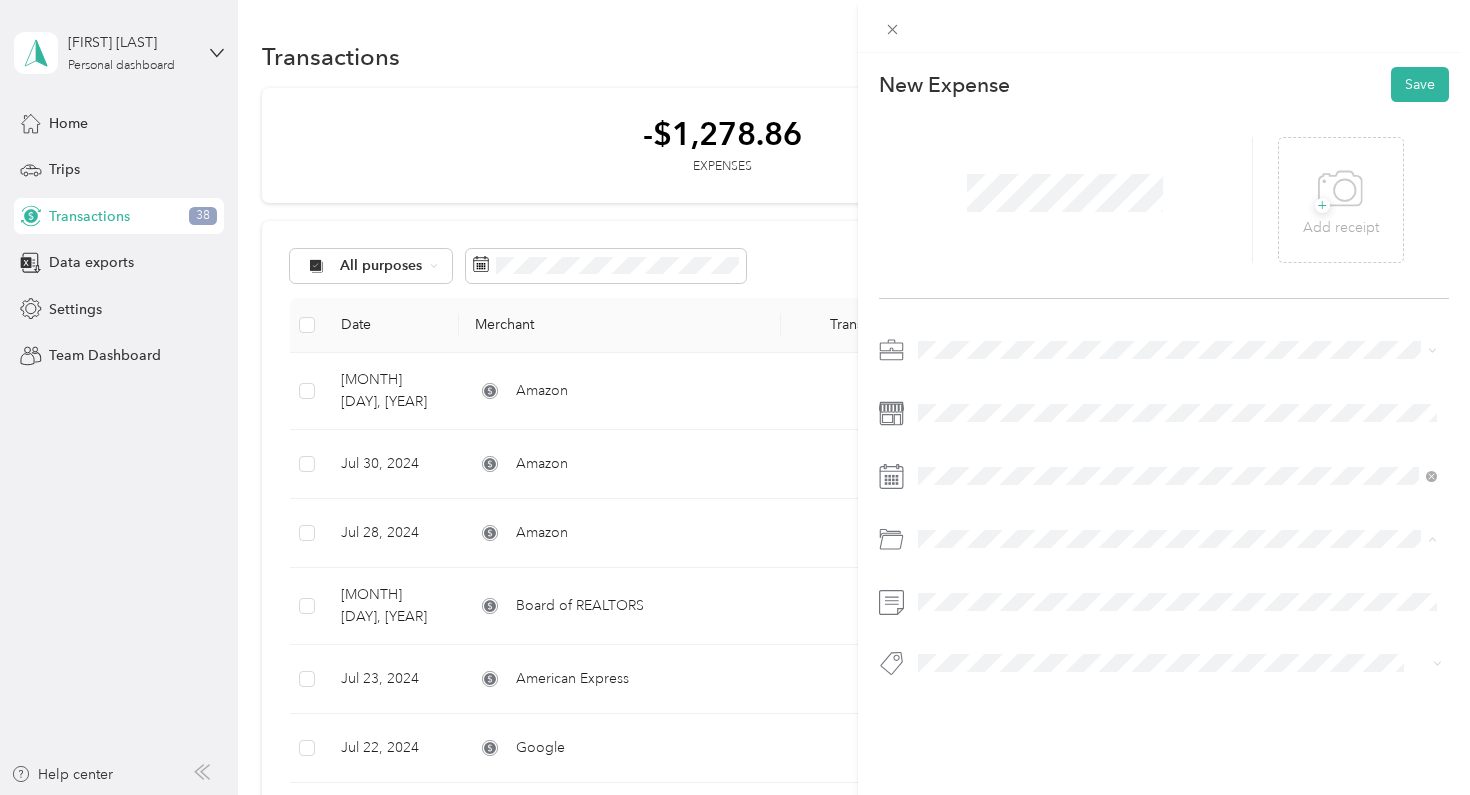 click on "Loan Interest (Small business, etc.)" at bounding box center [1178, 619] 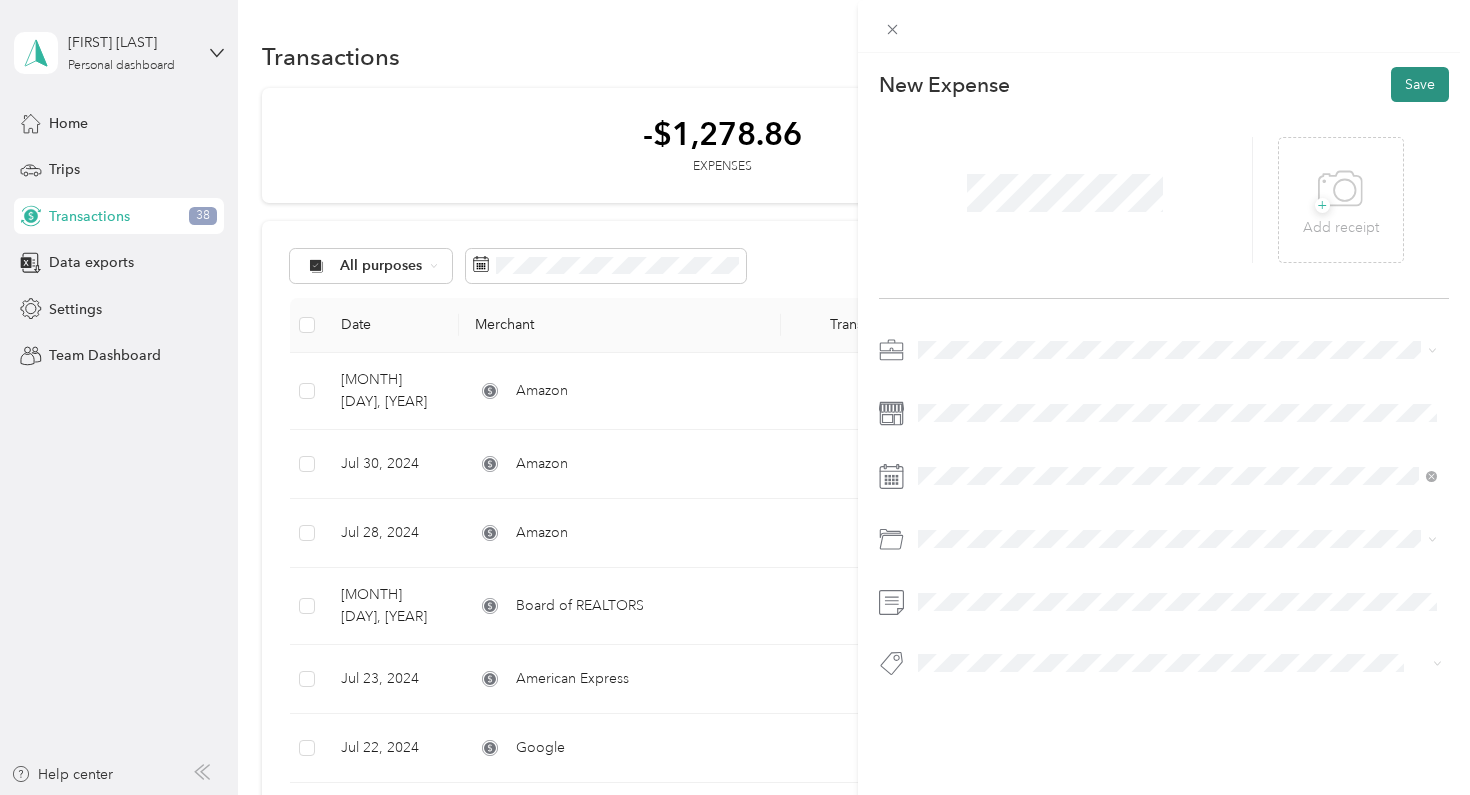 click on "Save" at bounding box center [1420, 84] 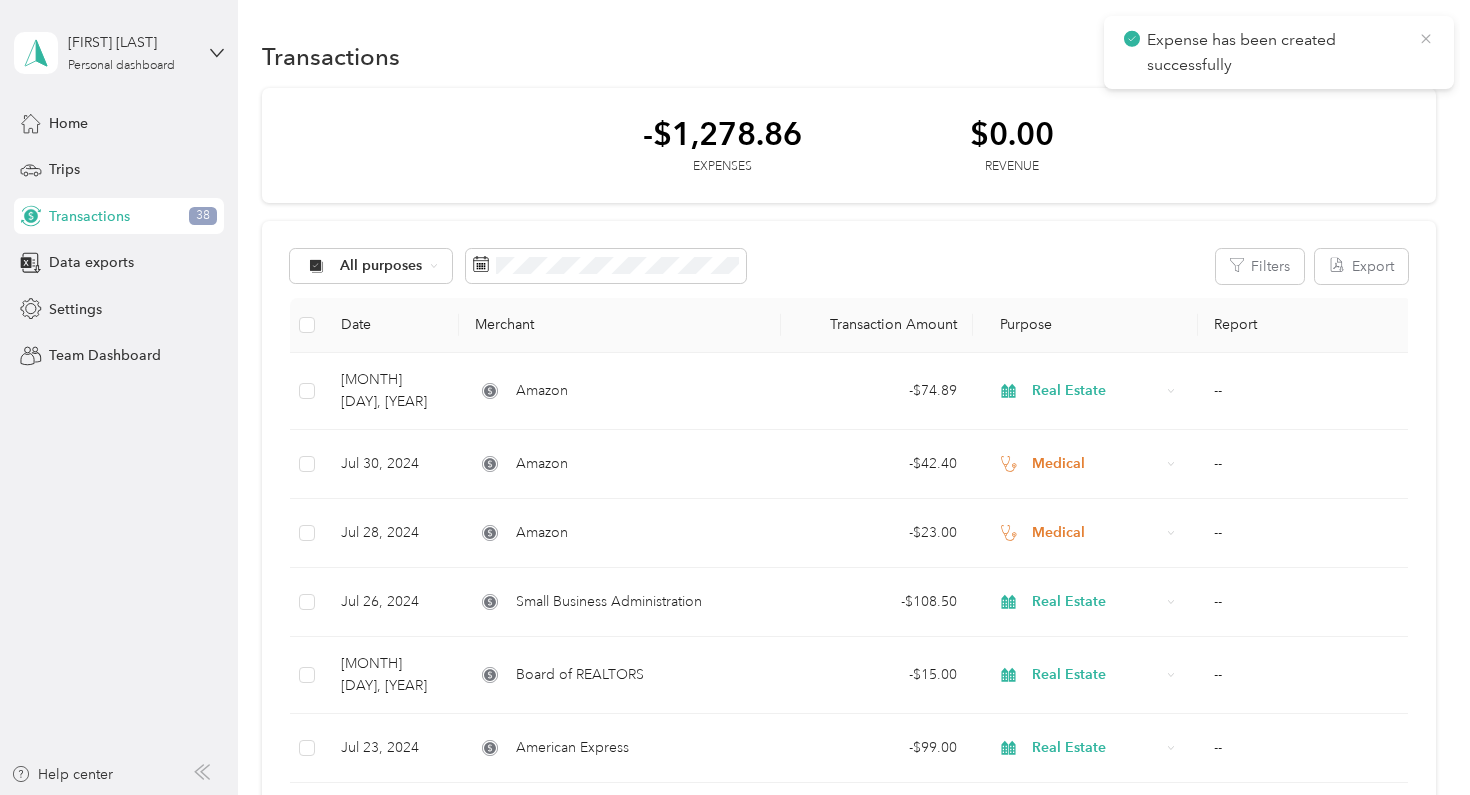 click 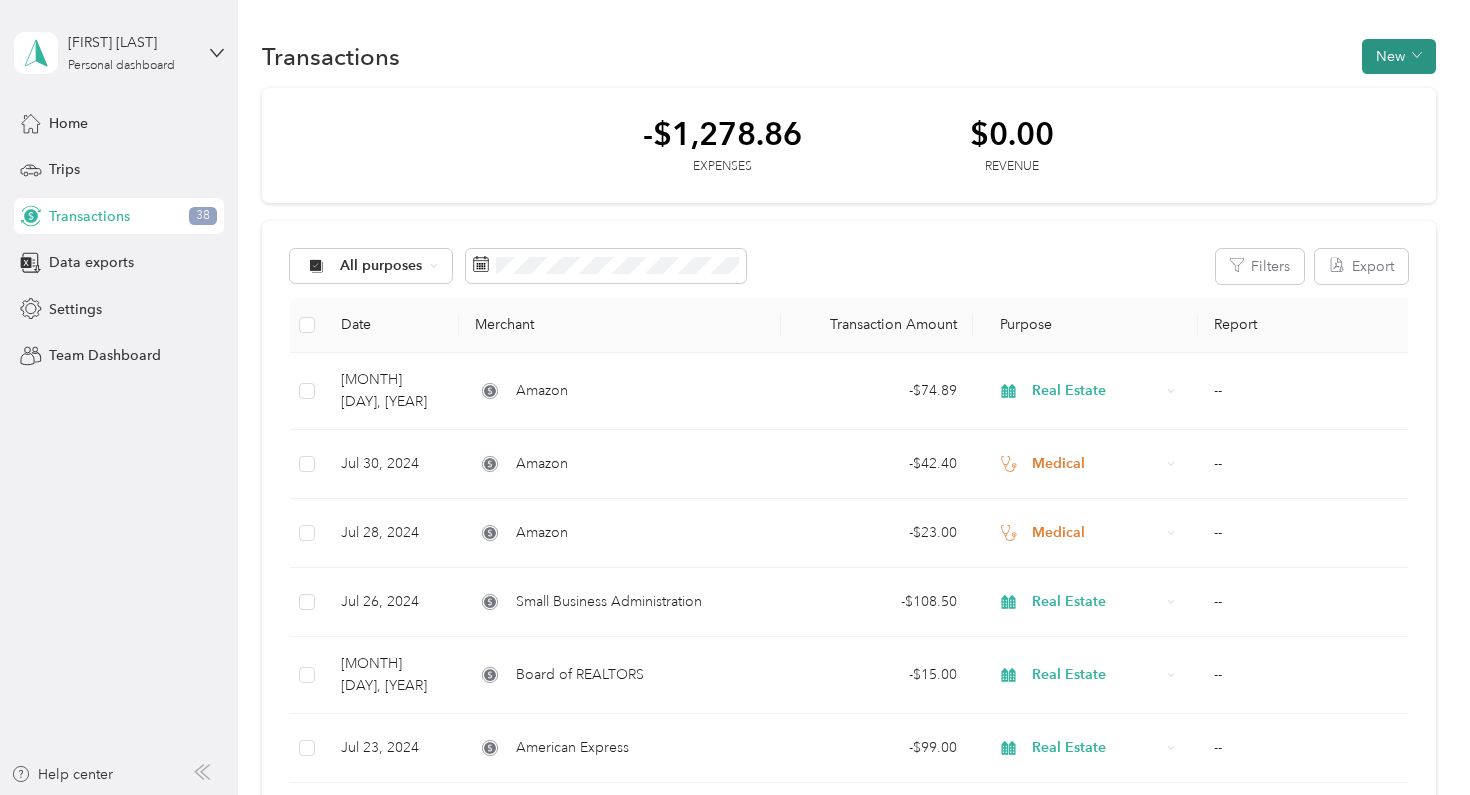 click on "New" at bounding box center [1399, 56] 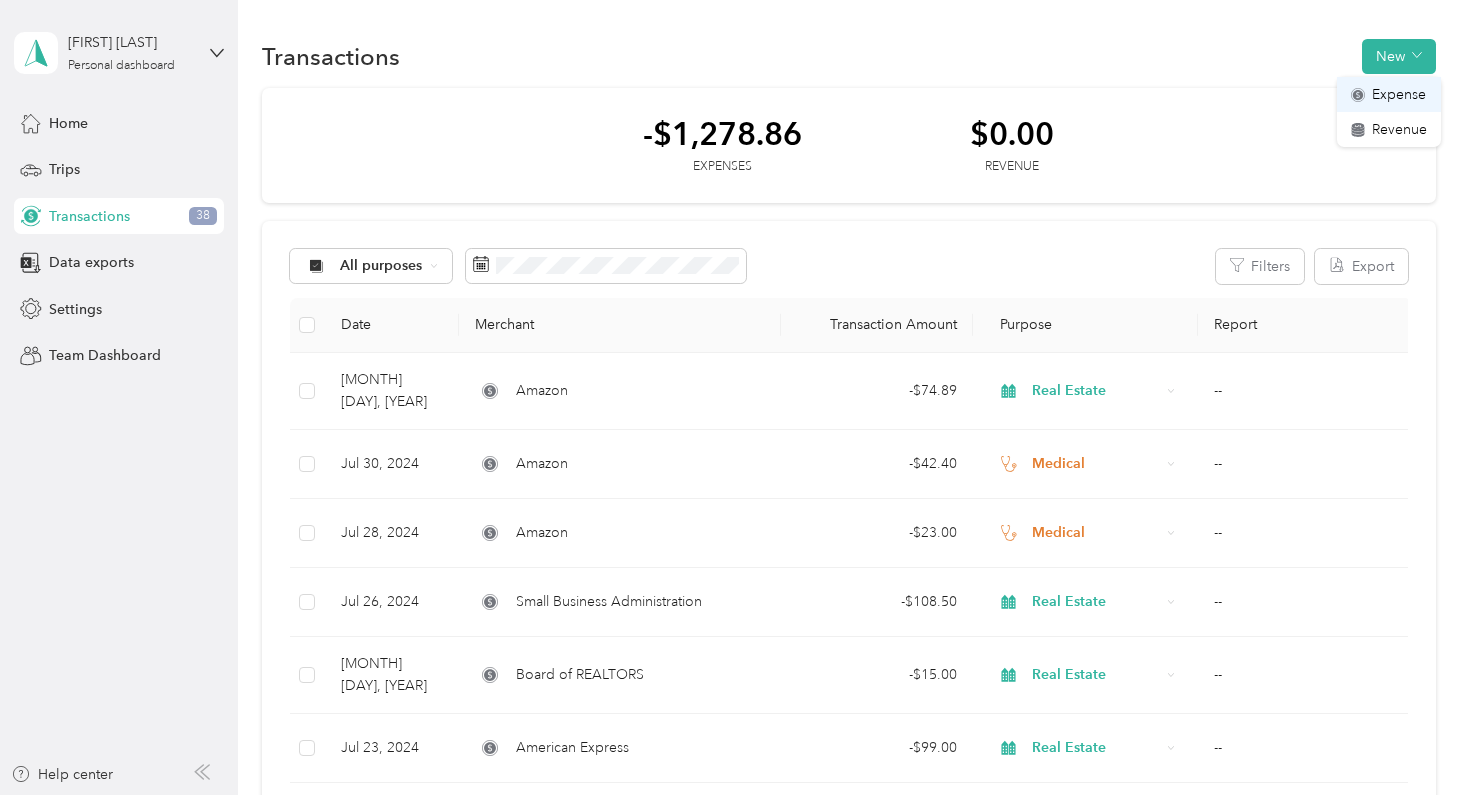 click on "Expense" at bounding box center (1399, 94) 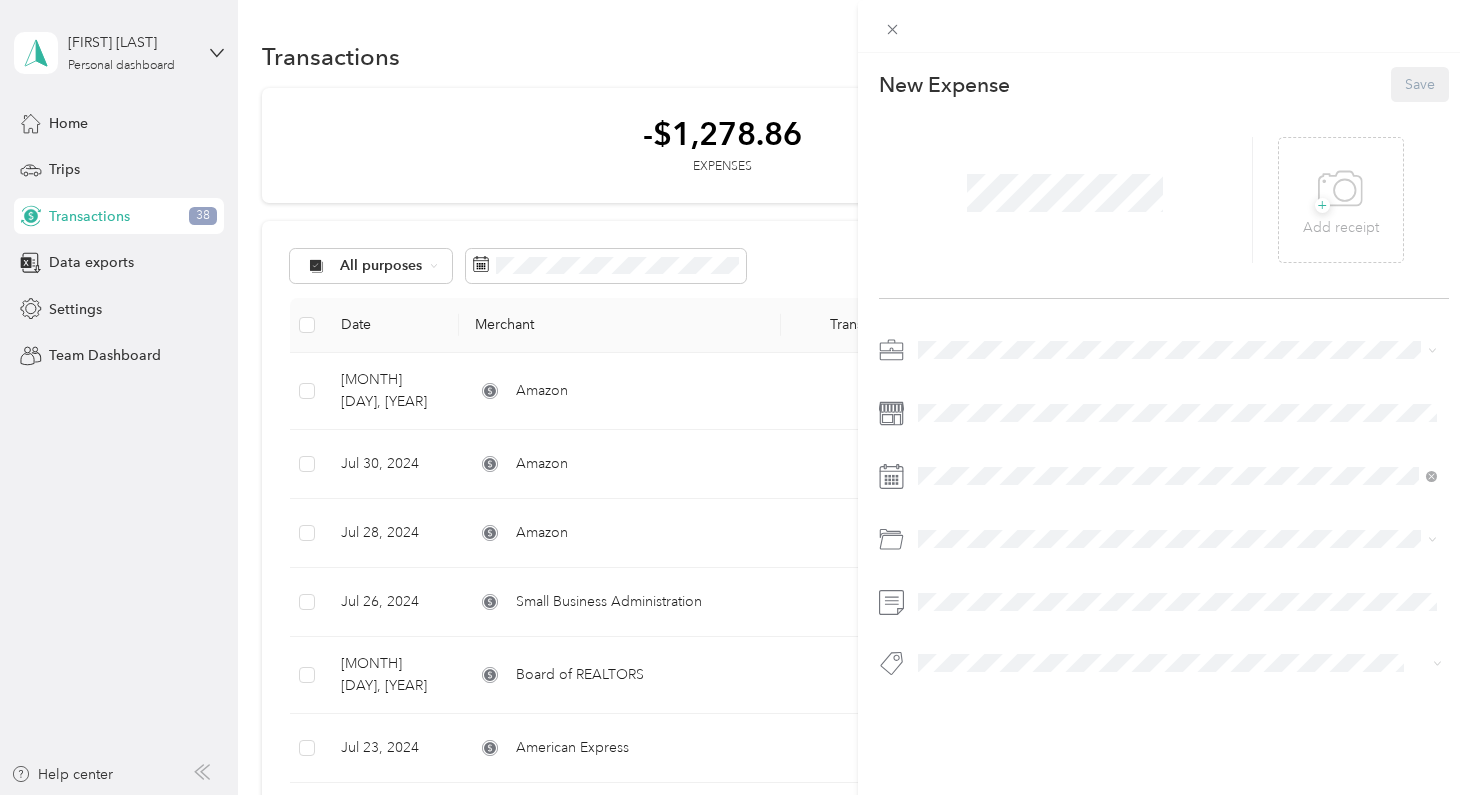 click at bounding box center (1065, 193) 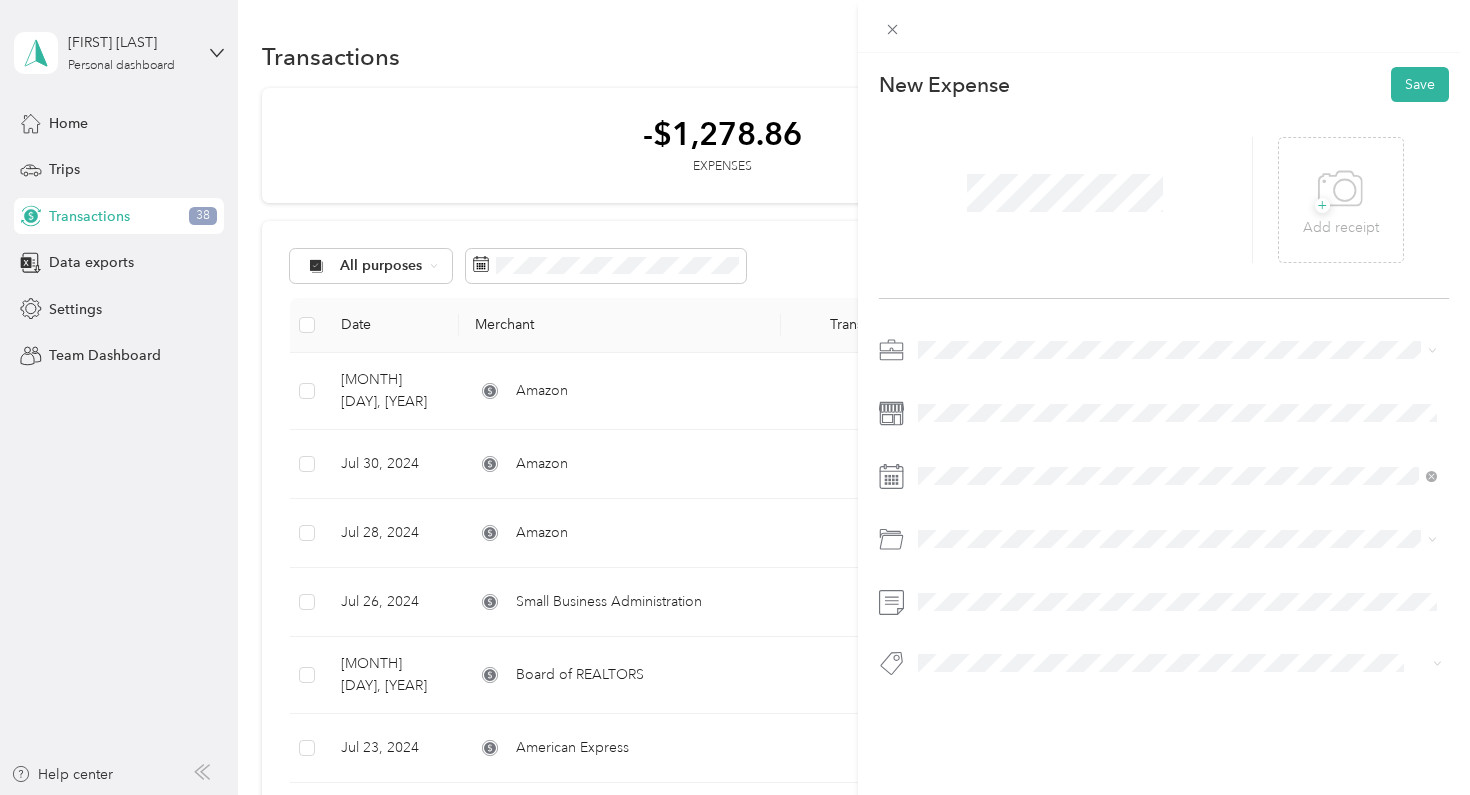 click at bounding box center (1180, 350) 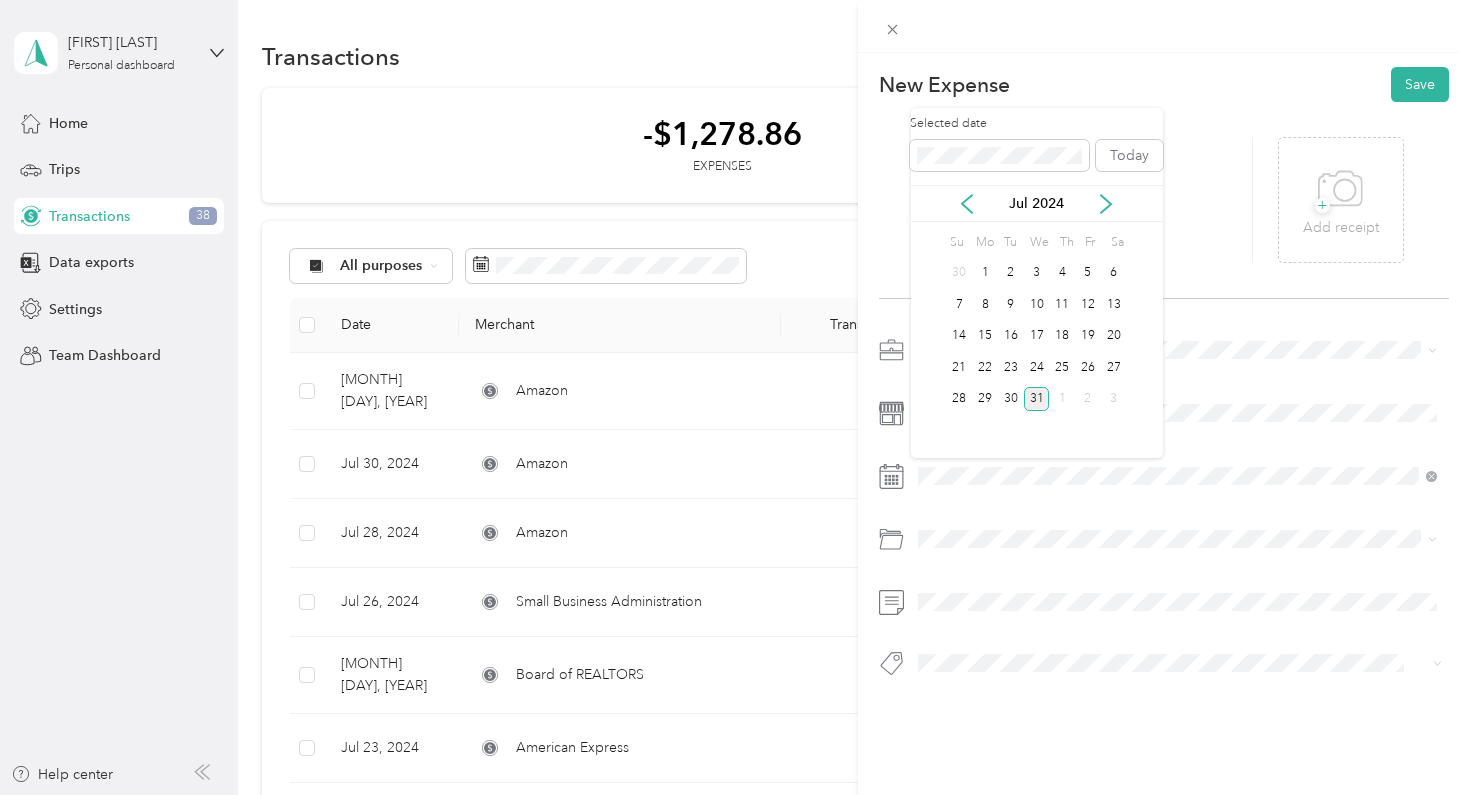 click on "31" at bounding box center [1037, 399] 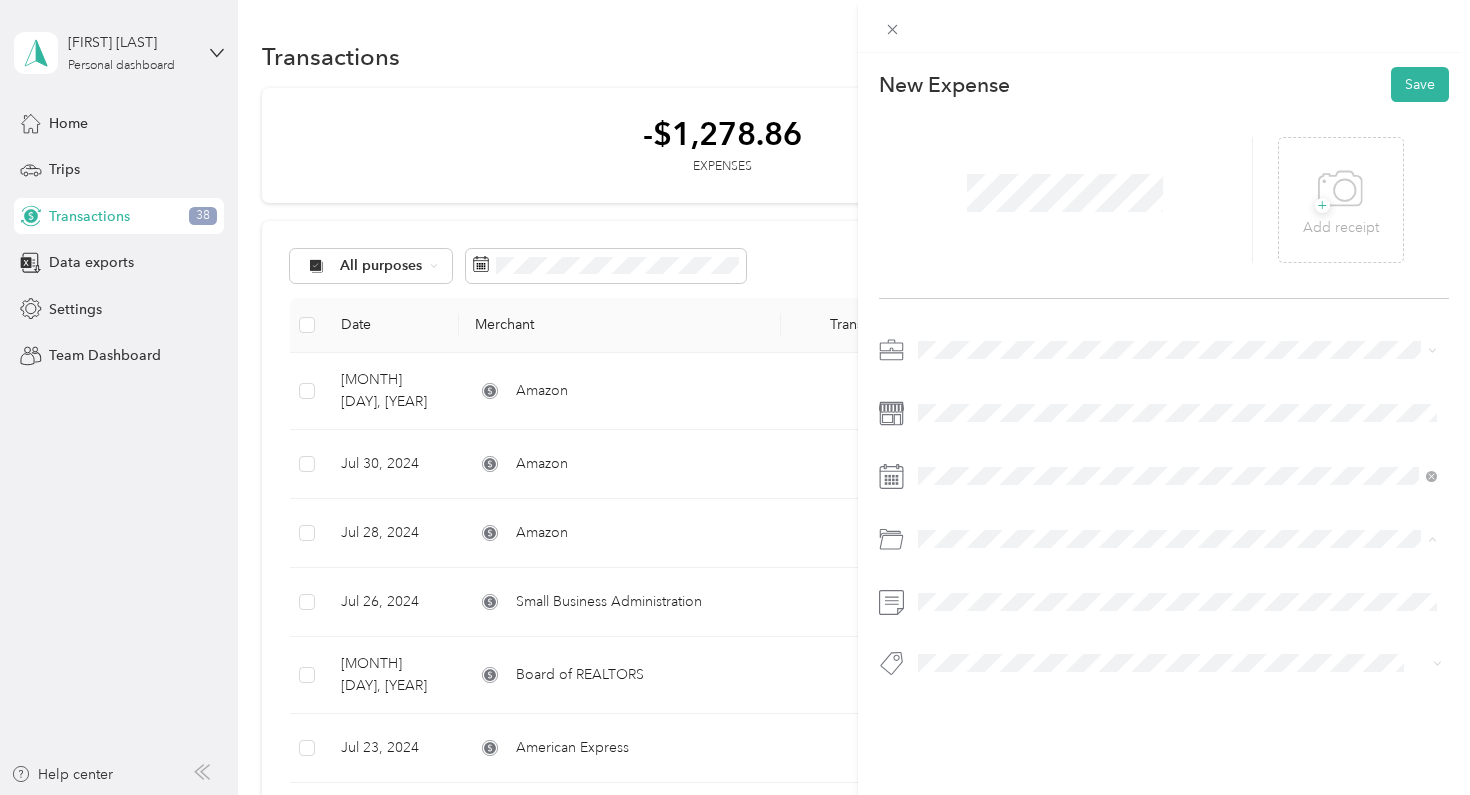 click on "Gasoline" at bounding box center [1178, 619] 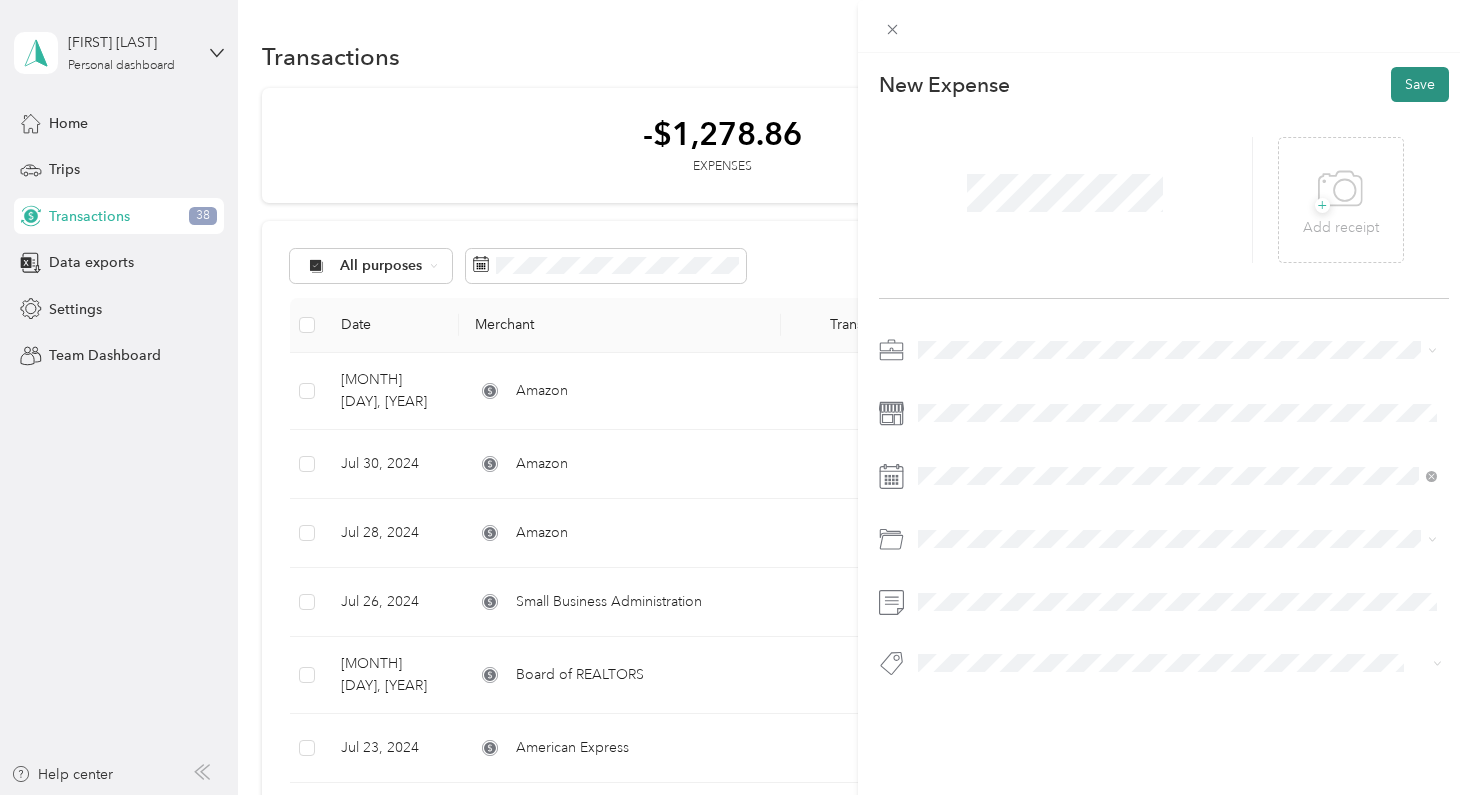 click on "Save" at bounding box center [1420, 84] 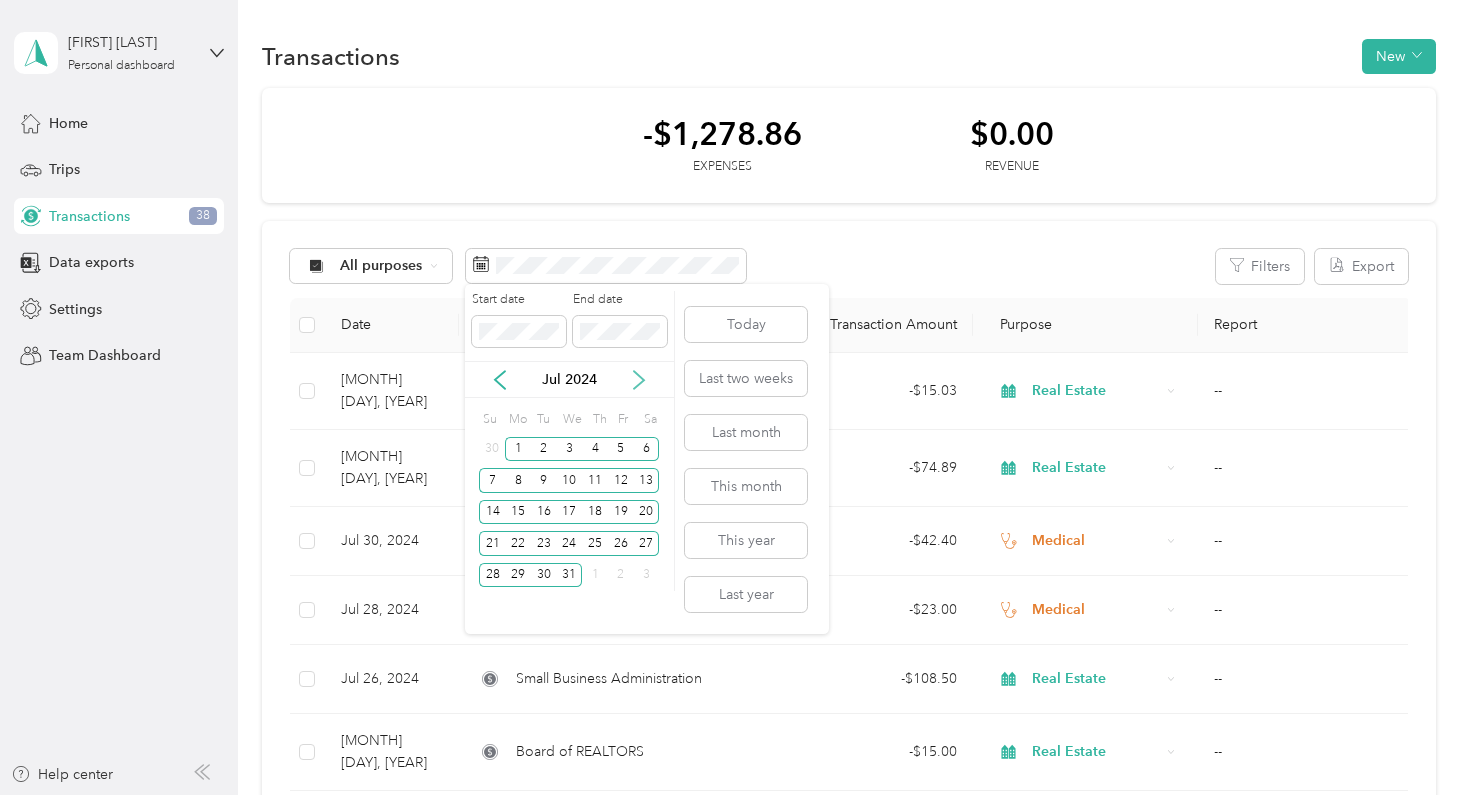 click 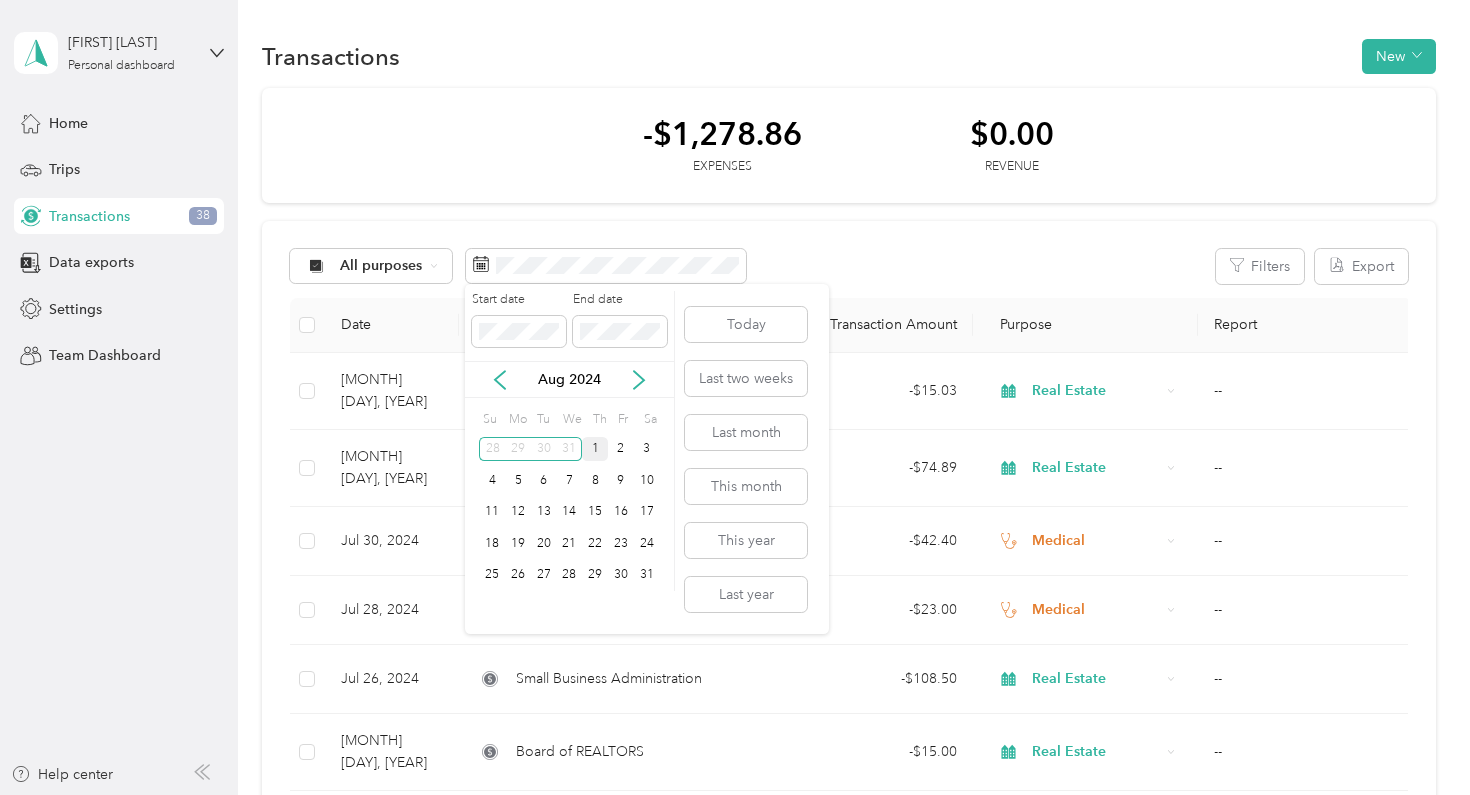 click on "1" at bounding box center (595, 449) 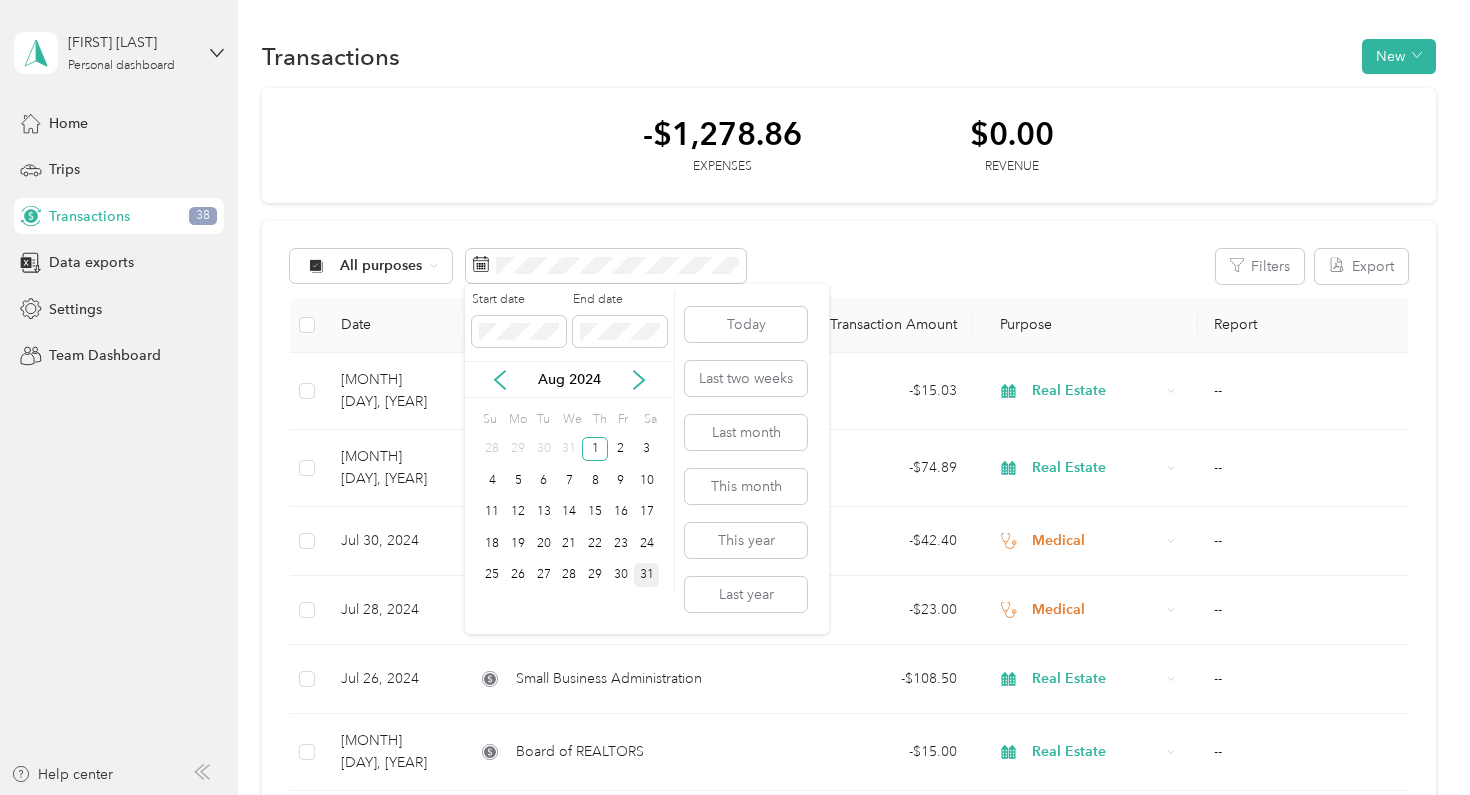 click on "31" at bounding box center (647, 575) 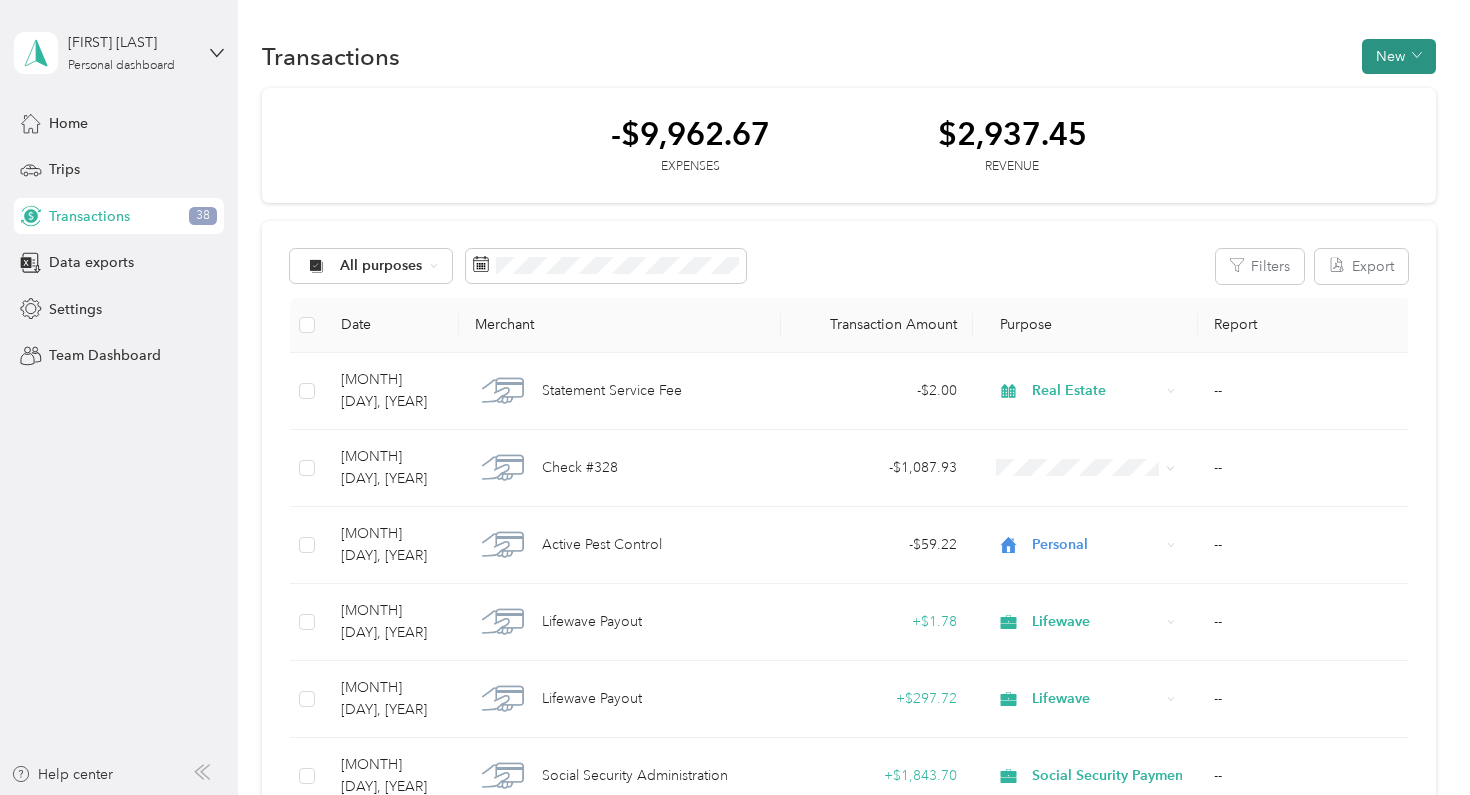scroll, scrollTop: 0, scrollLeft: 0, axis: both 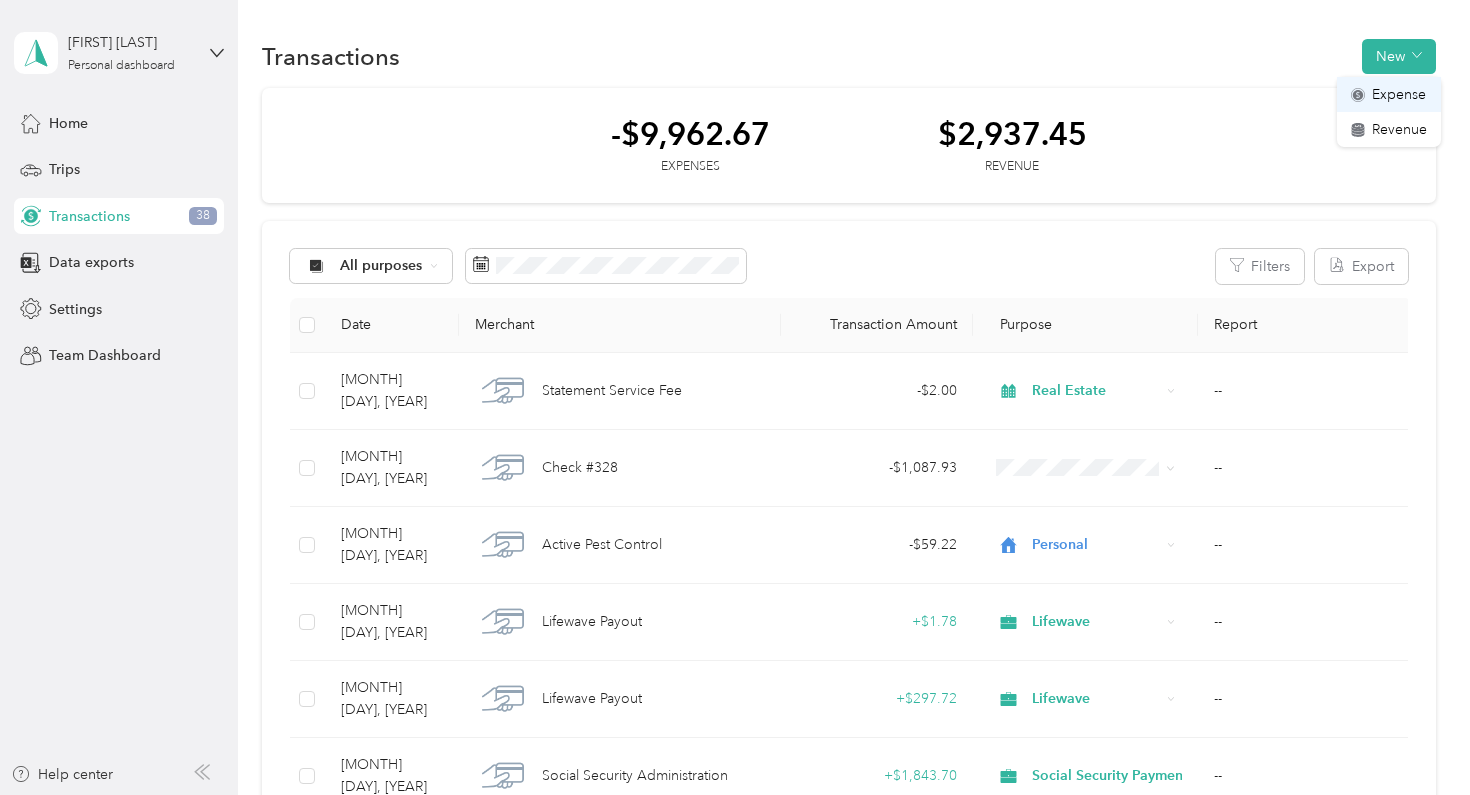 click on "Expense" at bounding box center (1399, 94) 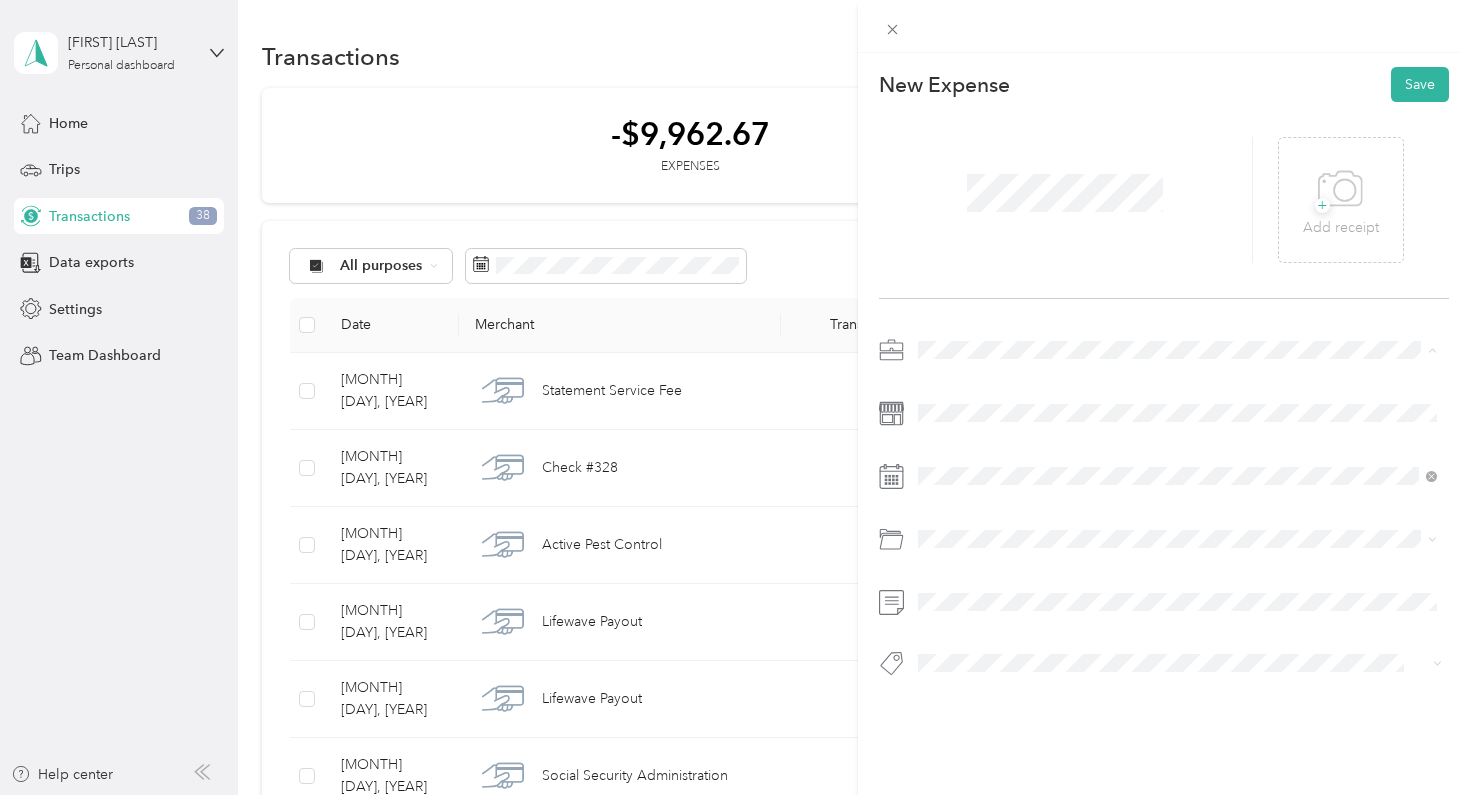 click on "Real Estate" at bounding box center (958, 490) 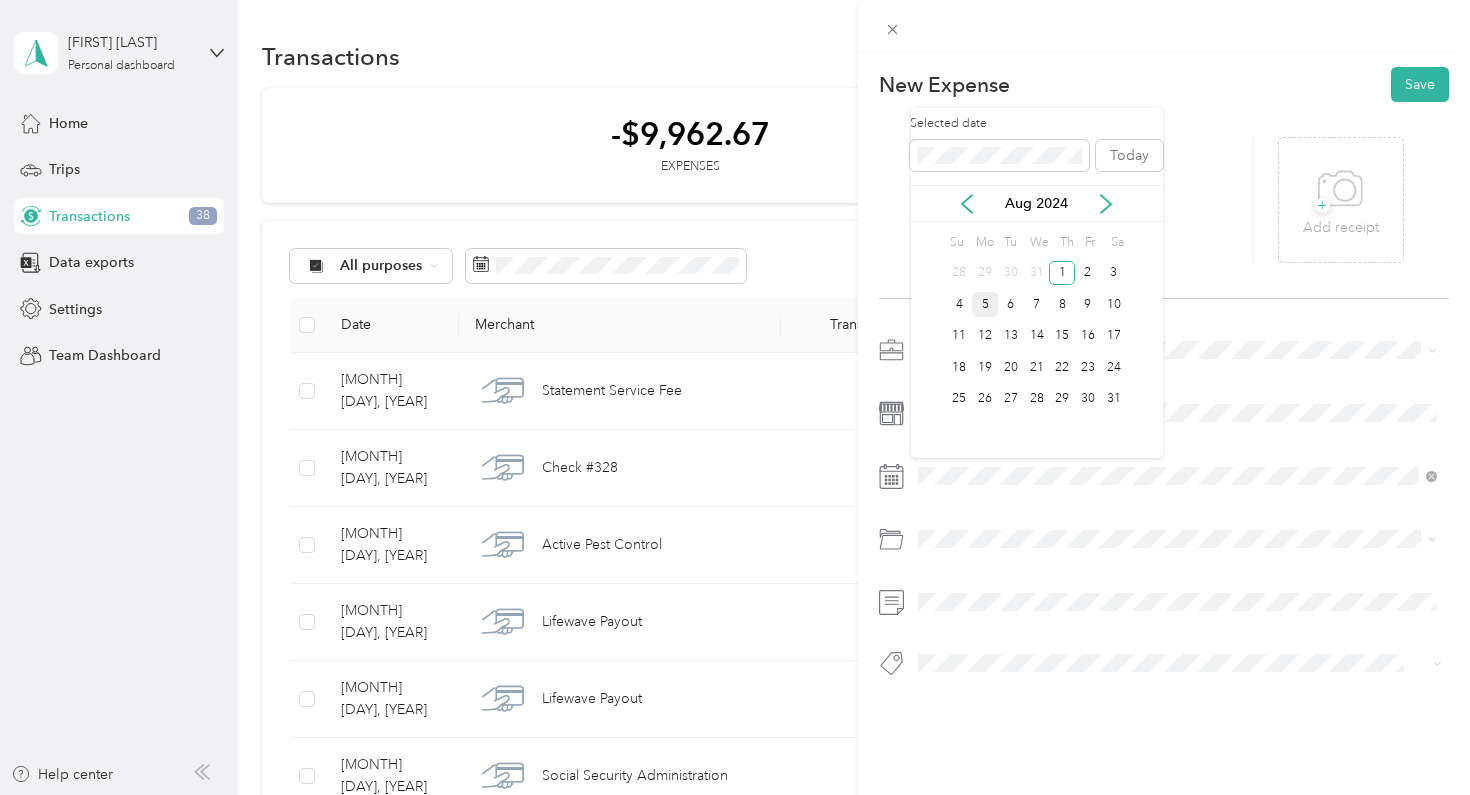 click on "5" at bounding box center [985, 304] 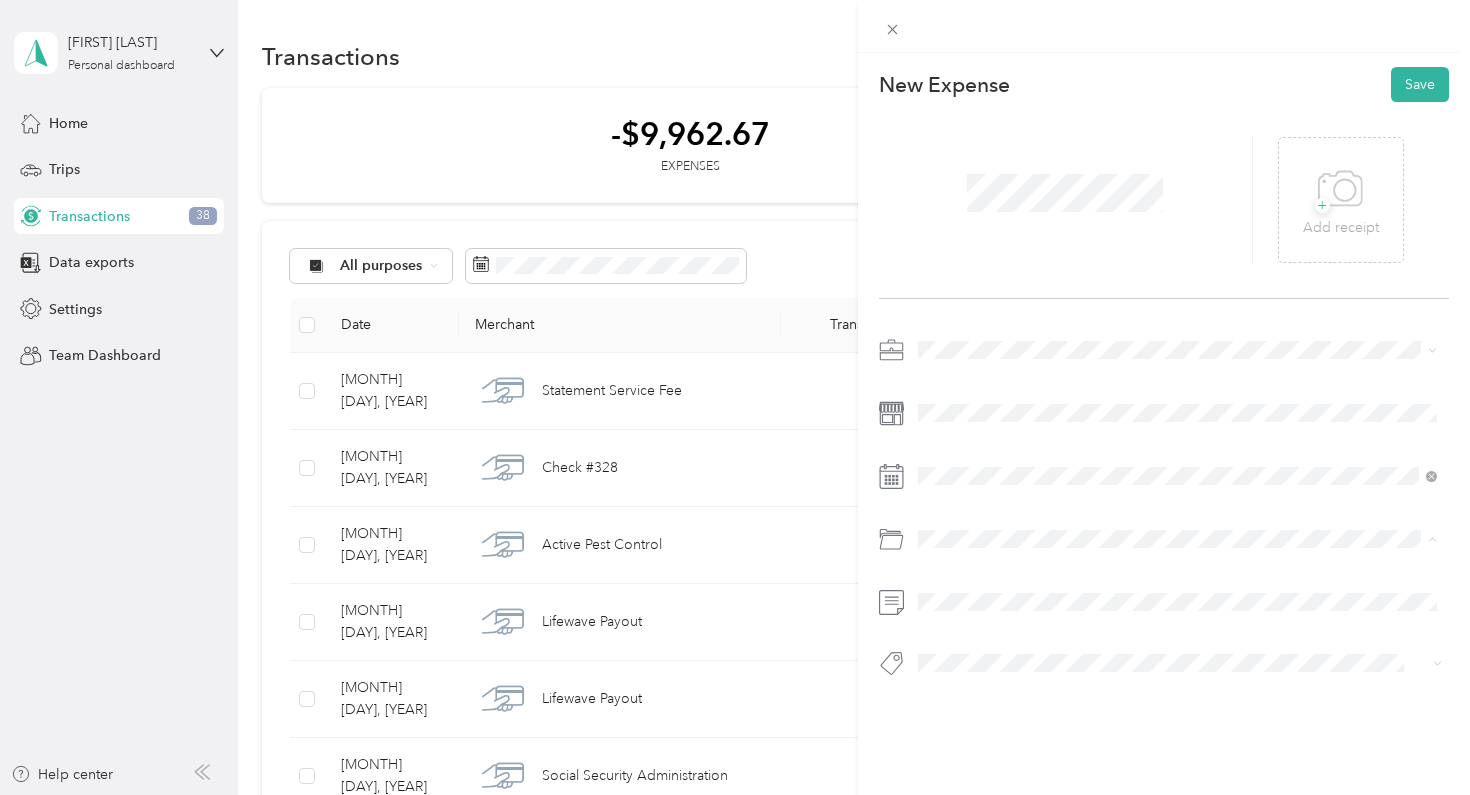 click on "Real Estate Franchise Fees" at bounding box center [1006, 619] 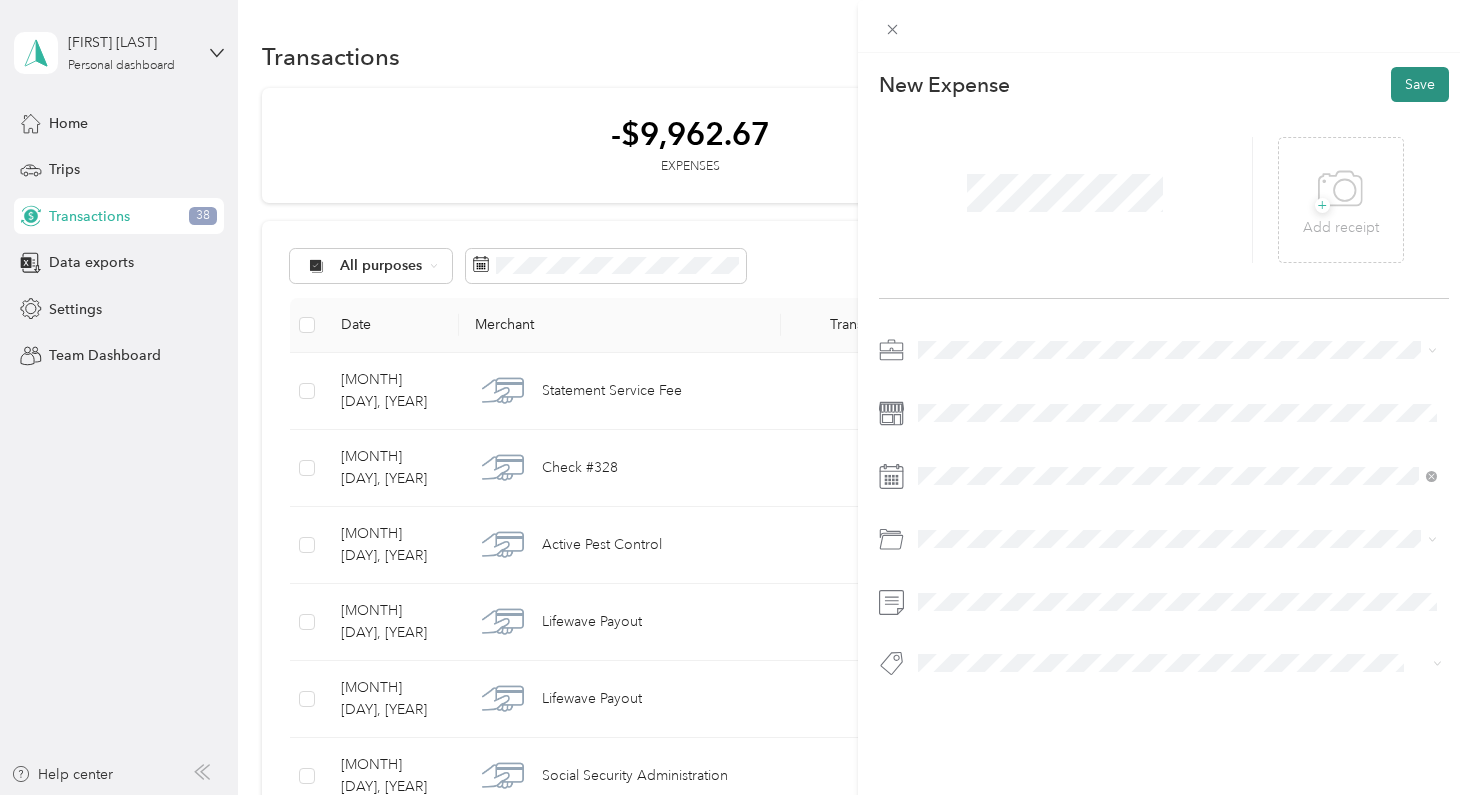 click on "Save" at bounding box center (1420, 84) 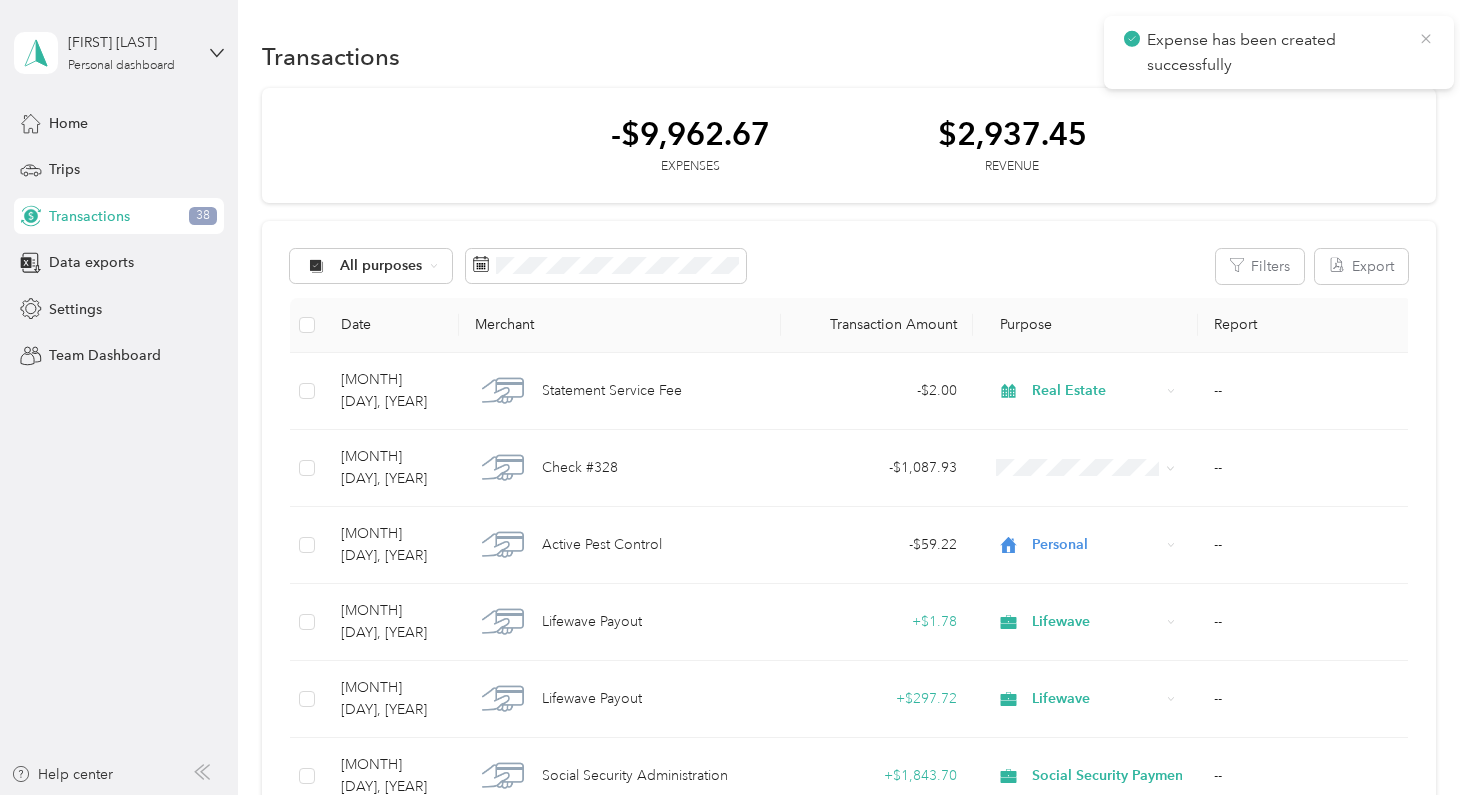click 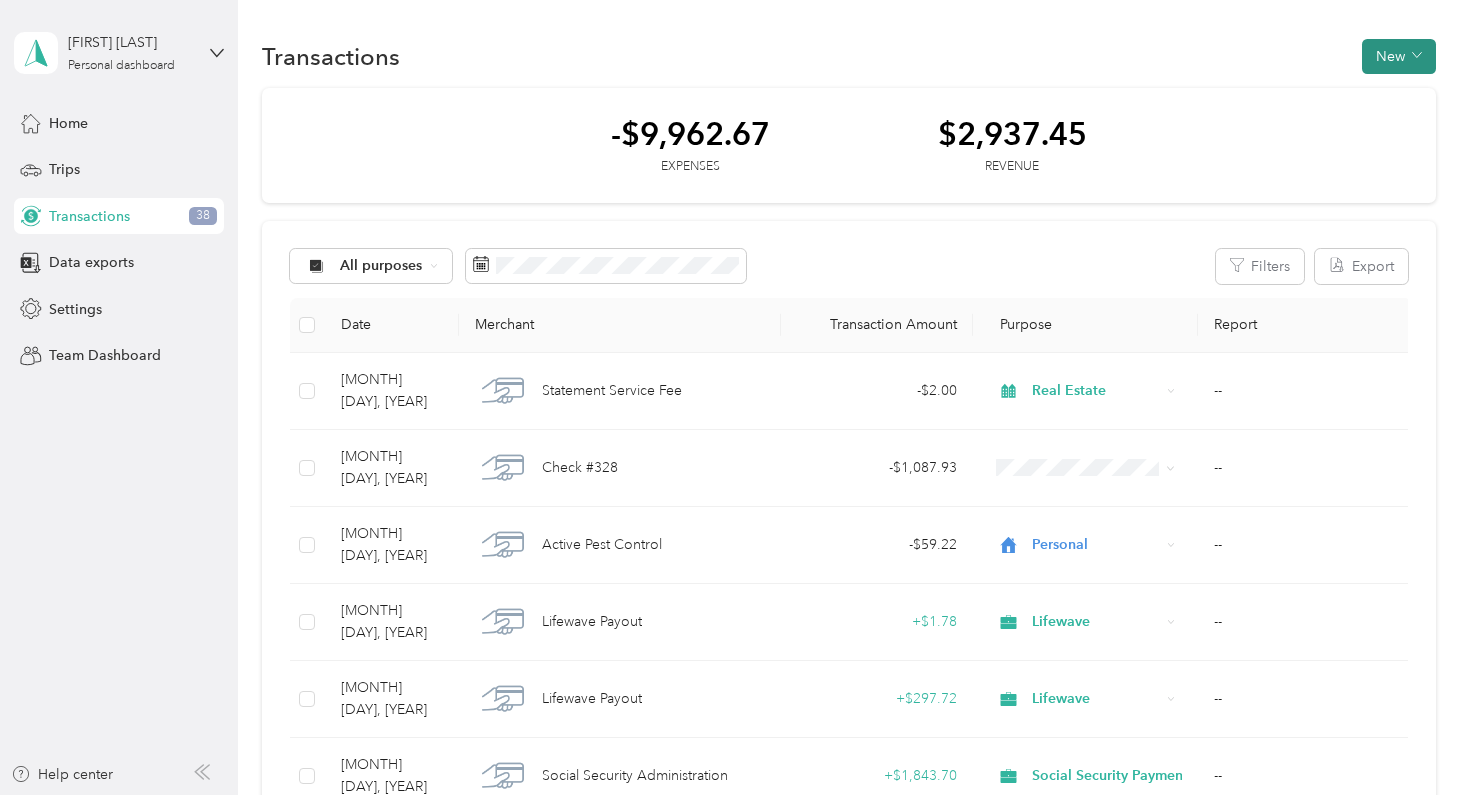 click on "New" at bounding box center (1399, 56) 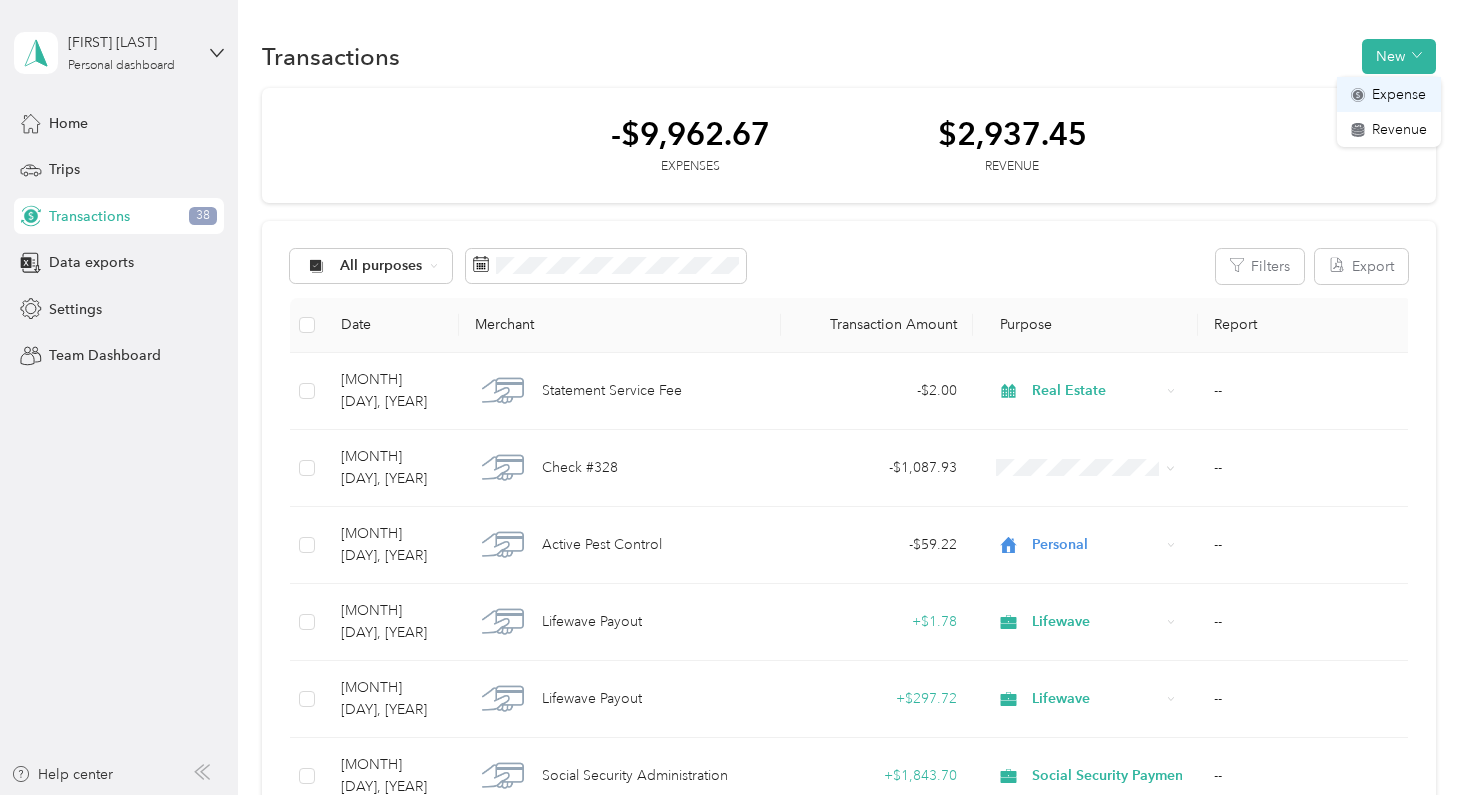 click on "Expense" at bounding box center [1389, 94] 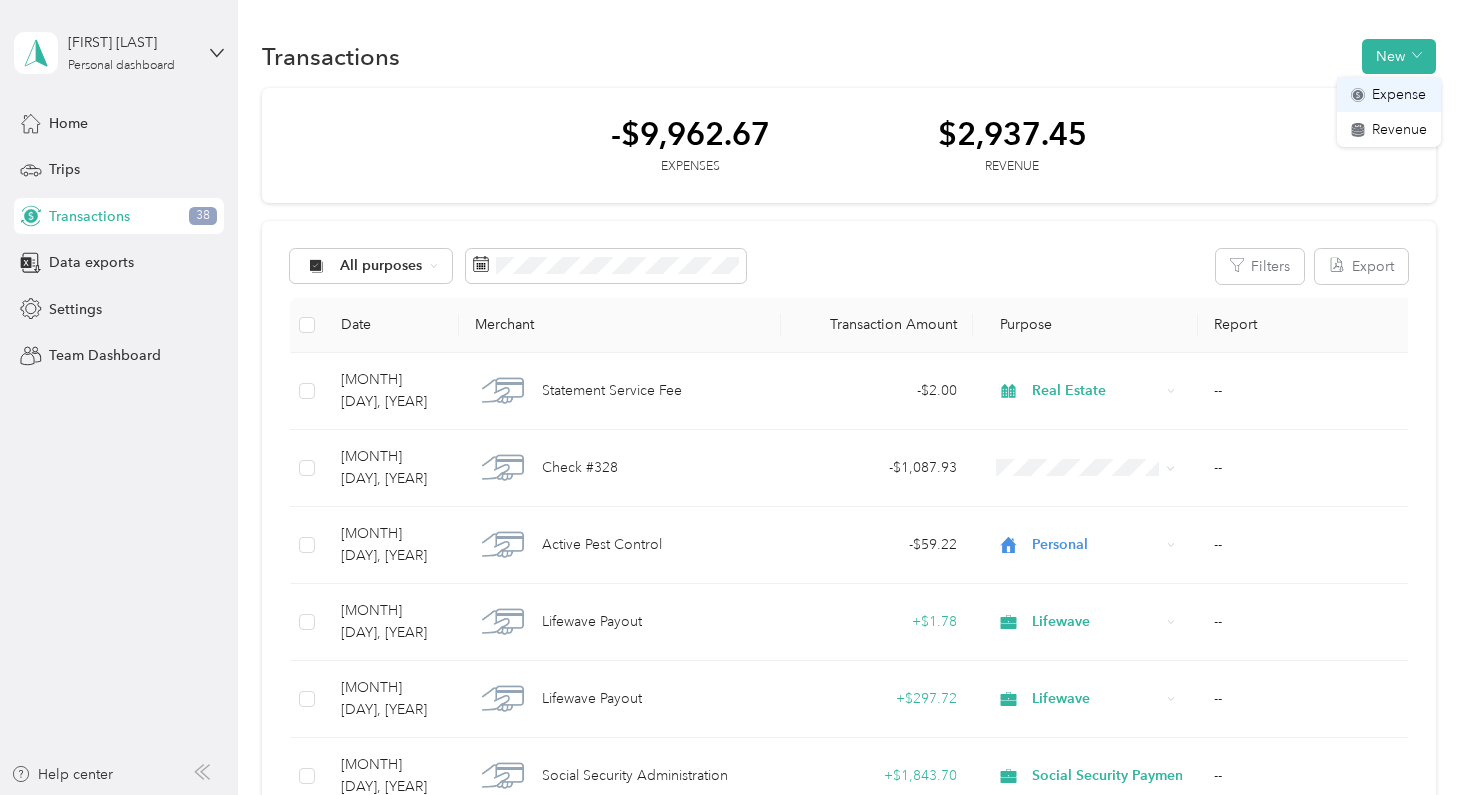 click on "Expense" at bounding box center [1399, 94] 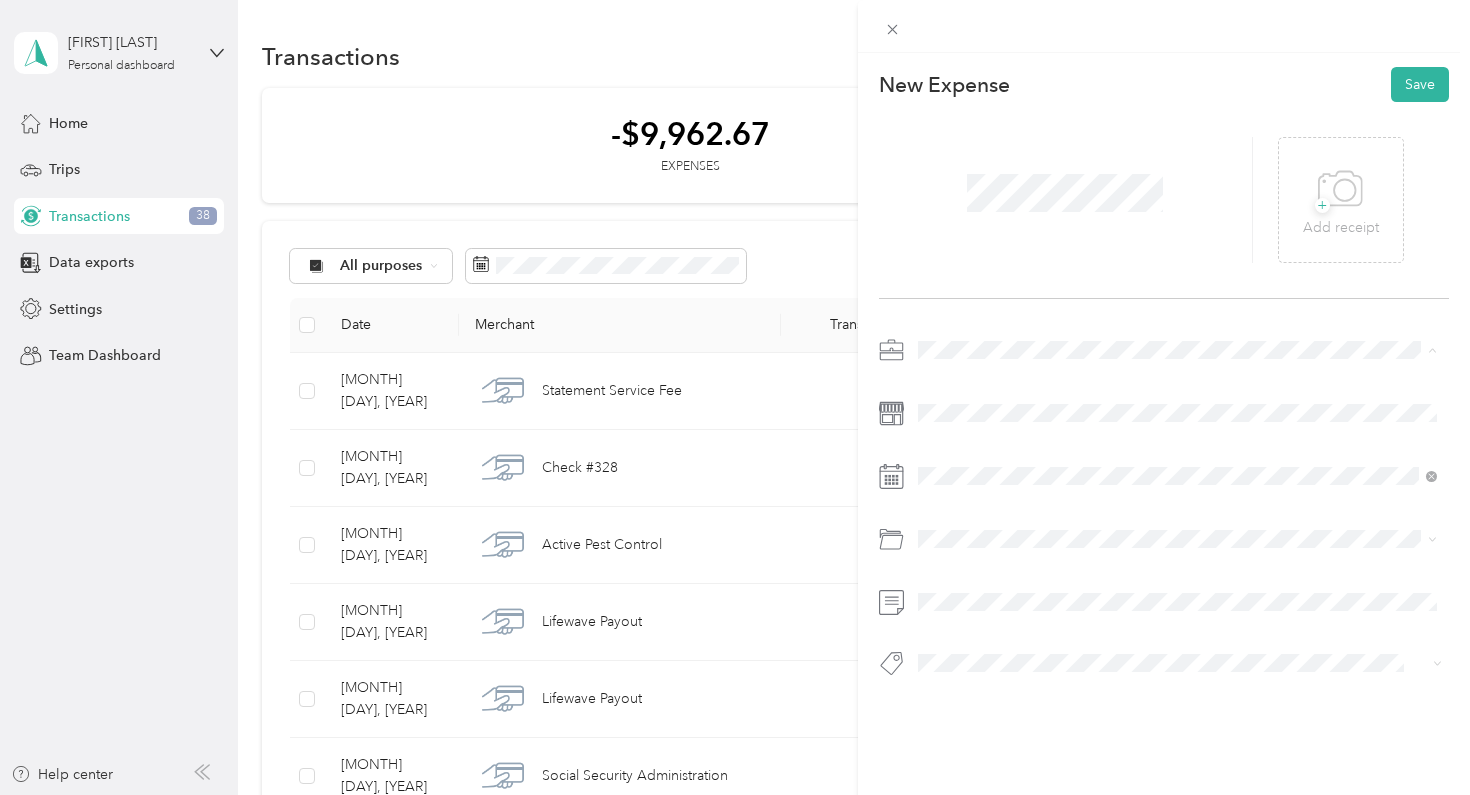 click on "Real Estate" at bounding box center (1178, 490) 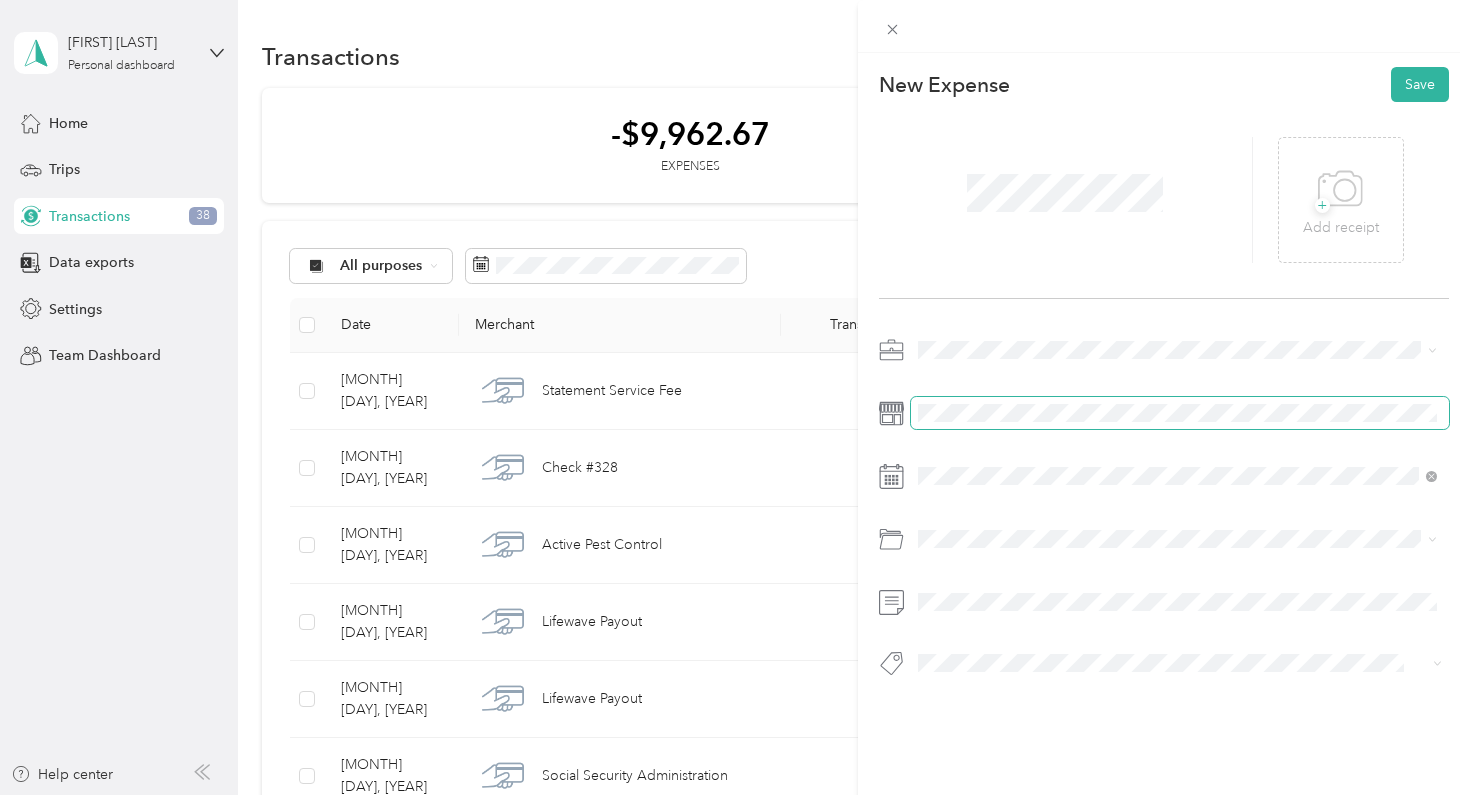 click at bounding box center [1180, 413] 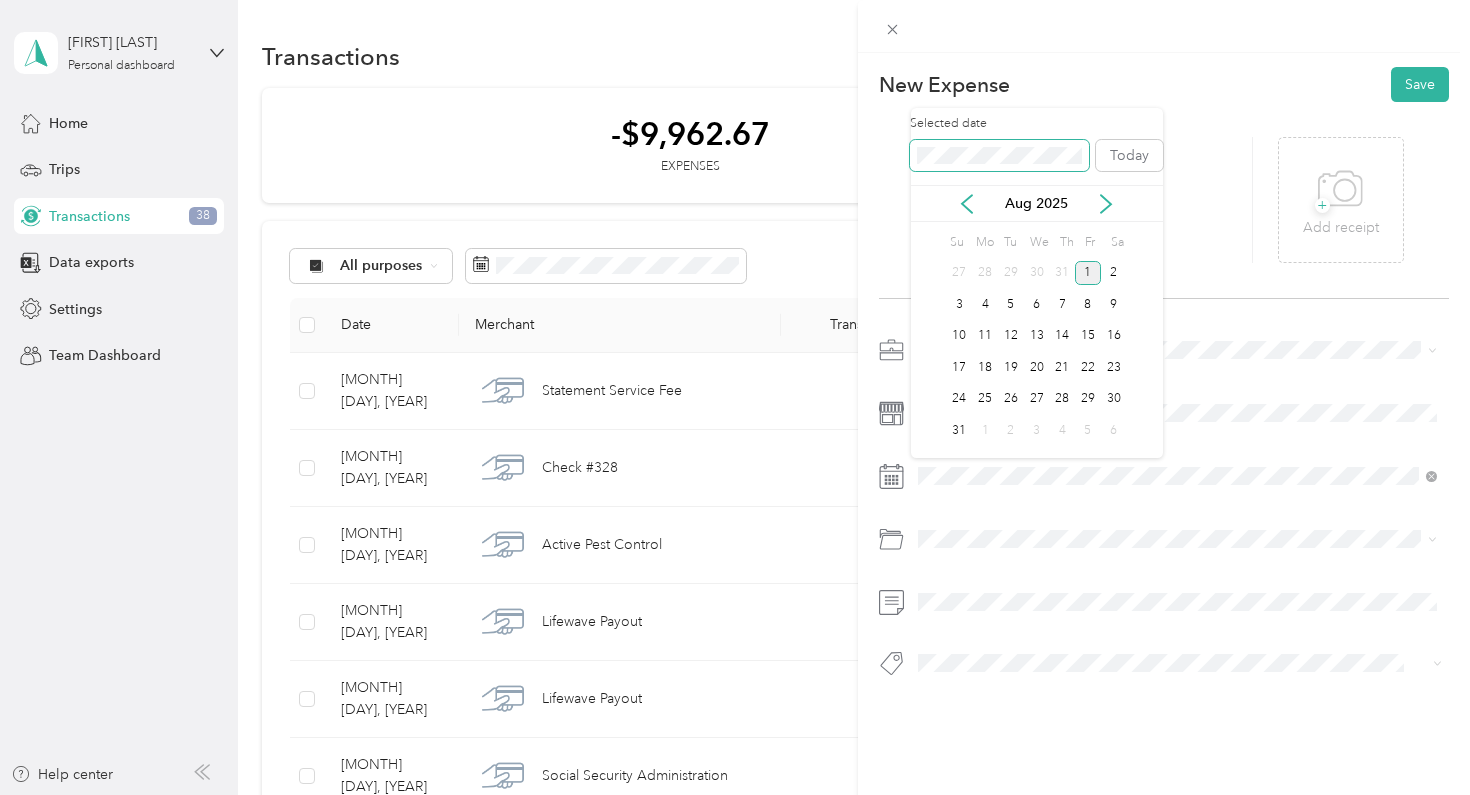 click at bounding box center (999, 156) 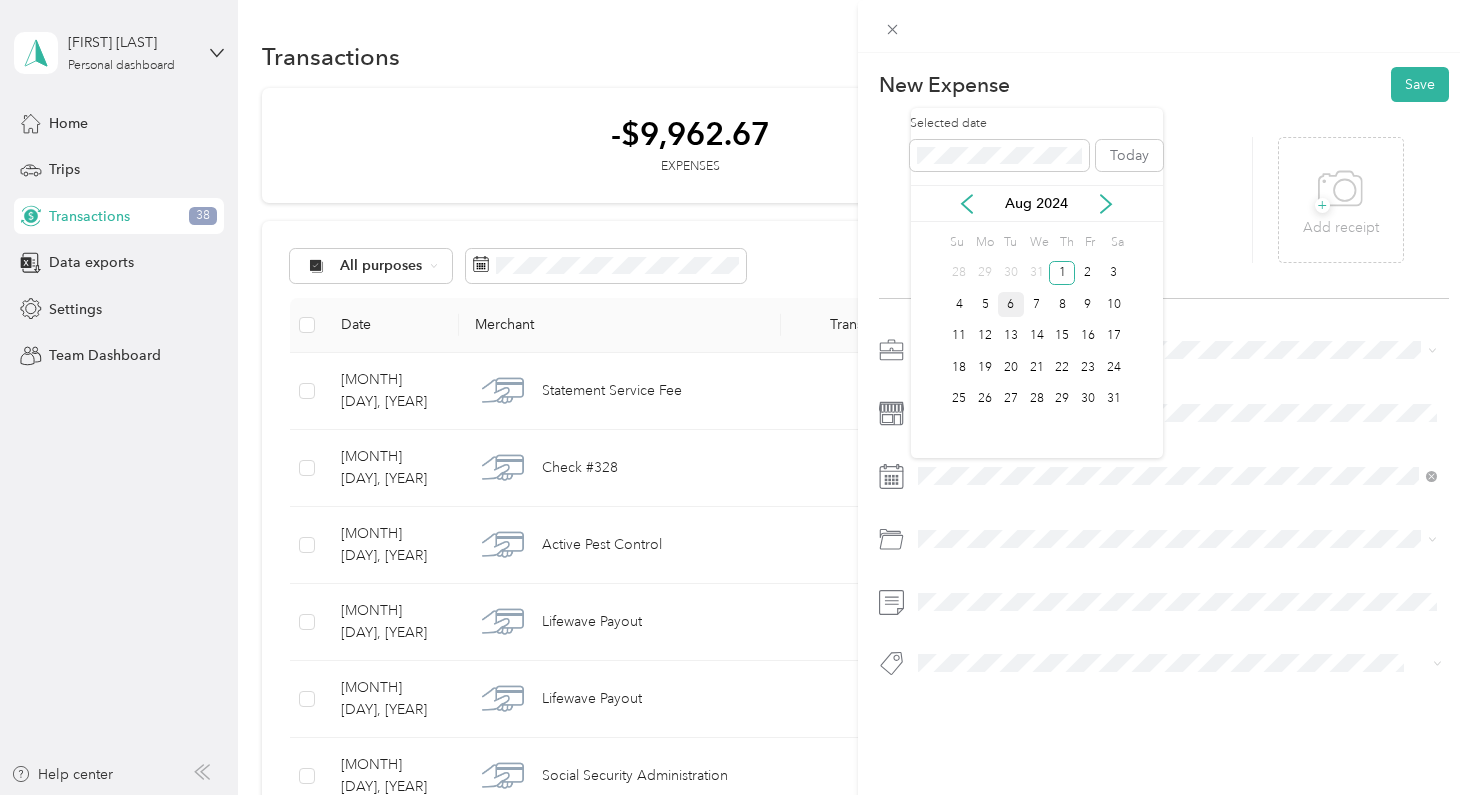 click on "6" at bounding box center (1011, 304) 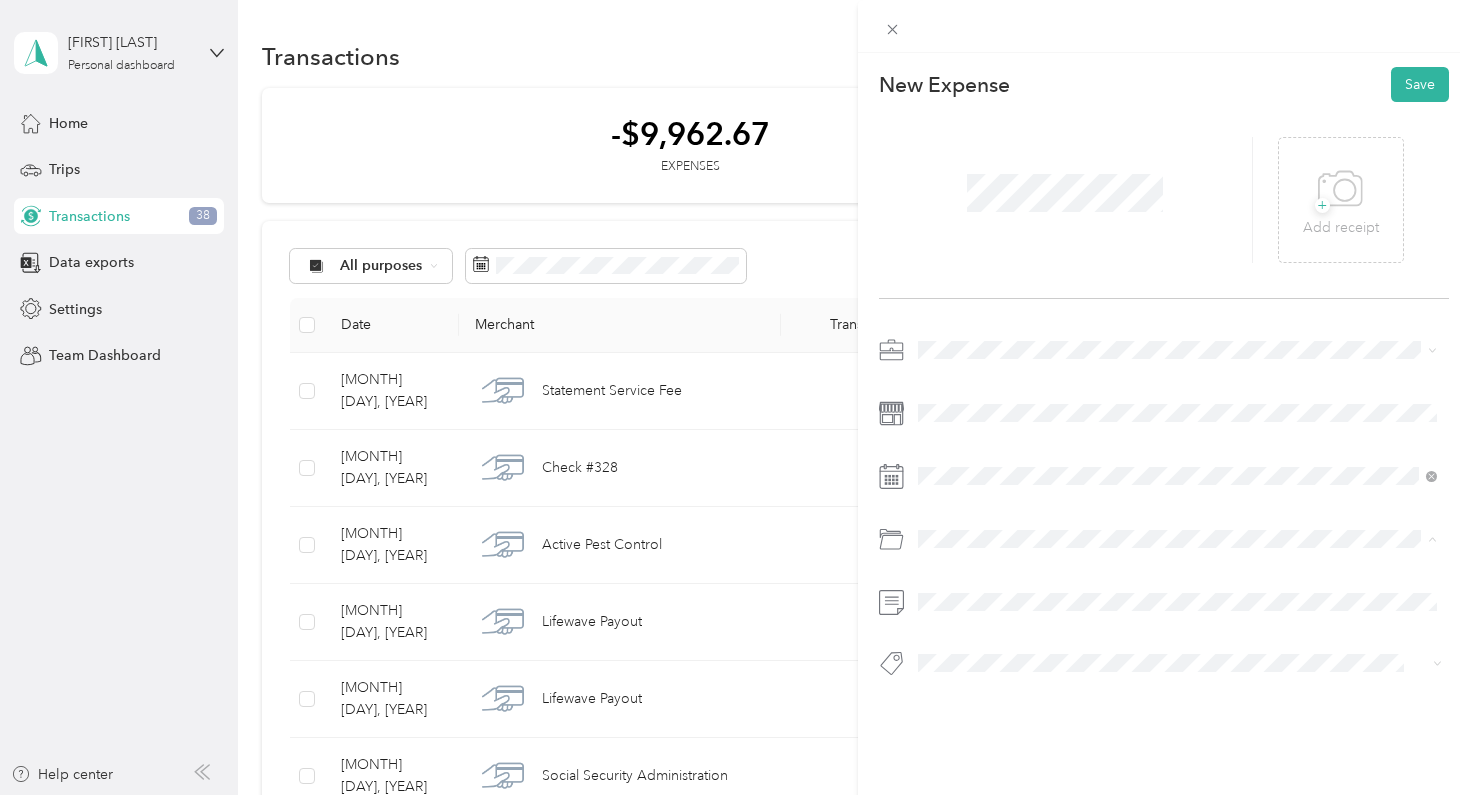 click on "Professional Journal Subscriptions" at bounding box center [1178, 619] 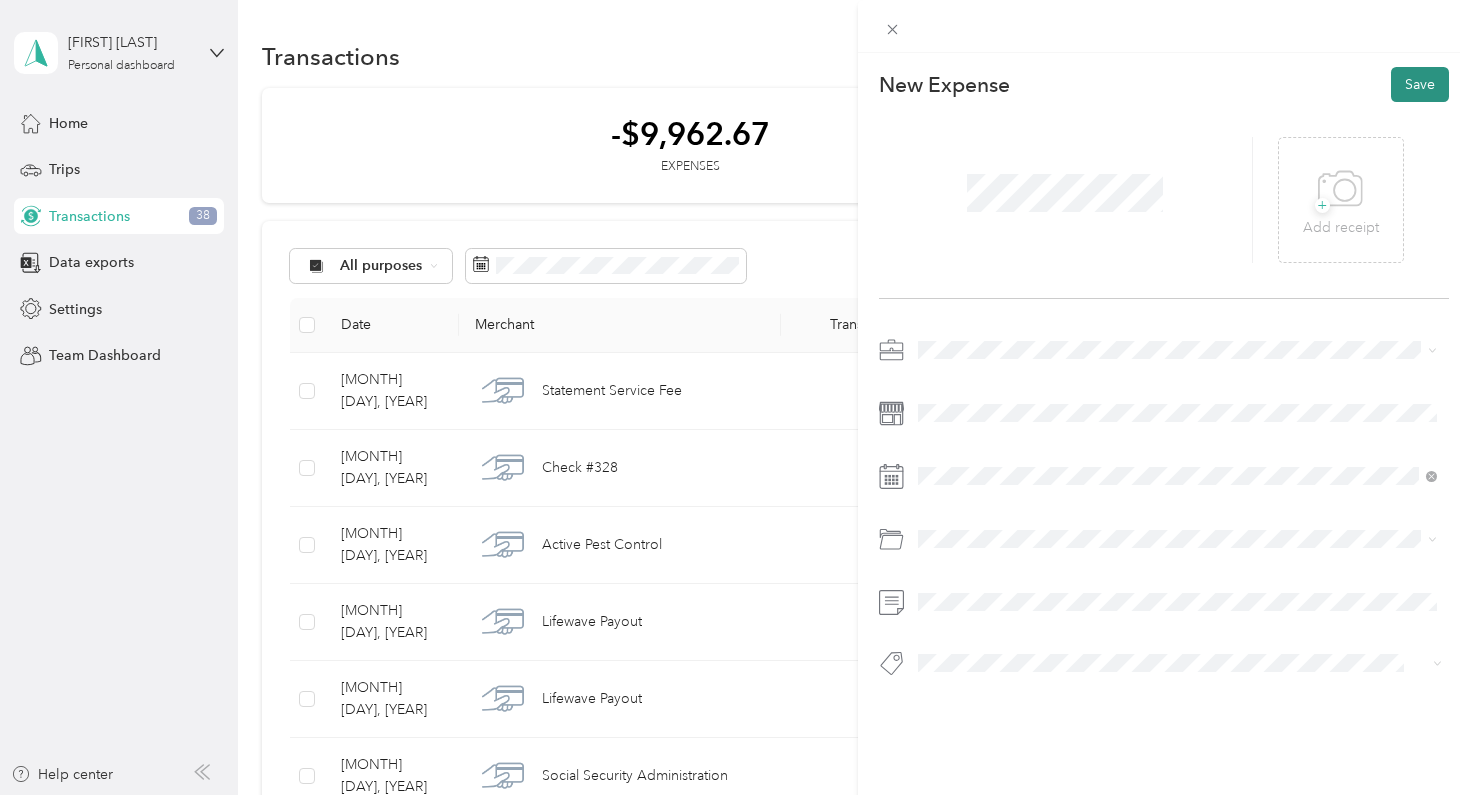 click on "Save" at bounding box center (1420, 84) 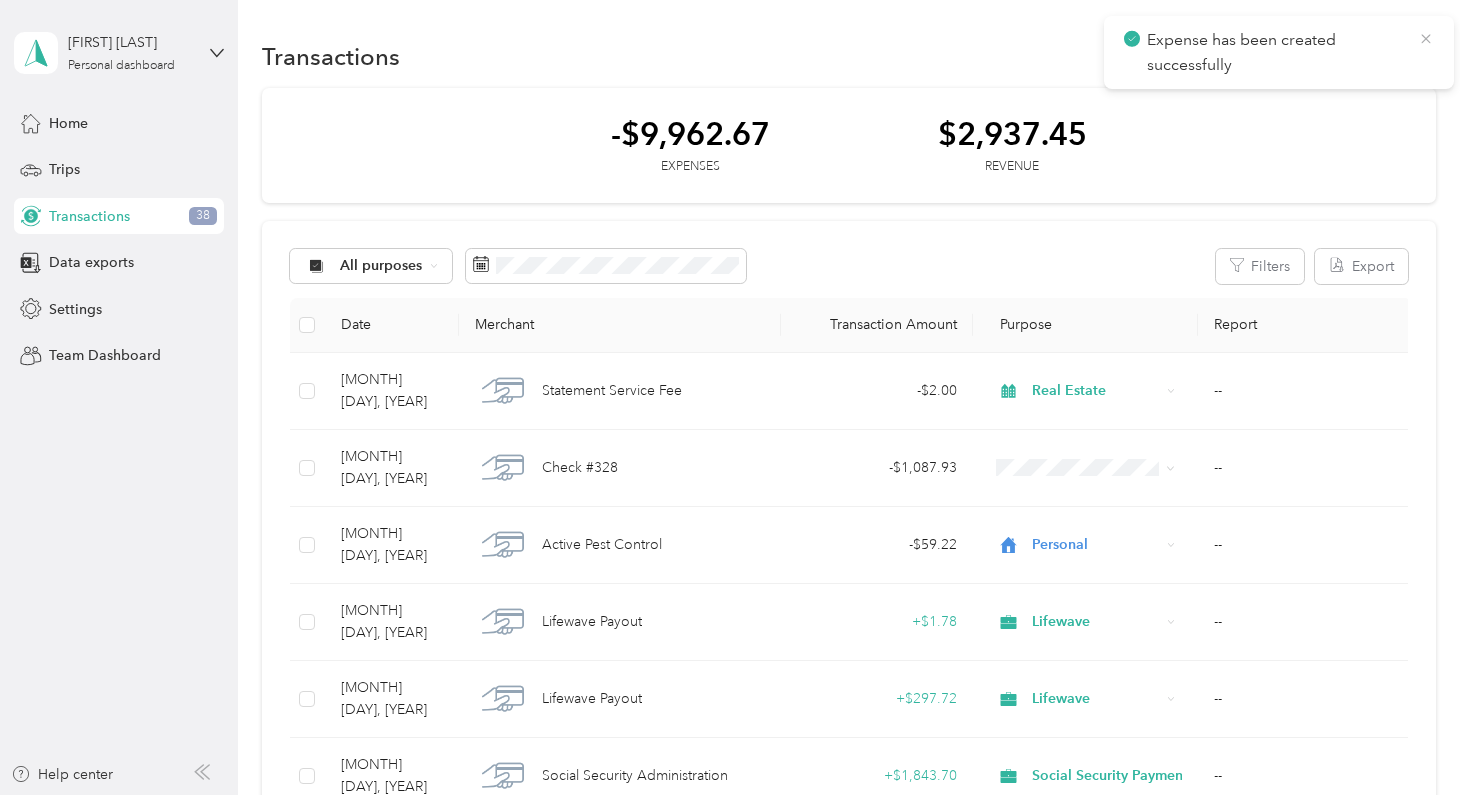 click 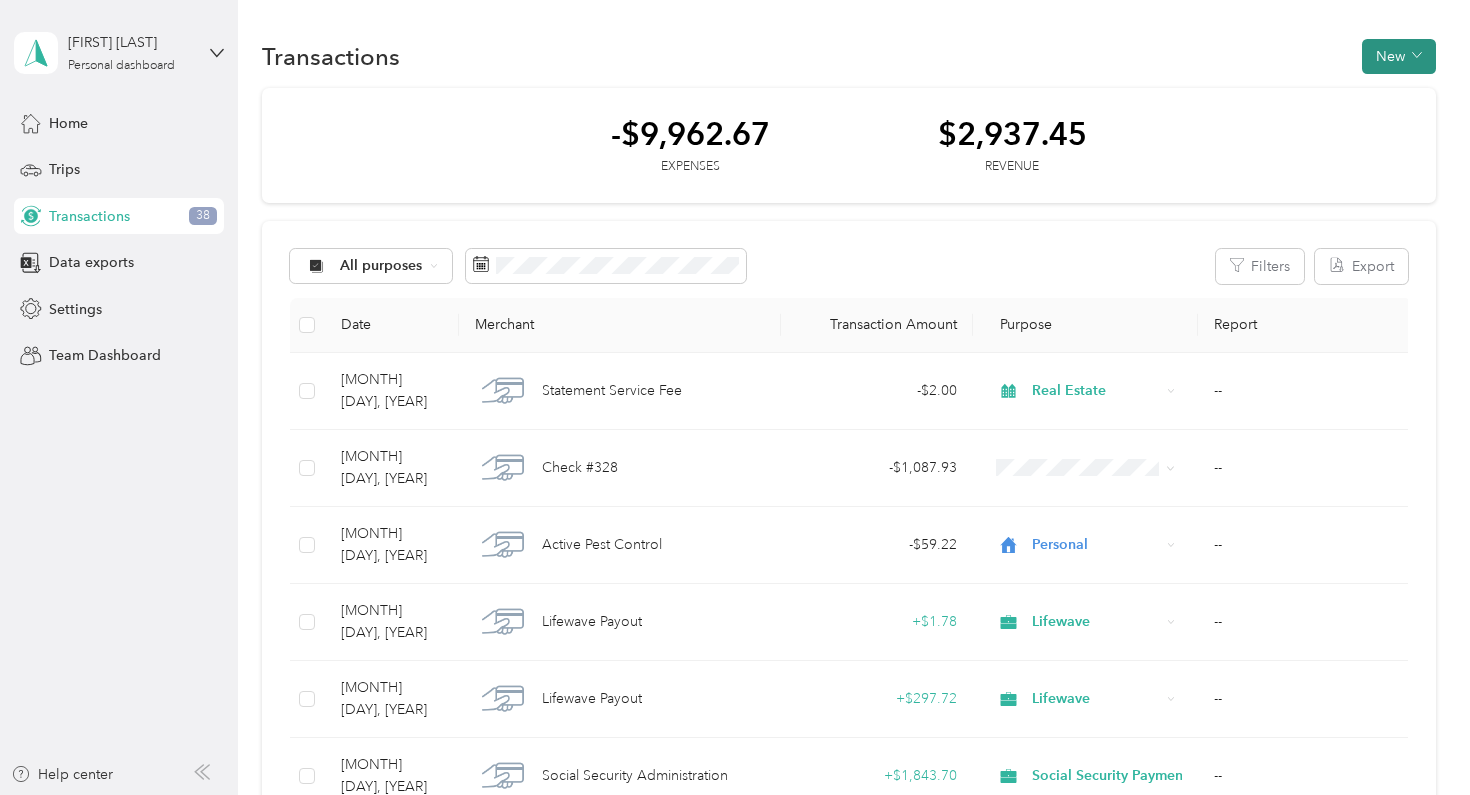 click 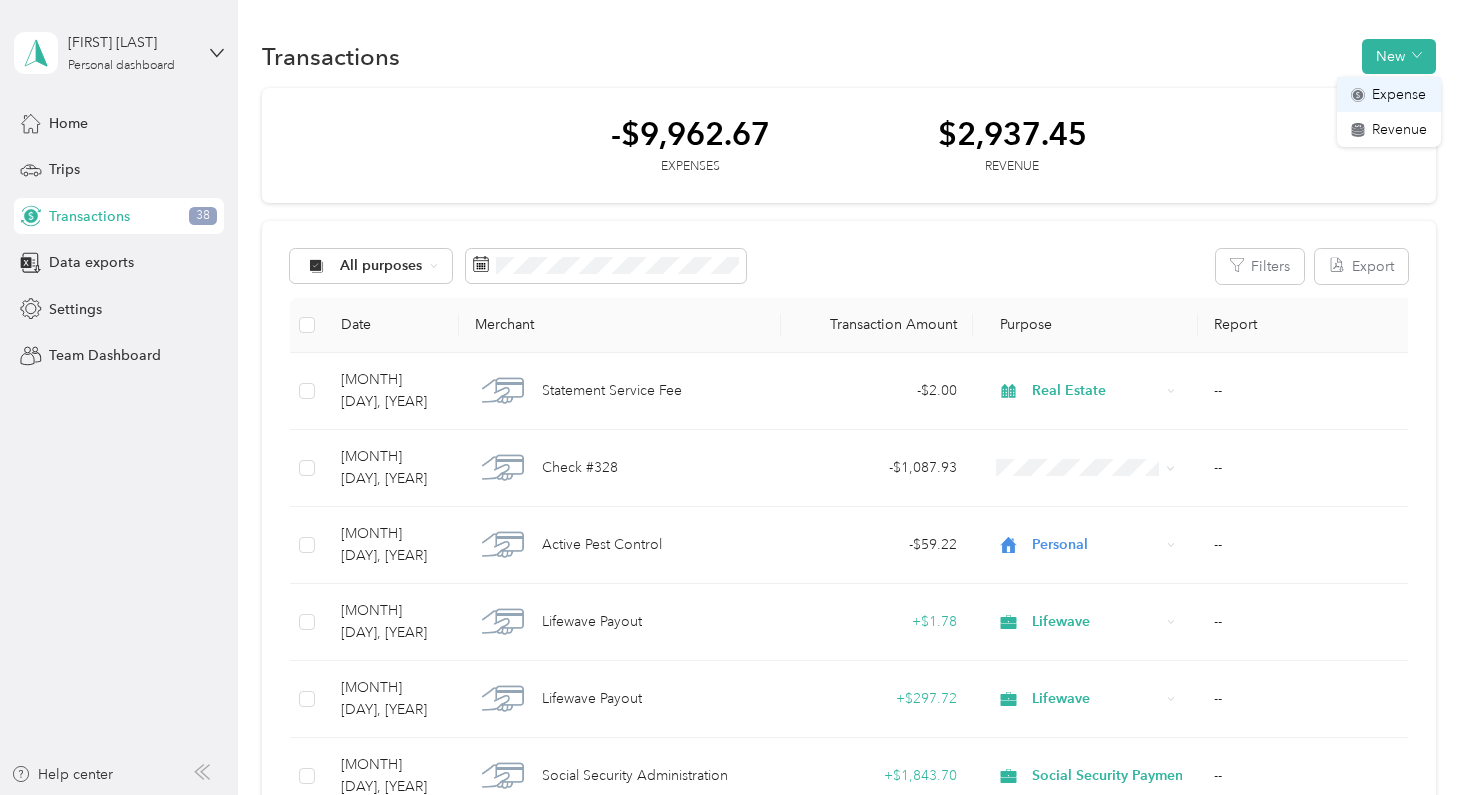 click on "Expense" at bounding box center (1399, 94) 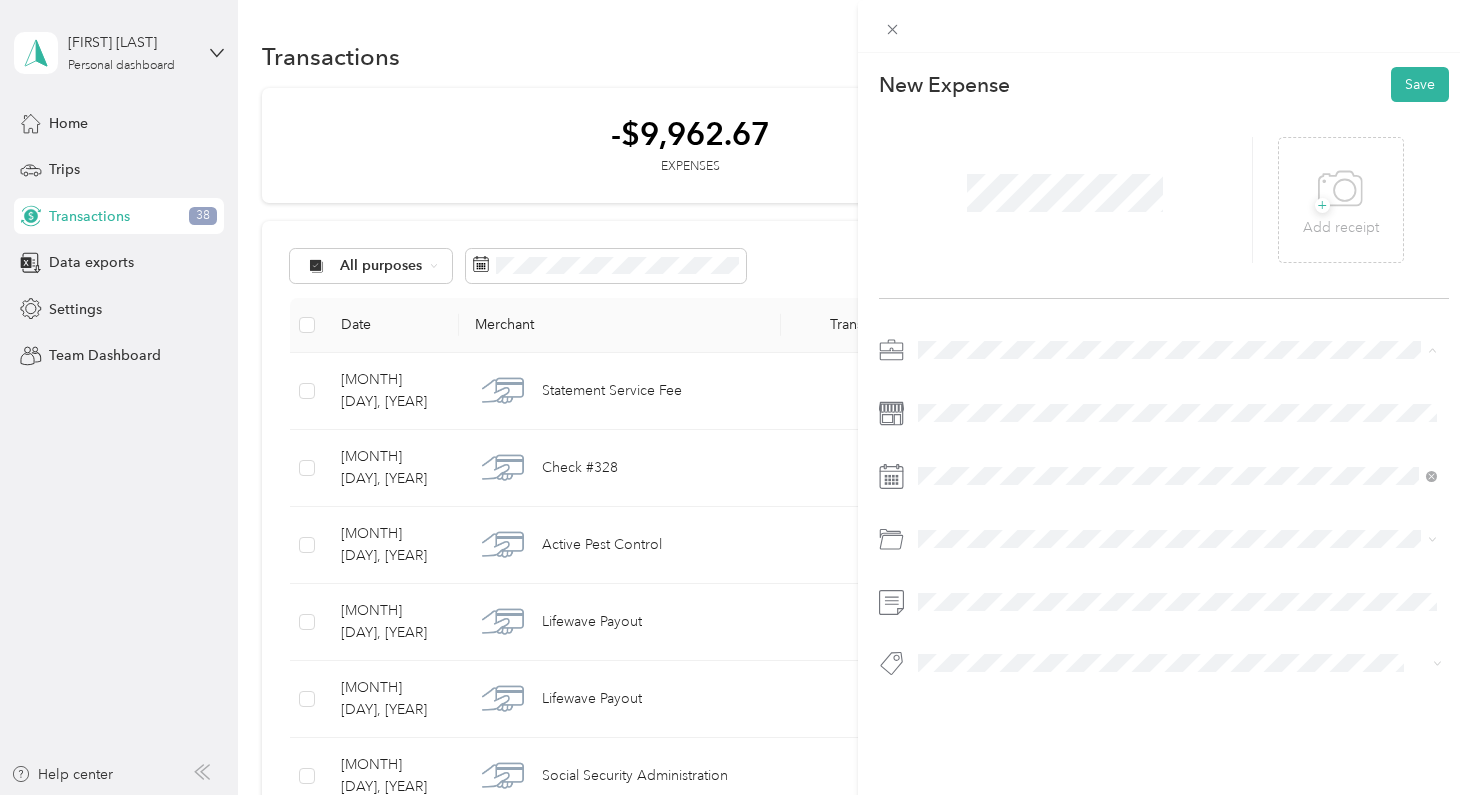 click on "Real Estate" at bounding box center [1178, 490] 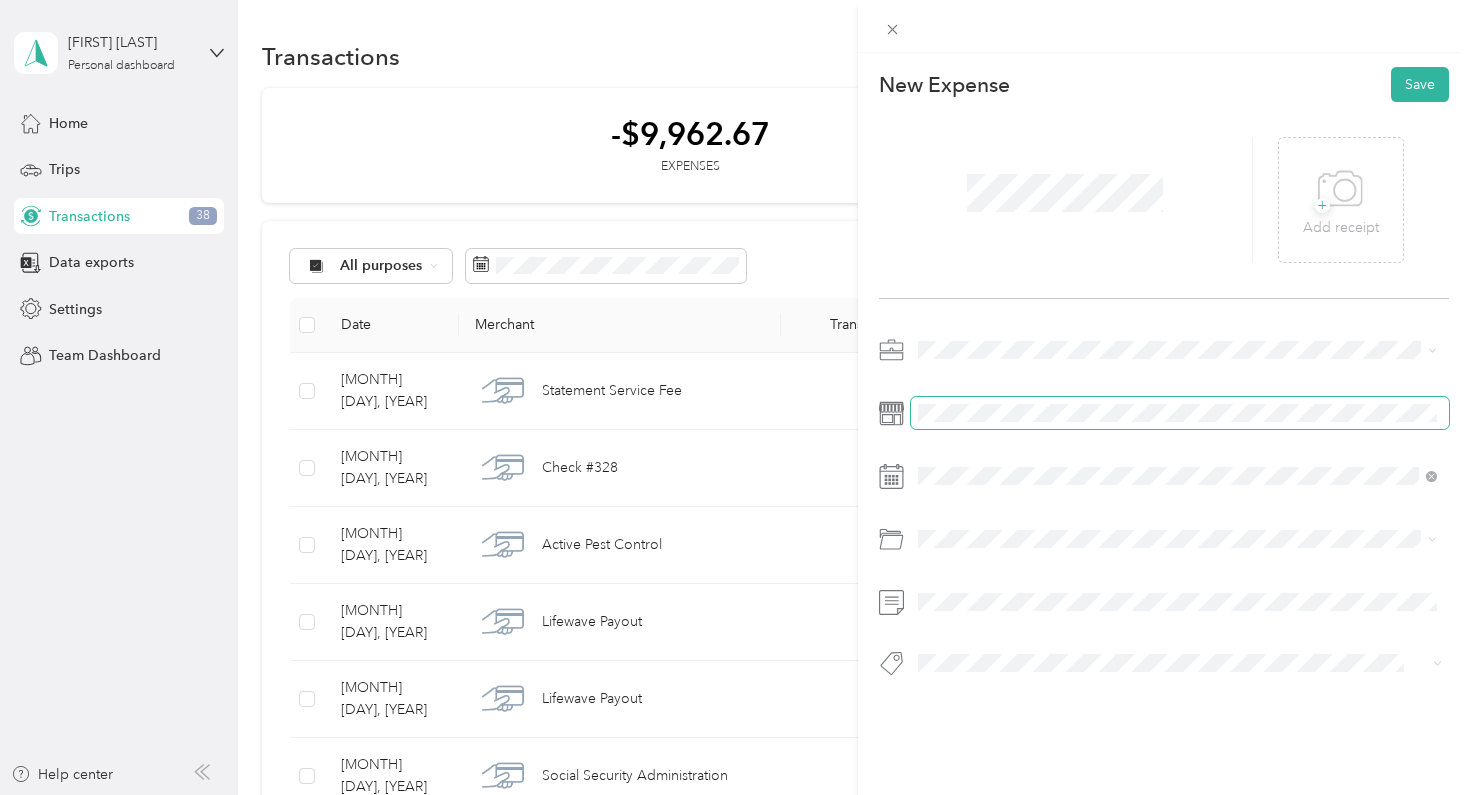 click at bounding box center (1180, 413) 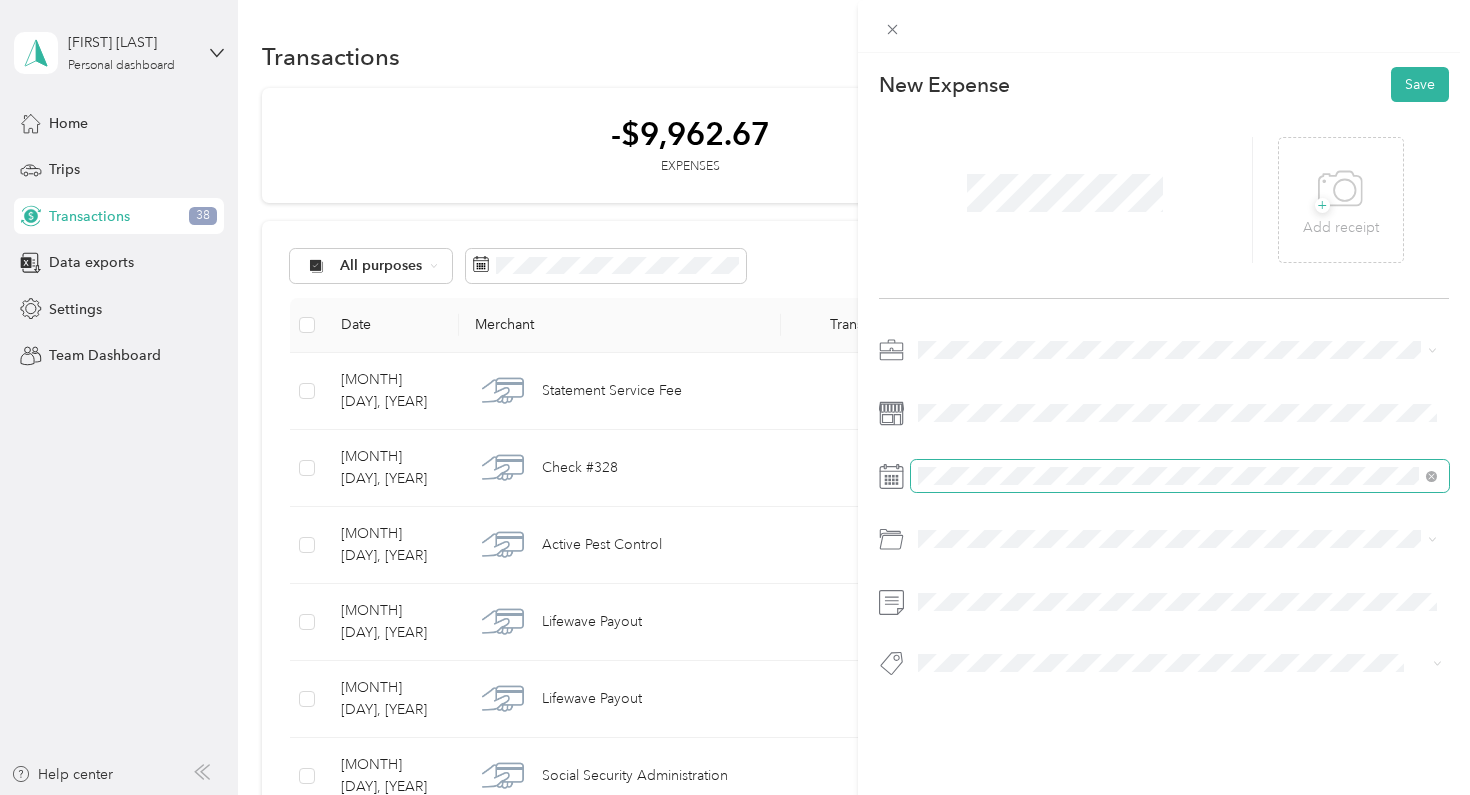 click at bounding box center [1180, 476] 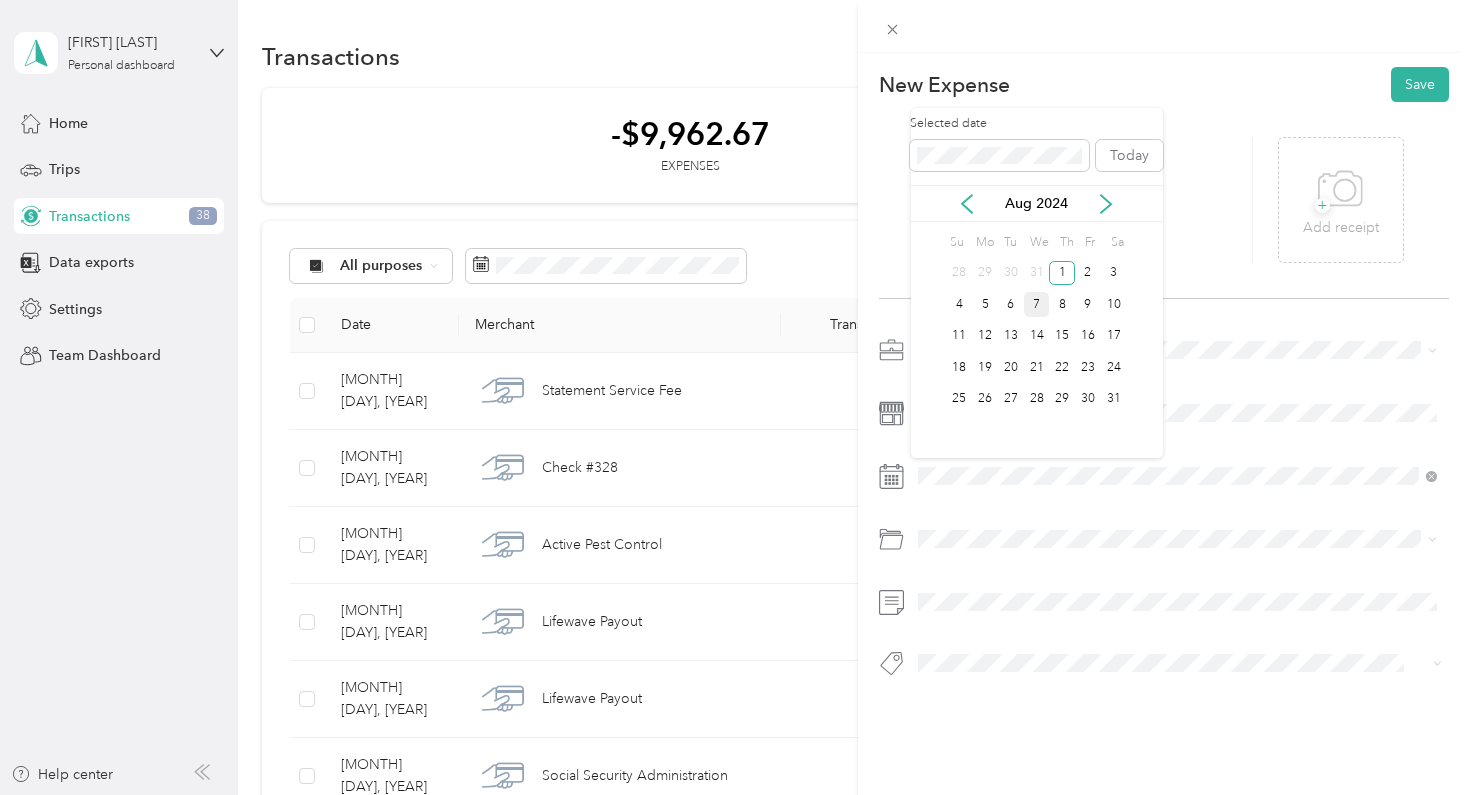 click on "7" at bounding box center [1037, 304] 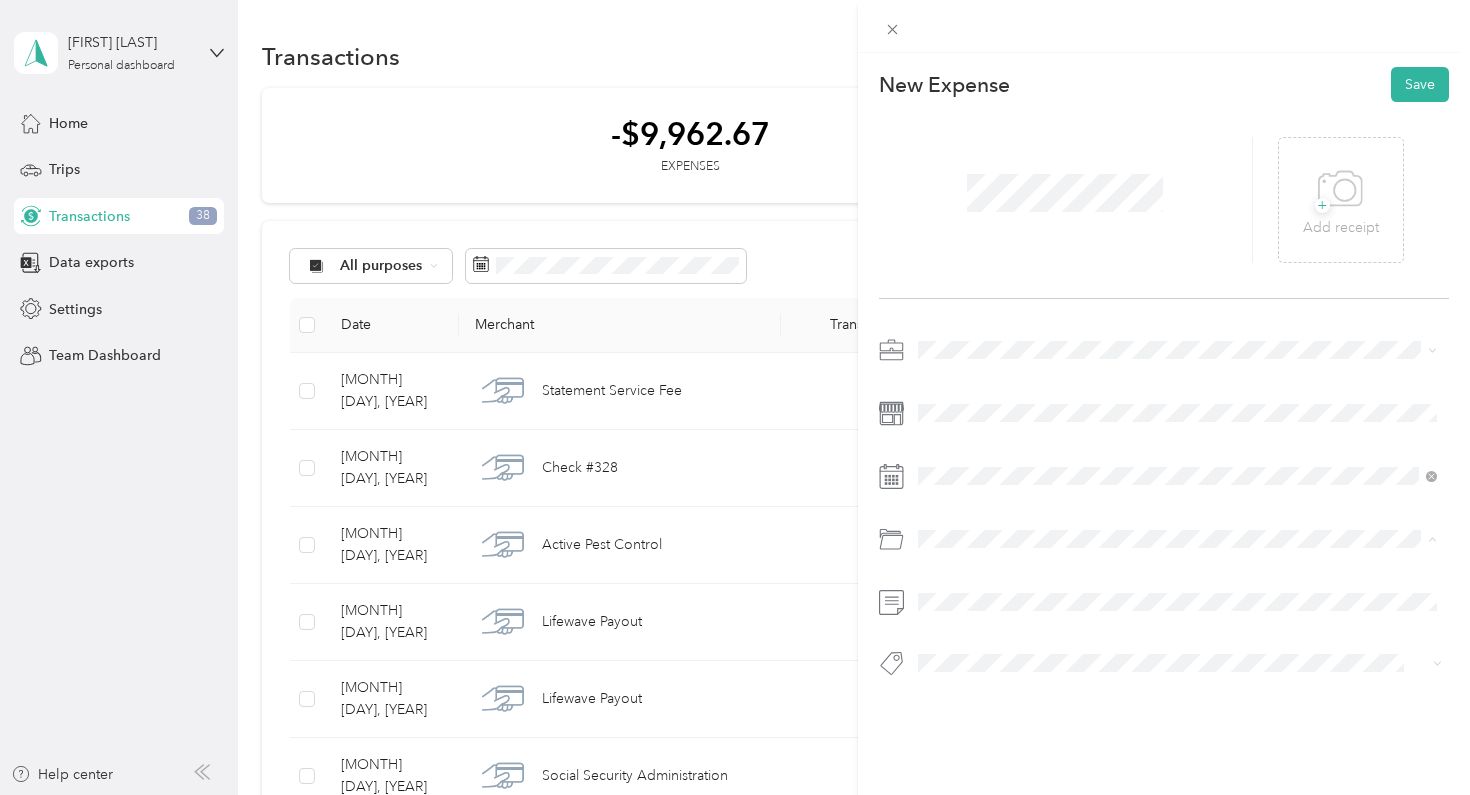 click on "Education and Training" at bounding box center (997, 654) 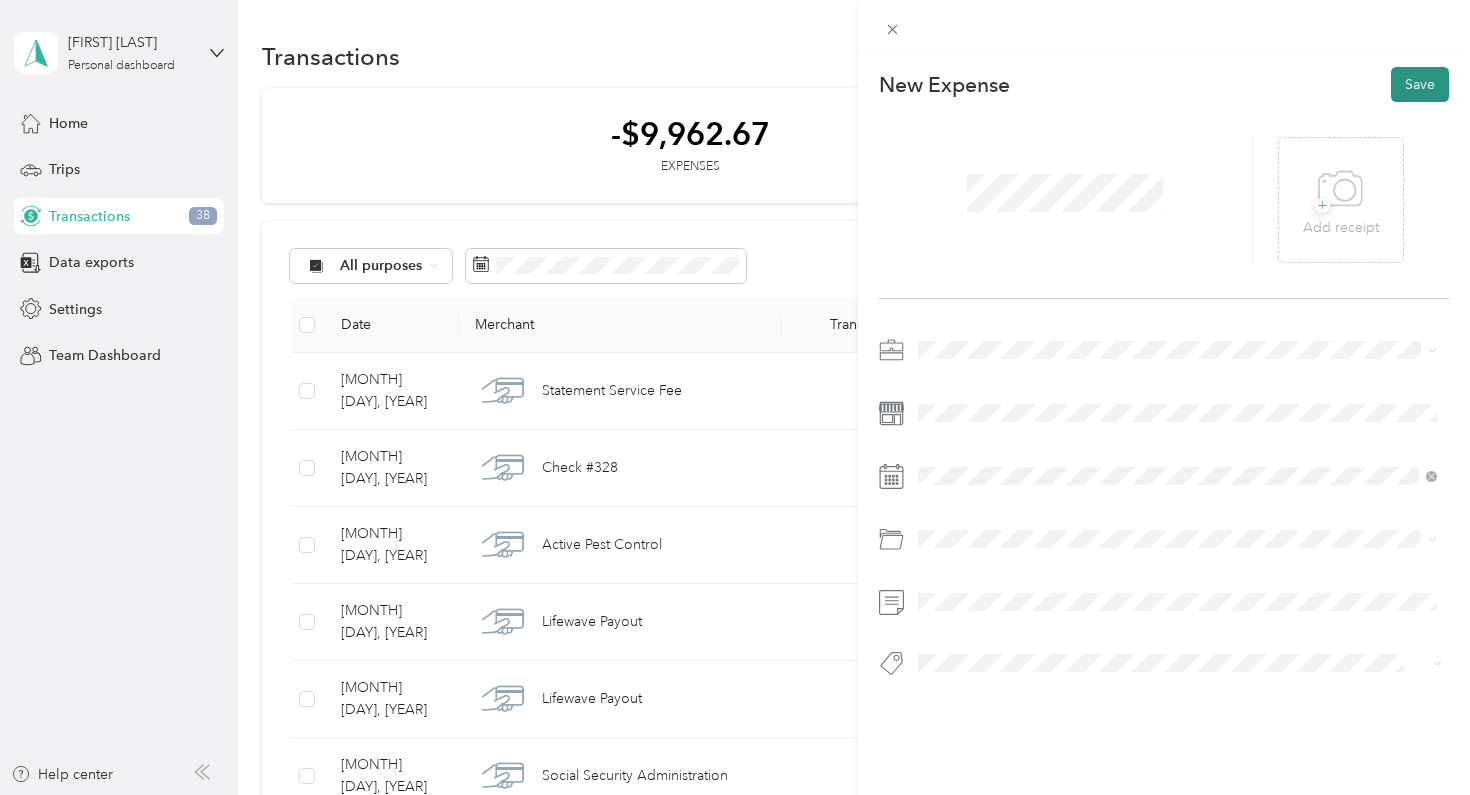 click on "Save" at bounding box center (1420, 84) 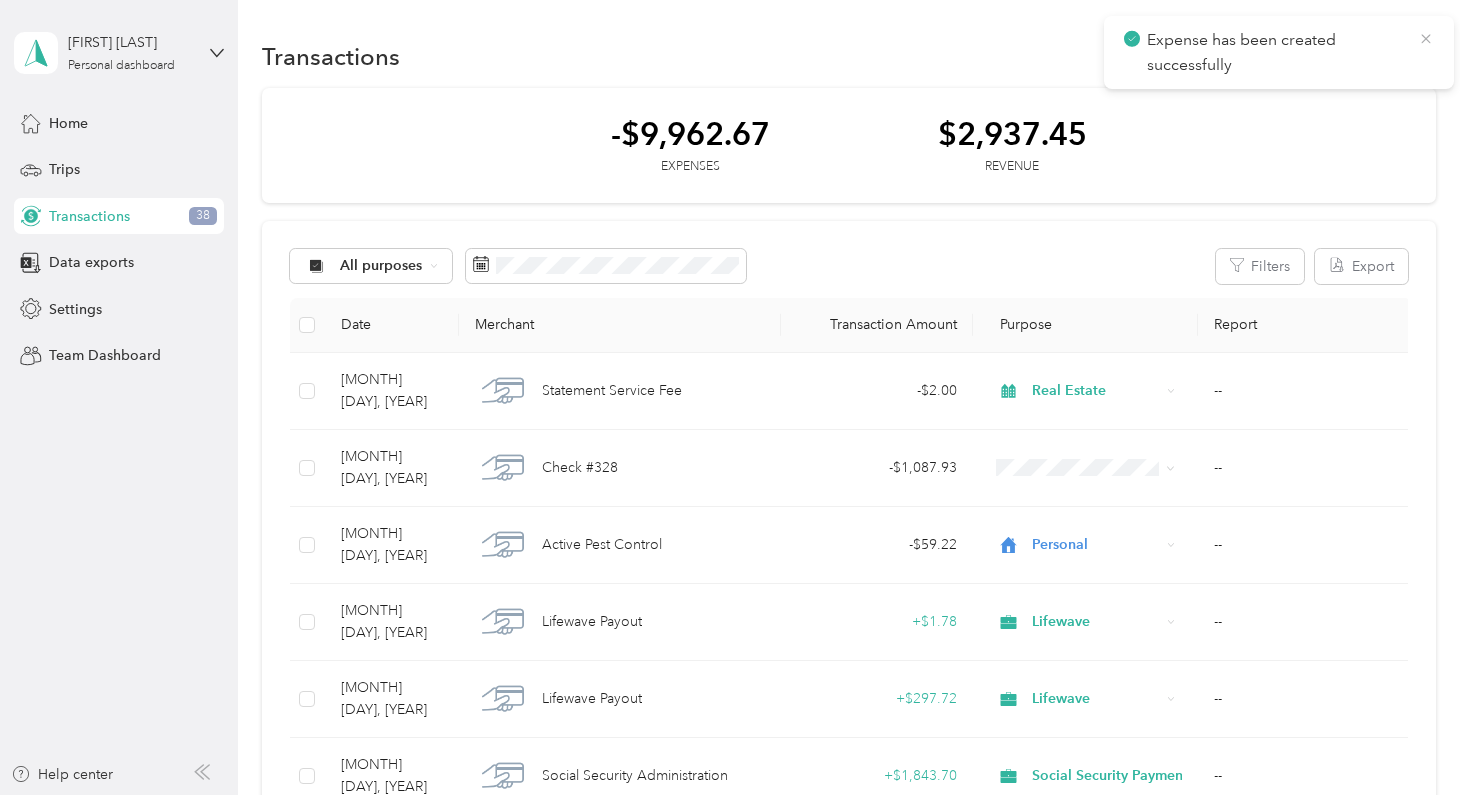 click 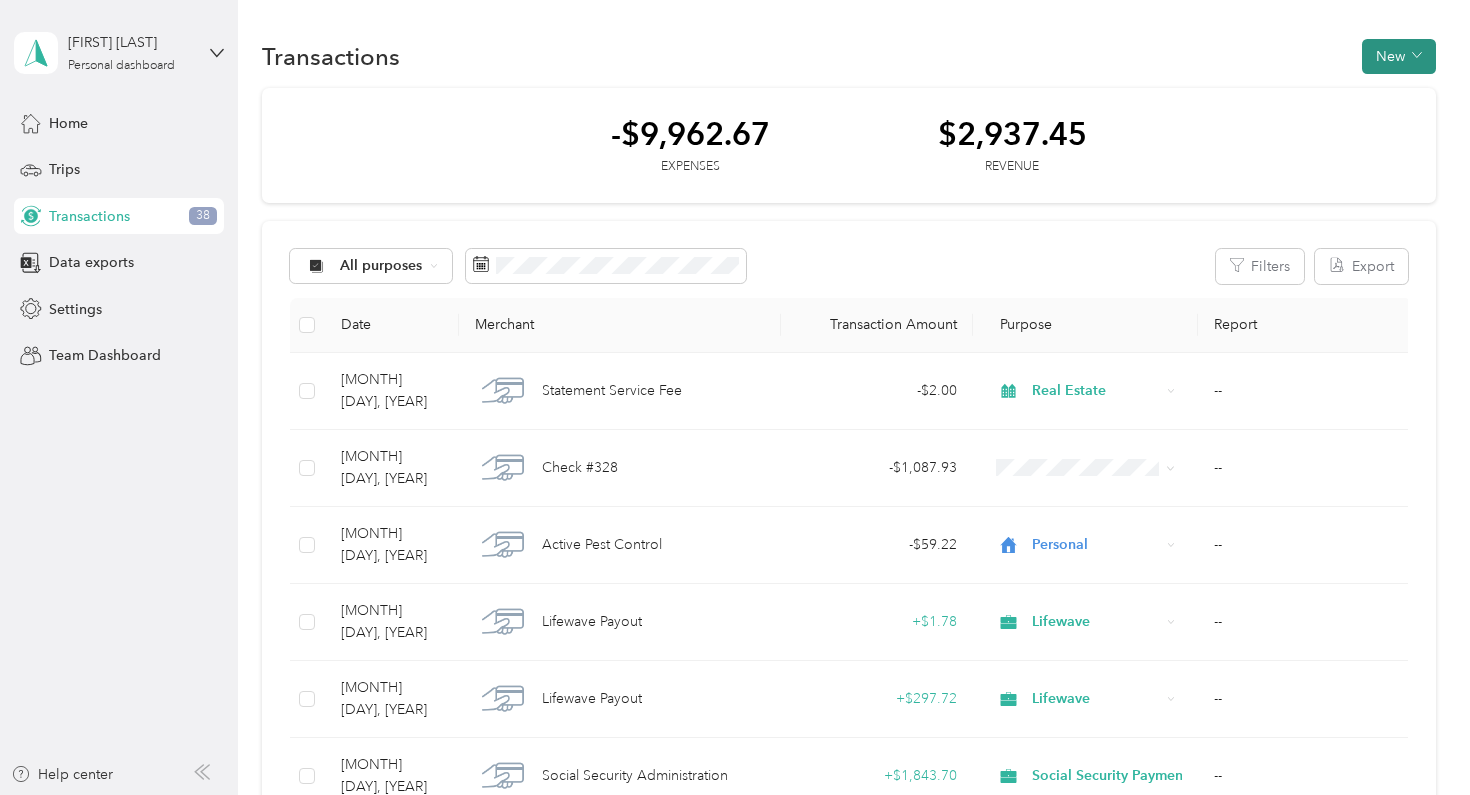 click 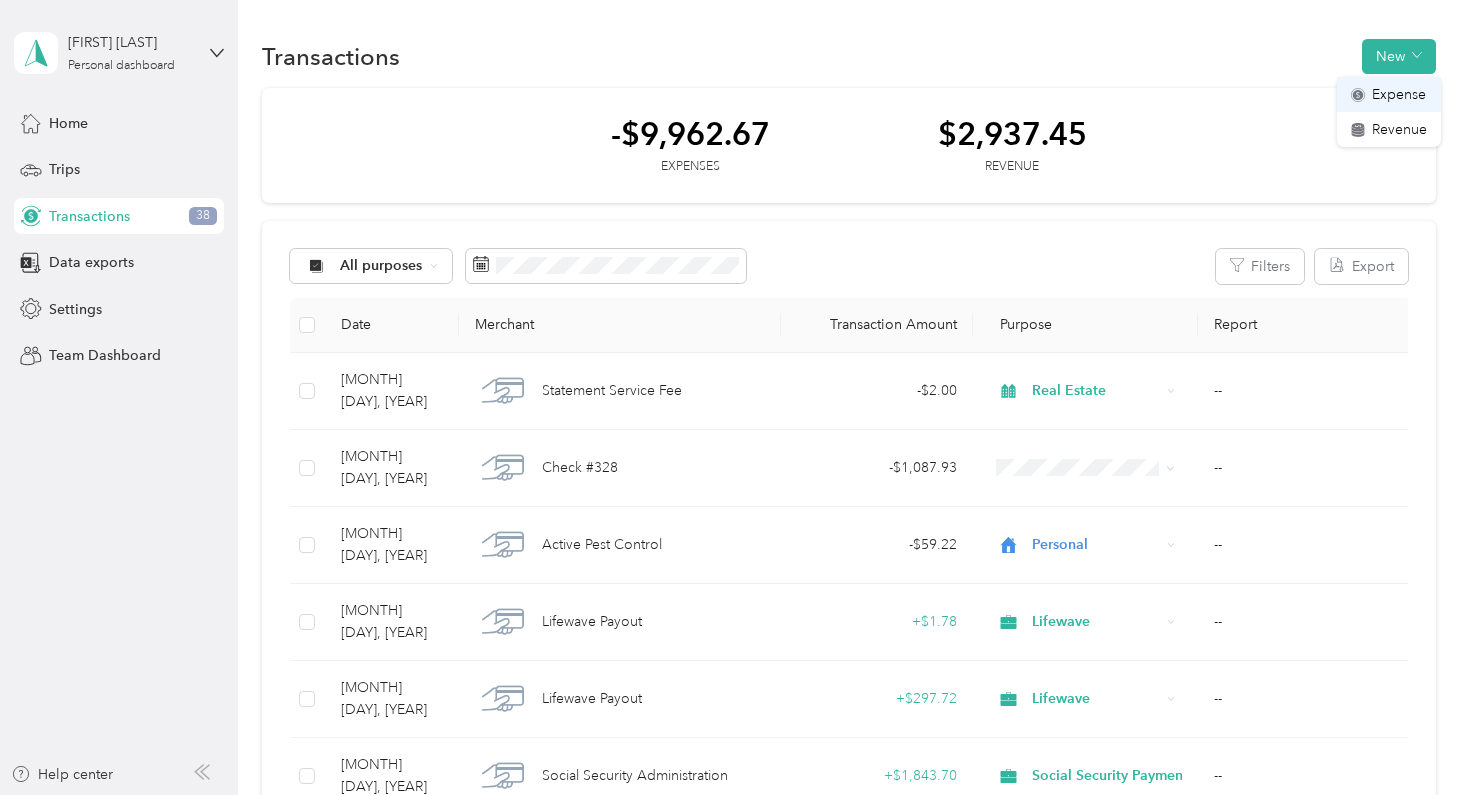 click on "Expense" at bounding box center [1399, 94] 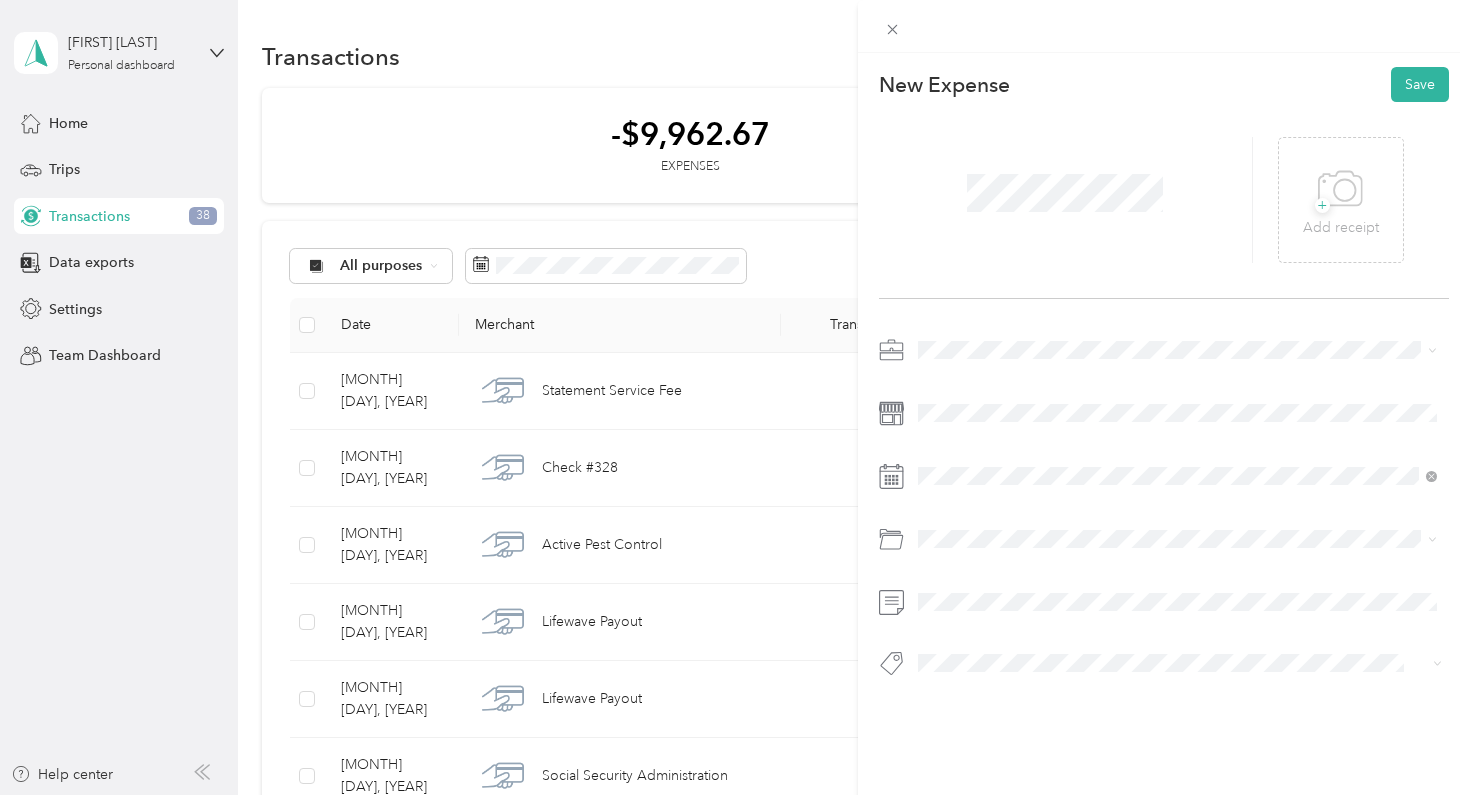click at bounding box center [1180, 350] 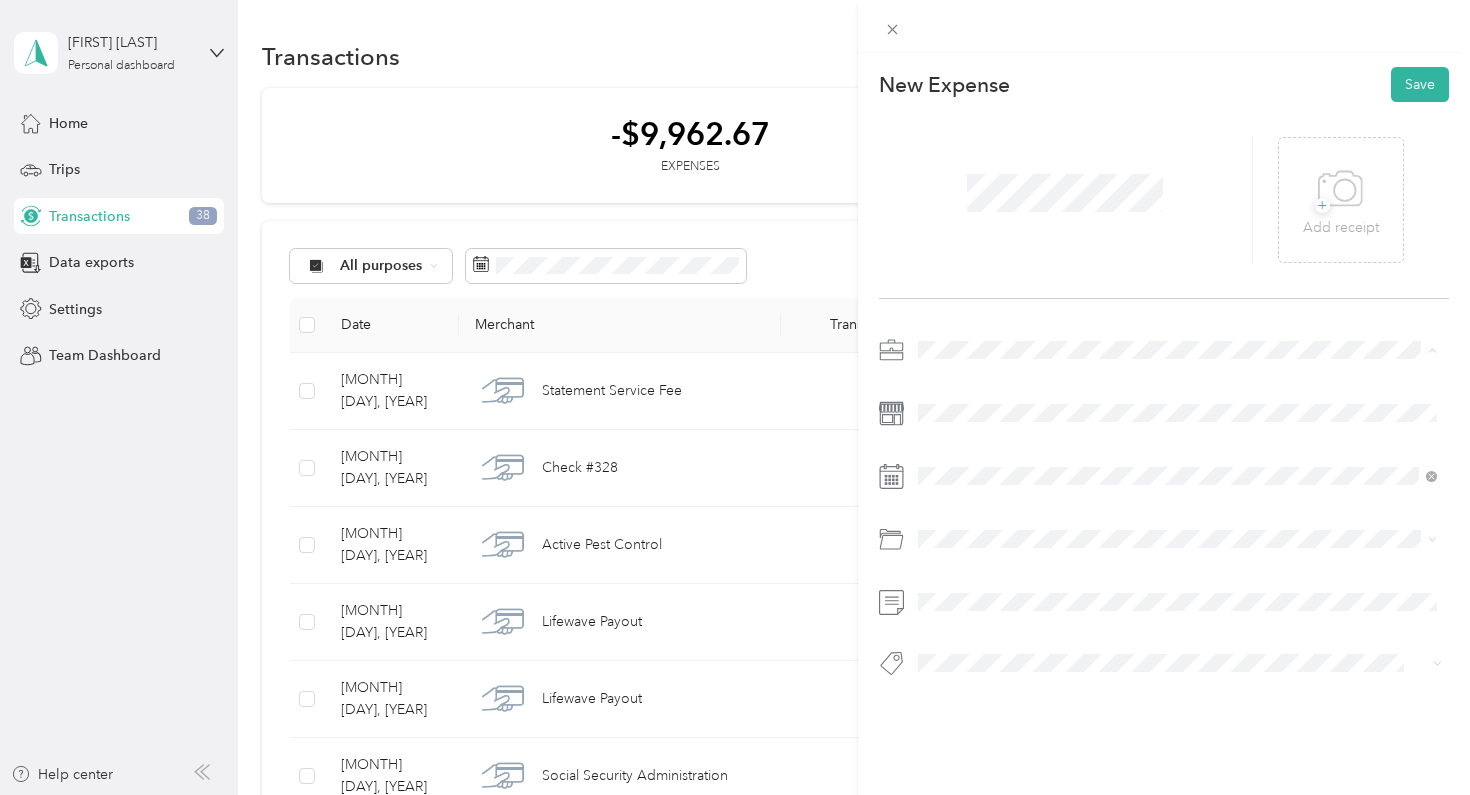click on "Real Estate" at bounding box center [958, 490] 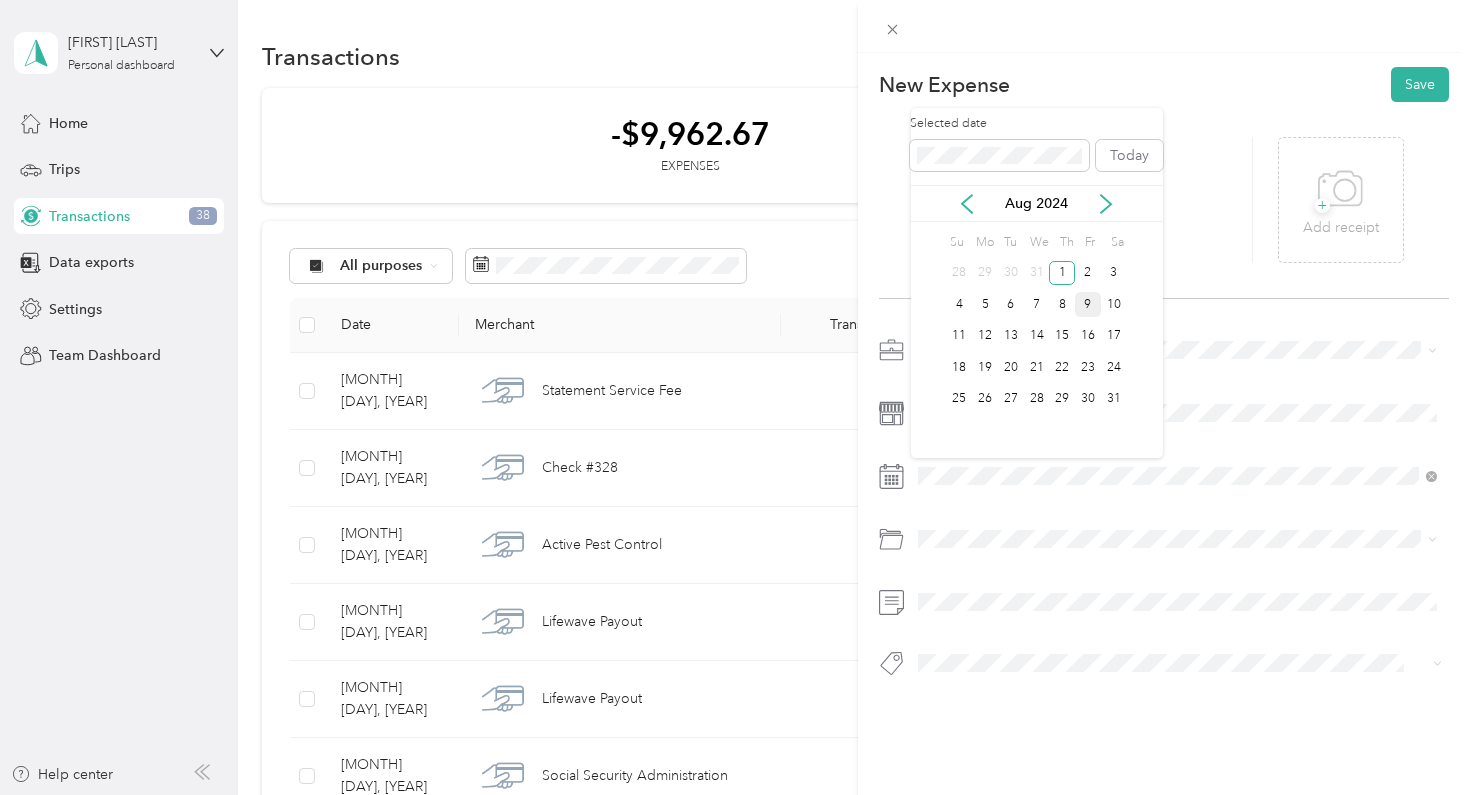 click on "9" at bounding box center [1088, 304] 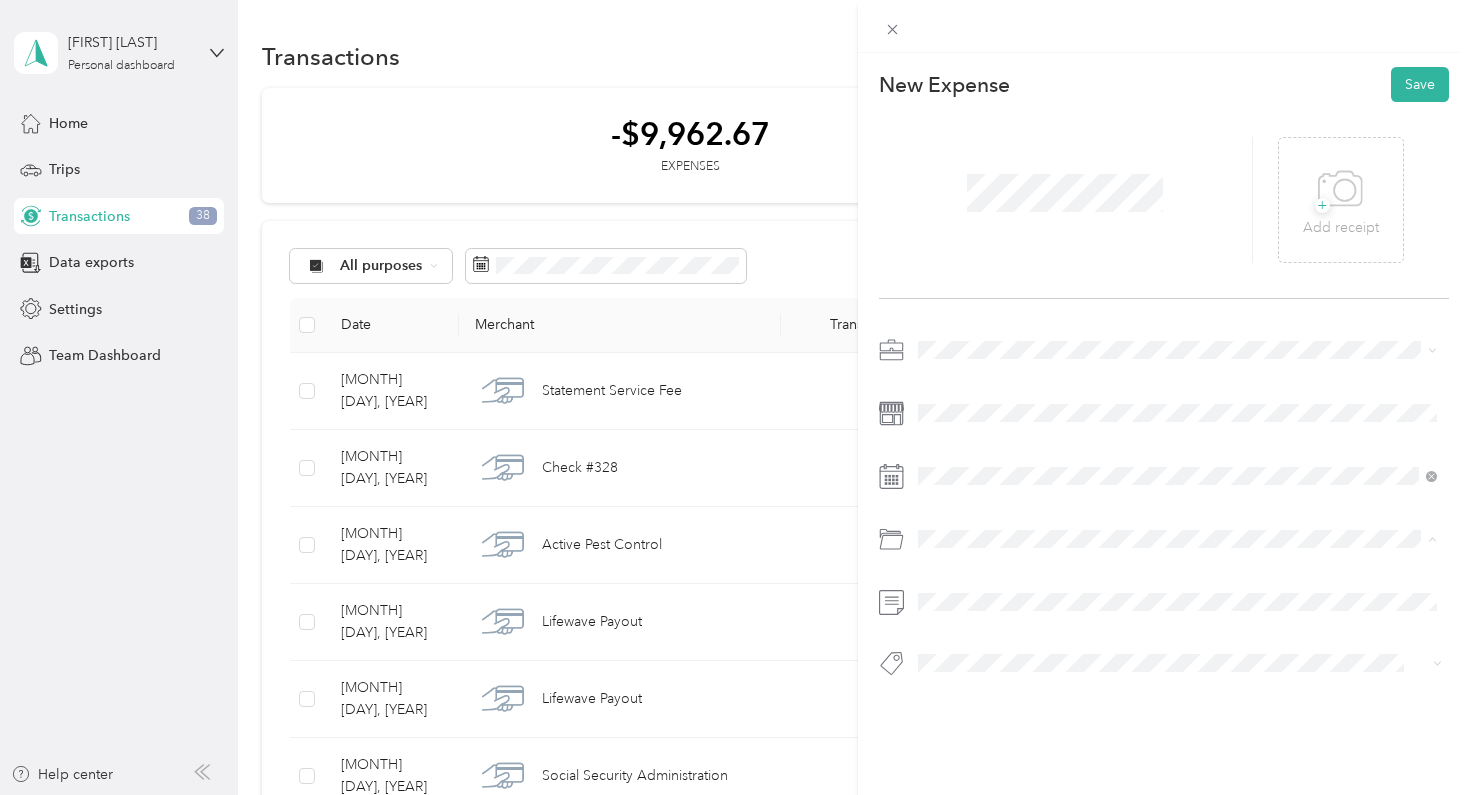 click on "Loan Interest (Small business, etc.)" at bounding box center (1033, 619) 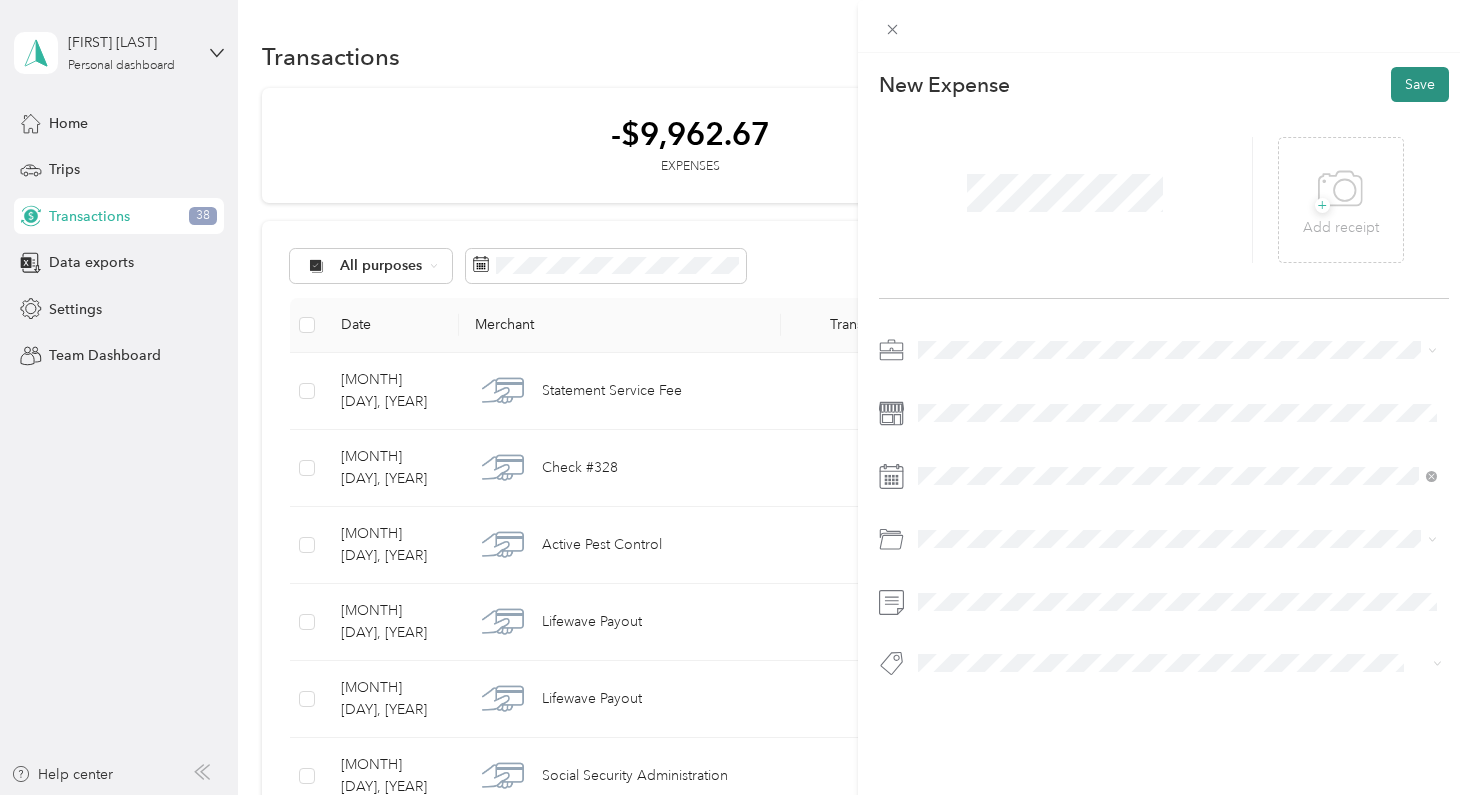 click on "Save" at bounding box center (1420, 84) 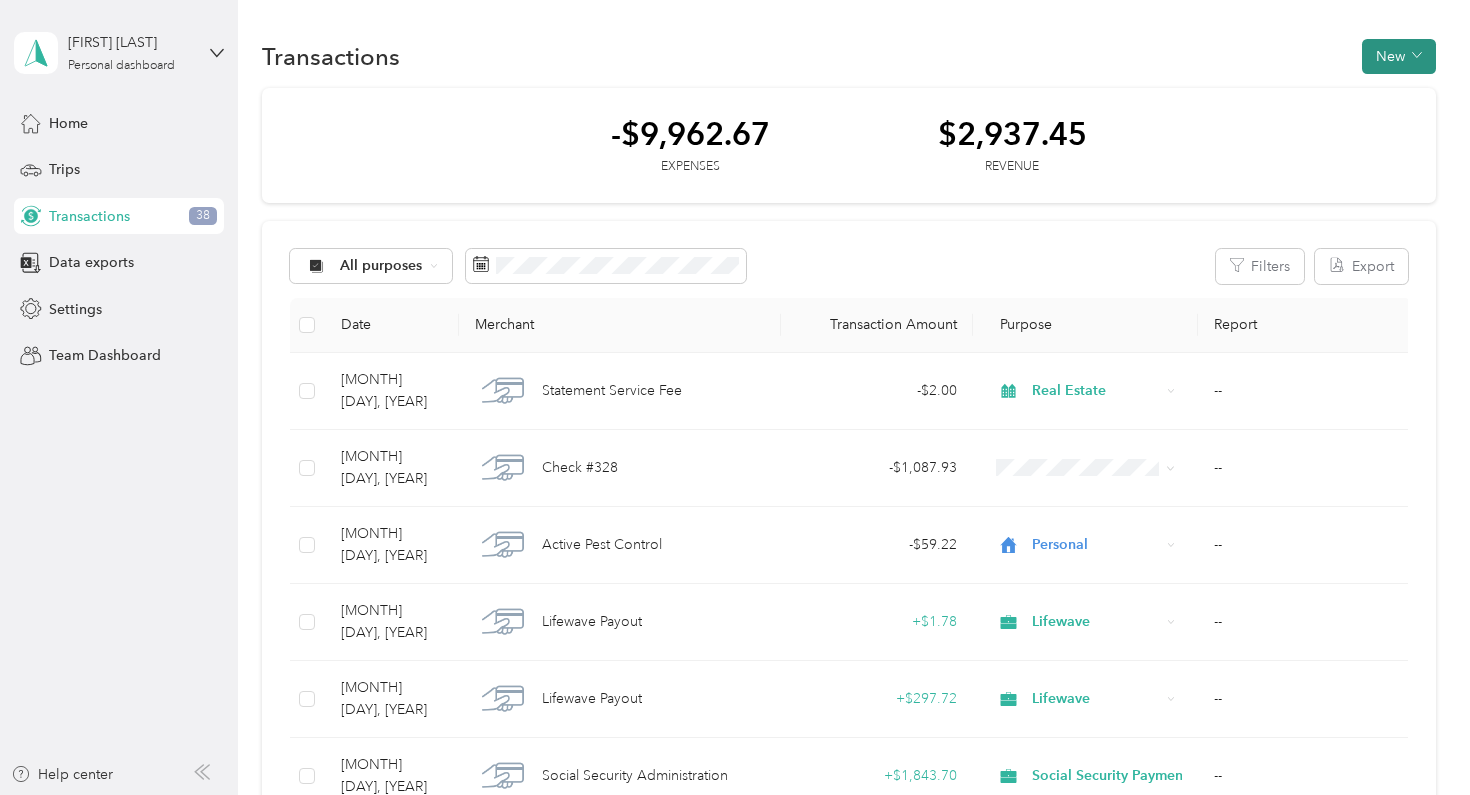 click on "New" at bounding box center [1399, 56] 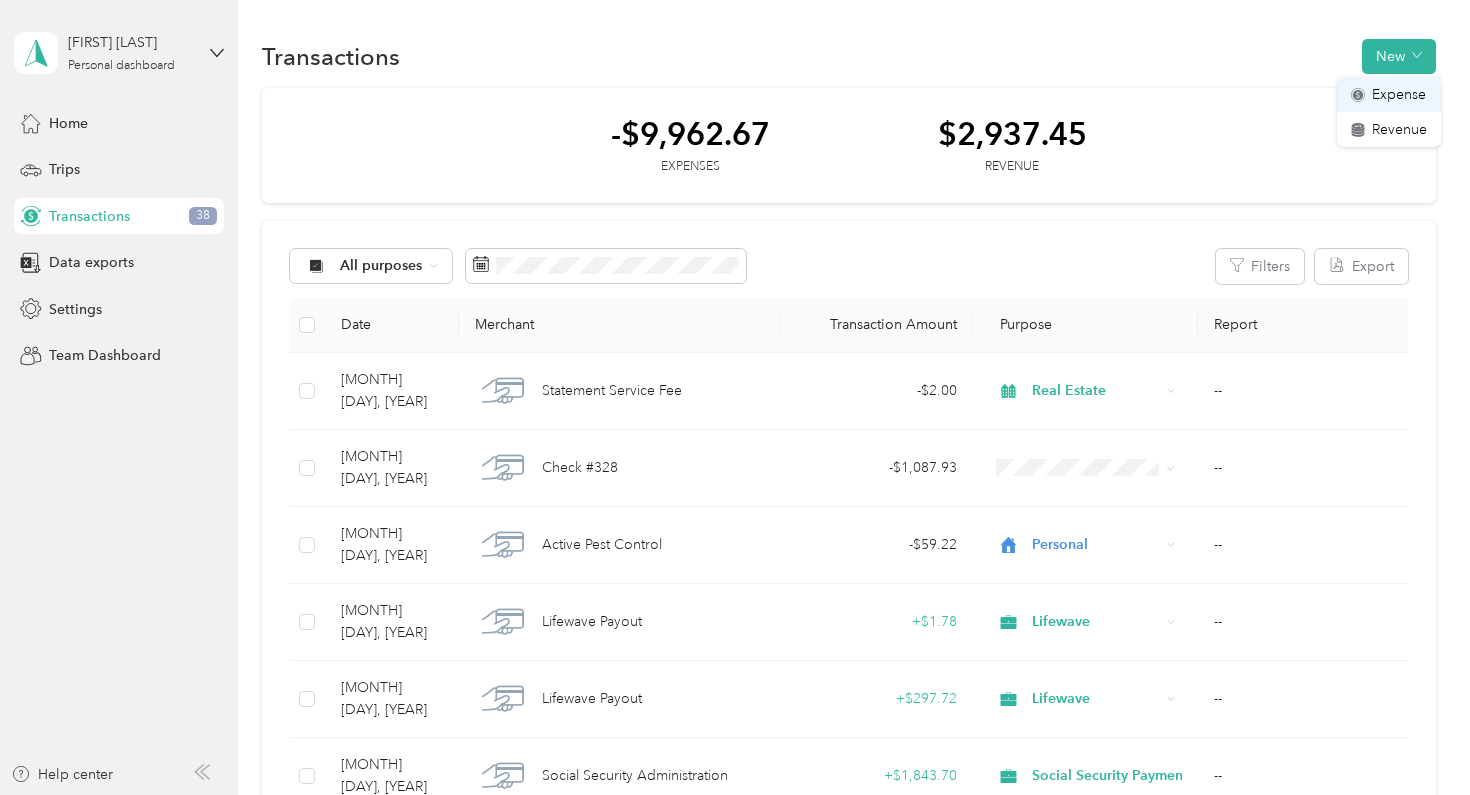 click on "Expense" at bounding box center [1399, 94] 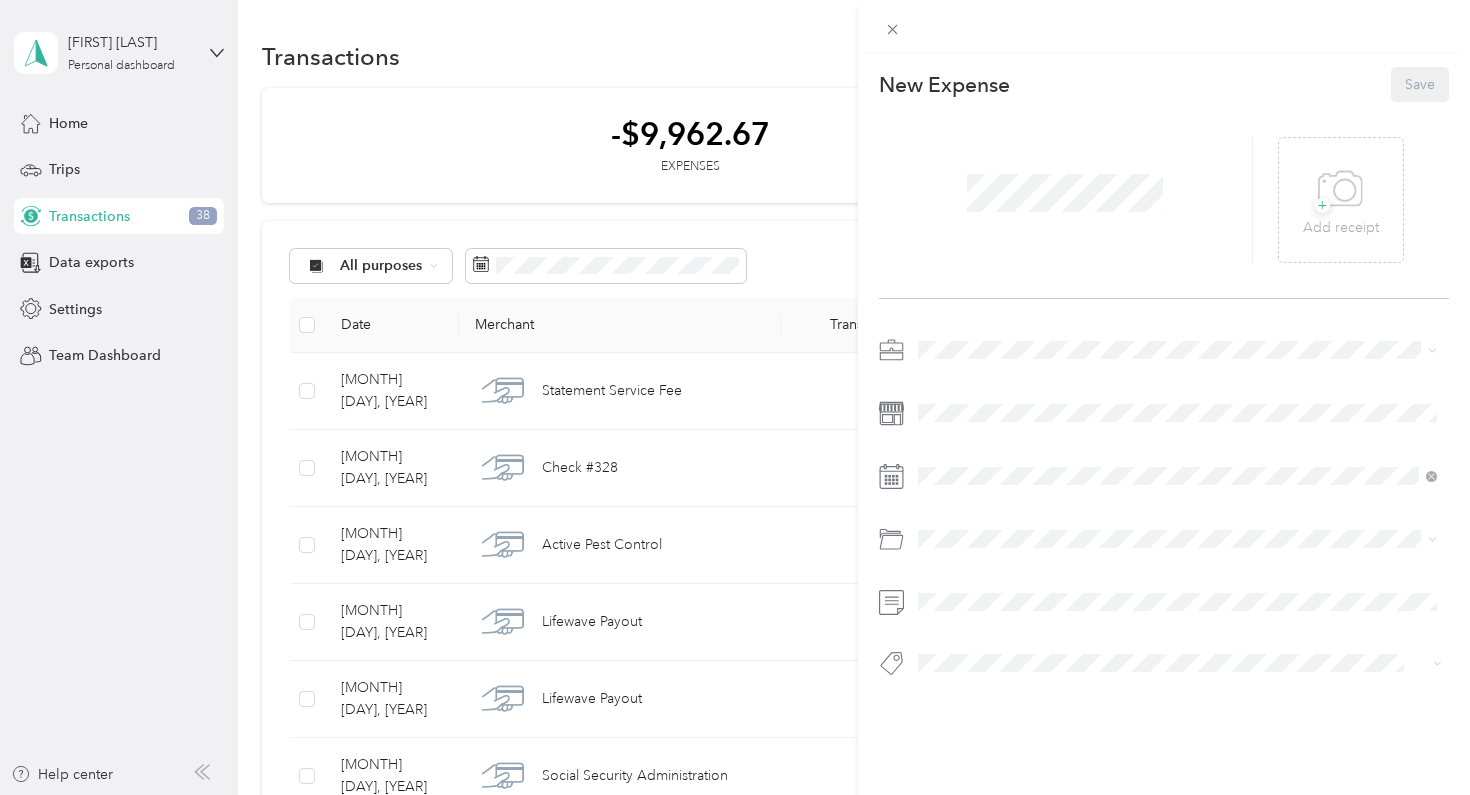 click at bounding box center (1180, 350) 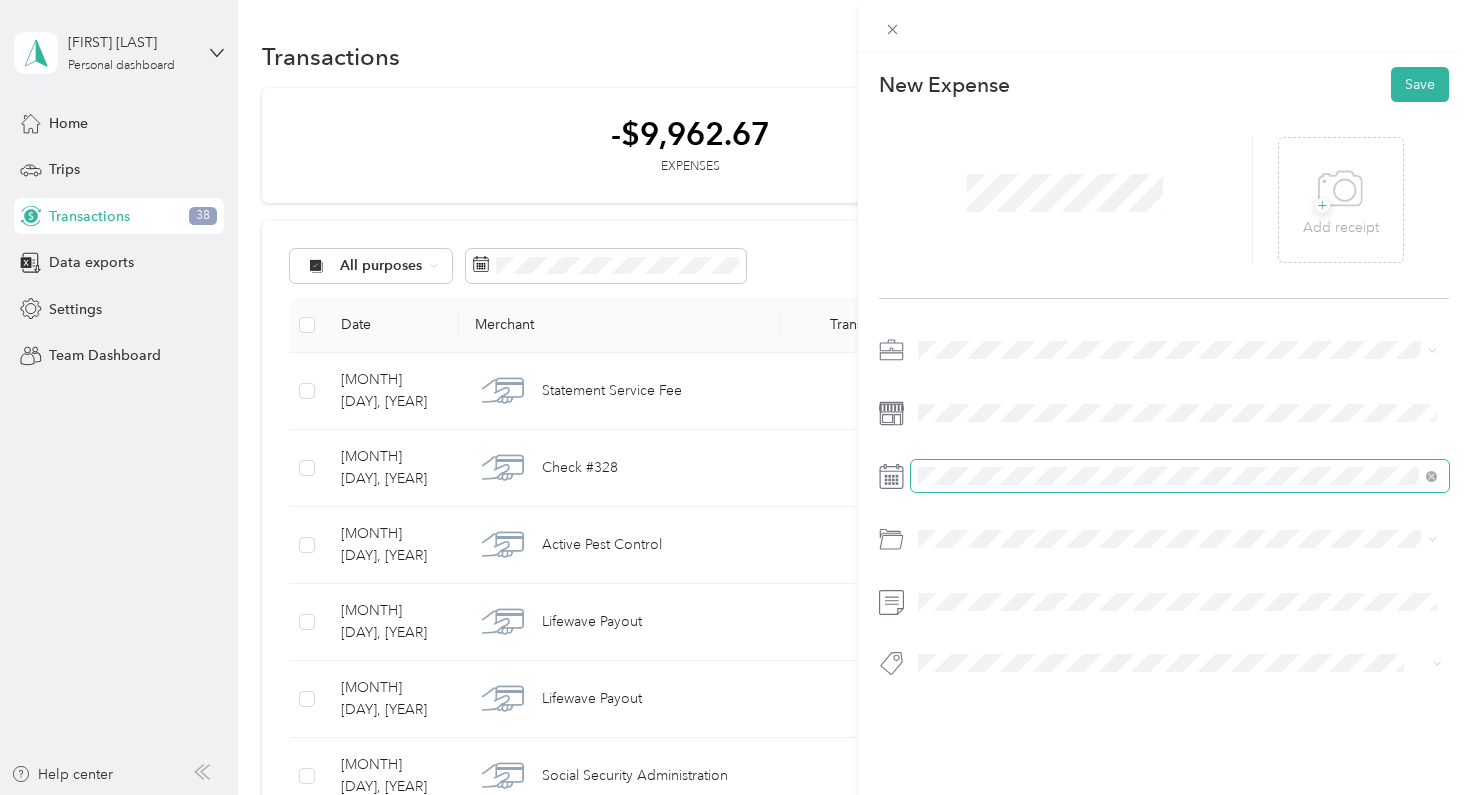 click at bounding box center (1180, 476) 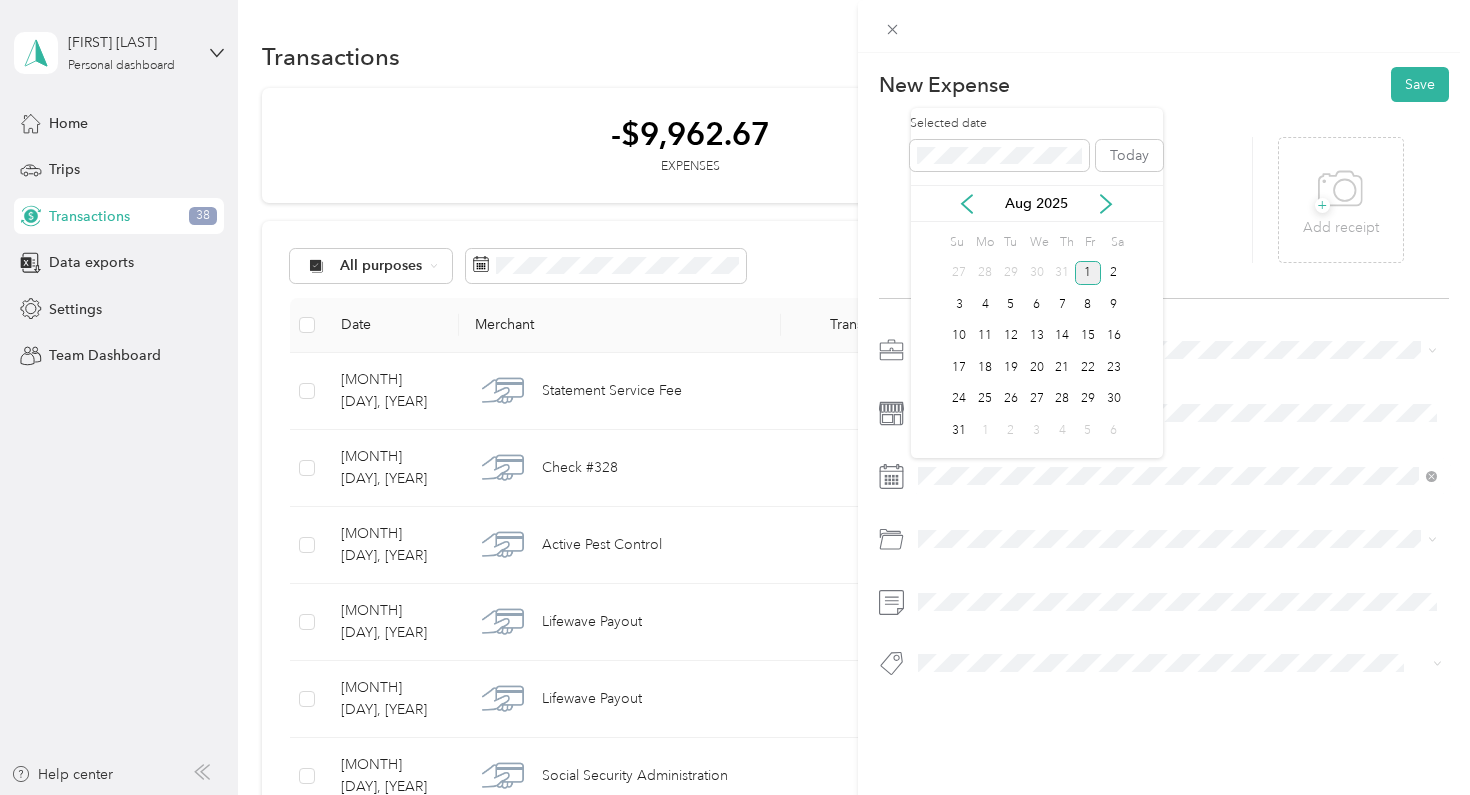 click on "Selected date" at bounding box center (999, 143) 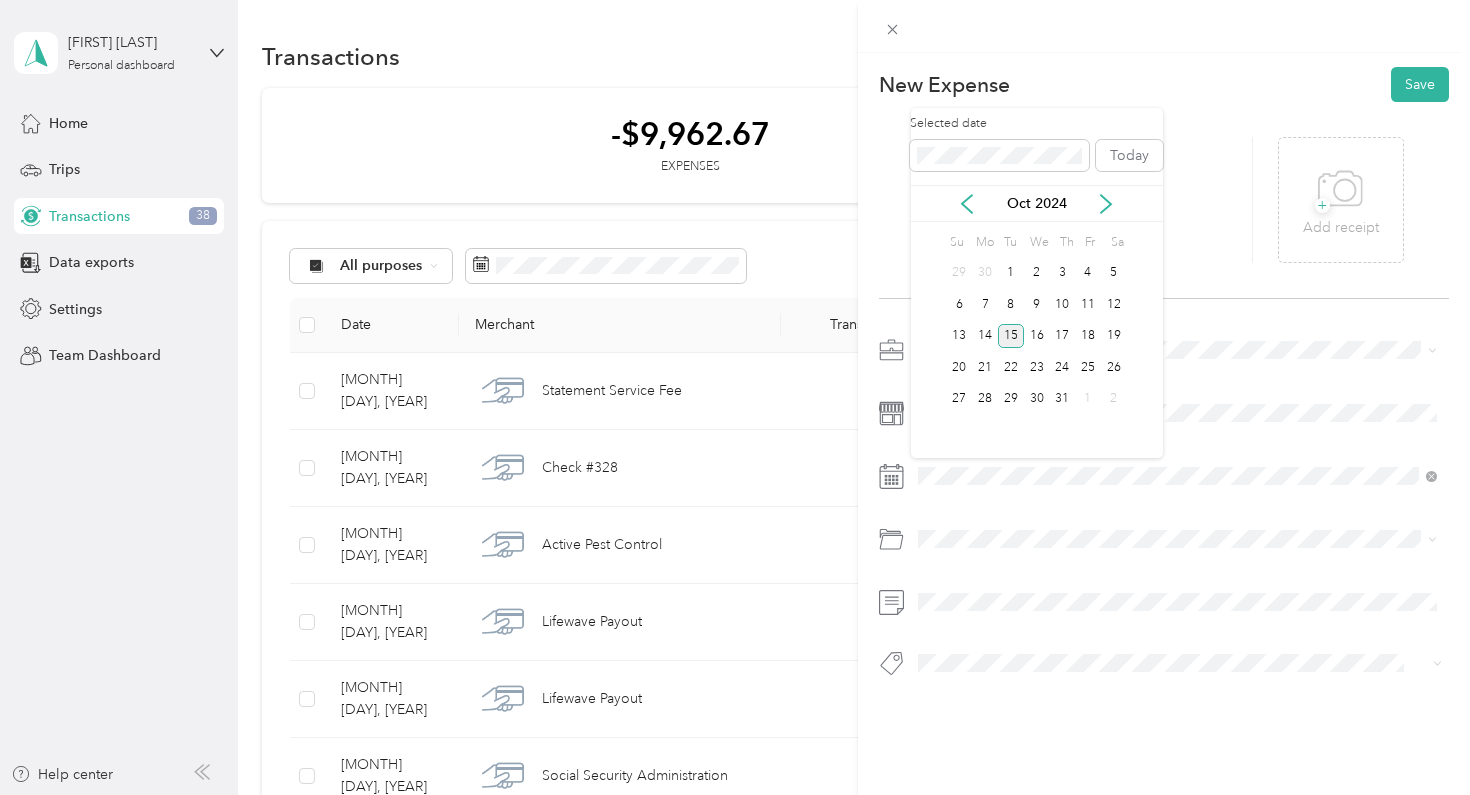 click on "15" at bounding box center [1011, 336] 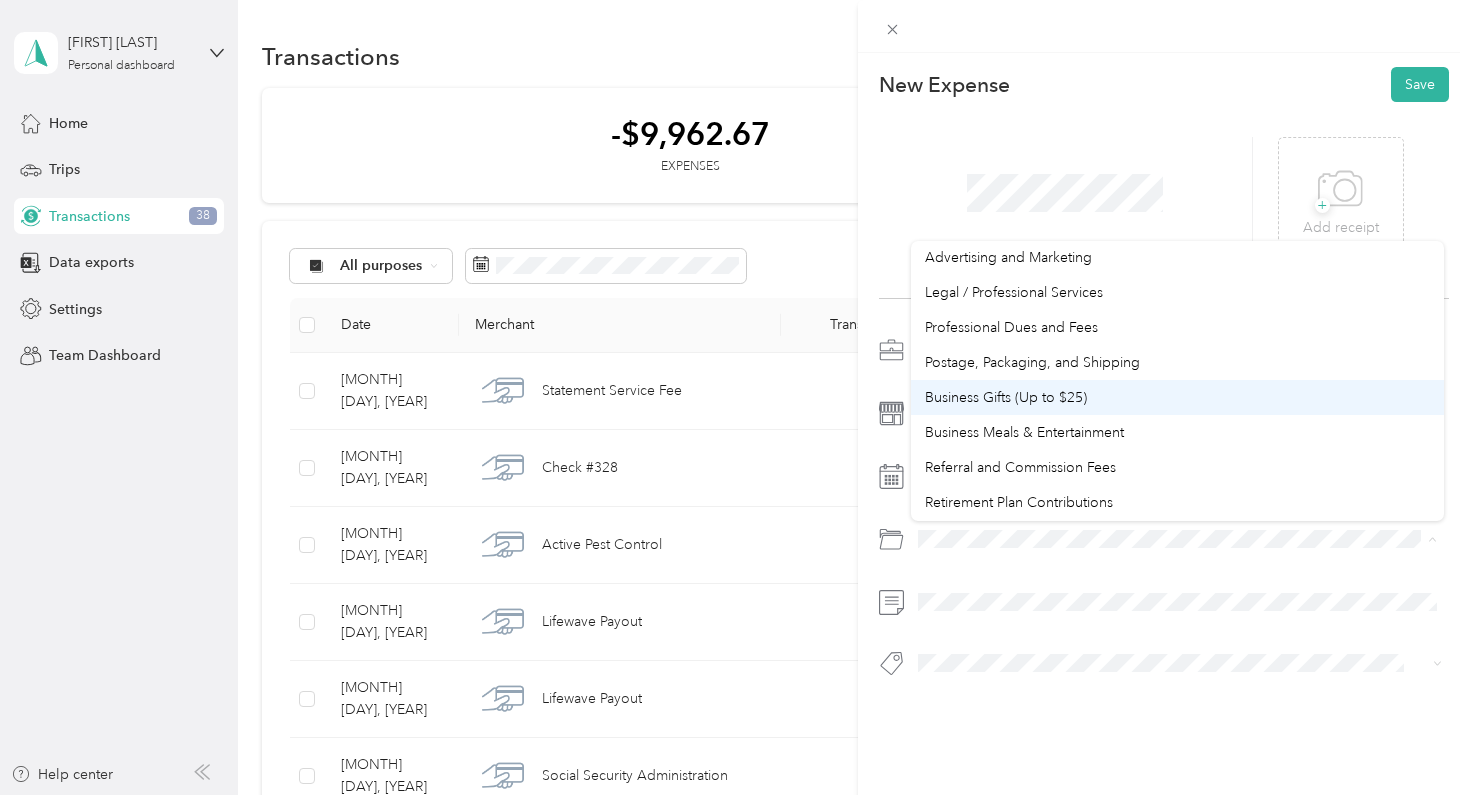 scroll, scrollTop: 864, scrollLeft: 0, axis: vertical 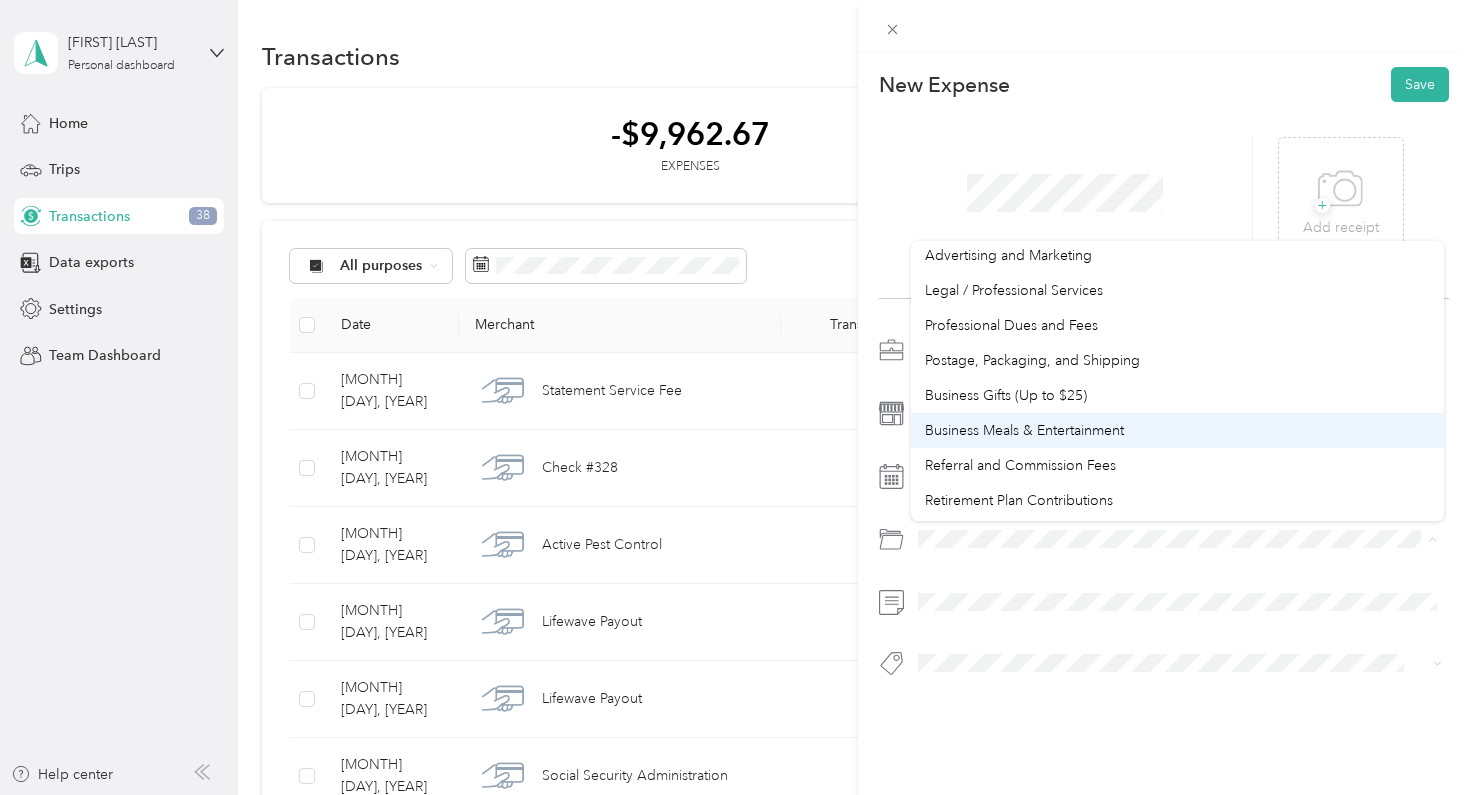 click on "Business Meals & Entertainment" at bounding box center [1024, 430] 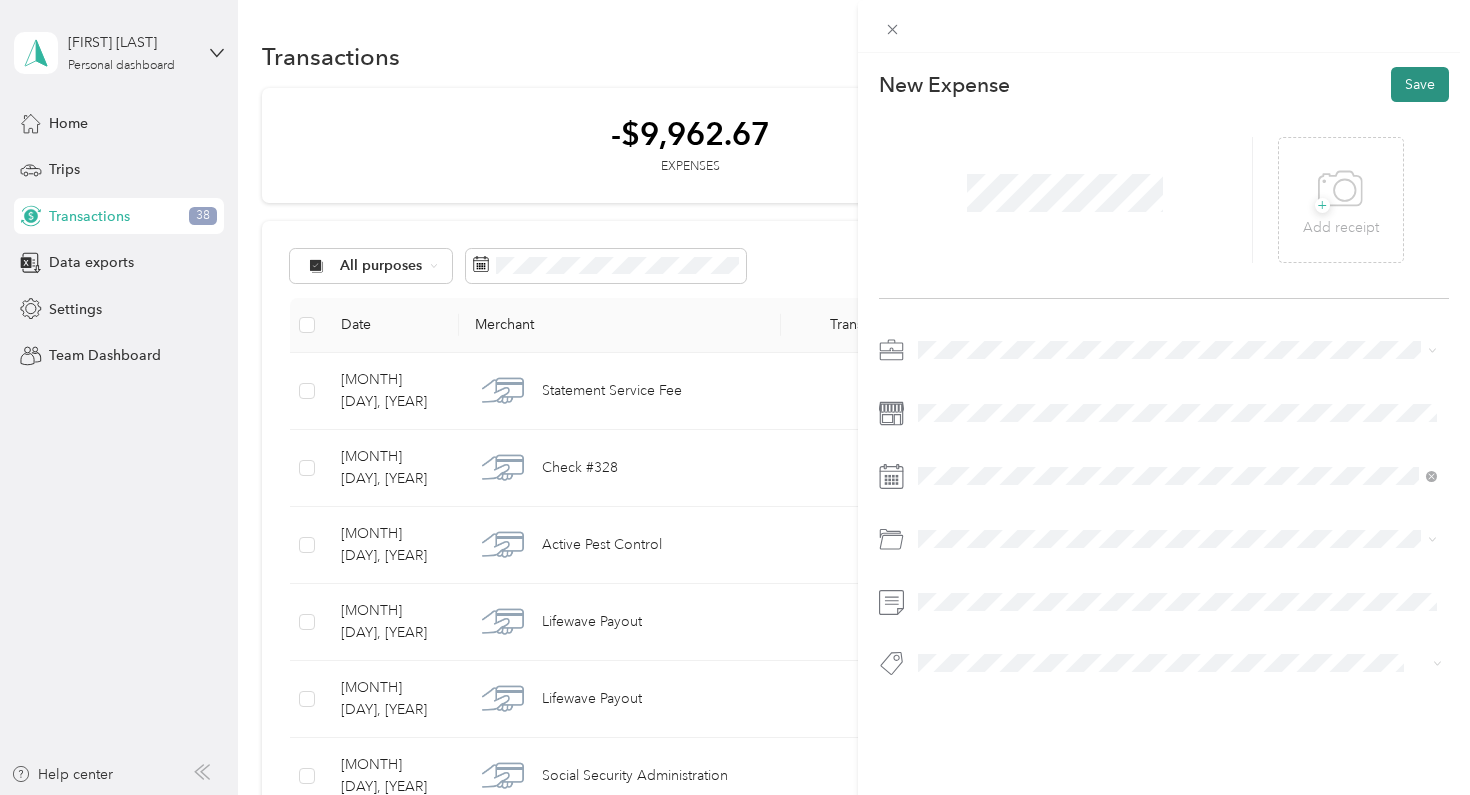 click on "Save" at bounding box center (1420, 84) 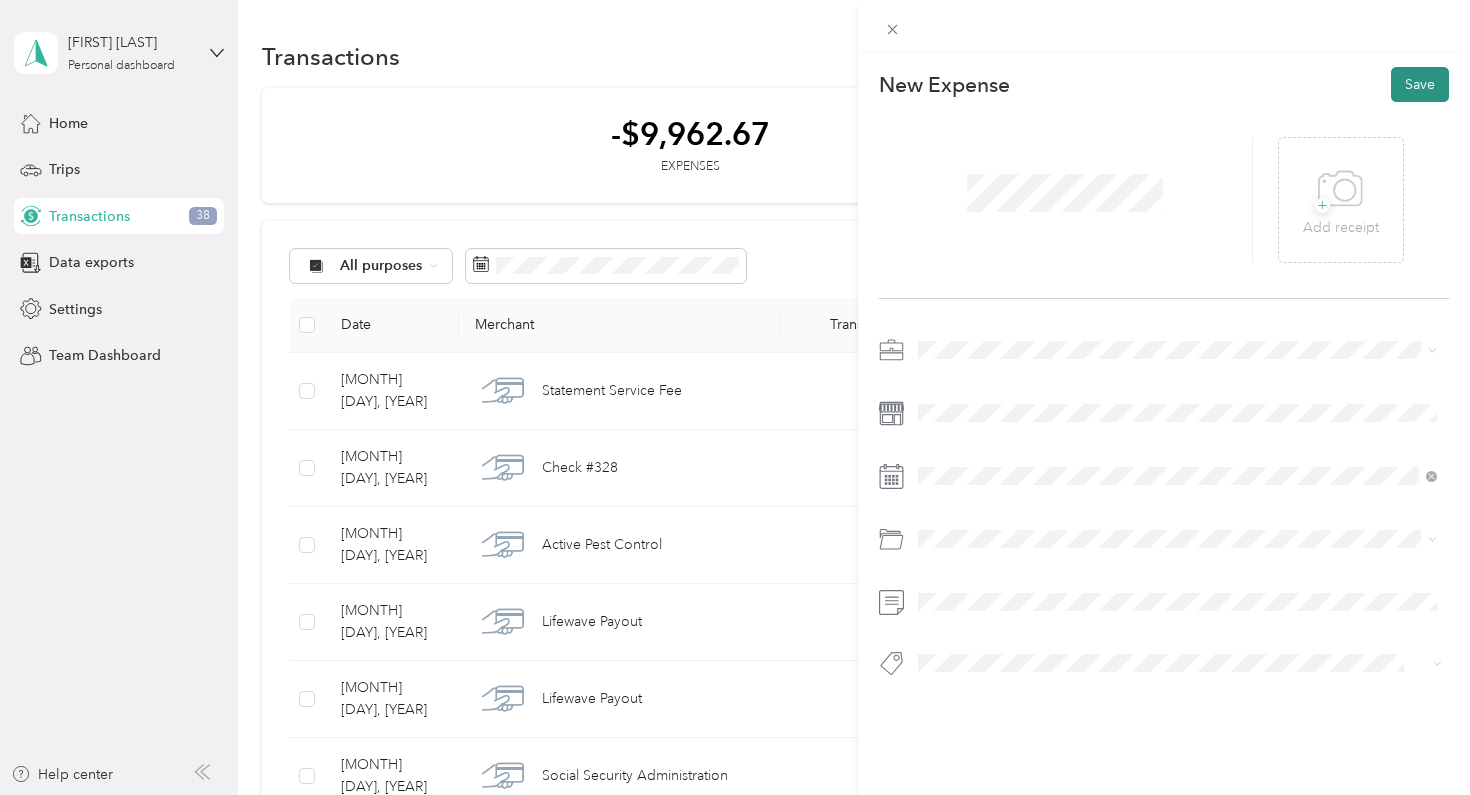 click on "Save" at bounding box center [1420, 84] 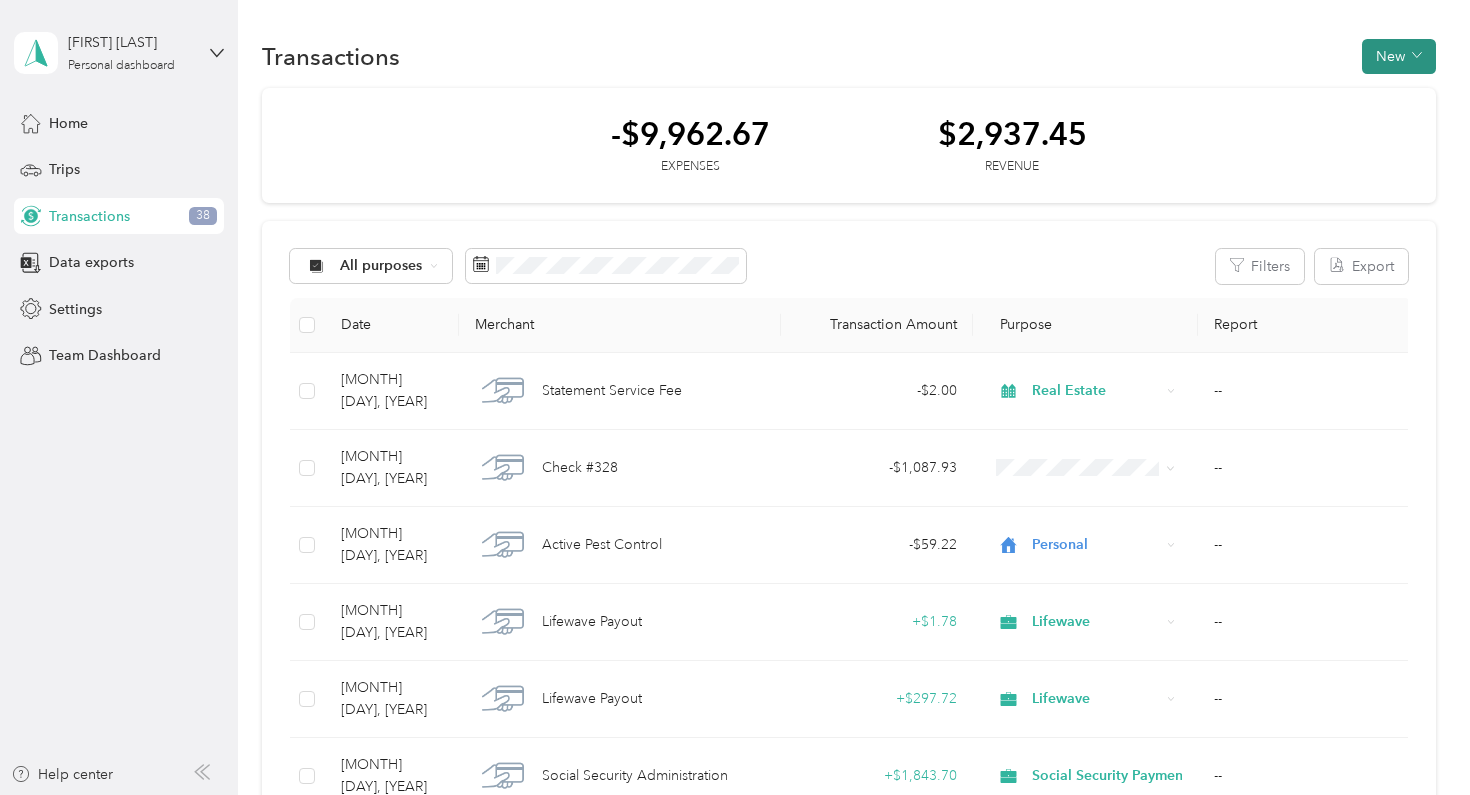 click on "New" at bounding box center (1399, 56) 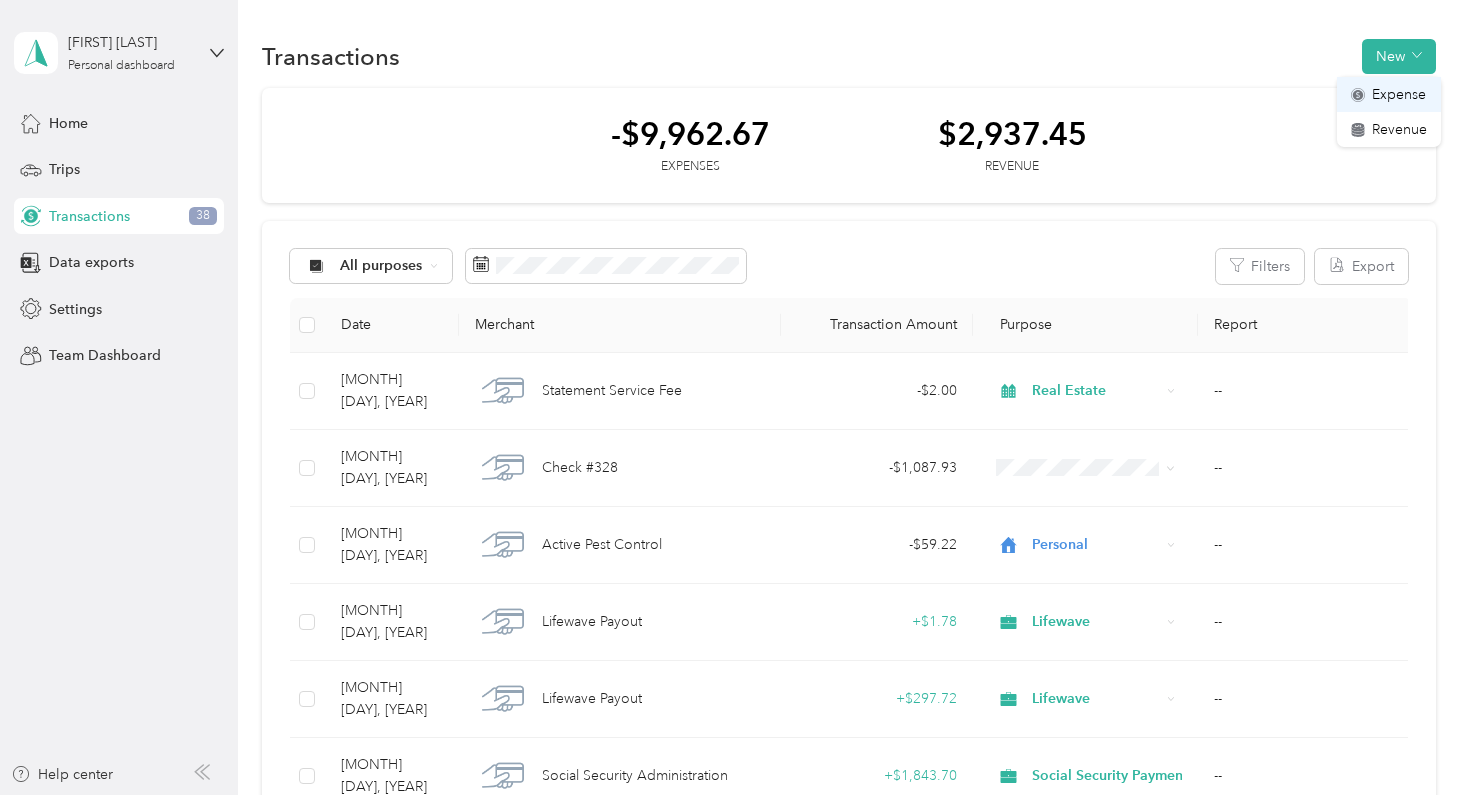 click on "Expense" at bounding box center [1399, 94] 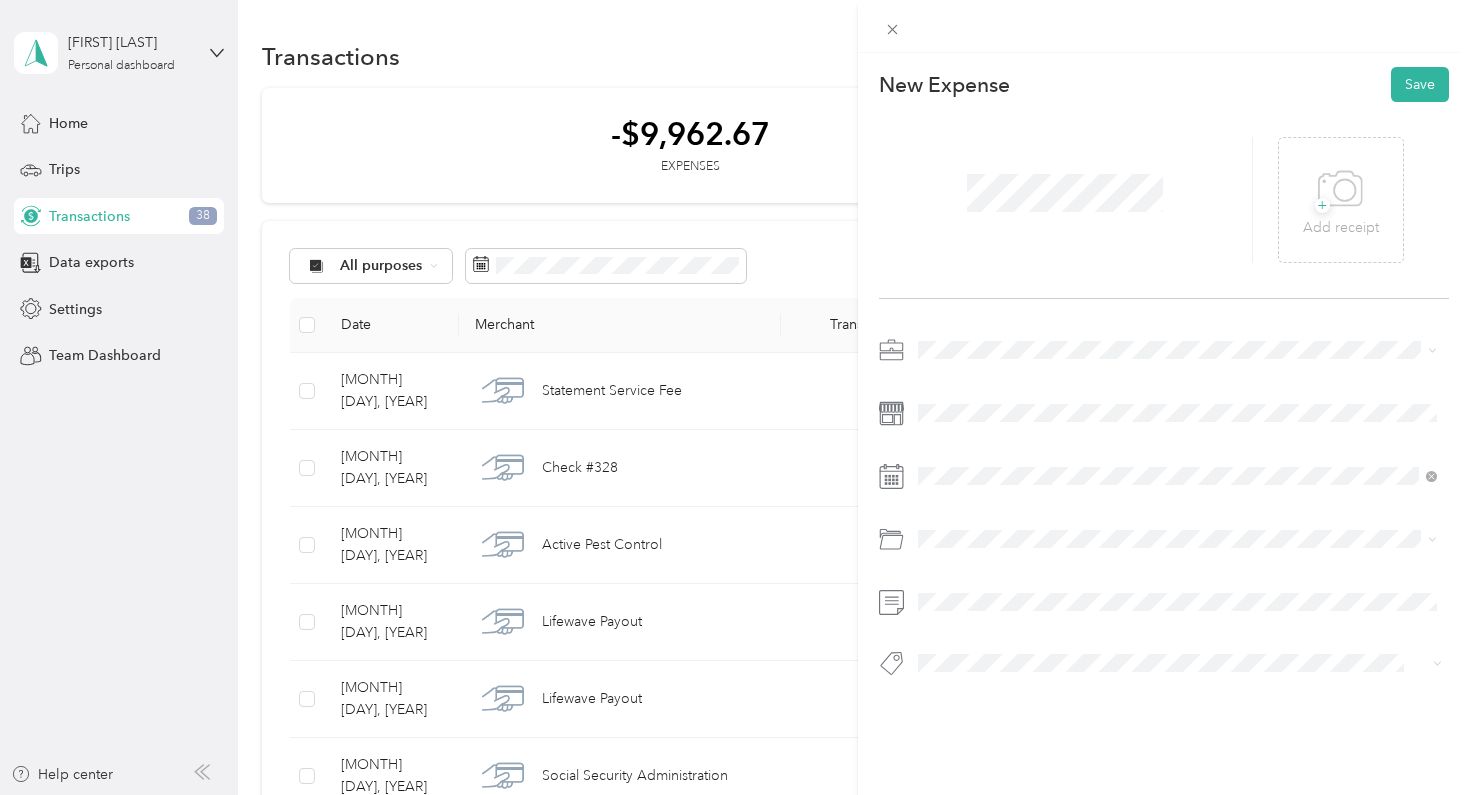 click at bounding box center [1180, 350] 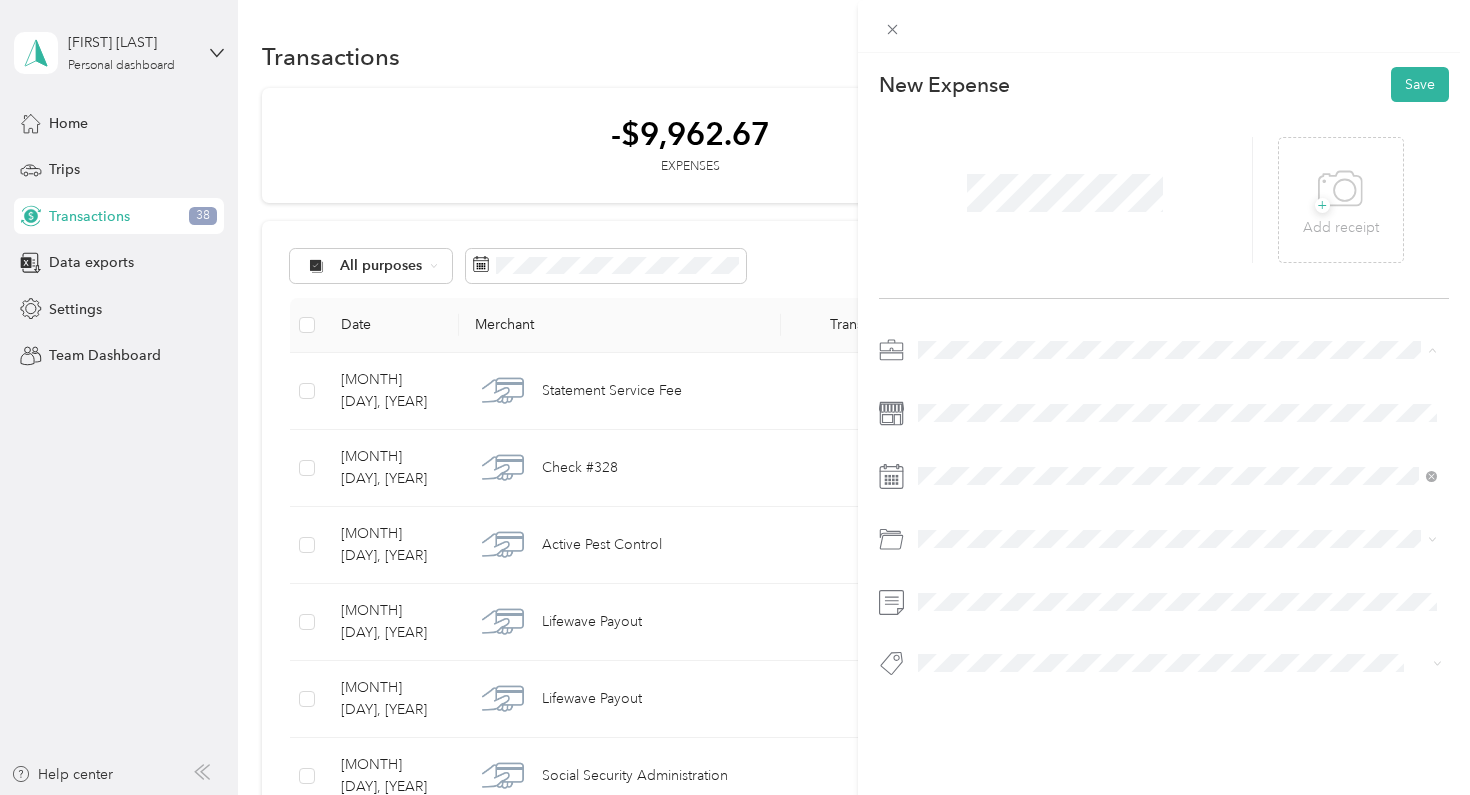 click on "Real Estate" at bounding box center [1178, 490] 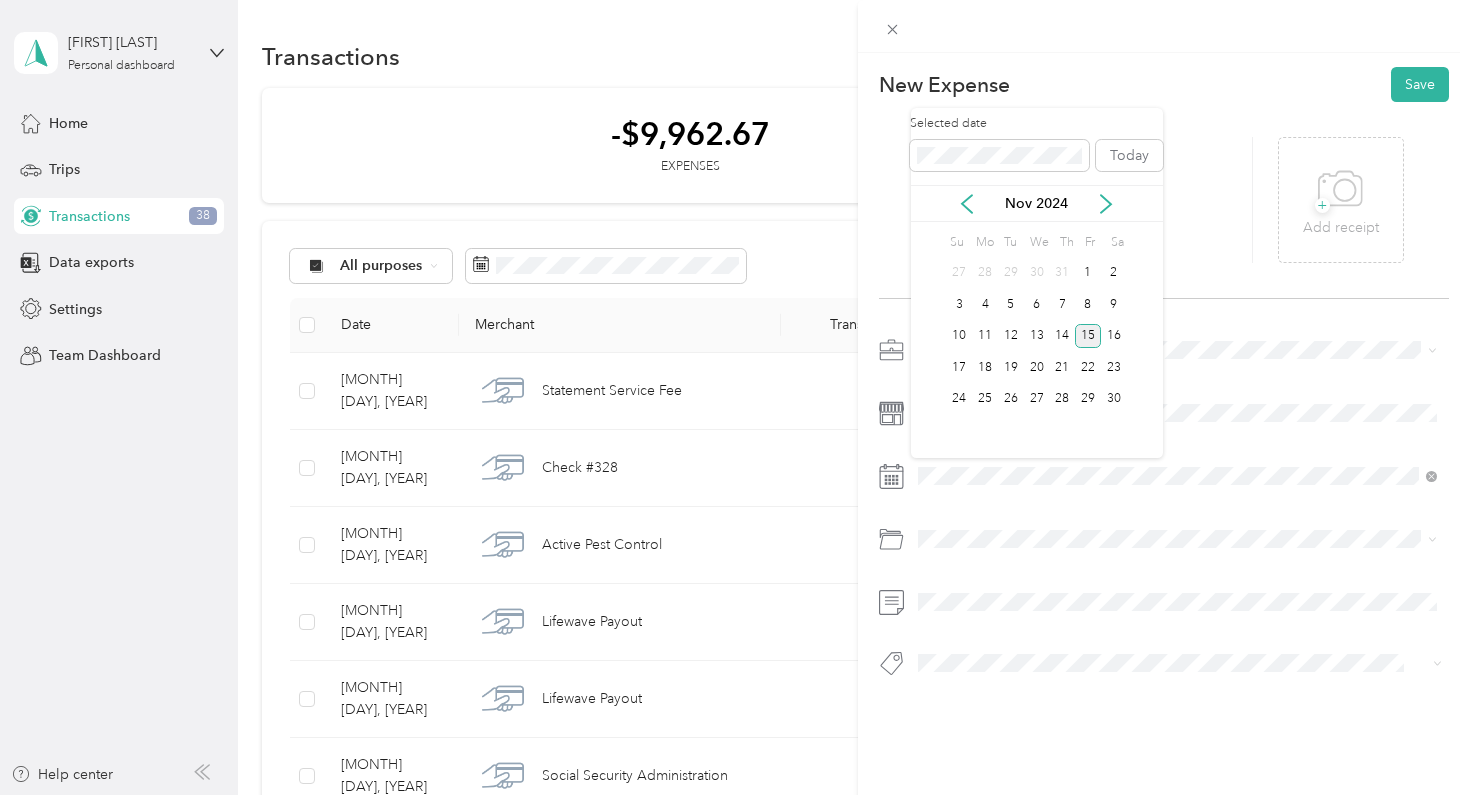 click on "15" at bounding box center (1088, 336) 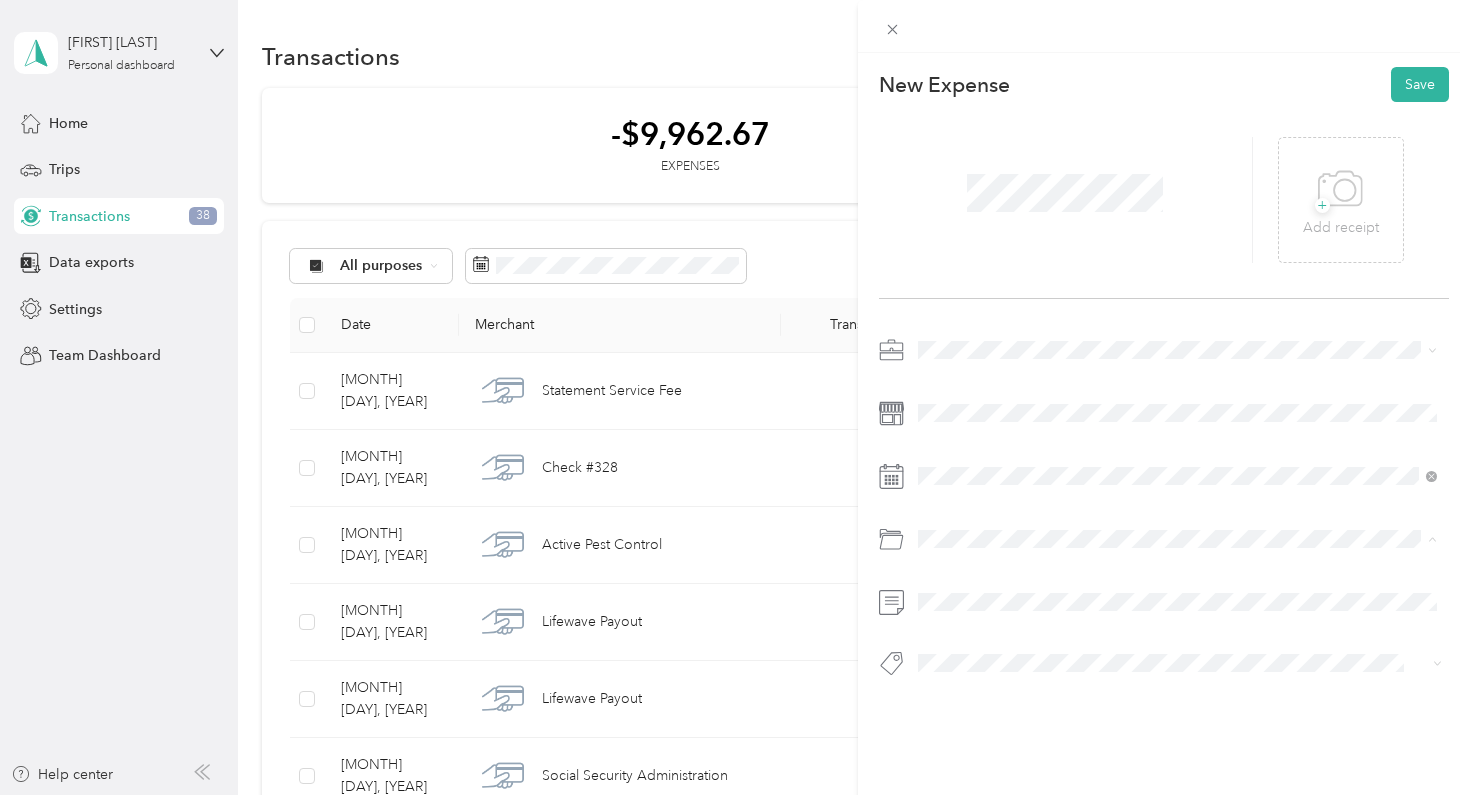 click on "Loan Interest (Small business, etc.)" at bounding box center (1033, 619) 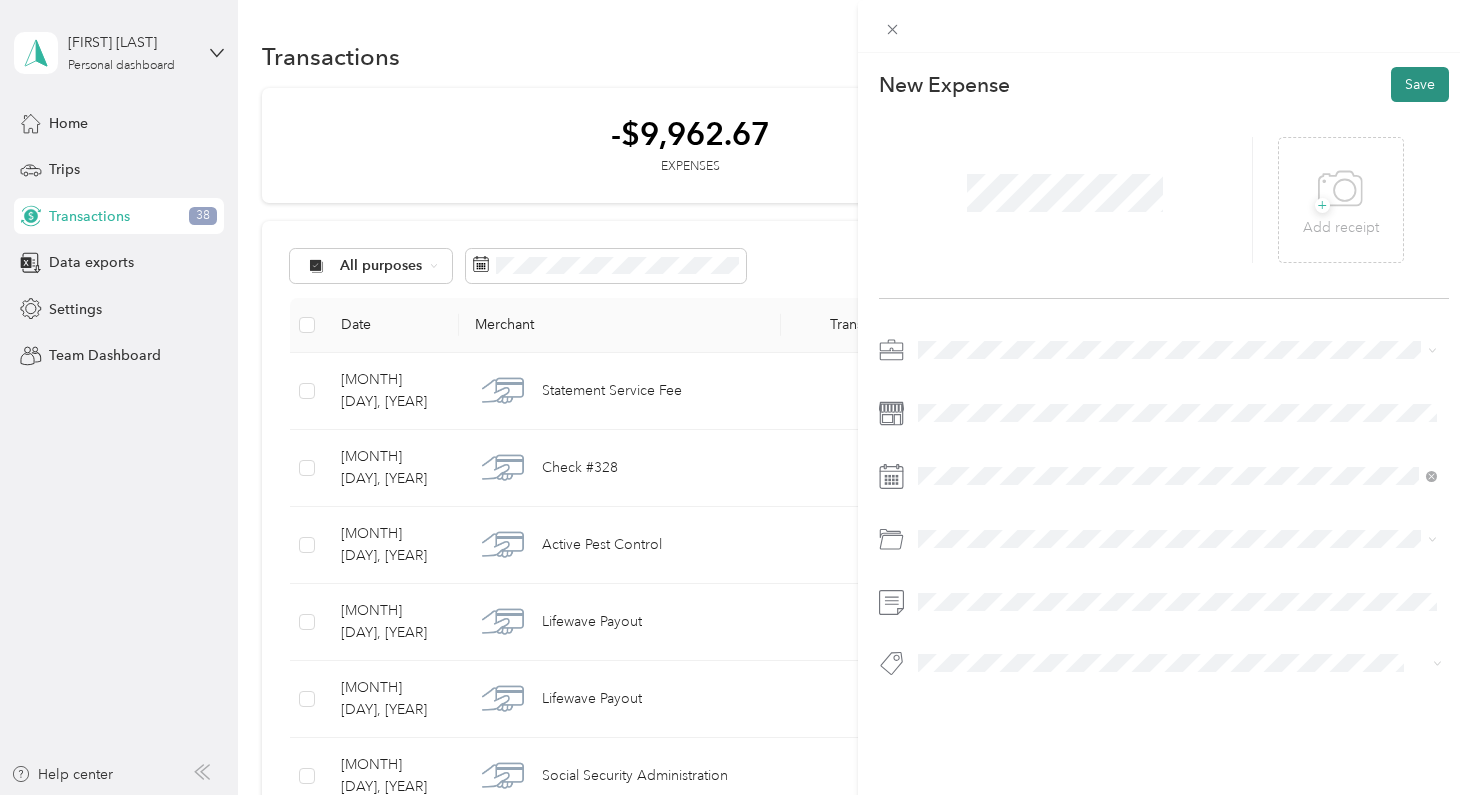 click on "Save" at bounding box center (1420, 84) 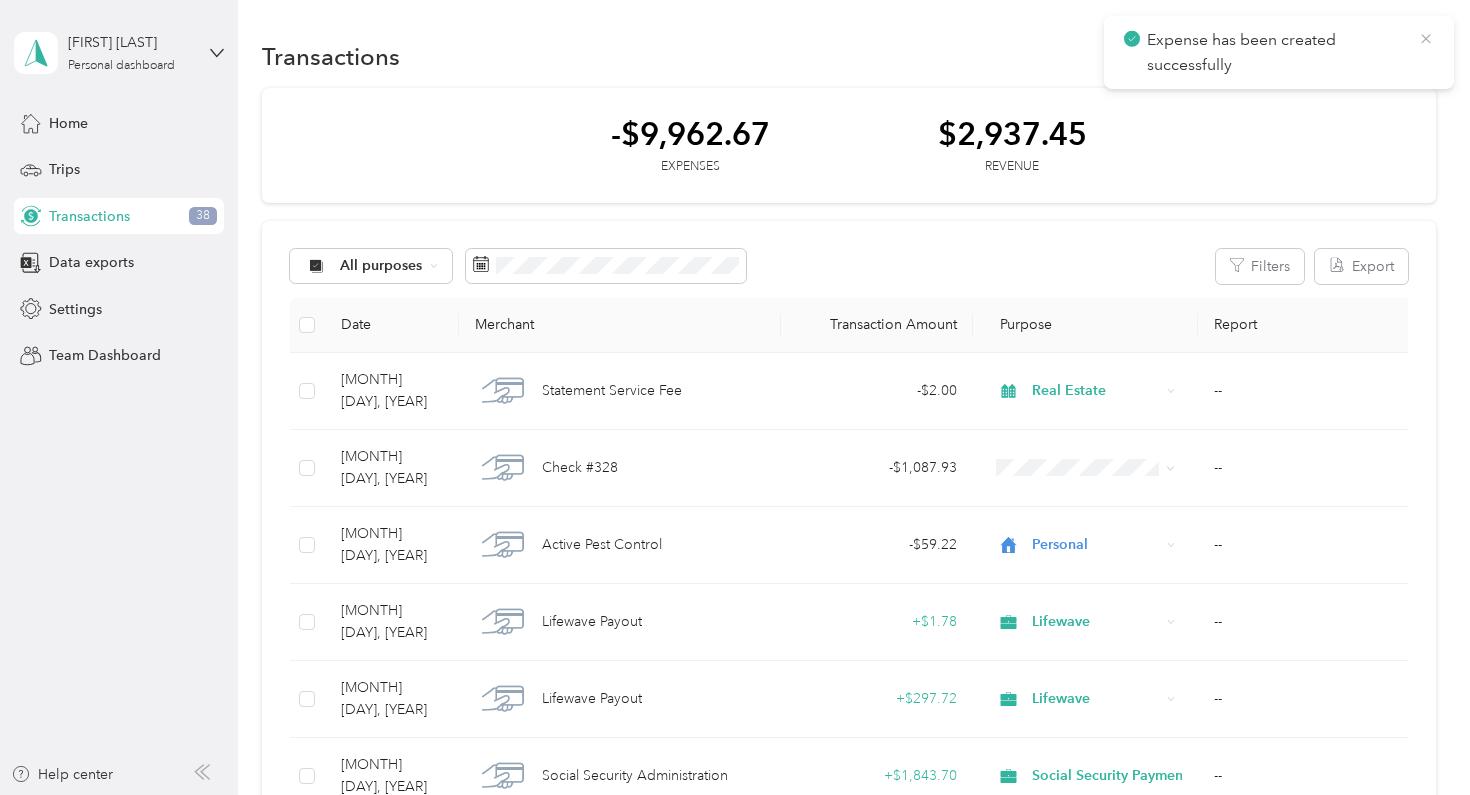 click 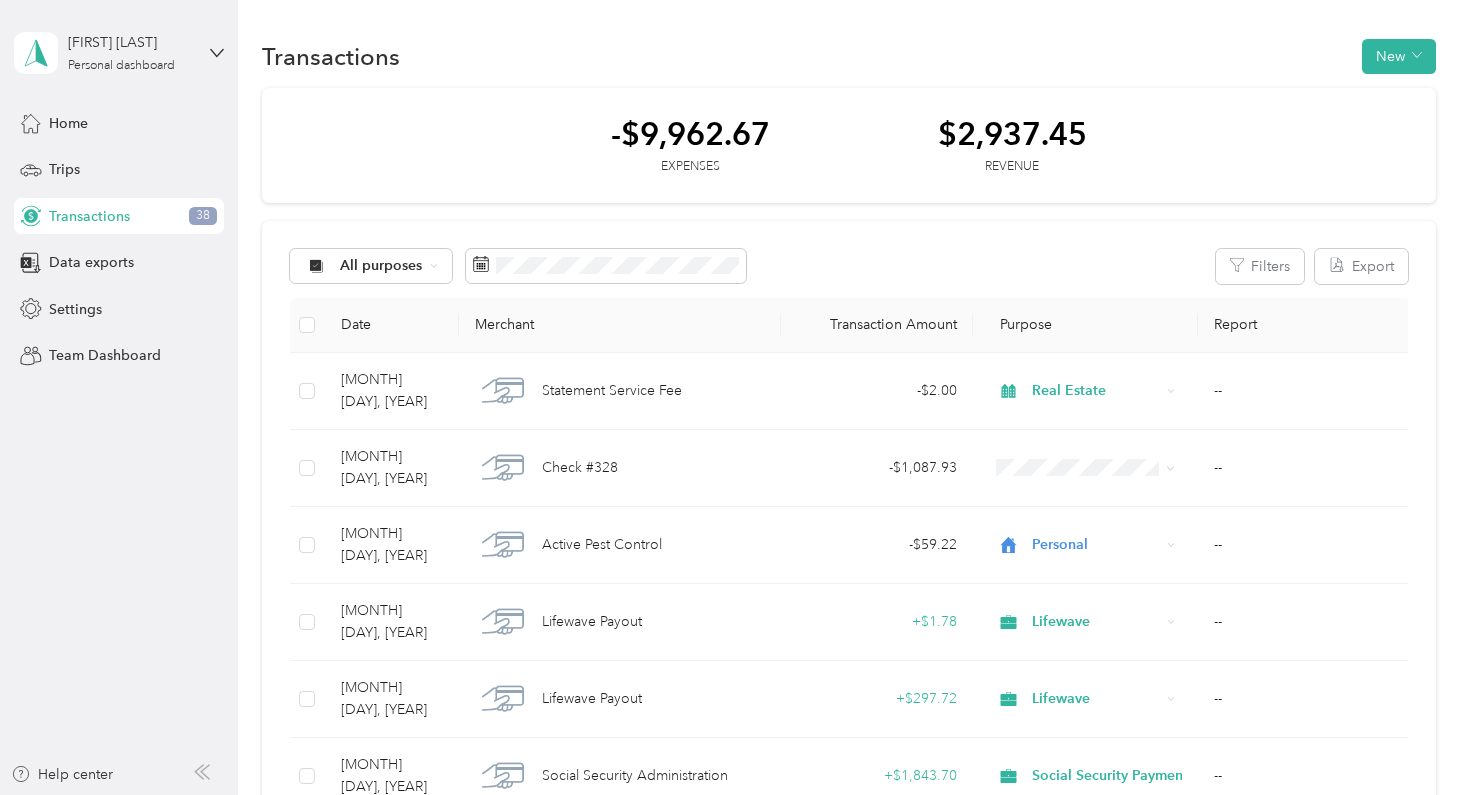scroll, scrollTop: 0, scrollLeft: 0, axis: both 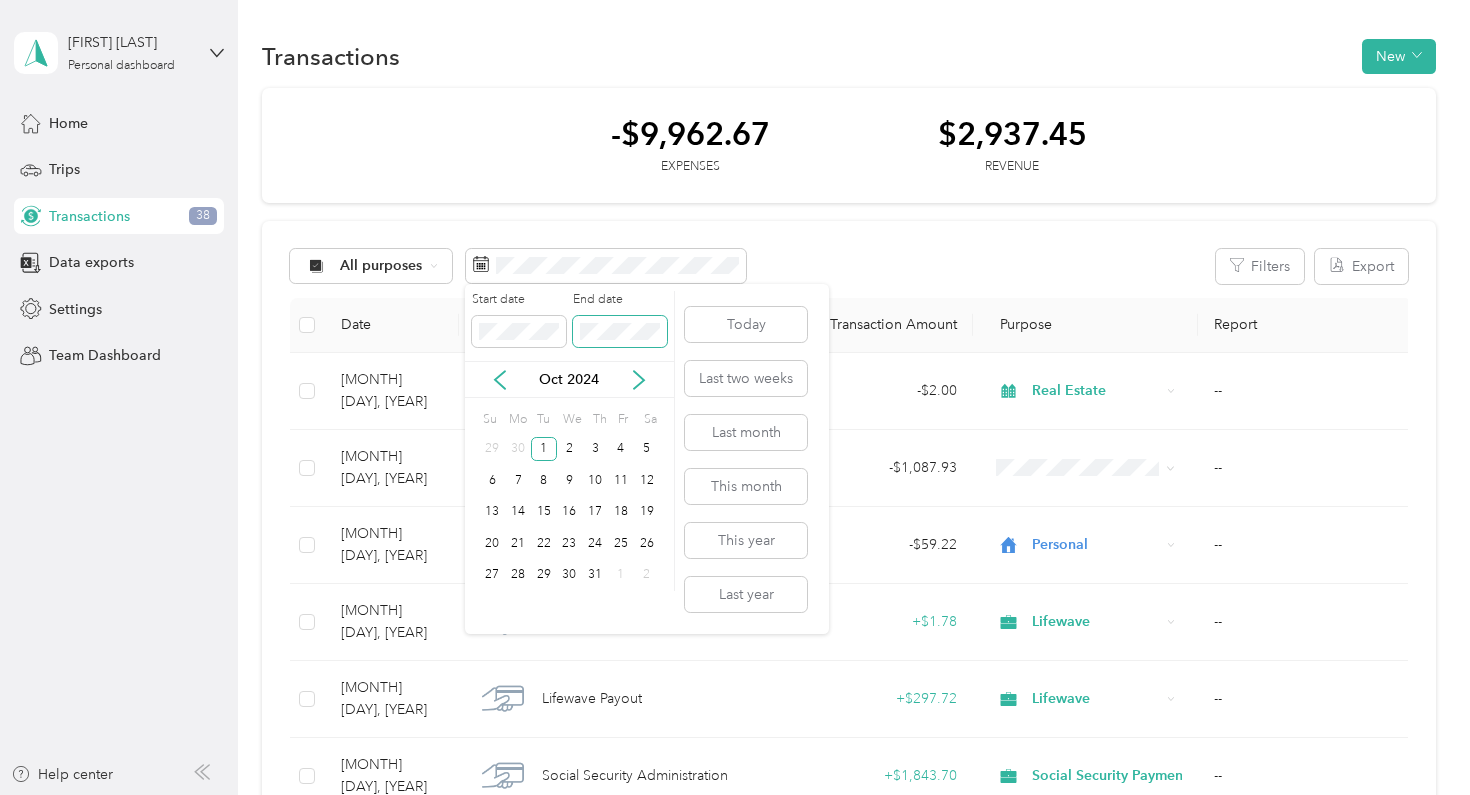 click at bounding box center [620, 332] 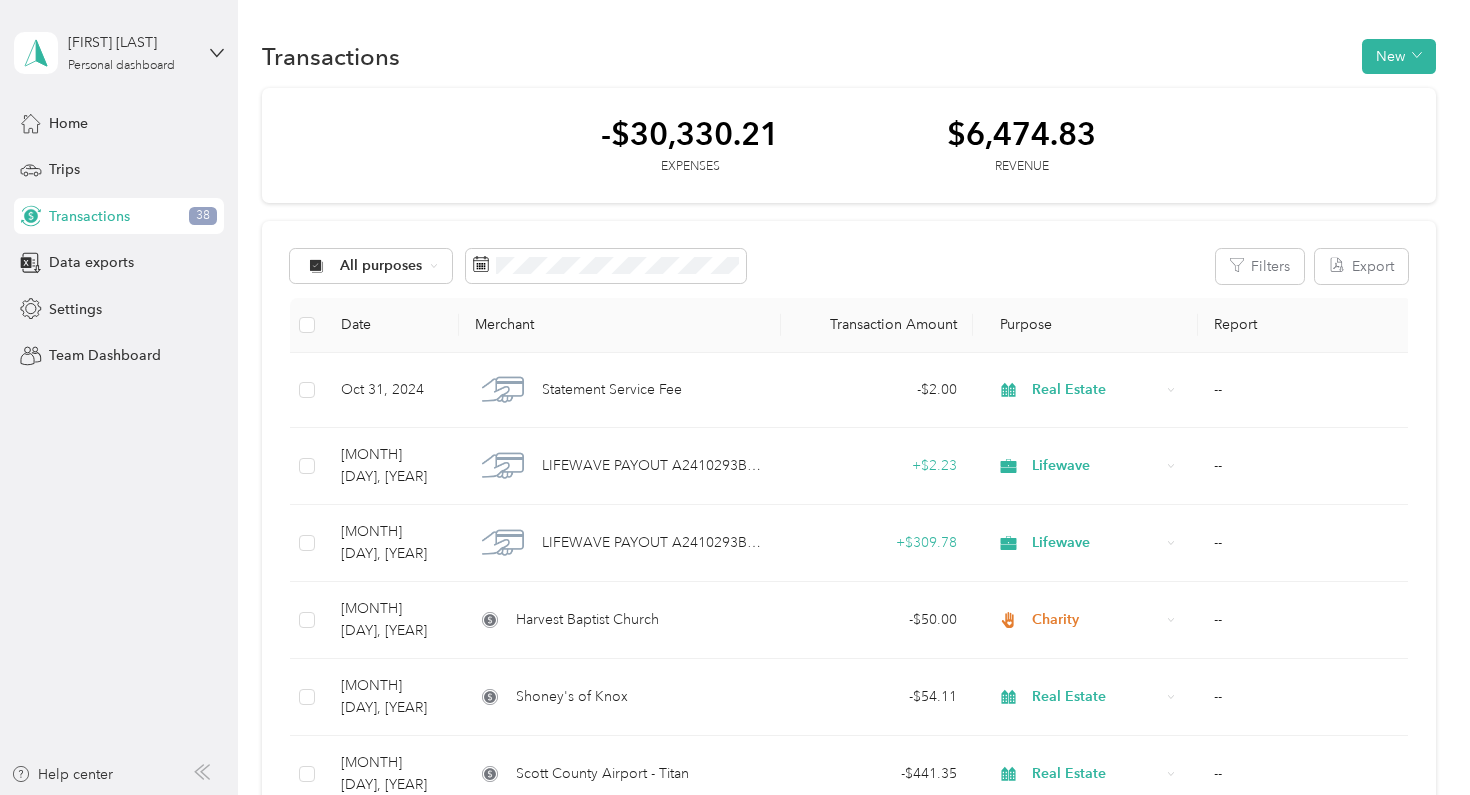 click on "All purposes Filters Export Date Merchant Transaction Amount Purpose Report             [MONTH] [DAY], [YEAR] Statement Service Fee -  $2.00   Real Estate -- [MONTH] [DAY], [YEAR] LIFEWAVE PAYOUT A2410293B76D5 +  $2.23 Lifewave -- [MONTH] [DAY], [YEAR] LIFEWAVE PAYOUT A2410293B69BE +  $309.78 Lifewave -- [MONTH] [DAY], [YEAR] Harvest Baptist Church -  $50.00 Charity -- [MONTH] [DAY], [YEAR] Shoney's of Knox -  $54.11   Real Estate -- [MONTH] [DAY], [YEAR] Scott County Airport - Titan -  $441.35   Real Estate -- [MONTH] [DAY], [YEAR] Murphy Express -  $23.00   Real Estate -- [MONTH] [DAY], [YEAR] The Royal Inn Motel  -  $75.00   Real Estate -- [MONTH] [DAY], [YEAR] Check #334 -  $4,000.00 -- [MONTH] [DAY], [YEAR] Check #333 -  $1,116.23 -- [MONTH] [DAY], [YEAR] Lifewave Payout a +  $1.69 Lifewave -- [MONTH] [DAY], [YEAR] Lifewave Payout a +  $272.82 Lifewave -- [MONTH] [DAY], [YEAR] Google -  $1.99   Real Estate -- [MONTH] [DAY], [YEAR] Decoy -  $28.43 Lifewave -- [MONTH] [DAY], [YEAR] JumpinGoat Coffee Roasters -  $17.19 Lifewave -- [MONTH] [DAY], [YEAR] Small Business Administration -  $108.50   Real Estate -- [MONTH] [DAY], [YEAR] +  $27.45 Lifewave" at bounding box center (848, 4117) 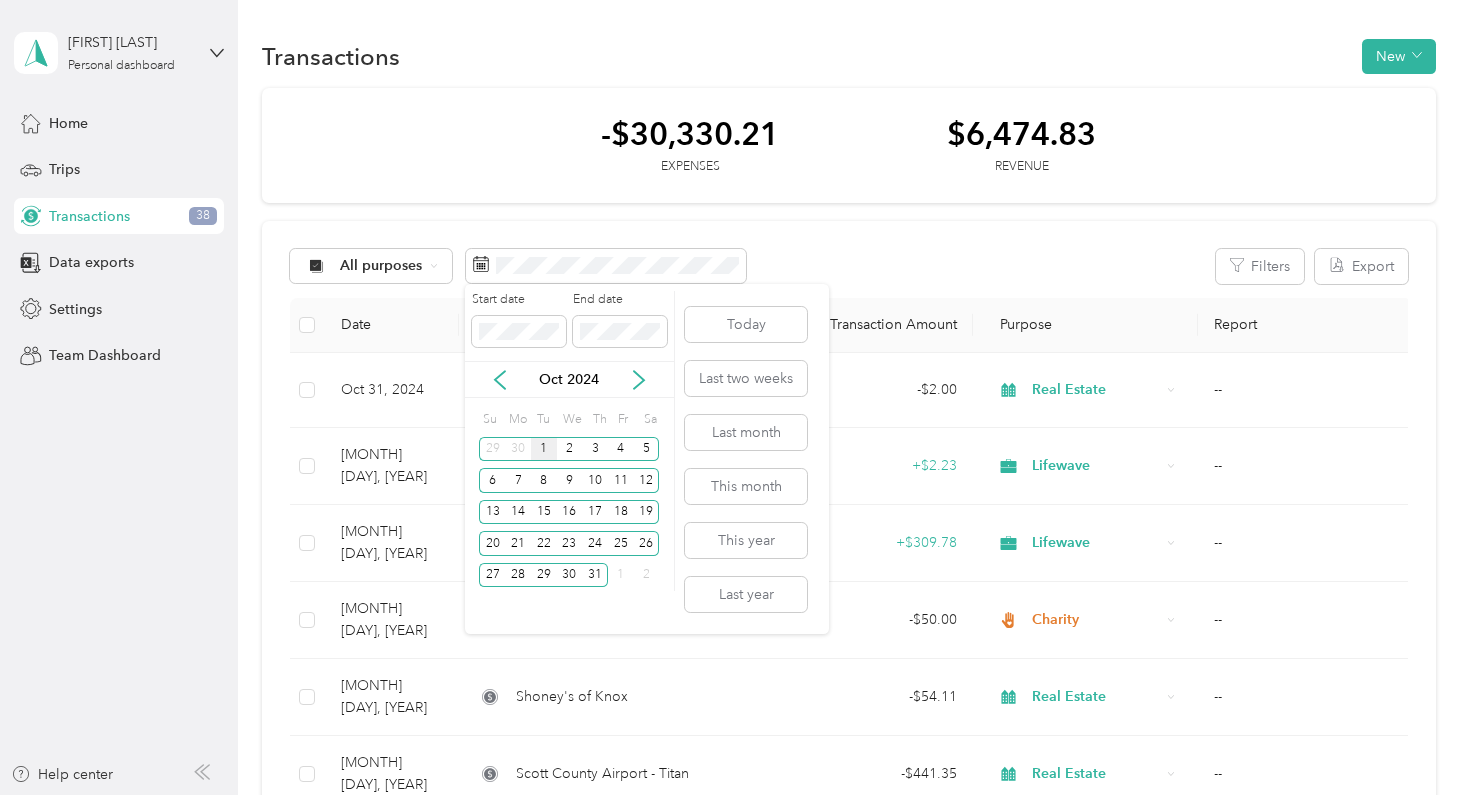 click on "1" at bounding box center (544, 449) 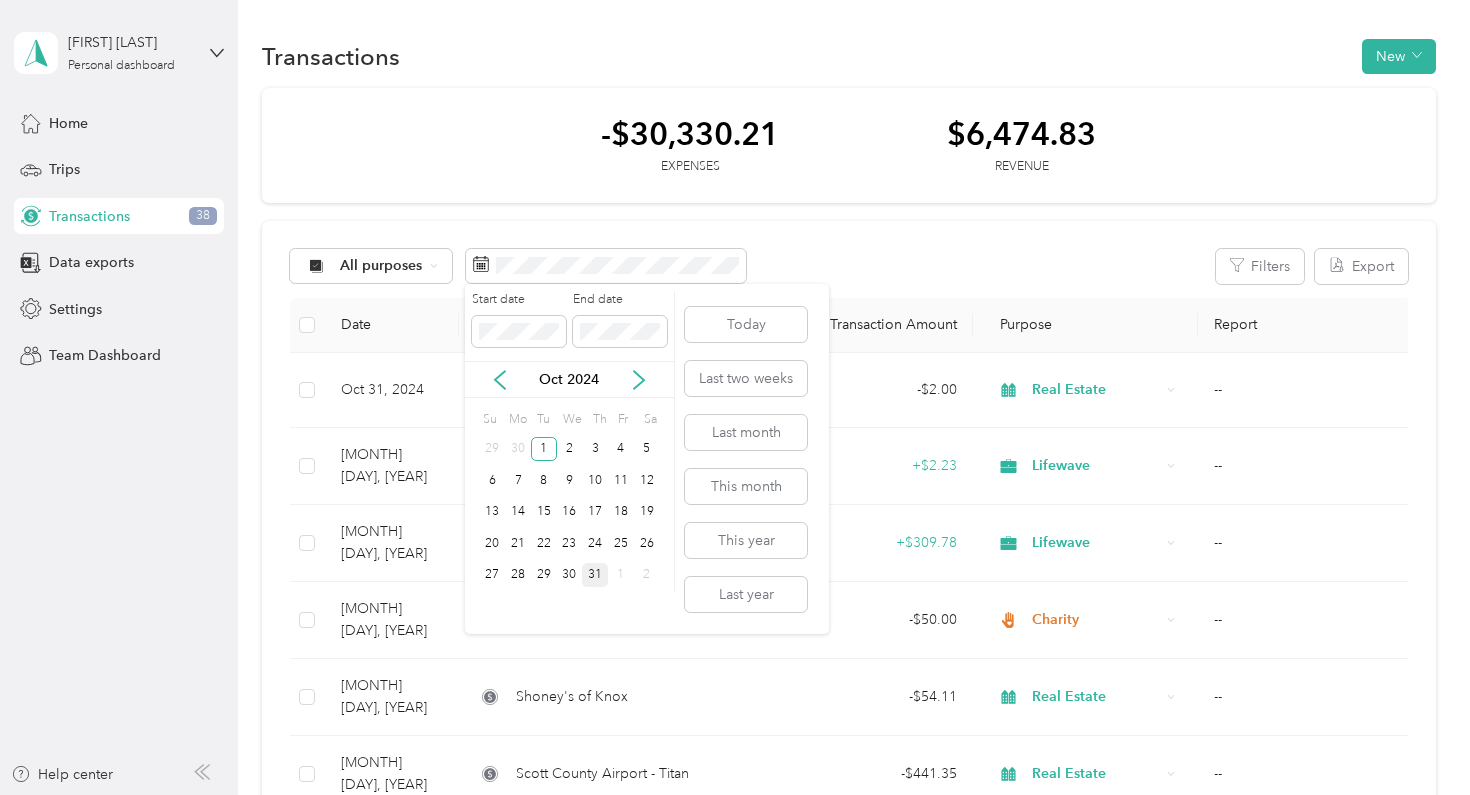 click on "31" at bounding box center [595, 575] 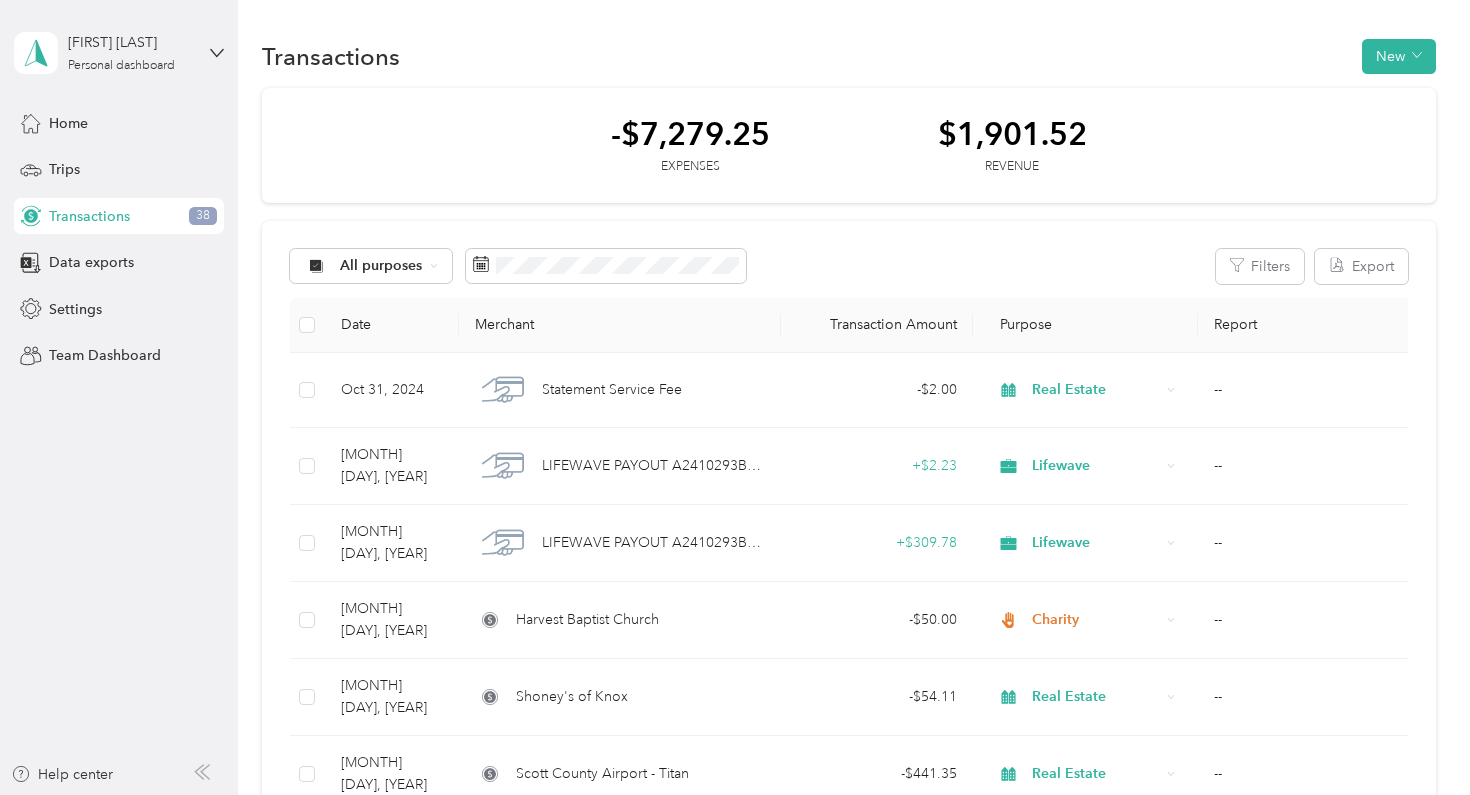 scroll, scrollTop: 0, scrollLeft: 0, axis: both 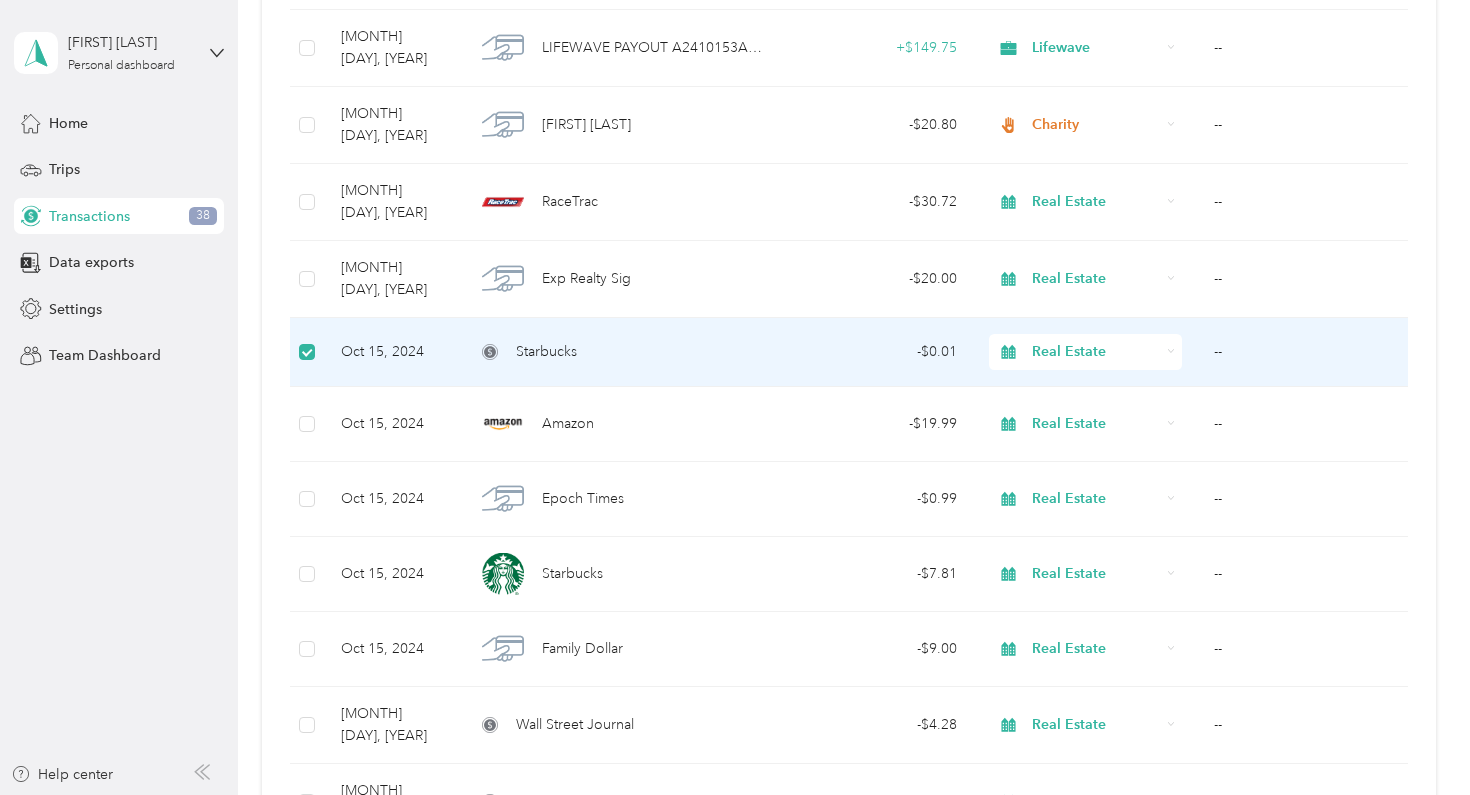 click on "--" at bounding box center (1305, 352) 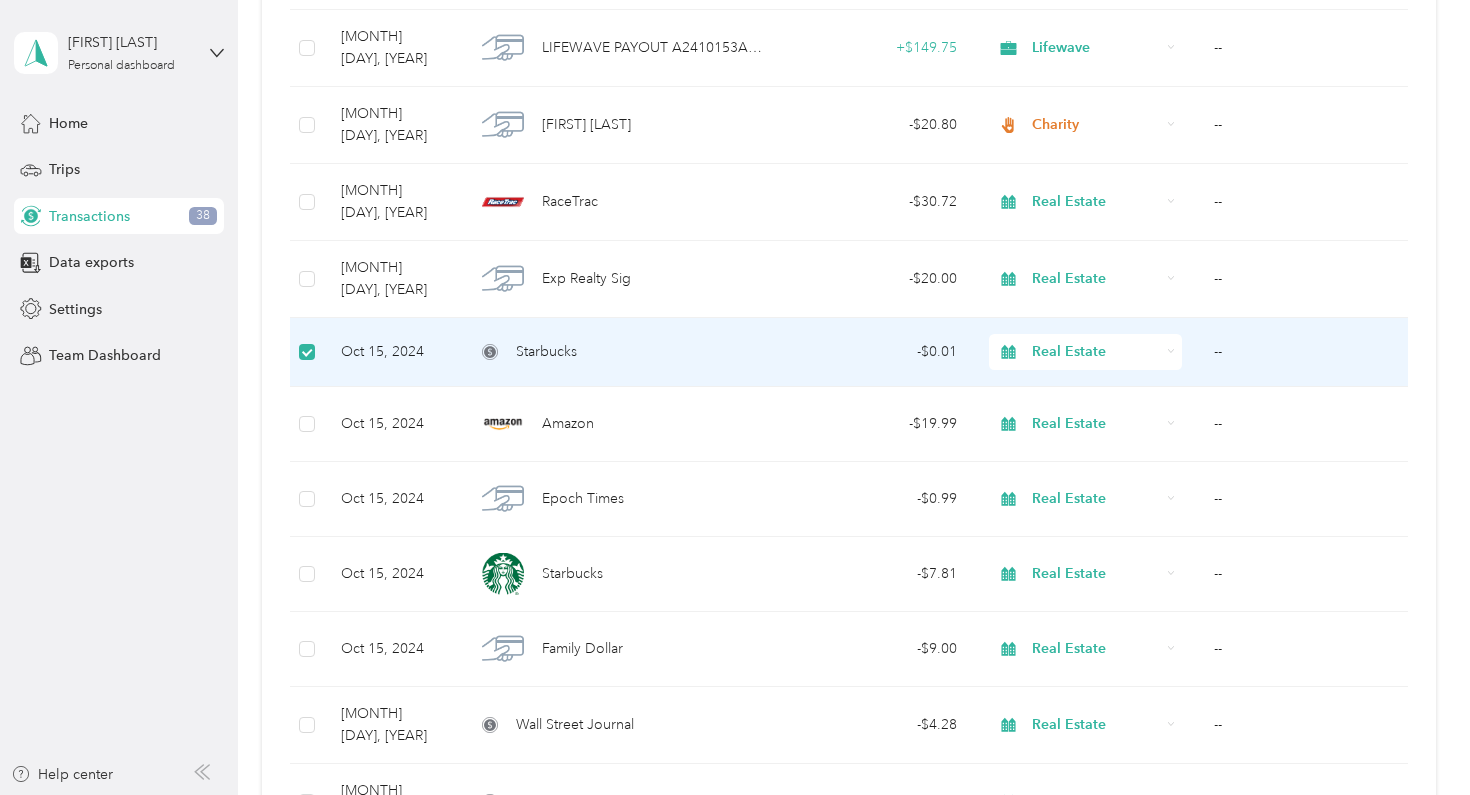 click at bounding box center (307, 352) 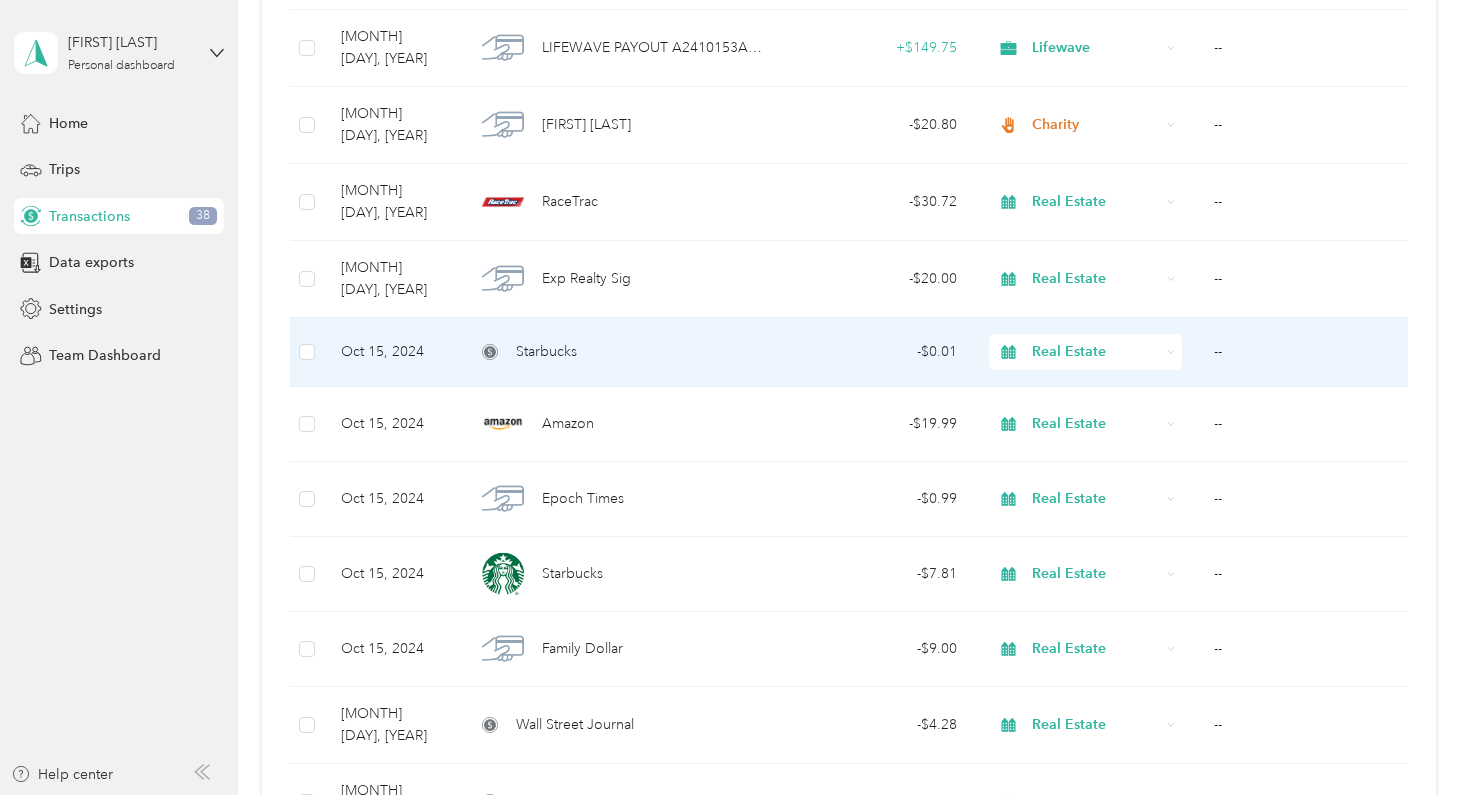 click on "--" at bounding box center [1305, 352] 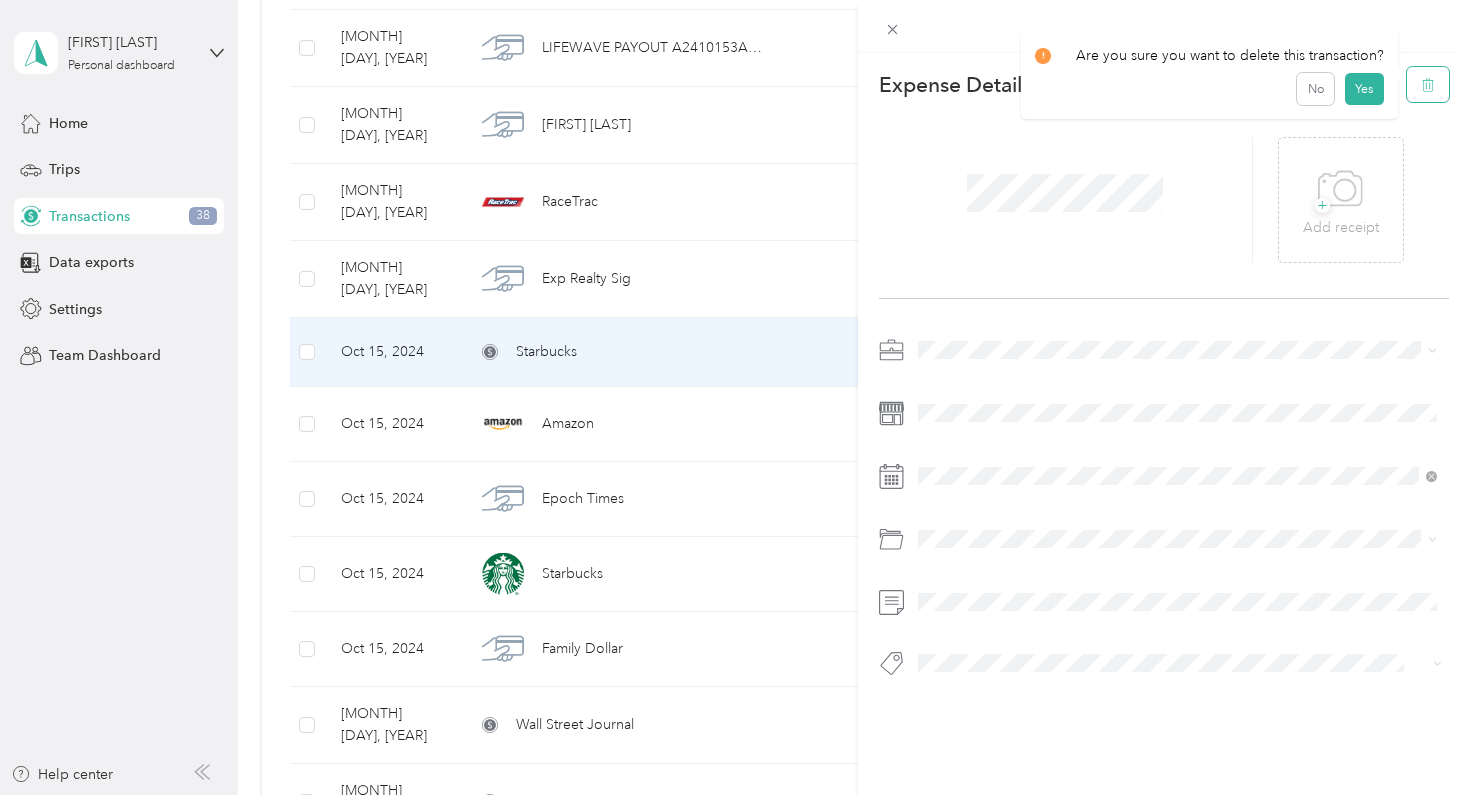 click at bounding box center (1428, 84) 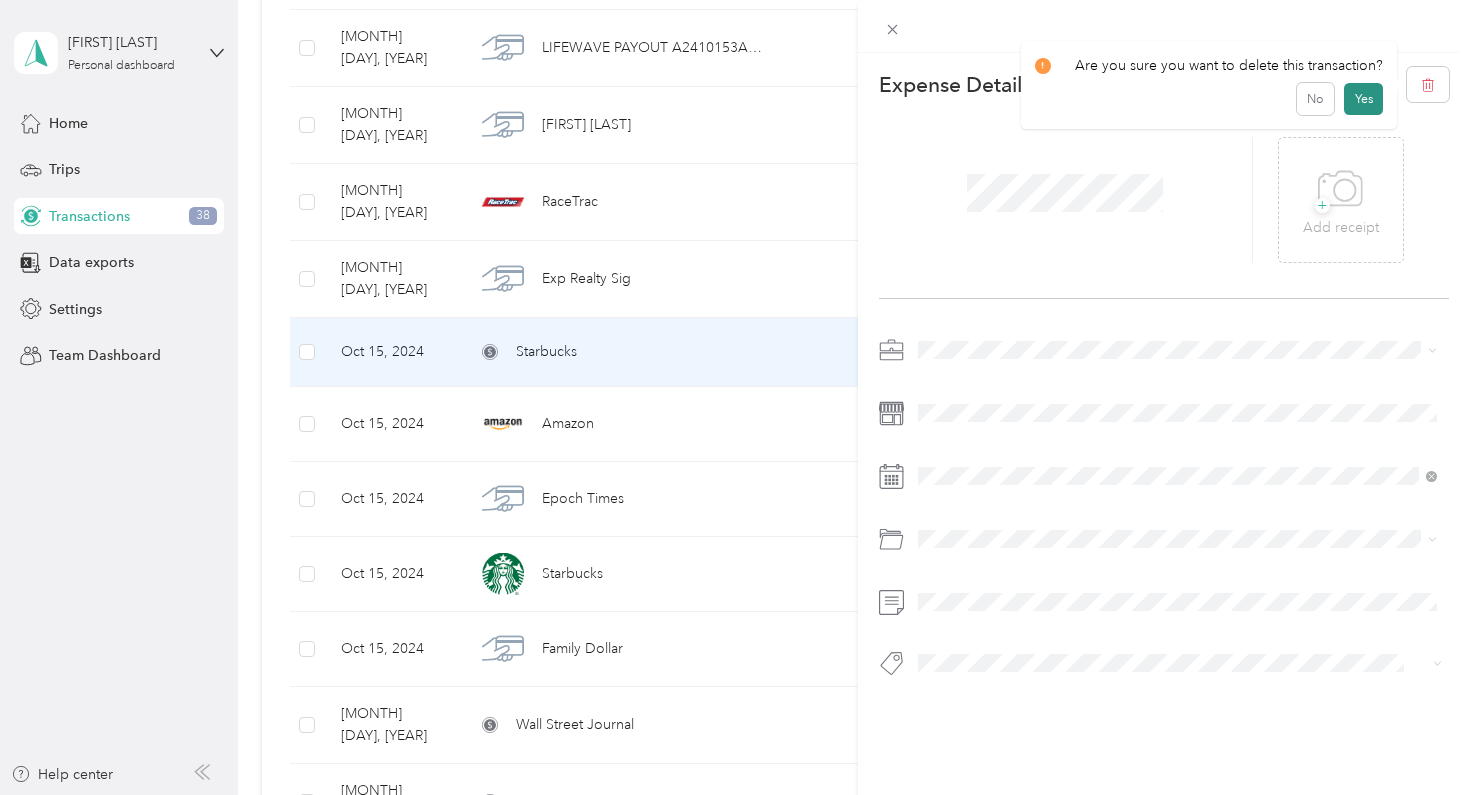 click on "Yes" at bounding box center (1363, 99) 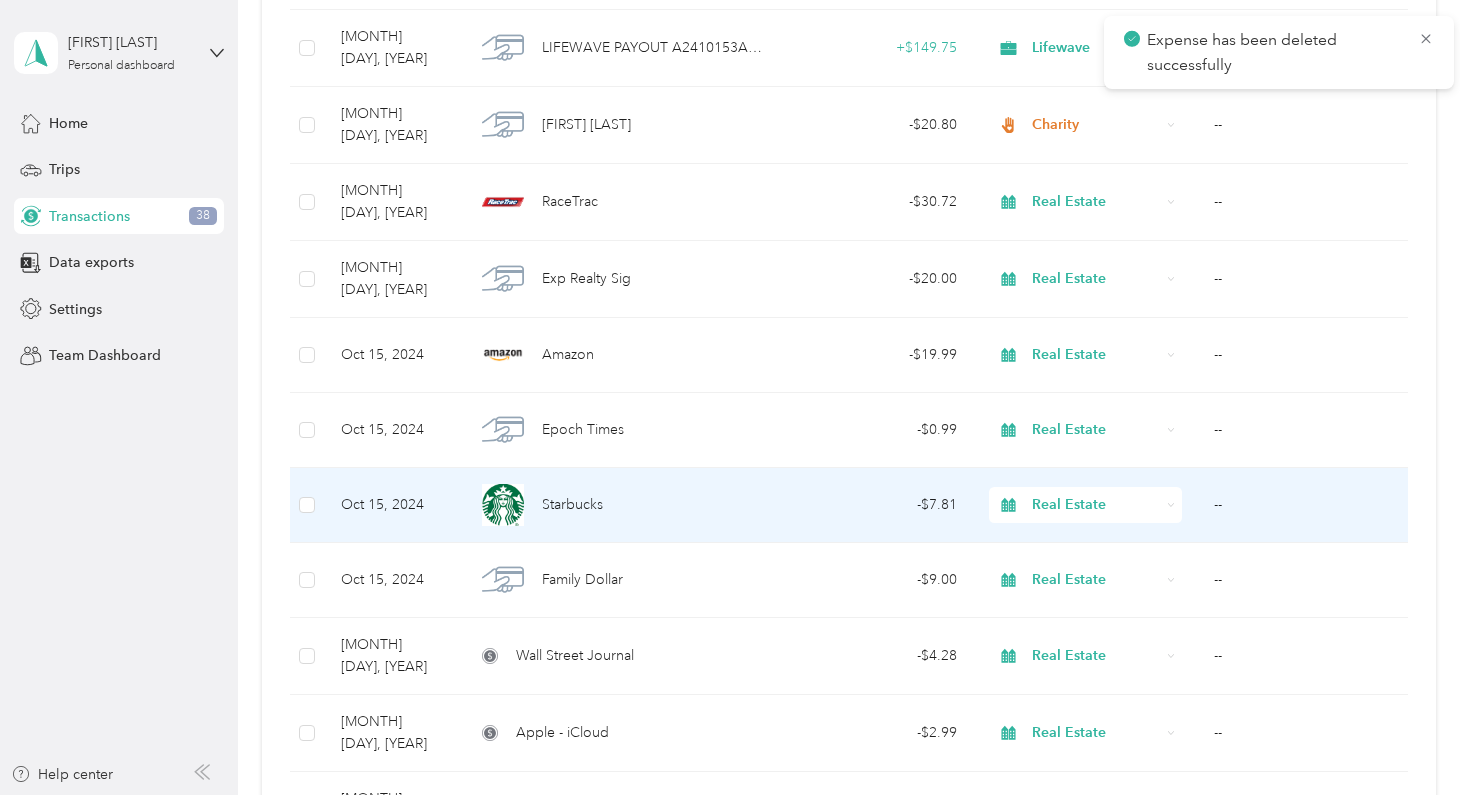 click on "Real Estate" at bounding box center [1085, 505] 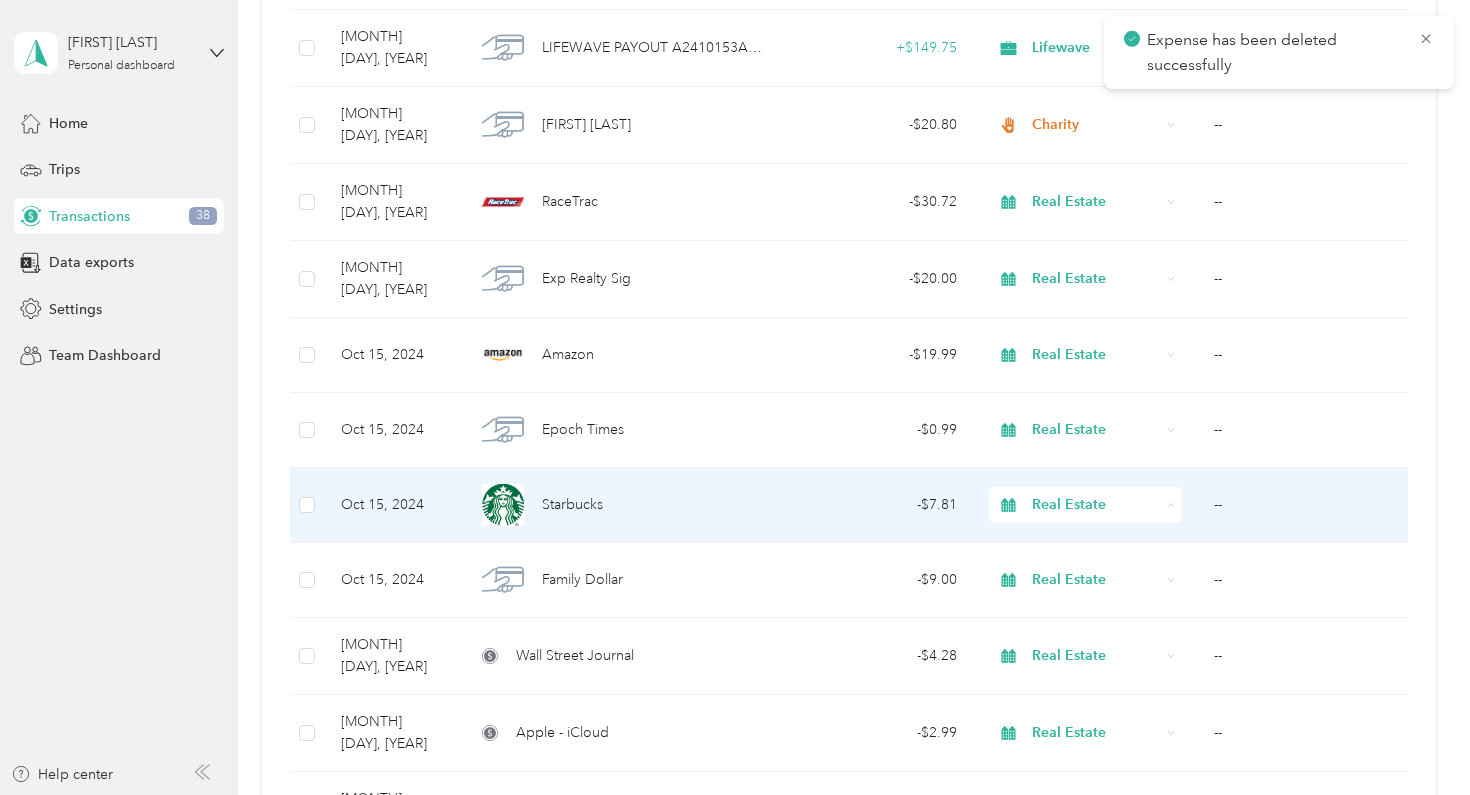 click on "--" at bounding box center (1305, 505) 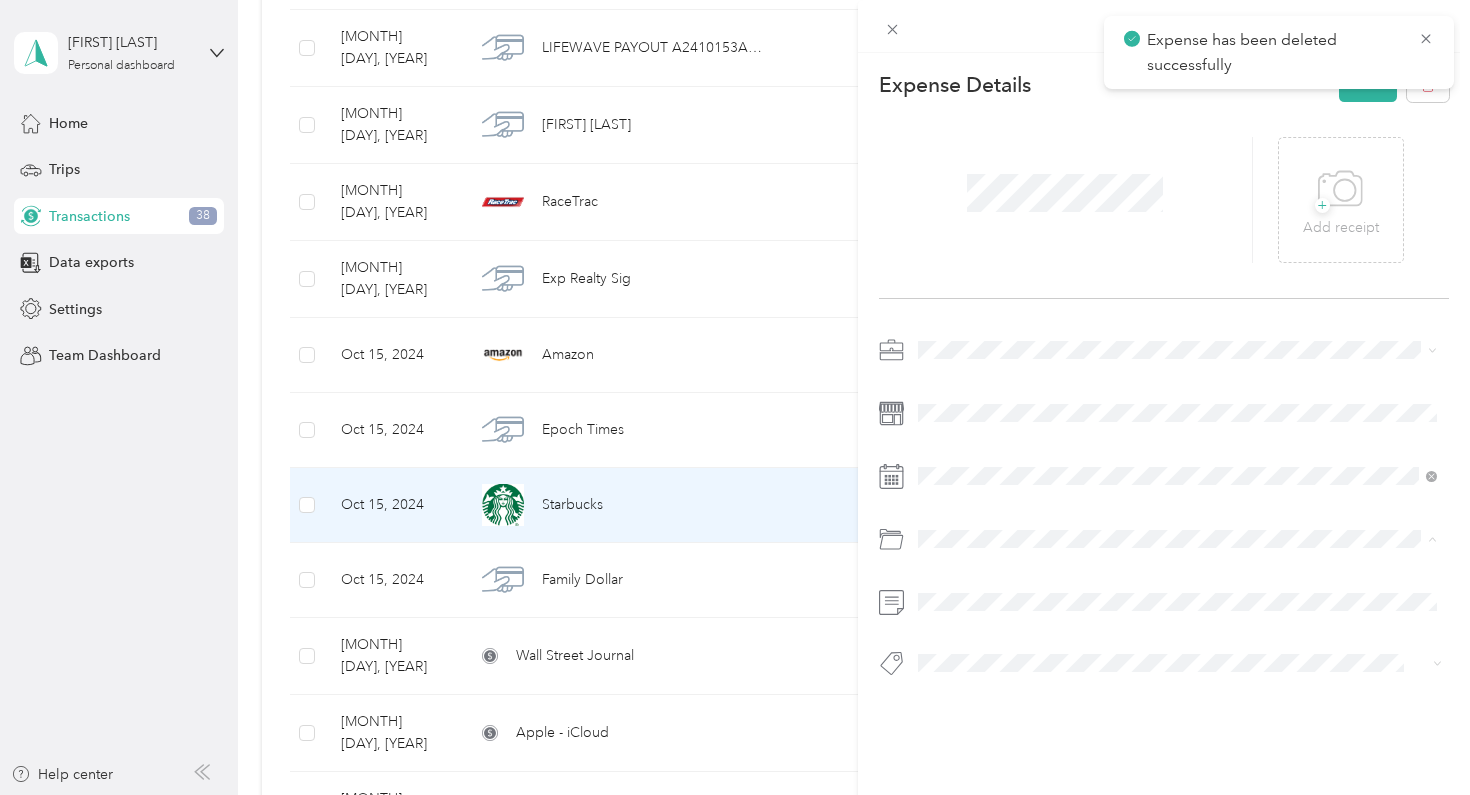 click on "Business Meals & Entertainment" at bounding box center [1024, 619] 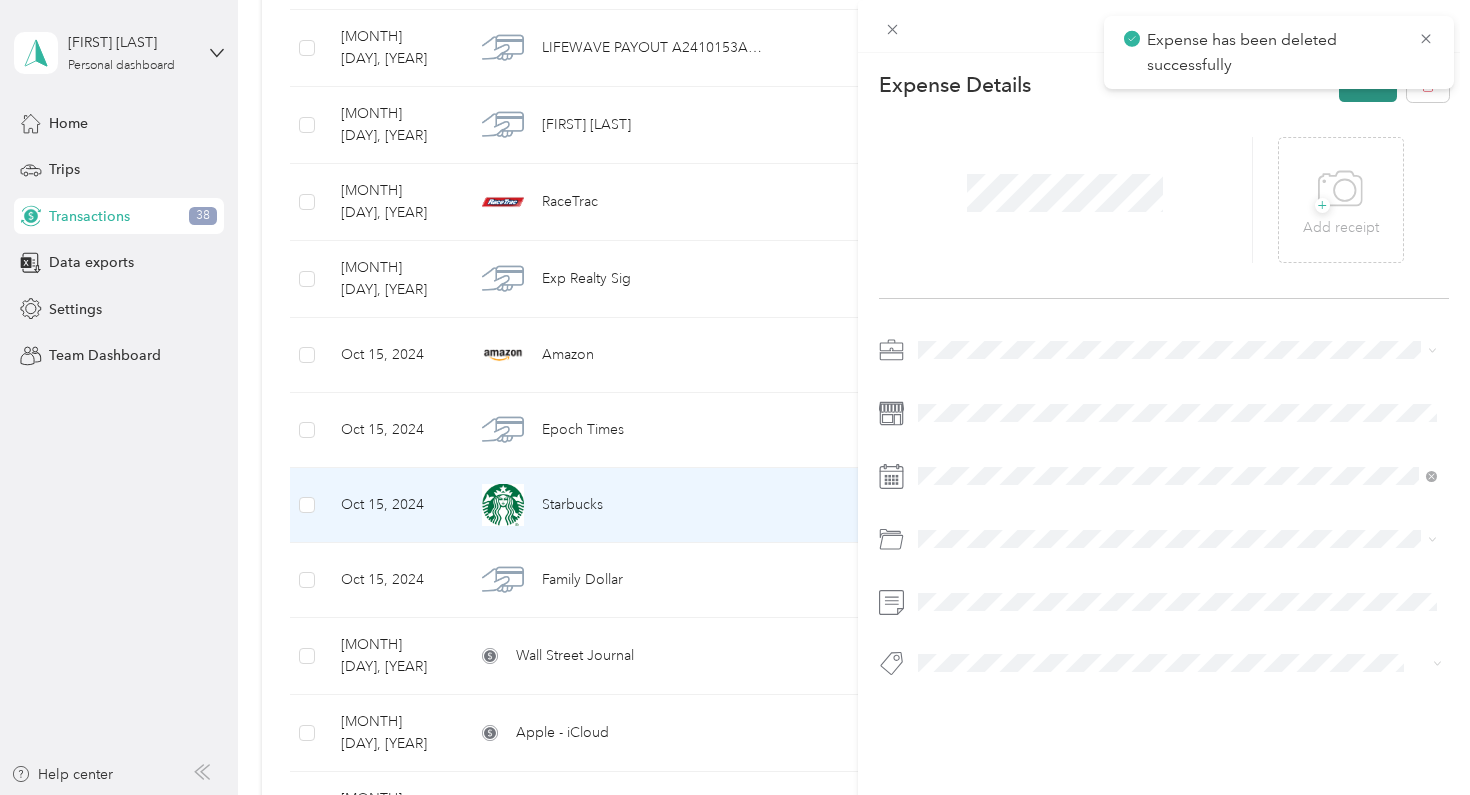 click on "Save" at bounding box center (1368, 84) 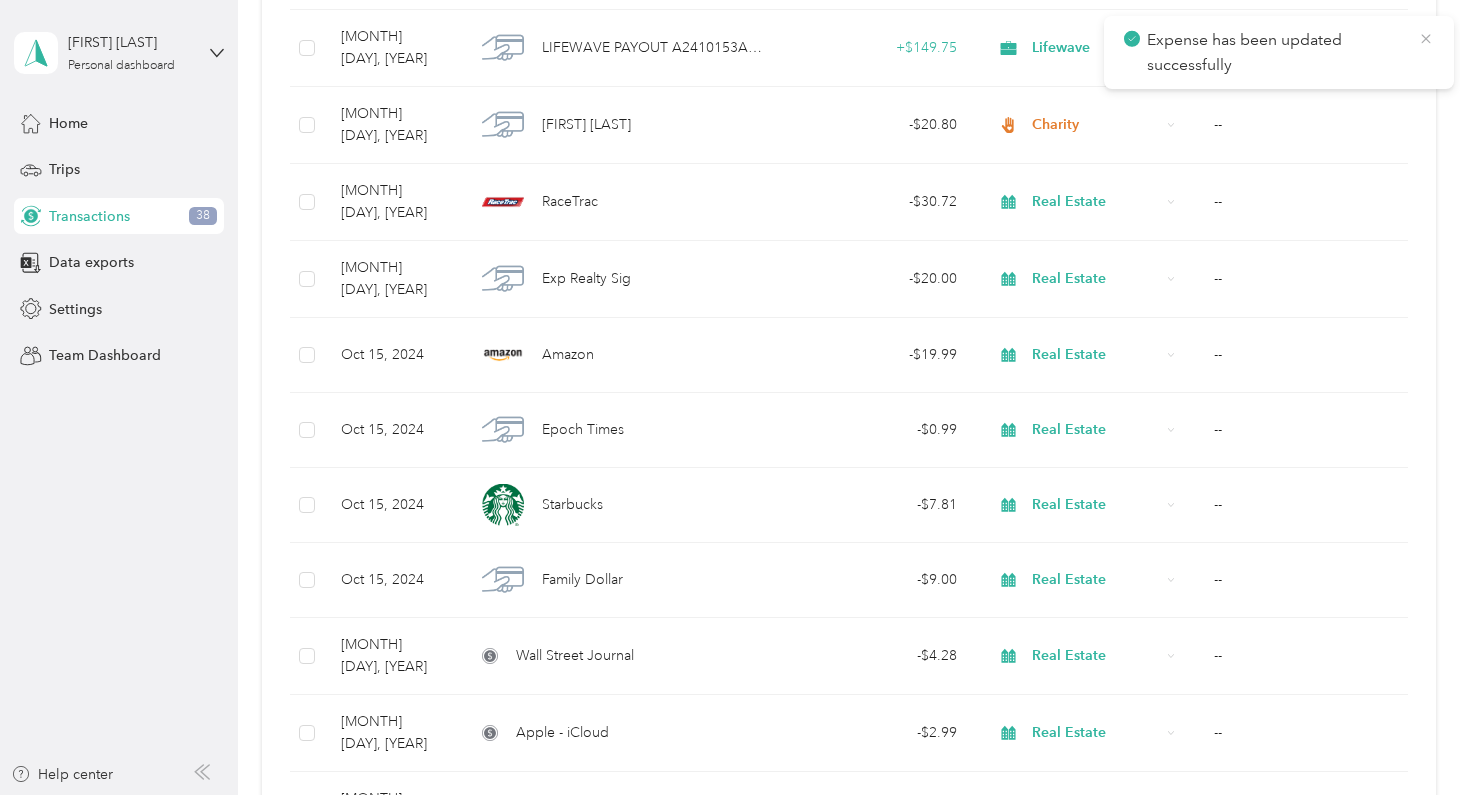 click 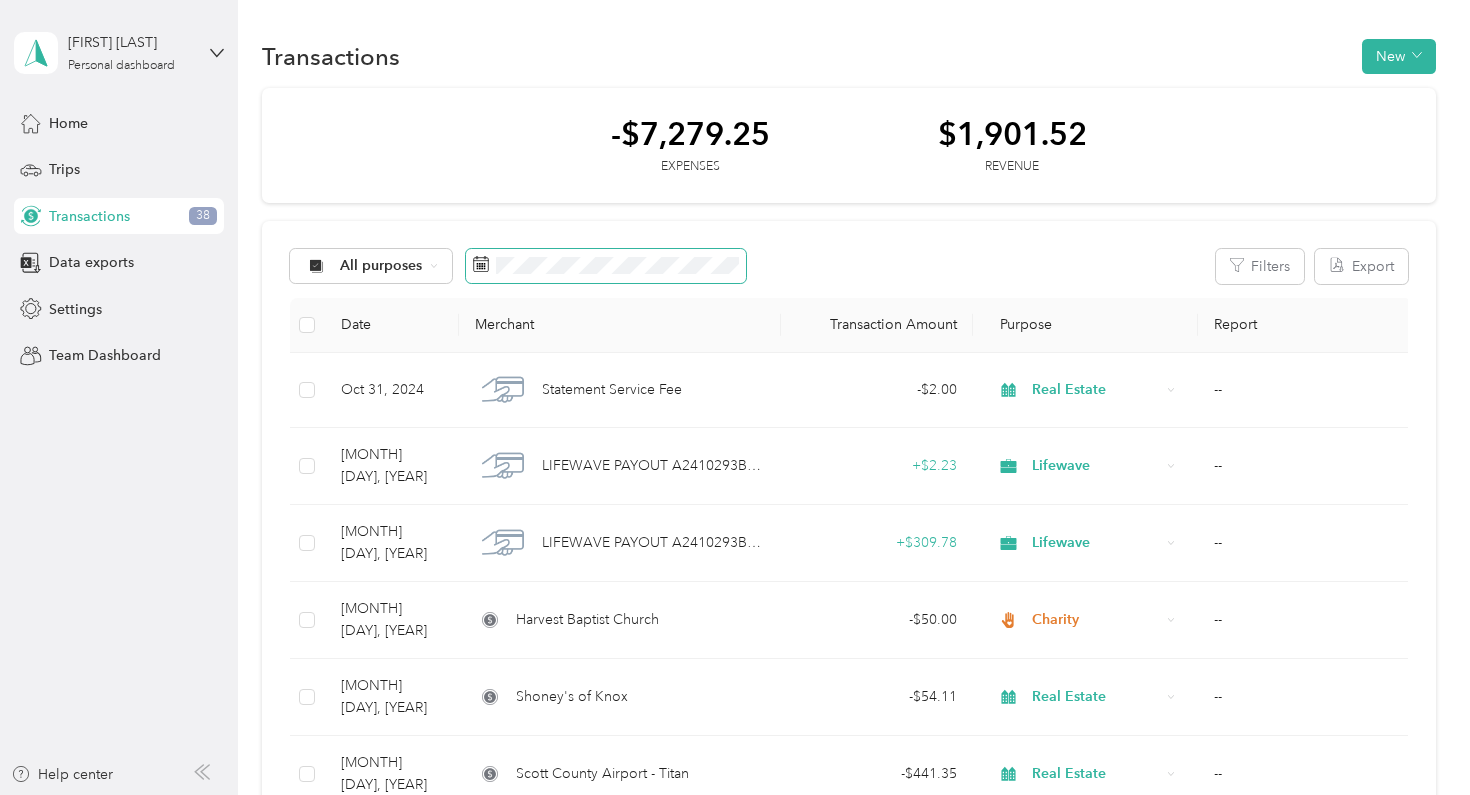 scroll, scrollTop: 0, scrollLeft: 0, axis: both 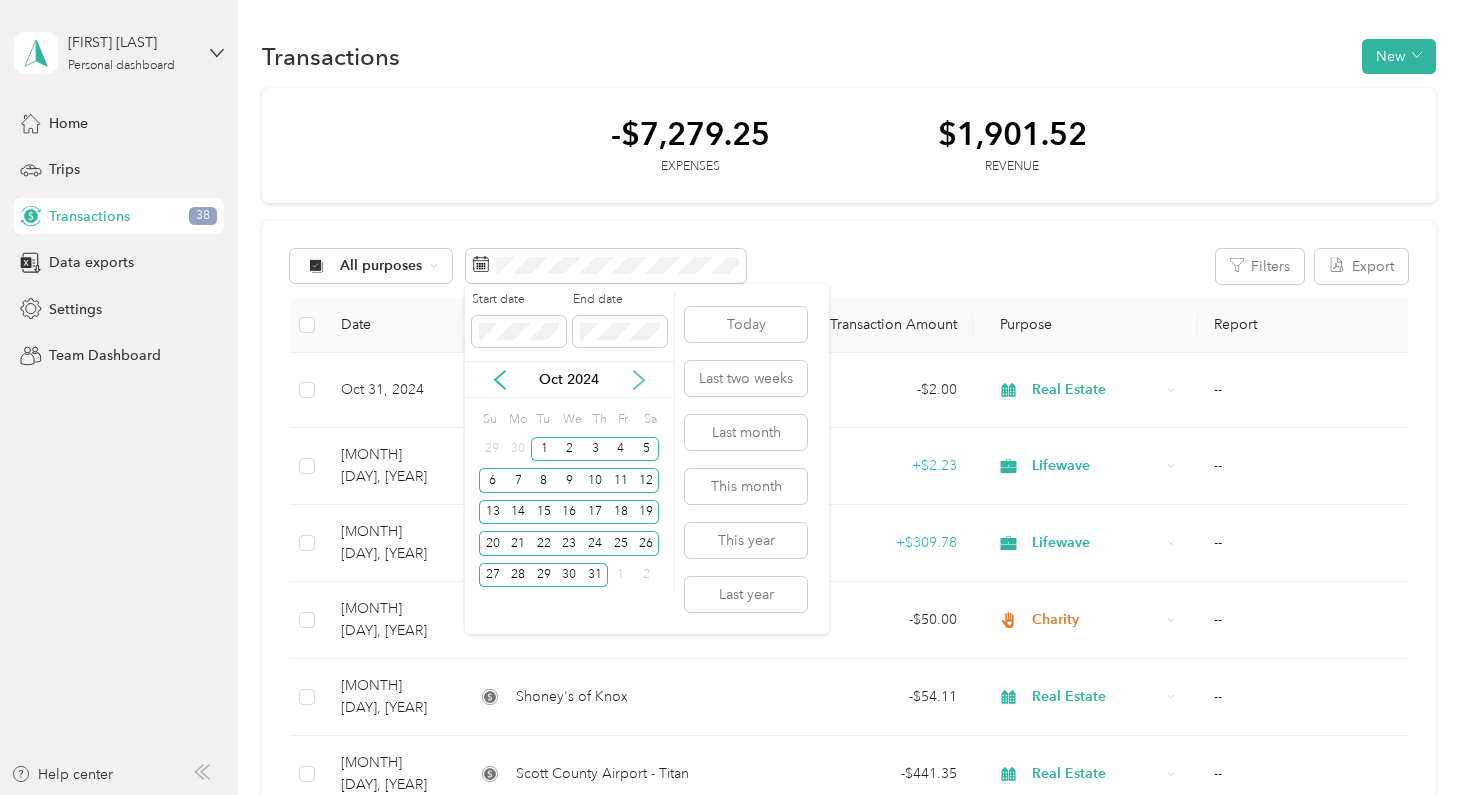 click 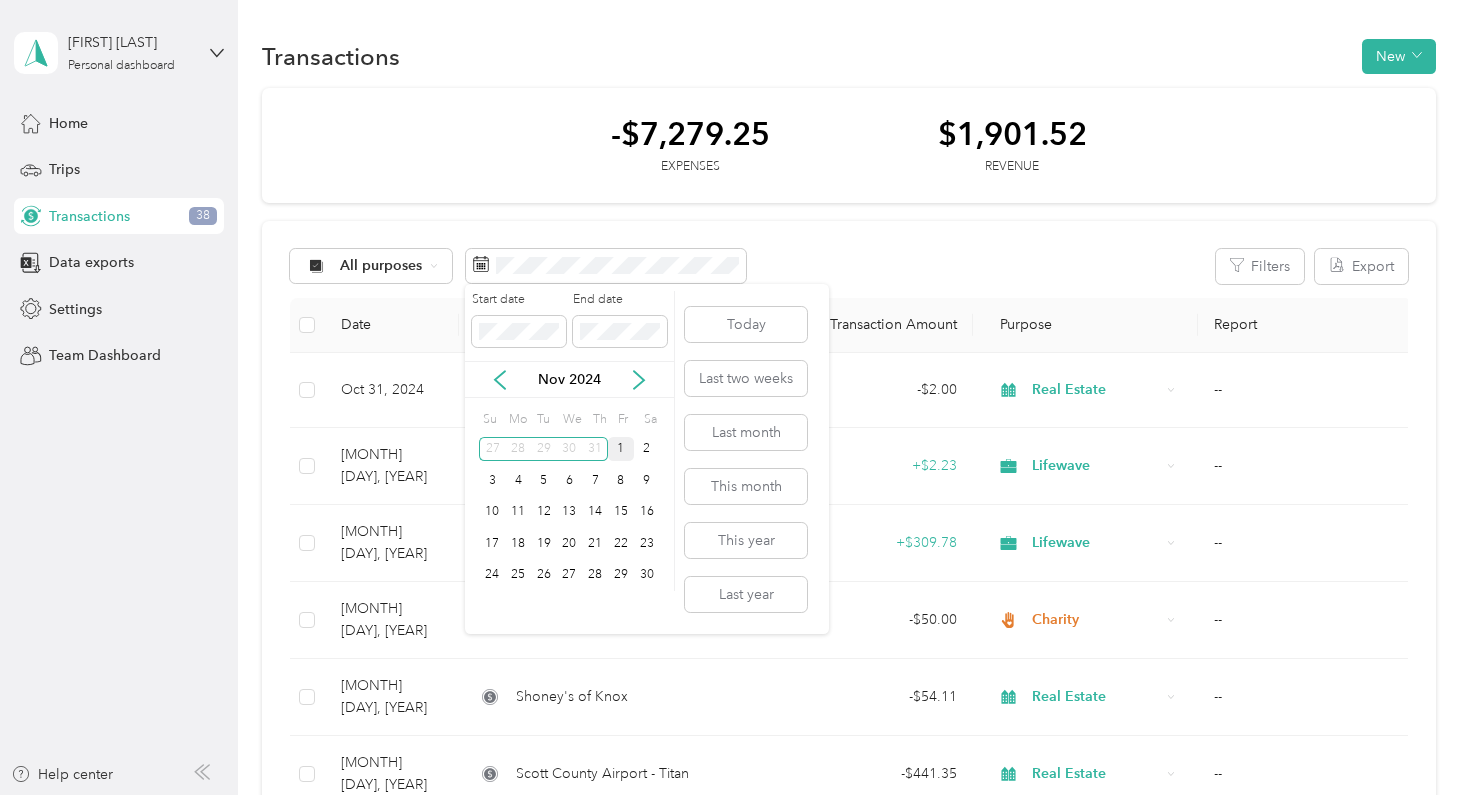 click on "1" at bounding box center [621, 449] 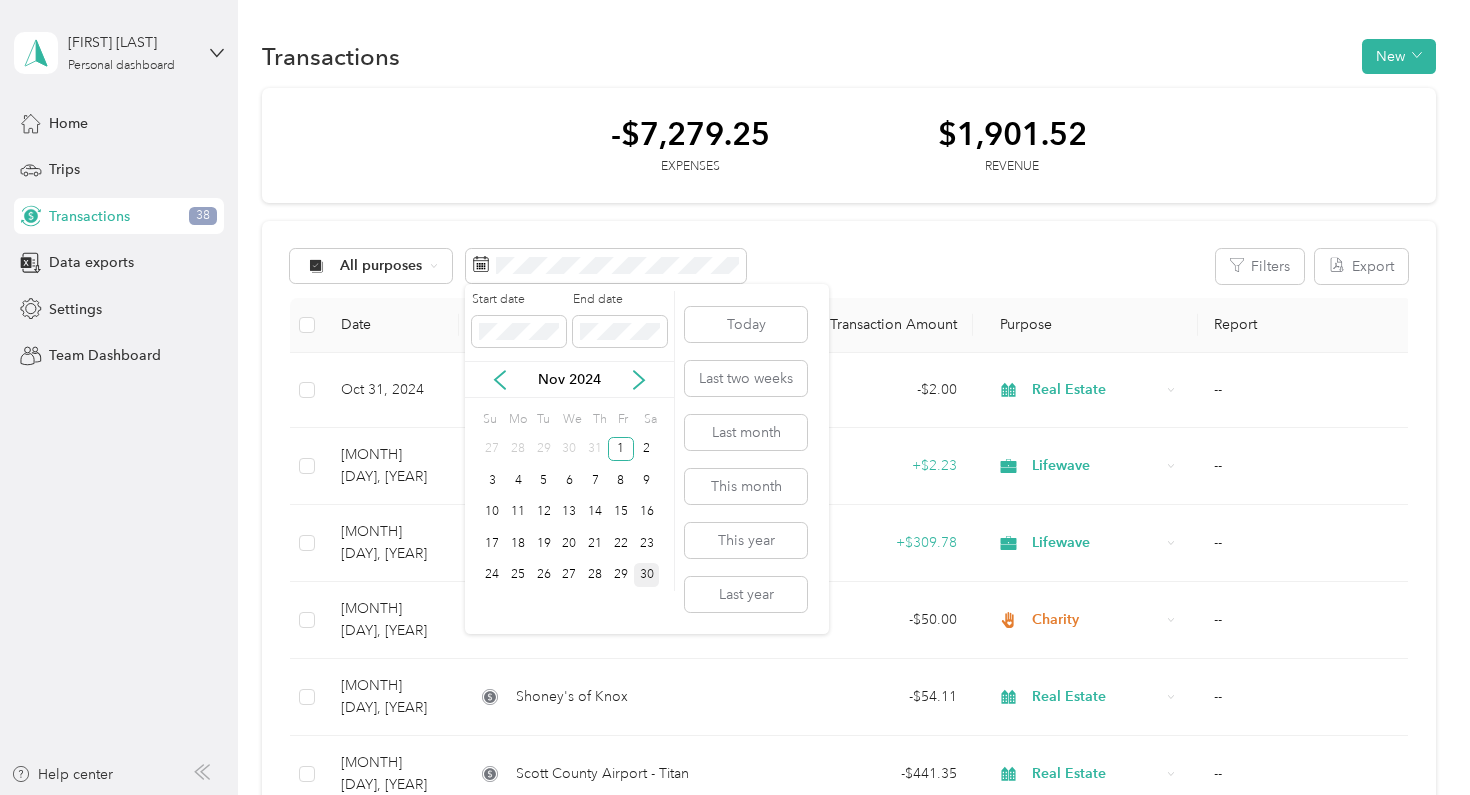 click on "30" at bounding box center (647, 575) 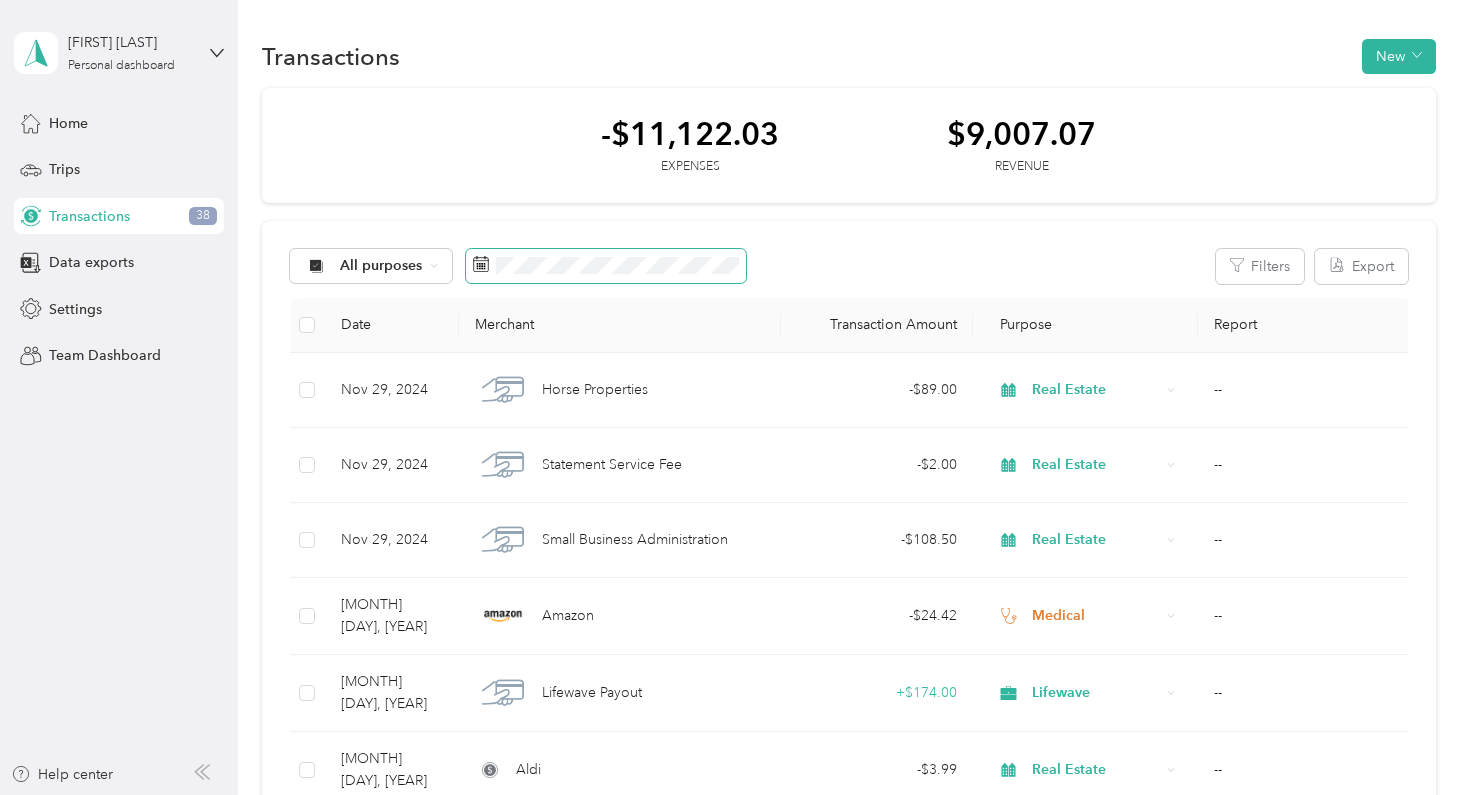 scroll, scrollTop: 0, scrollLeft: 0, axis: both 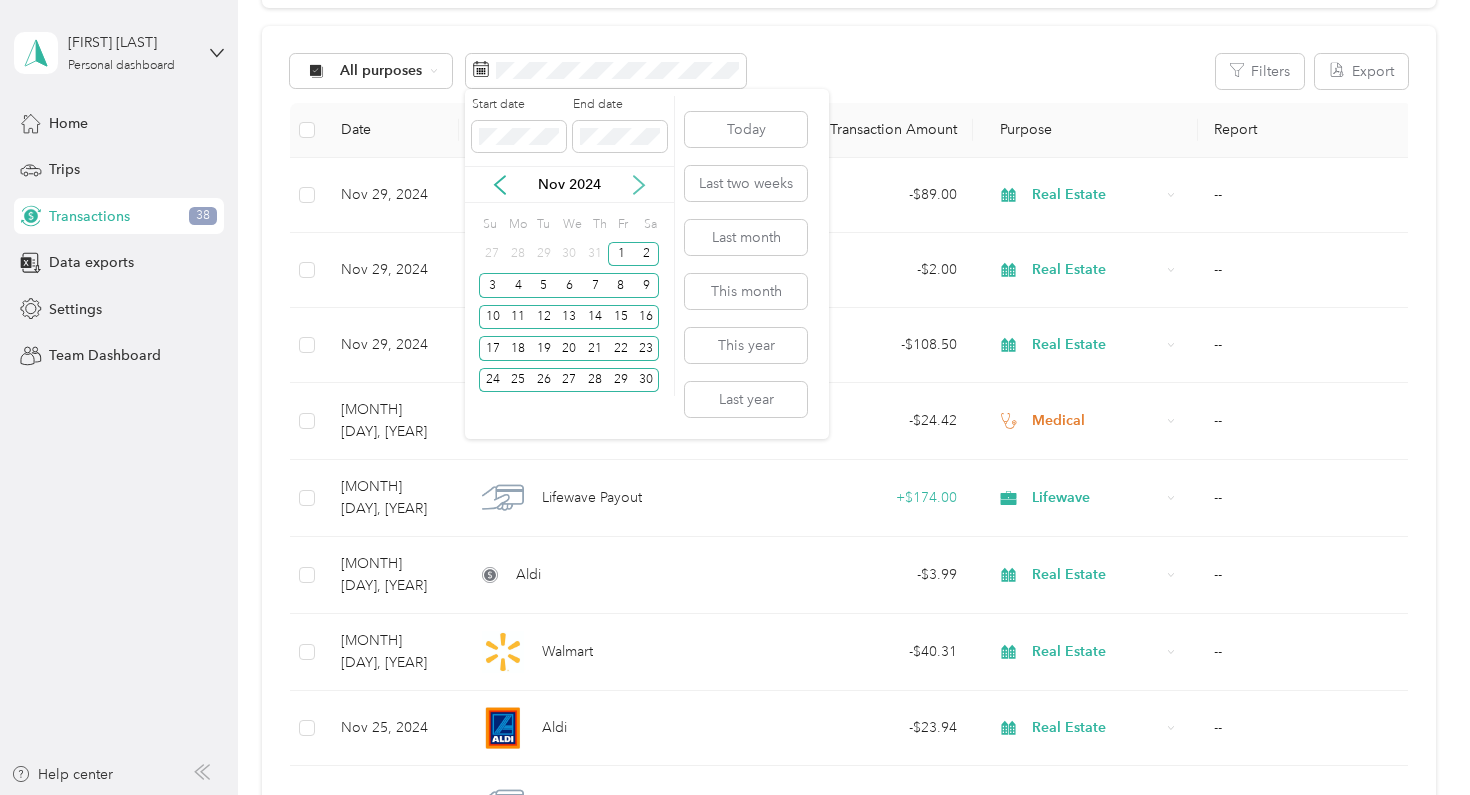 click 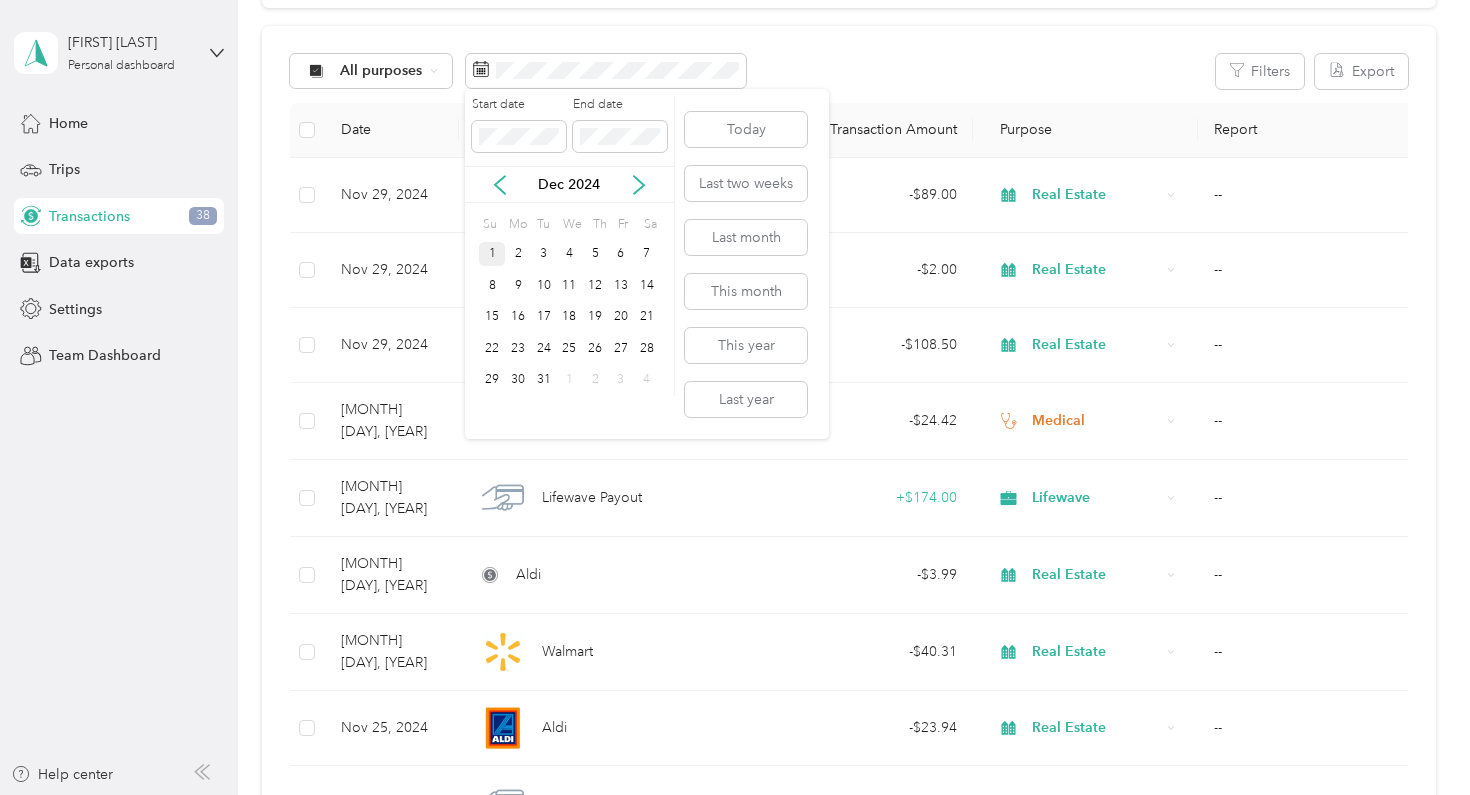 click on "1" at bounding box center [492, 254] 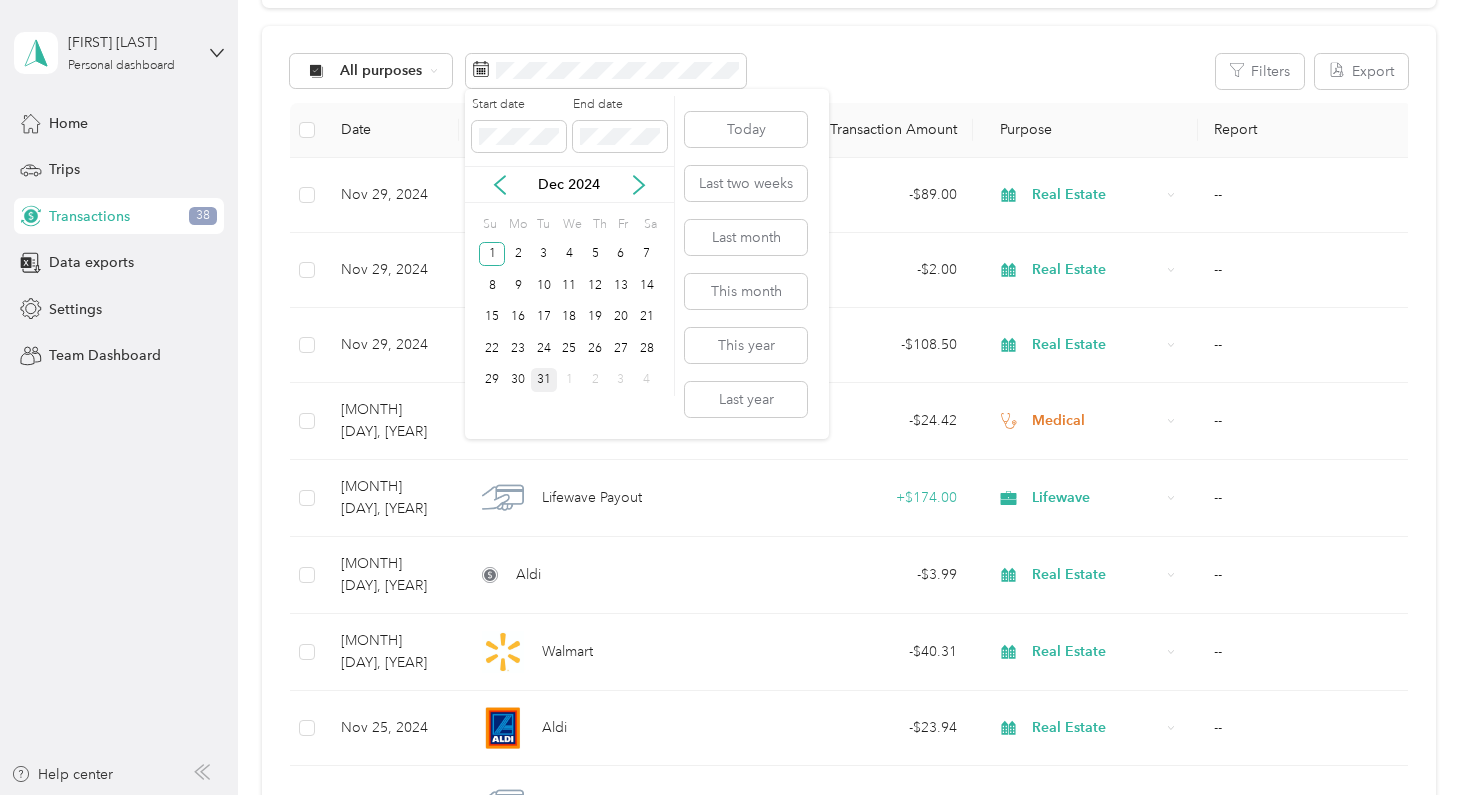 click on "31" at bounding box center [544, 380] 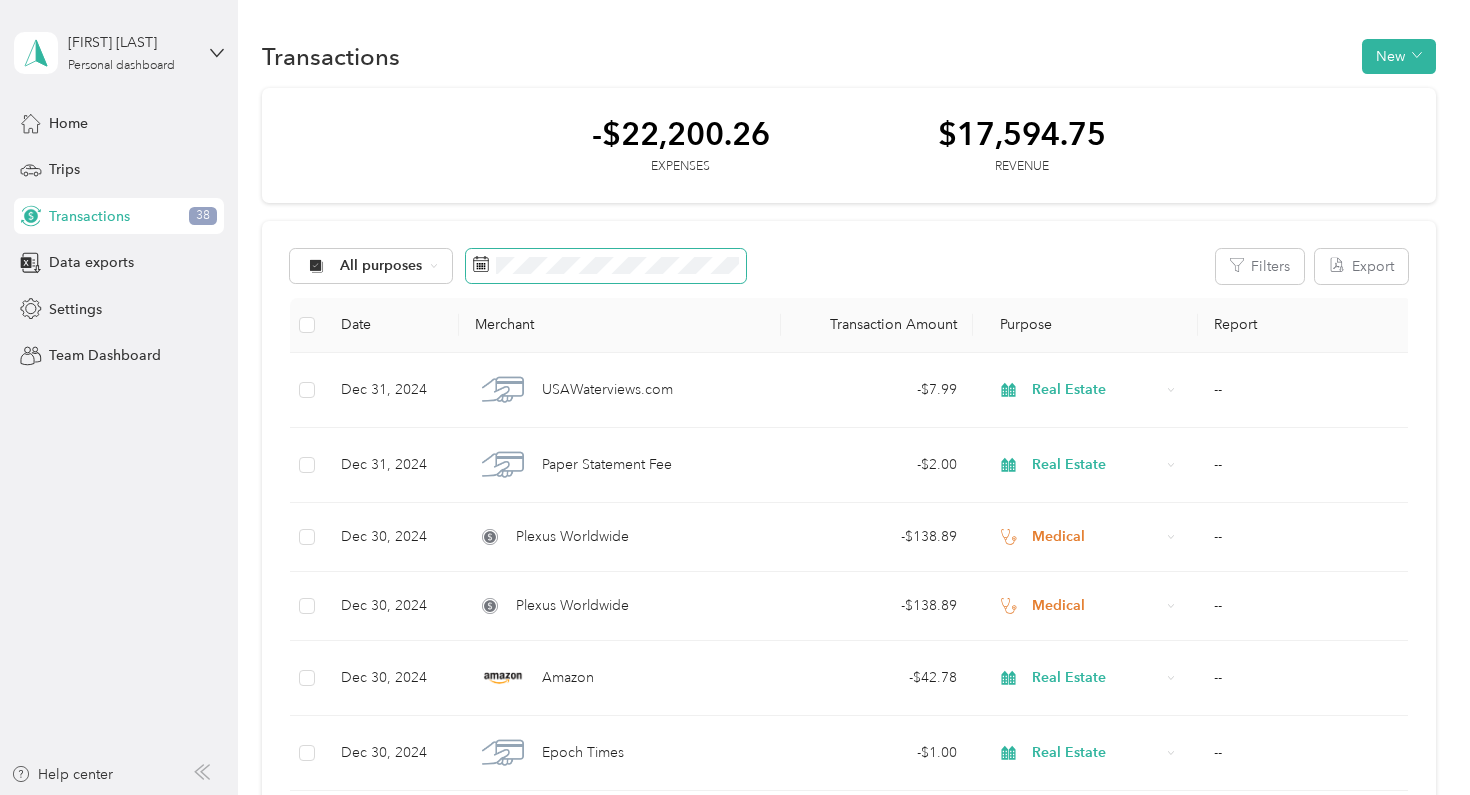 scroll, scrollTop: 0, scrollLeft: 0, axis: both 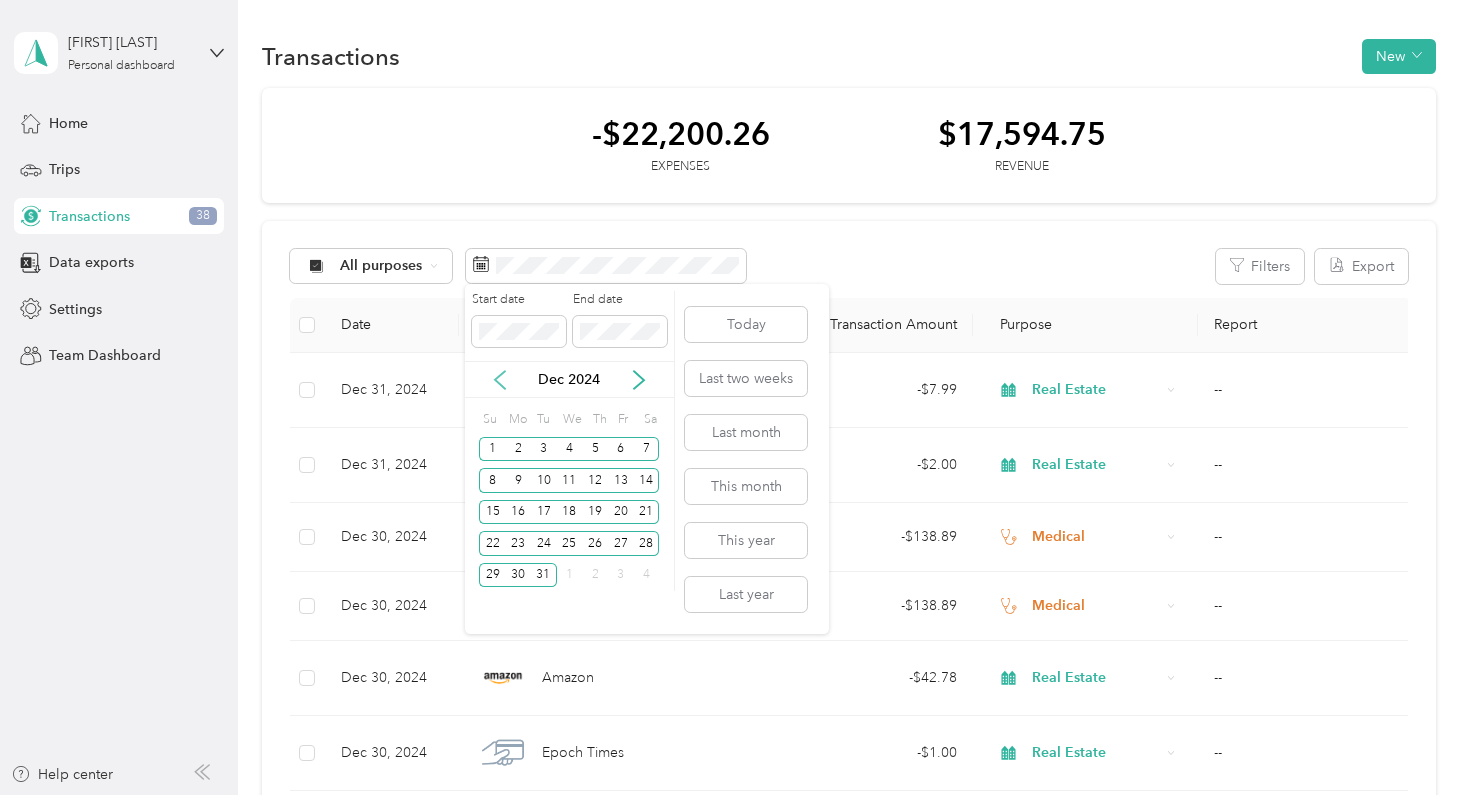 click 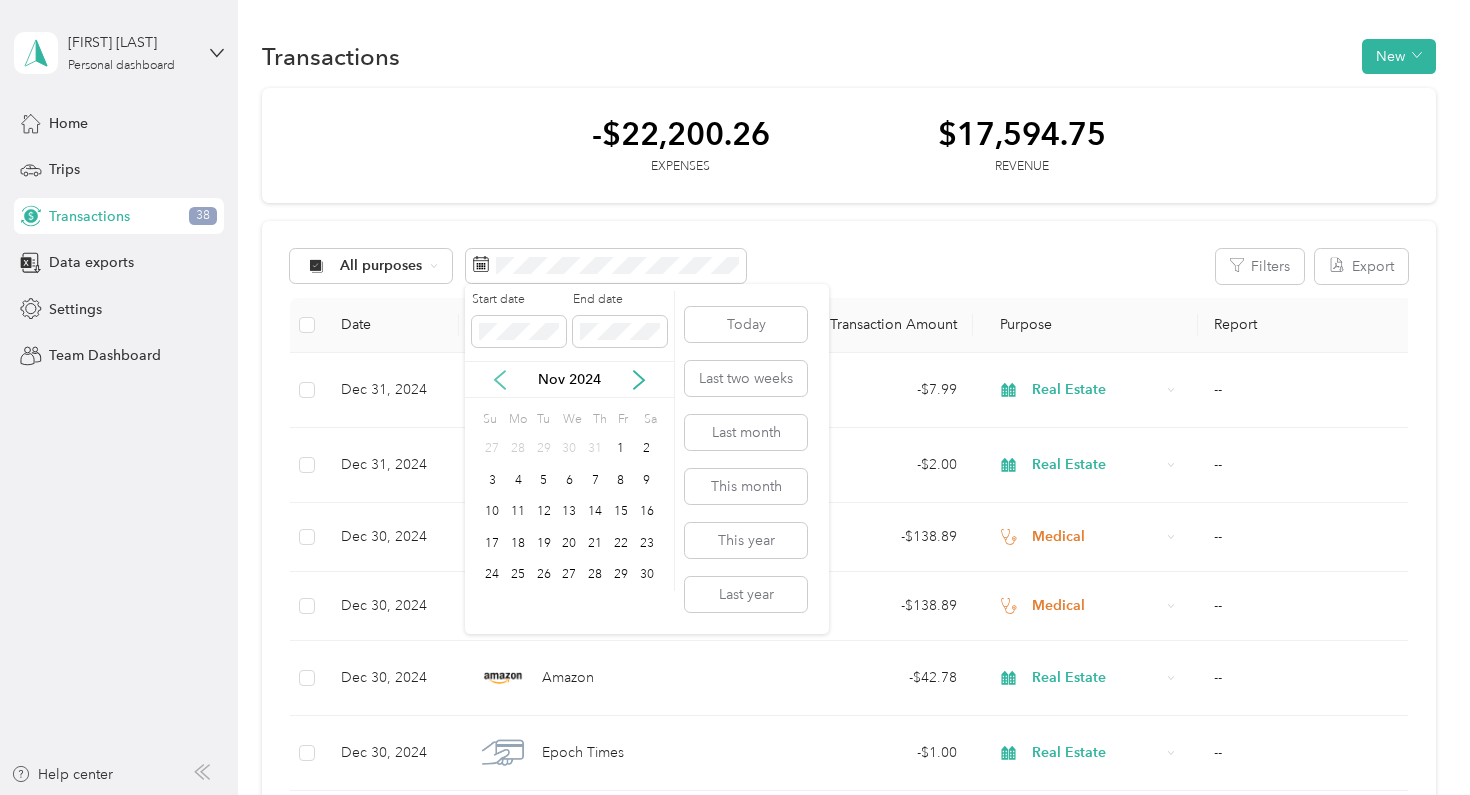 click 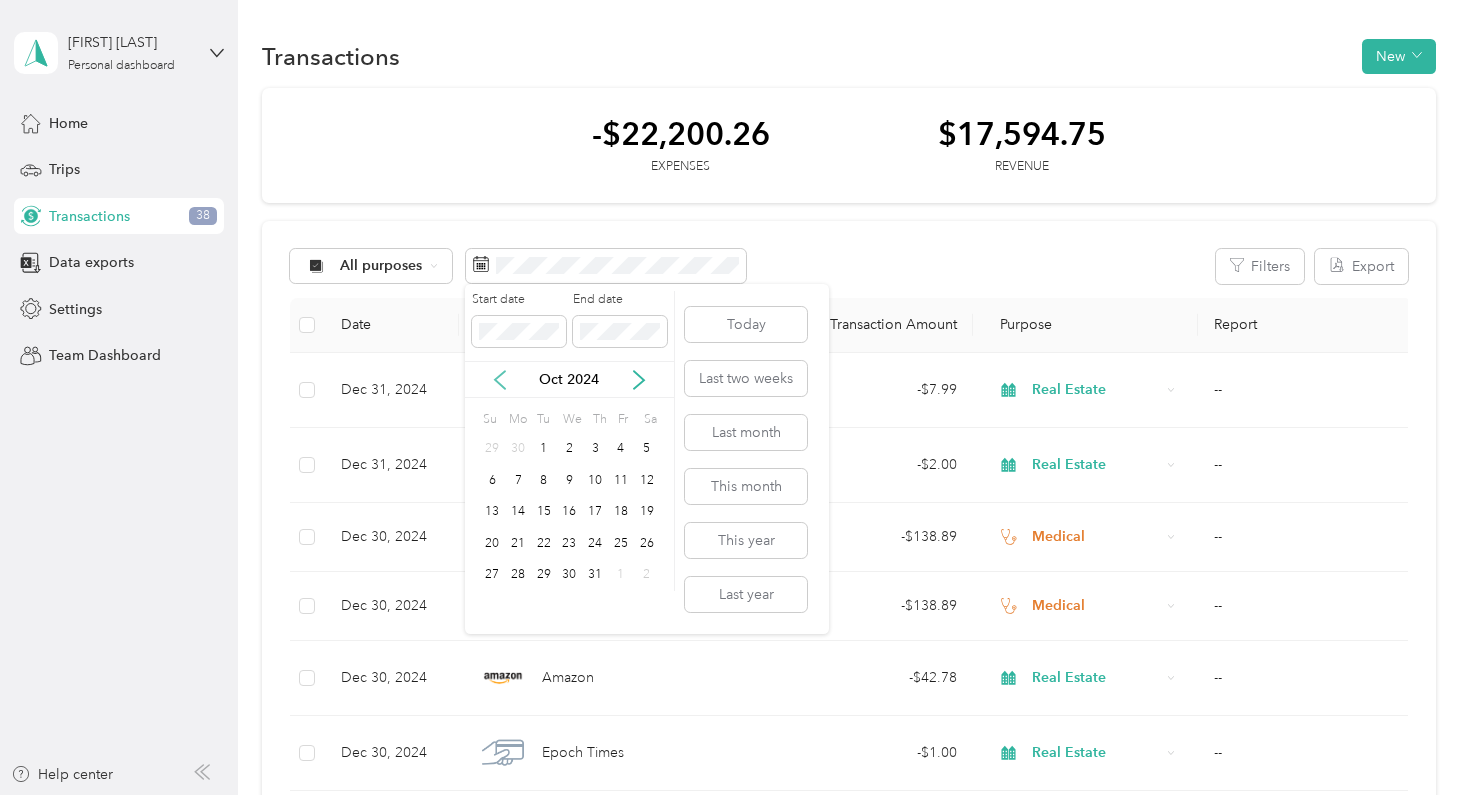 click 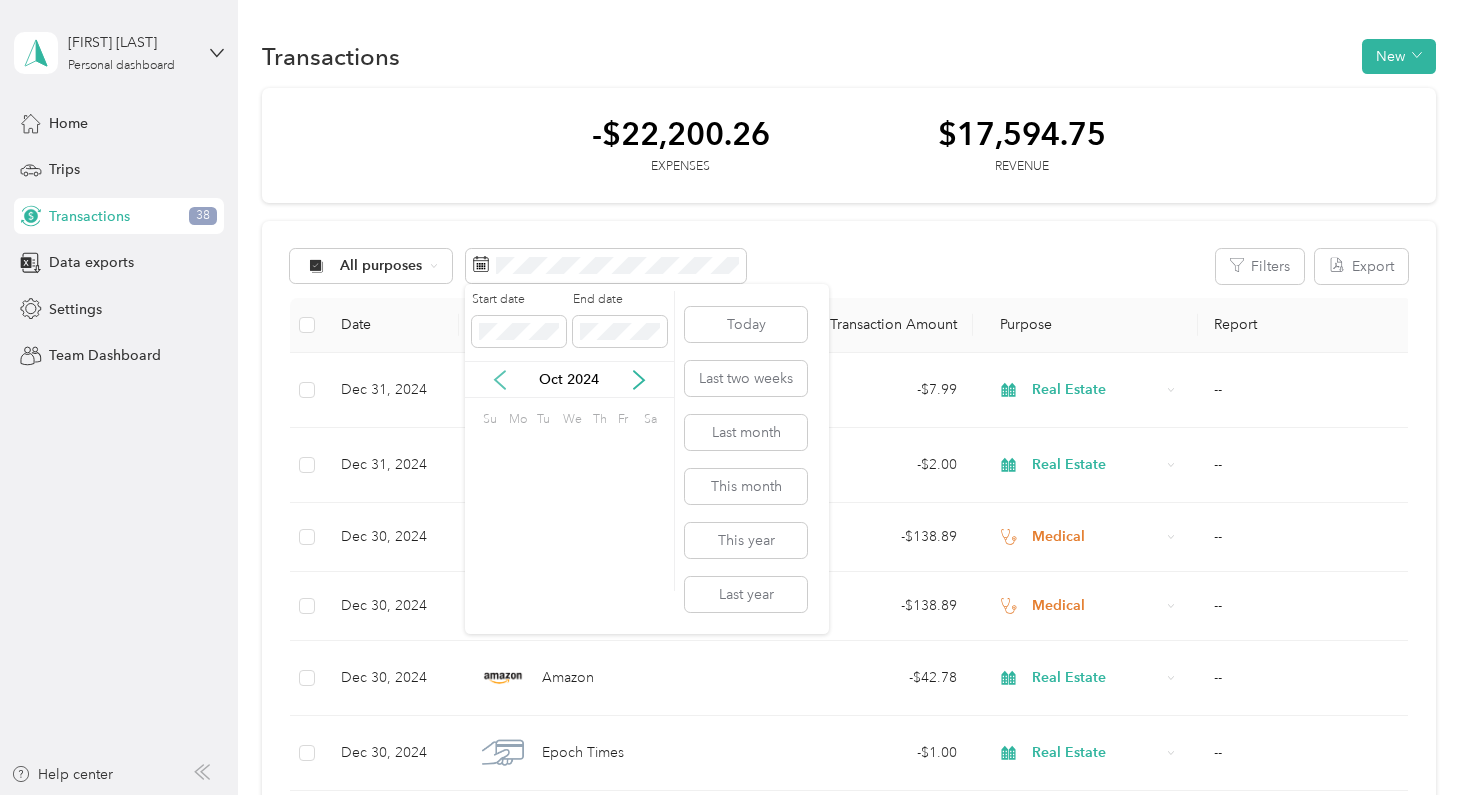 click 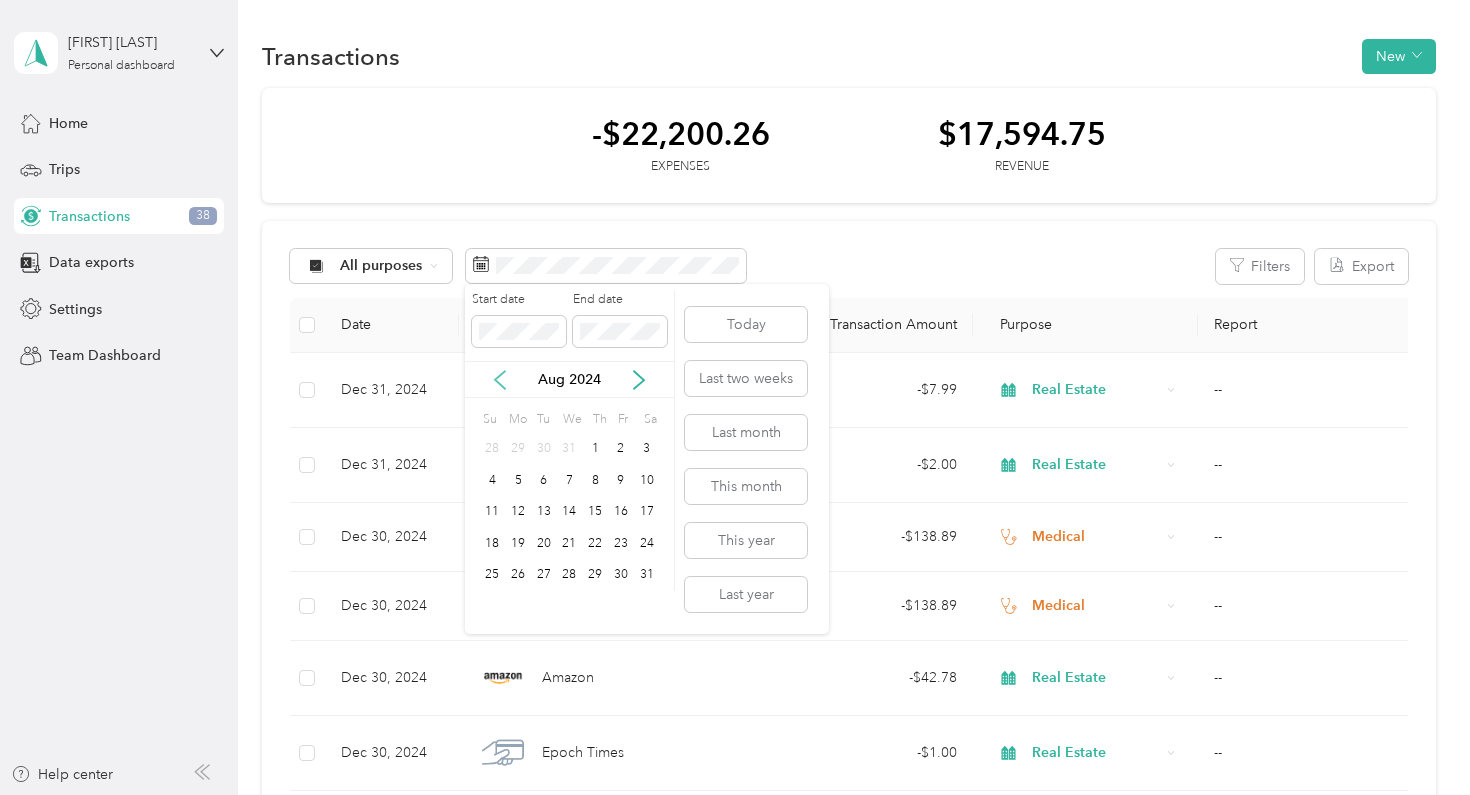 click 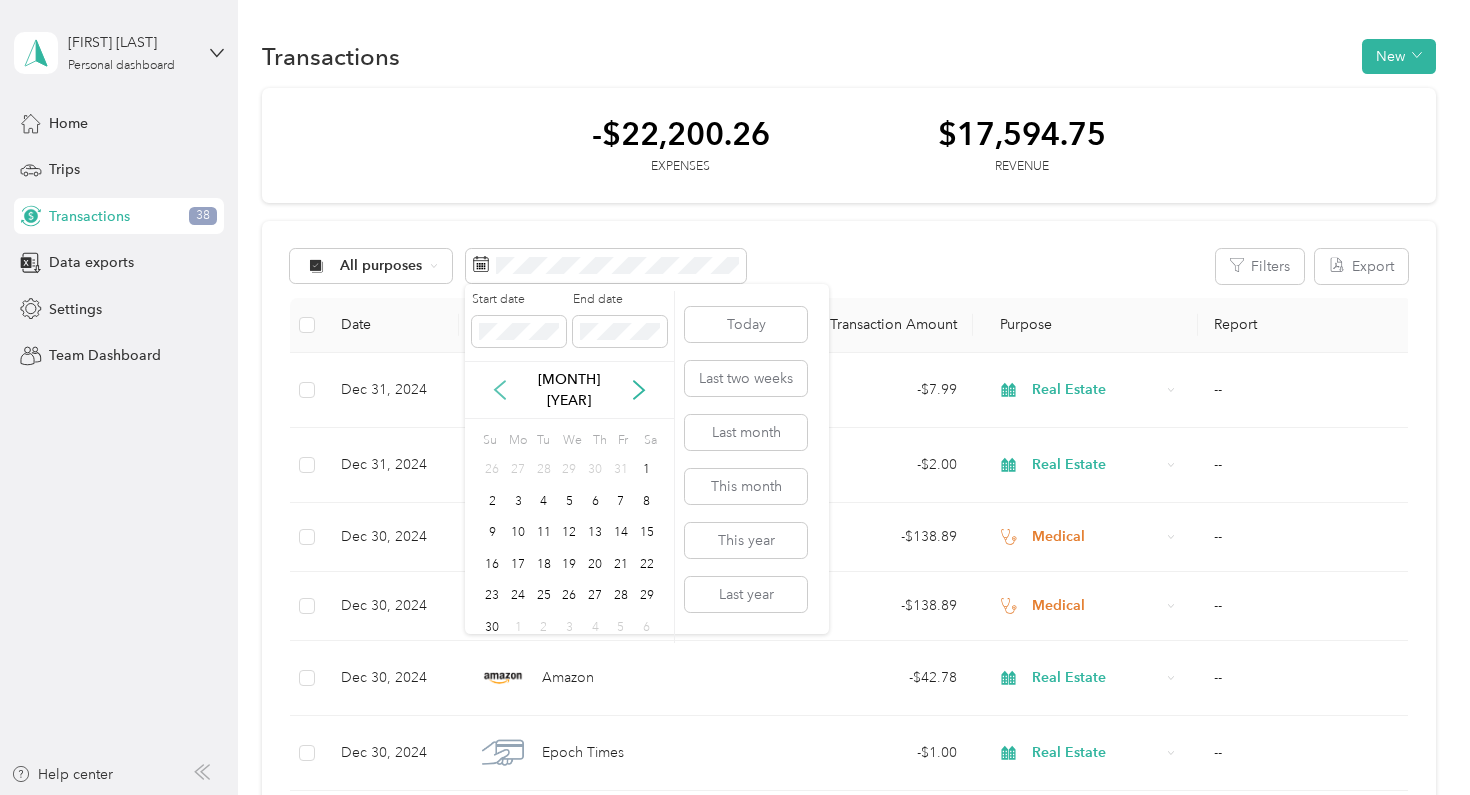 click 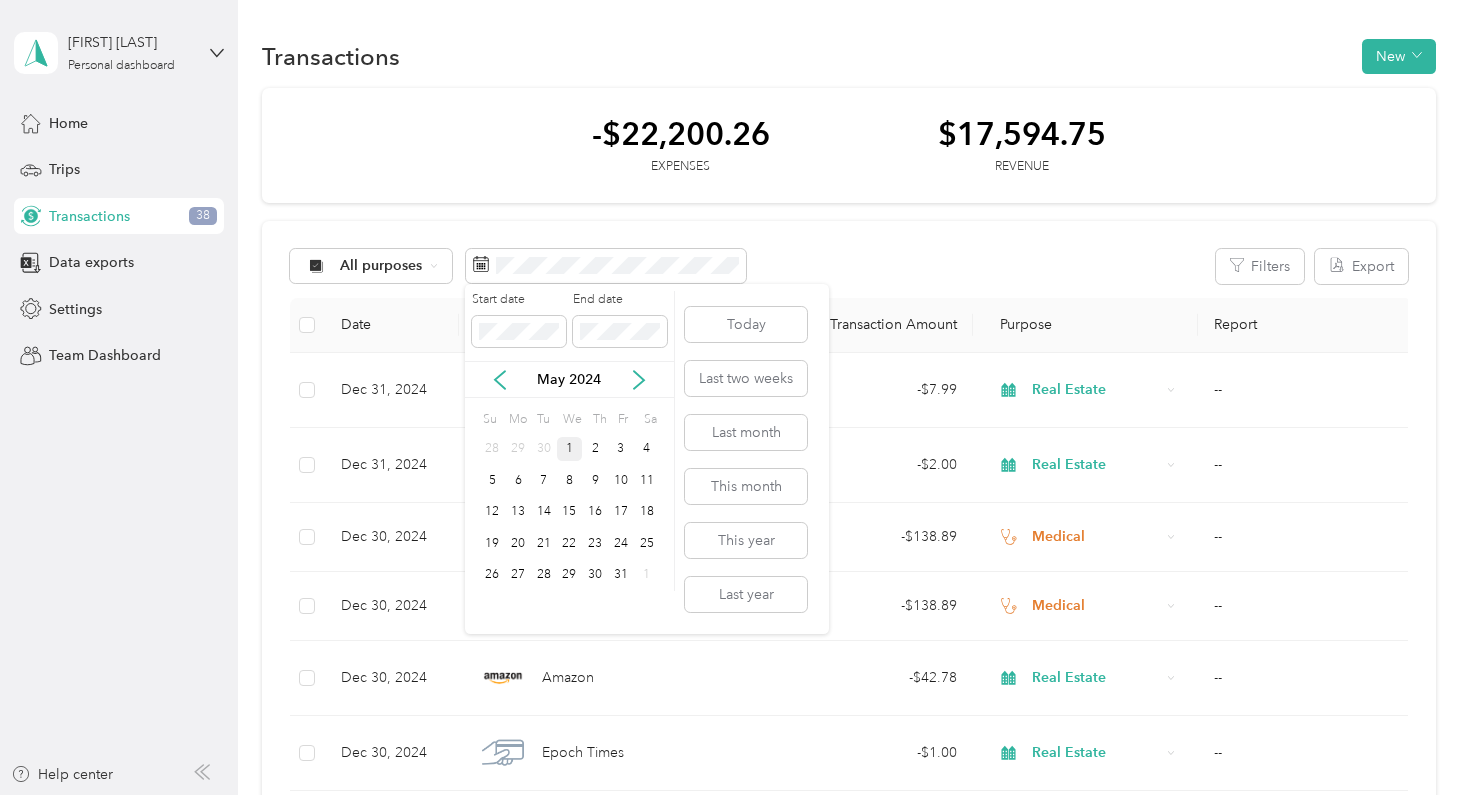 click on "1" at bounding box center [570, 449] 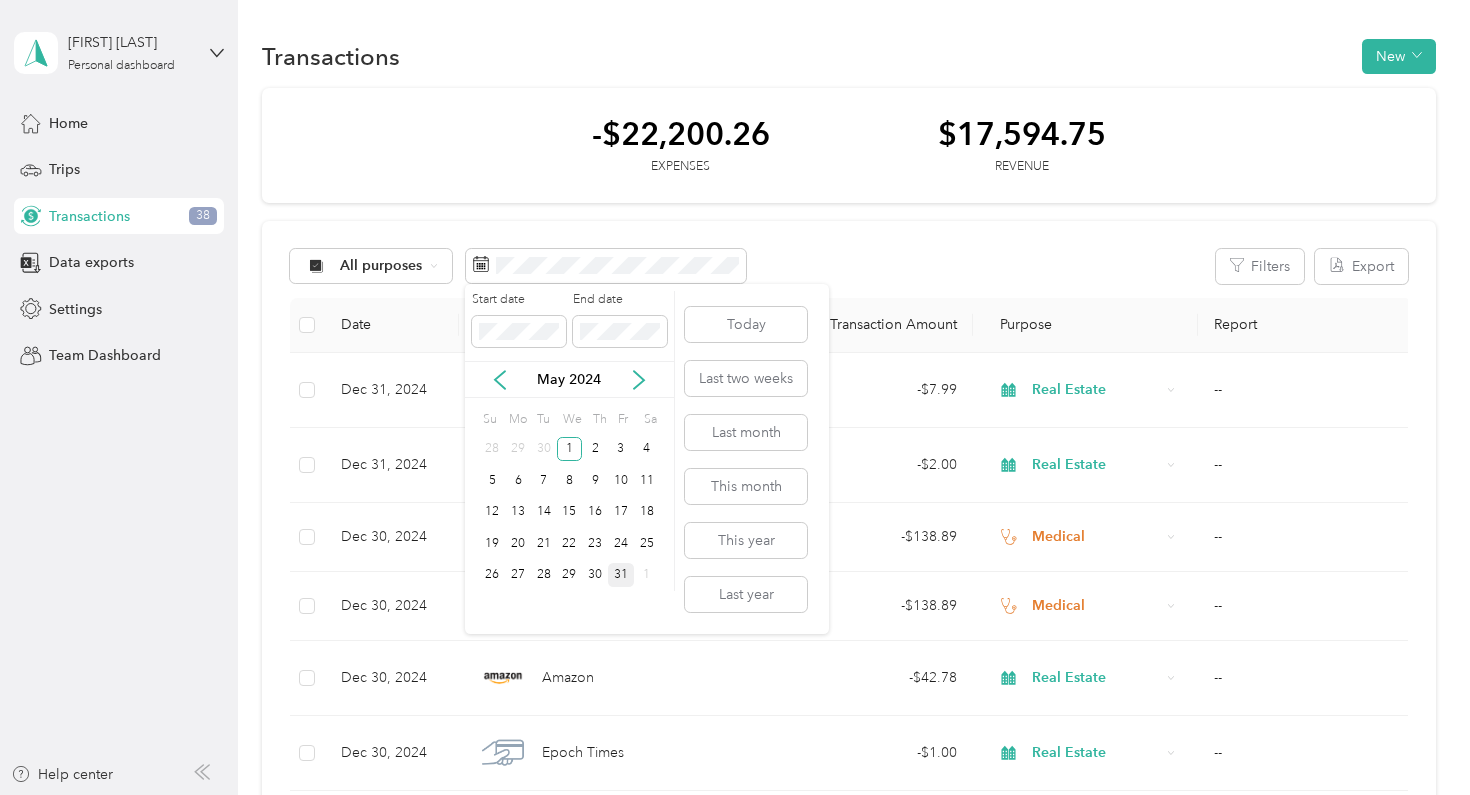 click on "31" at bounding box center (621, 575) 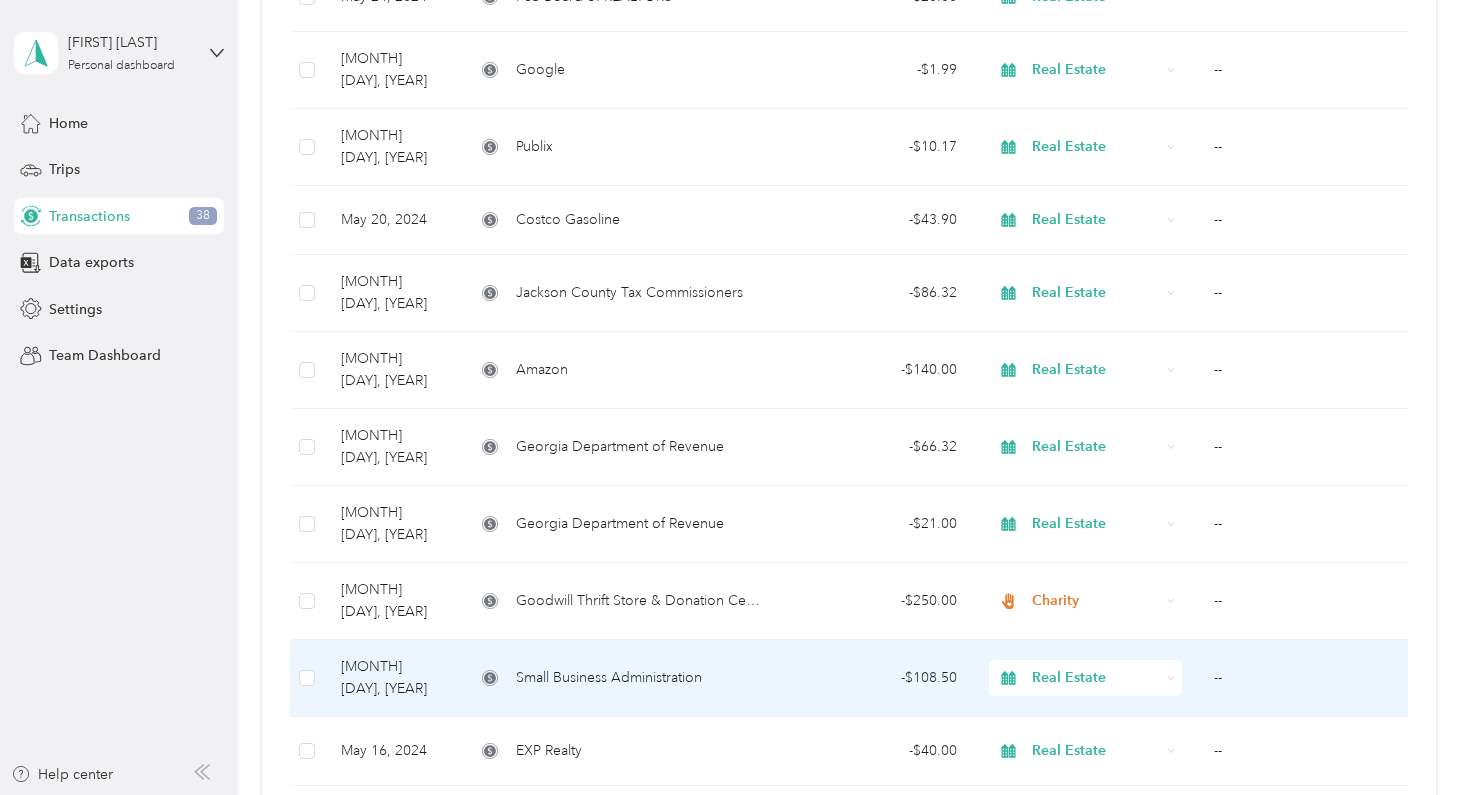 scroll, scrollTop: 1110, scrollLeft: 0, axis: vertical 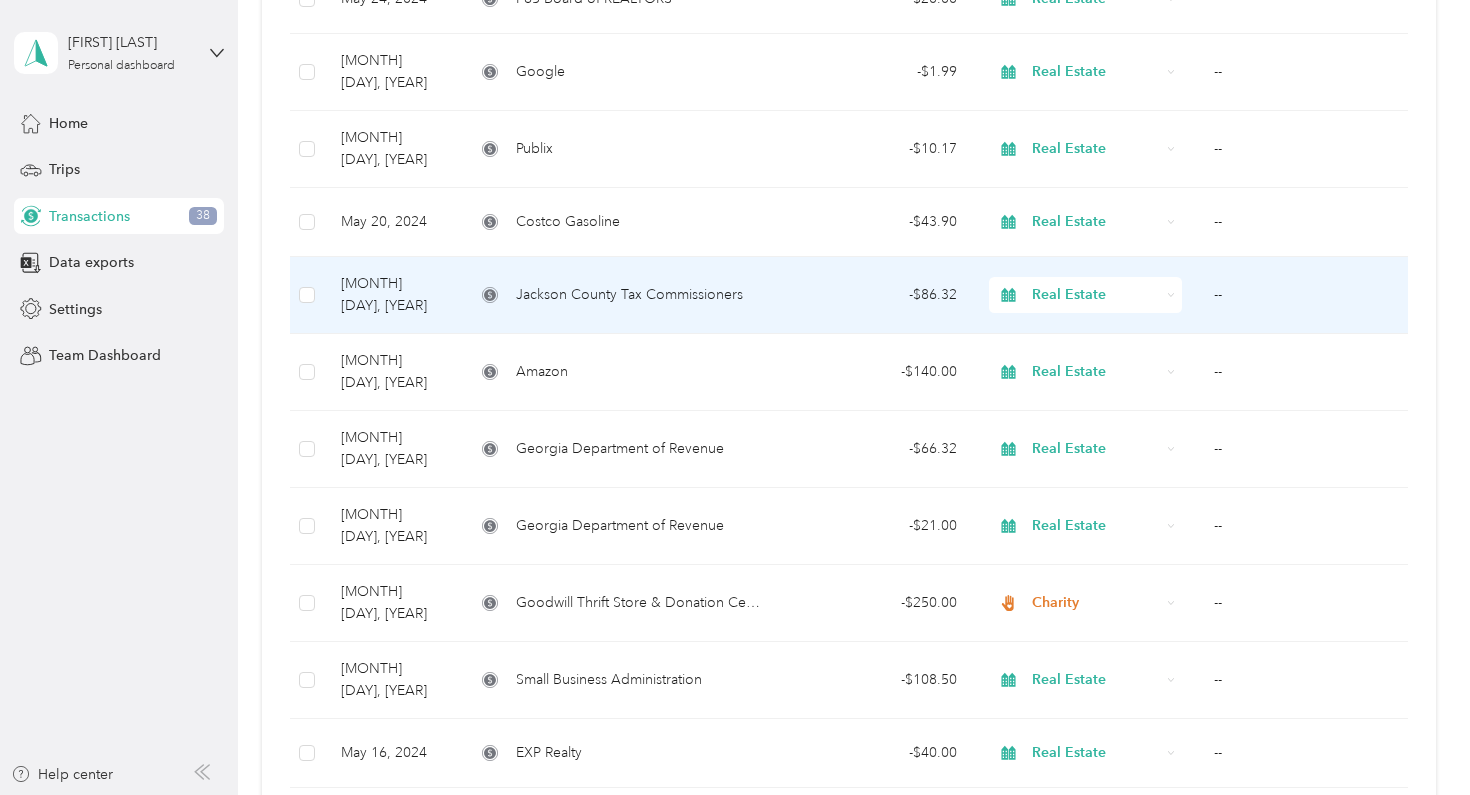 click on "-  $86.32" at bounding box center [877, 295] 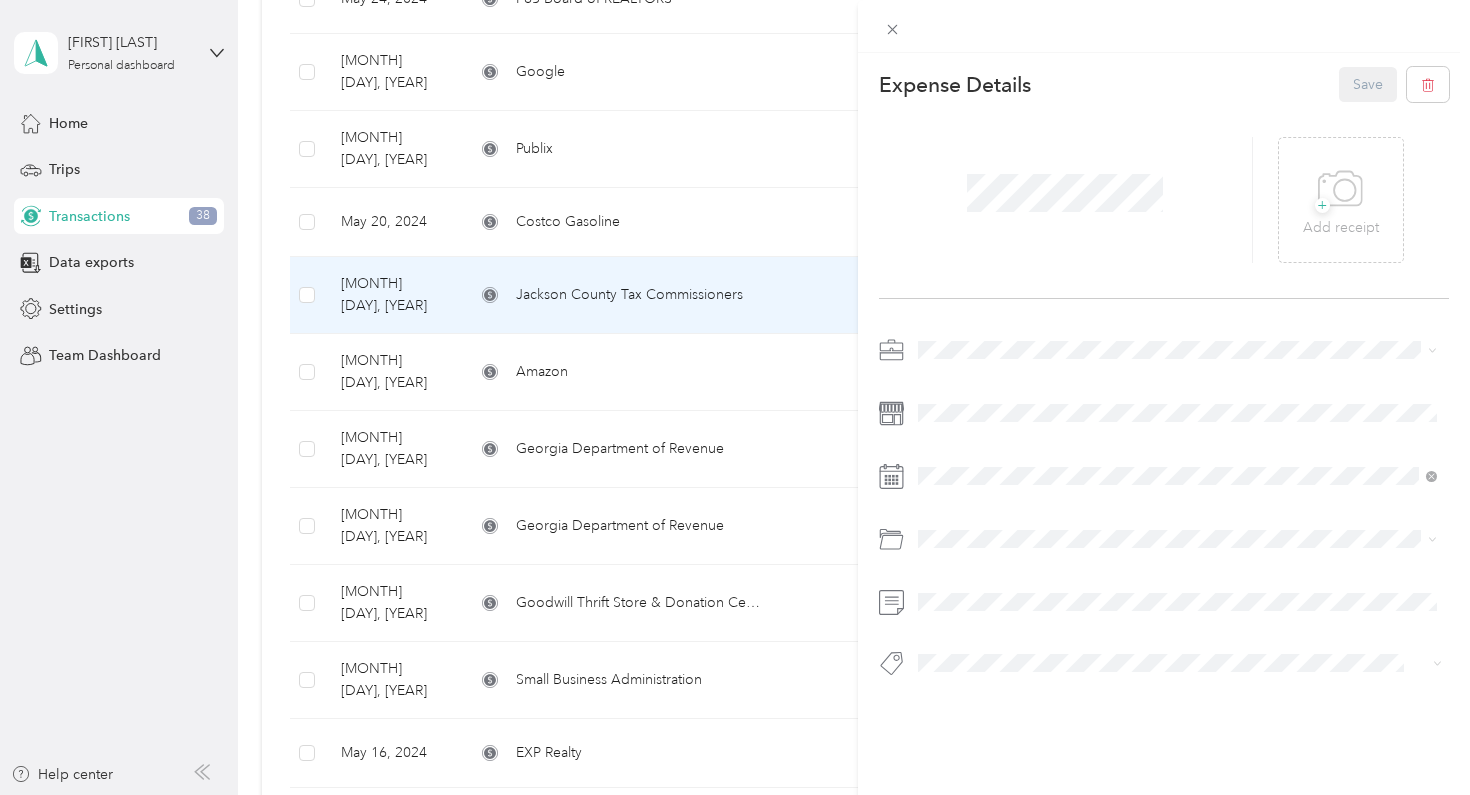 click on "This  expense  cannot be edited because it is either under review, approved, or paid. Contact your Team Manager to edit it.  Expense Details Save + Add receipt" at bounding box center (735, 397) 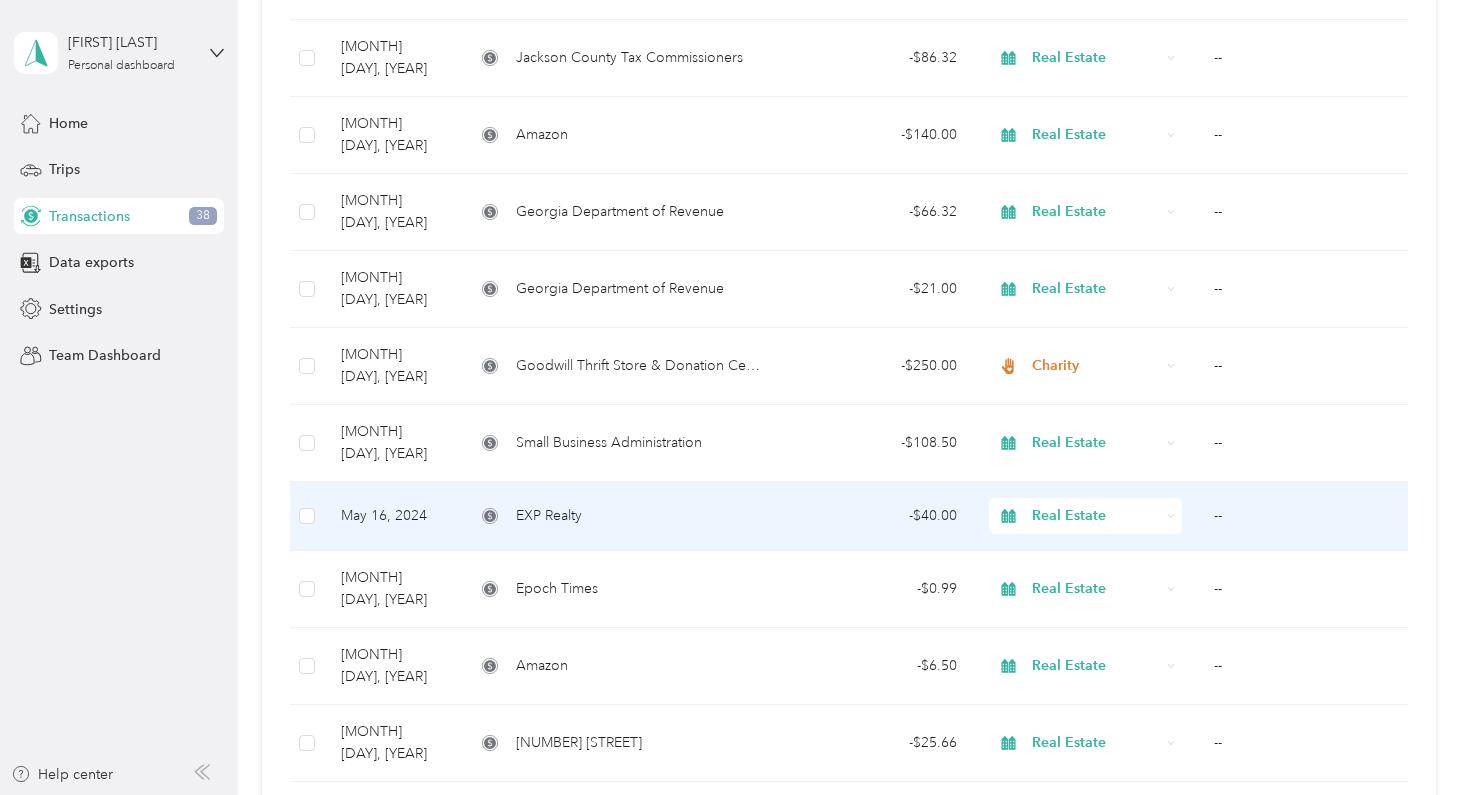 scroll, scrollTop: 1305, scrollLeft: 0, axis: vertical 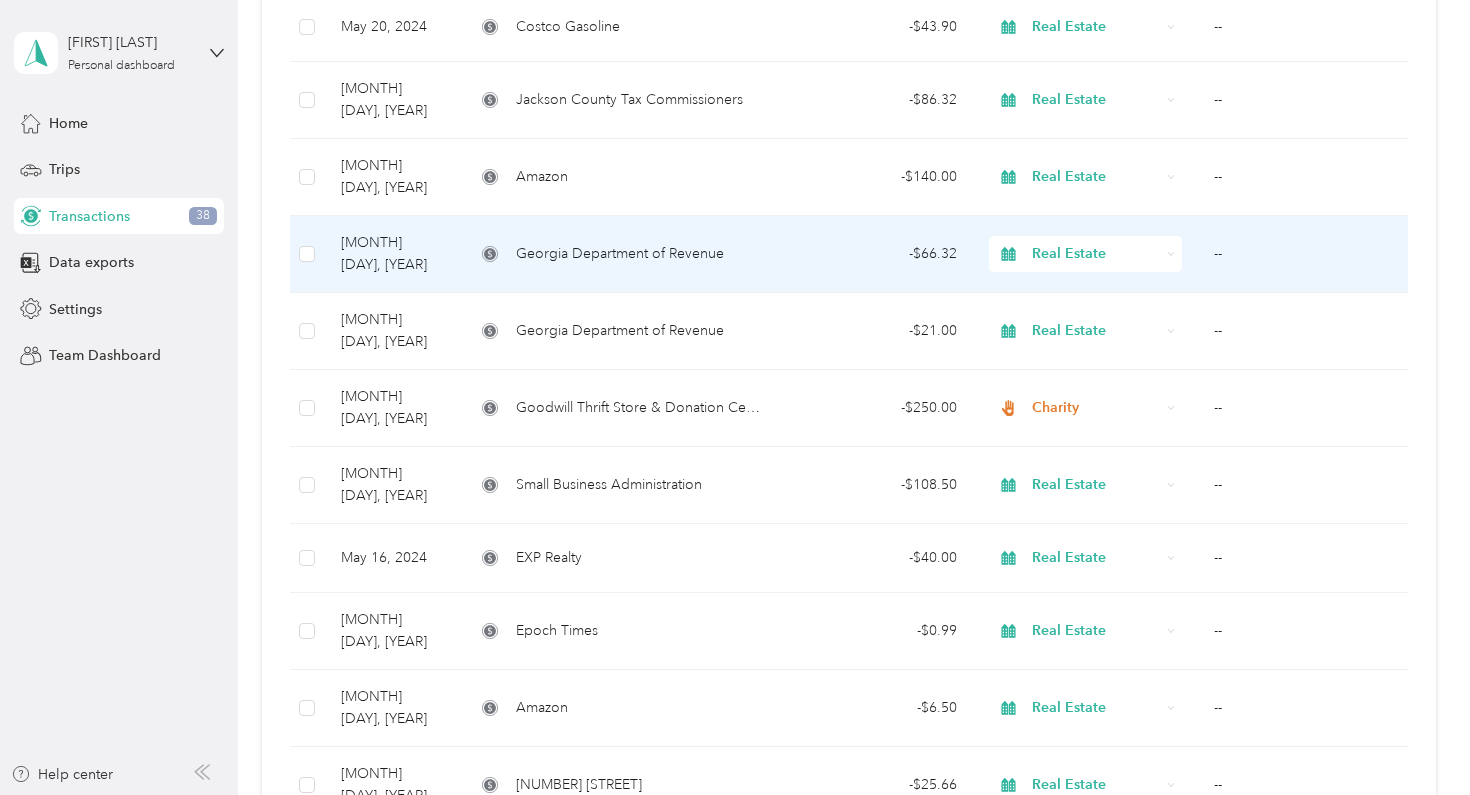 click on "-  $66.32" at bounding box center (877, 254) 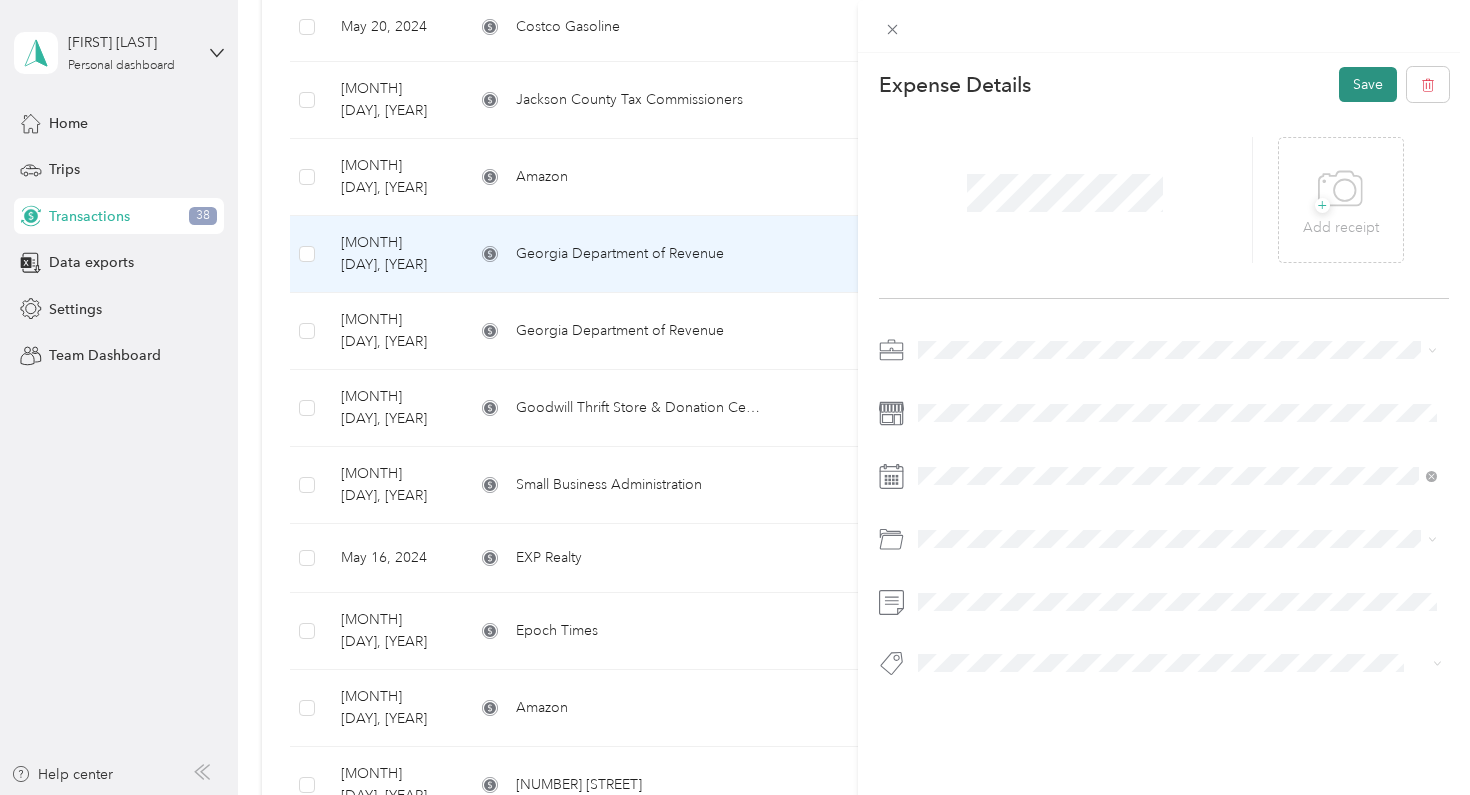 click on "Save" at bounding box center [1368, 84] 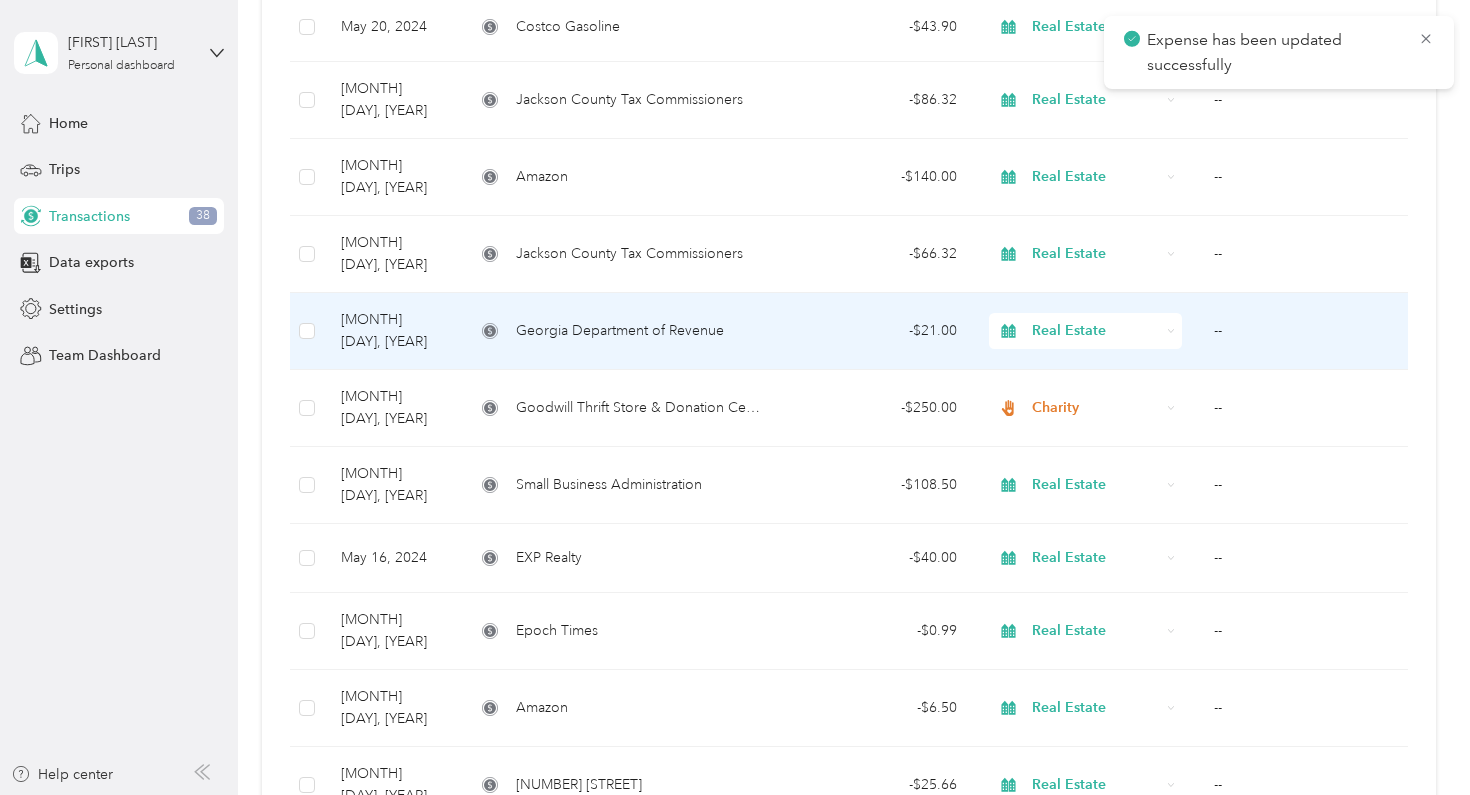 click on "Georgia Department of Revenue" at bounding box center (619, 331) 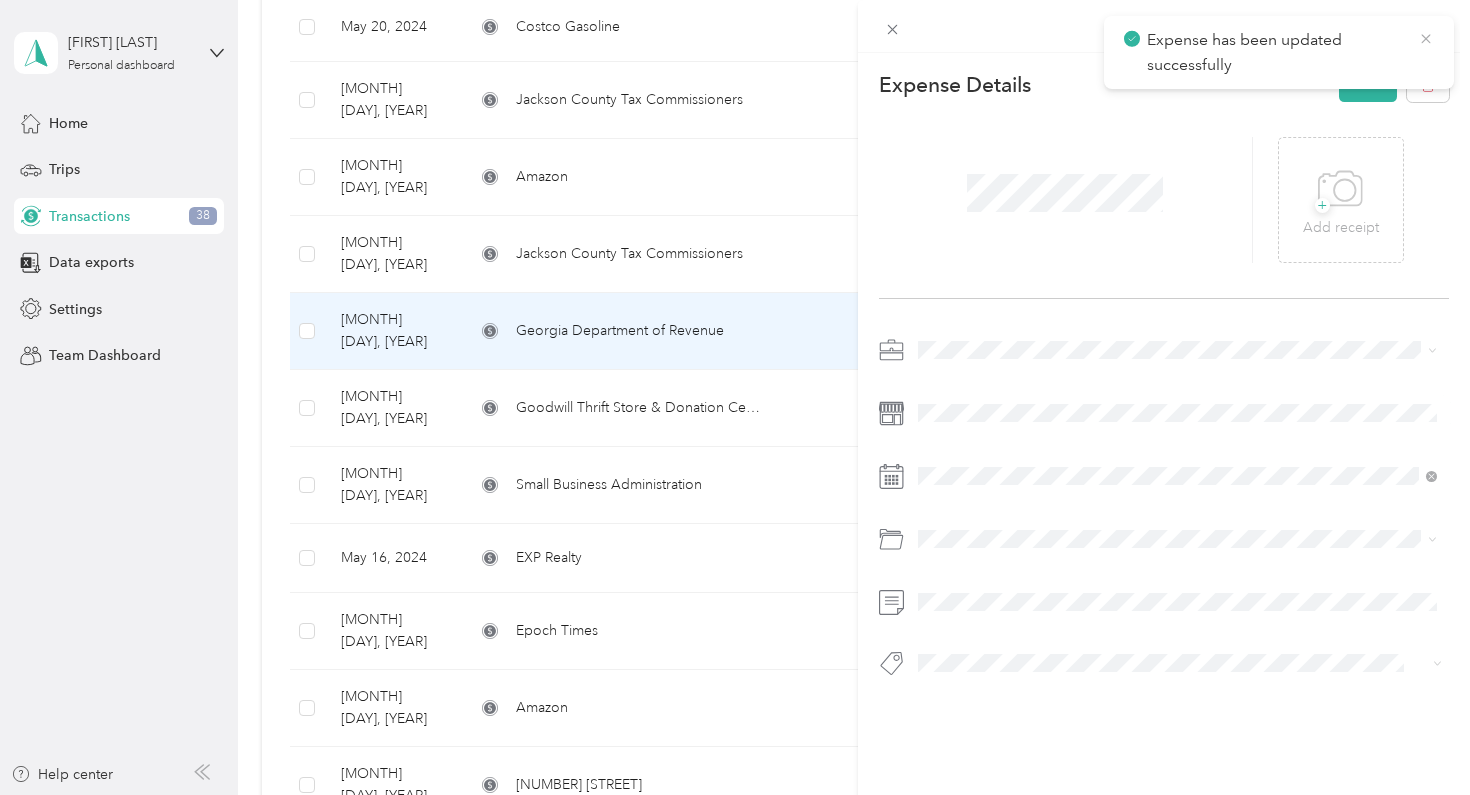 click 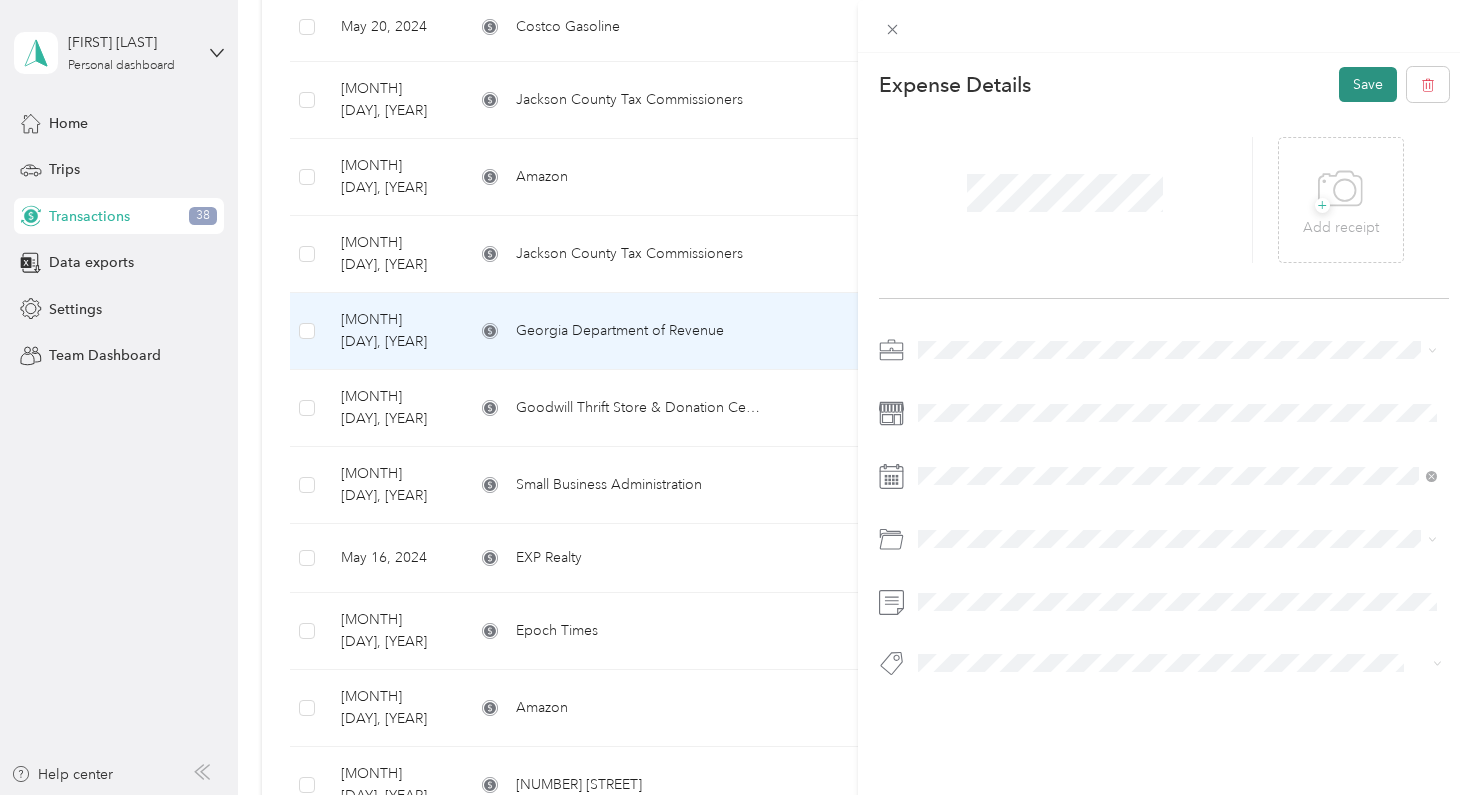 click on "Save" at bounding box center [1368, 84] 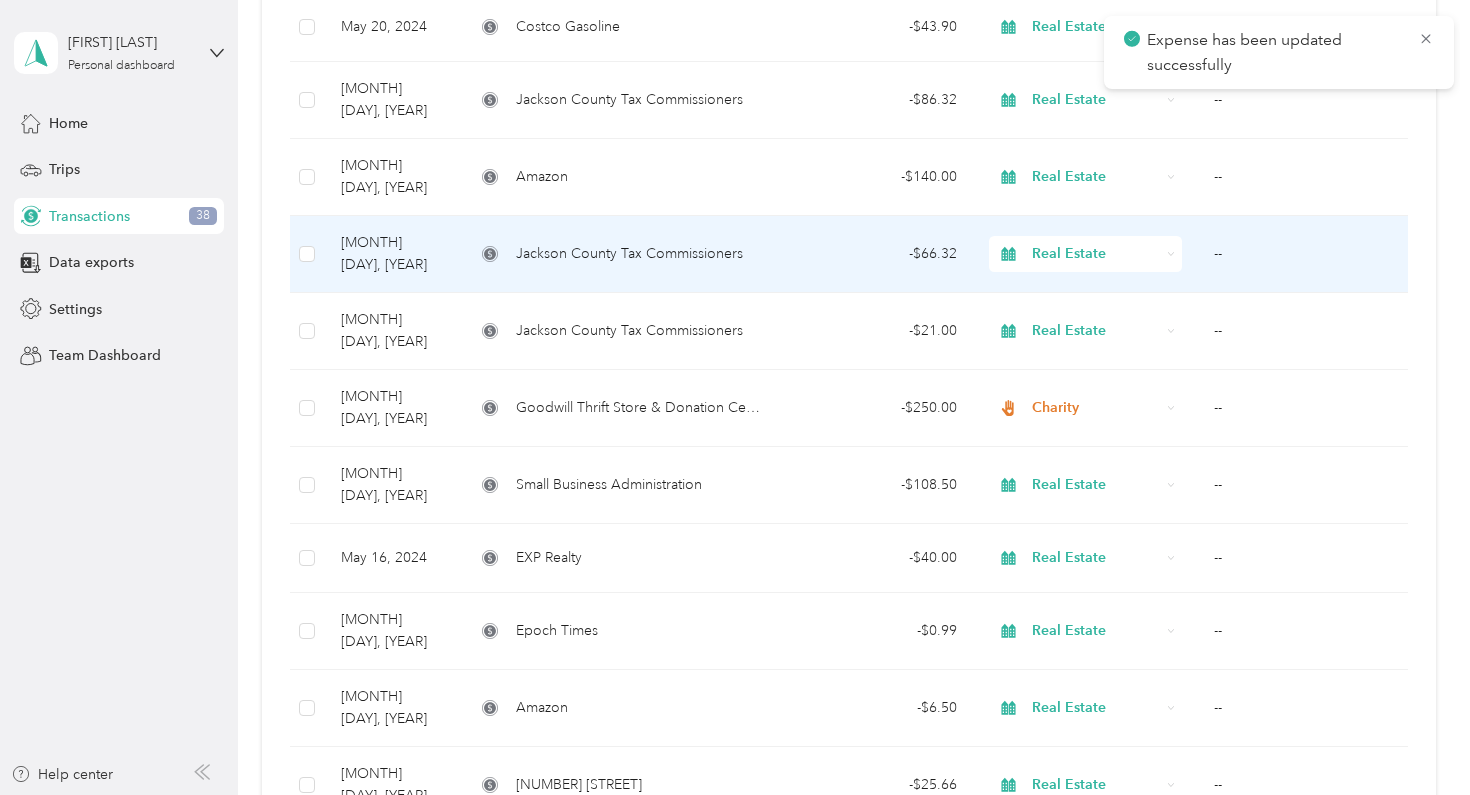 scroll, scrollTop: 1186, scrollLeft: 0, axis: vertical 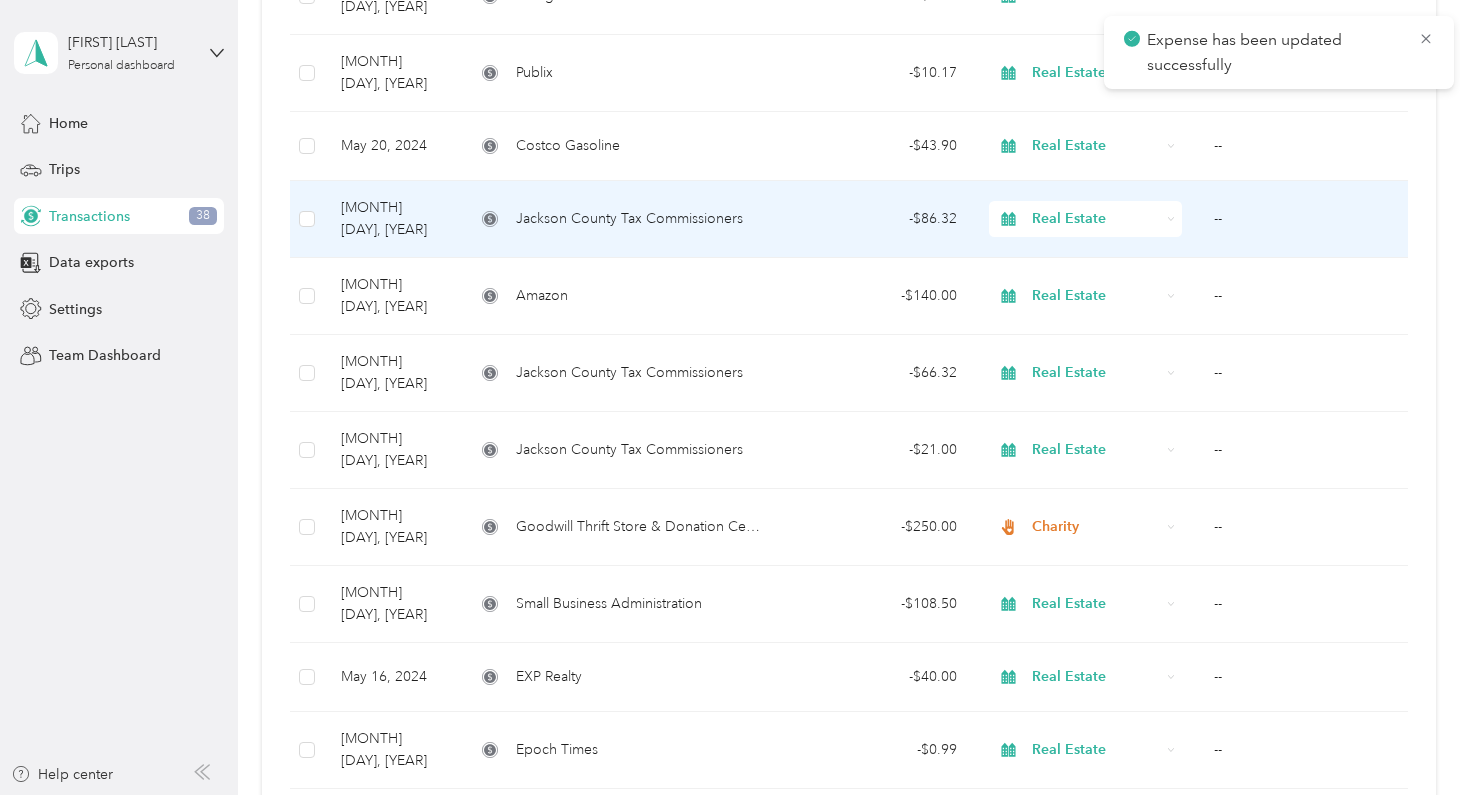 click on "--" at bounding box center [1305, 219] 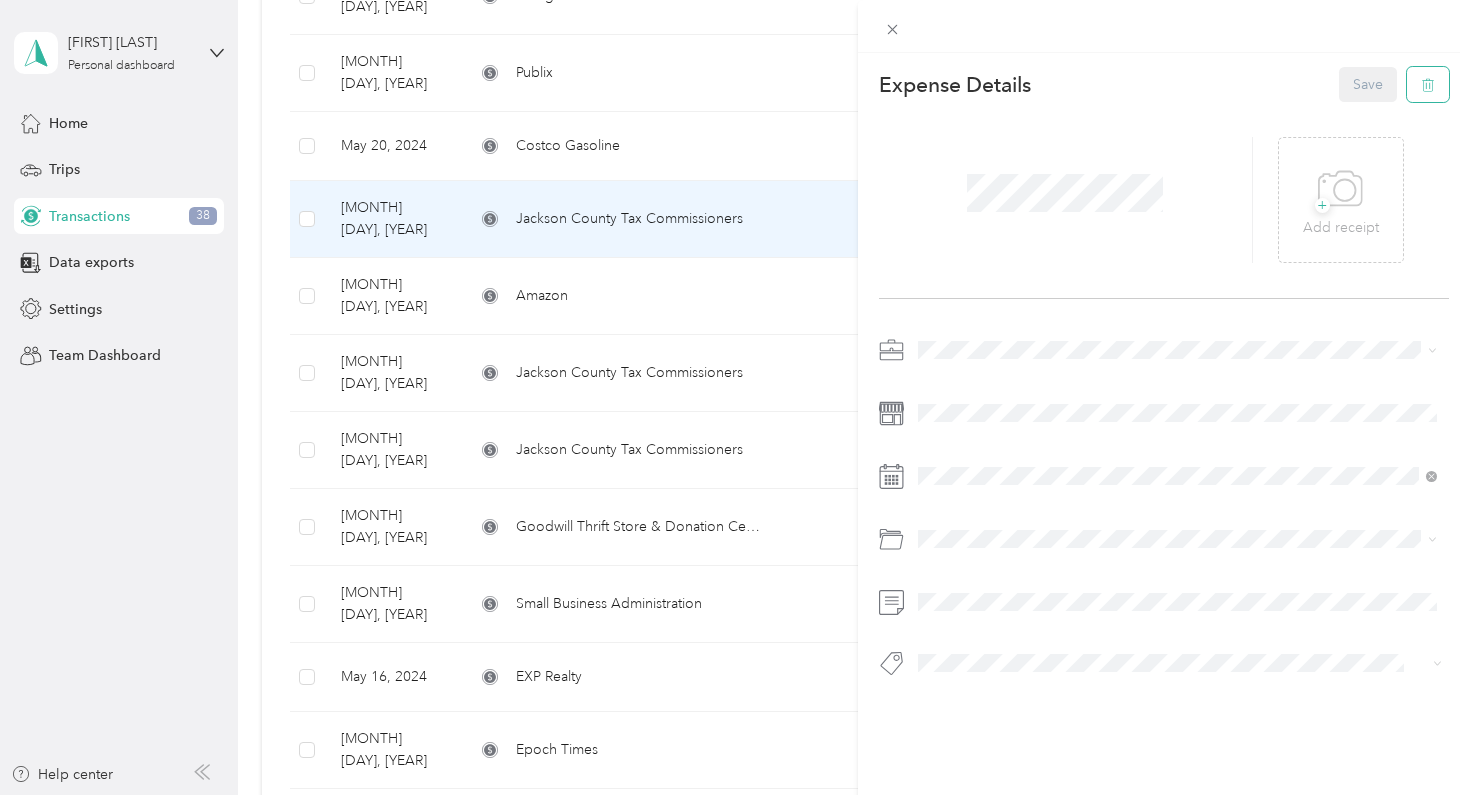 click at bounding box center (1428, 84) 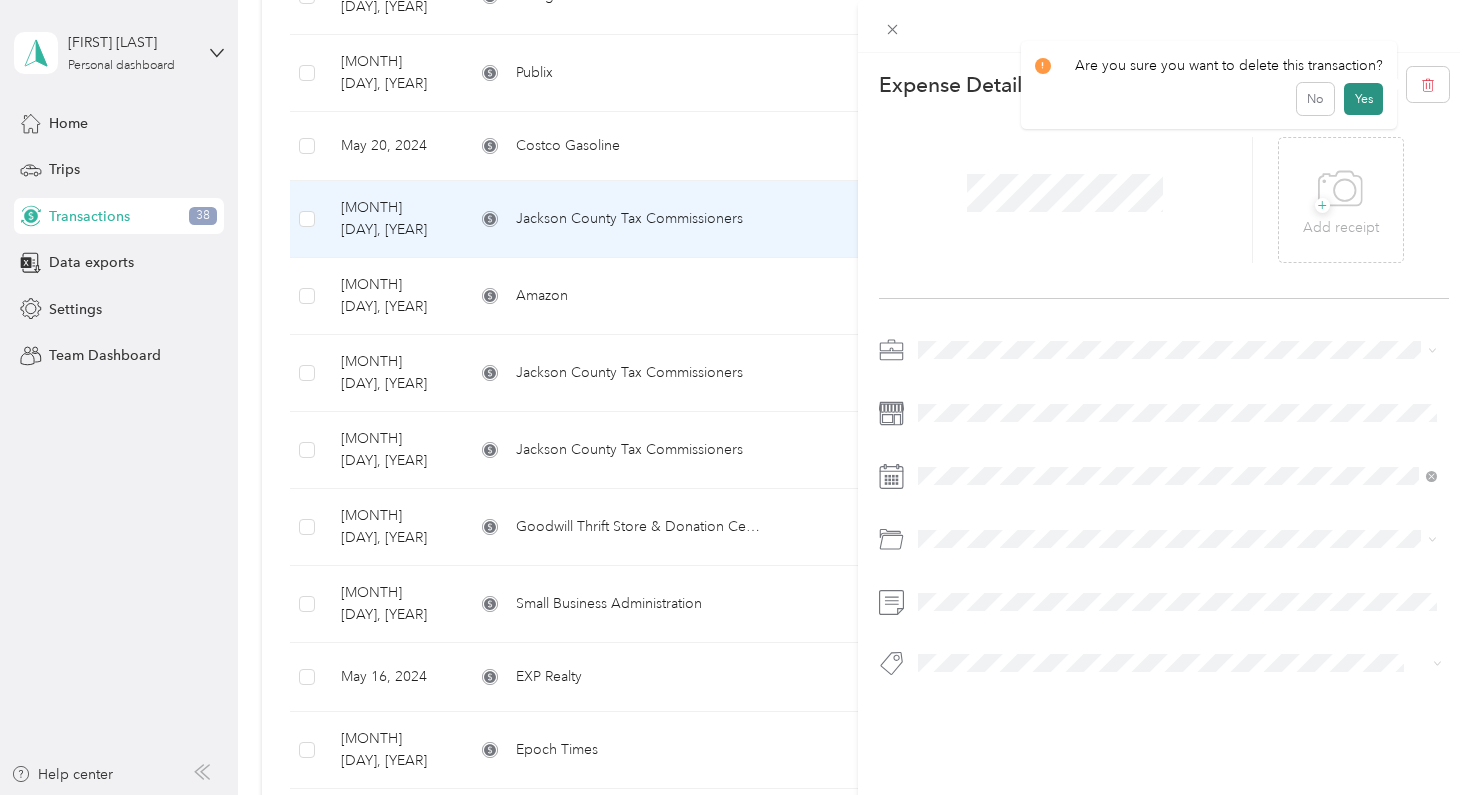 click on "Yes" at bounding box center [1363, 99] 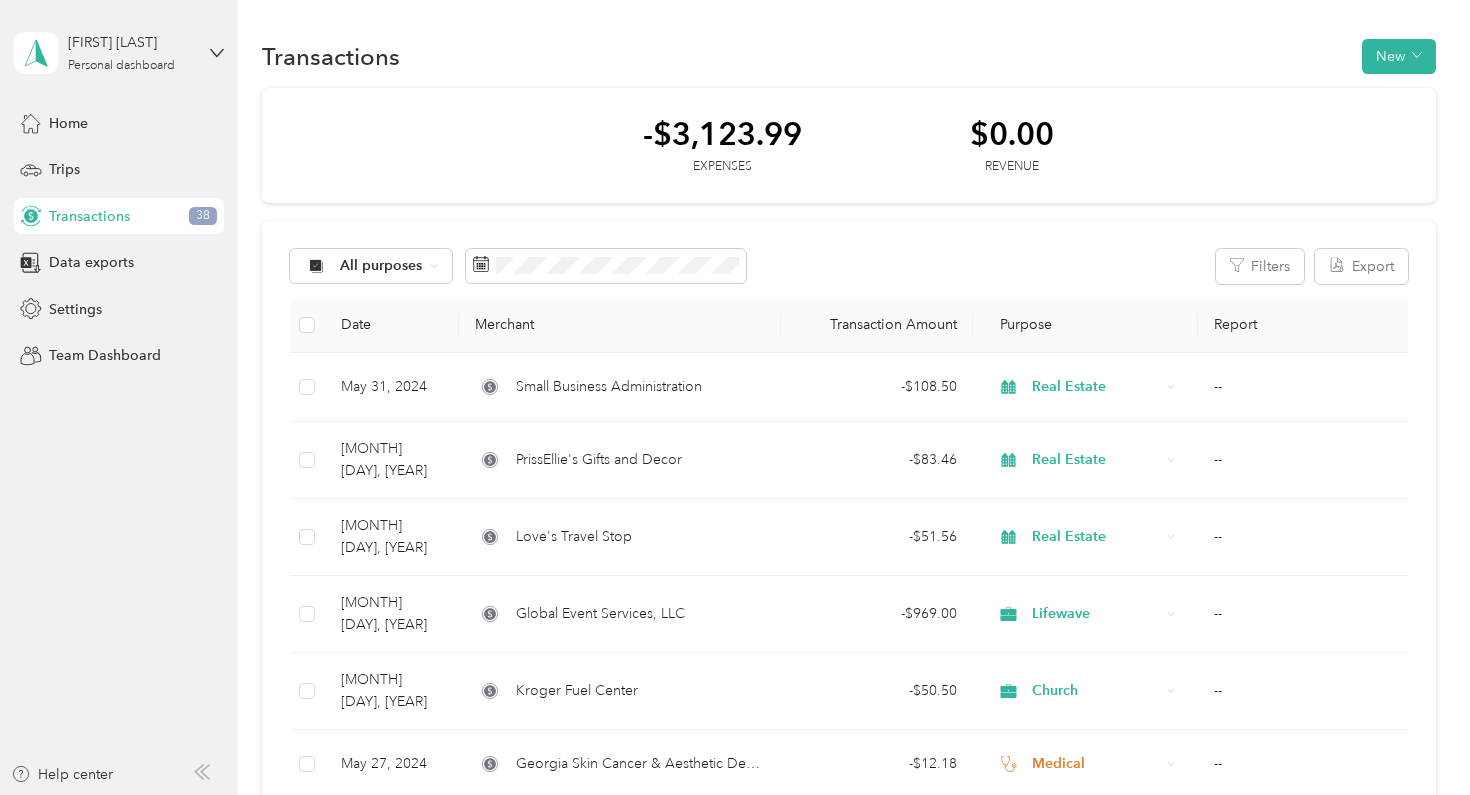 scroll, scrollTop: 0, scrollLeft: 0, axis: both 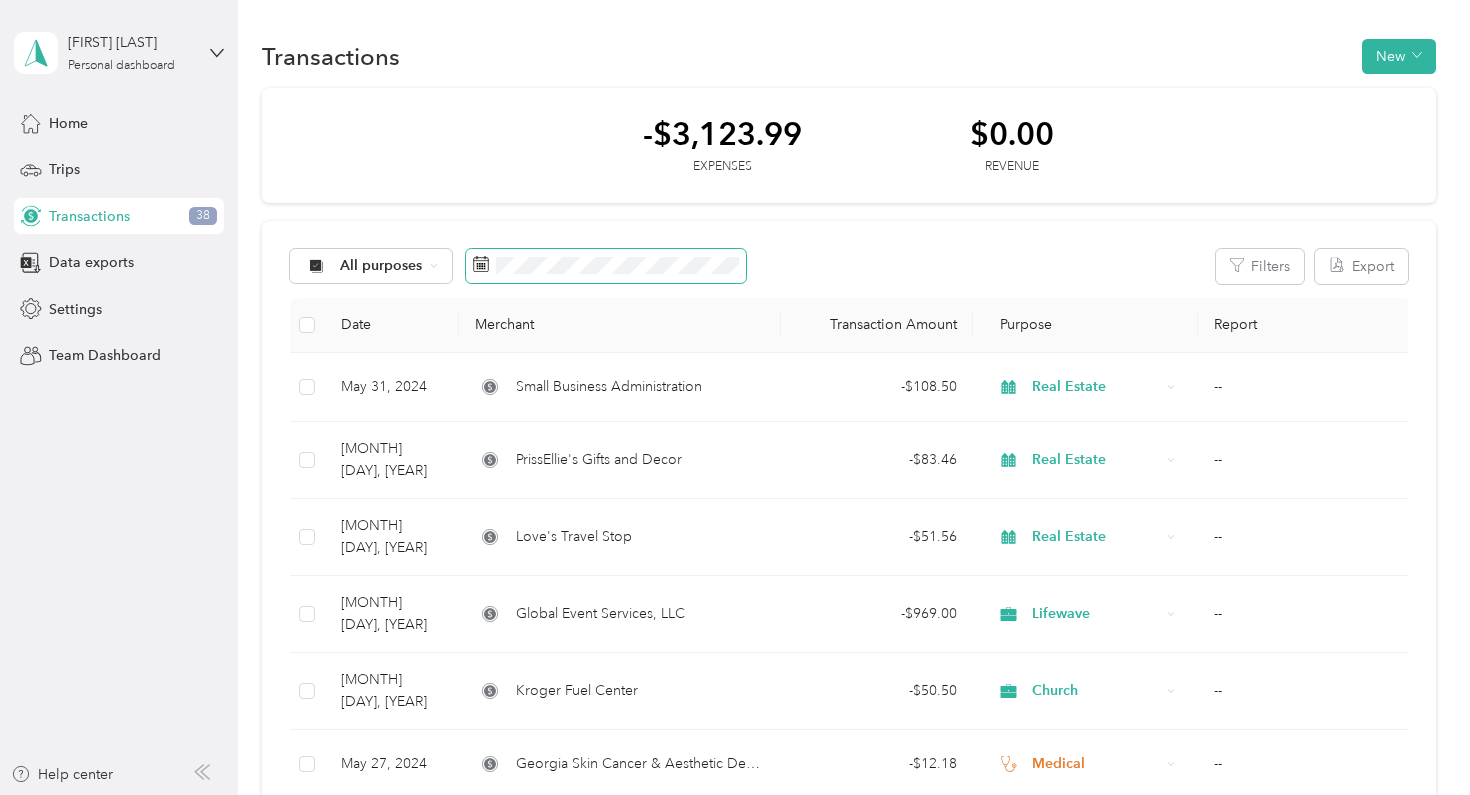 click at bounding box center [606, 266] 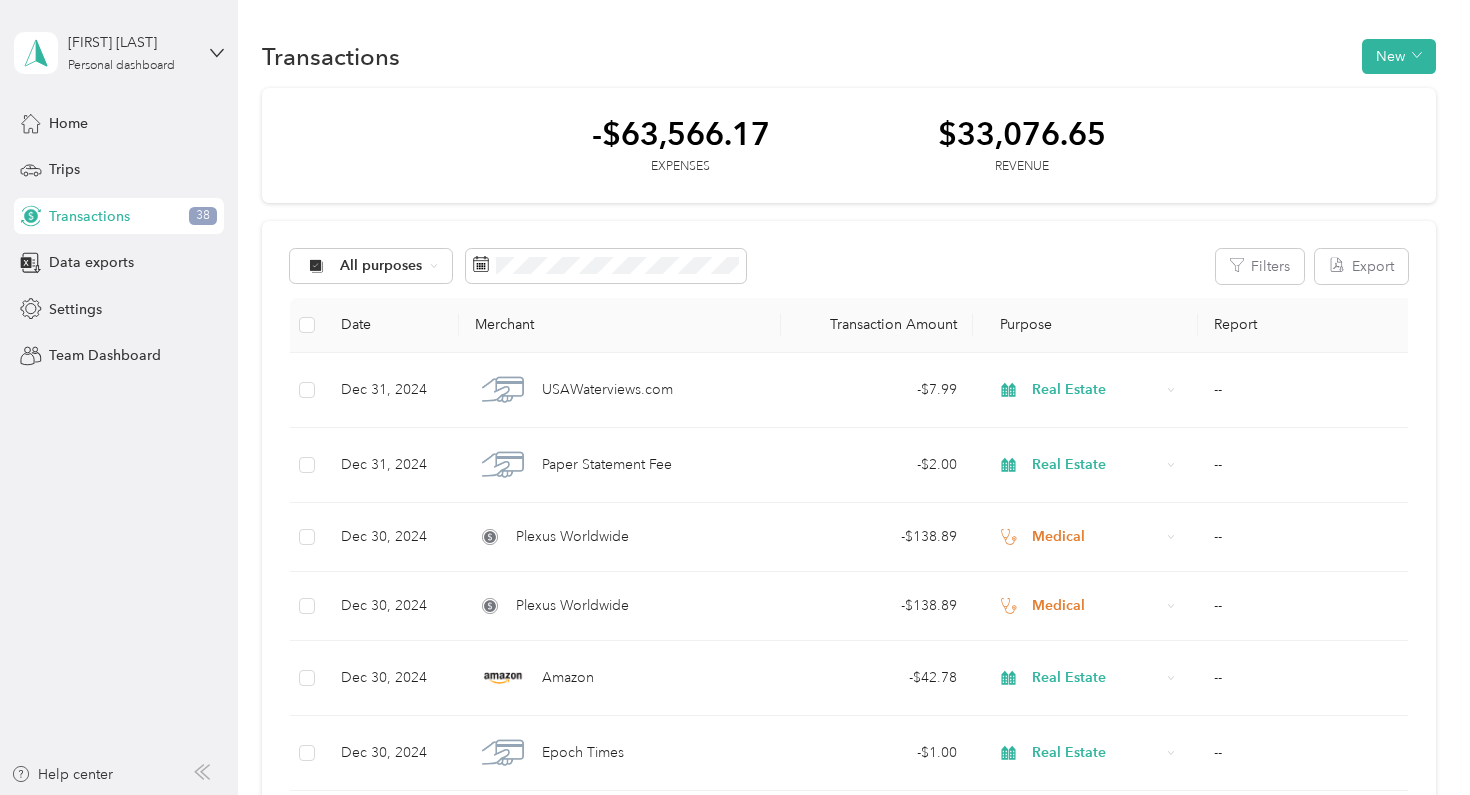 click on "All purposes Filters Export Date Merchant Transaction Amount Purpose Report             [MONTH] [DAY], [YEAR] USAWaterviews.com -  $7.99   Real Estate -- [MONTH] [DAY], [YEAR] Paper Statement Fee -  $2.00   Real Estate -- [MONTH] [DAY], [YEAR] Plexus Worldwide -  $138.89 Medical -- [MONTH] [DAY], [YEAR] Plexus Worldwide -  $138.89 Medical -- [MONTH] [DAY], [YEAR] Amazon -  $42.78   Real Estate -- [MONTH] [DAY], [YEAR] Epoch Times -  $1.00   Real Estate -- [MONTH] [DAY], [YEAR] EXP Realty -  $85.00   Real Estate -- [MONTH] [DAY], [YEAR] Small Business Administration -  $108.50   Real Estate -- [MONTH] [DAY], [YEAR] Costco -  $9.40   Real Estate -- [MONTH] [DAY], [YEAR] Lifewave Payout +  $294.14 Lifewave -- [MONTH] [DAY], [YEAR] Love's Travel Stops -  $39.82   Real Estate -- [MONTH] [DAY], [YEAR] Piggly Wiggly -  $24.00   Real Estate -- [MONTH] [DAY], [YEAR] PrissEllie's Gifts and Decor -  $9.10   Real Estate -- [MONTH] [DAY], [YEAR] Google -  $1.99   Real Estate -- [MONTH] [DAY], [YEAR] Dollar Tree -  $2.68   Real Estate -- [MONTH] [DAY], [YEAR] Four Seasons Auto Wash -  $108.00   Real Estate -- [MONTH] [DAY], [YEAR] Lifewave Payout +  $399.75 Lifewave" at bounding box center [848, 4119] 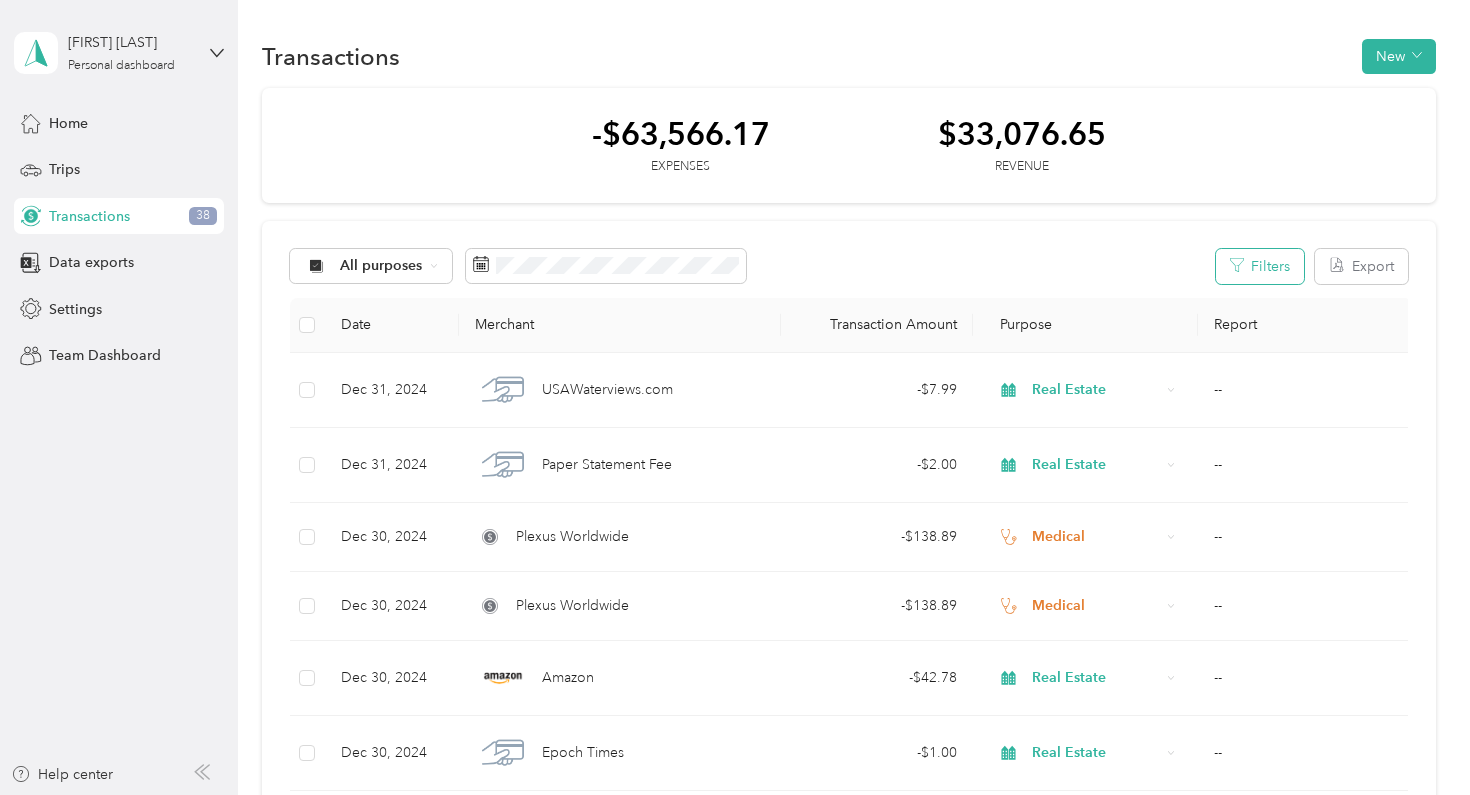click on "Filters" at bounding box center [1260, 266] 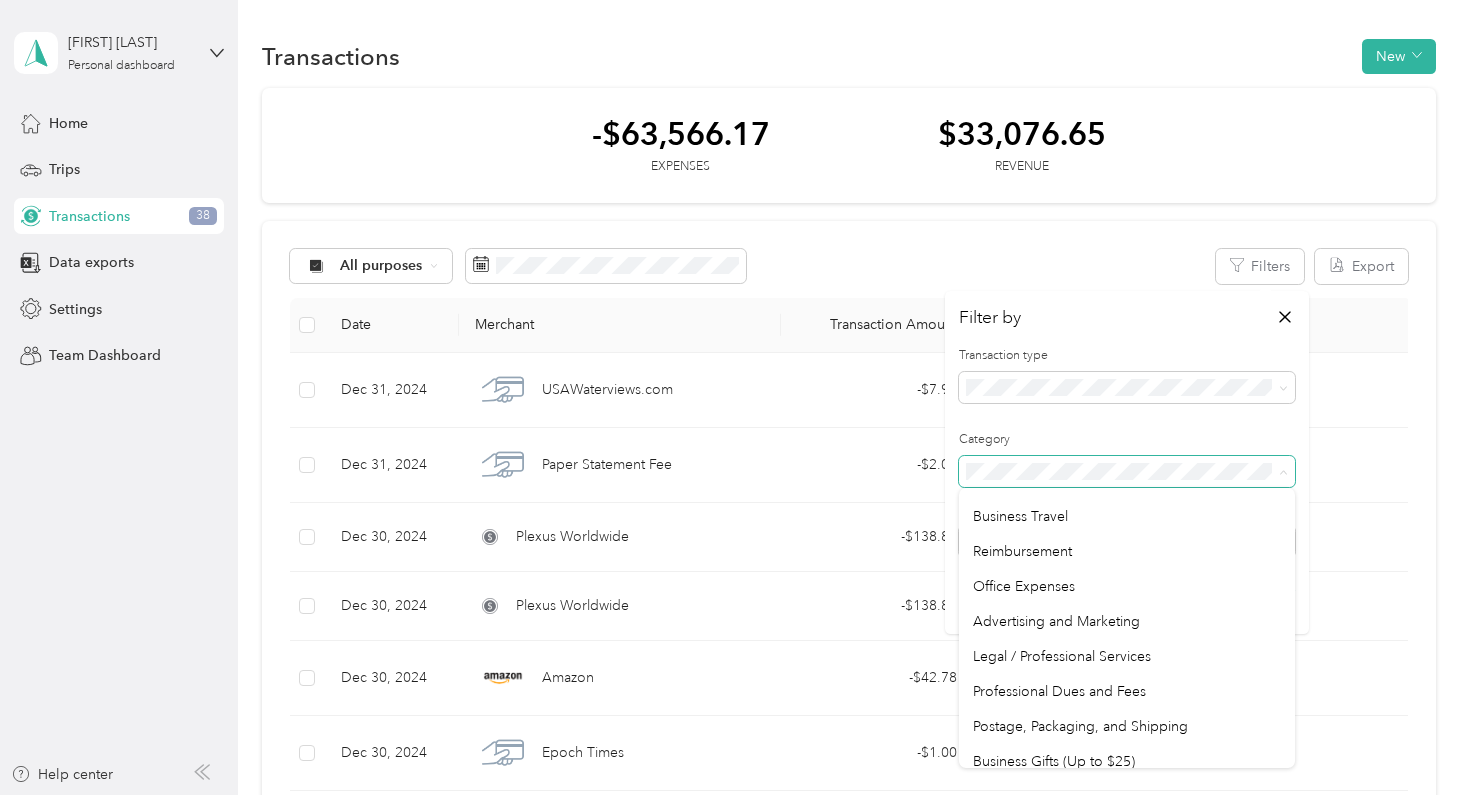 scroll, scrollTop: 799, scrollLeft: 0, axis: vertical 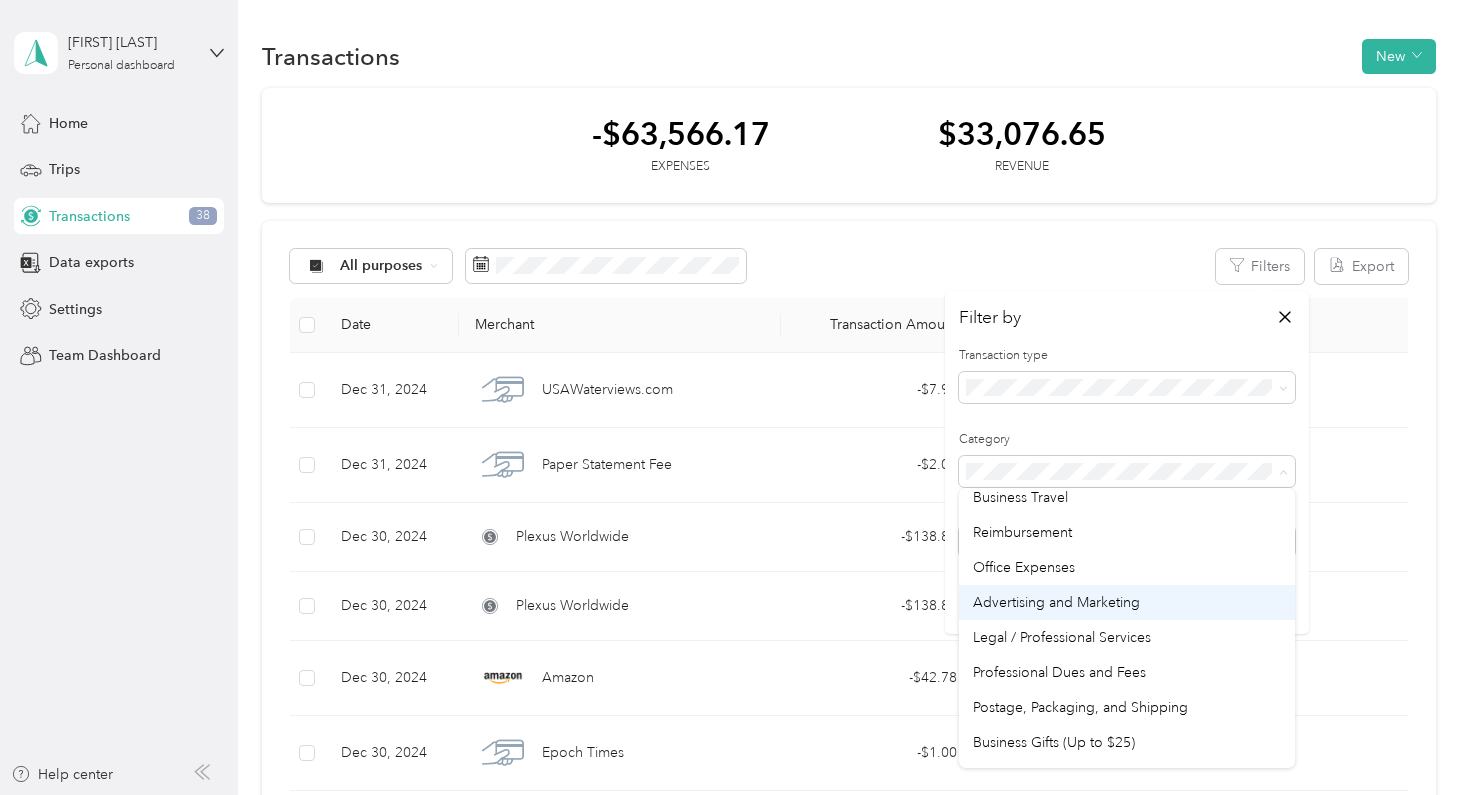 click on "Advertising and Marketing" at bounding box center (1127, 602) 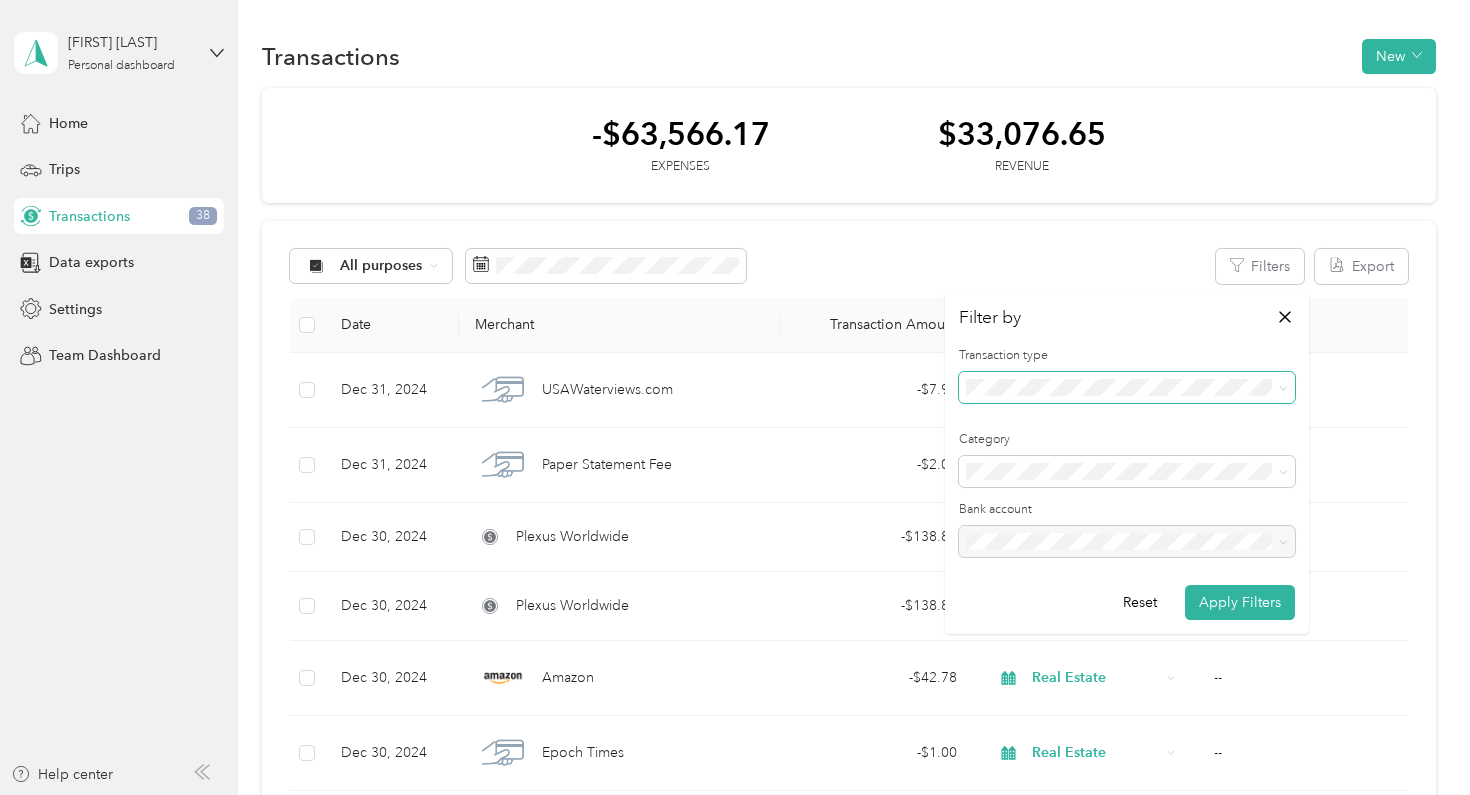 click at bounding box center [1127, 388] 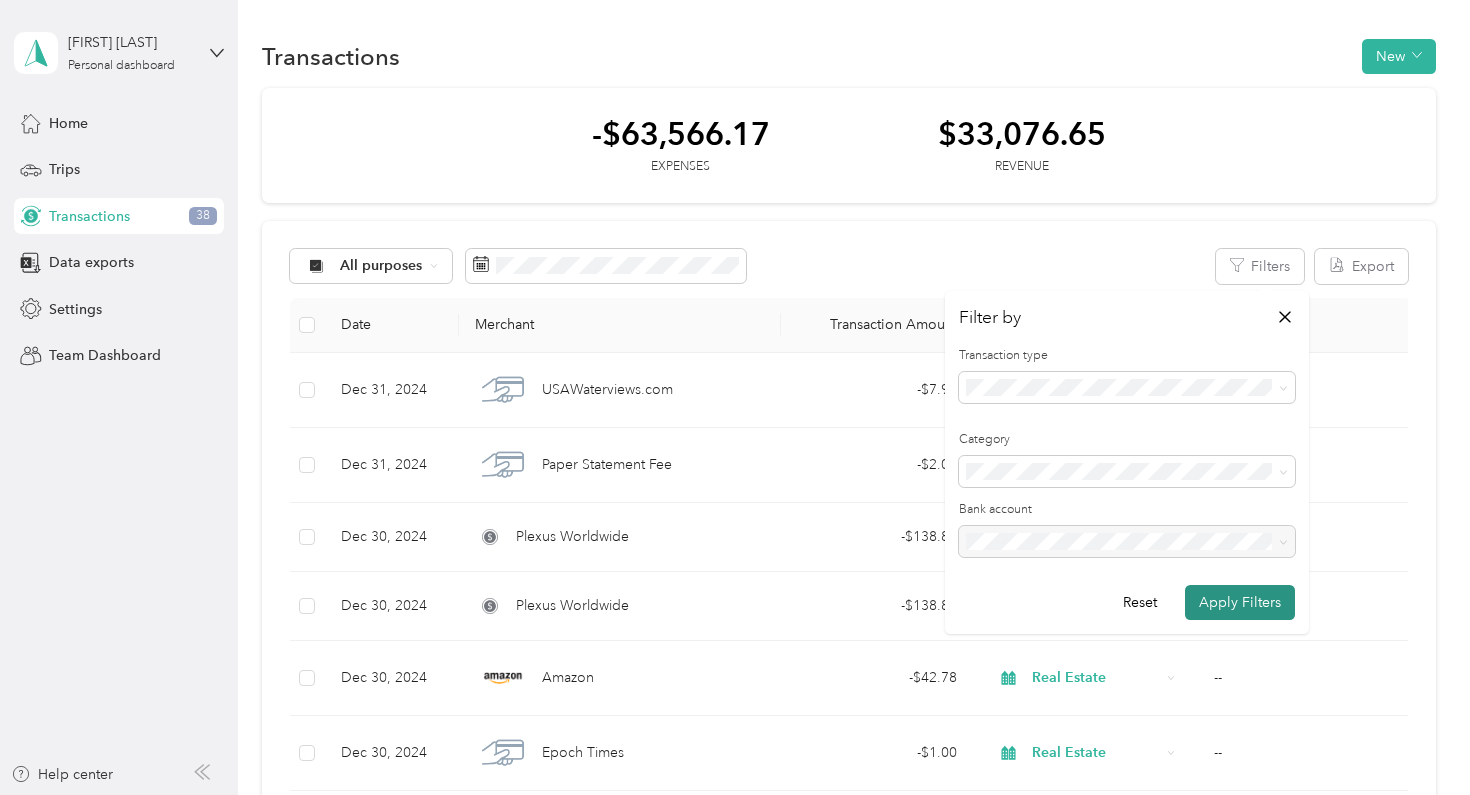 click on "Apply Filters" at bounding box center (1240, 602) 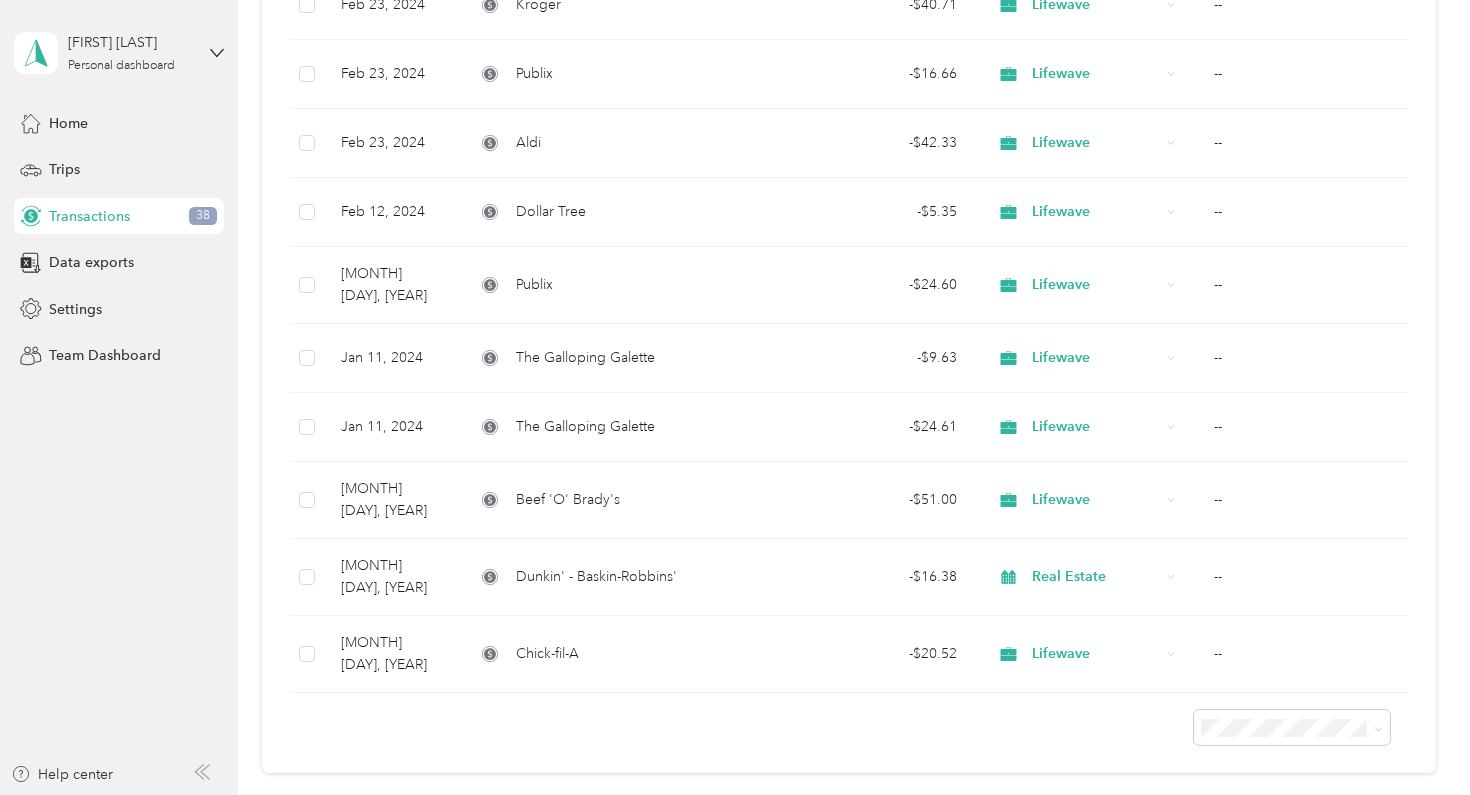 scroll, scrollTop: 2778, scrollLeft: 0, axis: vertical 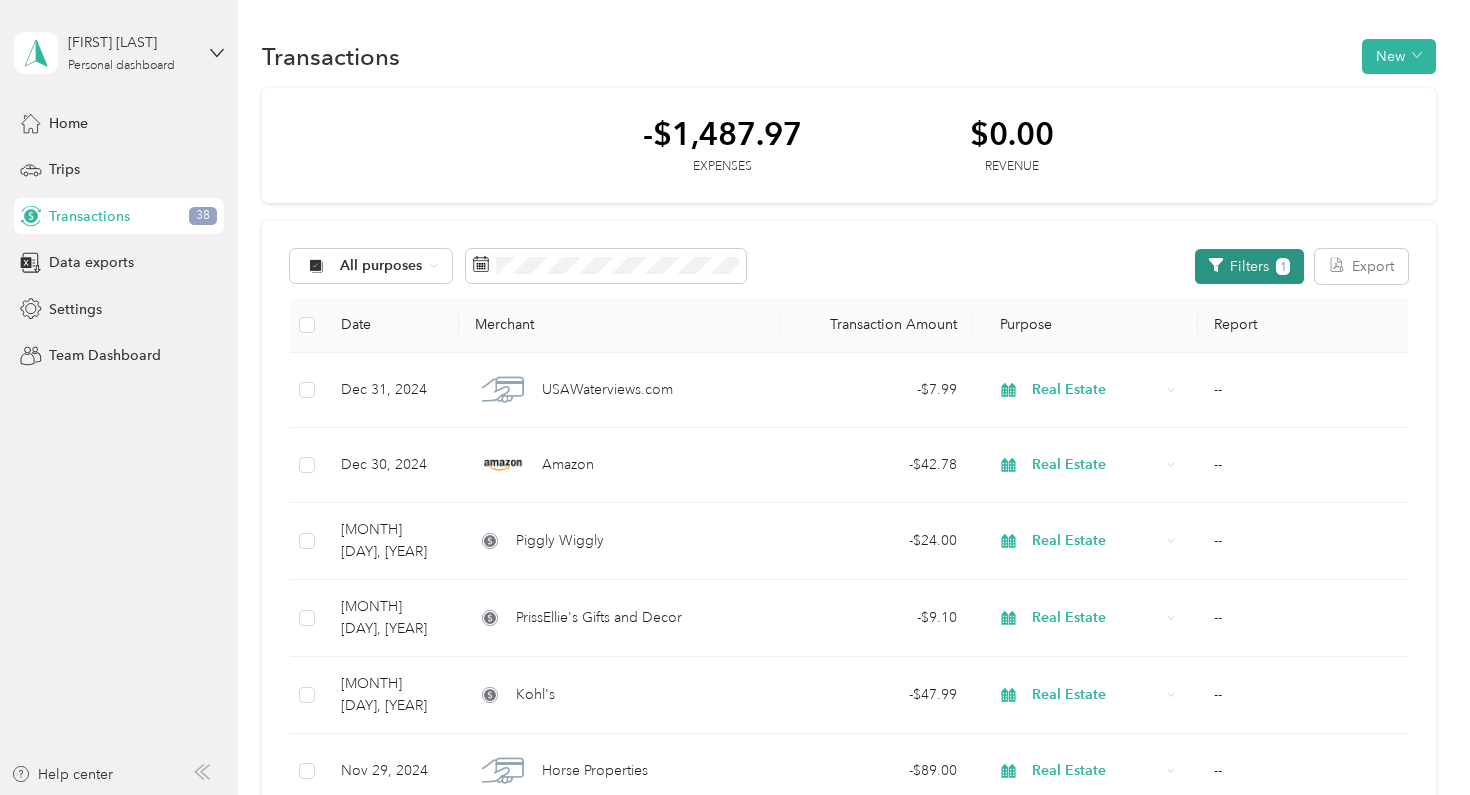 click on "Filters 1" at bounding box center [1249, 266] 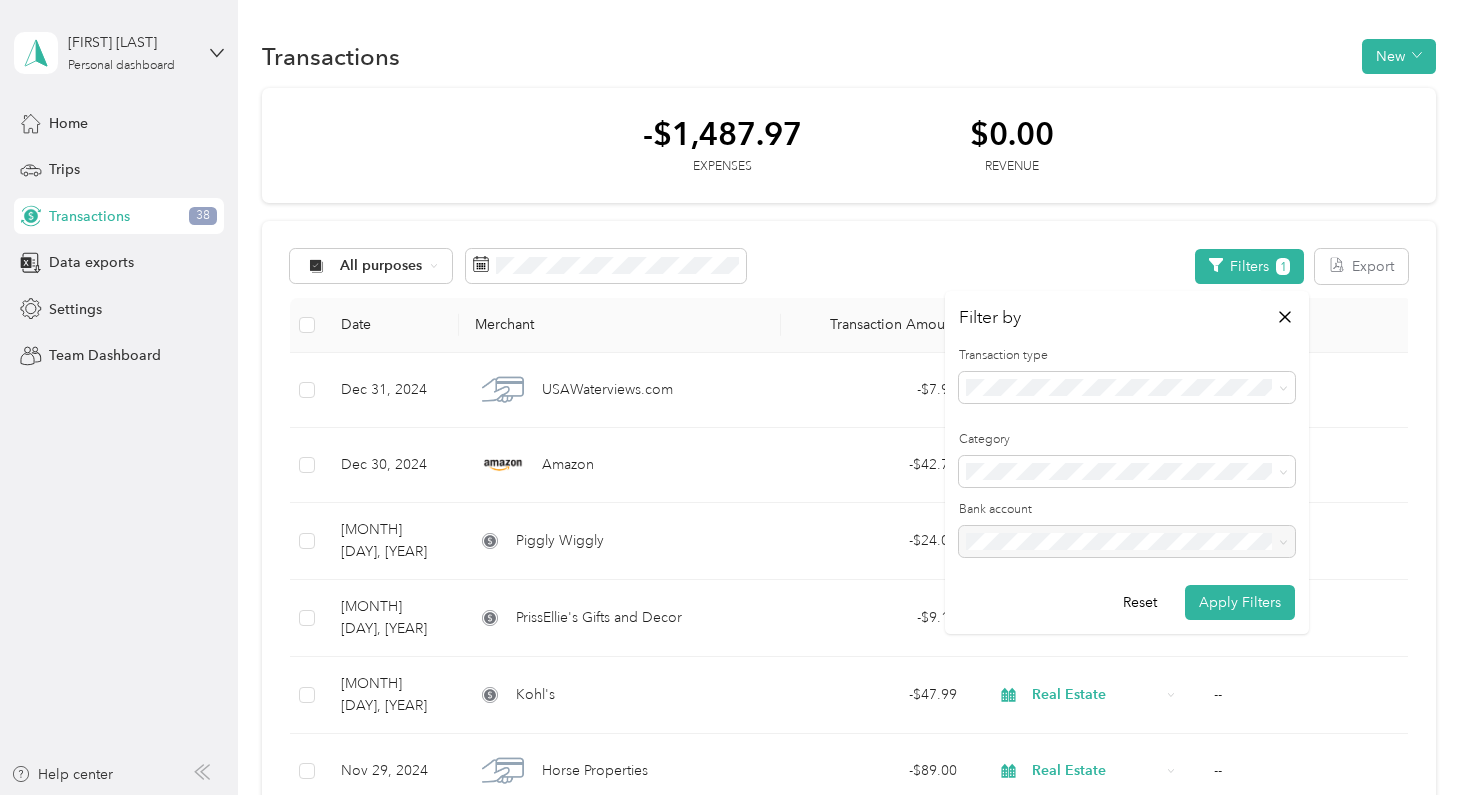 click on "Filter by Transaction type   Category   Bank account   Reset Apply Filters" at bounding box center [1127, 462] 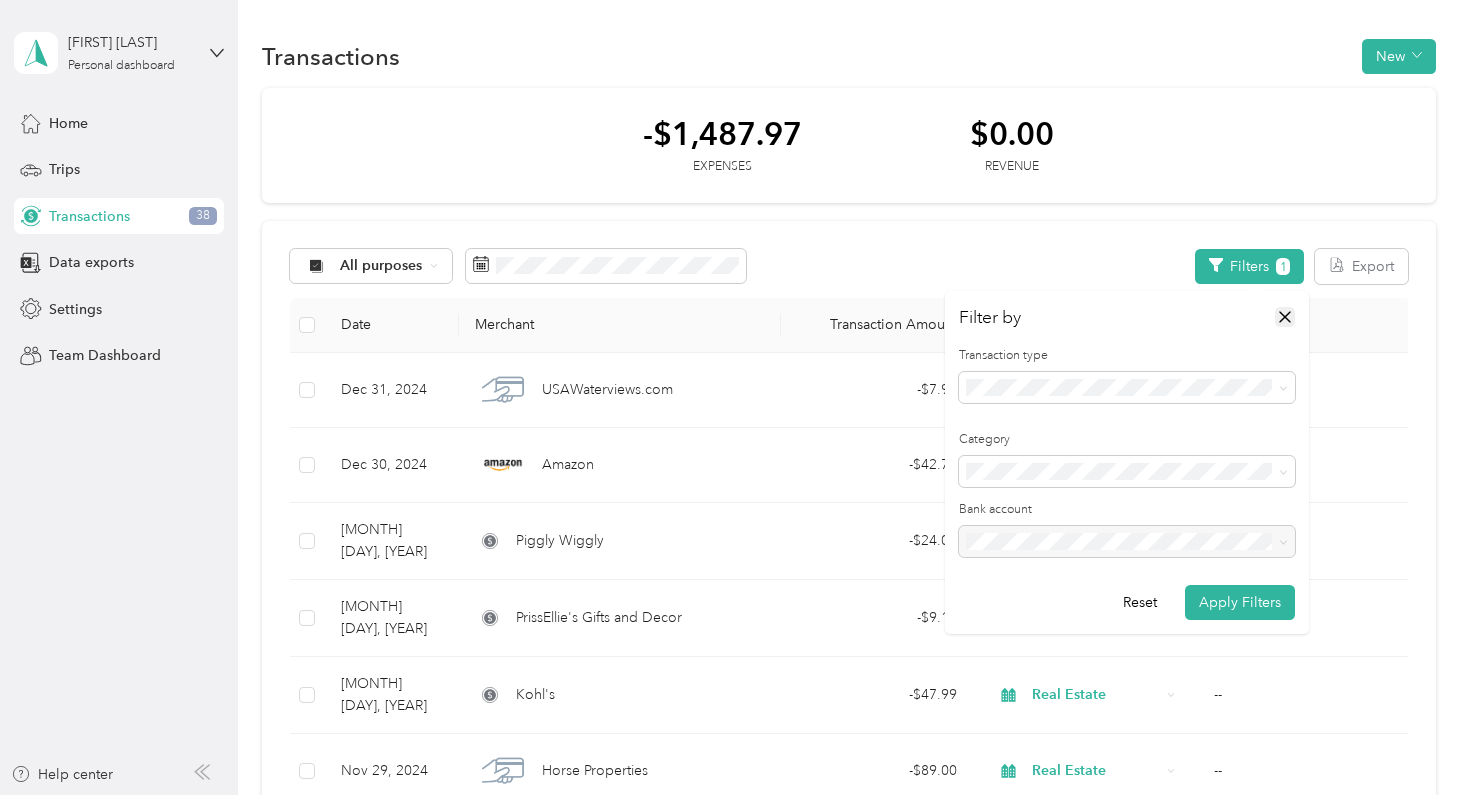 click 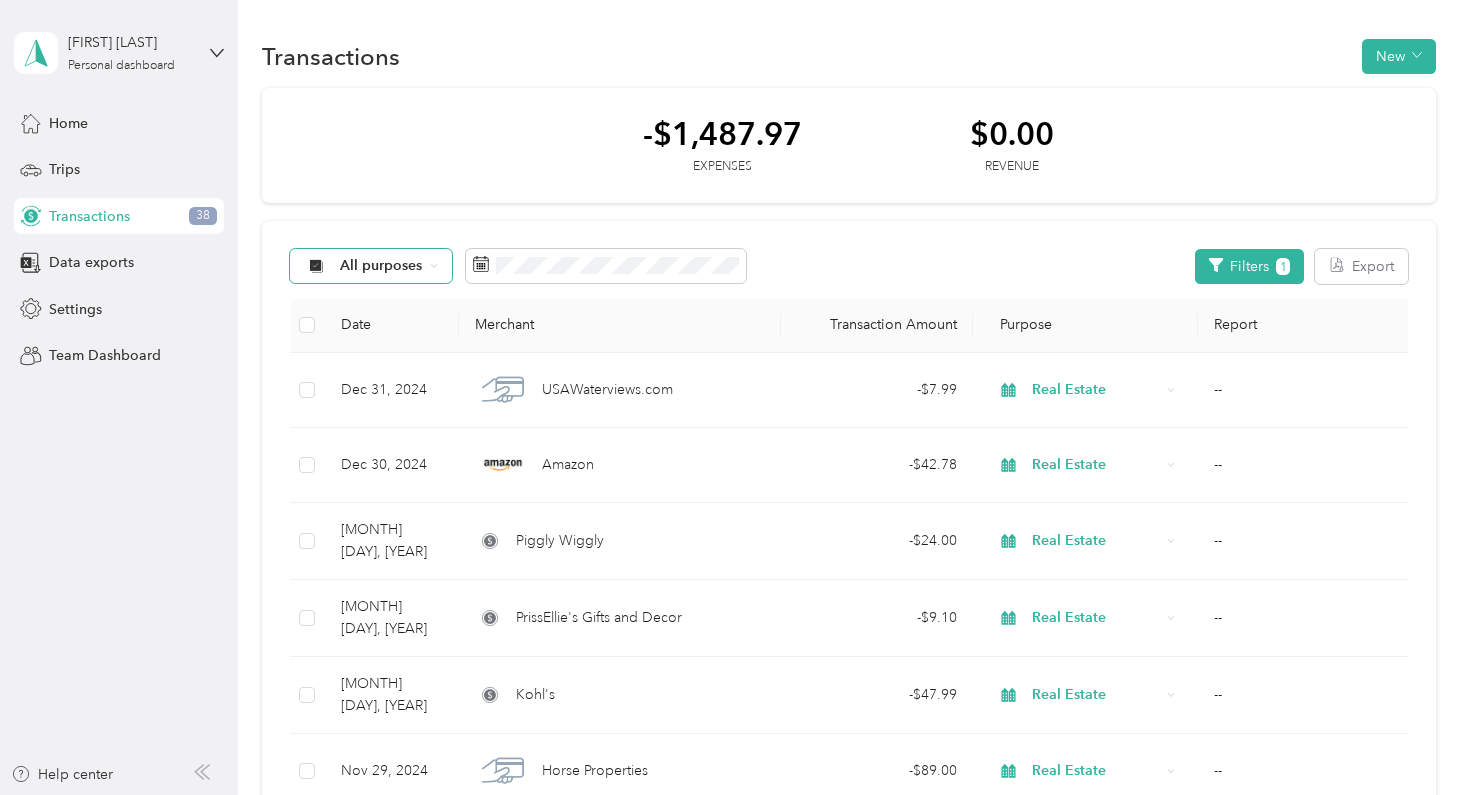 click on "All purposes" at bounding box center [381, 266] 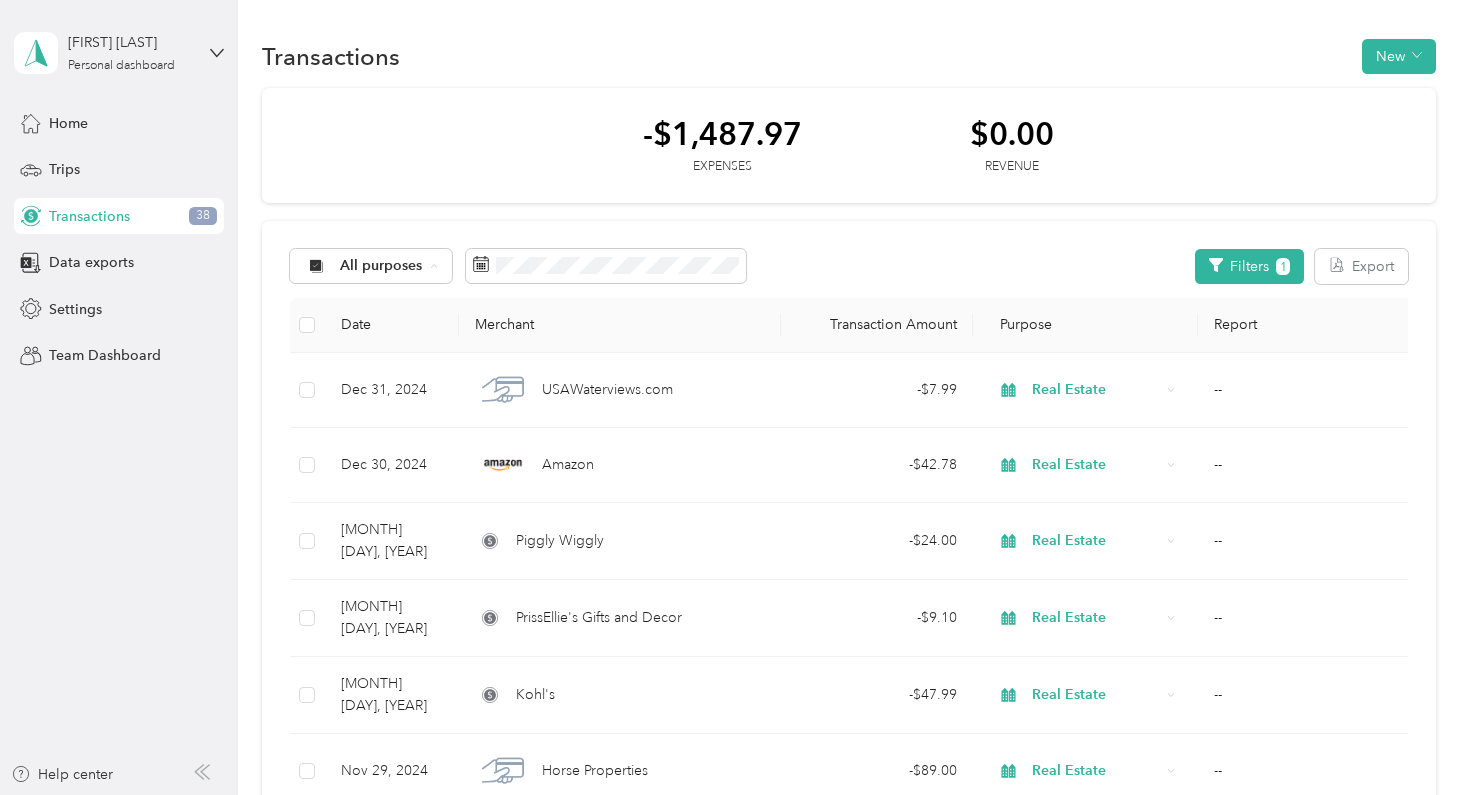 click on "Real Estate" at bounding box center (418, 477) 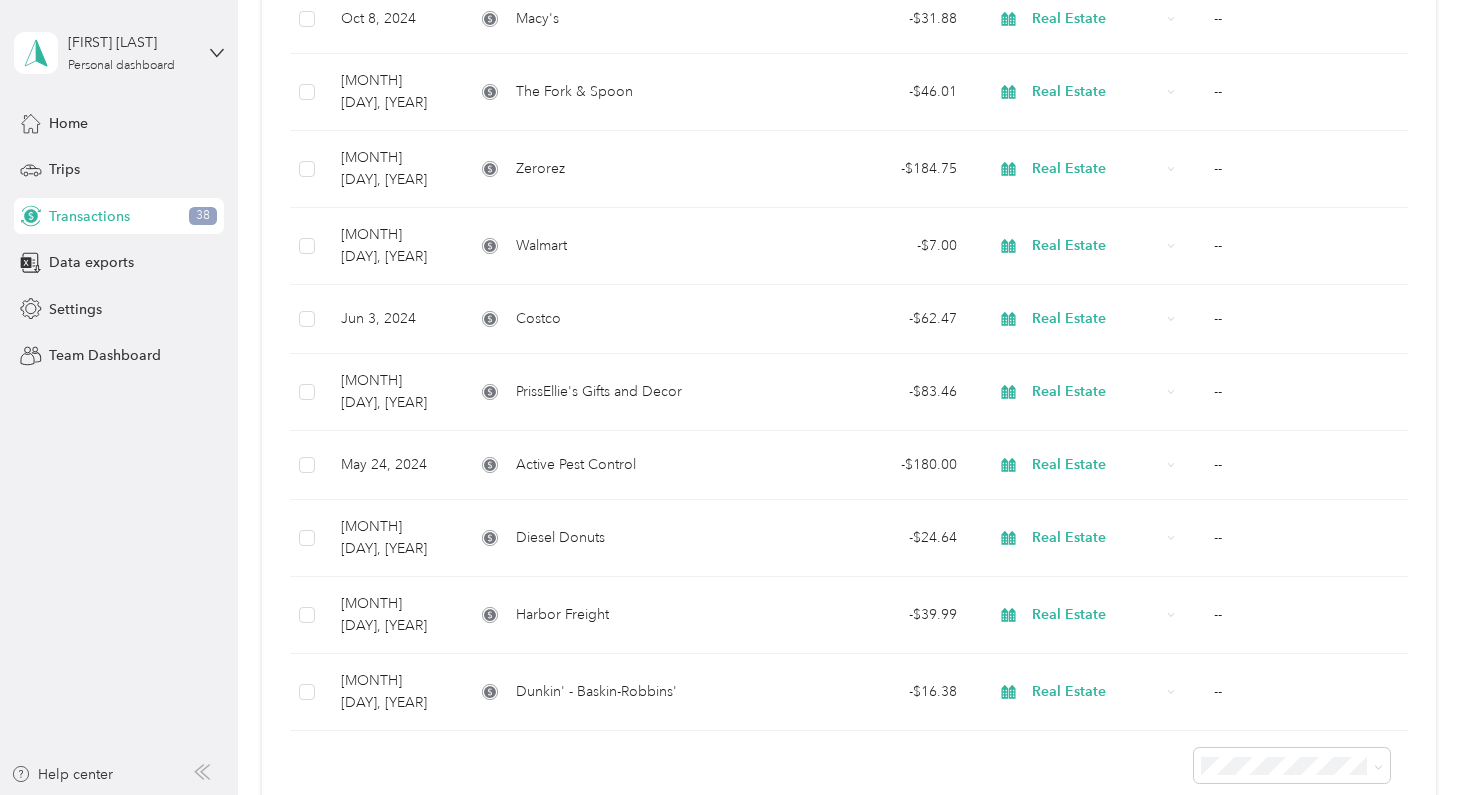 scroll, scrollTop: 1116, scrollLeft: 0, axis: vertical 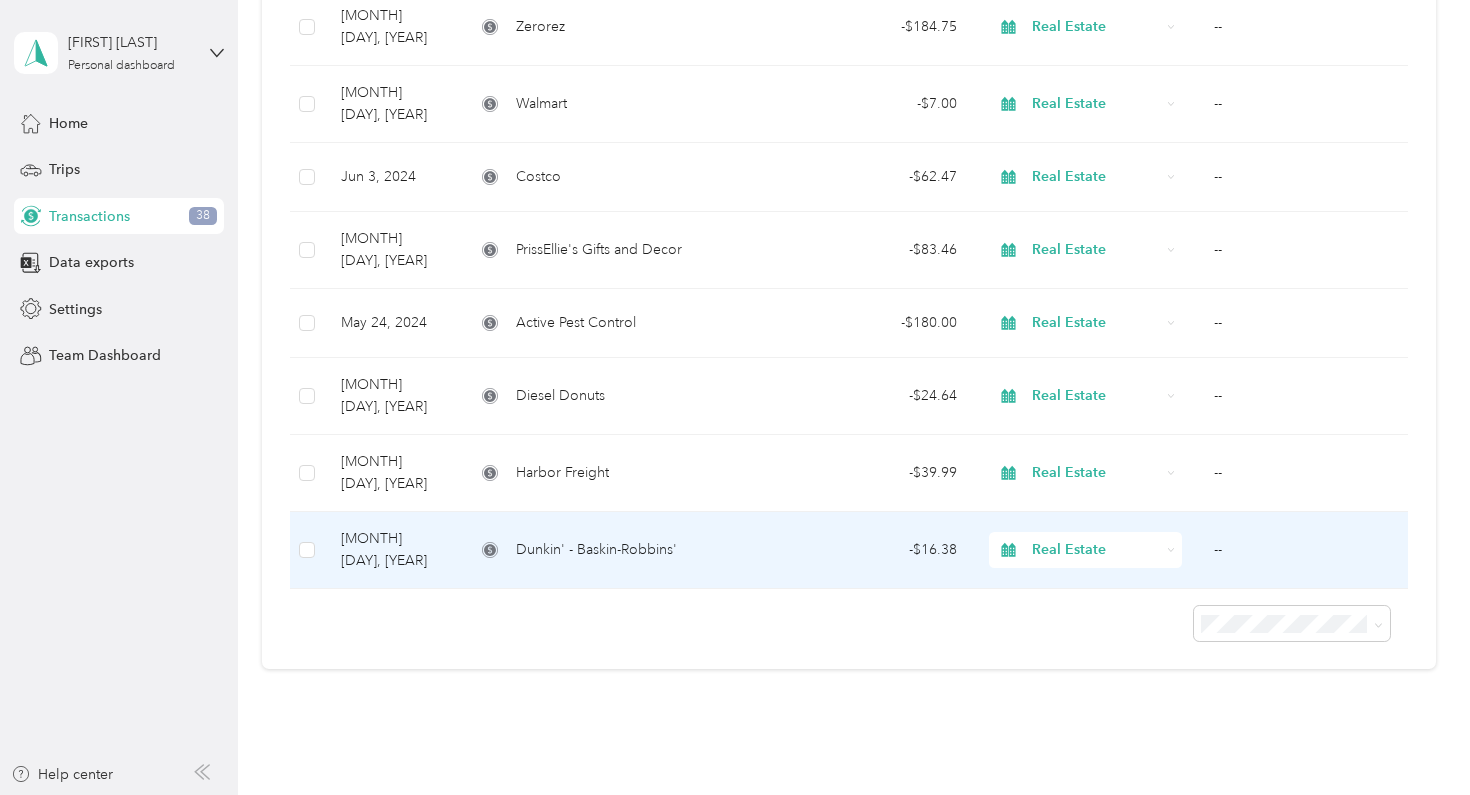 click on "--" at bounding box center (1305, 550) 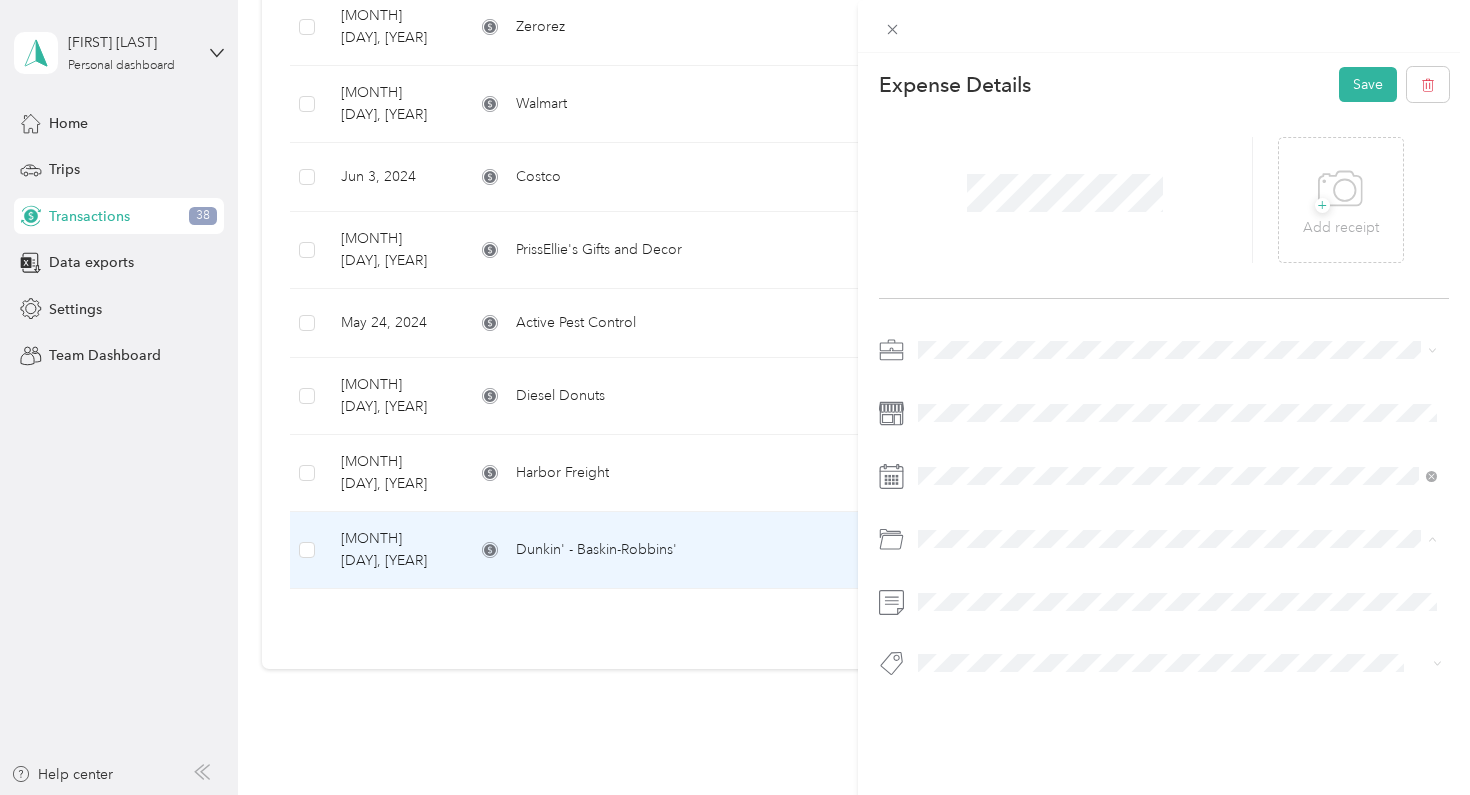 click on "Business Meals & Entertainment" at bounding box center [1024, 619] 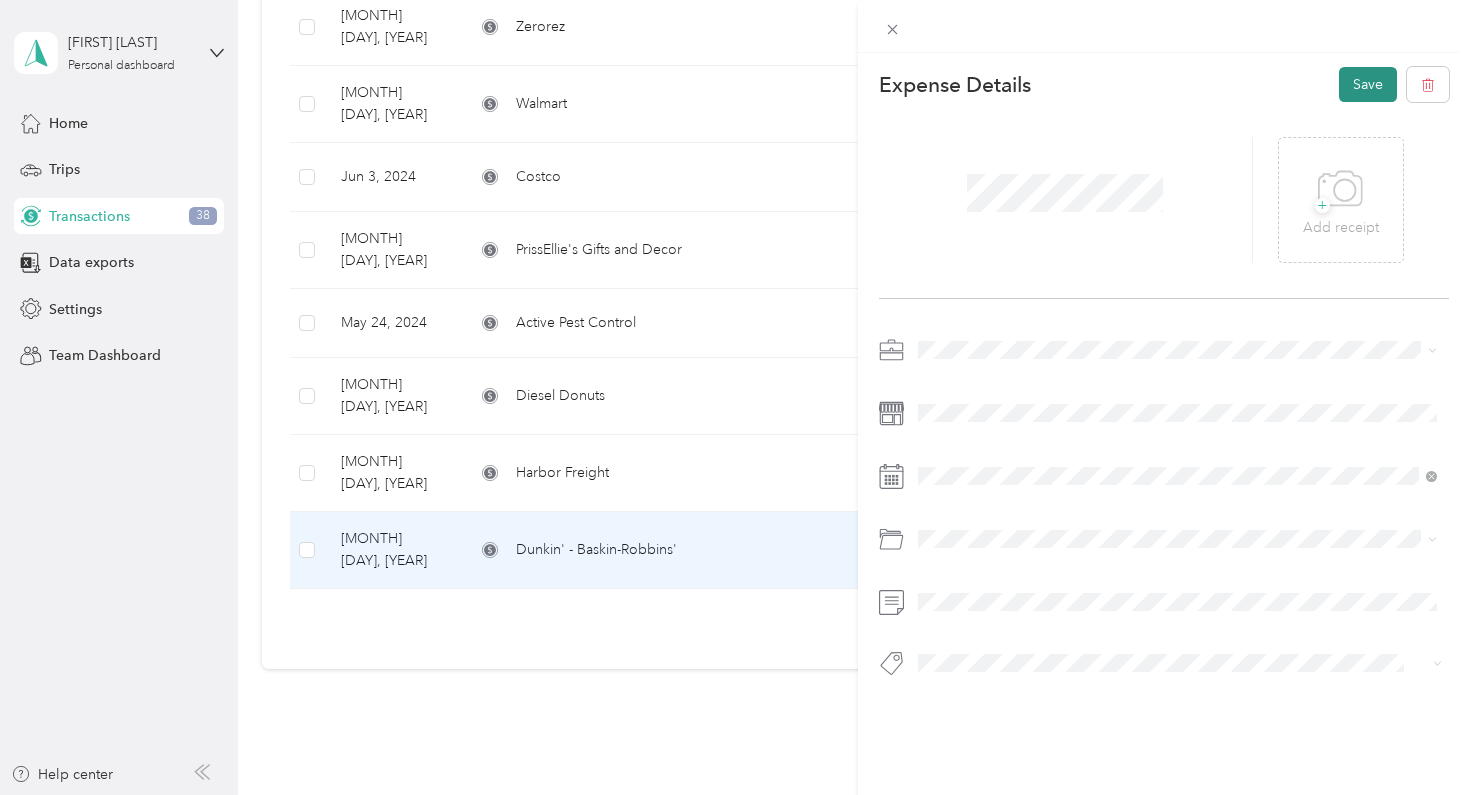 click on "Save" at bounding box center [1368, 84] 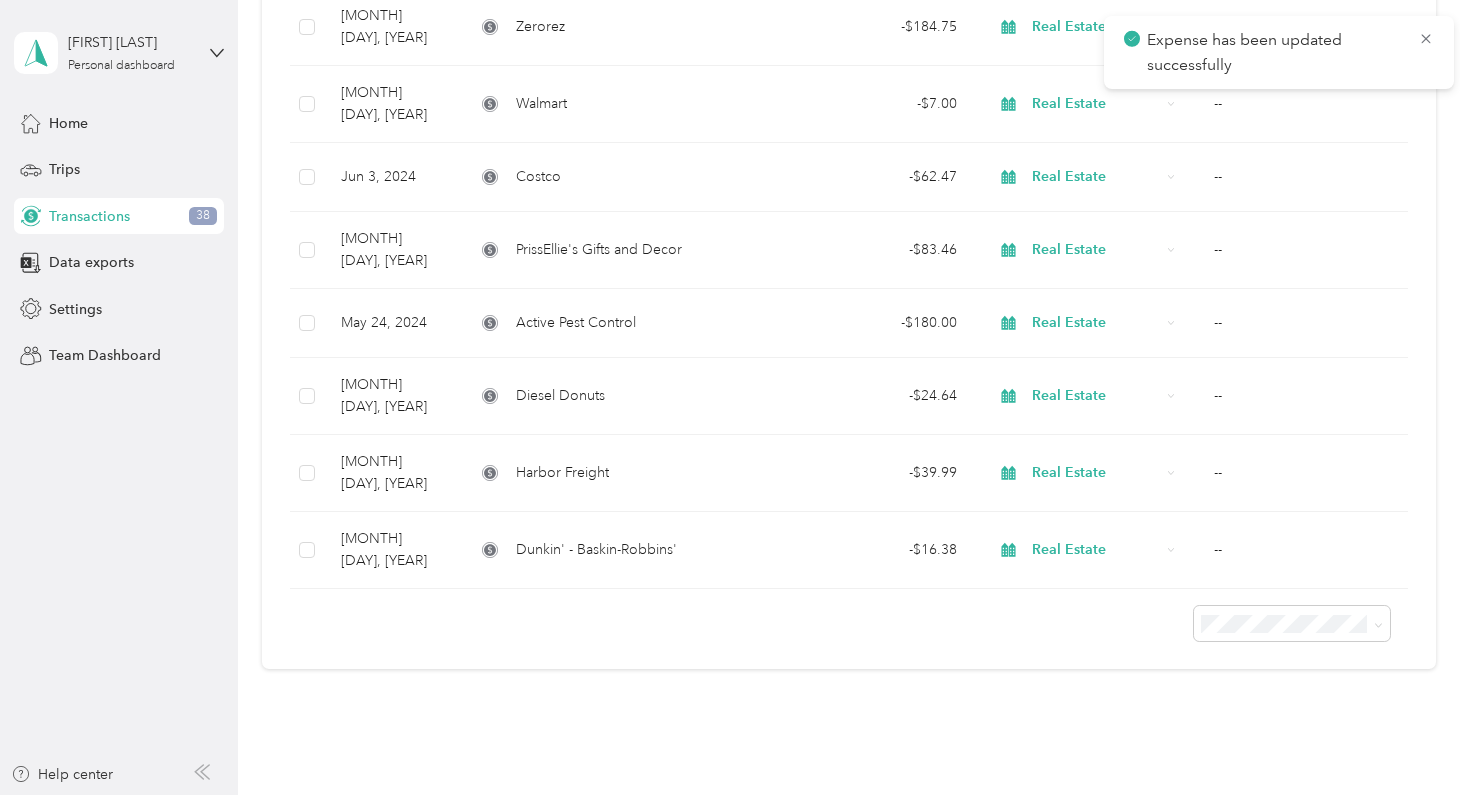 scroll, scrollTop: 1047, scrollLeft: 0, axis: vertical 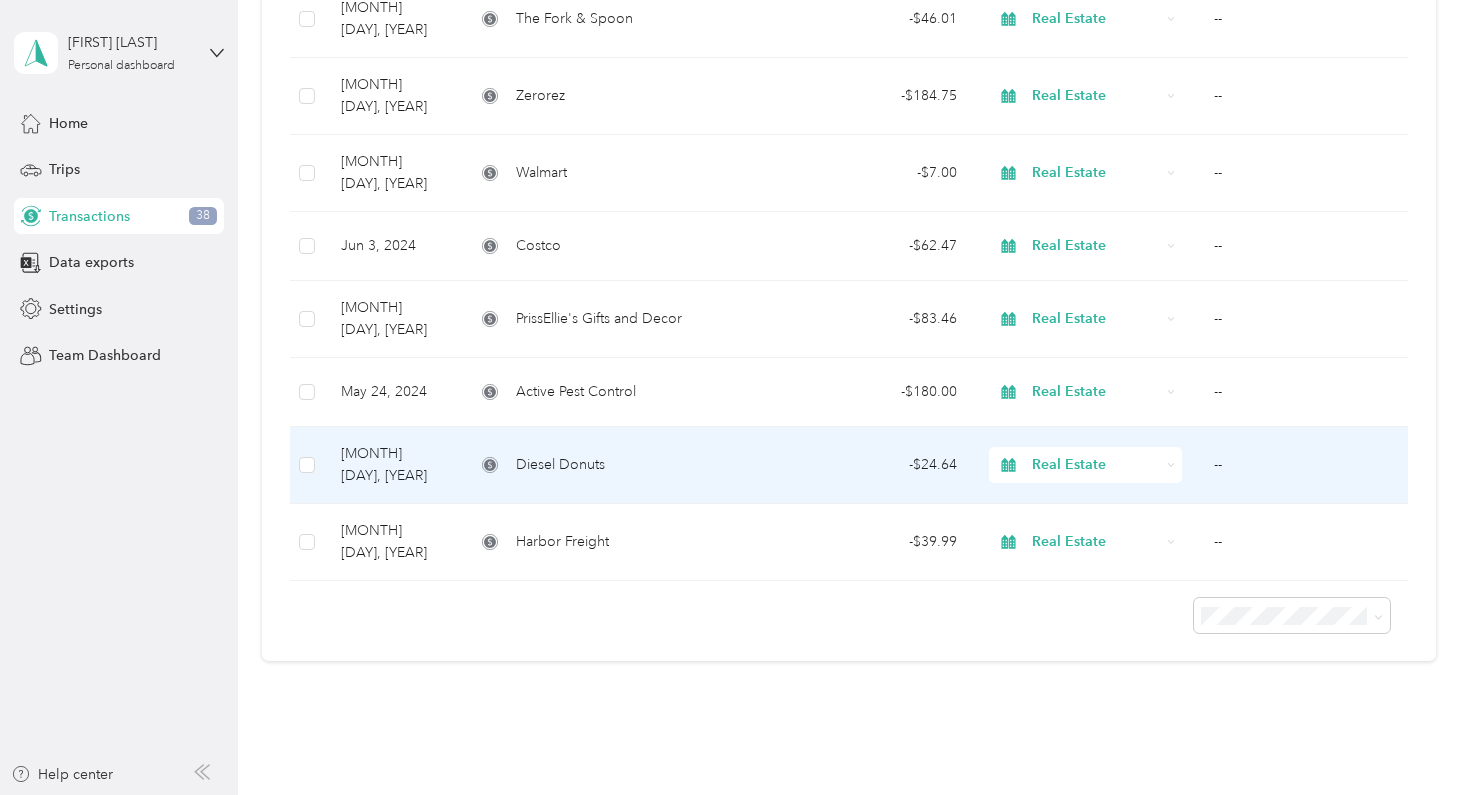 click on "--" at bounding box center [1305, 465] 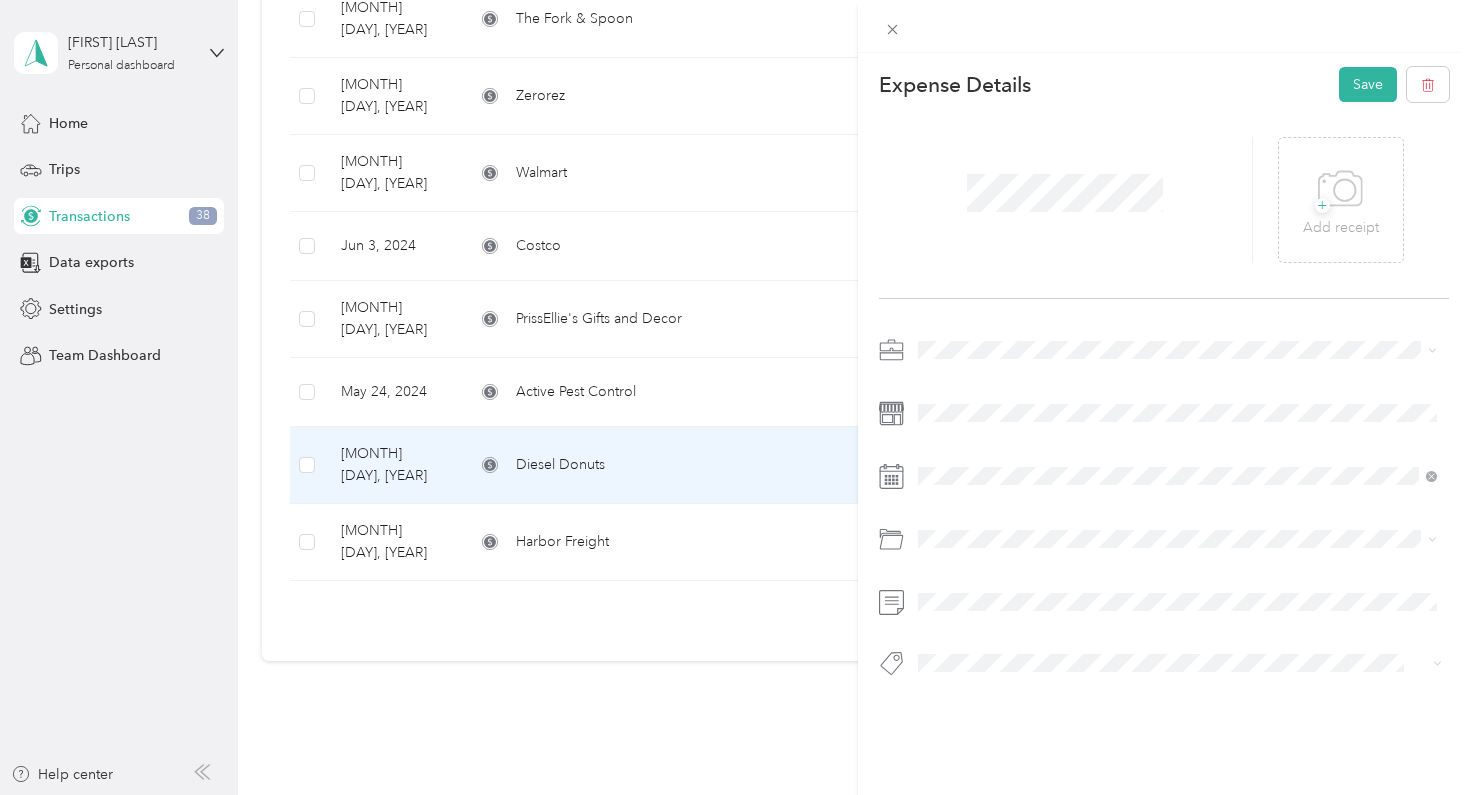 click on "Business Meals & Entertainment" at bounding box center [1178, 617] 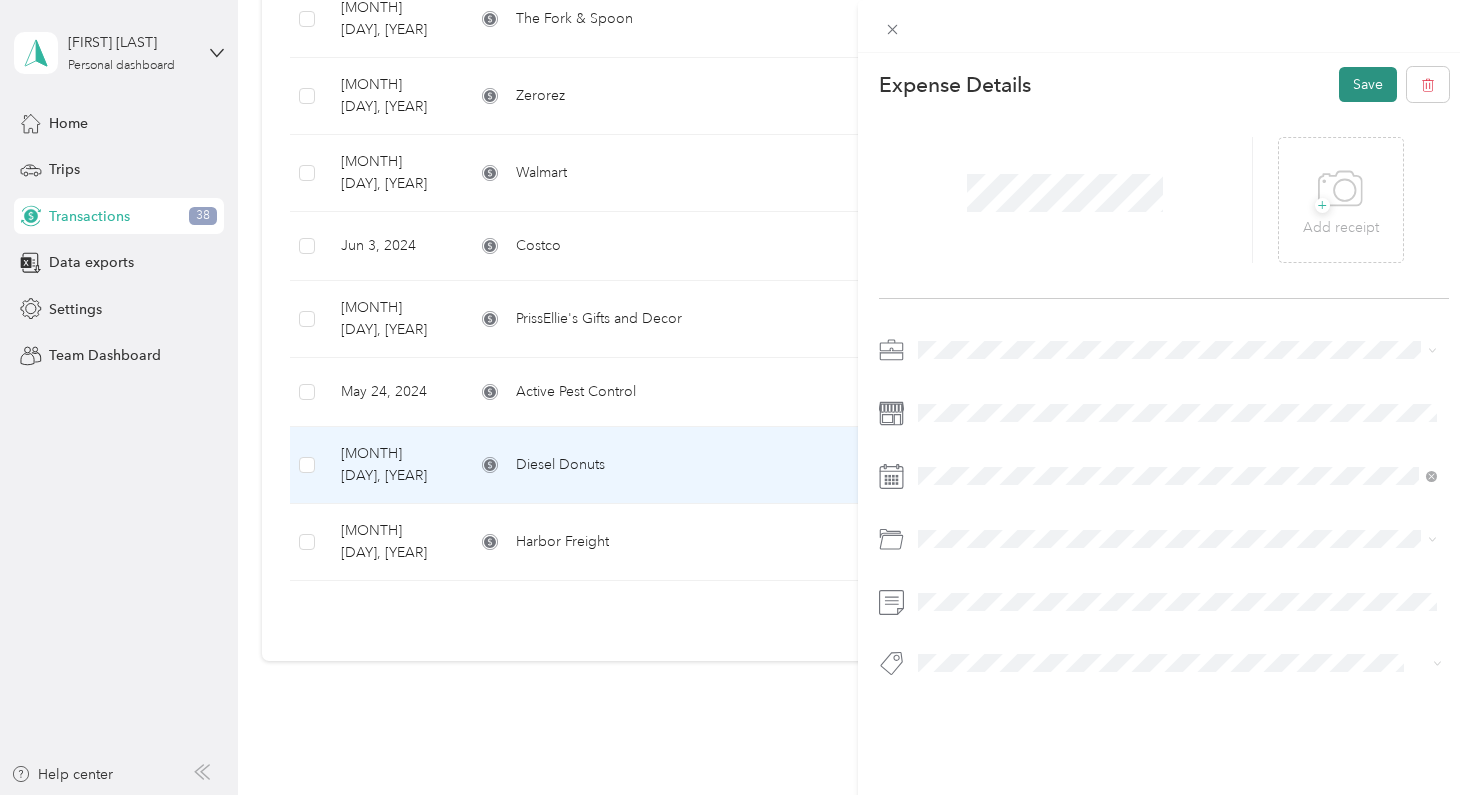 click on "Save" at bounding box center (1368, 84) 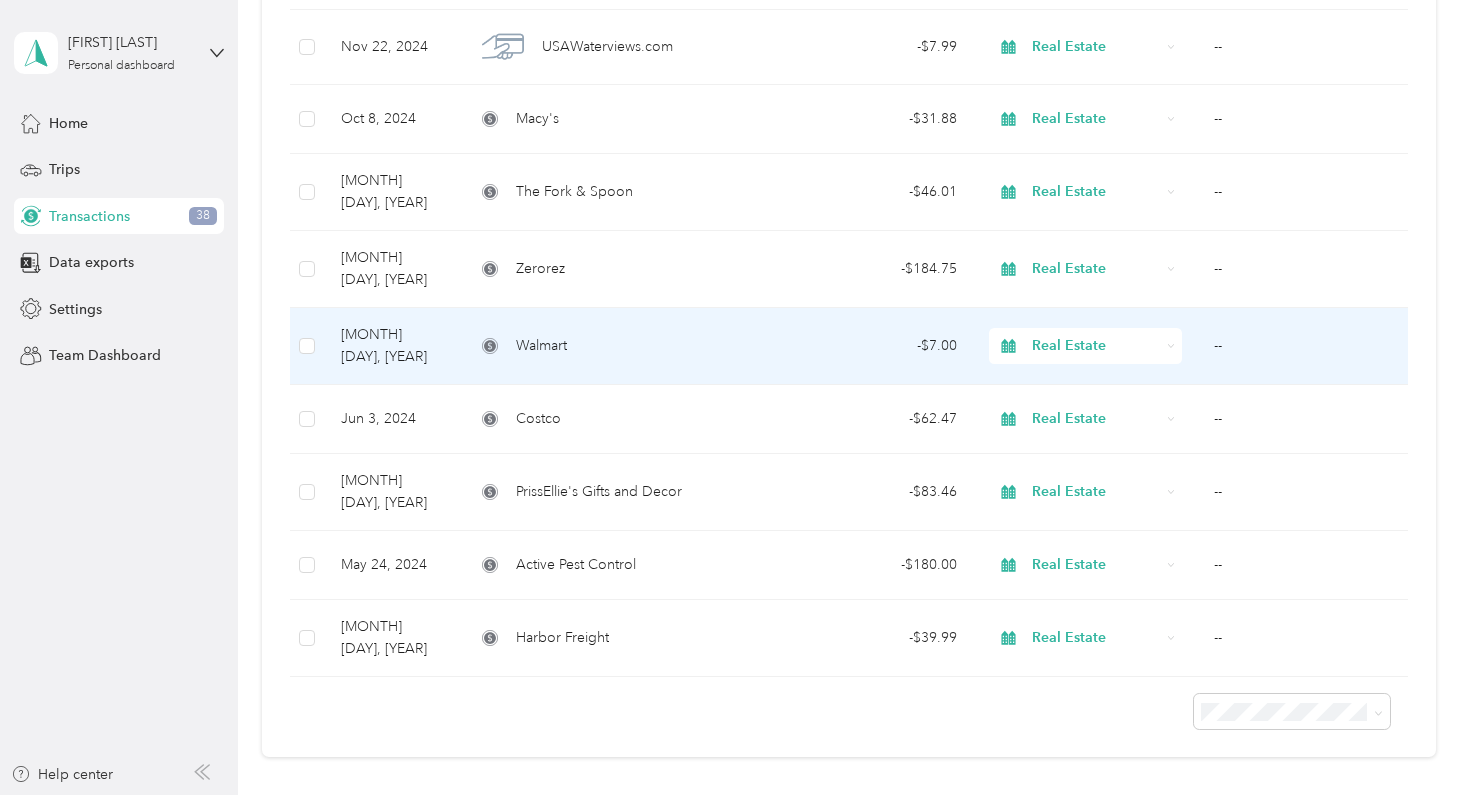 scroll, scrollTop: 866, scrollLeft: 0, axis: vertical 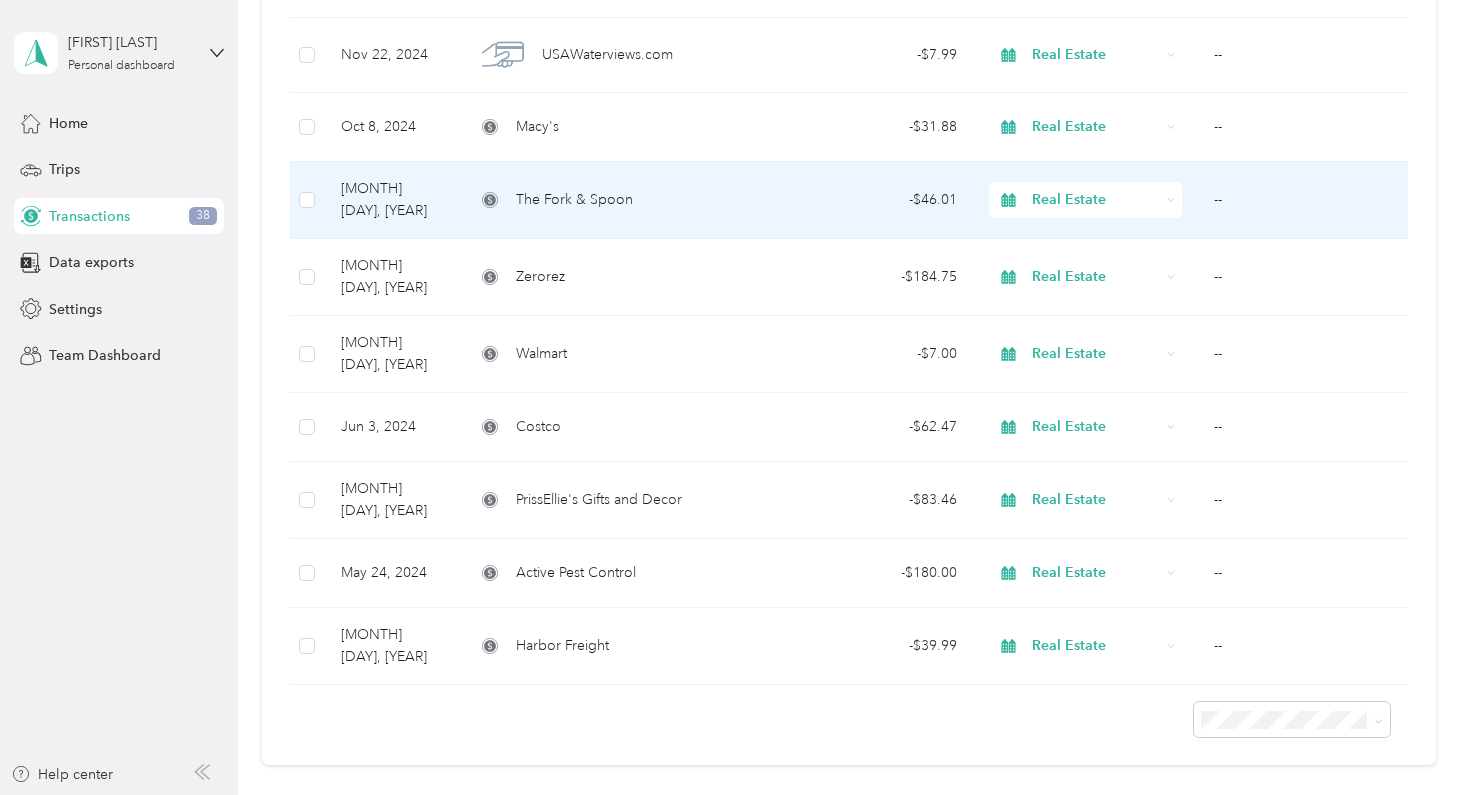 click on "--" at bounding box center [1305, 200] 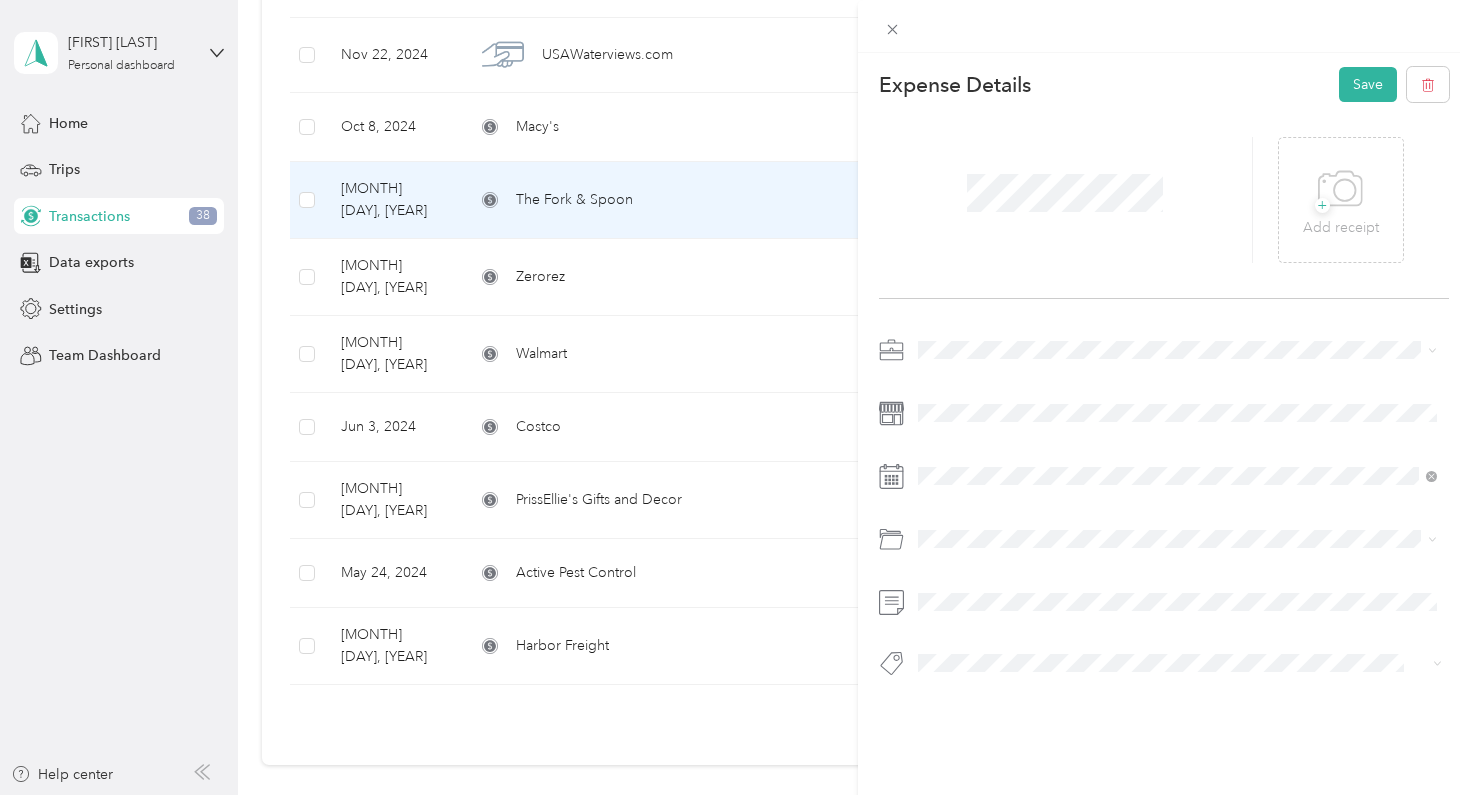 click on "Business Meals & Entertainment" at bounding box center (1024, 619) 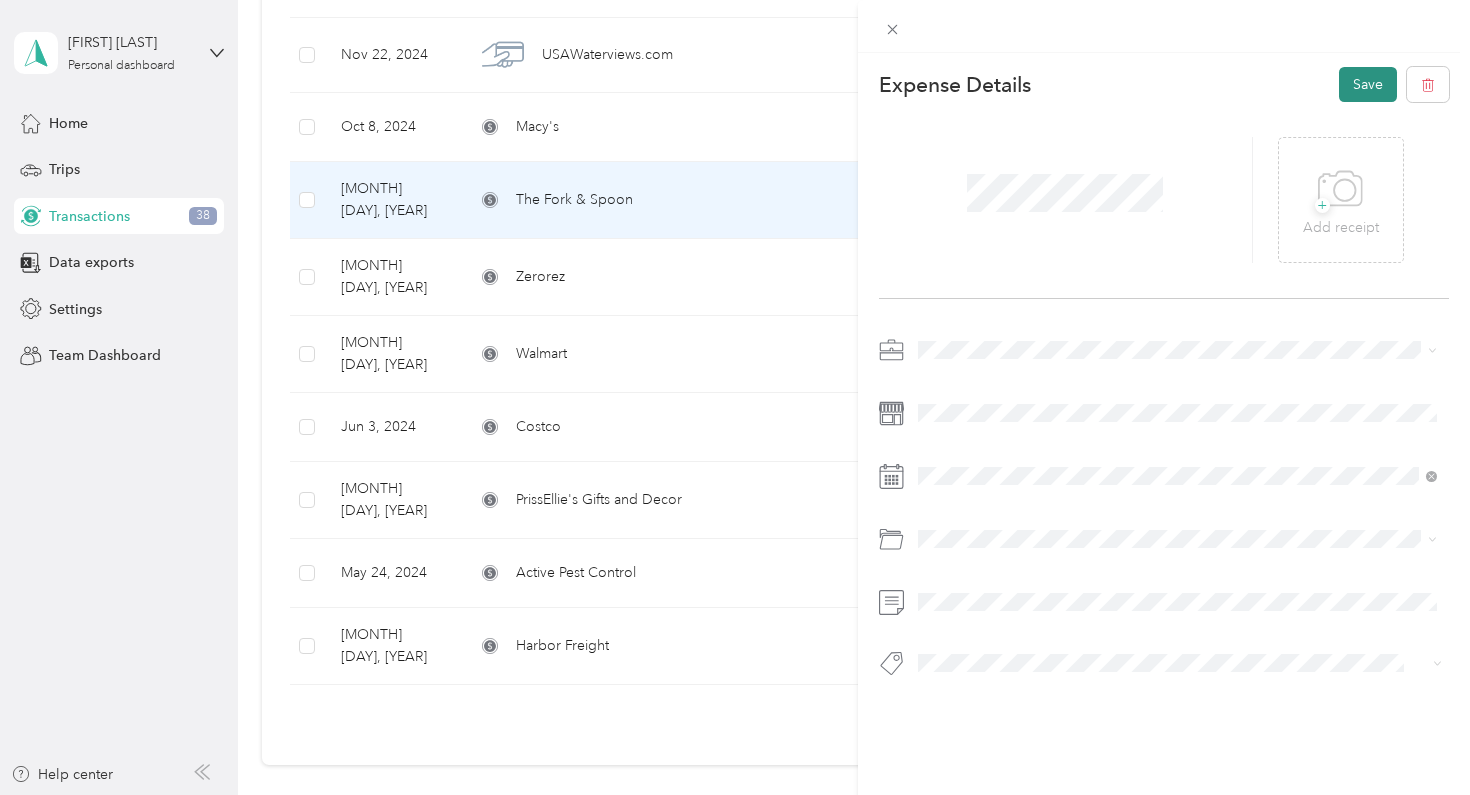 click on "Save" at bounding box center [1368, 84] 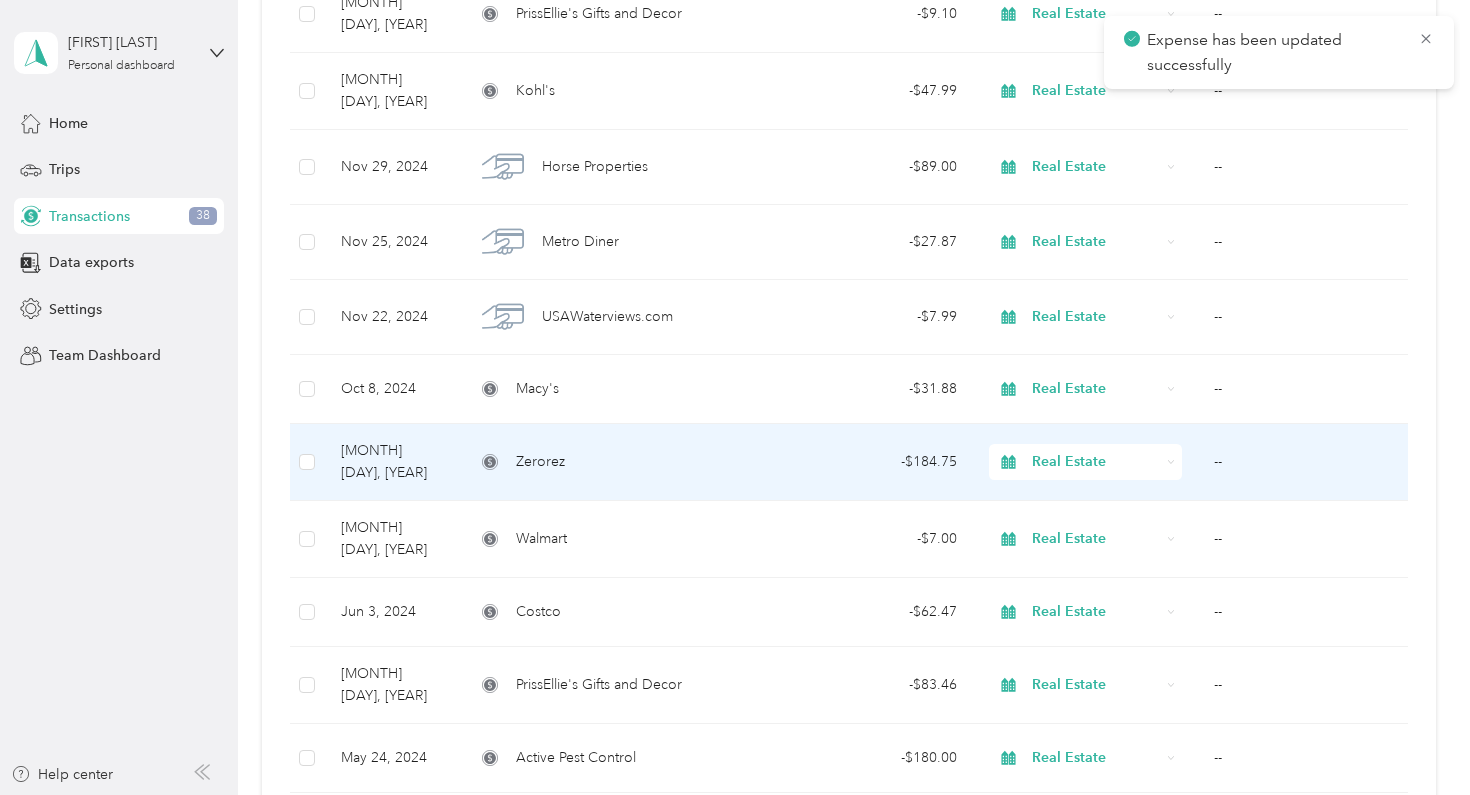 scroll, scrollTop: 602, scrollLeft: 0, axis: vertical 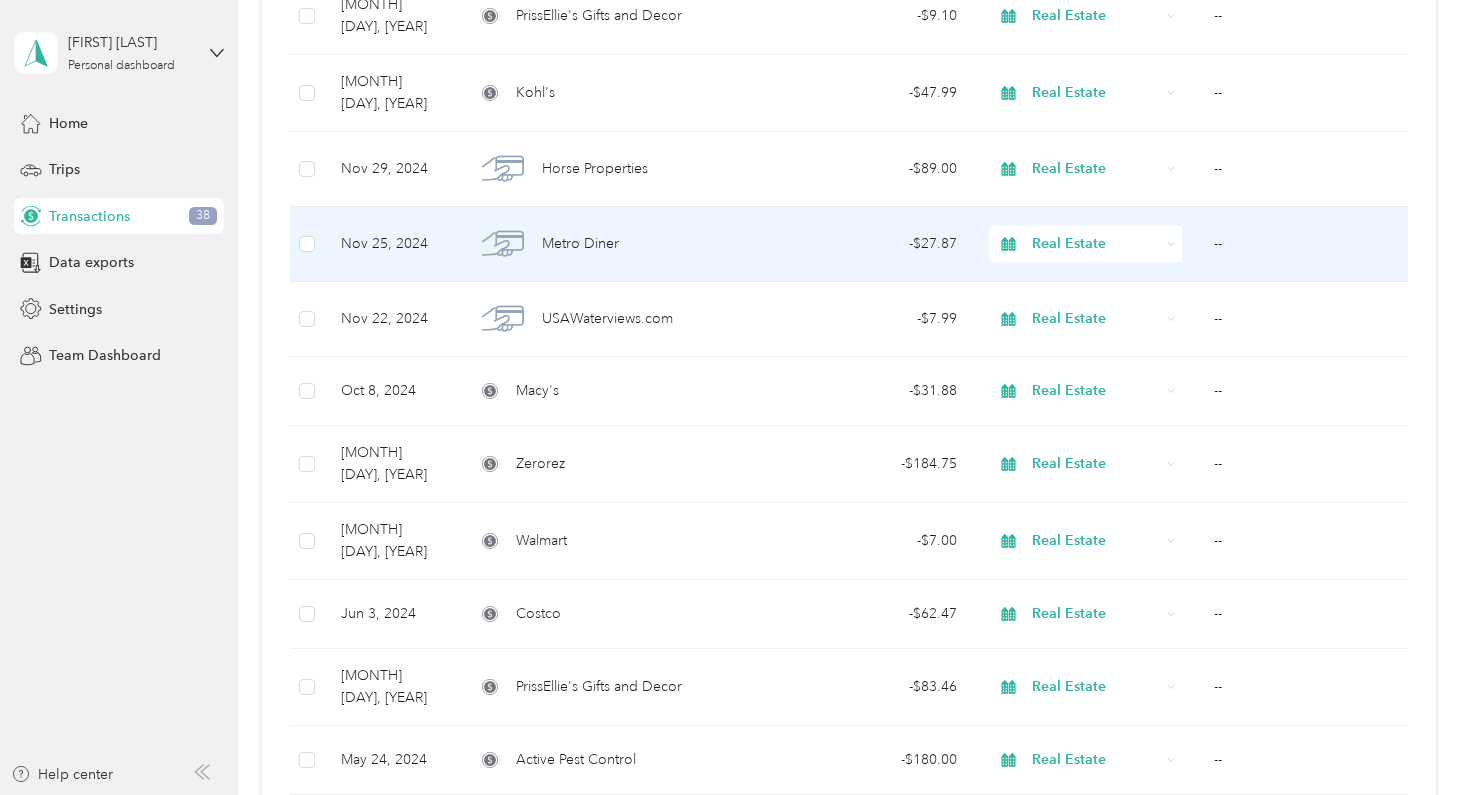 click on "--" at bounding box center (1305, 244) 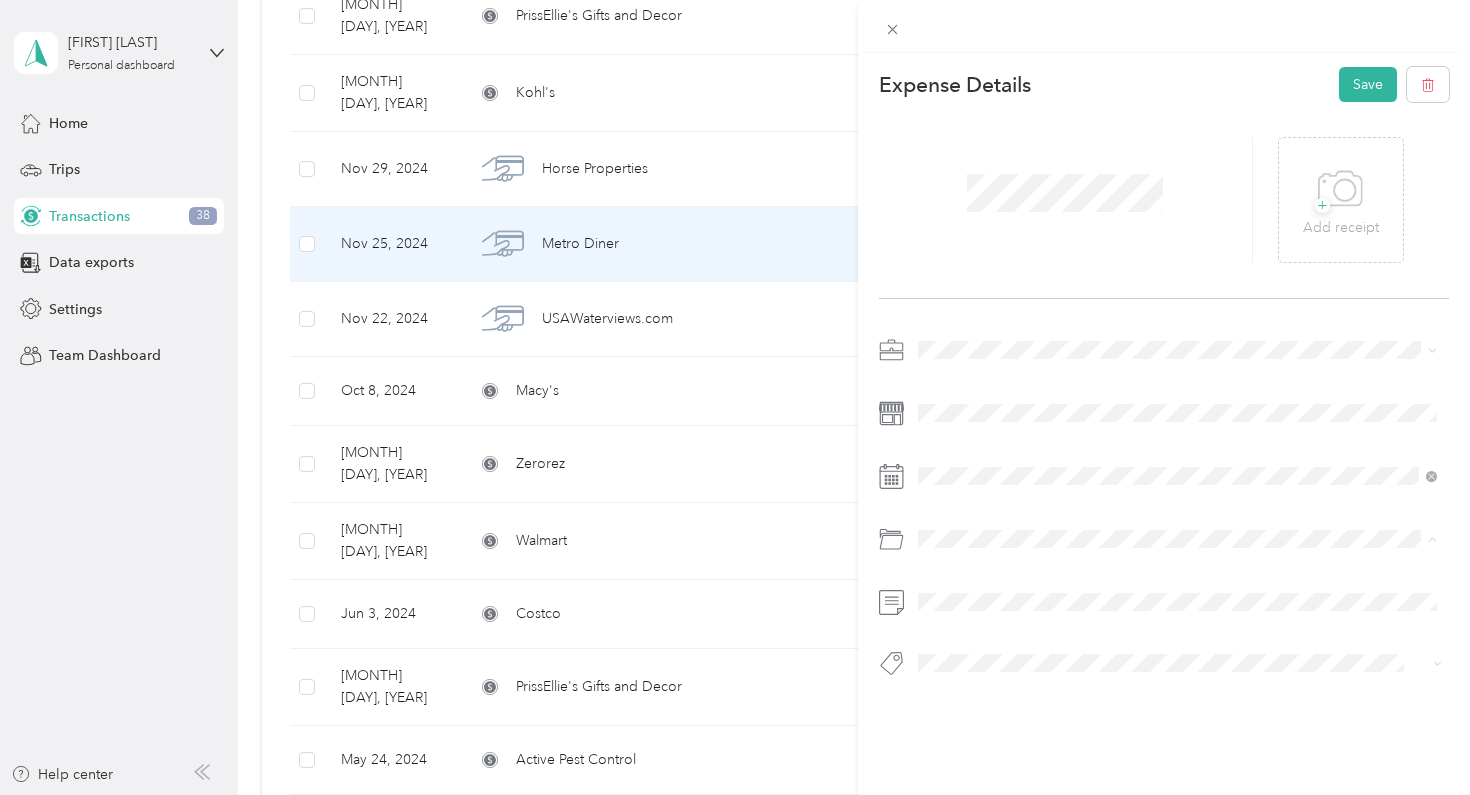 click on "Business Meals & Entertainment" at bounding box center (1178, 619) 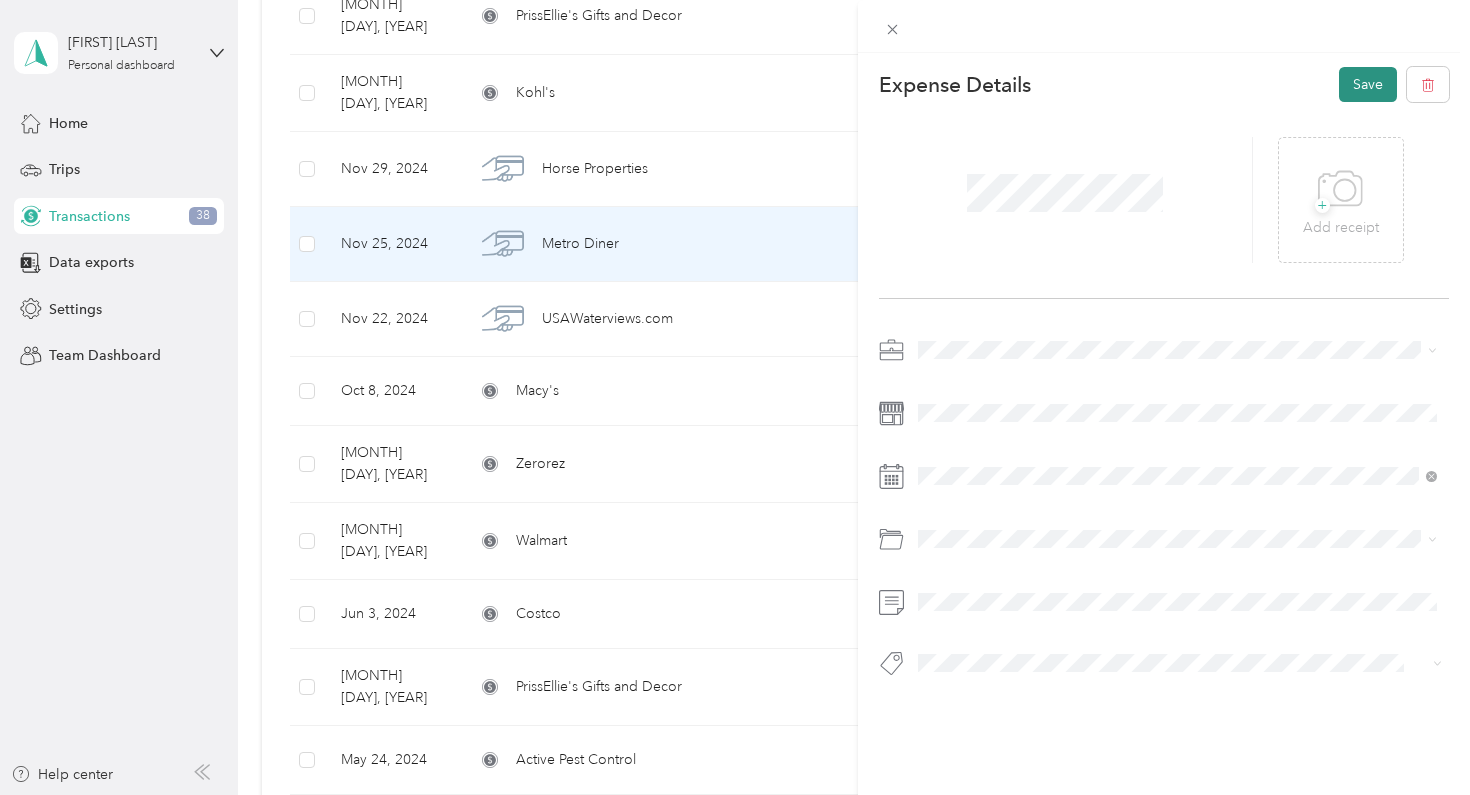 click on "Save" at bounding box center [1368, 84] 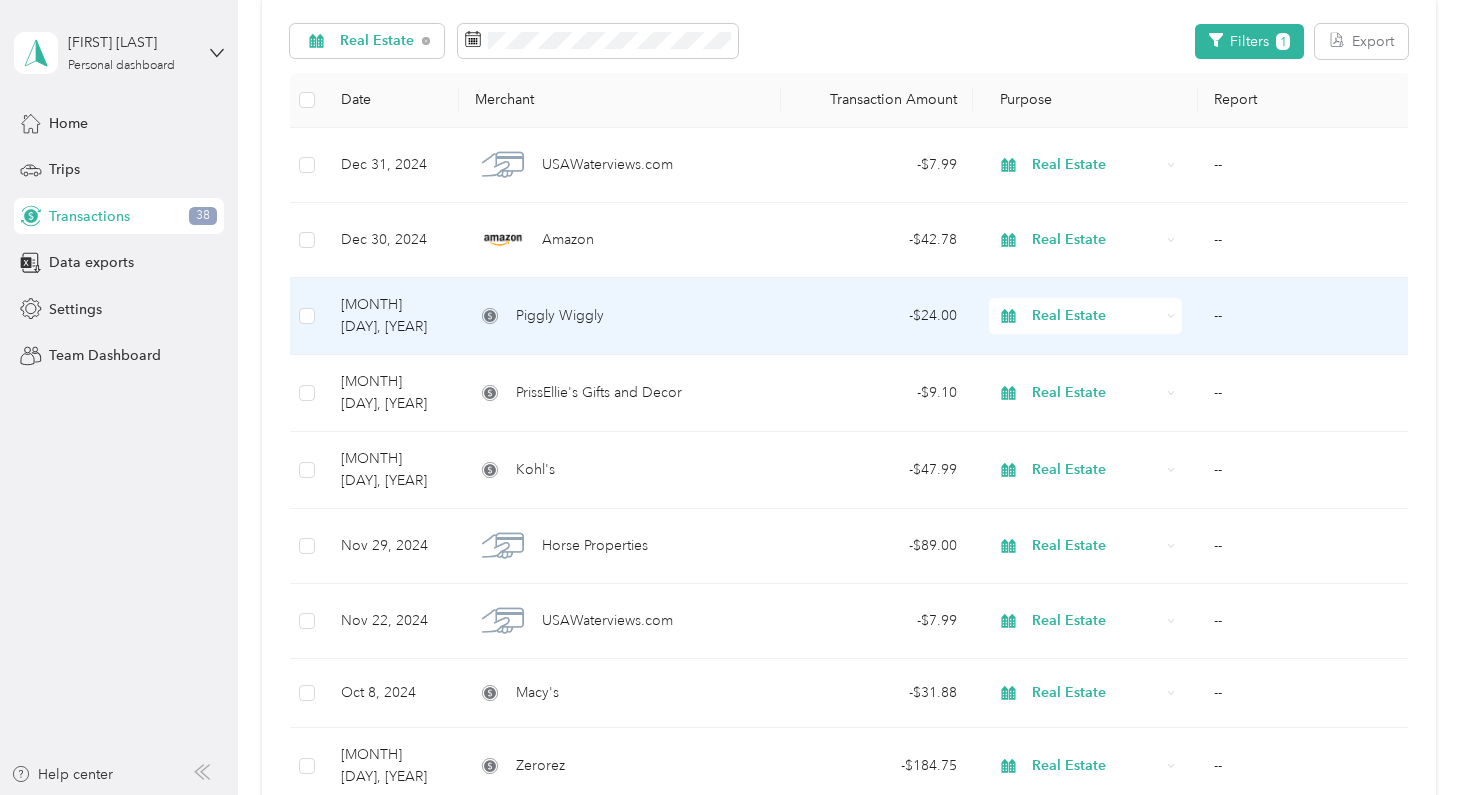 scroll, scrollTop: 225, scrollLeft: 0, axis: vertical 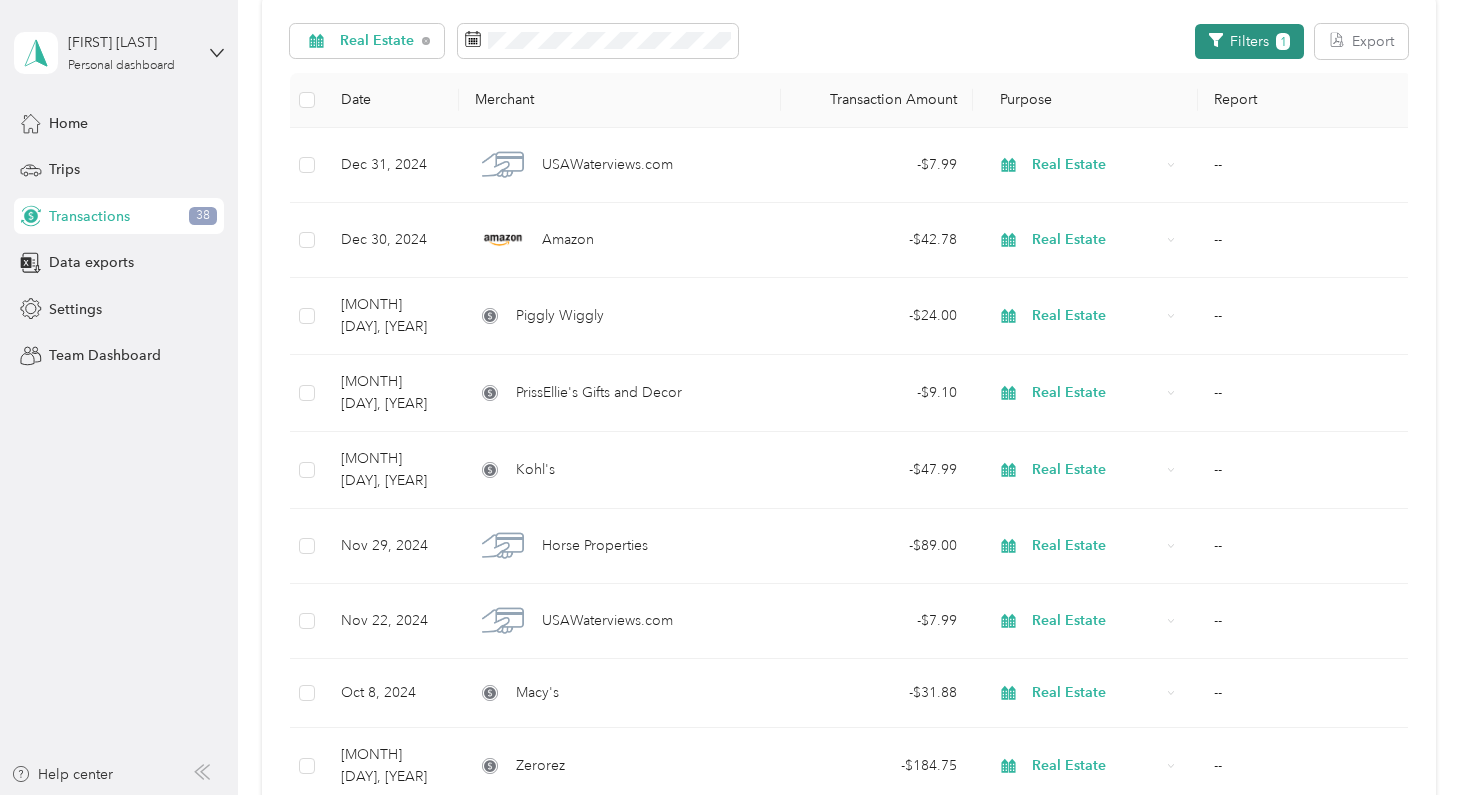 click on "Filters 1" at bounding box center [1249, 41] 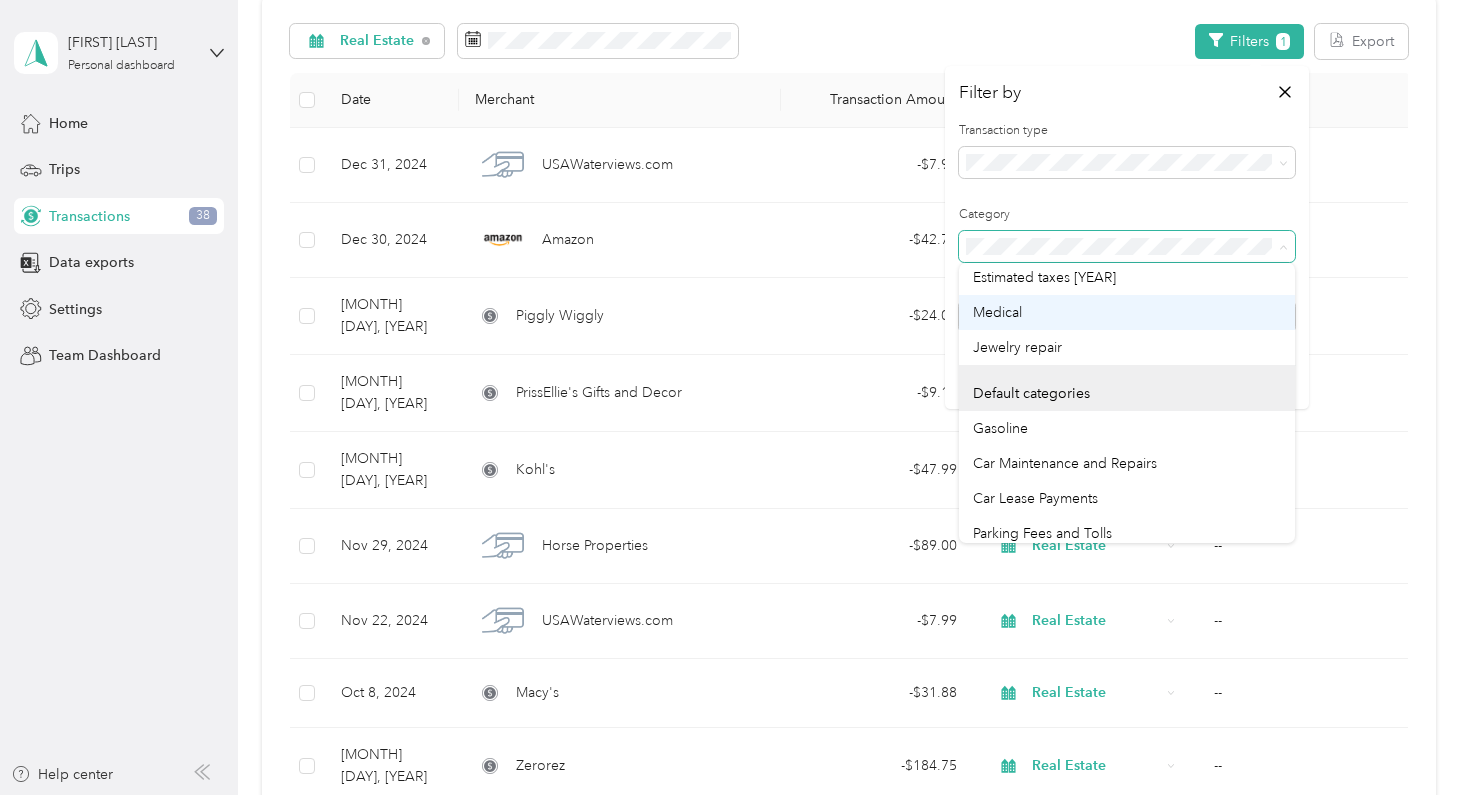 scroll, scrollTop: 0, scrollLeft: 0, axis: both 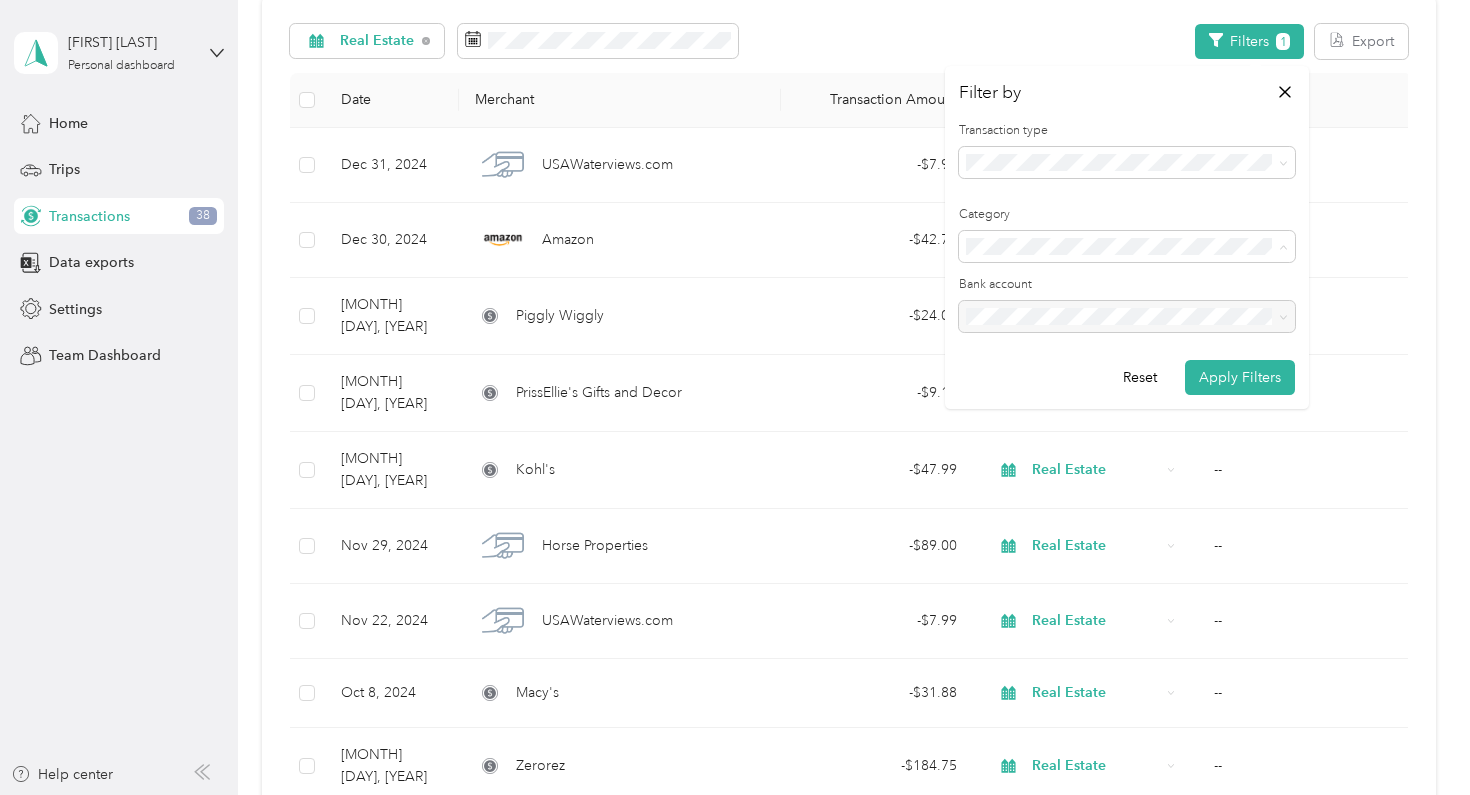 click on "Business Meals & Entertainment" at bounding box center [1072, 360] 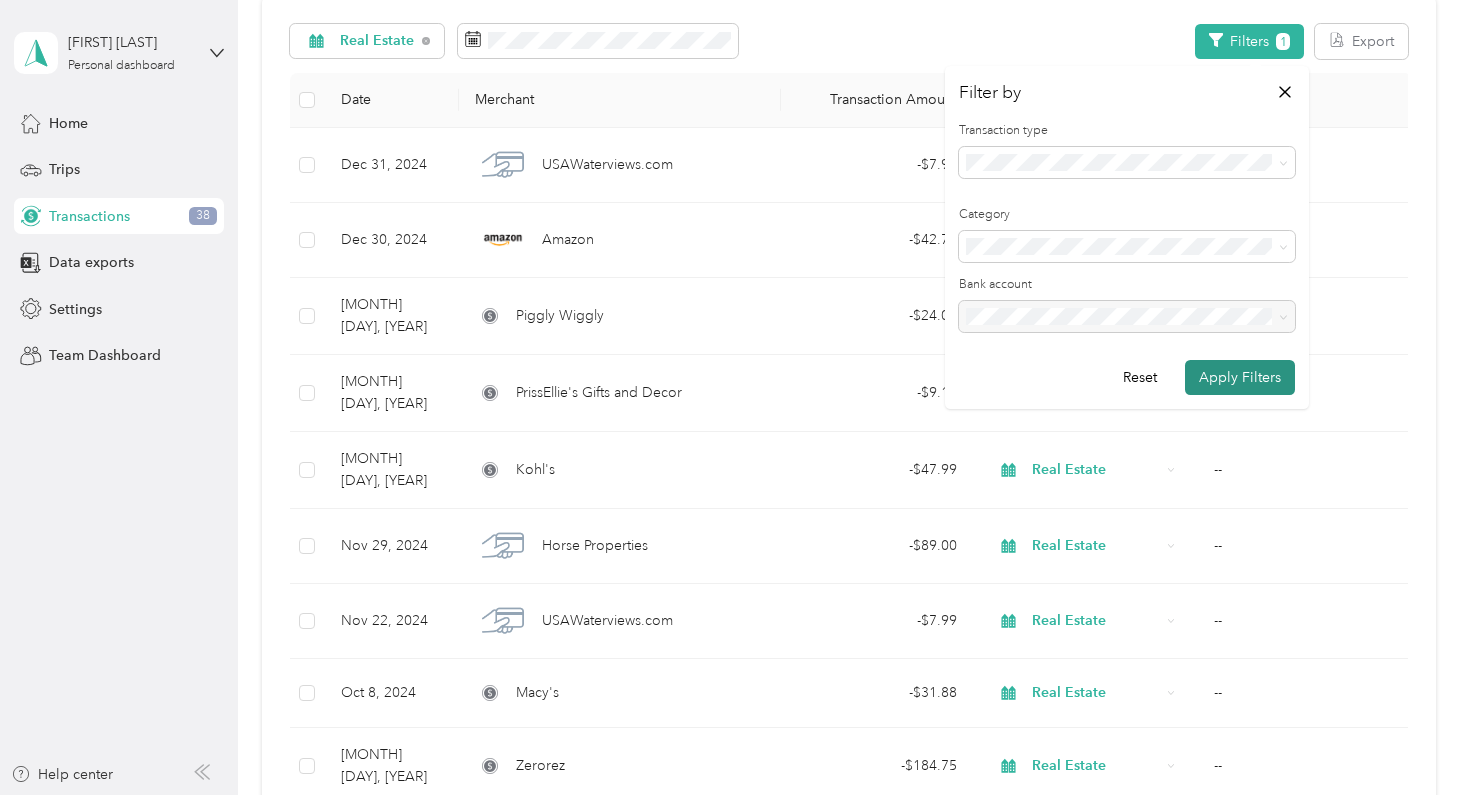 click on "Apply Filters" at bounding box center (1240, 377) 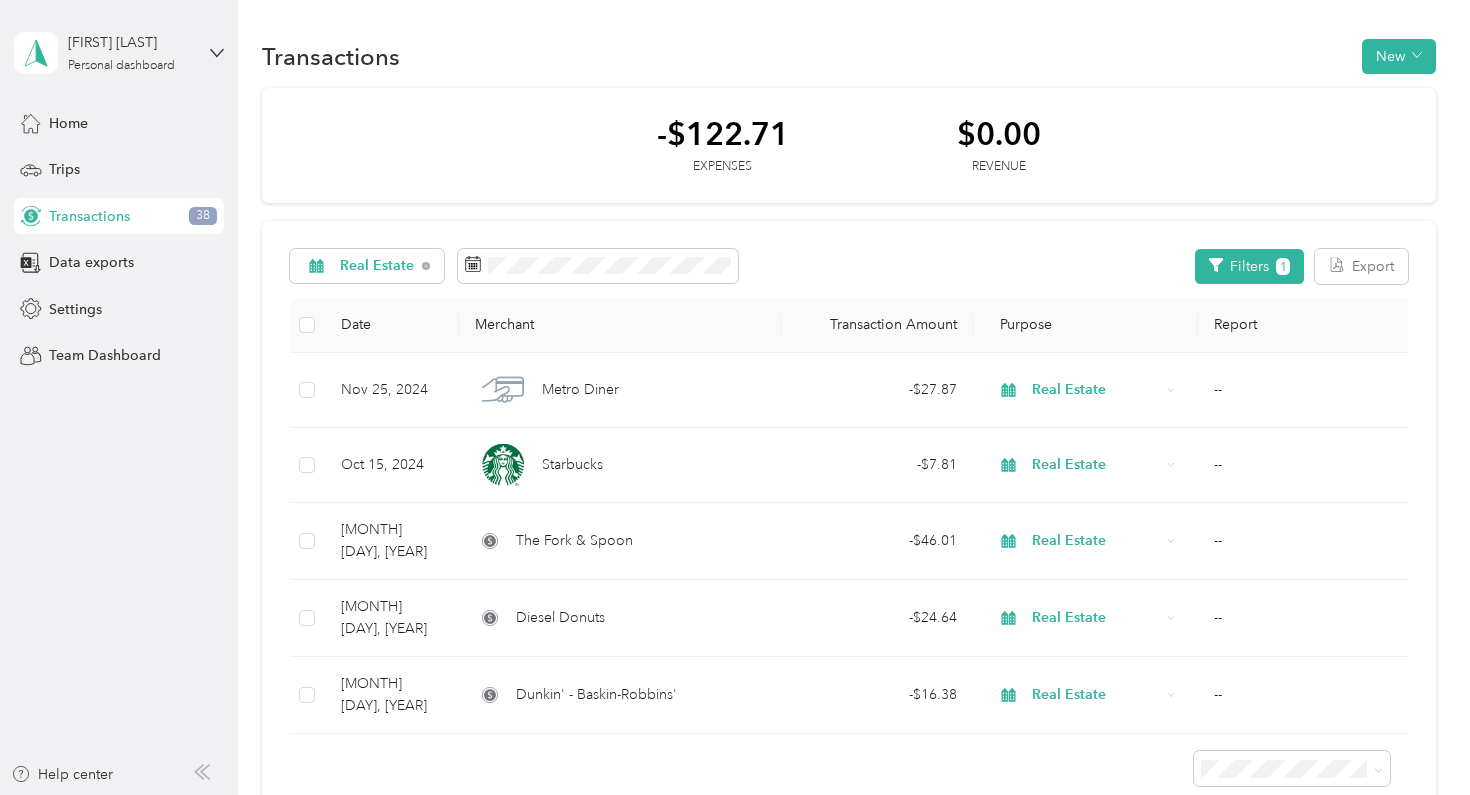 scroll, scrollTop: 0, scrollLeft: 0, axis: both 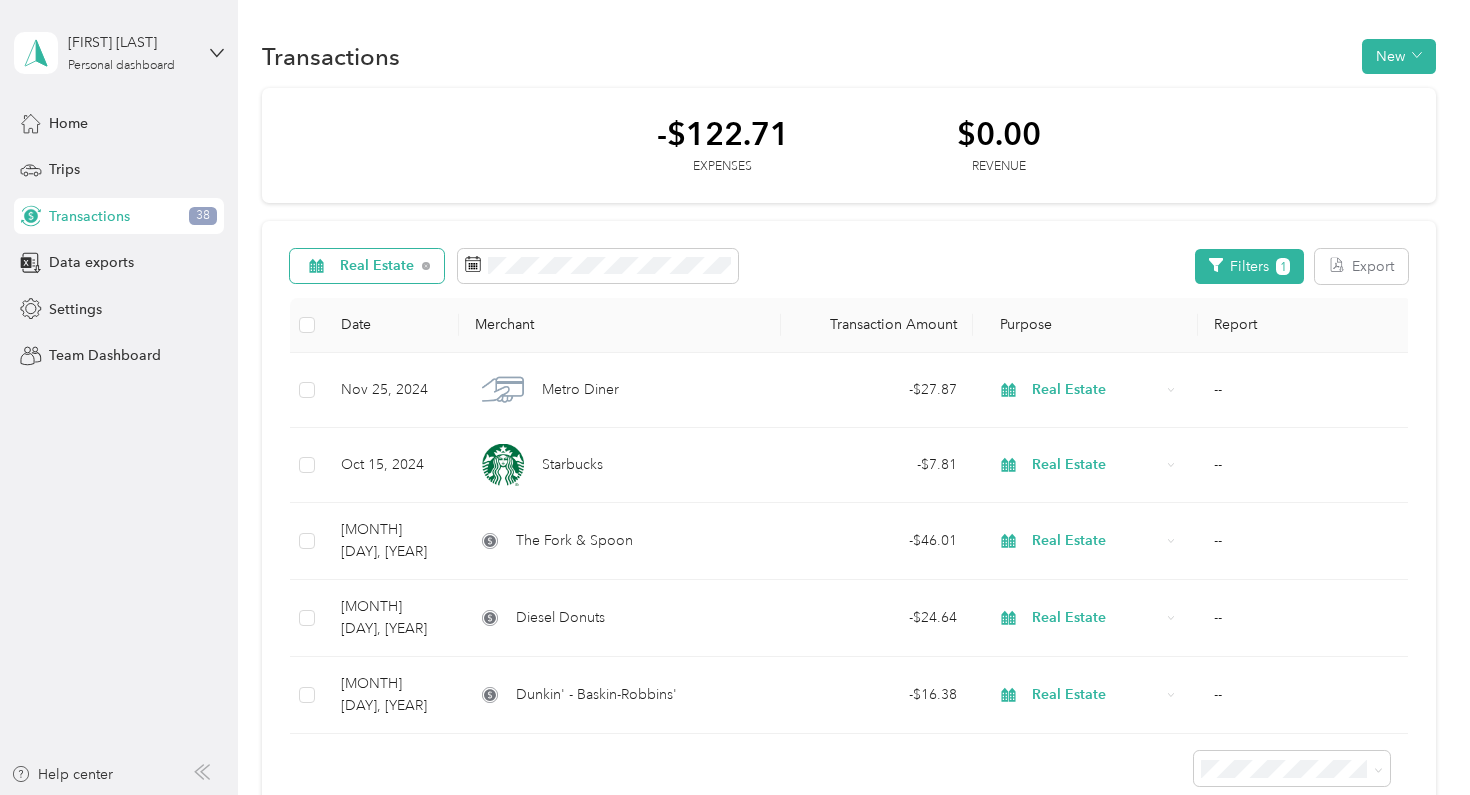 click on "Real Estate" at bounding box center [377, 266] 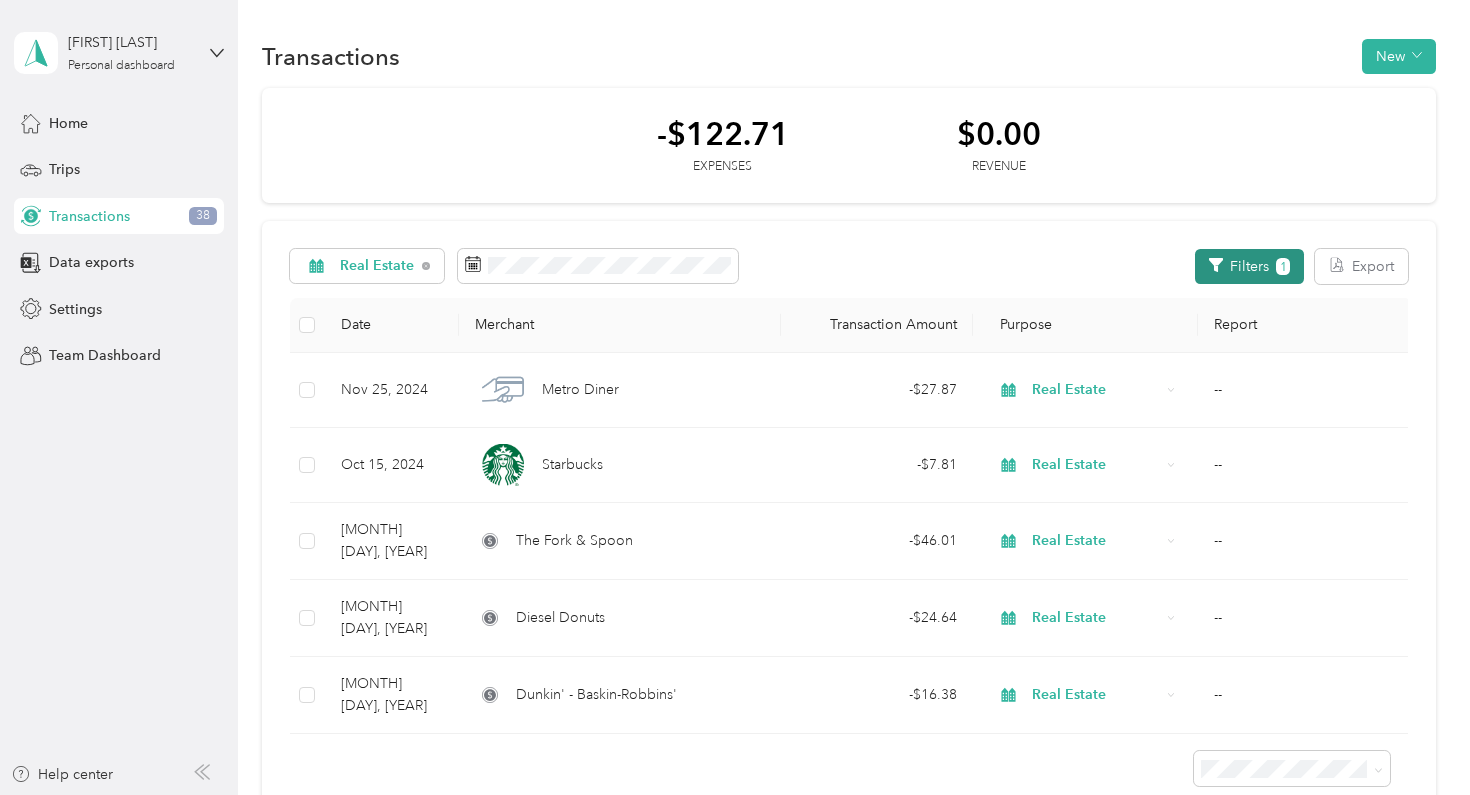 click on "Filters 1" at bounding box center (1249, 266) 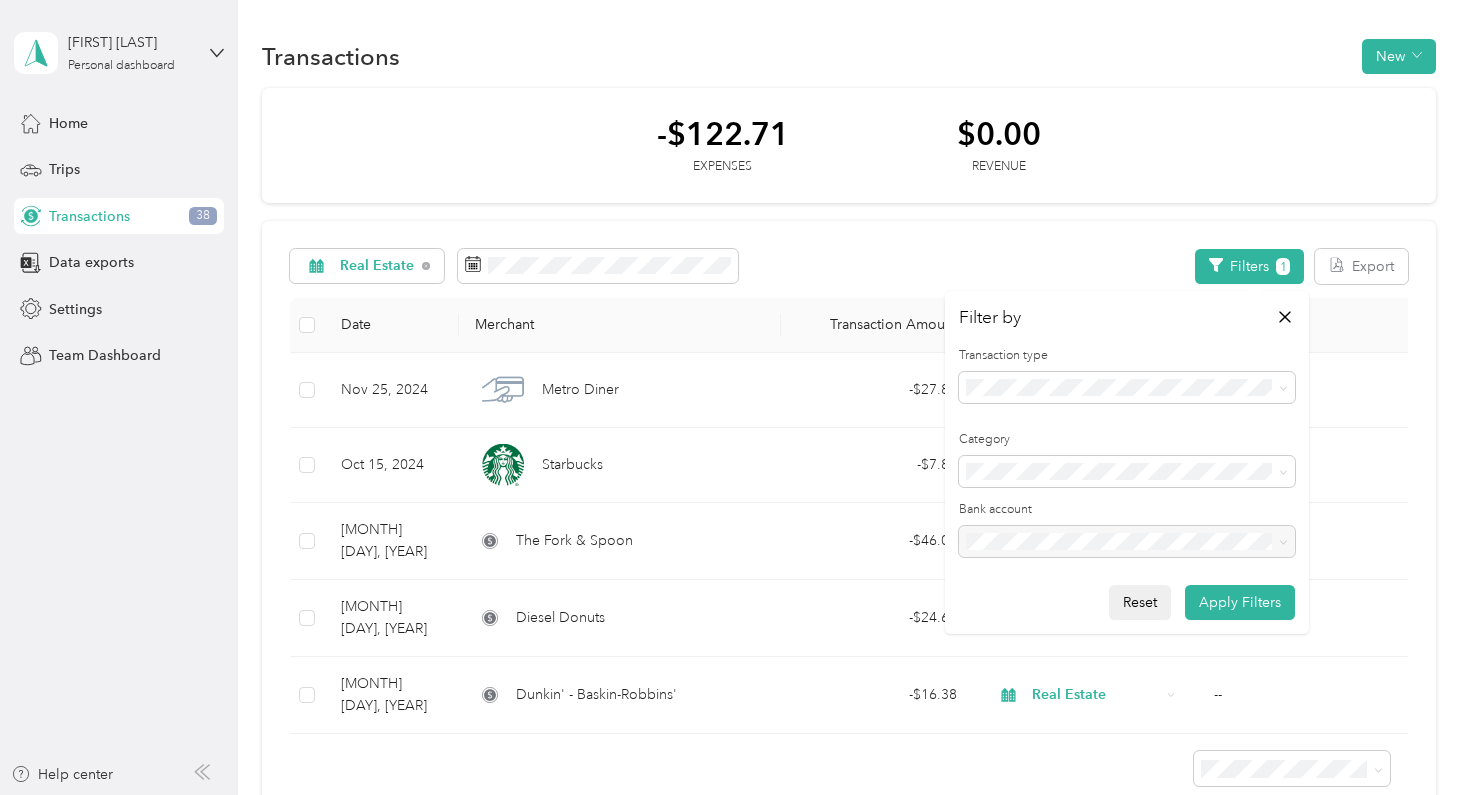 click on "Reset" at bounding box center [1140, 602] 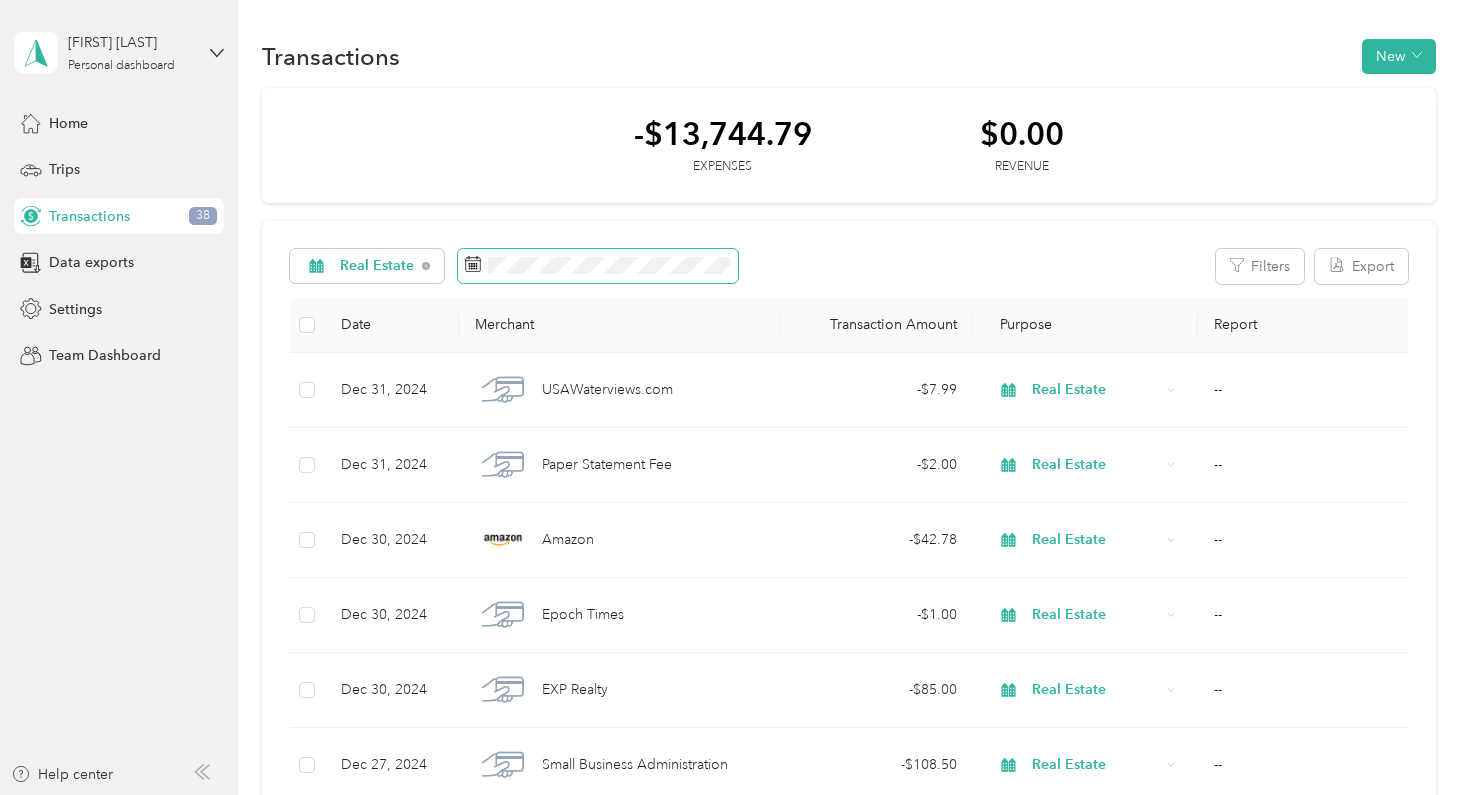 click at bounding box center (598, 266) 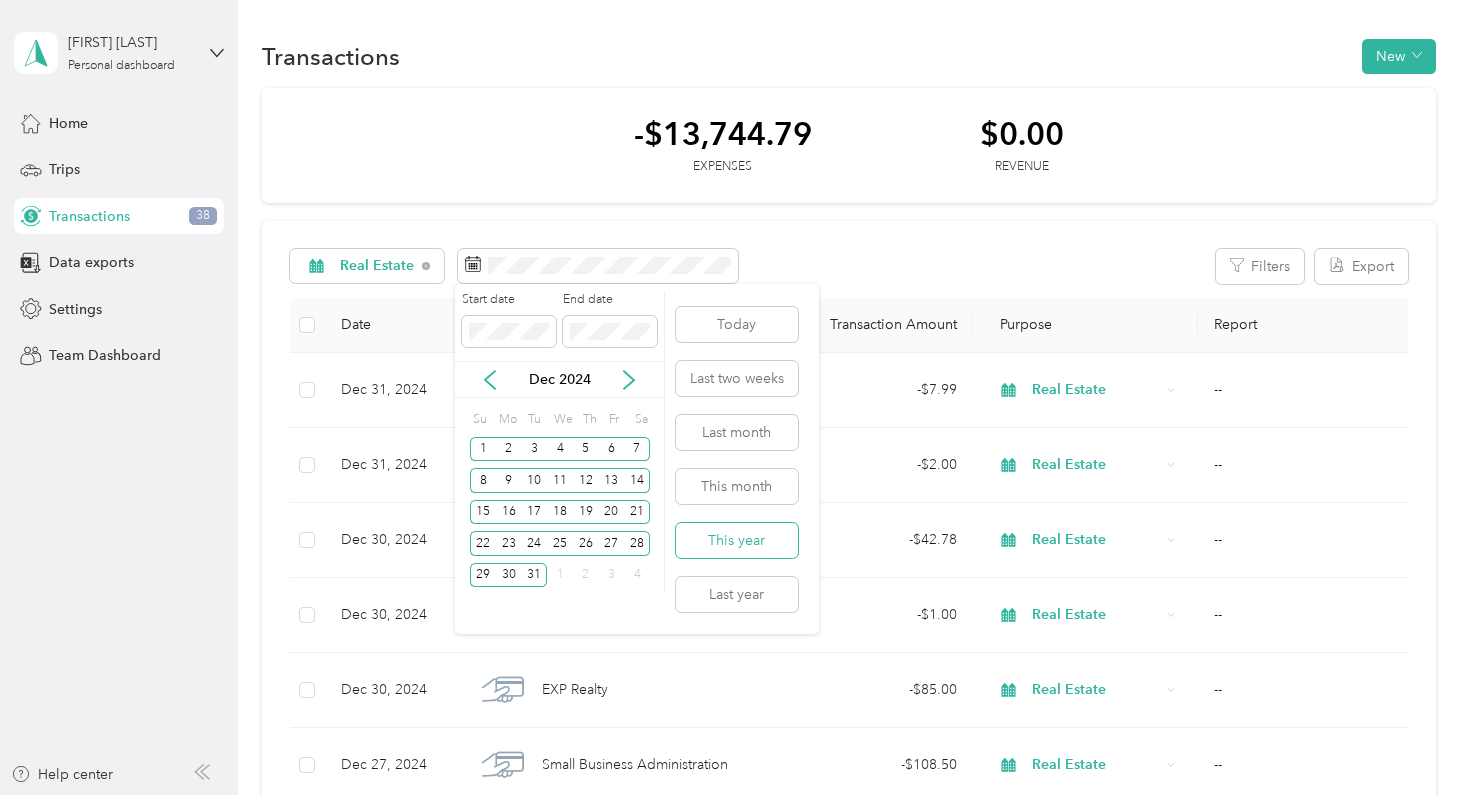 click on "This year" at bounding box center [737, 540] 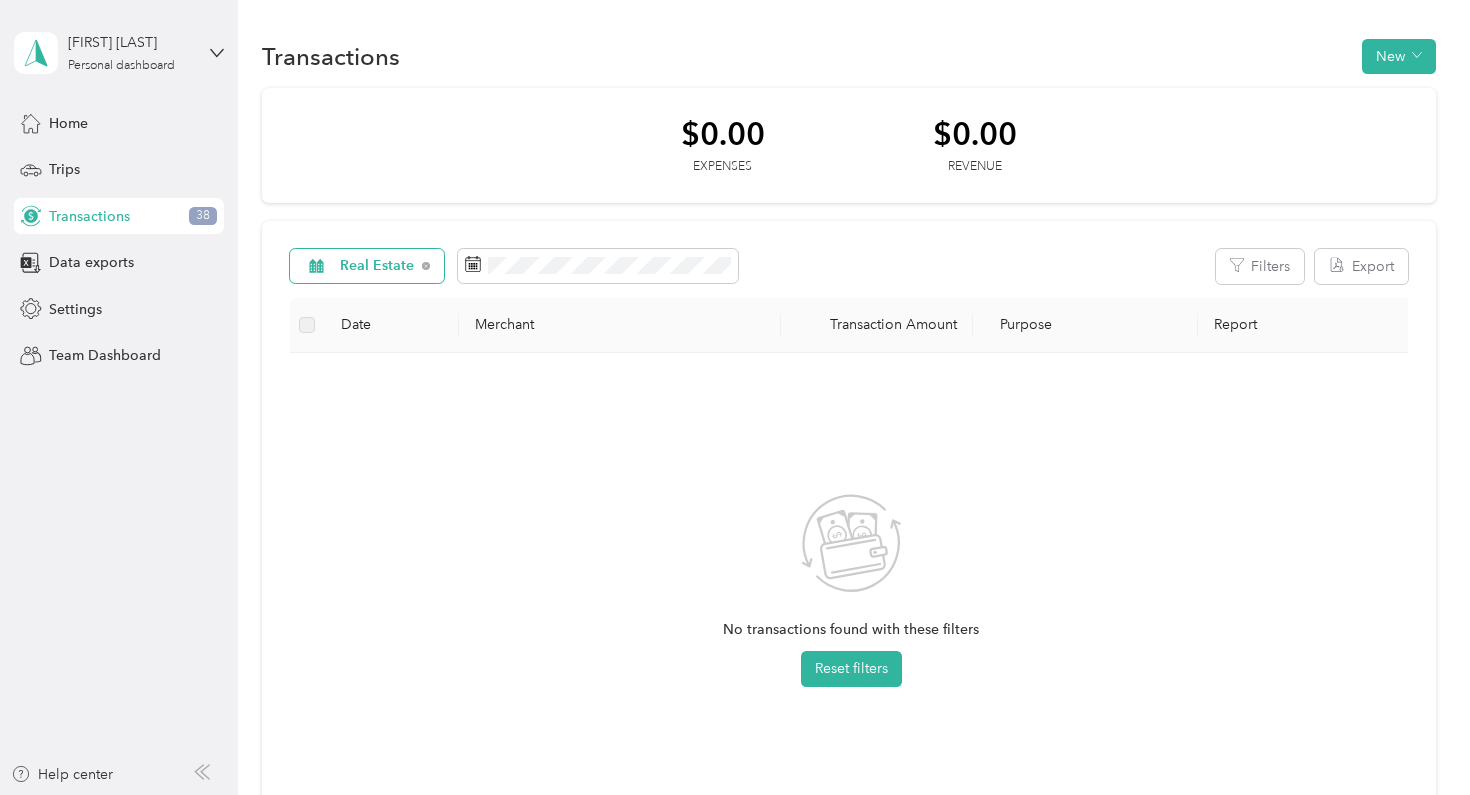 click on "Real Estate" at bounding box center [367, 266] 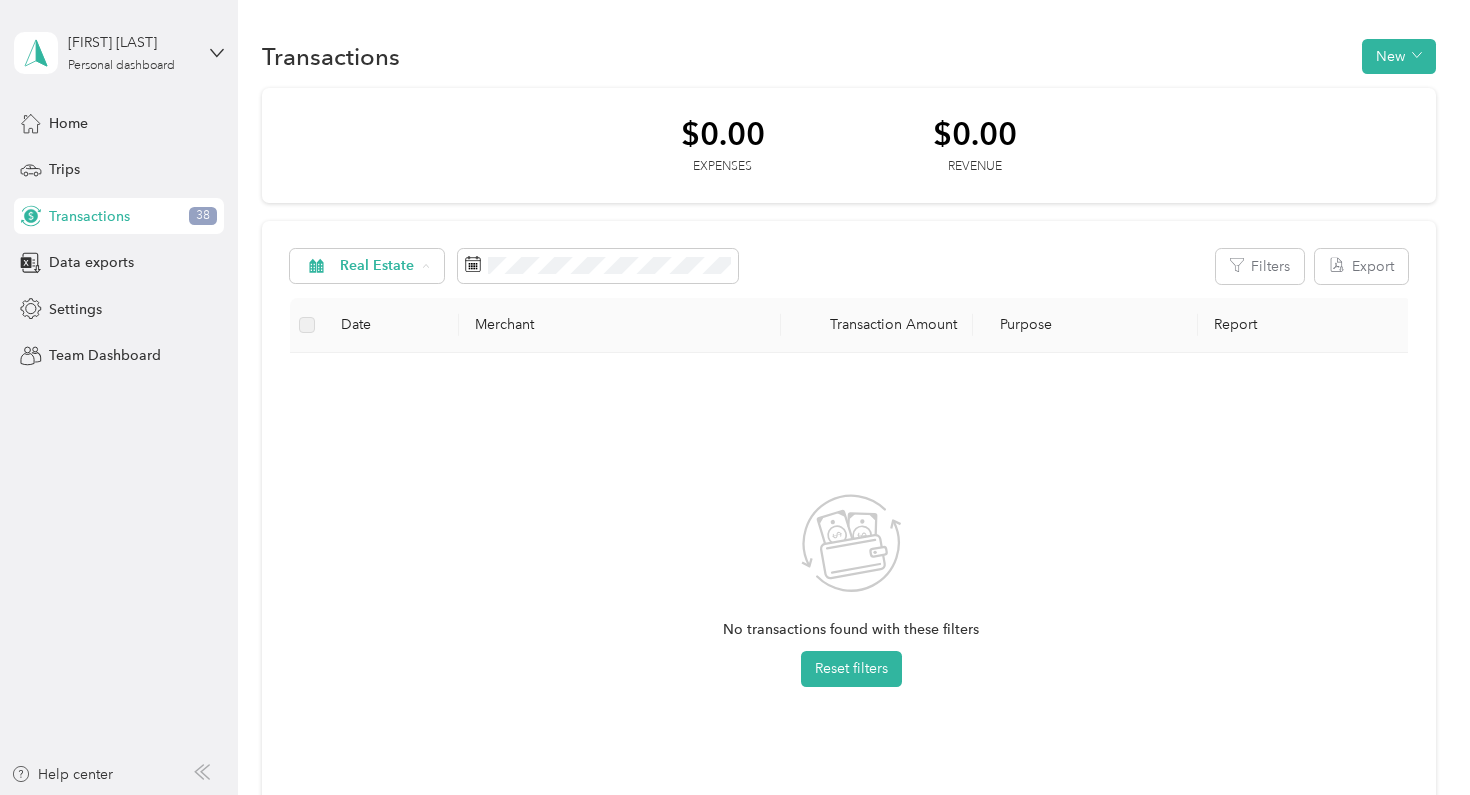 click on "All purposes" at bounding box center [401, 302] 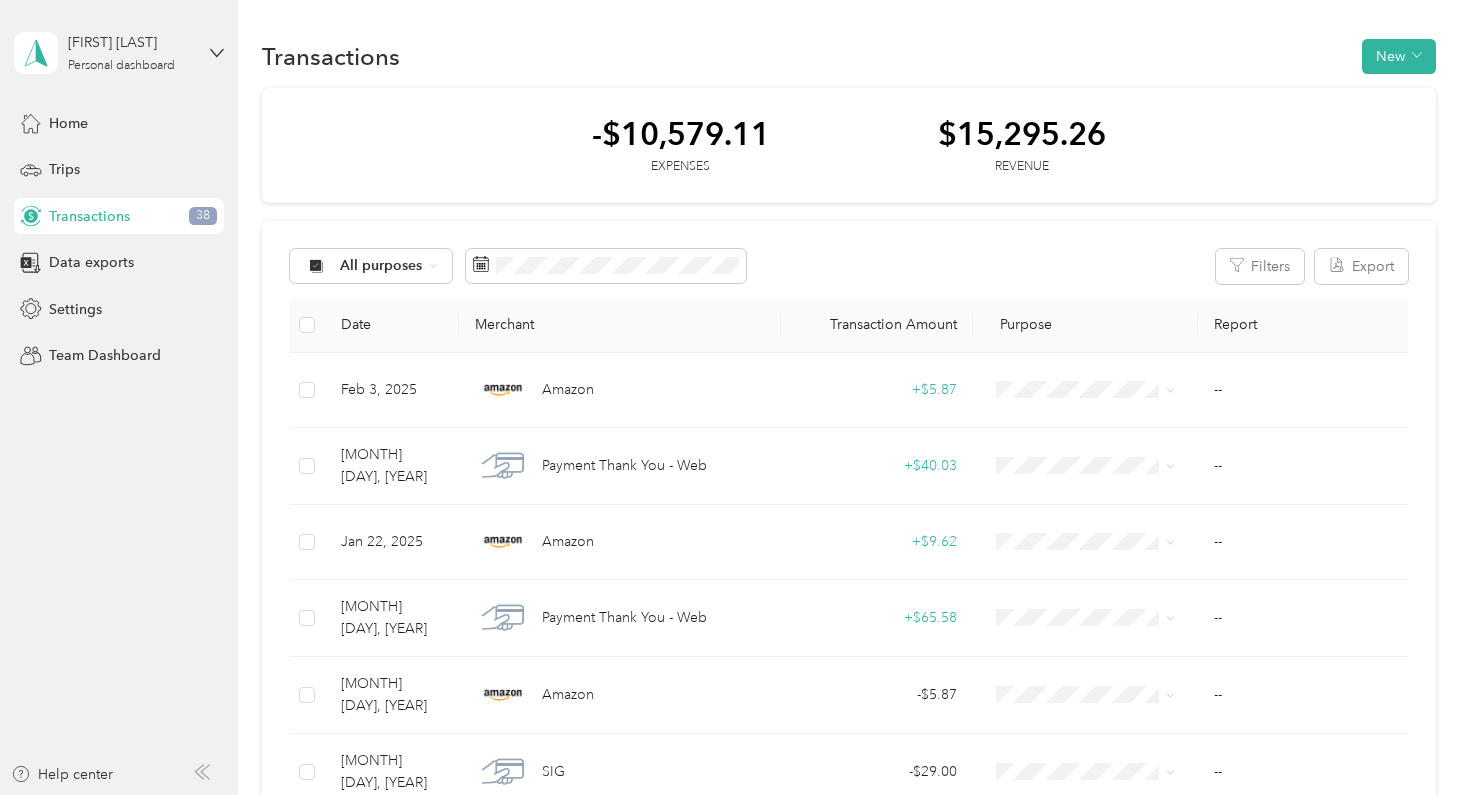 scroll, scrollTop: 0, scrollLeft: 0, axis: both 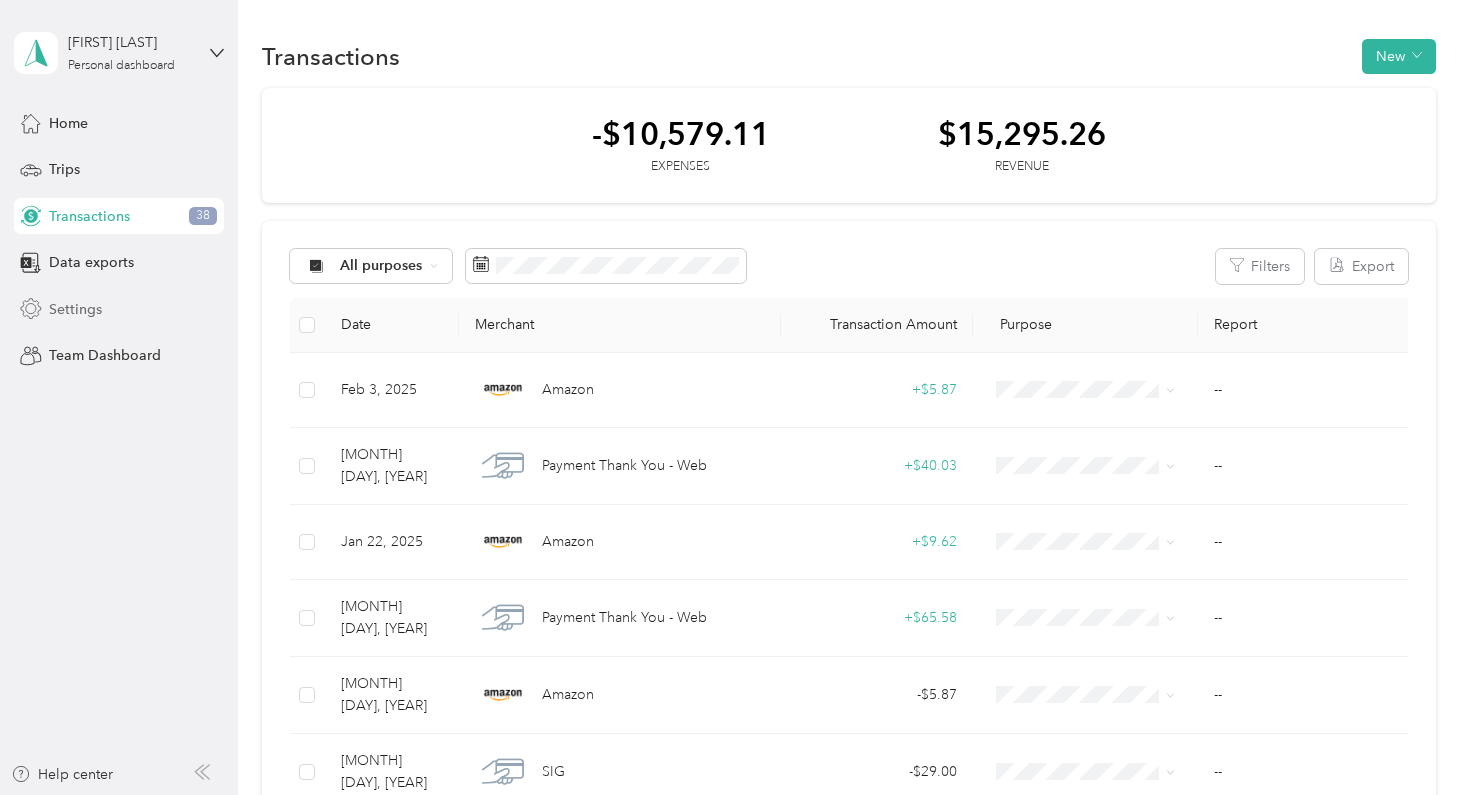 click on "Settings" at bounding box center [119, 309] 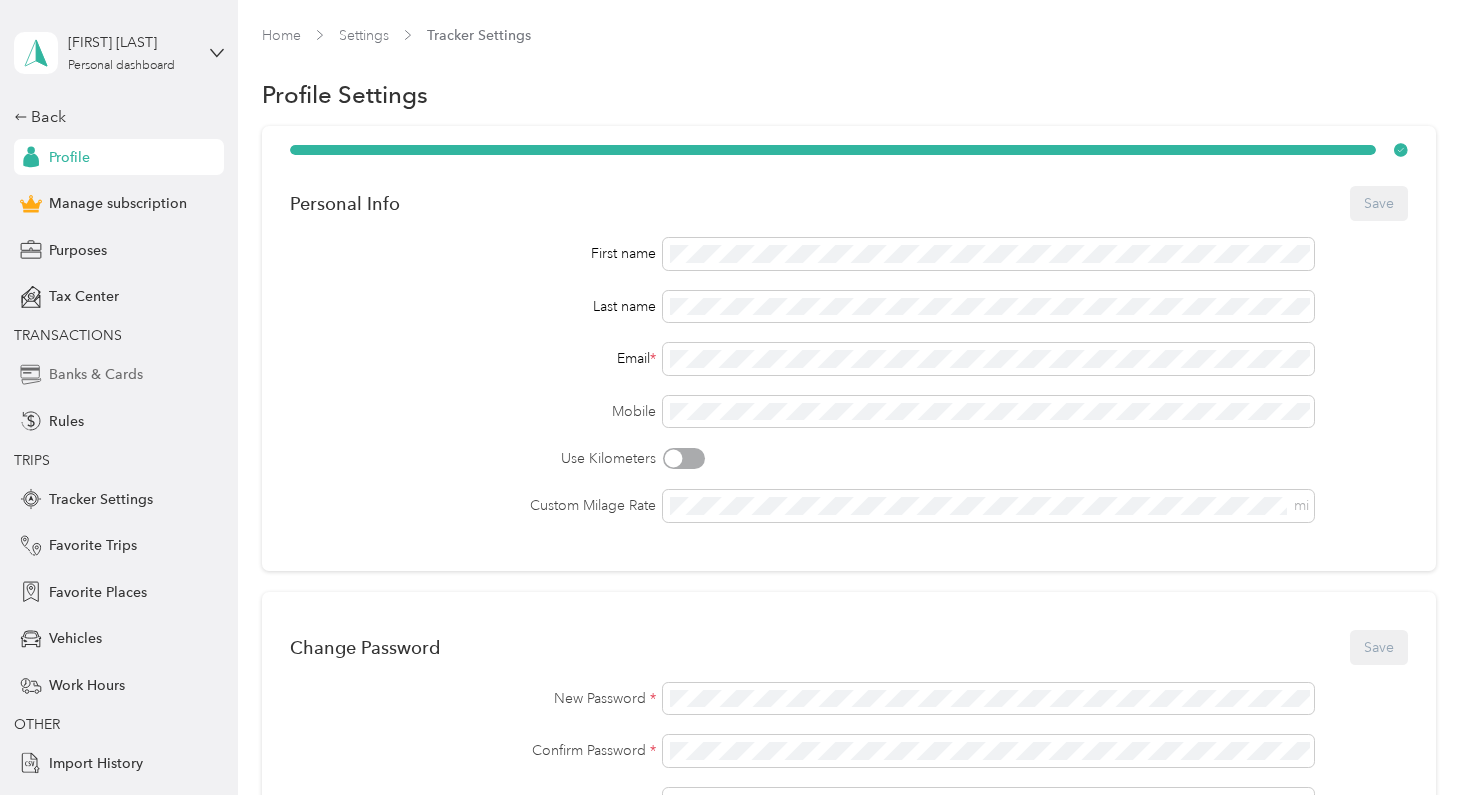click on "Banks & Cards" at bounding box center [96, 374] 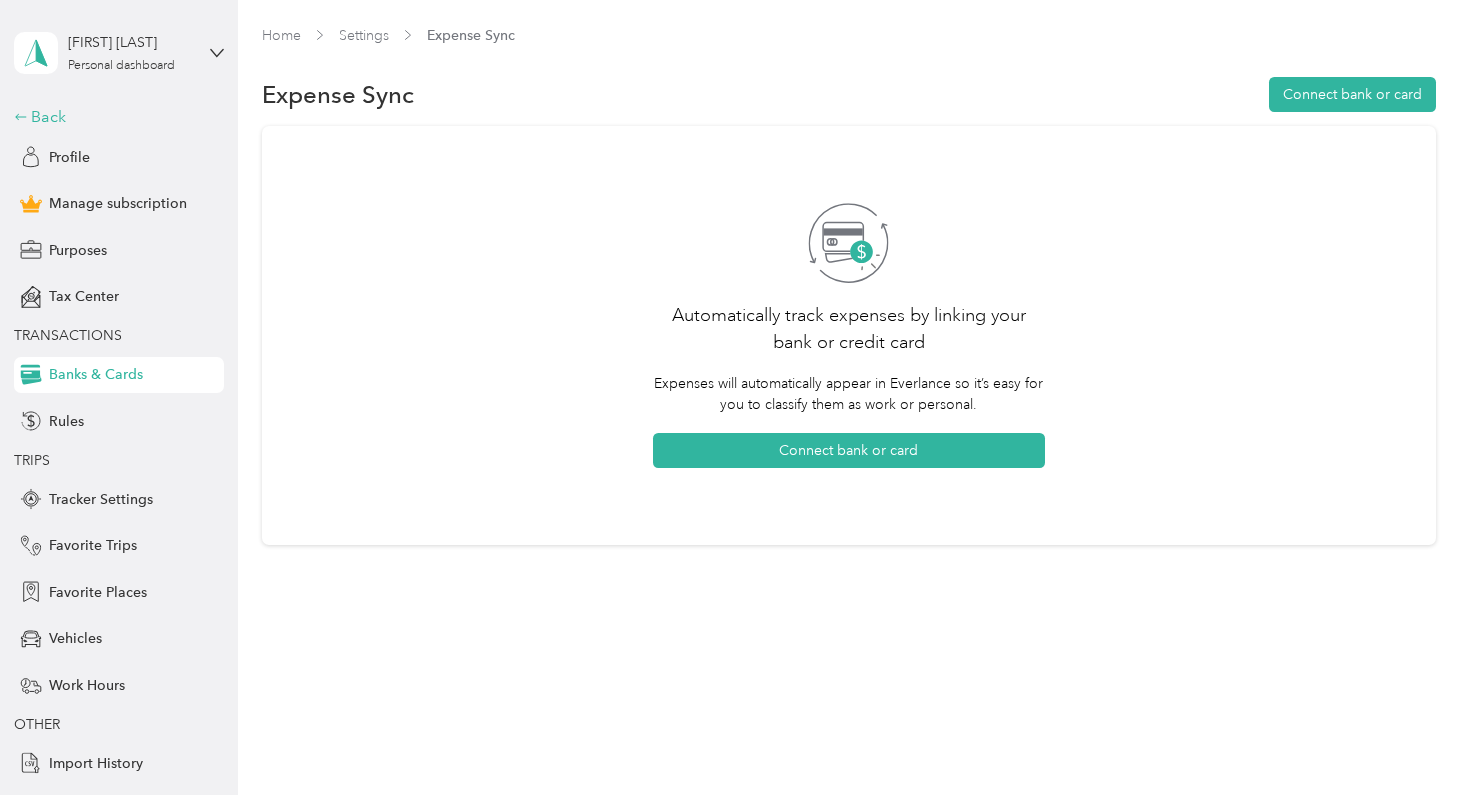 click on "Back" at bounding box center (114, 117) 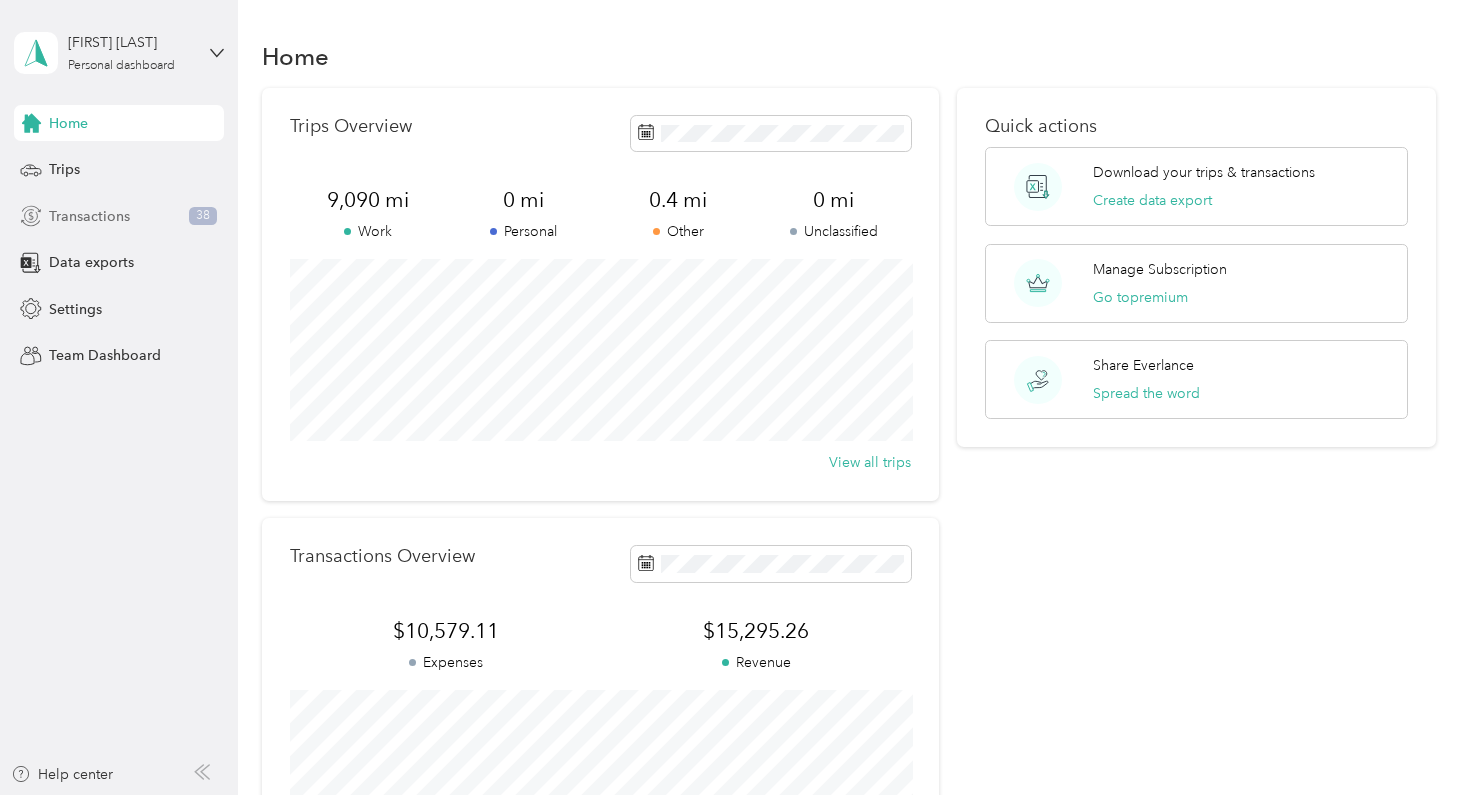 click on "Transactions" at bounding box center (89, 216) 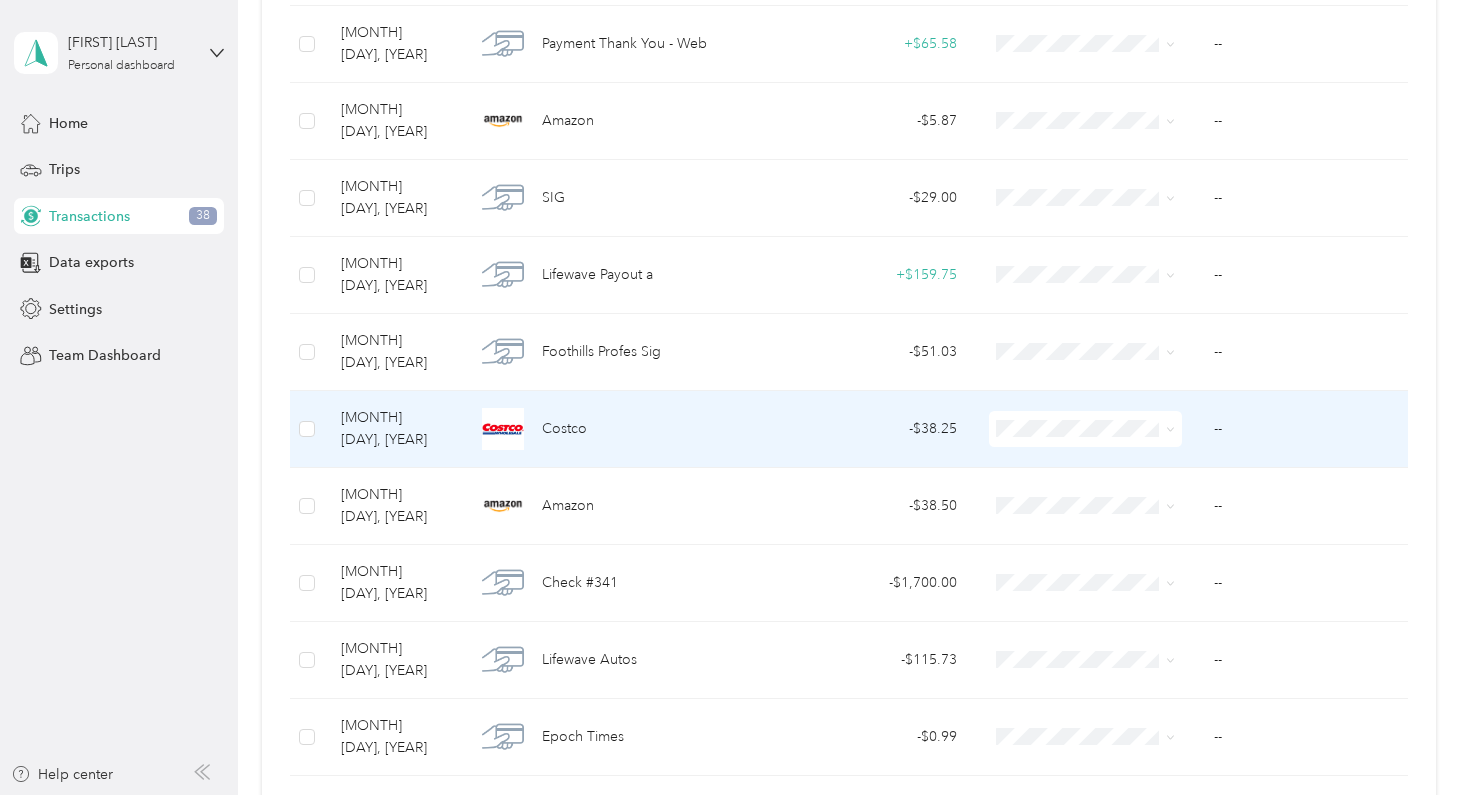 scroll, scrollTop: 576, scrollLeft: 0, axis: vertical 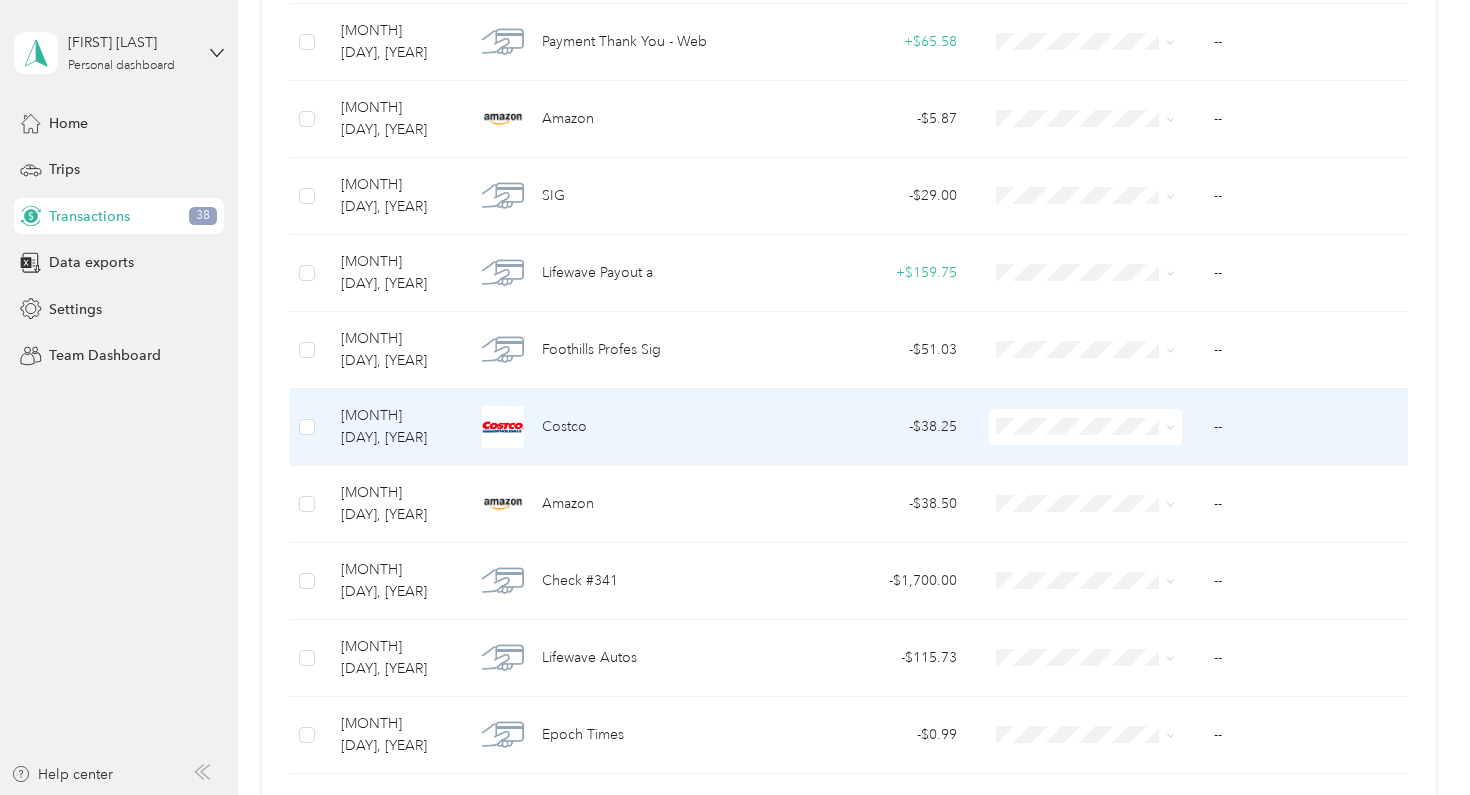 click on "Costco" at bounding box center [619, 427] 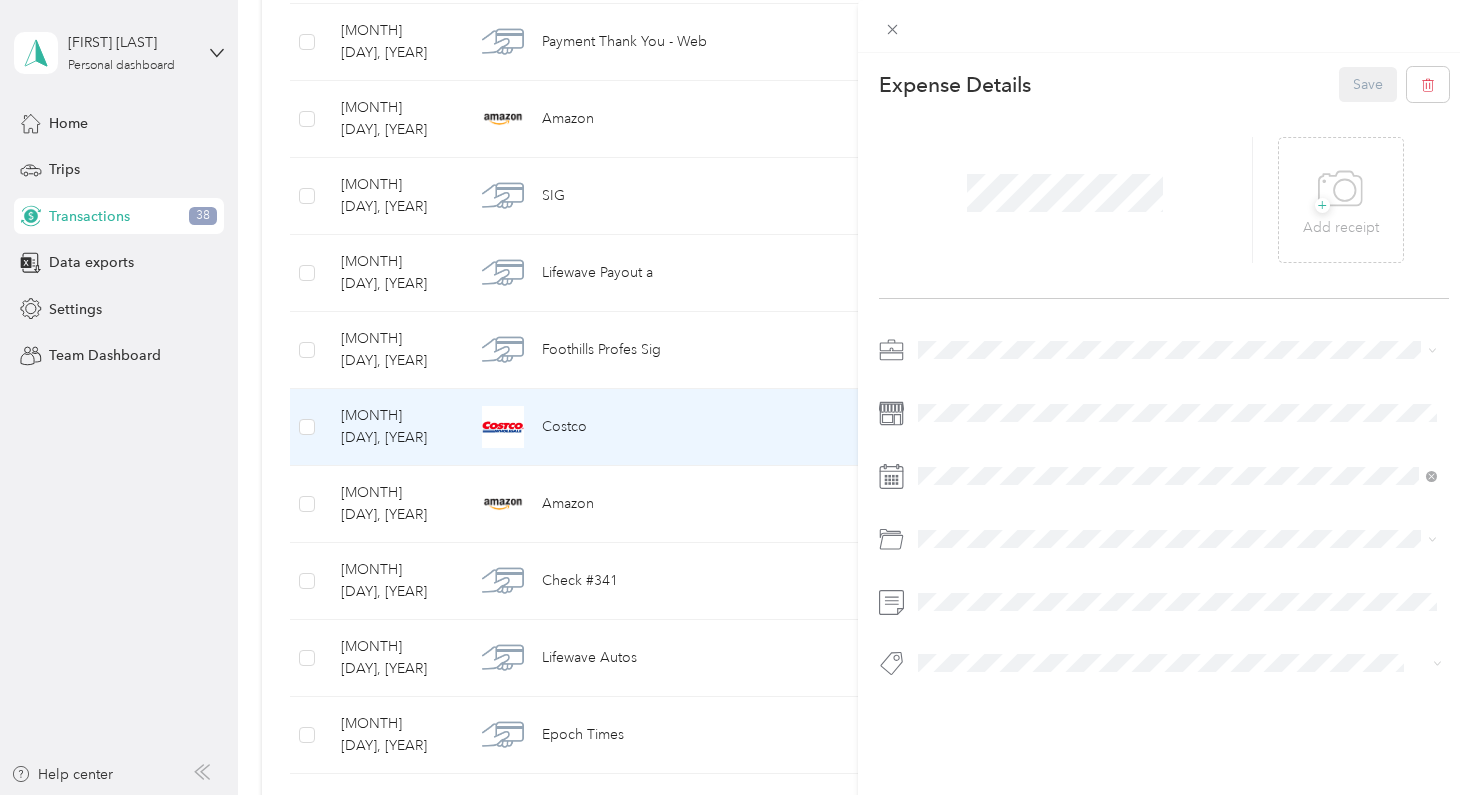 click on "This  expense  cannot be edited because it is either under review, approved, or paid. Contact your Team Manager to edit it.  Expense Details Save + Add receipt" at bounding box center [735, 397] 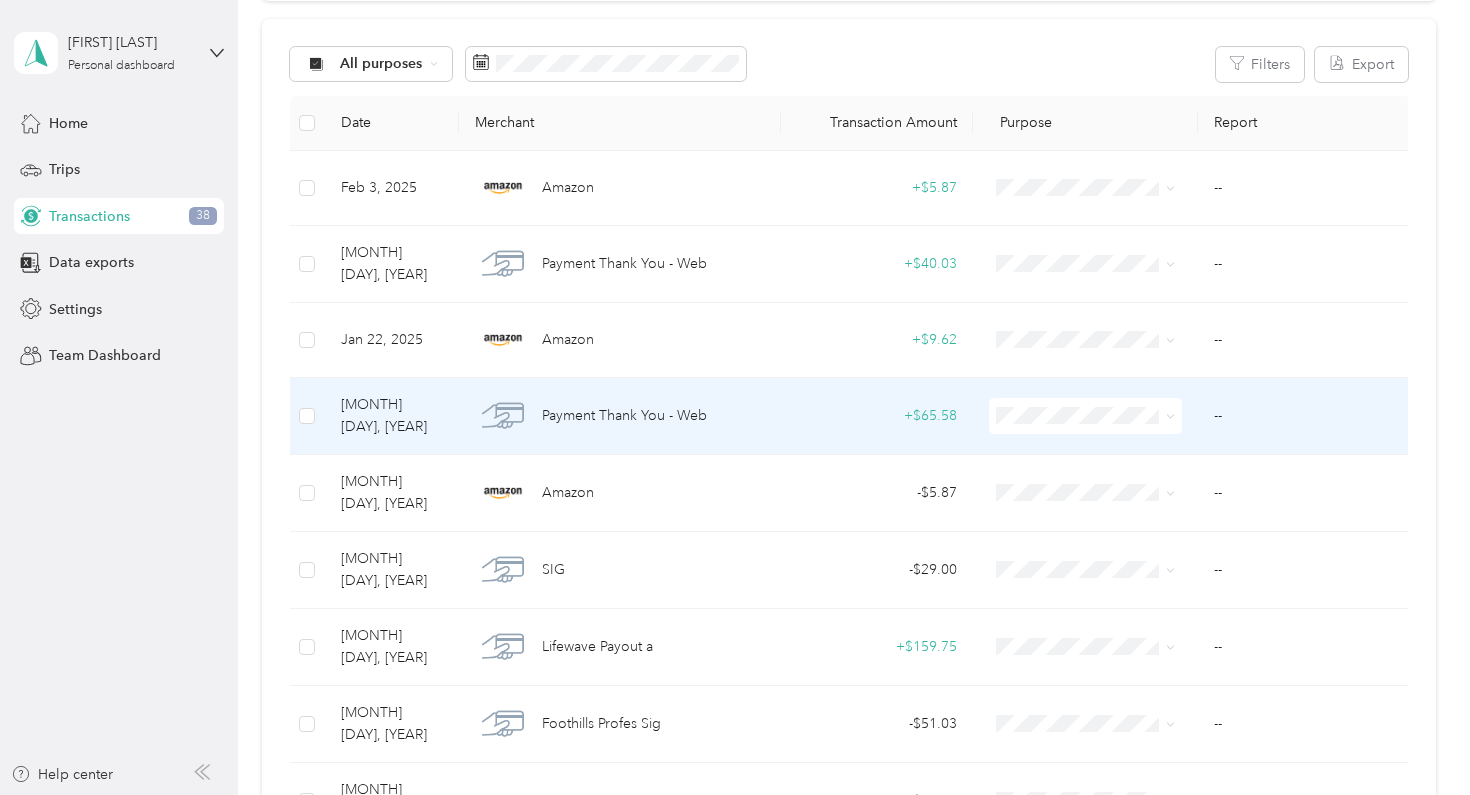 scroll, scrollTop: 202, scrollLeft: 0, axis: vertical 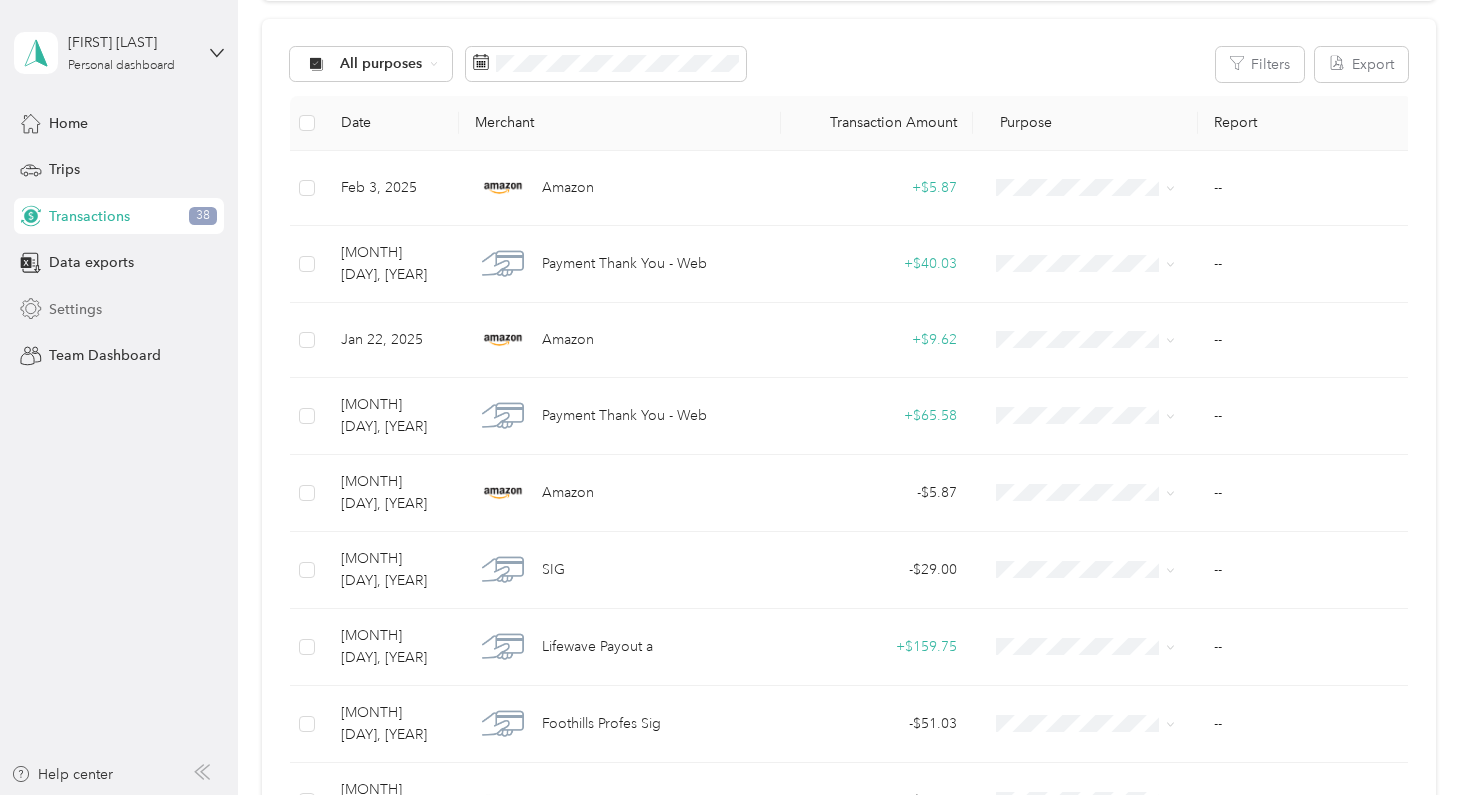 click on "Settings" at bounding box center [119, 309] 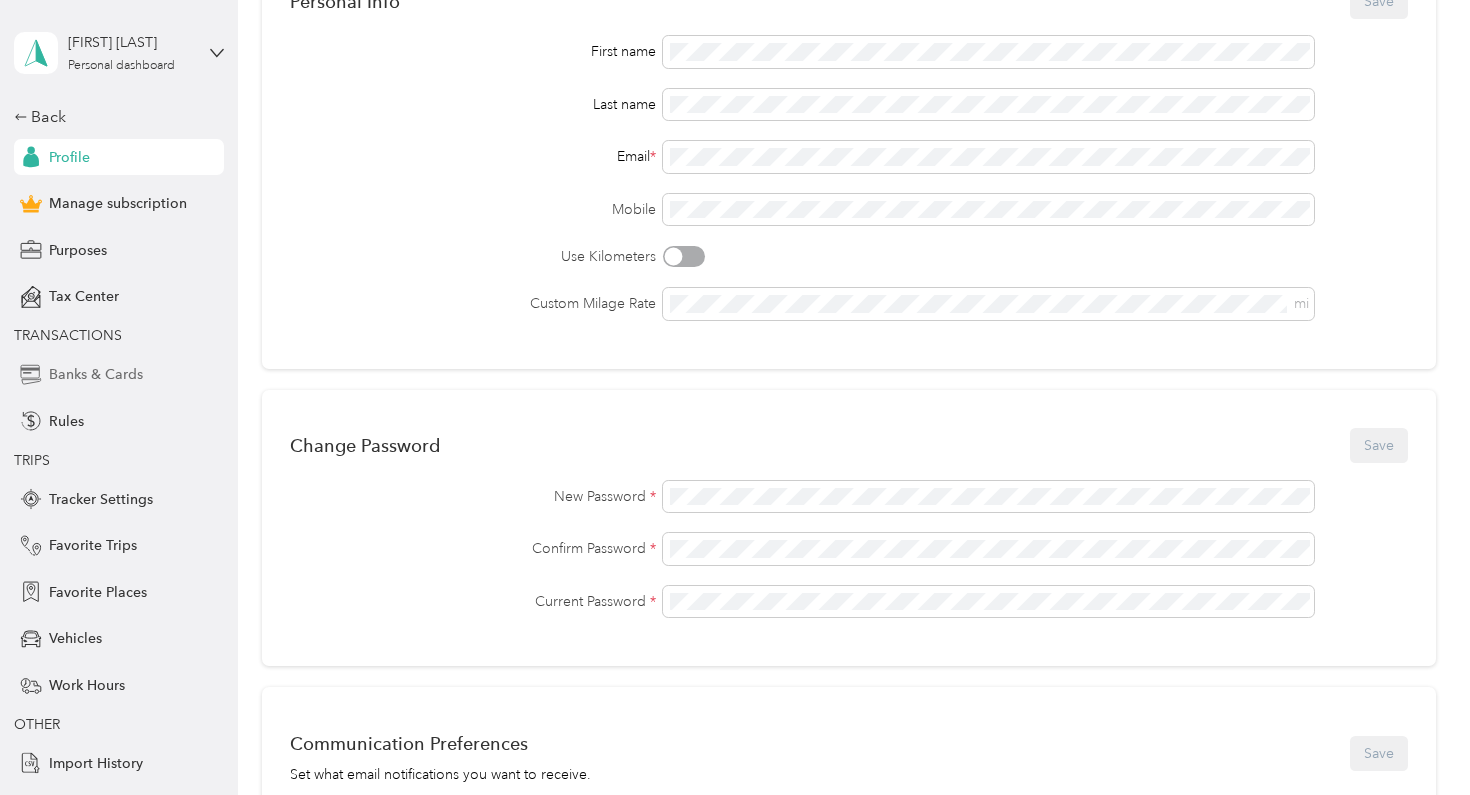 click on "Banks & Cards" at bounding box center [96, 374] 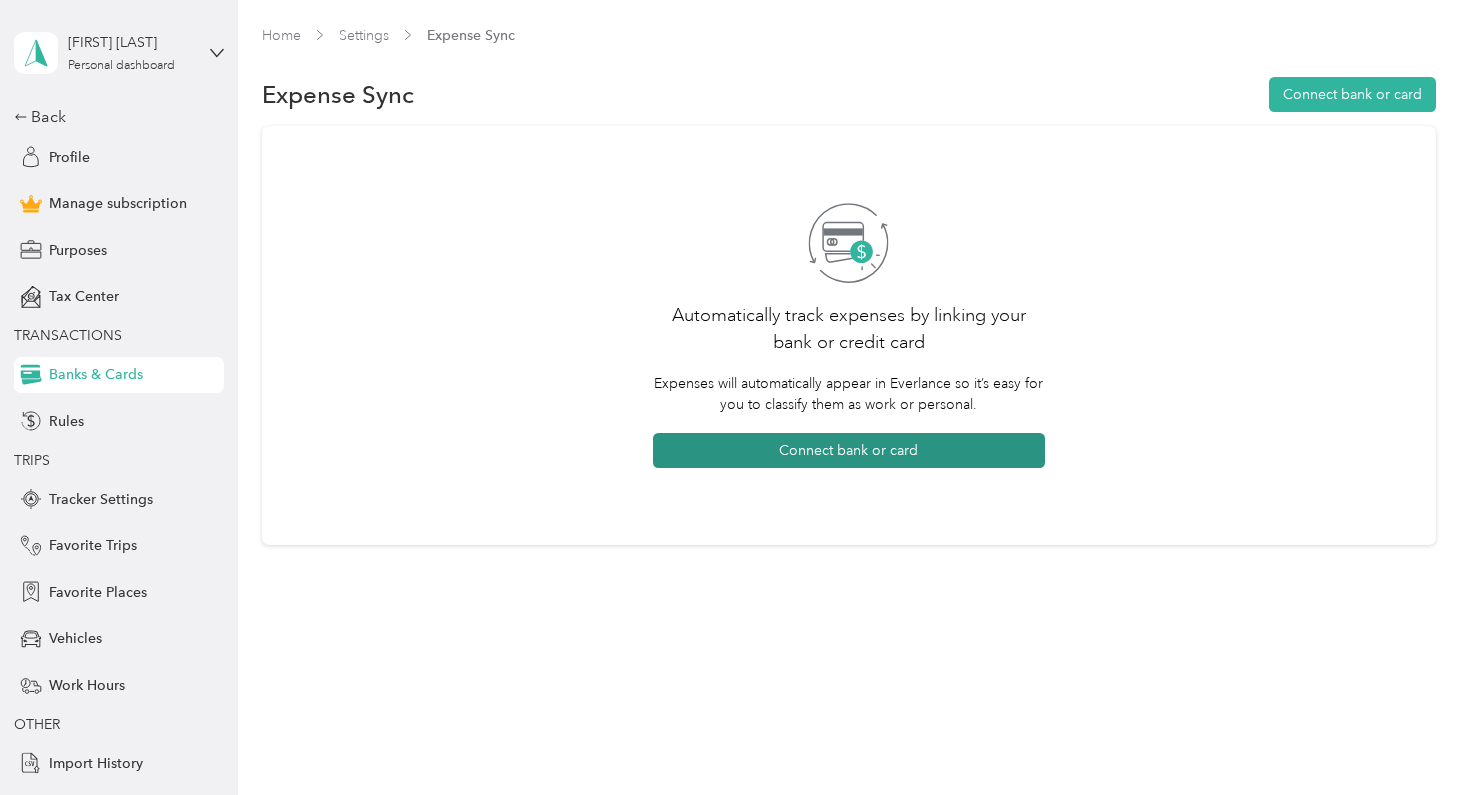 click on "Connect bank or card" at bounding box center [849, 450] 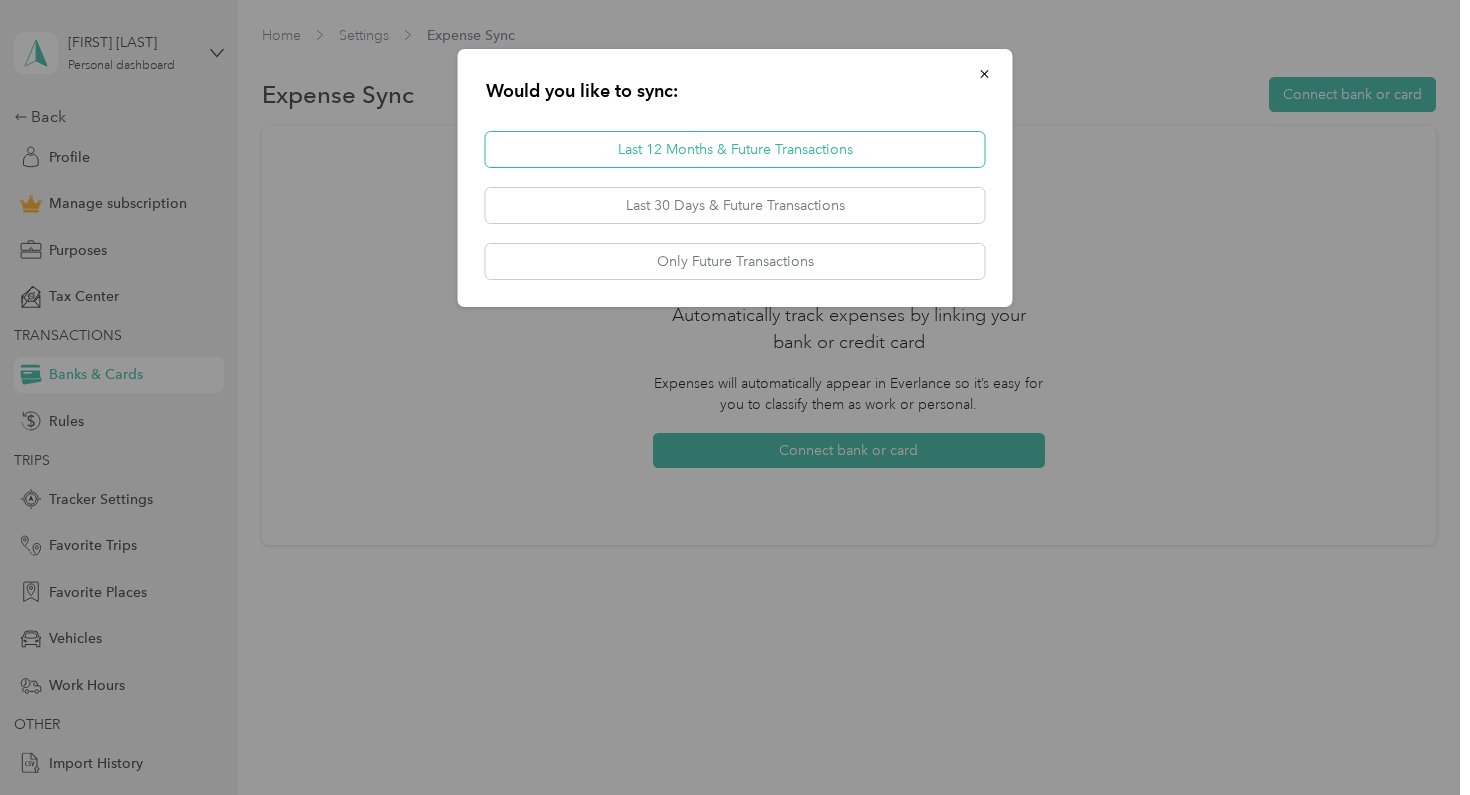 click on "Last 12 Months & Future Transactions" at bounding box center (735, 149) 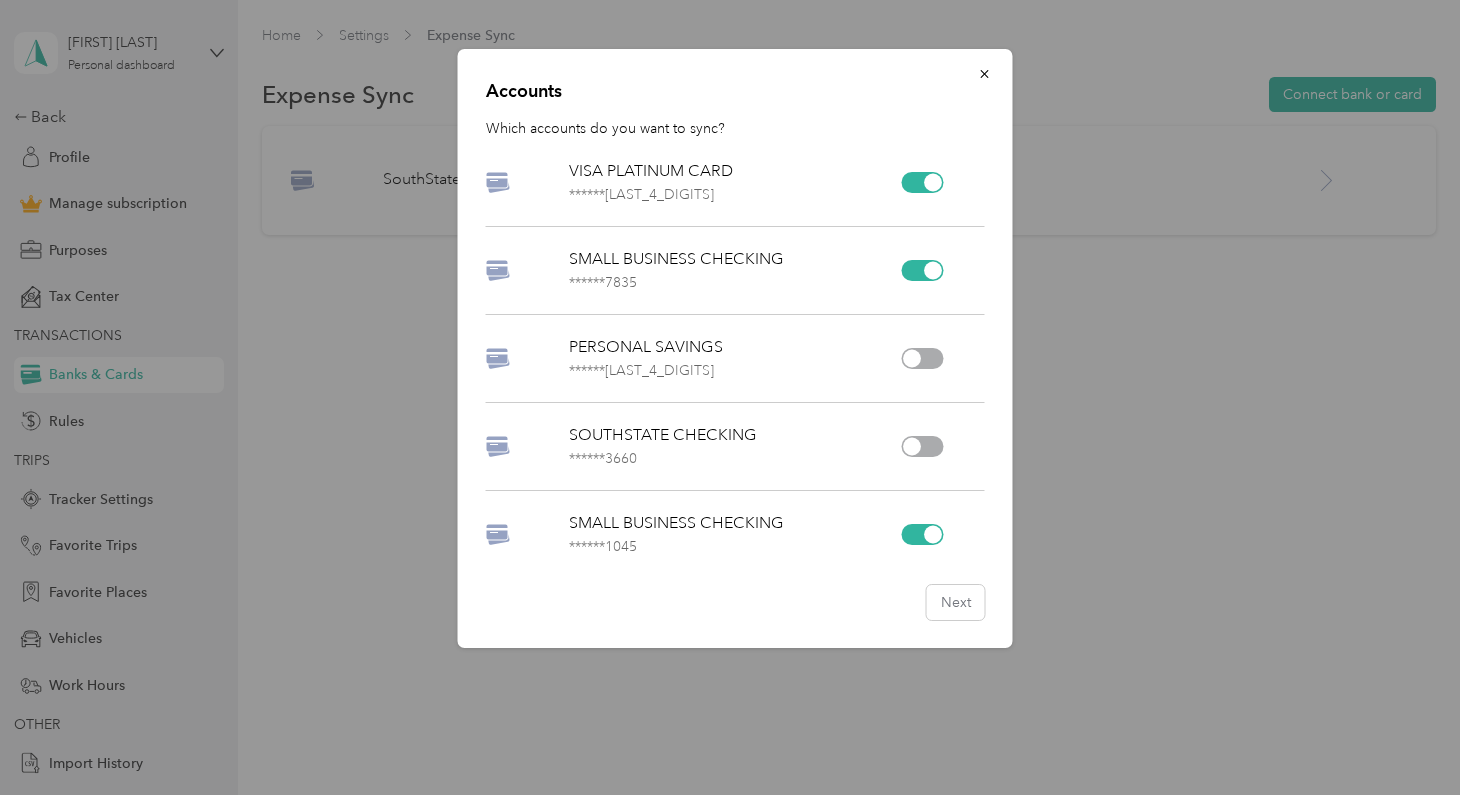click at bounding box center [912, 358] 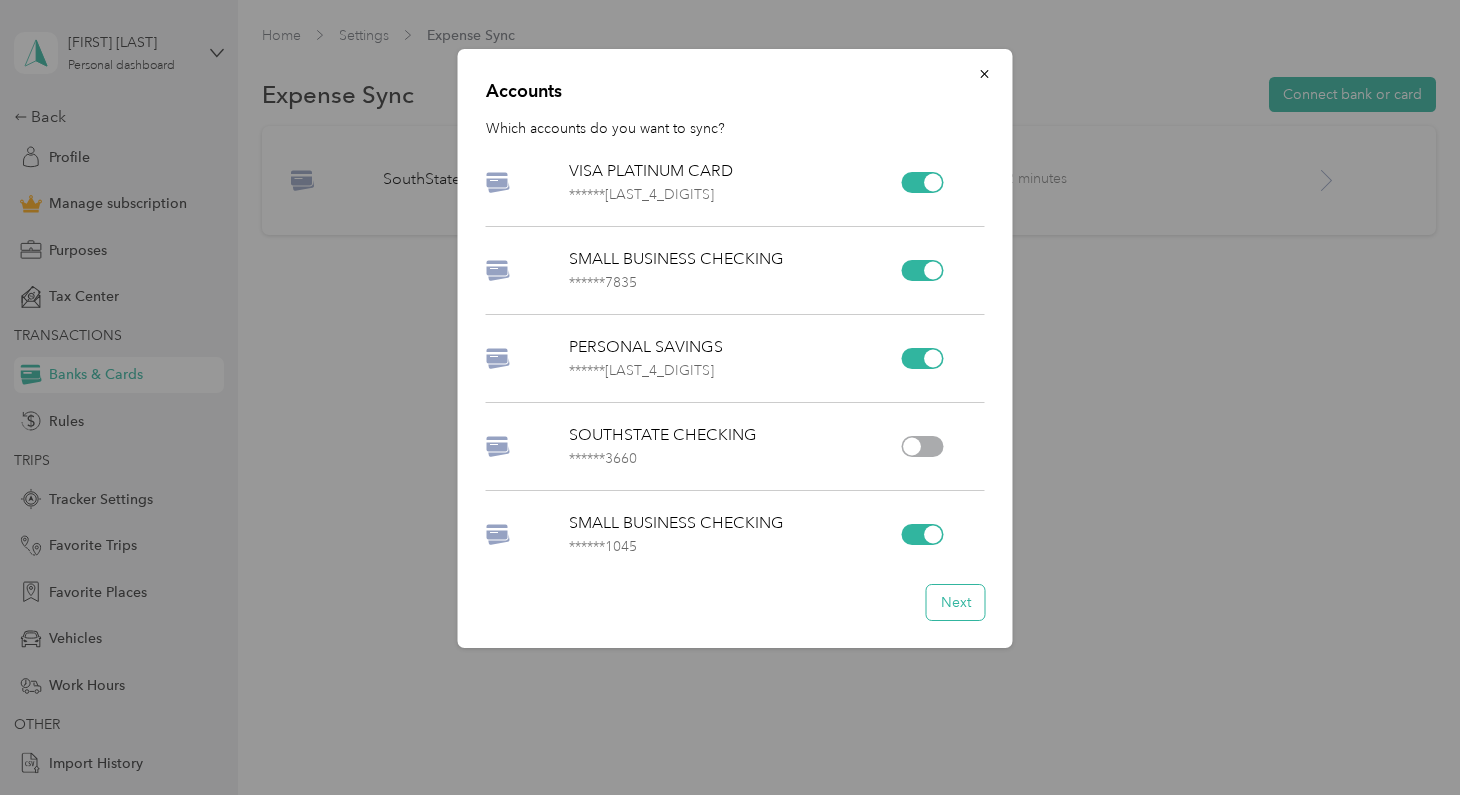 click on "Next" at bounding box center (956, 602) 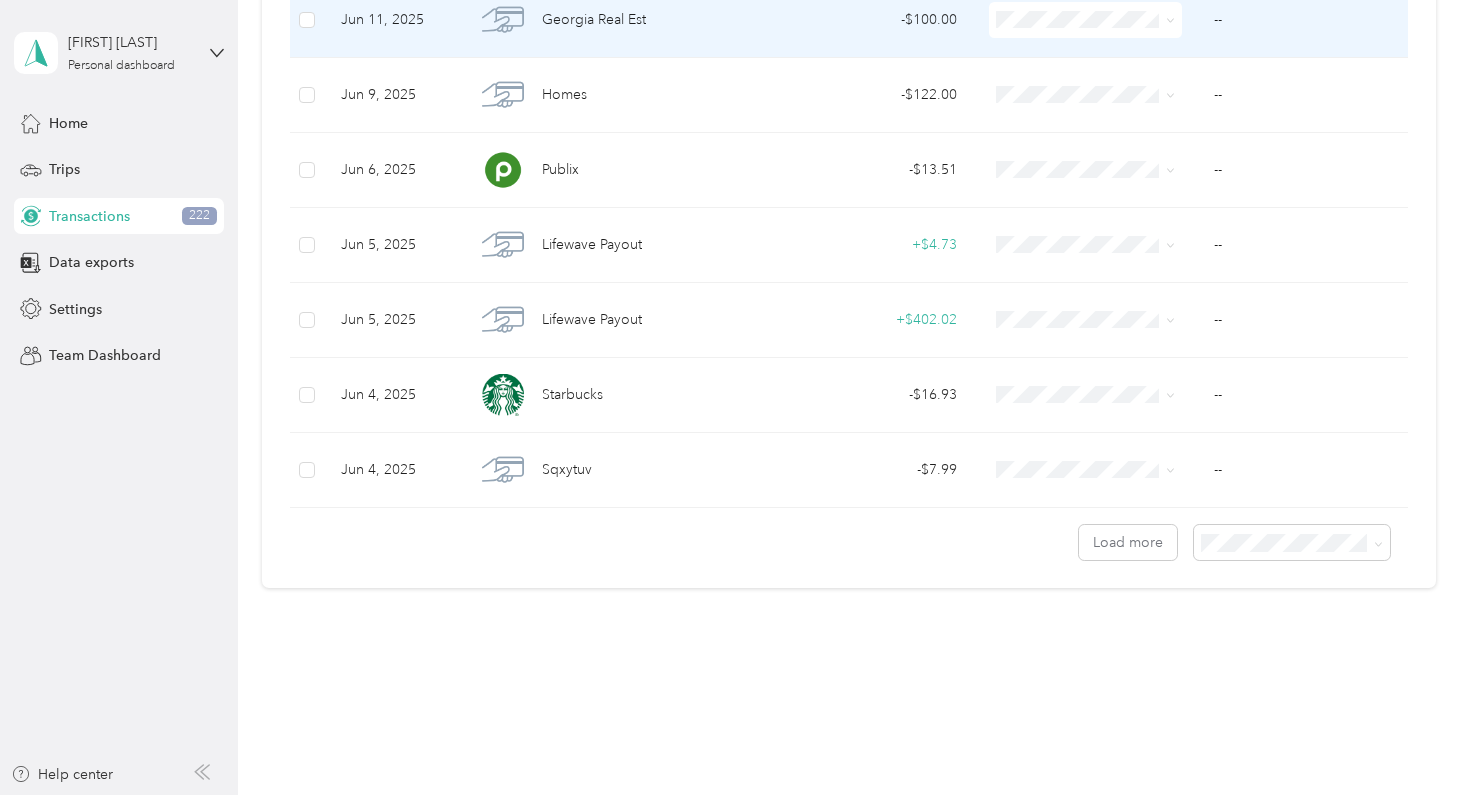 scroll, scrollTop: 7344, scrollLeft: 0, axis: vertical 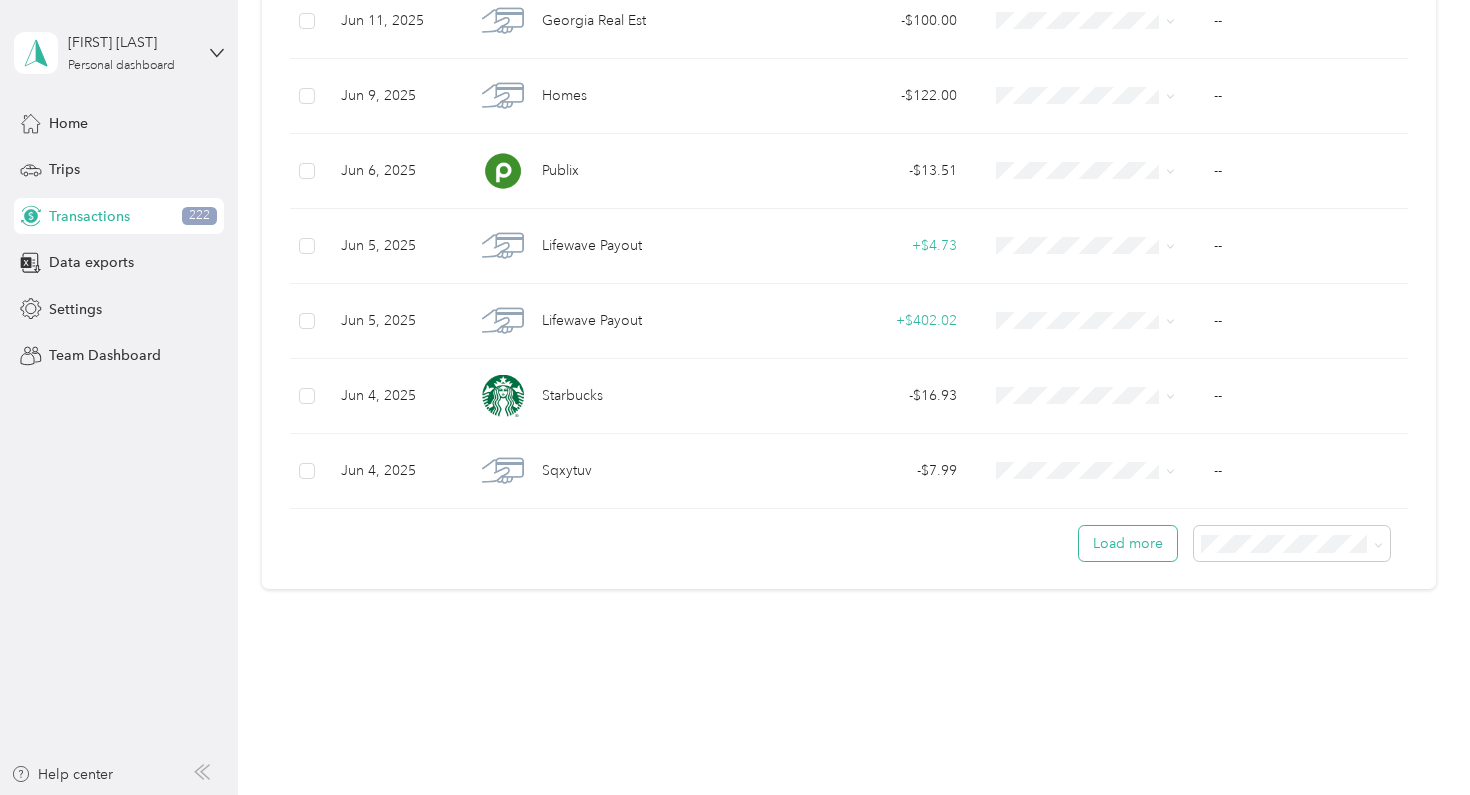 click on "Load more" at bounding box center [1128, 543] 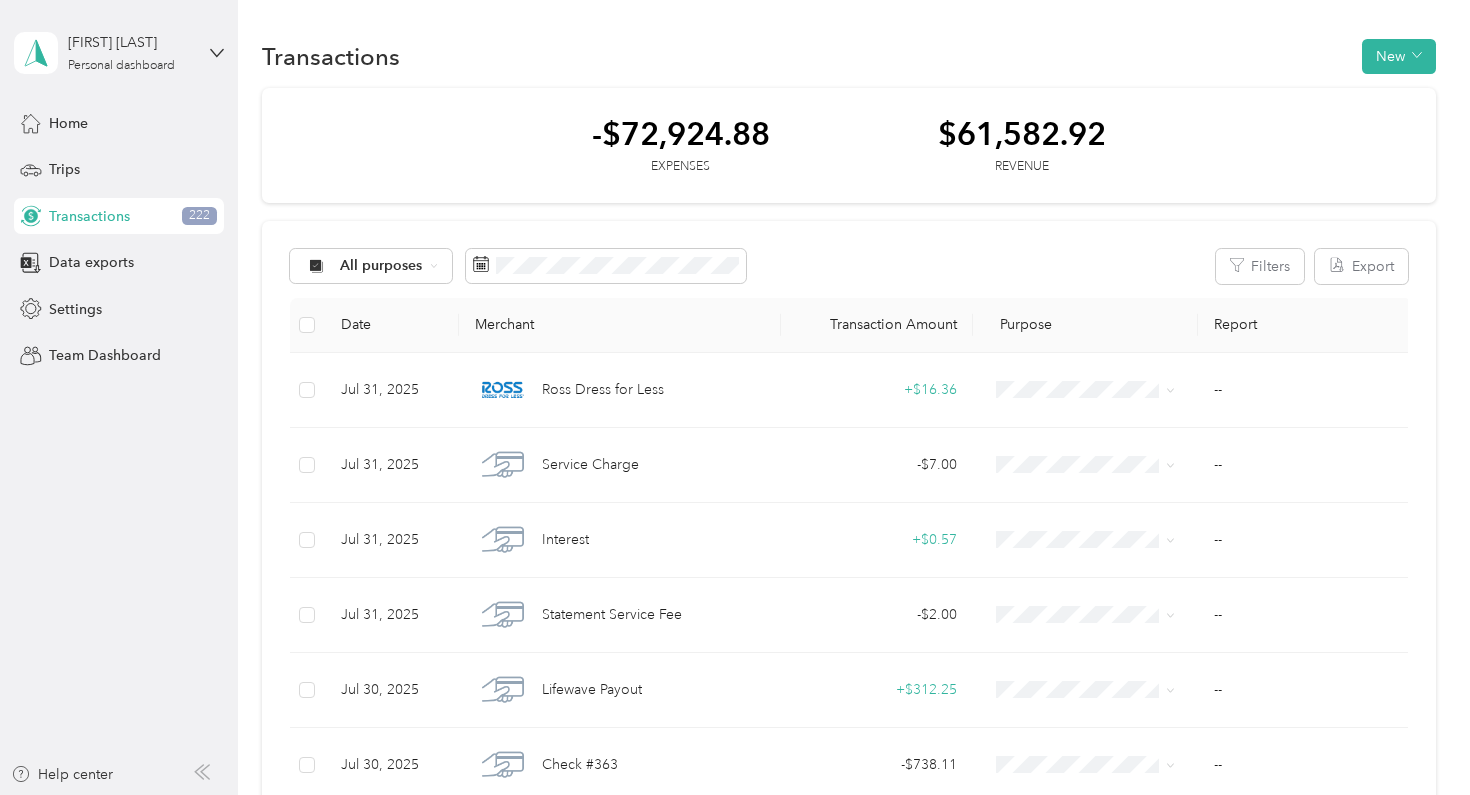 scroll, scrollTop: 0, scrollLeft: 0, axis: both 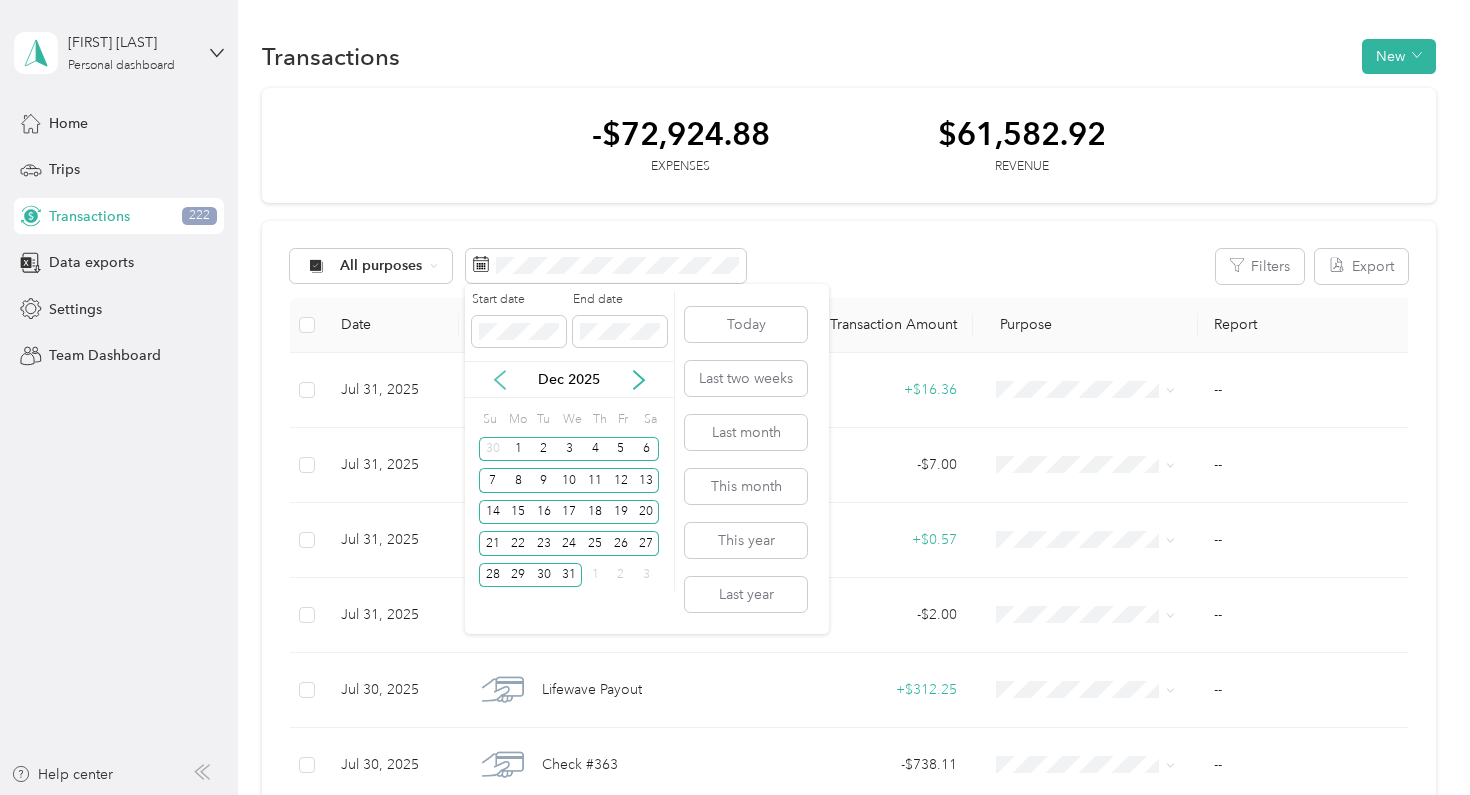 click 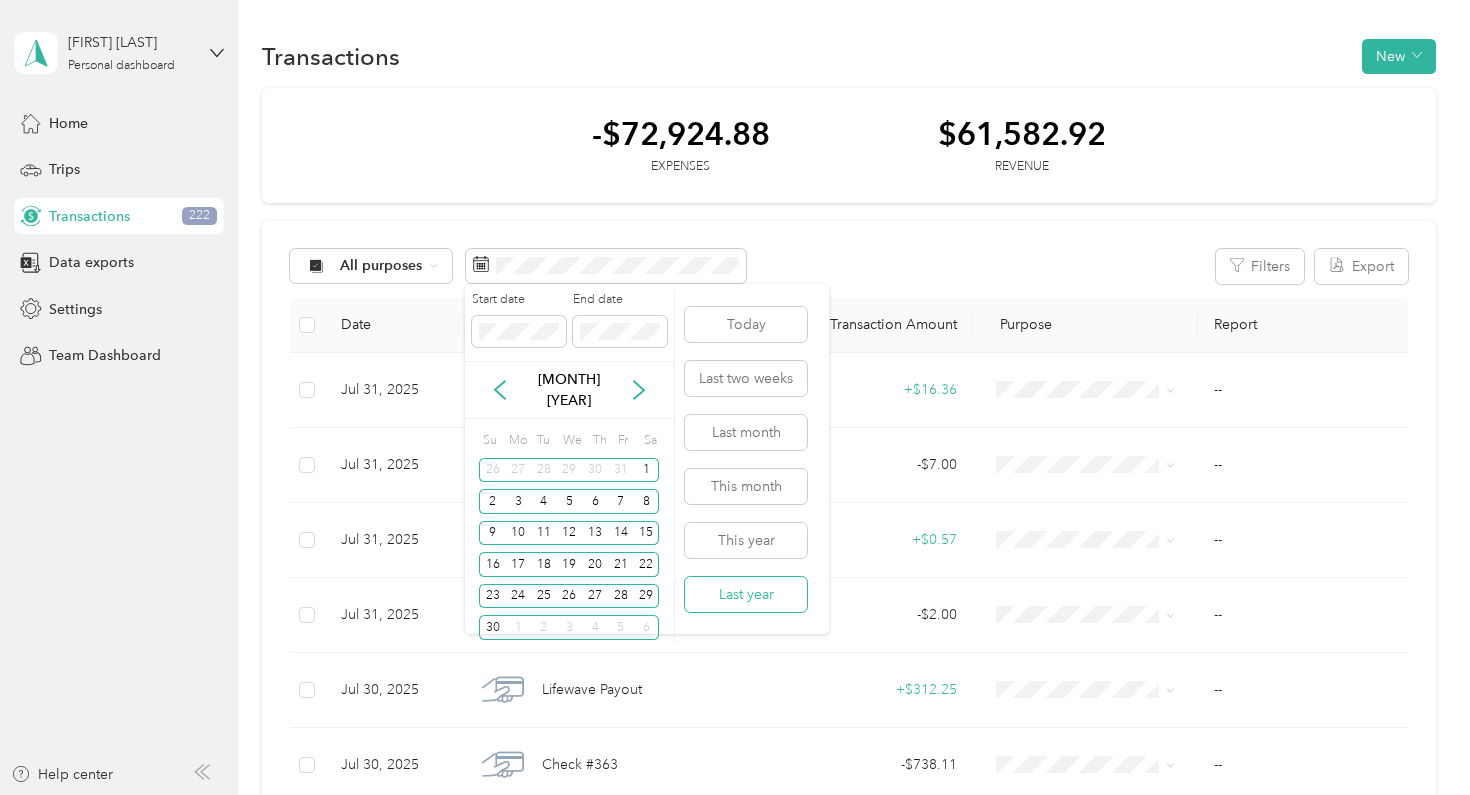 click on "Last year" at bounding box center (746, 594) 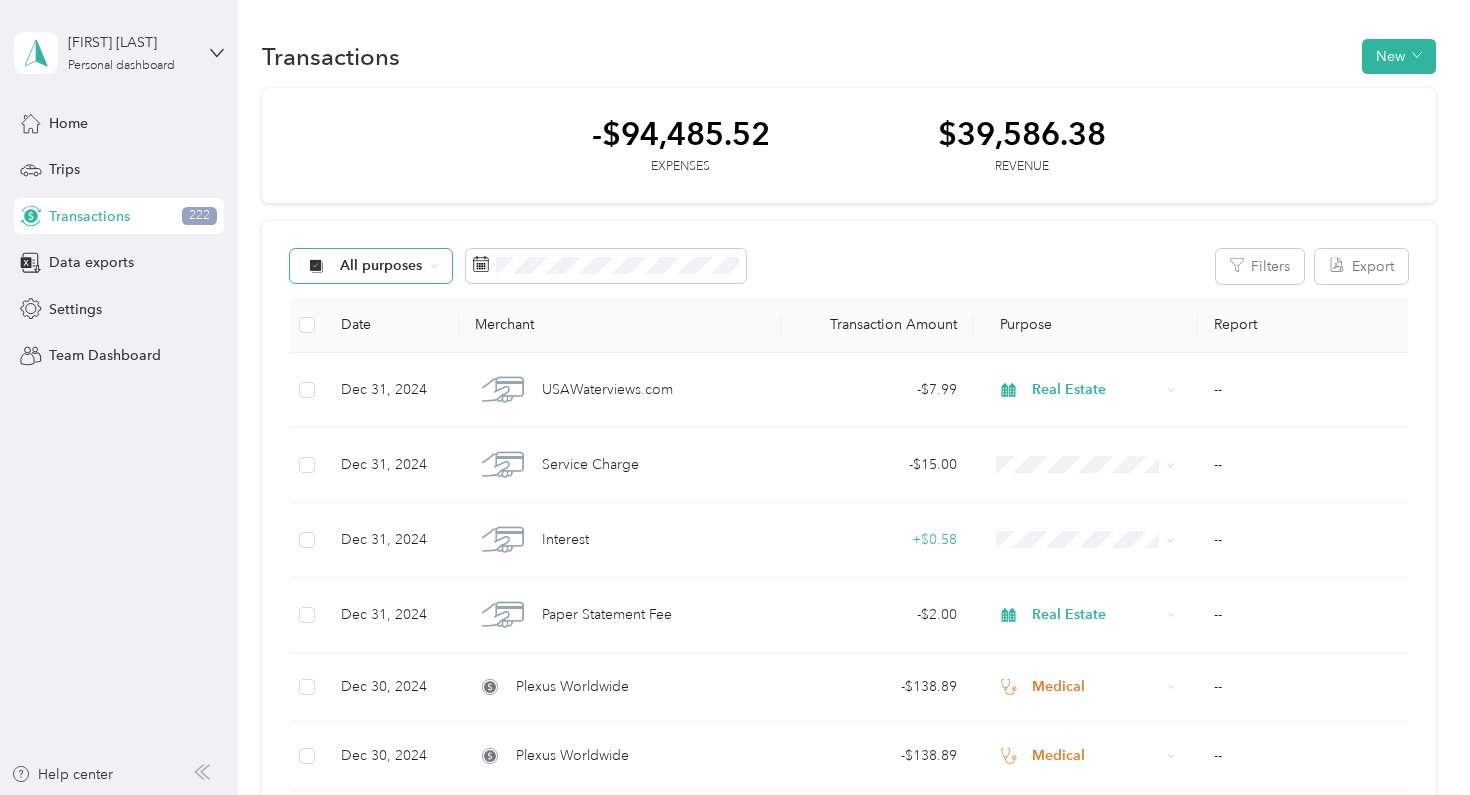 scroll, scrollTop: 0, scrollLeft: 0, axis: both 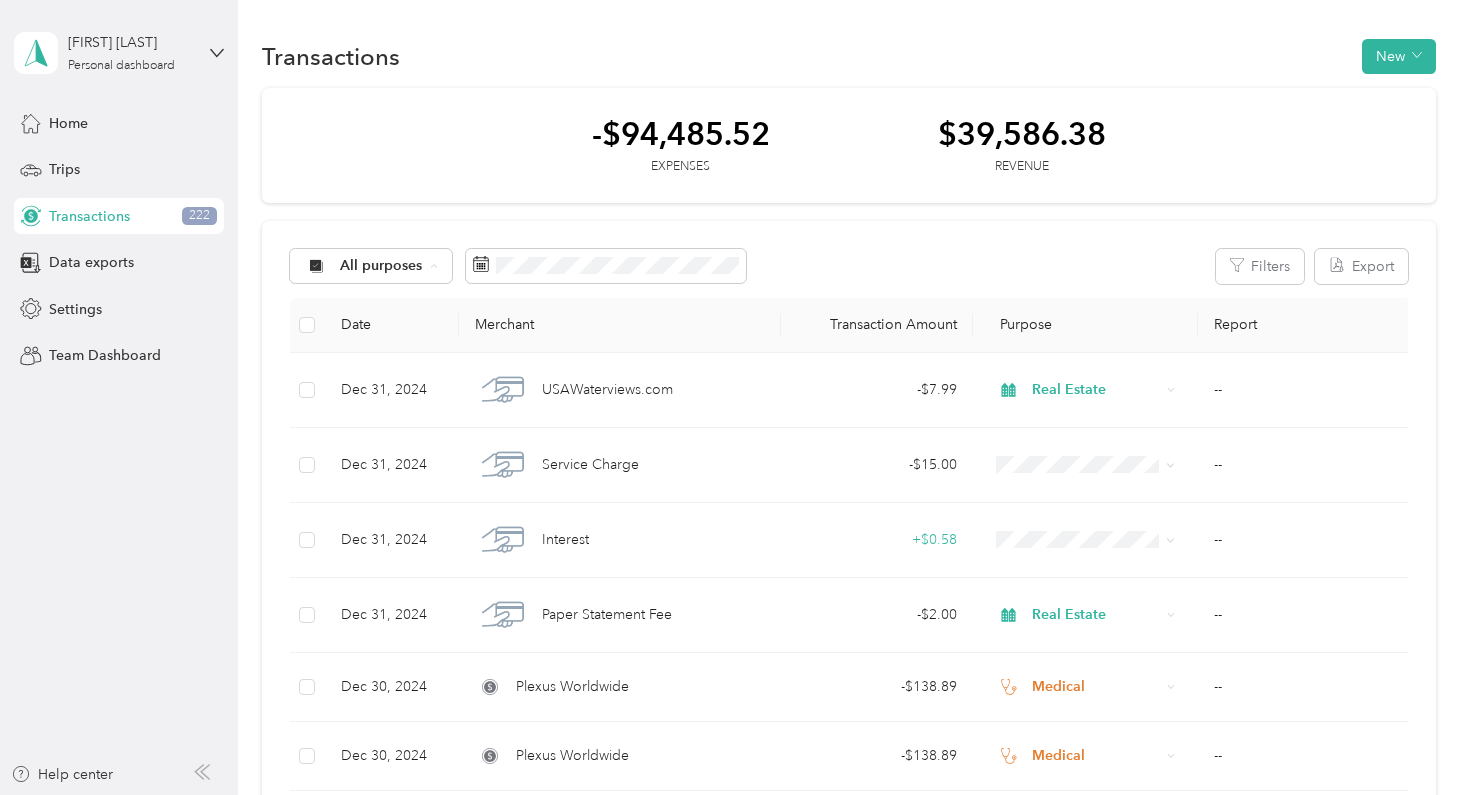 click on "Unclassified" at bounding box center [418, 337] 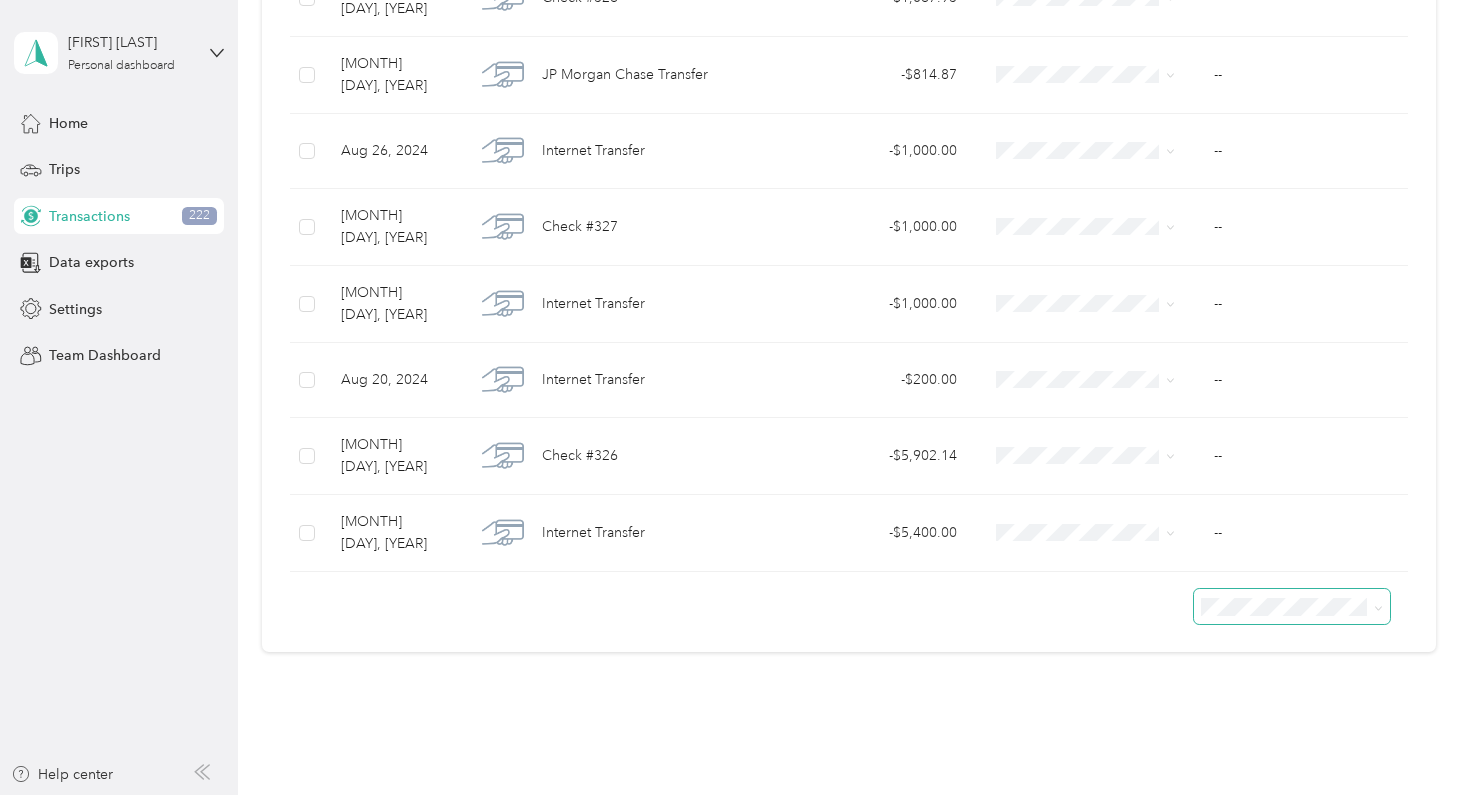scroll, scrollTop: 2747, scrollLeft: 0, axis: vertical 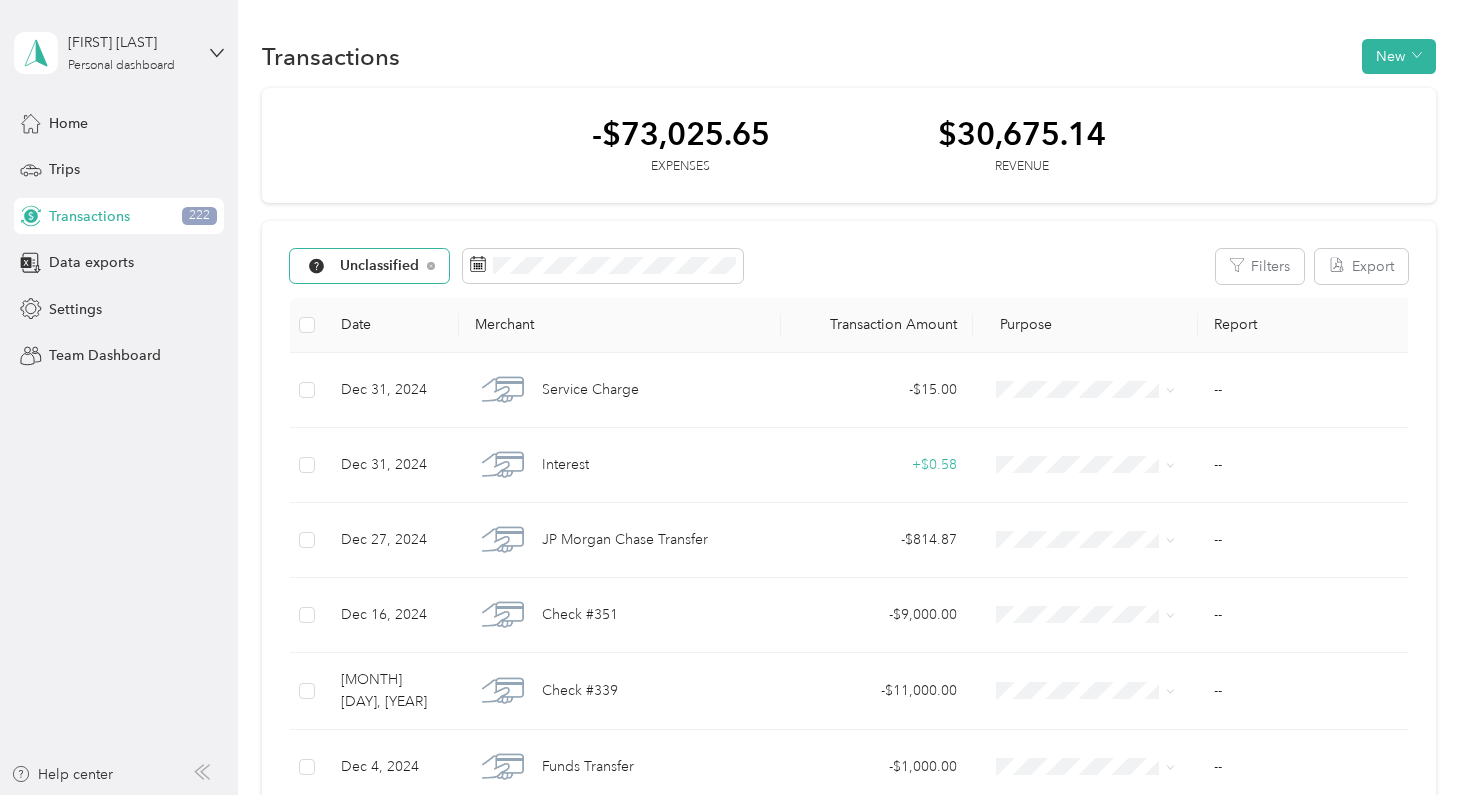 click on "Unclassified" at bounding box center [380, 266] 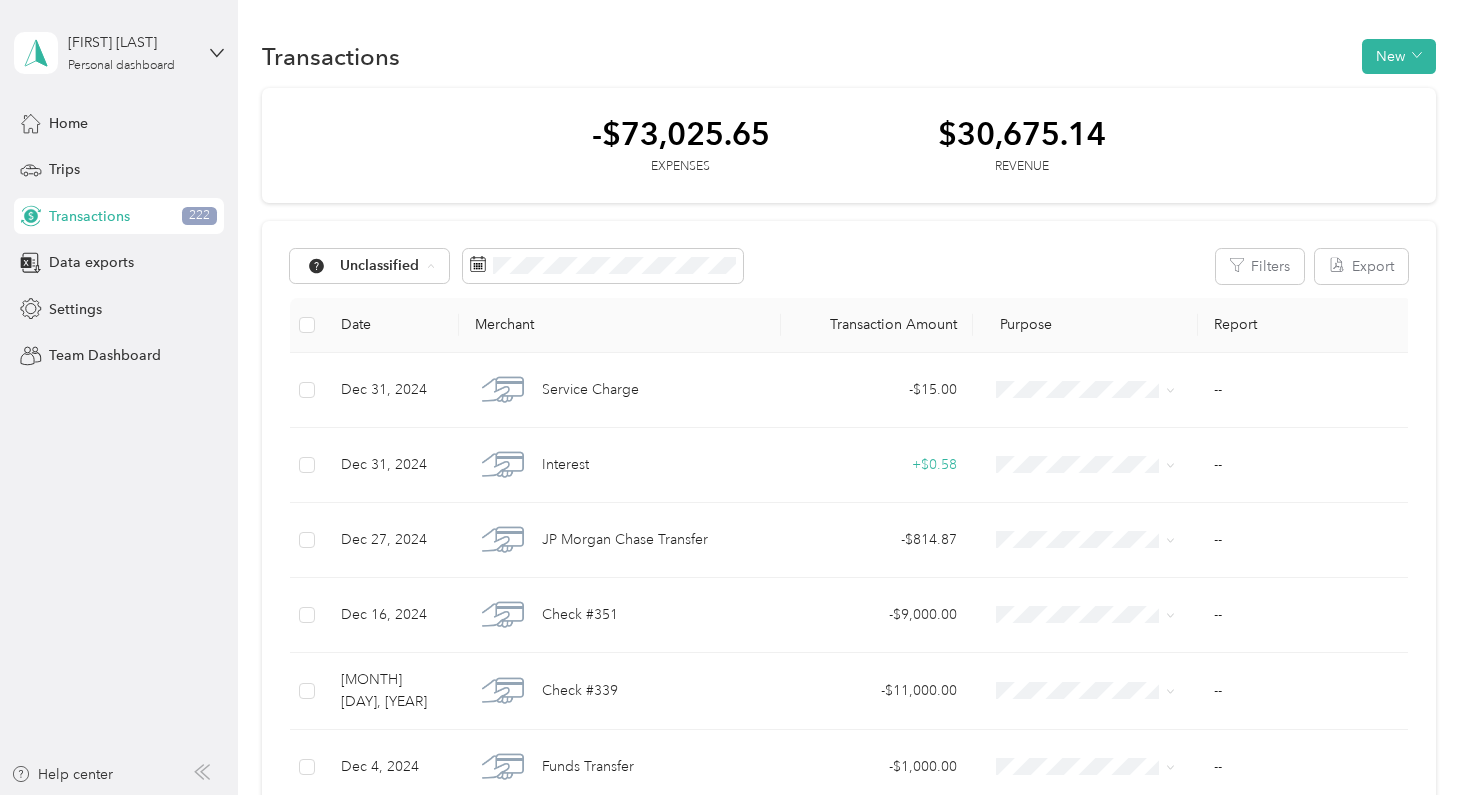 click on "All purposes" at bounding box center [418, 302] 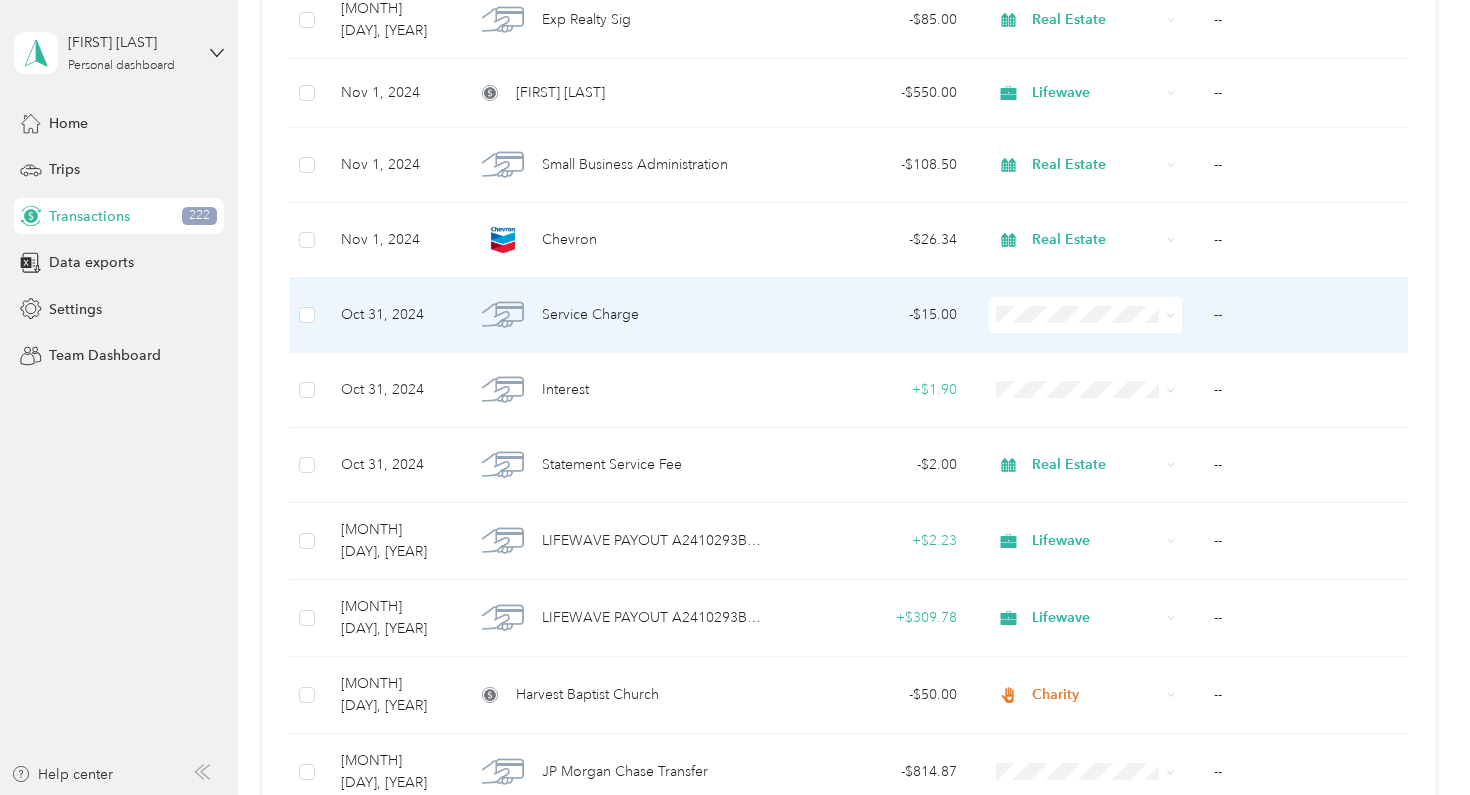 scroll, scrollTop: 7075, scrollLeft: 0, axis: vertical 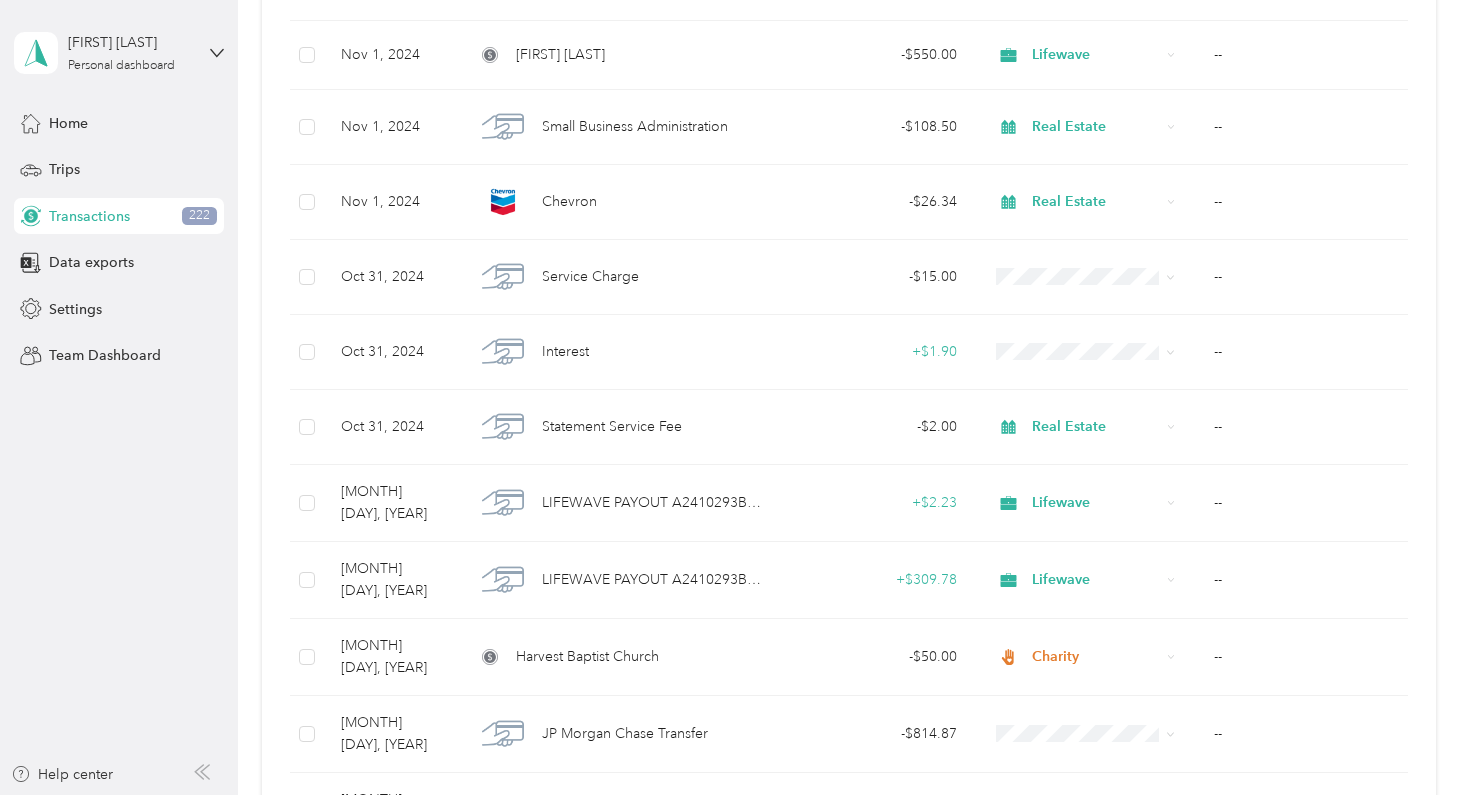 click on "Load more" at bounding box center [1128, 884] 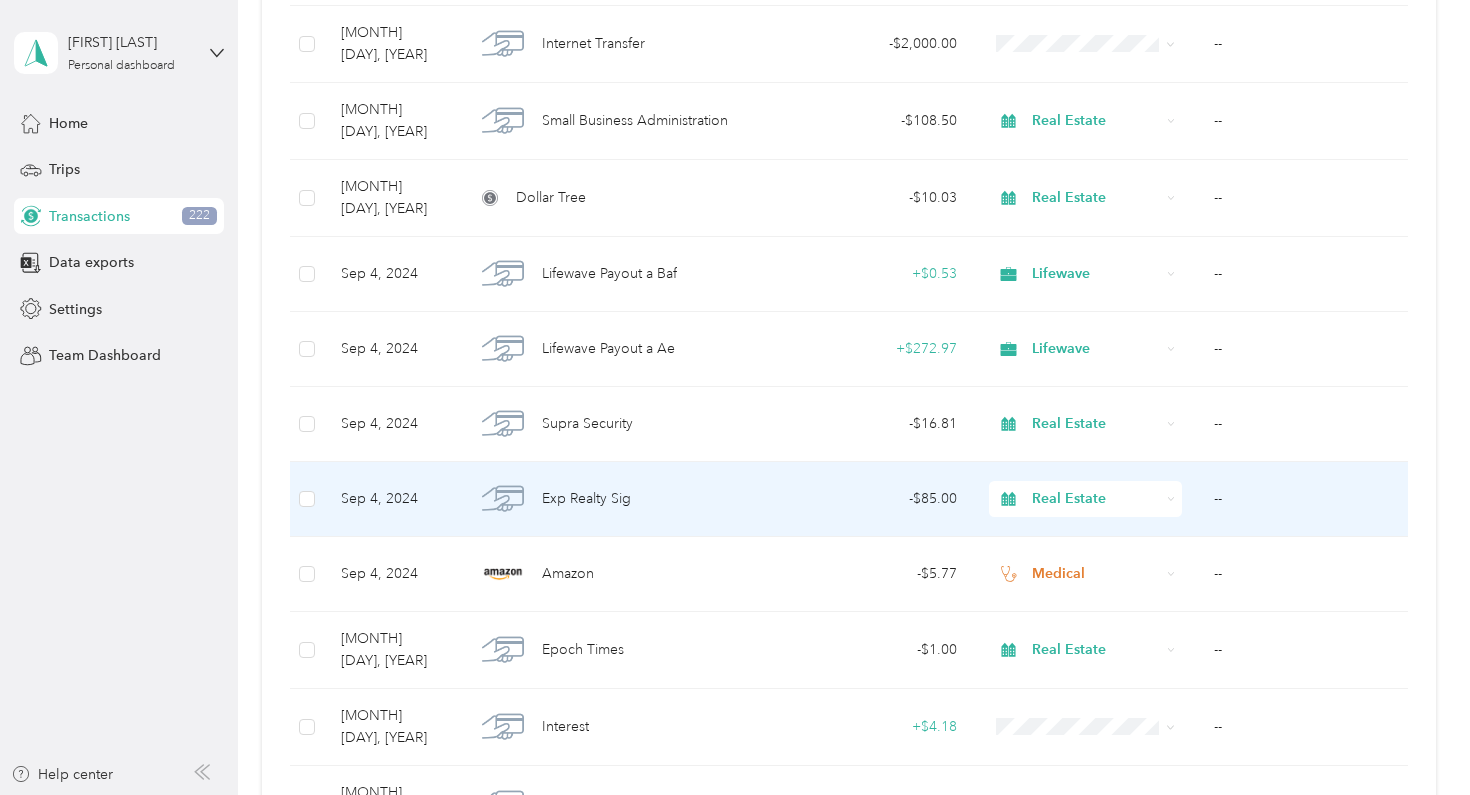 scroll, scrollTop: 14439, scrollLeft: 0, axis: vertical 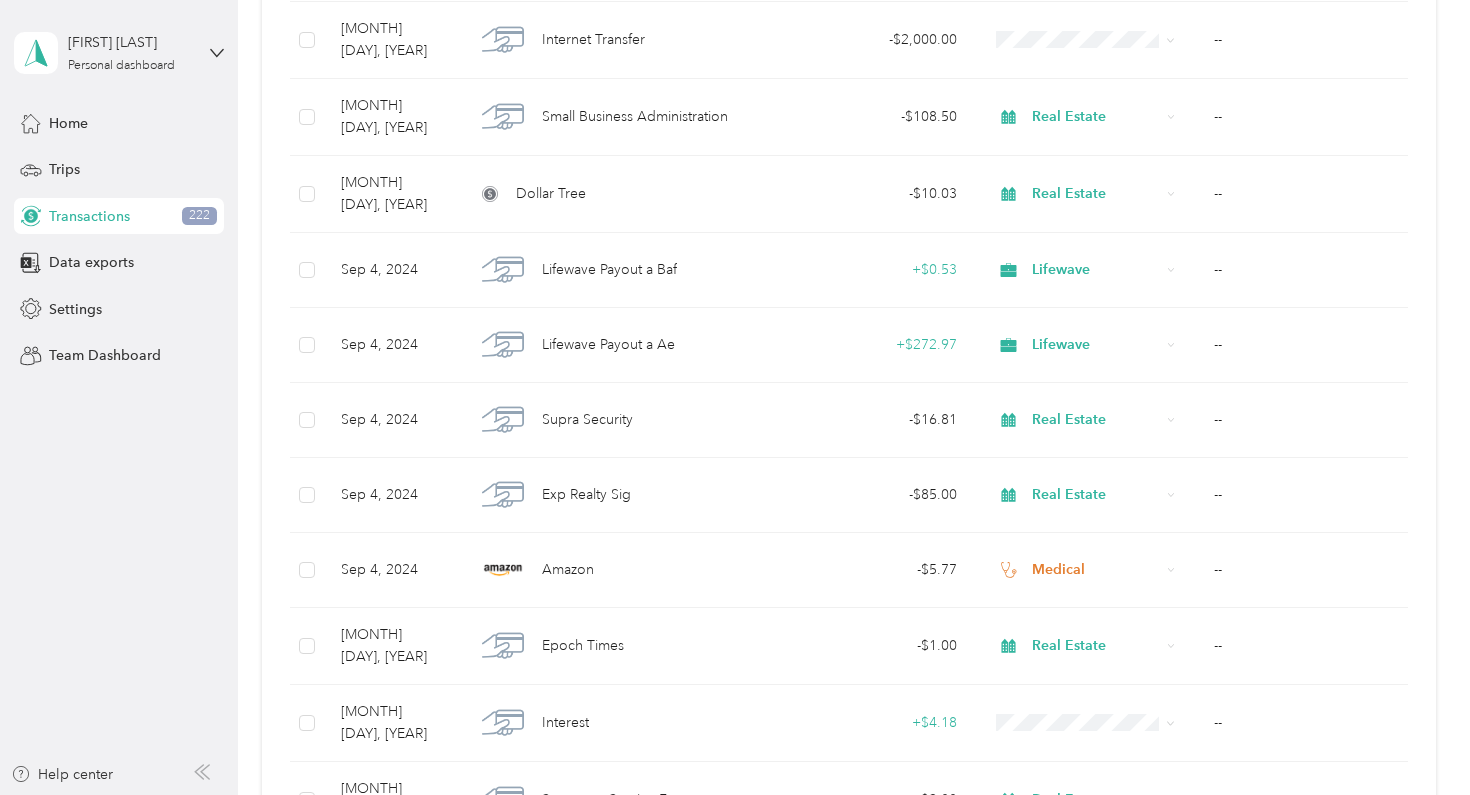 click on "Load more" at bounding box center [1128, 1104] 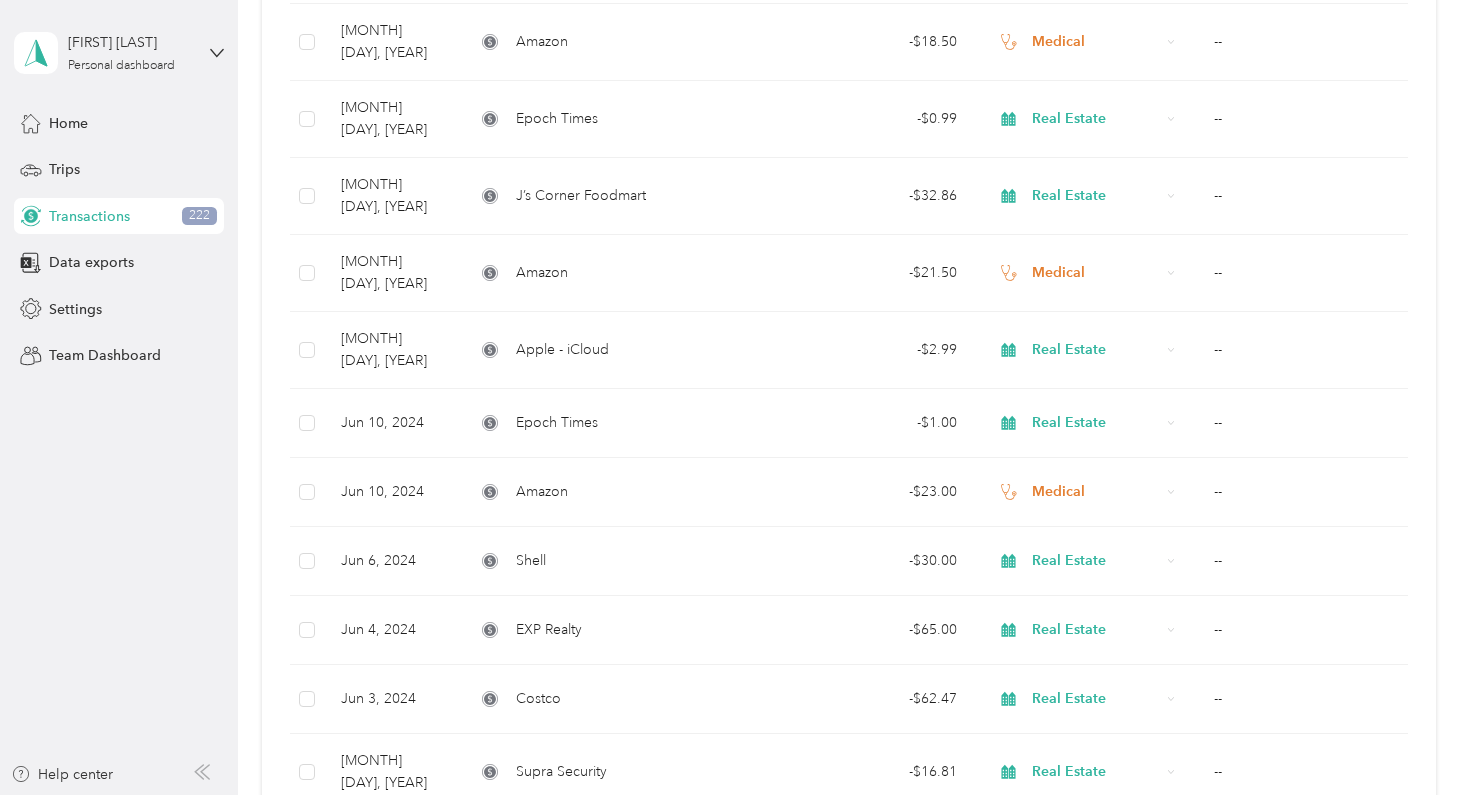 scroll, scrollTop: 21696, scrollLeft: 0, axis: vertical 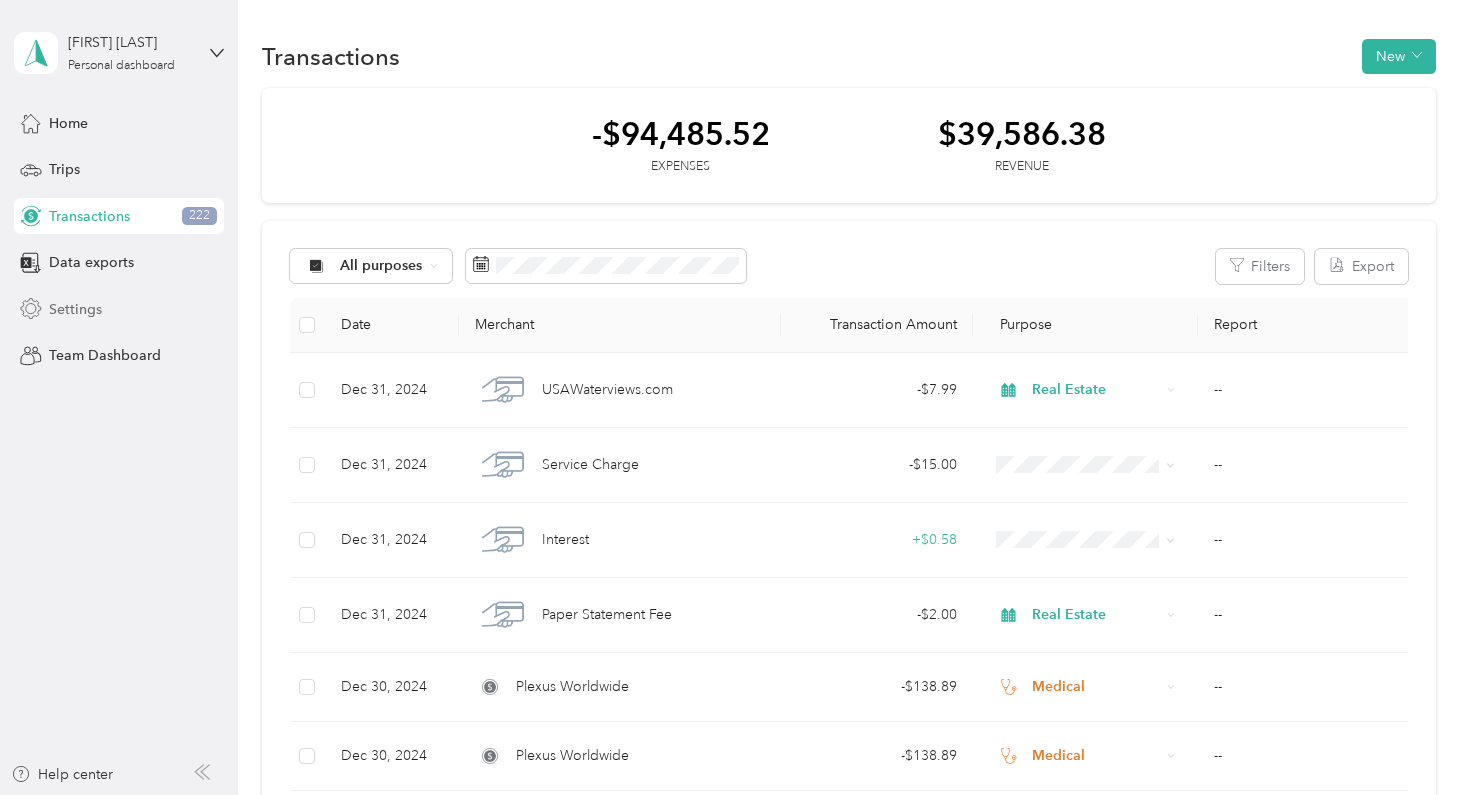 click on "Settings" at bounding box center [119, 309] 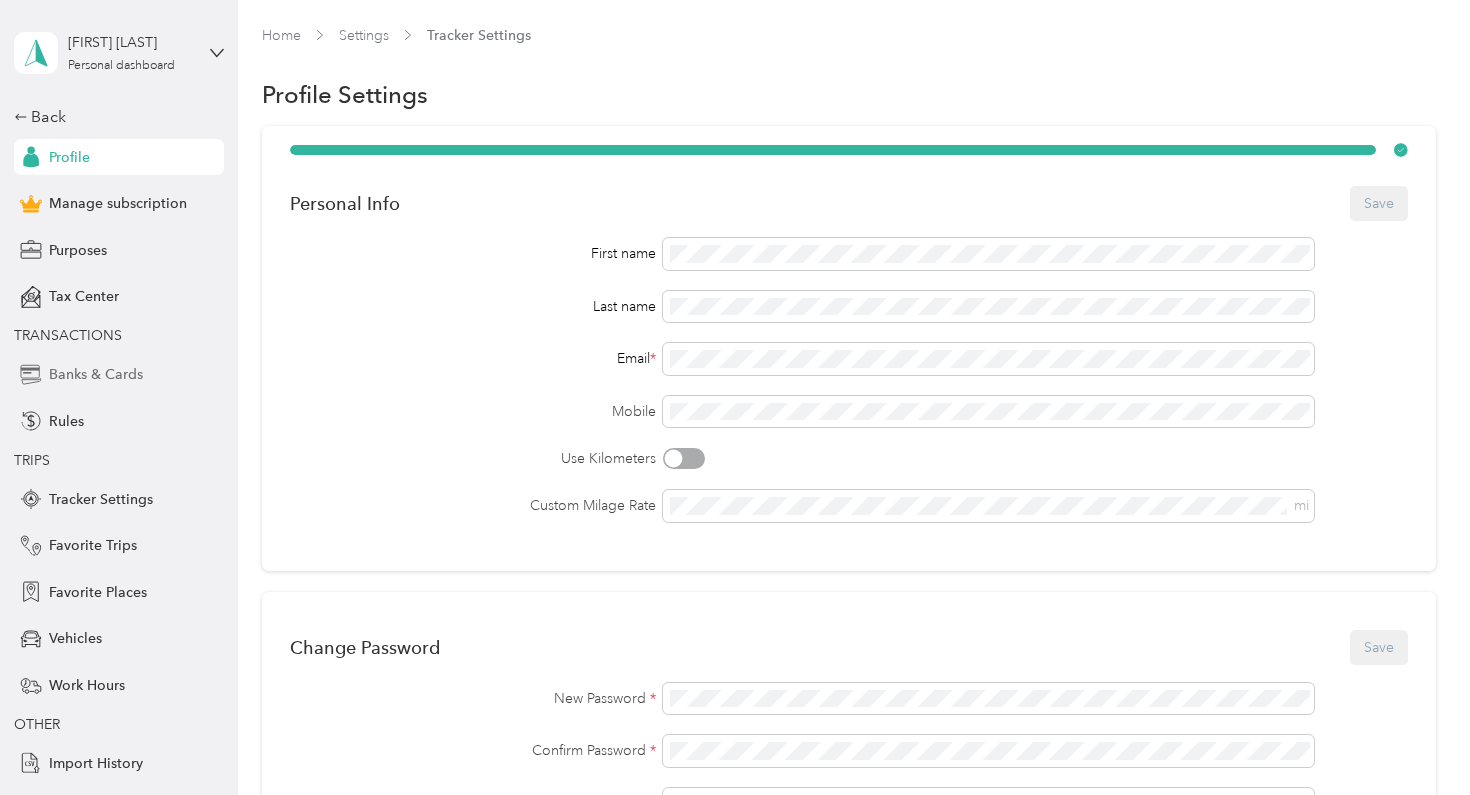 click on "Banks & Cards" at bounding box center [96, 374] 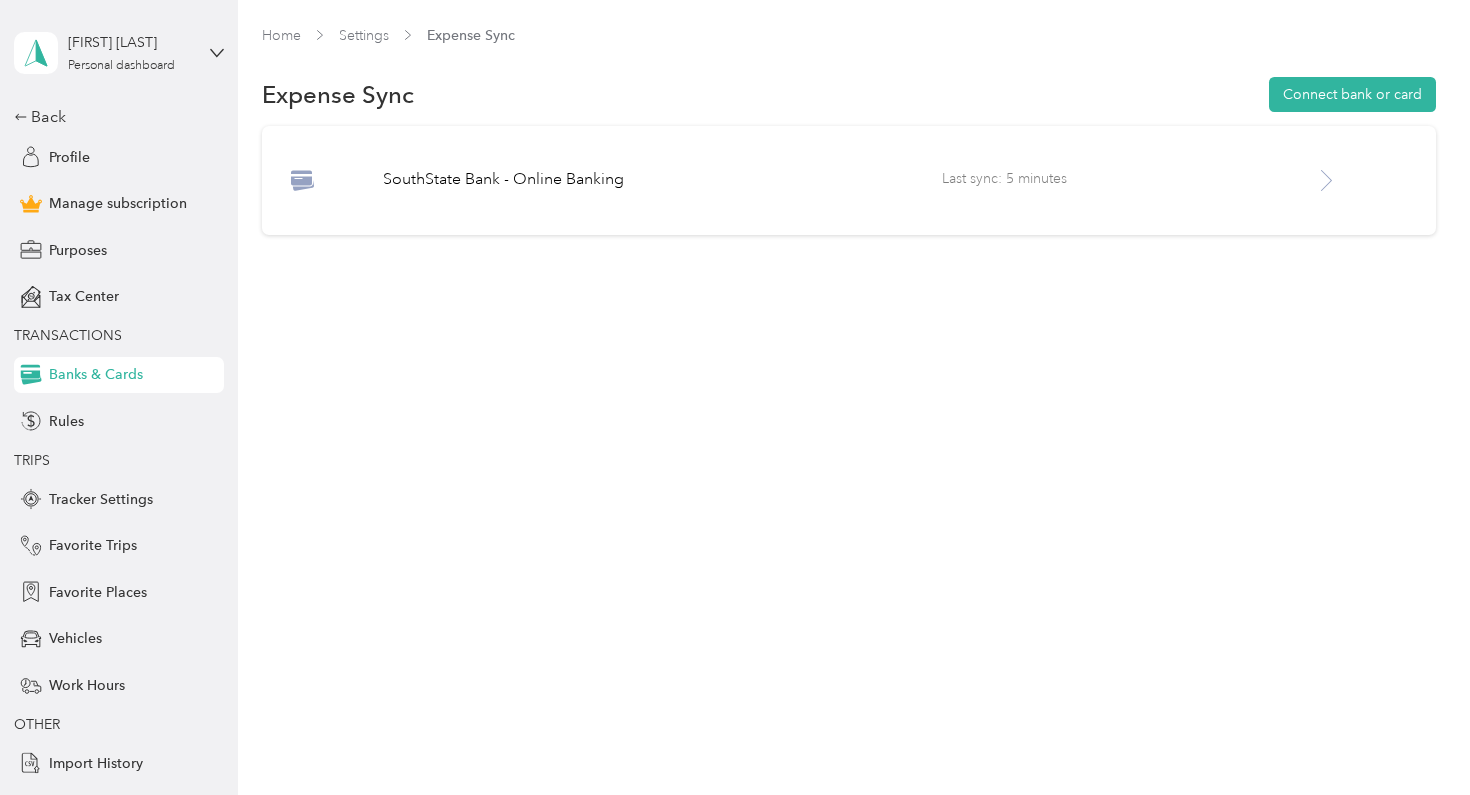 click on "SouthState Bank - Online Banking Last sync: 5 minutes" at bounding box center [848, 180] 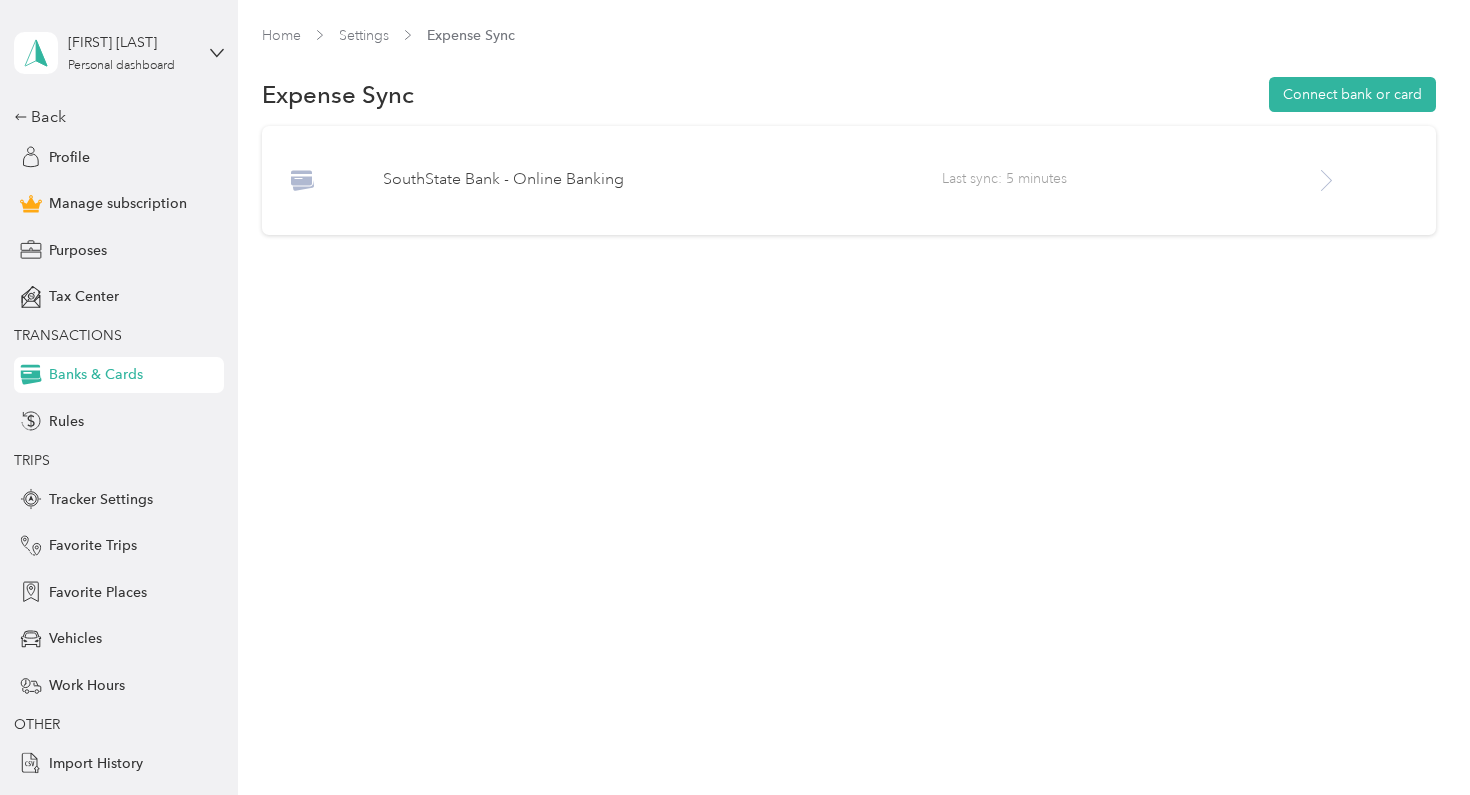 click 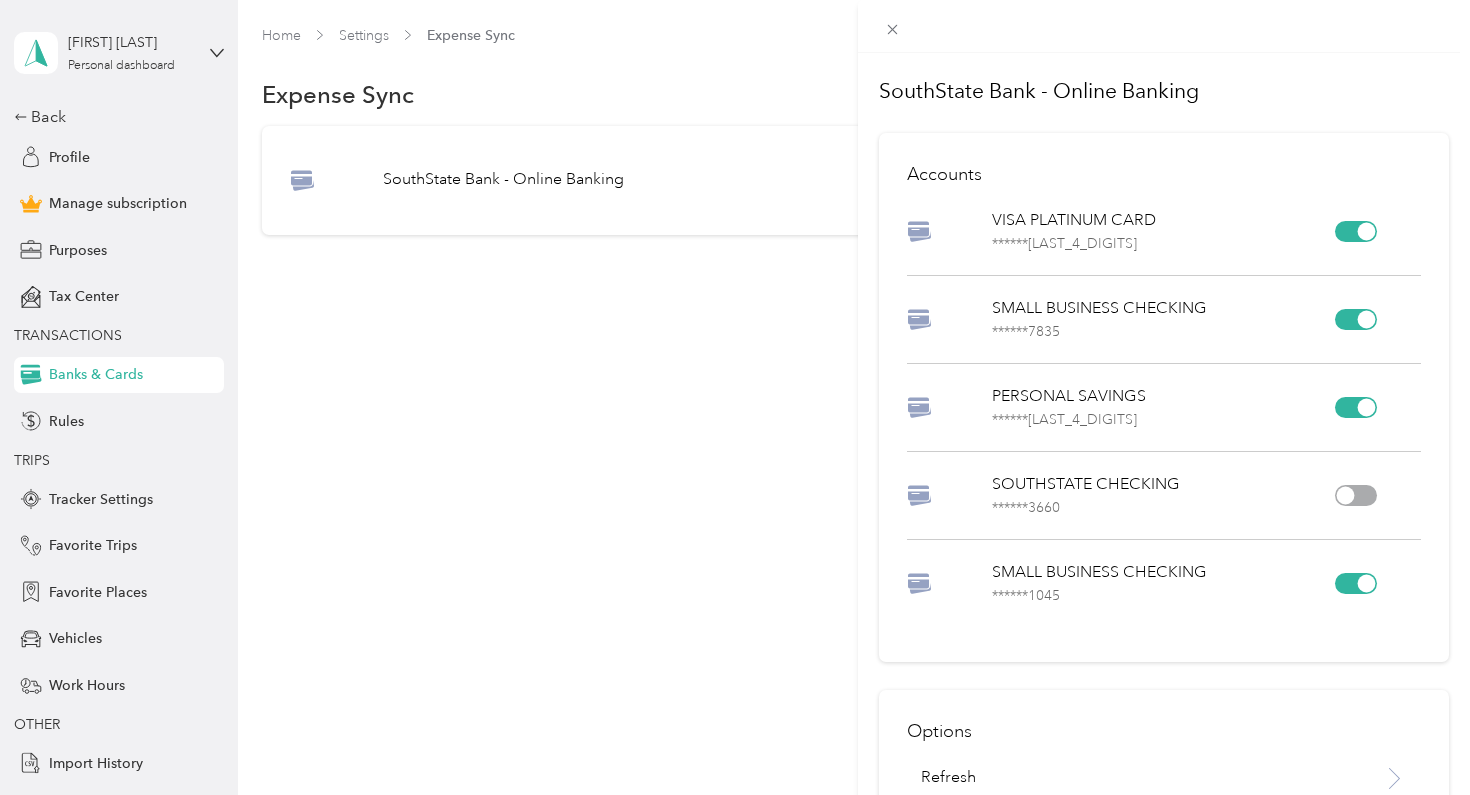 click at bounding box center [1356, 407] 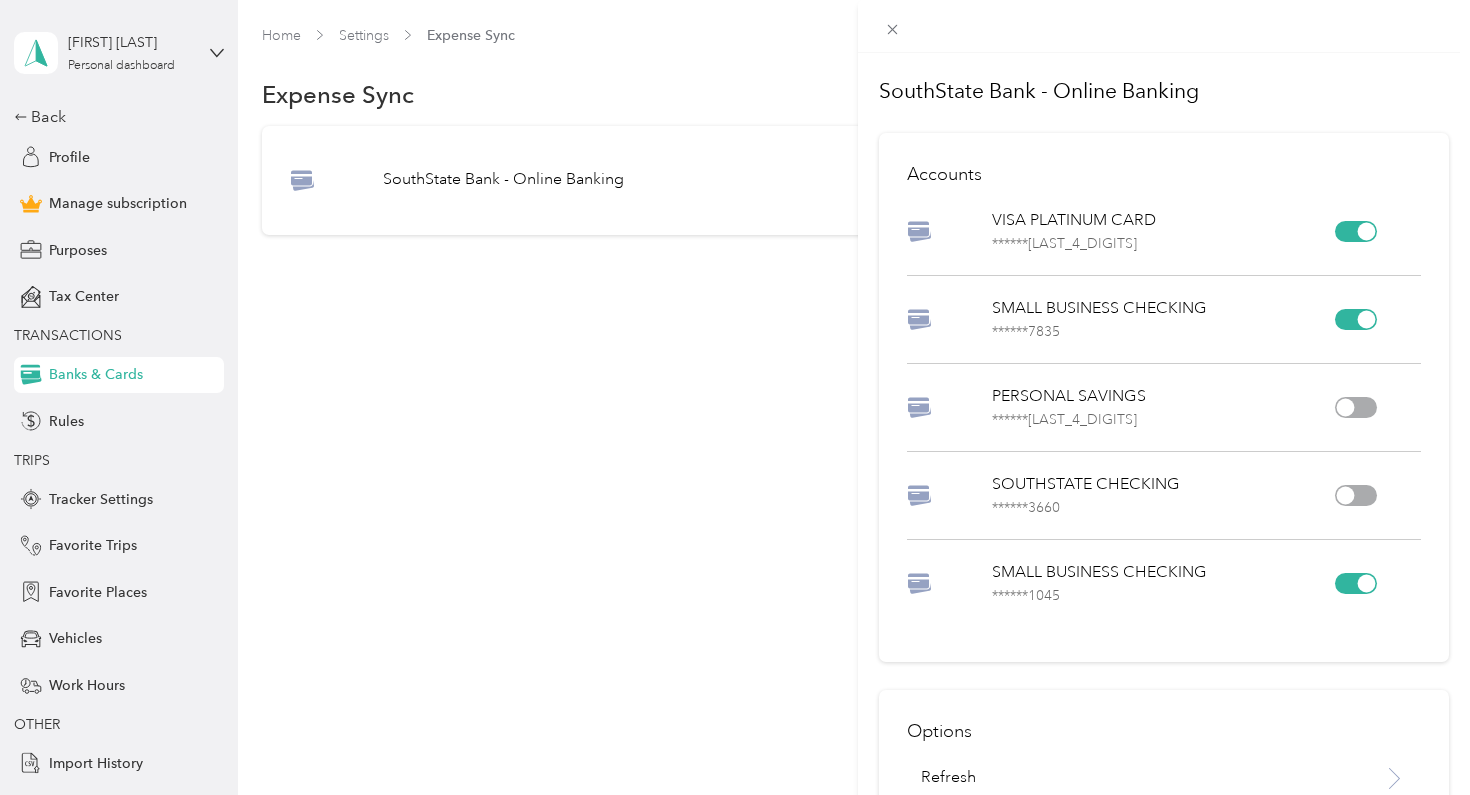 click on "[BRAND] - Online Banking Accounts VISA  PLATINUM CARD ******  [LAST_4_DIGITS] SMALL BUSINESS CHECKING ******  [LAST_4_DIGITS] PERSONAL SAVINGS ******  [LAST_4_DIGITS] SOUTHSTATE CHECKING ******  [LAST_4_DIGITS] SMALL BUSINESS CHECKING ******  [LAST_4_DIGITS] Options Refresh Update login Unlink Institution" at bounding box center [735, 397] 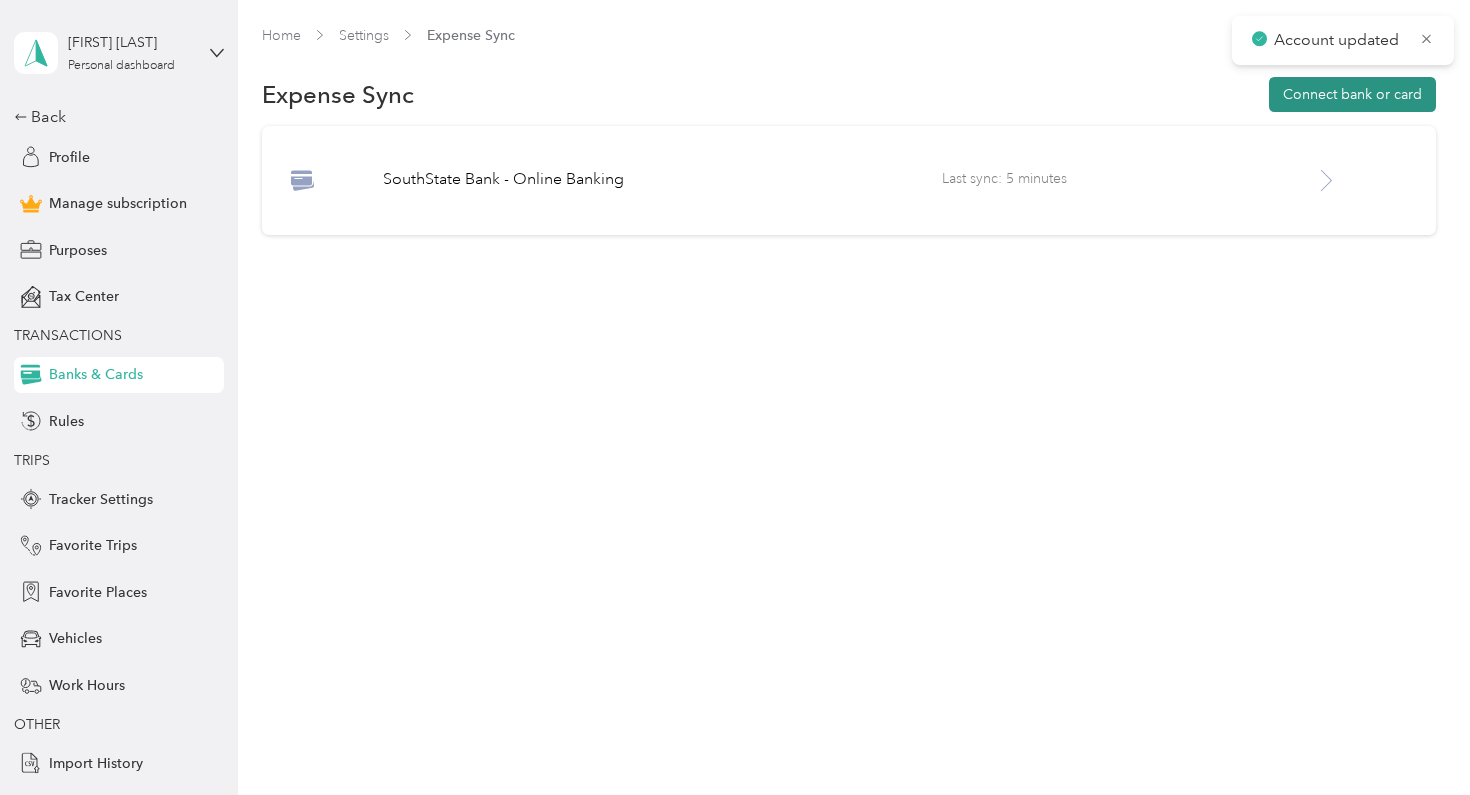click on "Connect bank or card" at bounding box center (1352, 94) 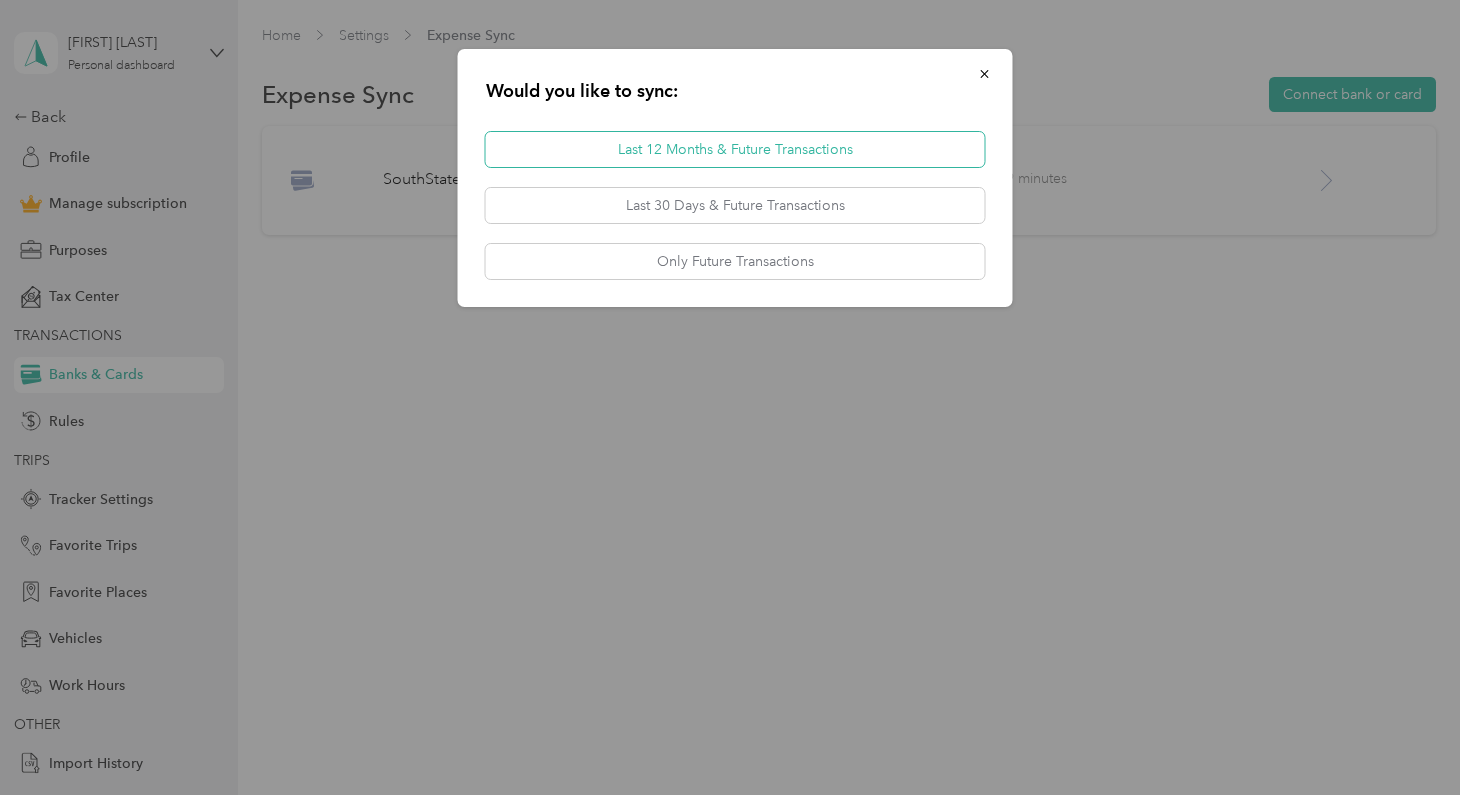 click on "Last 12 Months & Future Transactions" at bounding box center (735, 149) 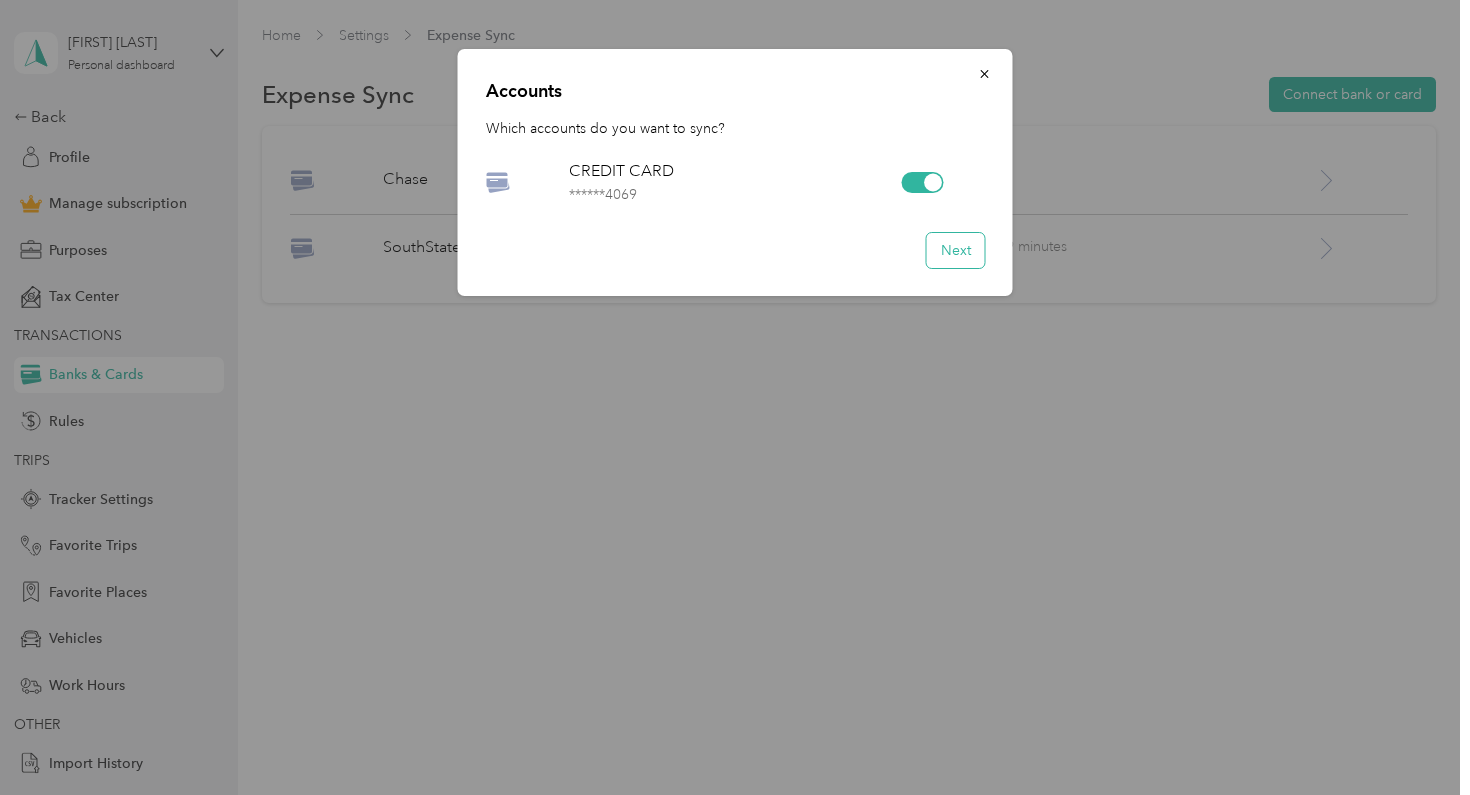 click on "Next" at bounding box center [956, 250] 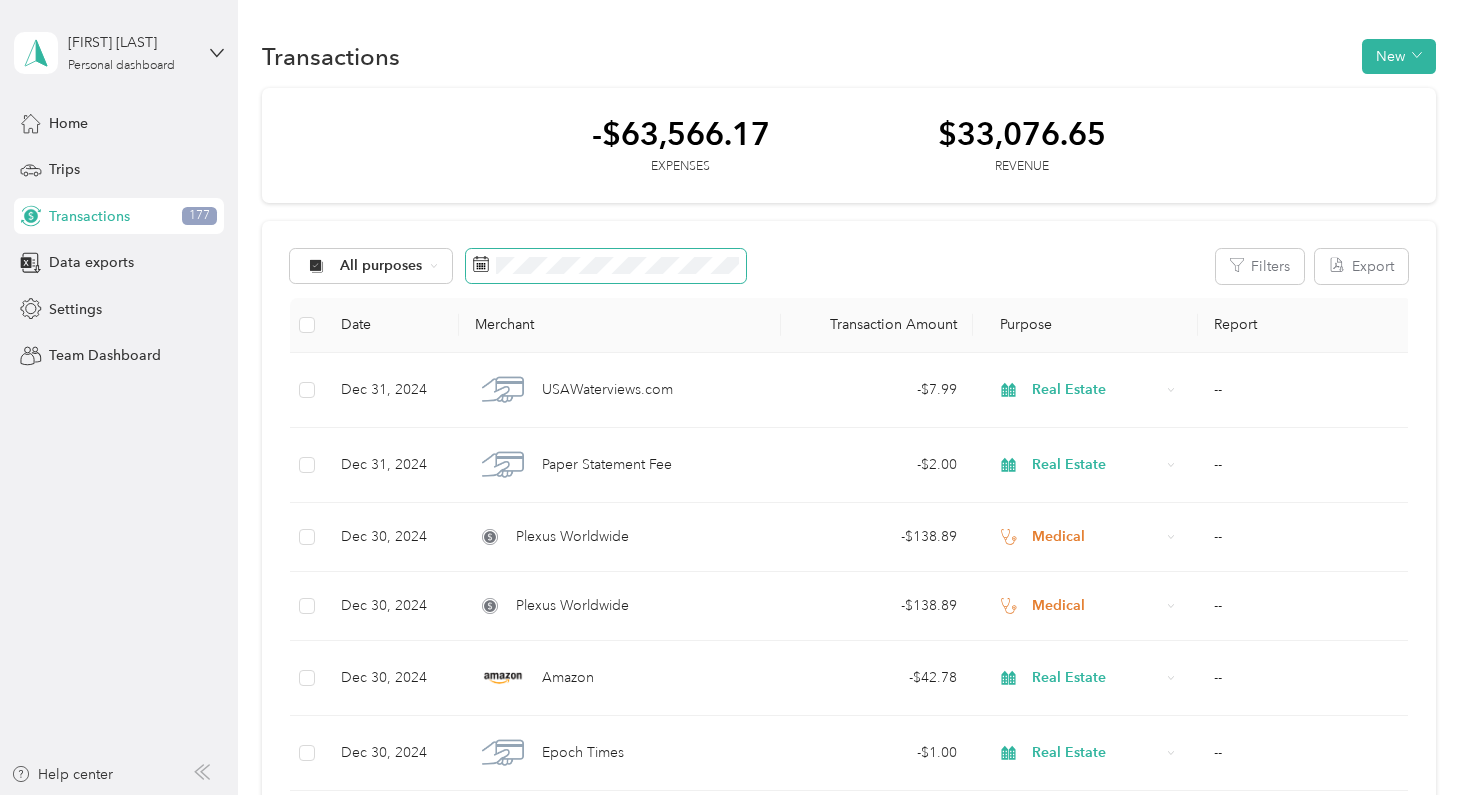 click at bounding box center (606, 266) 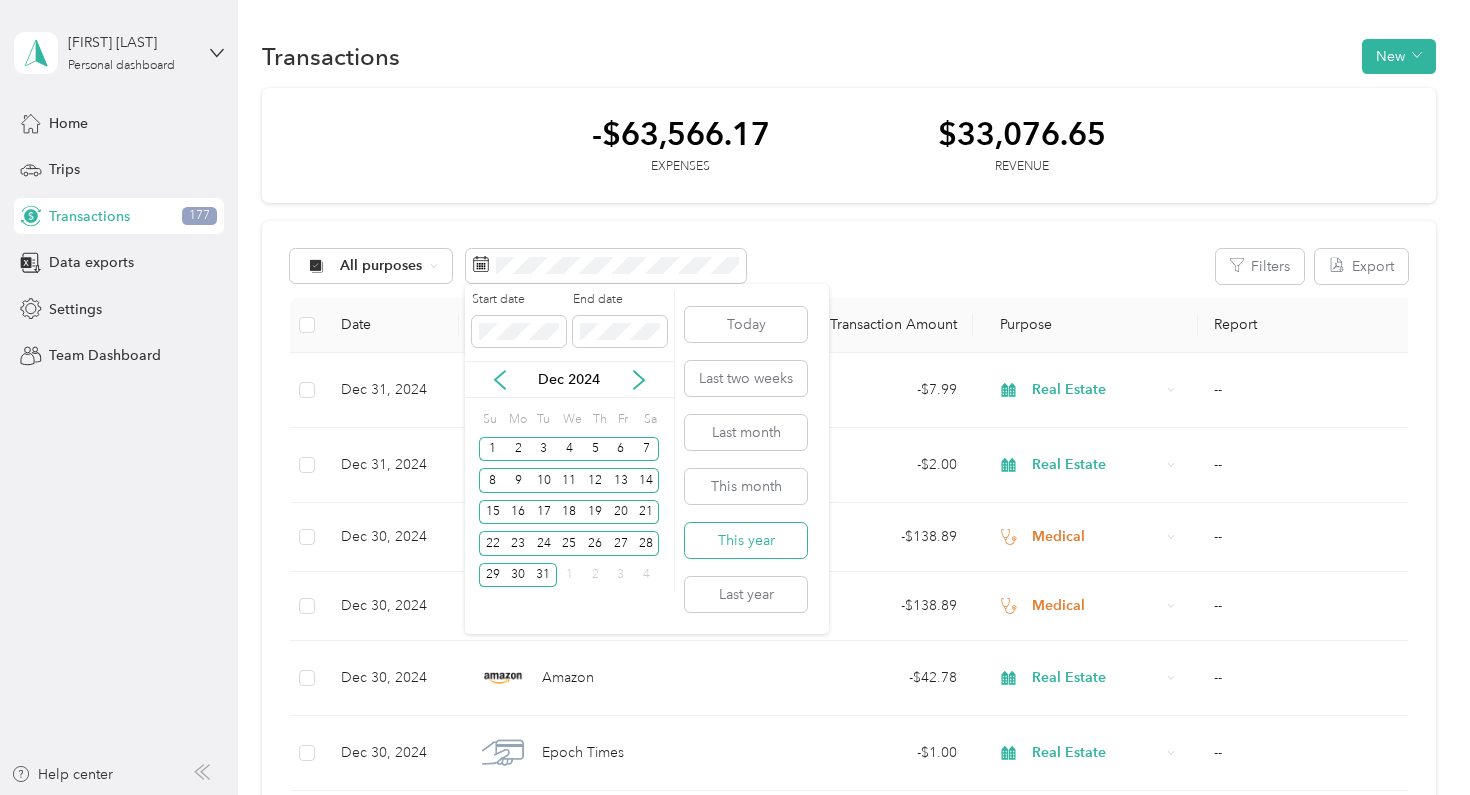 click on "This year" at bounding box center (746, 540) 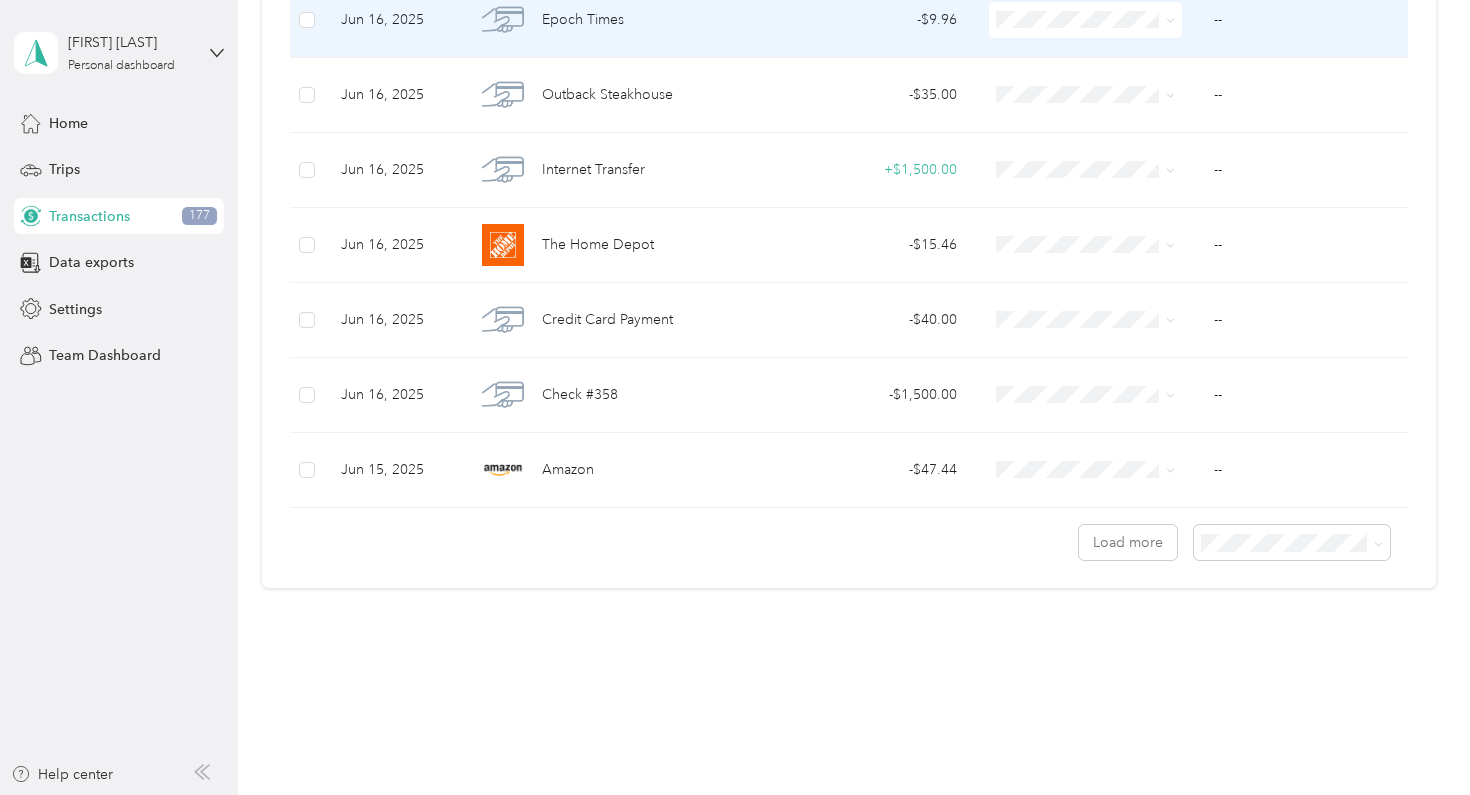 scroll, scrollTop: 7344, scrollLeft: 0, axis: vertical 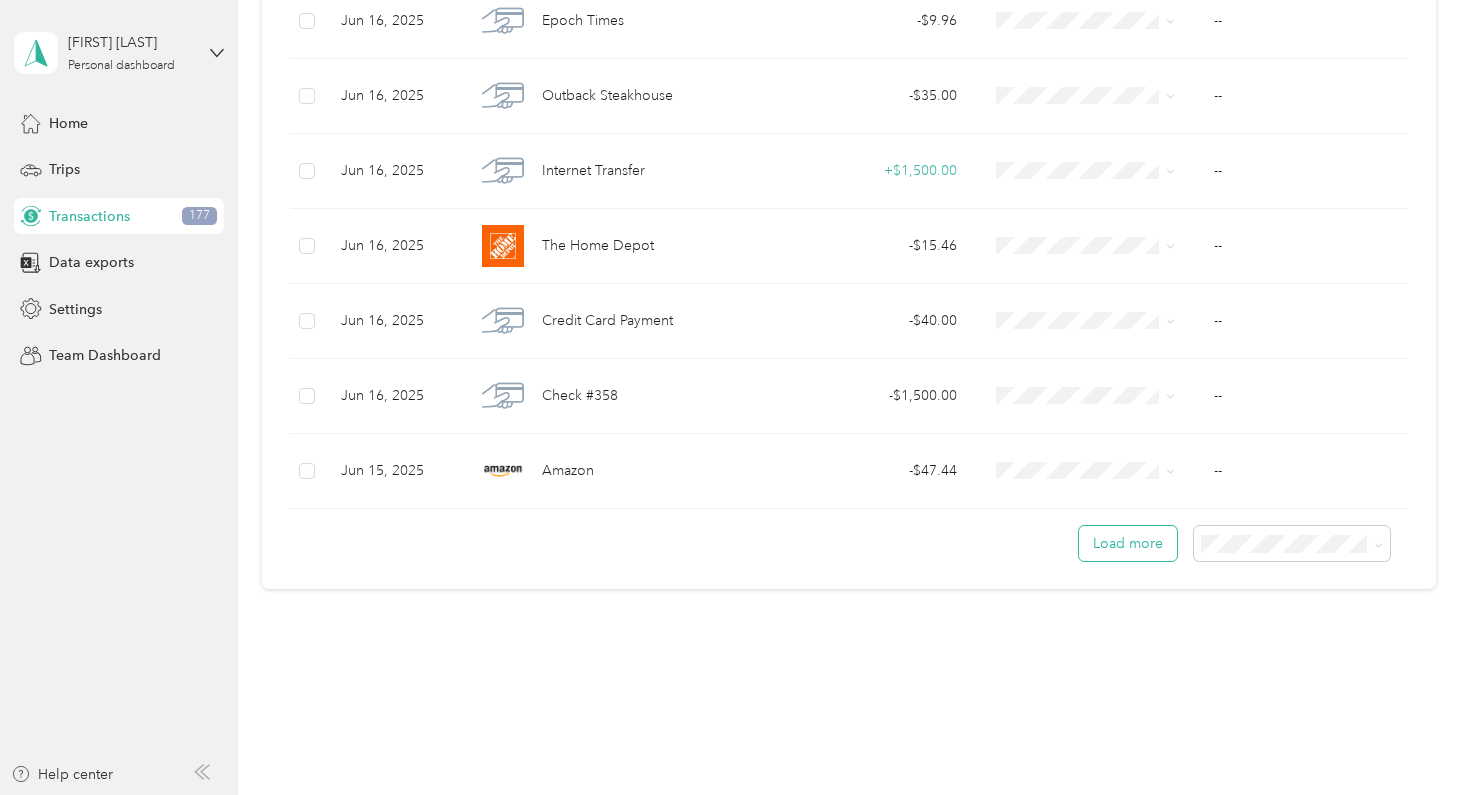 click on "Load more" at bounding box center (1128, 543) 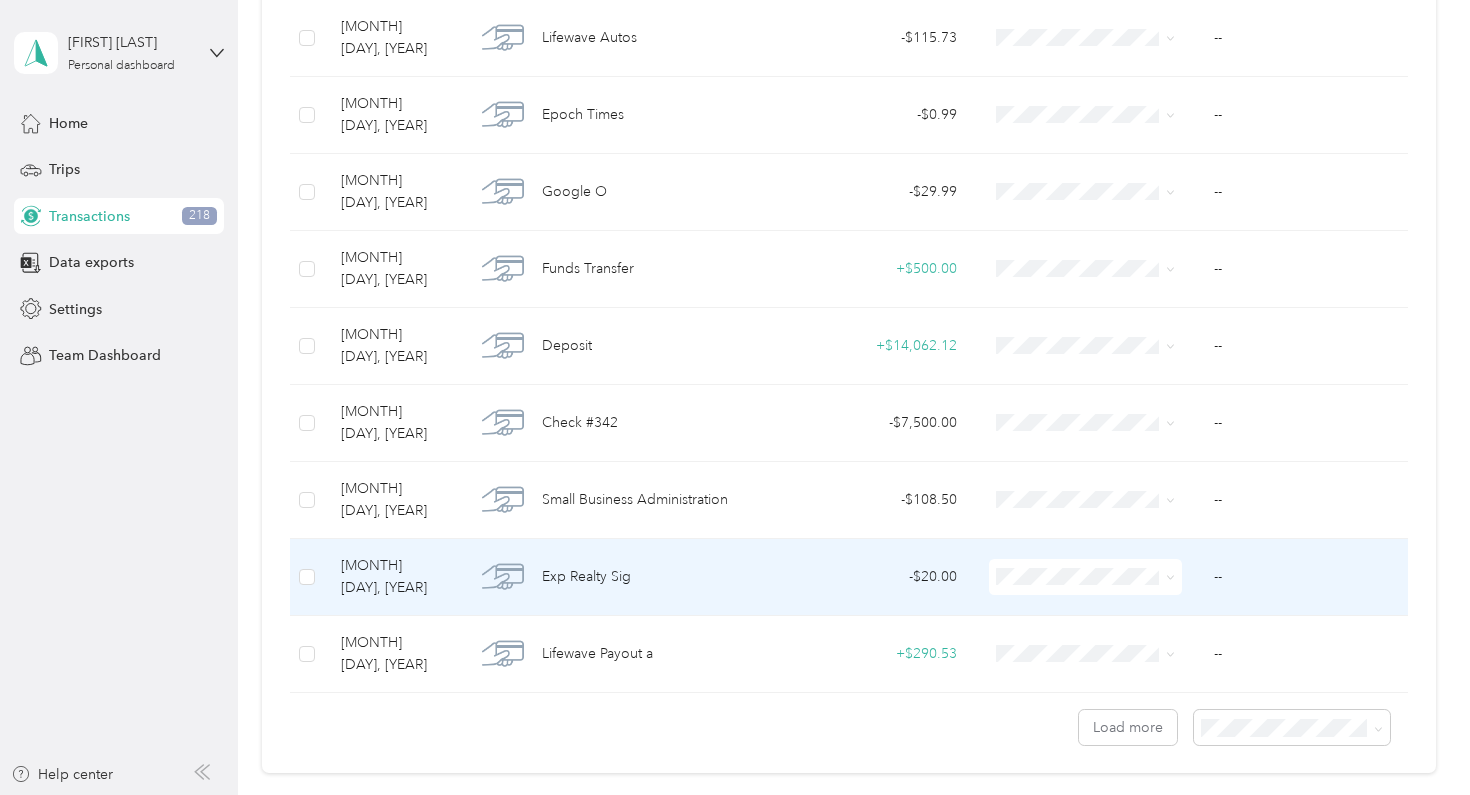 scroll, scrollTop: 14726, scrollLeft: 0, axis: vertical 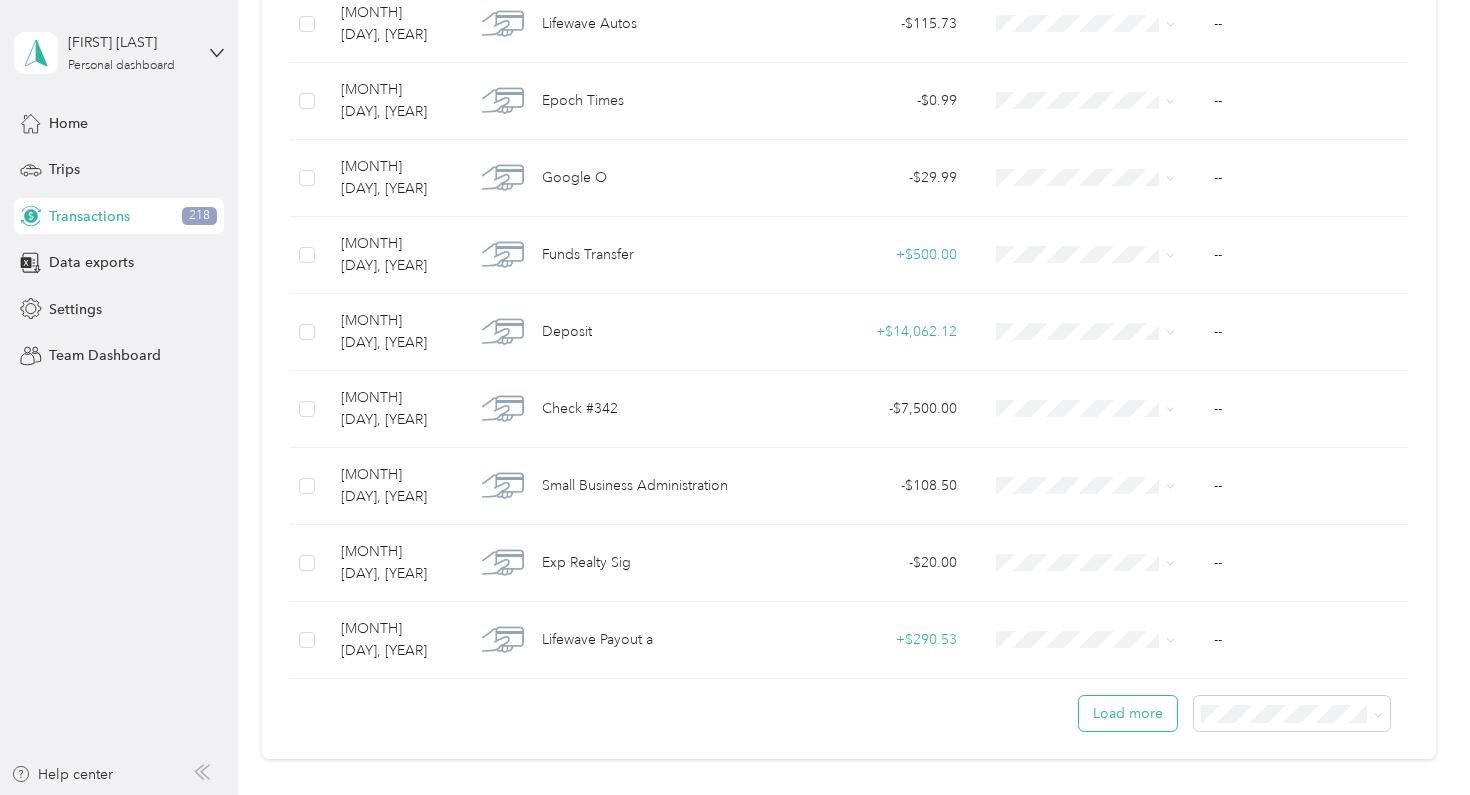 click on "Load more" at bounding box center (1128, 713) 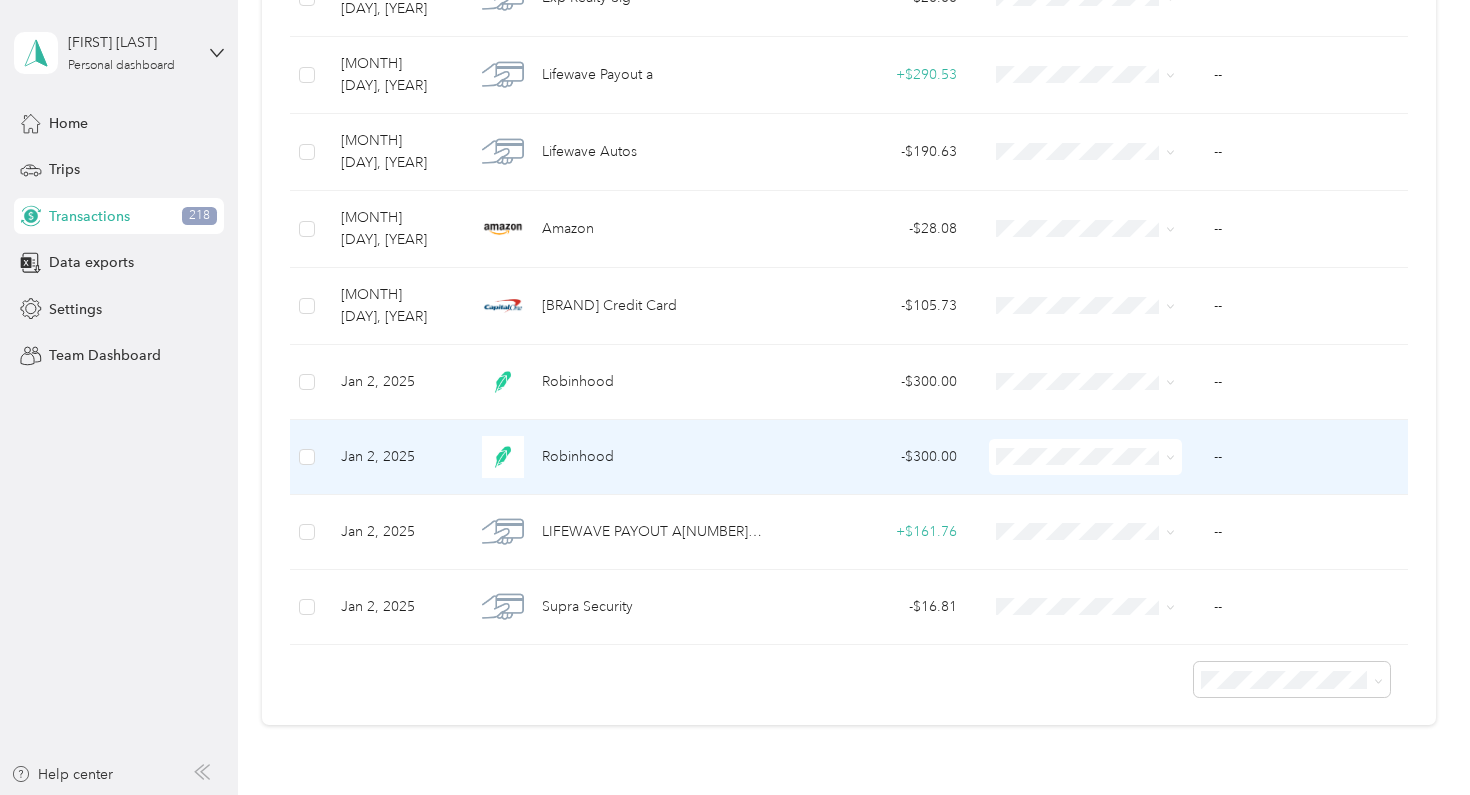 scroll, scrollTop: 15294, scrollLeft: 0, axis: vertical 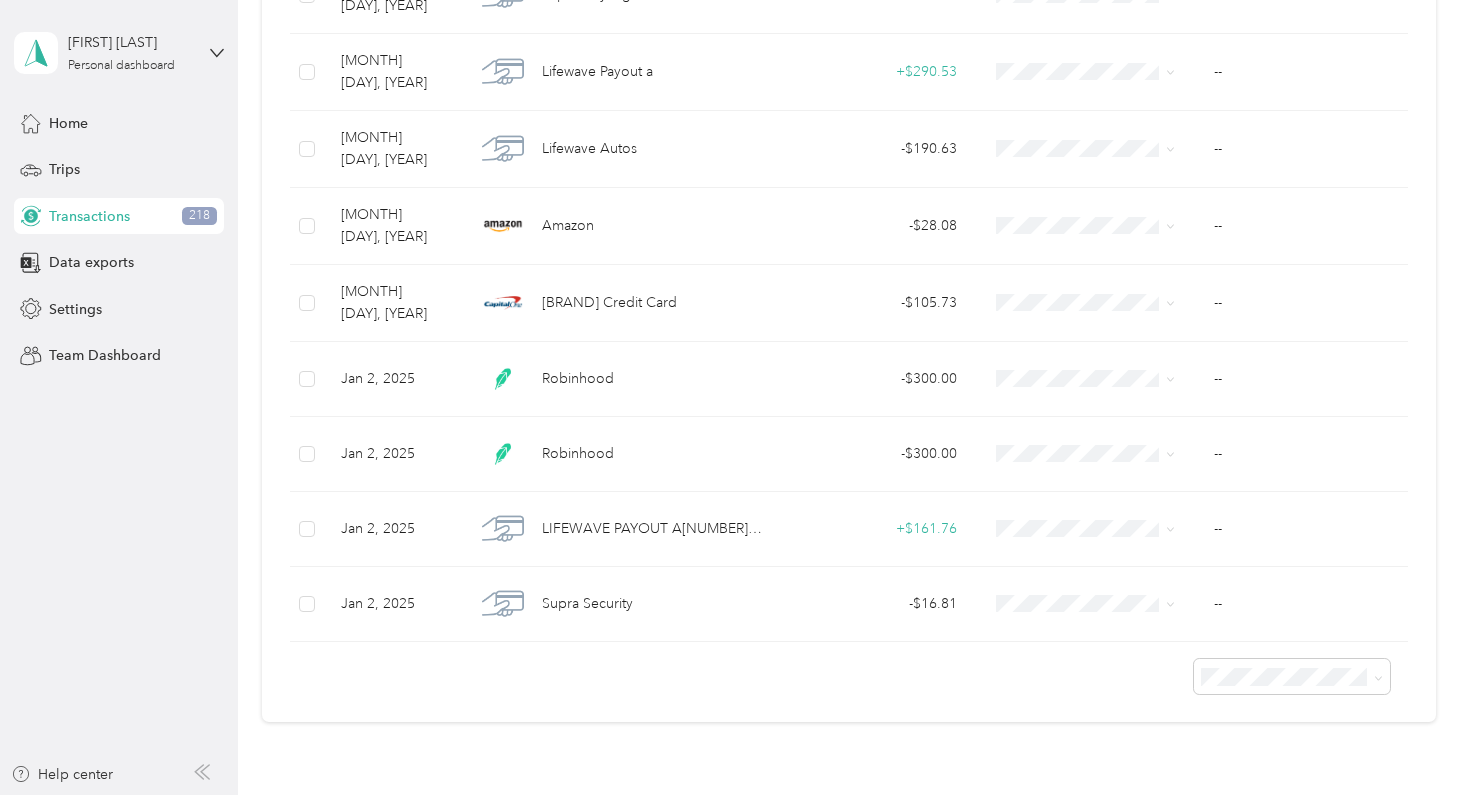click on "Home Trips Transactions 218 Data exports Settings Team Dashboard" at bounding box center (119, 239) 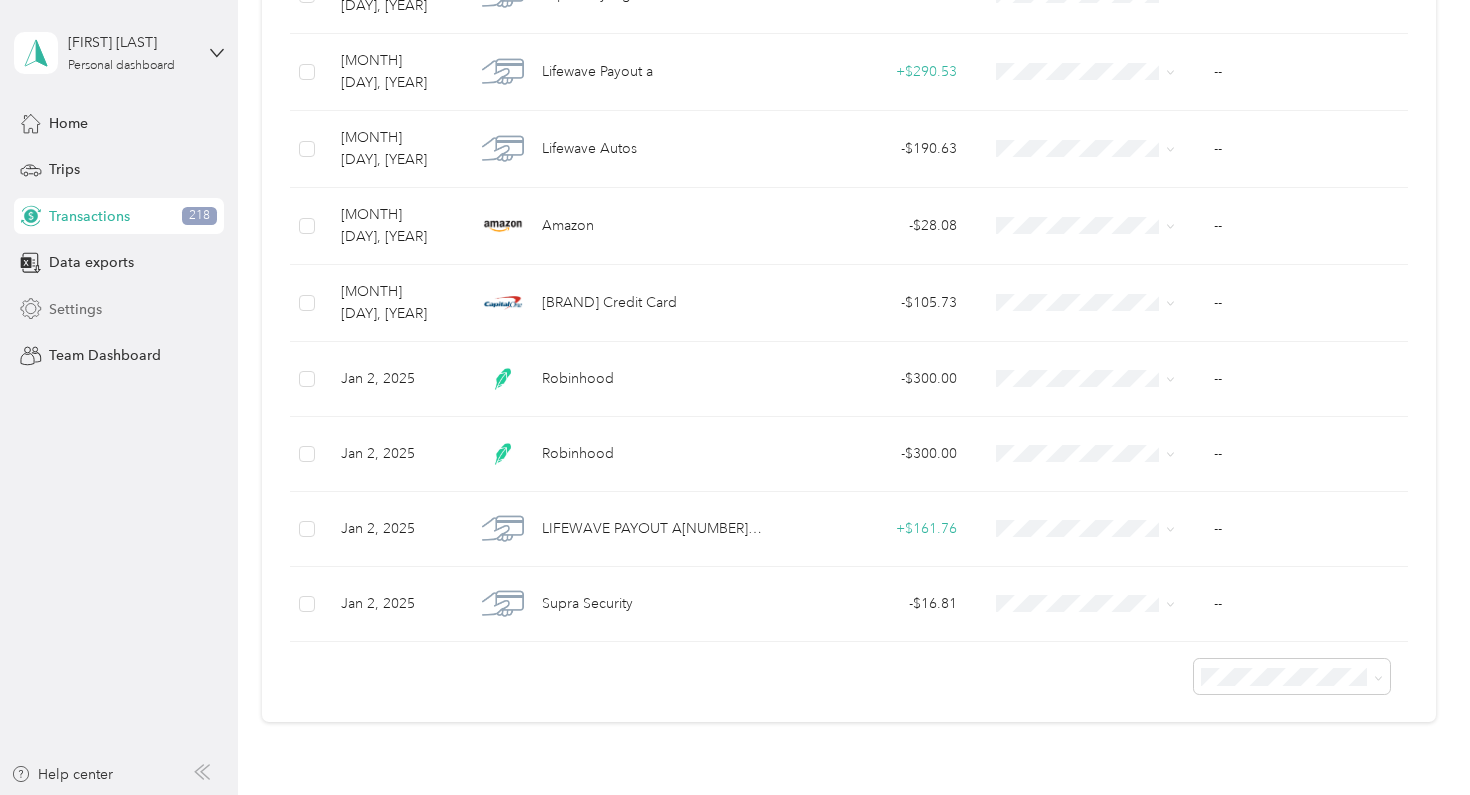 click on "Settings" at bounding box center [119, 309] 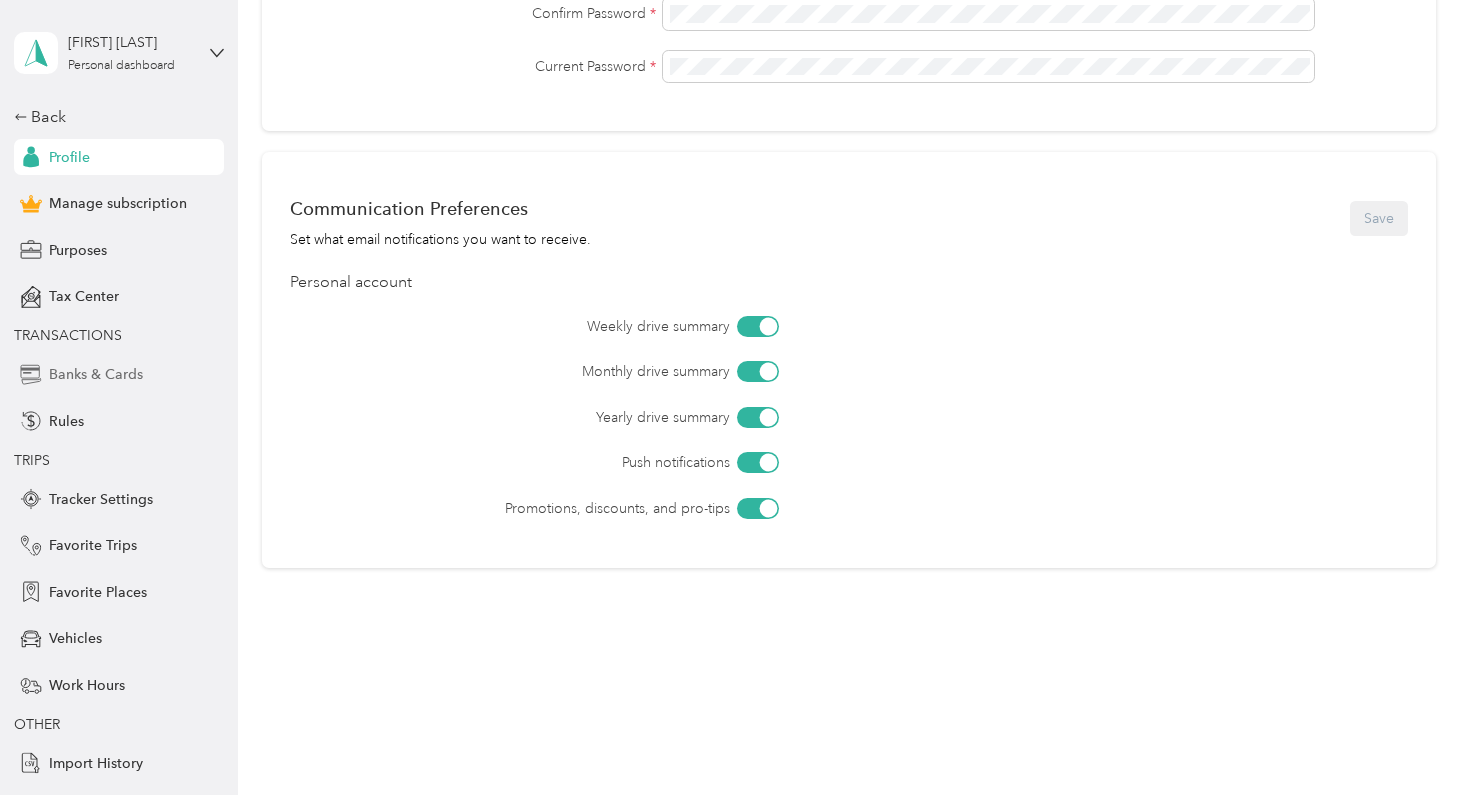 click on "Banks & Cards" at bounding box center [119, 375] 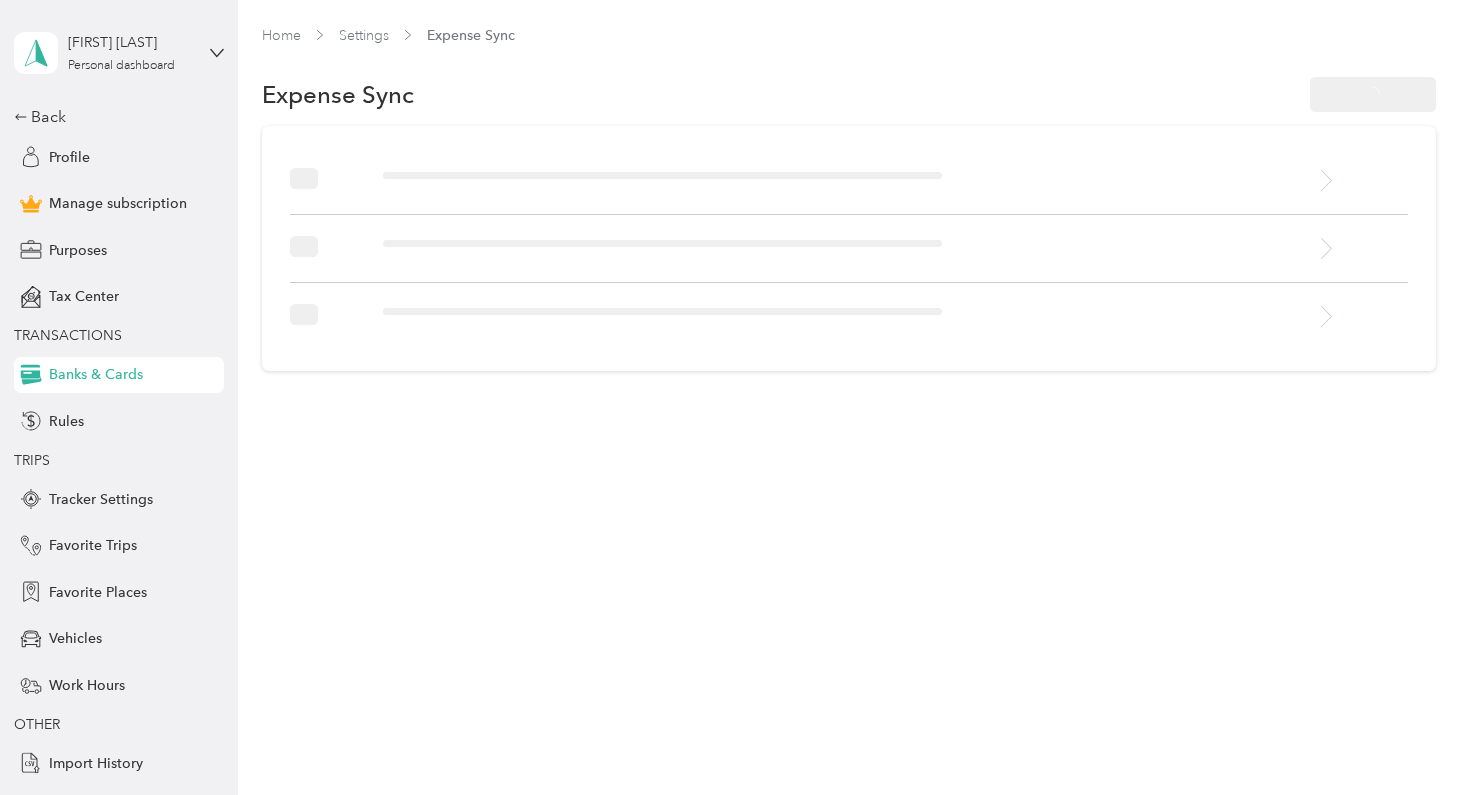 scroll, scrollTop: 0, scrollLeft: 0, axis: both 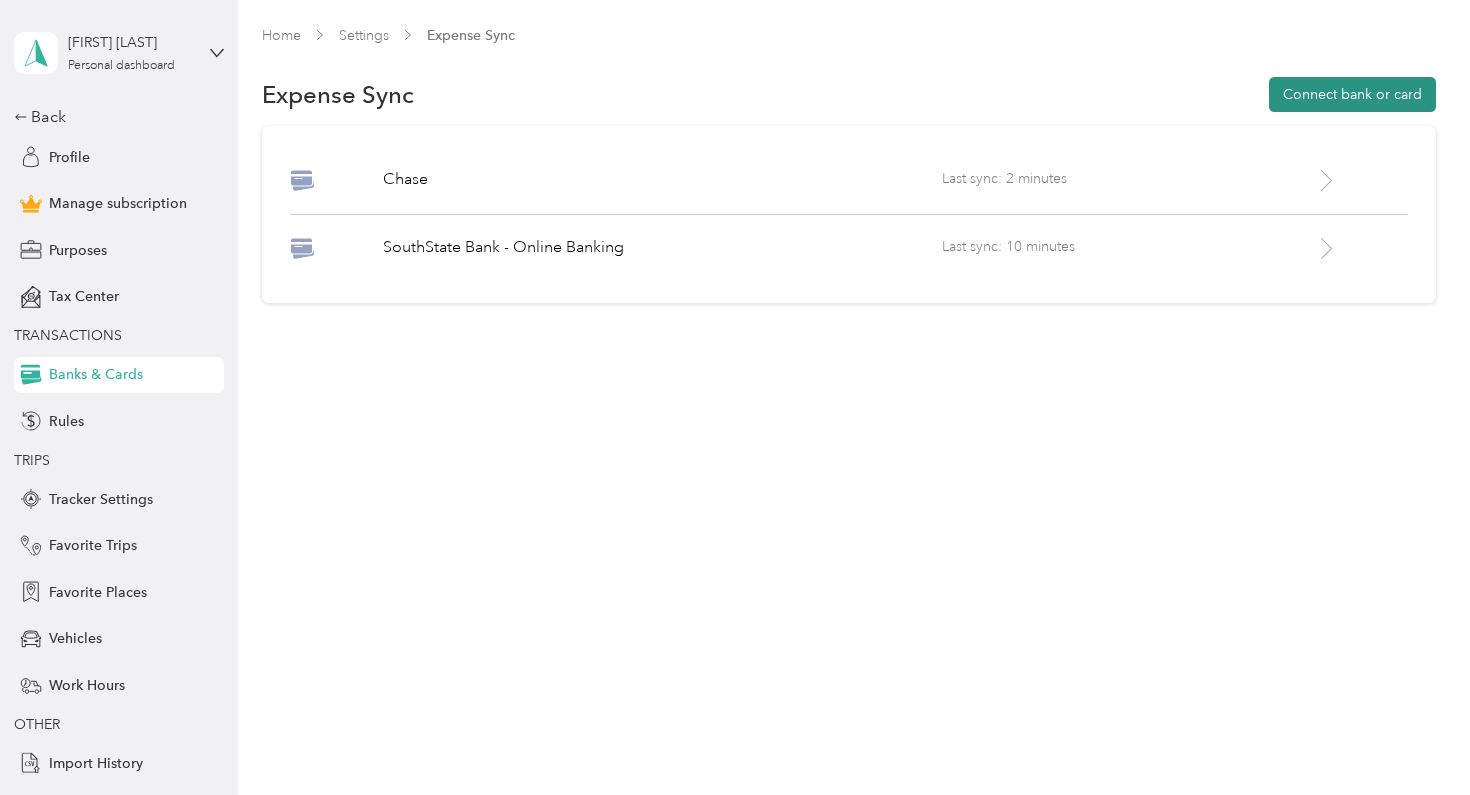 click on "Connect bank or card" at bounding box center (1352, 94) 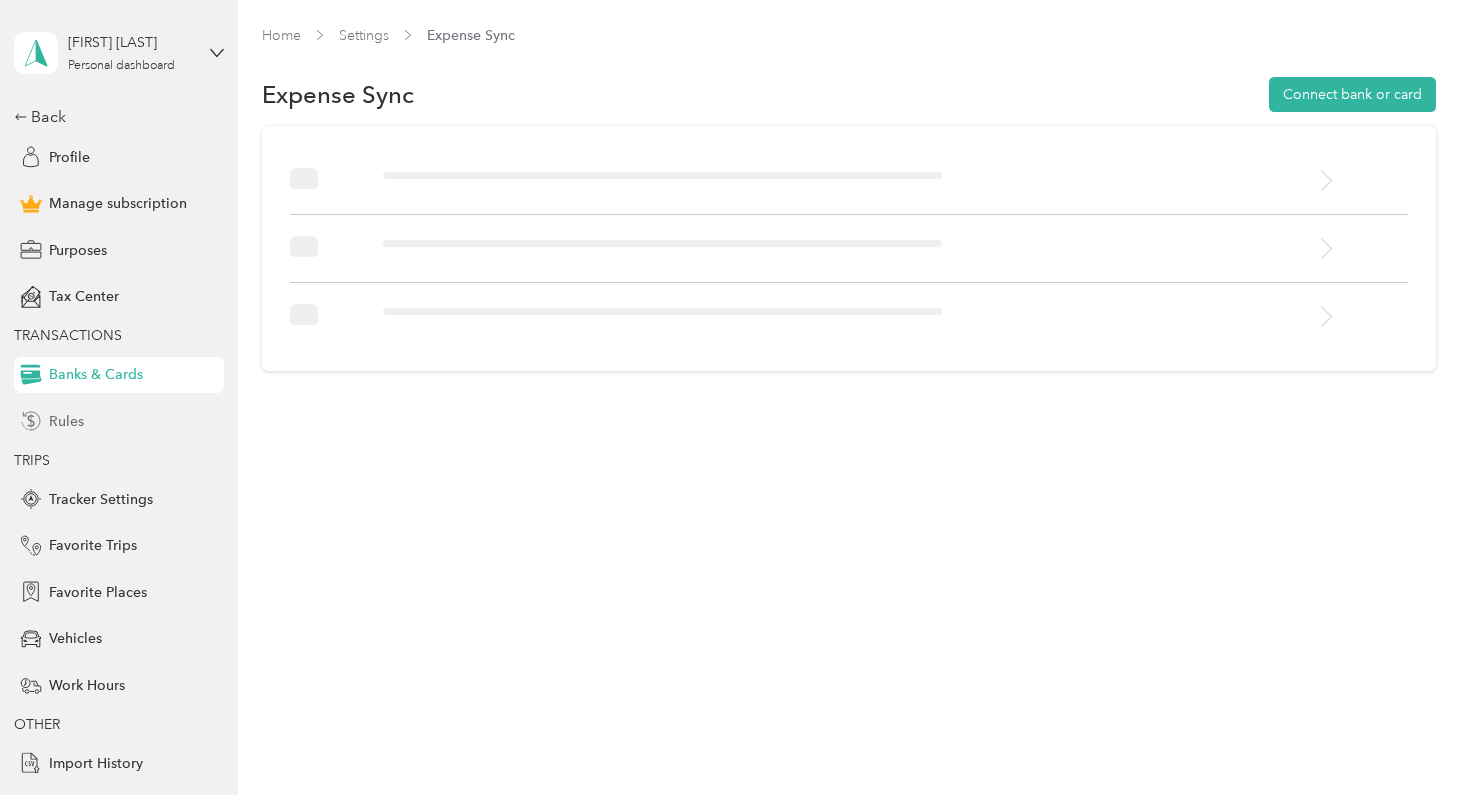click on "Rules" at bounding box center (119, 421) 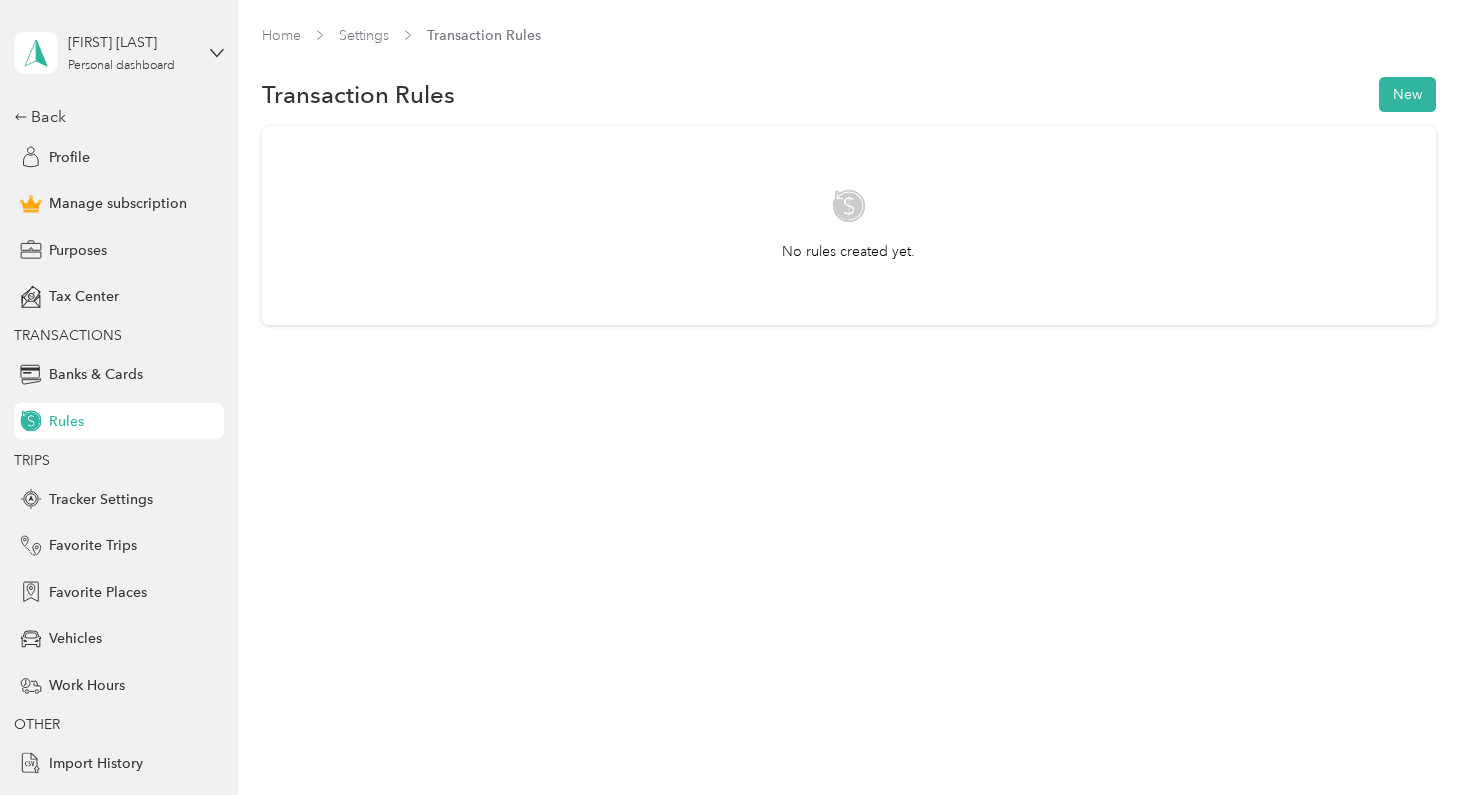 scroll, scrollTop: 0, scrollLeft: 0, axis: both 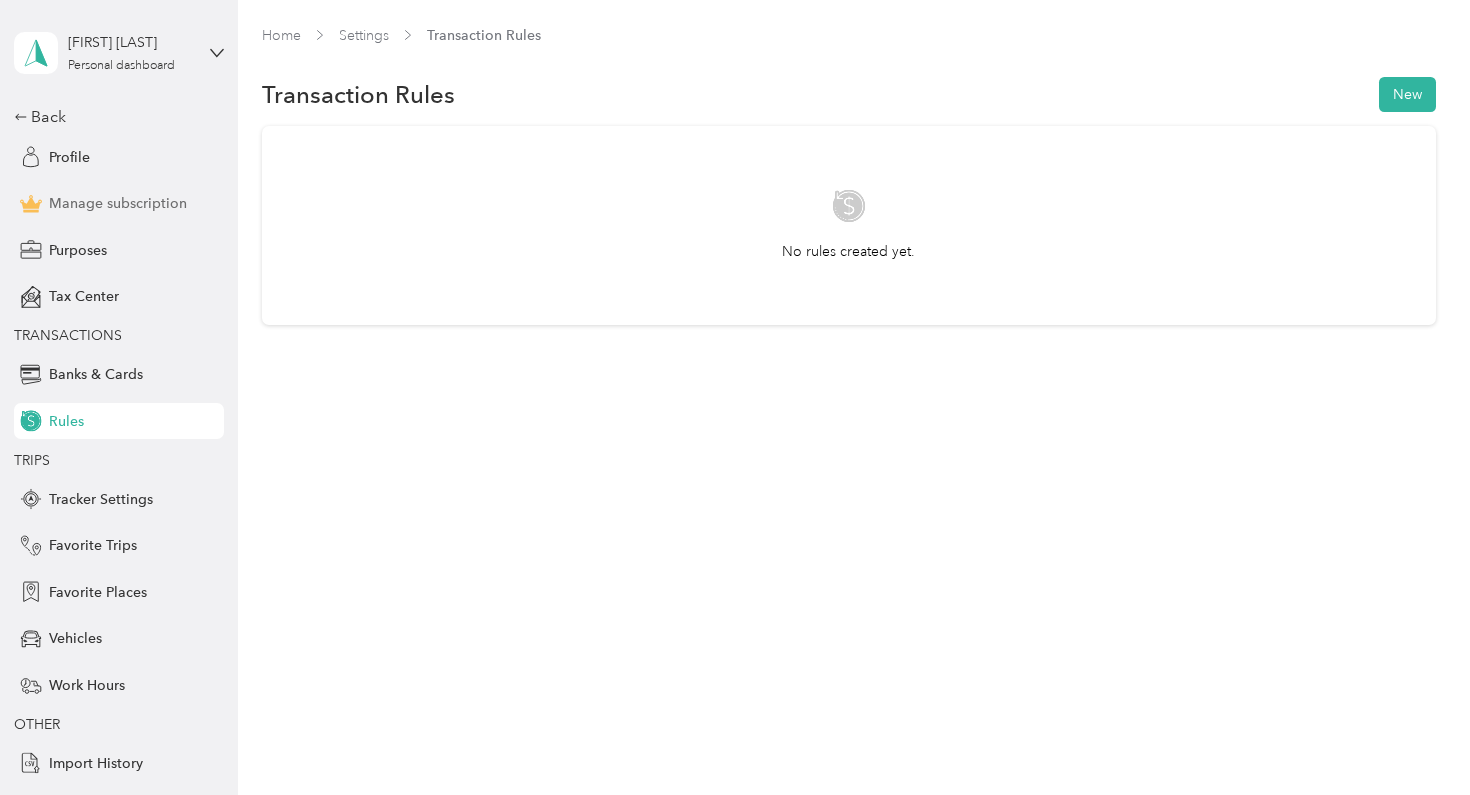 click on "Manage subscription" at bounding box center (118, 203) 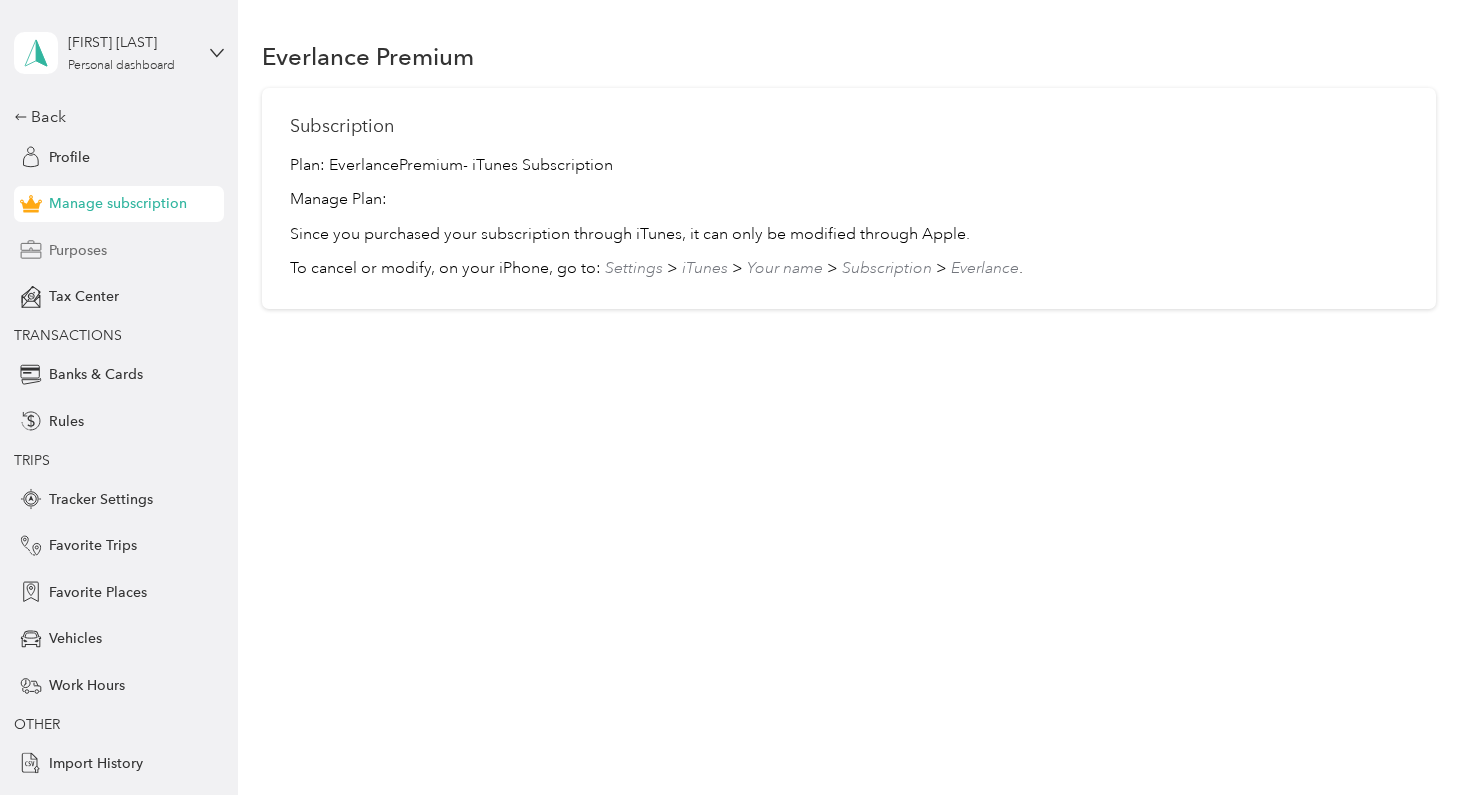 click on "Purposes" at bounding box center [119, 250] 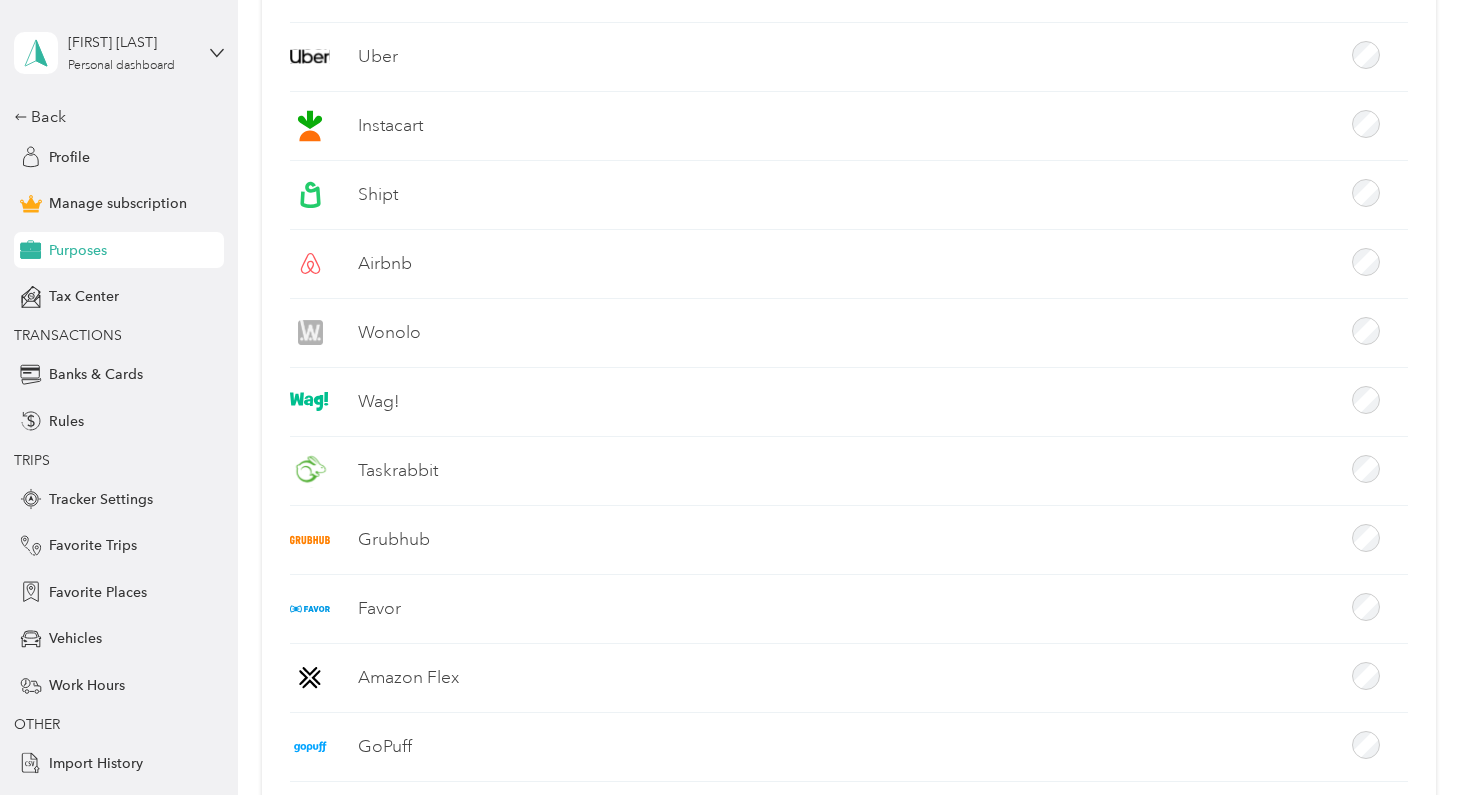 scroll, scrollTop: 824, scrollLeft: 0, axis: vertical 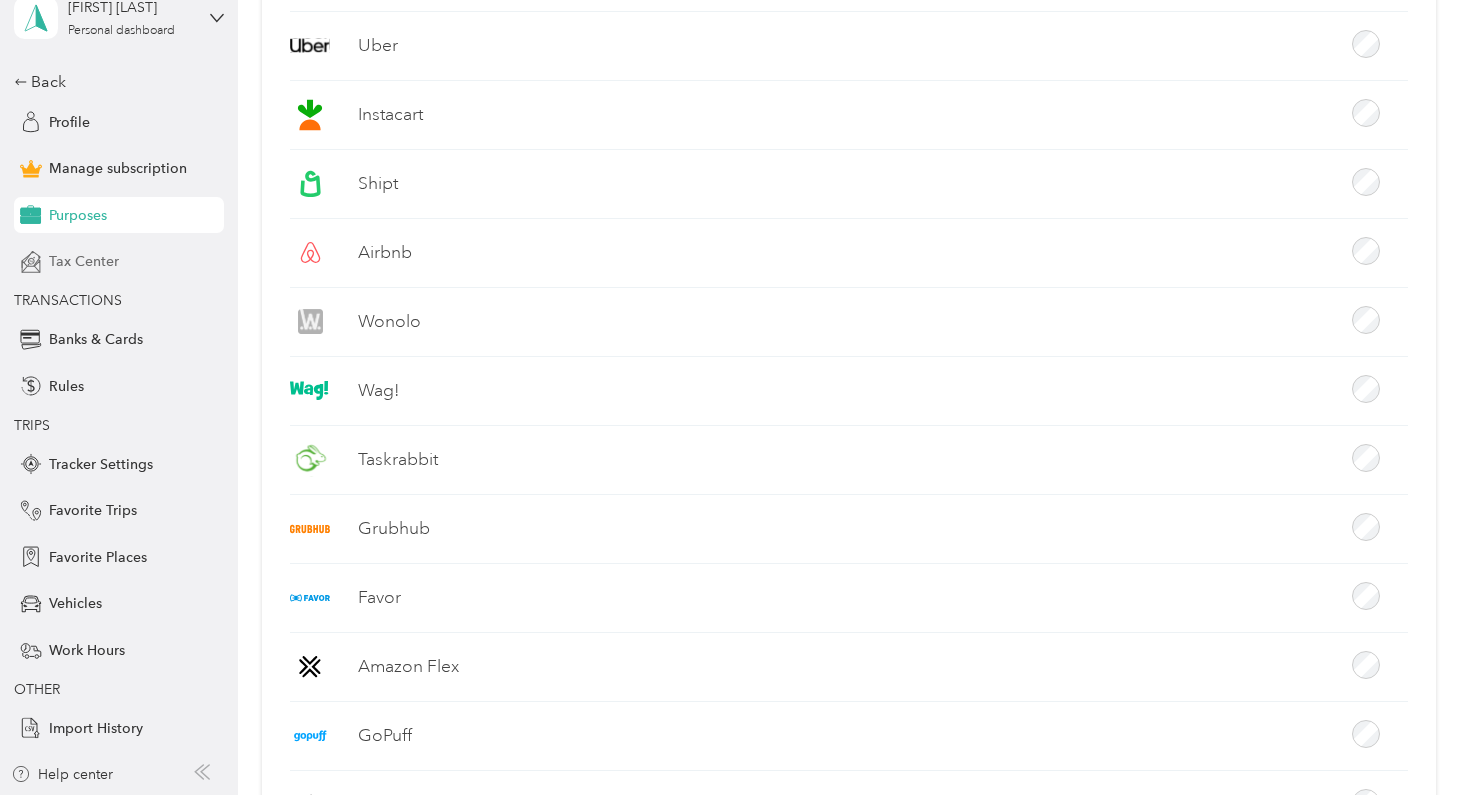 click on "Tax Center" at bounding box center (119, 262) 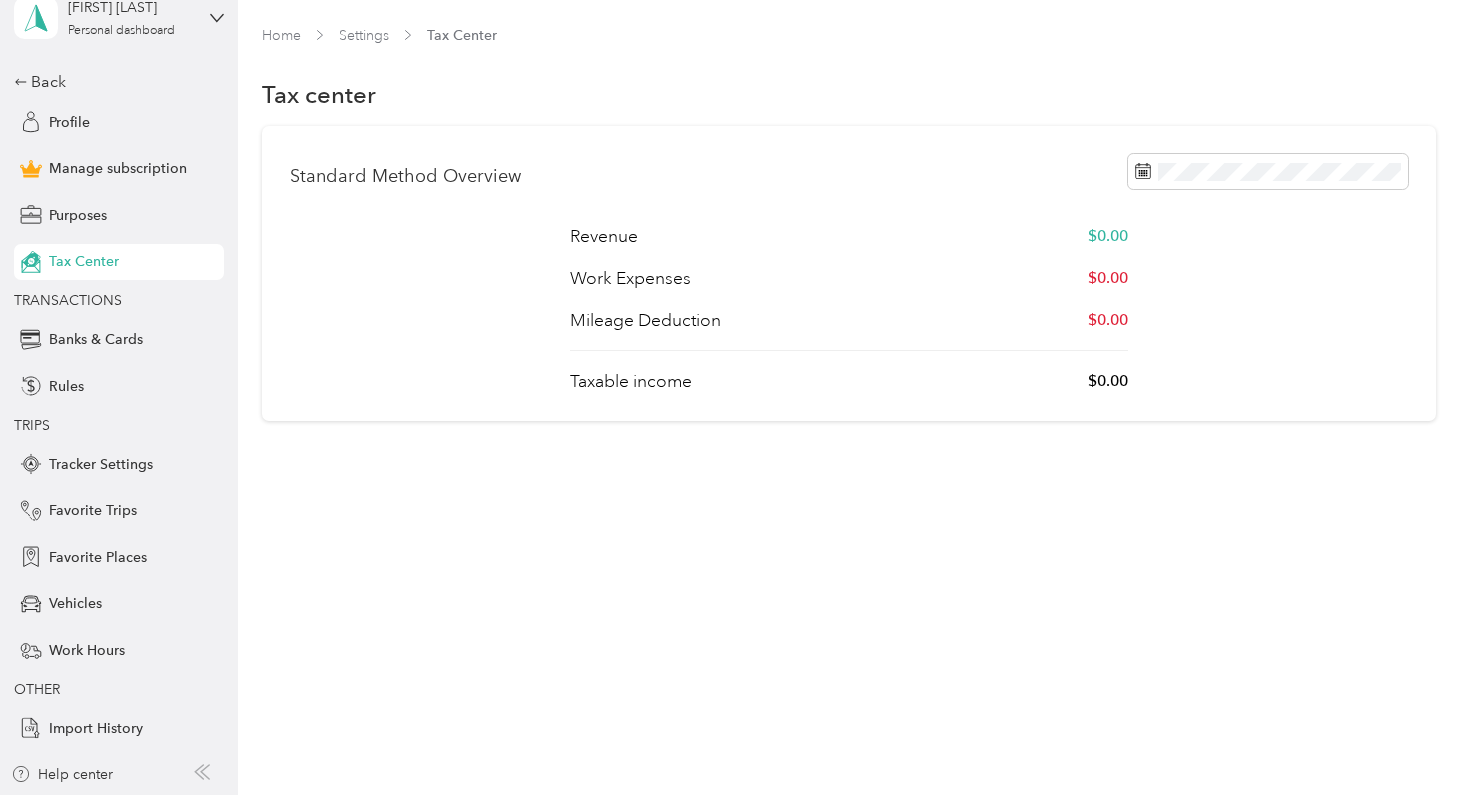 scroll, scrollTop: 0, scrollLeft: 0, axis: both 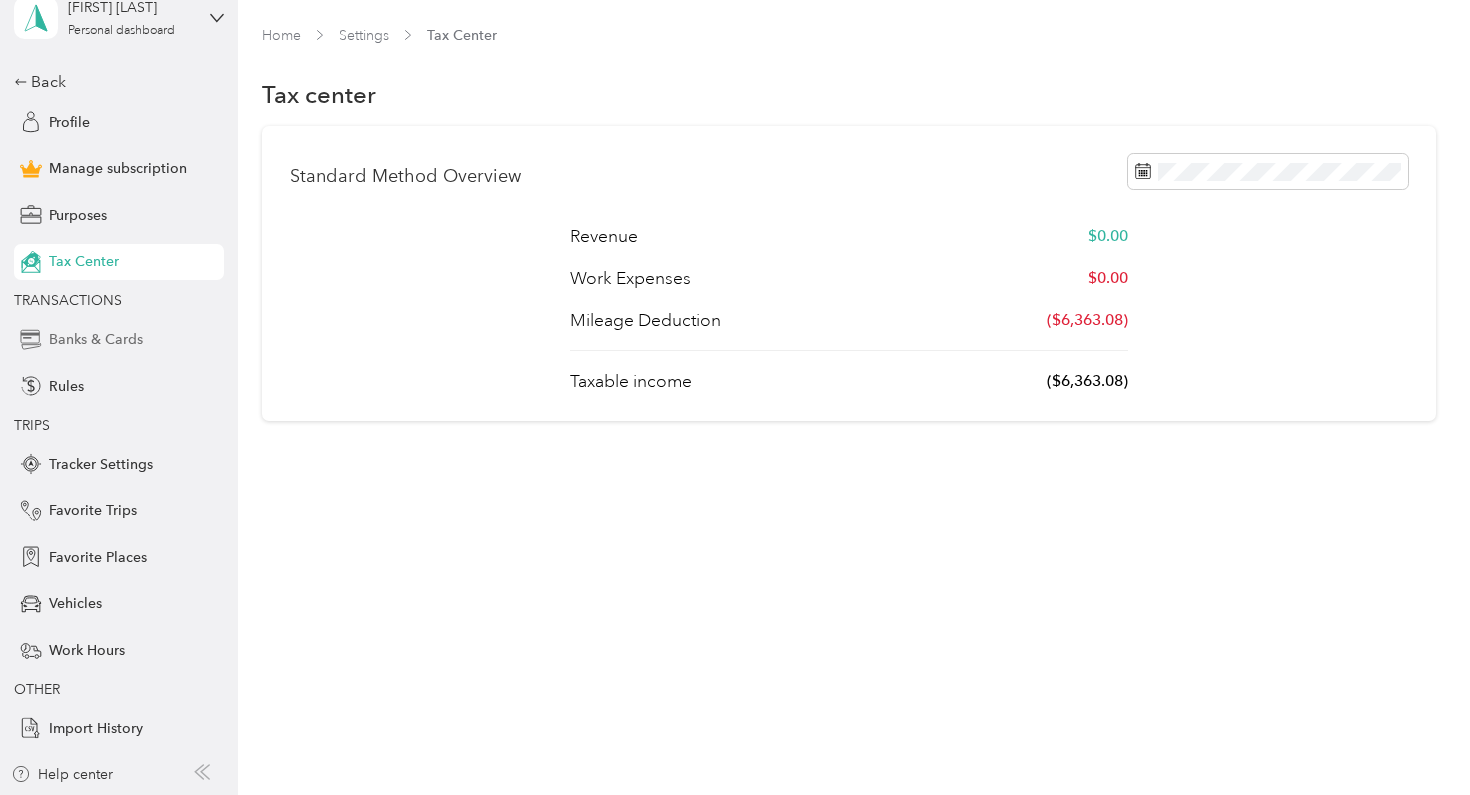 click on "Banks & Cards" at bounding box center (119, 340) 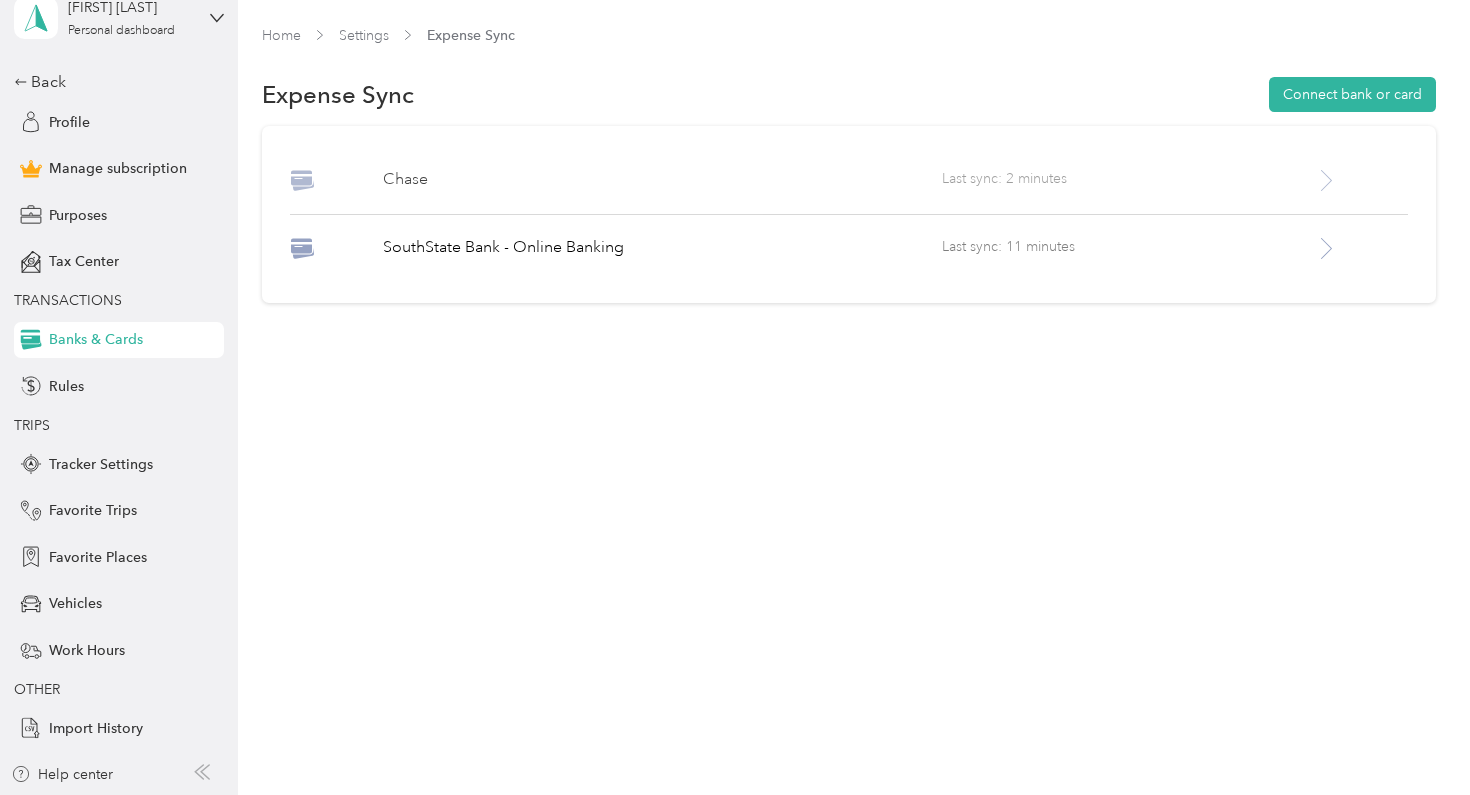 click 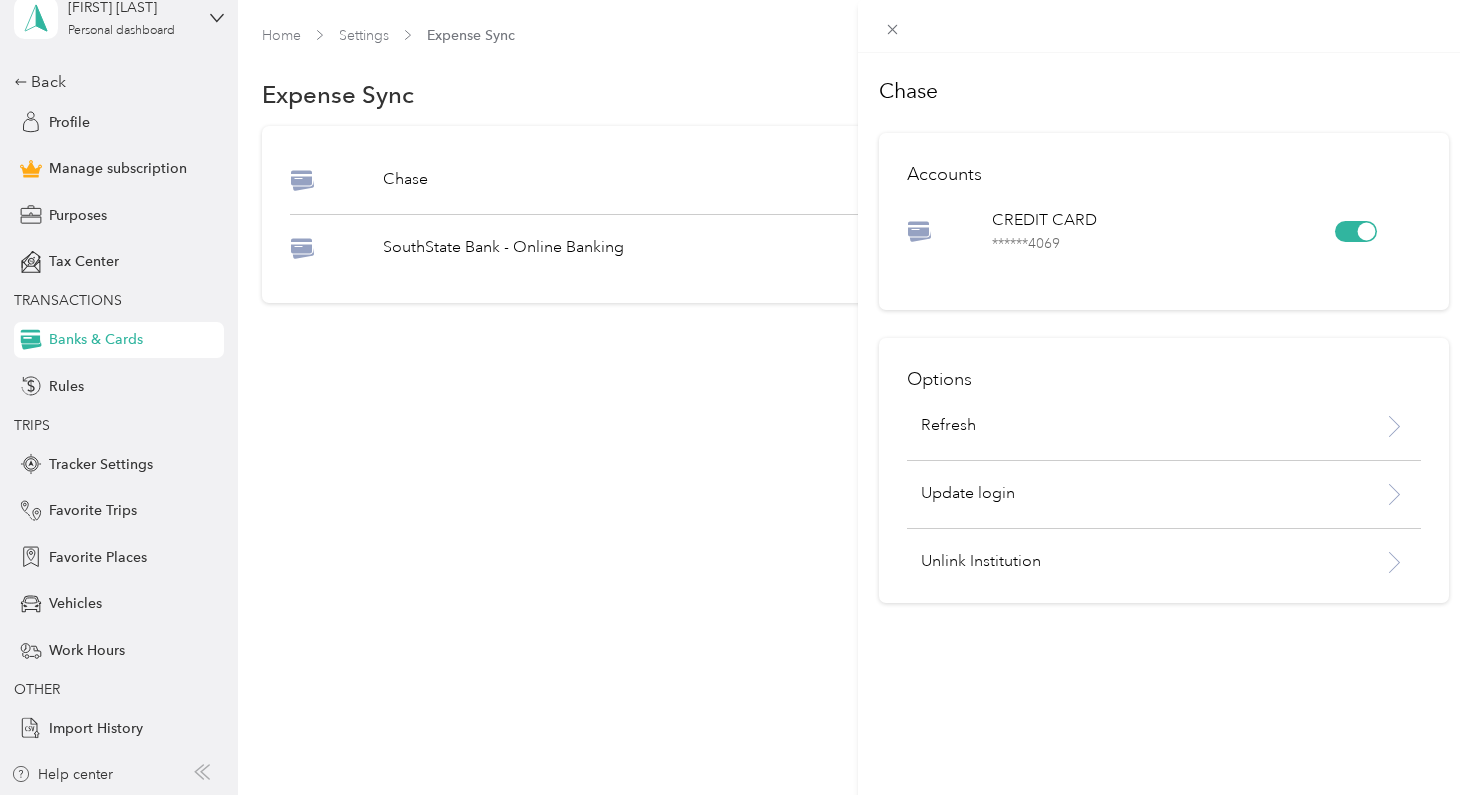 click on "[BRAND] Accounts CREDIT CARD ****** [LAST_4_DIGITS] Options Refresh Update login Unlink Institution" at bounding box center [735, 397] 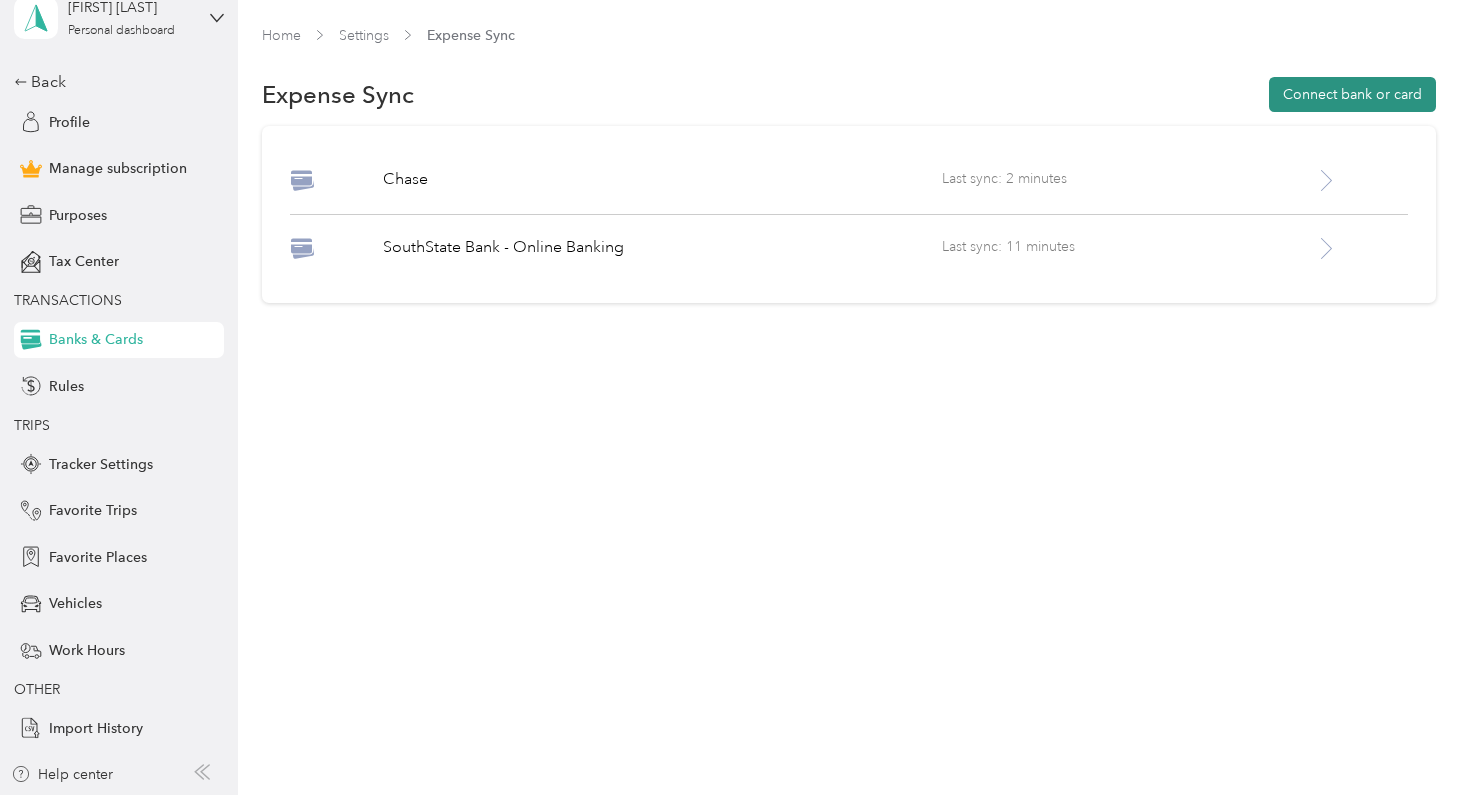 click on "Connect bank or card" at bounding box center [1352, 94] 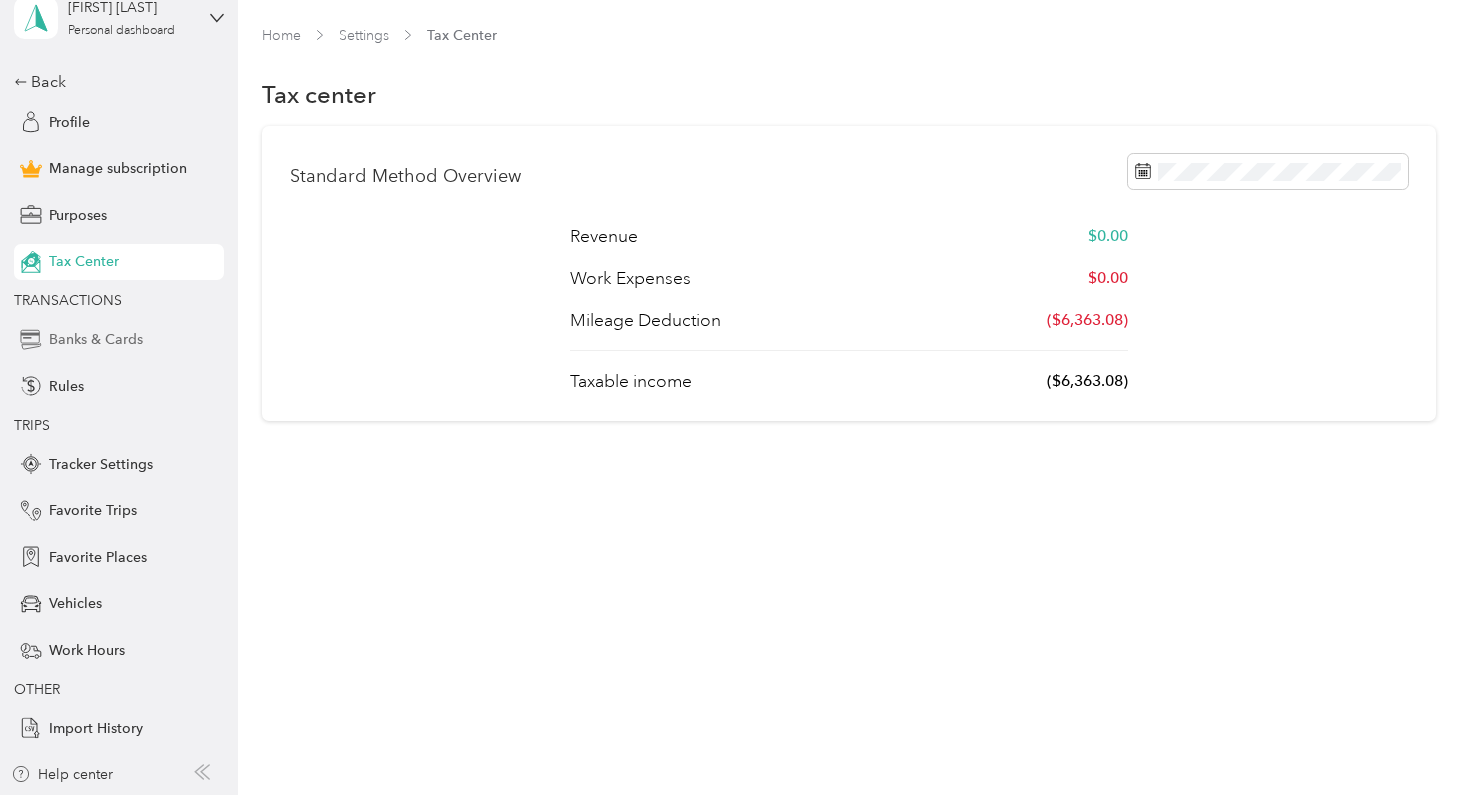 click on "Banks & Cards" at bounding box center (119, 340) 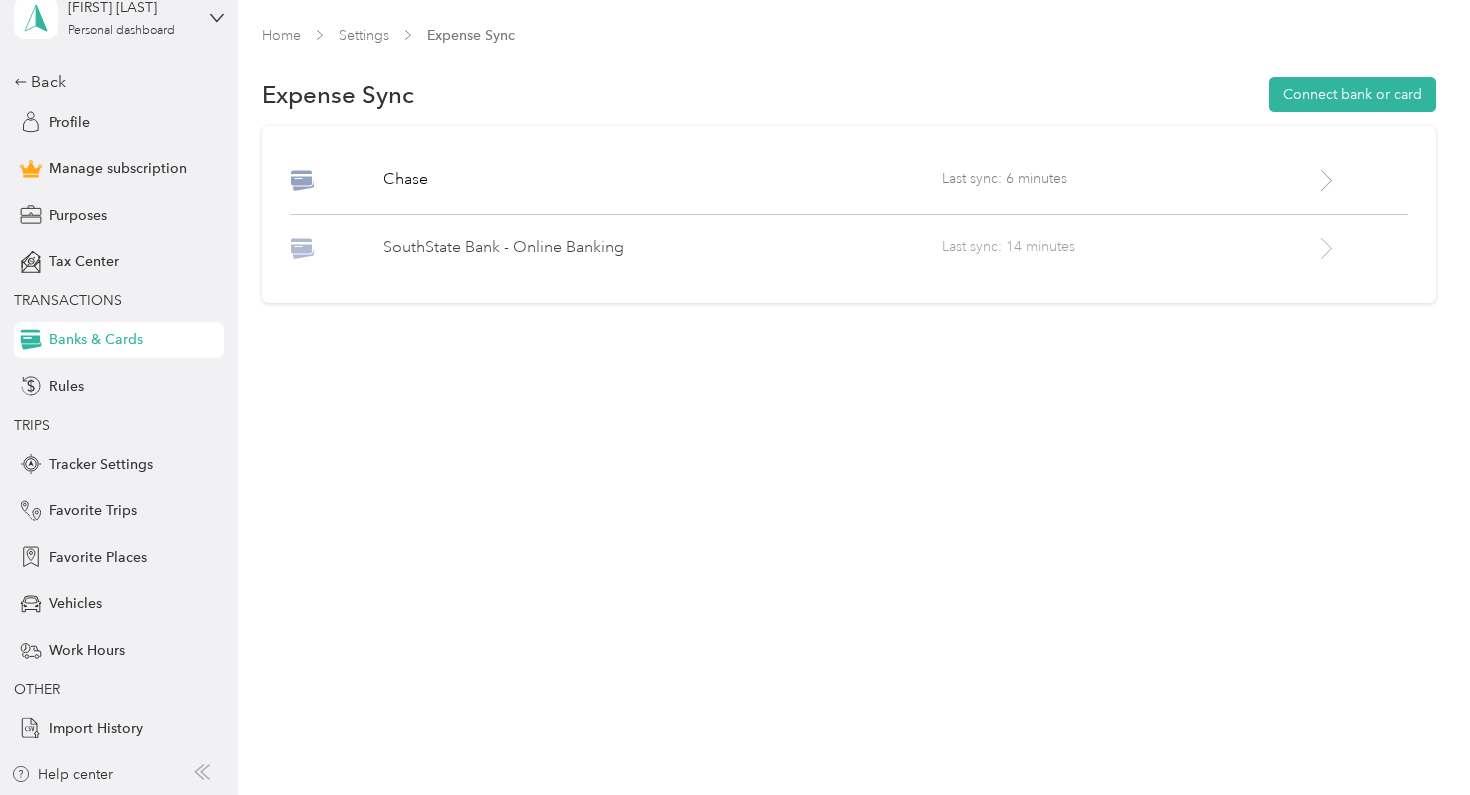click at bounding box center (1360, 248) 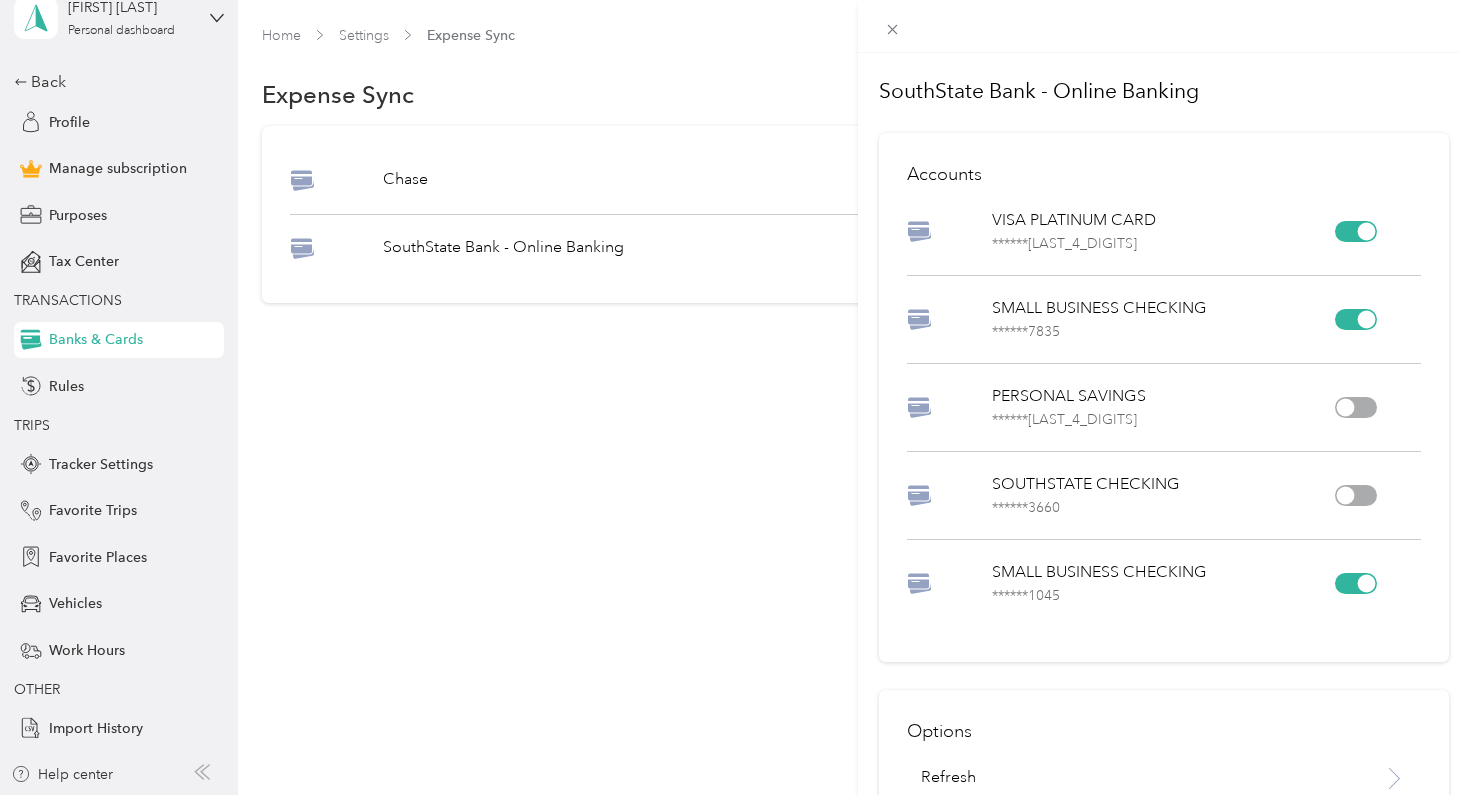 click at bounding box center (1346, 407) 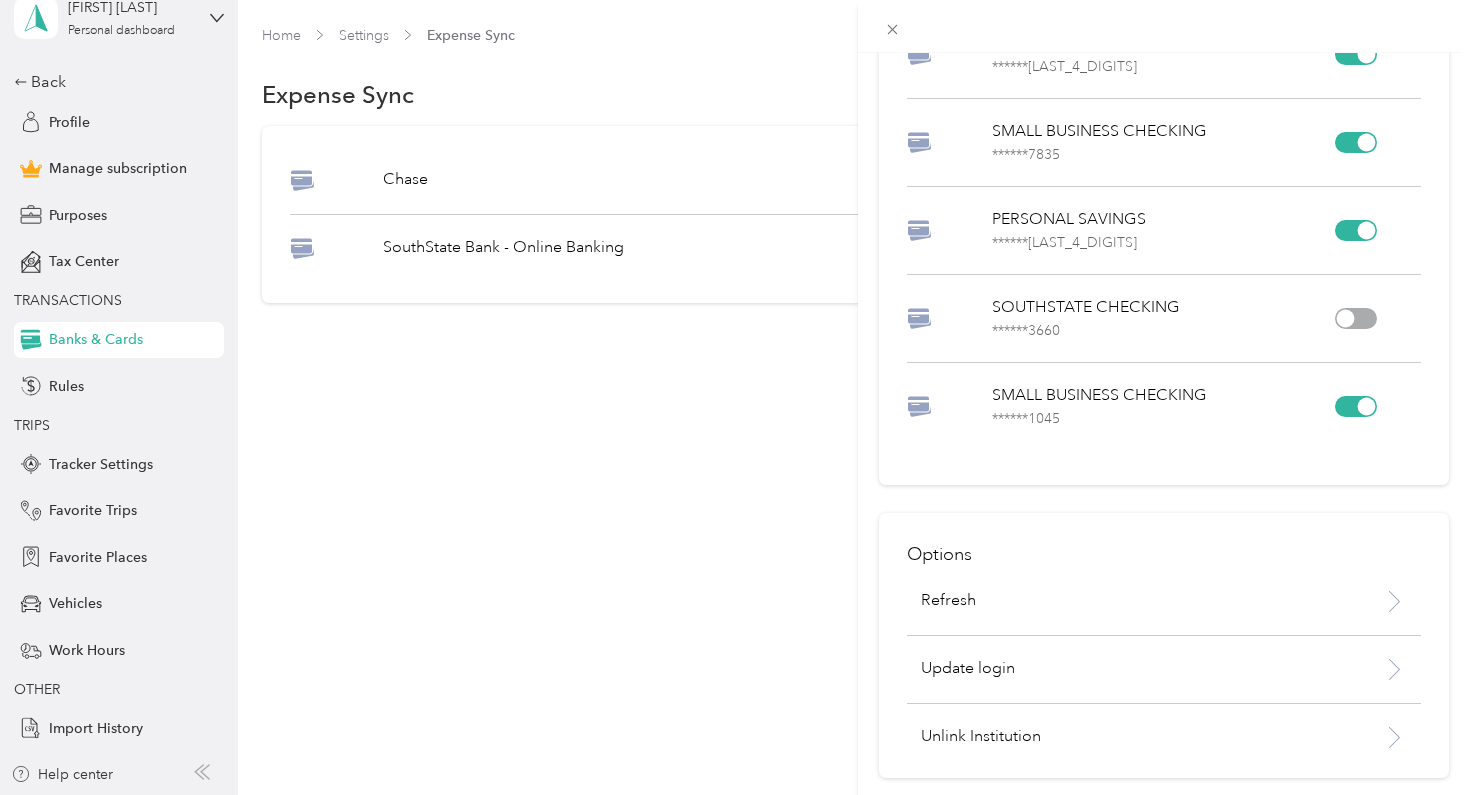 scroll, scrollTop: 177, scrollLeft: 0, axis: vertical 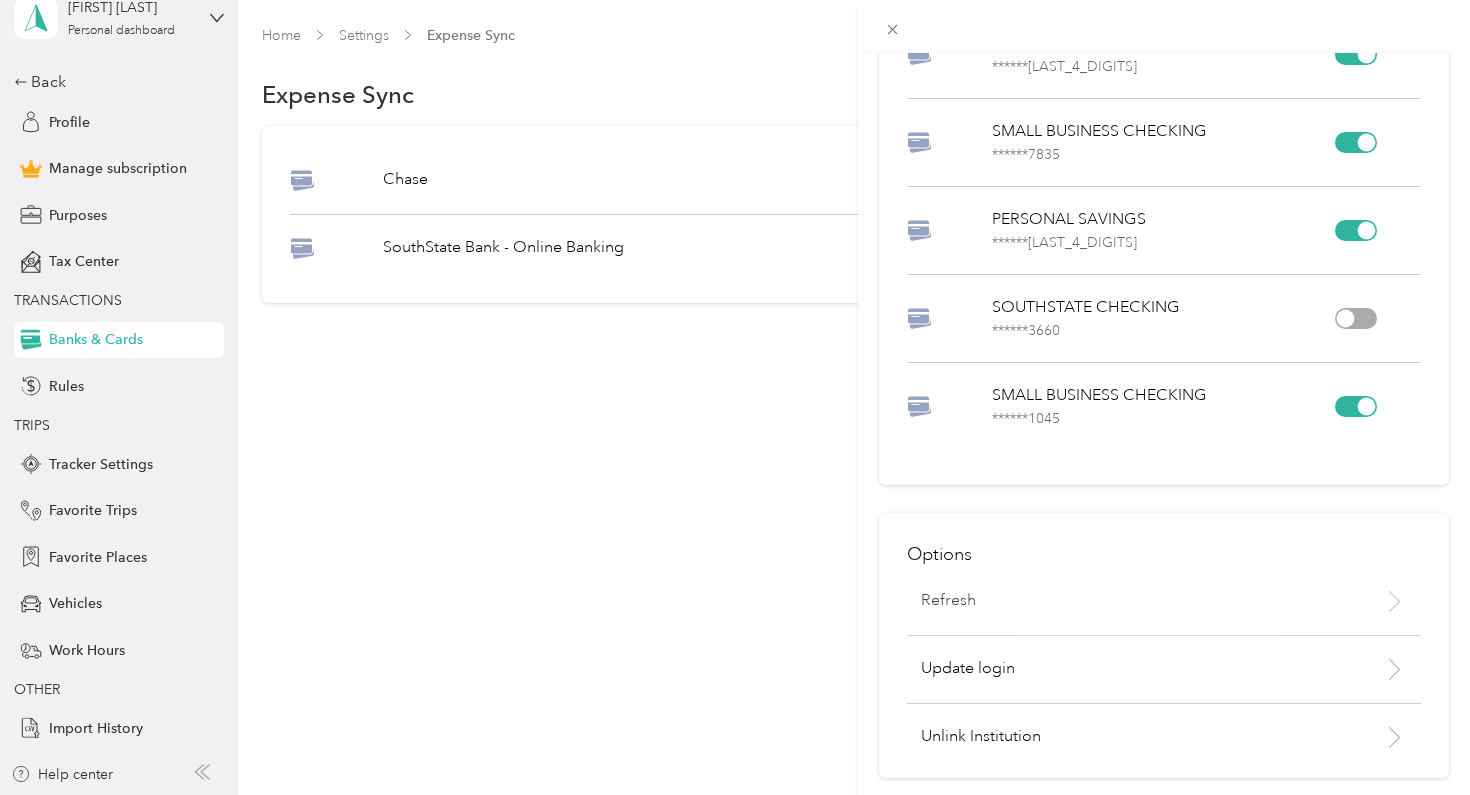 click on "Refresh" at bounding box center [1121, 601] 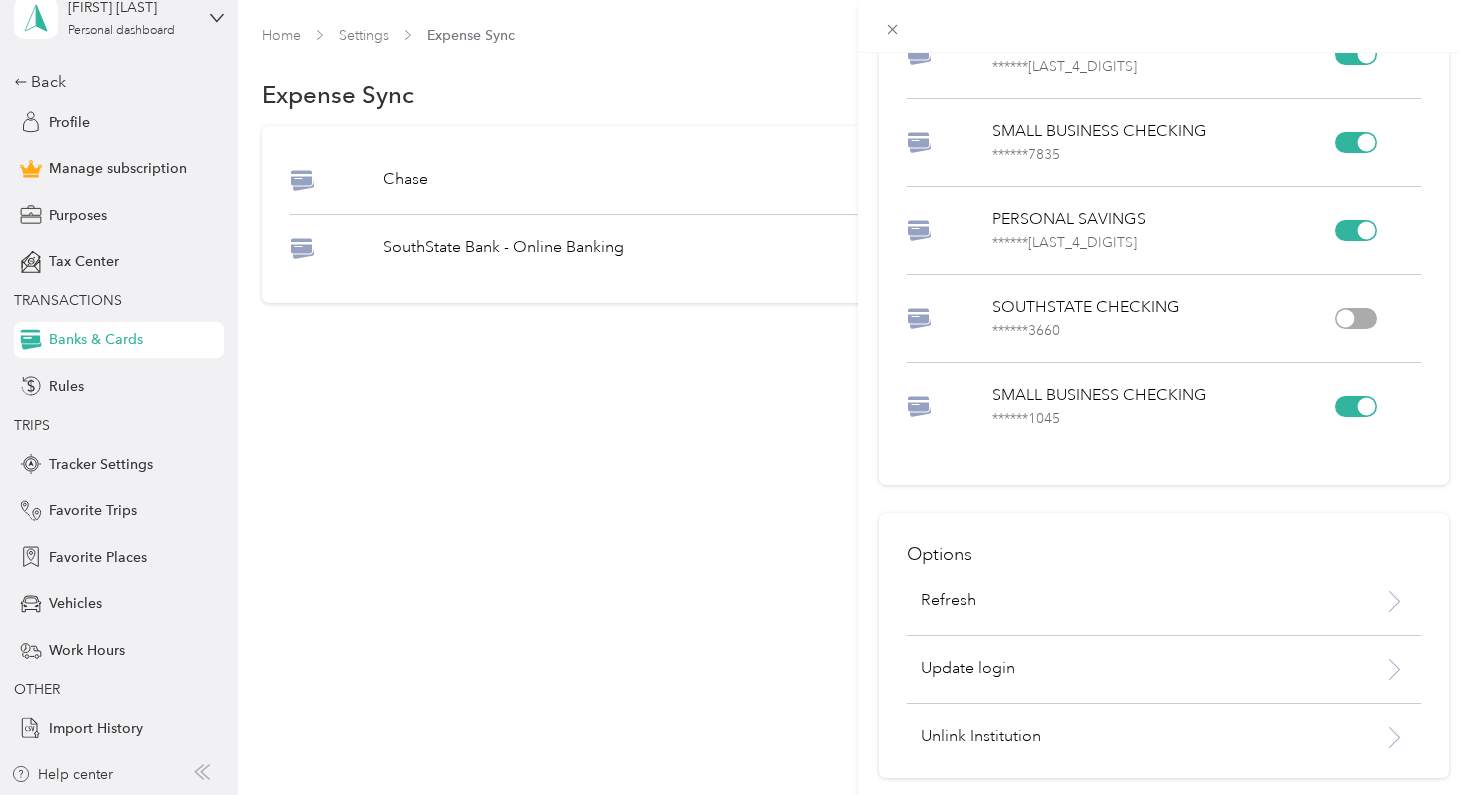 click on "[BRAND] - Online Banking Accounts VISA  PLATINUM CARD ******  [LAST_4_DIGITS] SMALL BUSINESS CHECKING ******  [LAST_4_DIGITS] PERSONAL SAVINGS ******  [LAST_4_DIGITS] SOUTHSTATE CHECKING ******  [LAST_4_DIGITS] SMALL BUSINESS CHECKING ******  [LAST_4_DIGITS] Options Refresh Update login Unlink Institution" at bounding box center (735, 397) 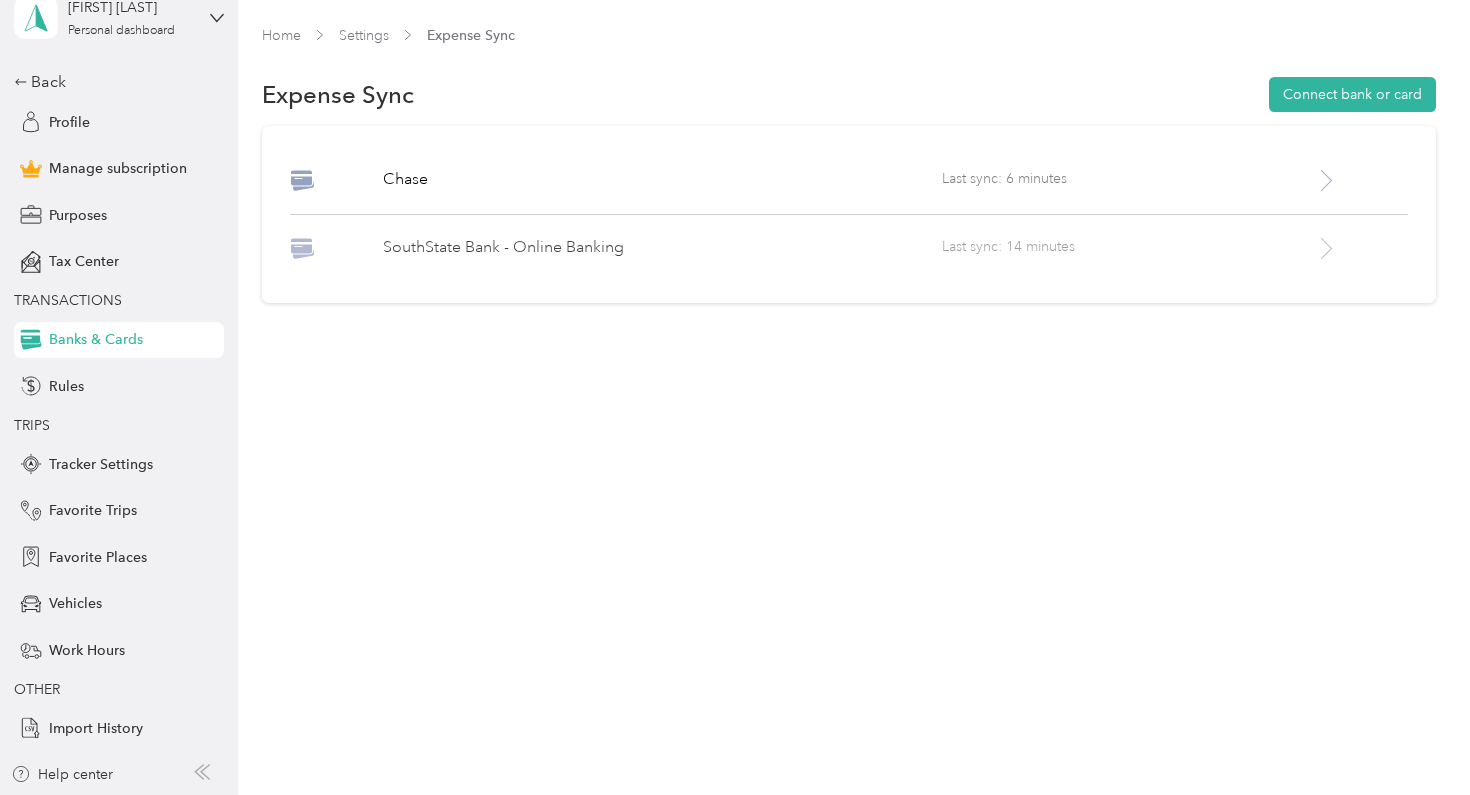 click on "Last sync: 14 minutes" at bounding box center [1128, 248] 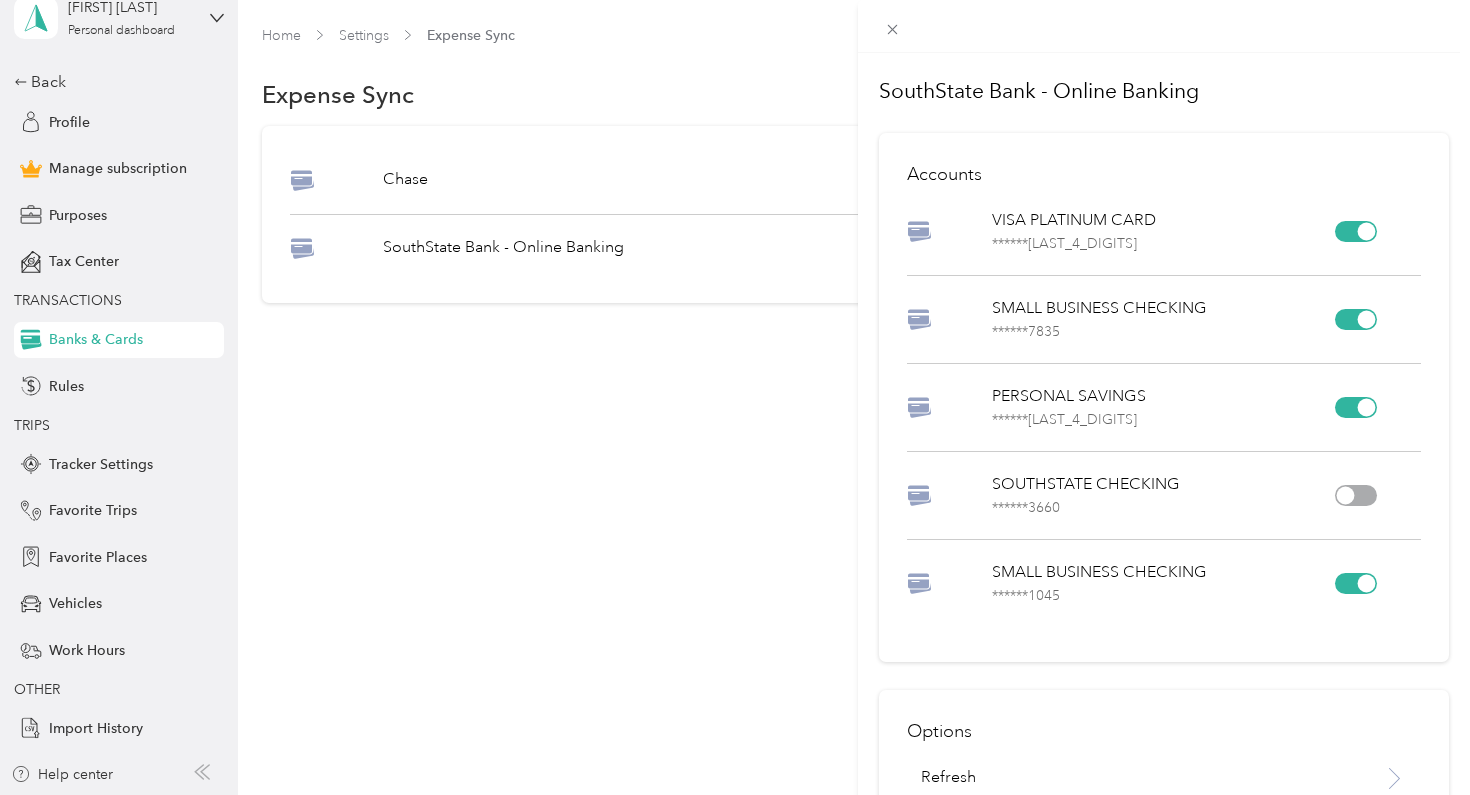 click on "[BRAND] - Online Banking Accounts VISA  PLATINUM CARD ******  [LAST_4_DIGITS] SMALL BUSINESS CHECKING ******  [LAST_4_DIGITS] PERSONAL SAVINGS ******  [LAST_4_DIGITS] SOUTHSTATE CHECKING ******  [LAST_4_DIGITS] SMALL BUSINESS CHECKING ******  [LAST_4_DIGITS] Options Refresh Update login Unlink Institution" at bounding box center [735, 397] 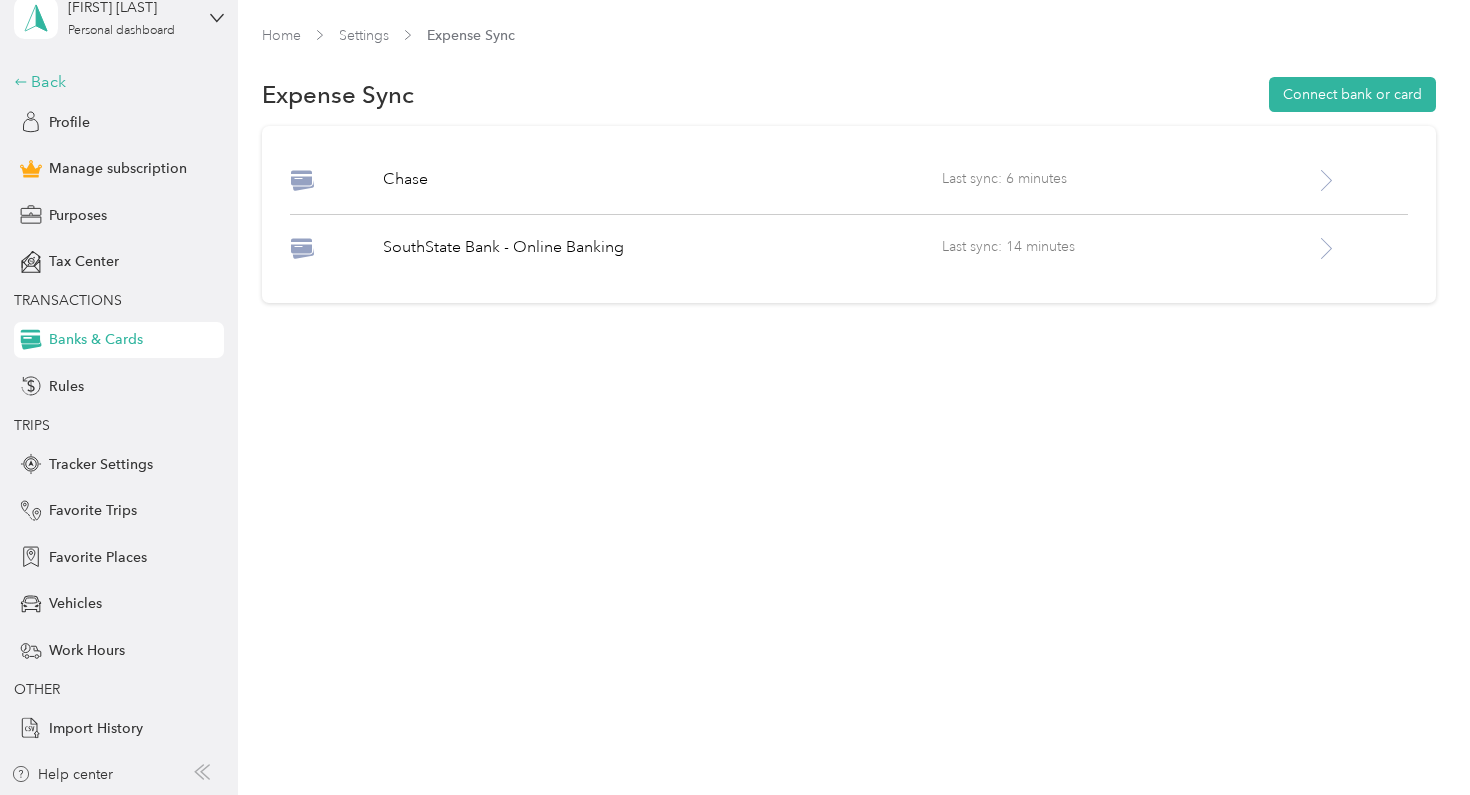 click on "Back" at bounding box center (114, 82) 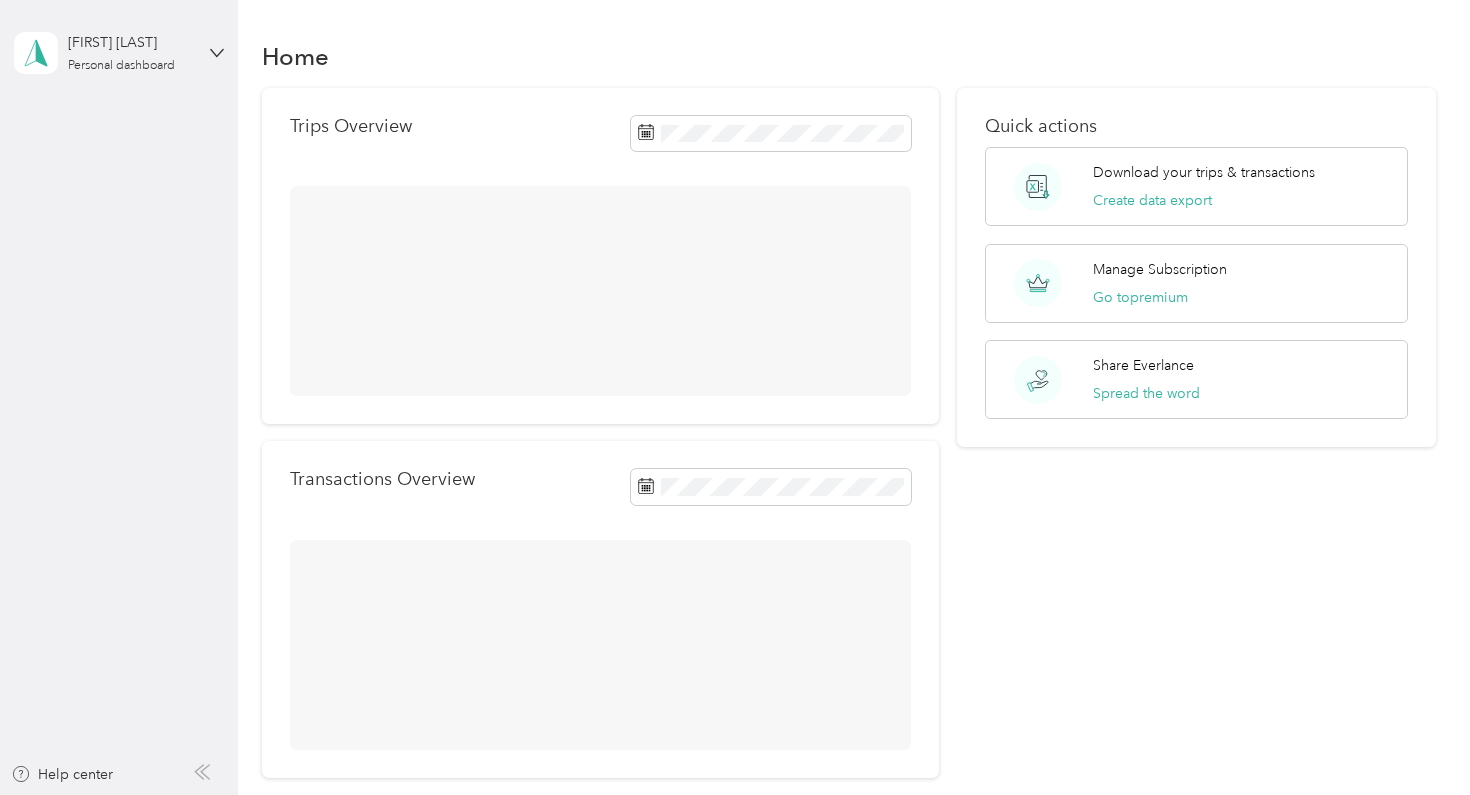 scroll, scrollTop: 0, scrollLeft: 0, axis: both 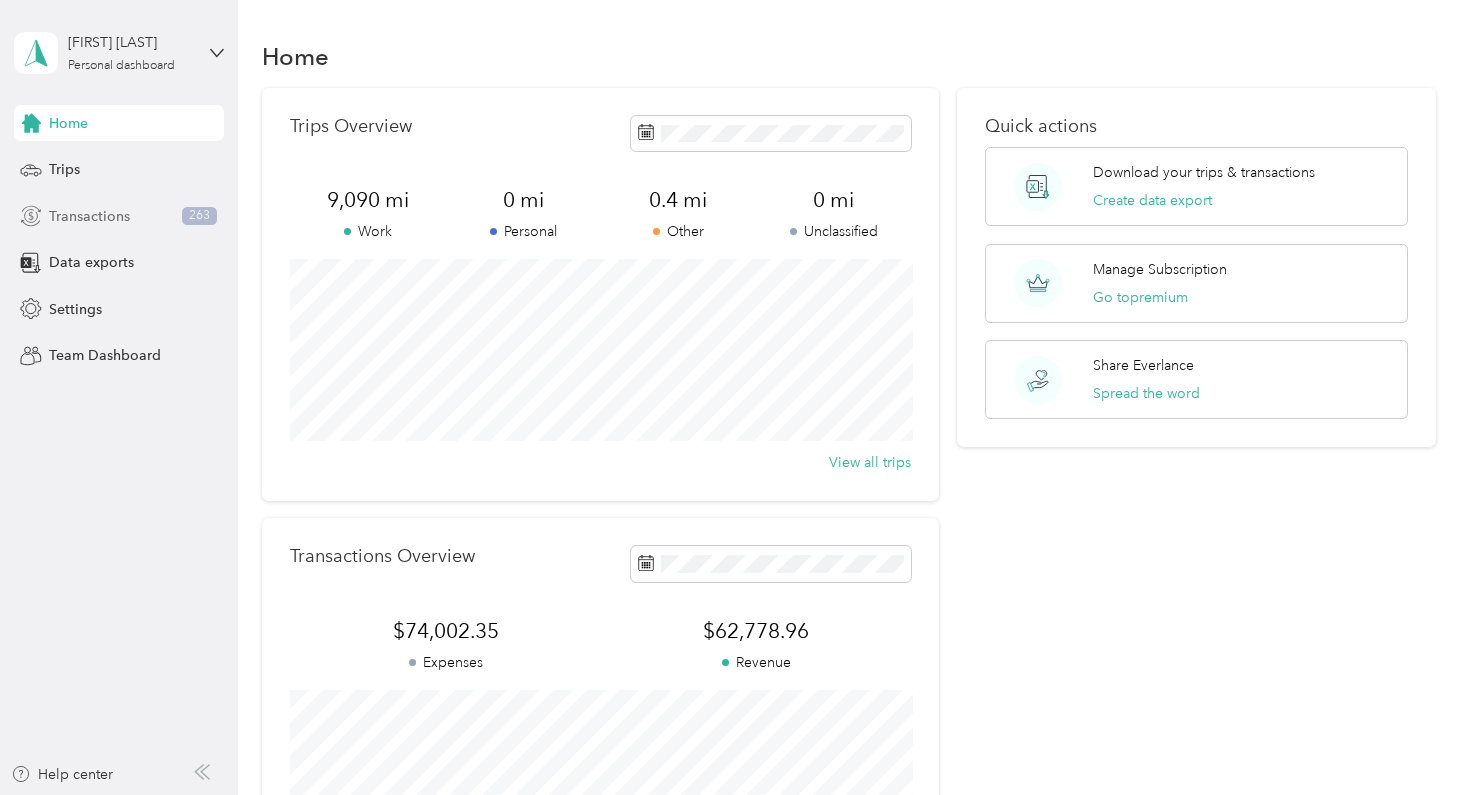 click on "Transactions" at bounding box center [89, 216] 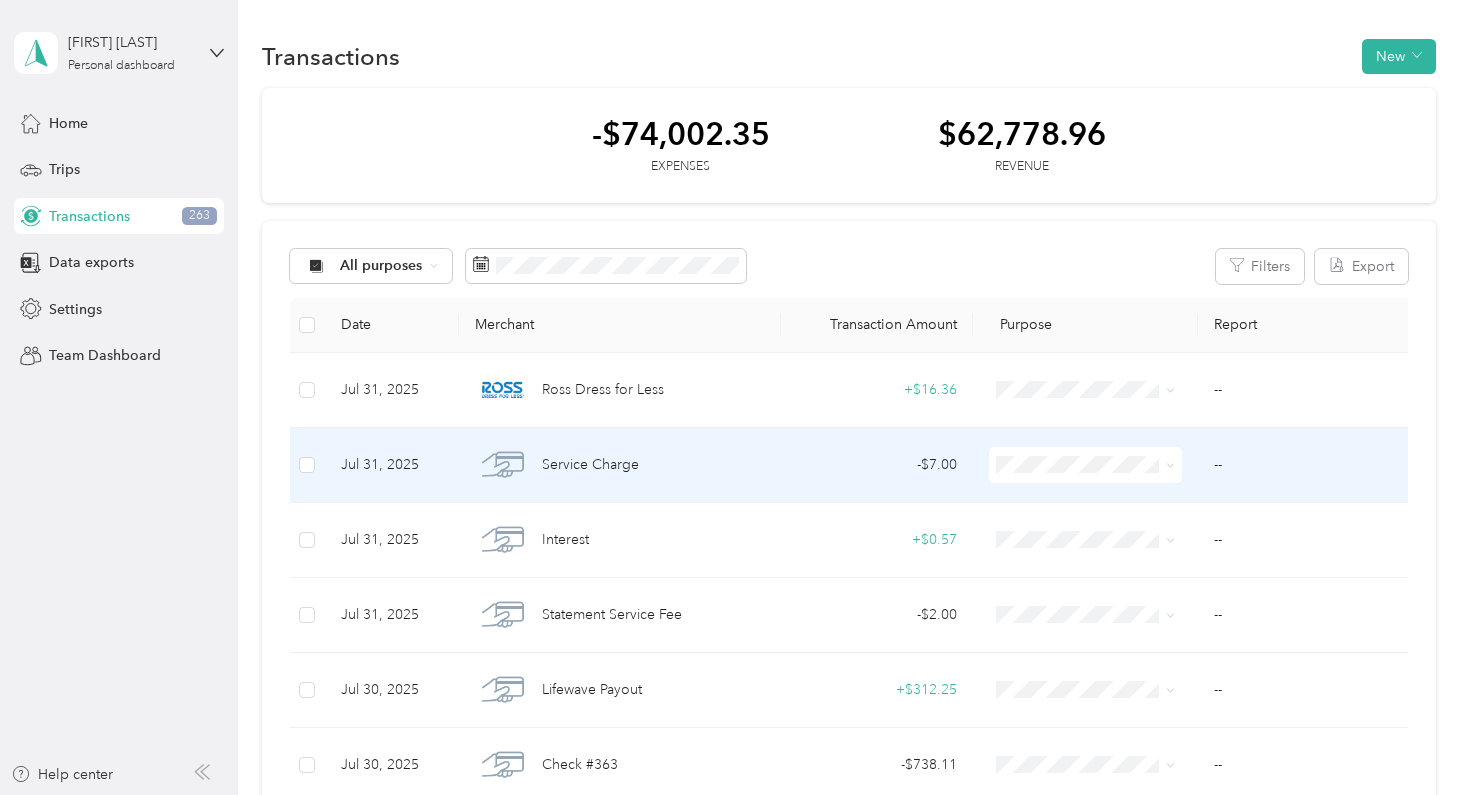 scroll, scrollTop: 0, scrollLeft: 0, axis: both 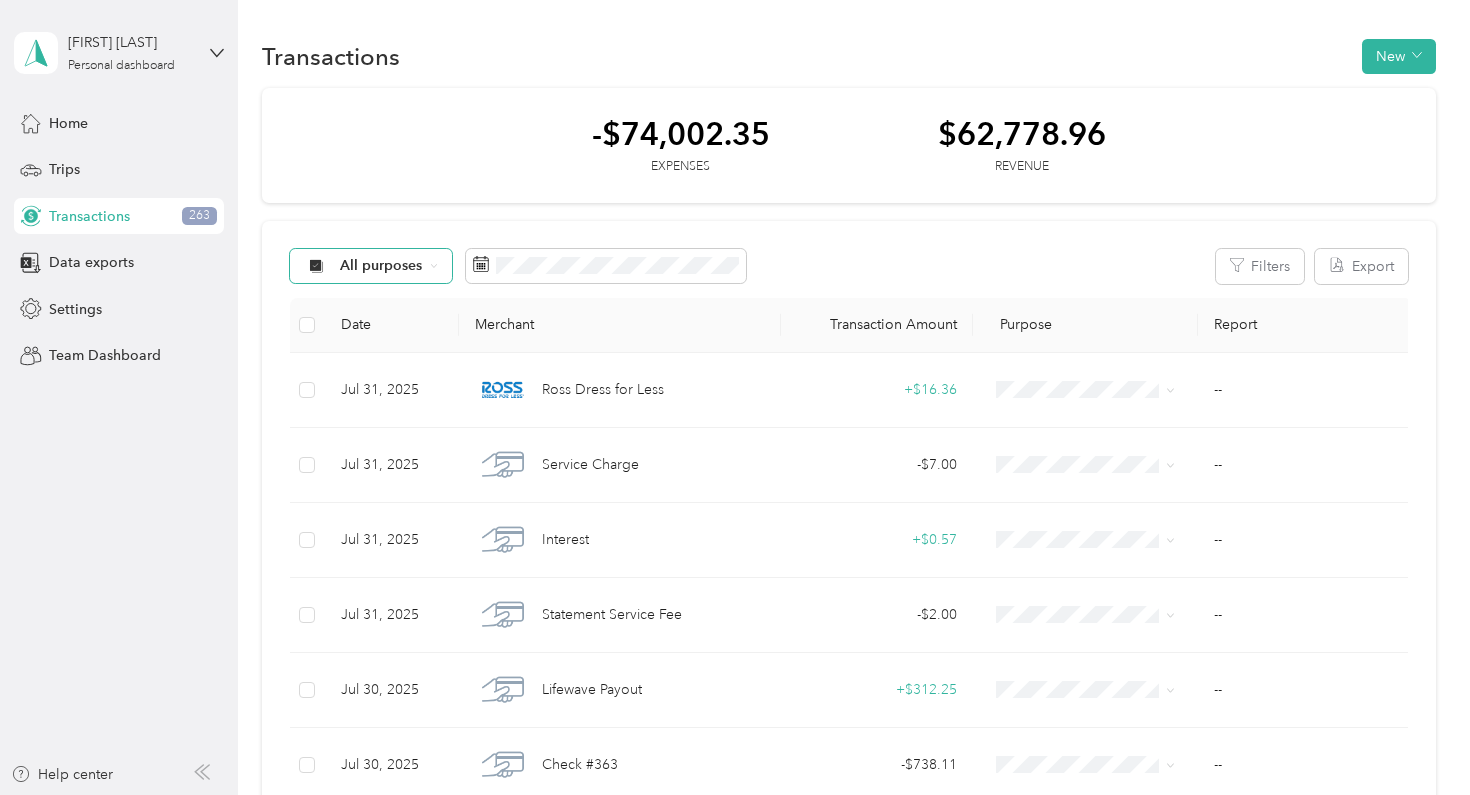 click on "All purposes" at bounding box center [381, 266] 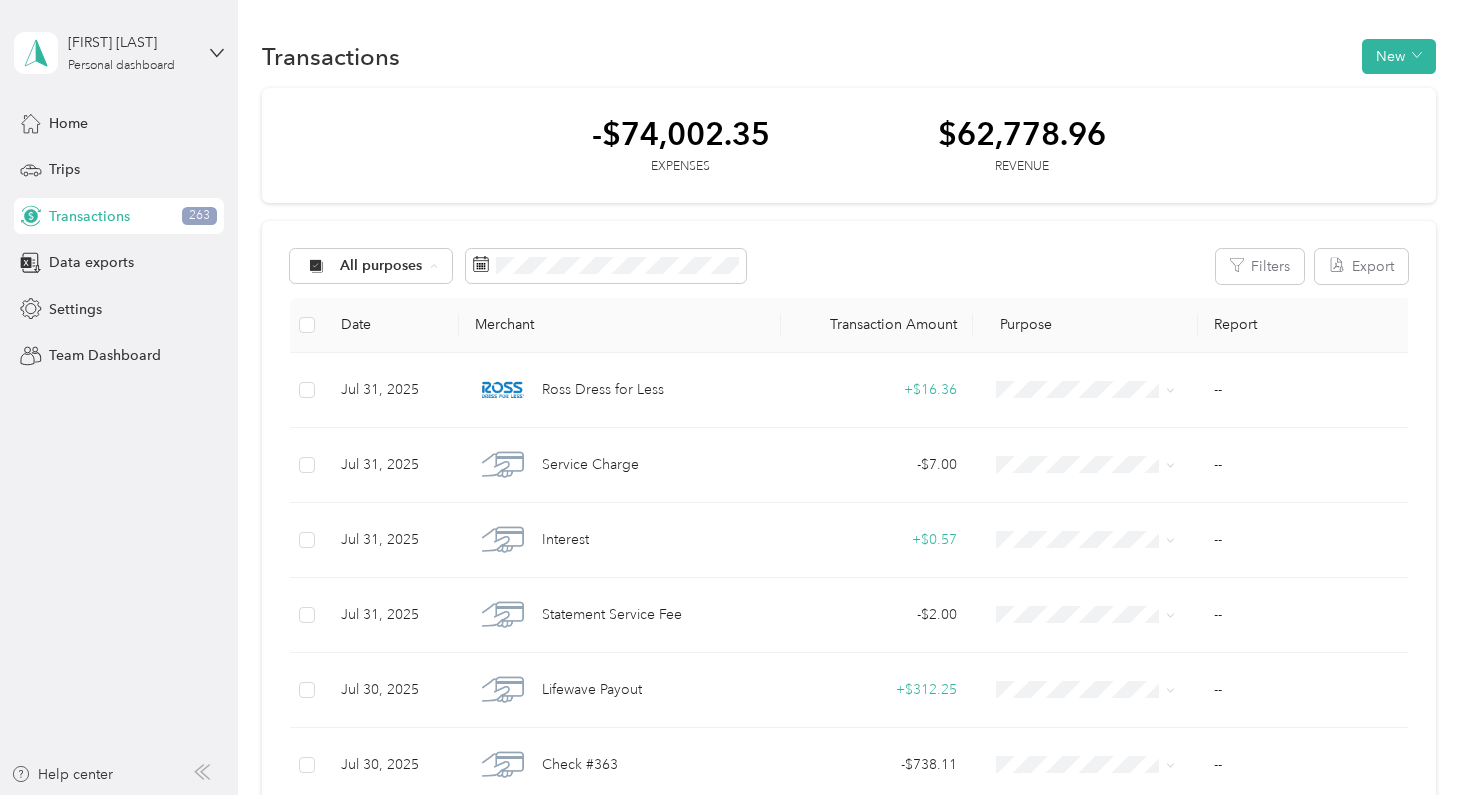 click on "All purposes Filters Export" at bounding box center [848, 266] 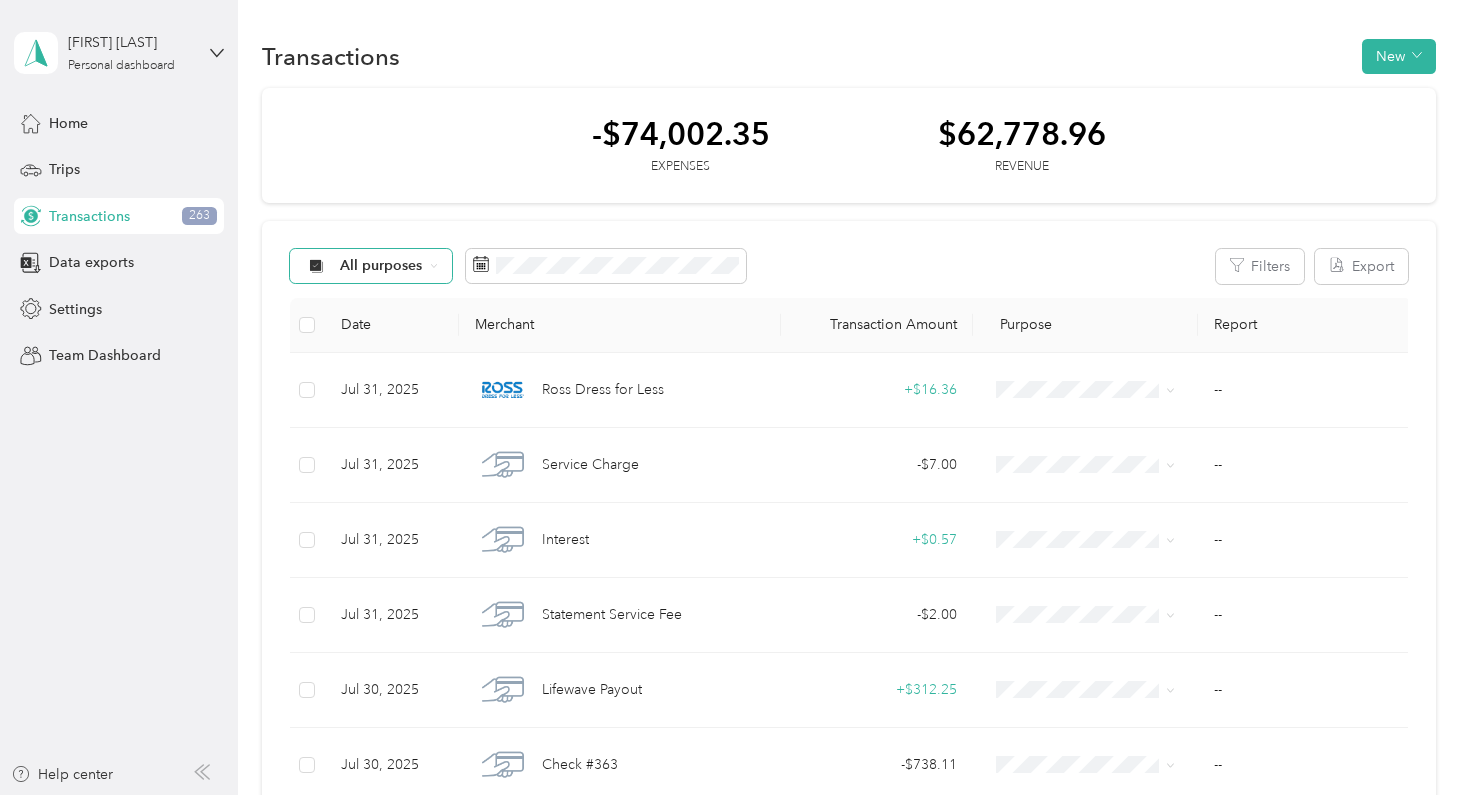 click on "All purposes" at bounding box center [381, 266] 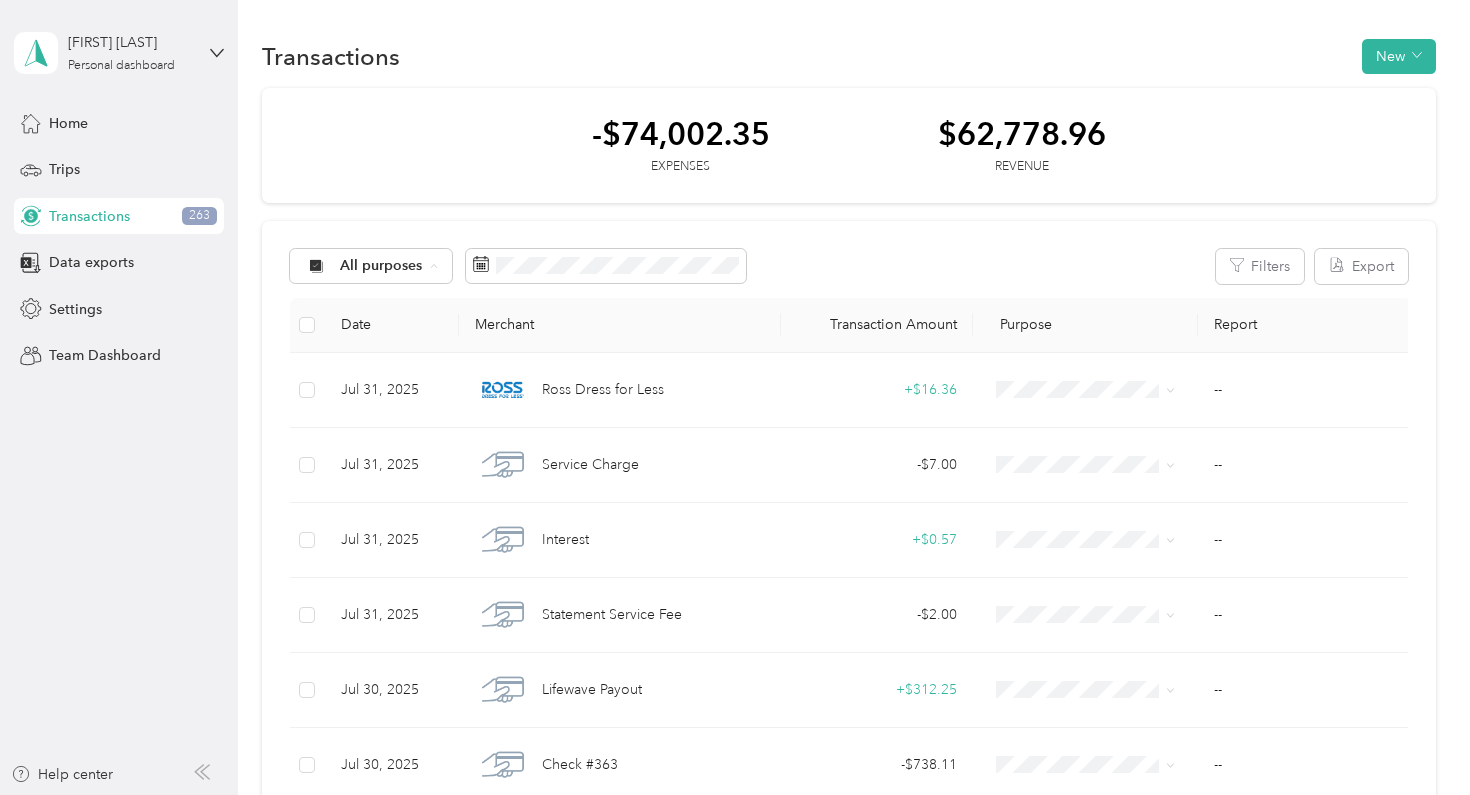 click on "All purposes Filters Export Date Merchant Transaction Amount Purpose Report             [MONTH] [DAY], [YEAR] Ross Dress for Less +  $16.36 -- [MONTH] [DAY], [YEAR] Service Charge -  $7.00 -- [MONTH] [DAY], [YEAR] Interest +  $0.57 -- [MONTH] [DAY], [YEAR] Statement Service Fee -  $2.00 -- [MONTH] [DAY], [YEAR] Lifewave Payout +  $312.25 -- [MONTH] [DAY], [YEAR] Check #363 -  $738.11 -- [MONTH] [DAY], [YEAR] Check #365 -  $2,000.00 -- [MONTH] [DAY], [YEAR] Check #364 -  $2,000.00 -- [MONTH] [DAY], [YEAR] Heartland Real E Maveri +  $2,775.00 -- [MONTH] [DAY], [YEAR] Discover Credit Card -  $50.00 -- [MONTH] [DAY], [YEAR] American Express Credit Card -  $32.50 -- [MONTH] [DAY], [YEAR] Amazon -  $14.22 -- [MONTH] [DAY], [YEAR] Processing Fee -  $150.00 -- [MONTH] [DAY], [YEAR] Check #1005 -  $1,242.95 -- [MONTH] [DAY], [YEAR] Small Business Administration -  $108.50 -- [MONTH] [DAY], [YEAR] Costco -  $52.89 -- [MONTH] [DAY], [YEAR] Brothers Contracting And Septic -  $250.00 -- [MONTH] [DAY], [YEAR] Love's Travel Stops -  $38.41 -- [MONTH] [DAY], [YEAR] Credit Card Payment -  $40.00 -- [MONTH] [DAY], [YEAR] Check #362 -  $365.00 -- [MONTH] [DAY], [YEAR] Ross Stores -  $54.82 -- [MONTH] [DAY], [YEAR]" at bounding box center [848, 4077] 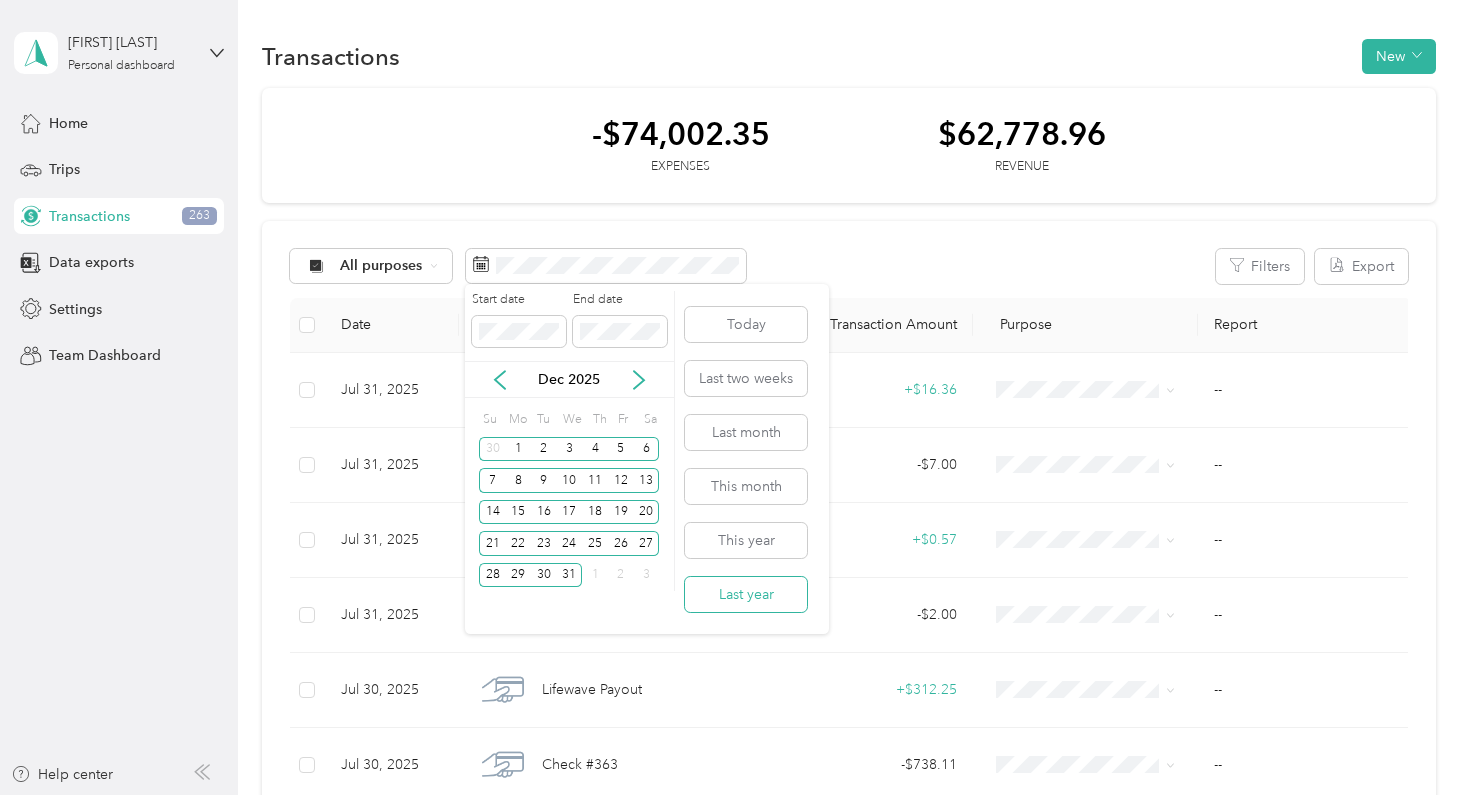 click on "Last year" at bounding box center (746, 594) 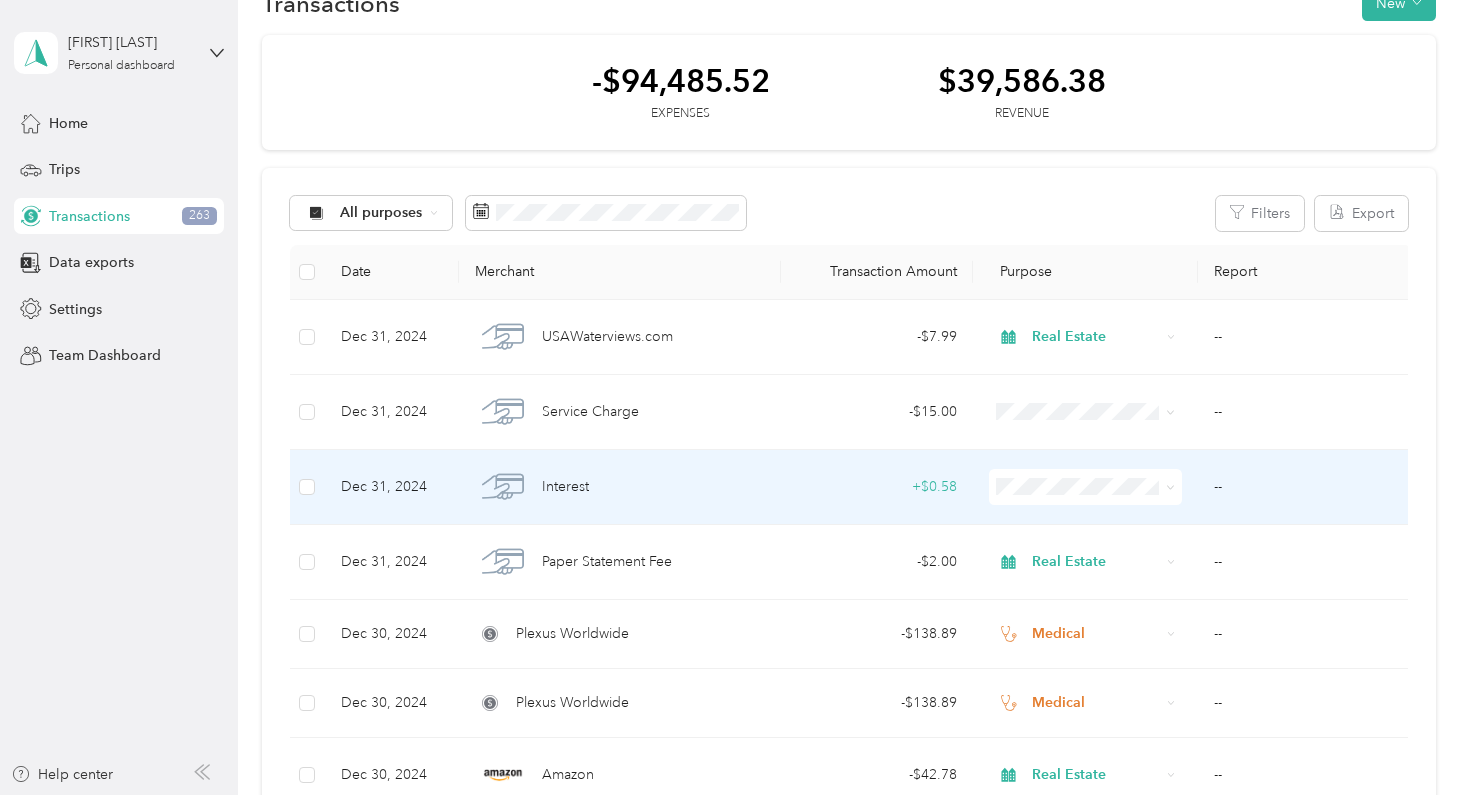 scroll, scrollTop: 72, scrollLeft: 0, axis: vertical 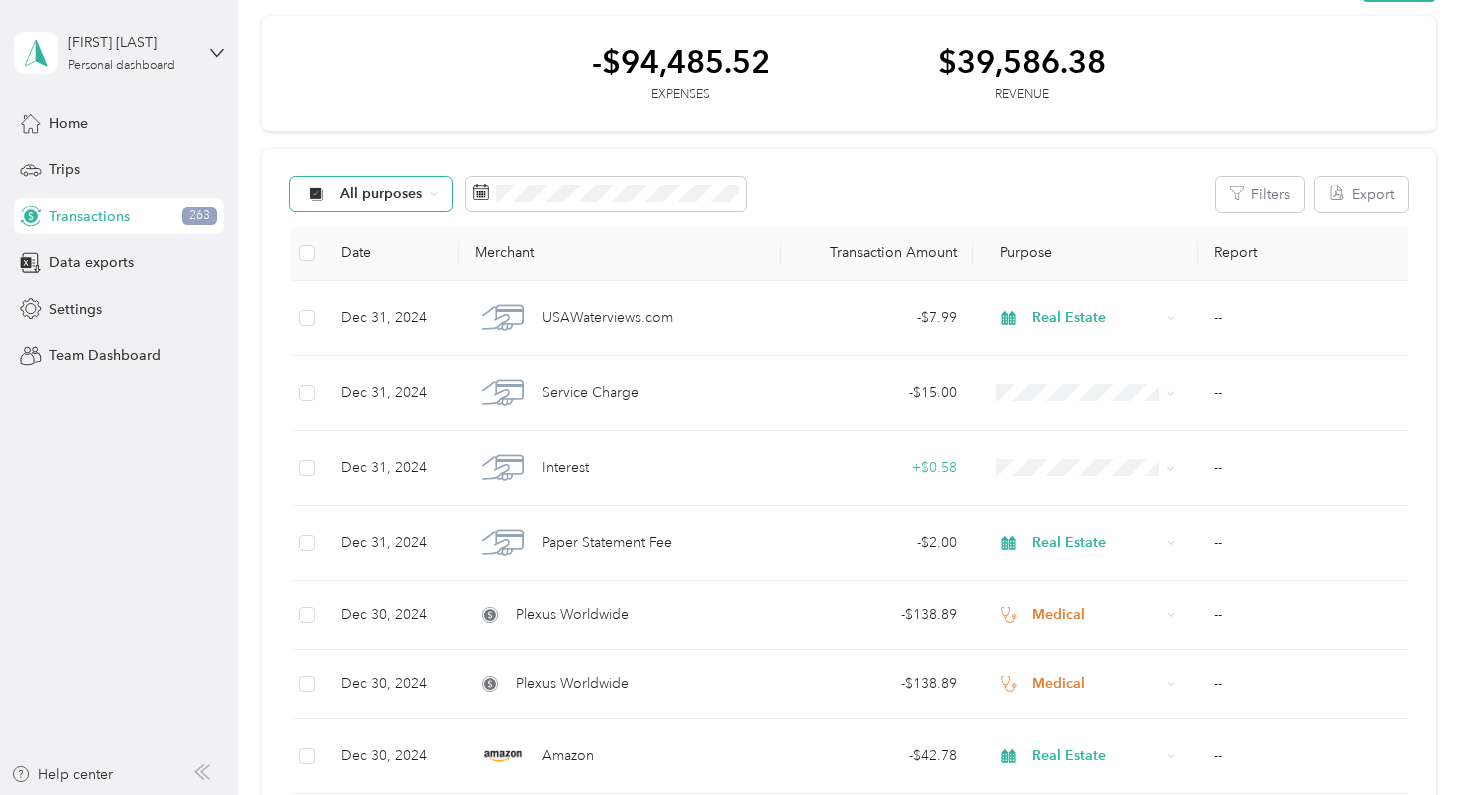 click on "All purposes" at bounding box center (381, 194) 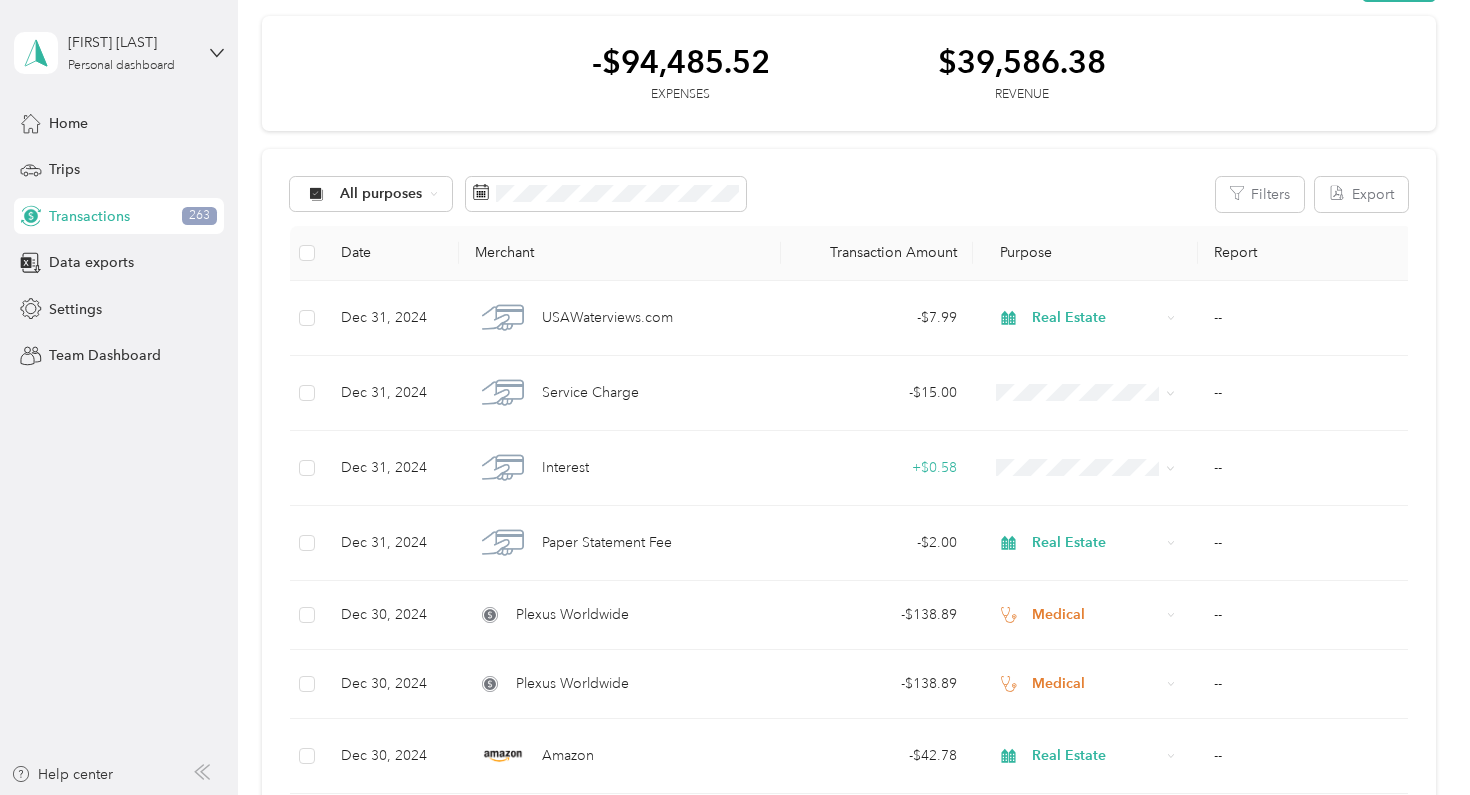 click on "Unclassified" at bounding box center [418, 259] 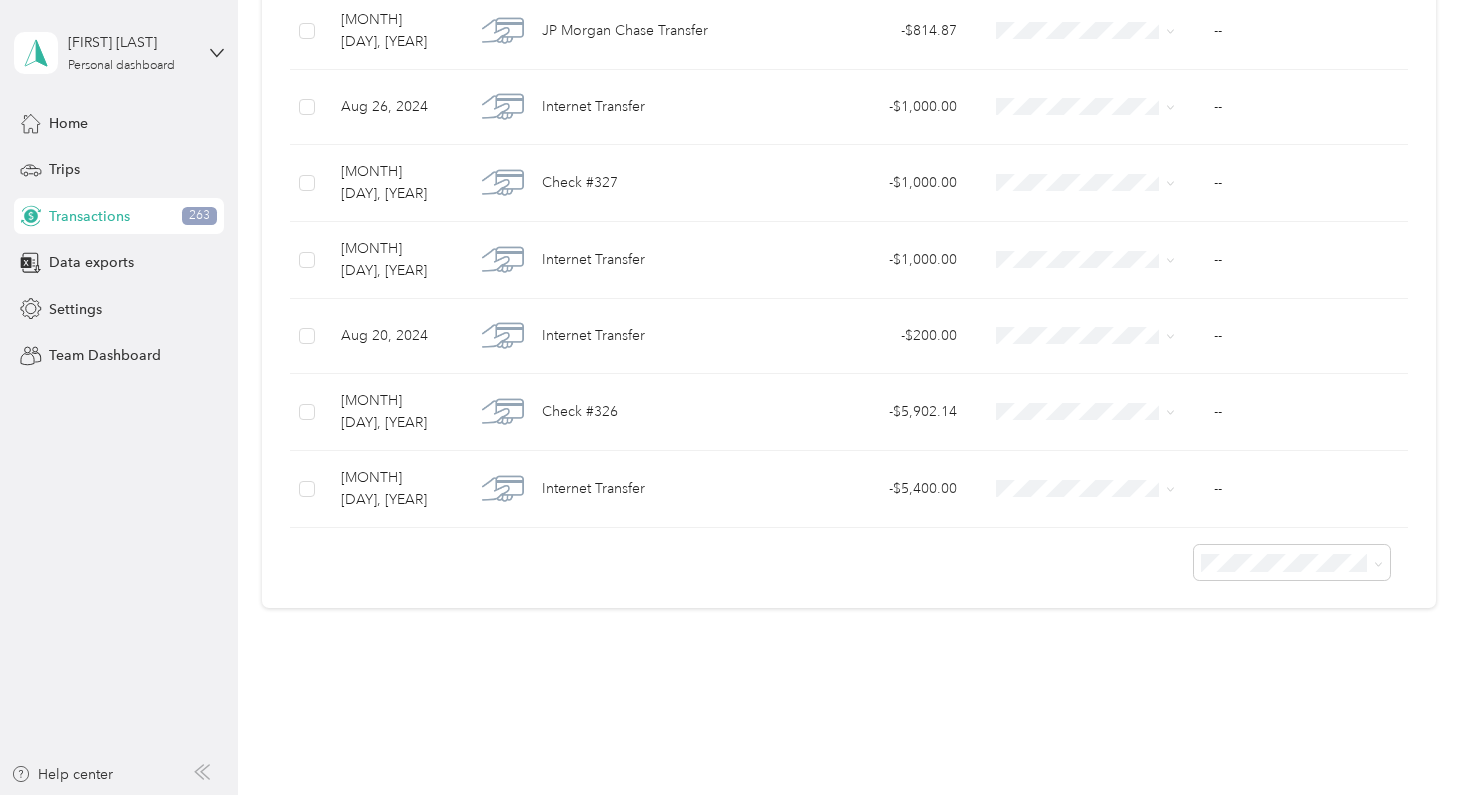 scroll, scrollTop: 2769, scrollLeft: 0, axis: vertical 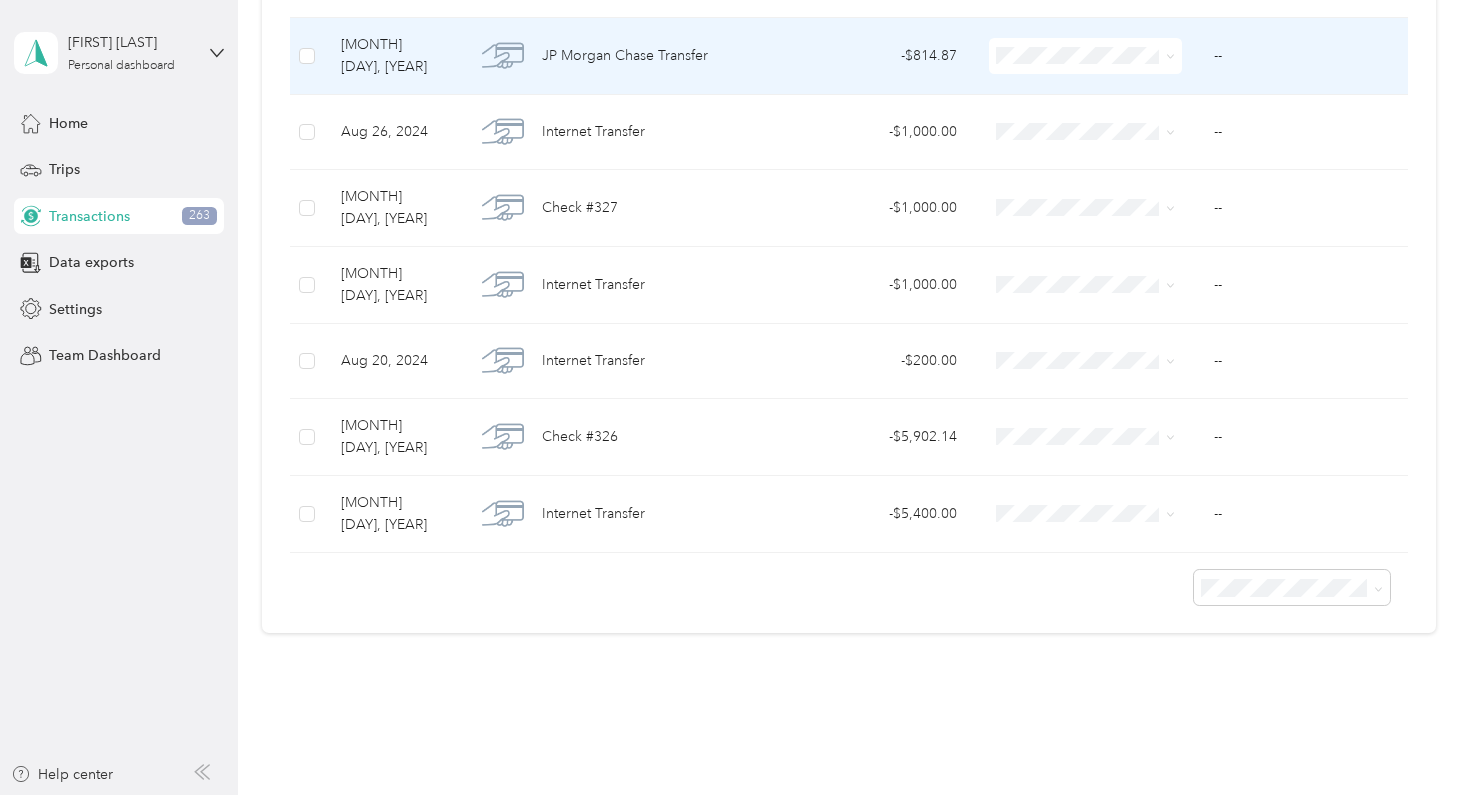 click on "--" at bounding box center [1305, 56] 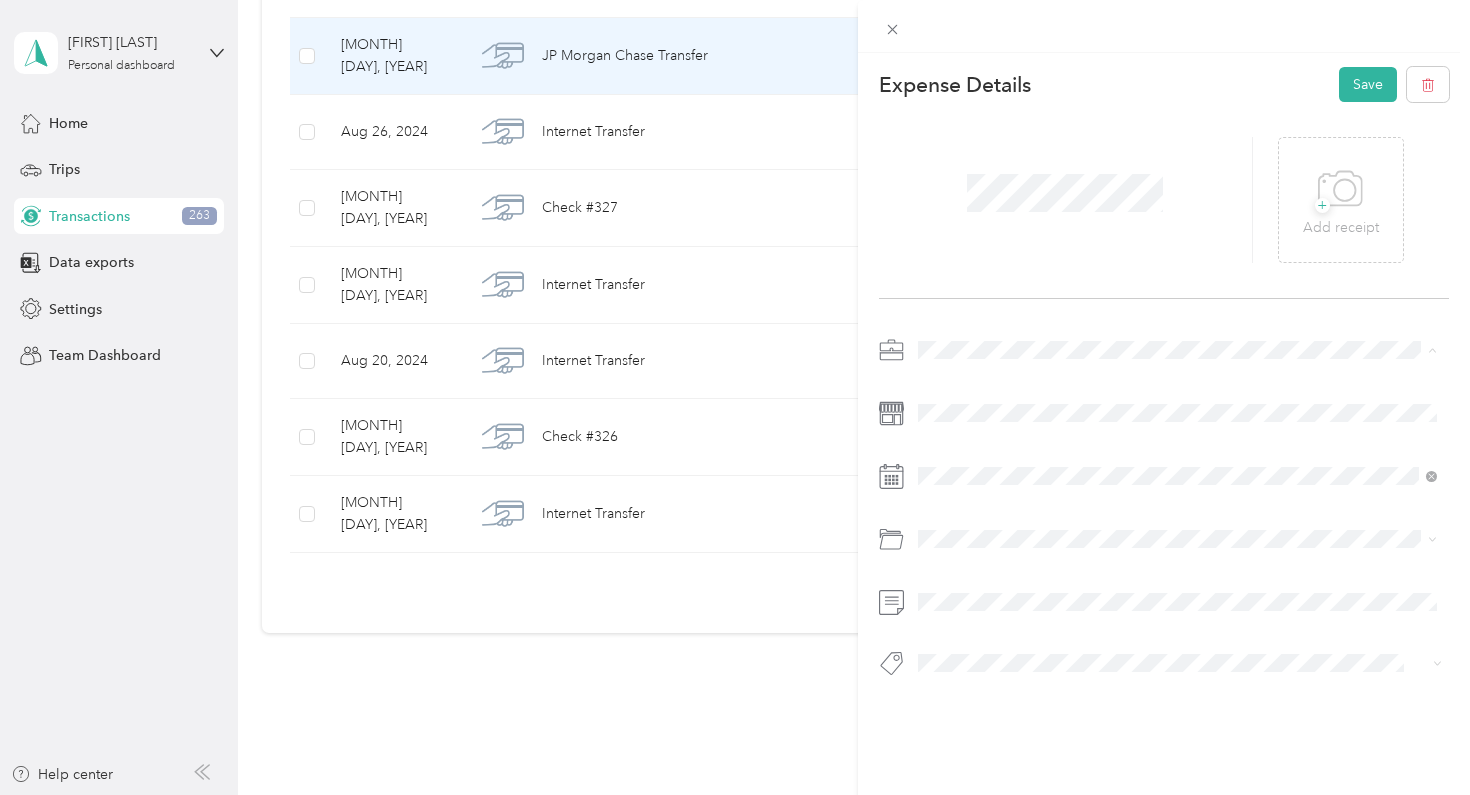 click on "Real Estate" at bounding box center (1178, 490) 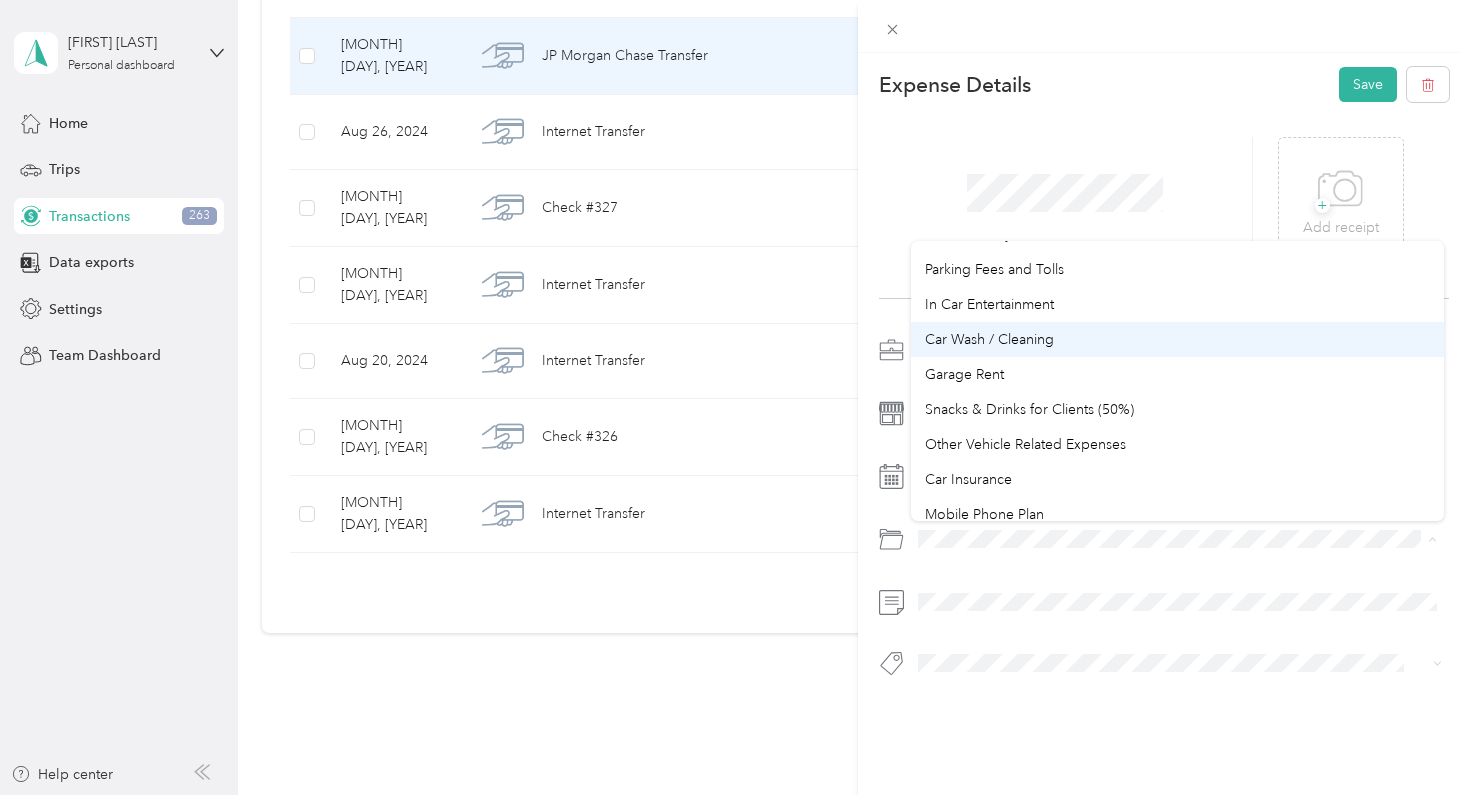 scroll, scrollTop: 366, scrollLeft: 0, axis: vertical 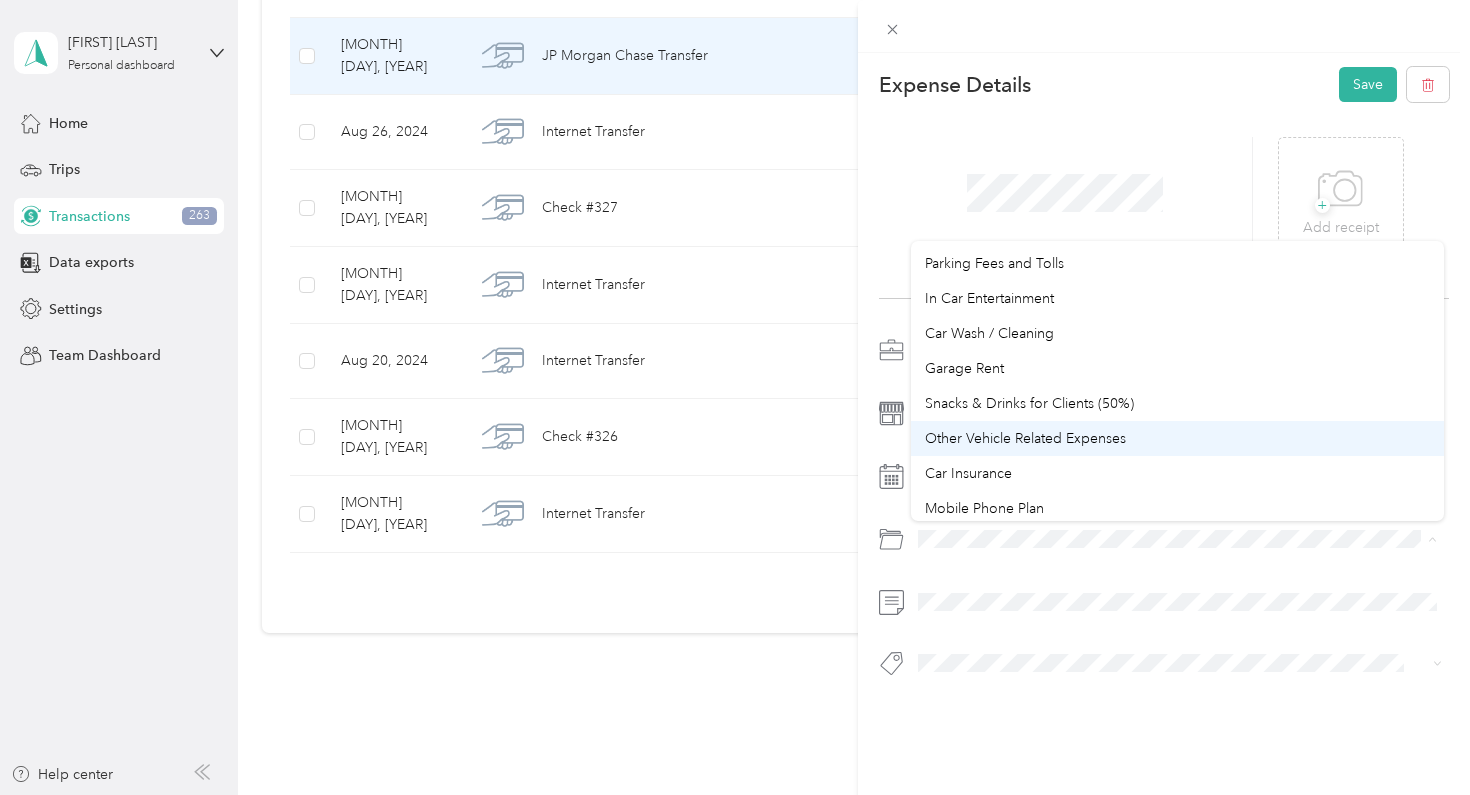 click on "Other Vehicle Related Expenses" at bounding box center (1178, 438) 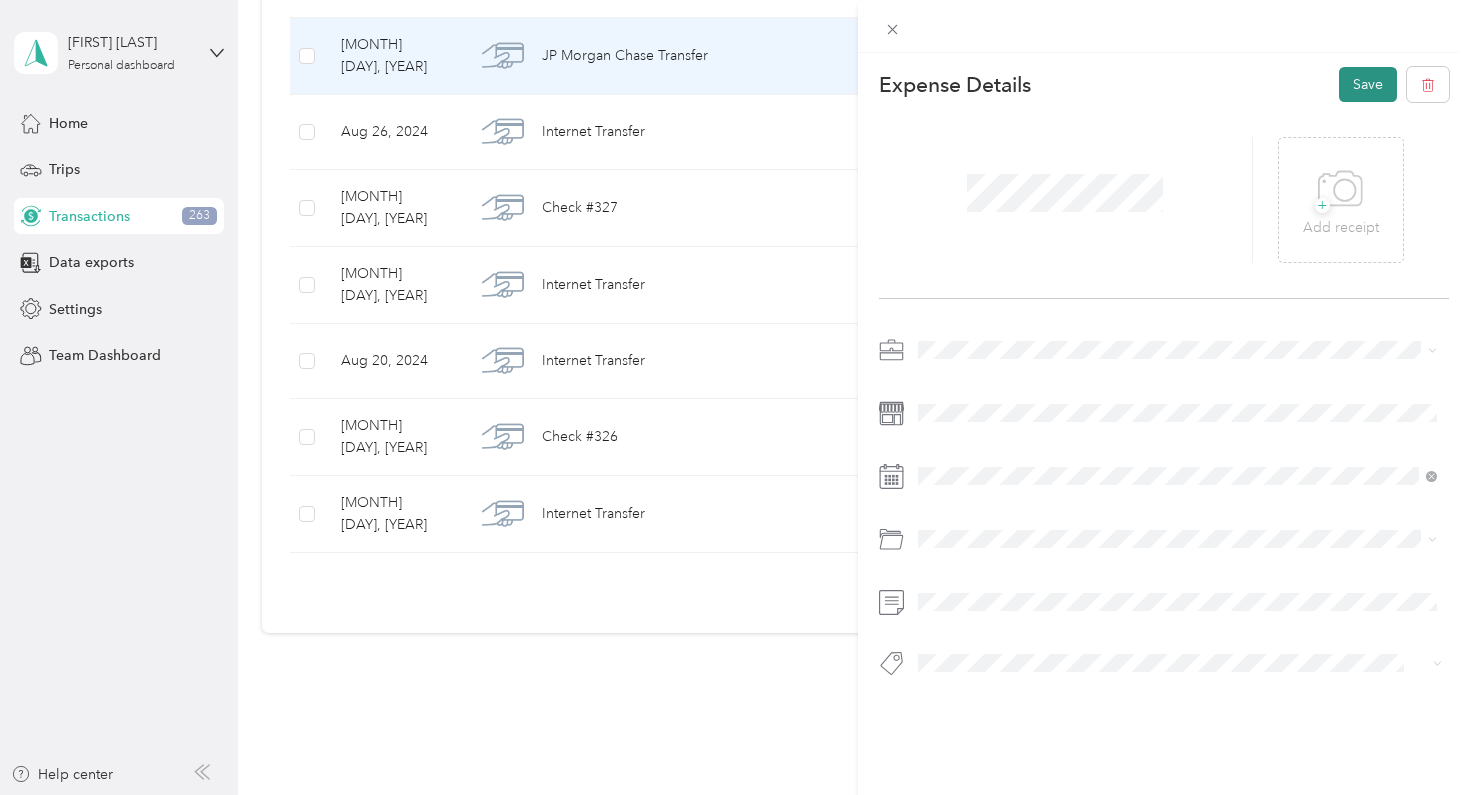 click on "Save" at bounding box center [1368, 84] 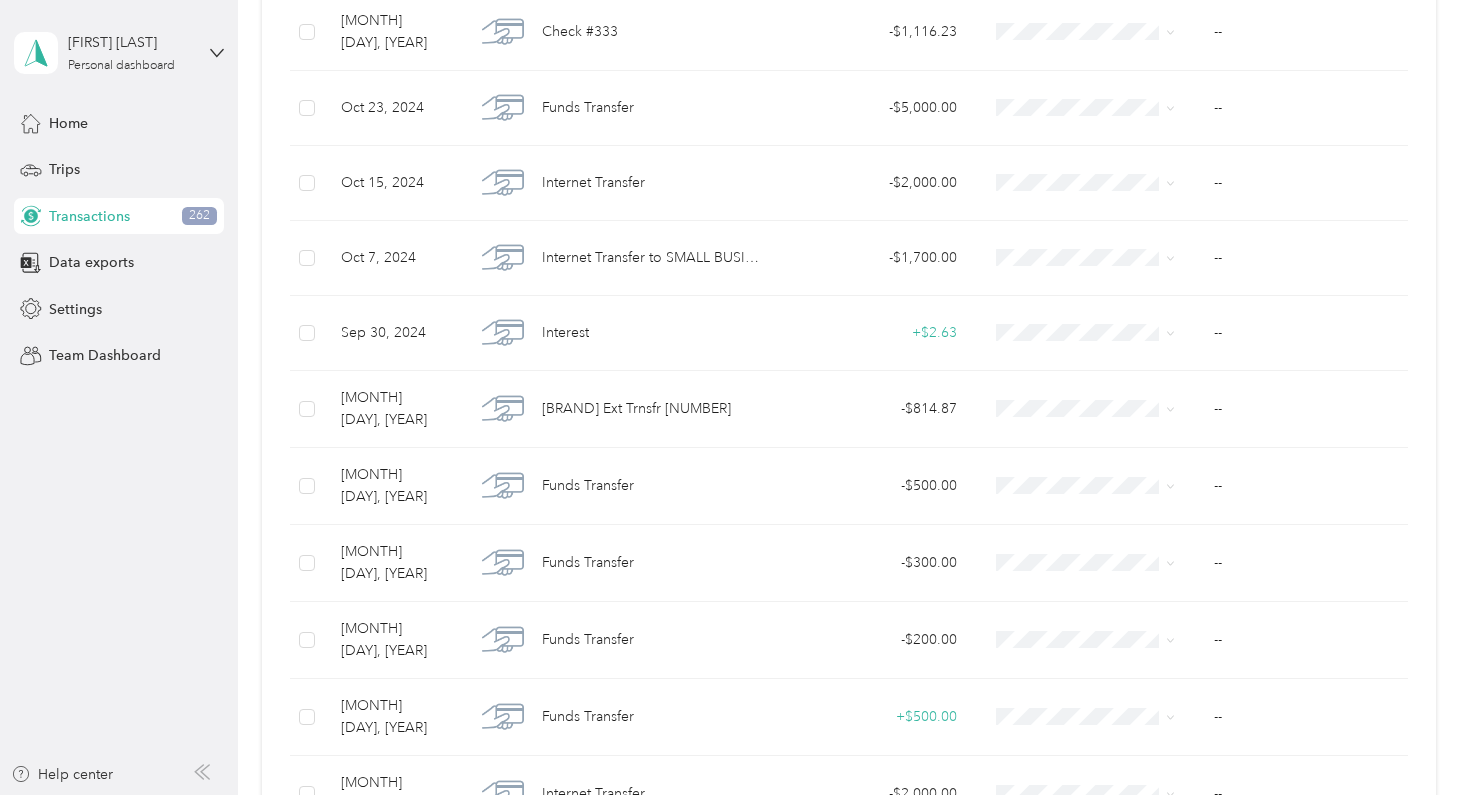 scroll, scrollTop: 1140, scrollLeft: 0, axis: vertical 